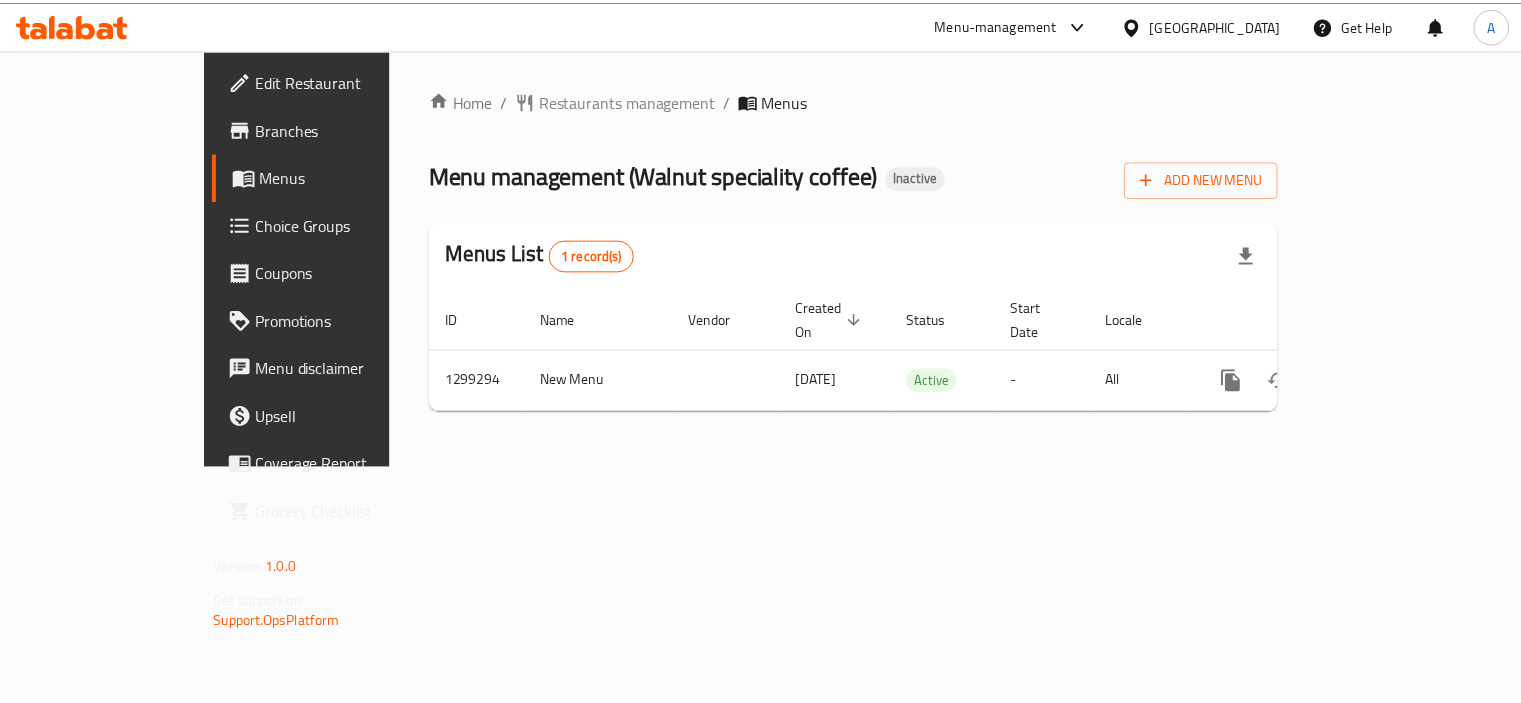 scroll, scrollTop: 0, scrollLeft: 0, axis: both 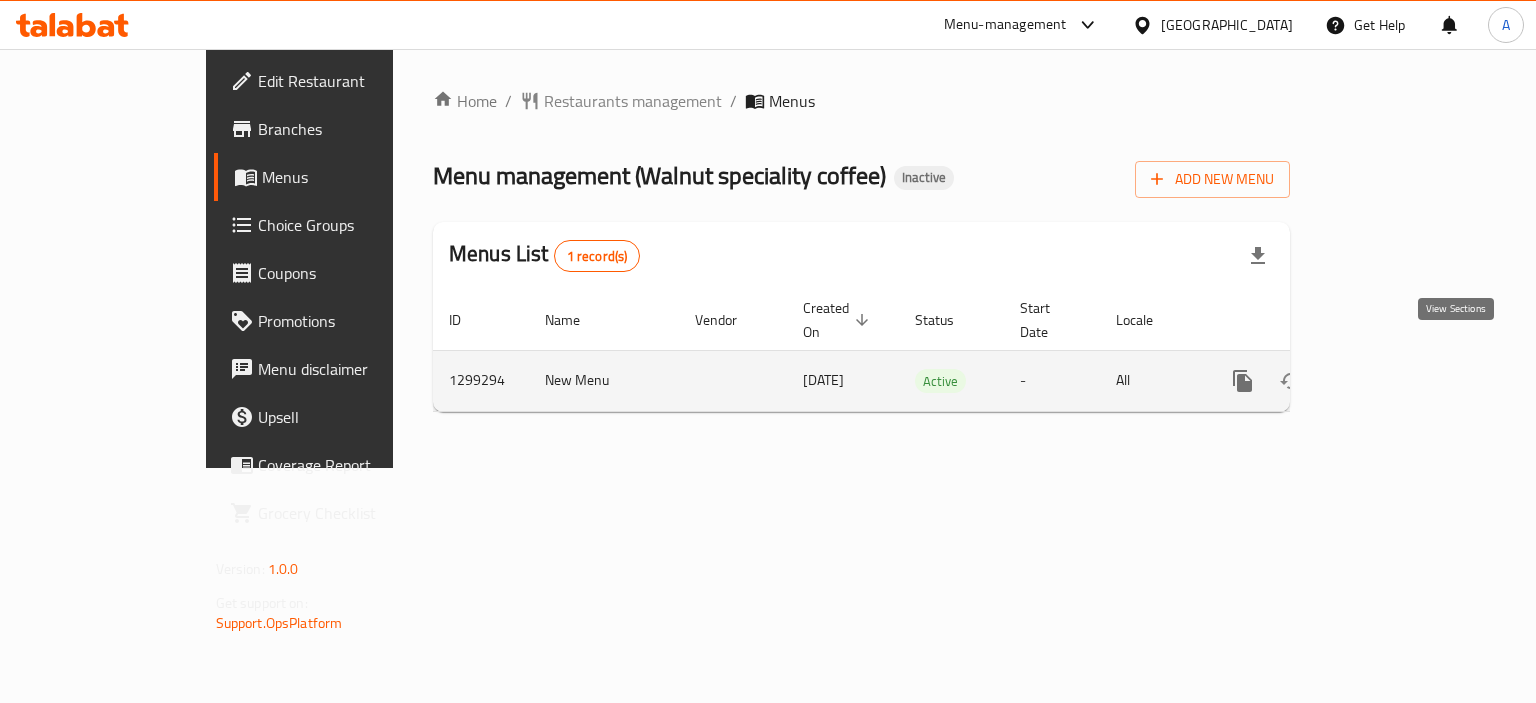 click 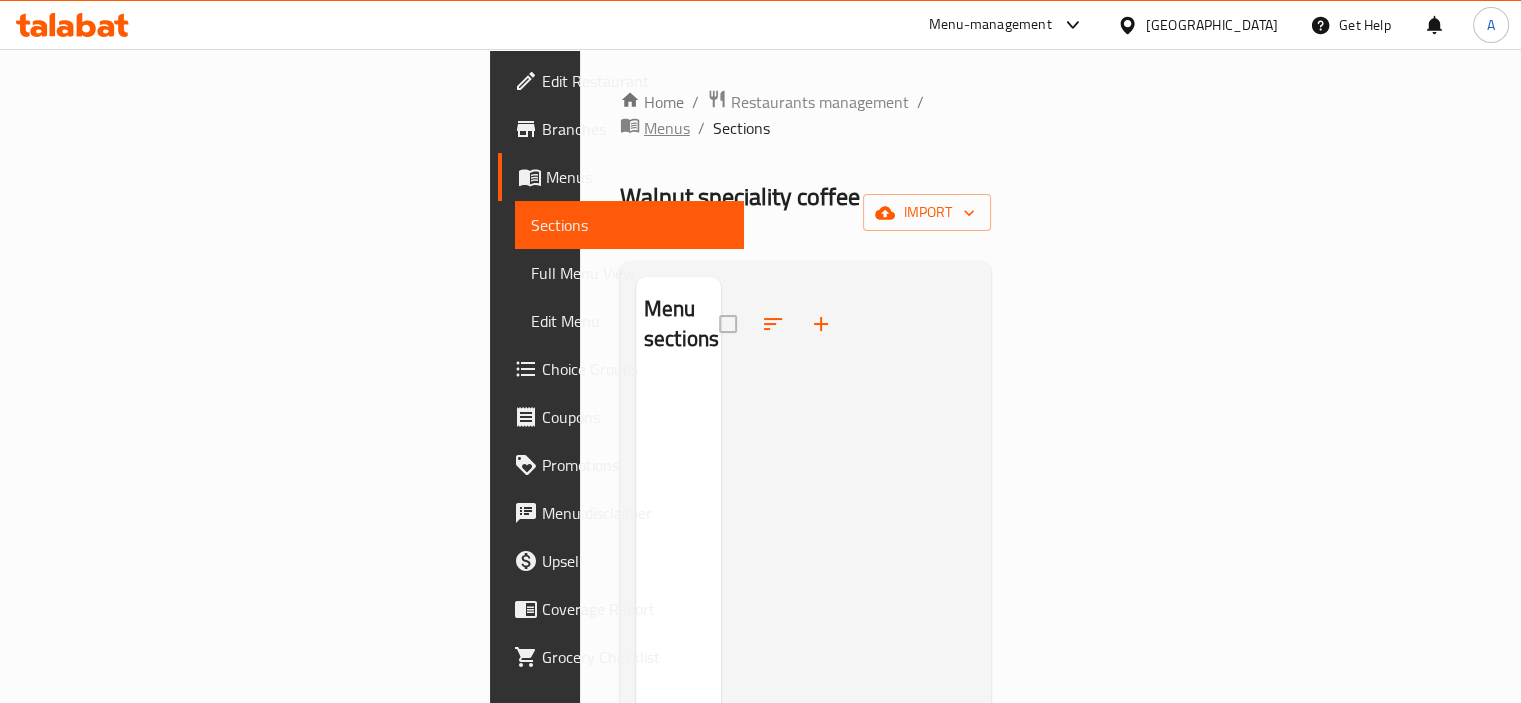 click on "Menus" at bounding box center [667, 128] 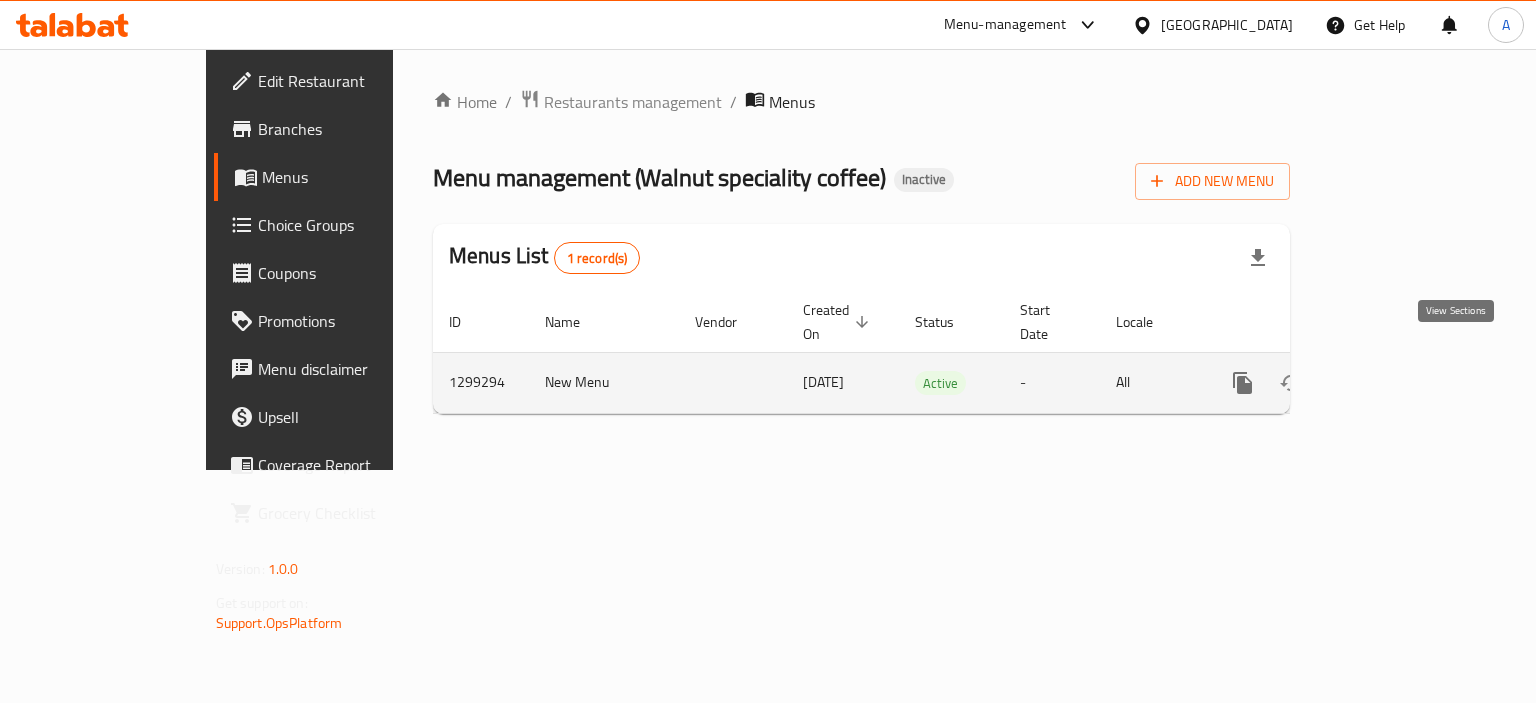 click 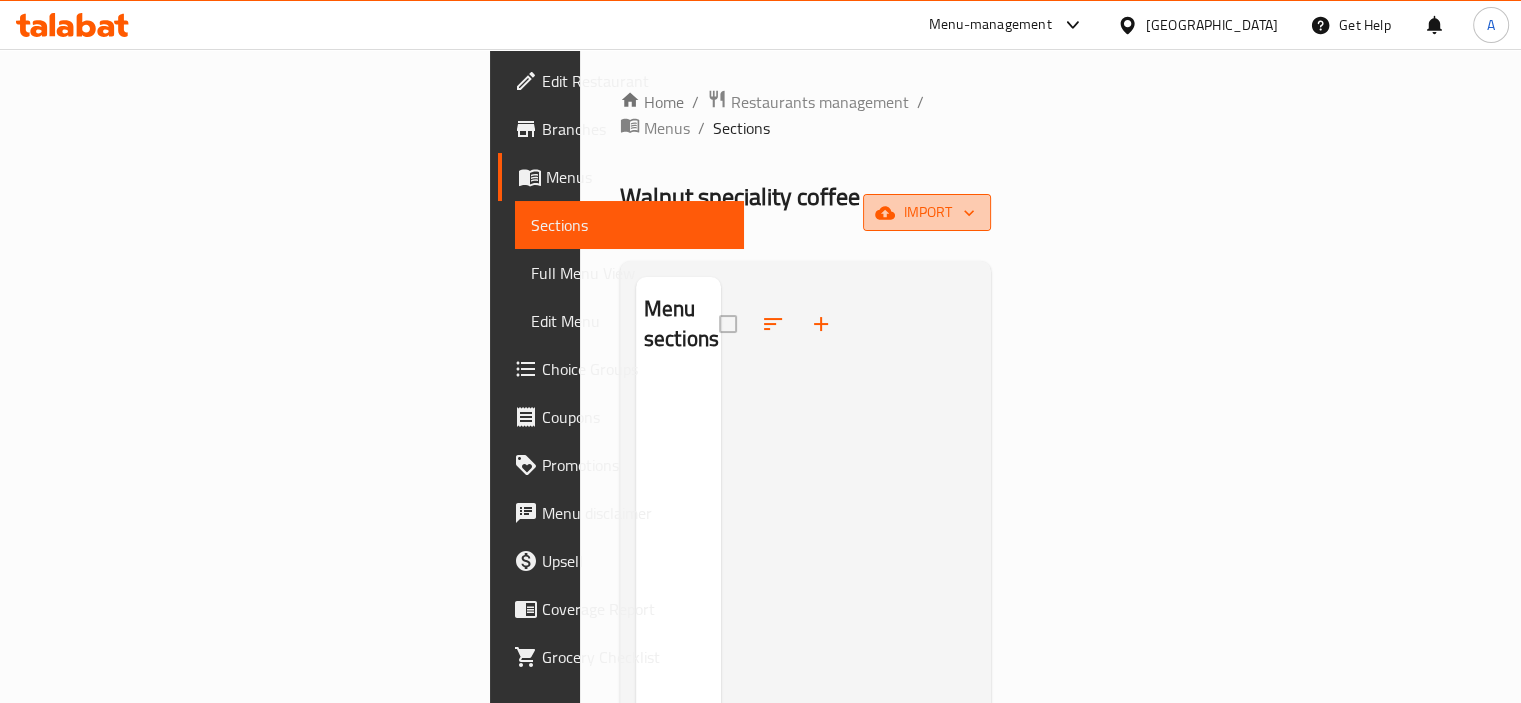 click on "import" at bounding box center [927, 212] 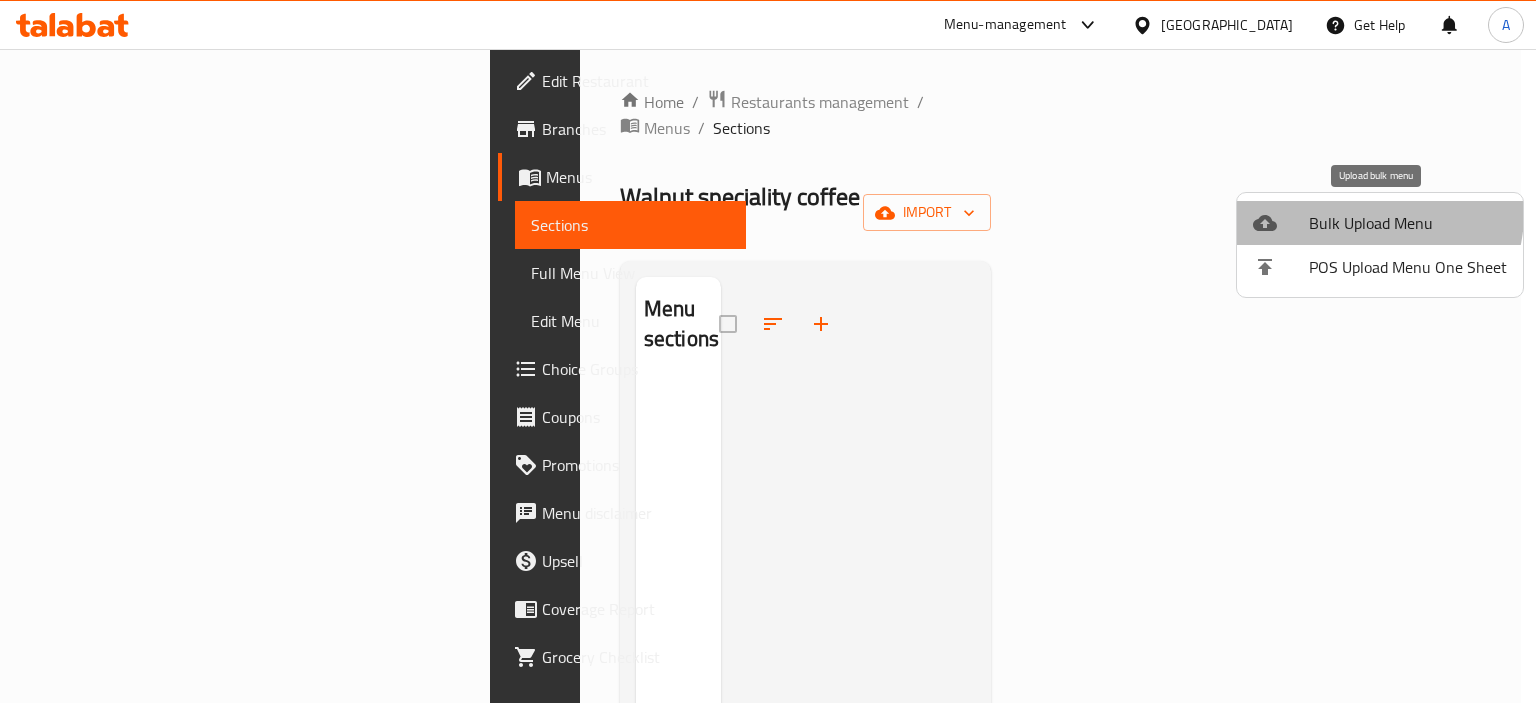 click on "Bulk Upload Menu" at bounding box center (1408, 223) 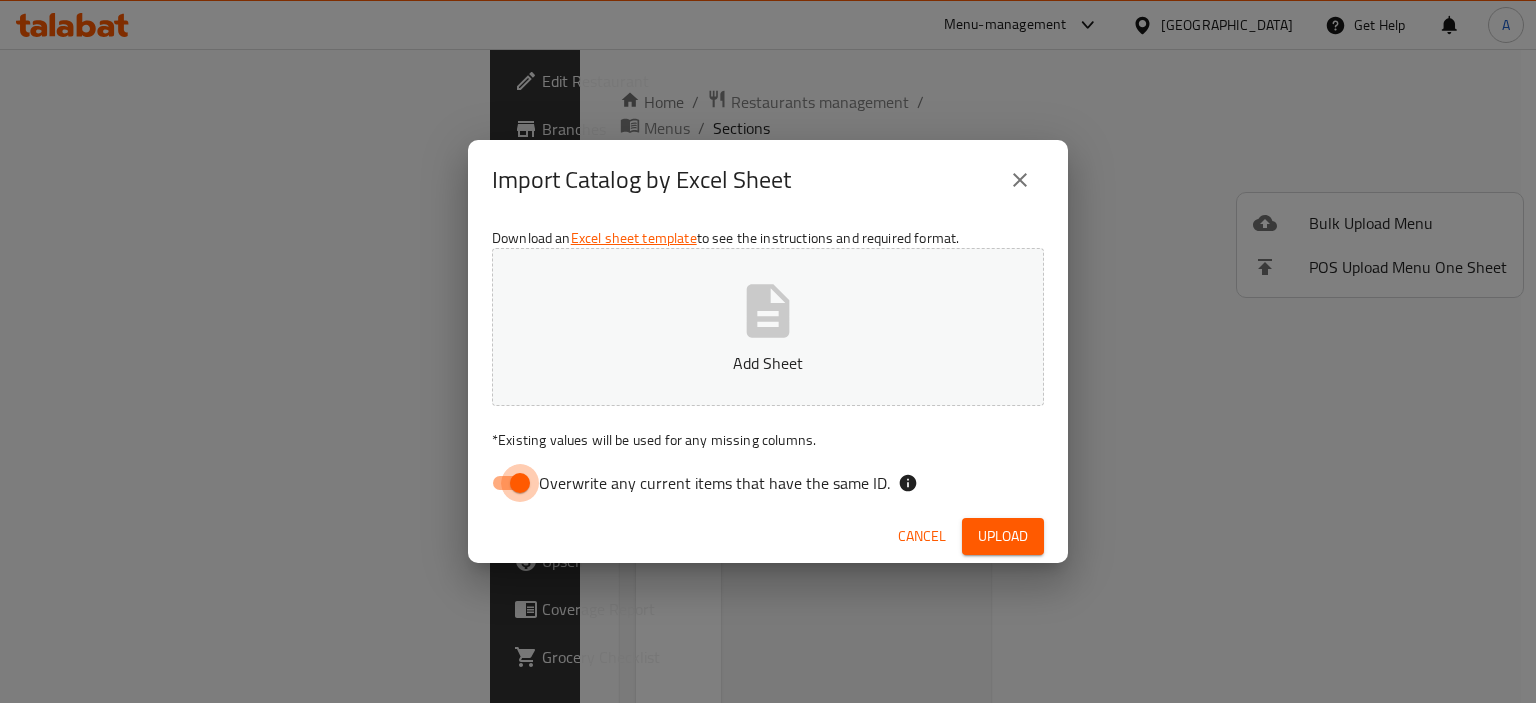 click on "Overwrite any current items that have the same ID." at bounding box center (520, 483) 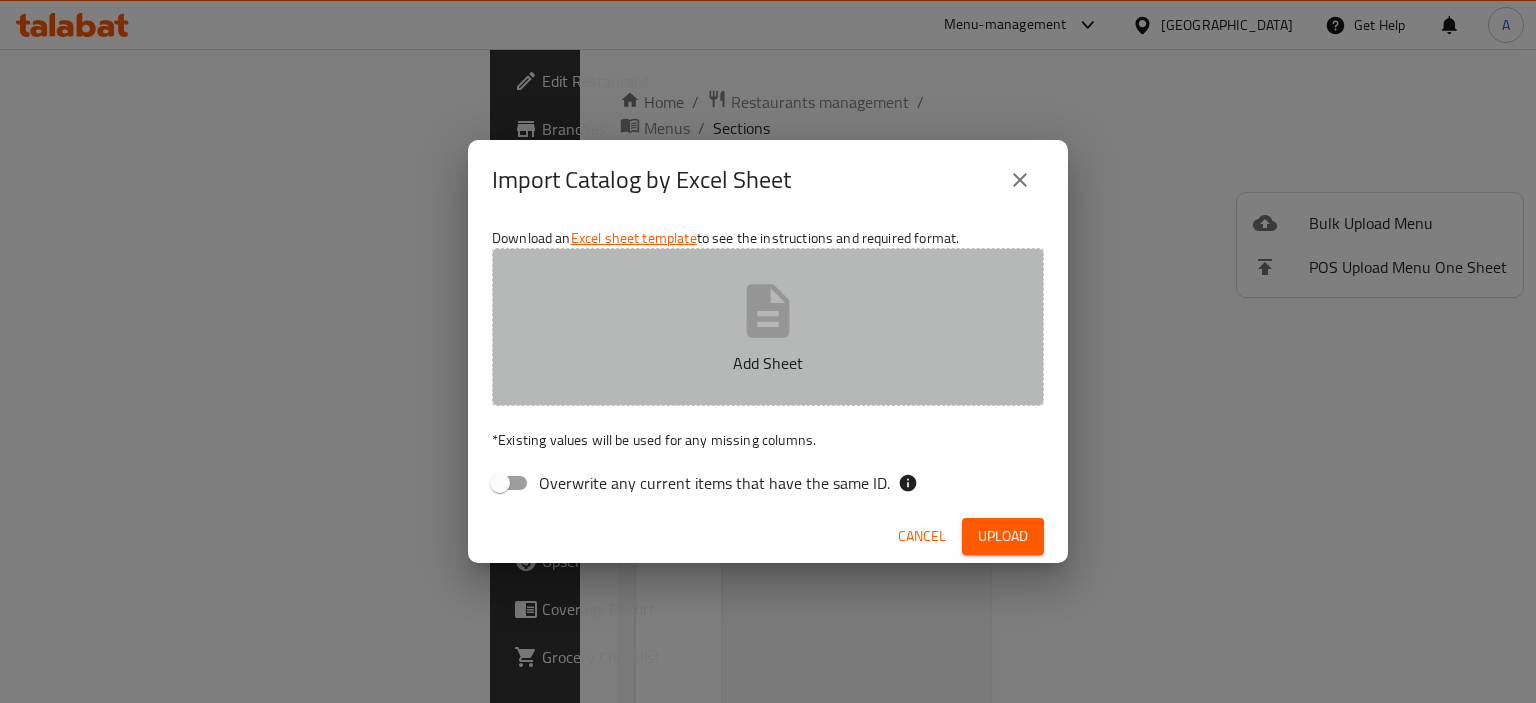 click 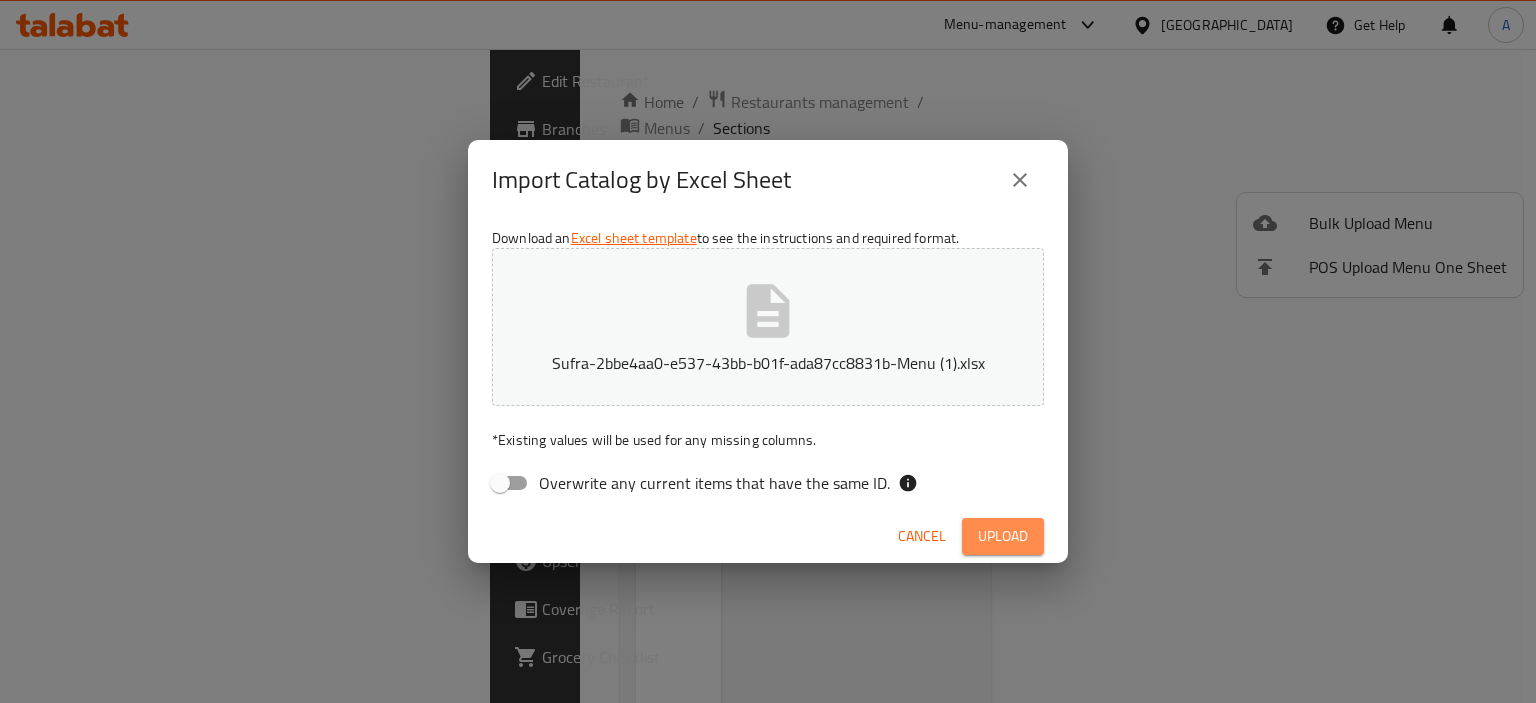 click on "Upload" at bounding box center [1003, 536] 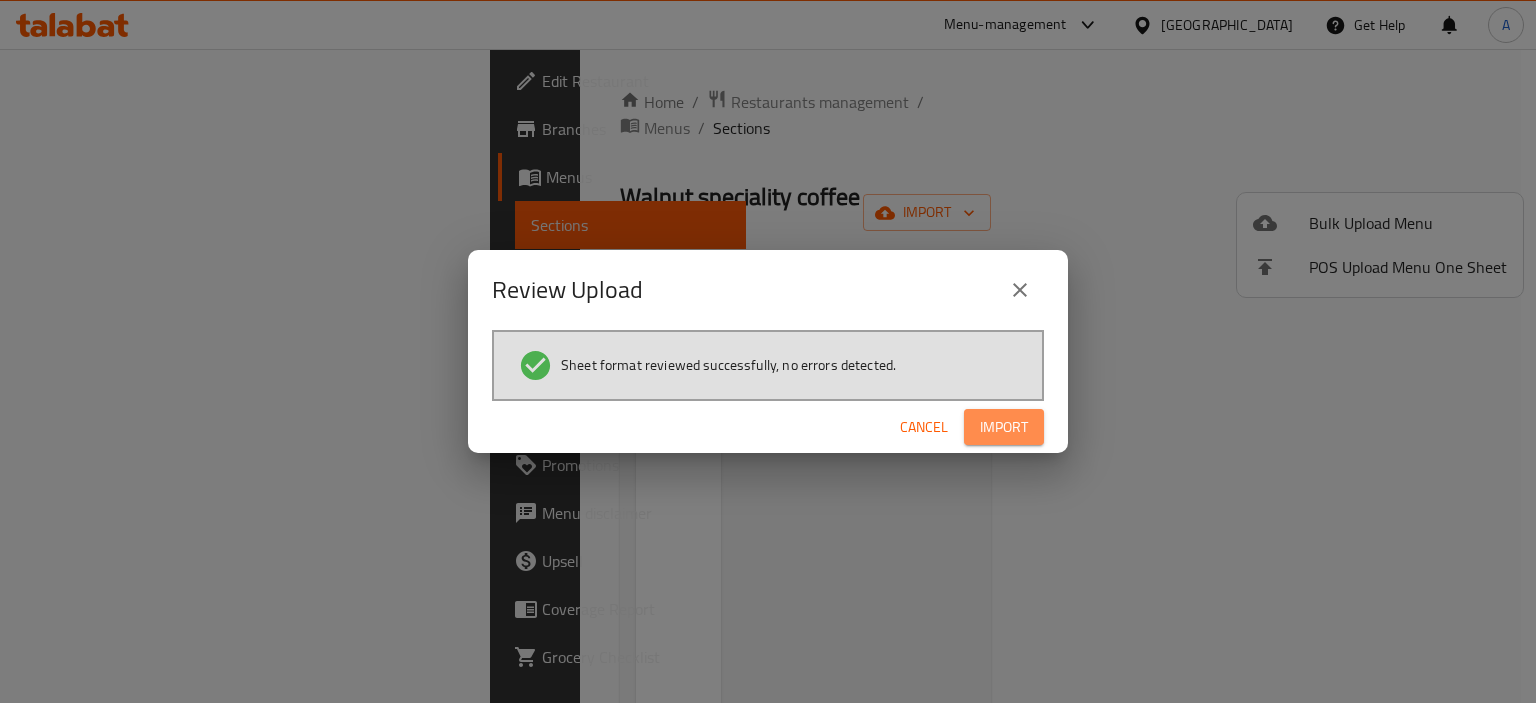 click on "Import" at bounding box center [1004, 427] 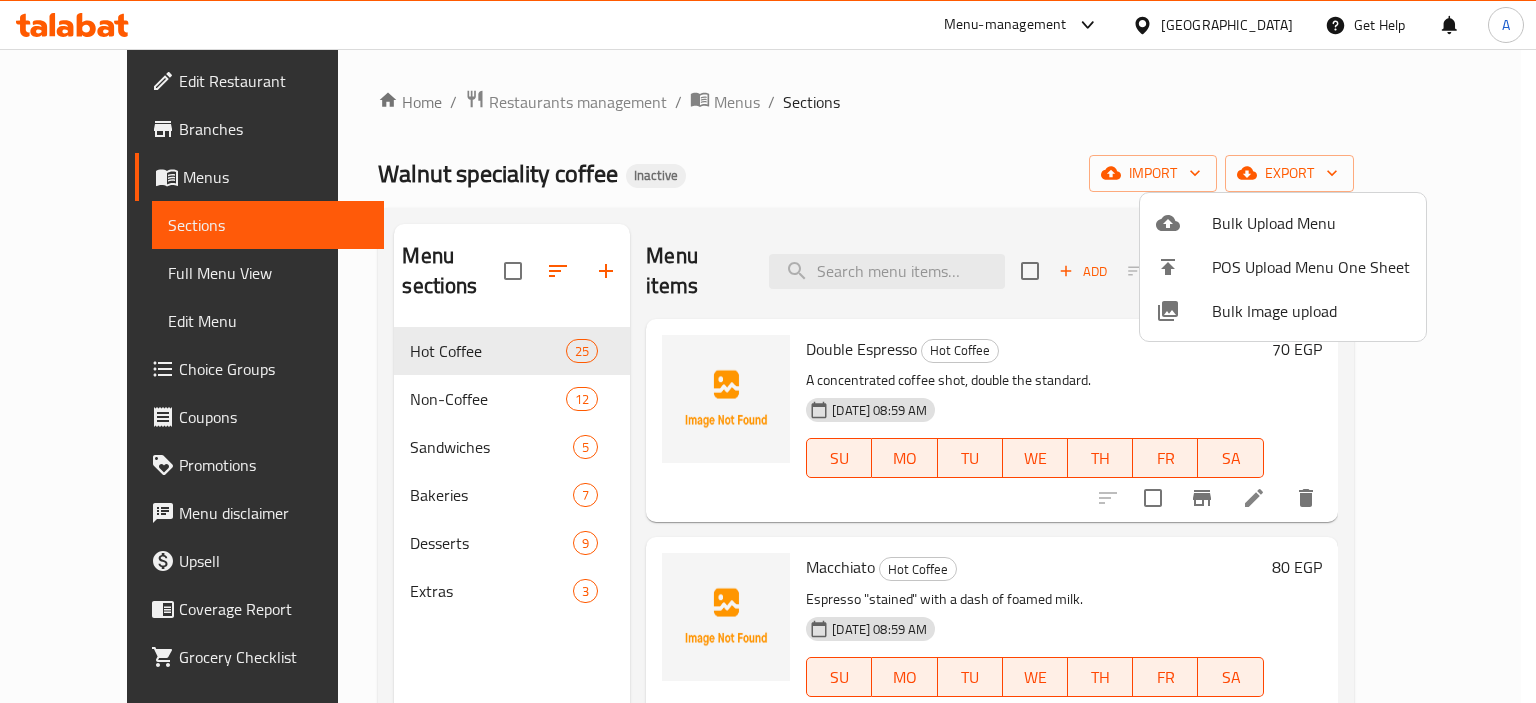 type 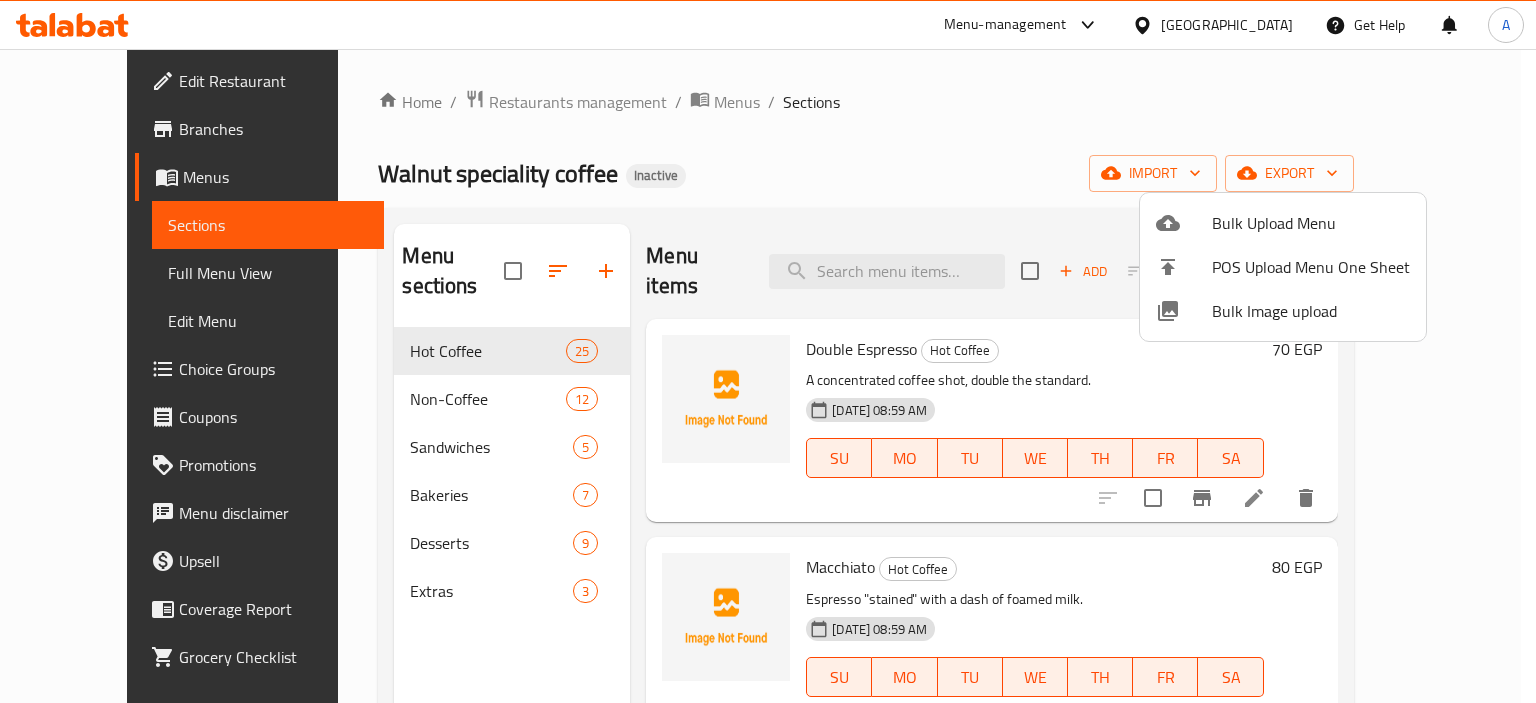click at bounding box center [768, 351] 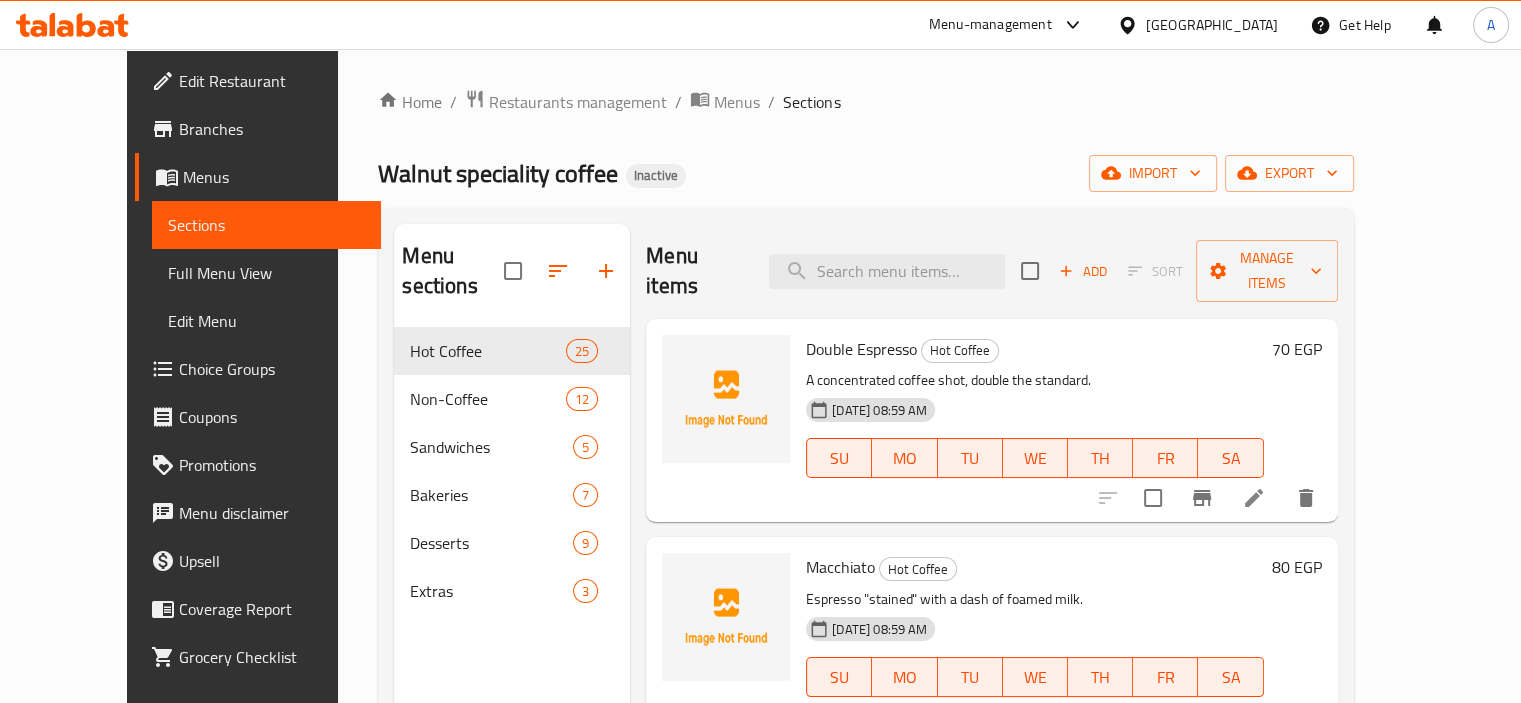 type 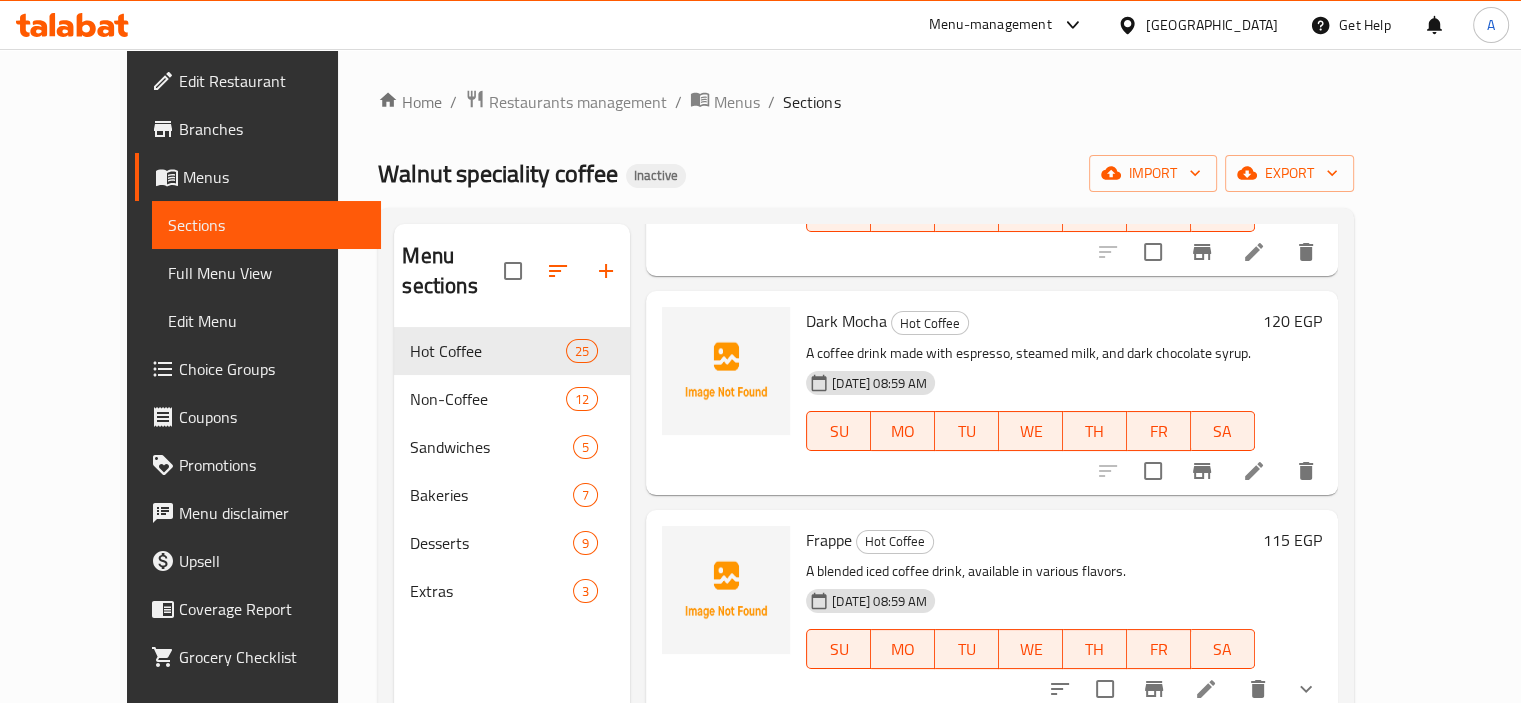 scroll, scrollTop: 3196, scrollLeft: 0, axis: vertical 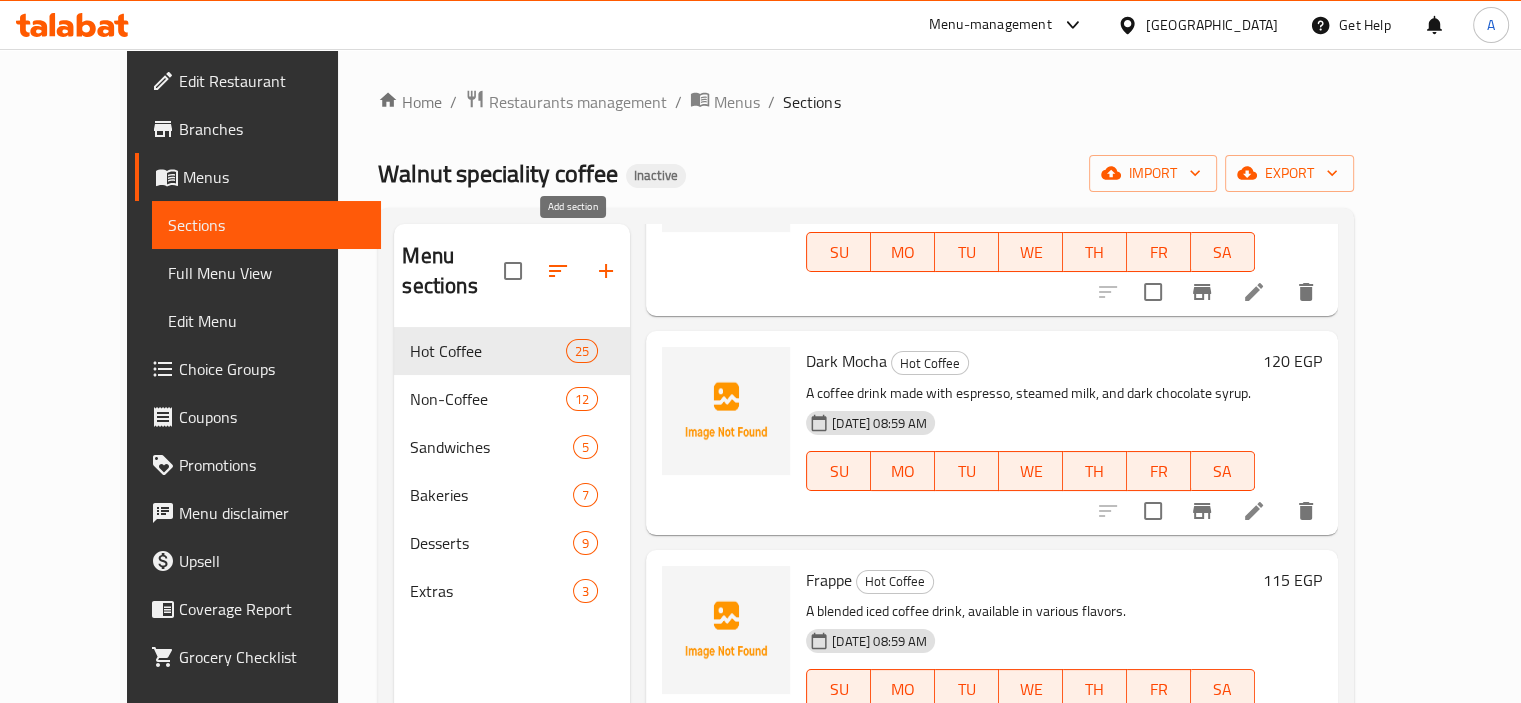click 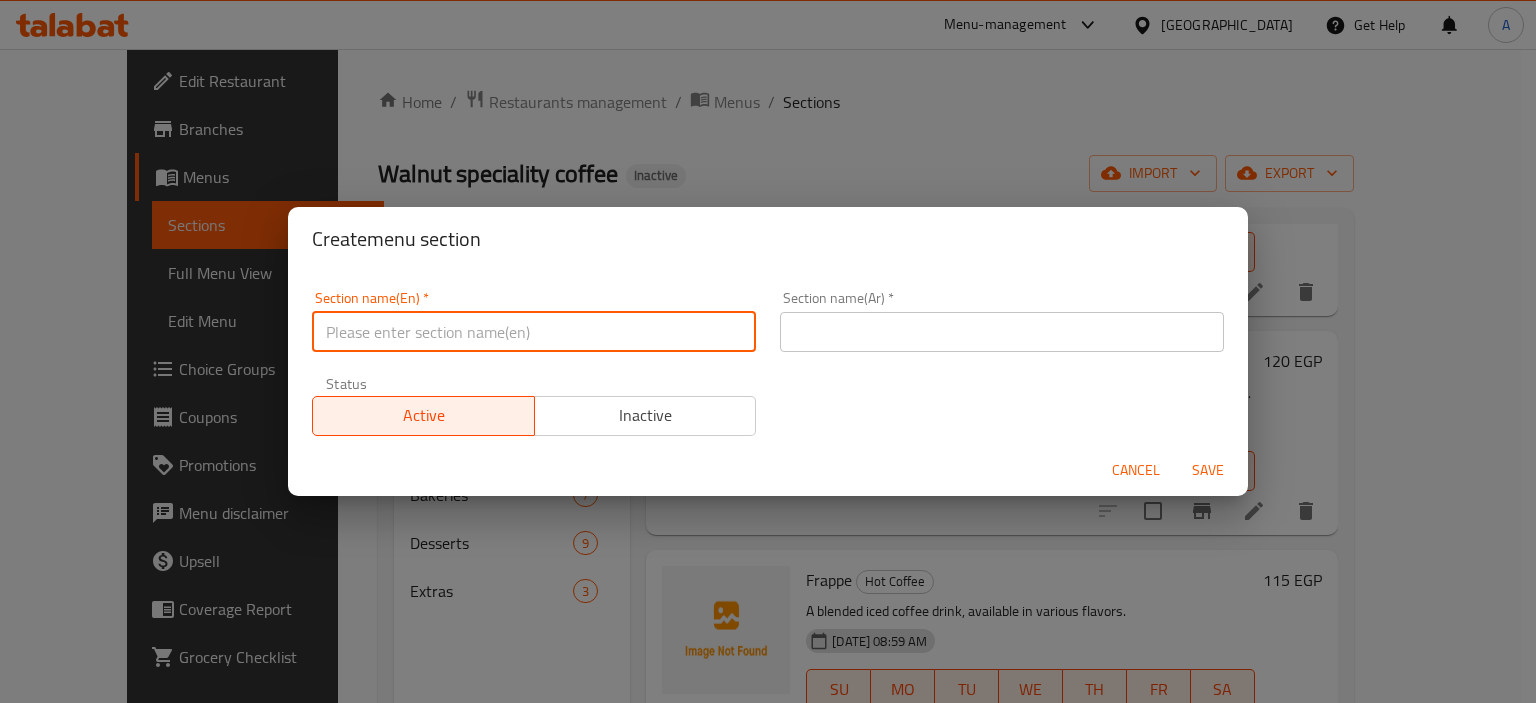 click at bounding box center [534, 332] 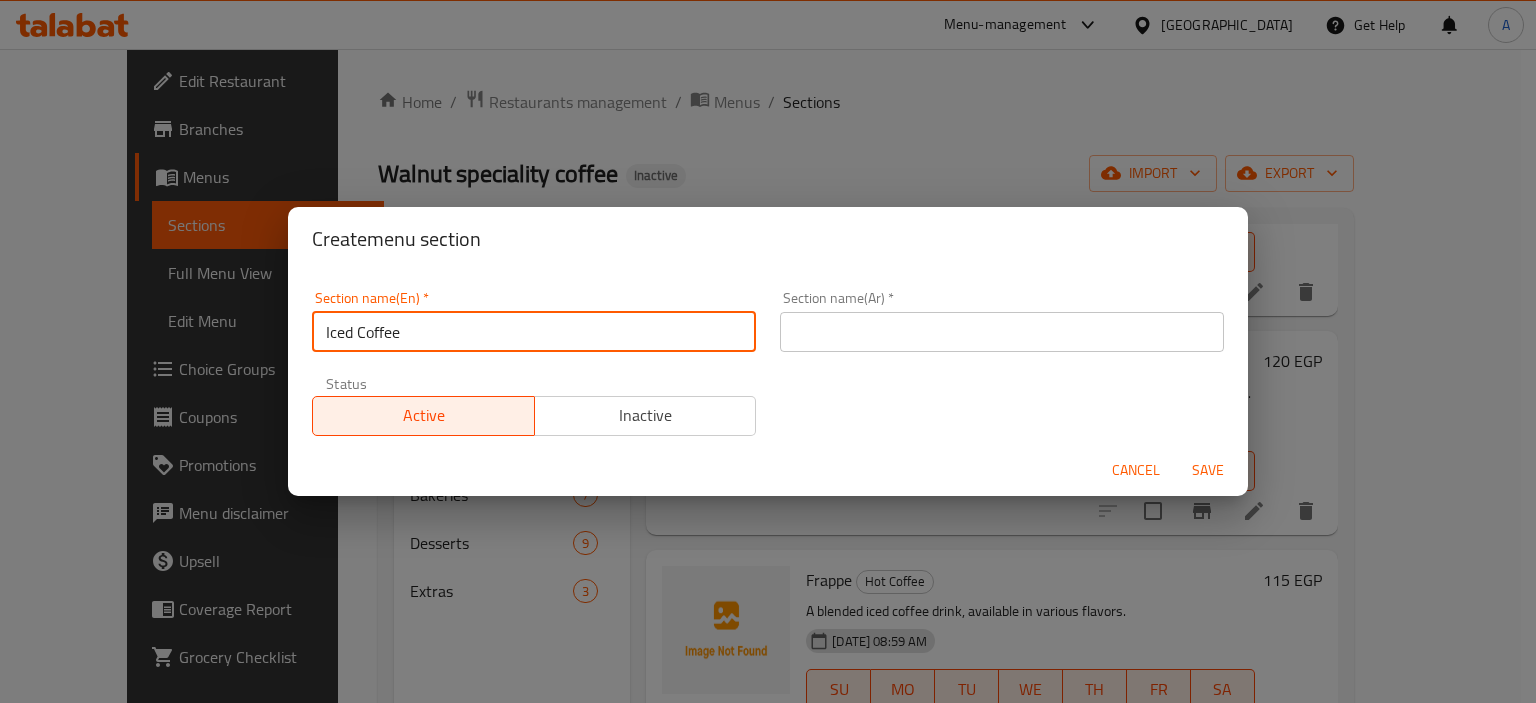 type on "Iced Coffee" 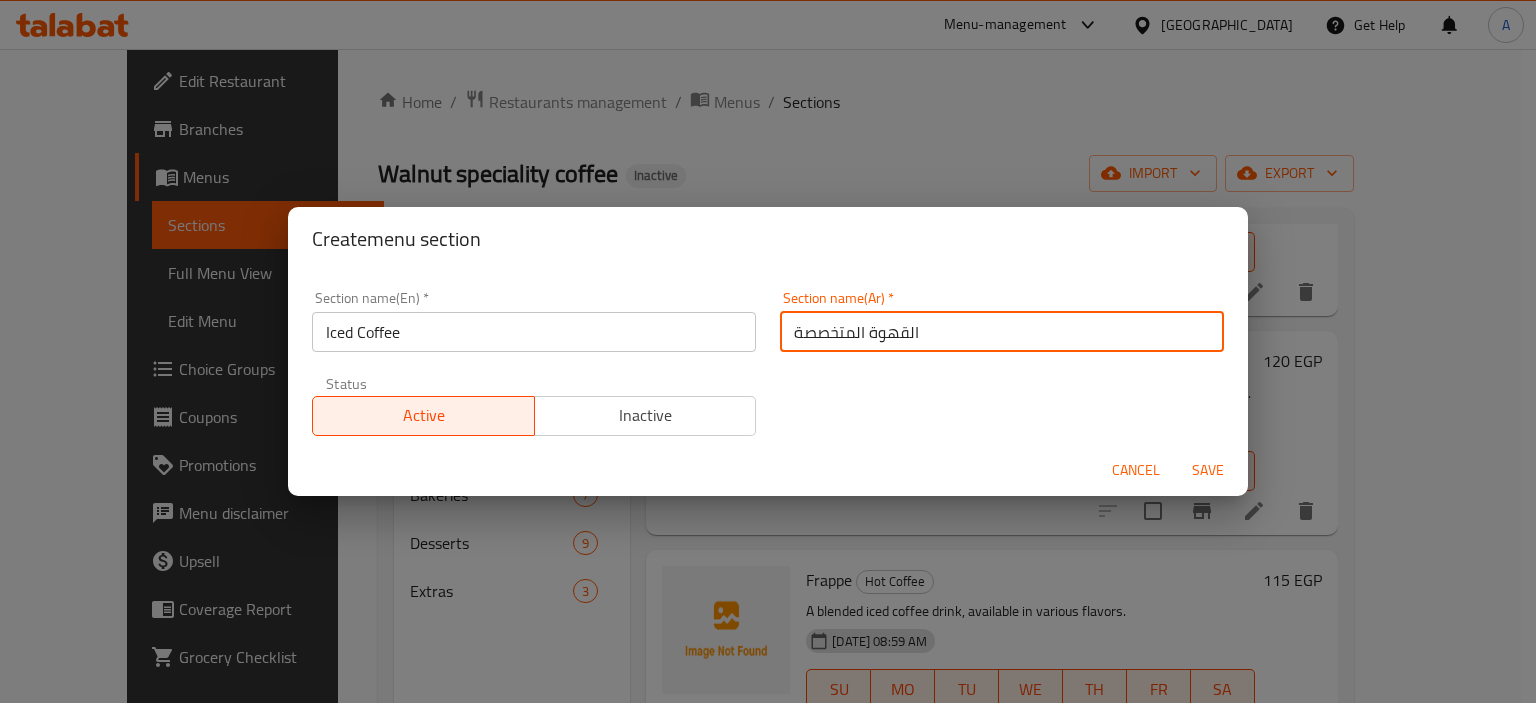 drag, startPoint x: 843, startPoint y: 332, endPoint x: 647, endPoint y: 335, distance: 196.02296 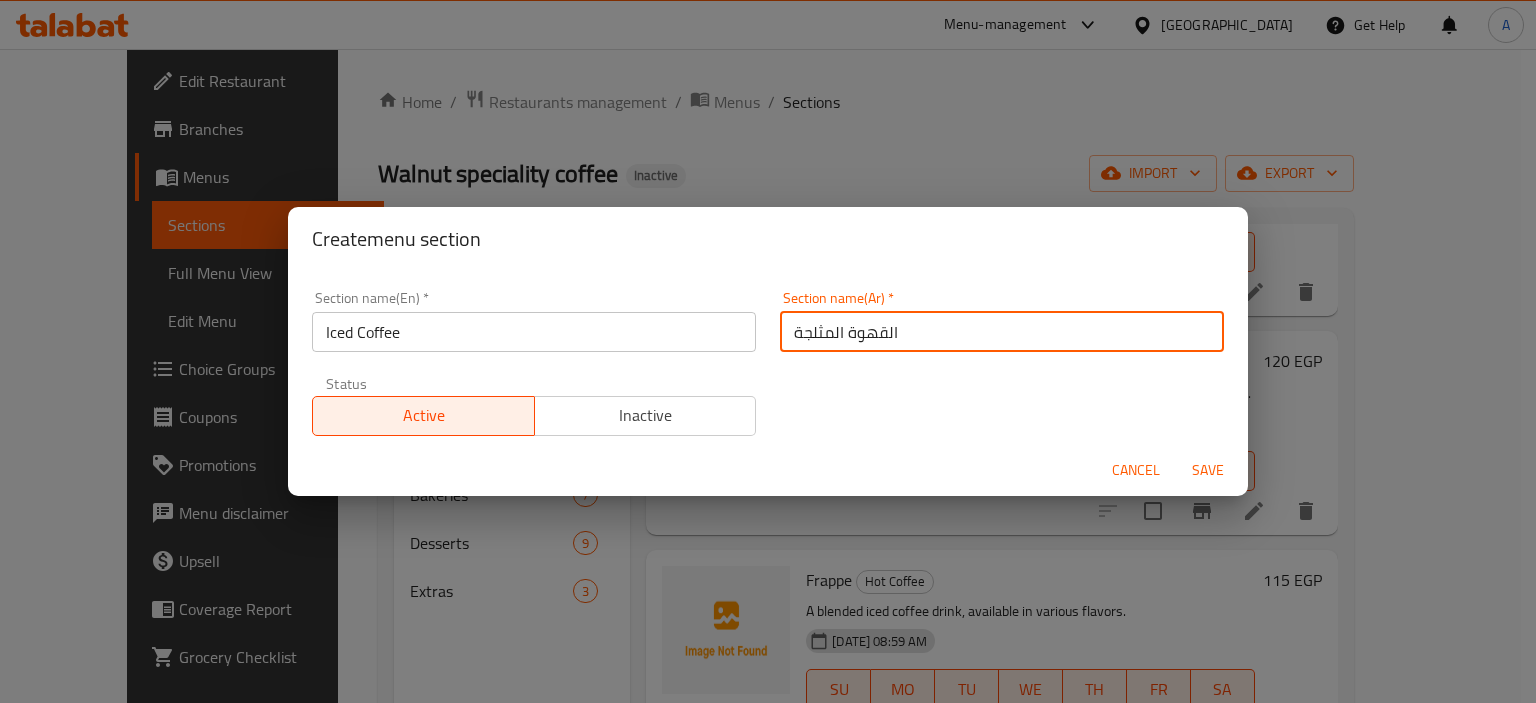 type on "القهوة المثلجة" 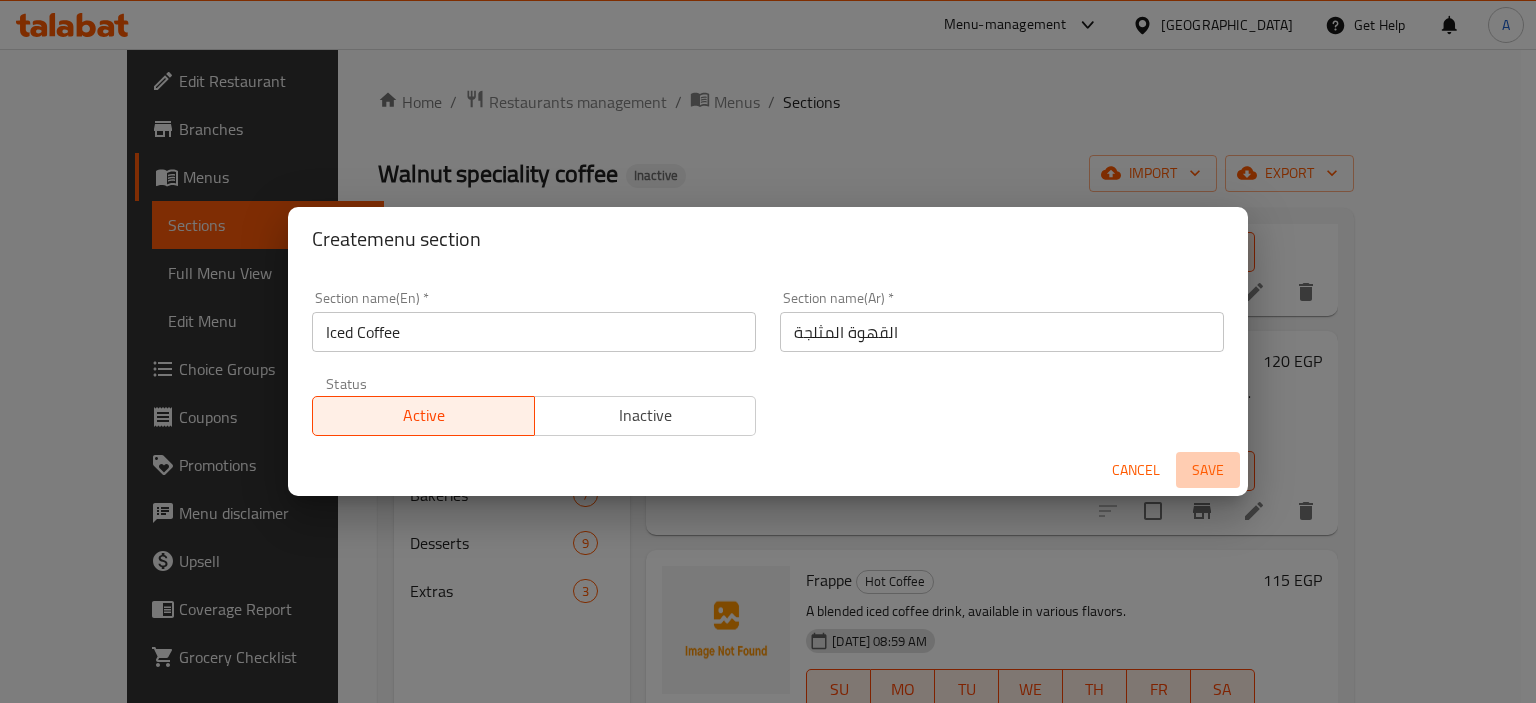 click on "Save" at bounding box center (1208, 470) 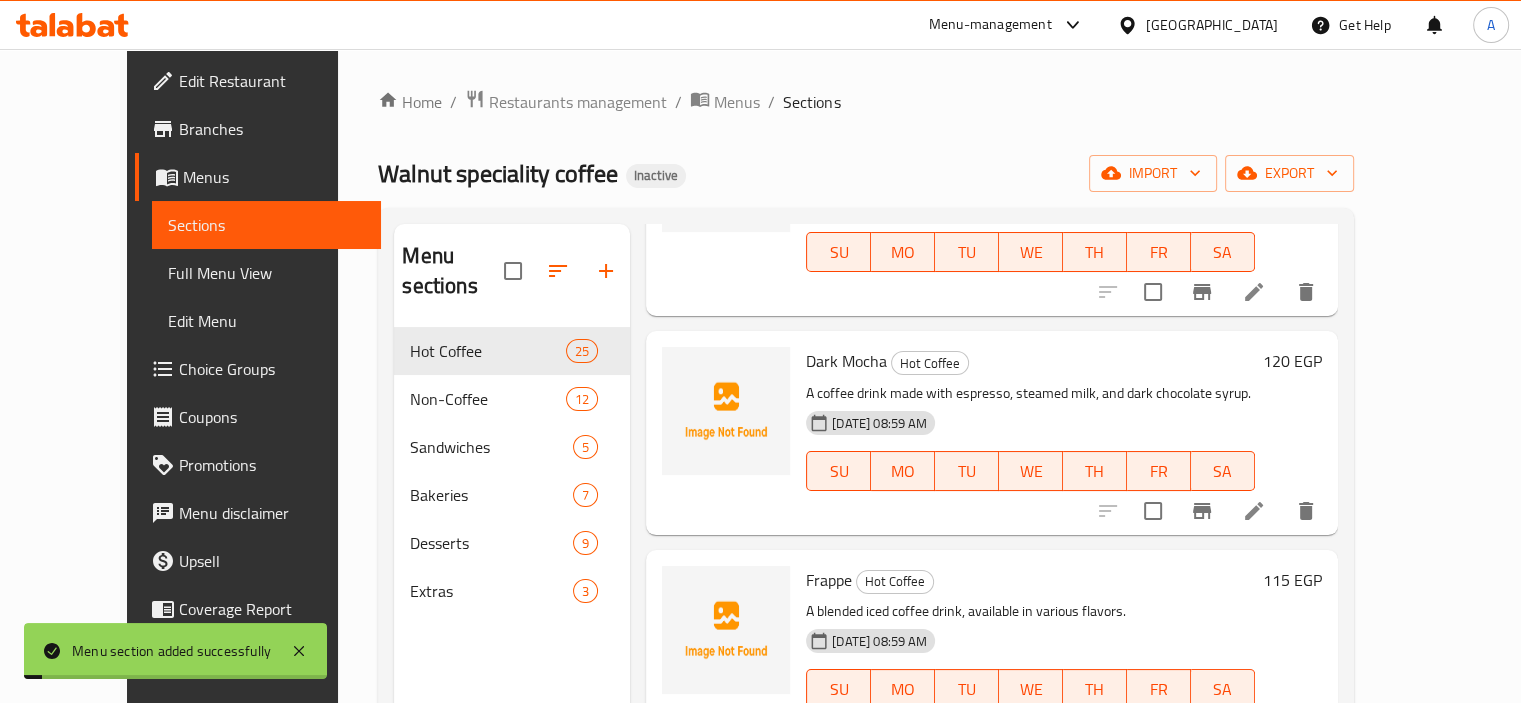scroll, scrollTop: 0, scrollLeft: 0, axis: both 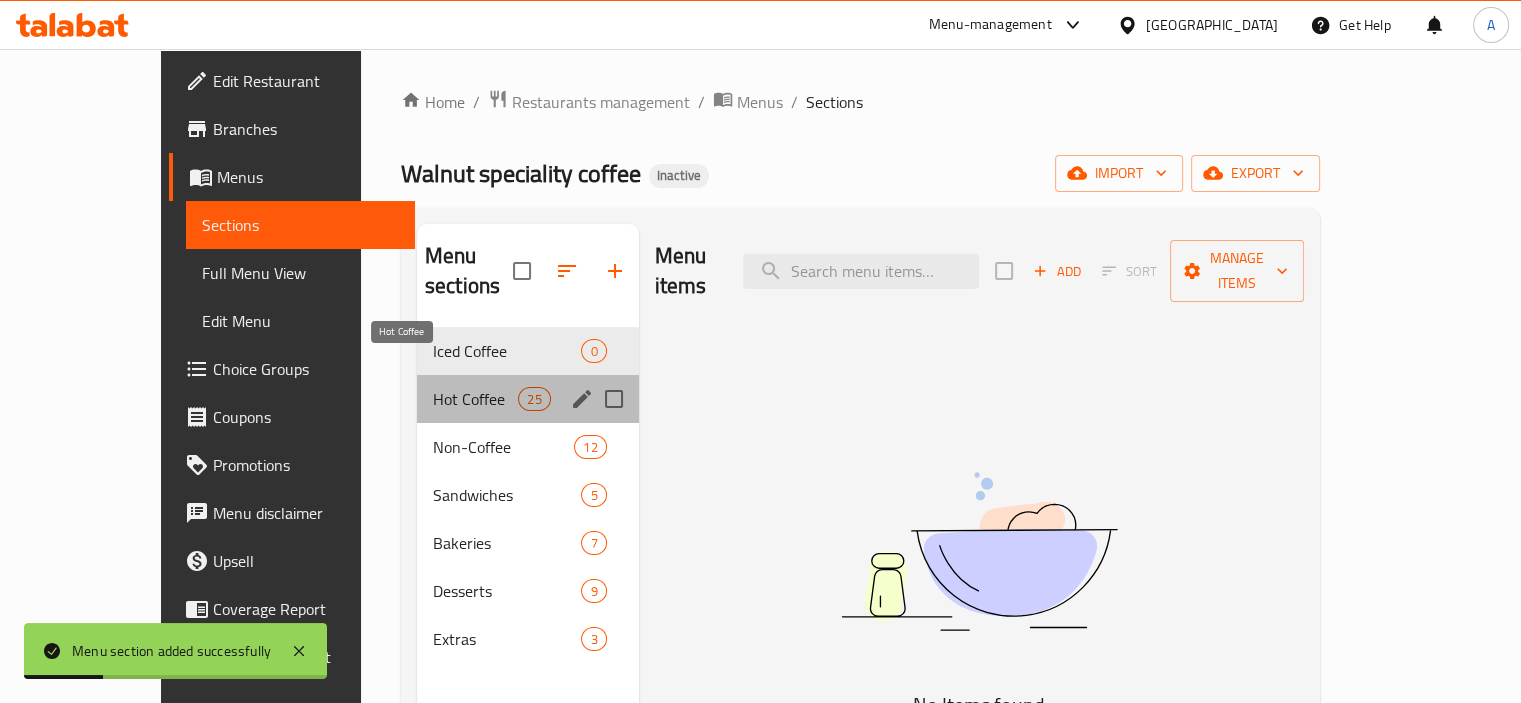 click on "Hot Coffee" at bounding box center [475, 399] 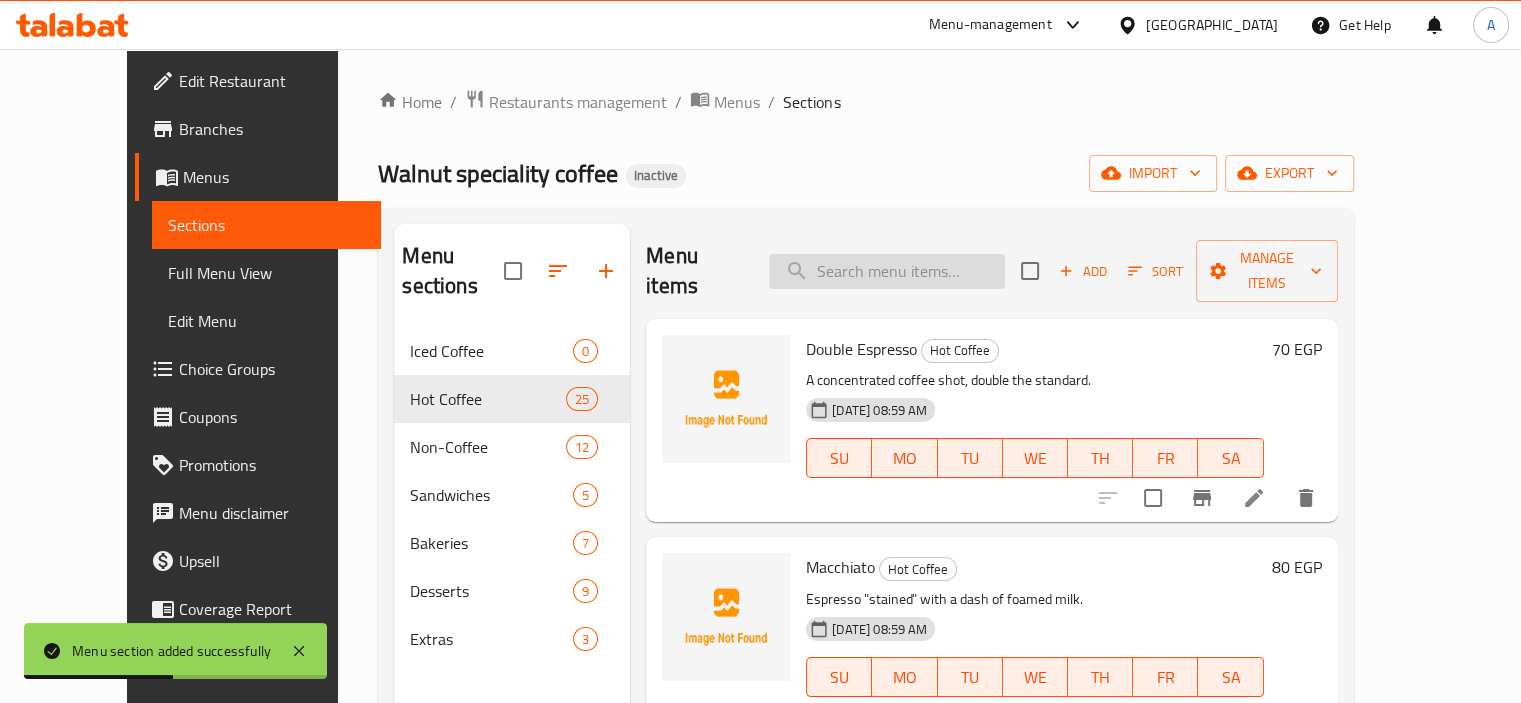 click at bounding box center [887, 271] 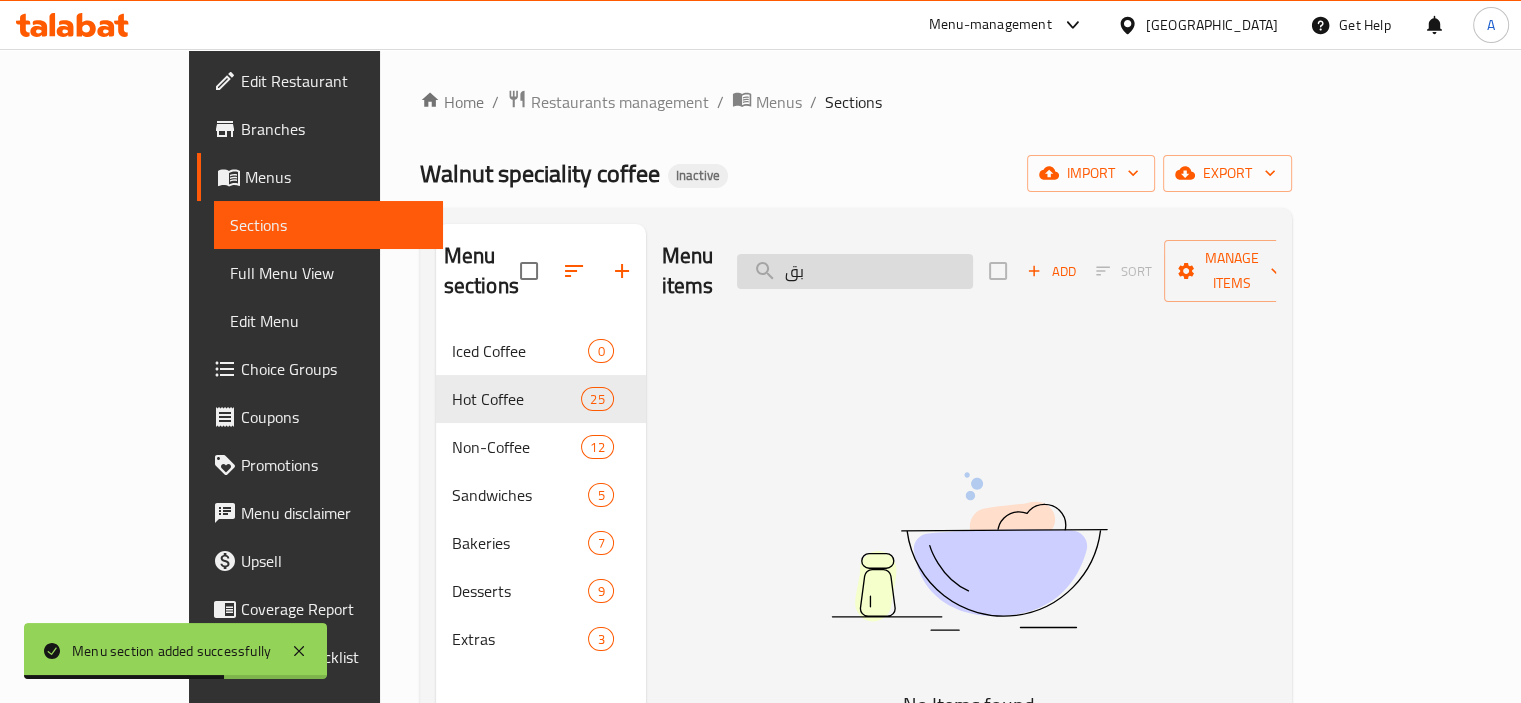 type on "ب" 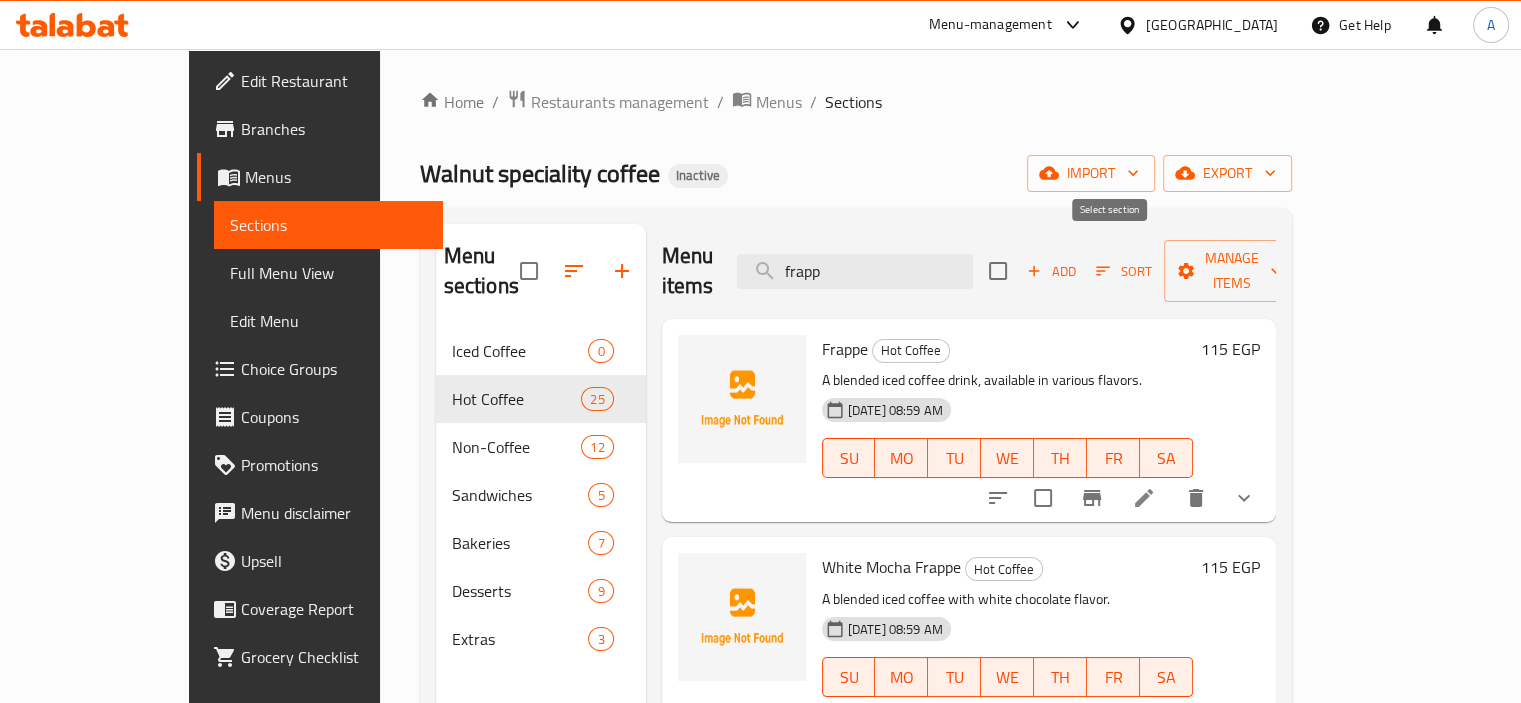 type on "frapp" 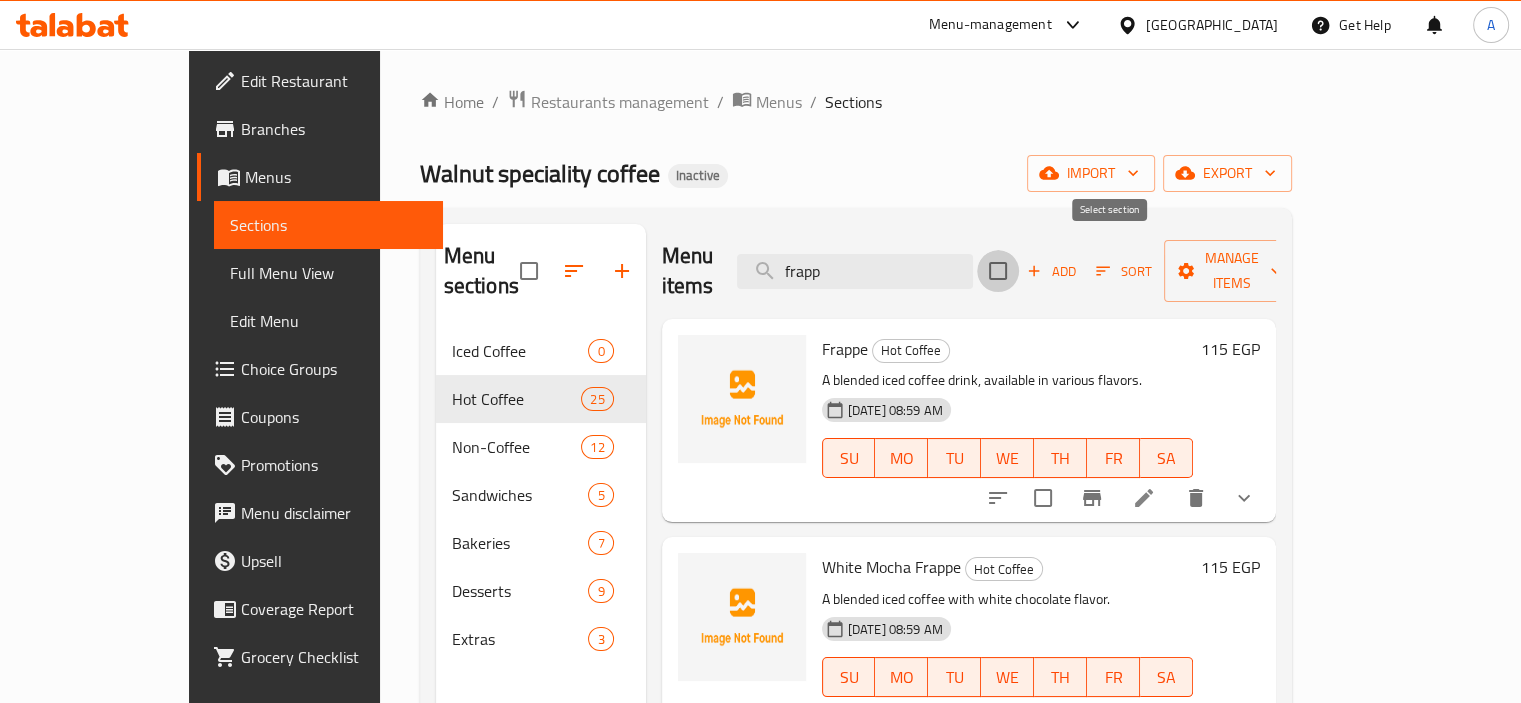 click at bounding box center (998, 271) 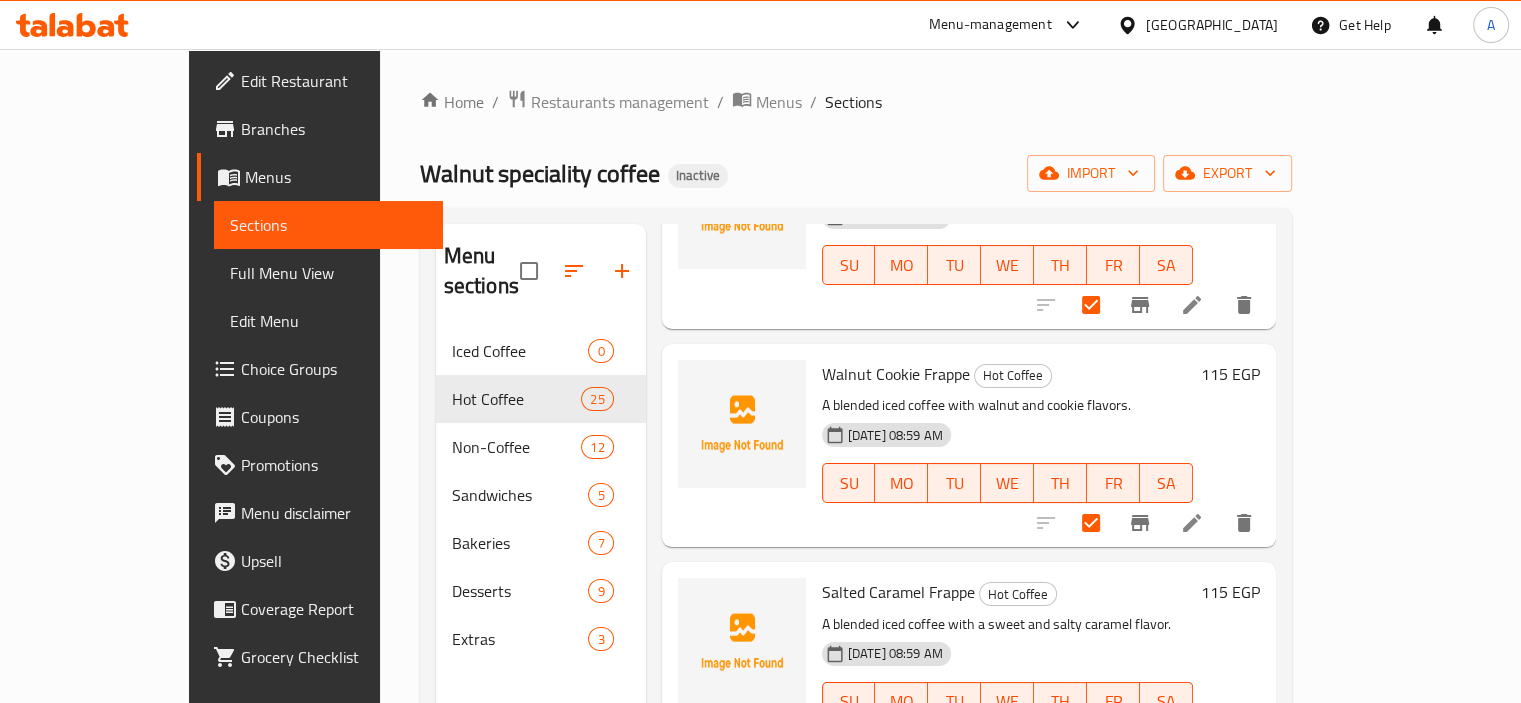 scroll, scrollTop: 439, scrollLeft: 0, axis: vertical 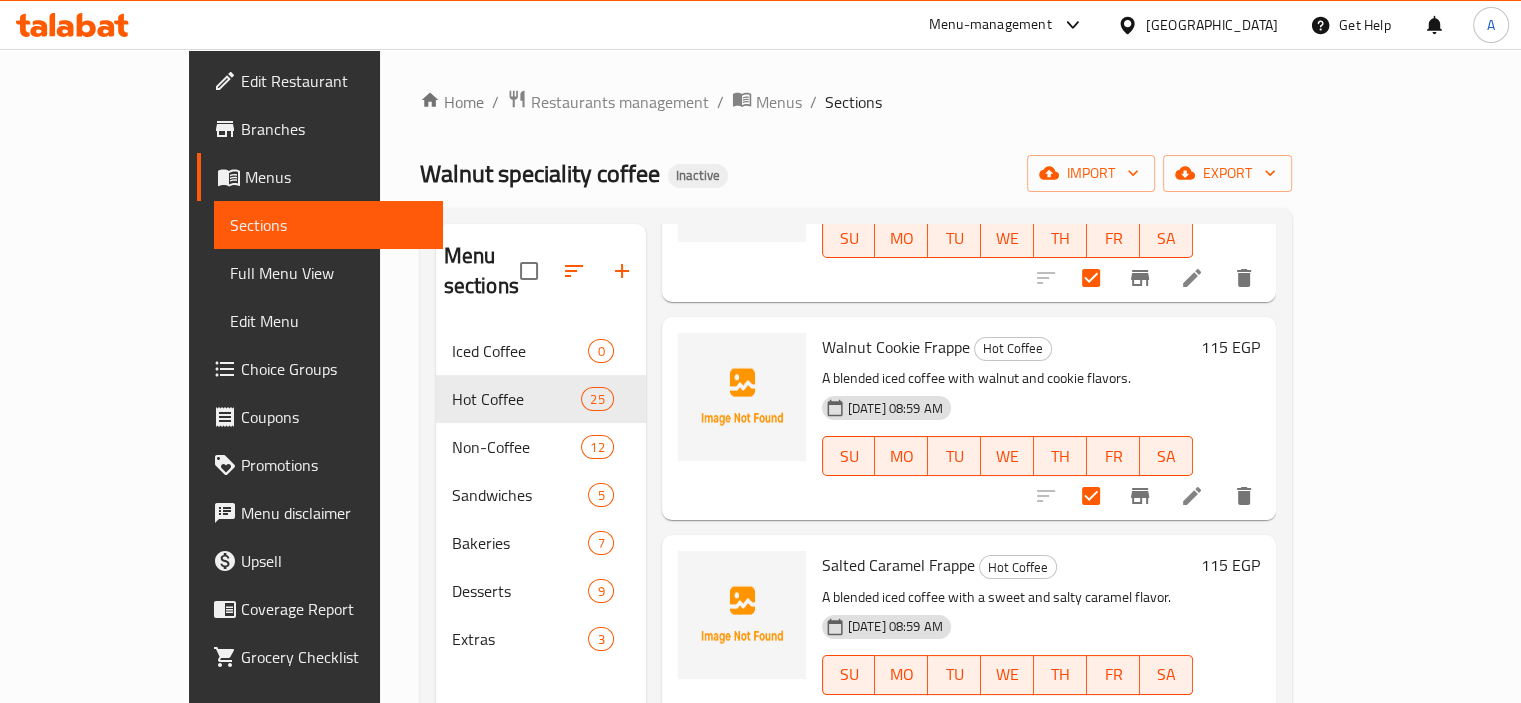 click on "Menu sections Iced Coffee 0 Hot Coffee 25 Non-Coffee 12 Sandwiches 5 Bakeries 7 Desserts 9 Extras 3 Menu items frapp Add Sort Manage items Frappe   Hot Coffee A blended iced coffee drink, available in various flavors. 12-07-2025 08:59 AM SU MO TU WE TH FR SA 115   EGP White Mocha Frappe   Hot Coffee A blended iced coffee with white chocolate flavor. 12-07-2025 08:59 AM SU MO TU WE TH FR SA 115   EGP Walnut Cookie Frappe   Hot Coffee A blended iced coffee with walnut and cookie flavors. 12-07-2025 08:59 AM SU MO TU WE TH FR SA 115   EGP Salted Caramel Frappe   Hot Coffee A blended iced coffee with a sweet and salty caramel flavor. 12-07-2025 08:59 AM SU MO TU WE TH FR SA 115   EGP Non-Coffee Frappe   Non-Coffee Blended, non-coffee drinks available in a variety of fruit and dessert flavors. 12-07-2025 08:59 AM SU MO TU WE TH FR SA 100   EGP" at bounding box center [856, 575] 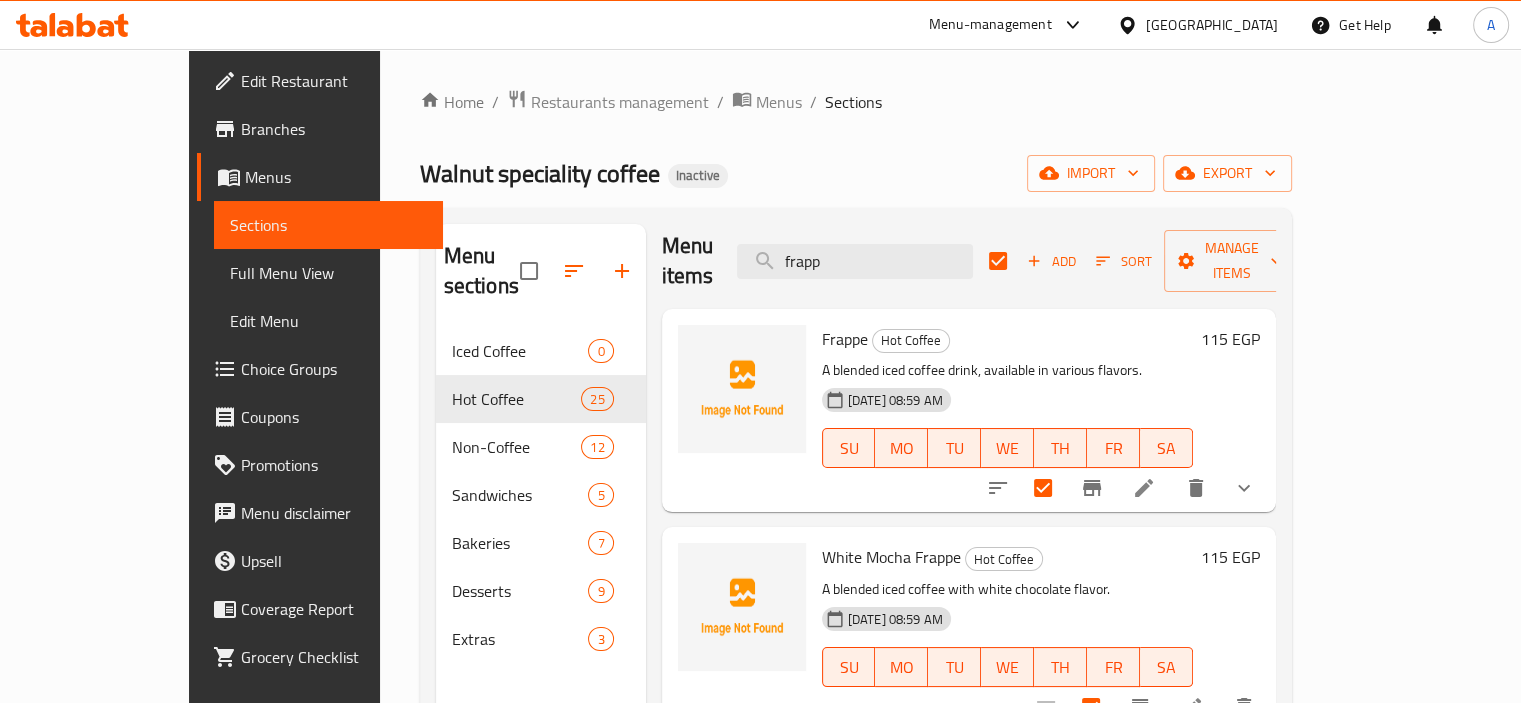 scroll, scrollTop: 0, scrollLeft: 0, axis: both 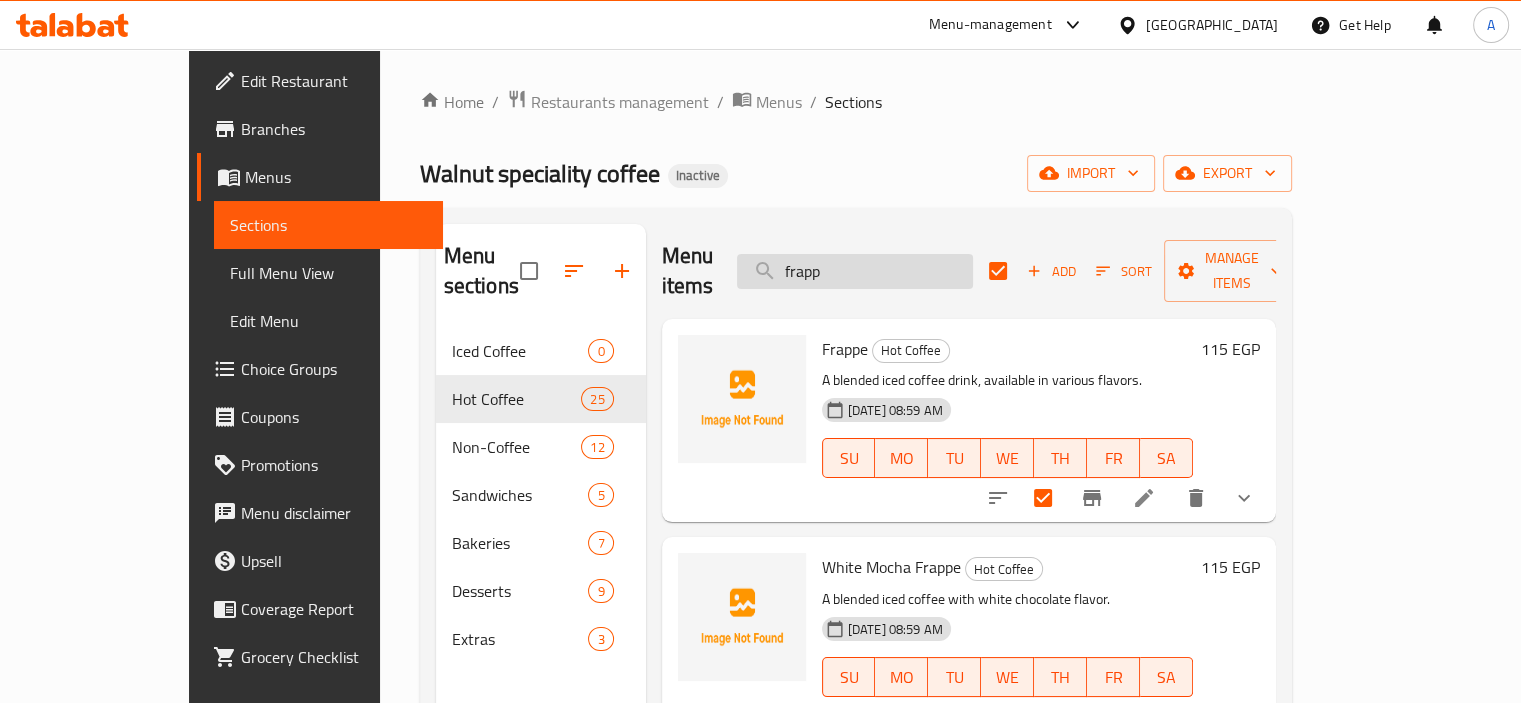 click on "frapp" at bounding box center (855, 271) 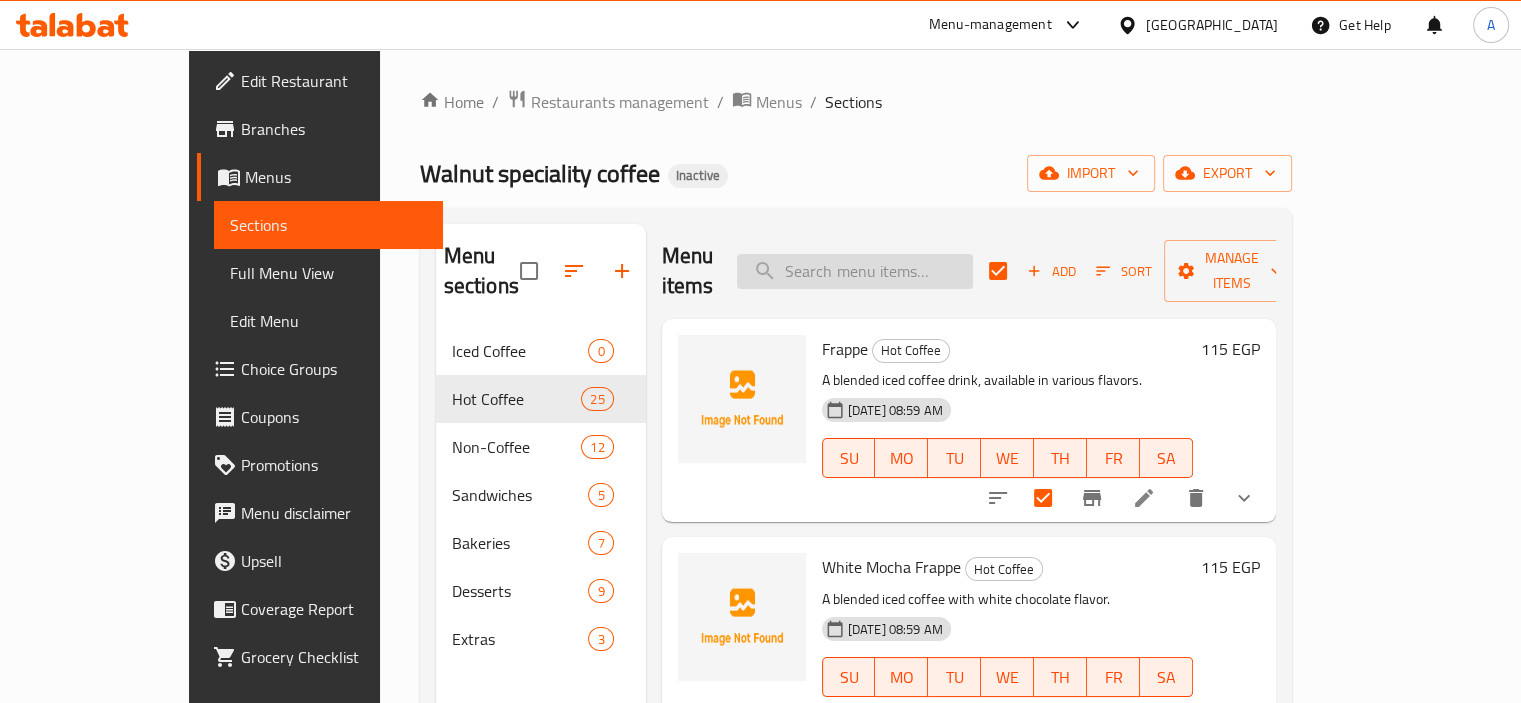 checkbox on "false" 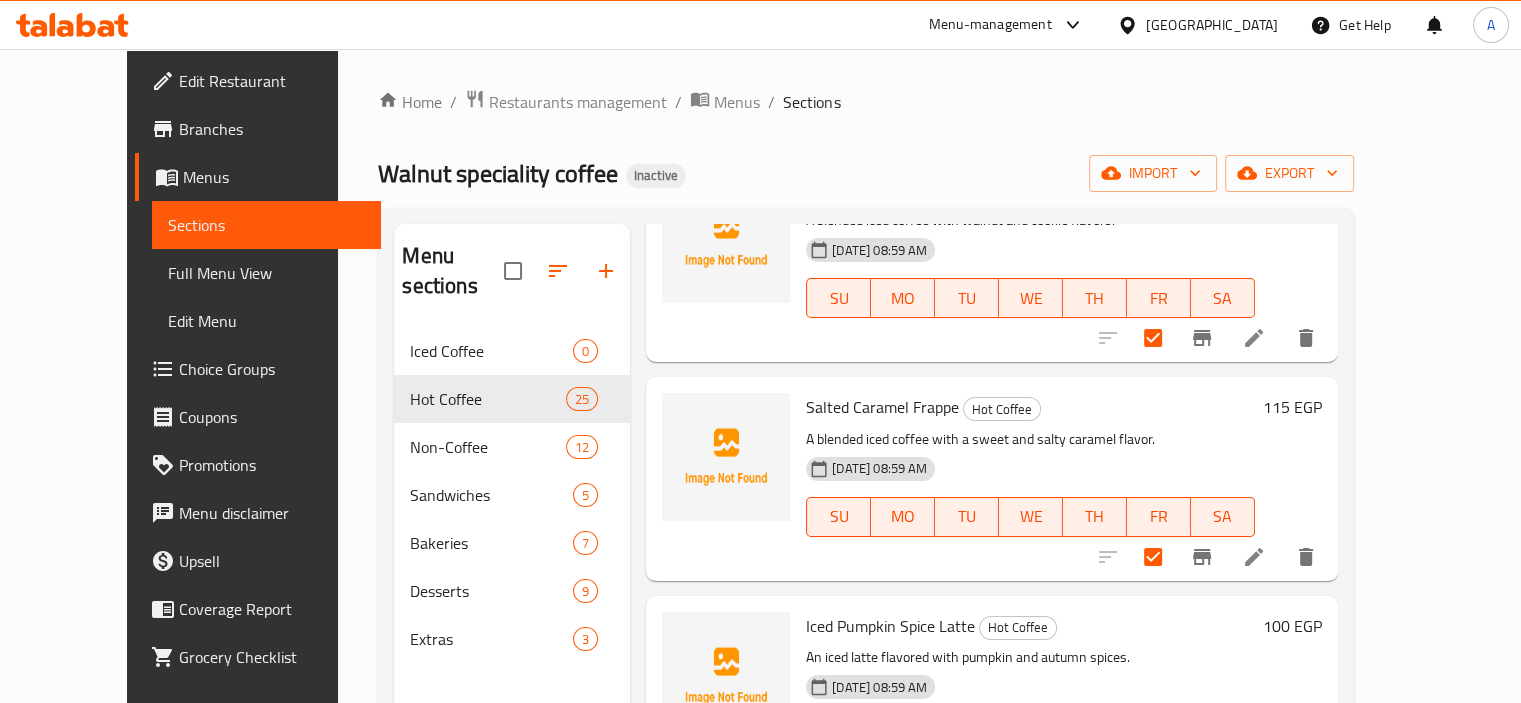 scroll, scrollTop: 3971, scrollLeft: 0, axis: vertical 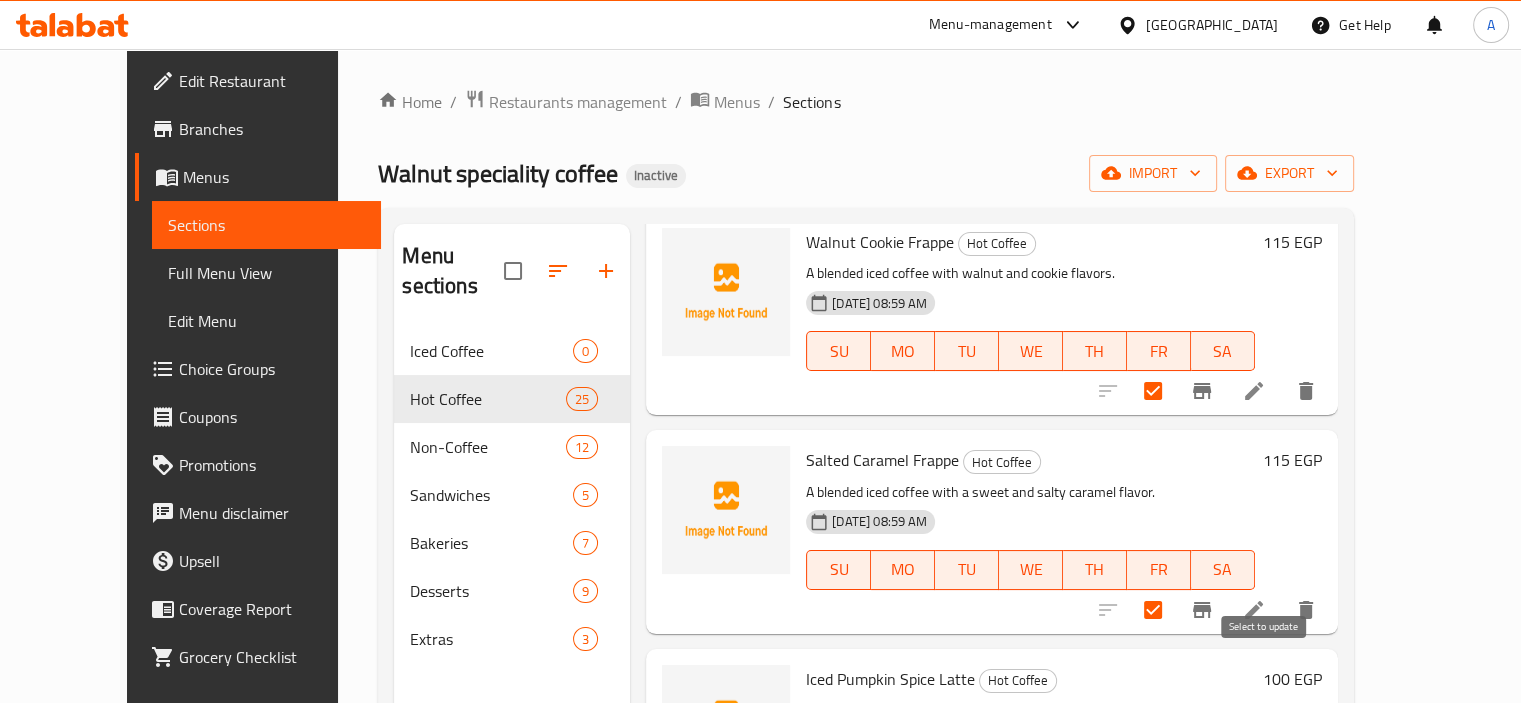 type 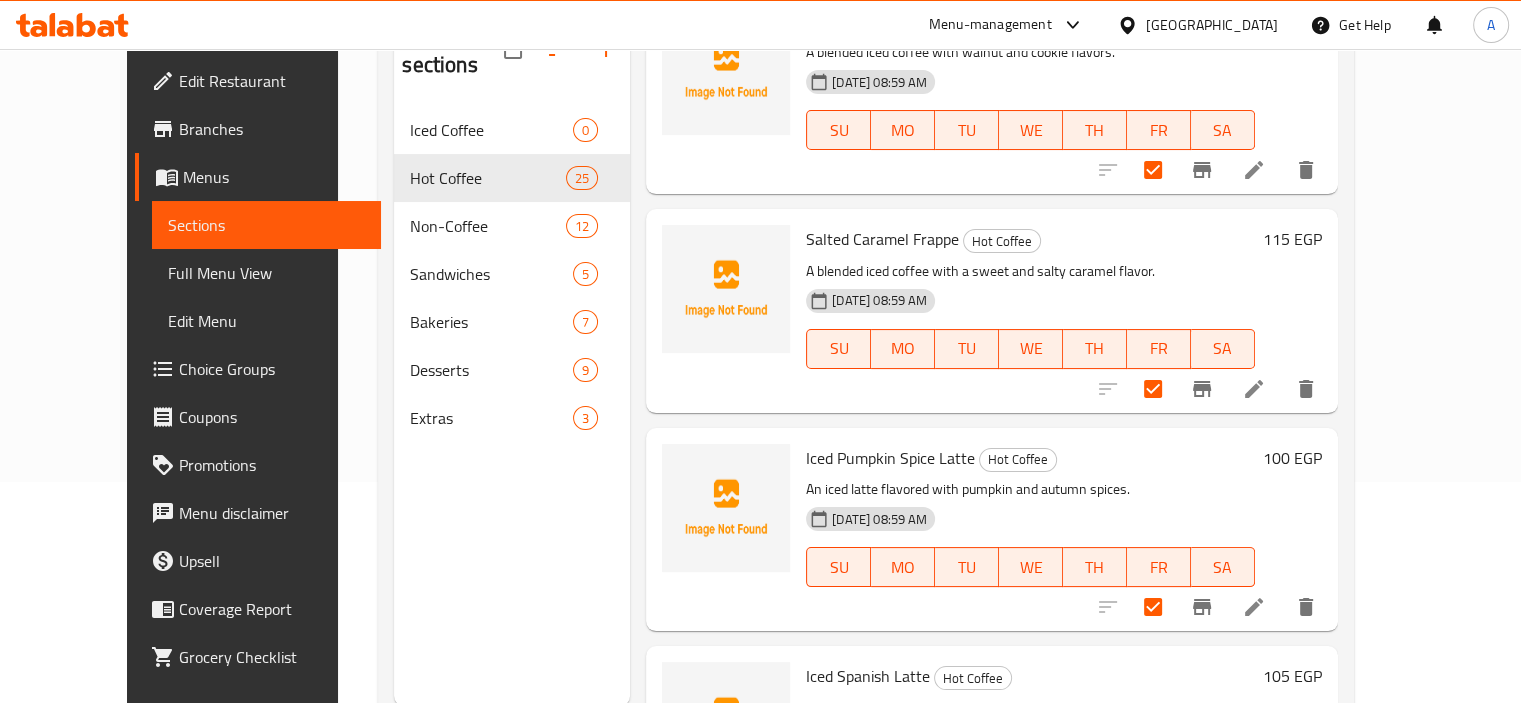 scroll, scrollTop: 224, scrollLeft: 0, axis: vertical 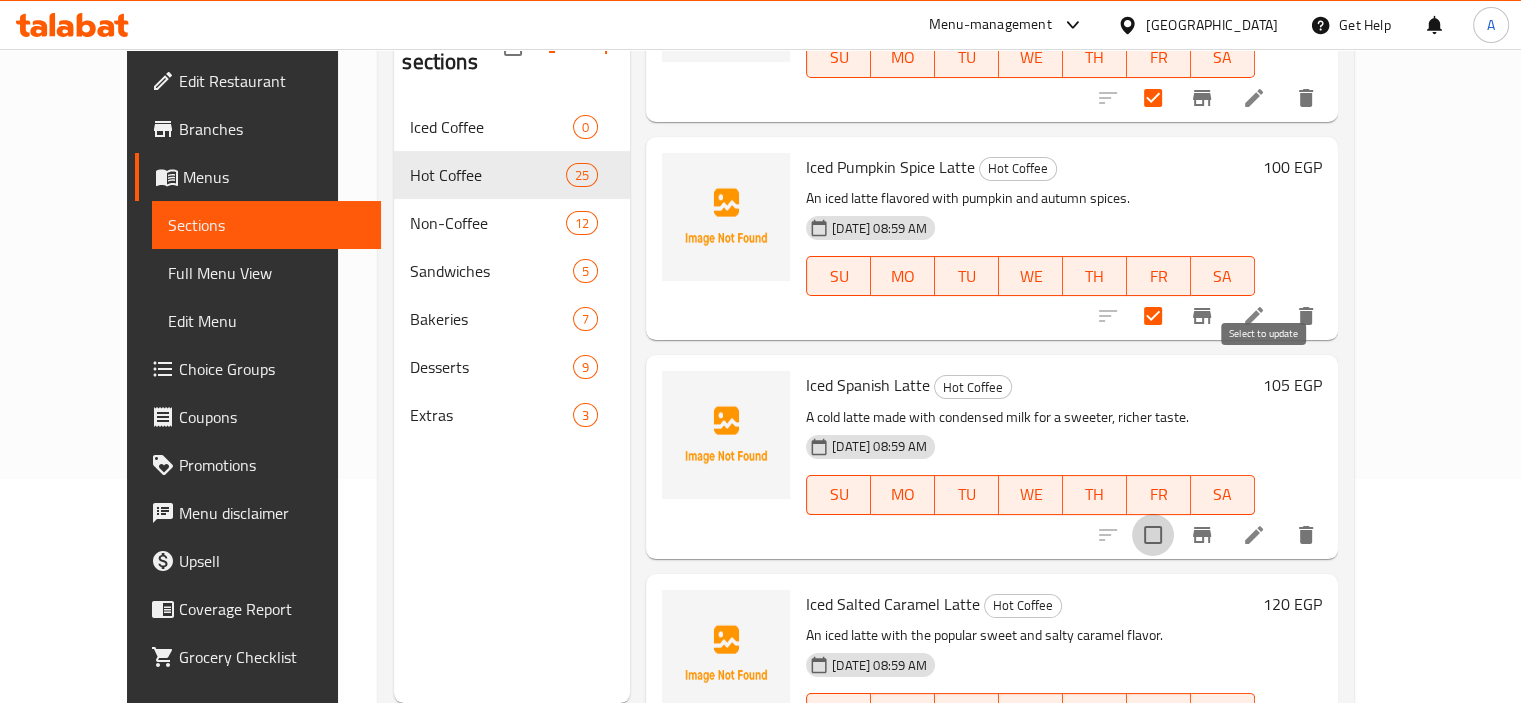 click at bounding box center [1153, 535] 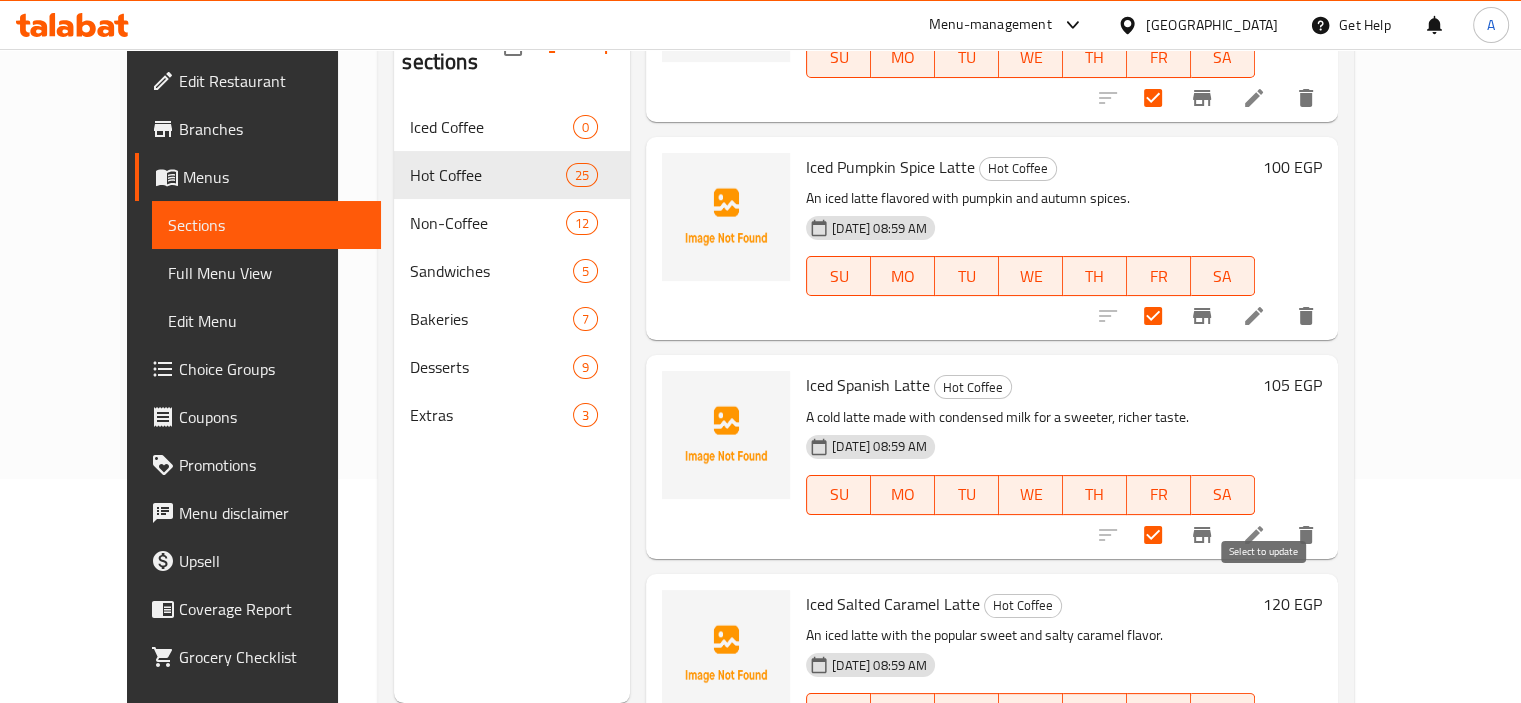 click at bounding box center (1153, 753) 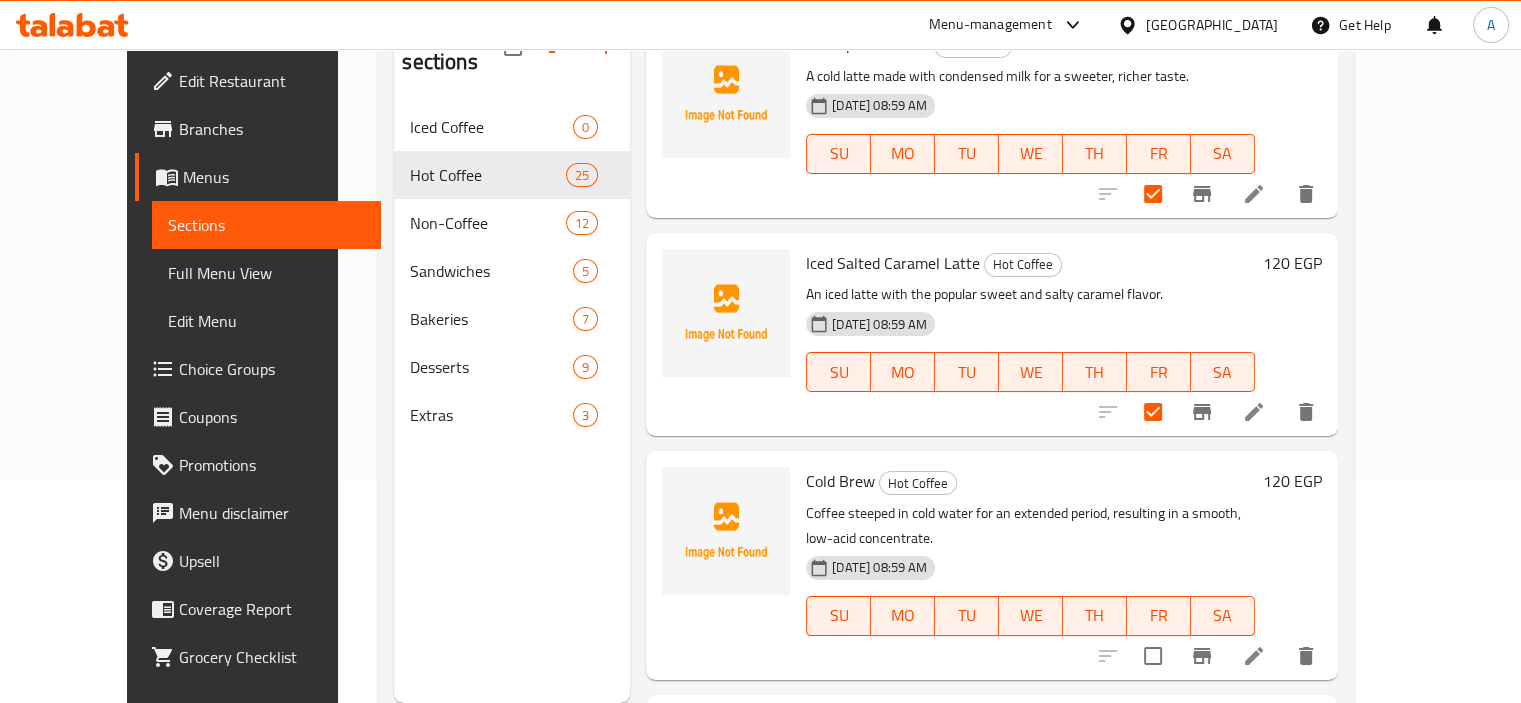 scroll, scrollTop: 4639, scrollLeft: 0, axis: vertical 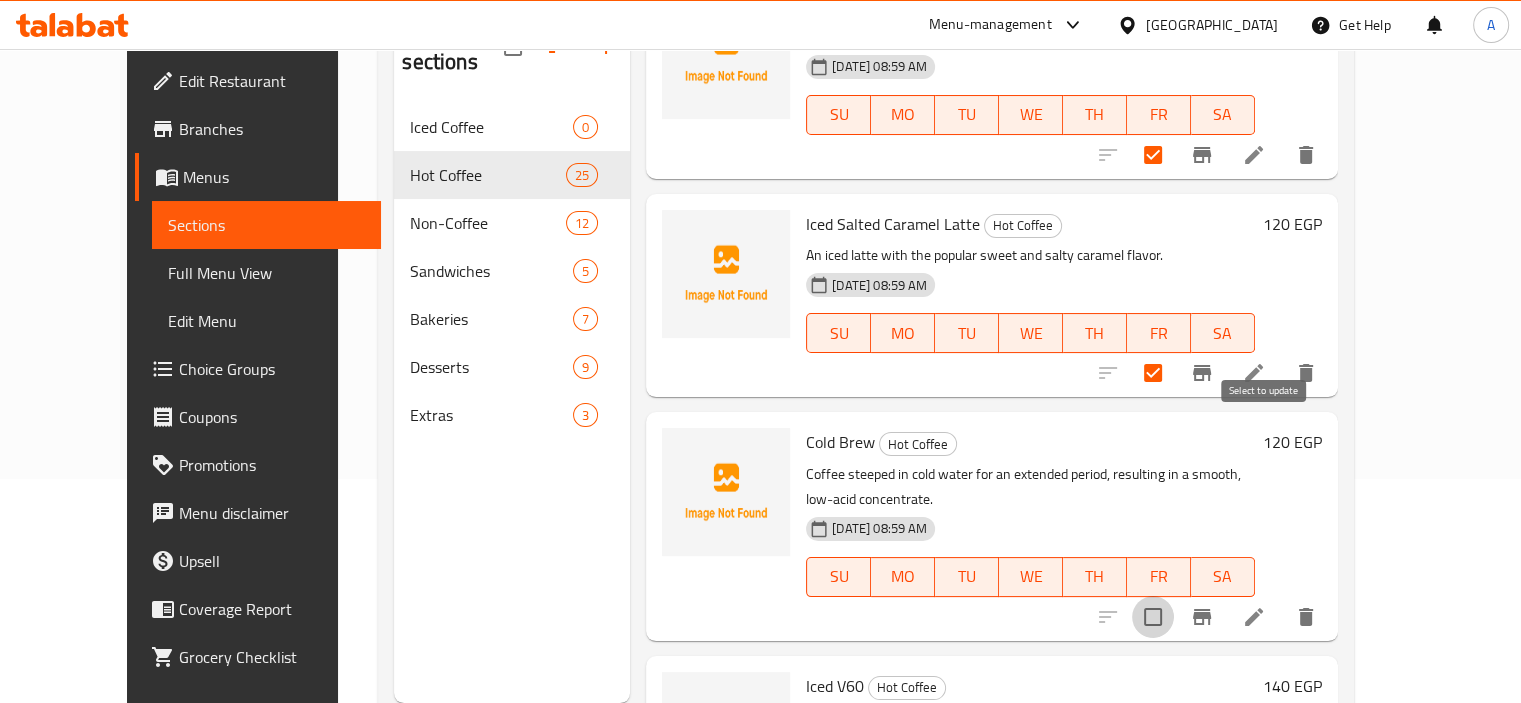 click at bounding box center (1153, 617) 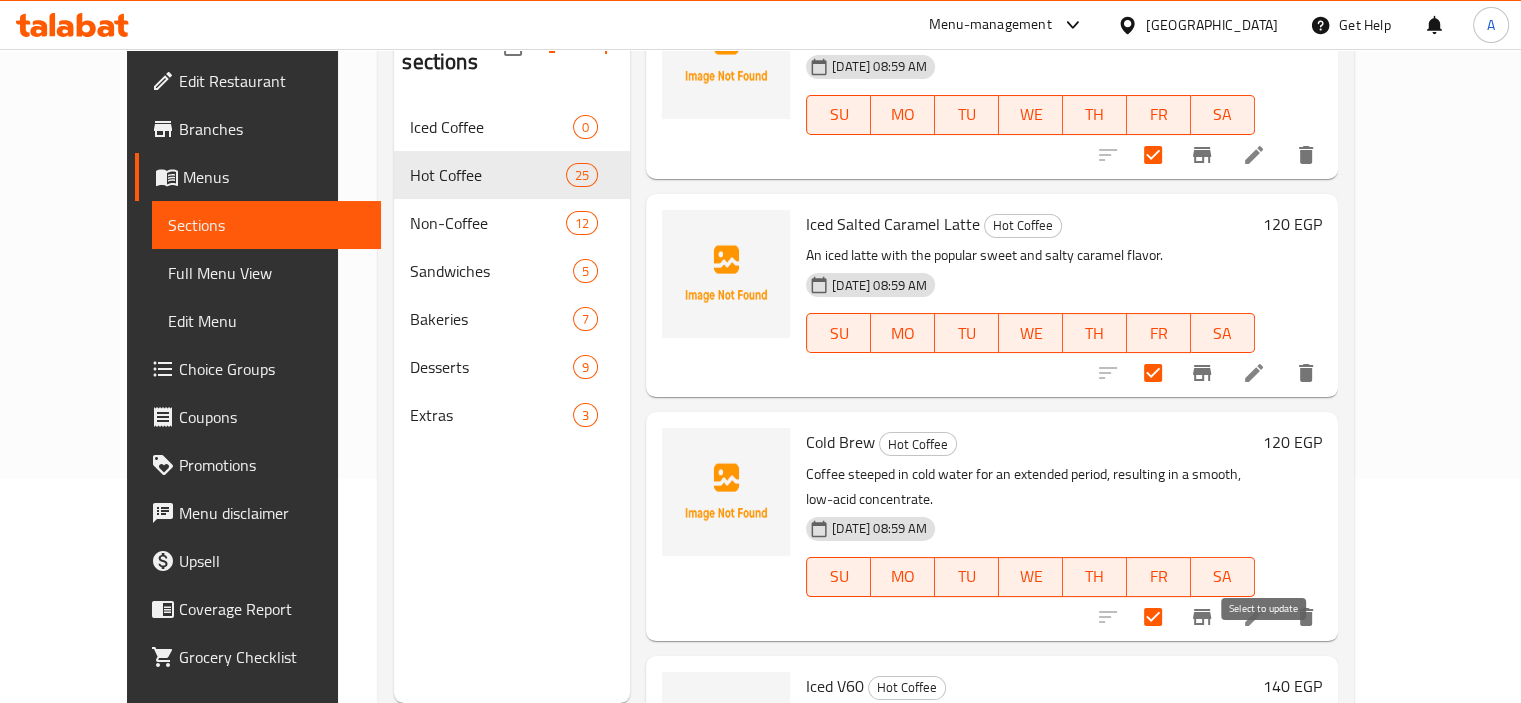click at bounding box center (1153, 835) 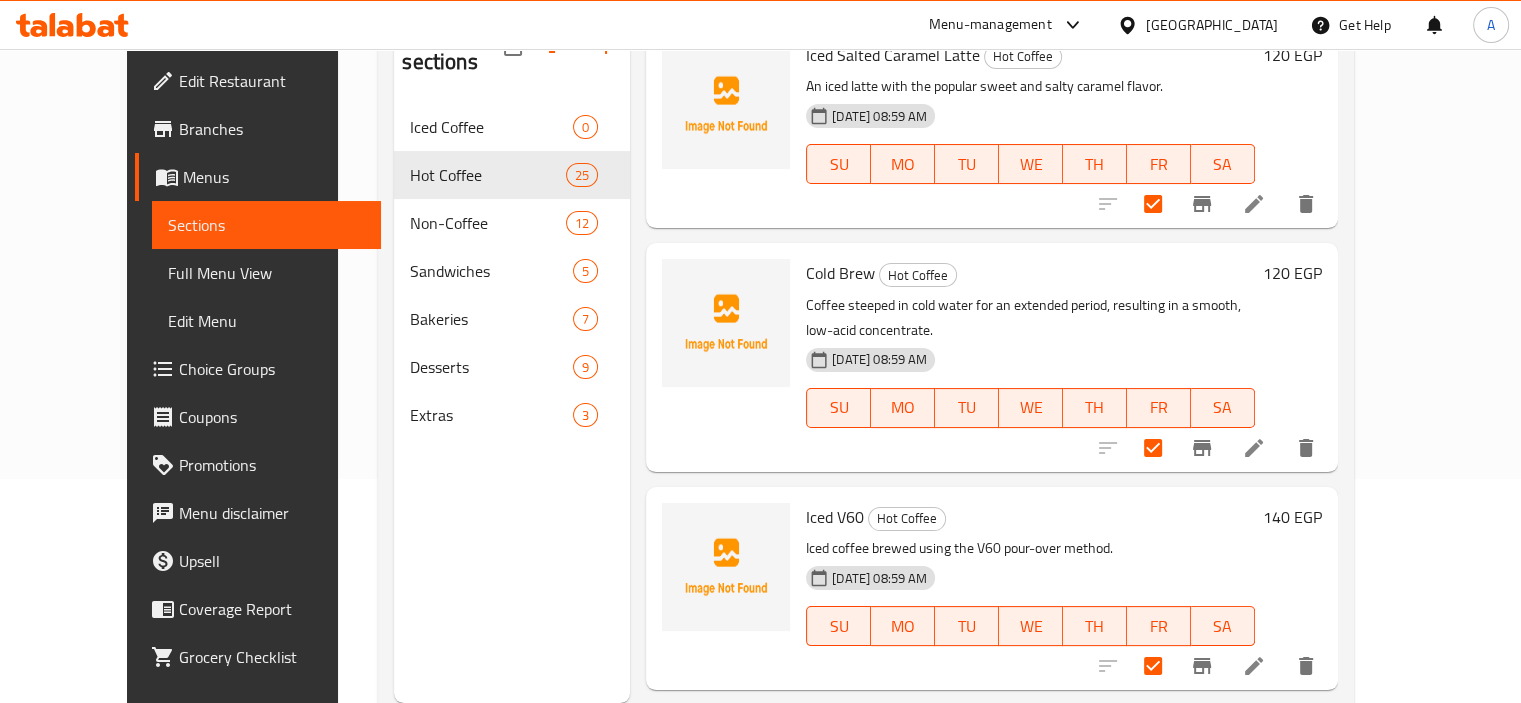 scroll, scrollTop: 4833, scrollLeft: 0, axis: vertical 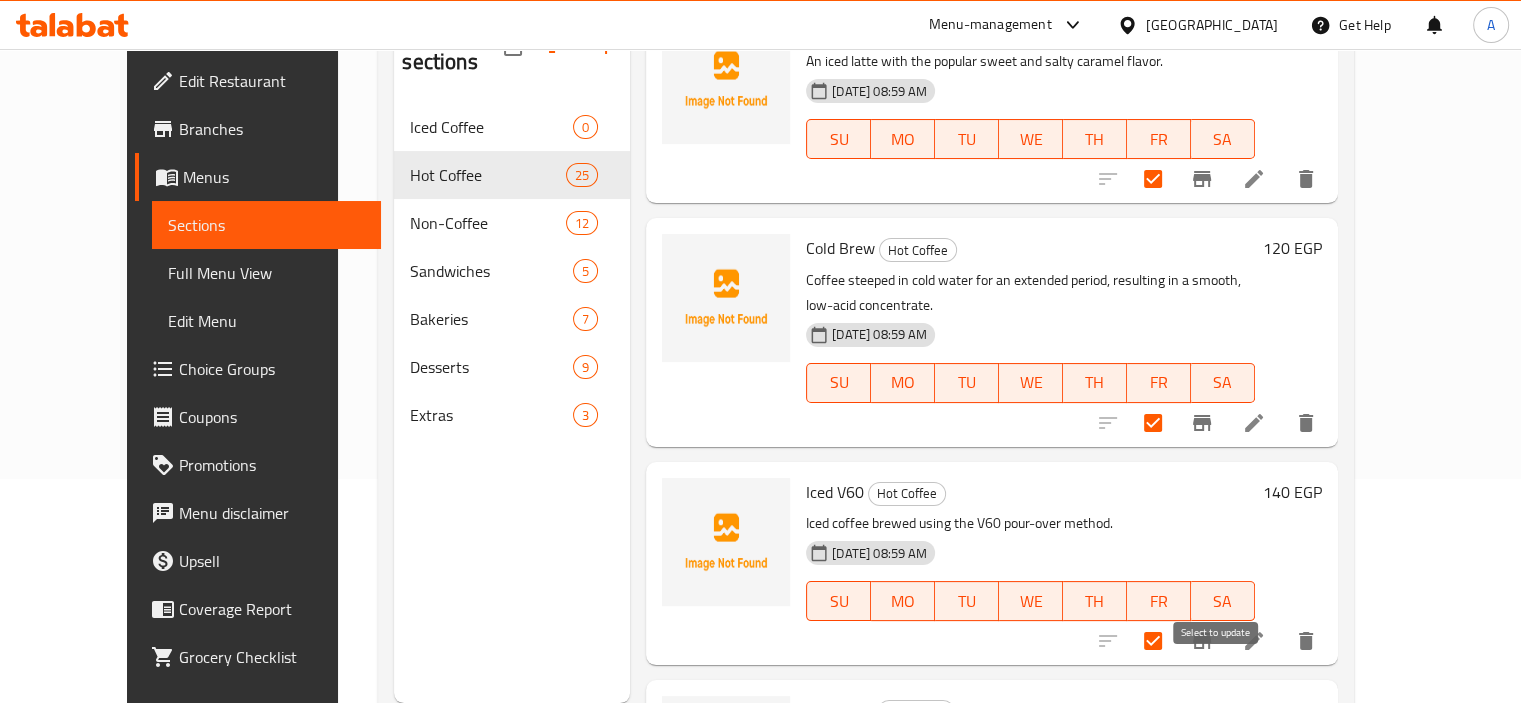 click at bounding box center (1105, 859) 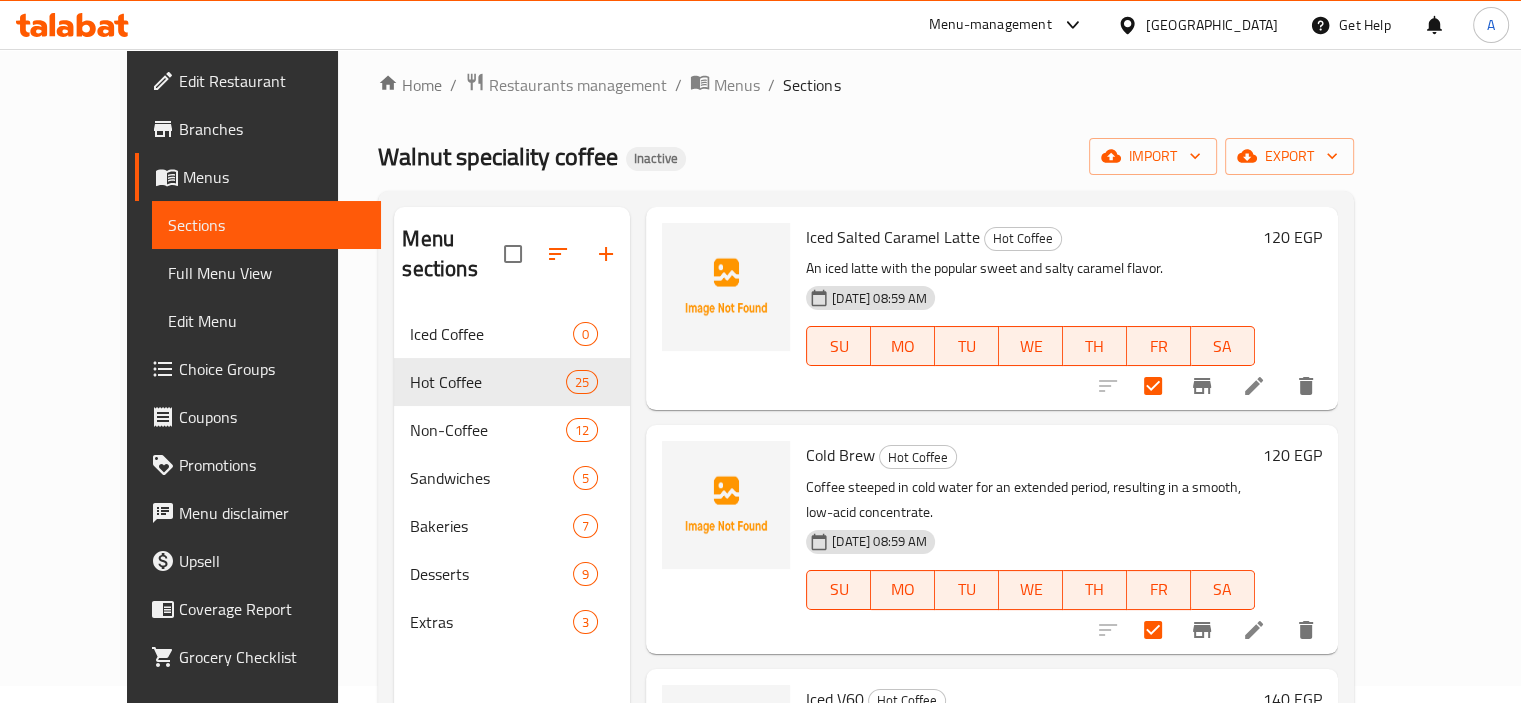 scroll, scrollTop: 0, scrollLeft: 0, axis: both 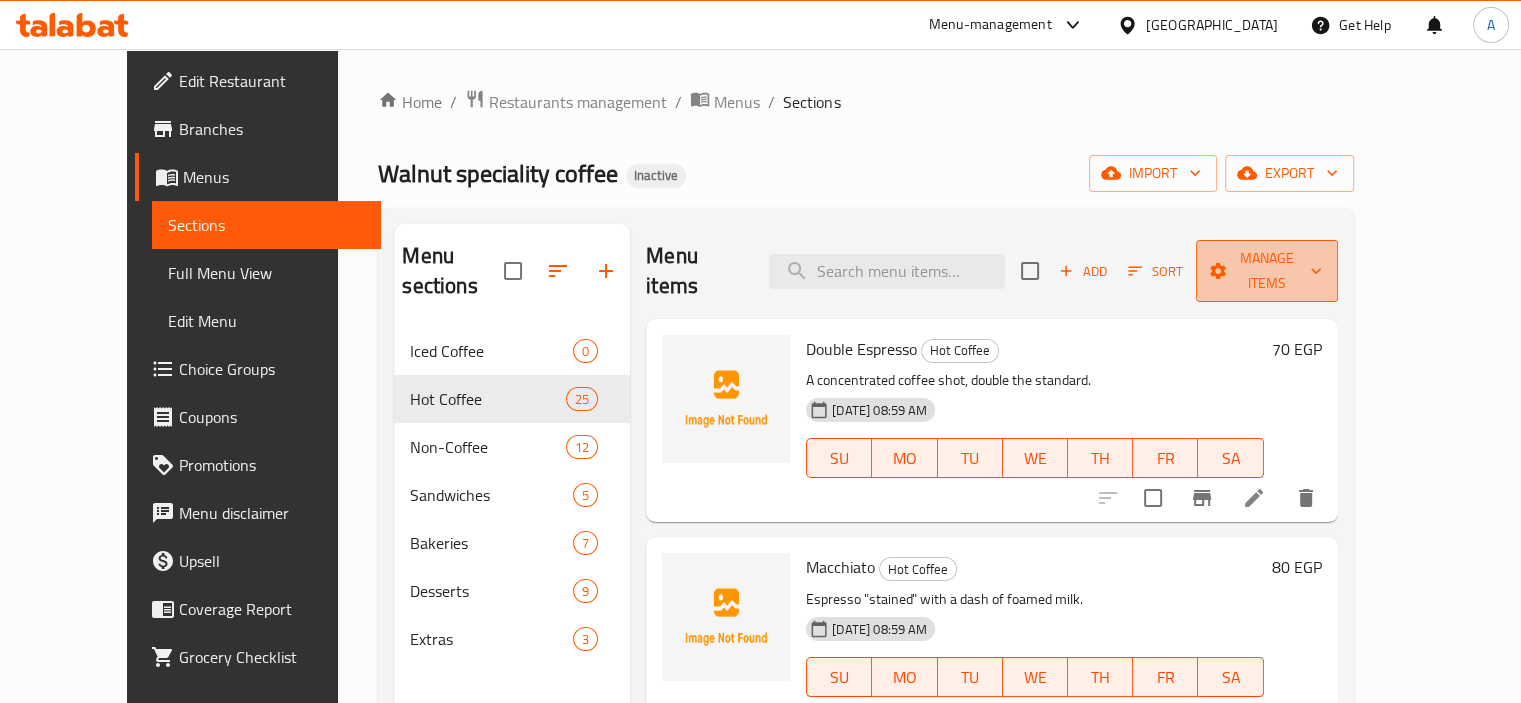 click on "Manage items" at bounding box center [1267, 271] 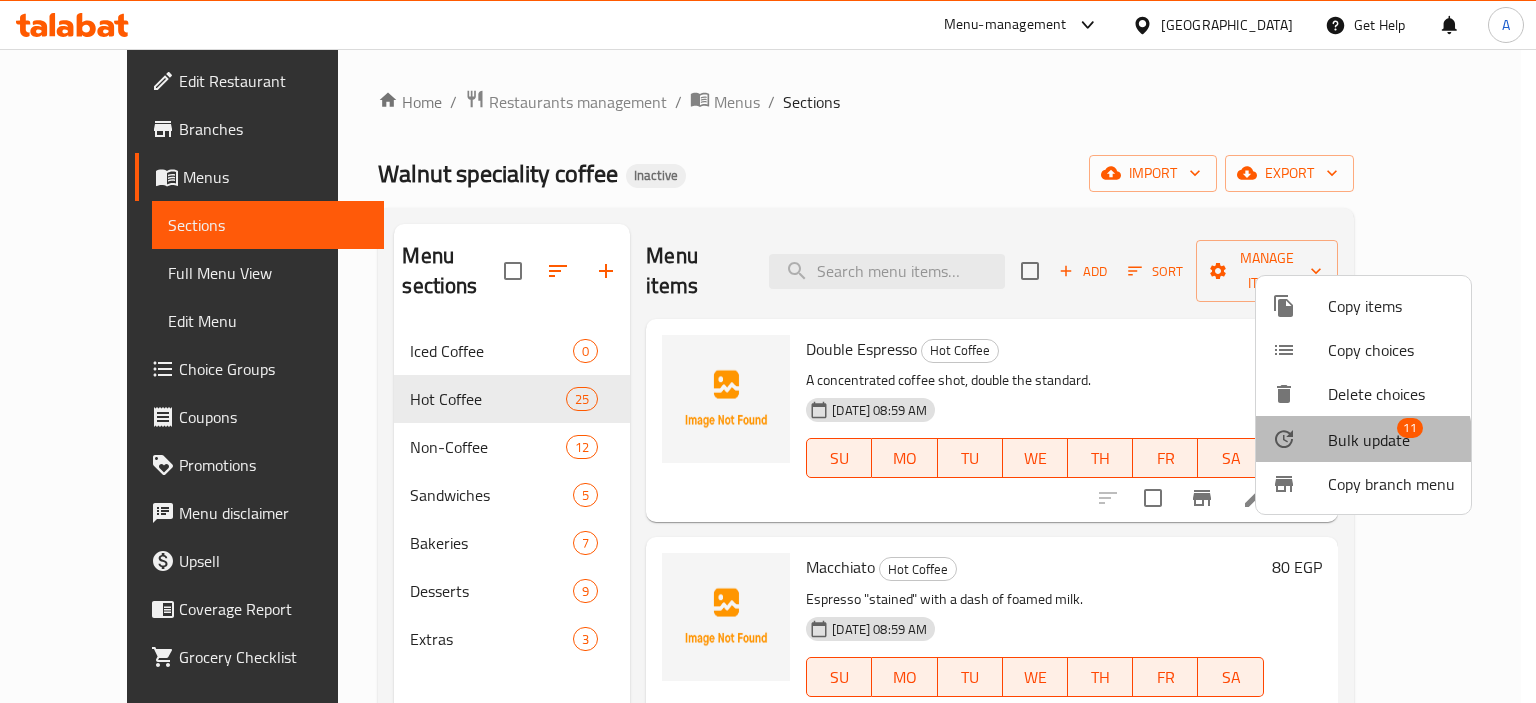 click on "Bulk update 11" at bounding box center (1363, 439) 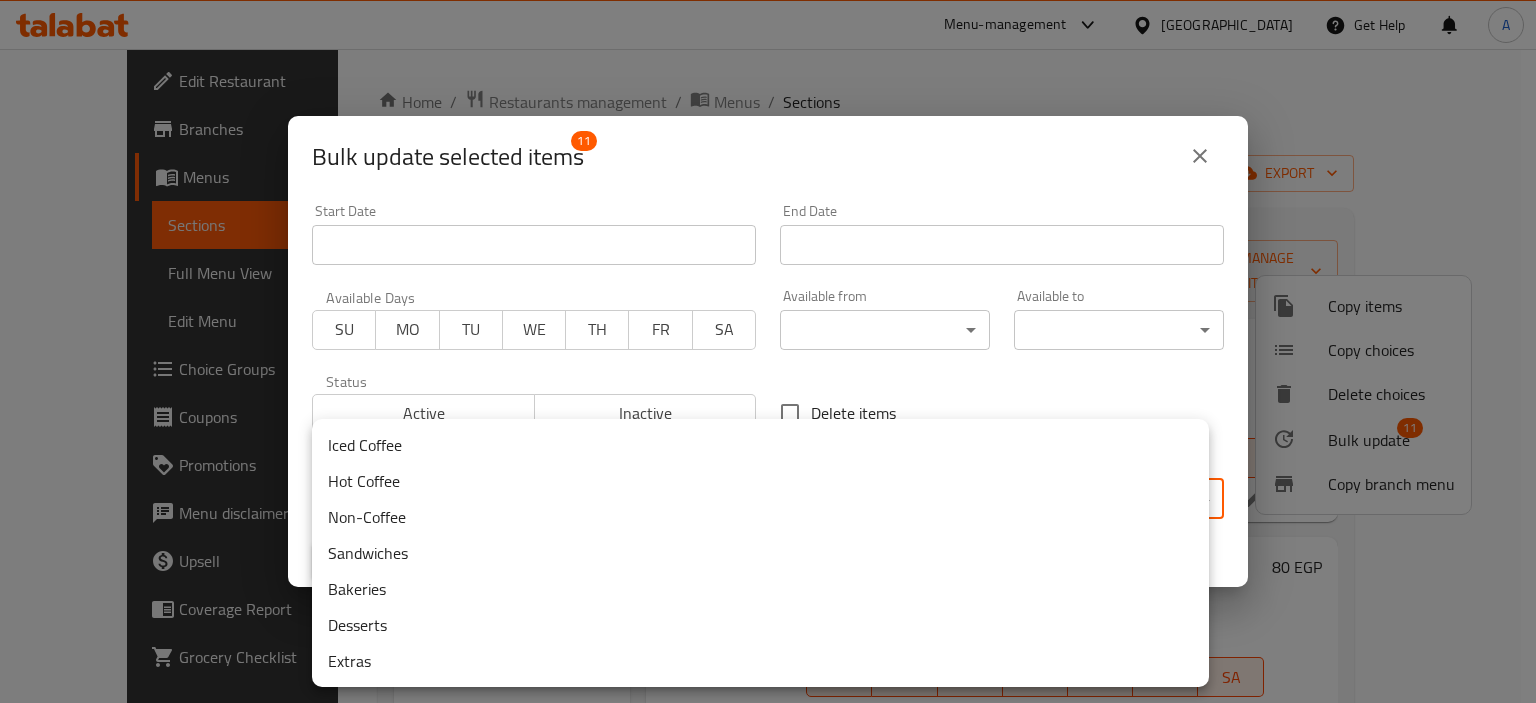 click on "​ Menu-management Egypt Get Help A   Edit Restaurant   Branches   Menus   Sections   Full Menu View   Edit Menu   Choice Groups   Coupons   Promotions   Menu disclaimer   Upsell   Coverage Report   Grocery Checklist  Version:    1.0.0  Get support on:    Support.OpsPlatform Home / Restaurants management / Menus / Sections Walnut speciality coffee Inactive import export Menu sections Iced Coffee 0 Hot Coffee 25 Non-Coffee 12 Sandwiches 5 Bakeries 7 Desserts 9 Extras 3 Menu items Add Sort Manage items Double Espresso   Hot Coffee A concentrated coffee shot, double the standard. 12-07-2025 08:59 AM SU MO TU WE TH FR SA 70   EGP Macchiato   Hot Coffee Espresso "stained" with a dash of foamed milk. 12-07-2025 08:59 AM SU MO TU WE TH FR SA 80   EGP Cortado   Hot Coffee Espresso cut with a small amount of warm milk. 12-07-2025 08:59 AM SU MO TU WE TH FR SA 85   EGP Flat White   Hot Coffee Espresso with steamed milk and a thin layer of microfoam. 12-07-2025 08:59 AM SU MO TU WE TH FR SA 95   EGP Cappuccino   SU MO" at bounding box center [768, 376] 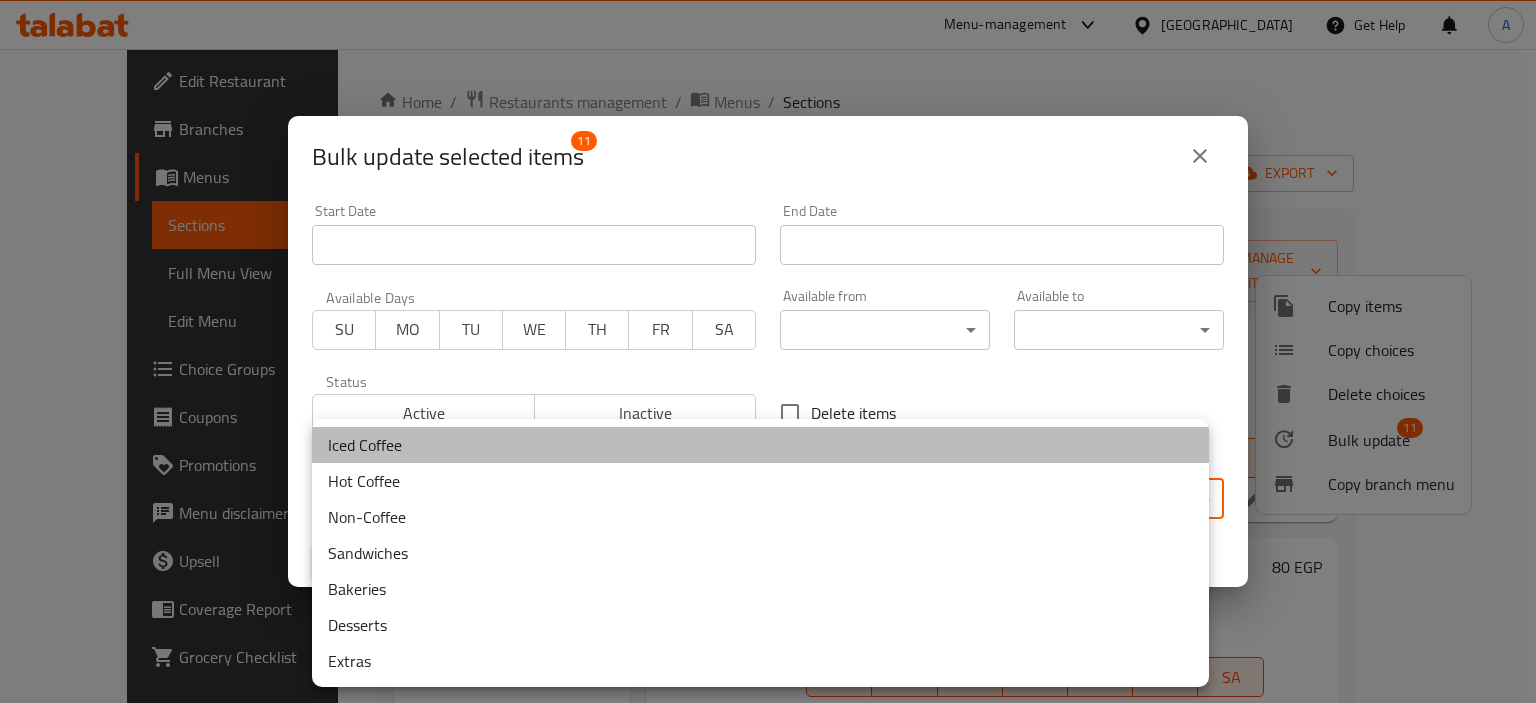 click on "Iced Coffee" at bounding box center (760, 445) 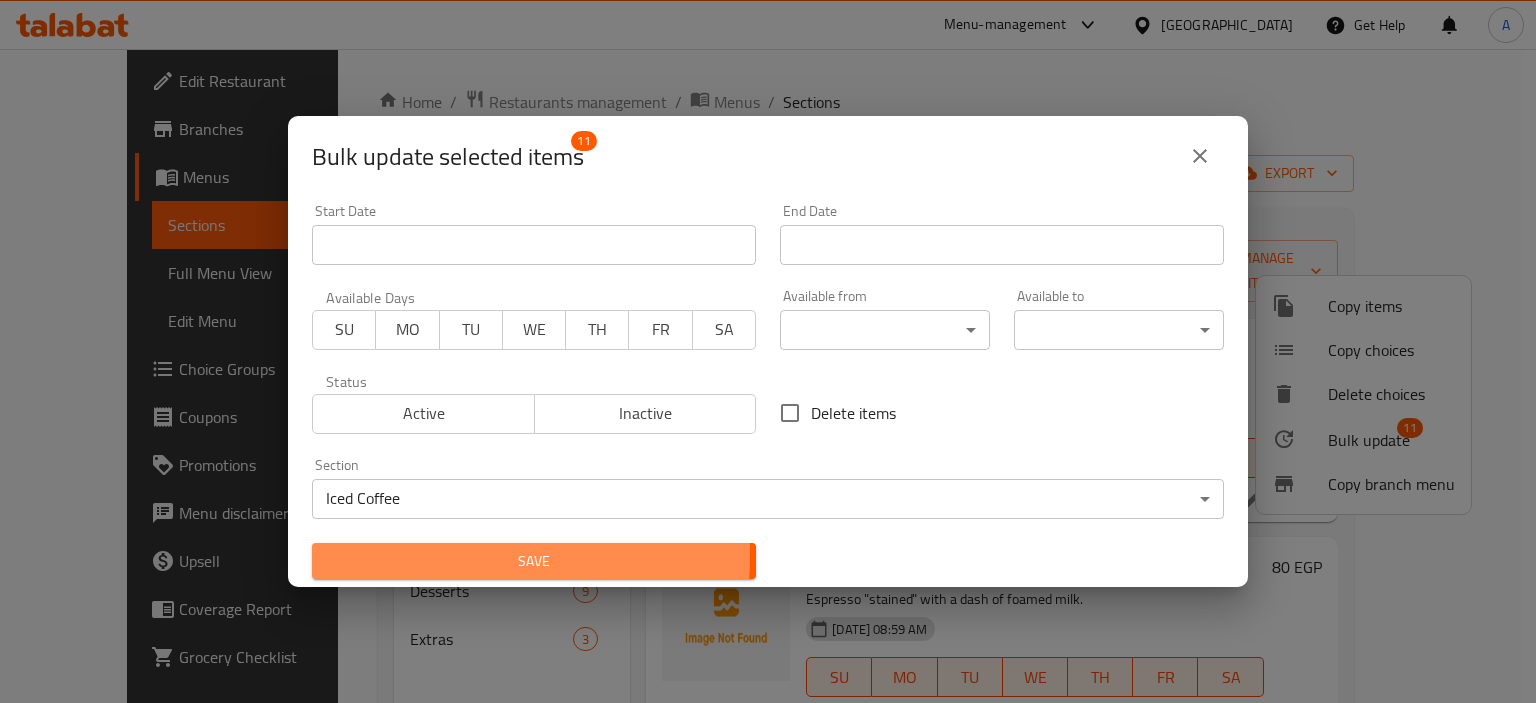 click on "Save" at bounding box center [534, 561] 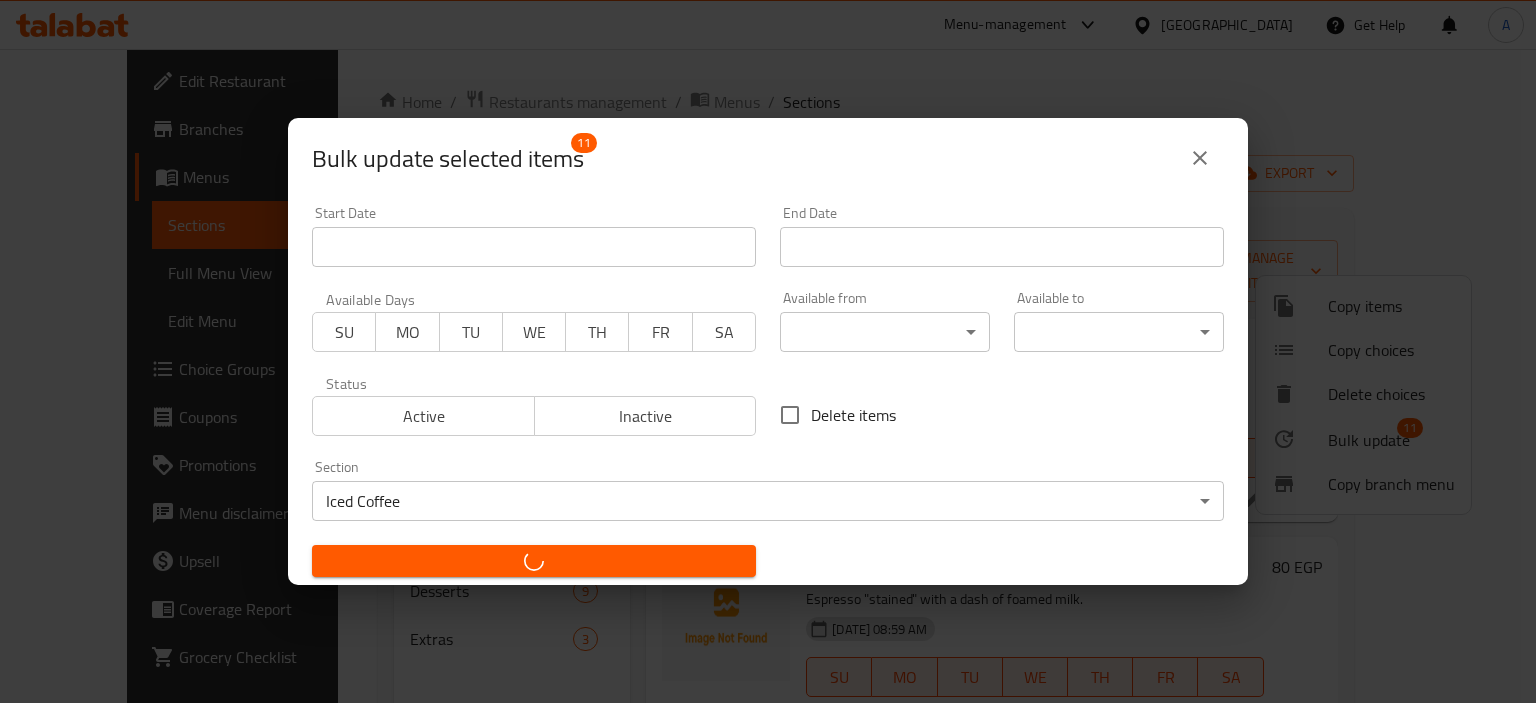 checkbox on "false" 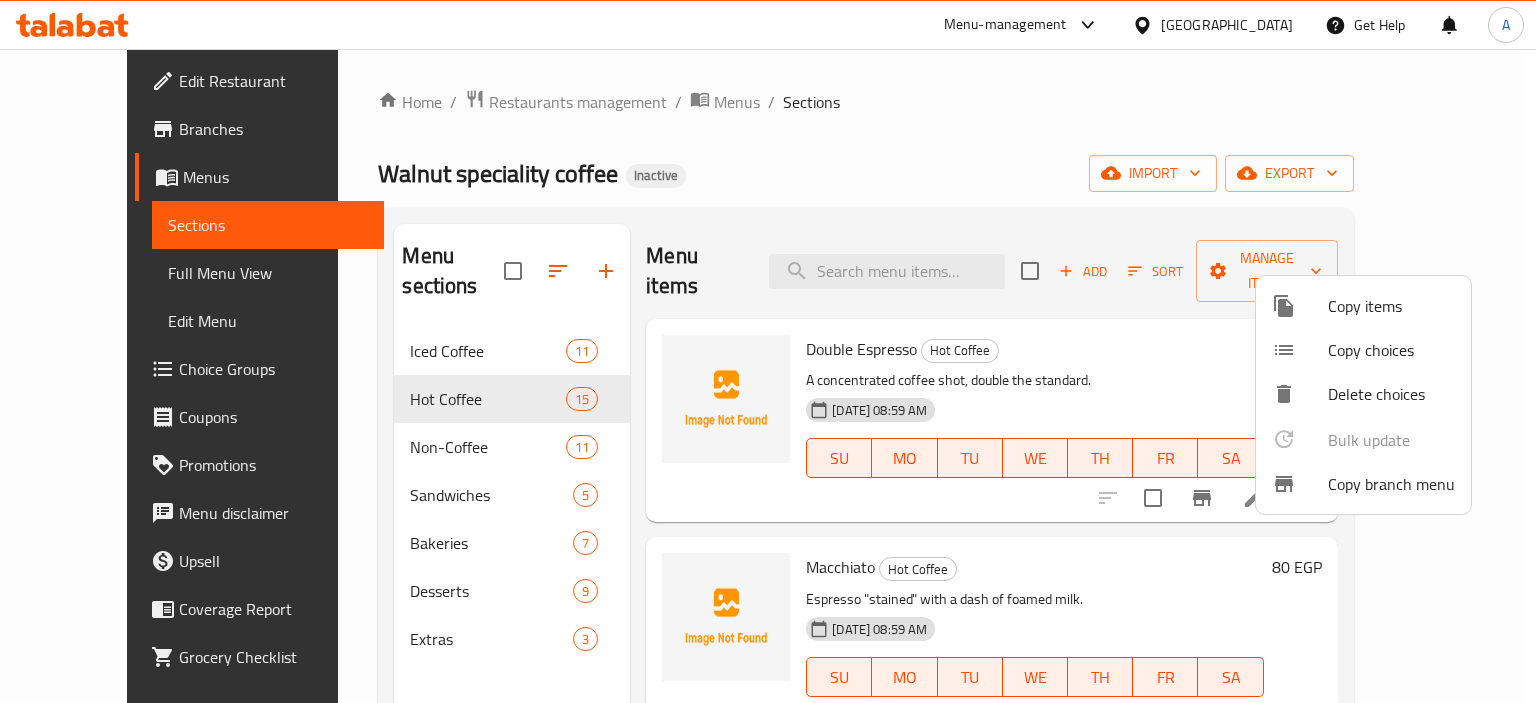 click at bounding box center [768, 351] 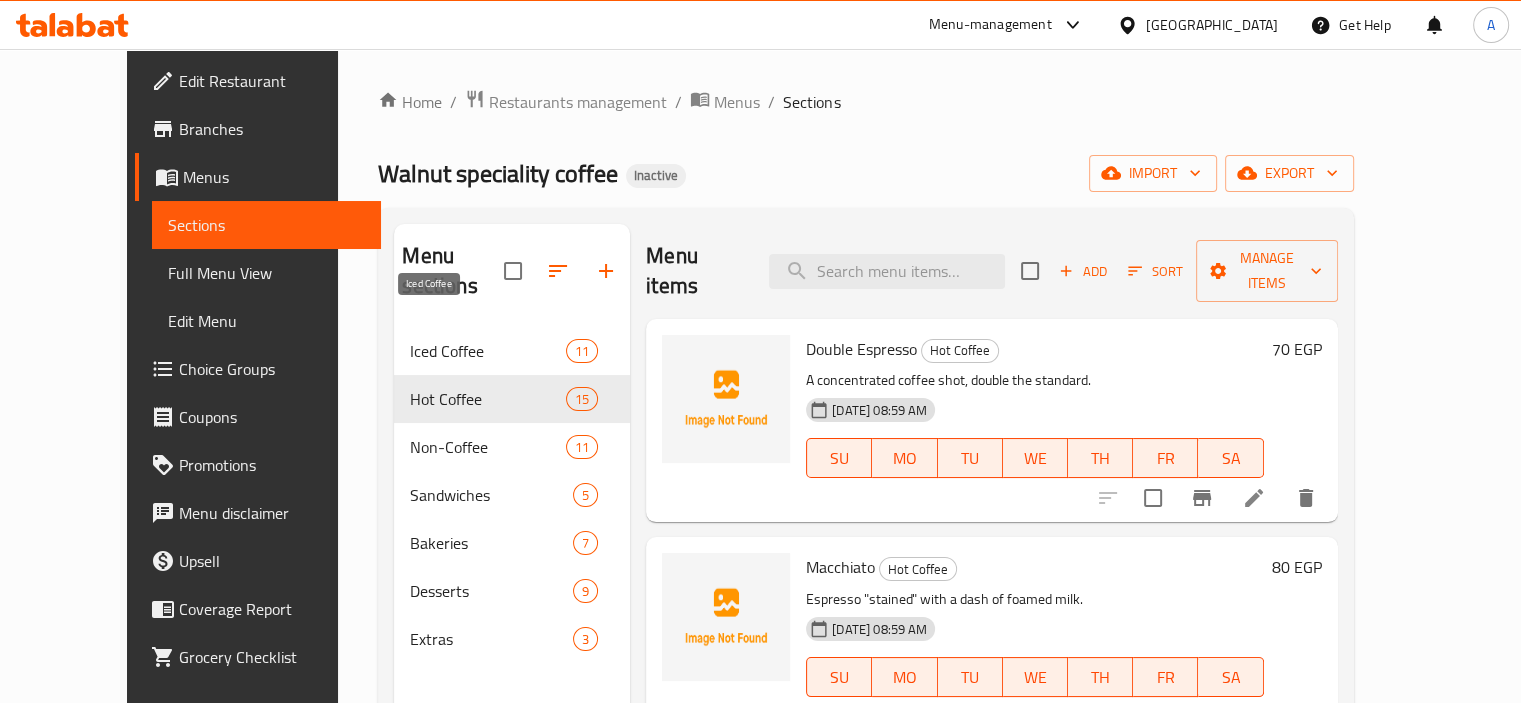 click on "Iced Coffee" at bounding box center (488, 351) 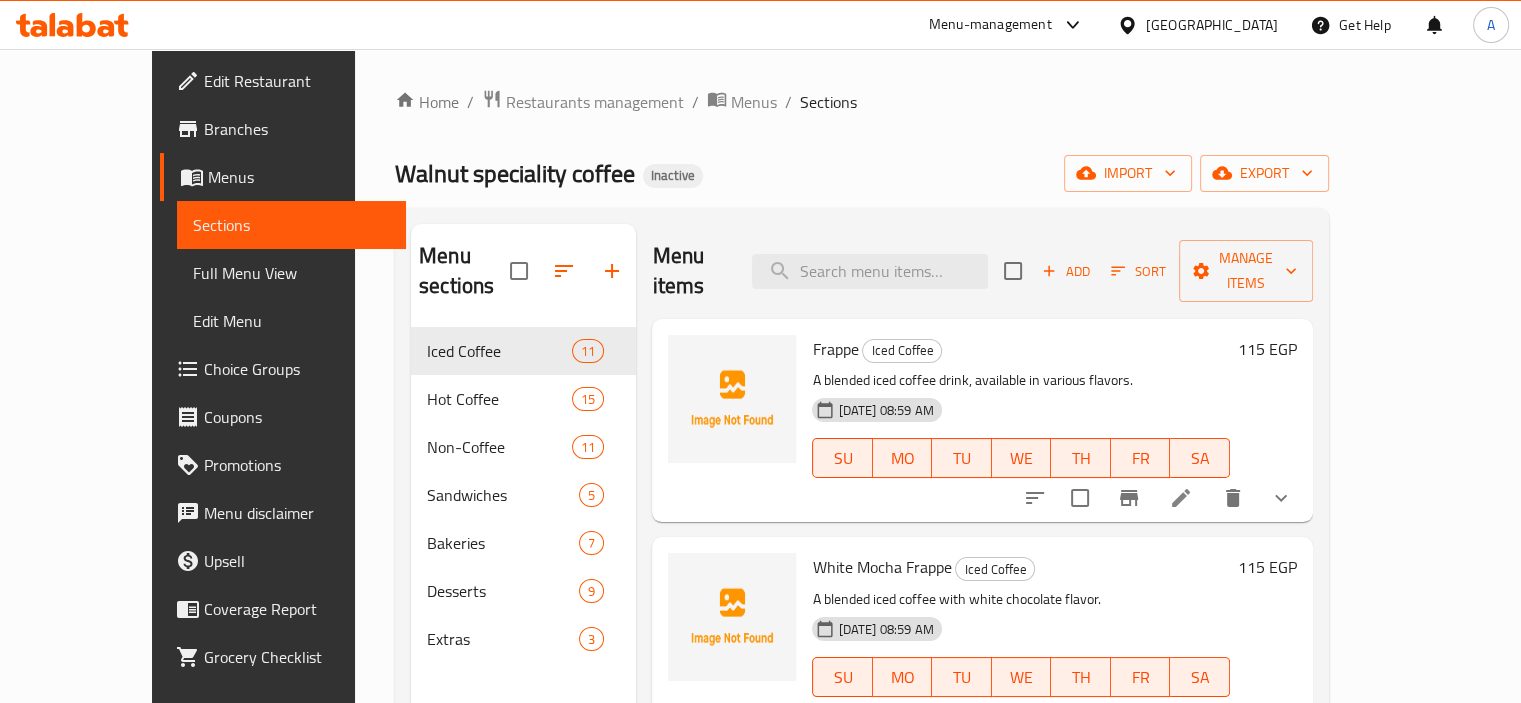click on "115   EGP" at bounding box center [1267, 349] 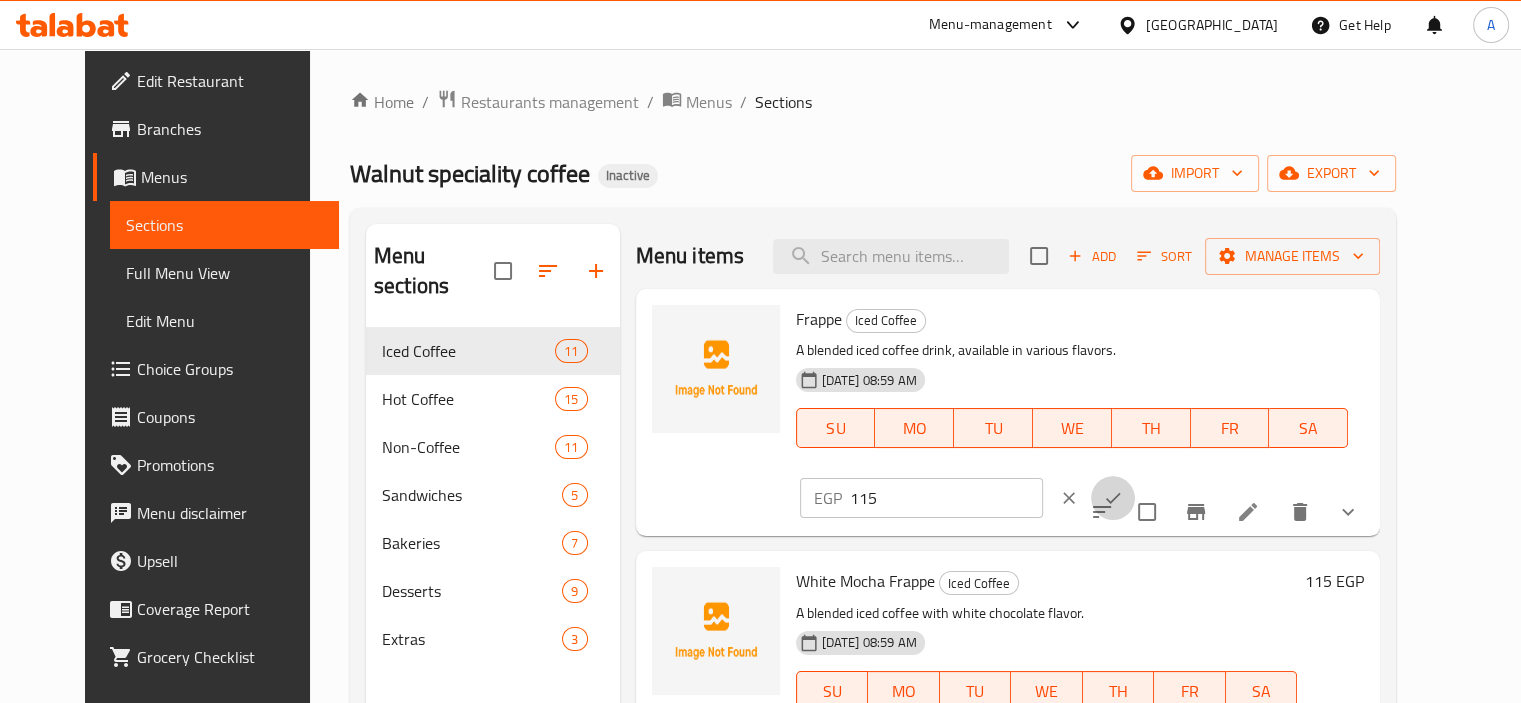 click 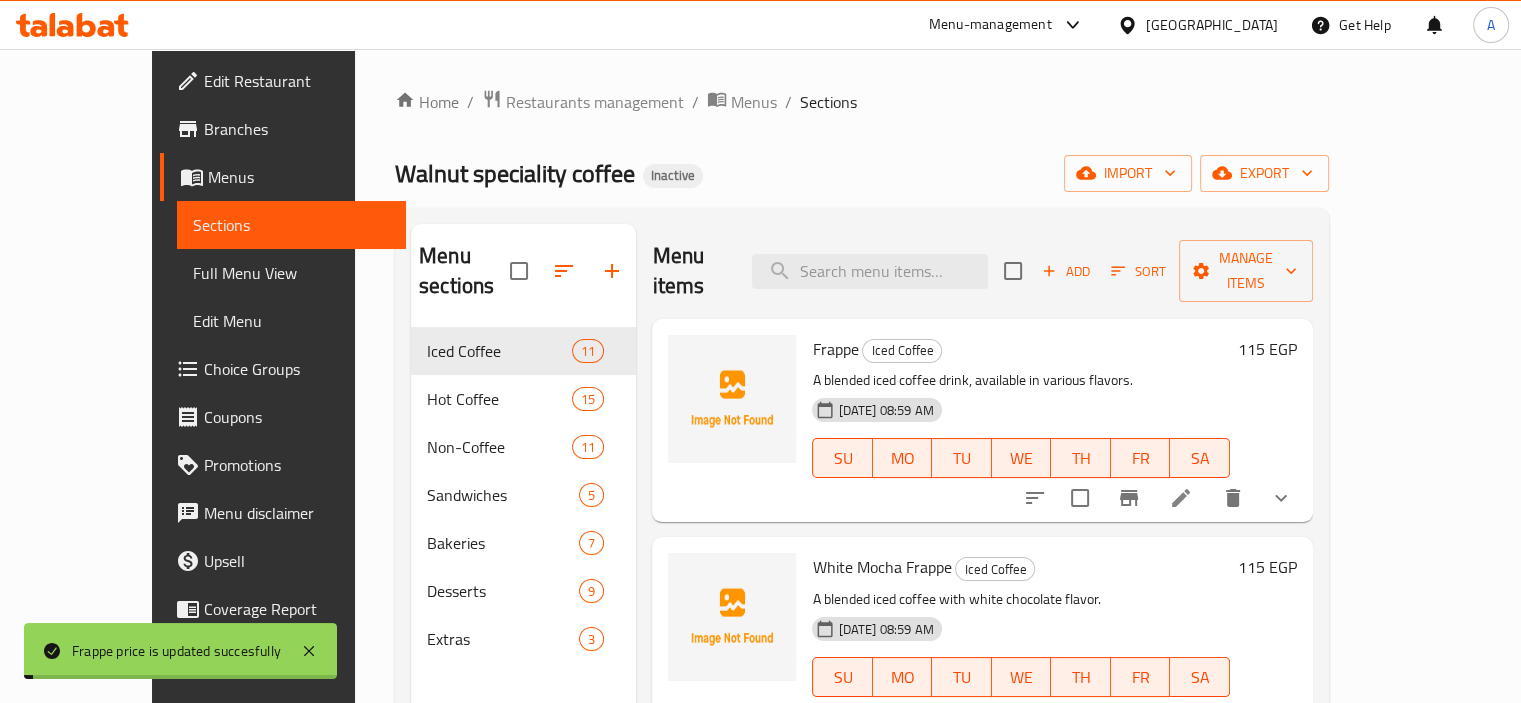 click on "Frappe   Iced Coffee A blended iced coffee drink, available in various flavors. 12-07-2025 08:59 AM SU MO TU WE TH FR SA" at bounding box center [1020, 420] 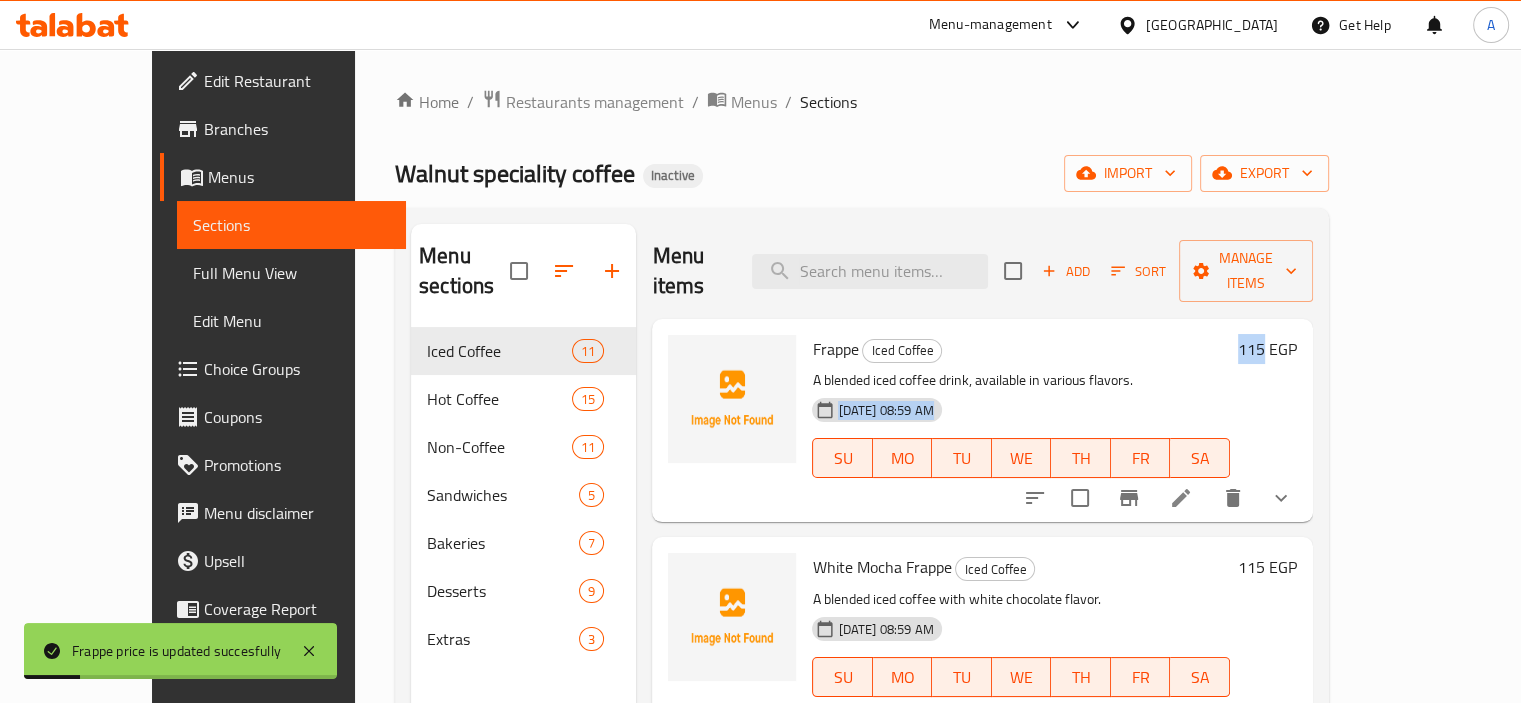 drag, startPoint x: 1294, startPoint y: 335, endPoint x: 1326, endPoint y: 473, distance: 141.66158 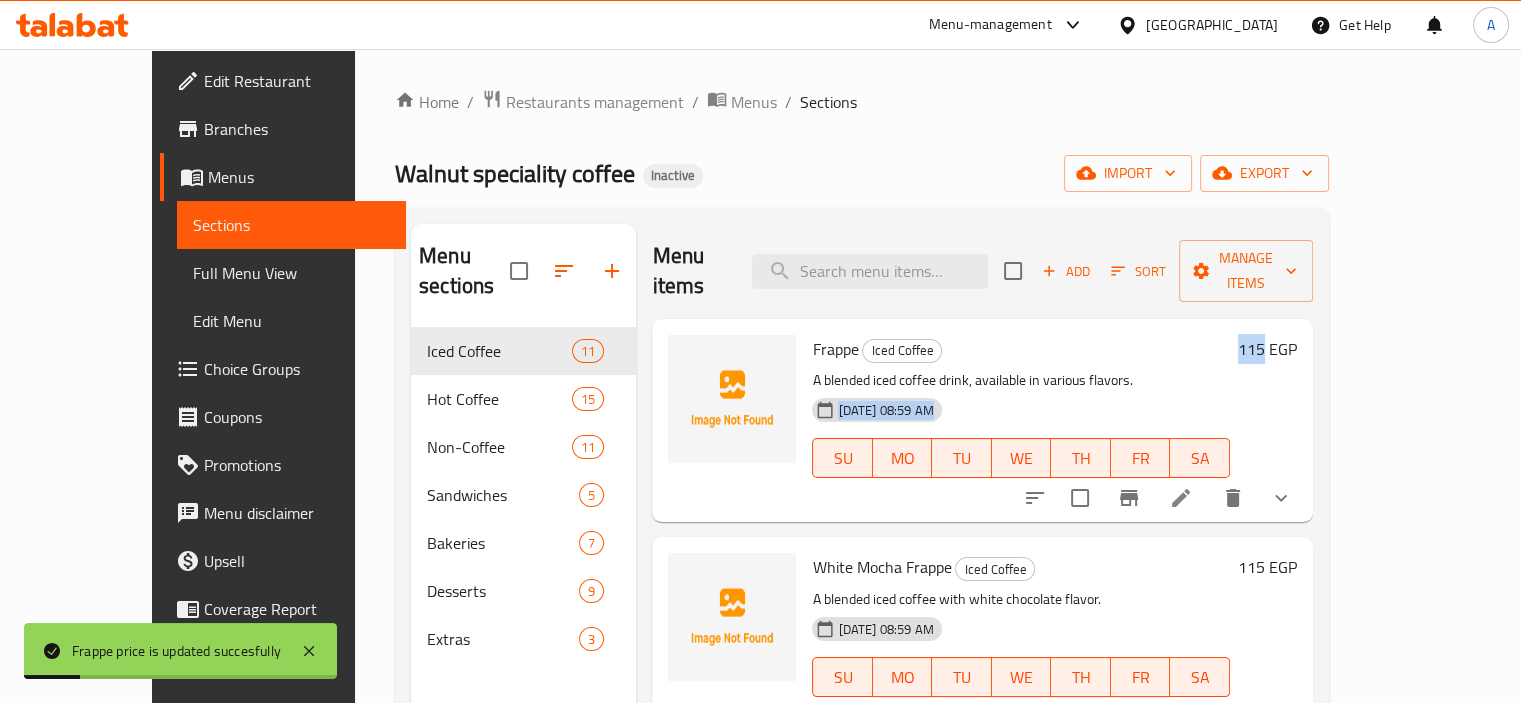 click on "Frappe   Iced Coffee A blended iced coffee drink, available in various flavors. 12-07-2025 08:59 AM SU MO TU WE TH FR SA" at bounding box center (1020, 420) 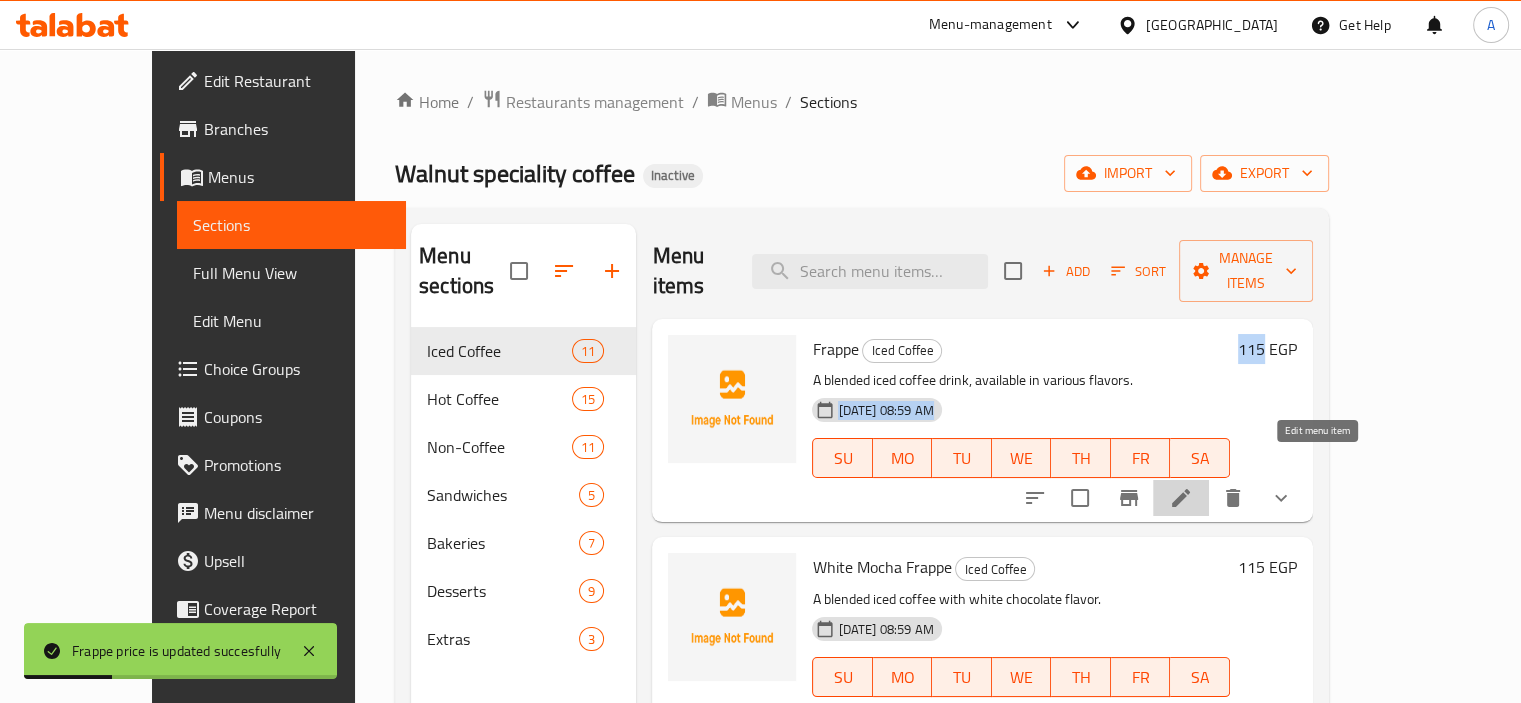 click 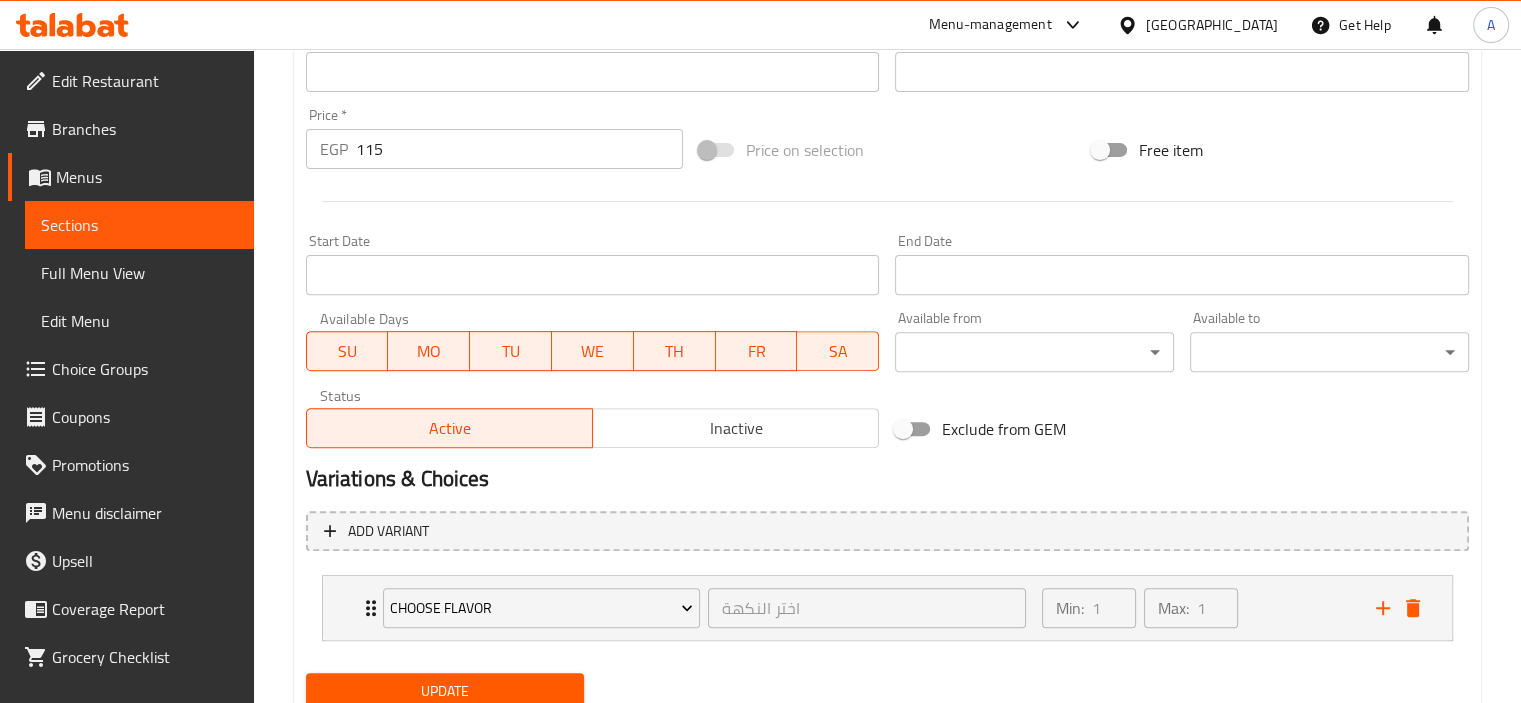 scroll, scrollTop: 662, scrollLeft: 0, axis: vertical 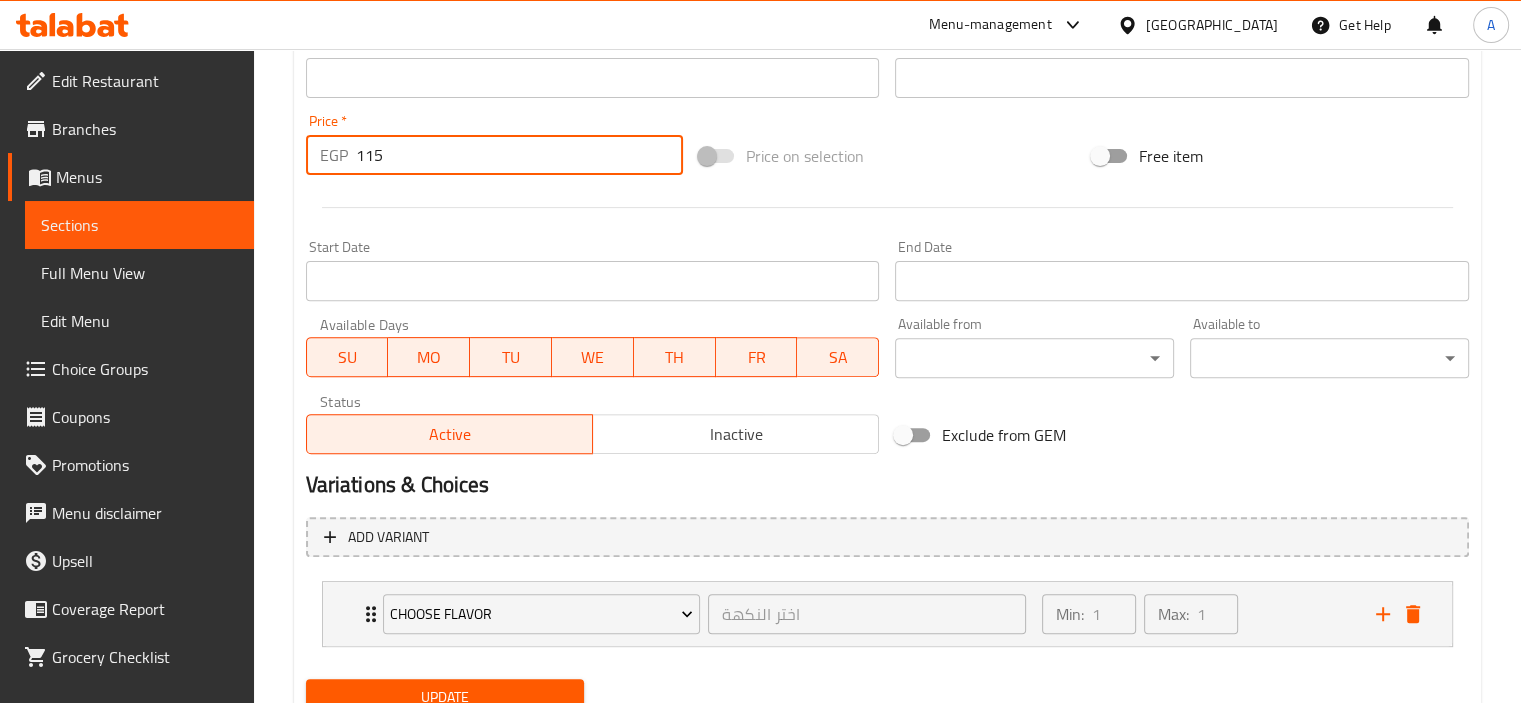 click on "115" at bounding box center (519, 155) 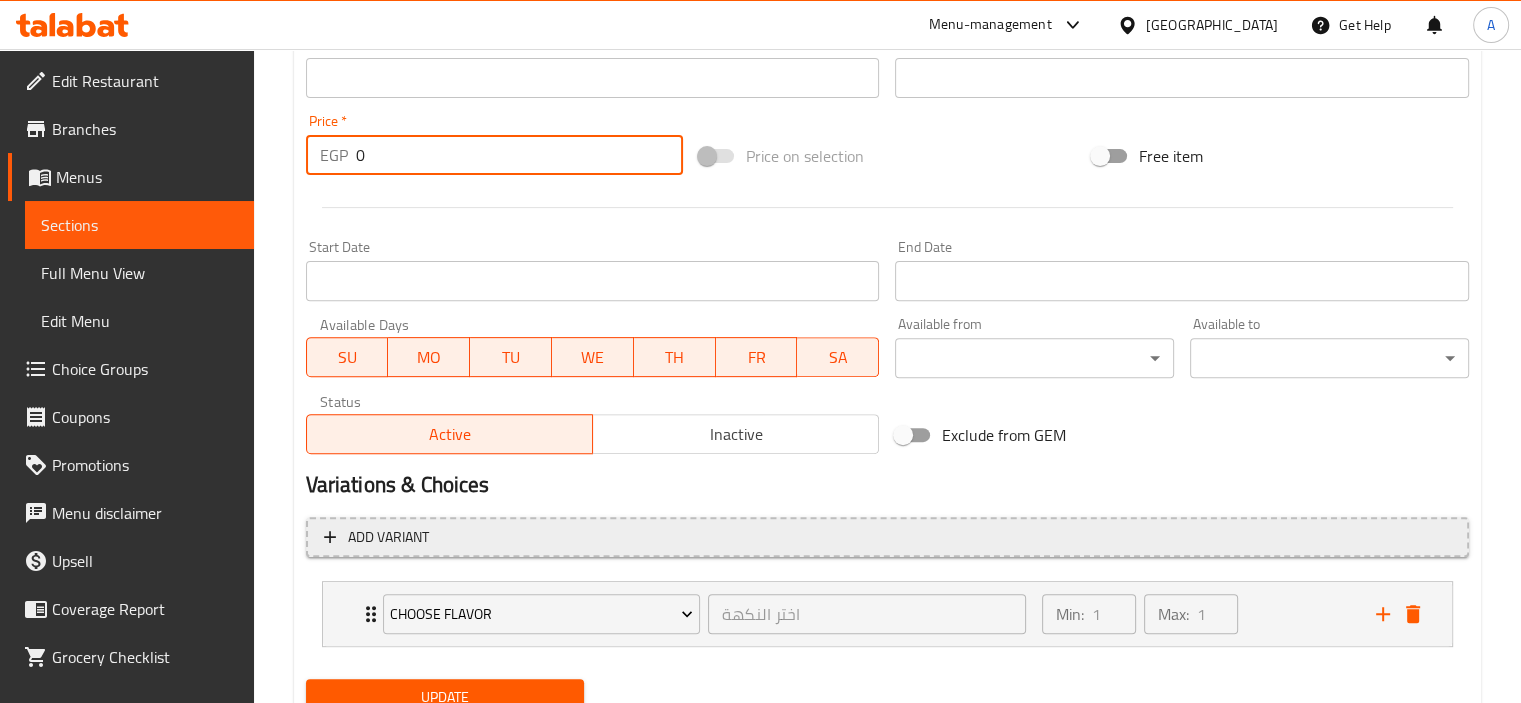 type on "0" 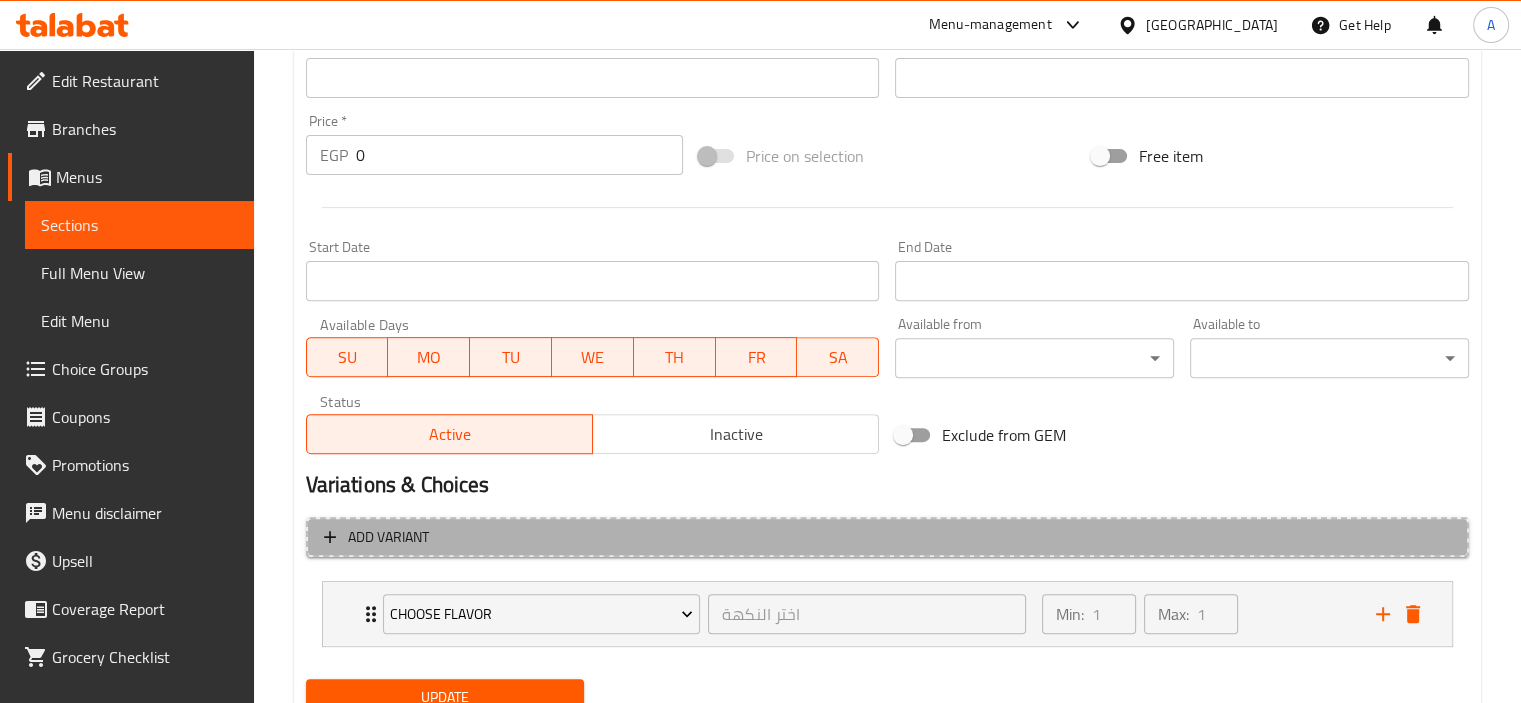 click on "Add variant" at bounding box center (887, 537) 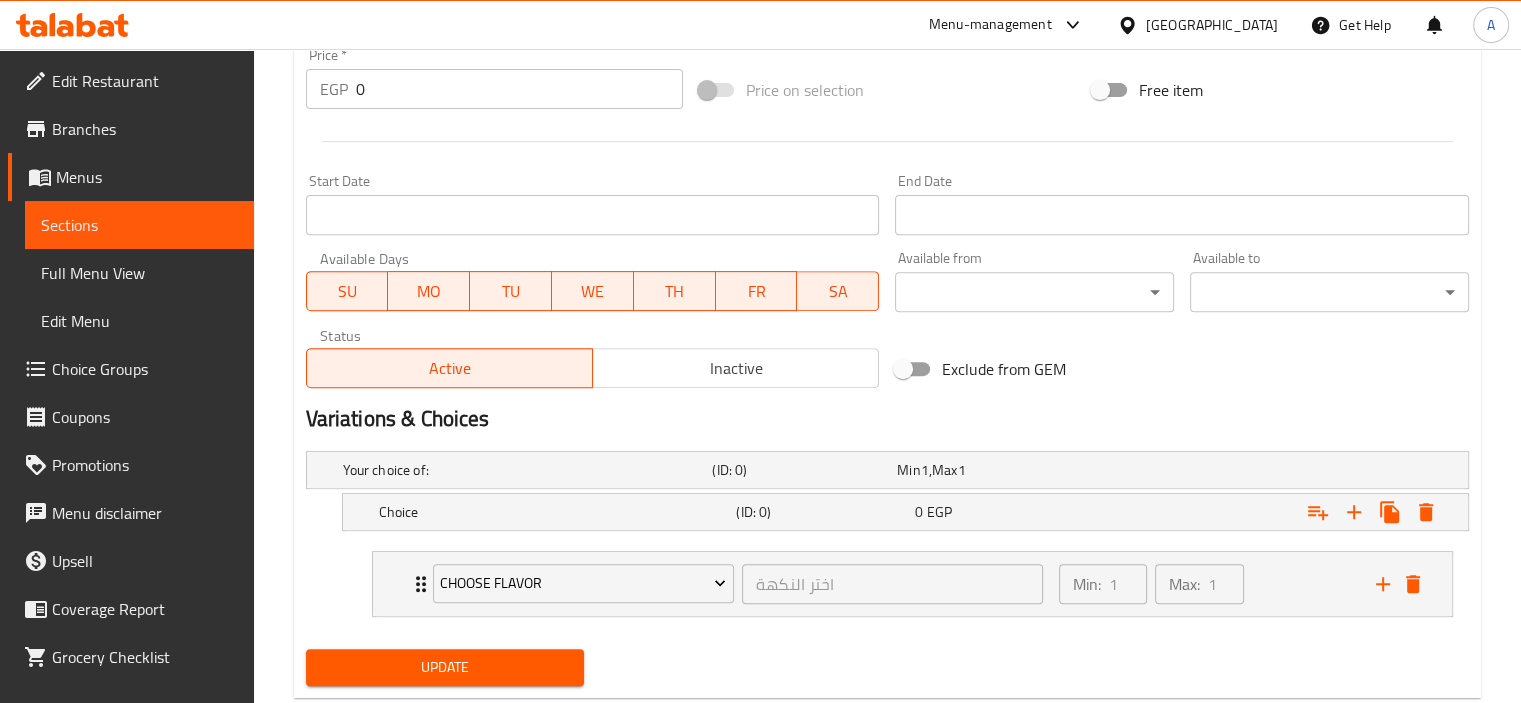 scroll, scrollTop: 777, scrollLeft: 0, axis: vertical 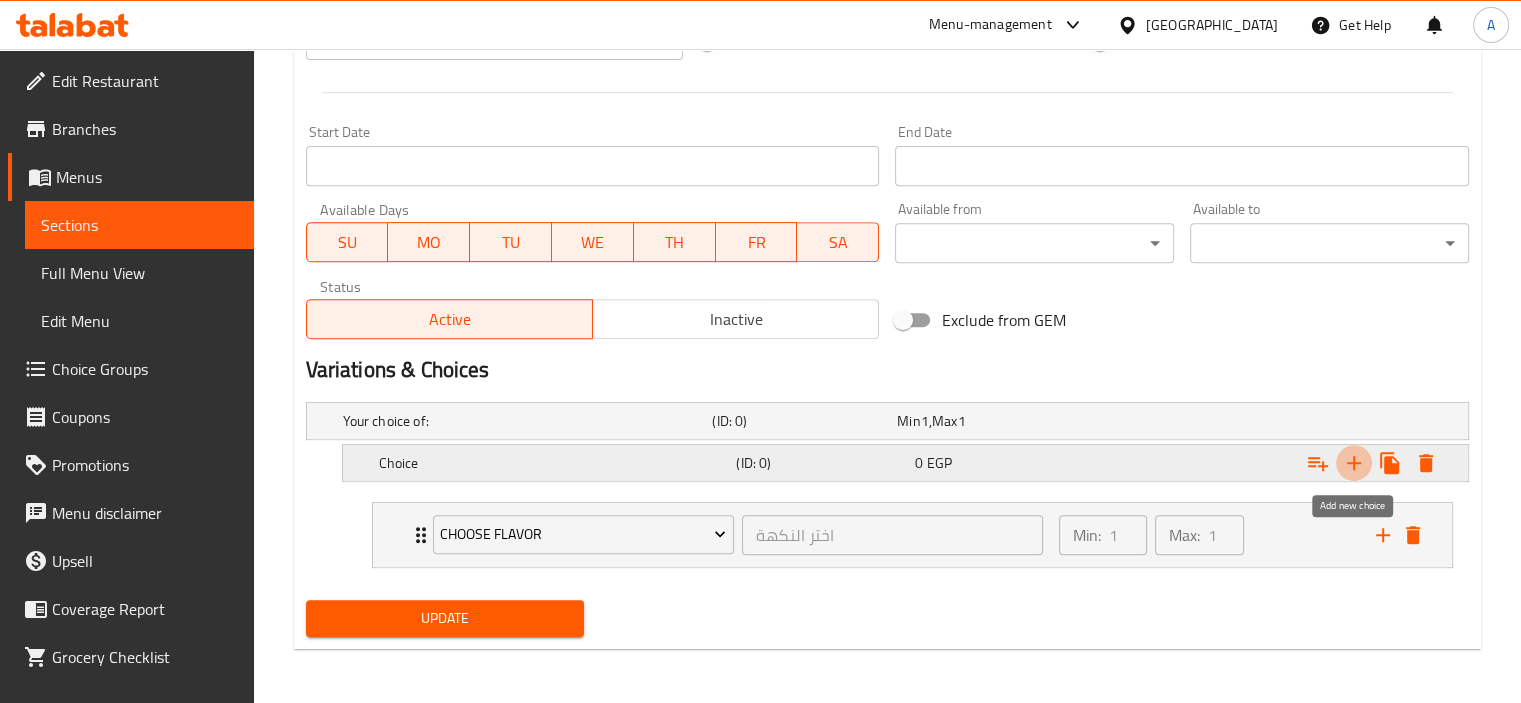 click 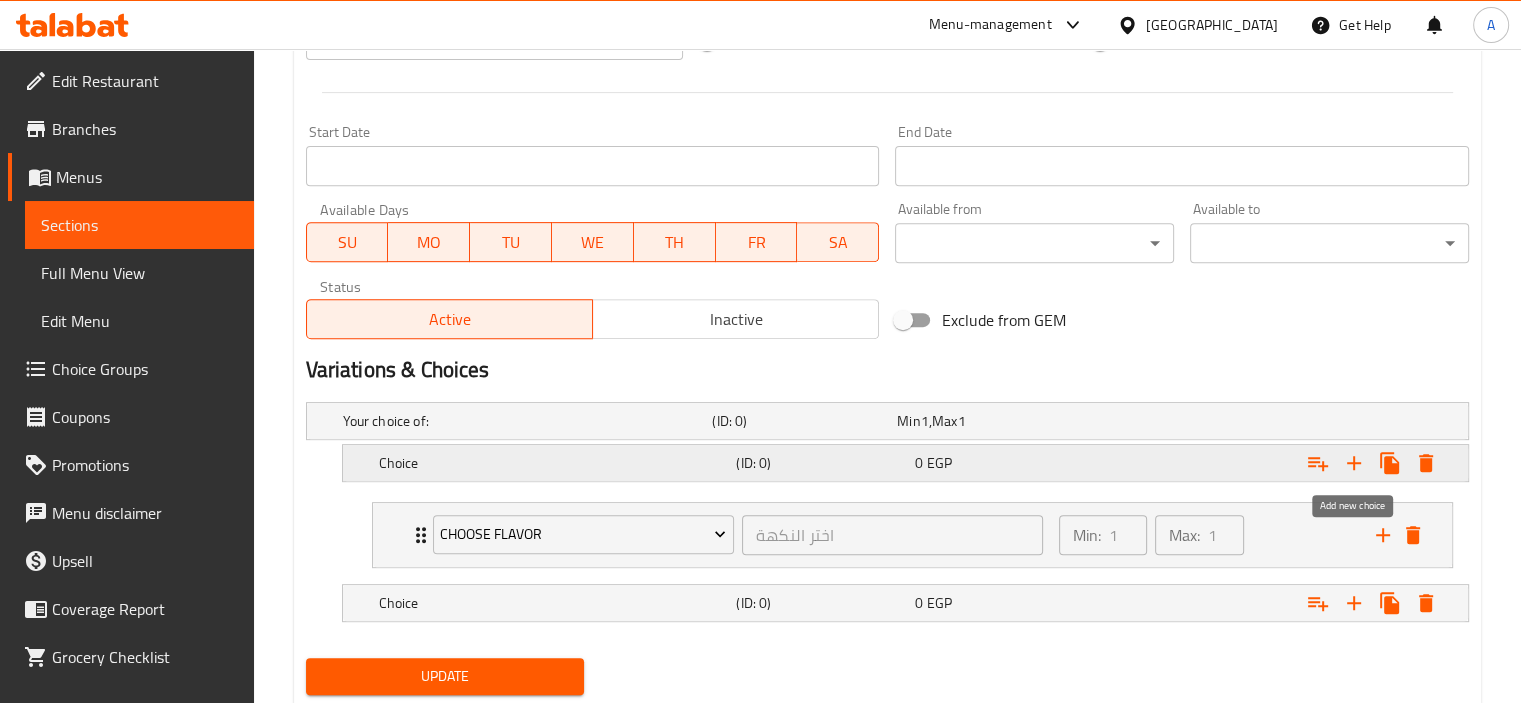 type 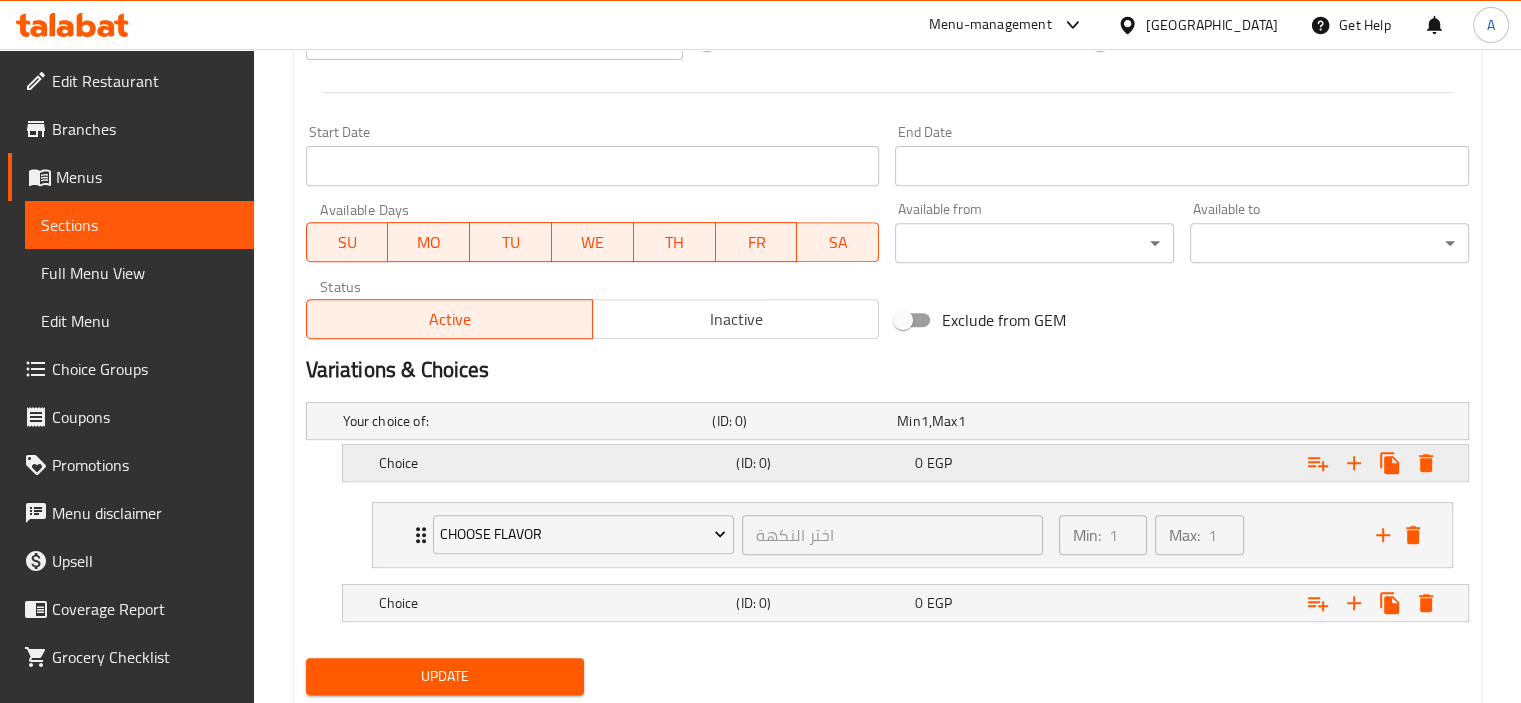 click on "Choice" at bounding box center (524, 421) 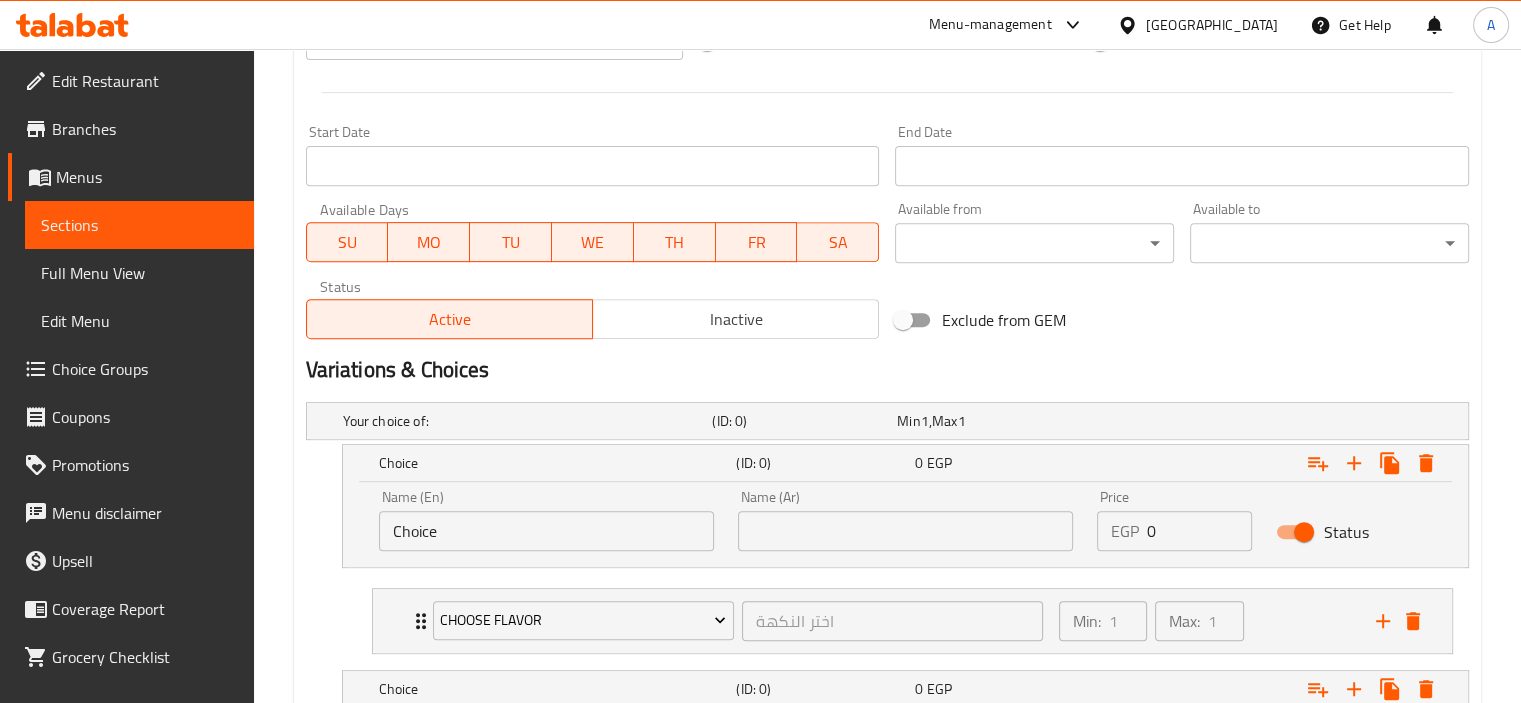 click on "Choice" at bounding box center (546, 531) 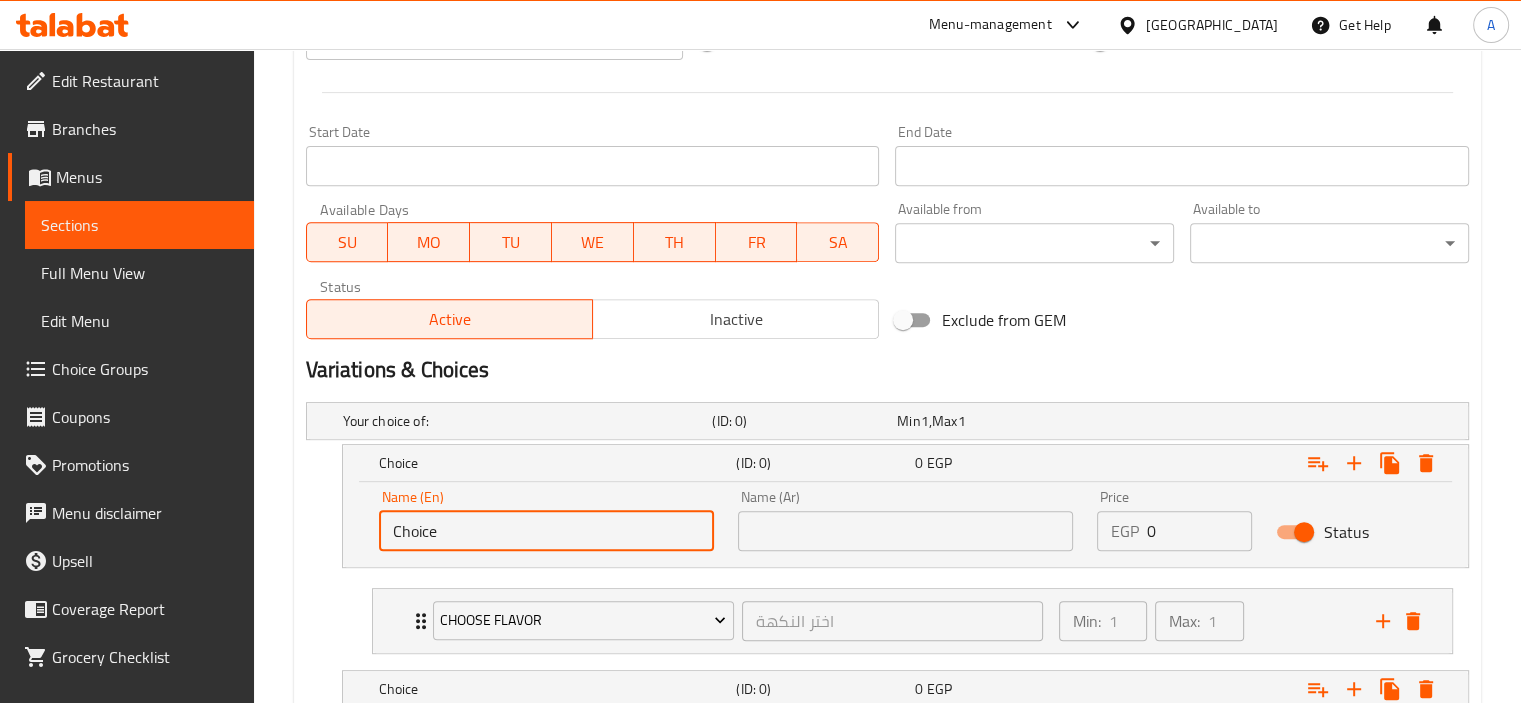 click on "Choice" at bounding box center [546, 531] 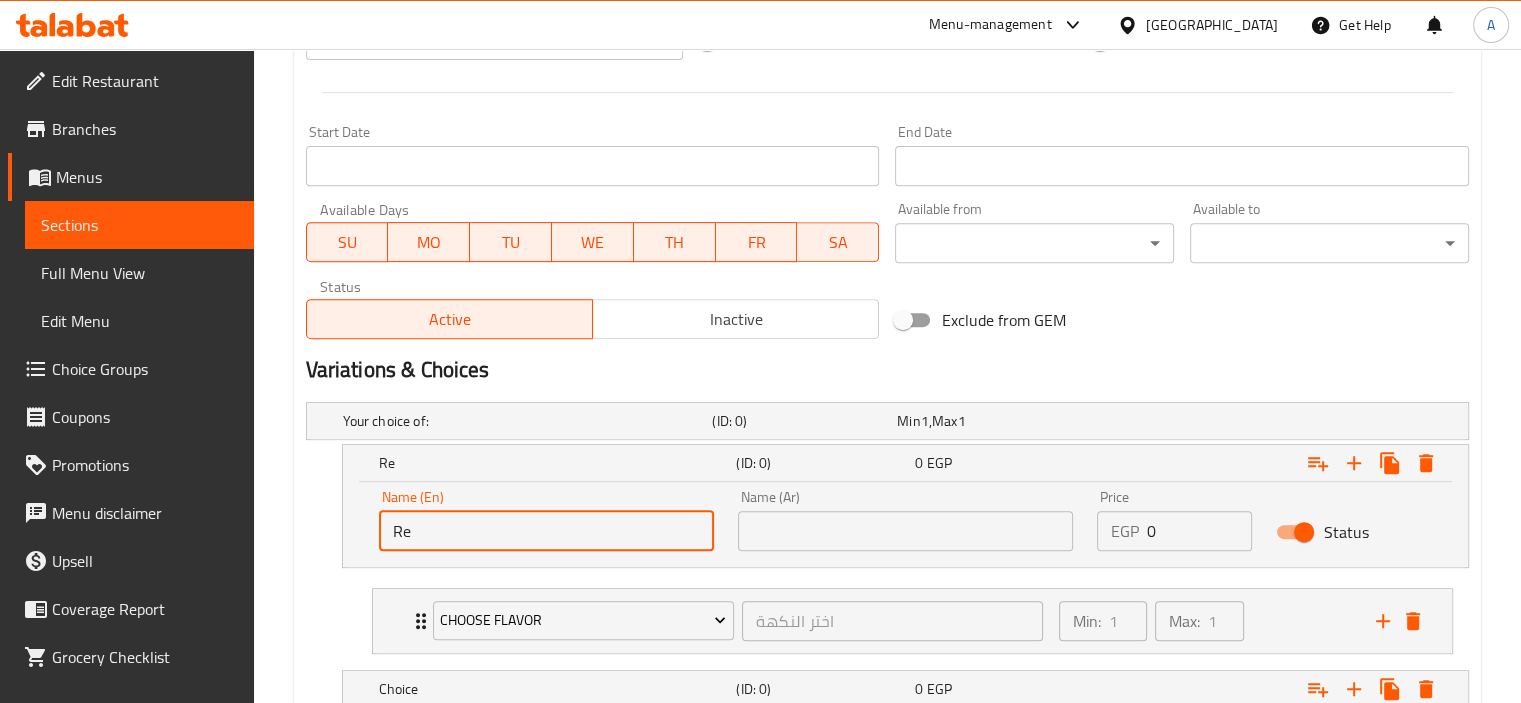 type on "Regular" 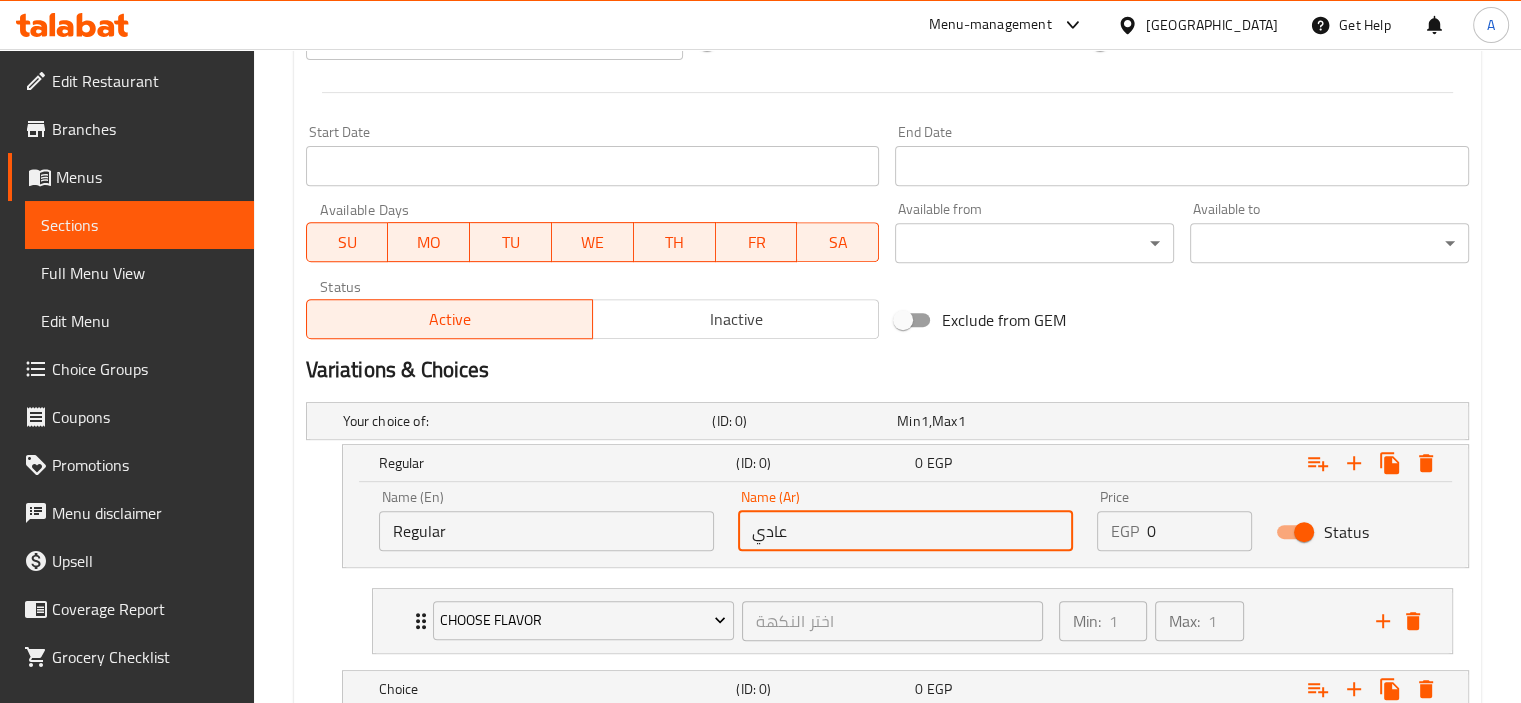 scroll, scrollTop: 921, scrollLeft: 0, axis: vertical 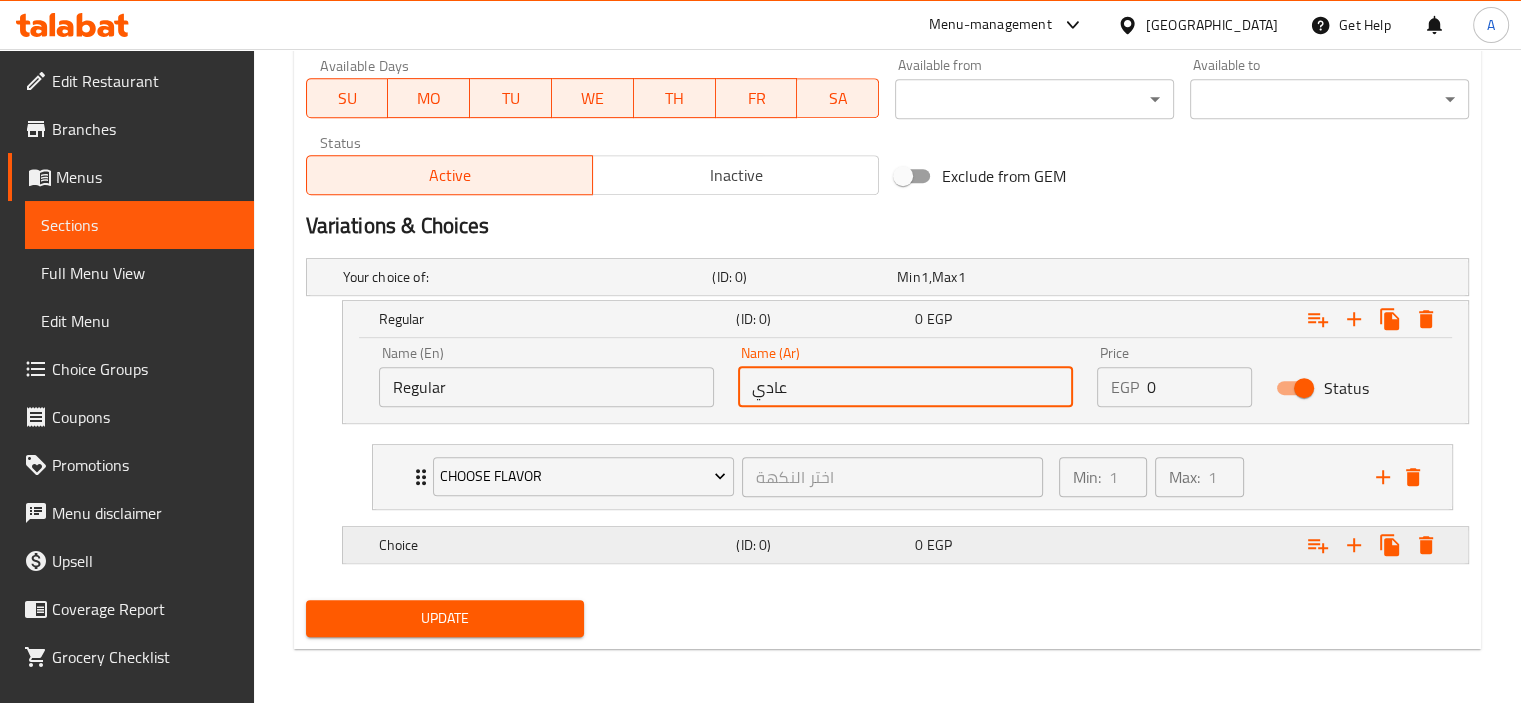 type on "عادي" 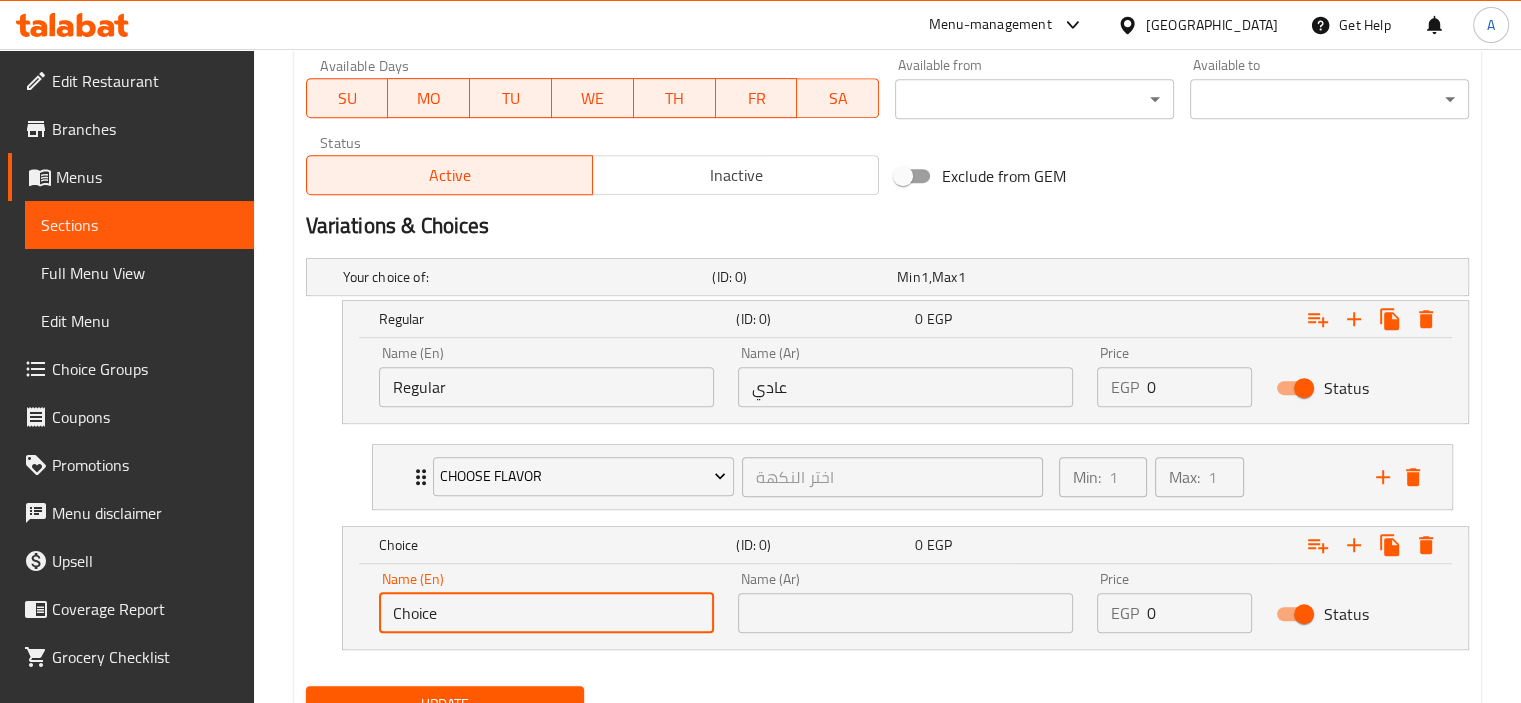 click on "Choice" at bounding box center (546, 613) 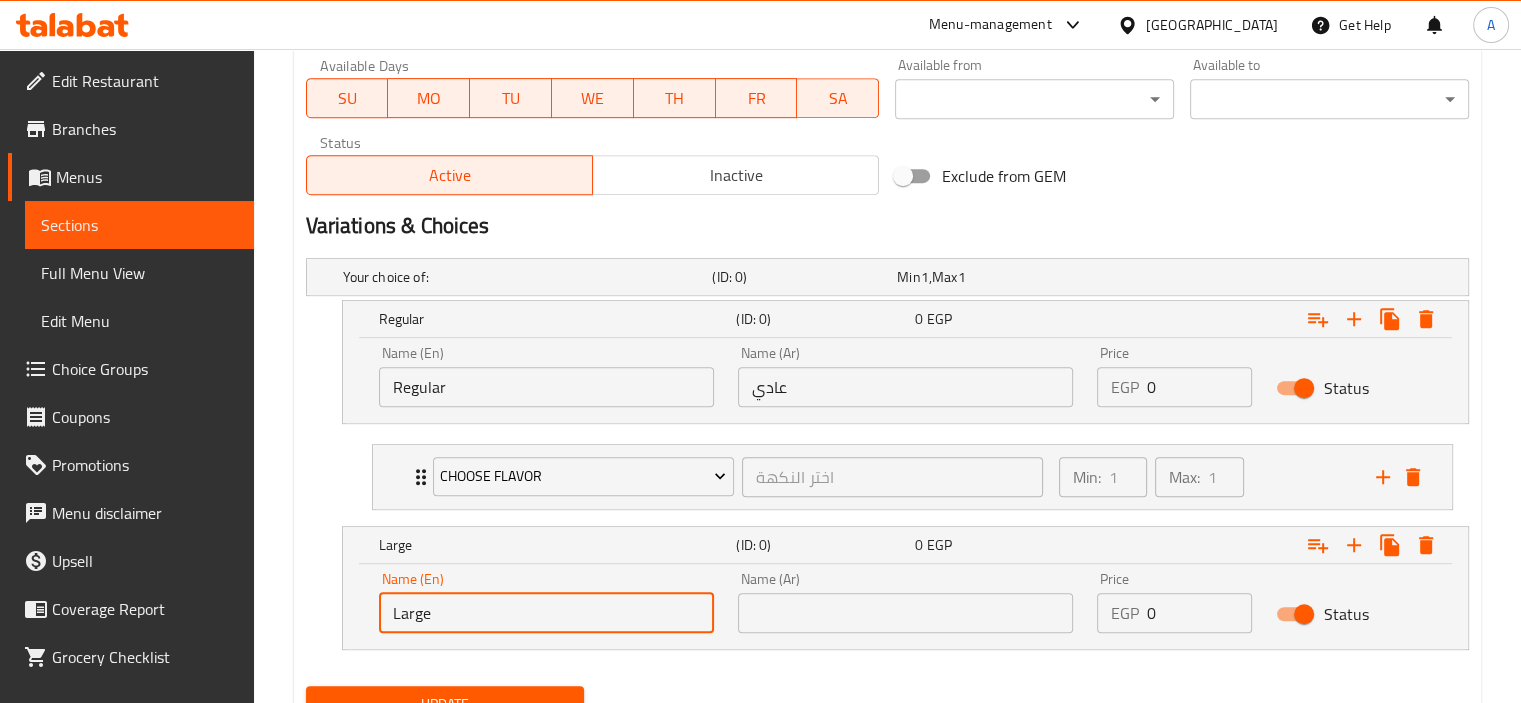 type on "Large" 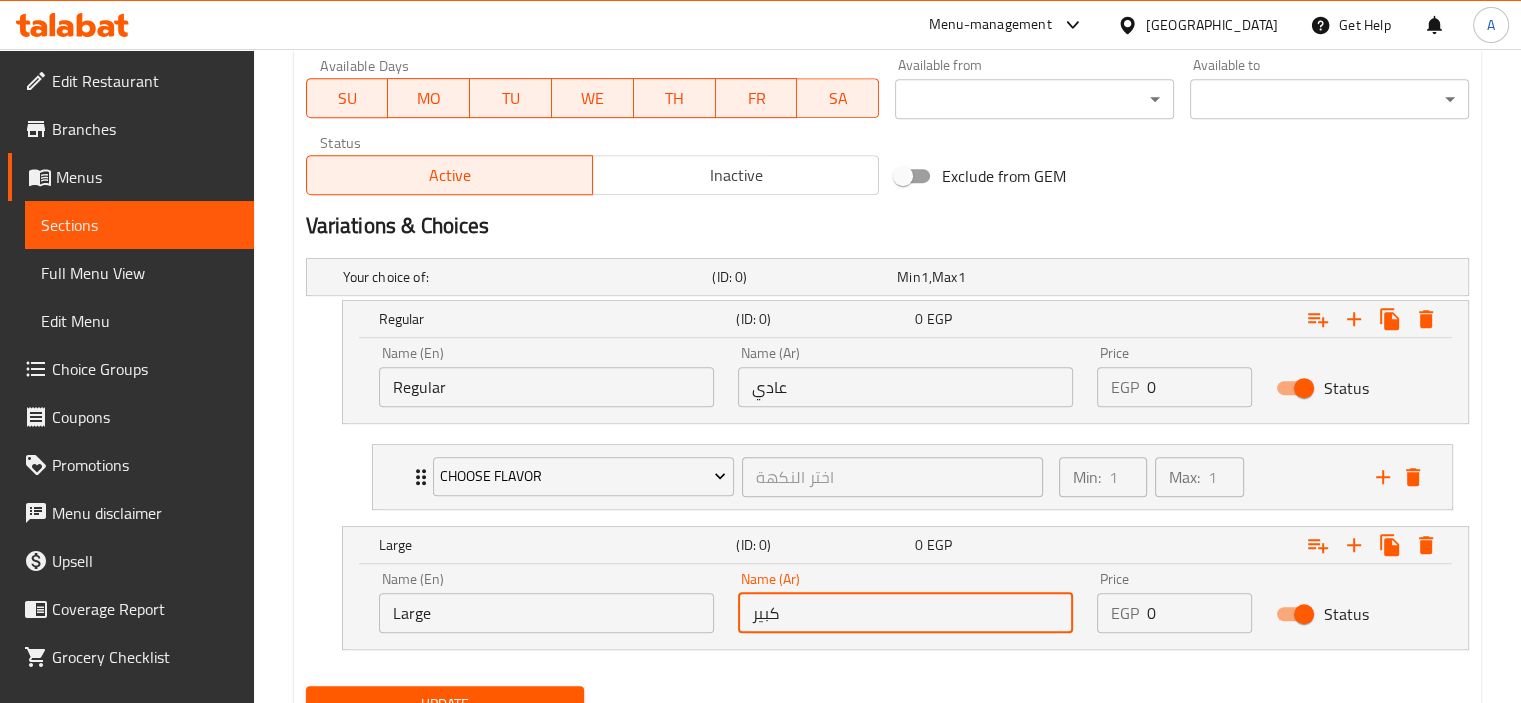 type on "كبير" 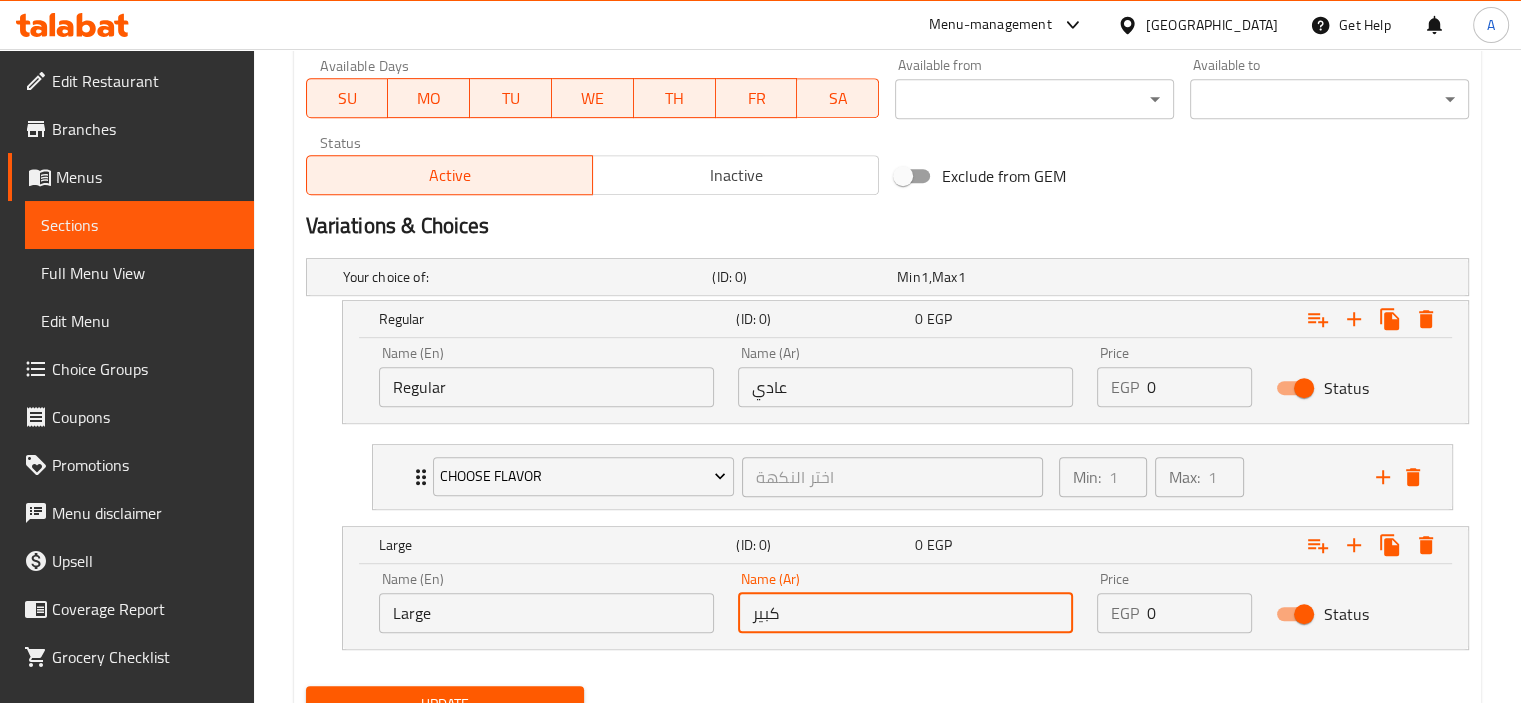click on "0" at bounding box center (1200, 387) 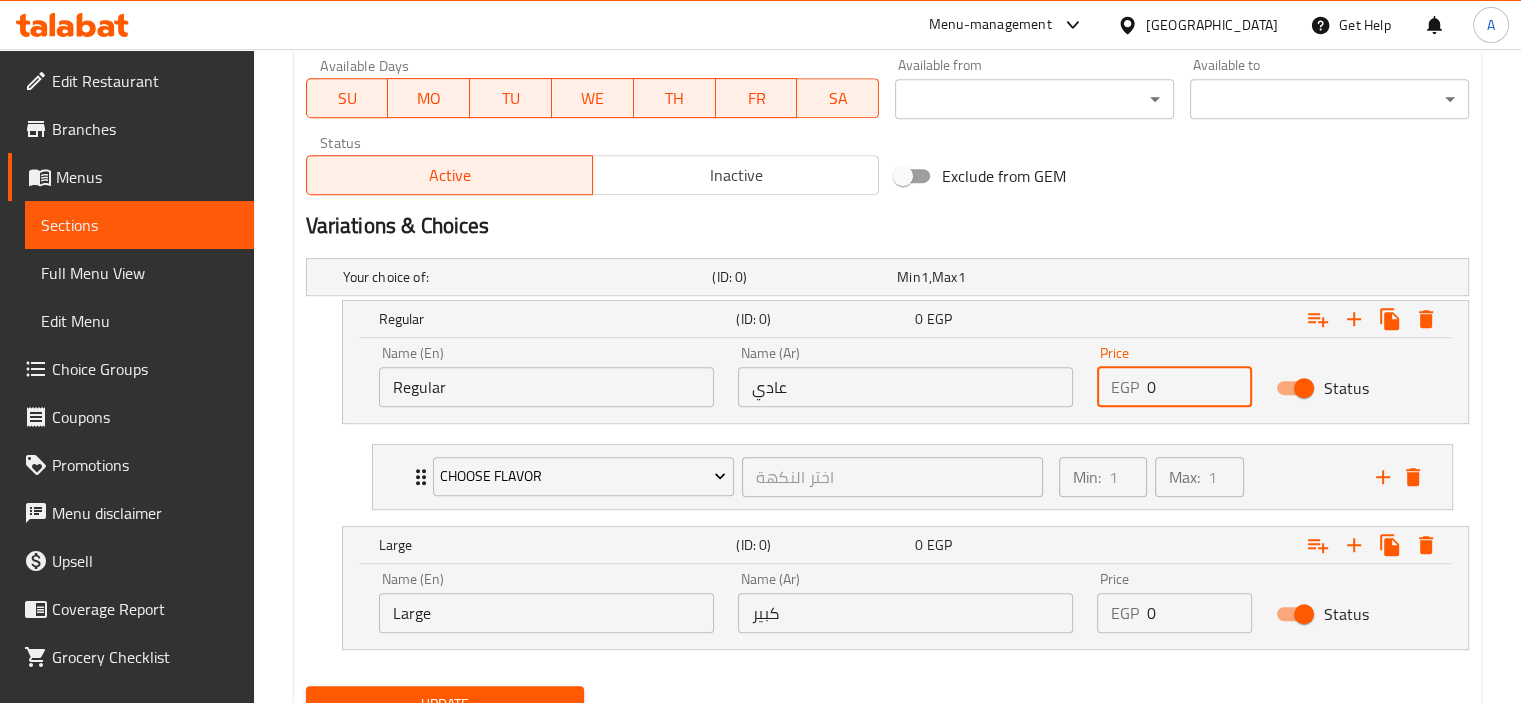 click on "0" at bounding box center (1200, 387) 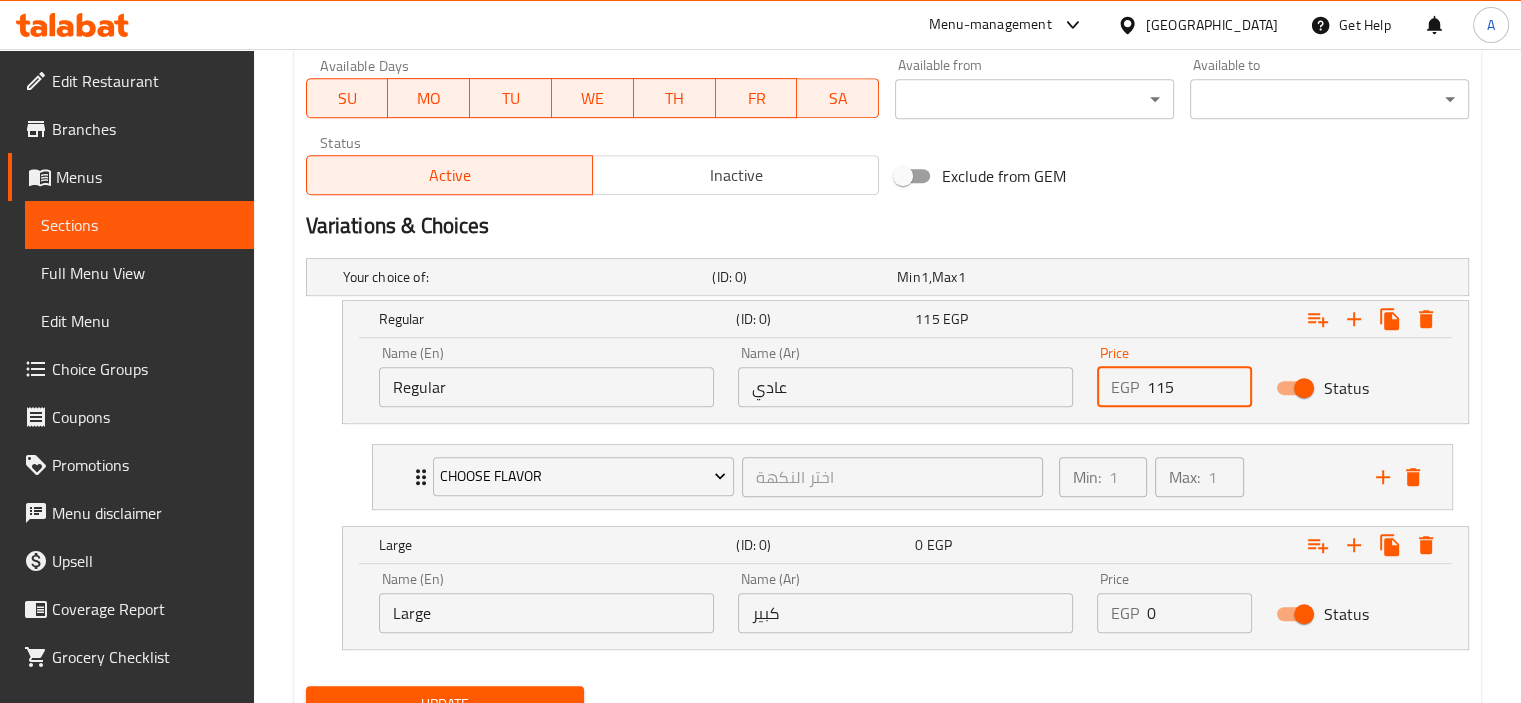 type on "115" 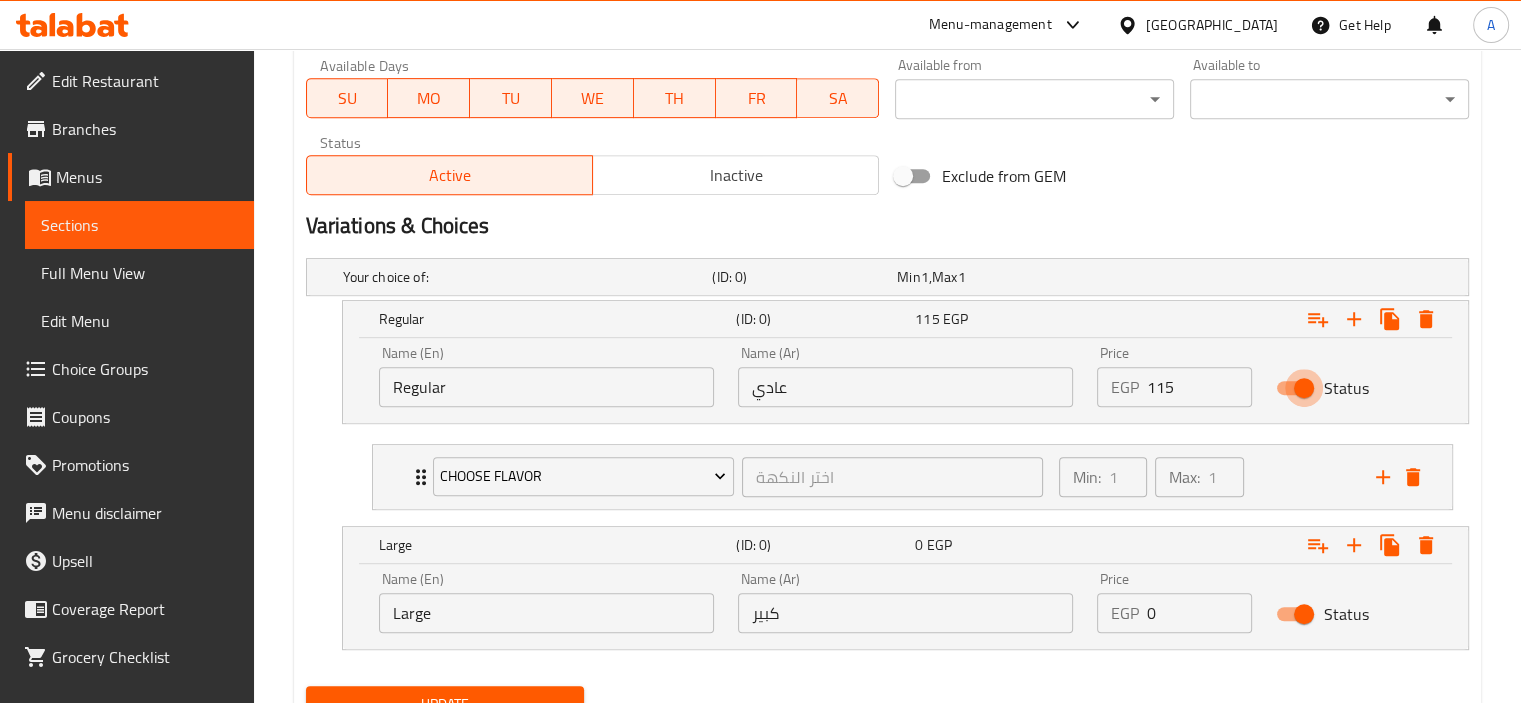 type 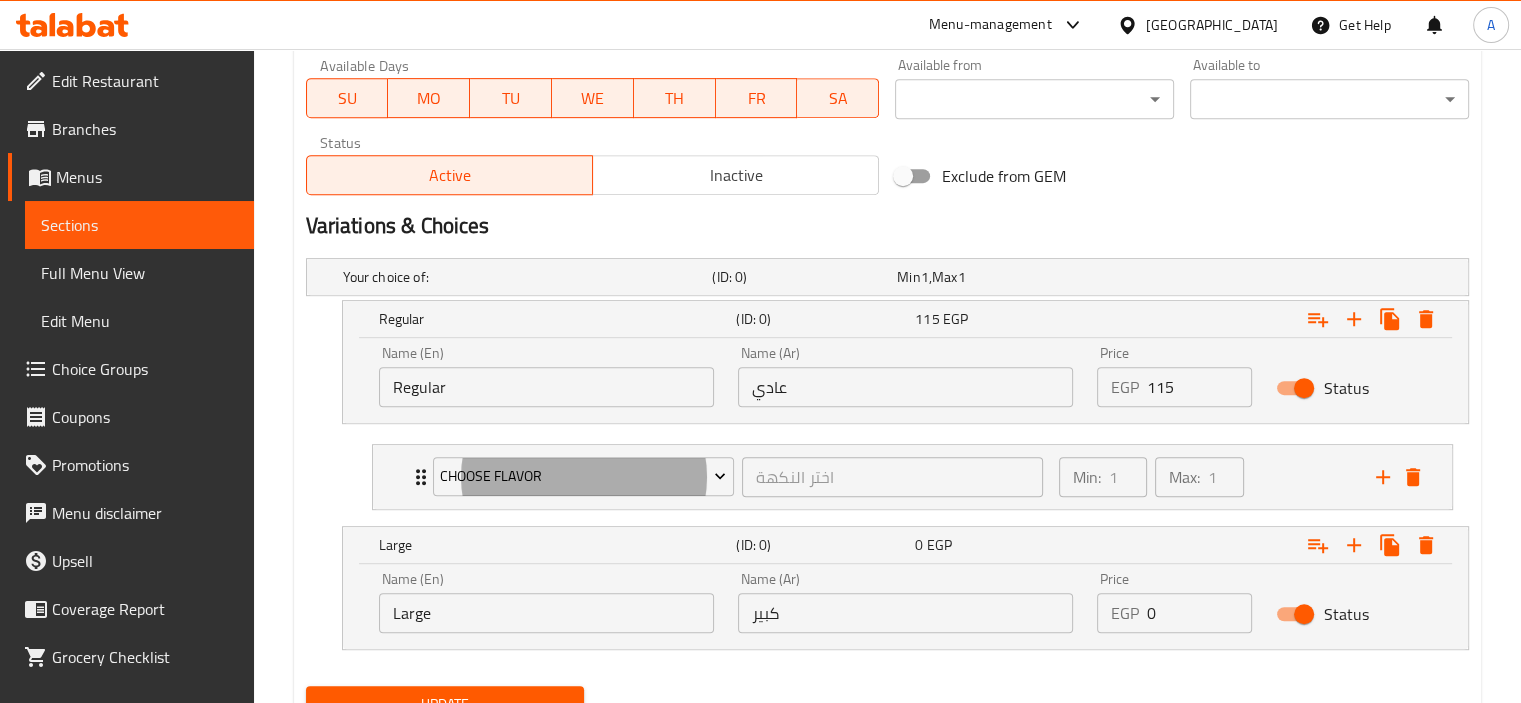 type 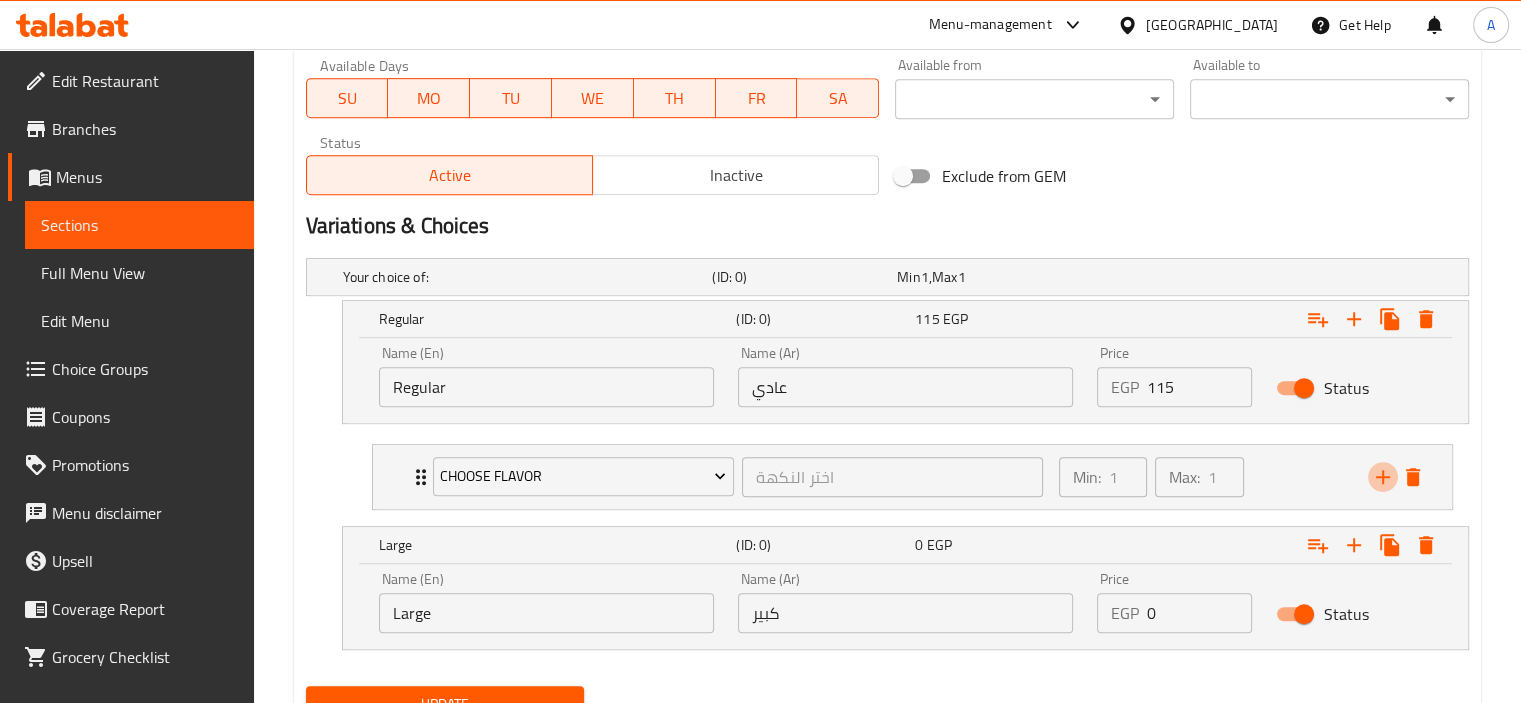 type 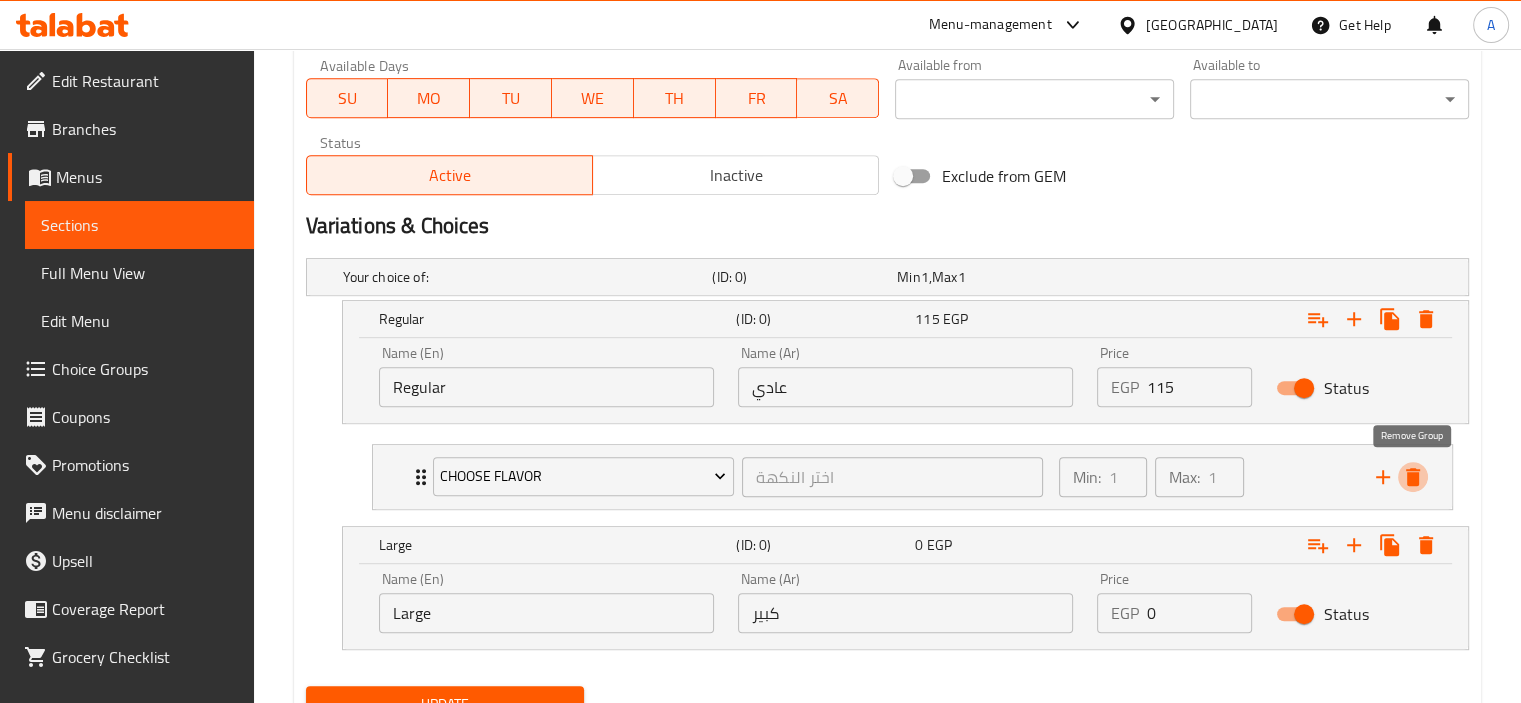 type 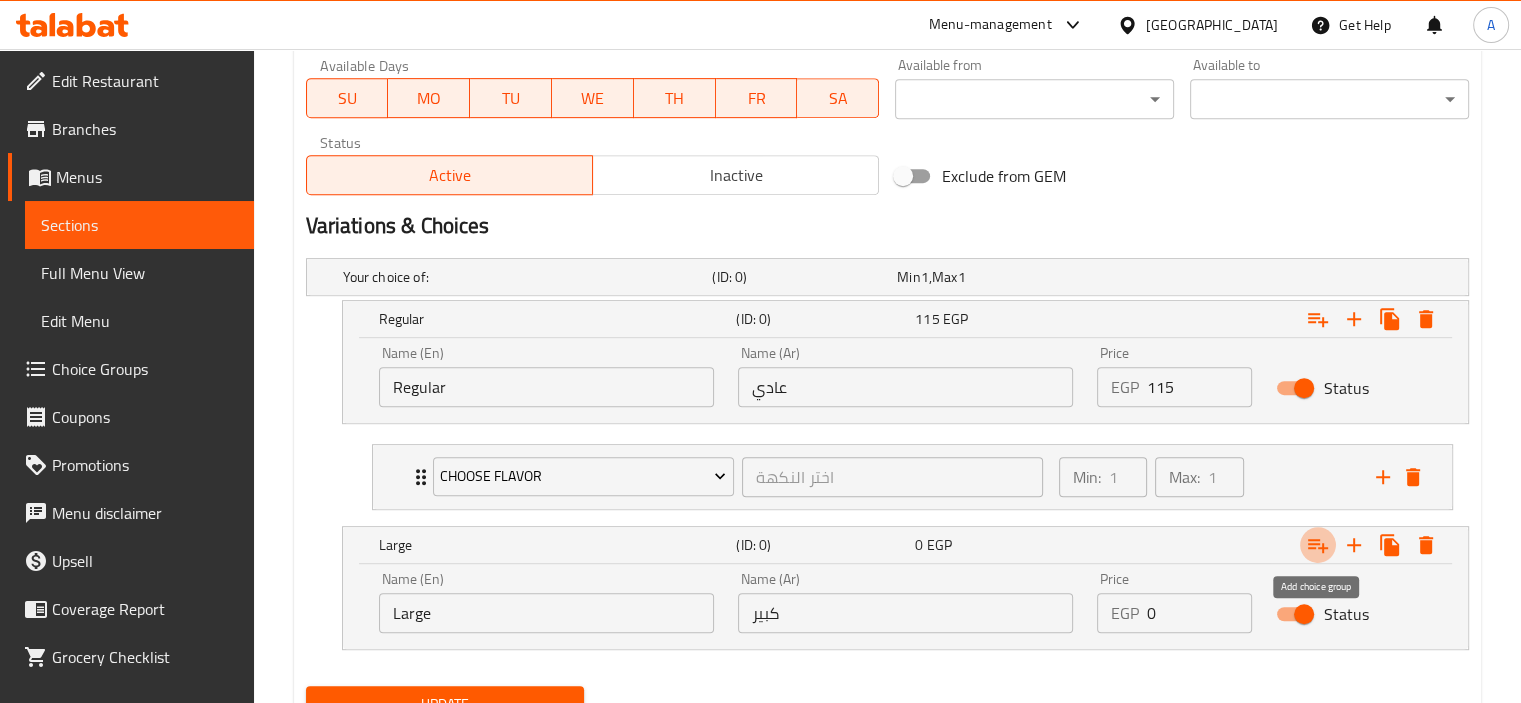 type 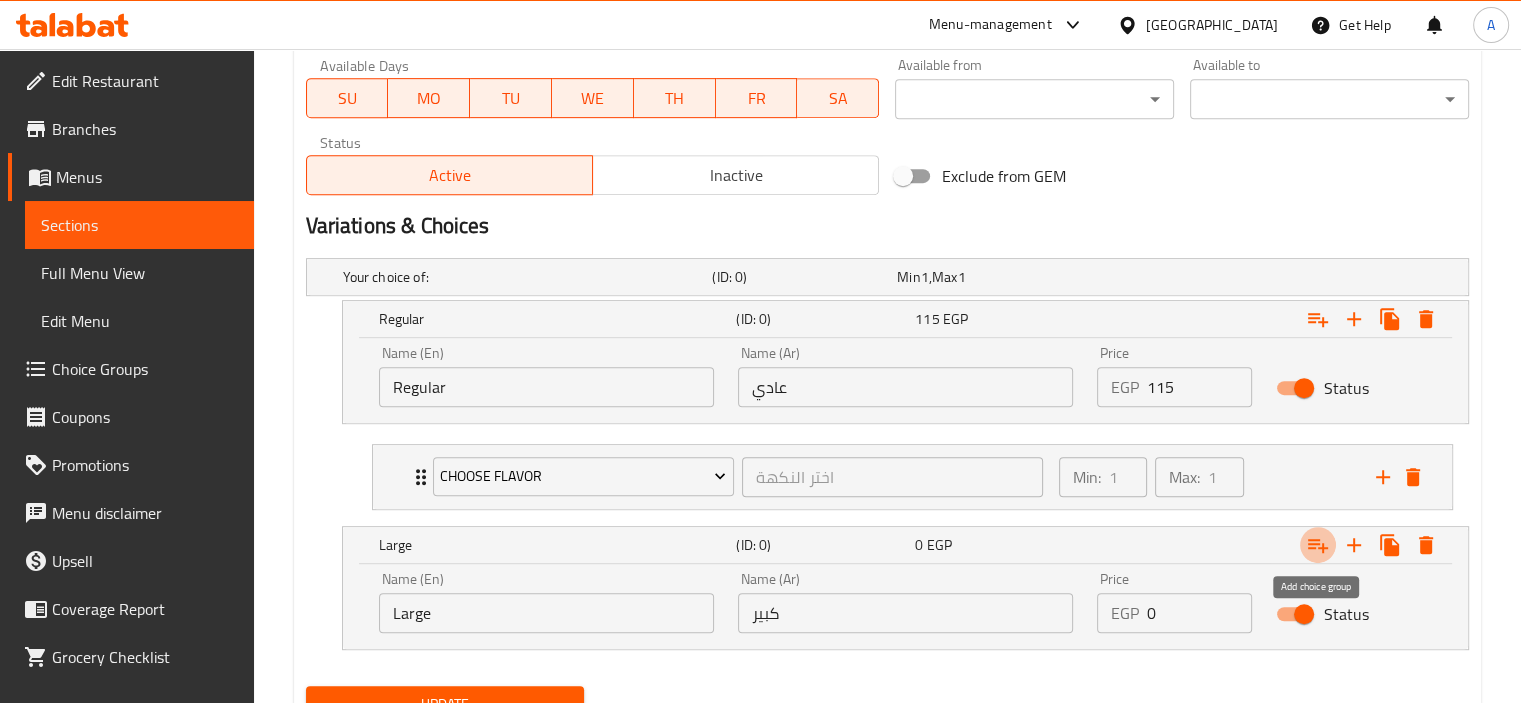 type 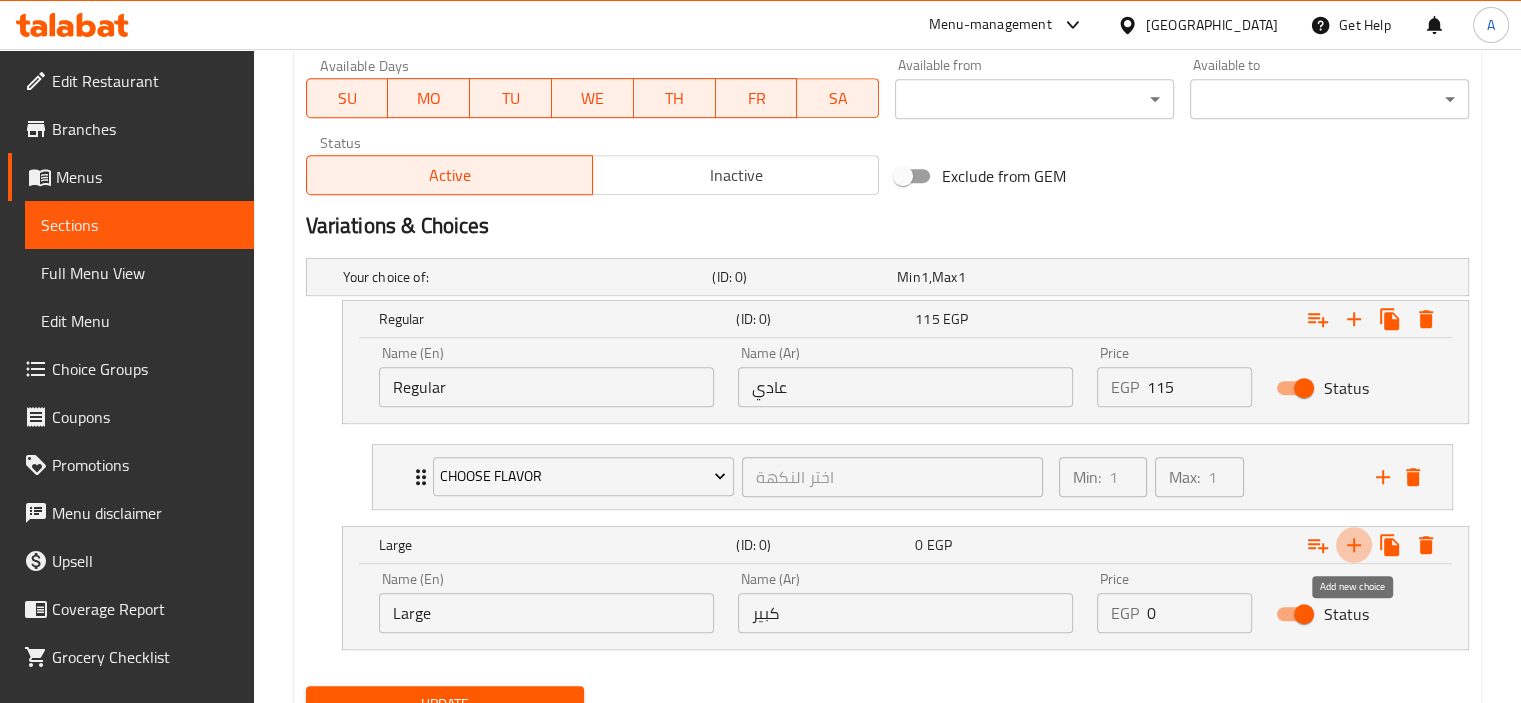 type 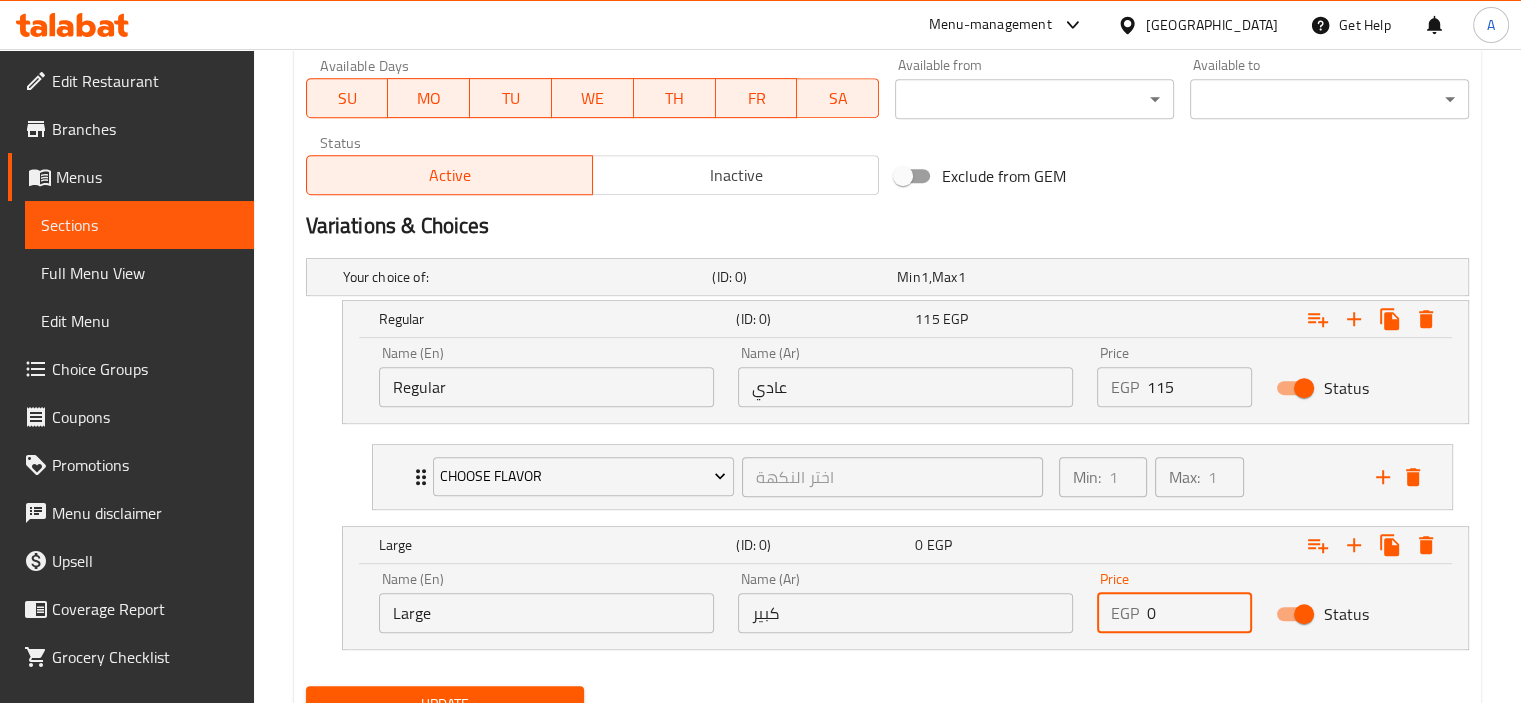 drag, startPoint x: 1176, startPoint y: 616, endPoint x: 1039, endPoint y: 631, distance: 137.81873 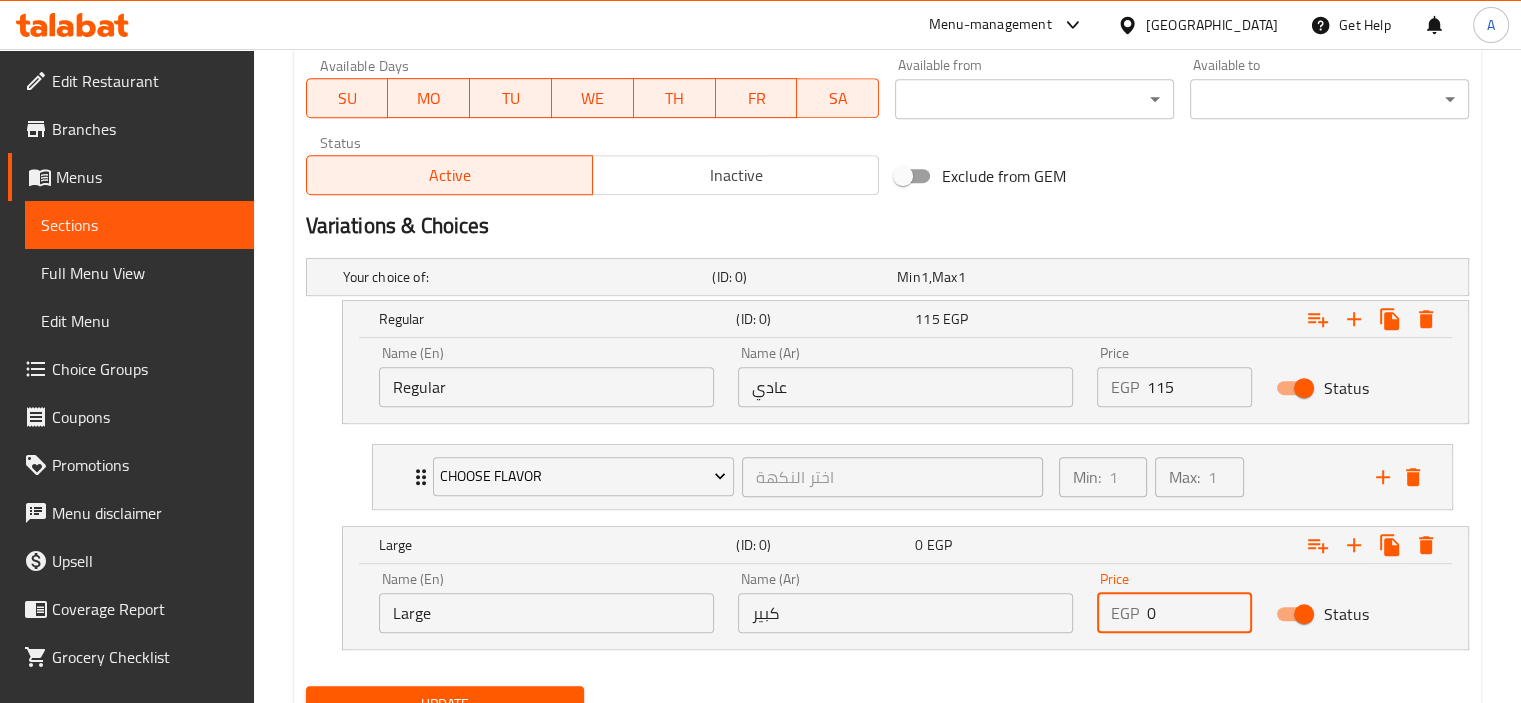 click on "Name (En) Large Name (En) Name (Ar) كبير Name (Ar) Price EGP 0 Price Status" at bounding box center (905, 602) 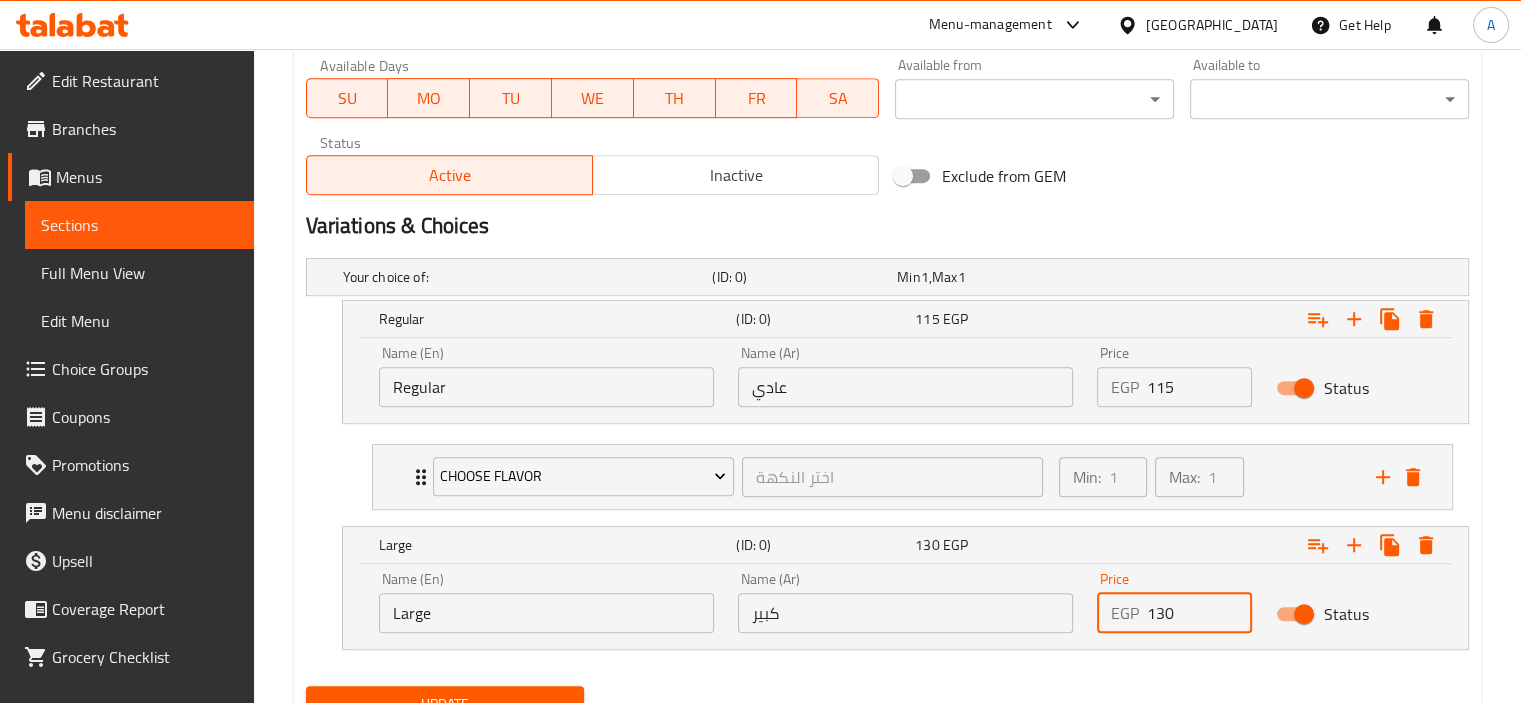 type on "130" 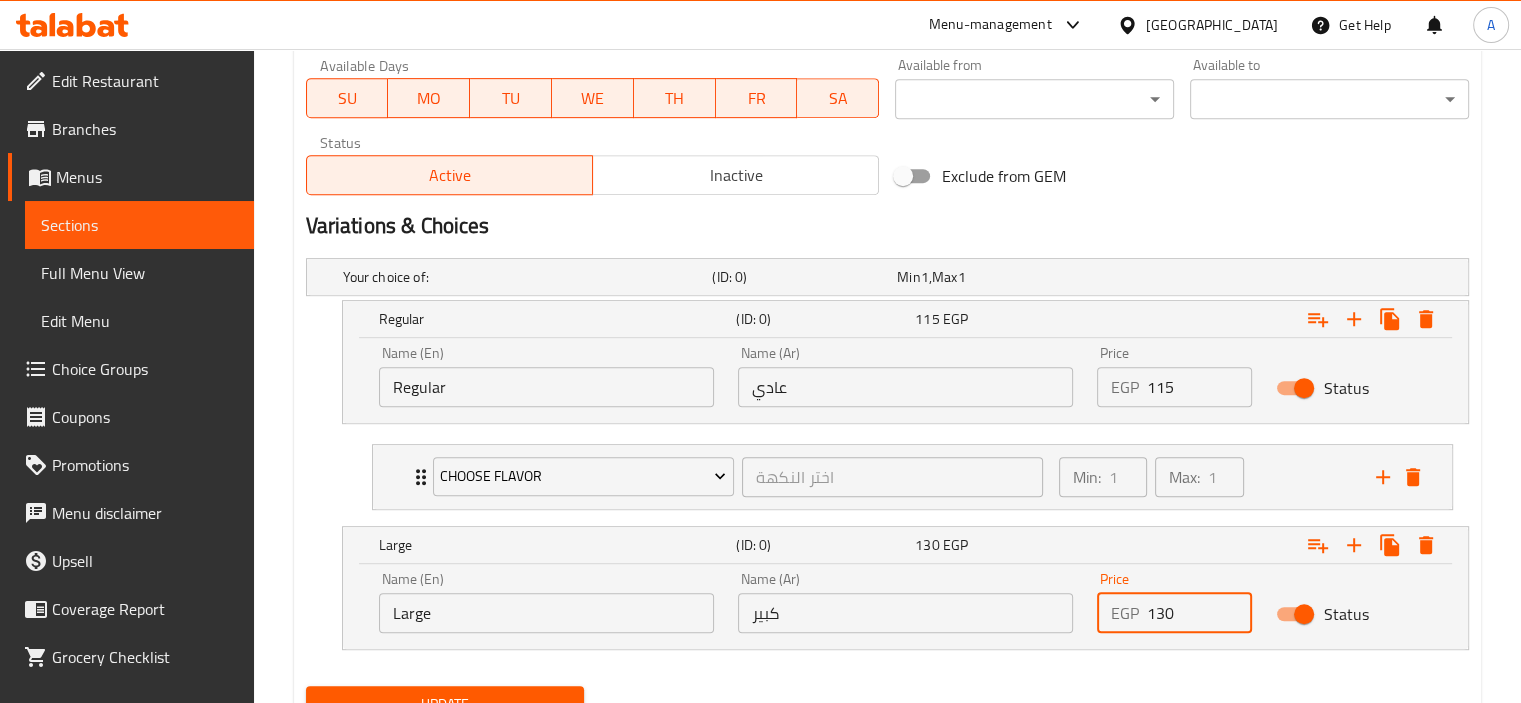 click on "Update" at bounding box center (445, 704) 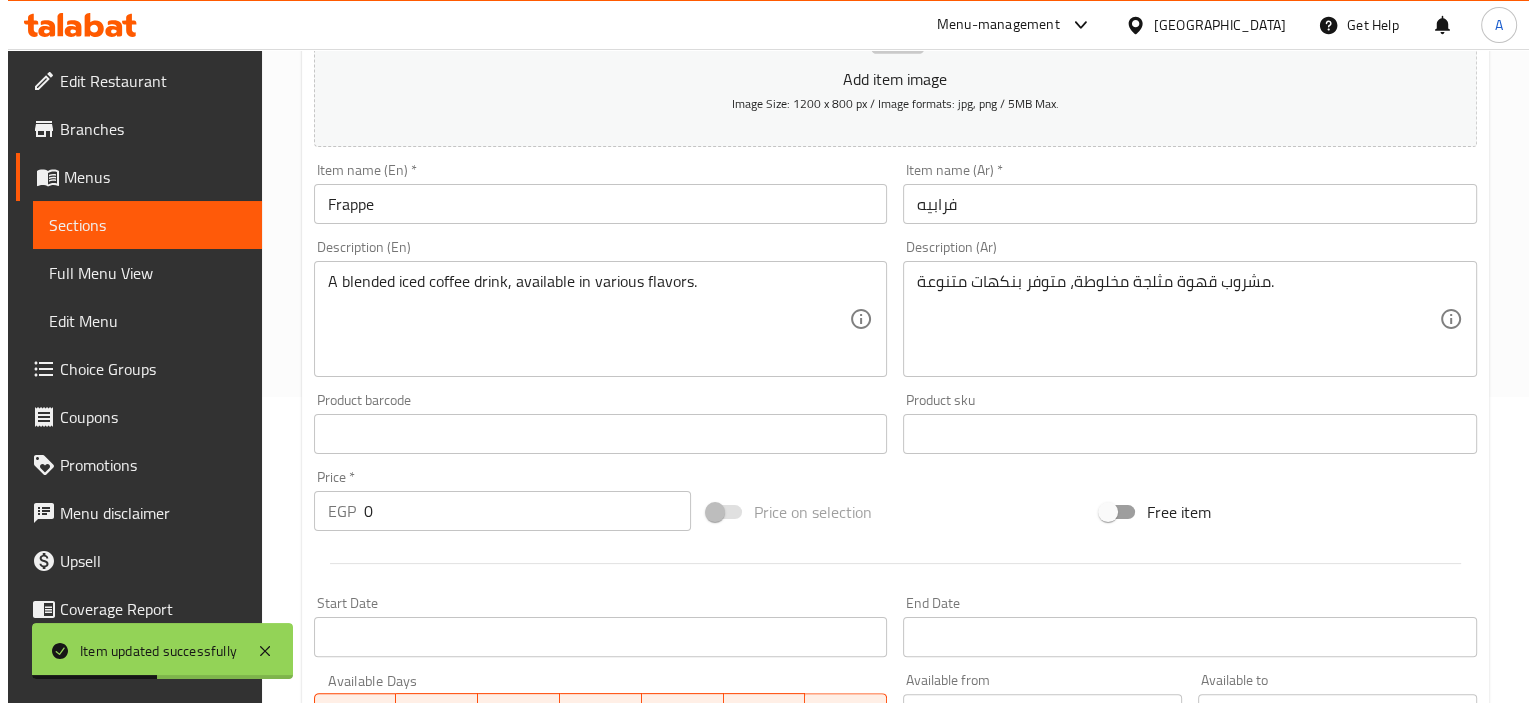 scroll, scrollTop: 0, scrollLeft: 0, axis: both 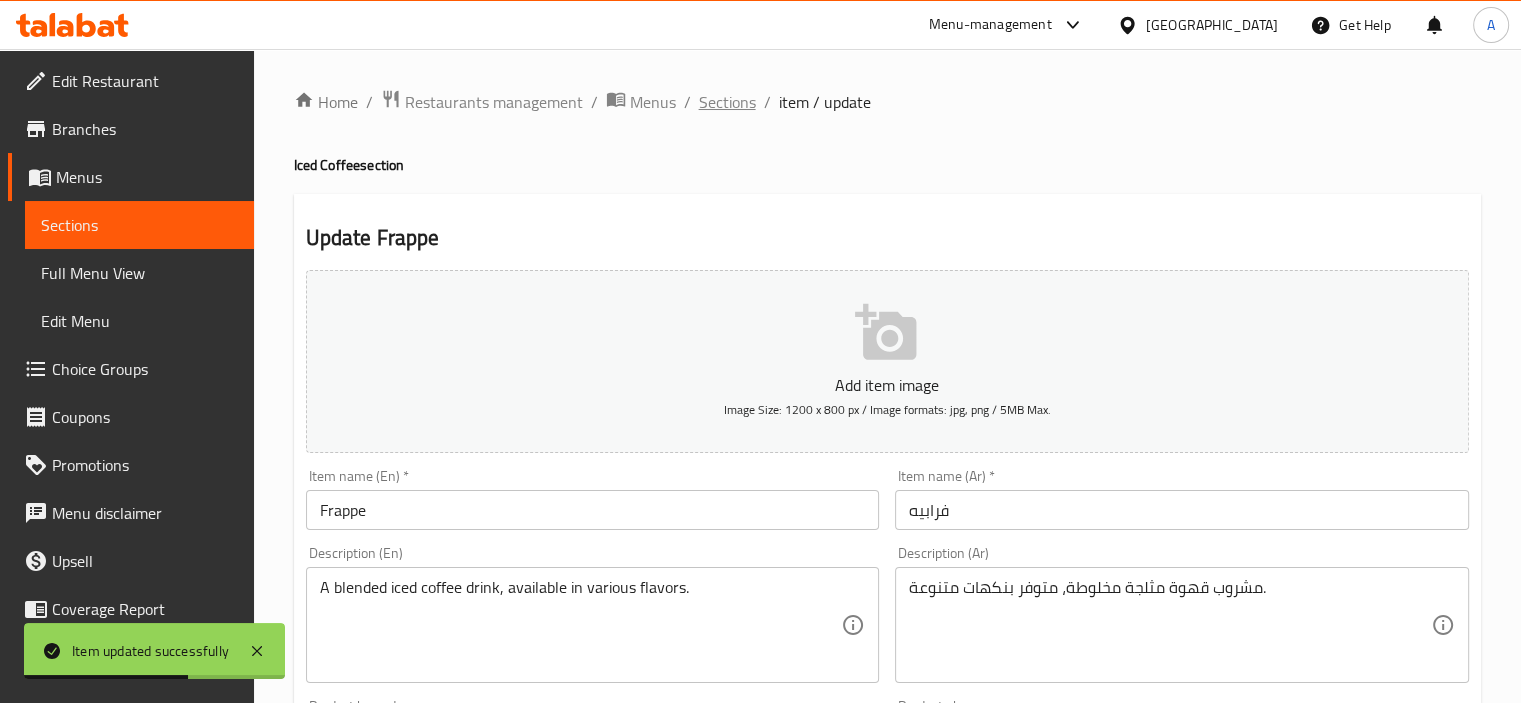 click on "Sections" at bounding box center (727, 102) 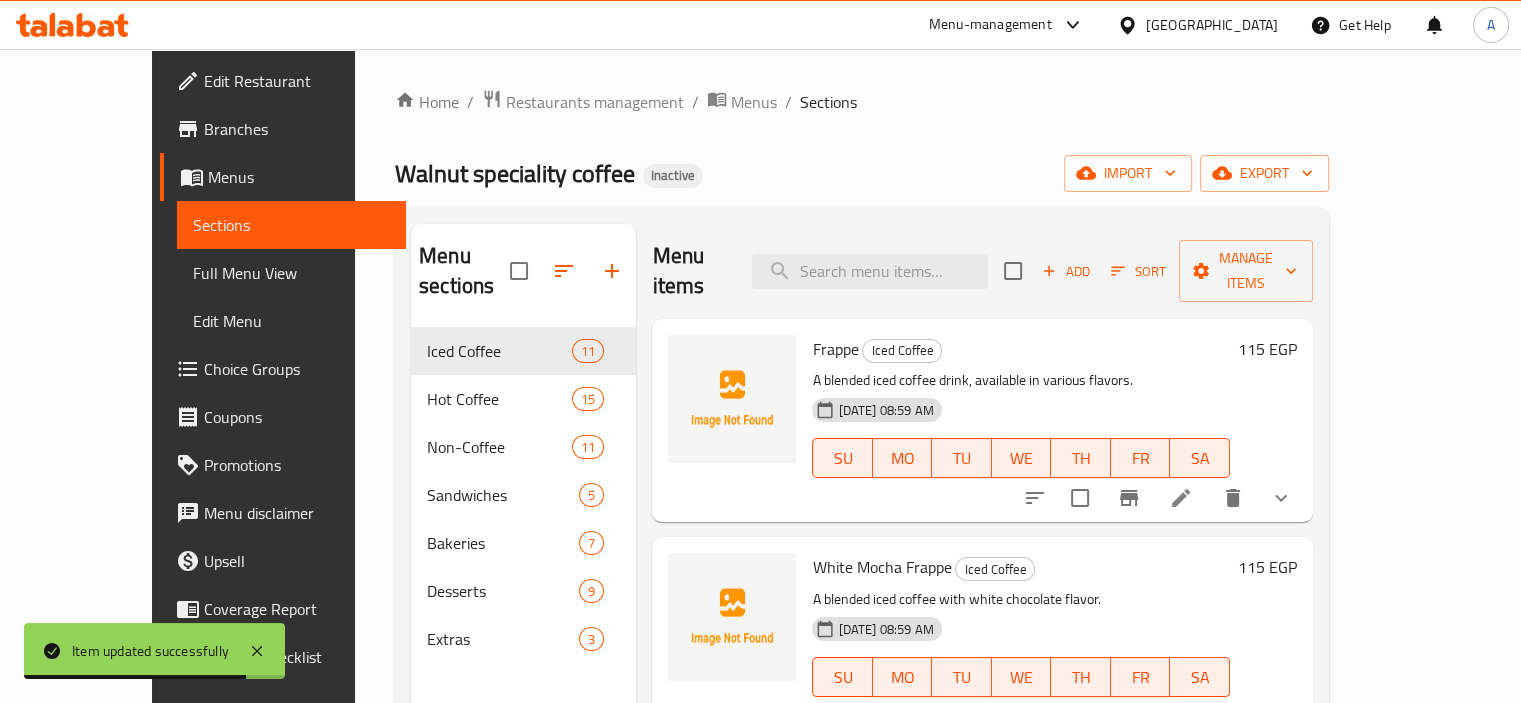 click on "115   EGP" at bounding box center [1267, 349] 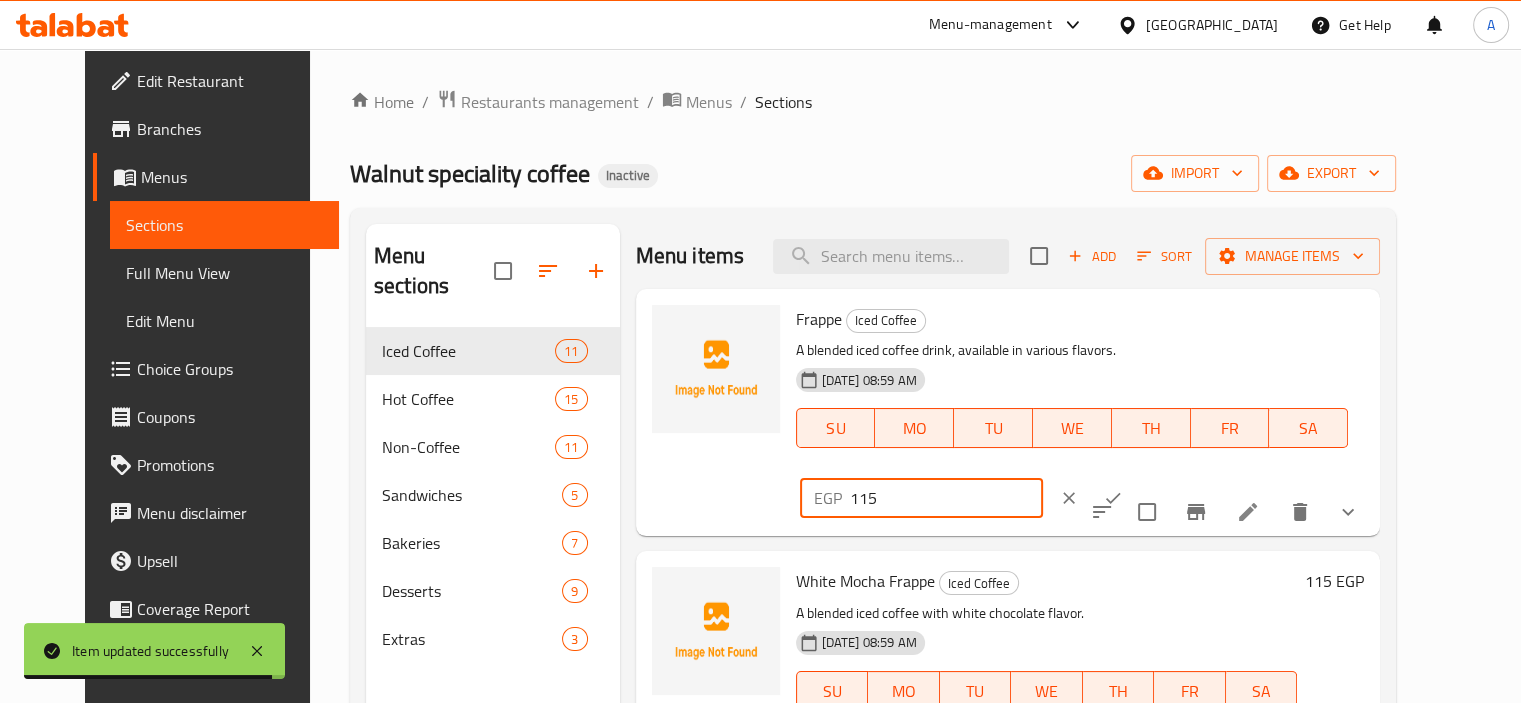 click on "115" at bounding box center [946, 498] 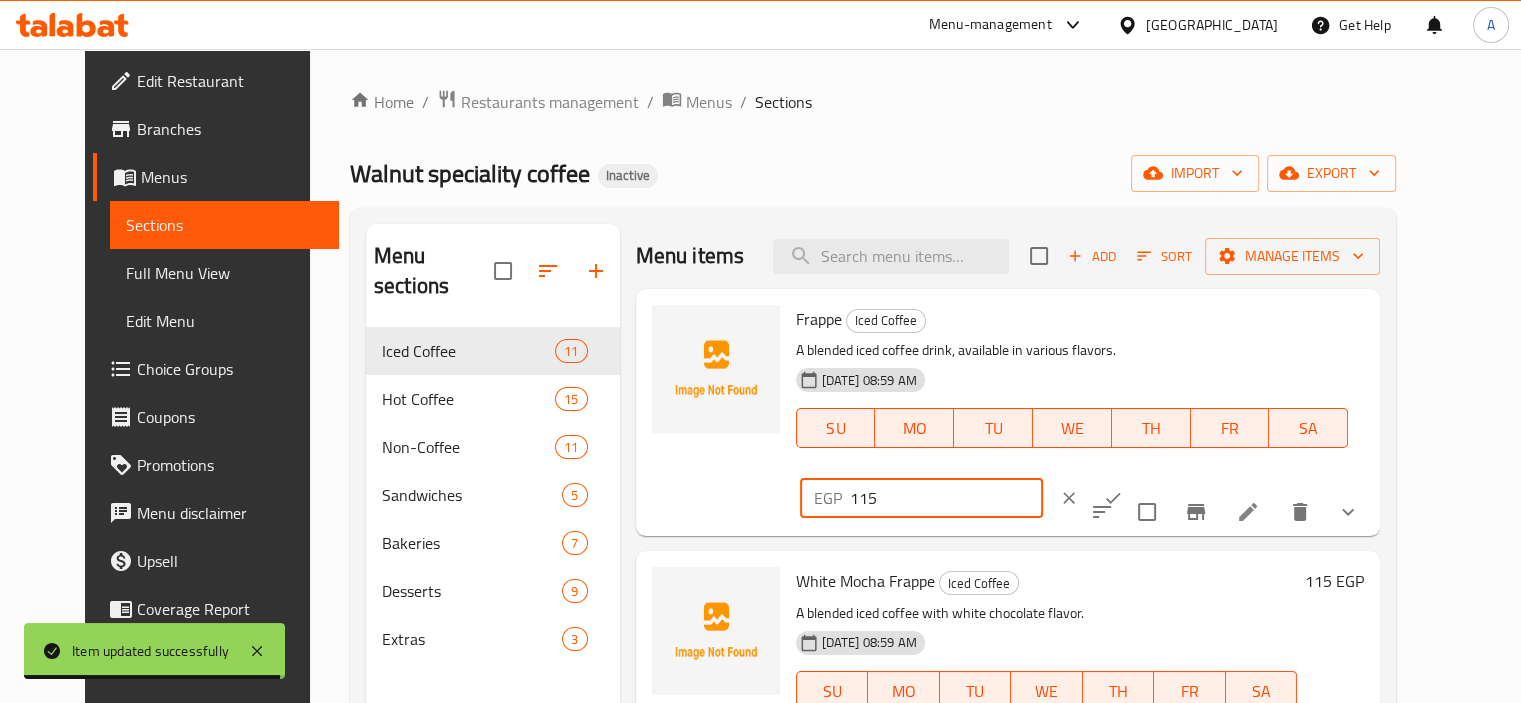 click on "115" at bounding box center [946, 498] 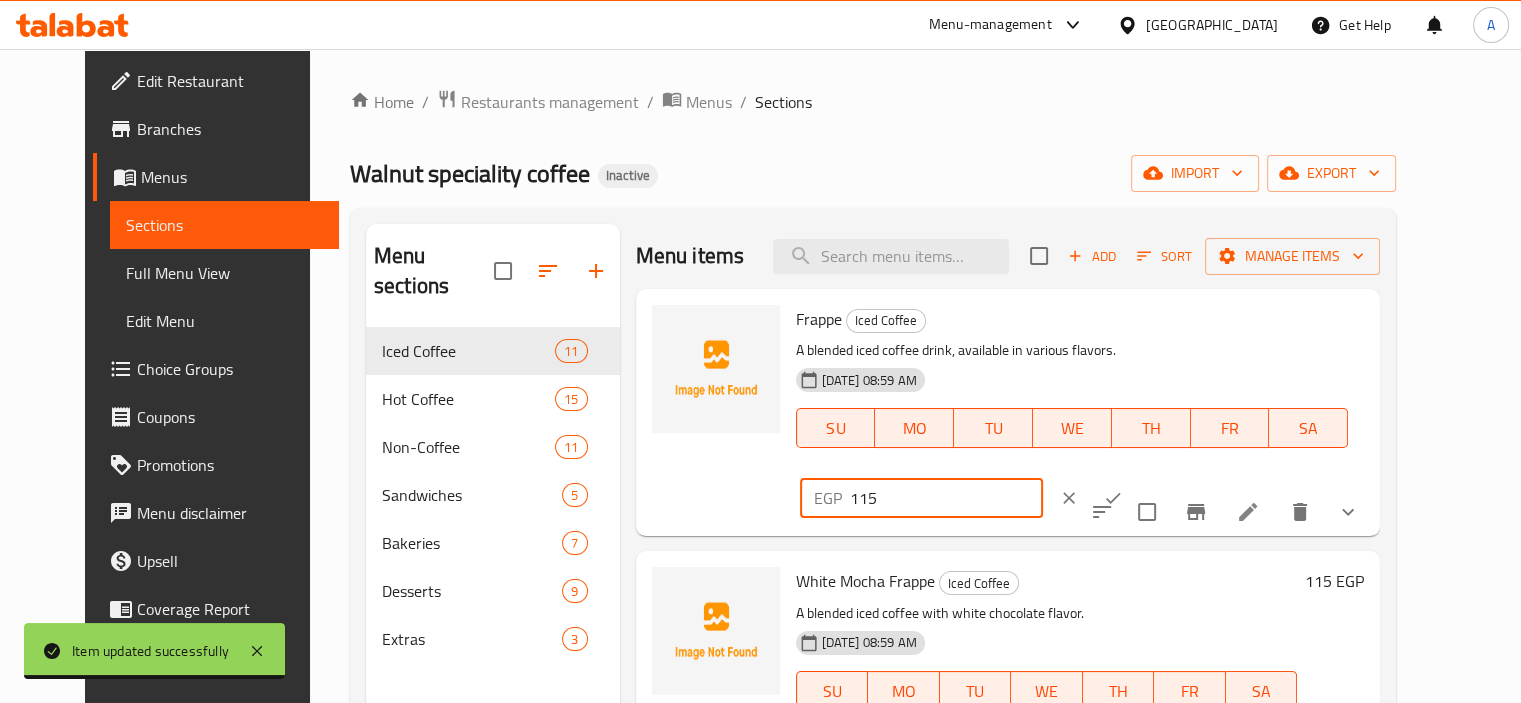 click on "115" at bounding box center [946, 498] 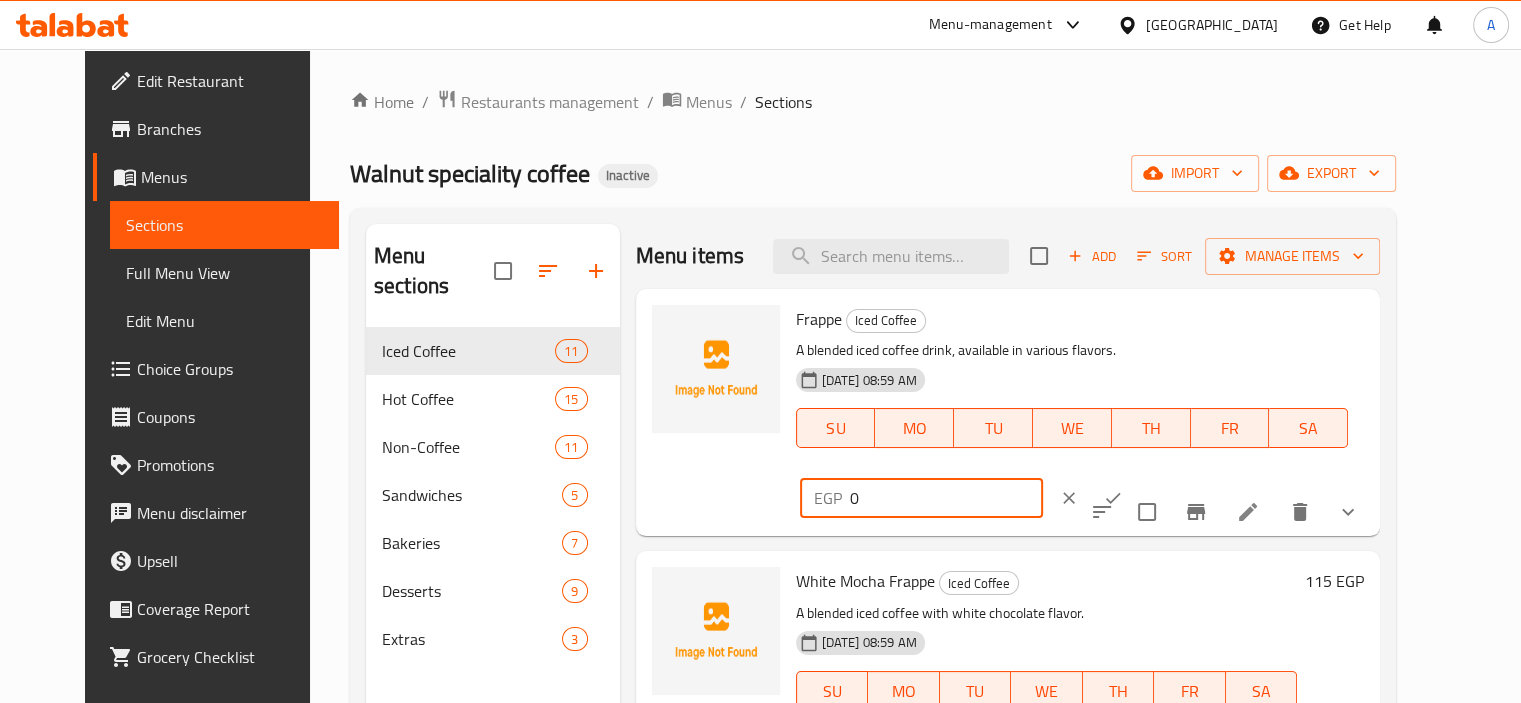 type on "0" 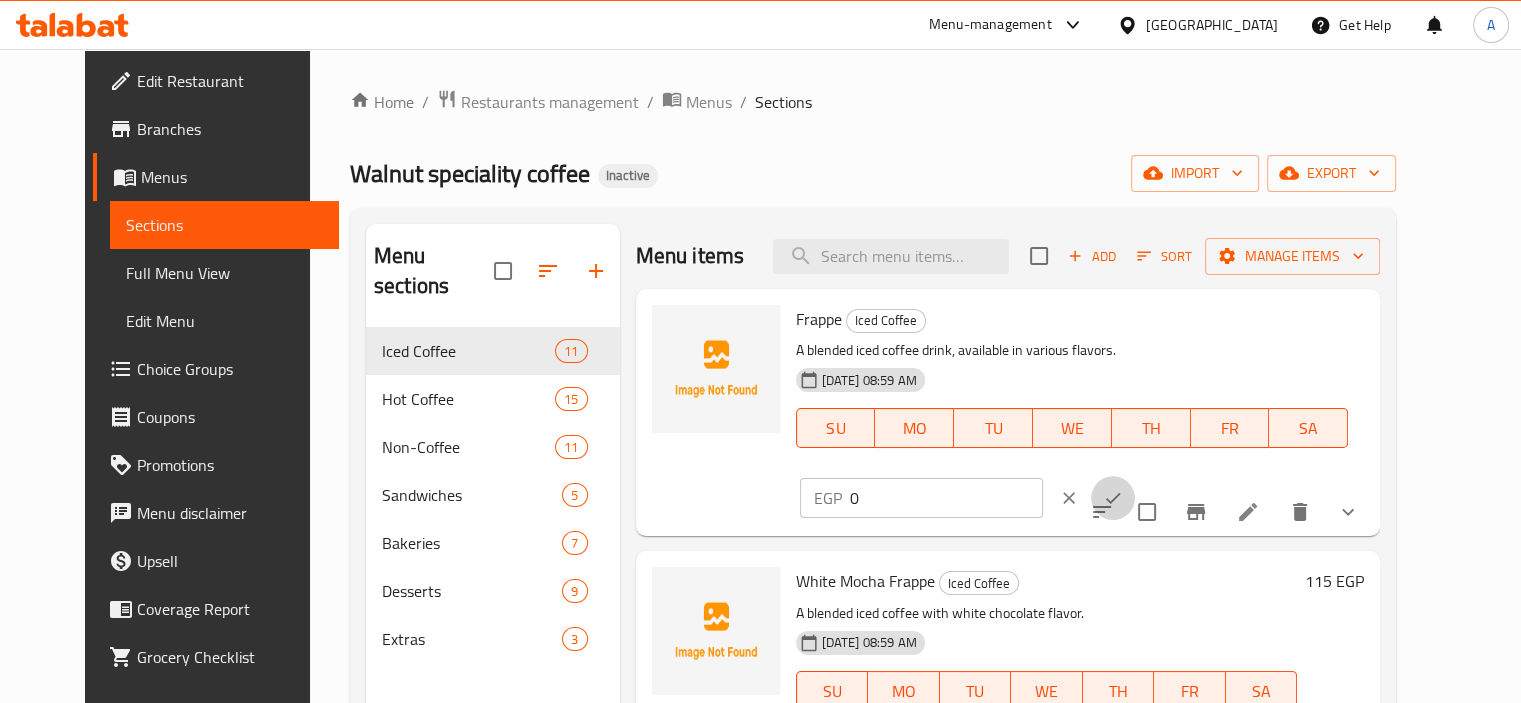 click 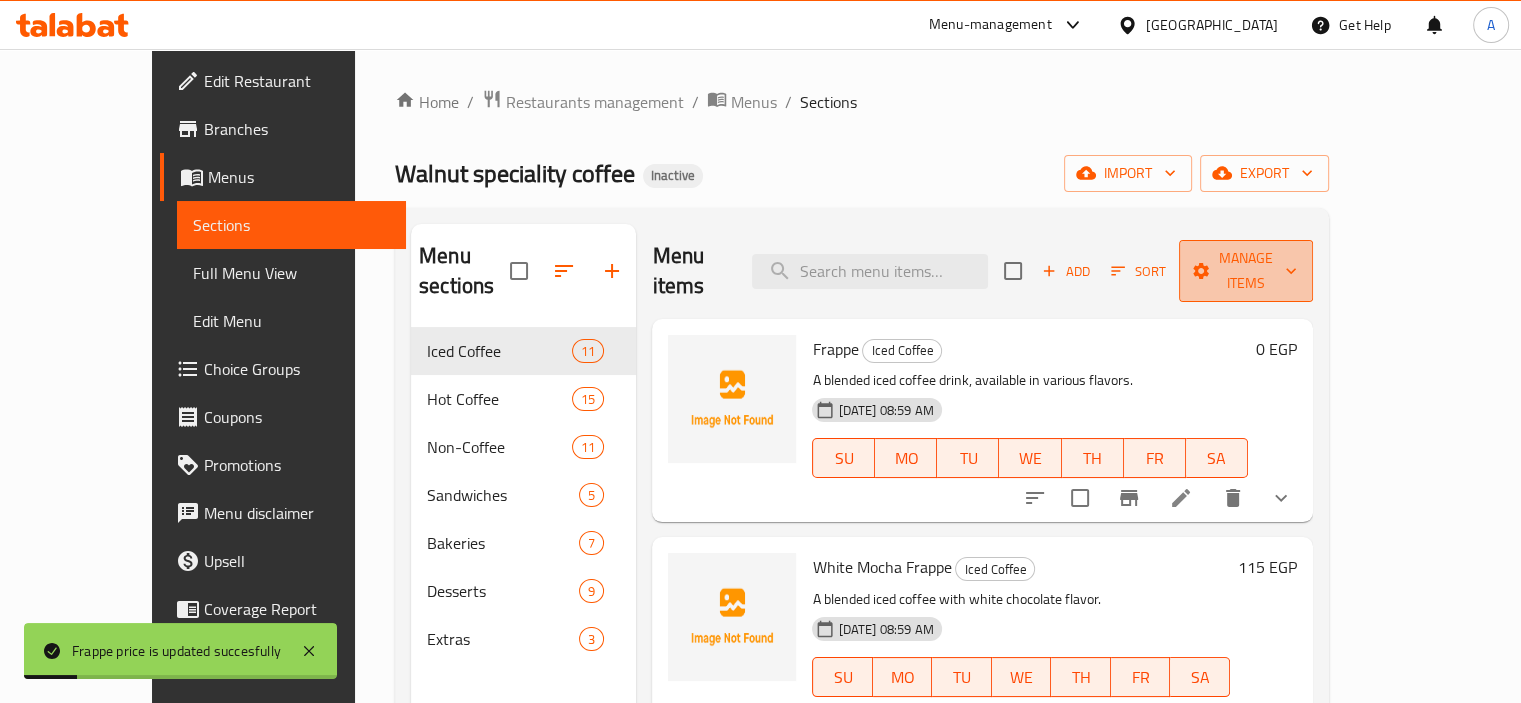 click on "Manage items" at bounding box center (1246, 271) 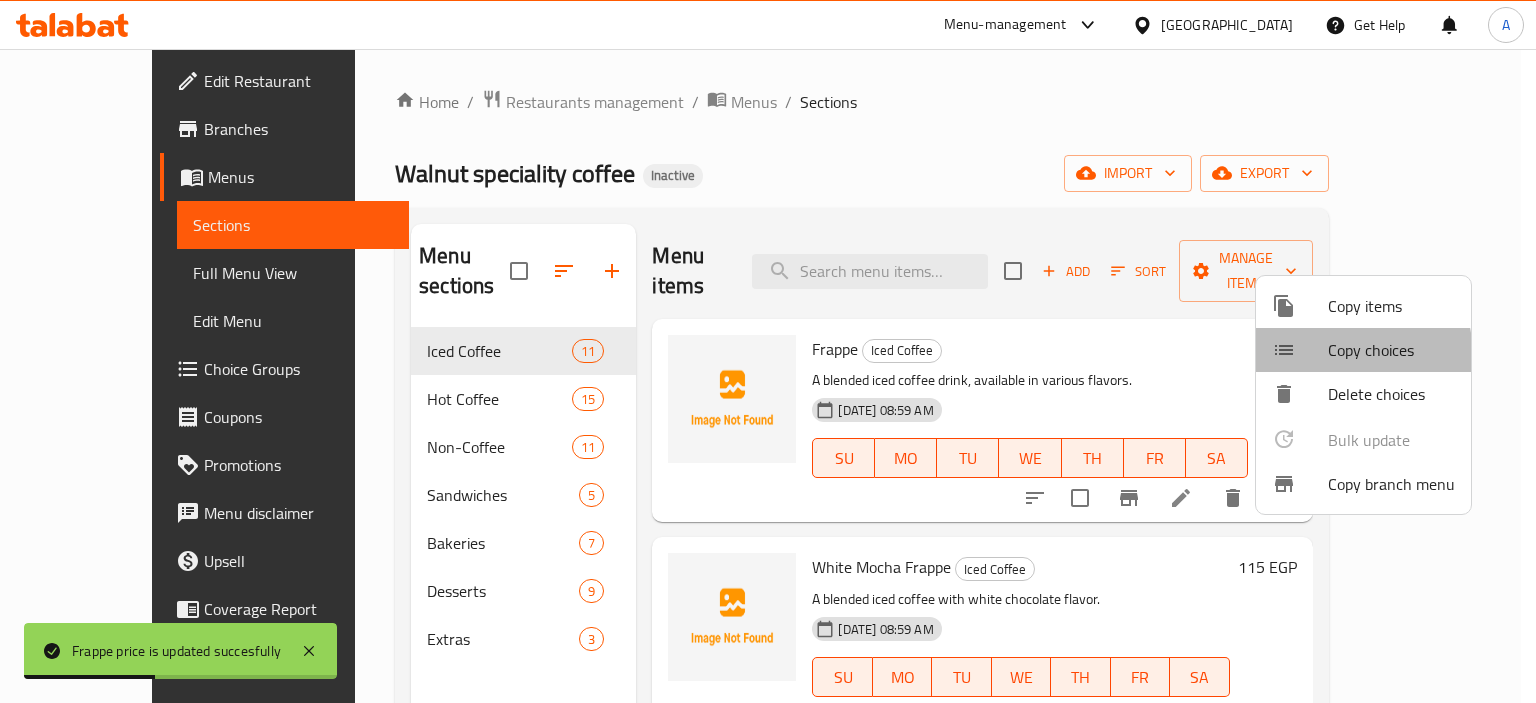 click at bounding box center [1300, 350] 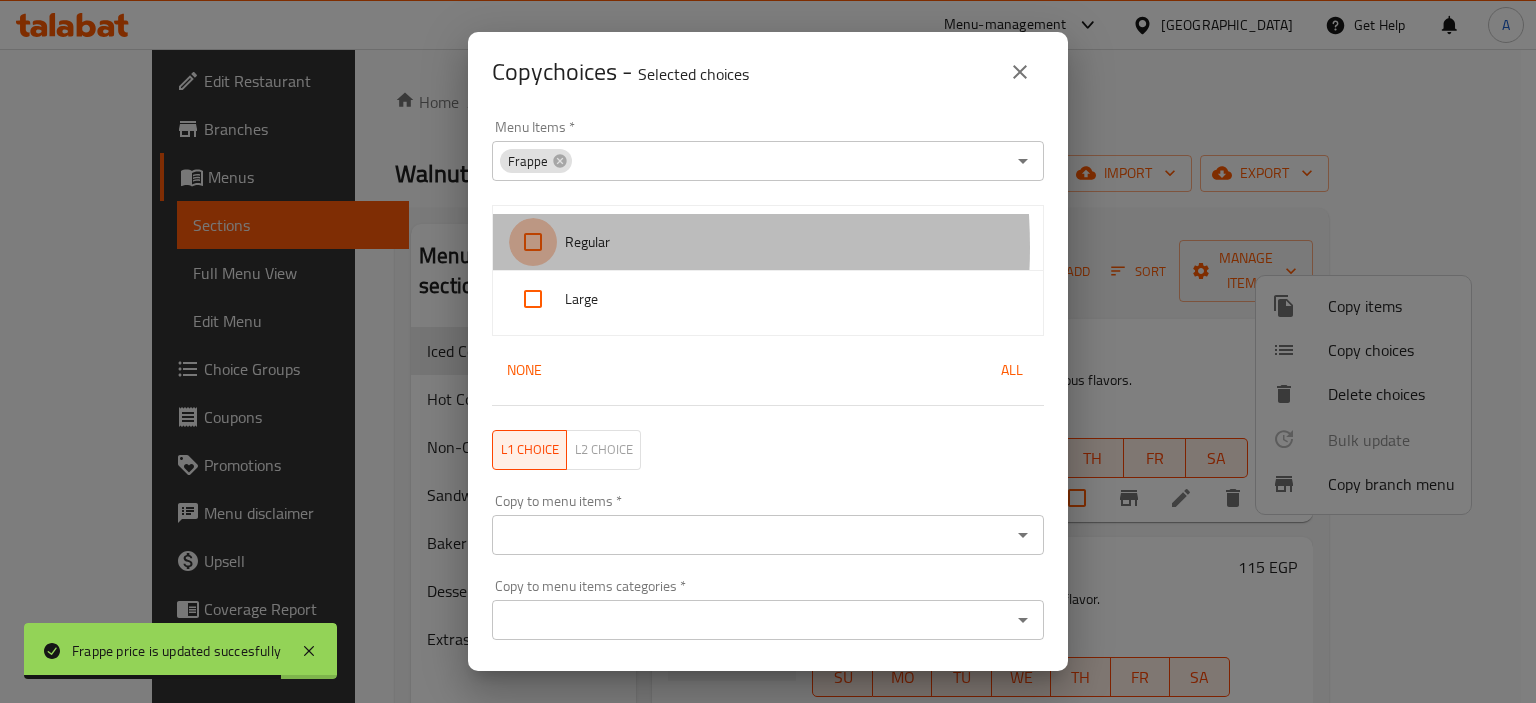 click at bounding box center (533, 242) 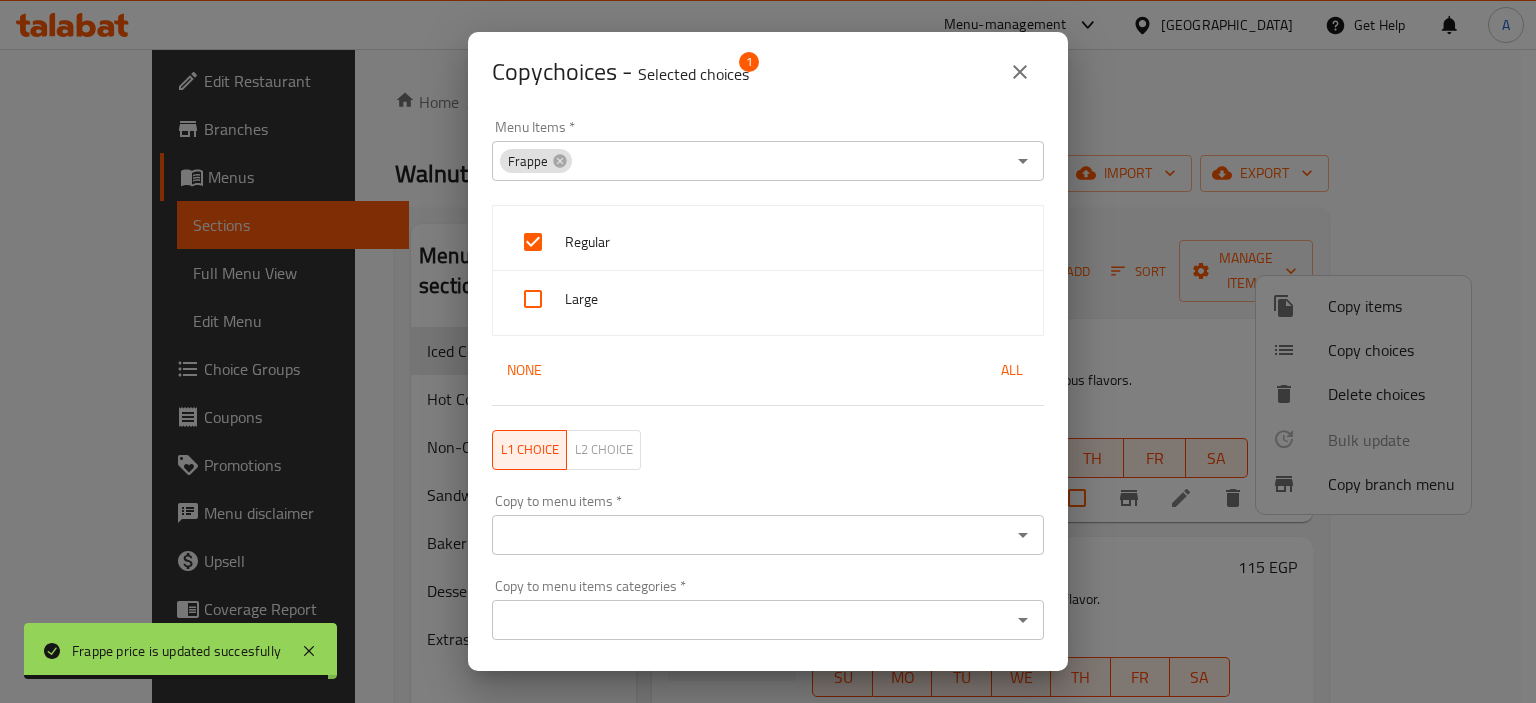 click at bounding box center [533, 299] 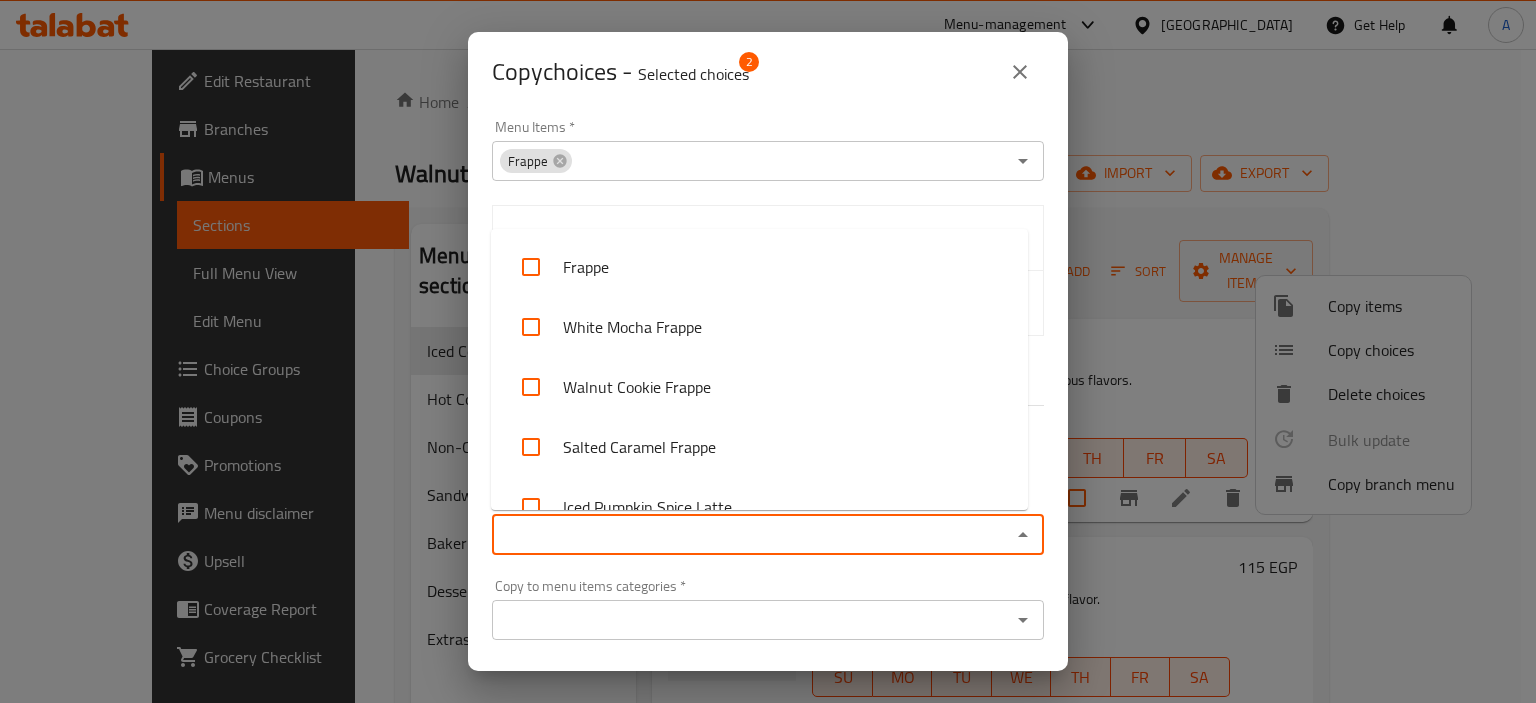 click on "Copy to menu items   *" at bounding box center (751, 535) 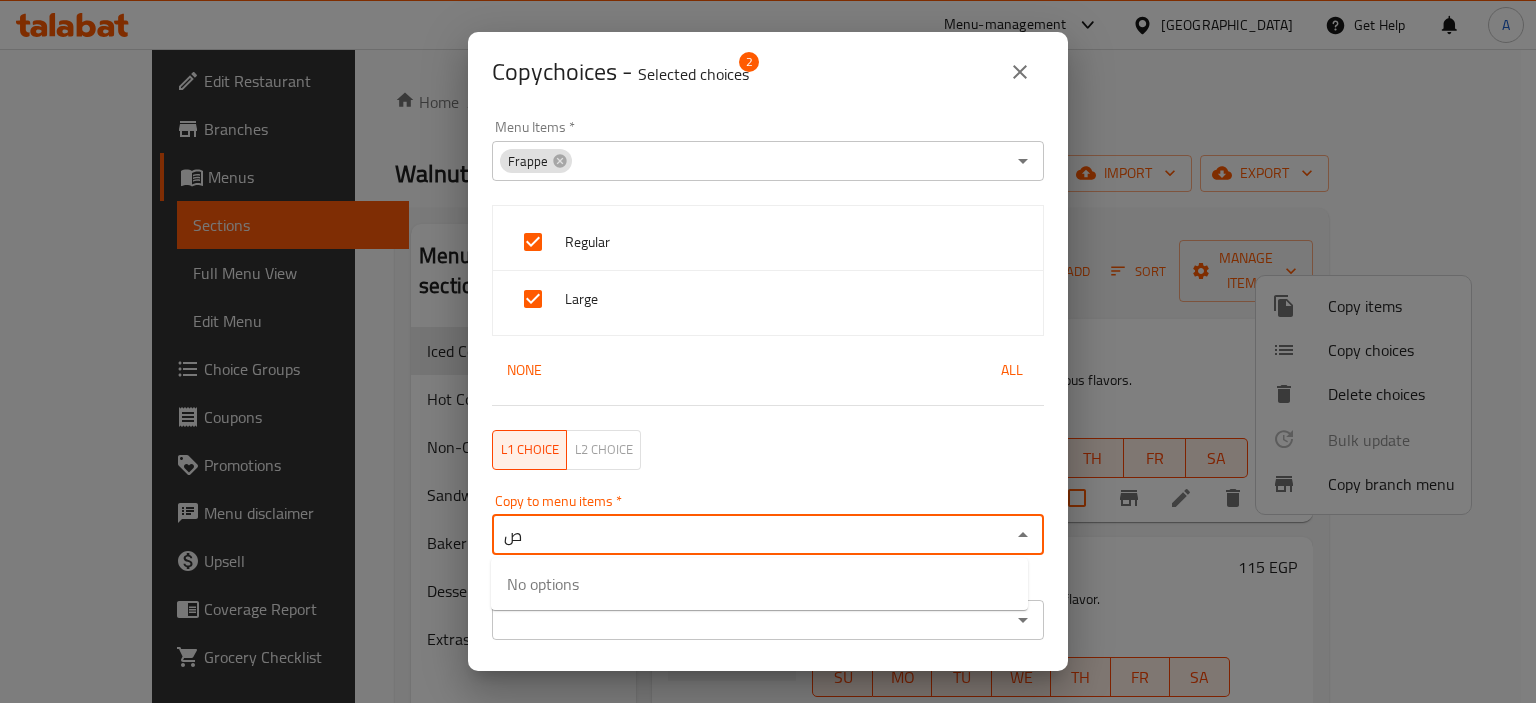click on "ص" at bounding box center [751, 535] 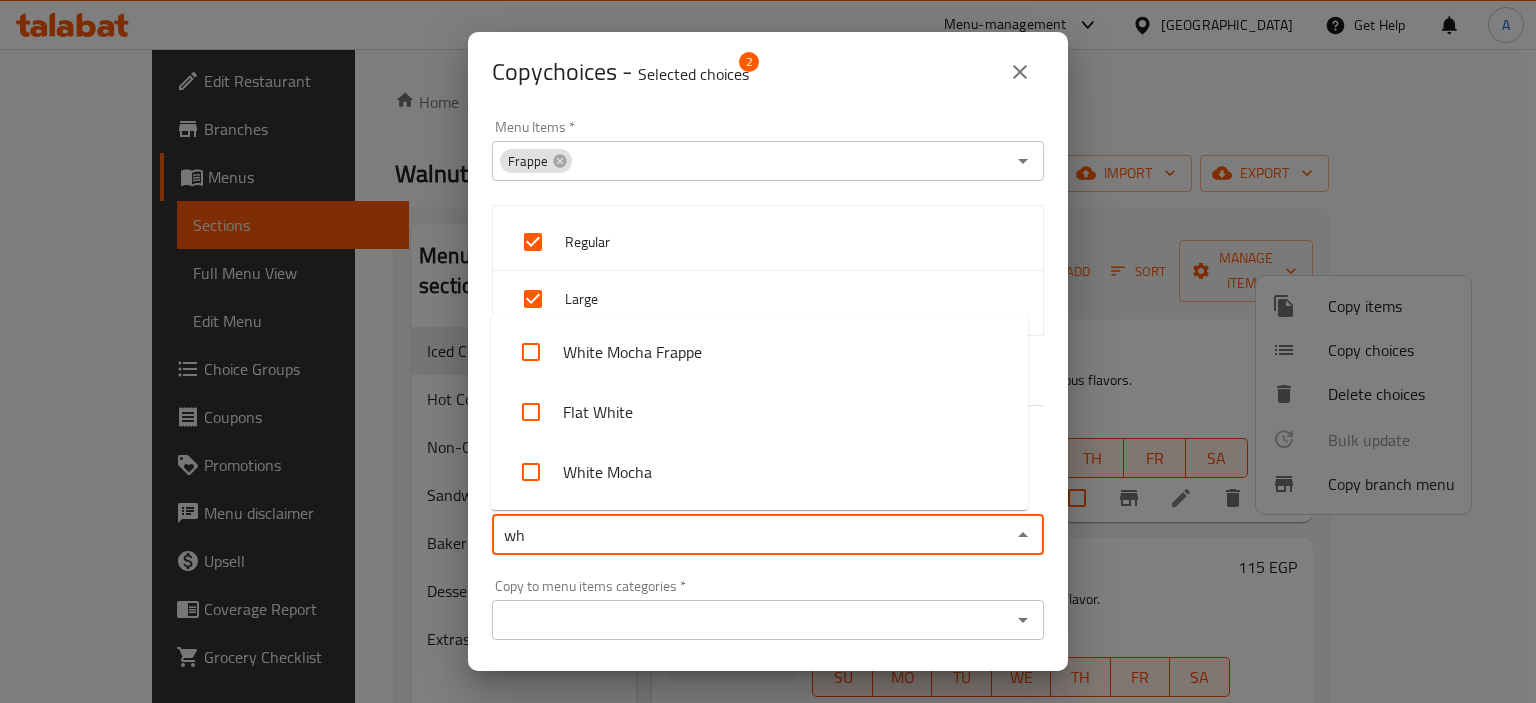 type on "whi" 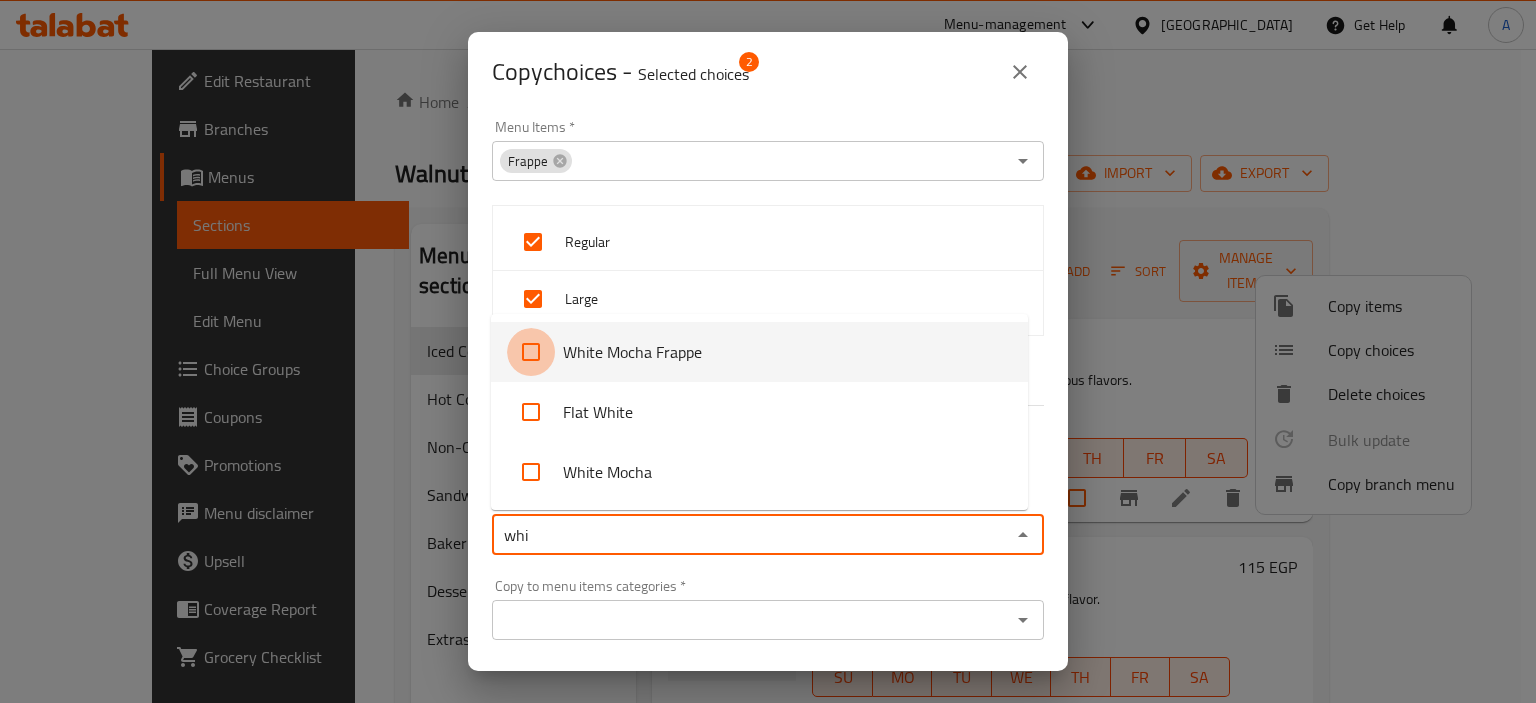 click at bounding box center (531, 352) 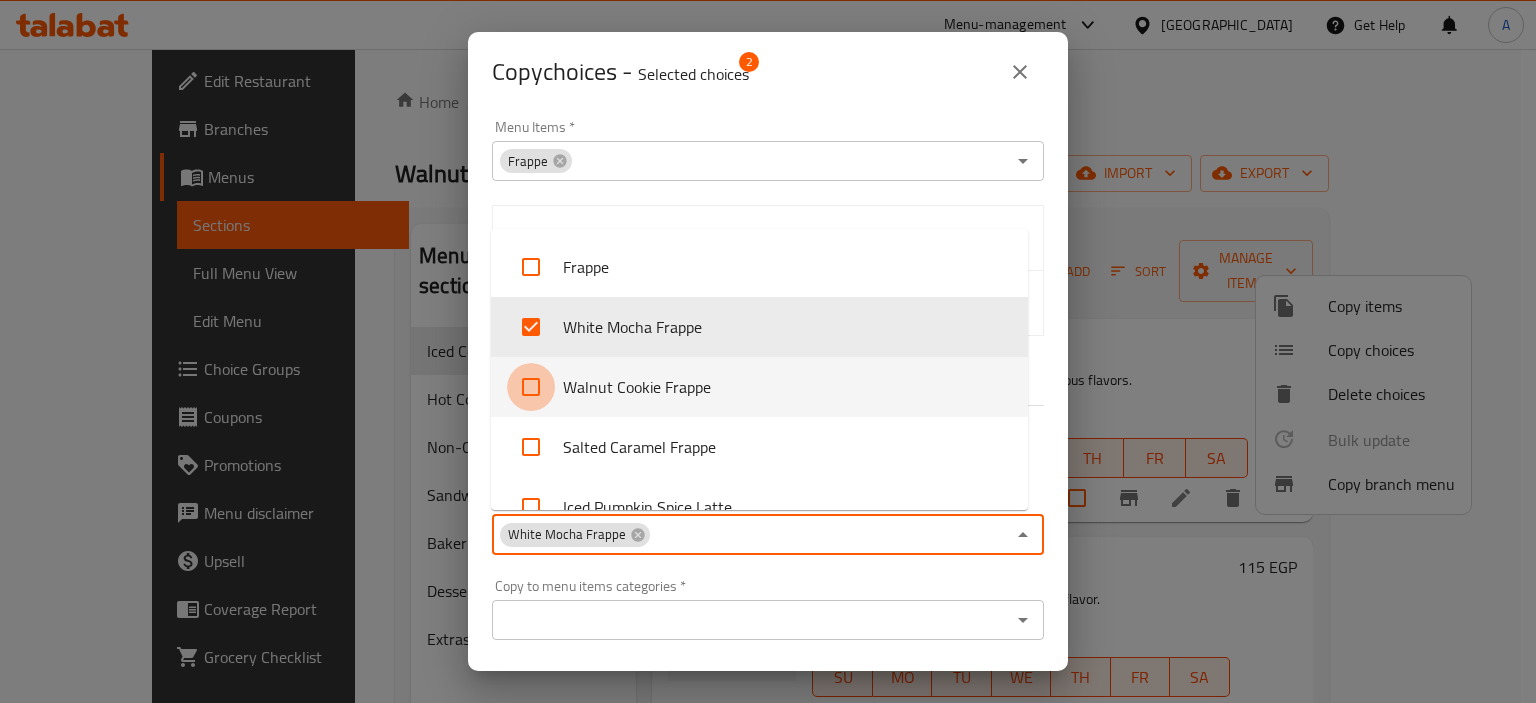 click at bounding box center (531, 387) 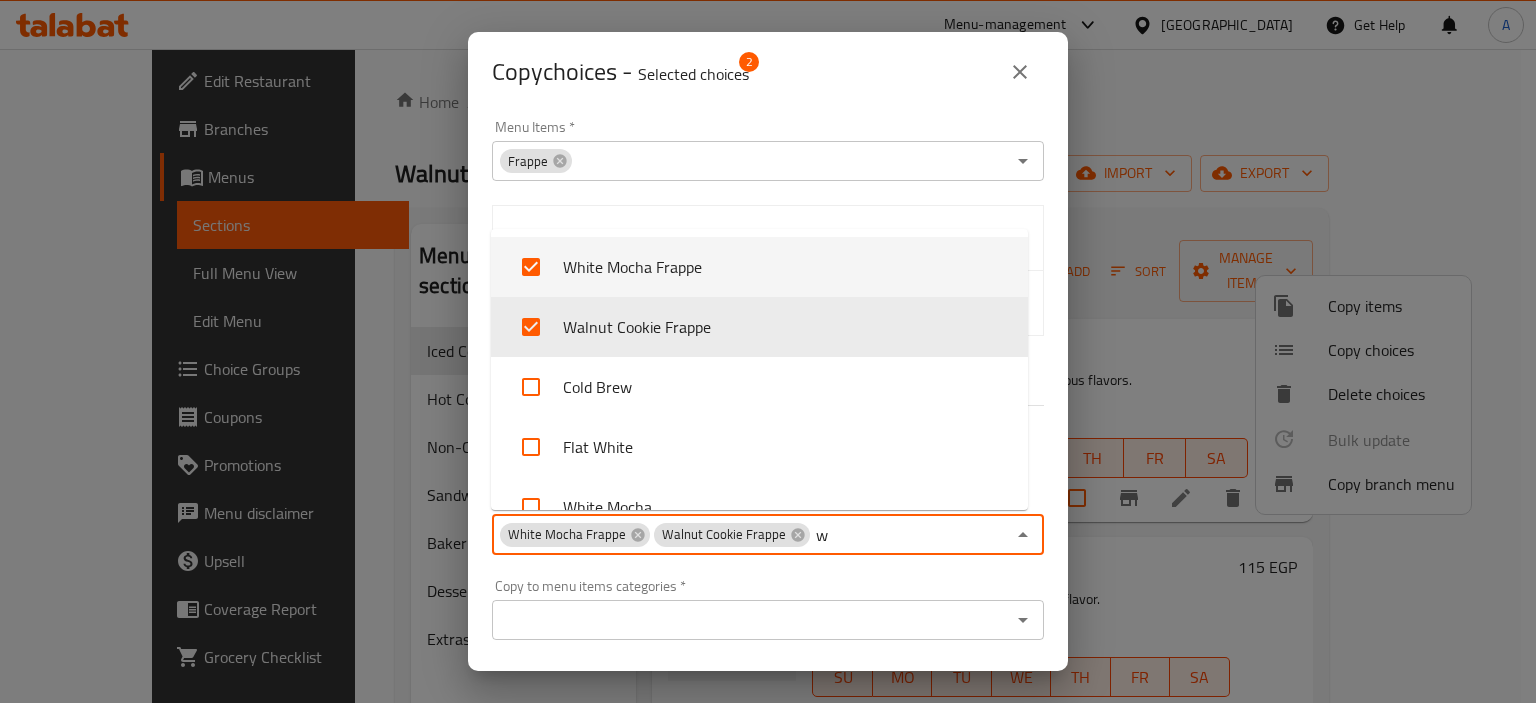 type on "wa" 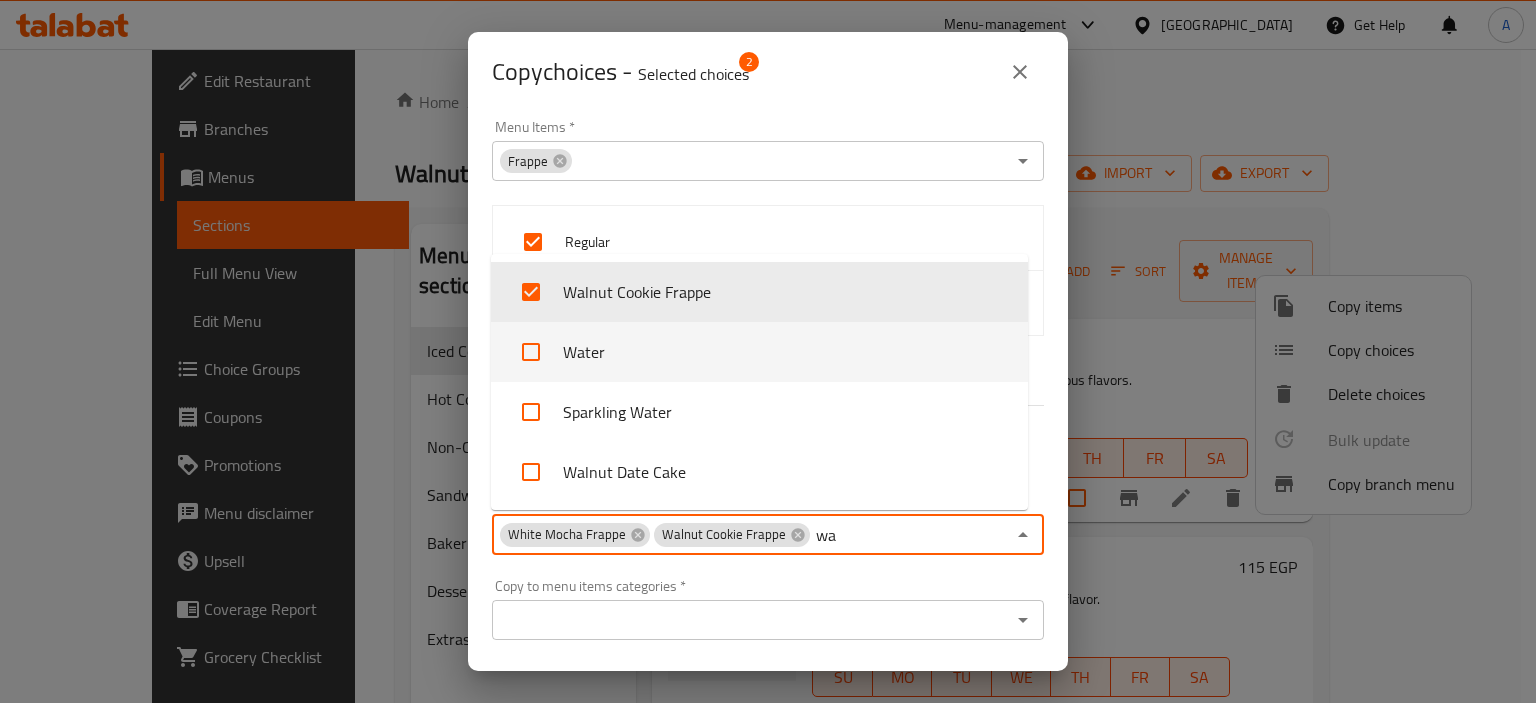 type on "wa" 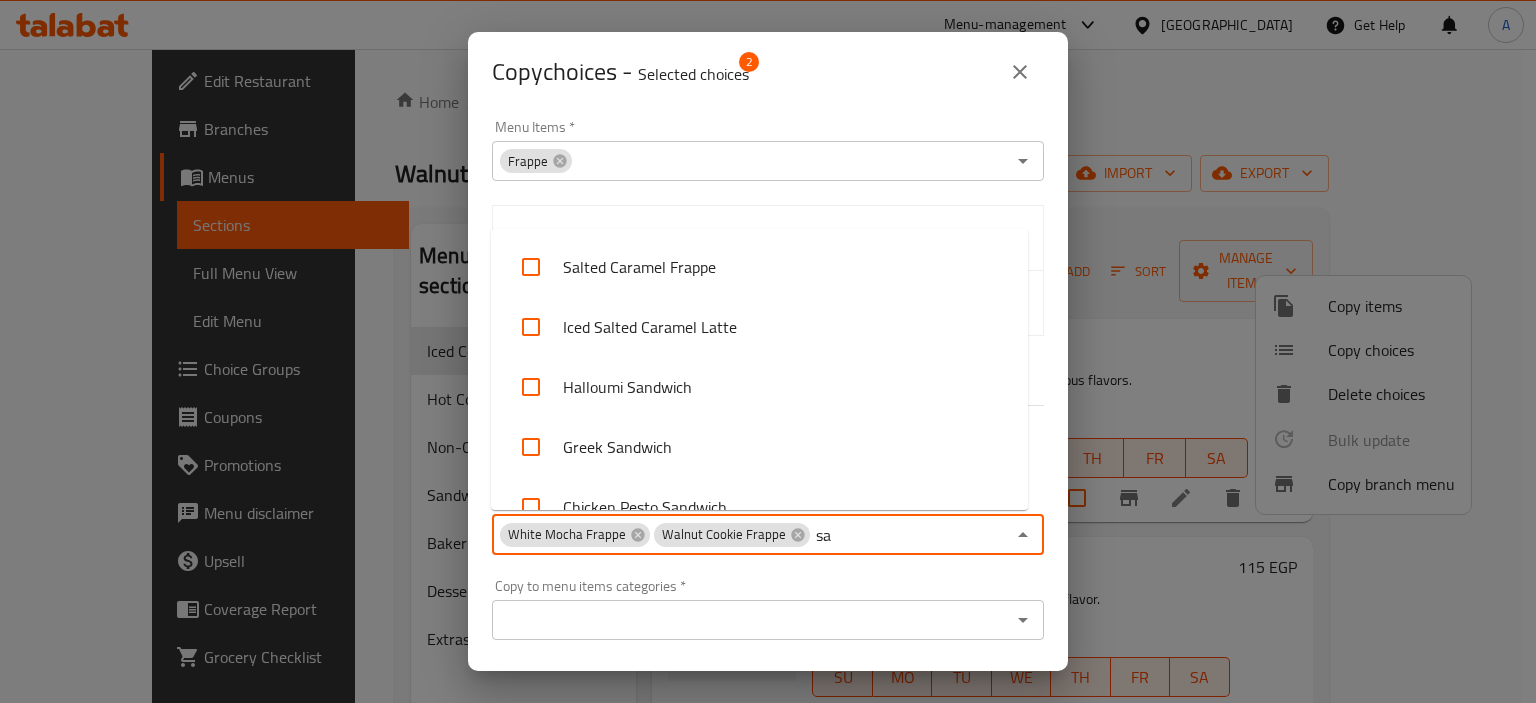 type on "sal" 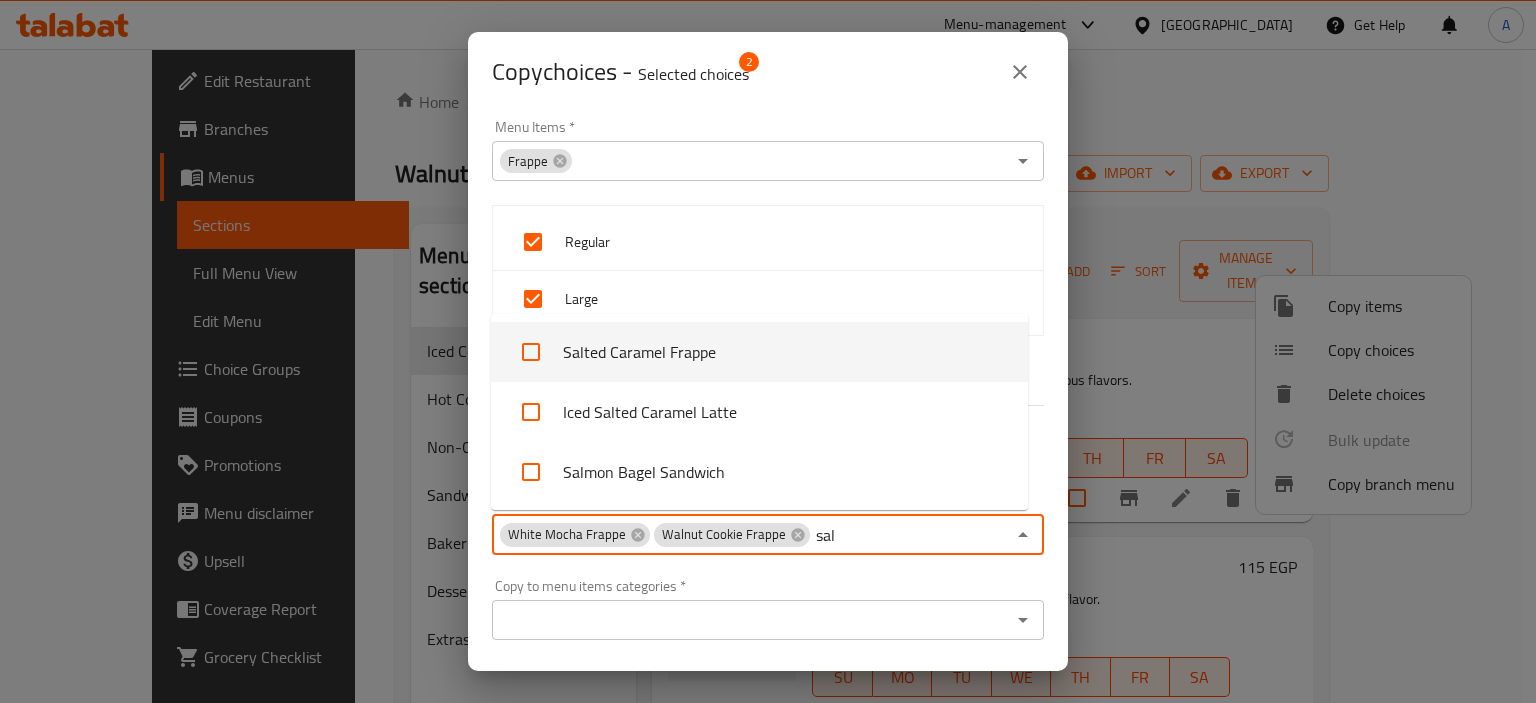 click at bounding box center [531, 352] 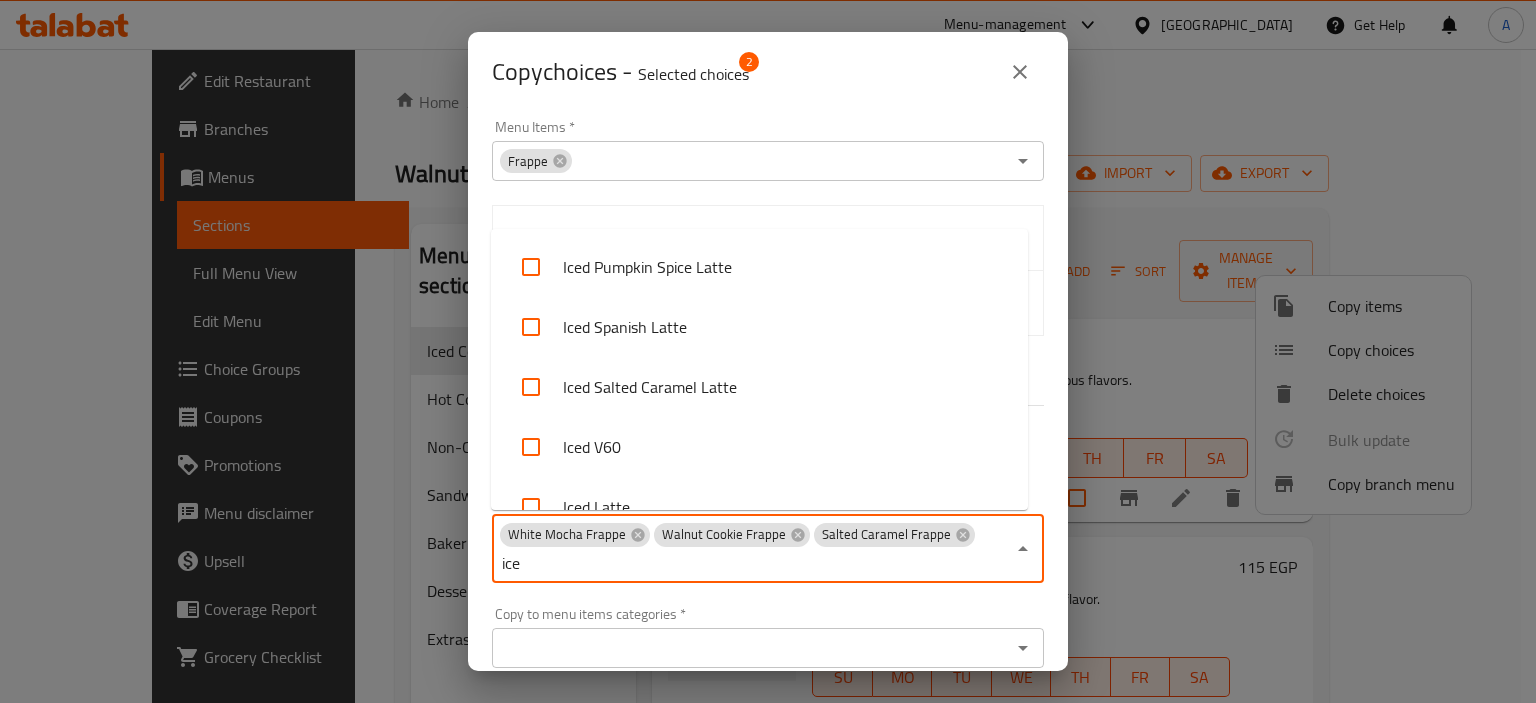 type on "iced" 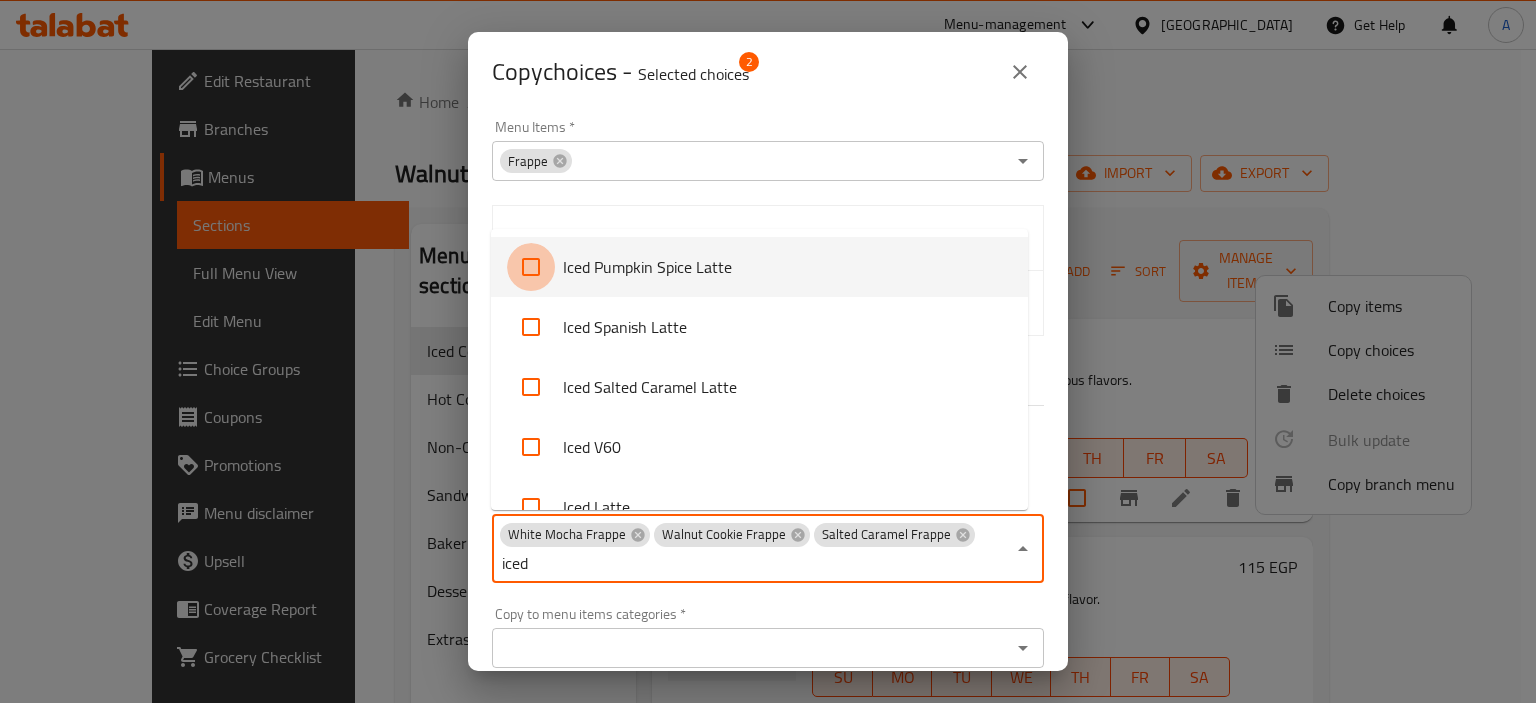 click at bounding box center (531, 267) 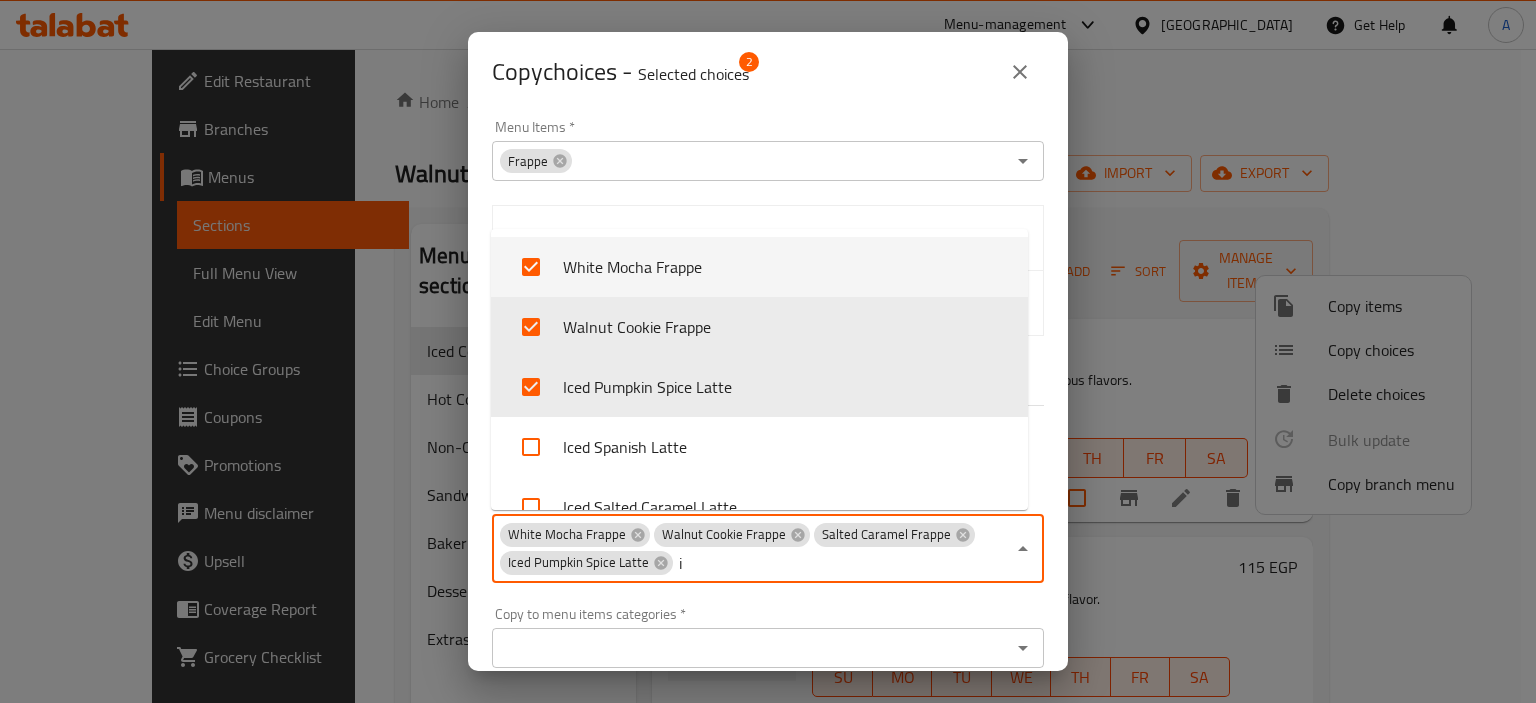 type on "ic" 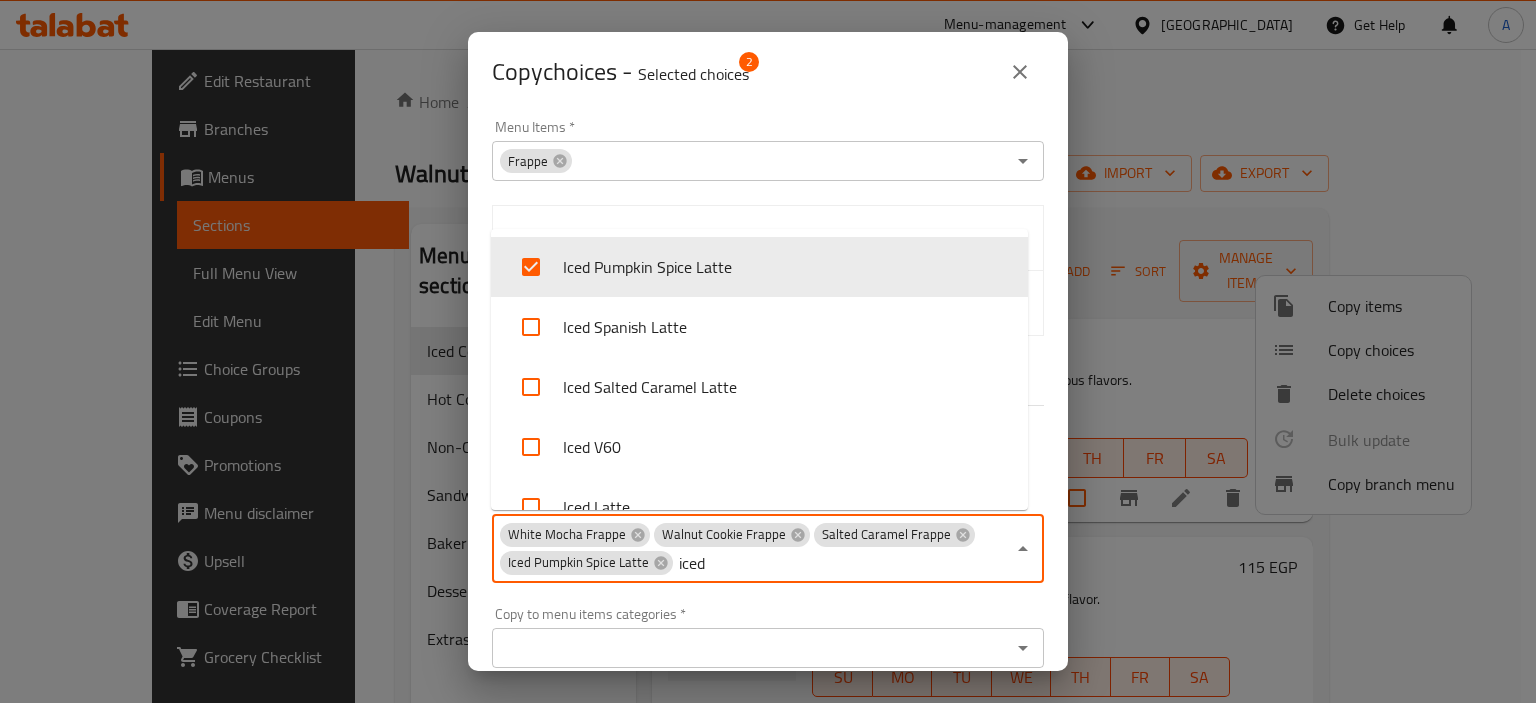 type on "iced s" 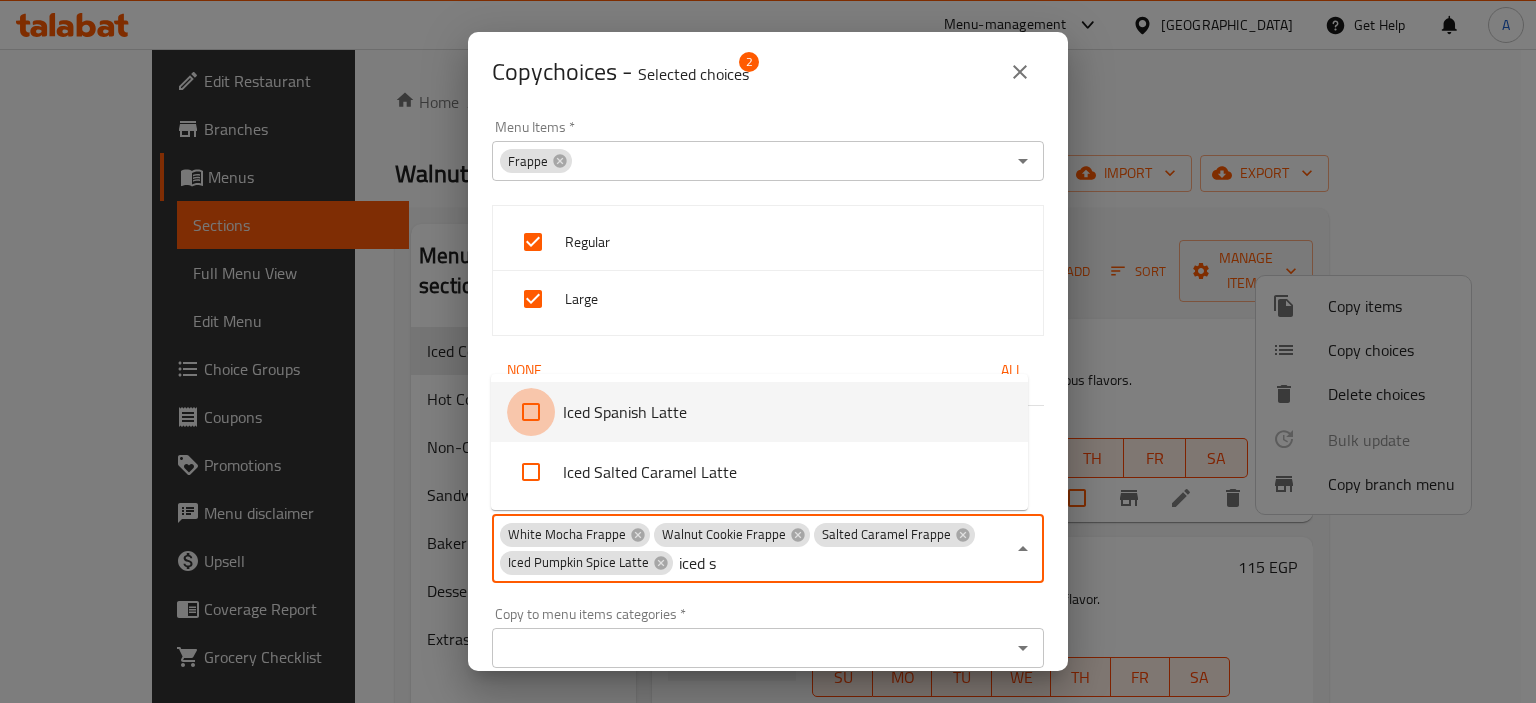 click at bounding box center (531, 412) 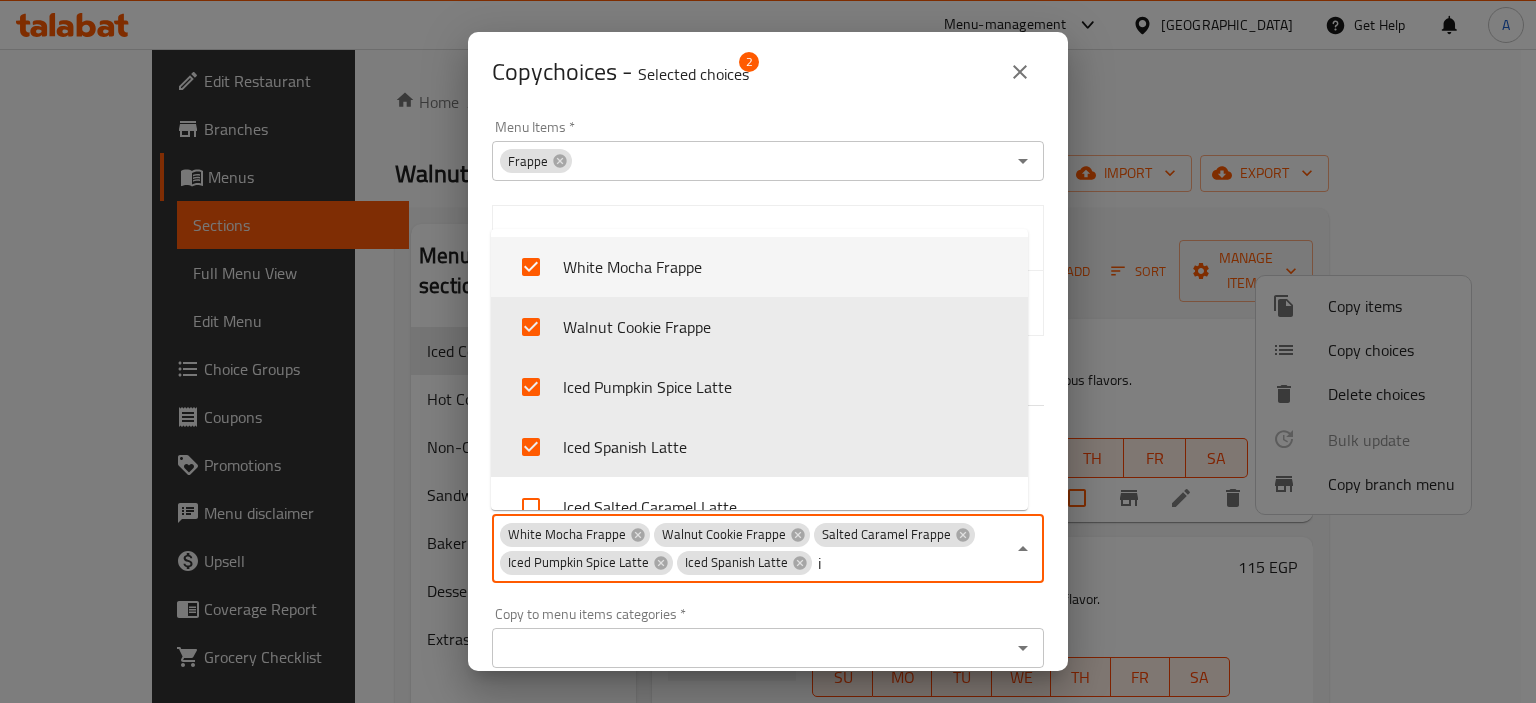 type on "i" 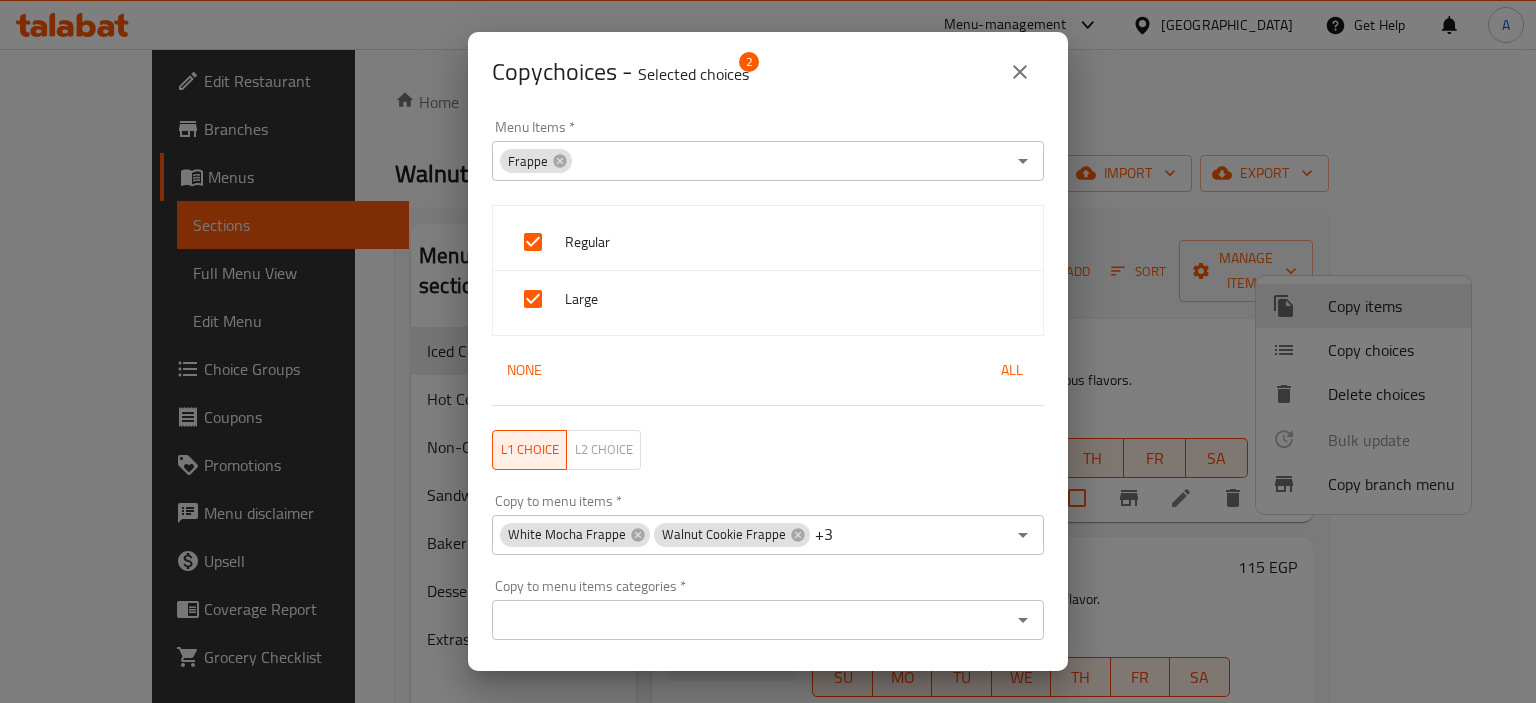 type 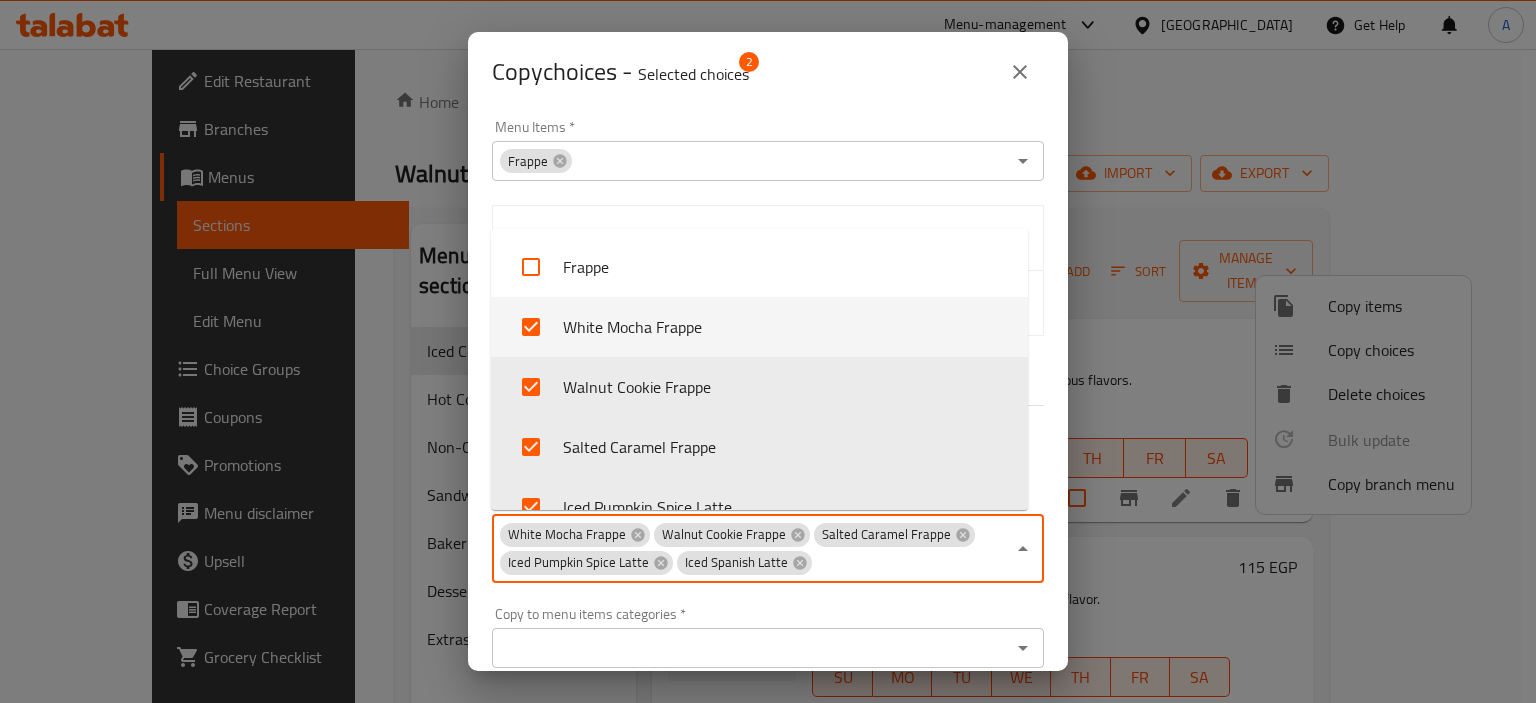 click on "White Mocha Frappe Walnut Cookie Frappe Salted Caramel Frappe Iced Pumpkin Spice Latte Iced Spanish Latte Copy to menu items  *" at bounding box center (768, 549) 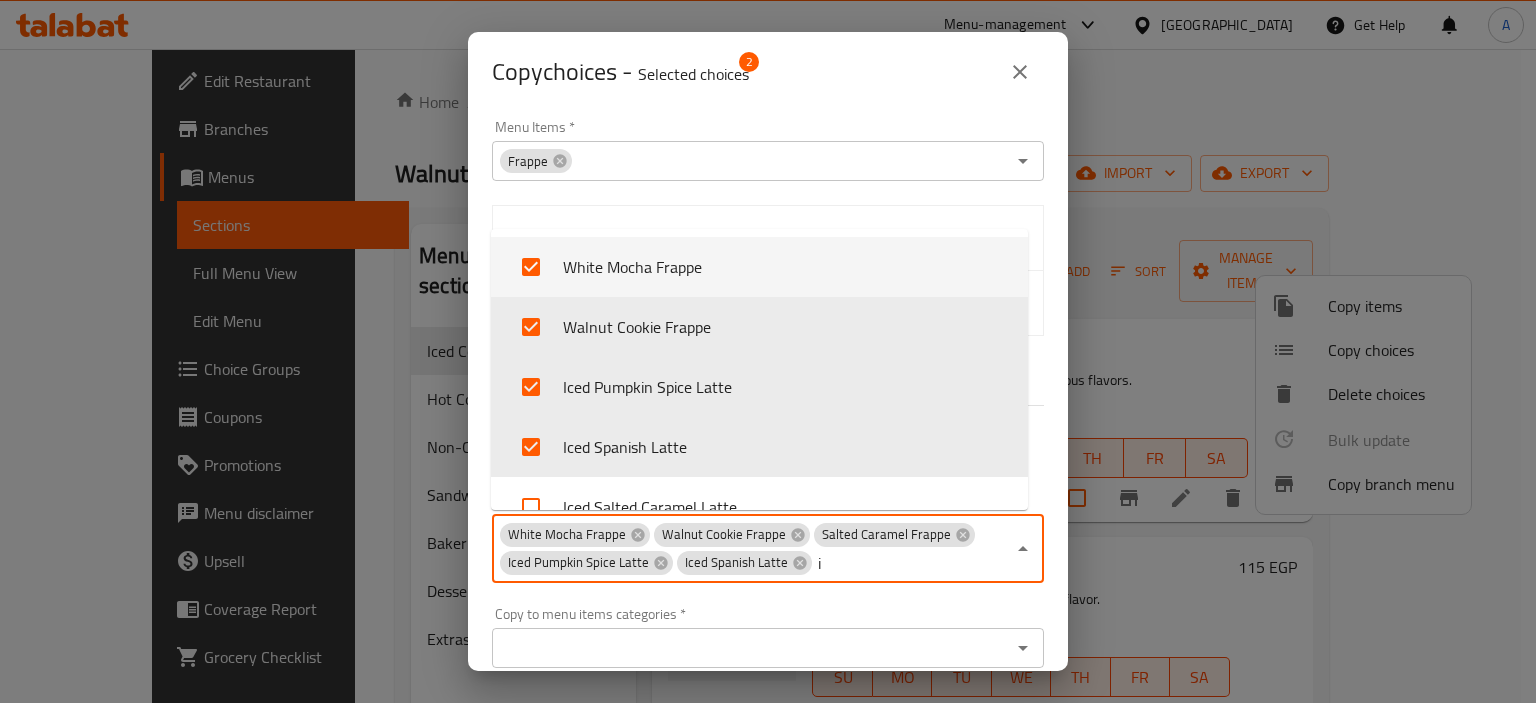 type on "ic" 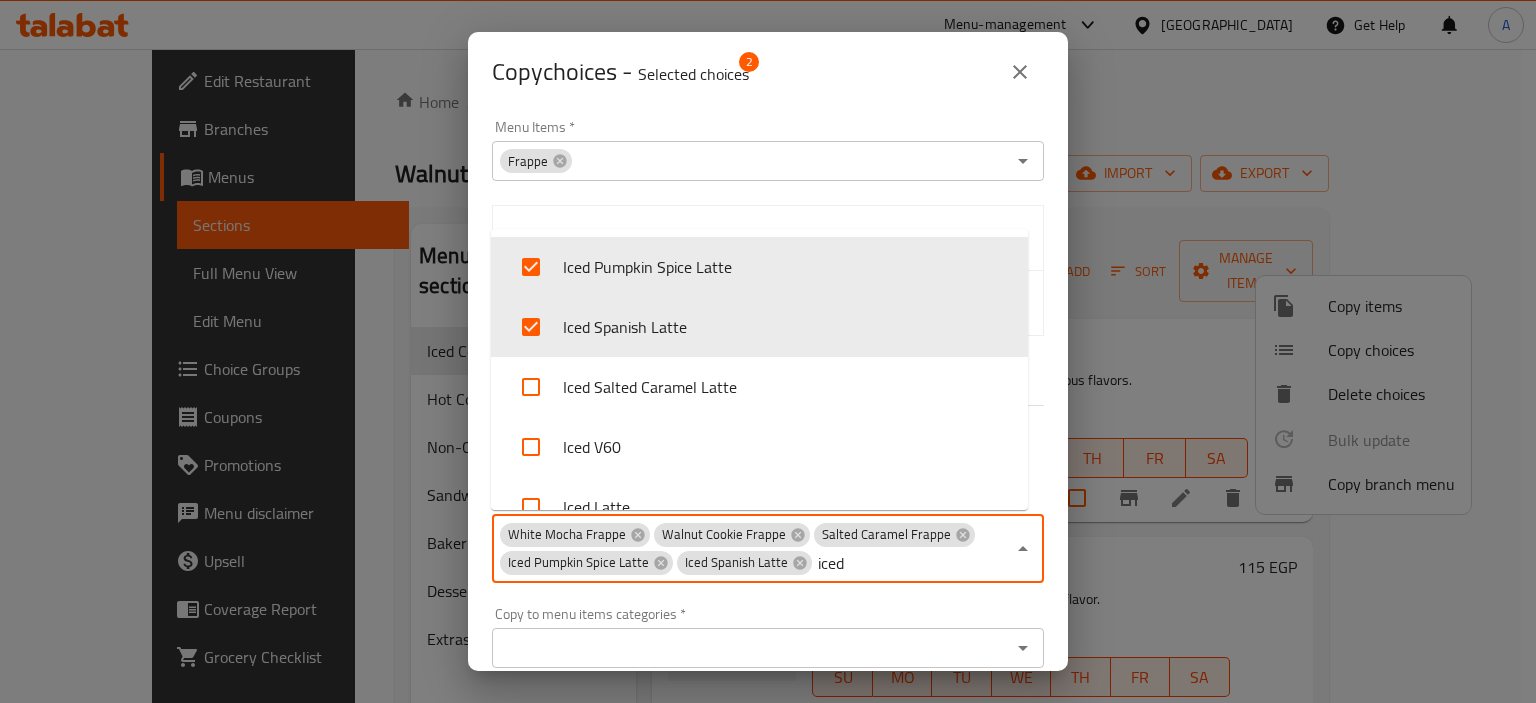 type on "iced s" 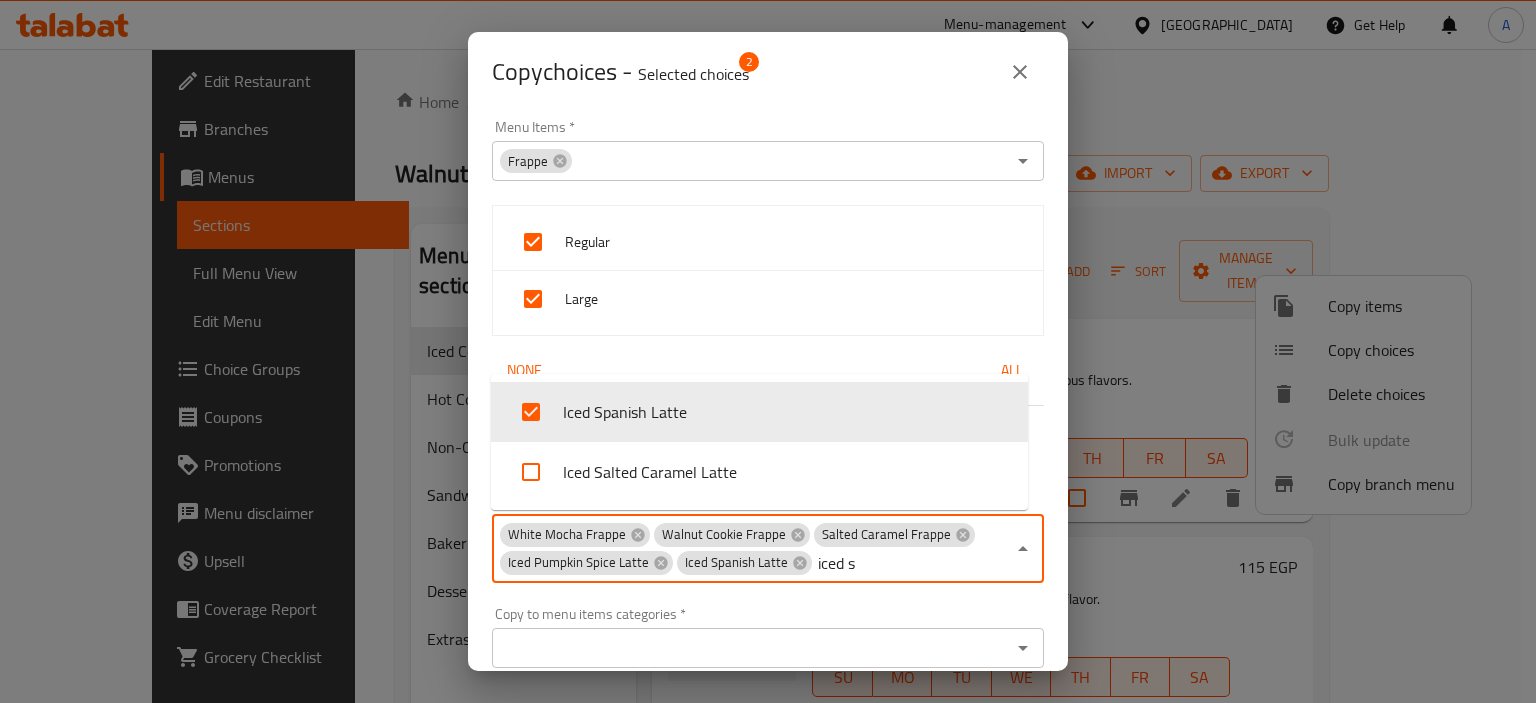 type on "iced sa" 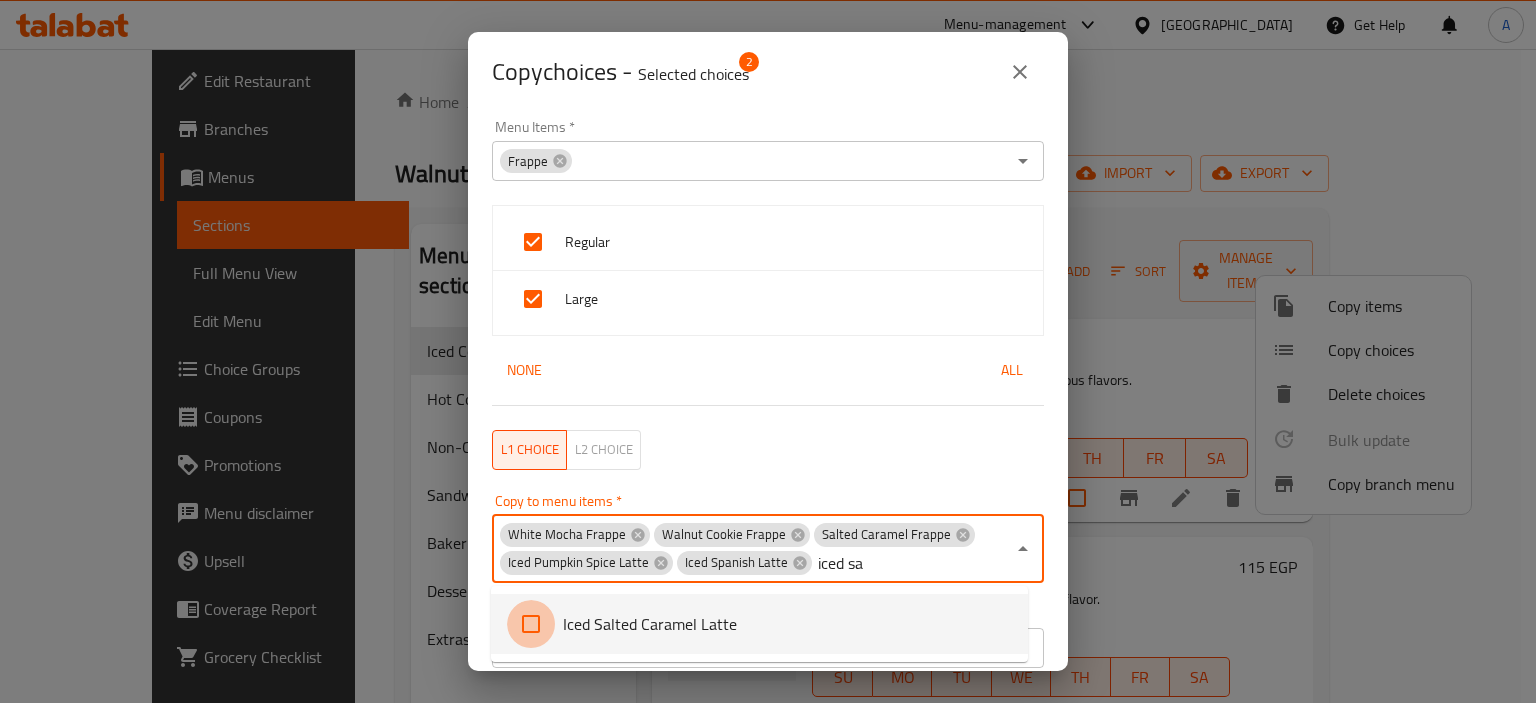 click at bounding box center [531, 624] 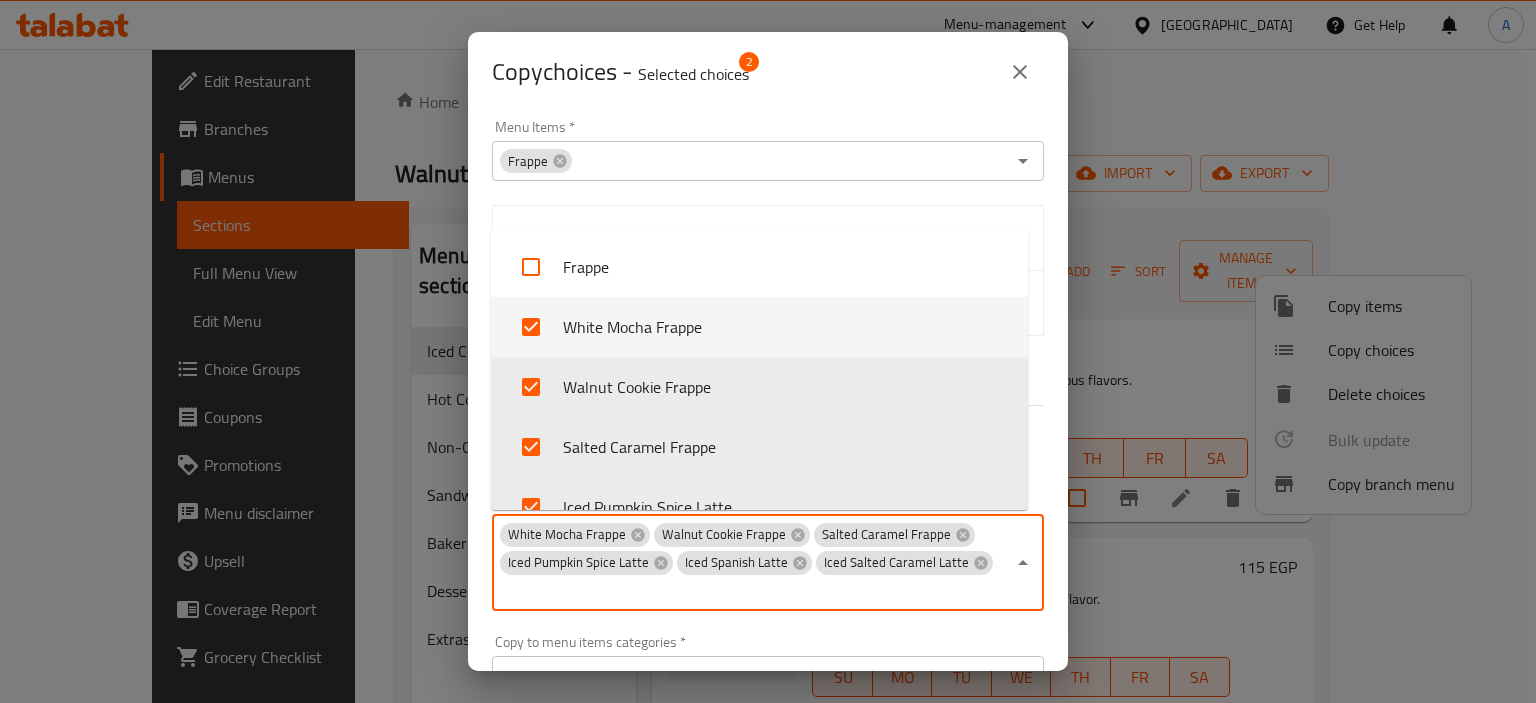 click on "White Mocha Frappe Walnut Cookie Frappe Salted Caramel Frappe Iced Pumpkin Spice Latte Iced Spanish Latte Iced Salted Caramel Latte Copy to menu items  *" at bounding box center [768, 563] 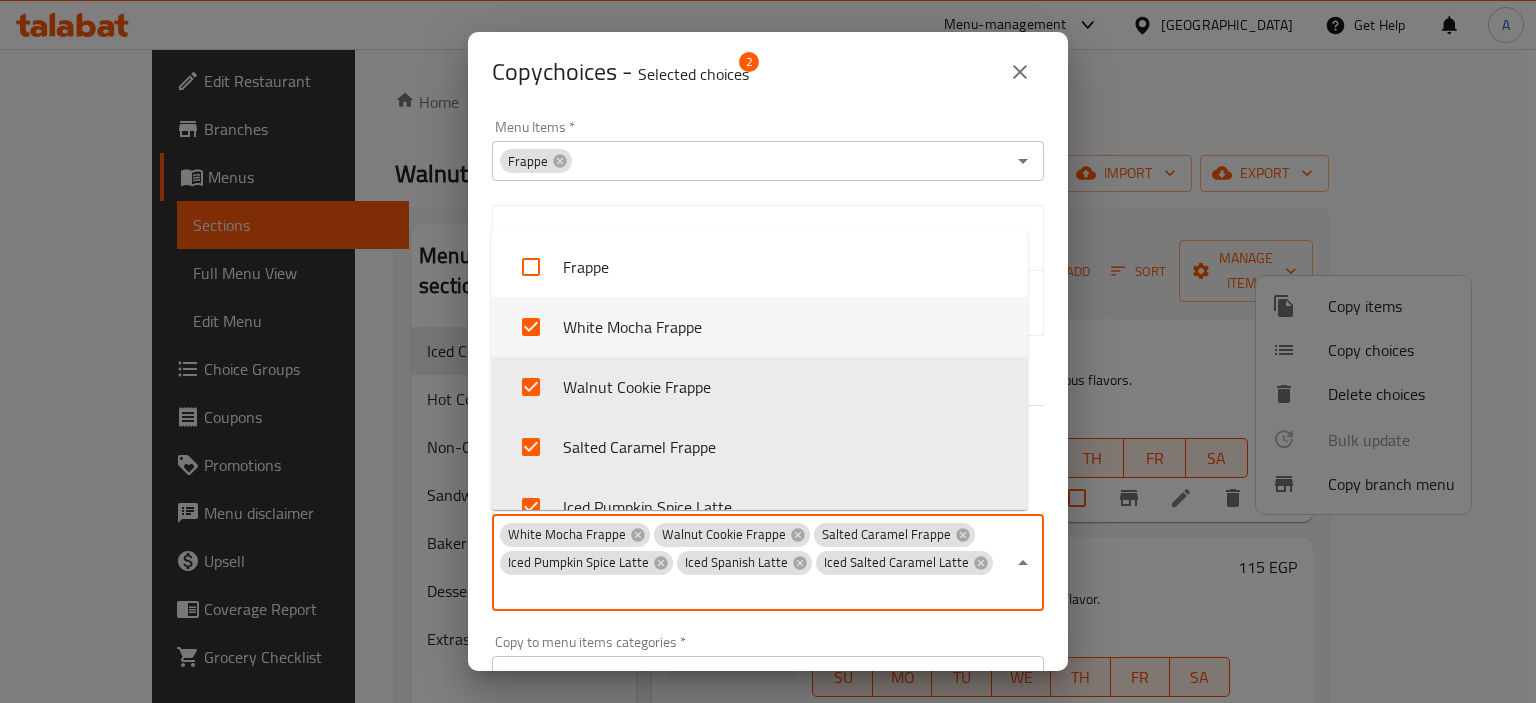 click on "White Mocha Frappe Walnut Cookie Frappe Salted Caramel Frappe Iced Pumpkin Spice Latte Iced Spanish Latte Iced Salted Caramel Latte Copy to menu items  *" at bounding box center (768, 563) 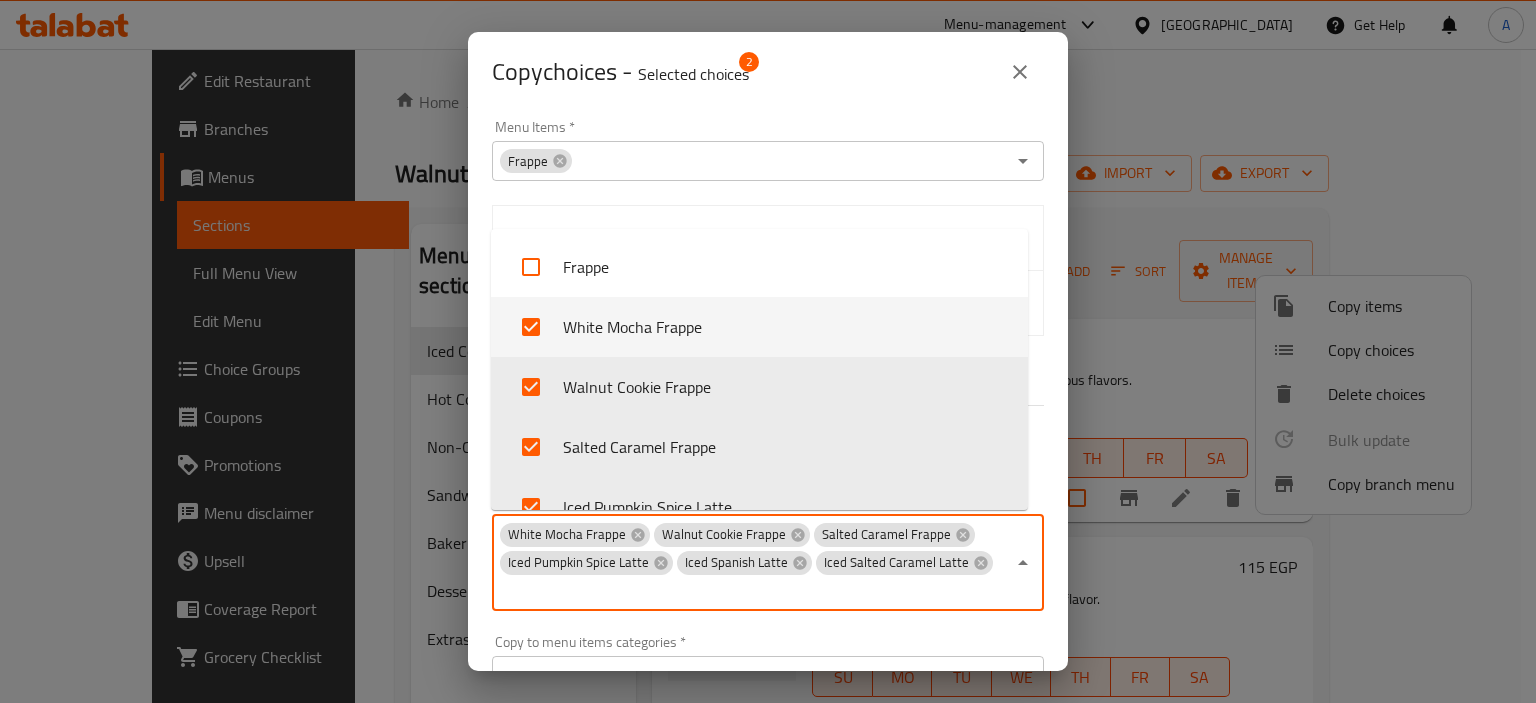 click on "White Mocha Frappe Walnut Cookie Frappe Salted Caramel Frappe Iced Pumpkin Spice Latte Iced Spanish Latte Iced Salted Caramel Latte Copy to menu items  *" at bounding box center [768, 563] 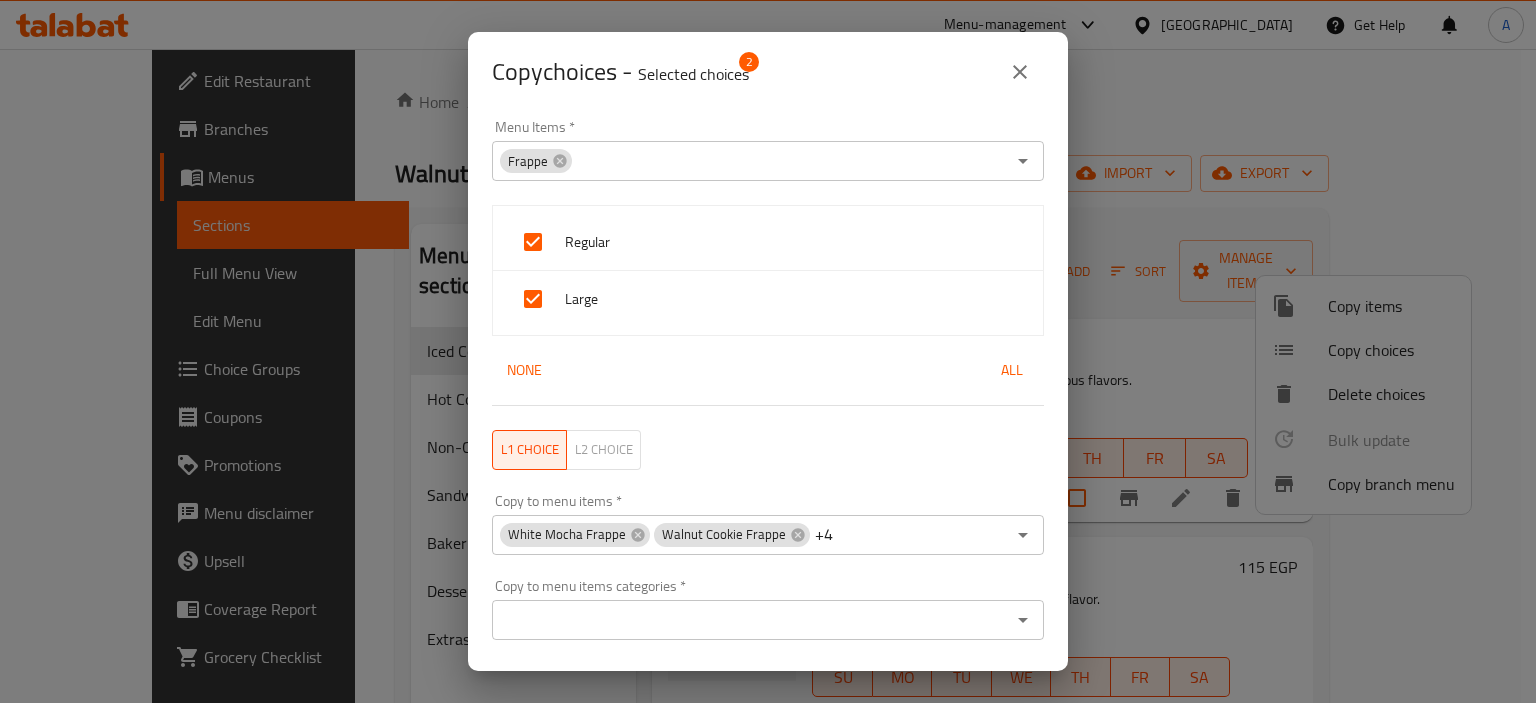 scroll, scrollTop: 41, scrollLeft: 0, axis: vertical 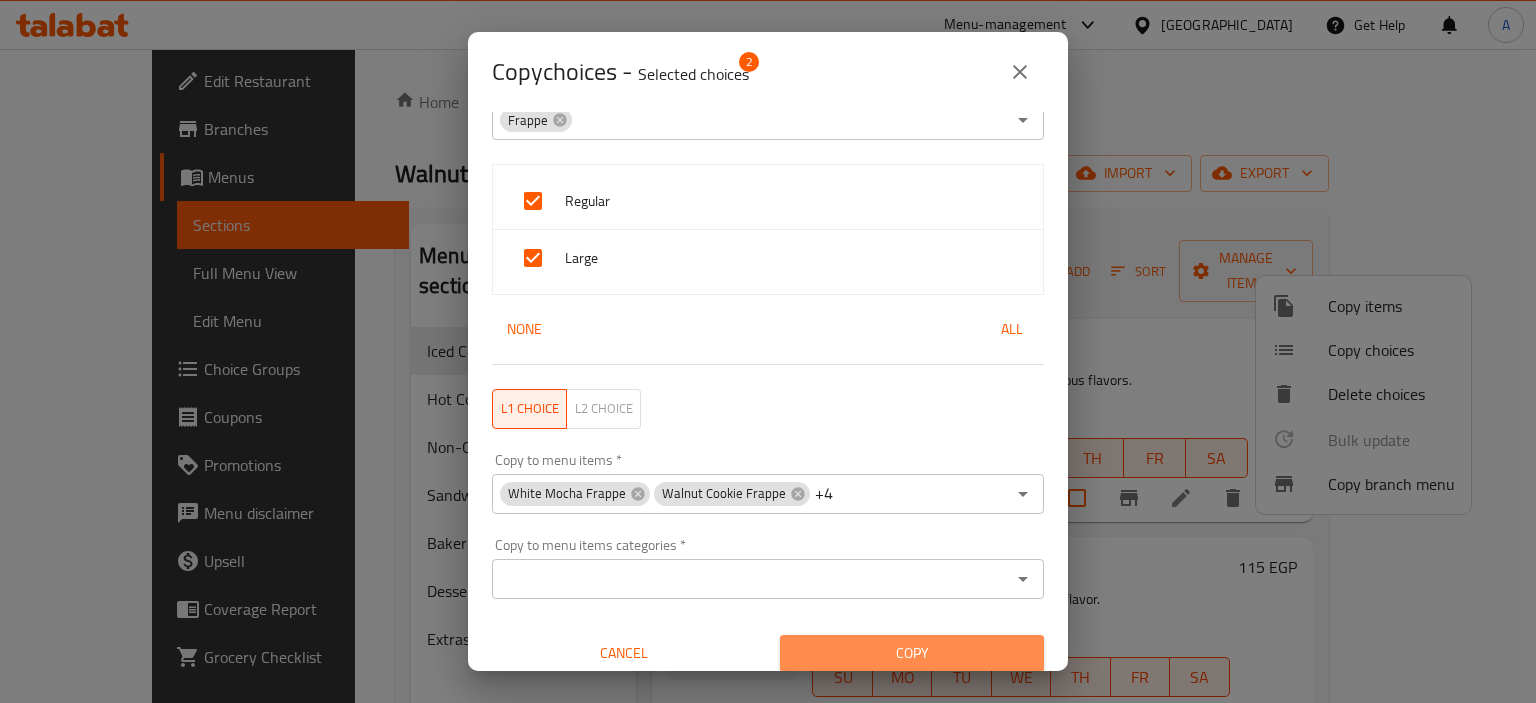 click on "Copy" at bounding box center (912, 653) 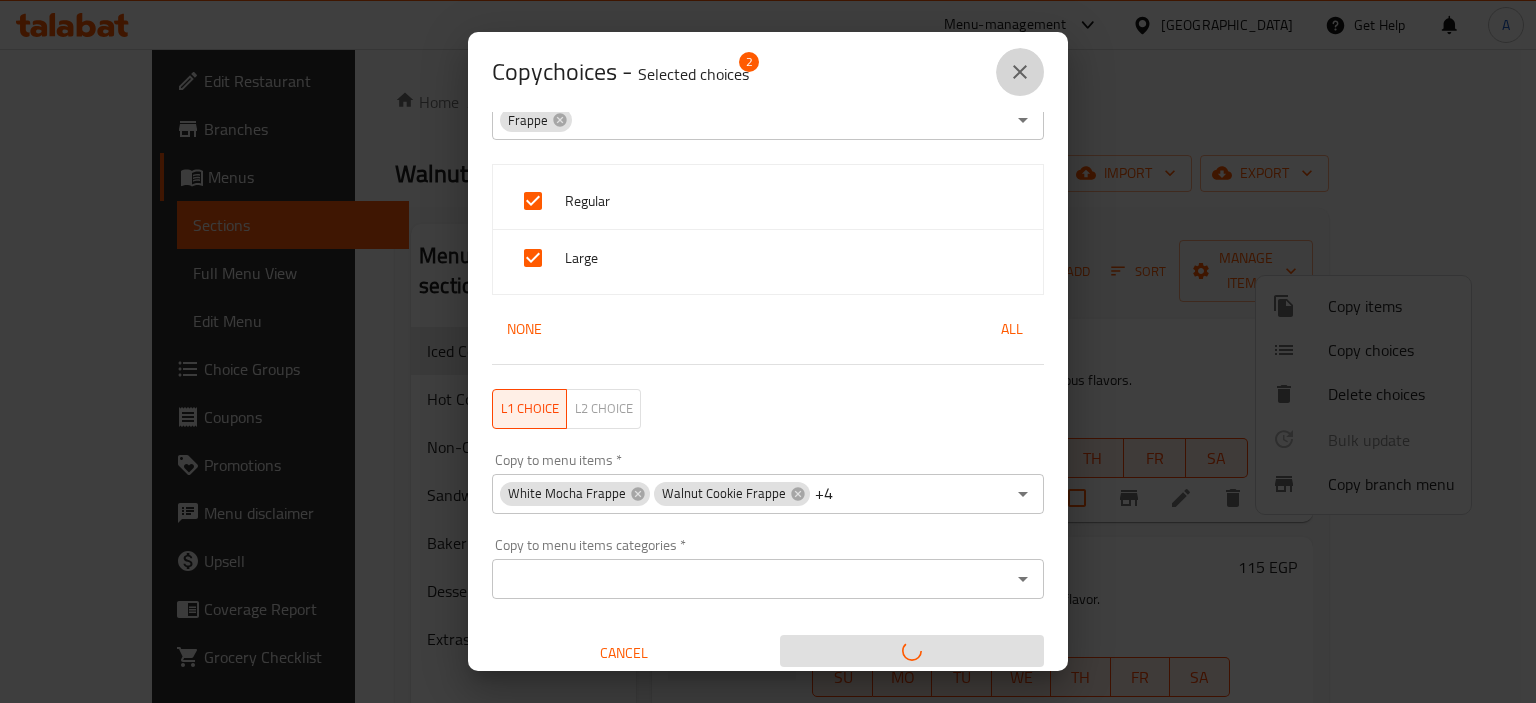 click 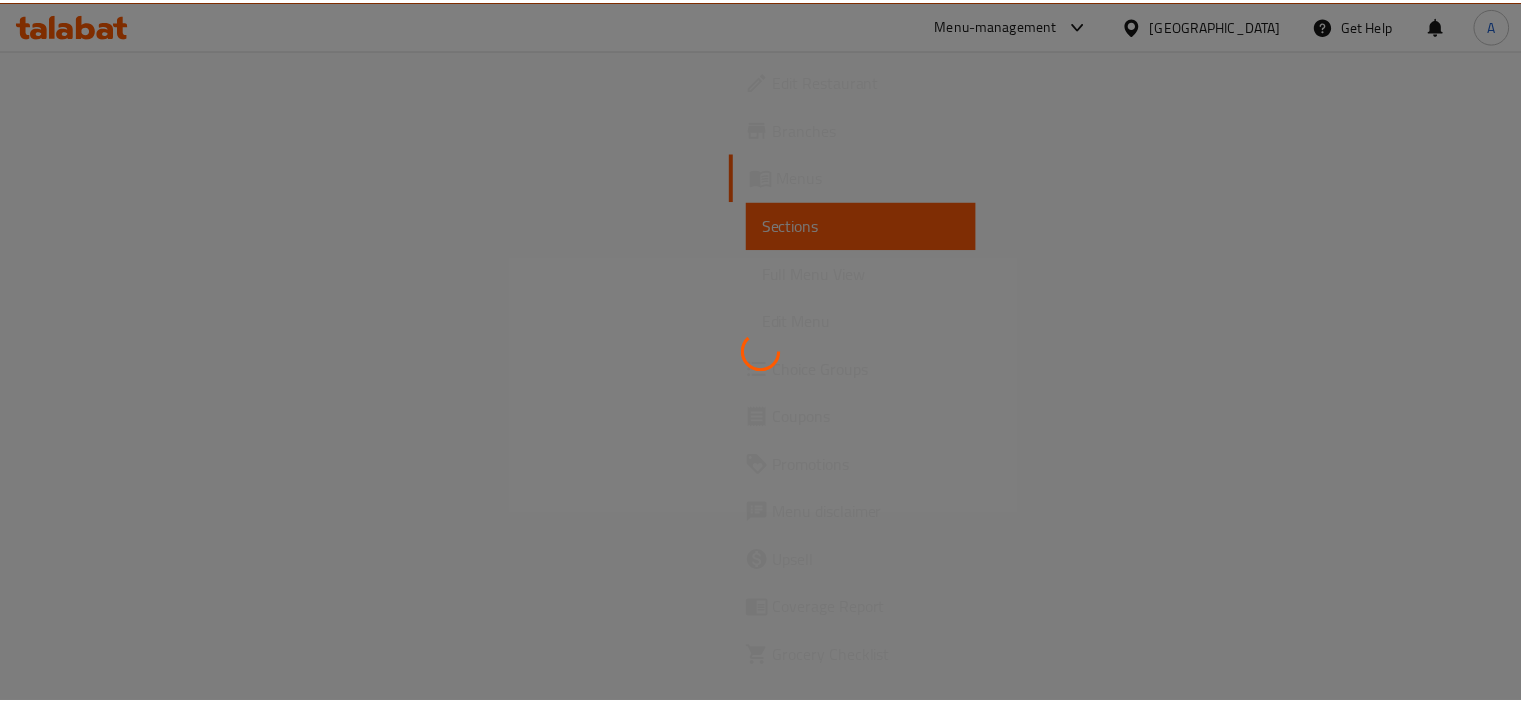 scroll, scrollTop: 0, scrollLeft: 0, axis: both 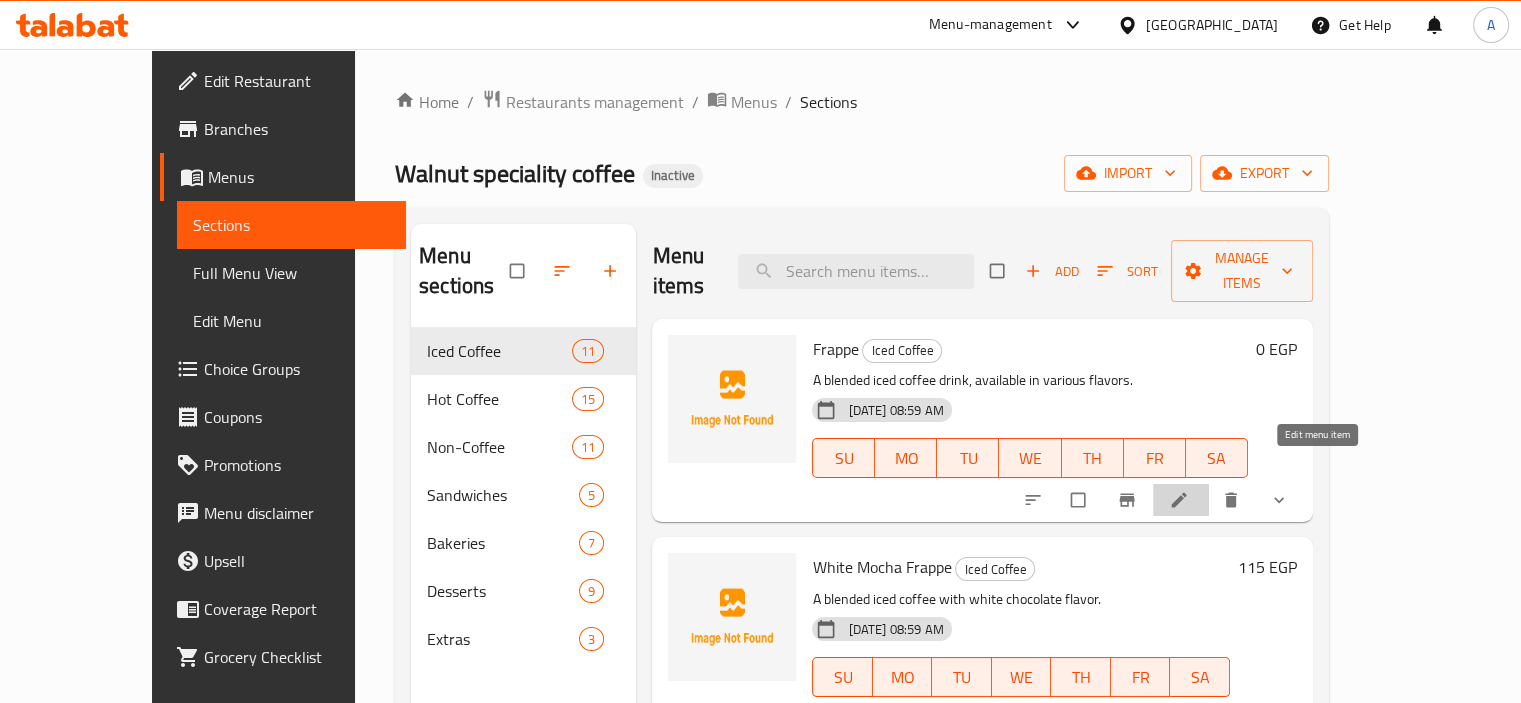 click 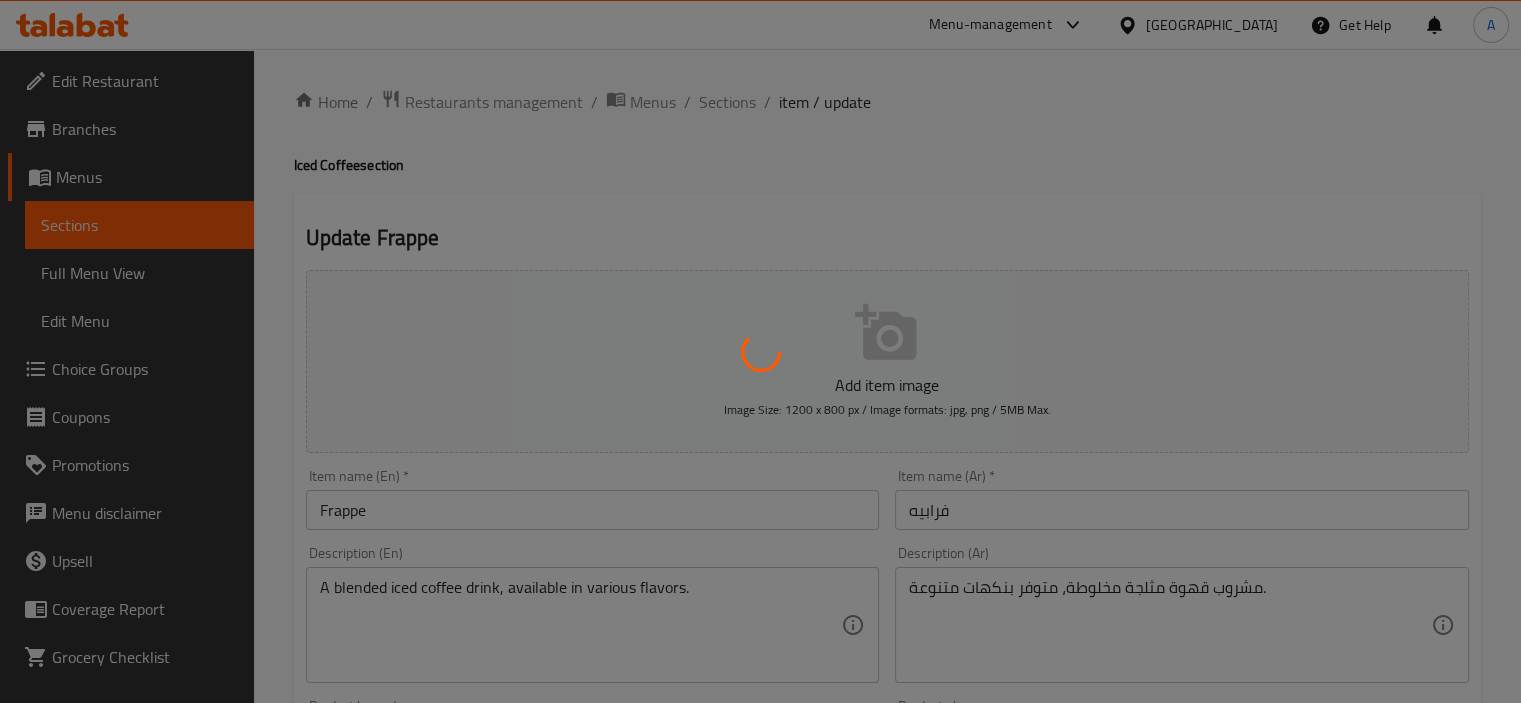 type on "اختر النكهة" 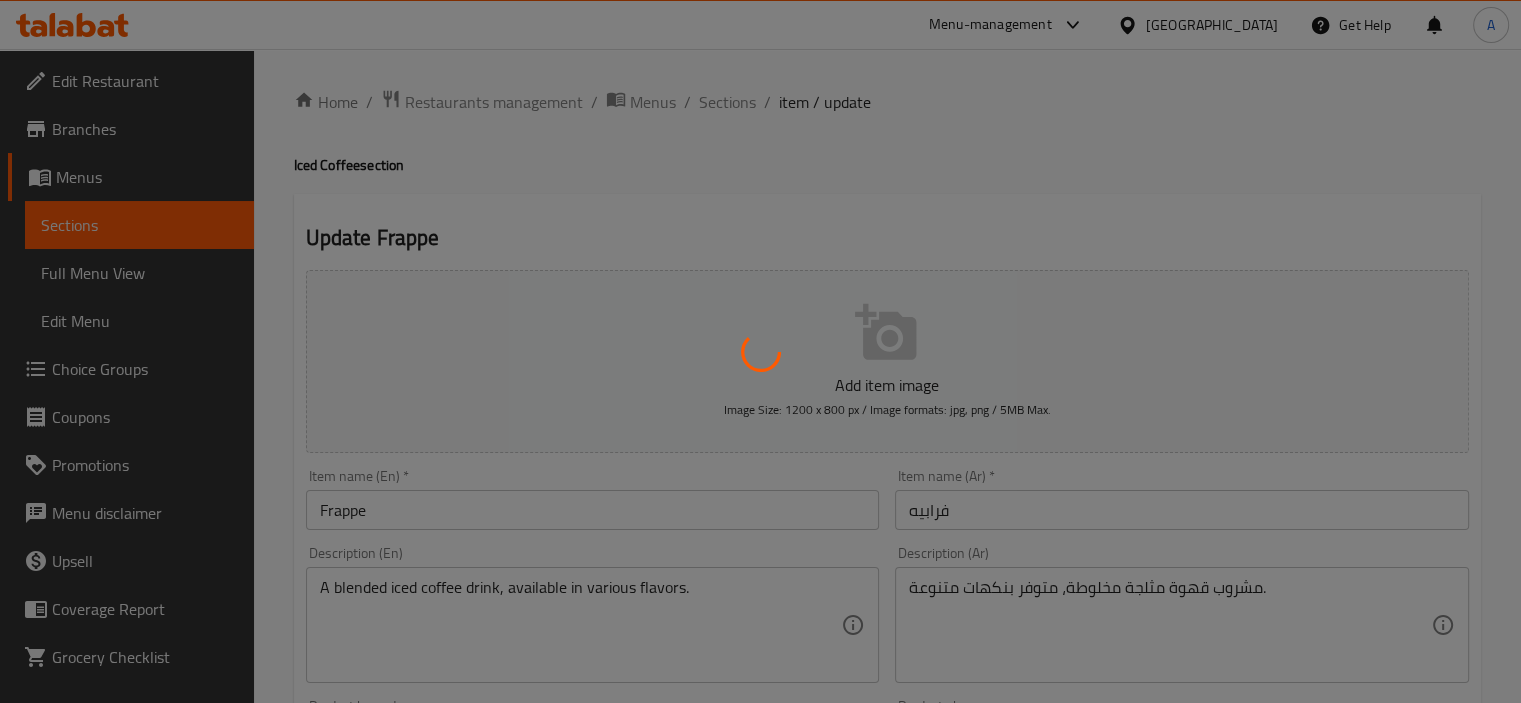 type on "1" 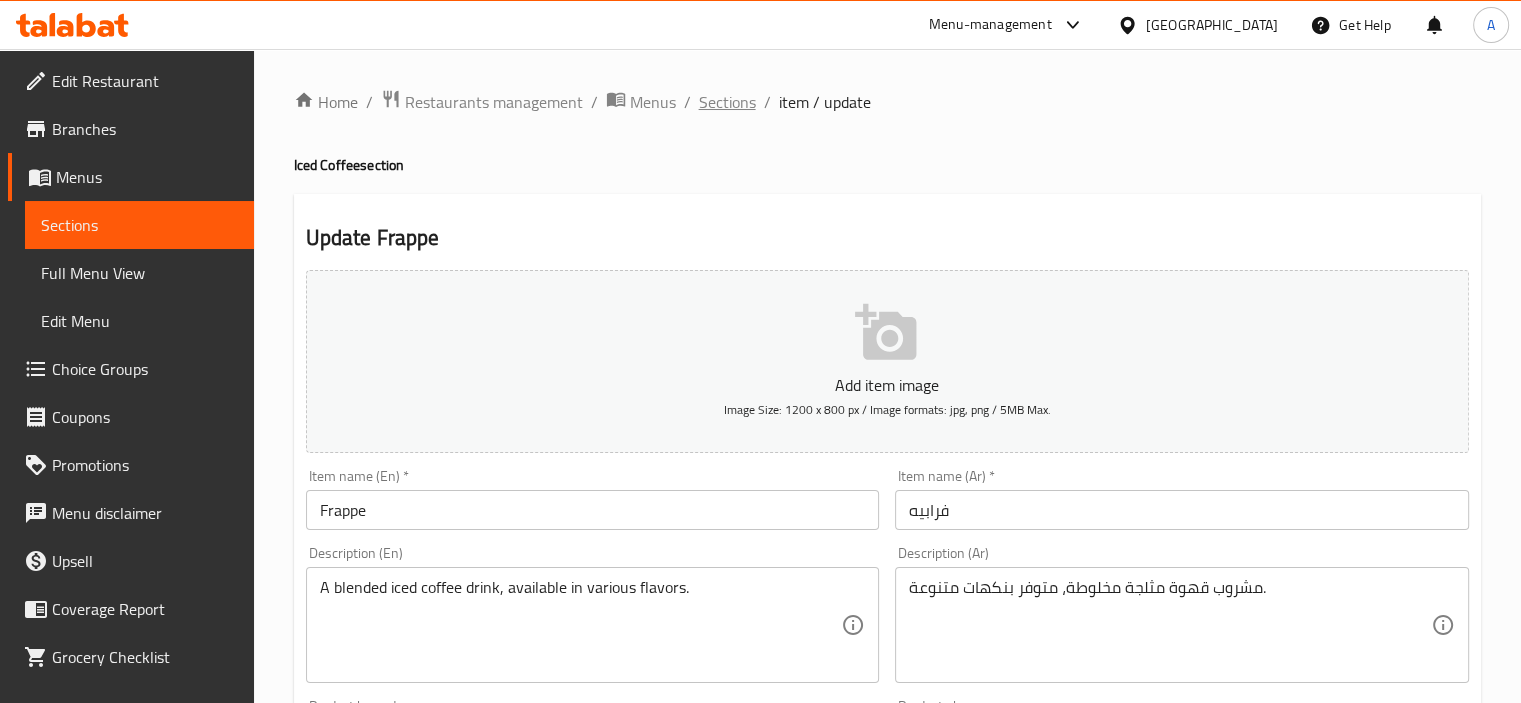 click on "Sections" at bounding box center [727, 102] 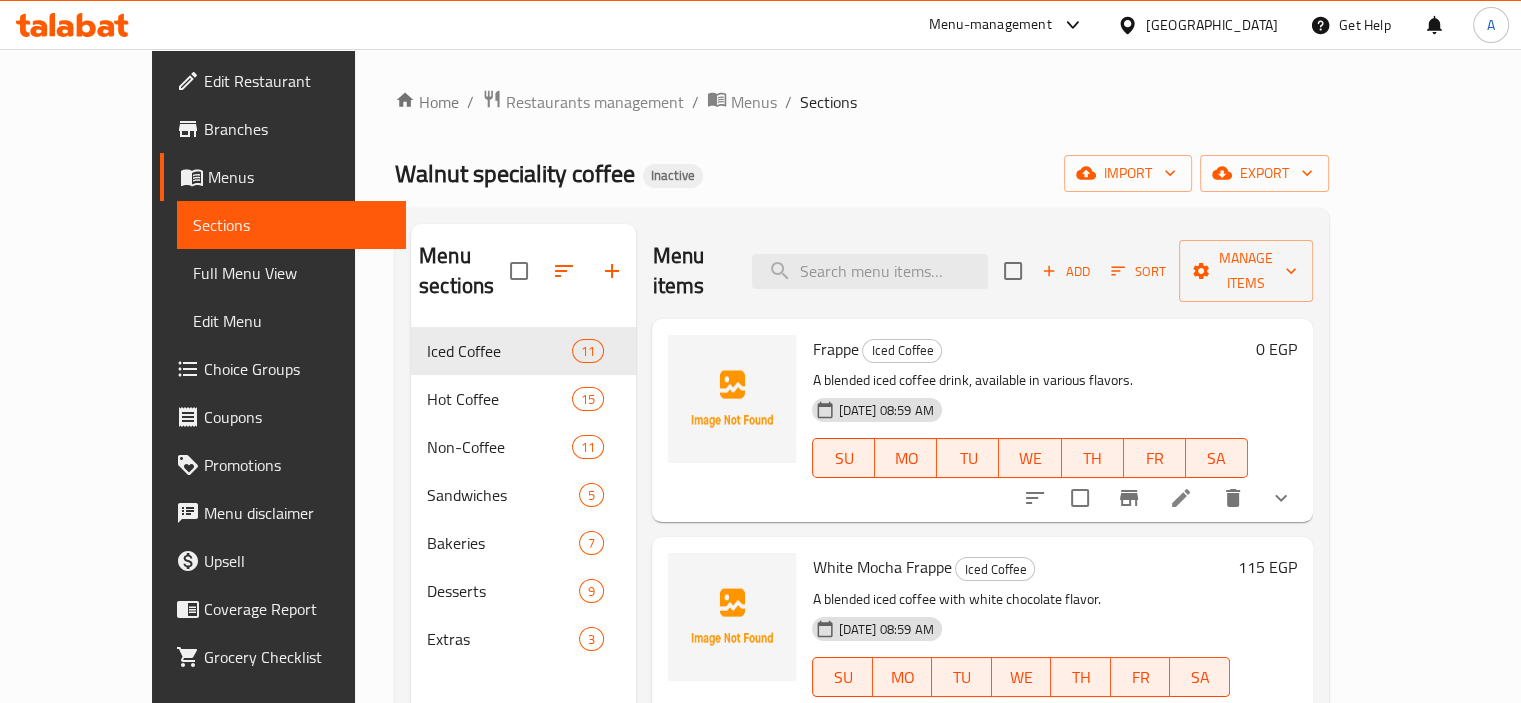scroll, scrollTop: 615, scrollLeft: 0, axis: vertical 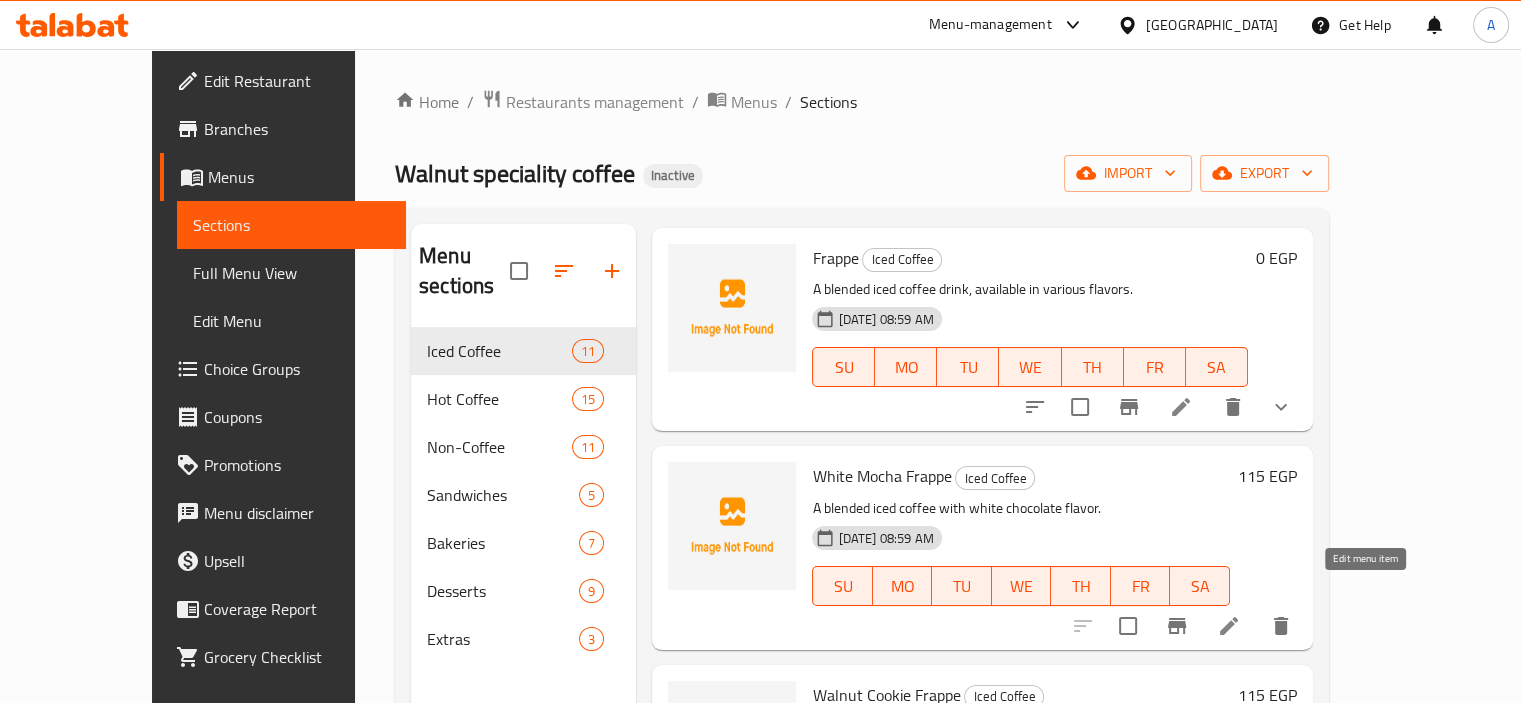 click 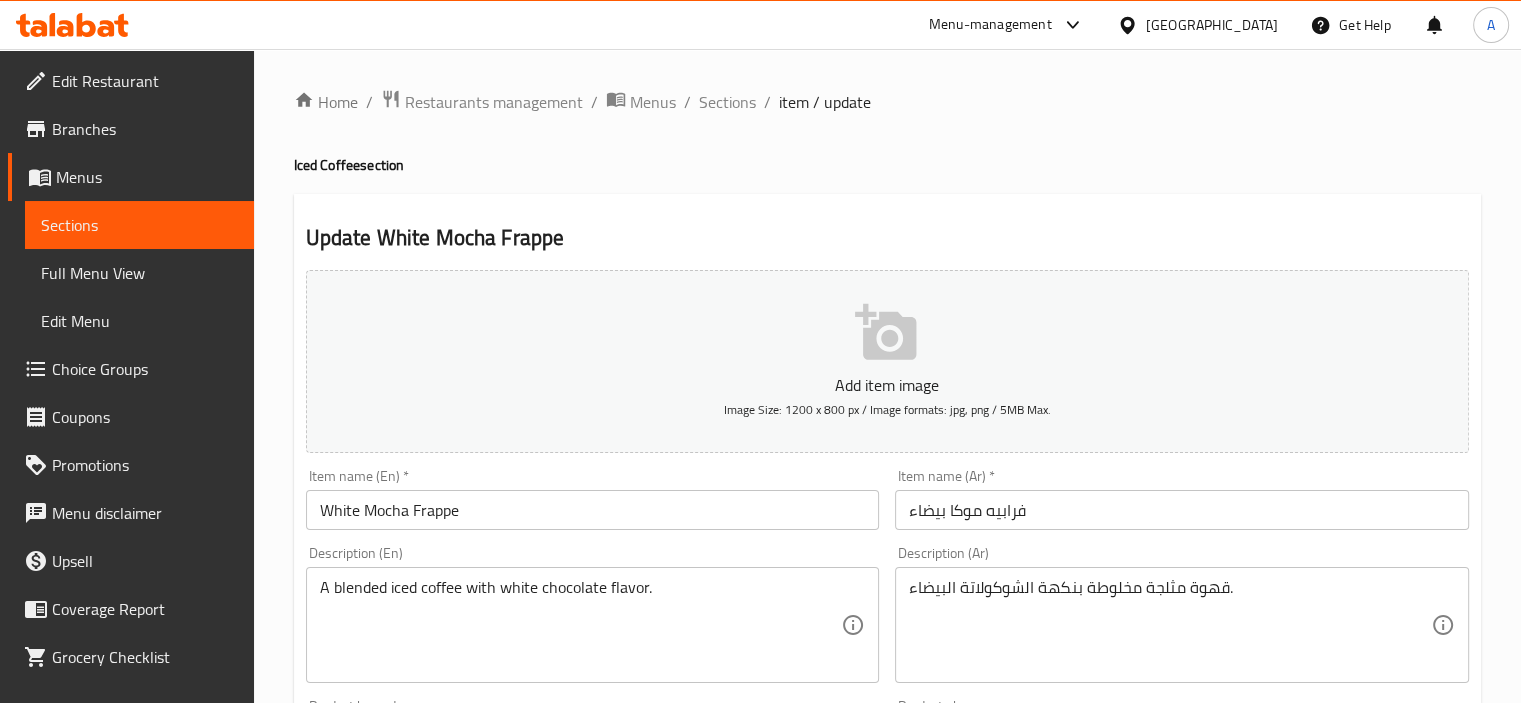 scroll, scrollTop: 615, scrollLeft: 0, axis: vertical 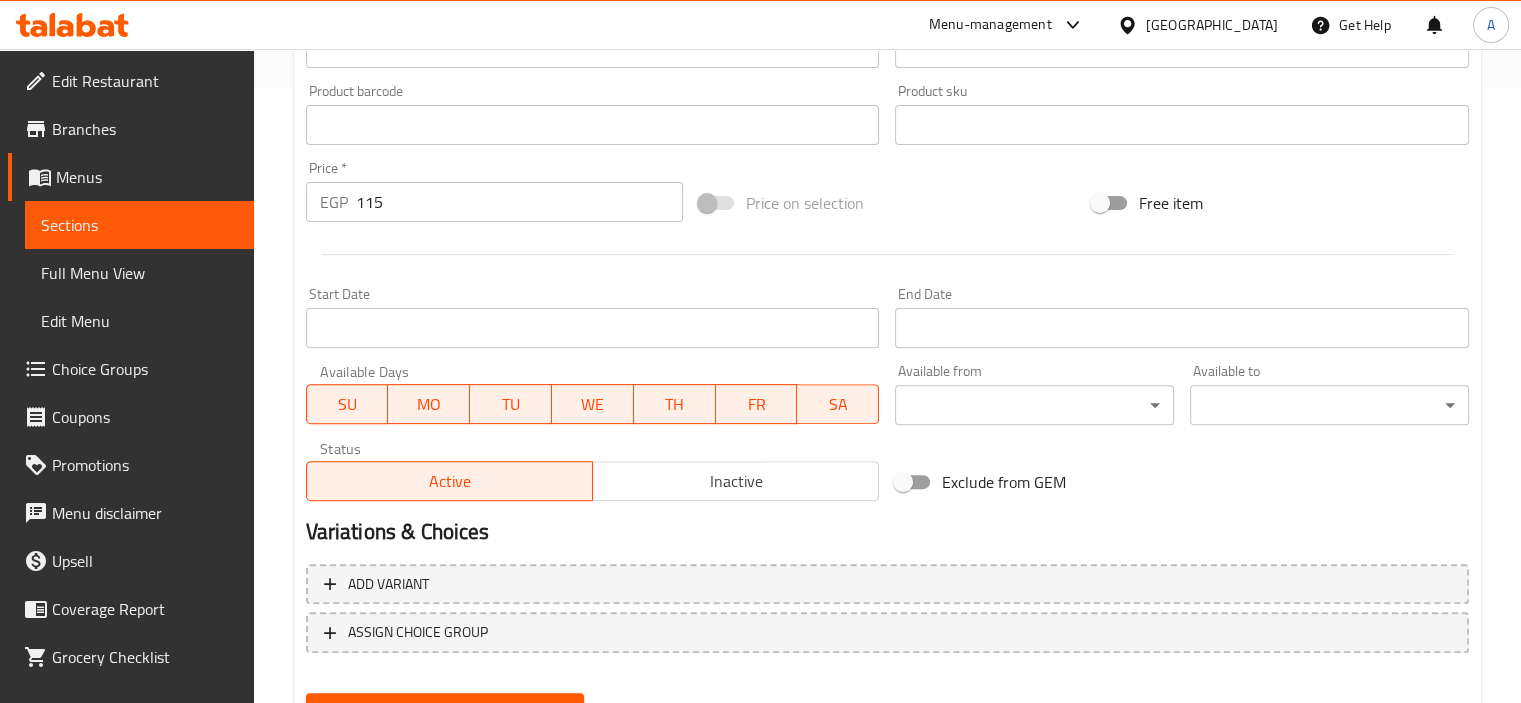 click on "115" at bounding box center (519, 202) 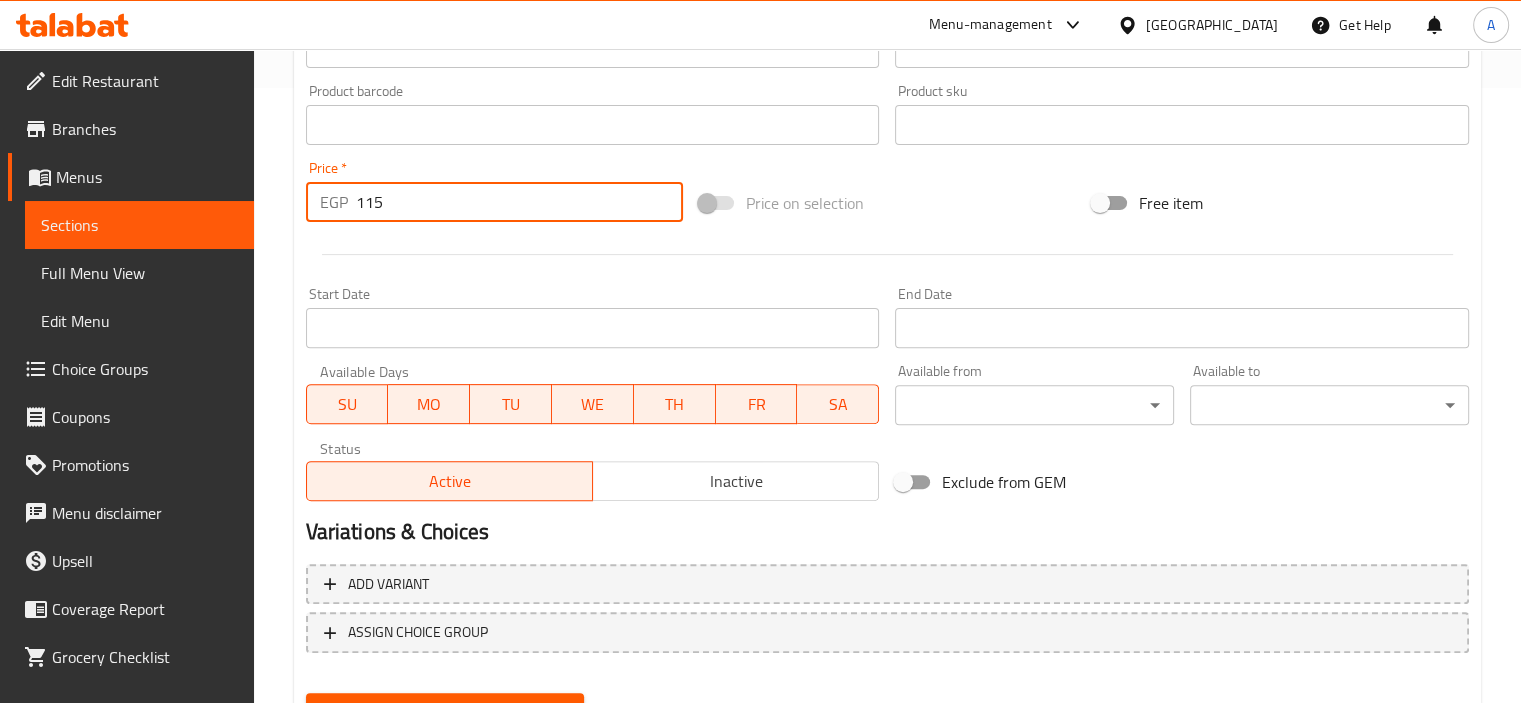 click on "115" at bounding box center (519, 202) 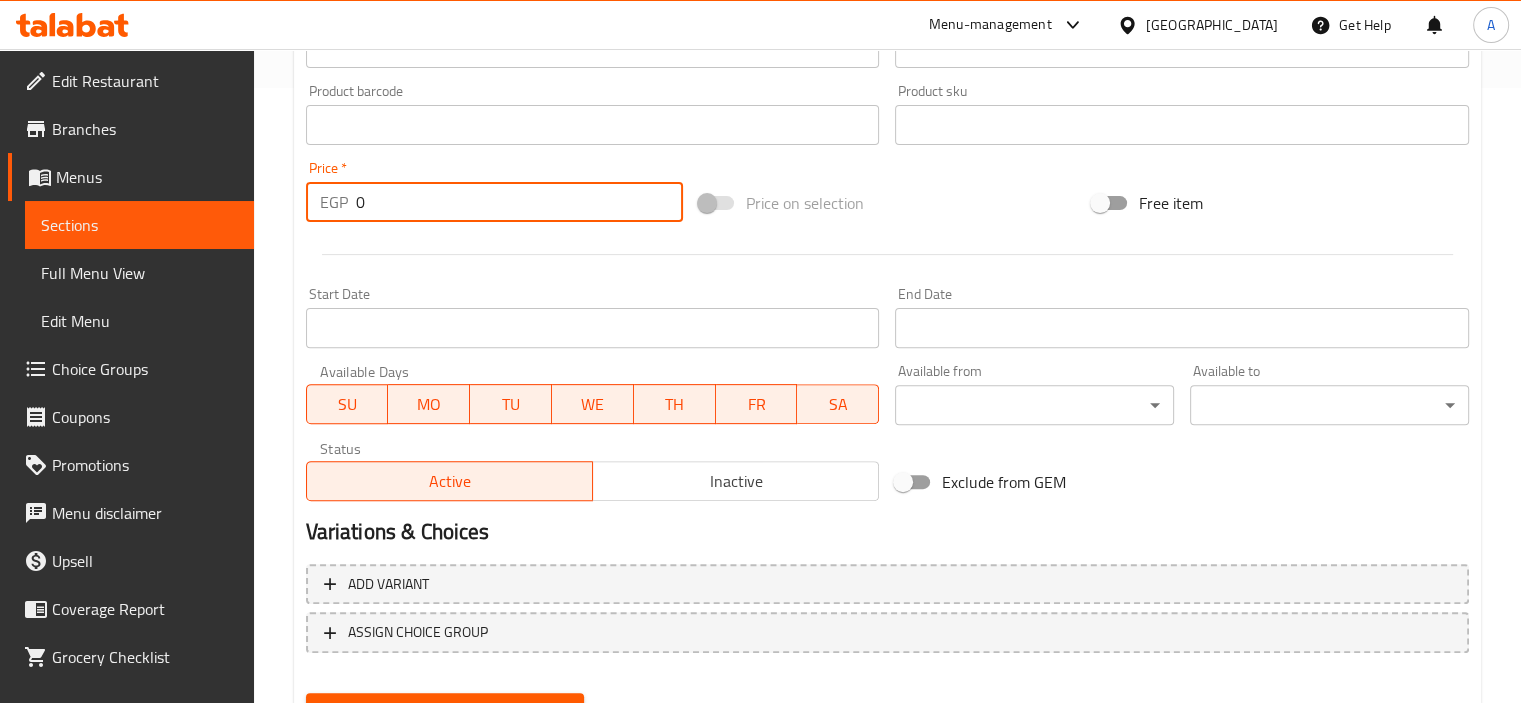 type on "0" 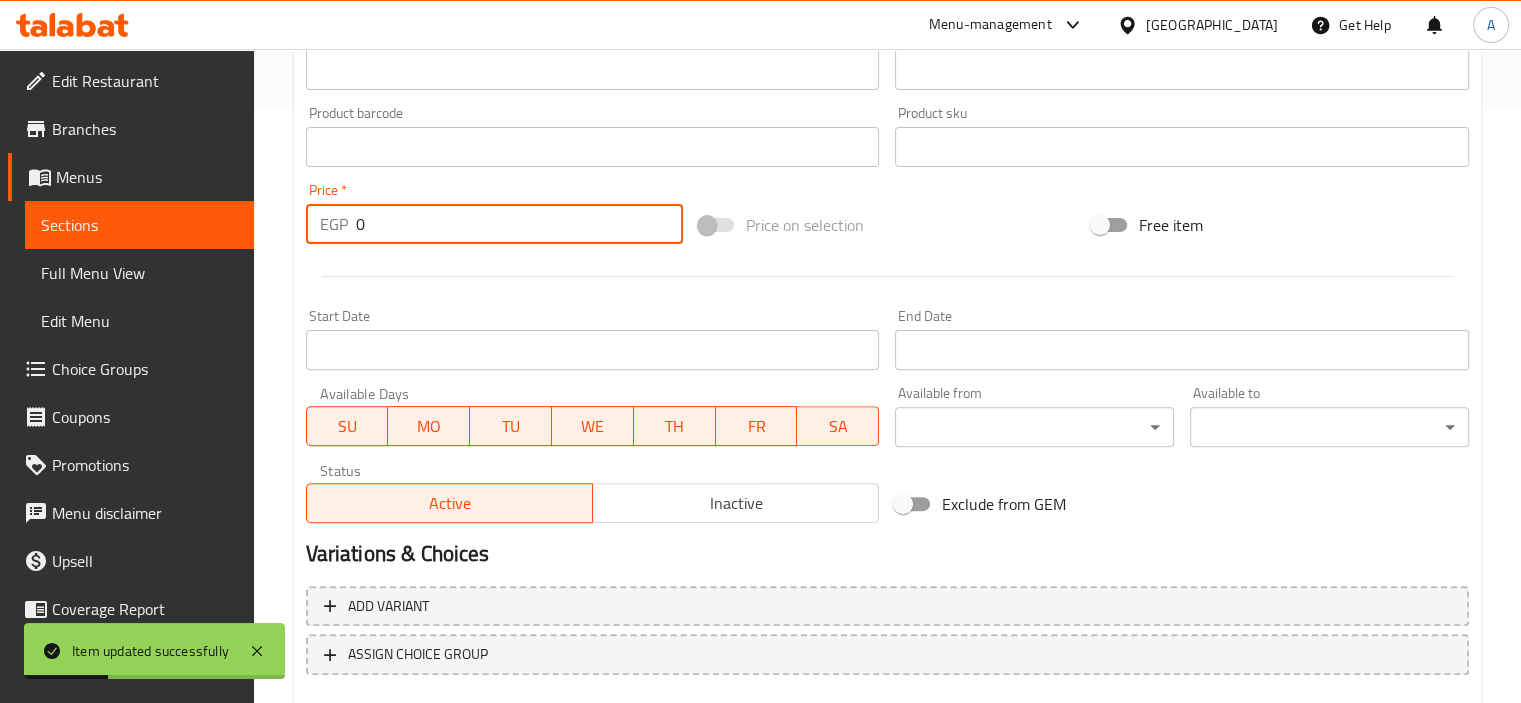 scroll, scrollTop: 709, scrollLeft: 0, axis: vertical 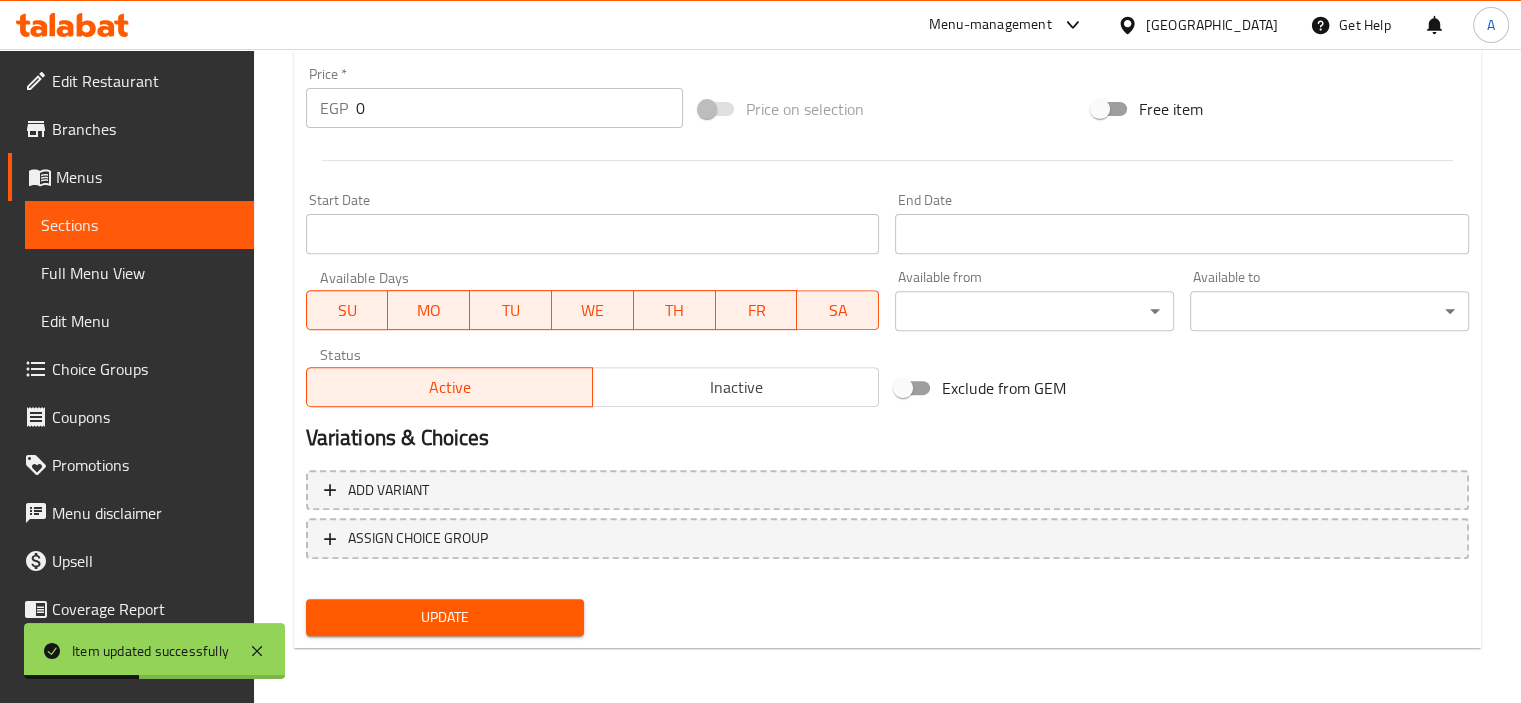 click on "Add variant ASSIGN CHOICE GROUP" at bounding box center (887, 527) 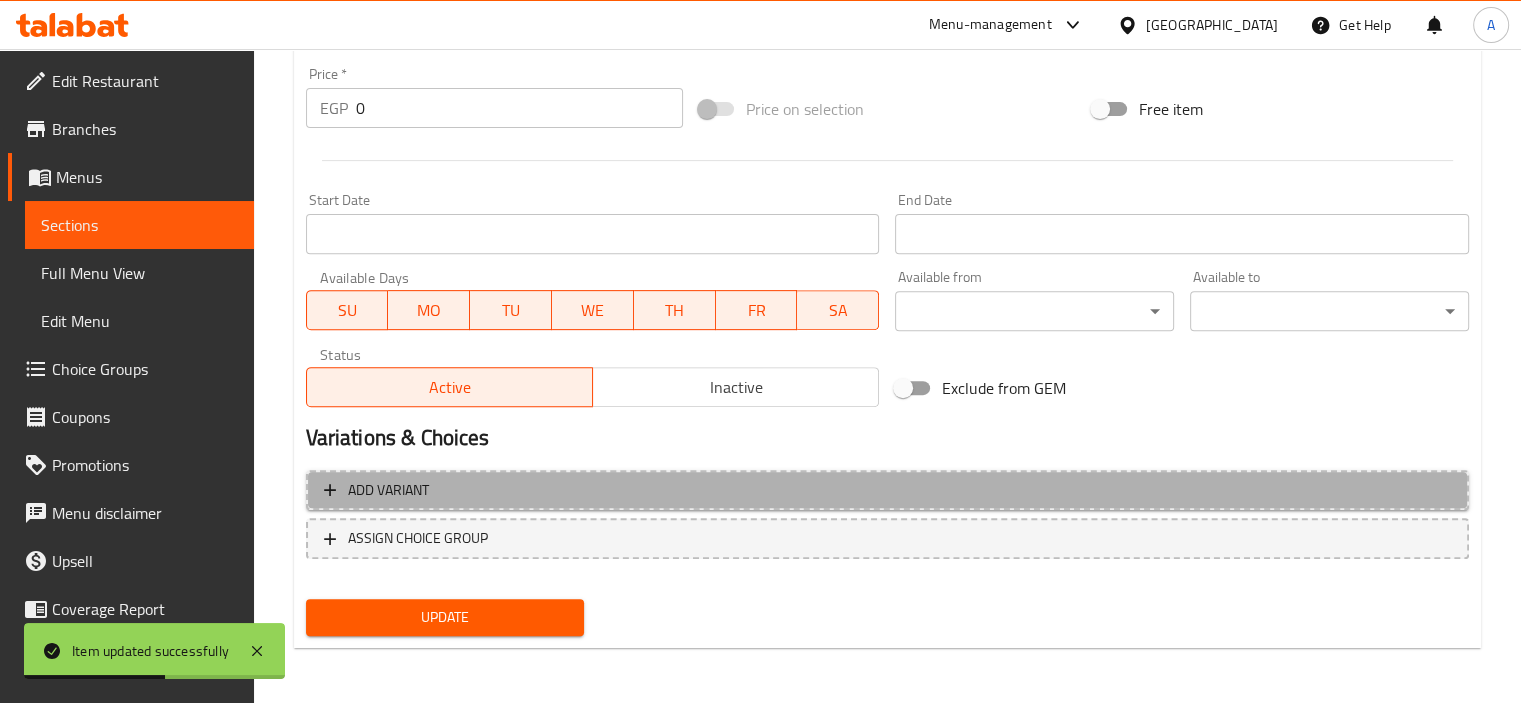 click on "Add variant" at bounding box center [887, 490] 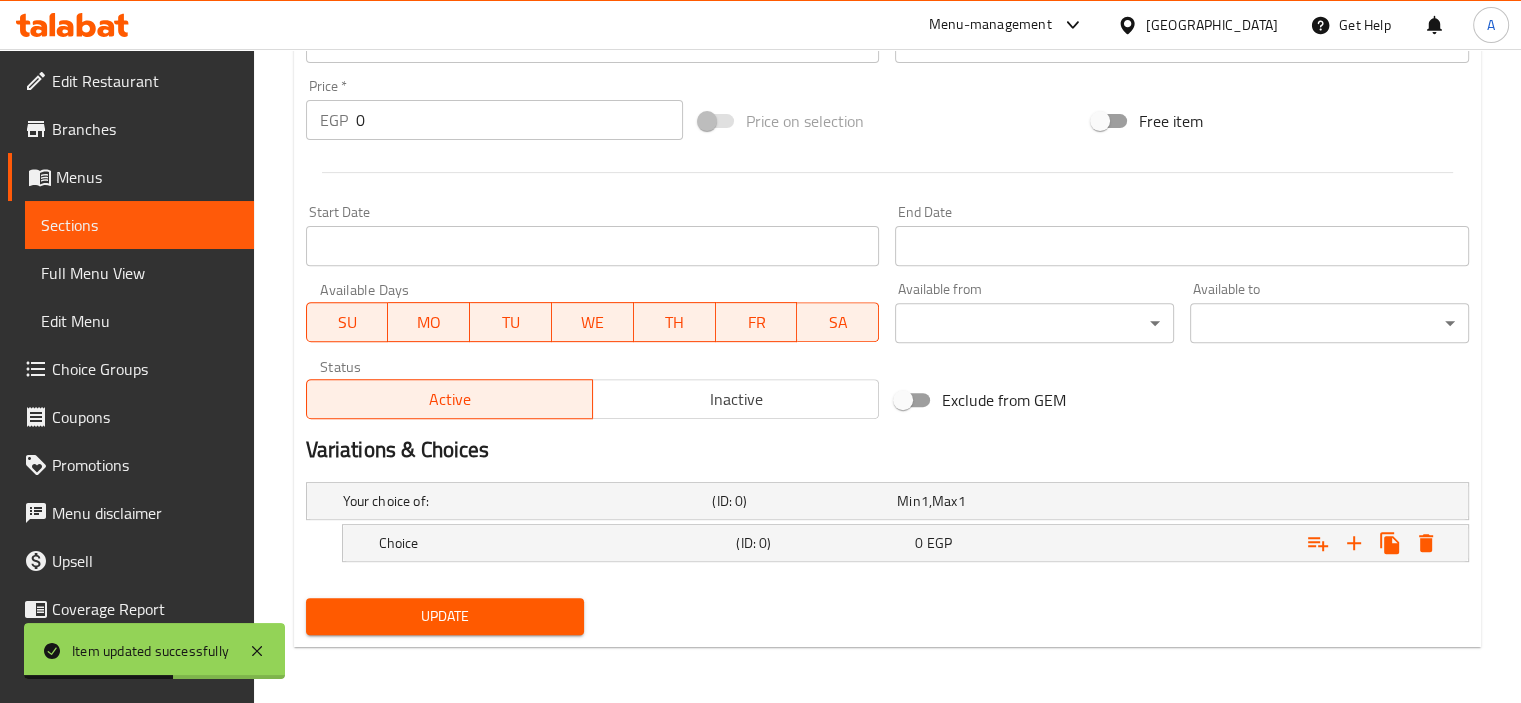 scroll, scrollTop: 696, scrollLeft: 0, axis: vertical 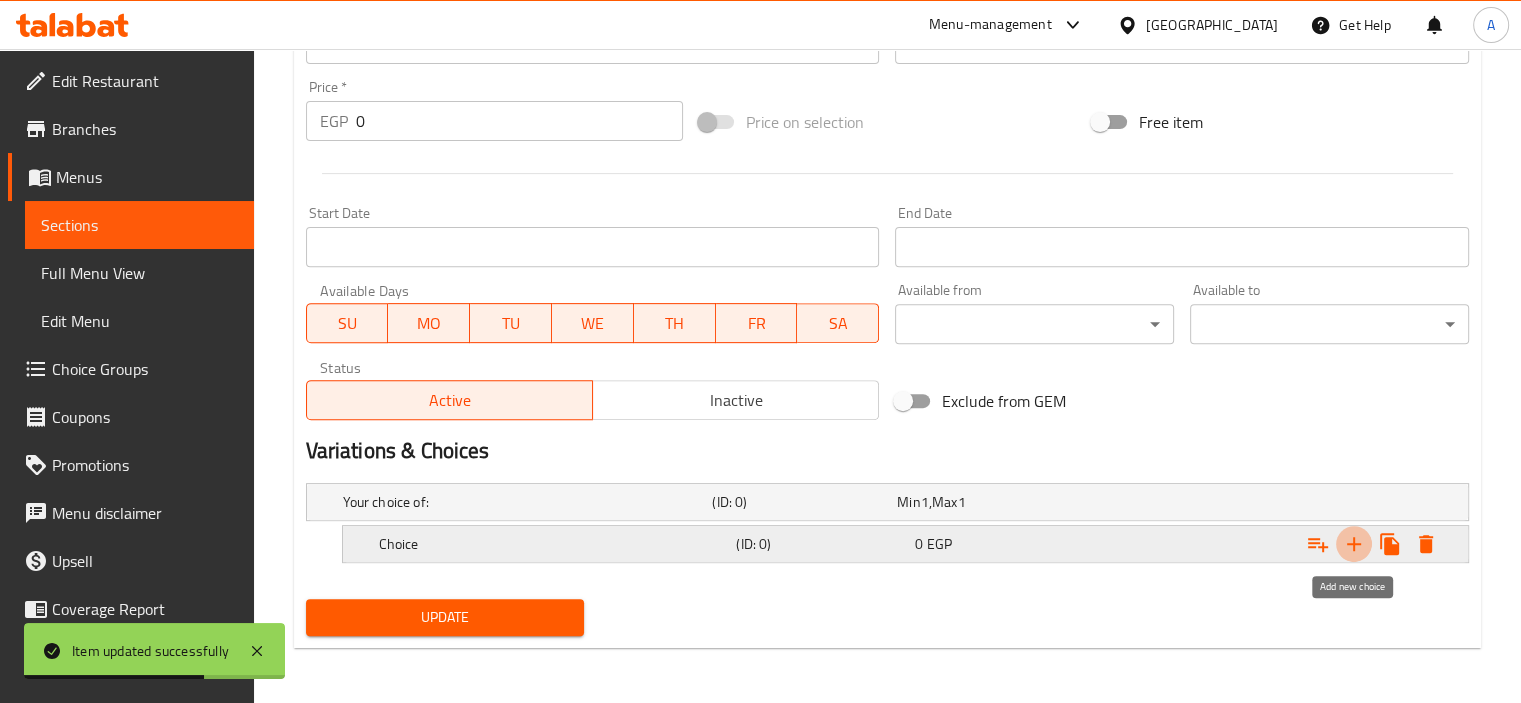 click 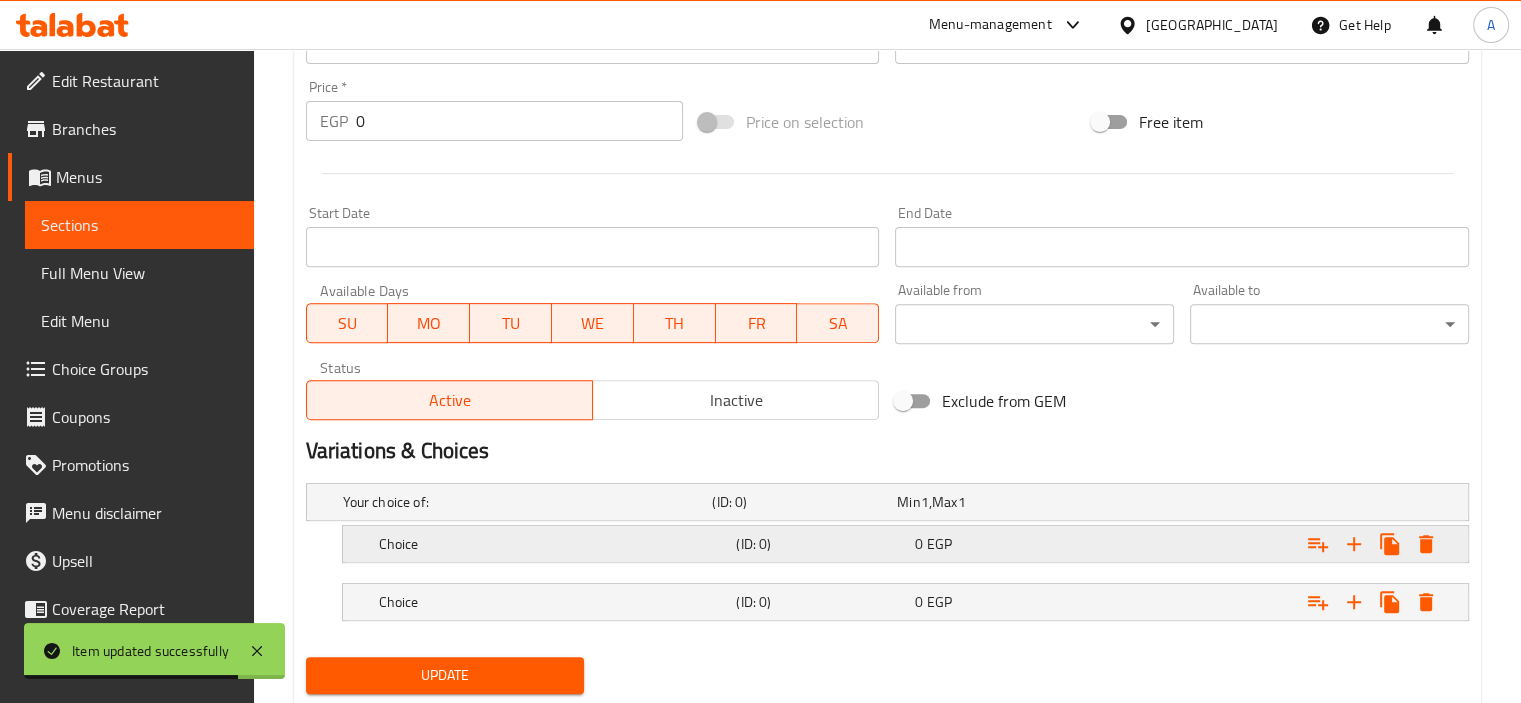 click on "Choice" at bounding box center [524, 502] 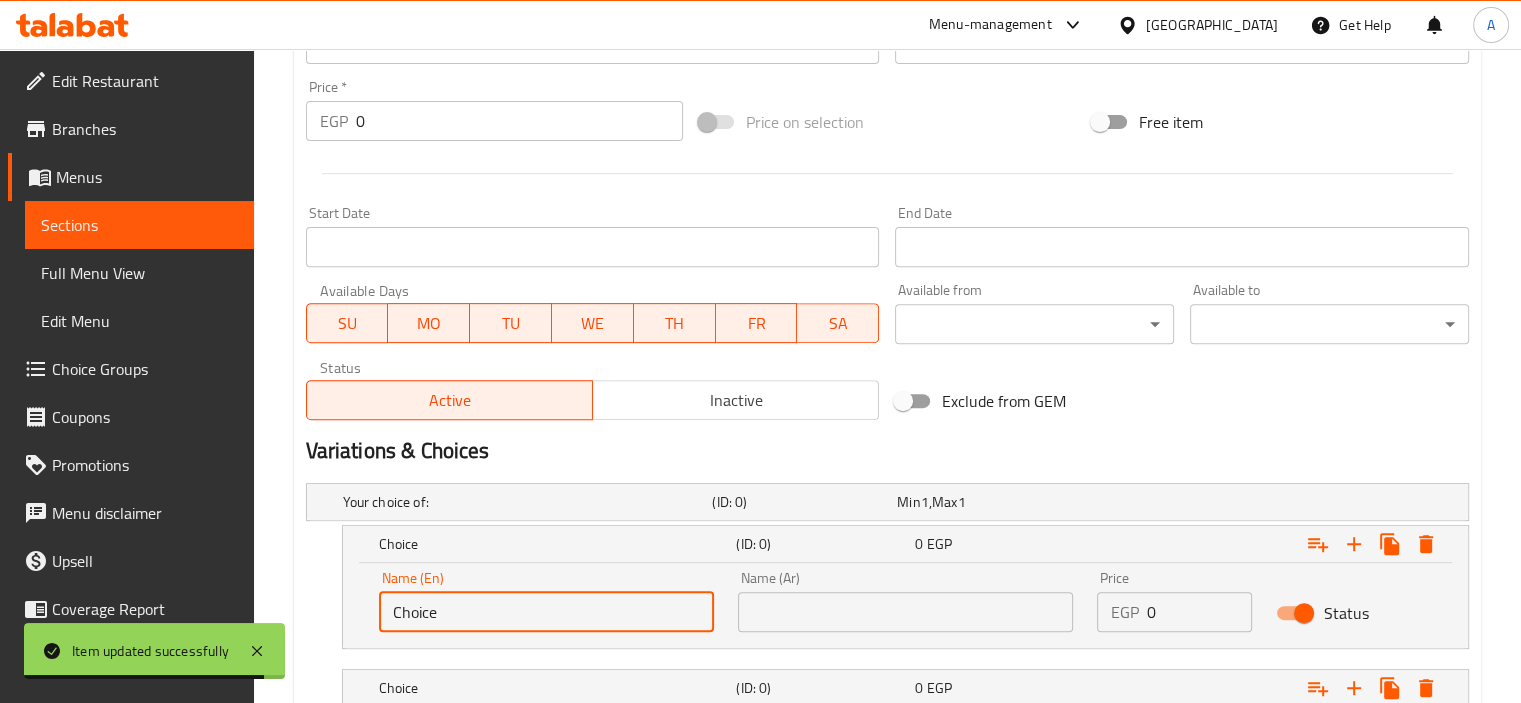 click on "Choice" at bounding box center (546, 612) 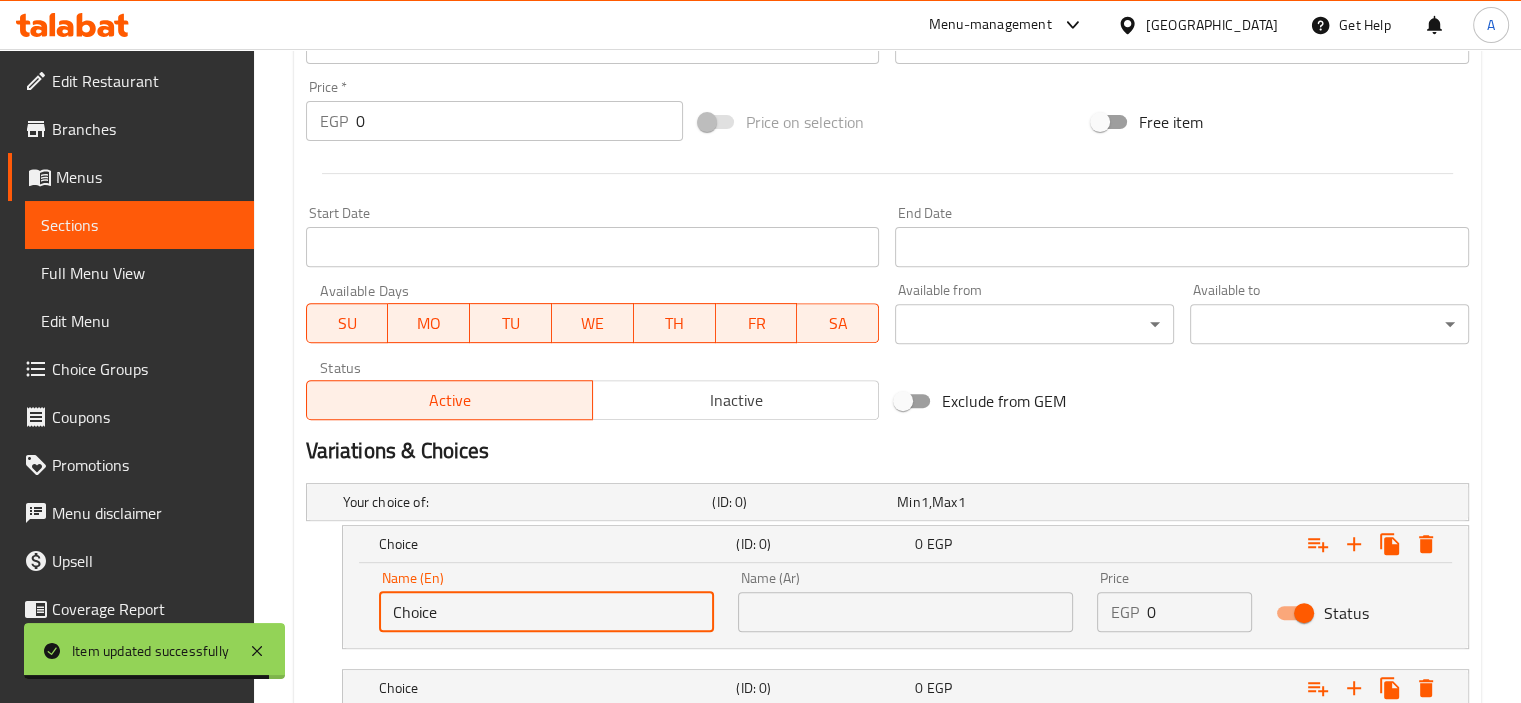 click on "Choice" at bounding box center (546, 612) 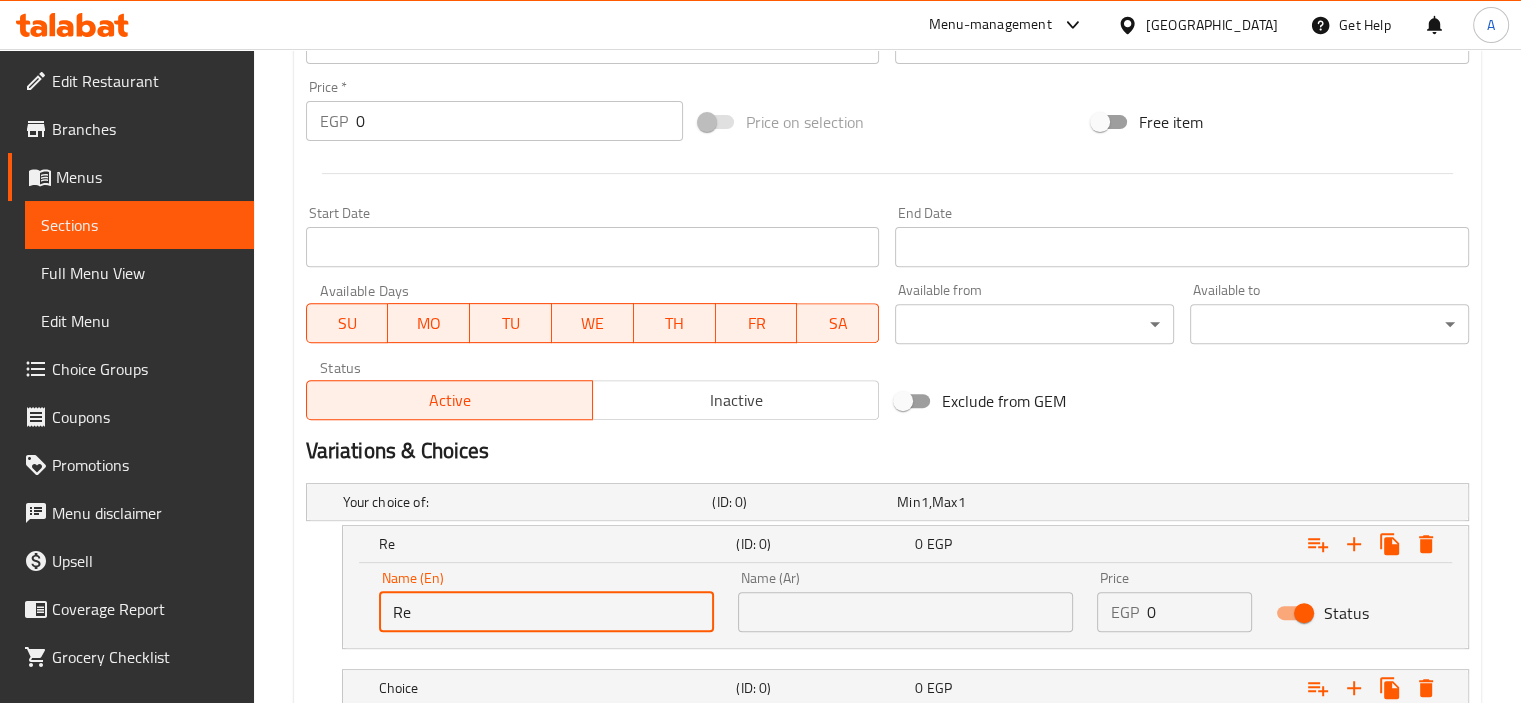 type on "Regular" 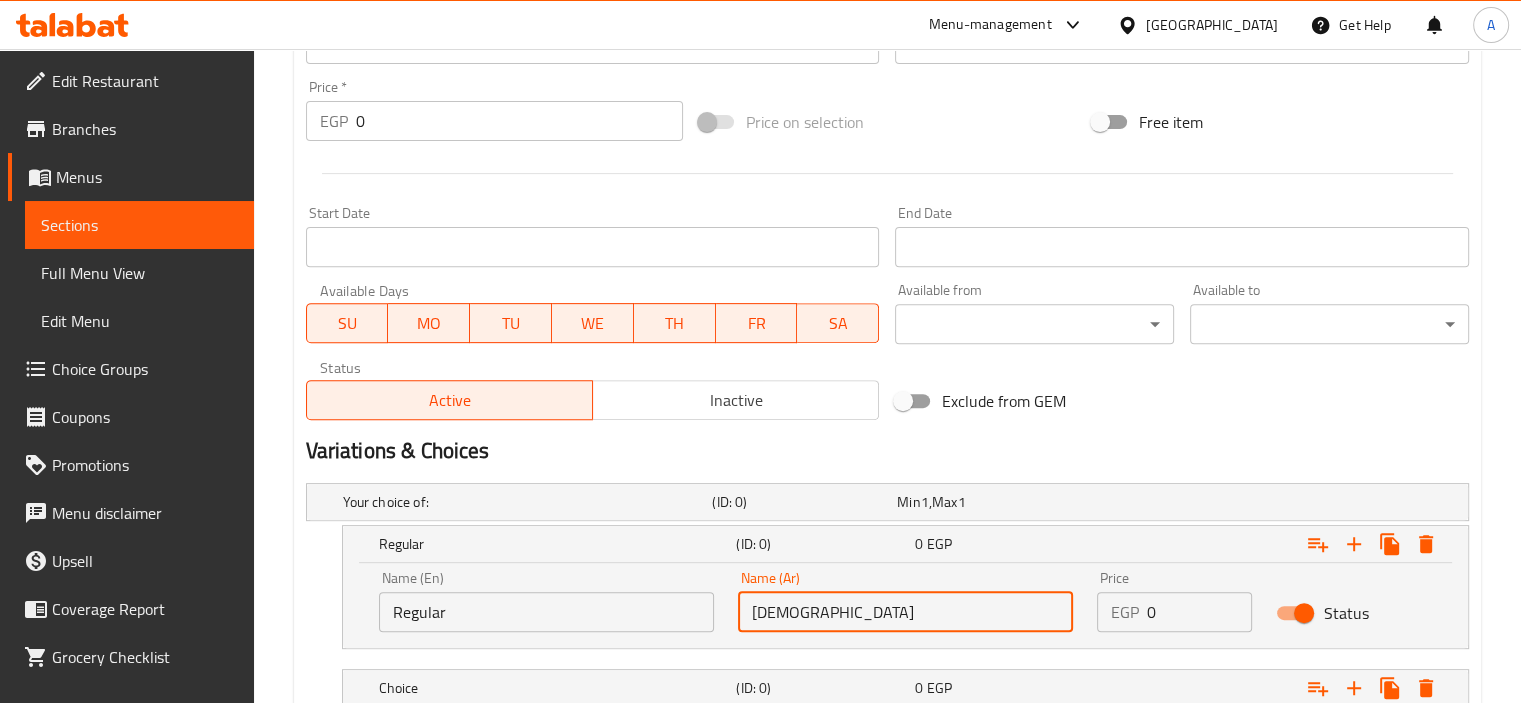 type on "عادي" 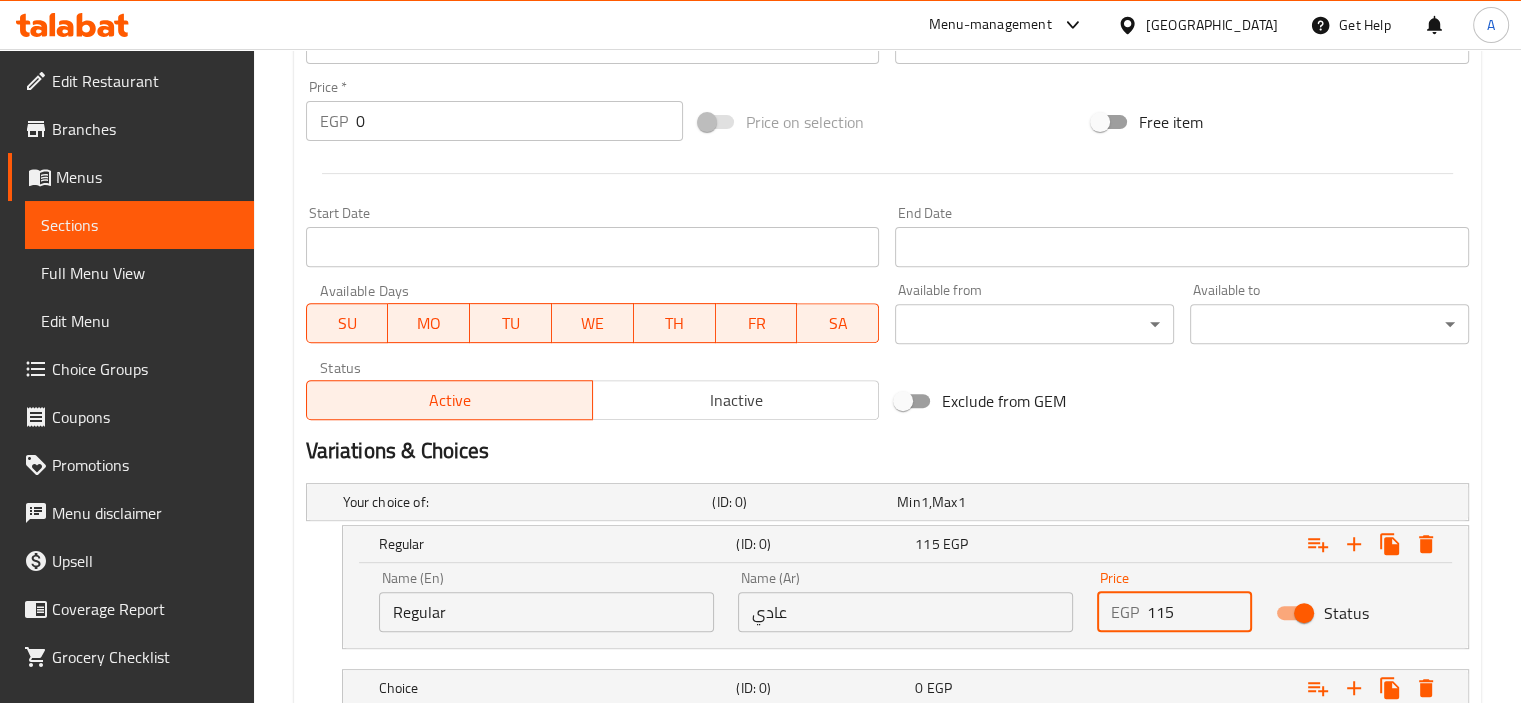 scroll, scrollTop: 840, scrollLeft: 0, axis: vertical 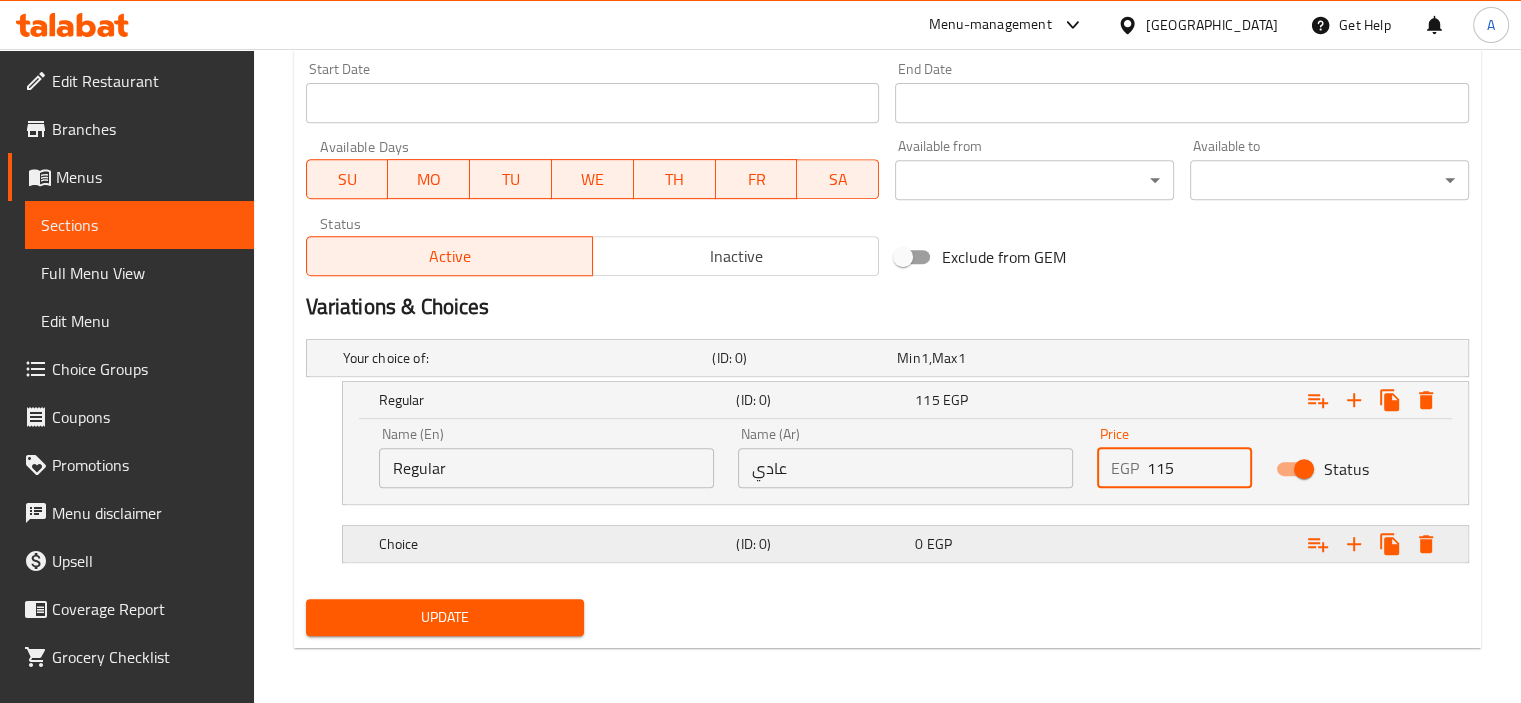type on "115" 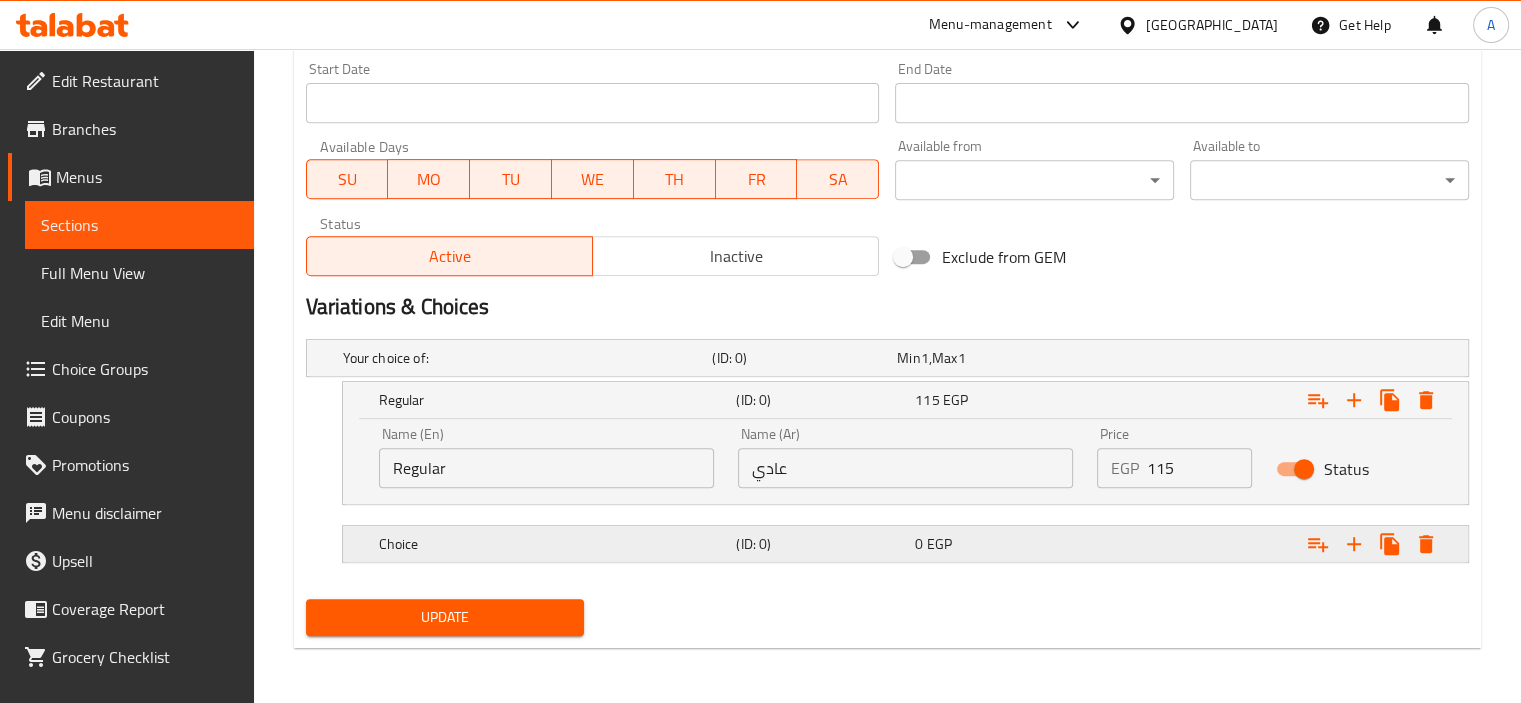 click on "Choice" at bounding box center (524, 358) 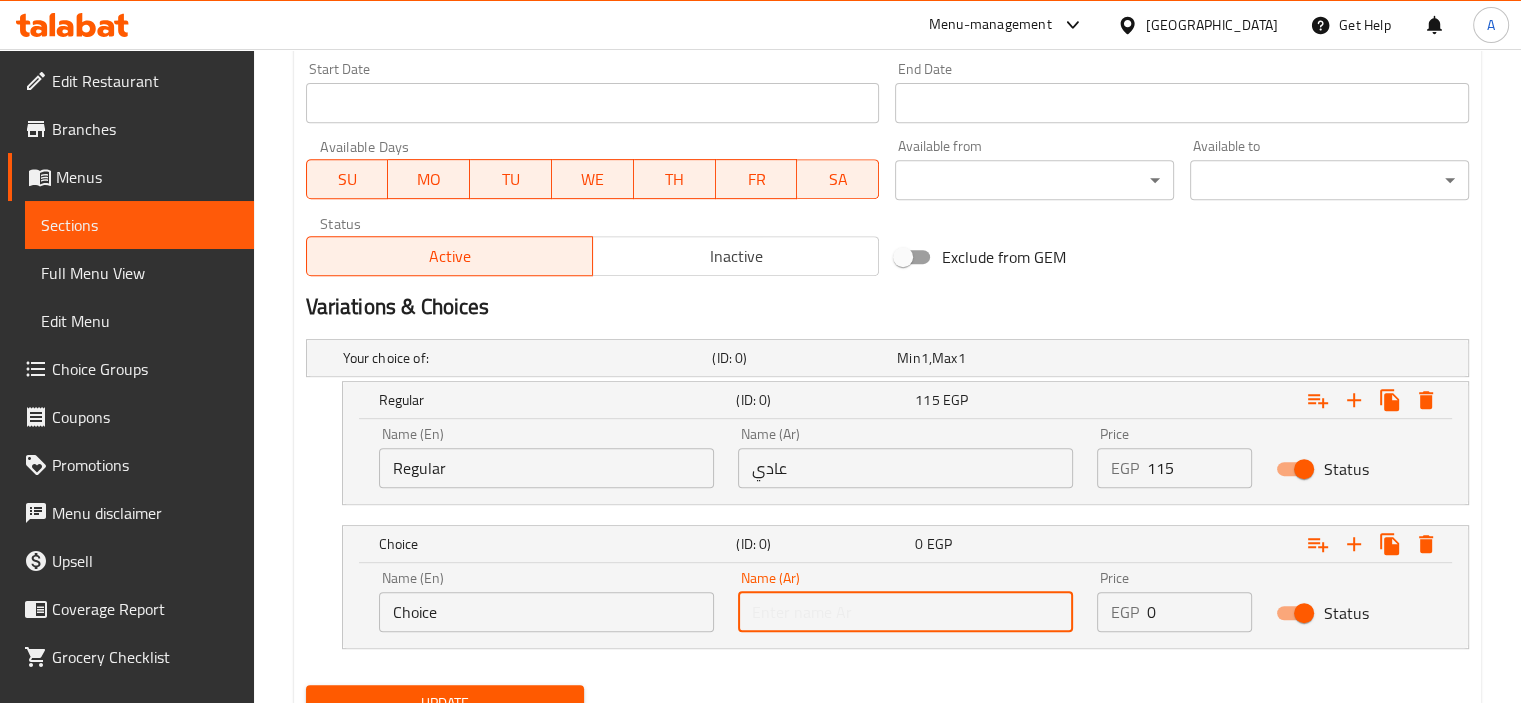 click at bounding box center (905, 612) 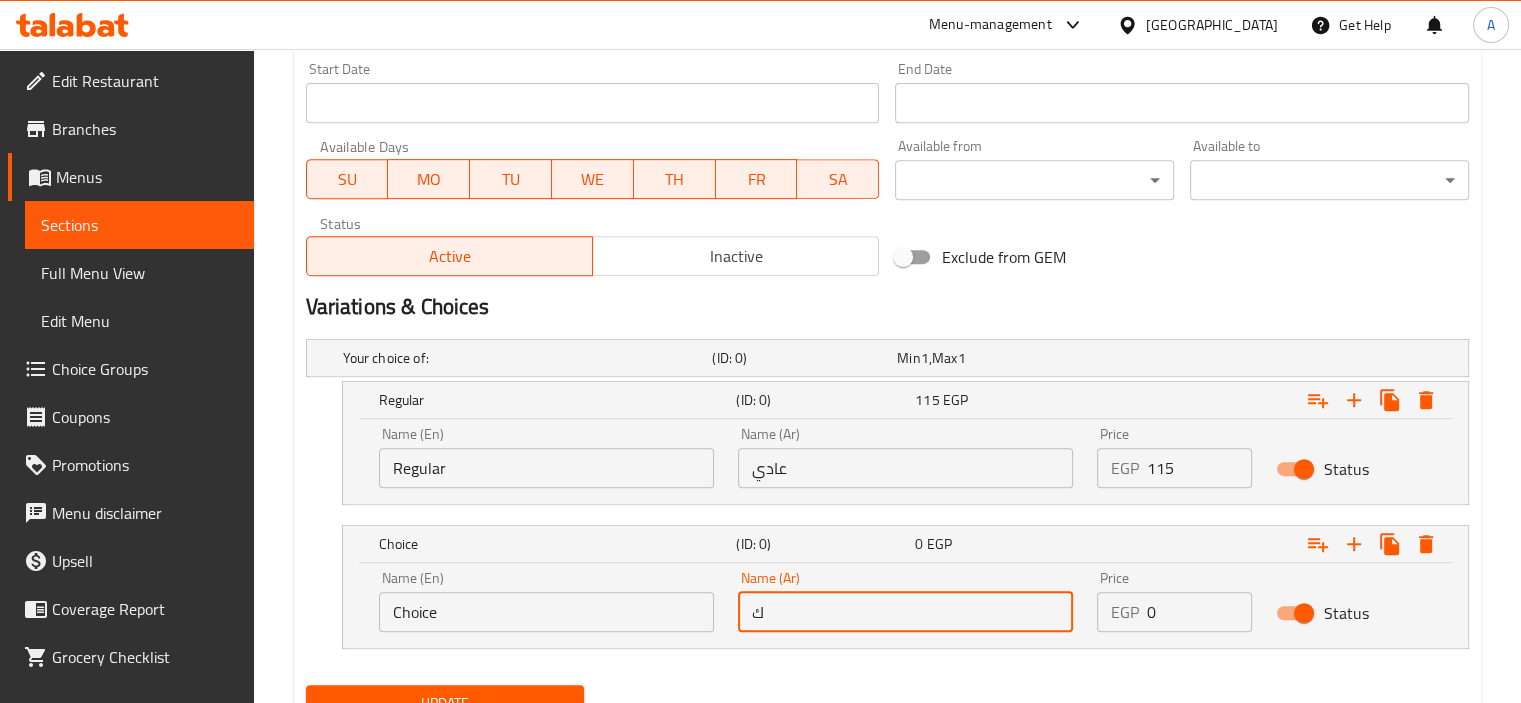 type on "كبير" 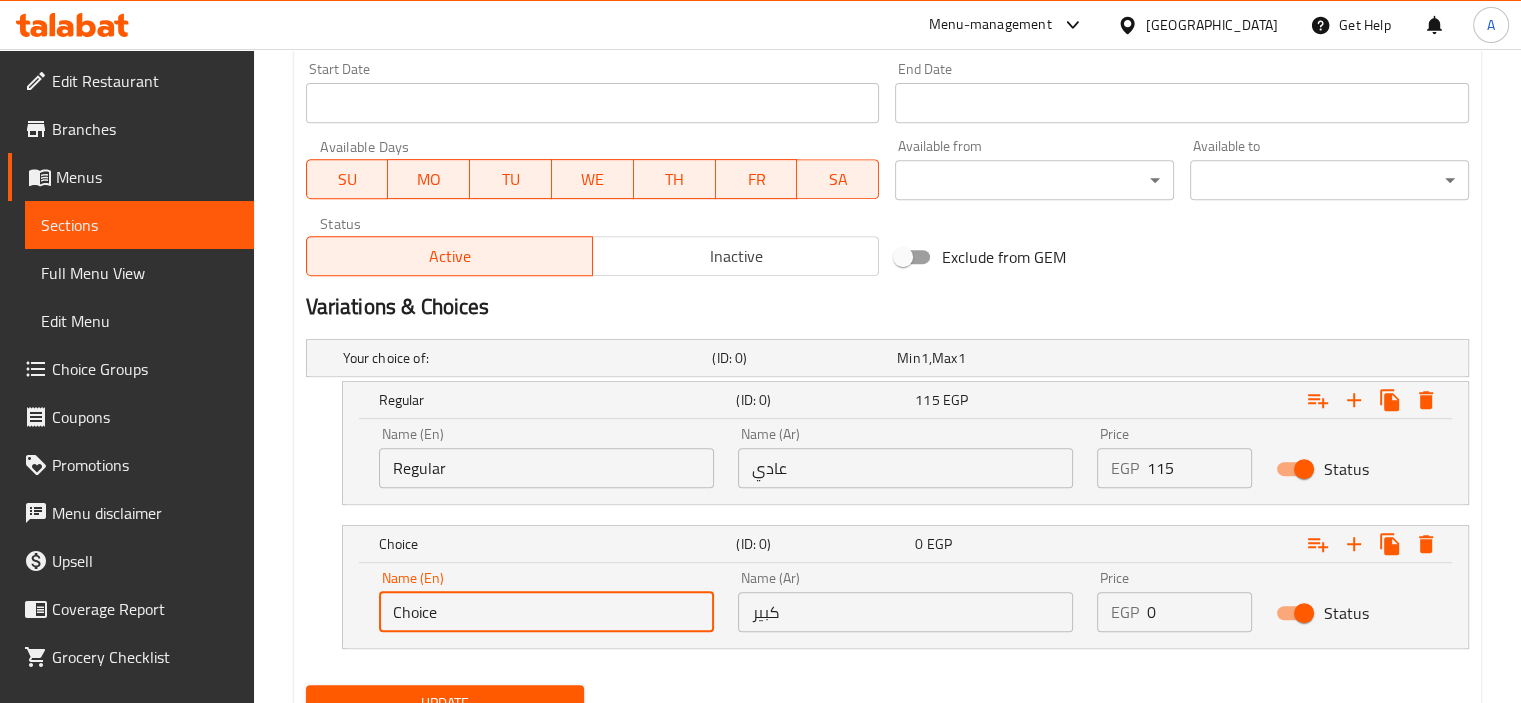 click on "Choice" at bounding box center [546, 612] 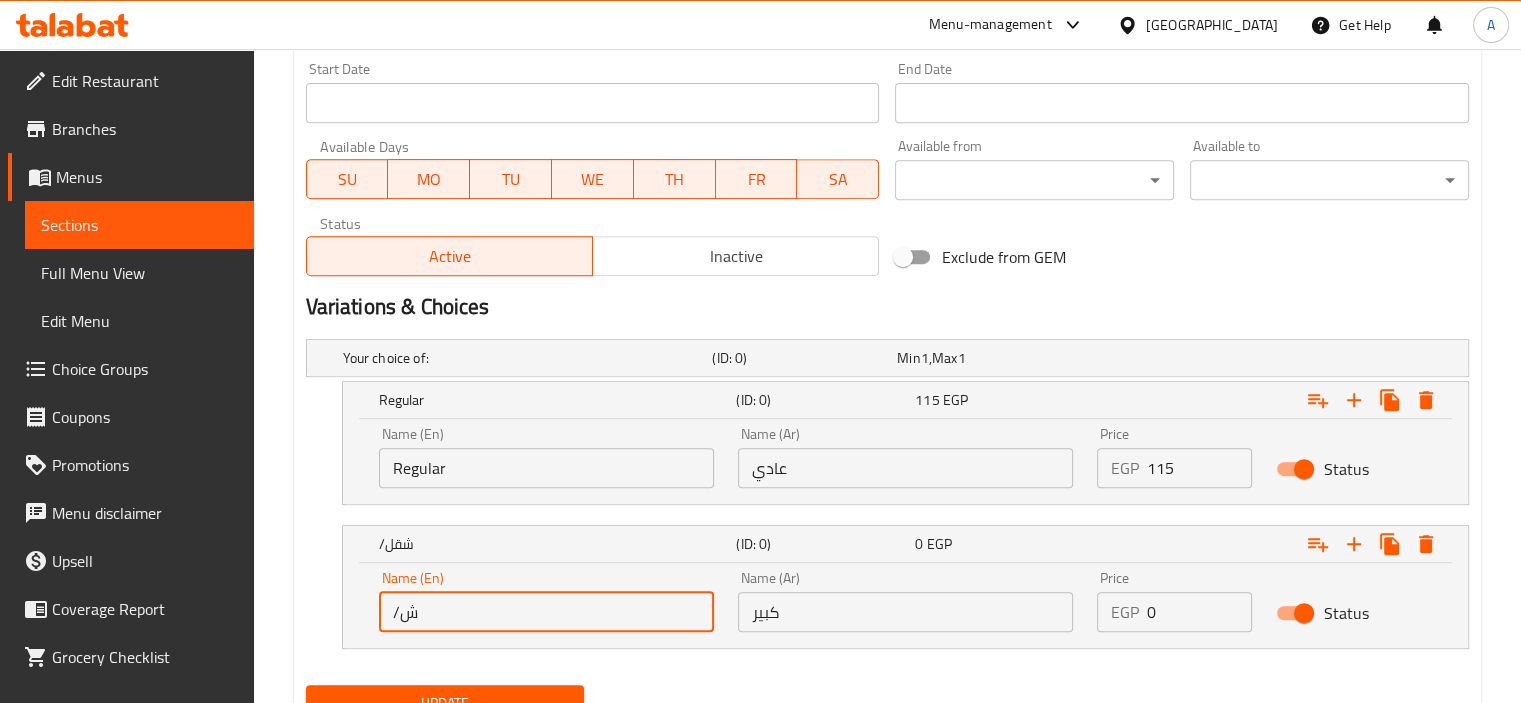 type on "/" 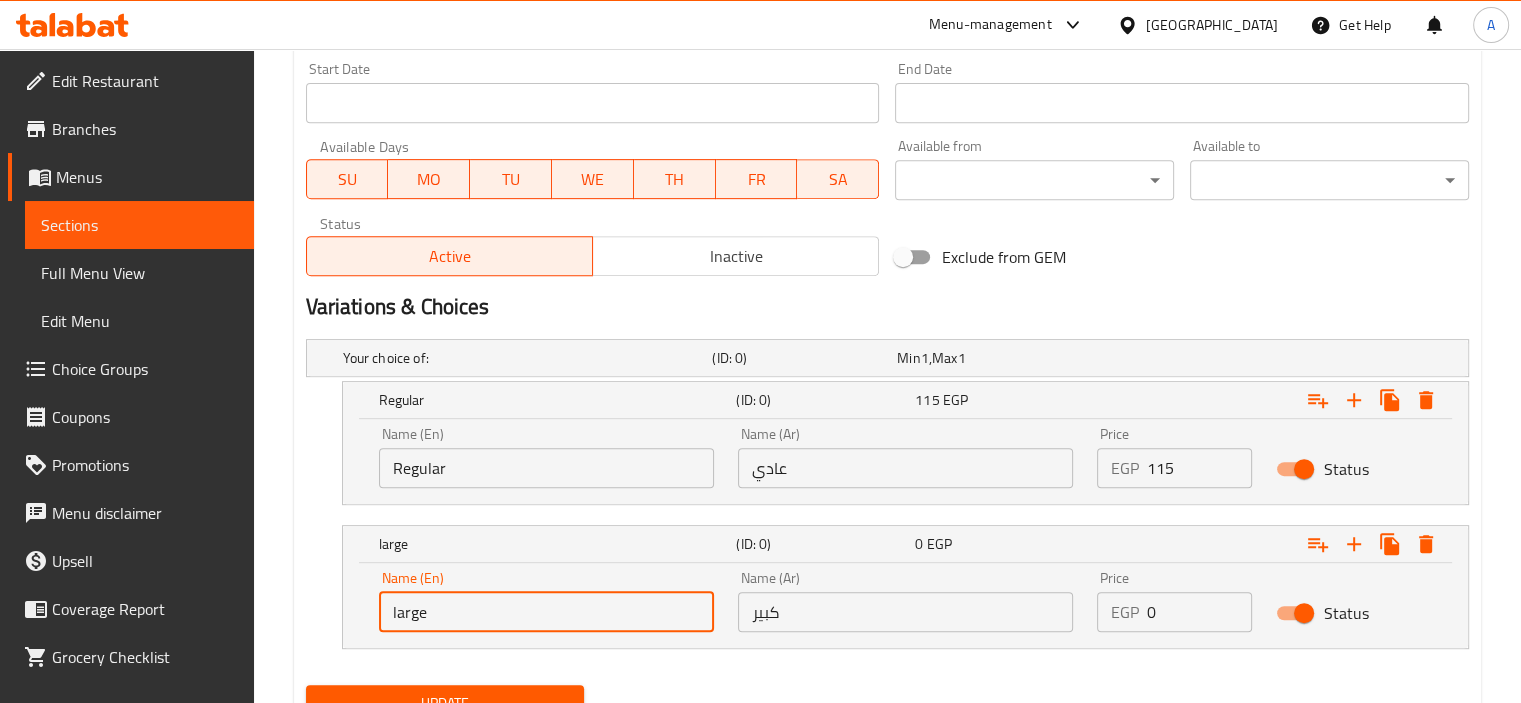 type on "Large" 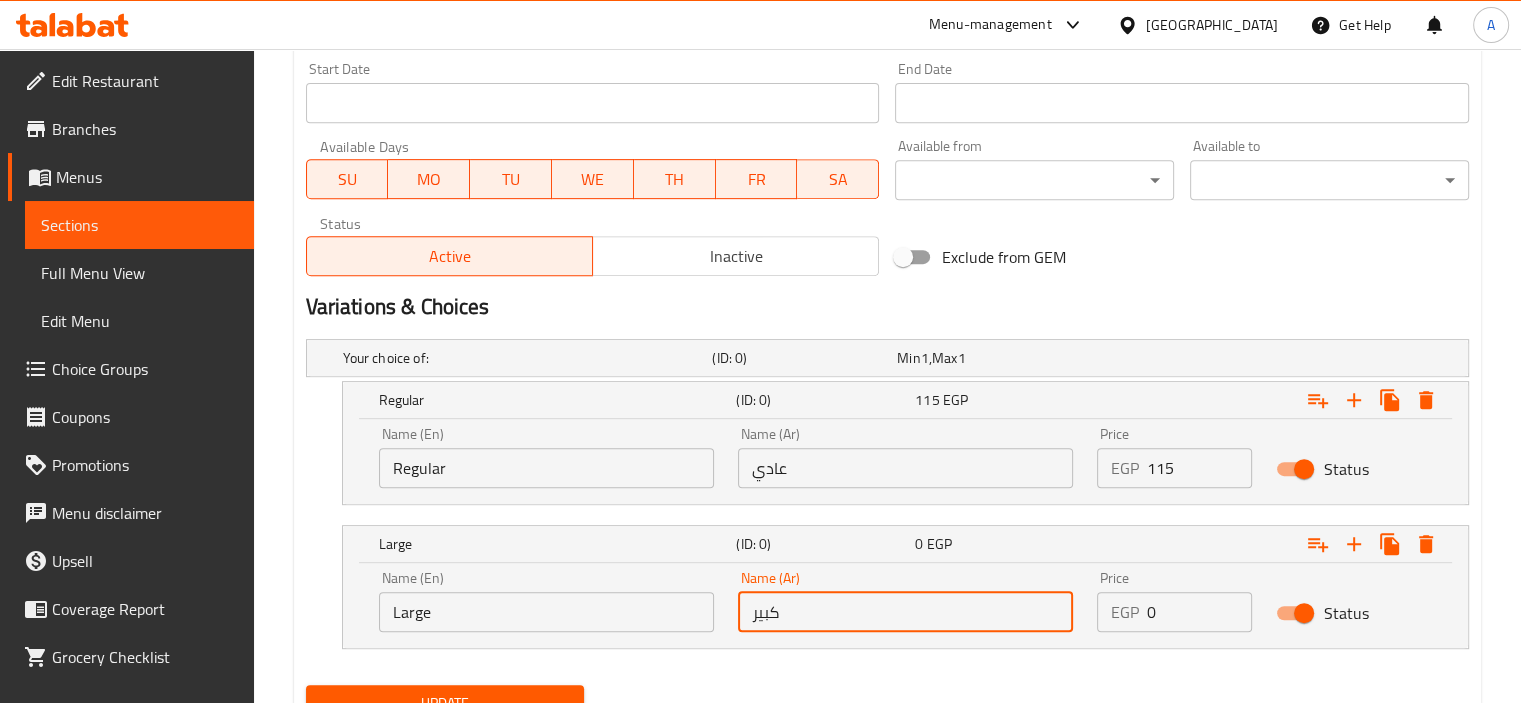 click on "كبير" at bounding box center [905, 612] 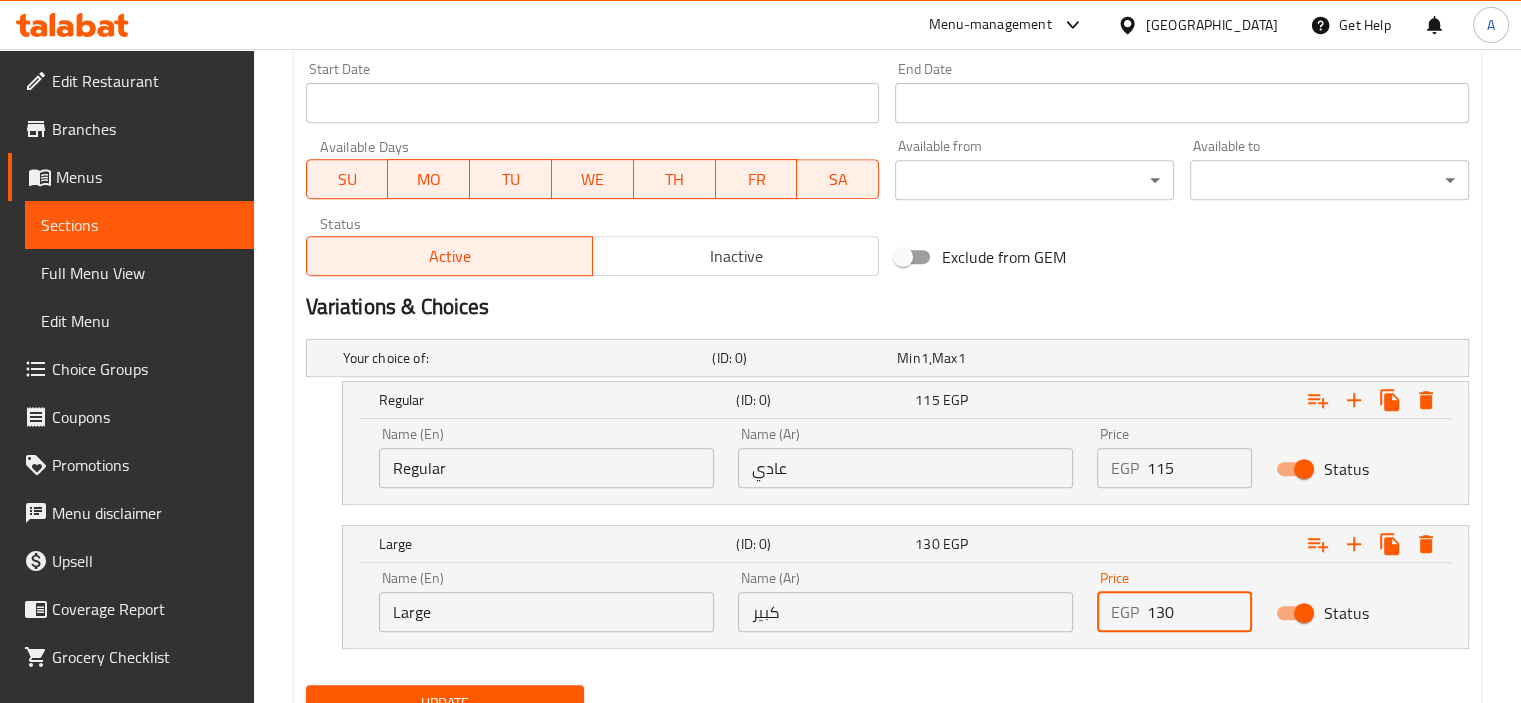 type on "130" 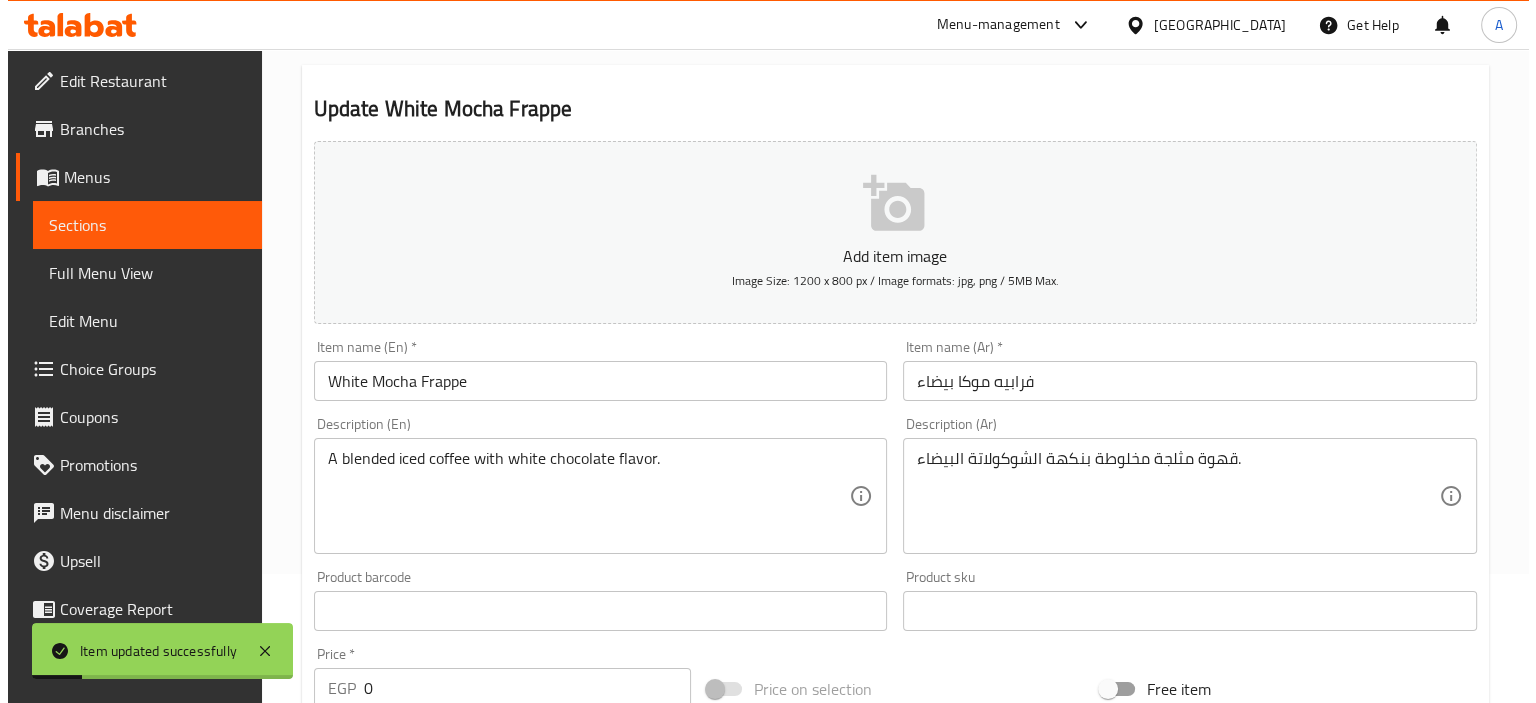 scroll, scrollTop: 0, scrollLeft: 0, axis: both 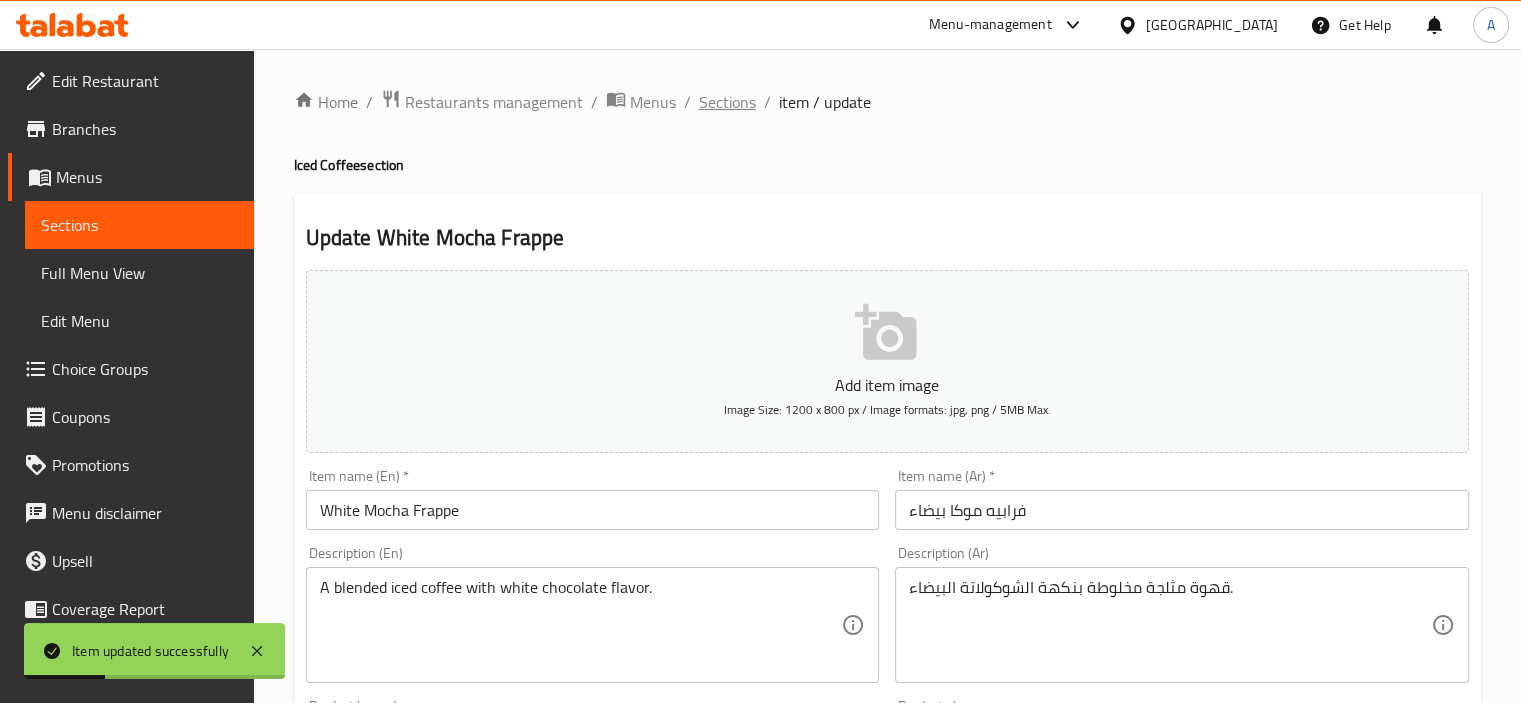 click on "Sections" at bounding box center (727, 102) 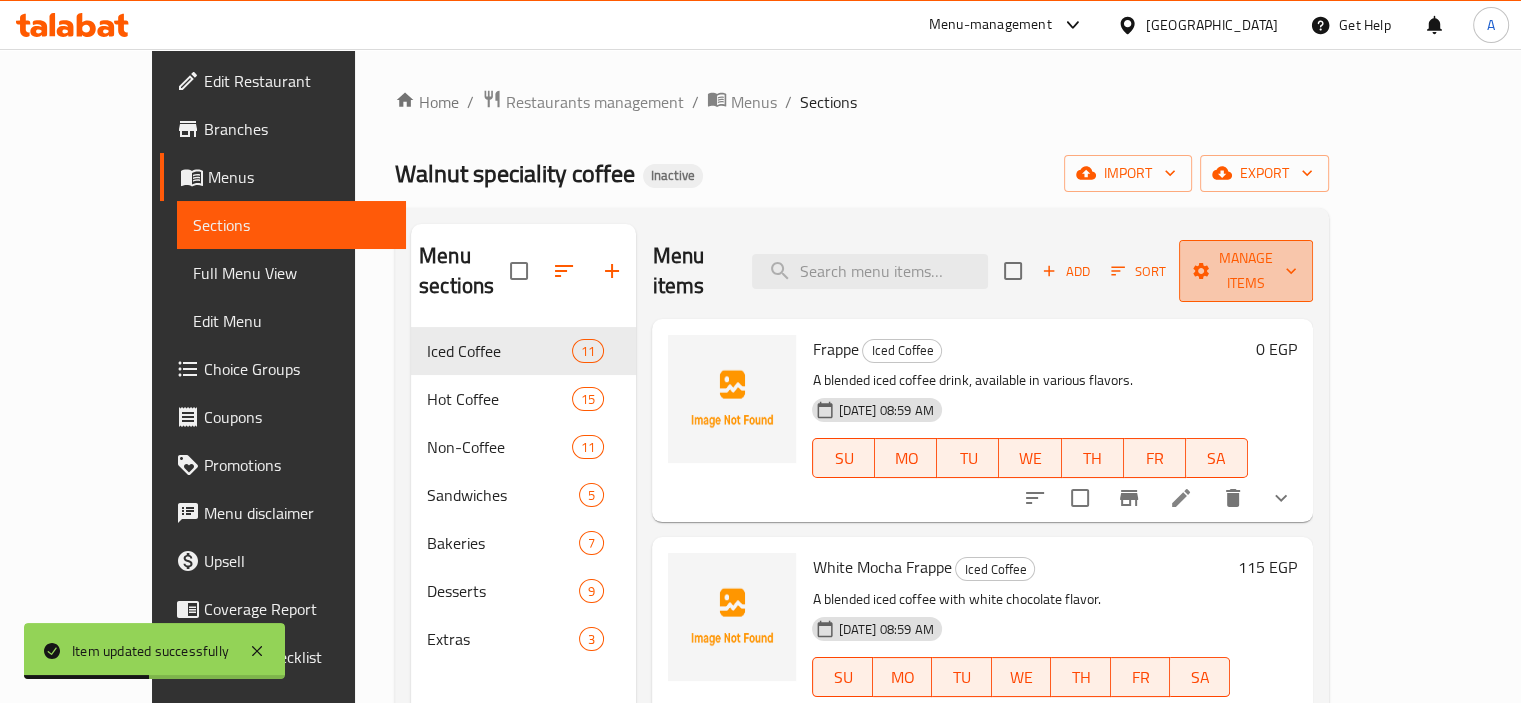 click on "Manage items" at bounding box center [1246, 271] 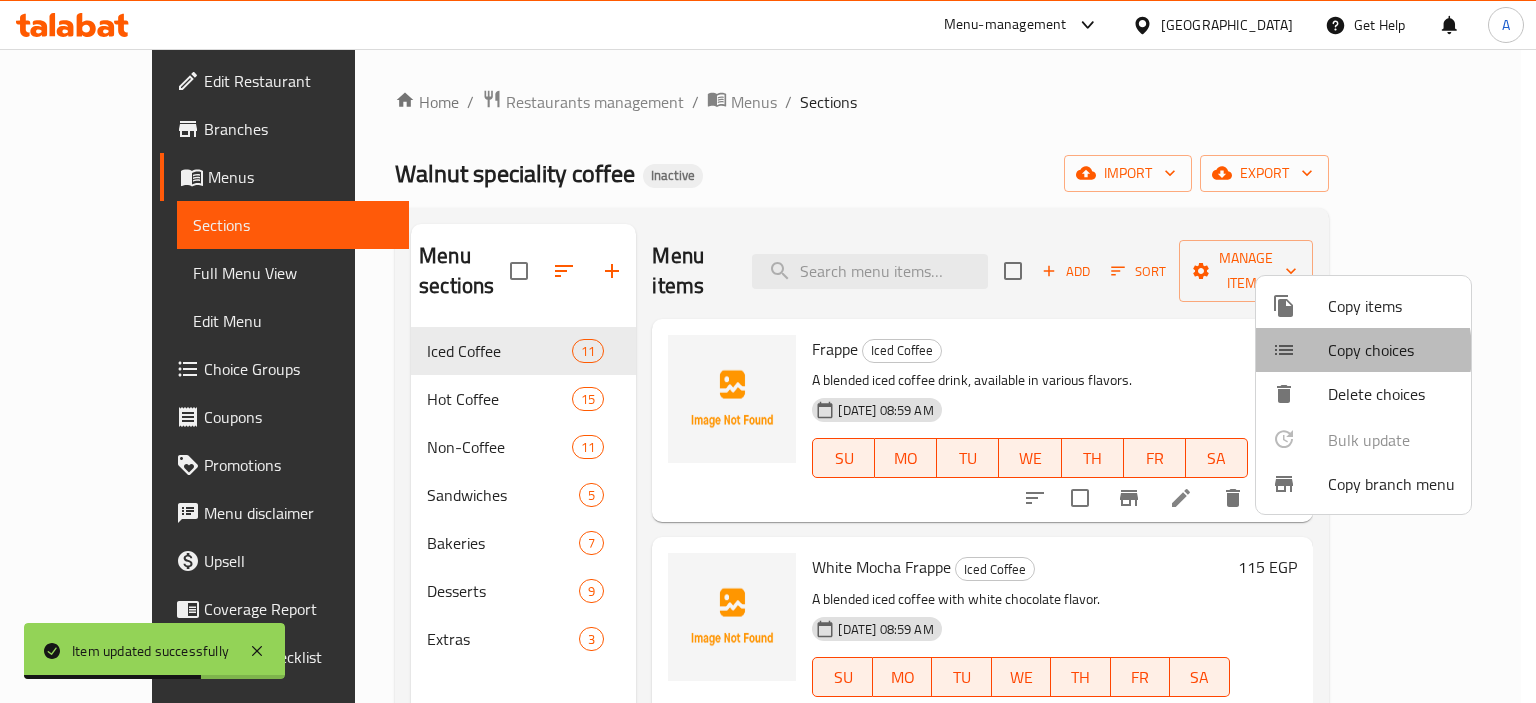 click on "Copy choices" at bounding box center [1391, 350] 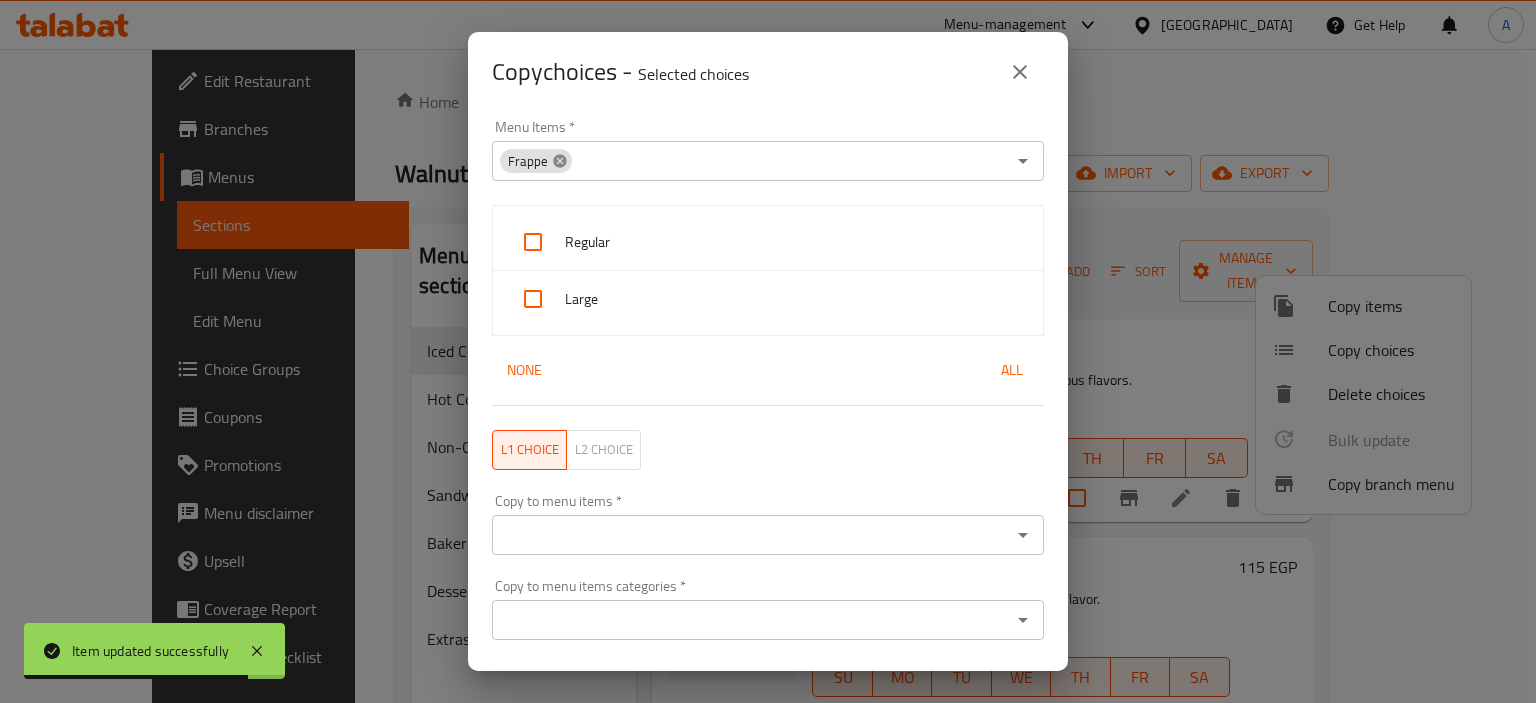 click 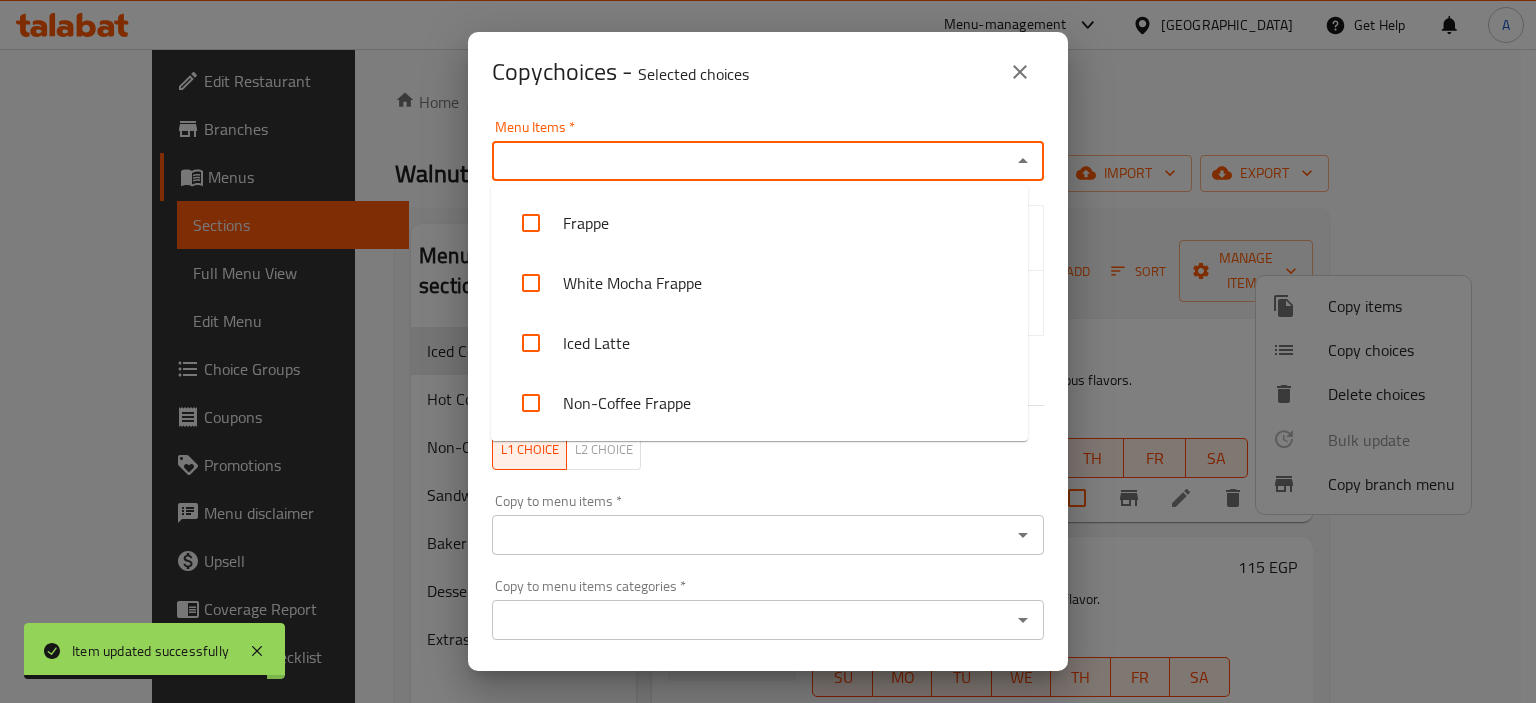 click on "Menu Items   *" at bounding box center (751, 161) 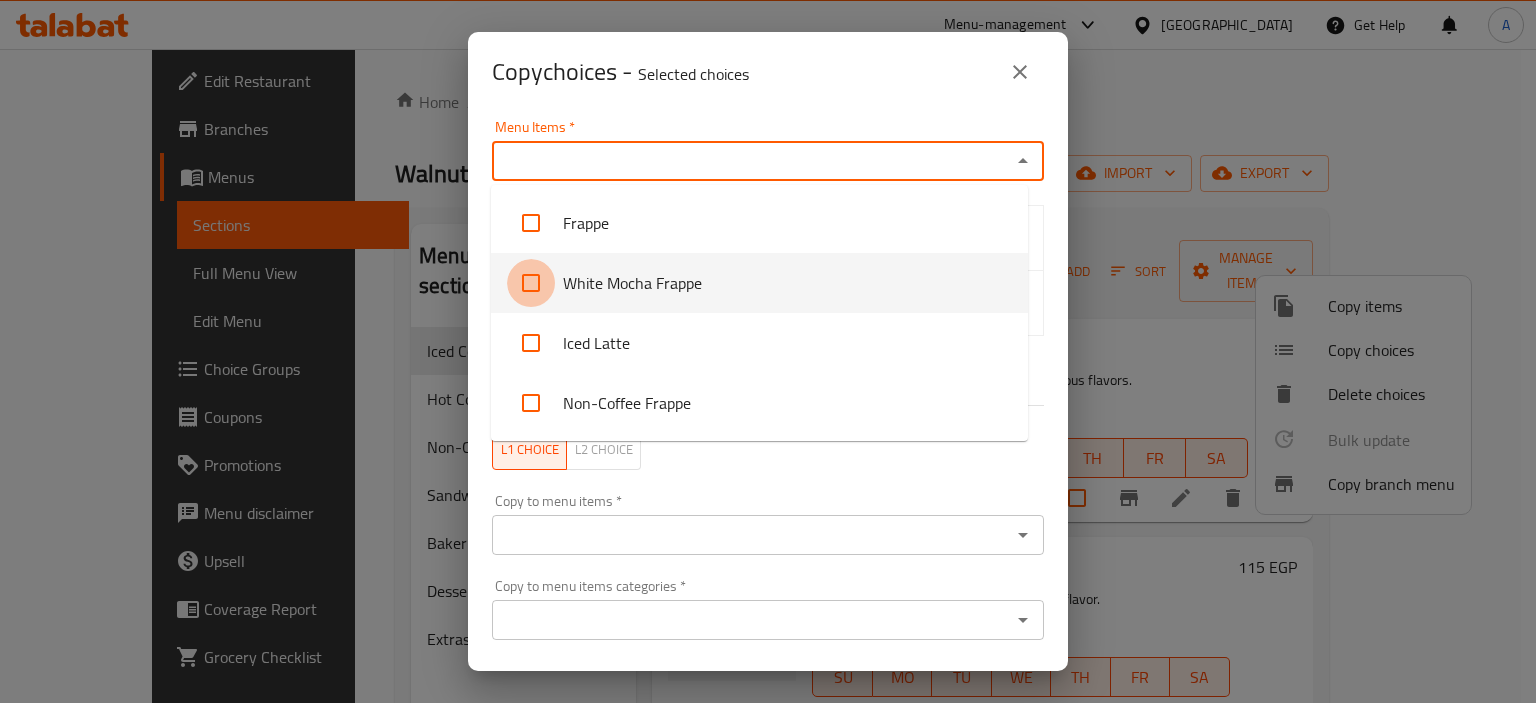 click at bounding box center [531, 283] 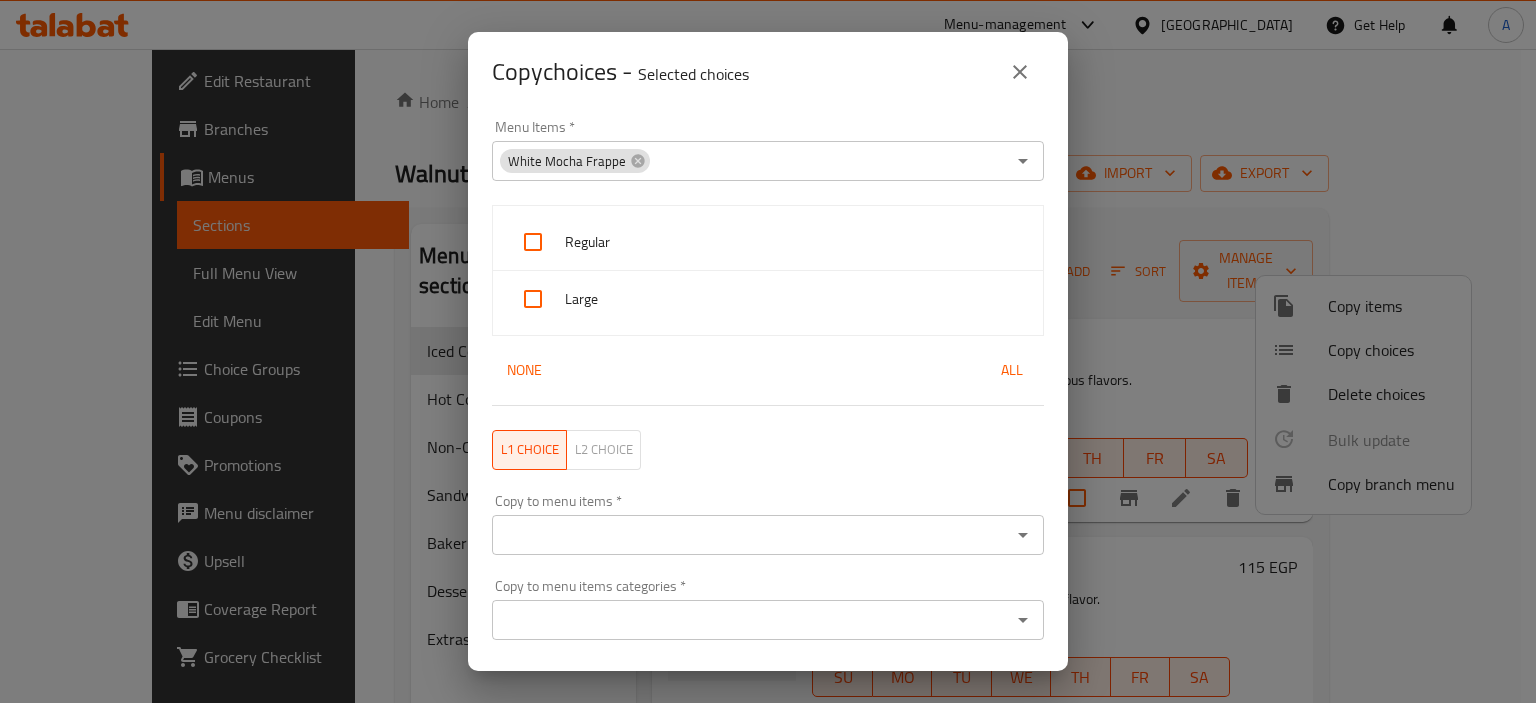 click on "Menu Items   * White Mocha Frappe Menu Items  * Regular Large None All L1 choice L2 choice Copy to menu items   * Copy to menu items  * Copy to menu items categories   * Copy to menu items categories  * Cancel Copy" at bounding box center [768, 391] 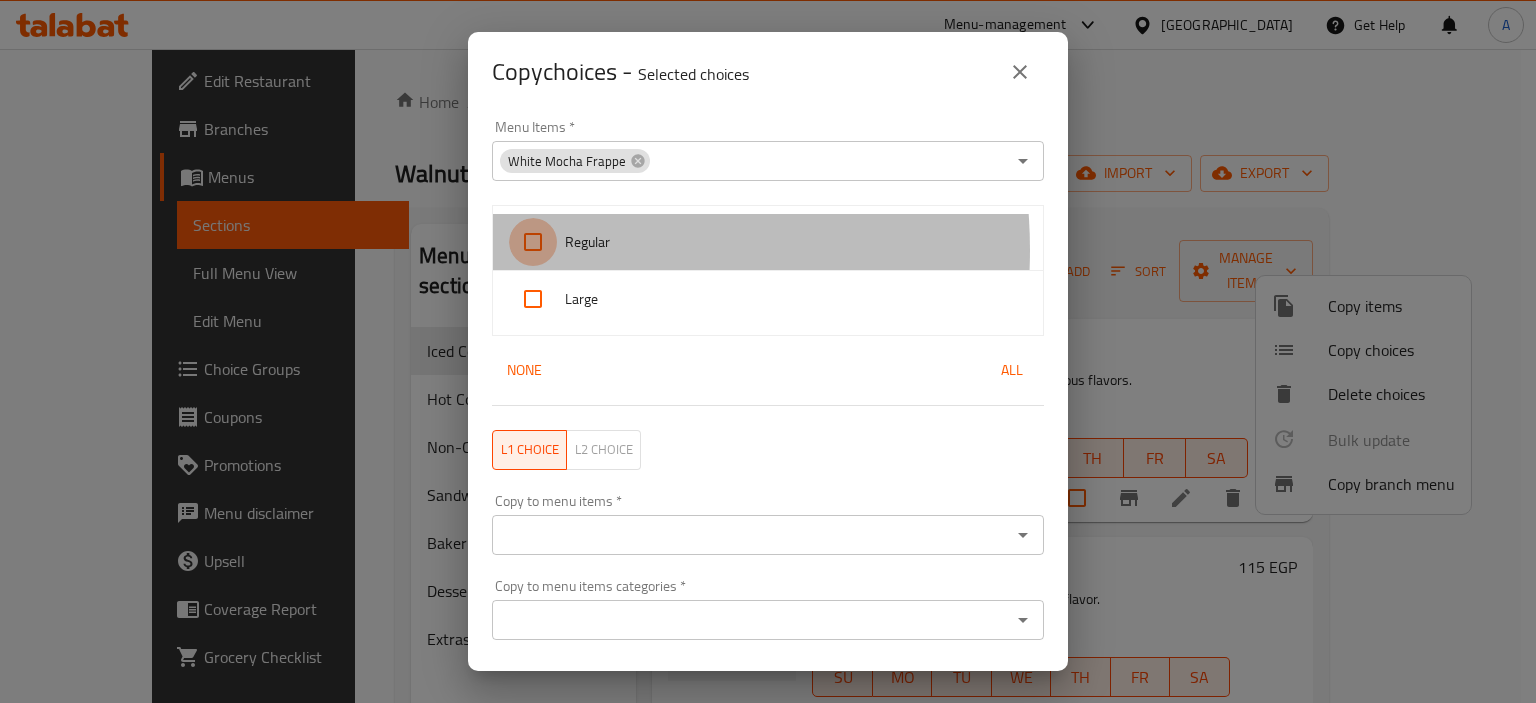 click at bounding box center [533, 242] 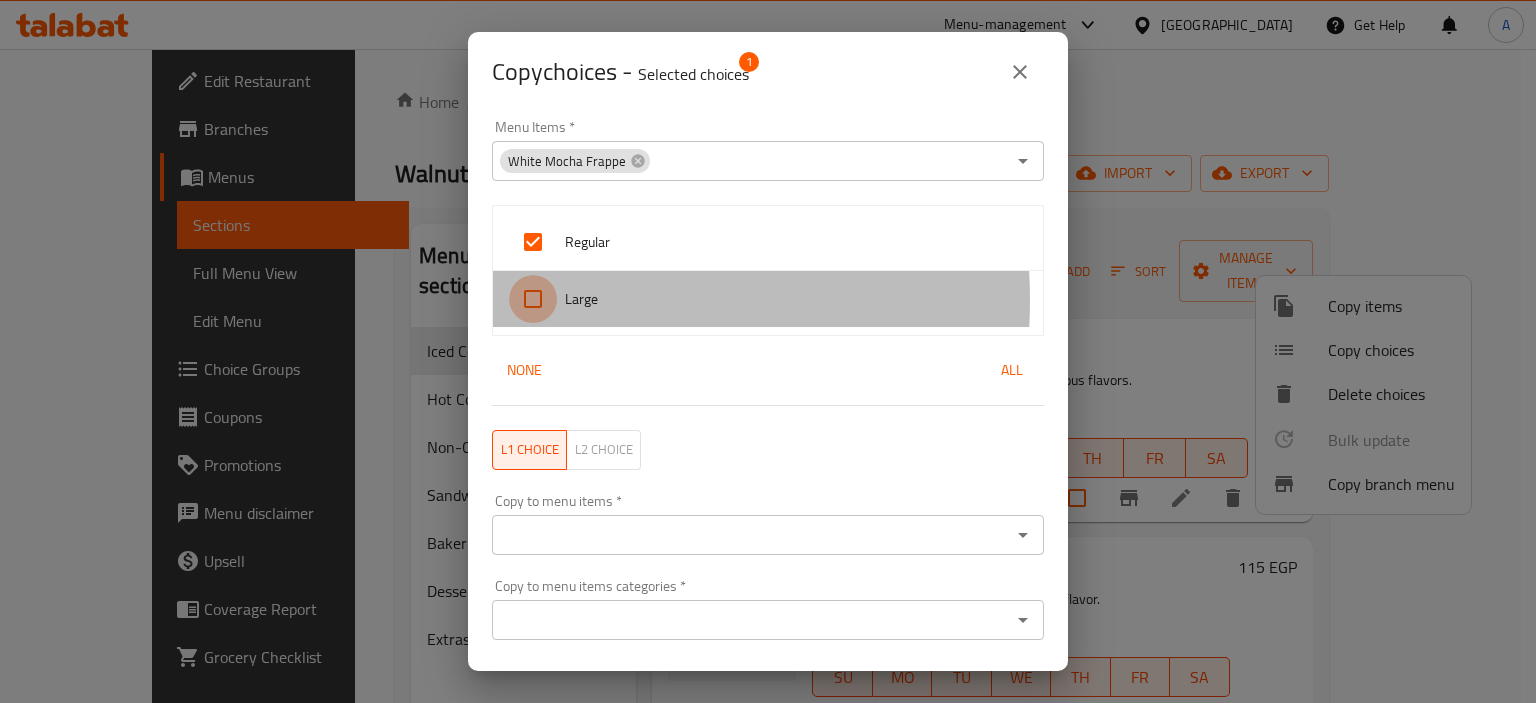 click at bounding box center [533, 299] 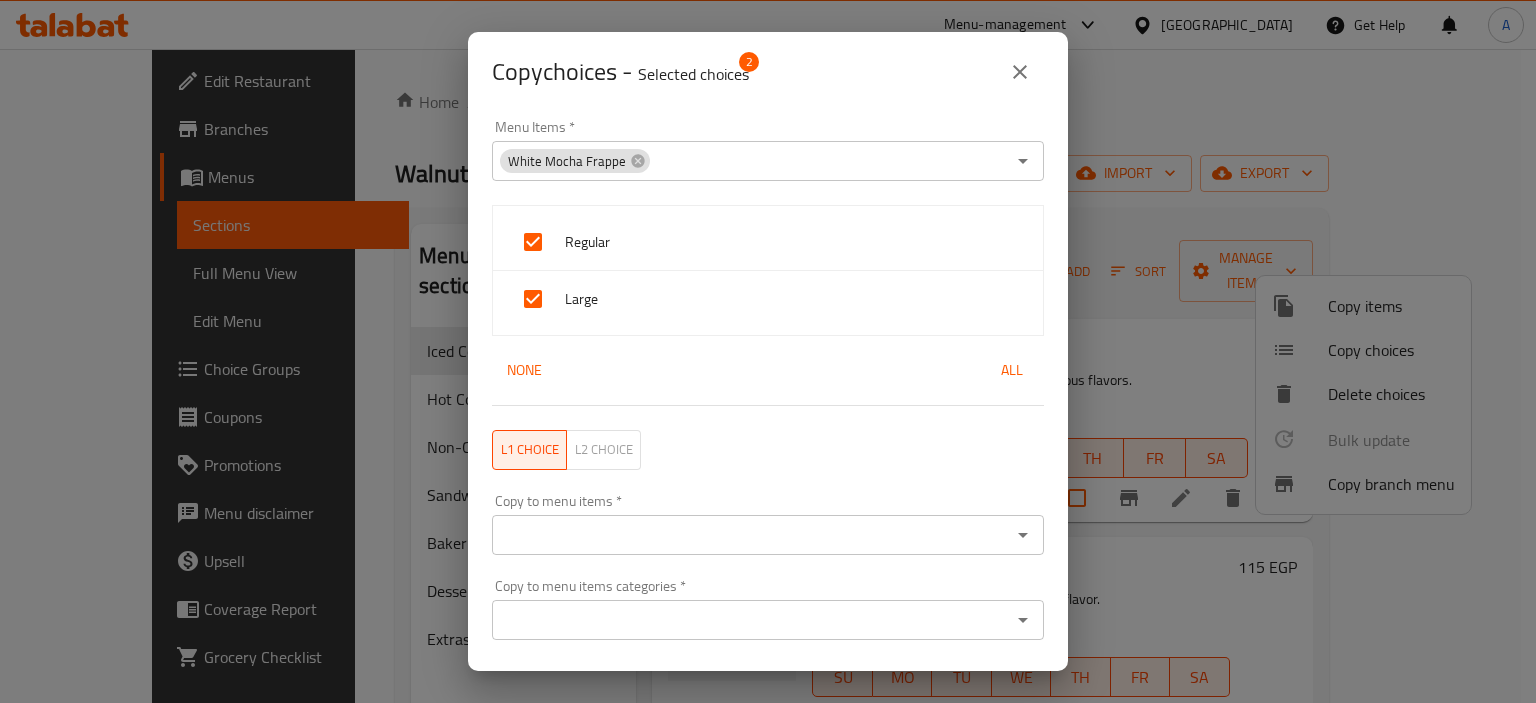 scroll, scrollTop: 52, scrollLeft: 0, axis: vertical 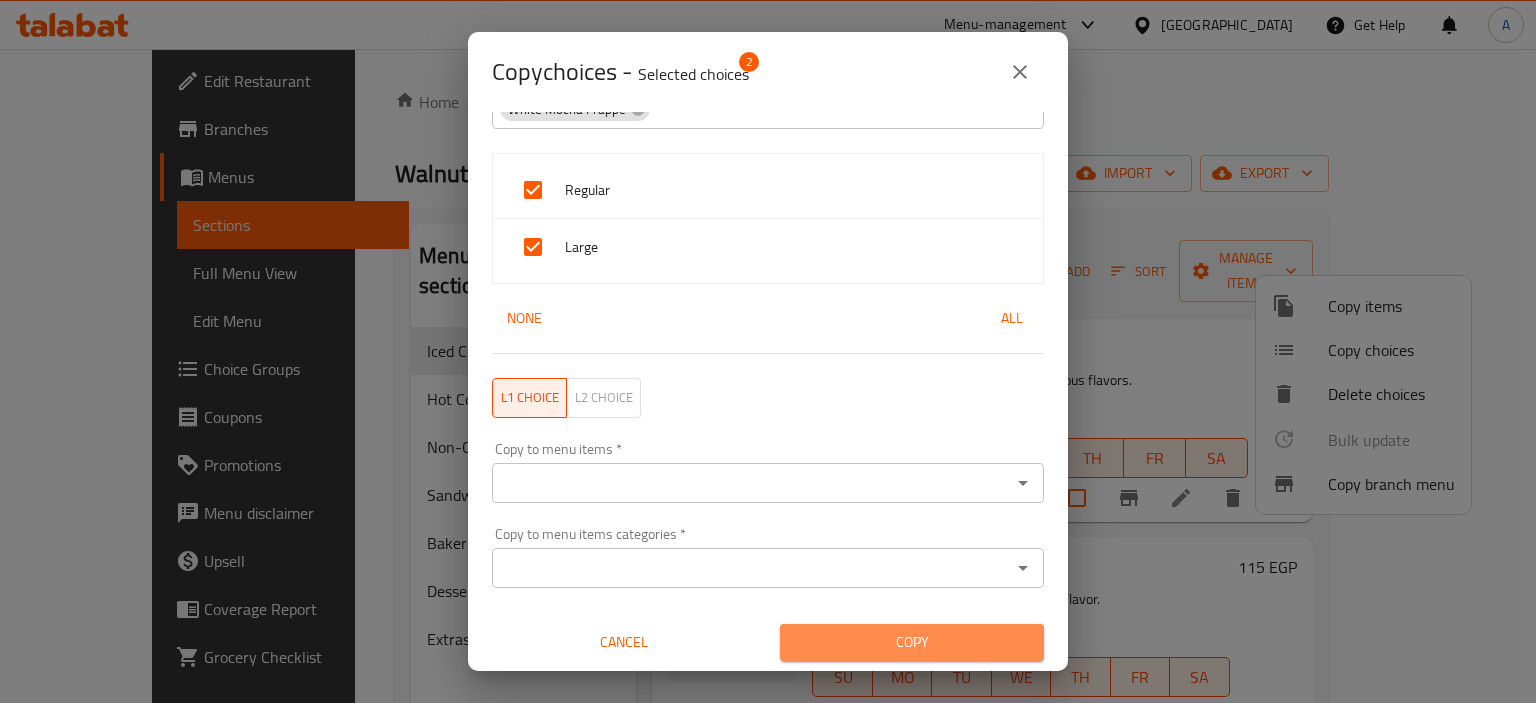 click on "Copy" at bounding box center (912, 642) 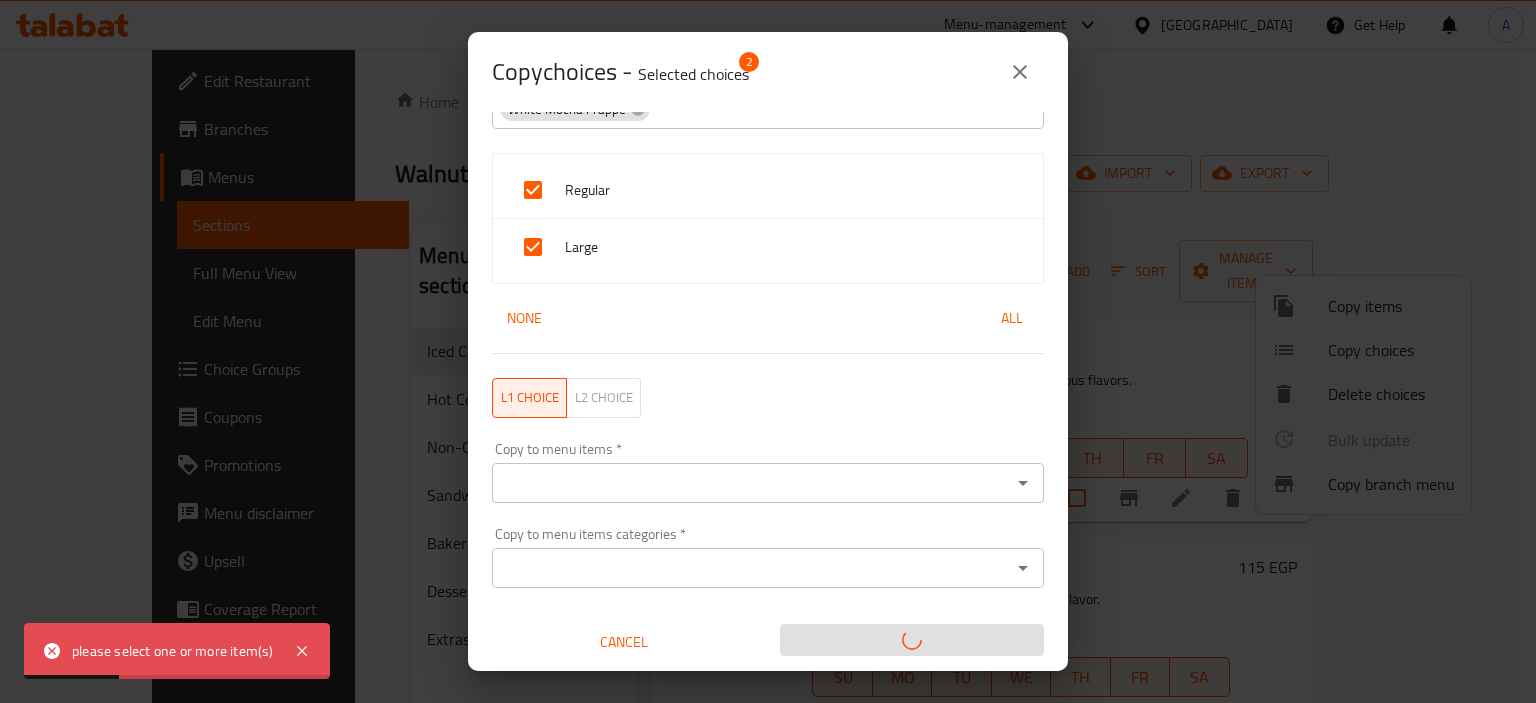 drag, startPoint x: 789, startPoint y: 460, endPoint x: 716, endPoint y: 479, distance: 75.43209 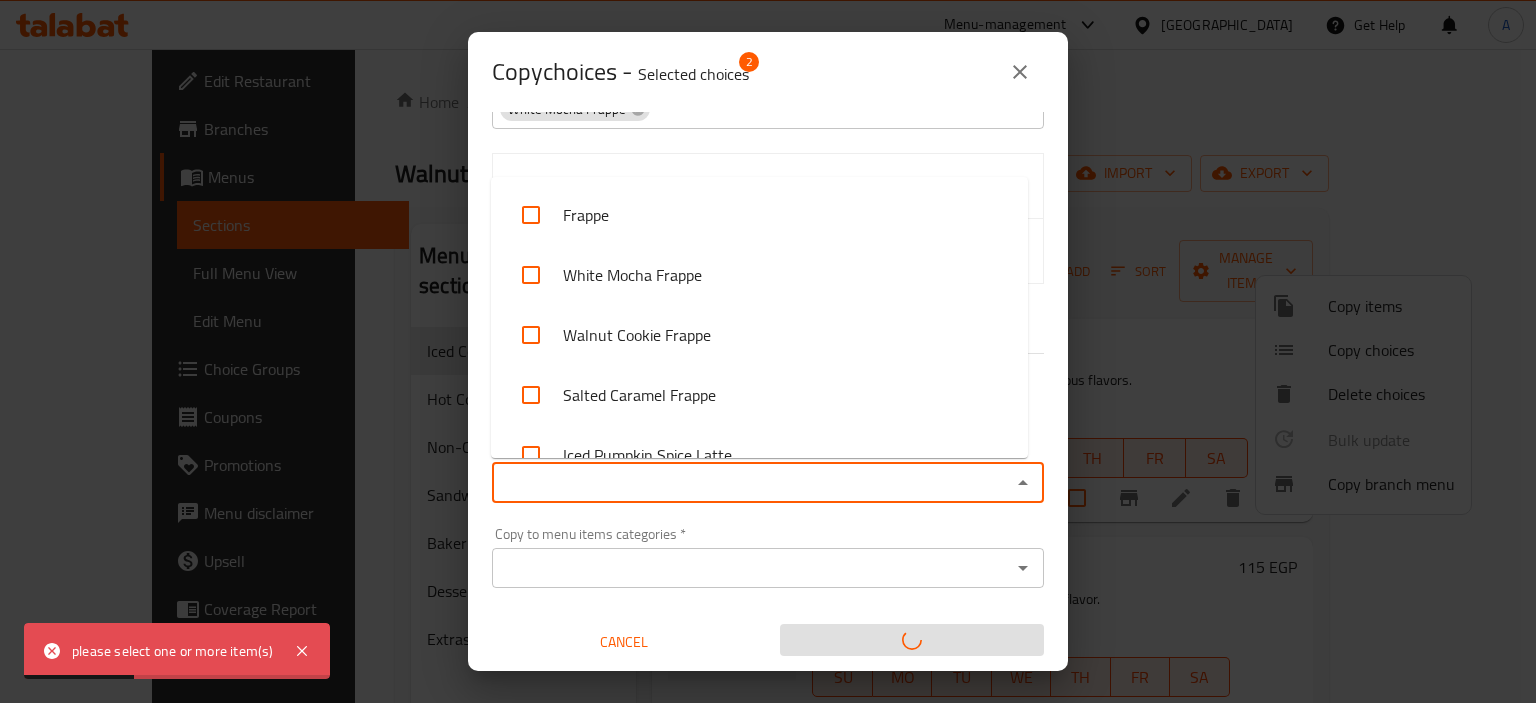 click on "Copy to menu items   *" at bounding box center [751, 483] 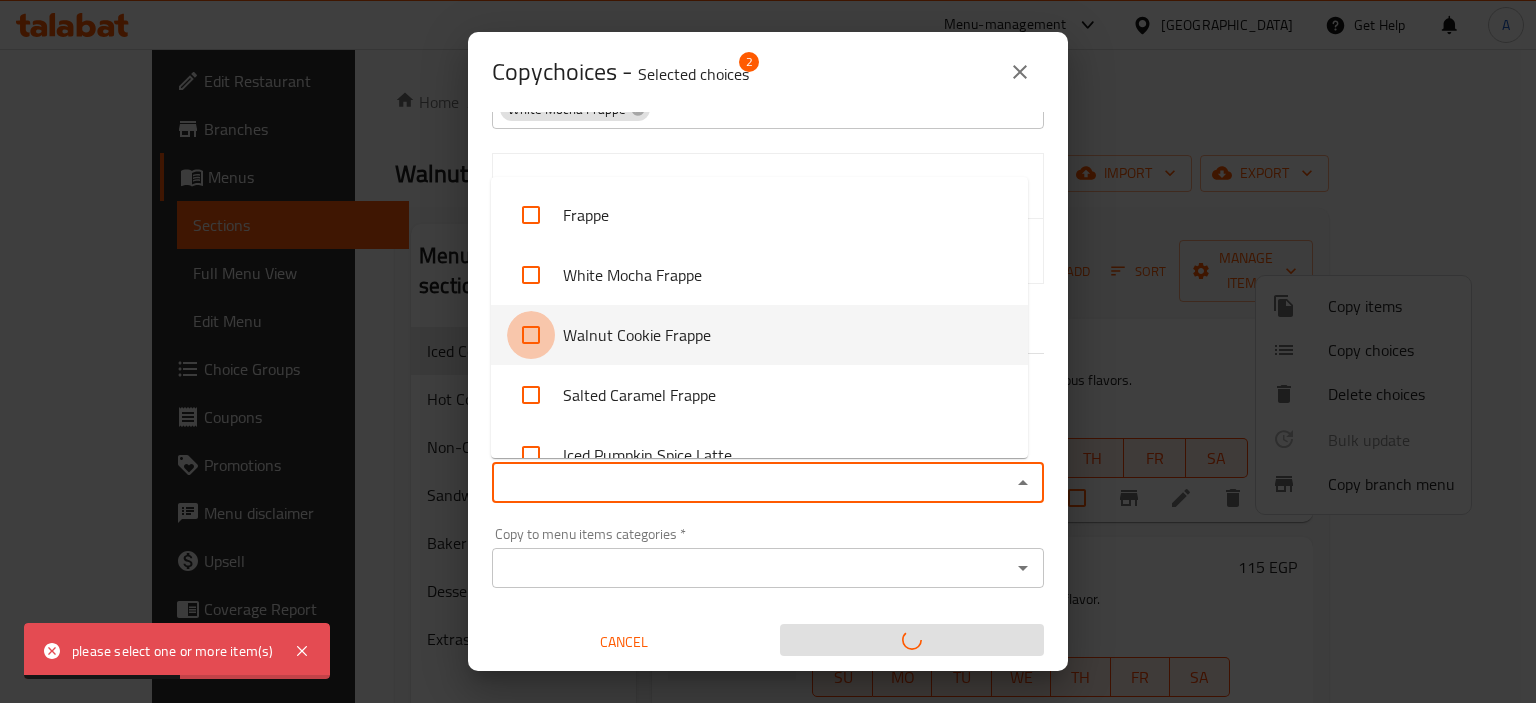 click at bounding box center (531, 335) 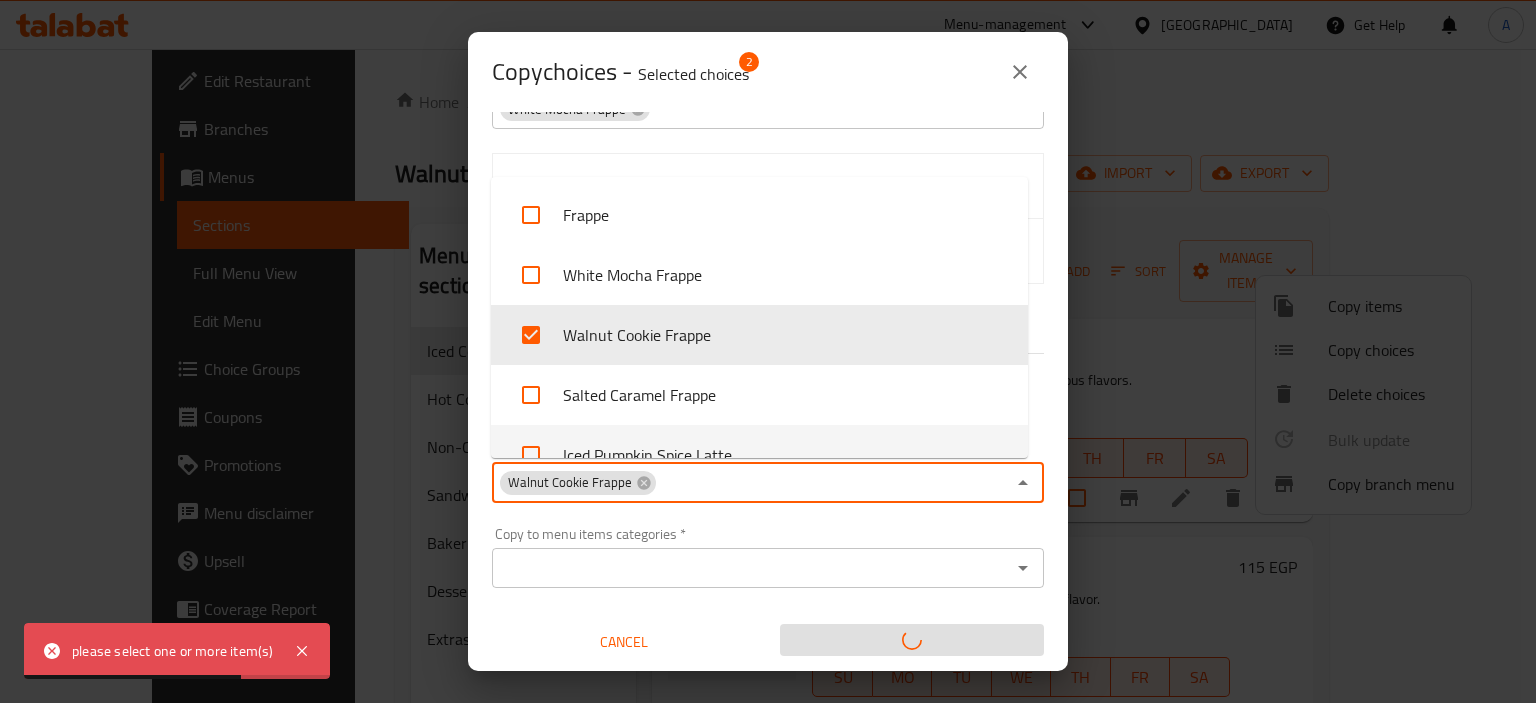 click at bounding box center [1020, 72] 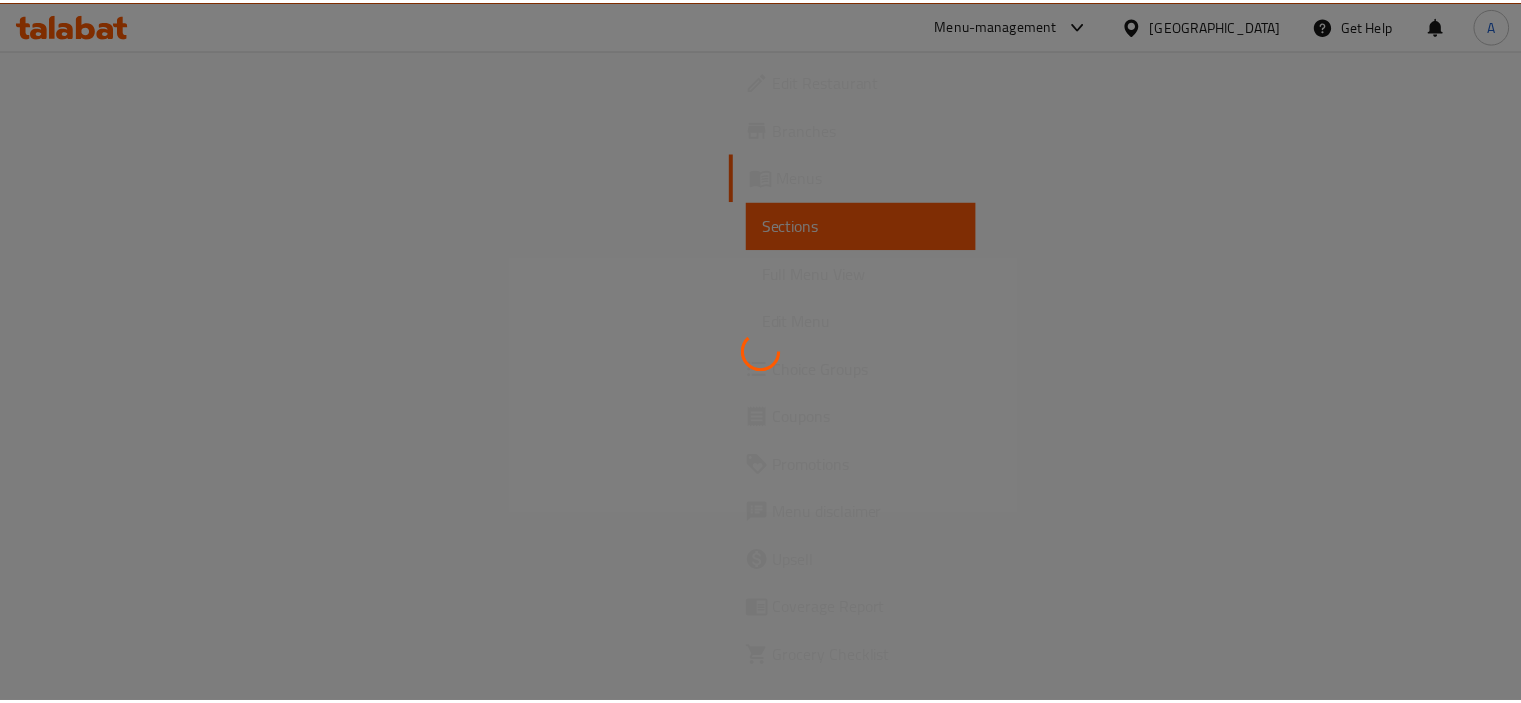 scroll, scrollTop: 0, scrollLeft: 0, axis: both 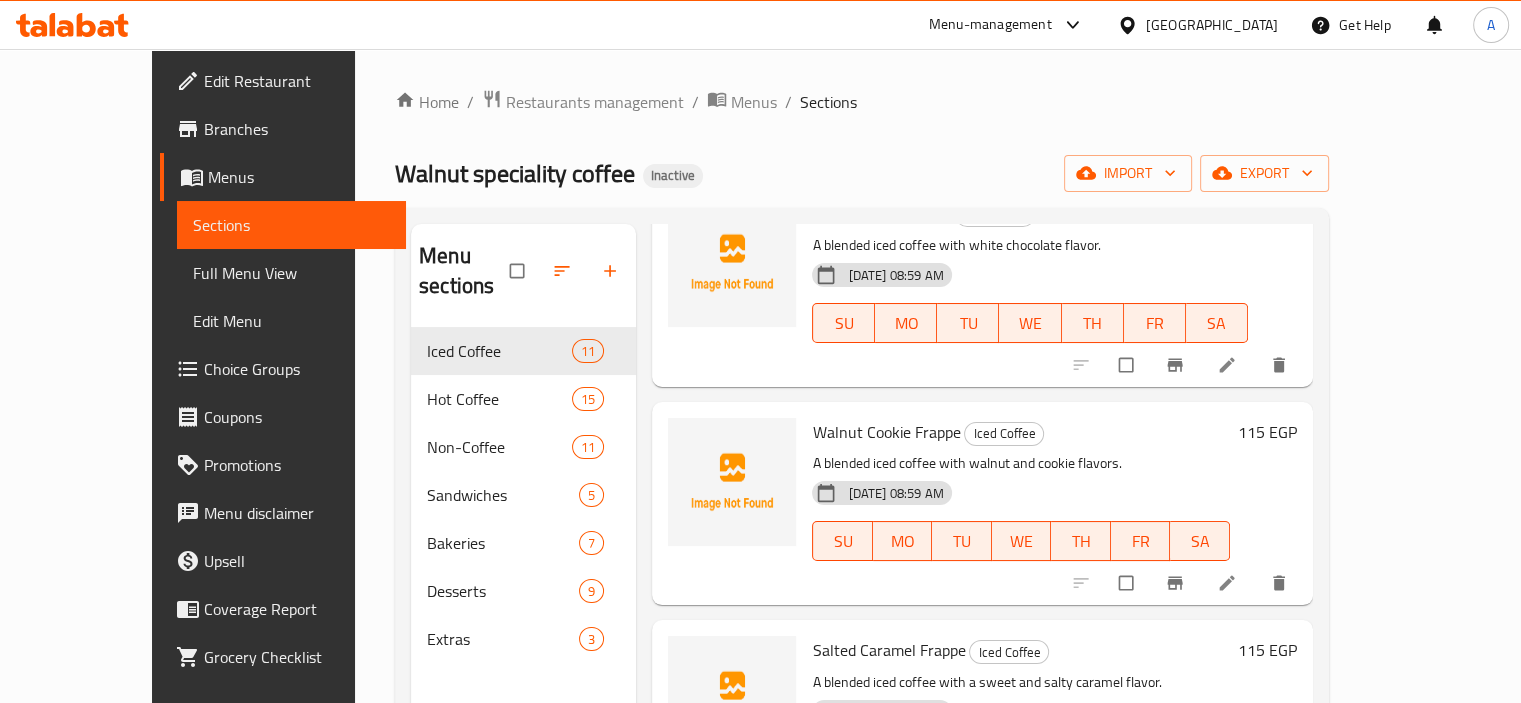 click on "115   EGP" at bounding box center [1267, 432] 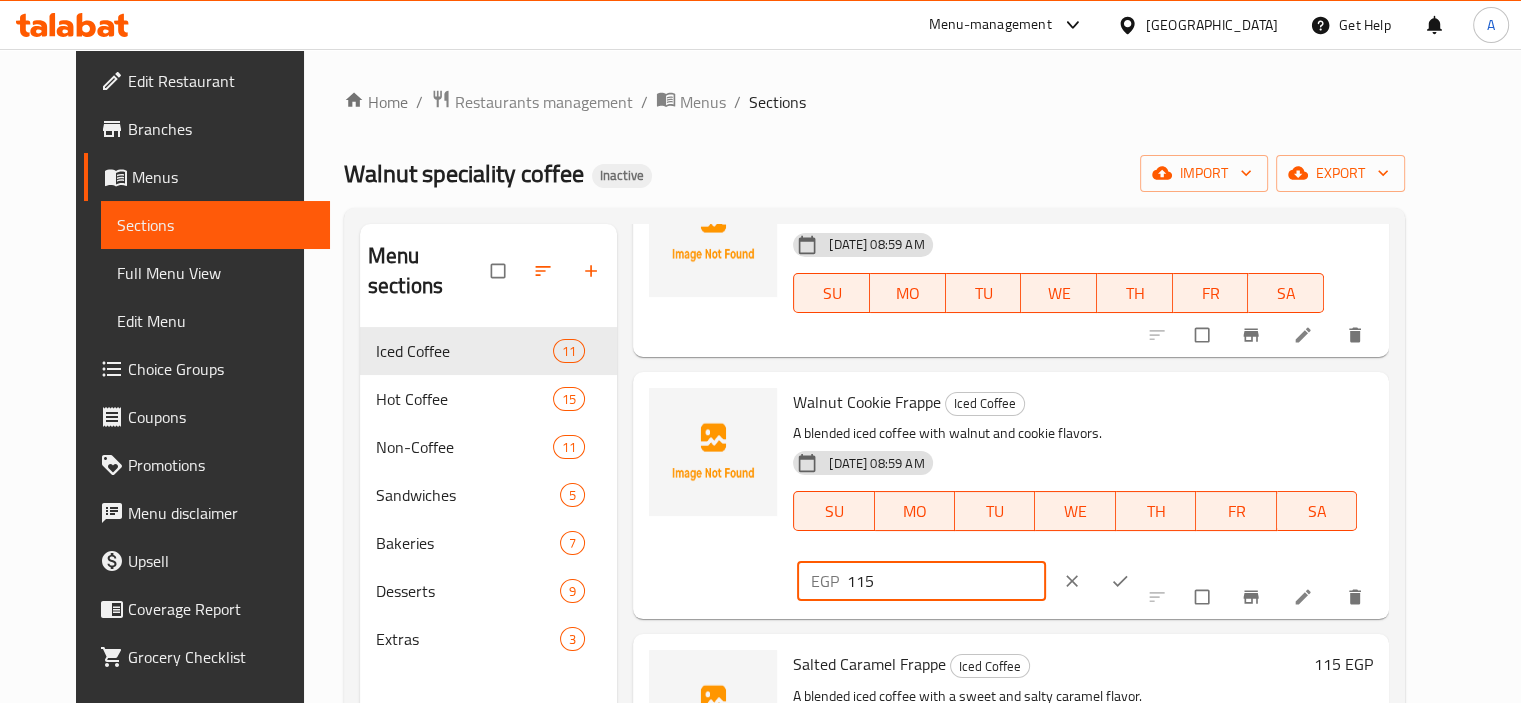 drag, startPoint x: 1280, startPoint y: 412, endPoint x: 1043, endPoint y: 435, distance: 238.11342 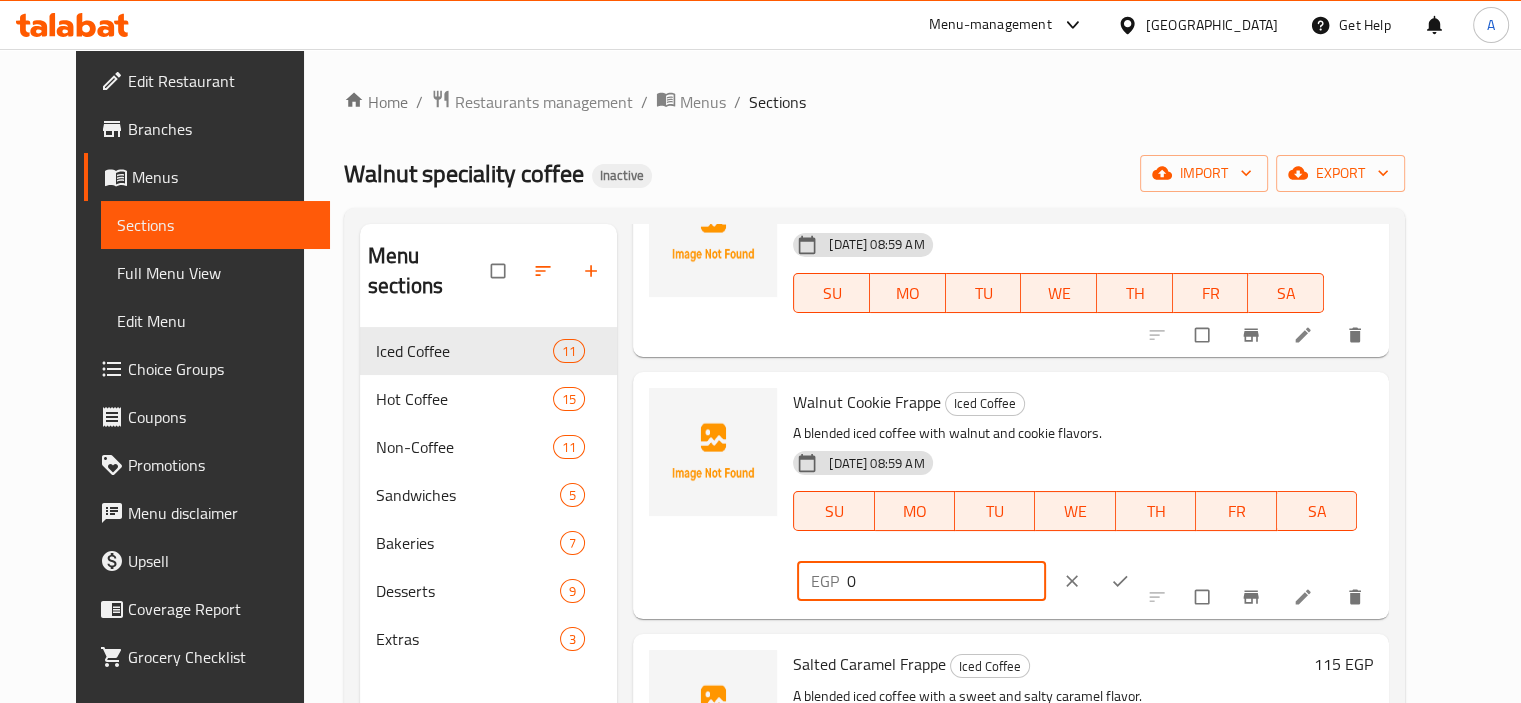 type on "0" 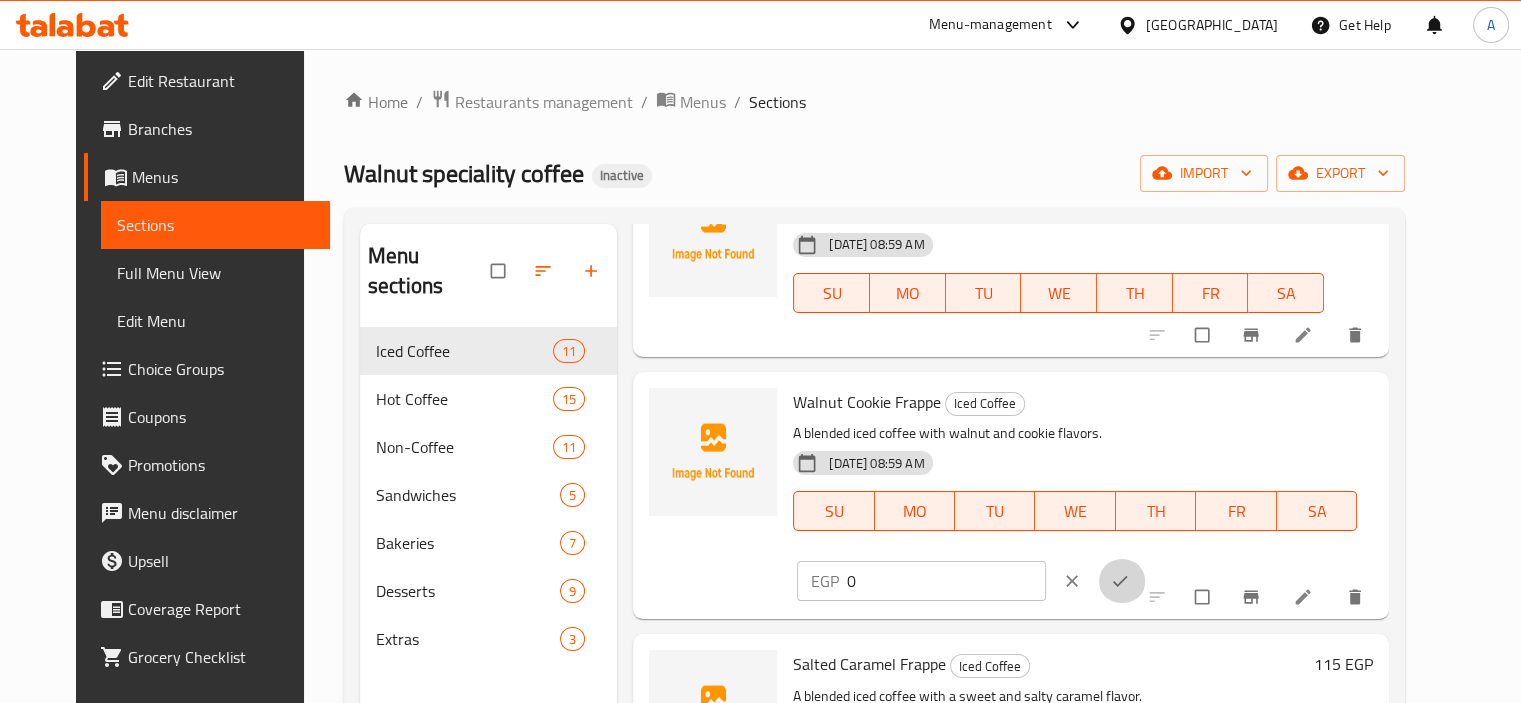 click at bounding box center [1122, 581] 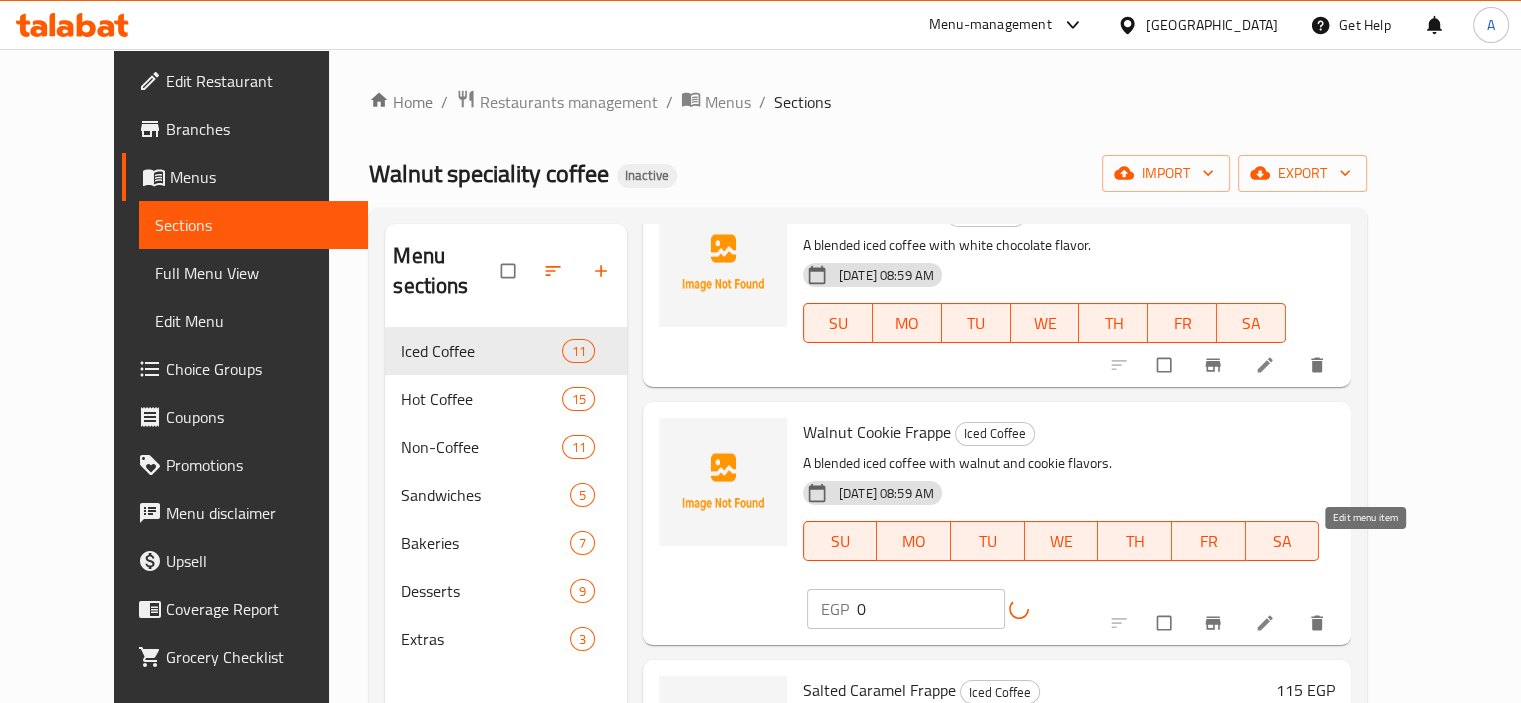 click 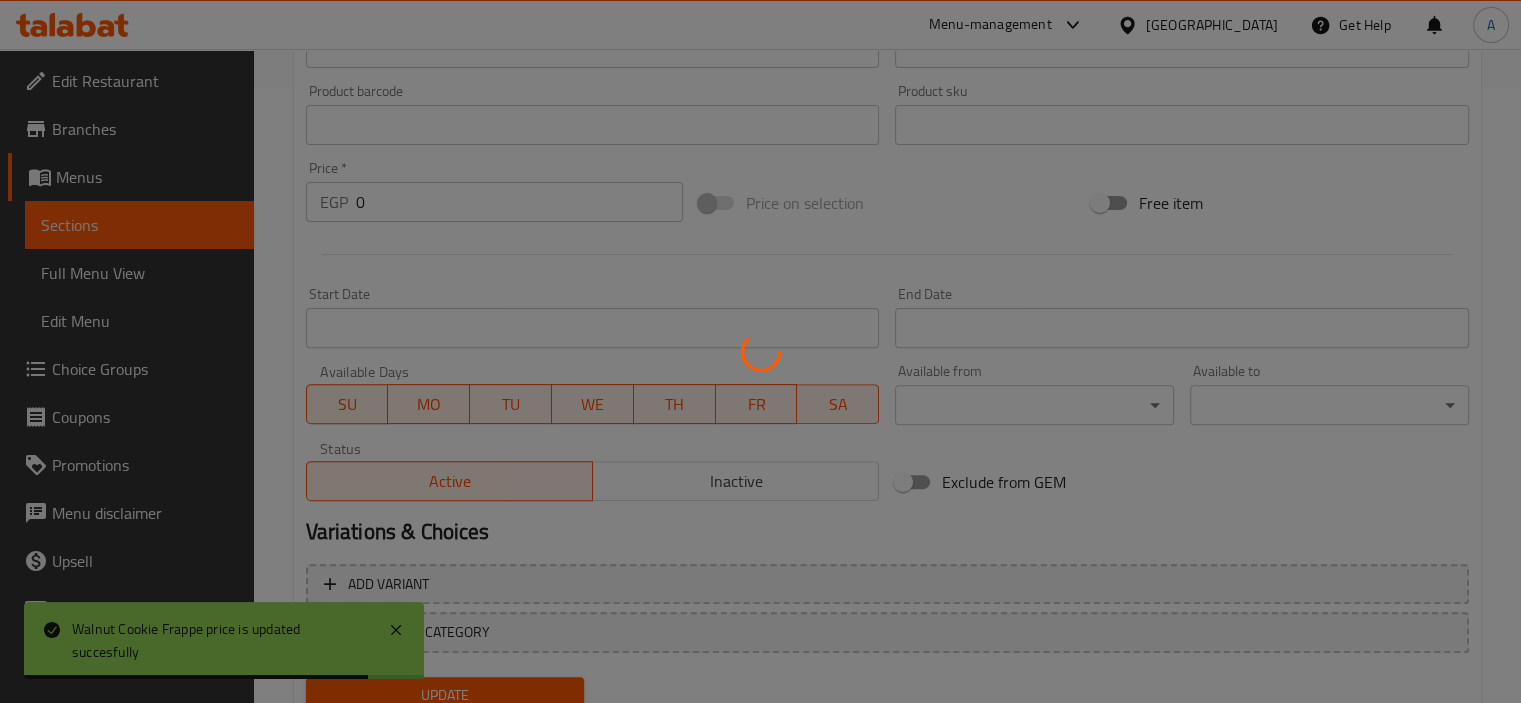 scroll, scrollTop: 613, scrollLeft: 0, axis: vertical 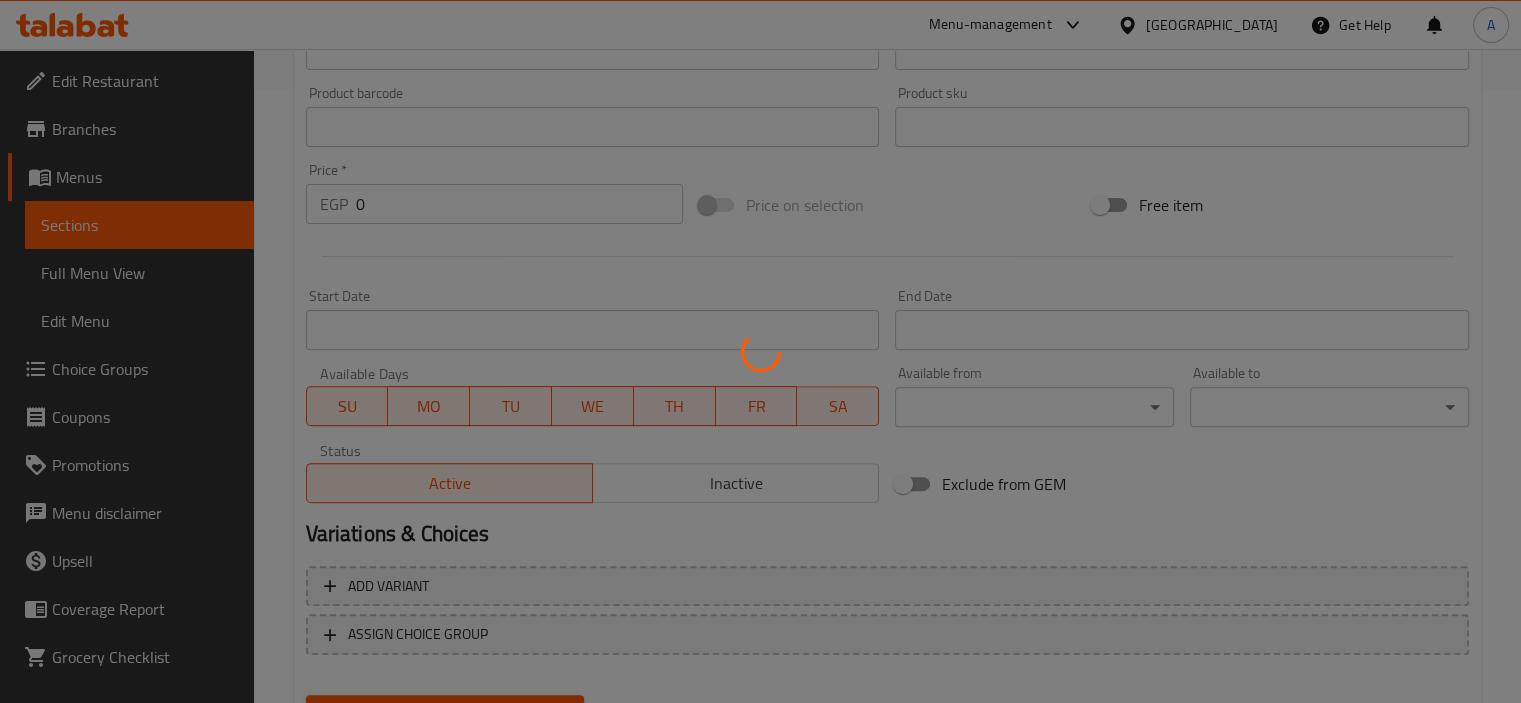 click at bounding box center (760, 351) 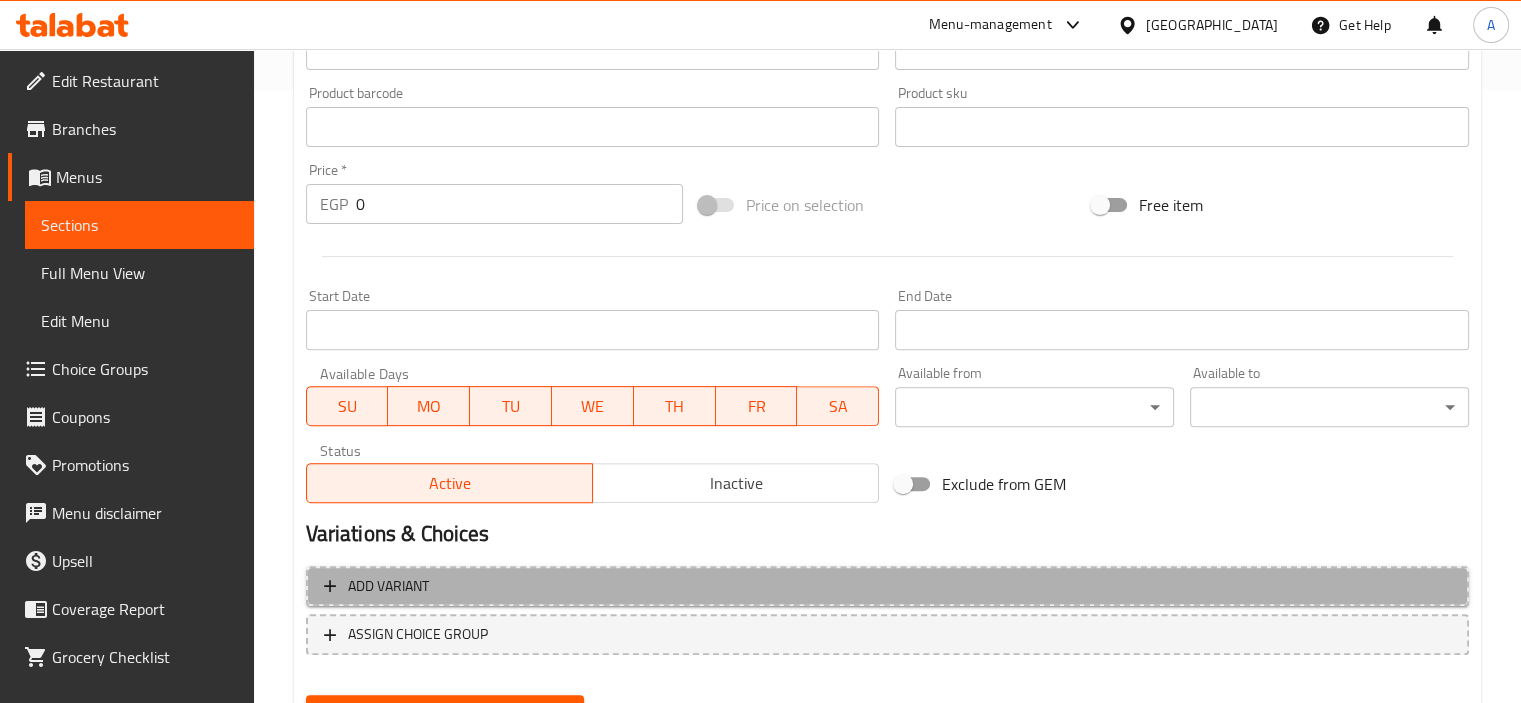 click on "Add variant" at bounding box center [887, 586] 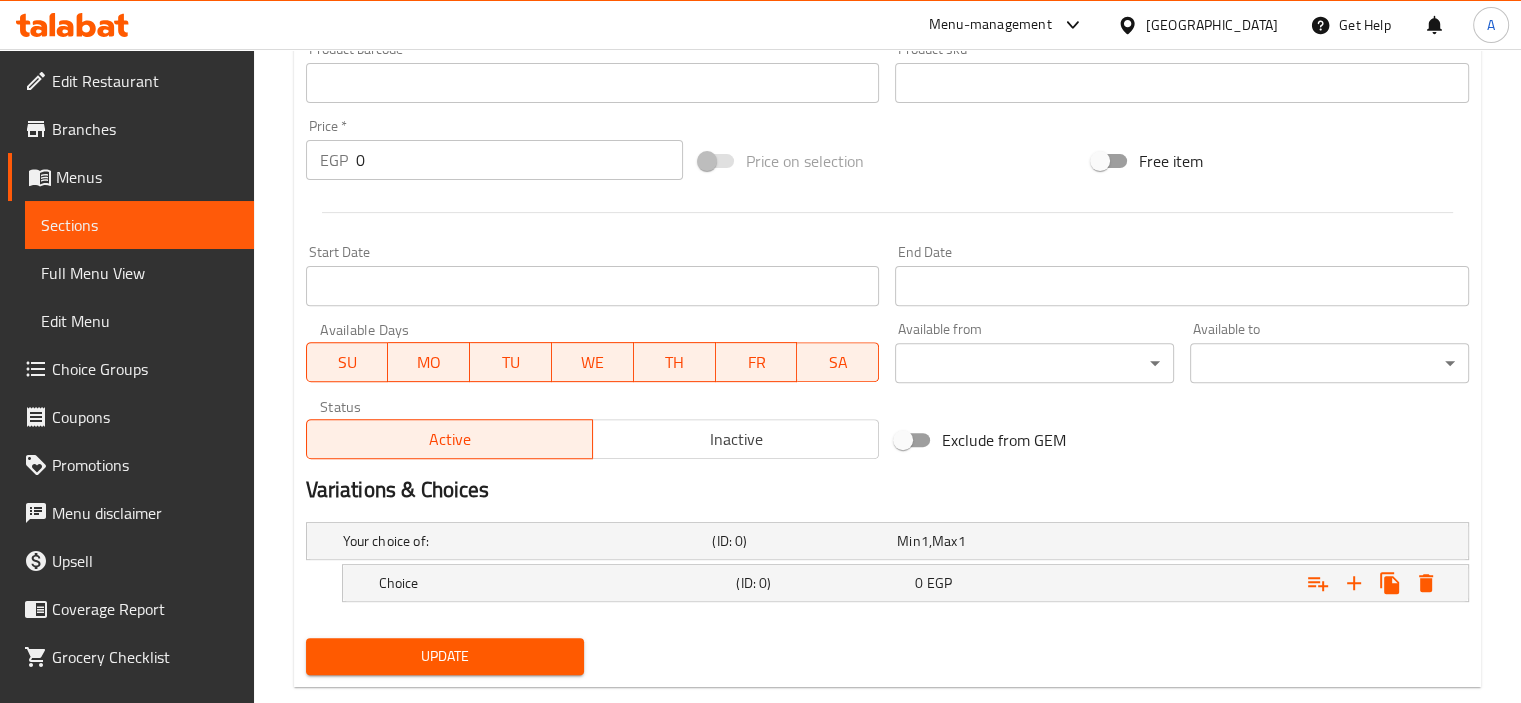 scroll, scrollTop: 696, scrollLeft: 0, axis: vertical 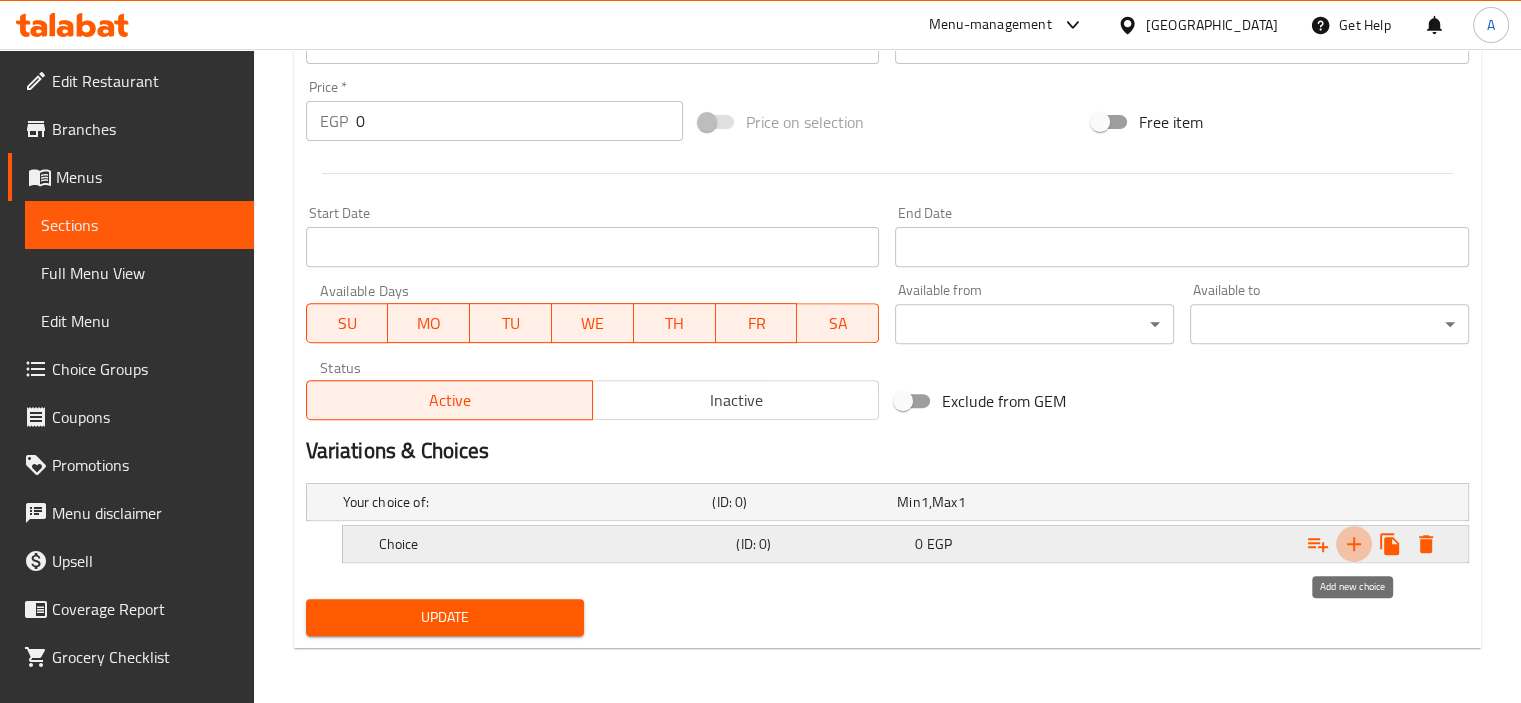 click 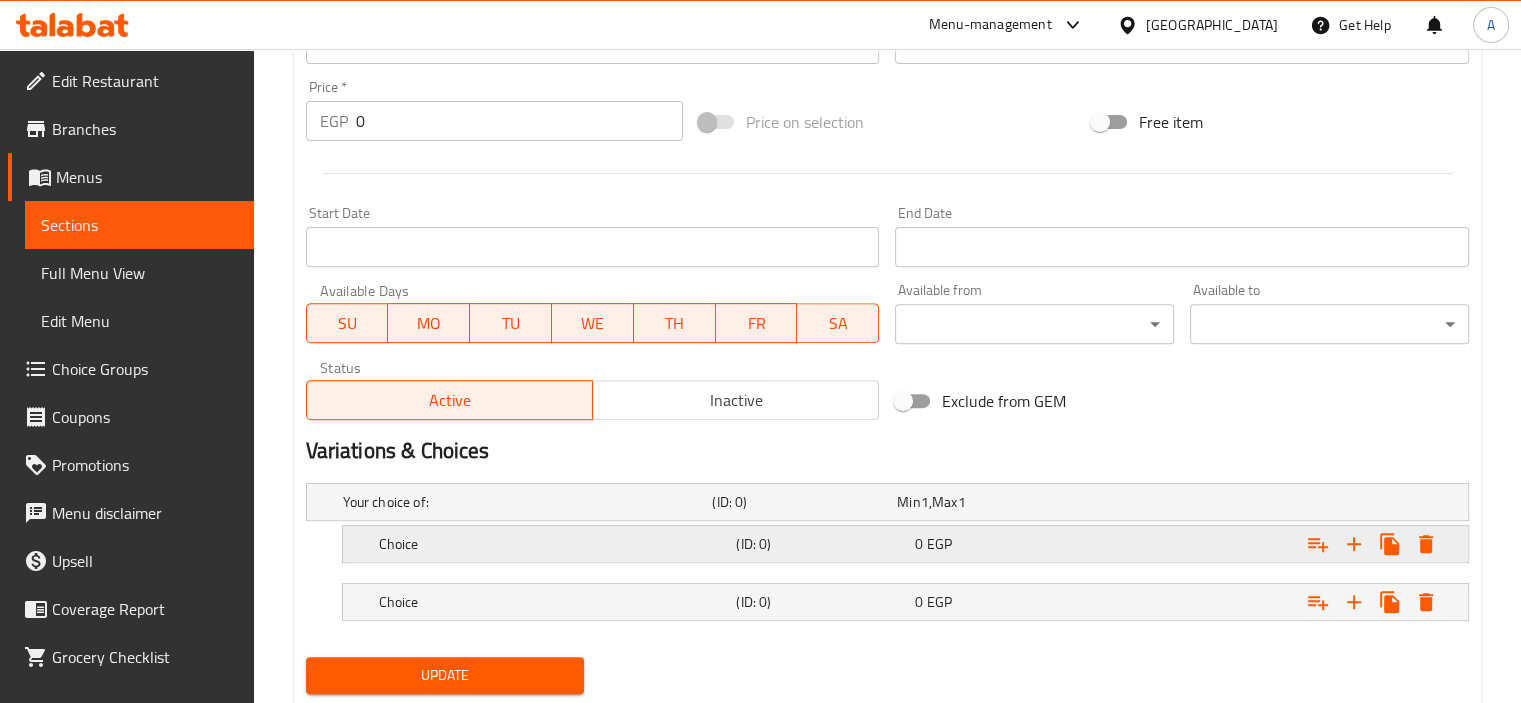 click on "Choice" at bounding box center (524, 502) 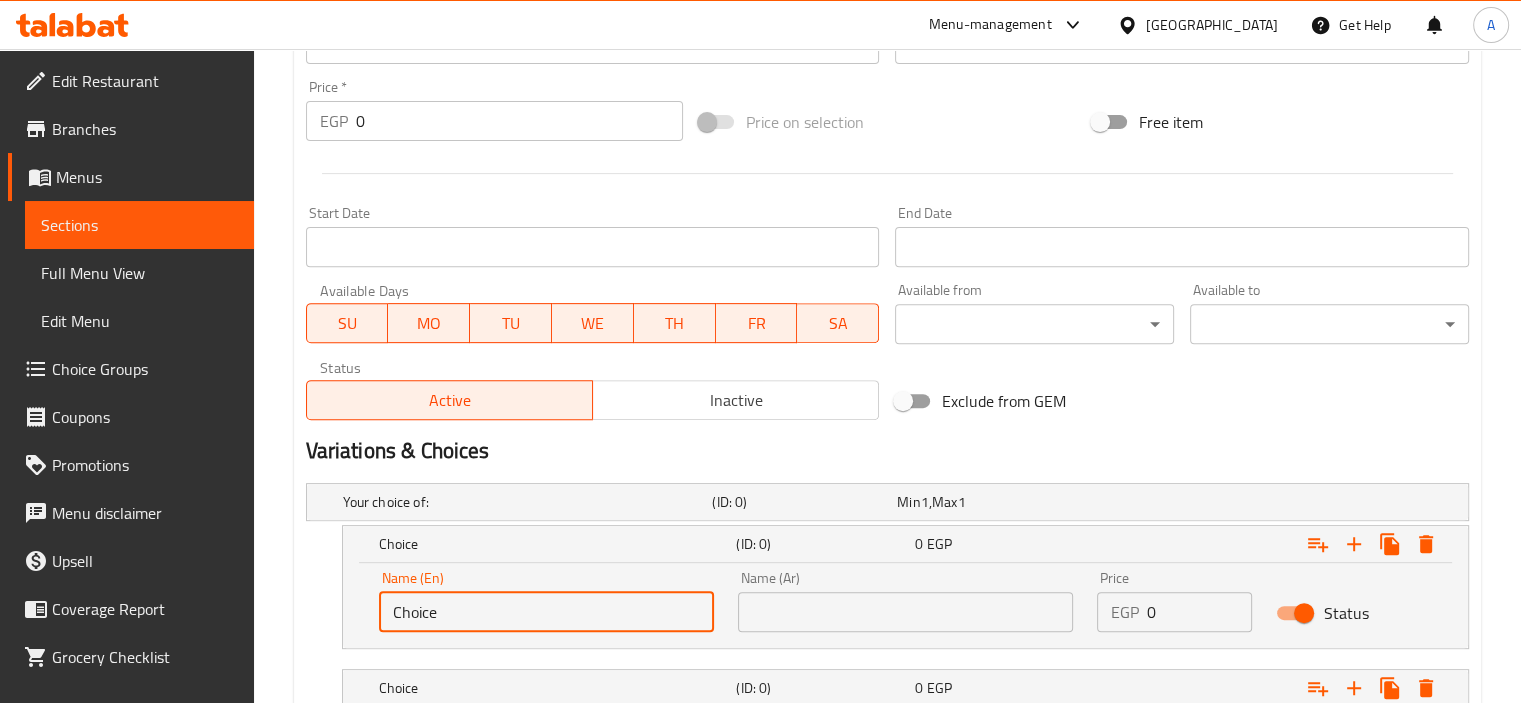 click on "Choice" at bounding box center [546, 612] 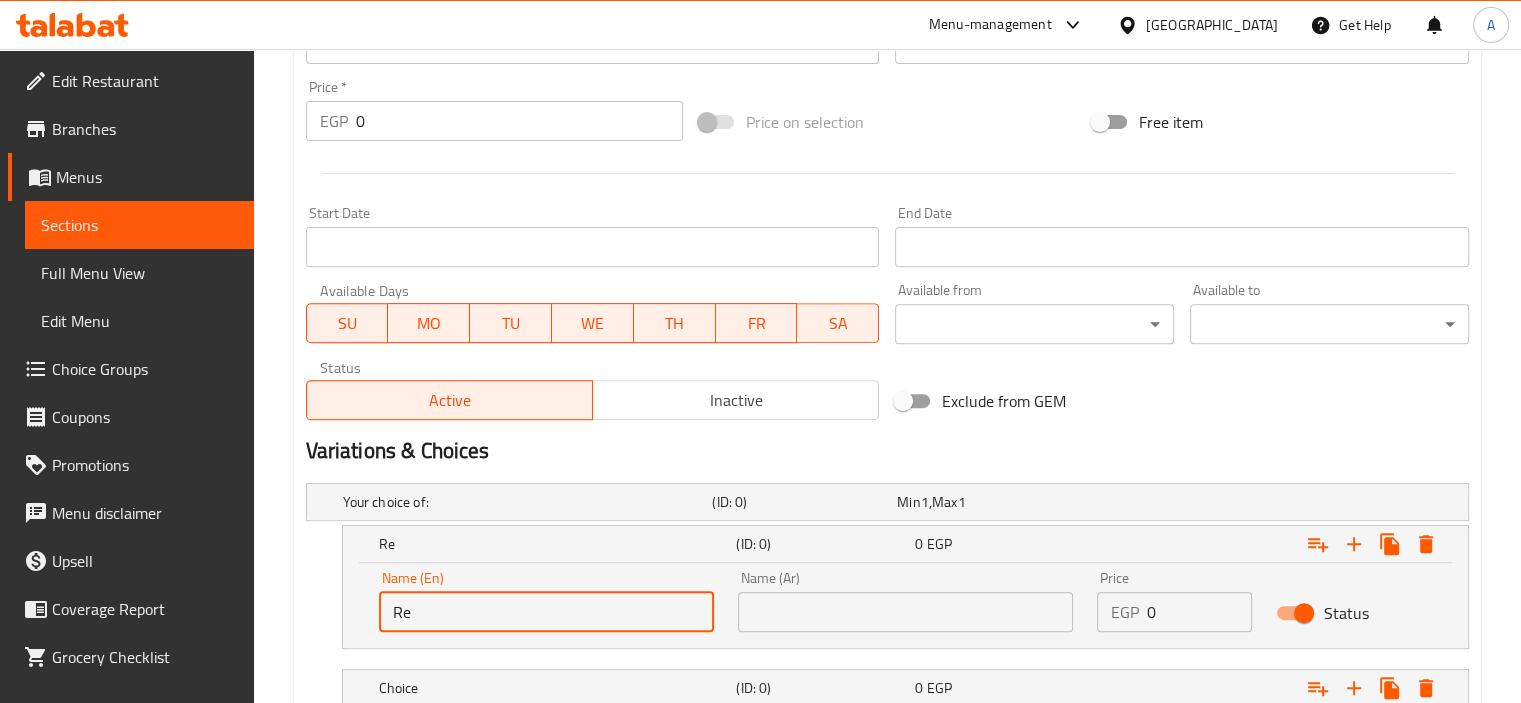 type on "Regular" 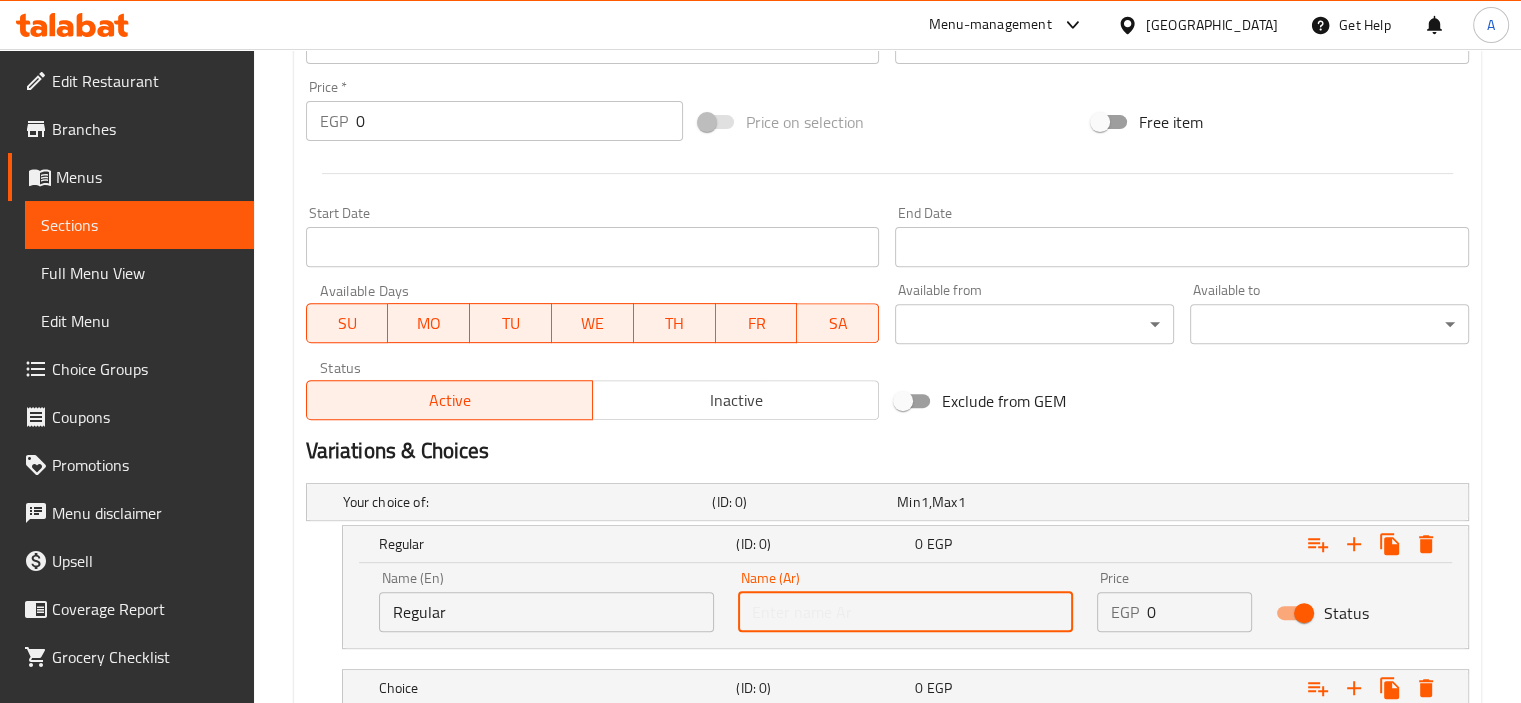 click at bounding box center [905, 612] 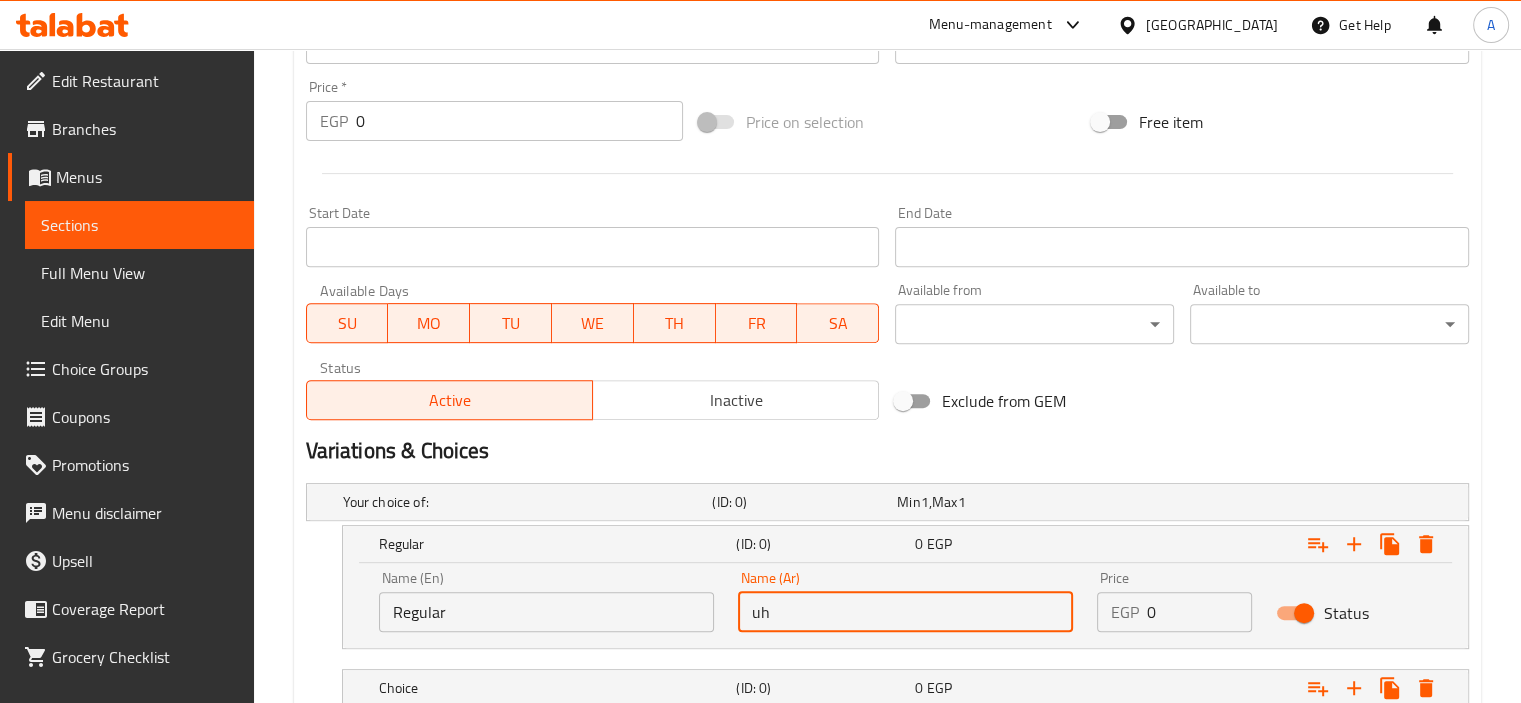 type on "u" 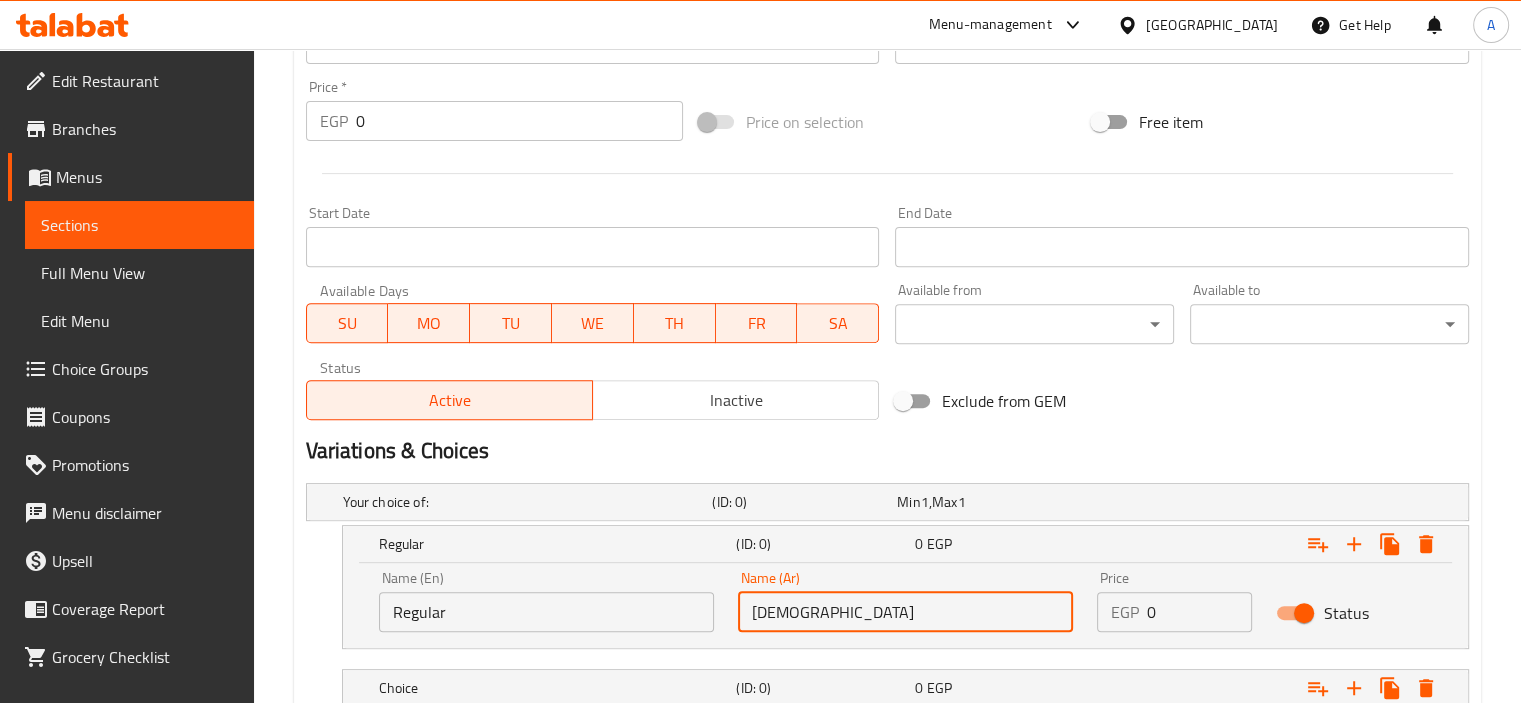 type on "عادي" 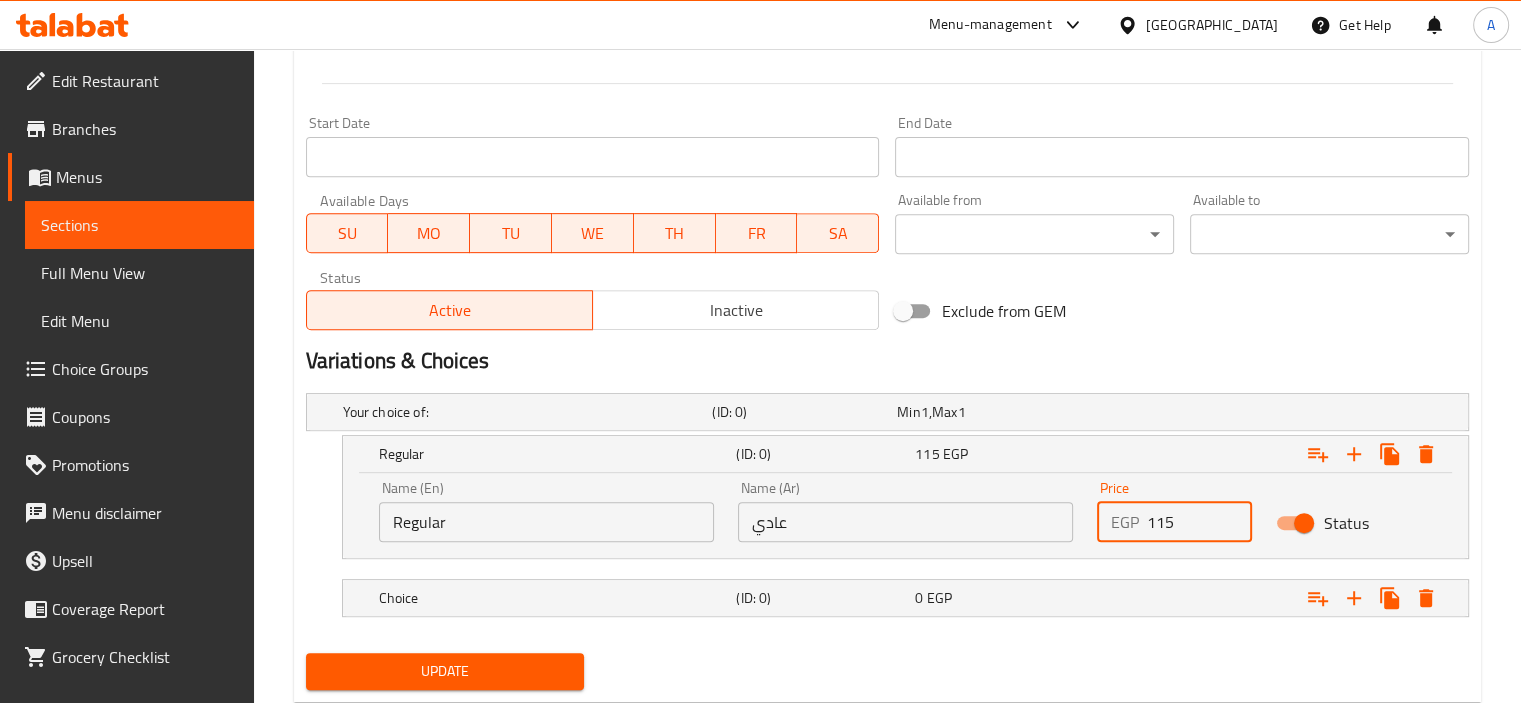 scroll, scrollTop: 840, scrollLeft: 0, axis: vertical 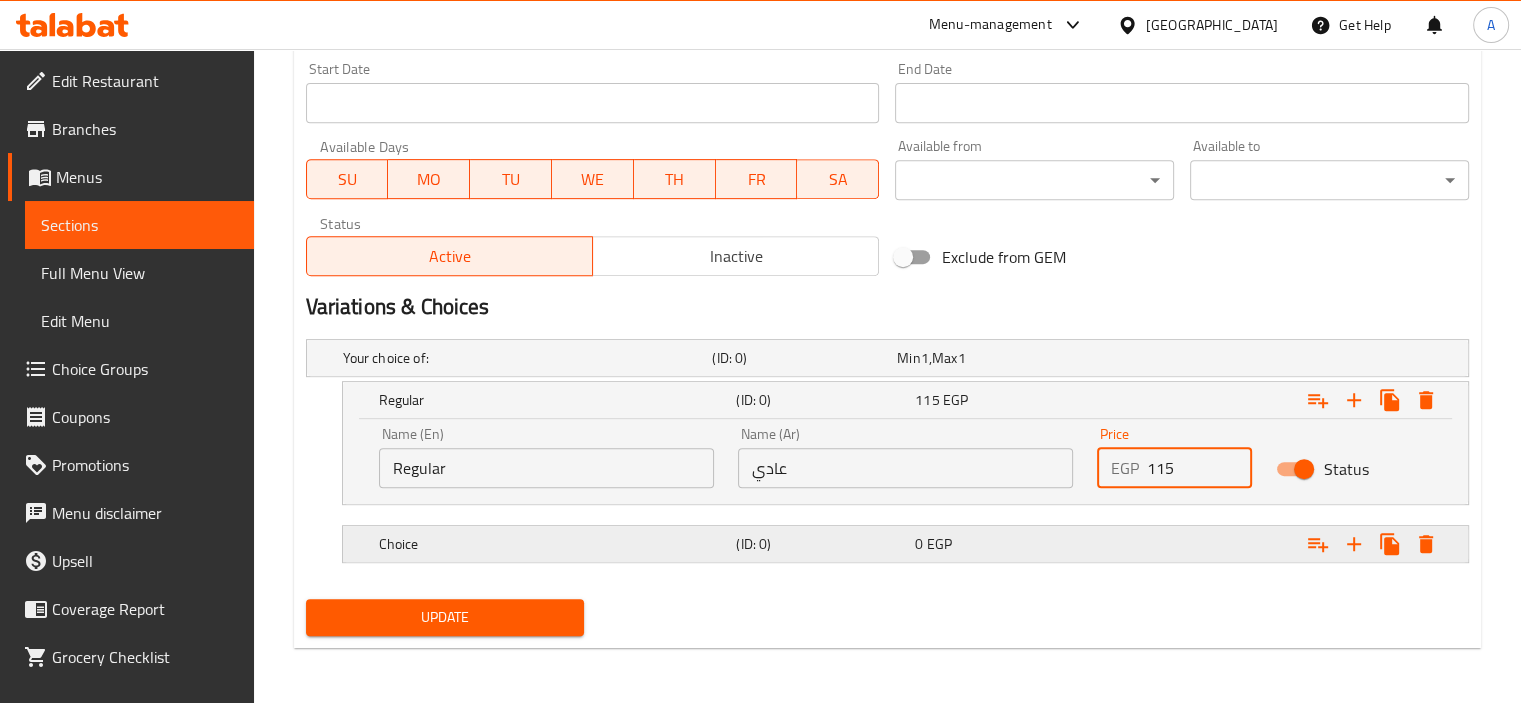 type on "115" 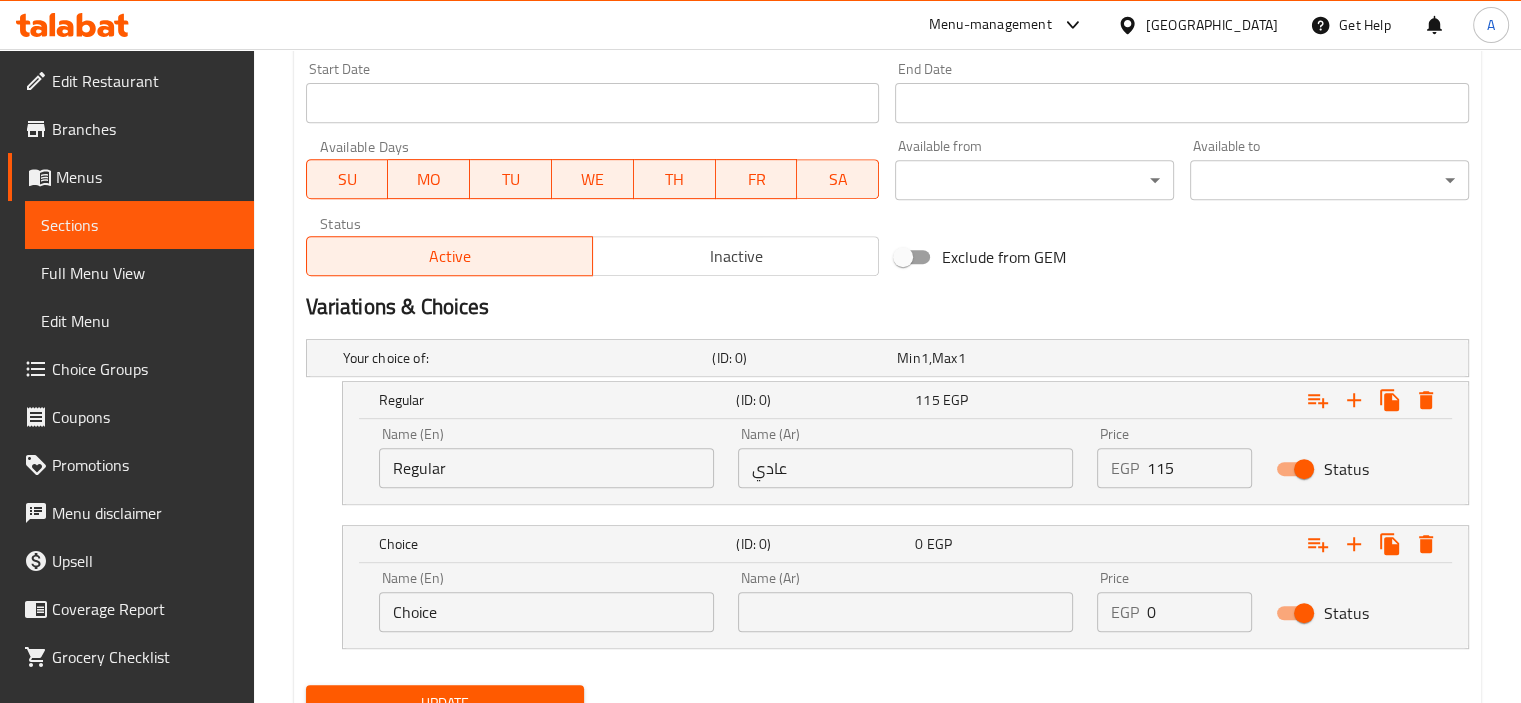 click at bounding box center (905, 612) 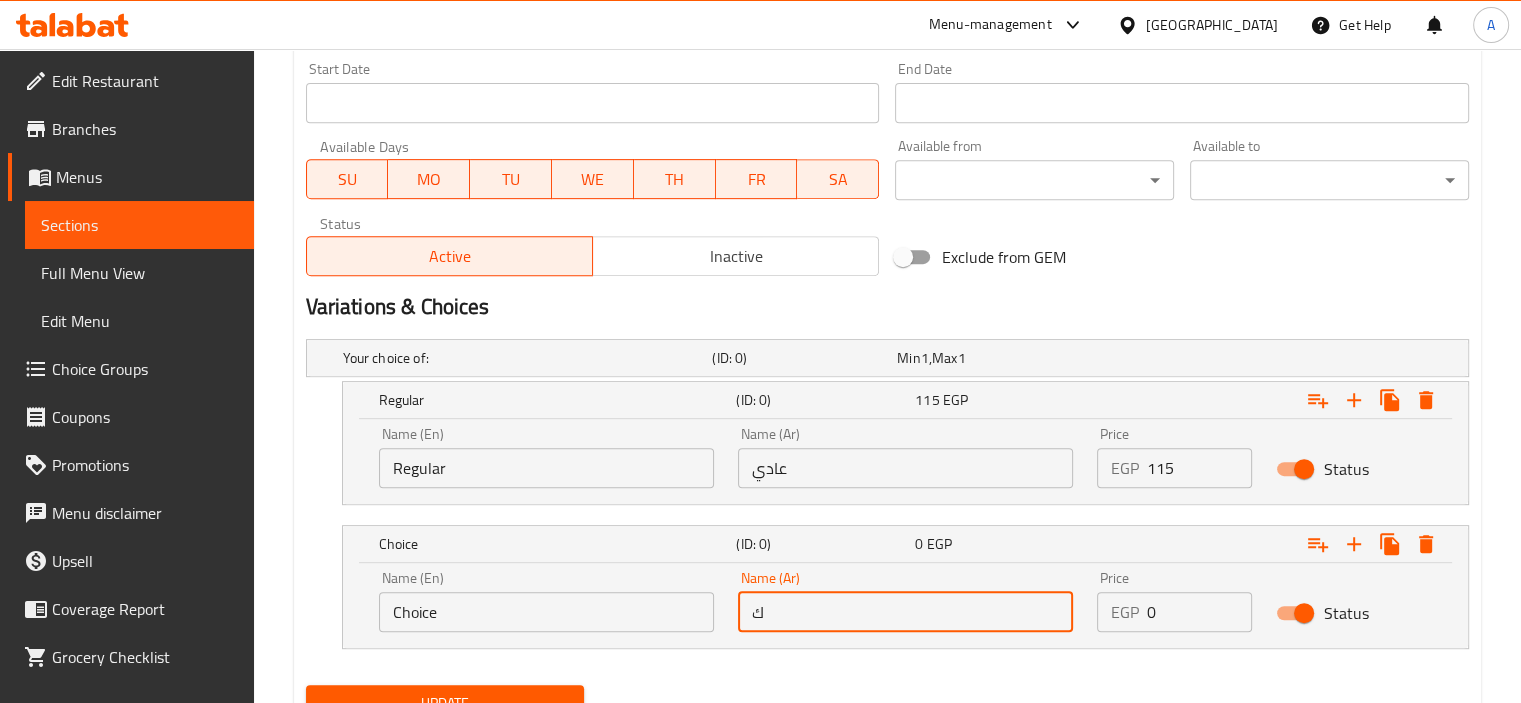 type on "كبير" 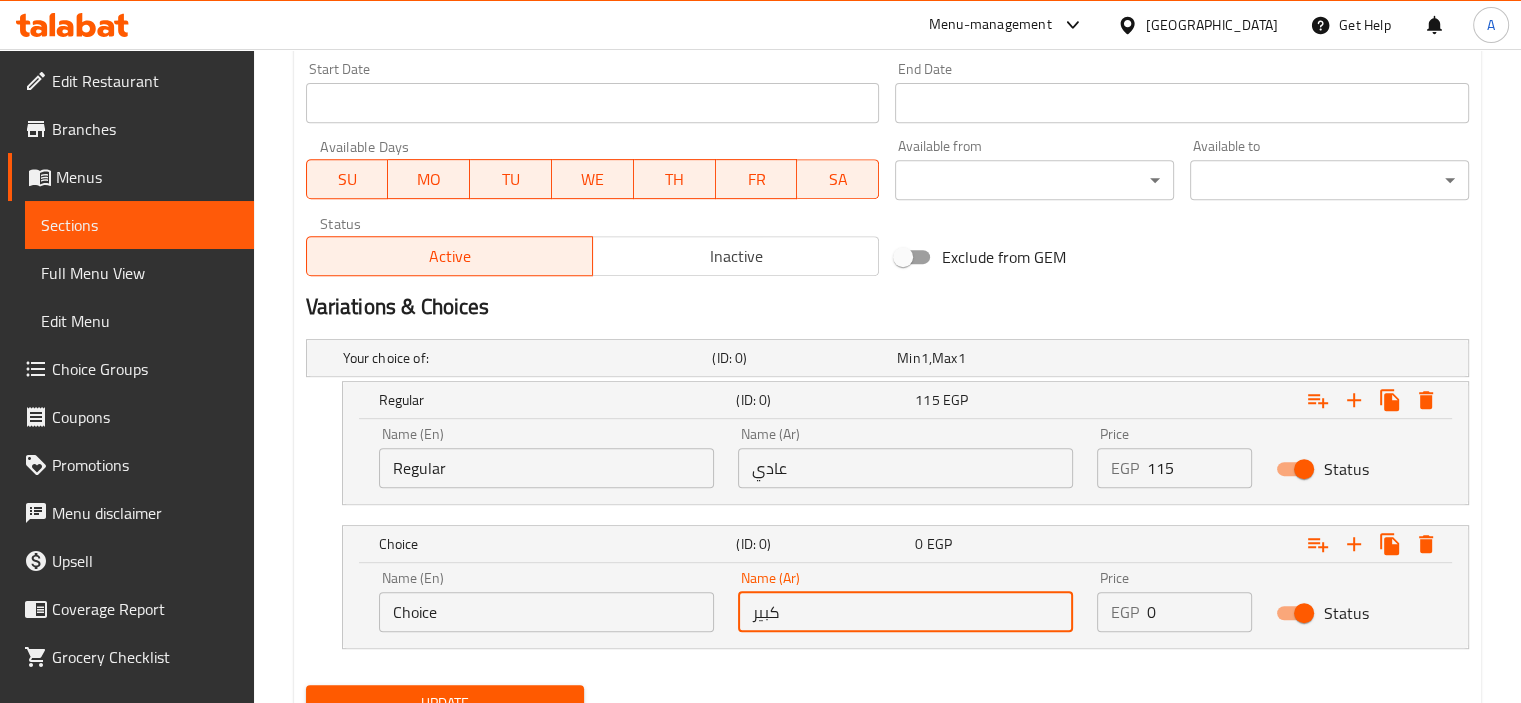 click on "Choice" at bounding box center (546, 612) 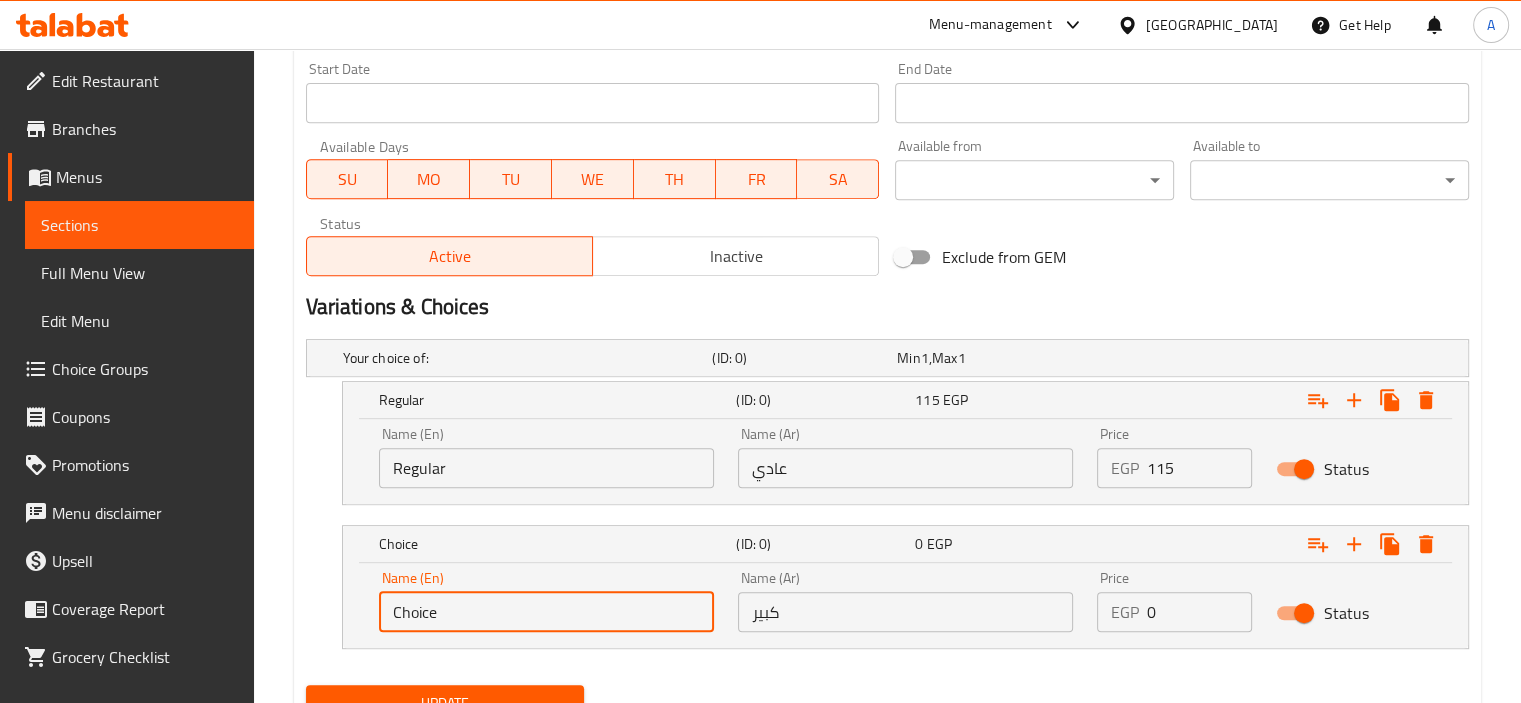 click on "Choice" at bounding box center (546, 612) 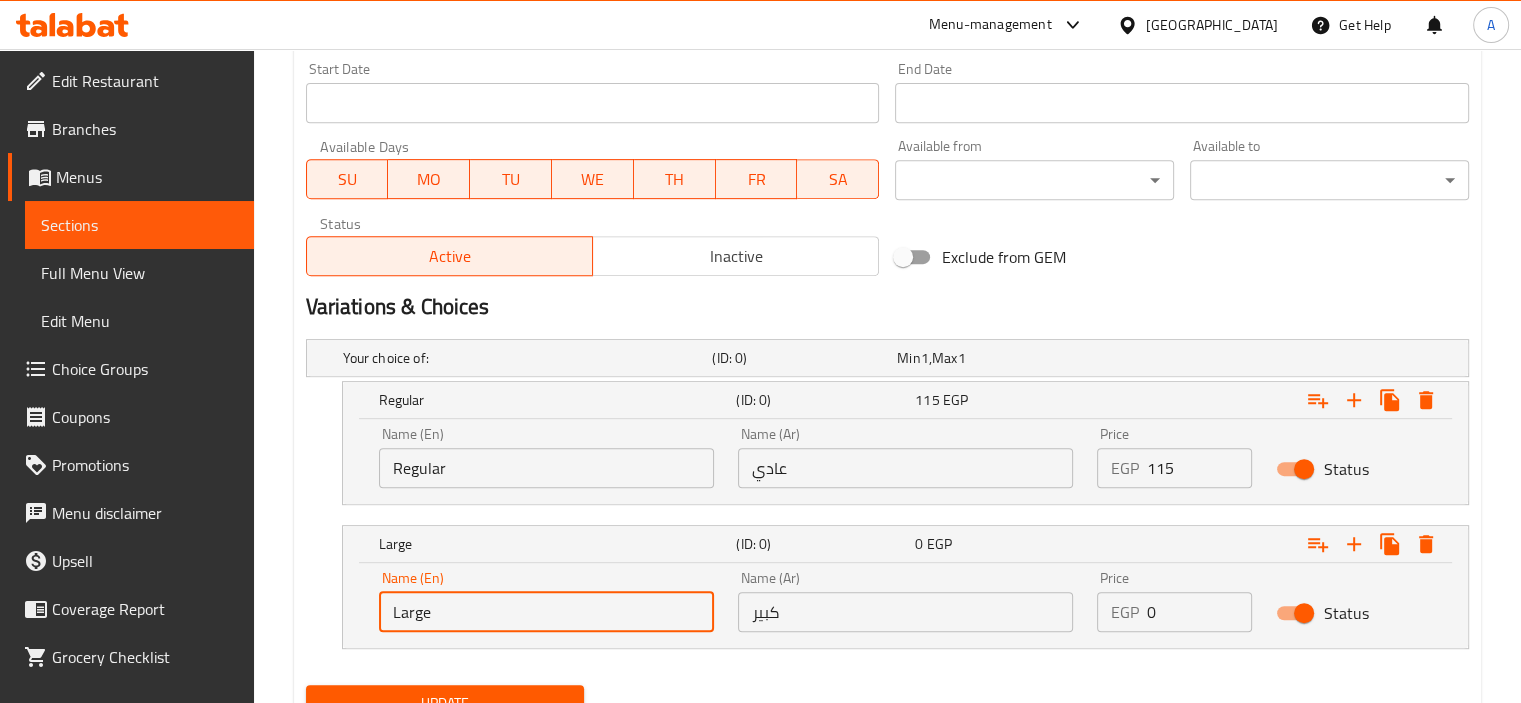 type on "Large" 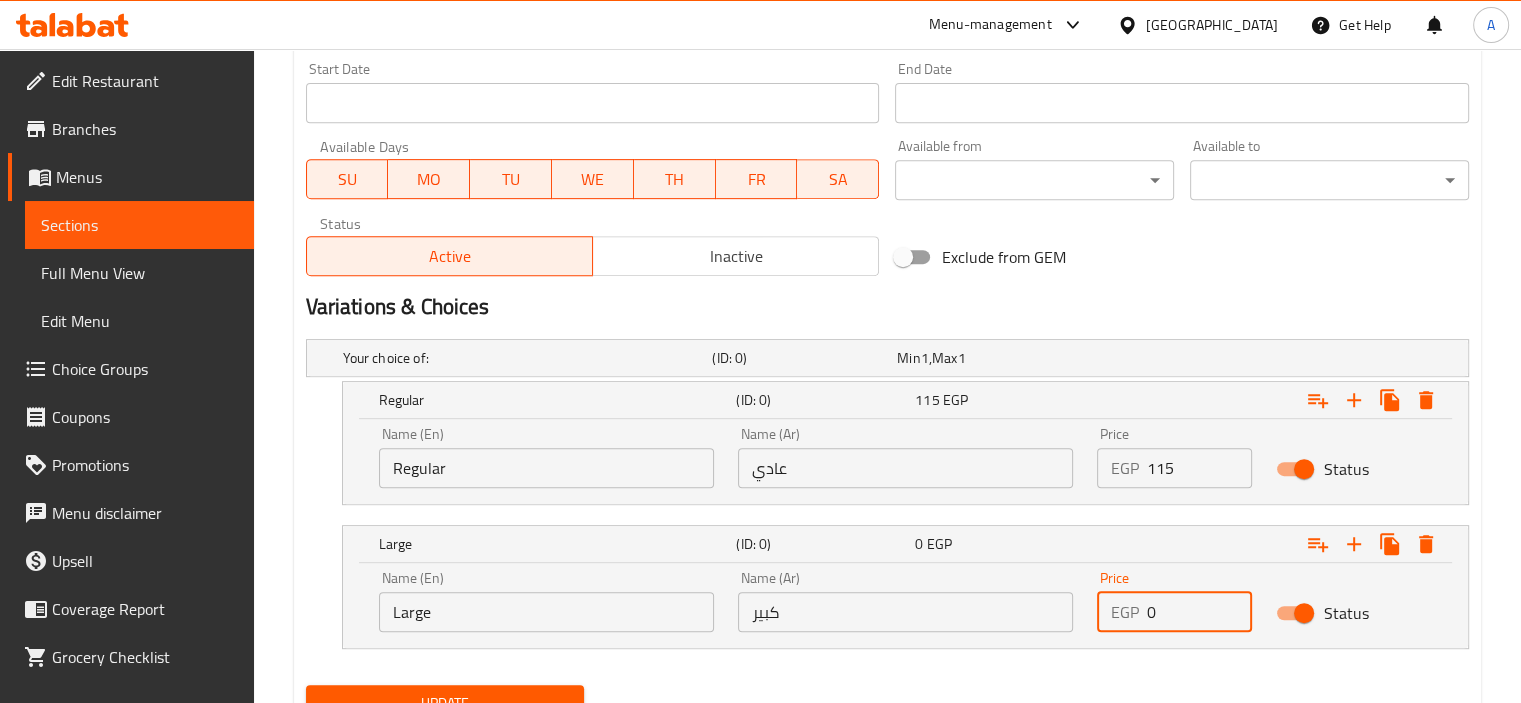 click on "0" at bounding box center (1200, 612) 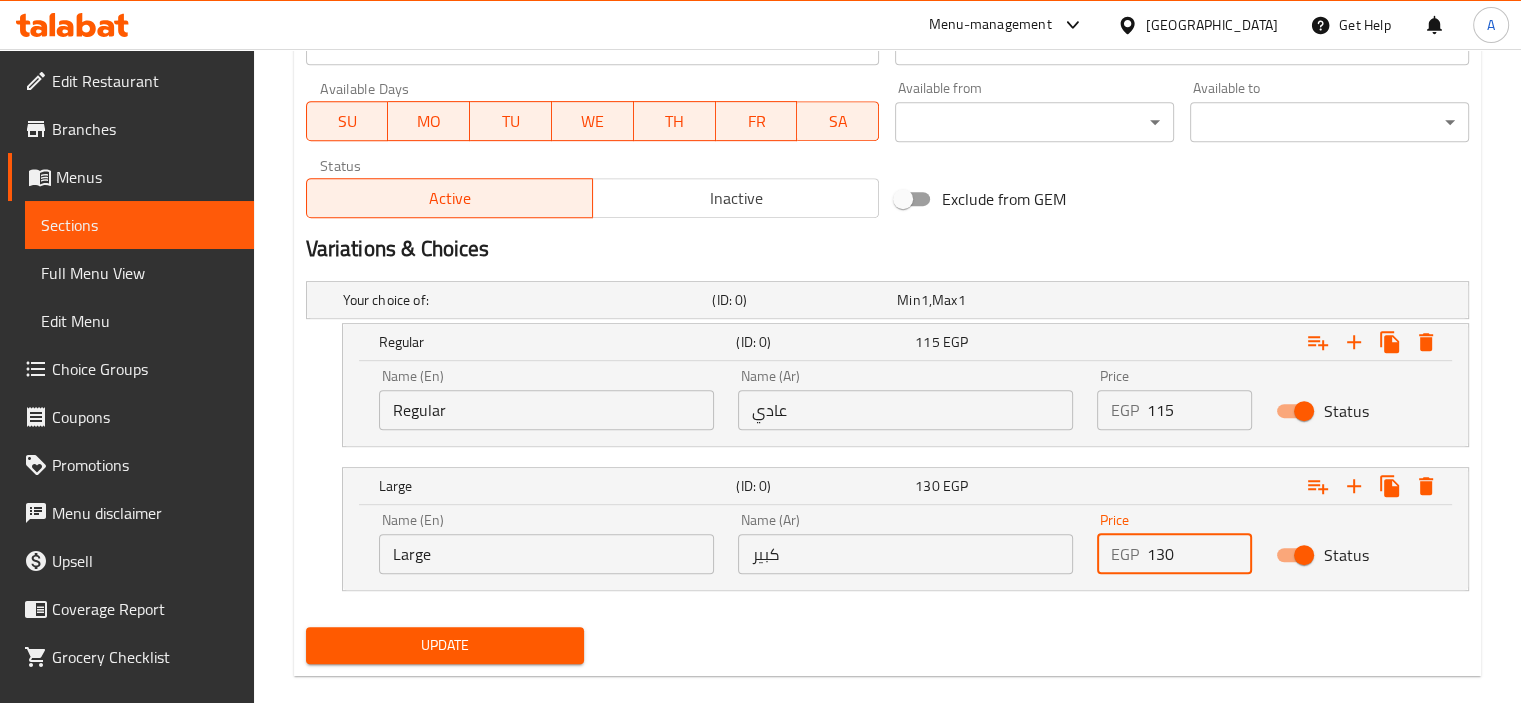 scroll, scrollTop: 925, scrollLeft: 0, axis: vertical 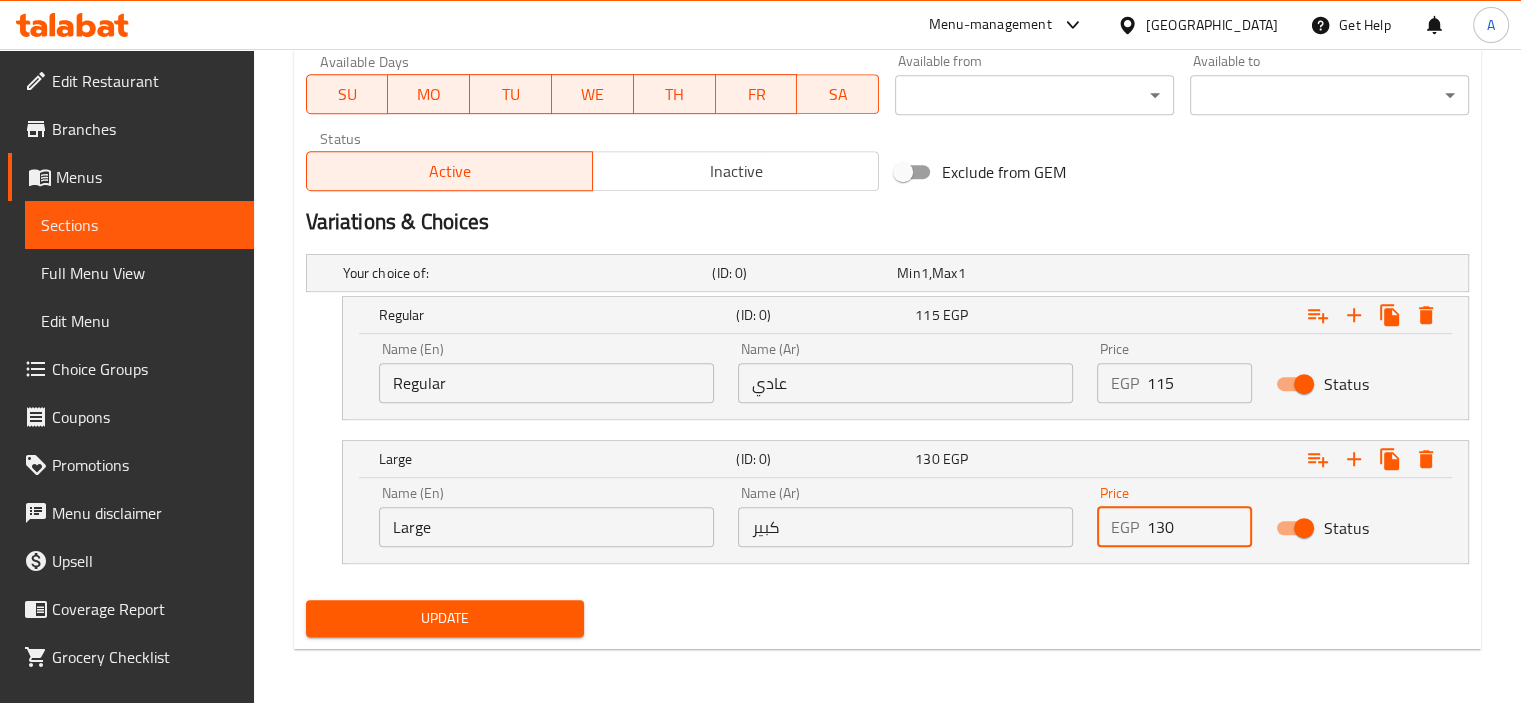 type on "130" 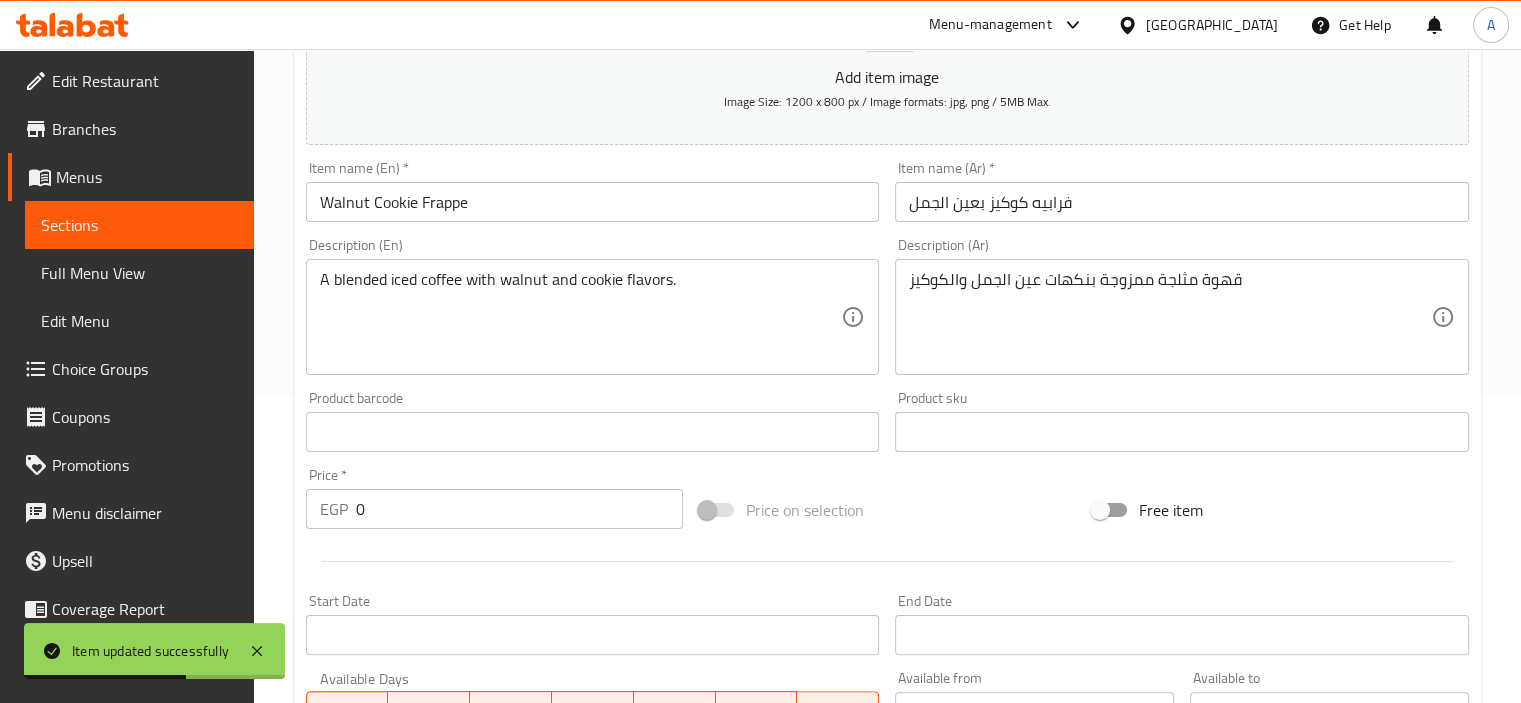 scroll, scrollTop: 0, scrollLeft: 0, axis: both 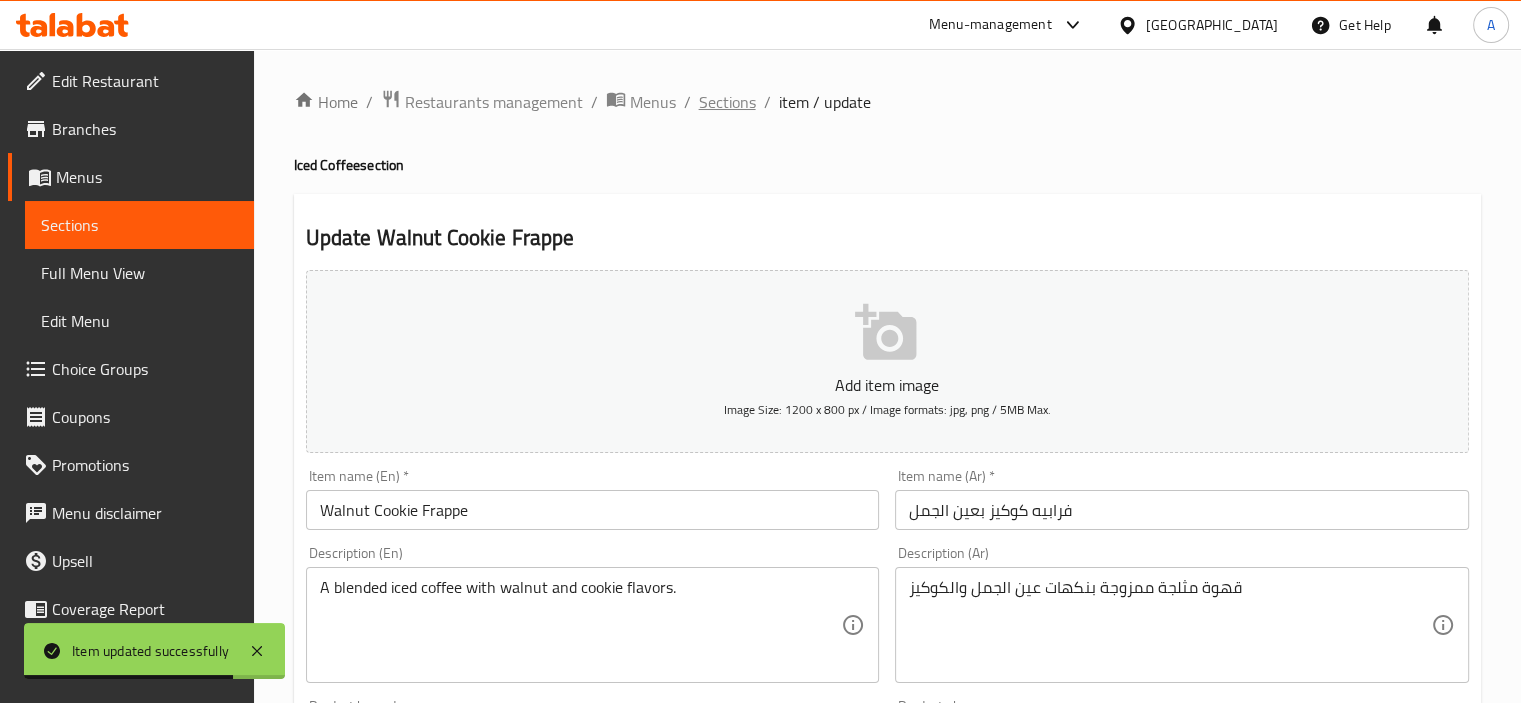 drag, startPoint x: 715, startPoint y: 126, endPoint x: 708, endPoint y: 93, distance: 33.734257 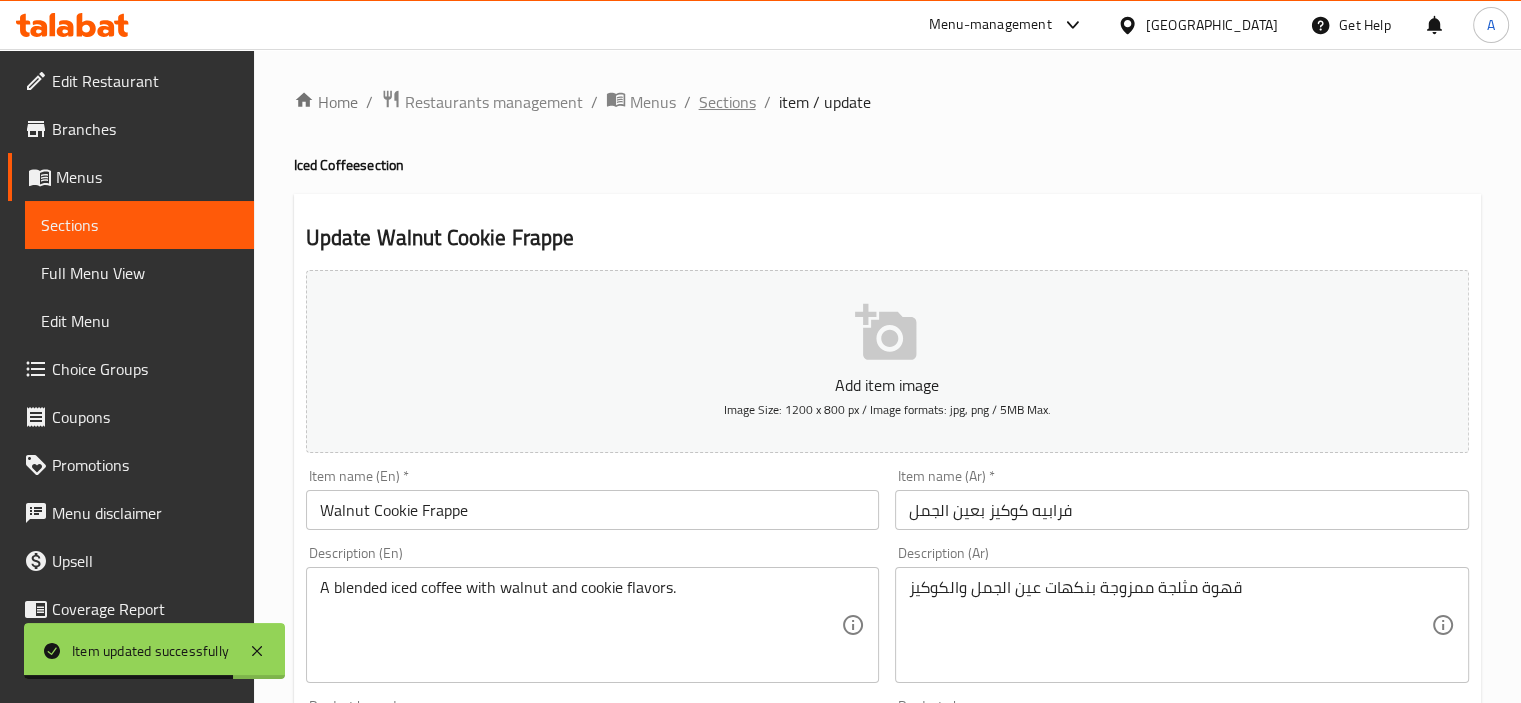 click on "Home / Restaurants management / Menus / Sections / item / update Iced Coffee  section Update Walnut Cookie Frappe Add item image Image Size: 1200 x 800 px / Image formats: jpg, png / 5MB Max. Item name (En)   * Walnut Cookie Frappe Item name (En)  * Item name (Ar)   * فرابيه كوكيز بعين الجمل Item name (Ar)  * Description (En) A blended iced coffee with walnut and cookie flavors. Description (En) Description (Ar) قهوة مثلجة ممزوجة بنكهات عين الجمل والكوكيز Description (Ar) Product barcode Product barcode Product sku Product sku Price   * EGP 0 Price  * Price on selection Free item Start Date Start Date End Date End Date Available Days SU MO TU WE TH FR SA Available from ​ ​ Available to ​ ​ Status Active Inactive Exclude from GEM Variations & Choices Your choice of: (ID: 0) Min 1  ,  Max 1 Name (En) Your choice of: Name (En) Name (Ar) اختيارك من: Name (Ar) Min 1 Min Max 1 Max Regular (ID: 0) 115   EGP Name (En) Regular Name (En)" at bounding box center [887, 839] 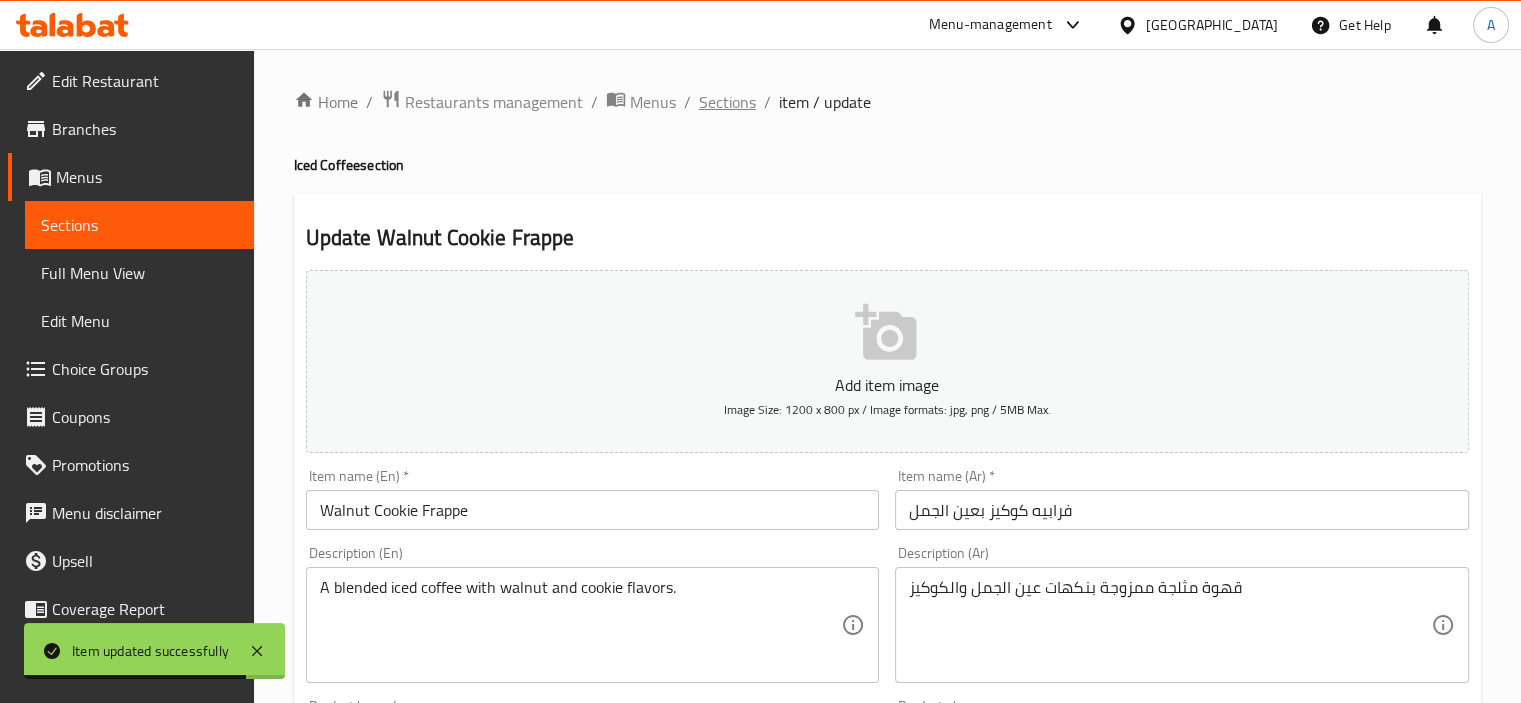 click on "Sections" at bounding box center [727, 102] 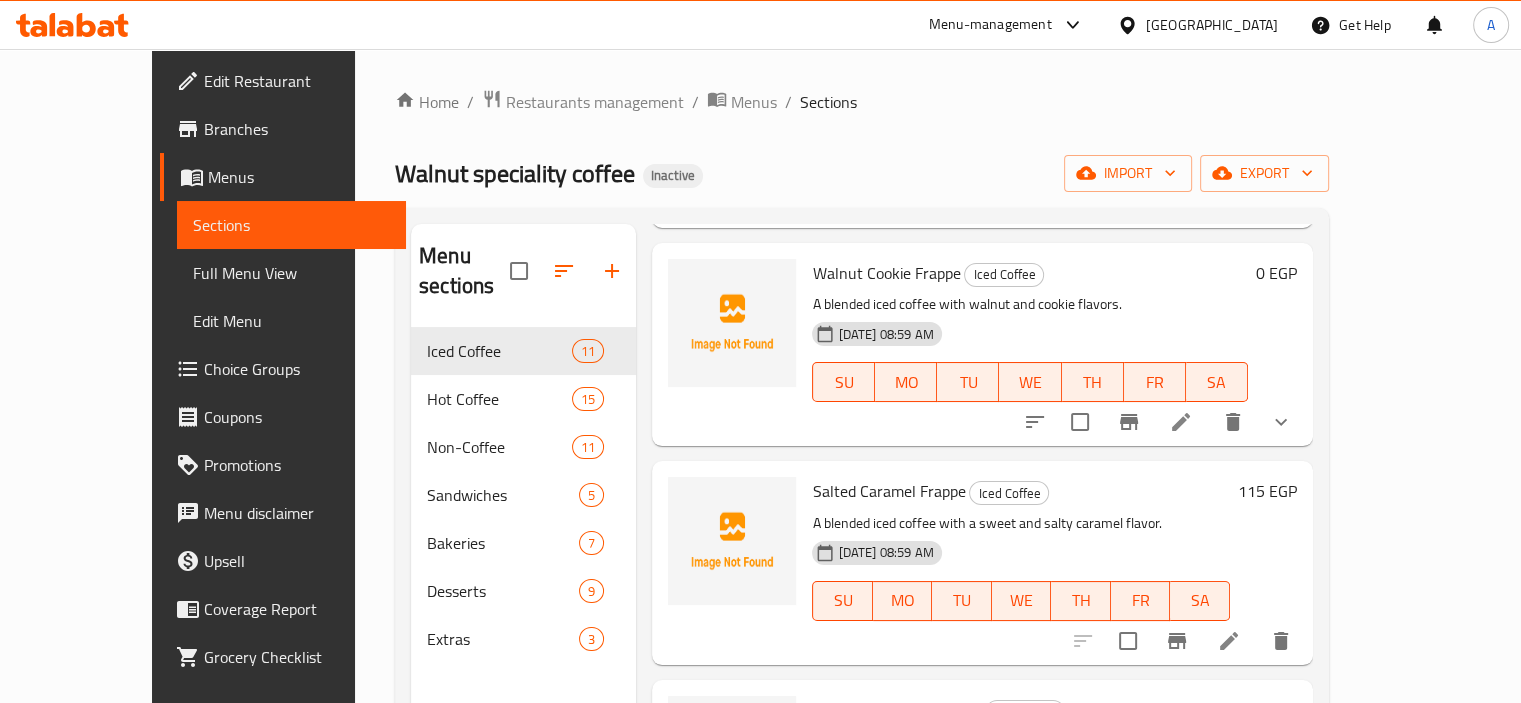 scroll, scrollTop: 510, scrollLeft: 0, axis: vertical 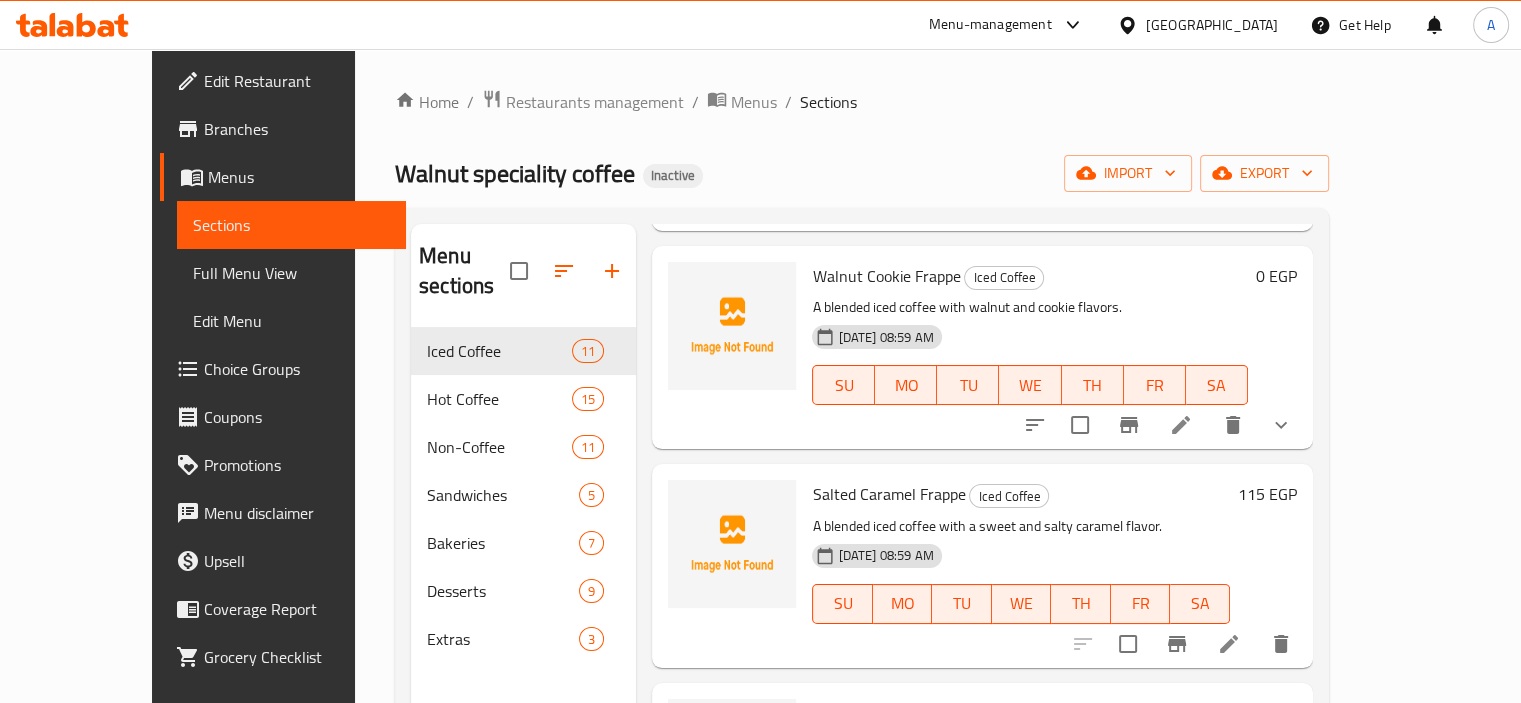 click on "115   EGP" at bounding box center (1267, 494) 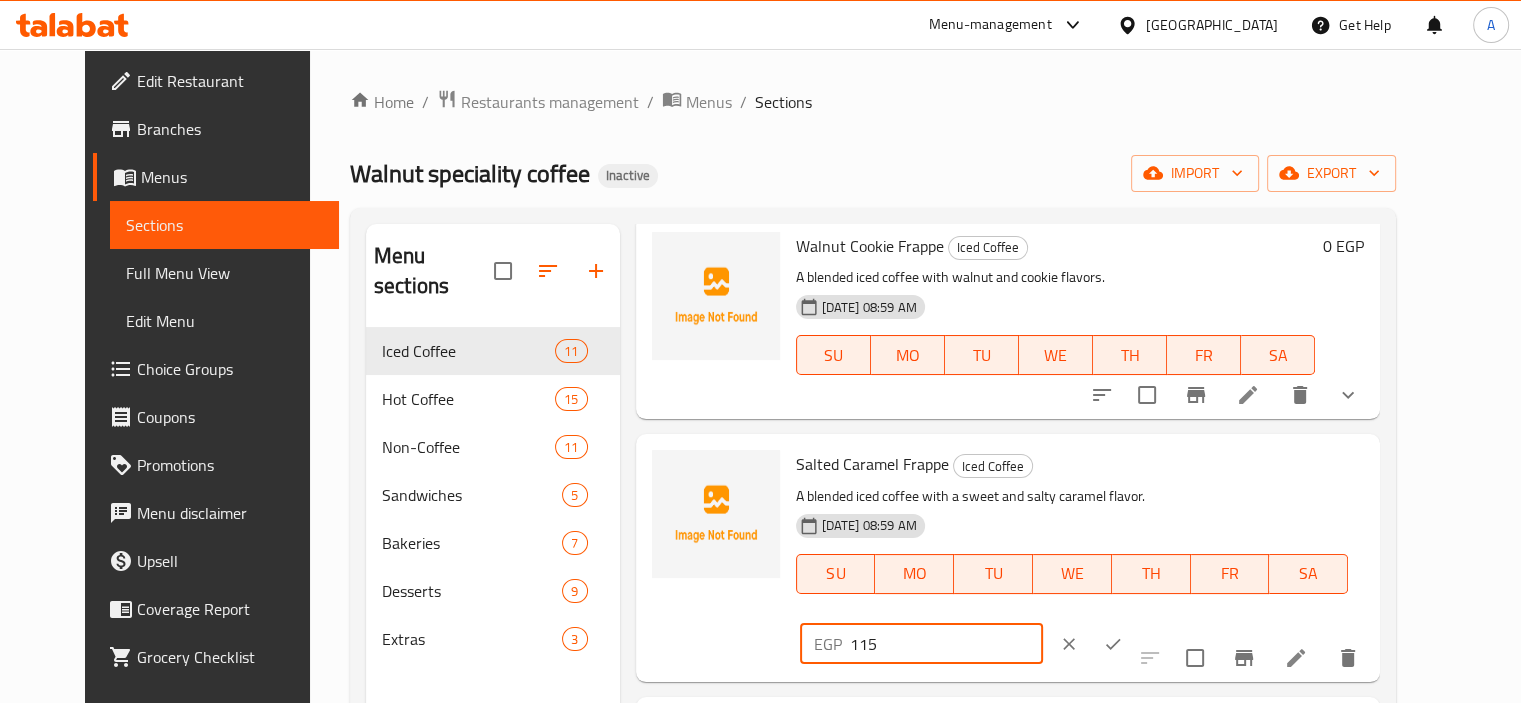 drag, startPoint x: 1242, startPoint y: 466, endPoint x: 1029, endPoint y: 460, distance: 213.08449 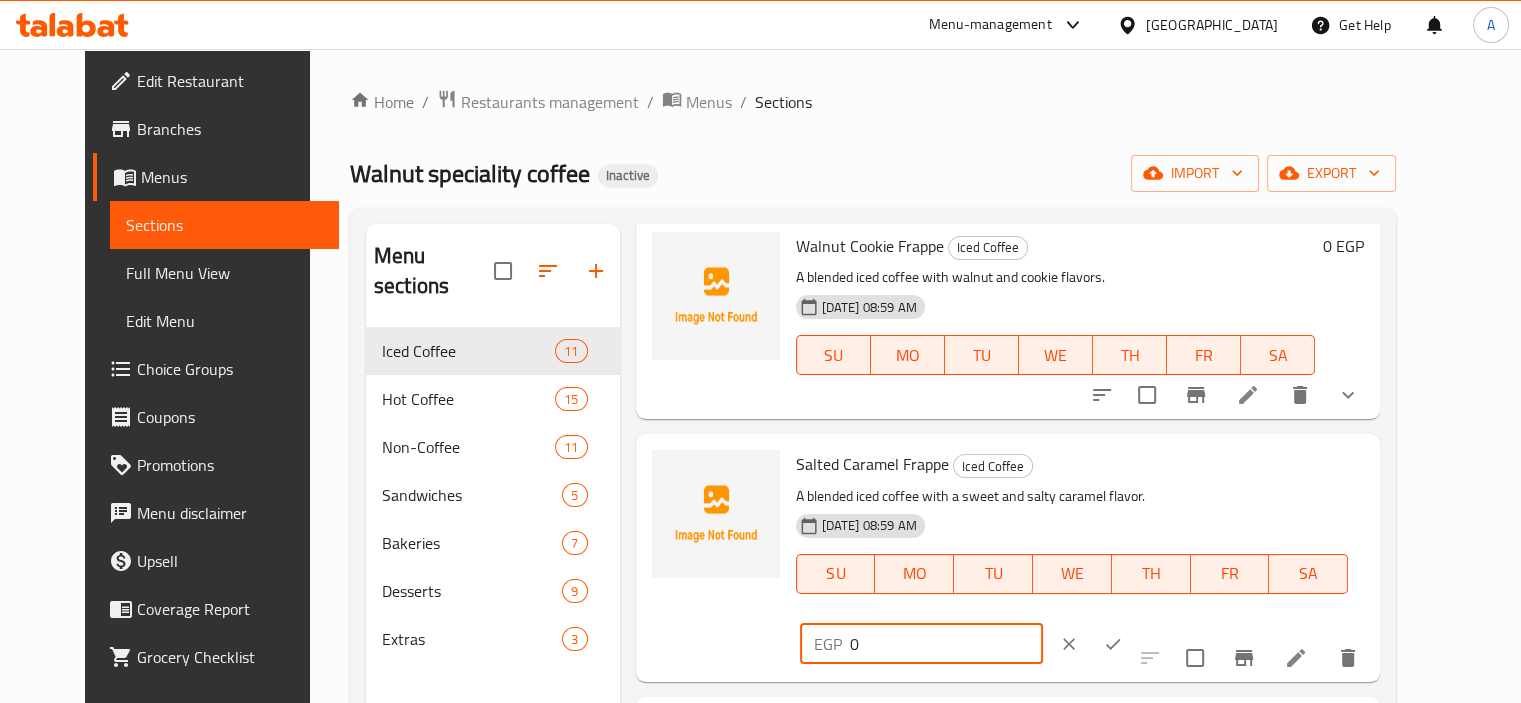 type on "0" 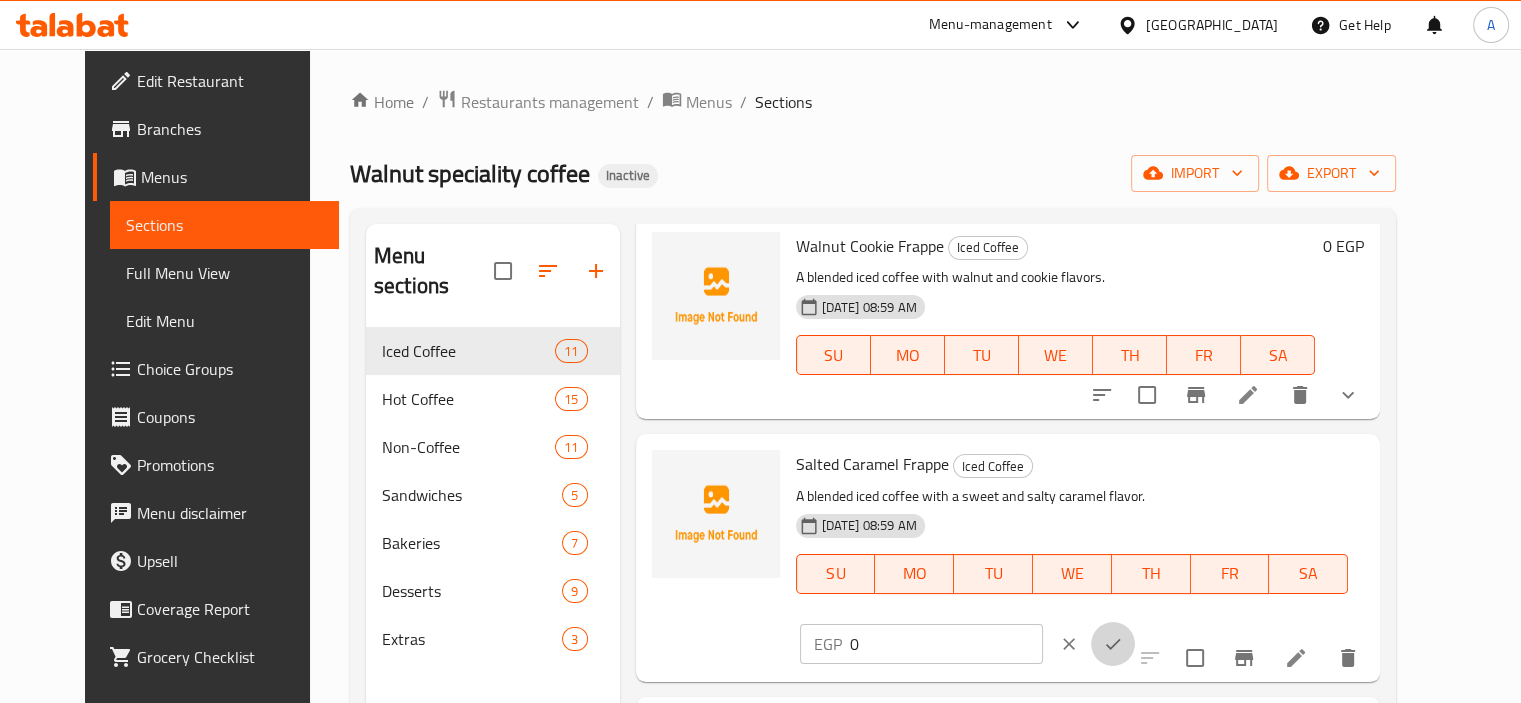 click at bounding box center (1113, 644) 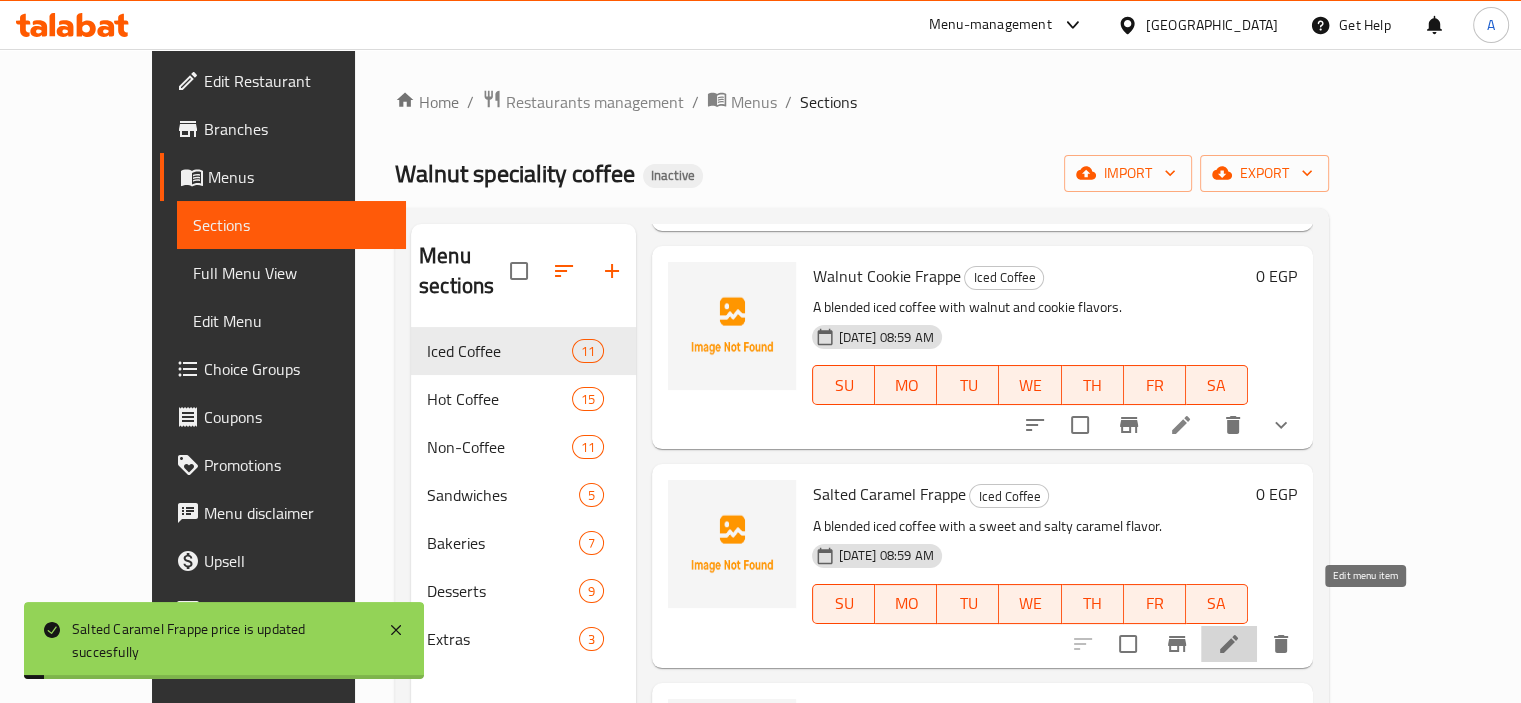 click 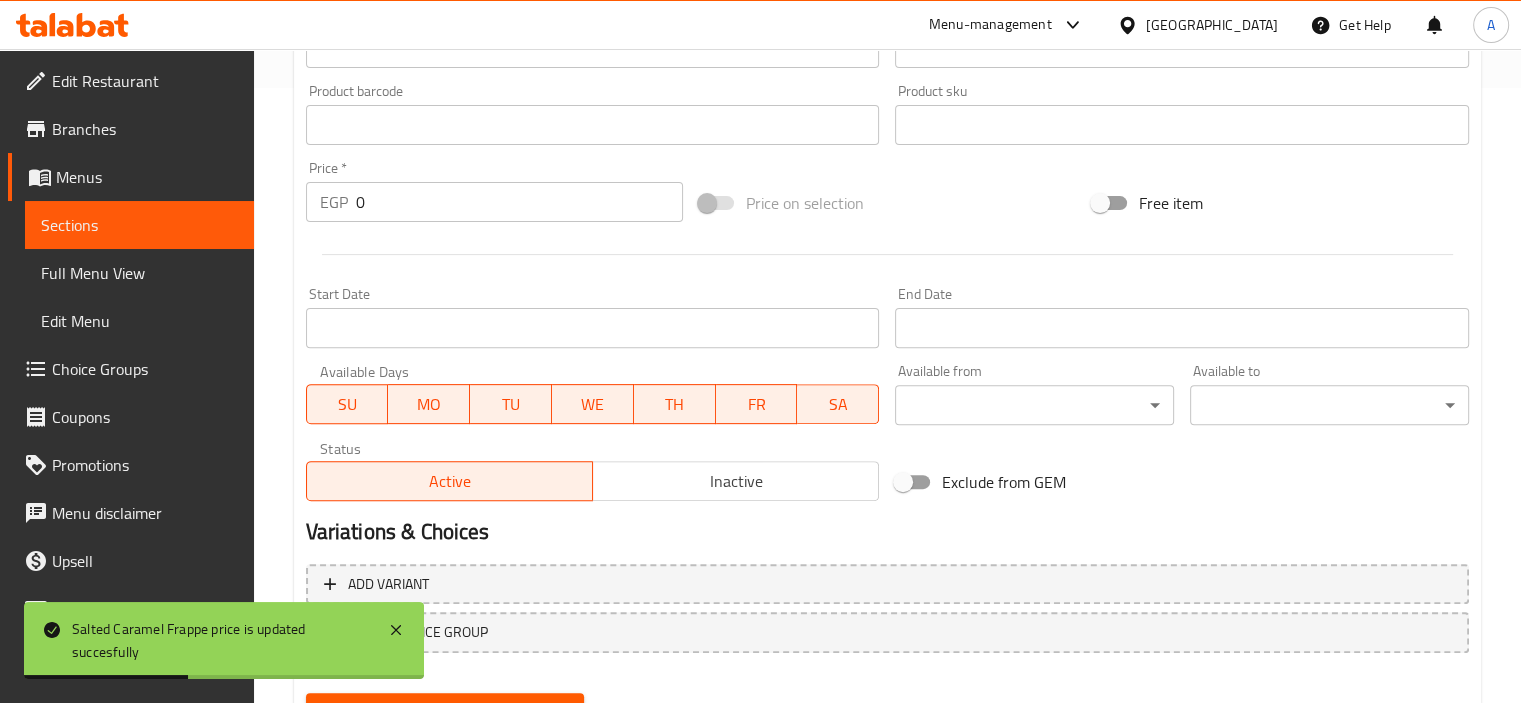 scroll, scrollTop: 613, scrollLeft: 0, axis: vertical 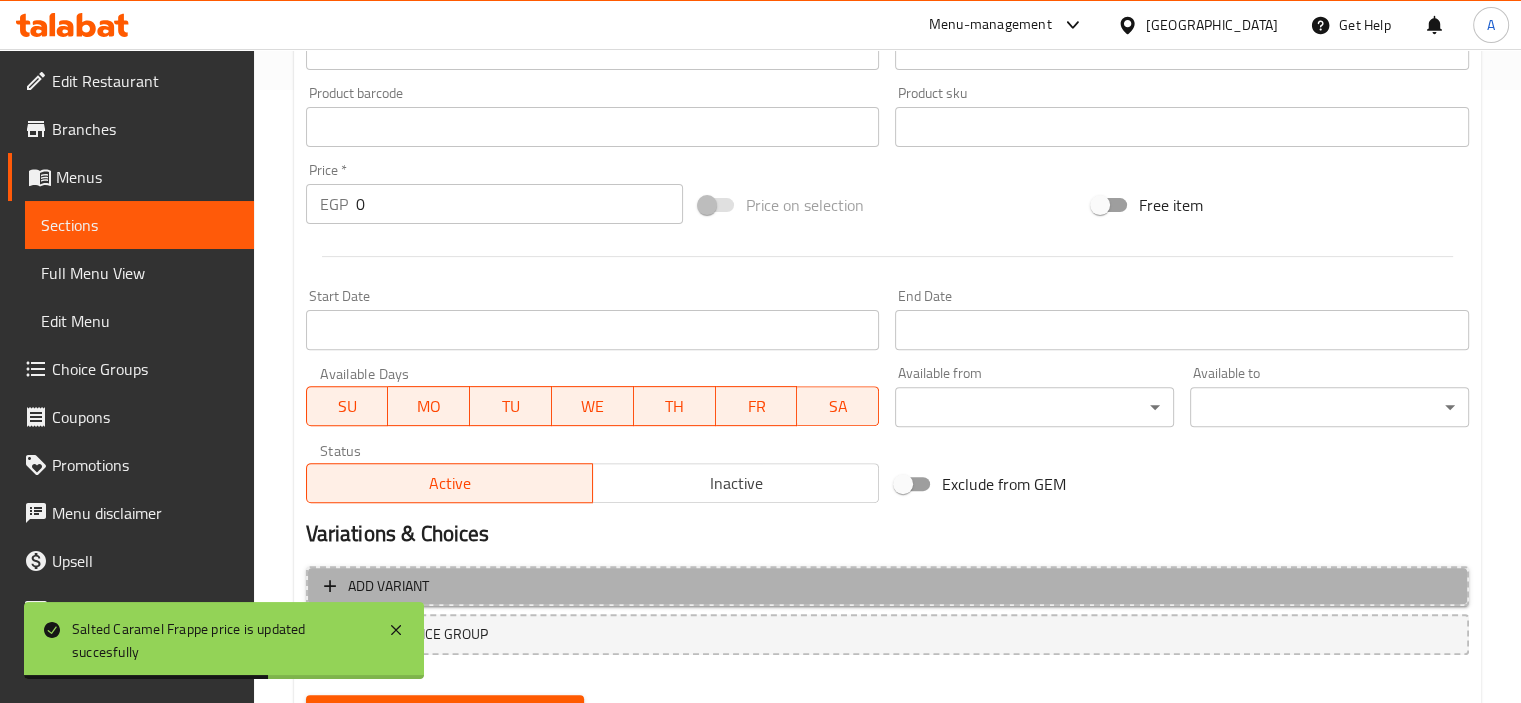 click on "Add variant" at bounding box center (887, 586) 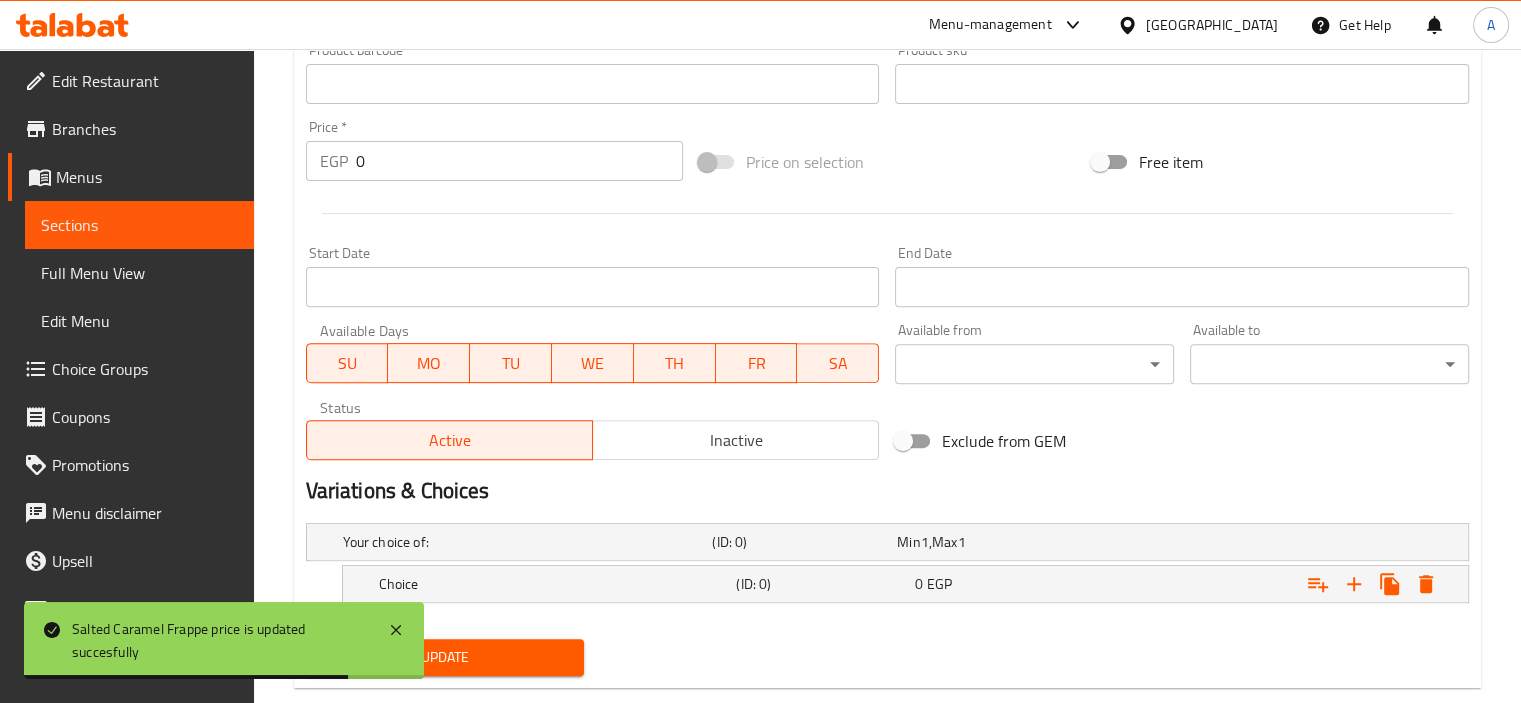 scroll, scrollTop: 696, scrollLeft: 0, axis: vertical 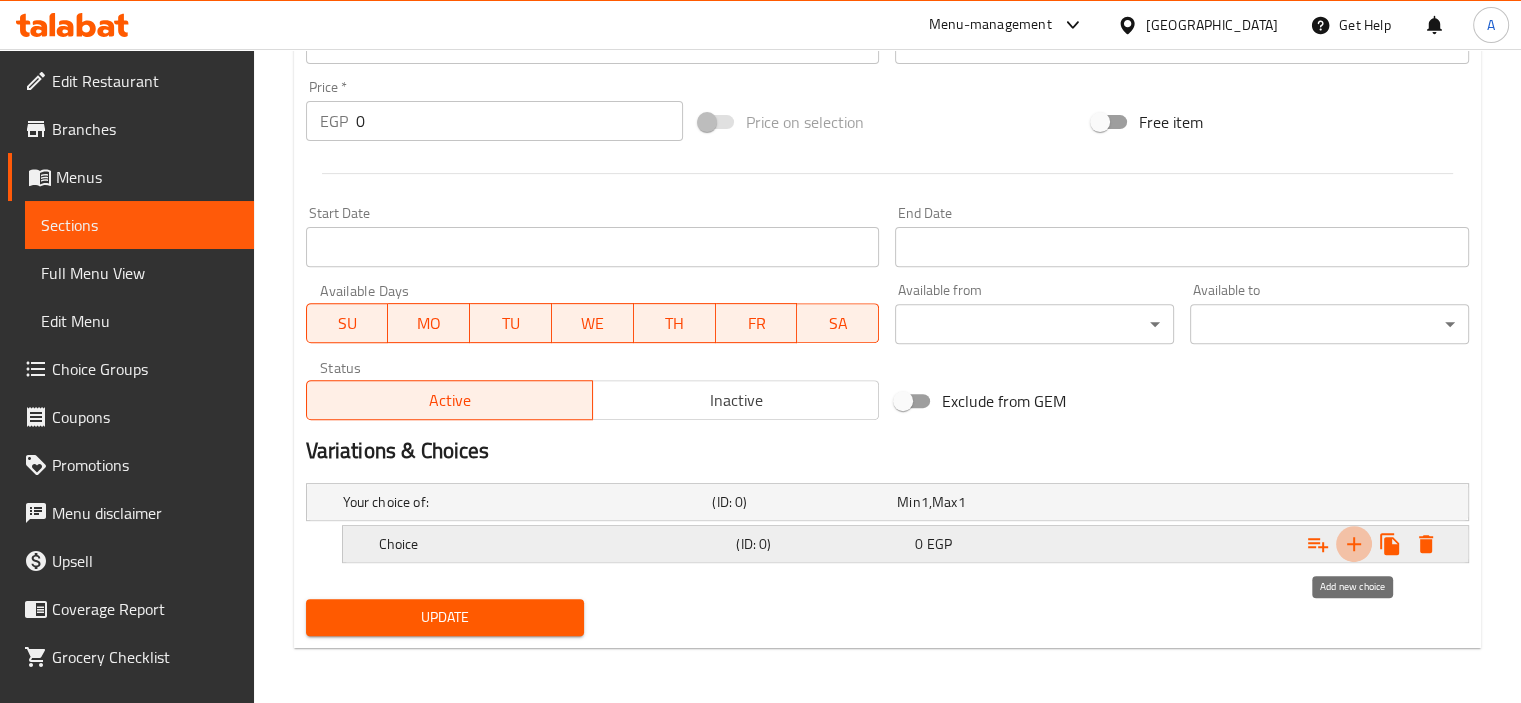 click 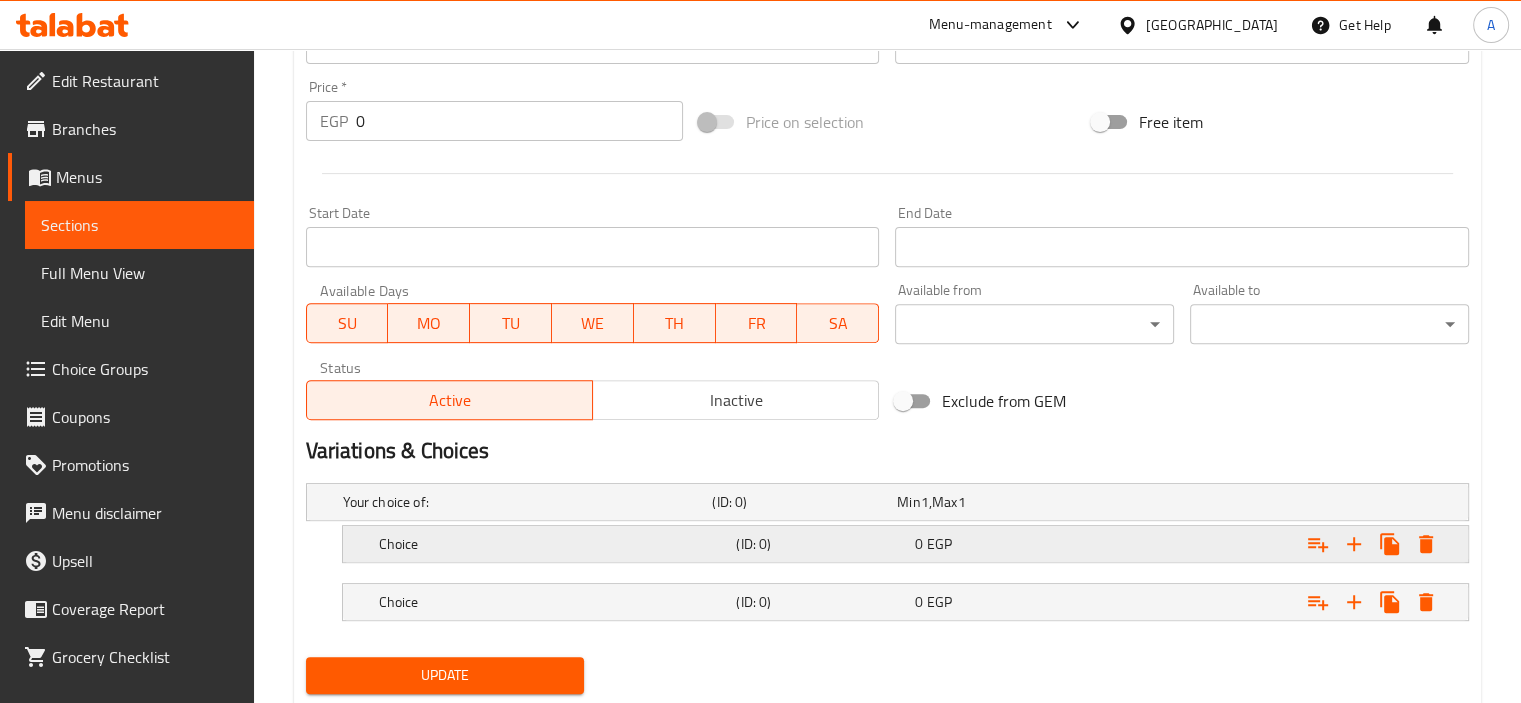 click on "Choice" at bounding box center (524, 502) 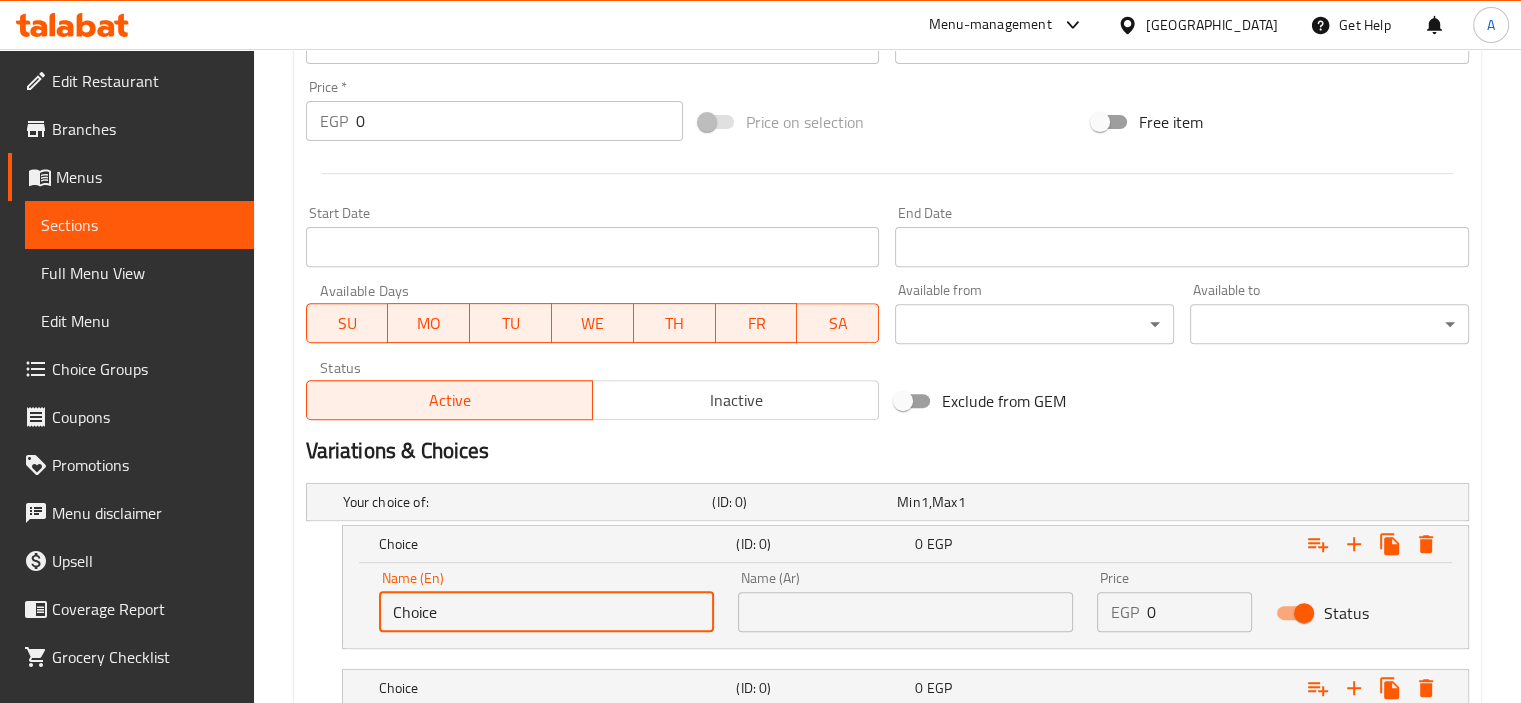 click on "Choice" at bounding box center (546, 612) 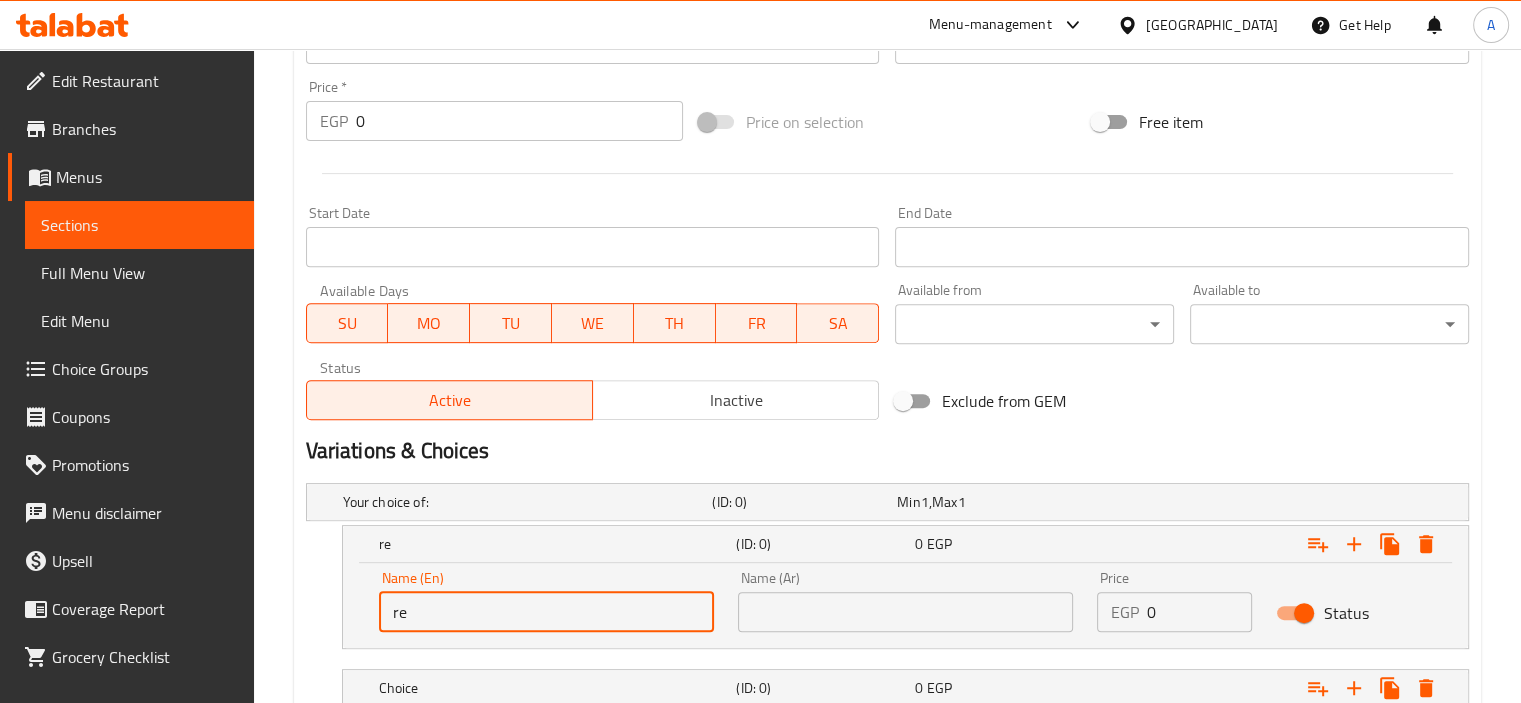 type on "Regular" 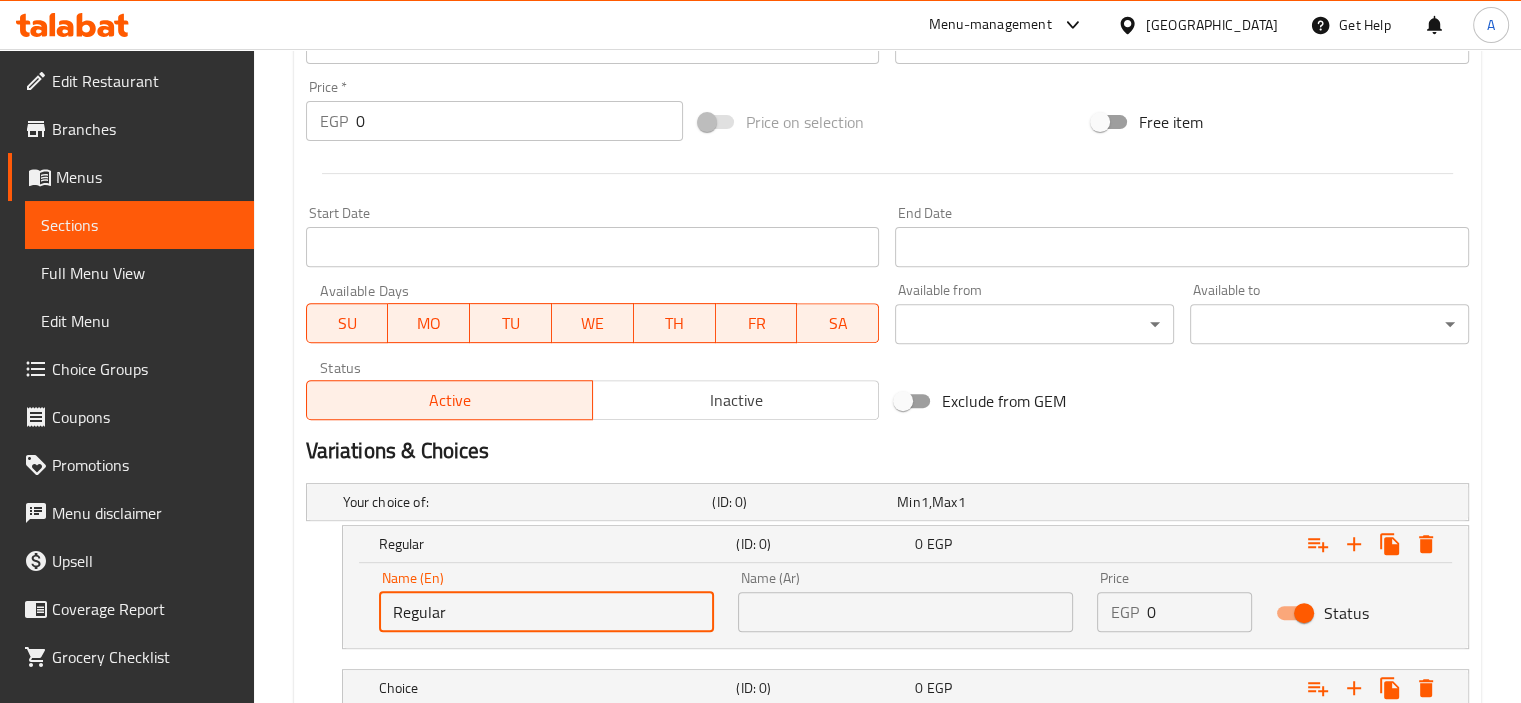 click at bounding box center (905, 612) 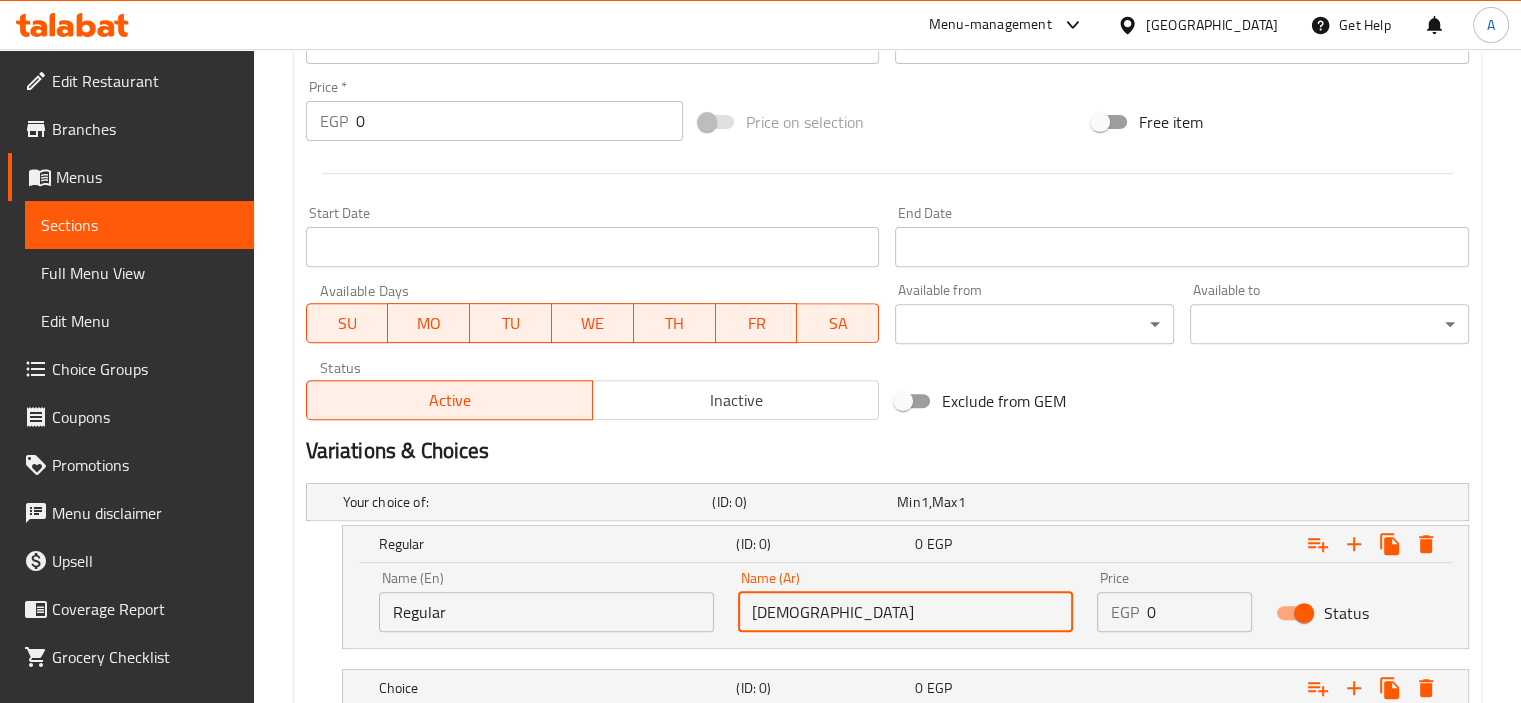 type on "عادي" 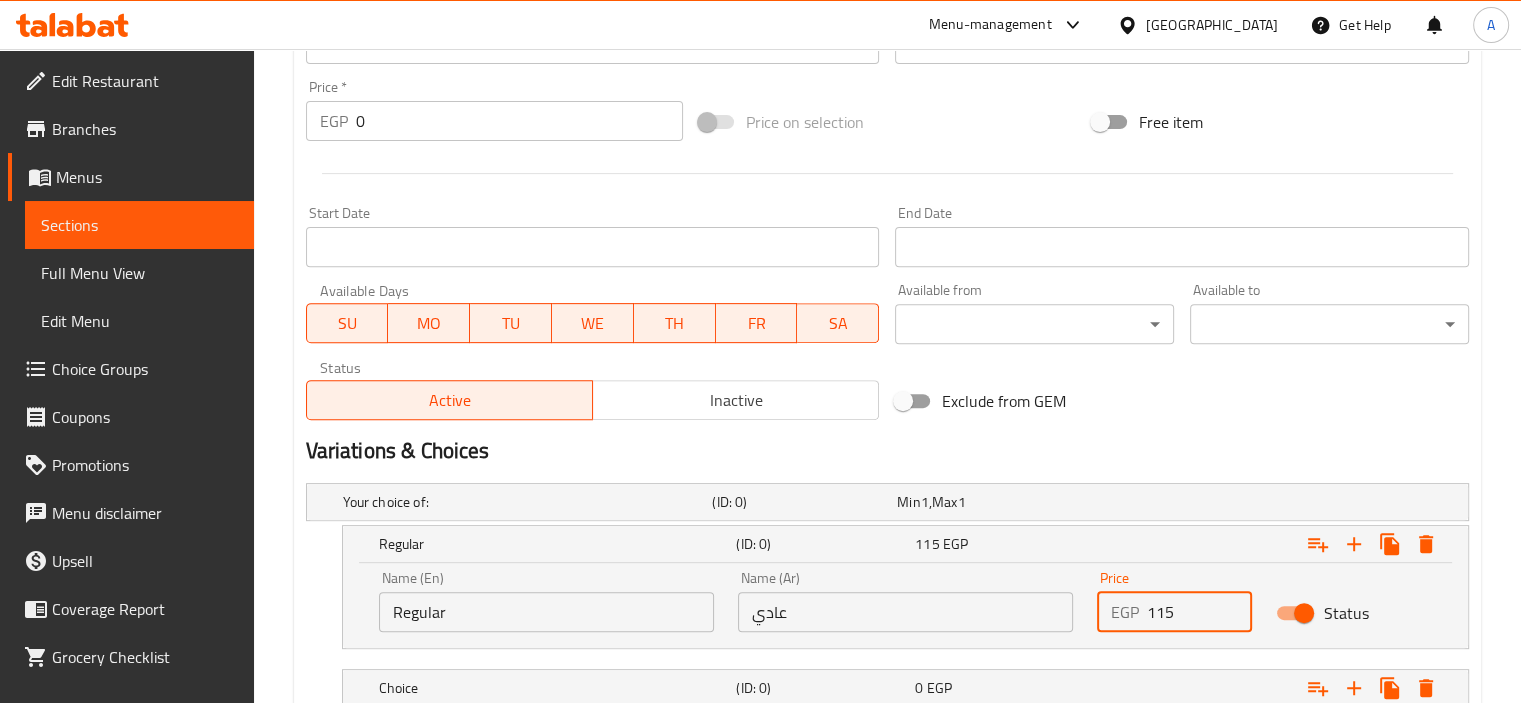 type on "115" 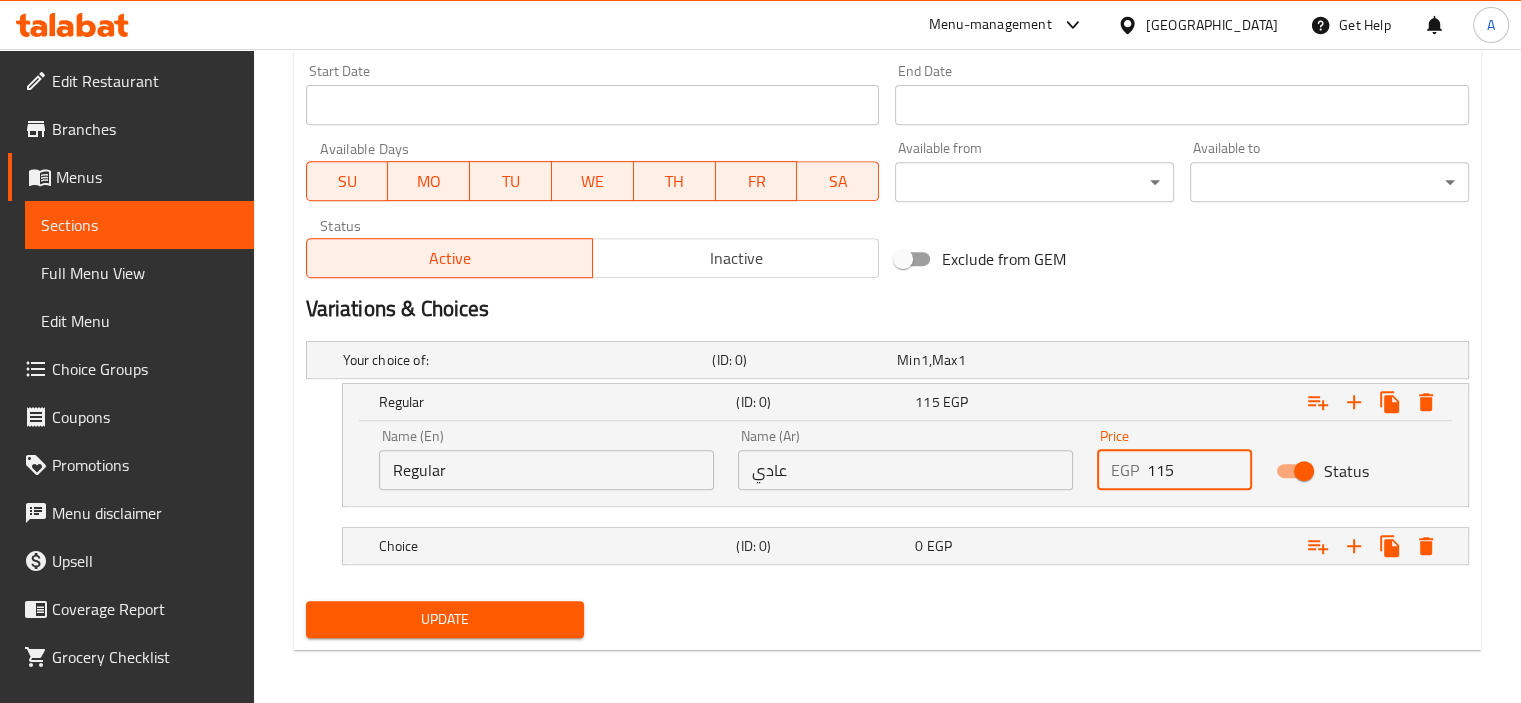 scroll, scrollTop: 840, scrollLeft: 0, axis: vertical 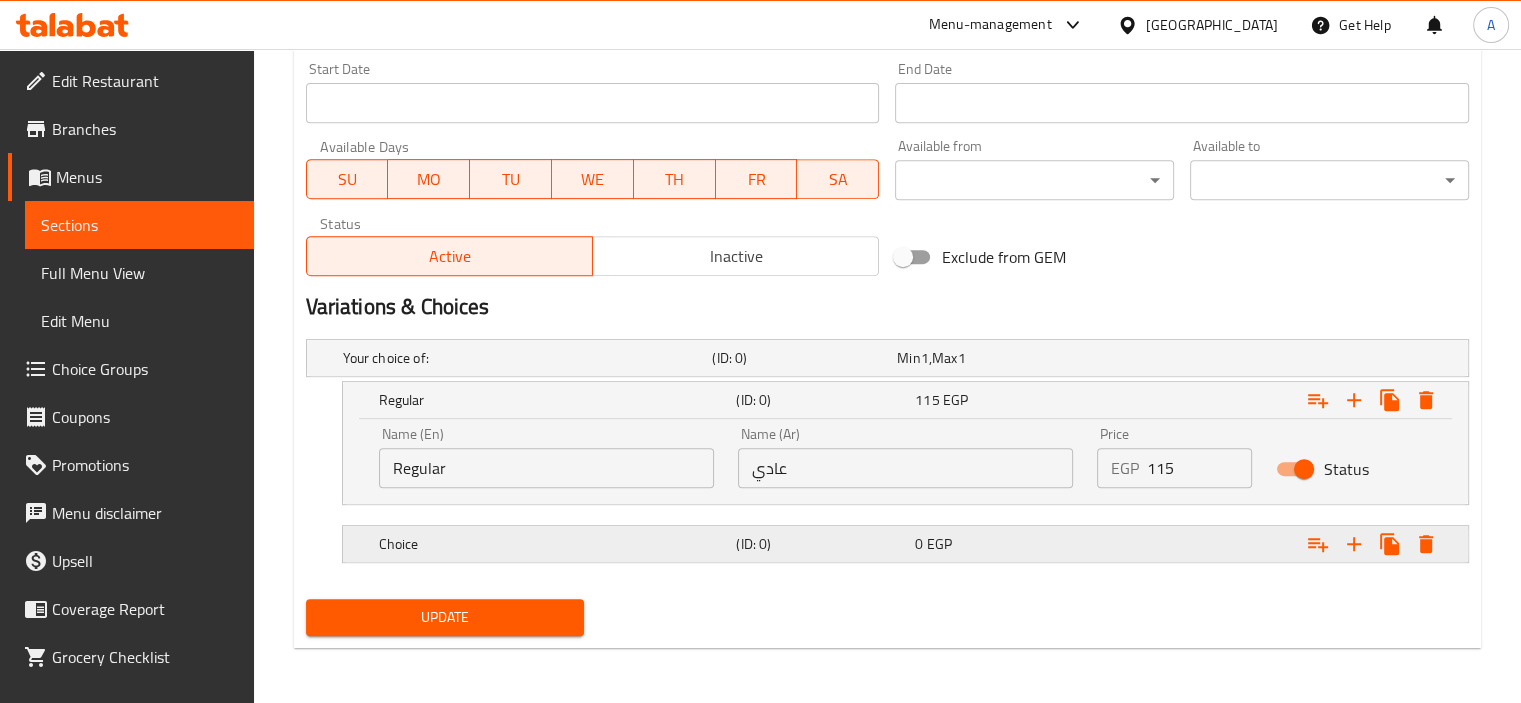 click on "(ID: 0)" at bounding box center [800, 358] 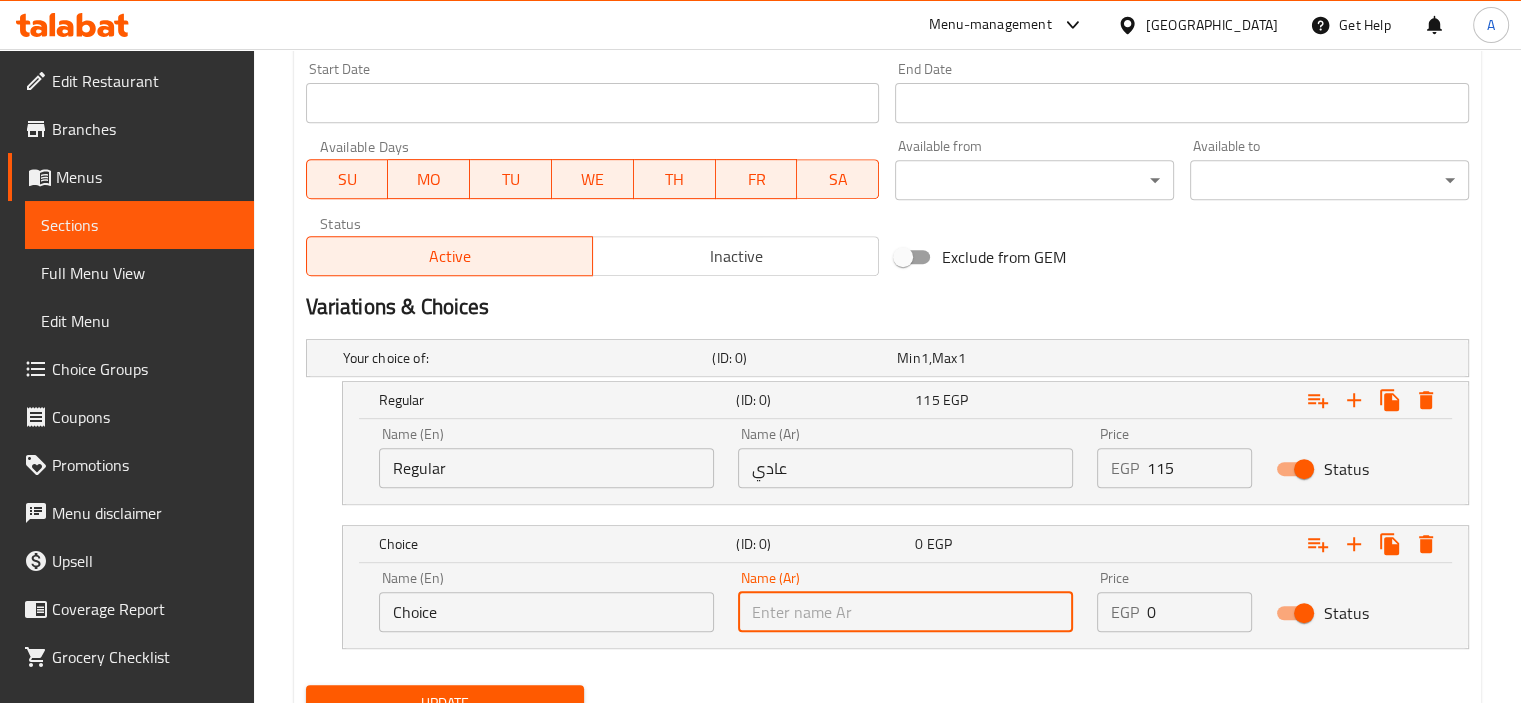 click at bounding box center (905, 612) 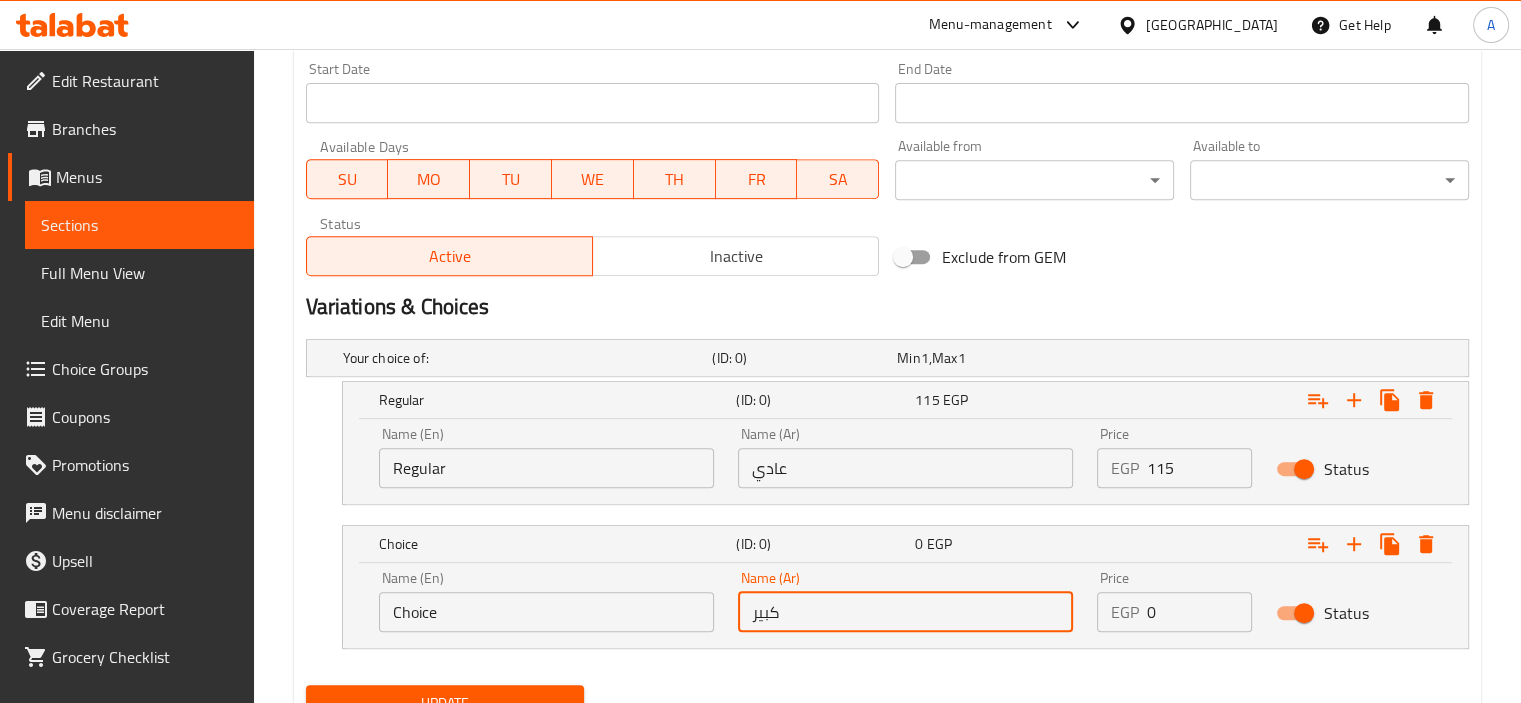 type on "كبير" 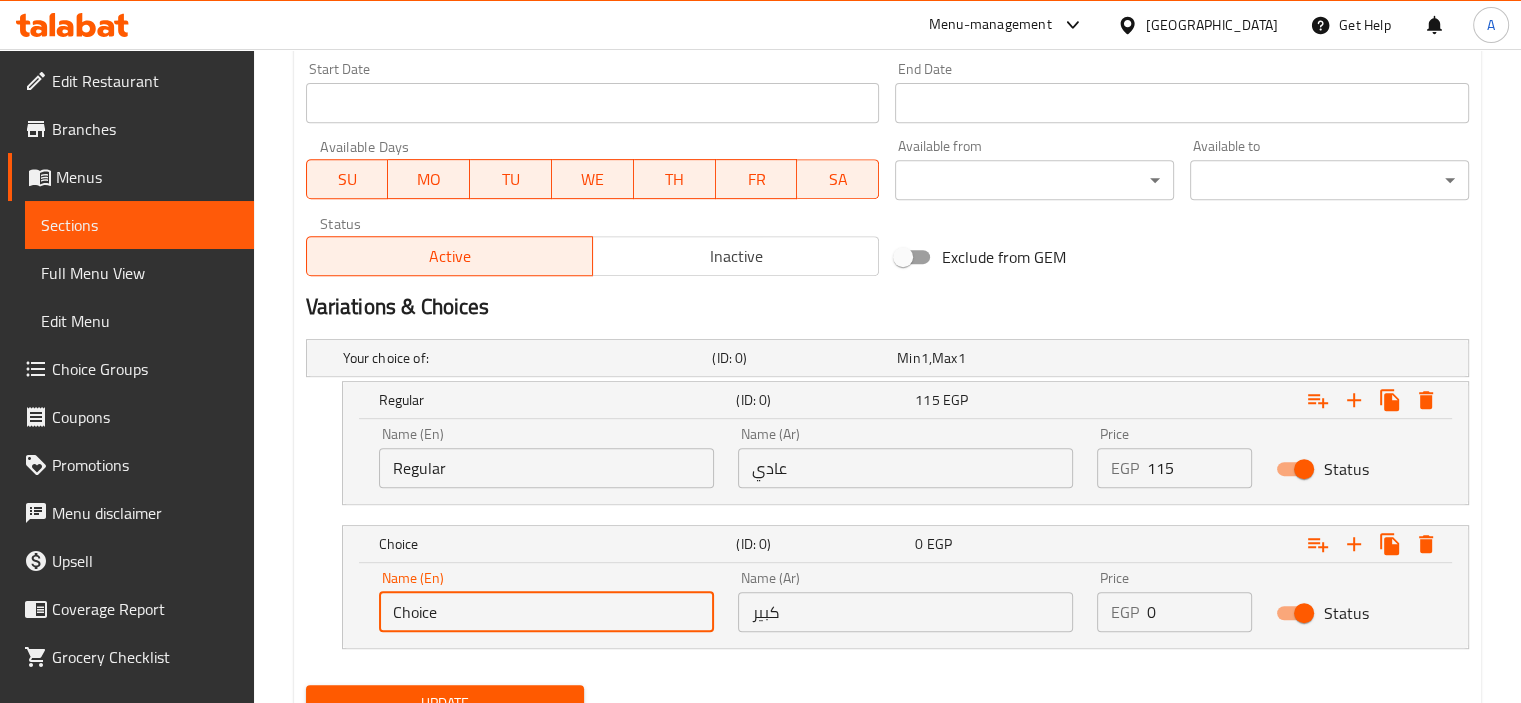 click on "Choice" at bounding box center [546, 612] 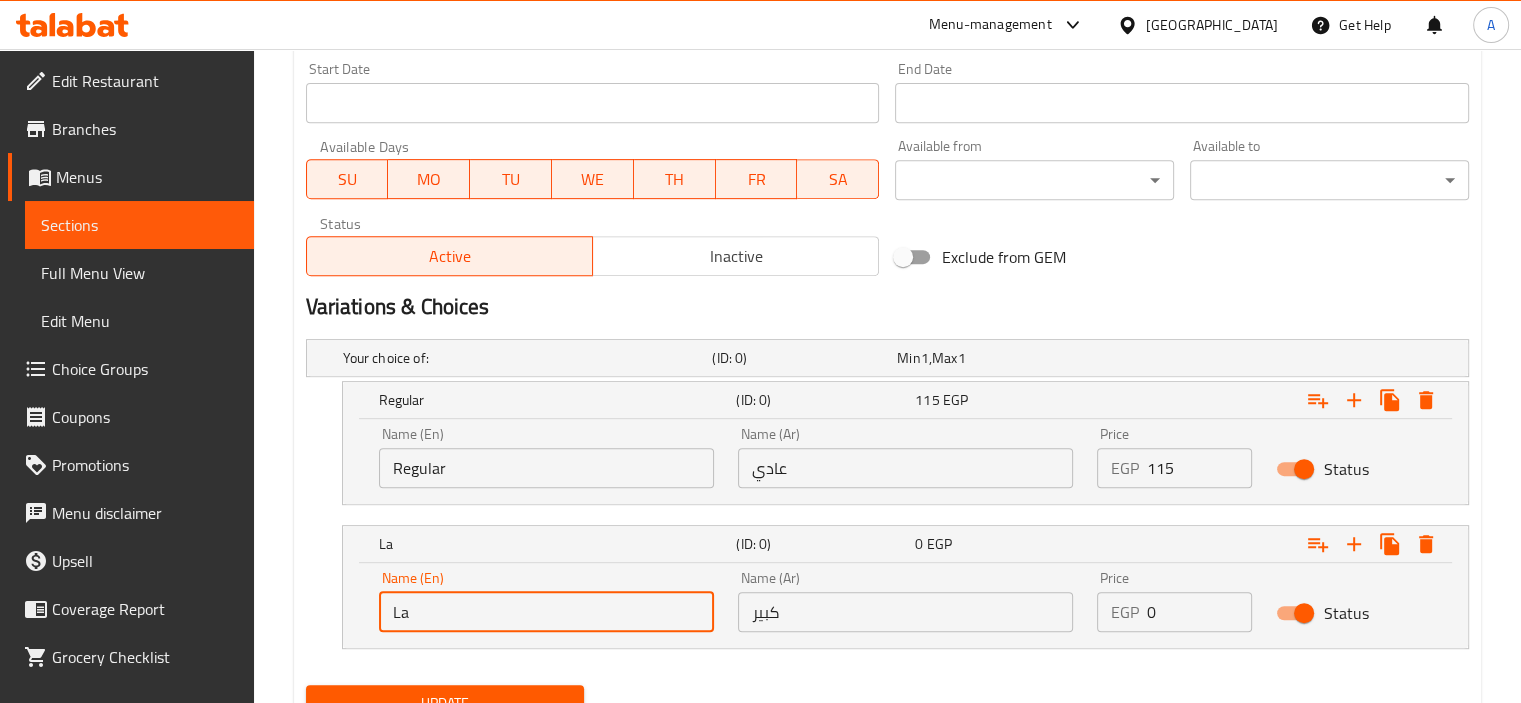 type on "Large" 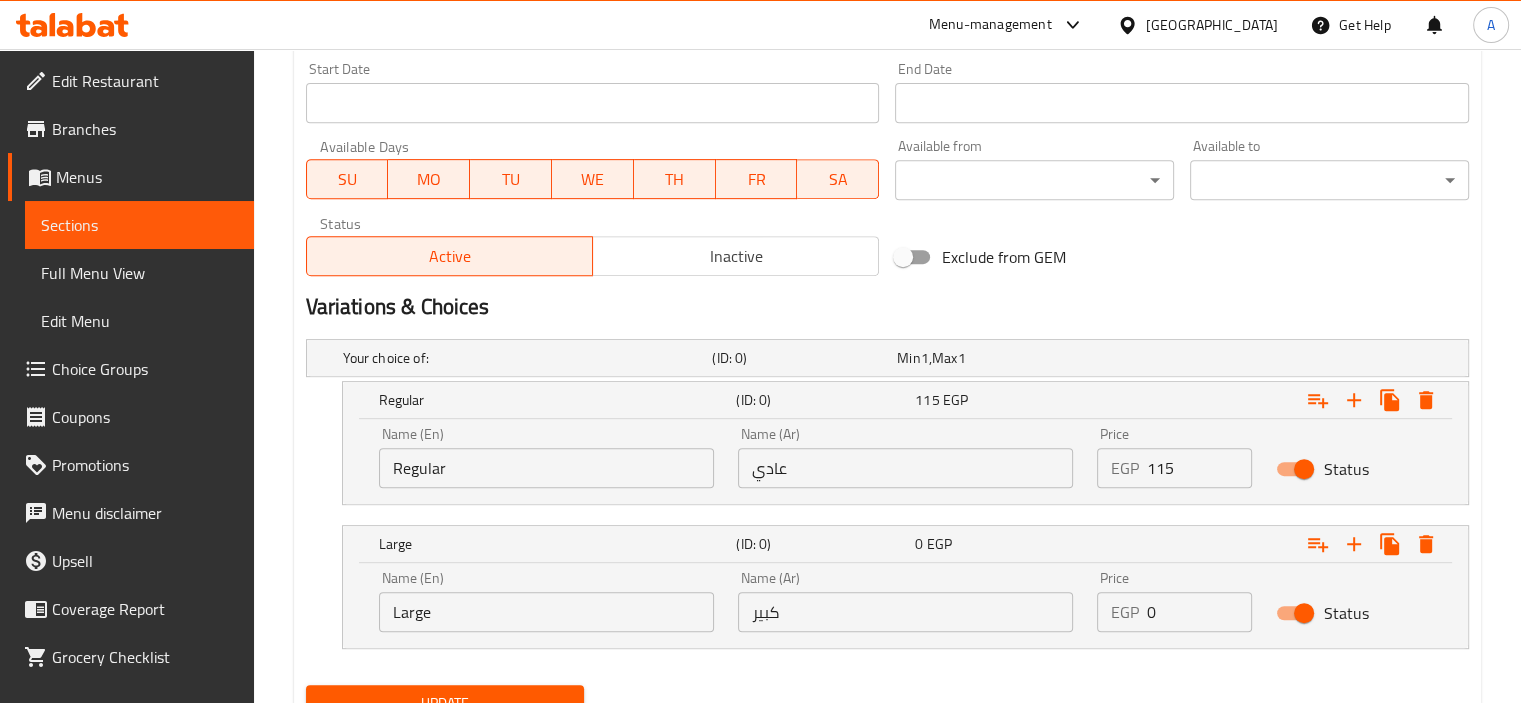 drag, startPoint x: 1193, startPoint y: 583, endPoint x: 1194, endPoint y: 612, distance: 29.017237 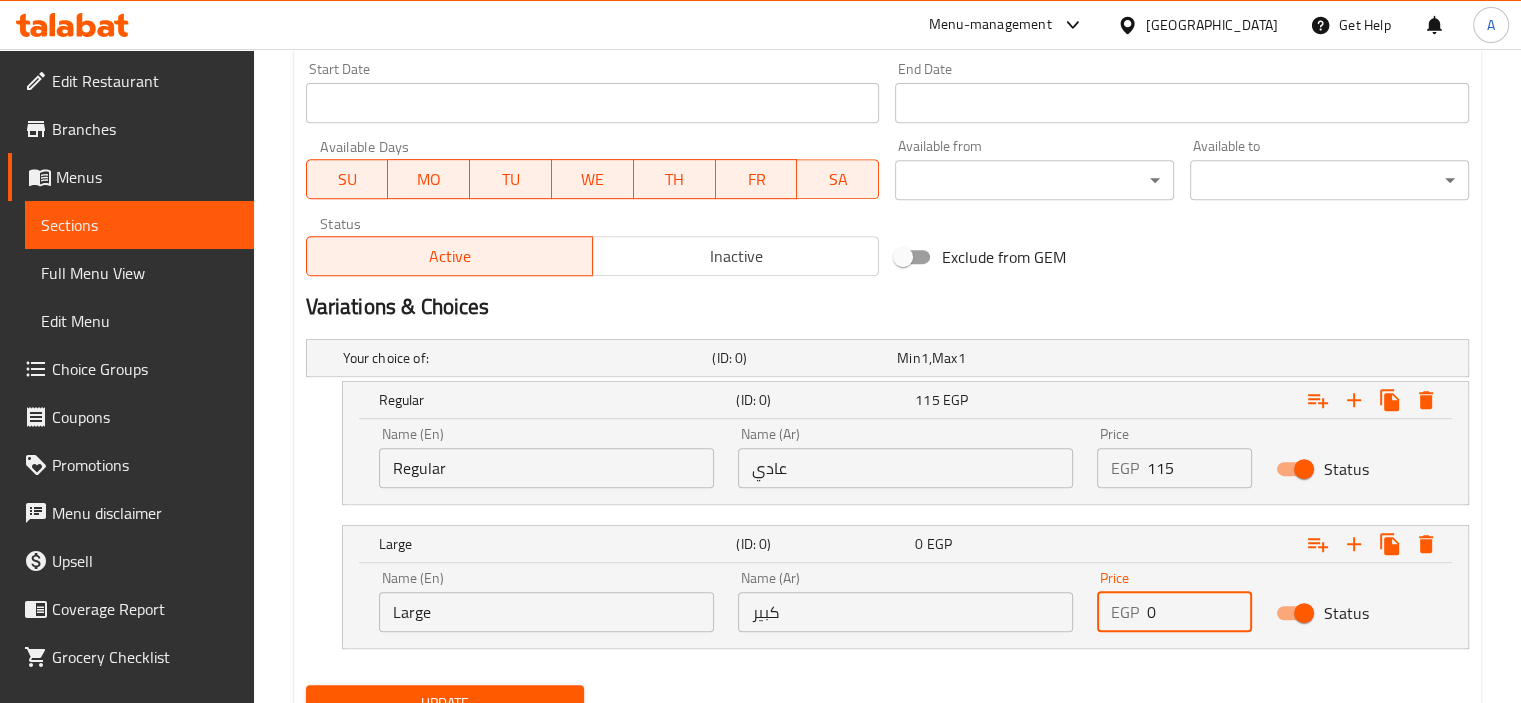 click on "0" at bounding box center (1200, 612) 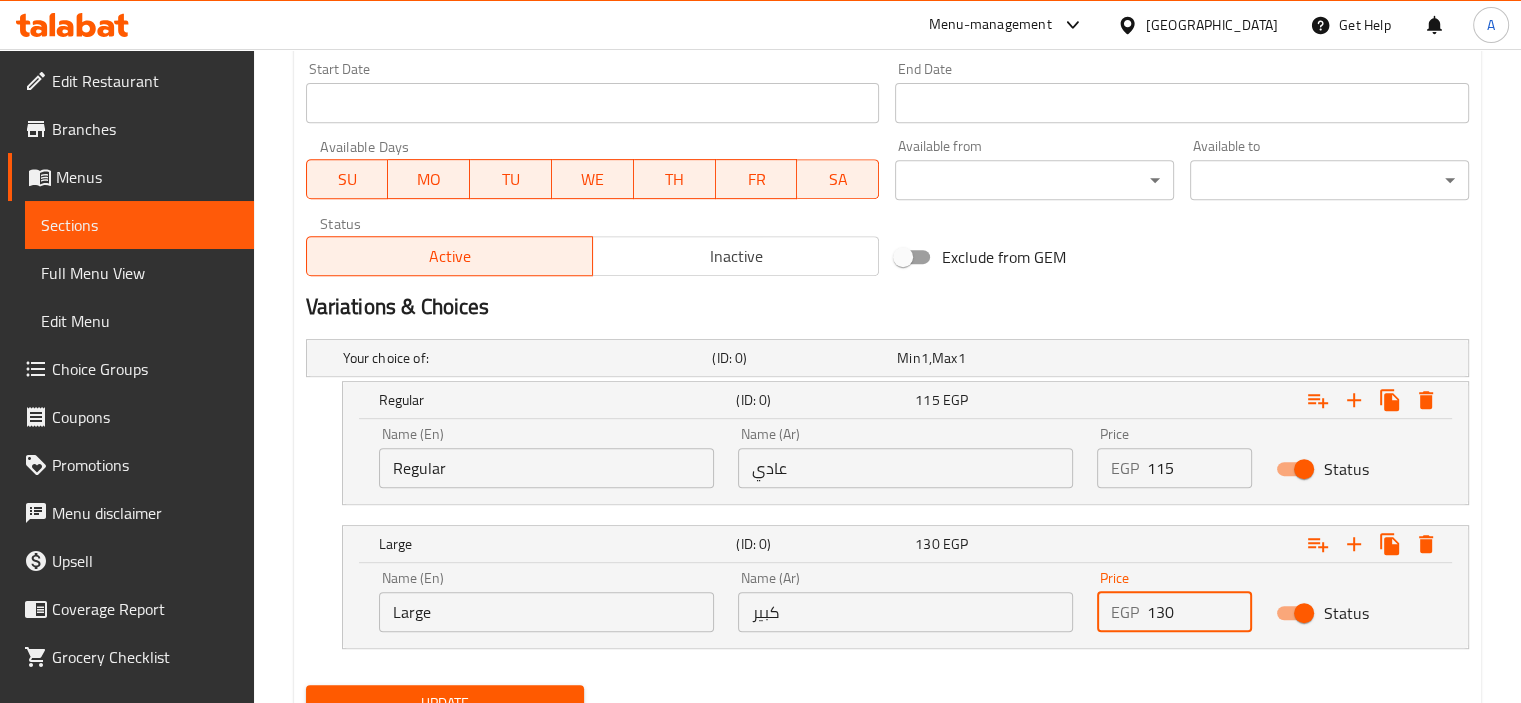 type on "130" 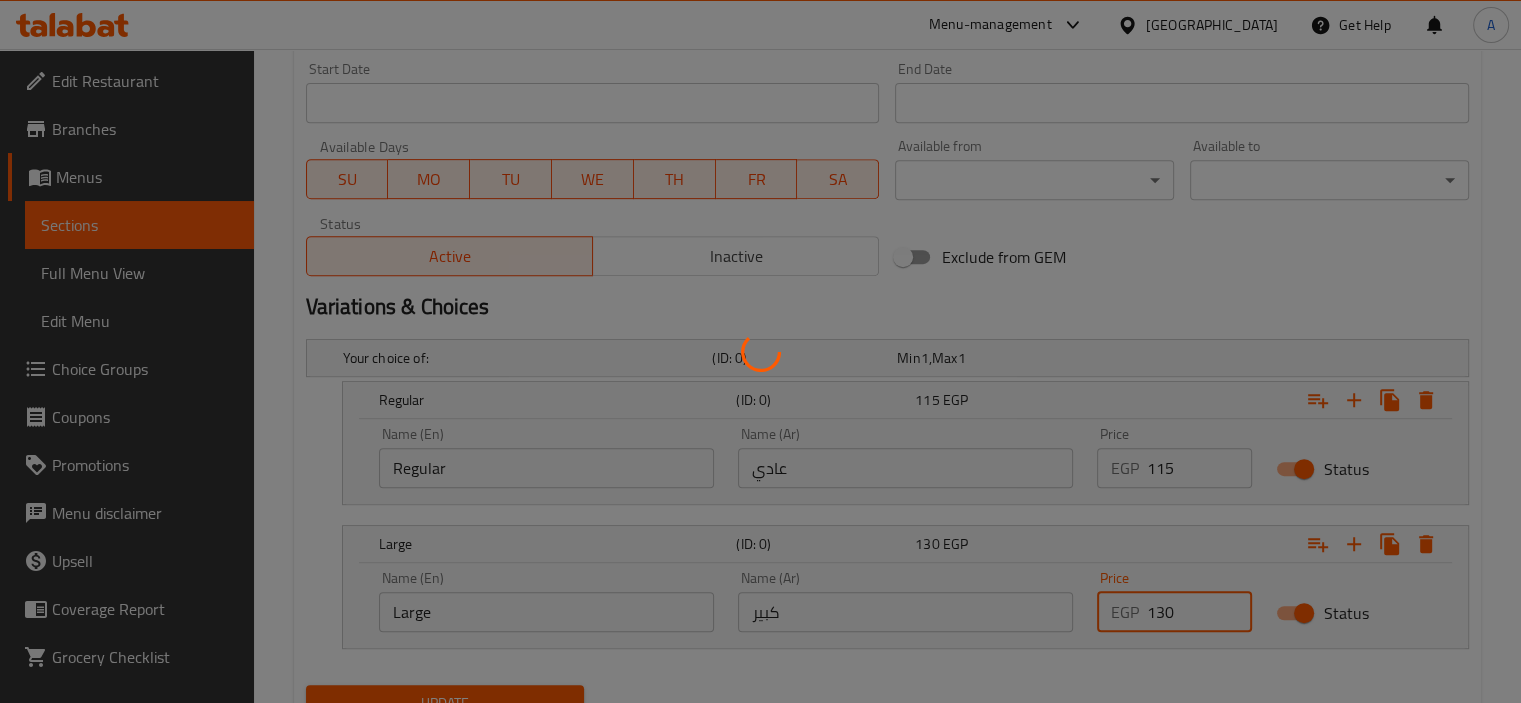 scroll, scrollTop: 224, scrollLeft: 0, axis: vertical 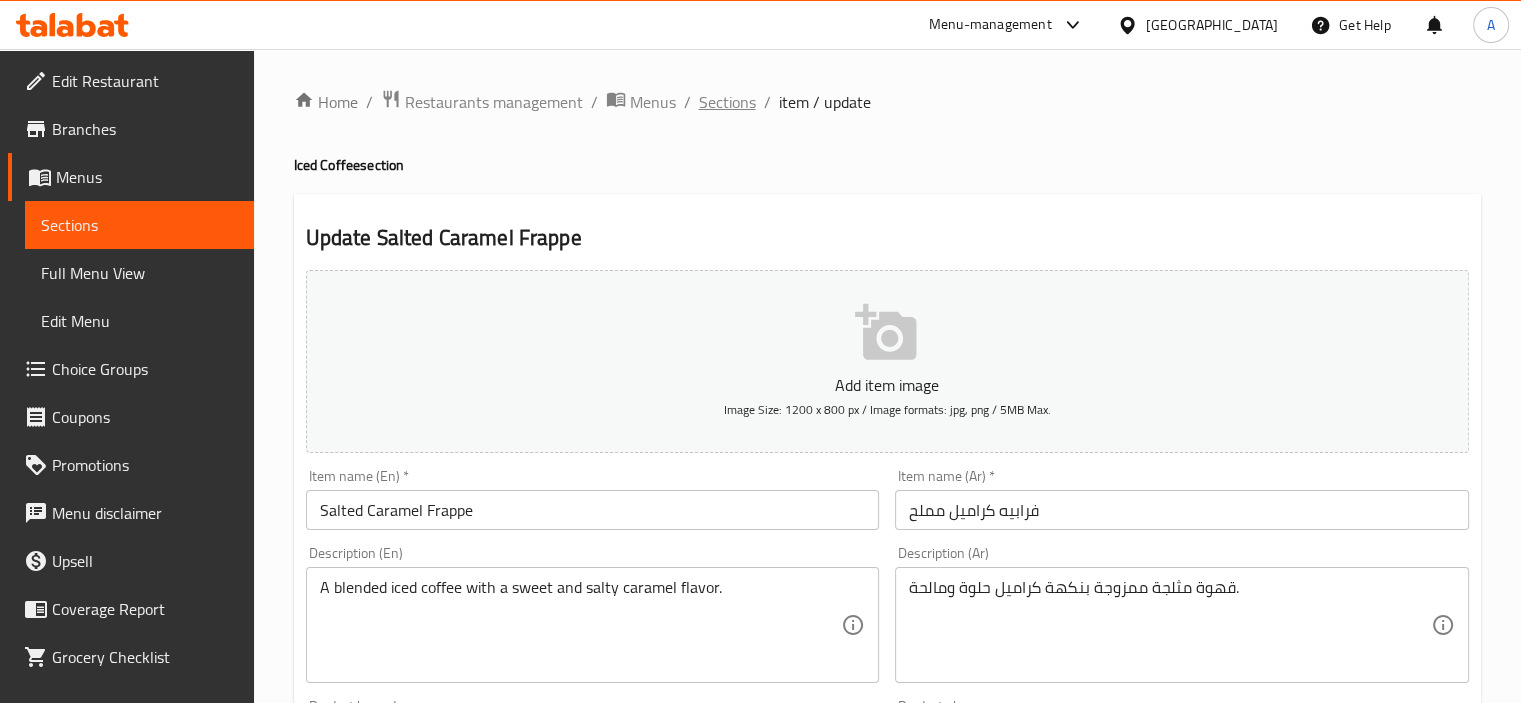 click on "Sections" at bounding box center (727, 102) 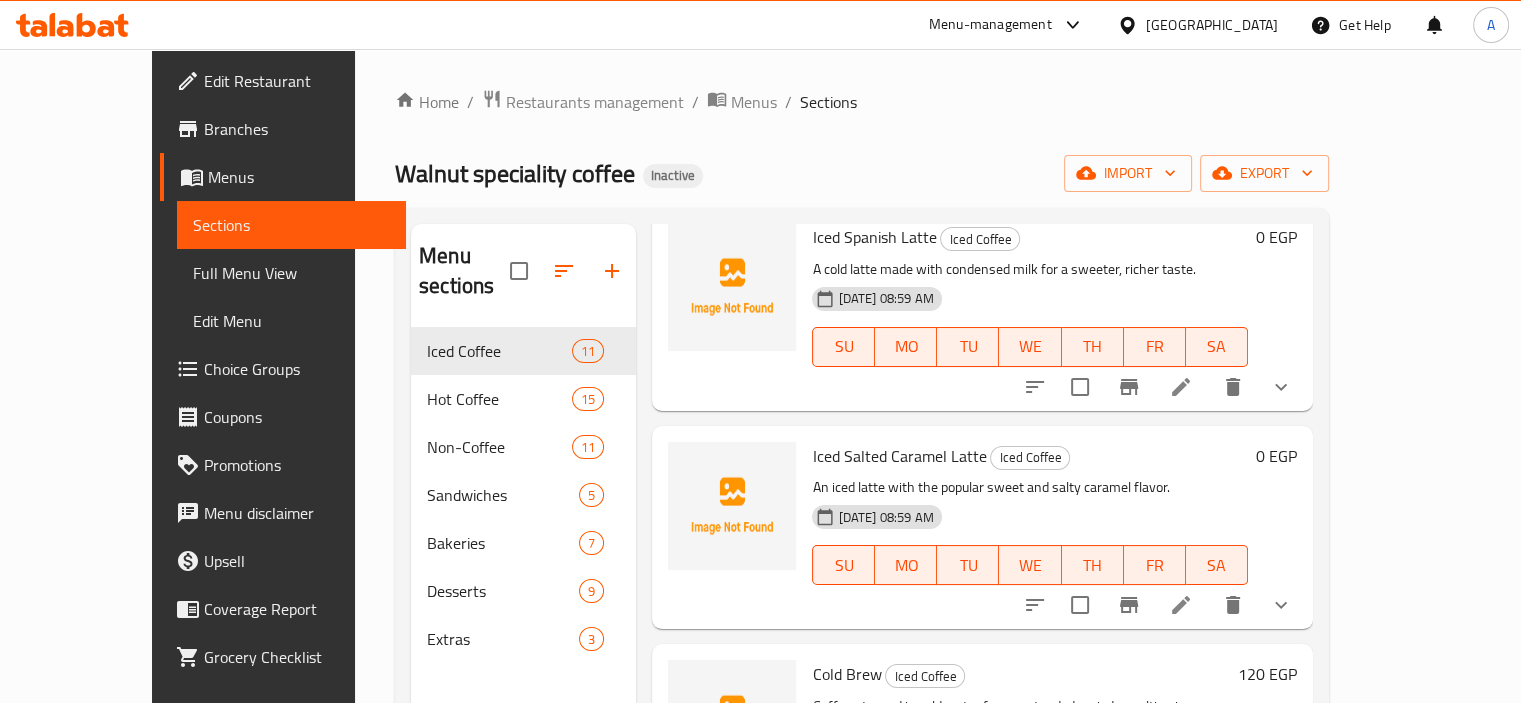 scroll, scrollTop: 1174, scrollLeft: 0, axis: vertical 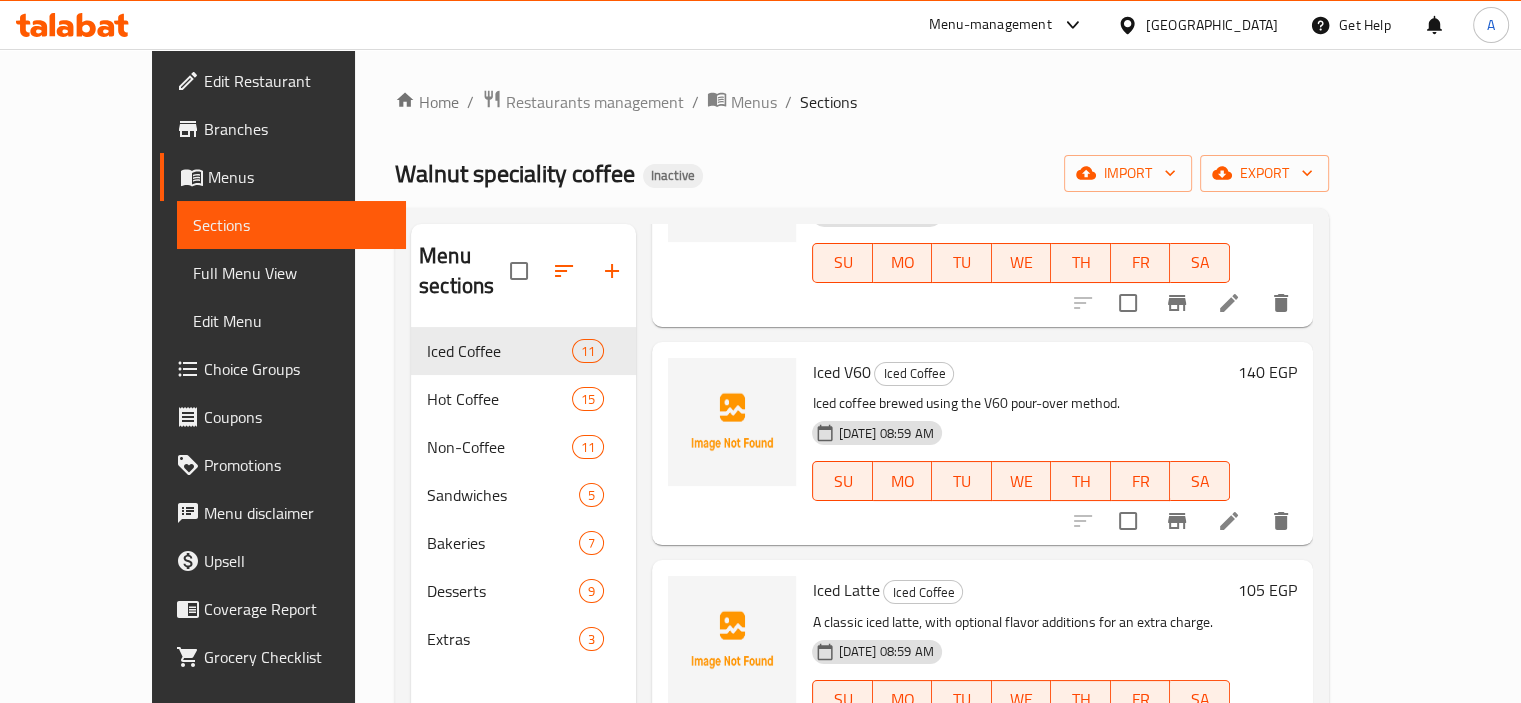 click on "105   EGP" at bounding box center (1267, 590) 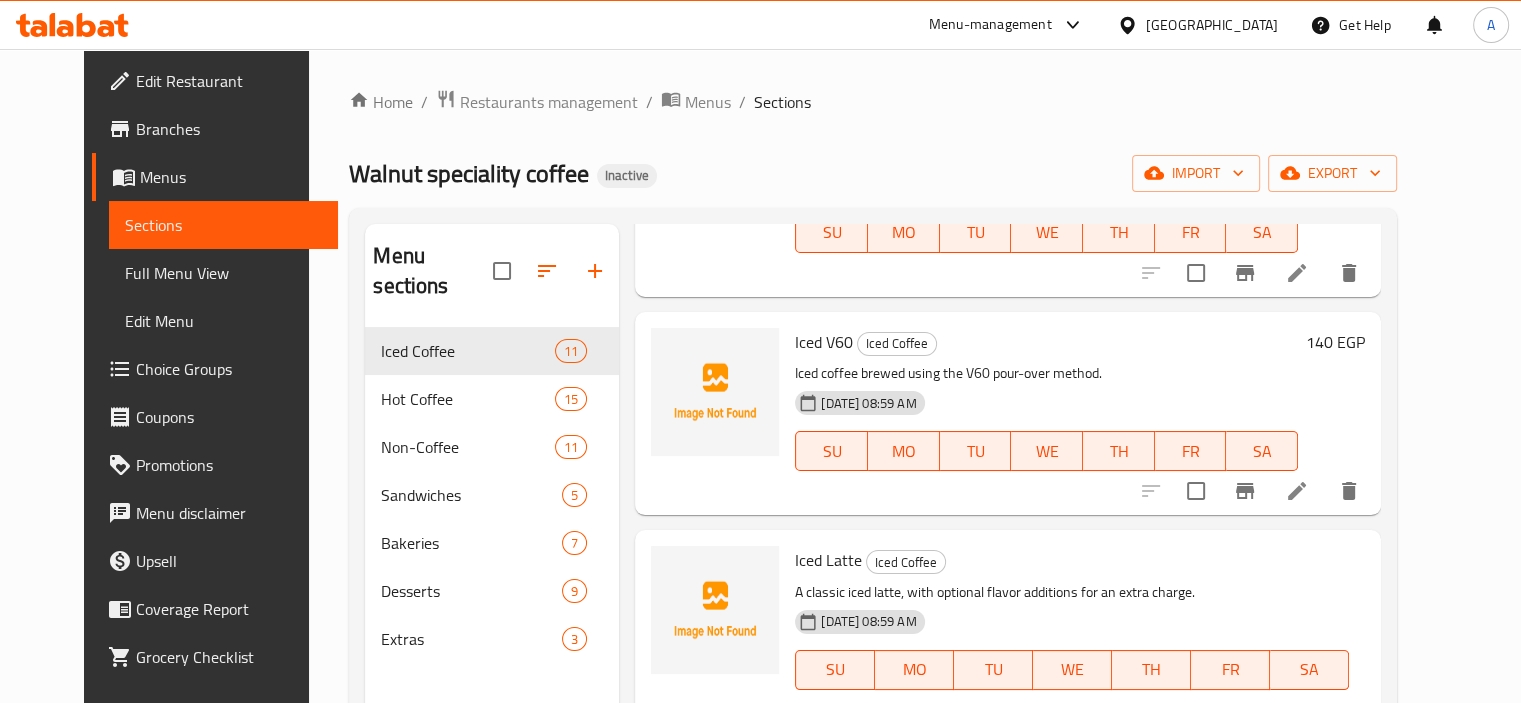 drag, startPoint x: 1235, startPoint y: 538, endPoint x: 920, endPoint y: 564, distance: 316.0712 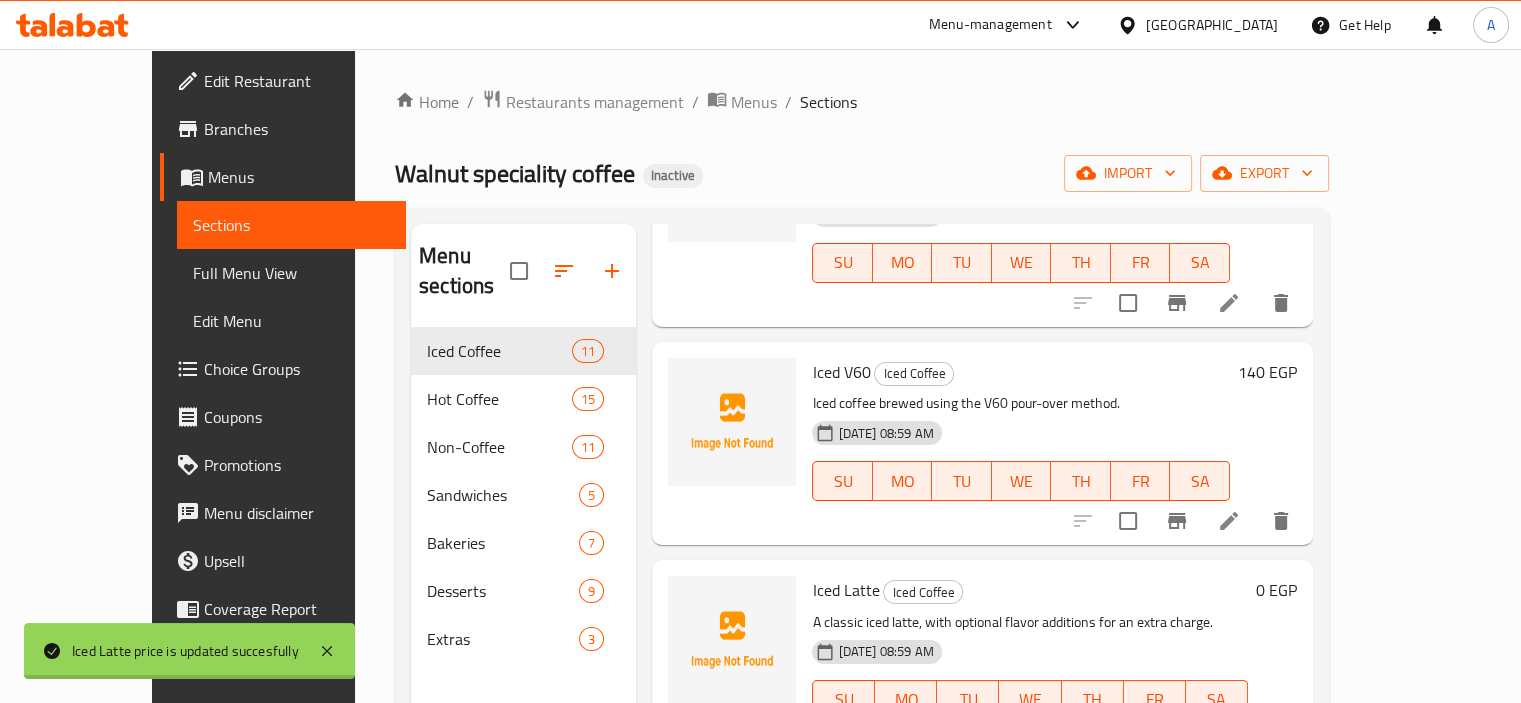 scroll, scrollTop: 280, scrollLeft: 0, axis: vertical 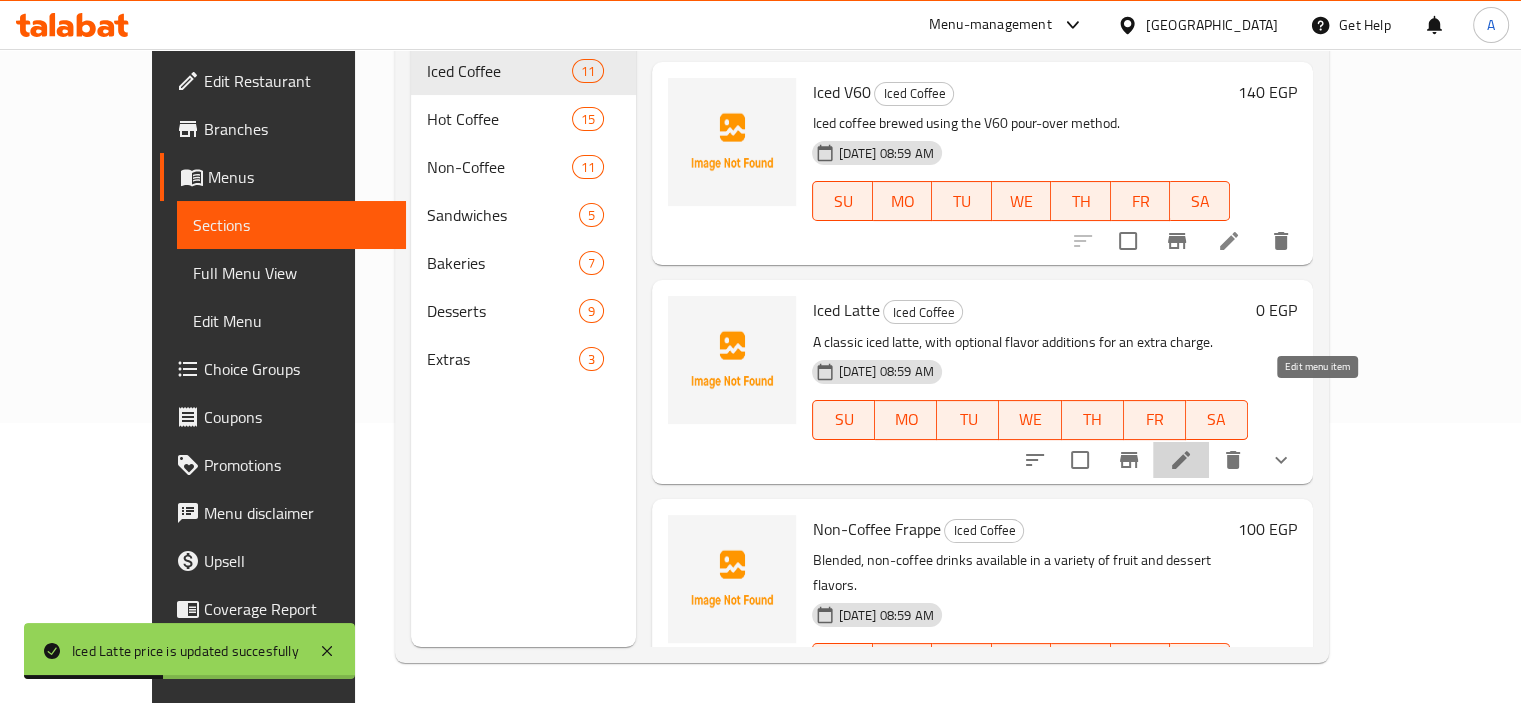 click 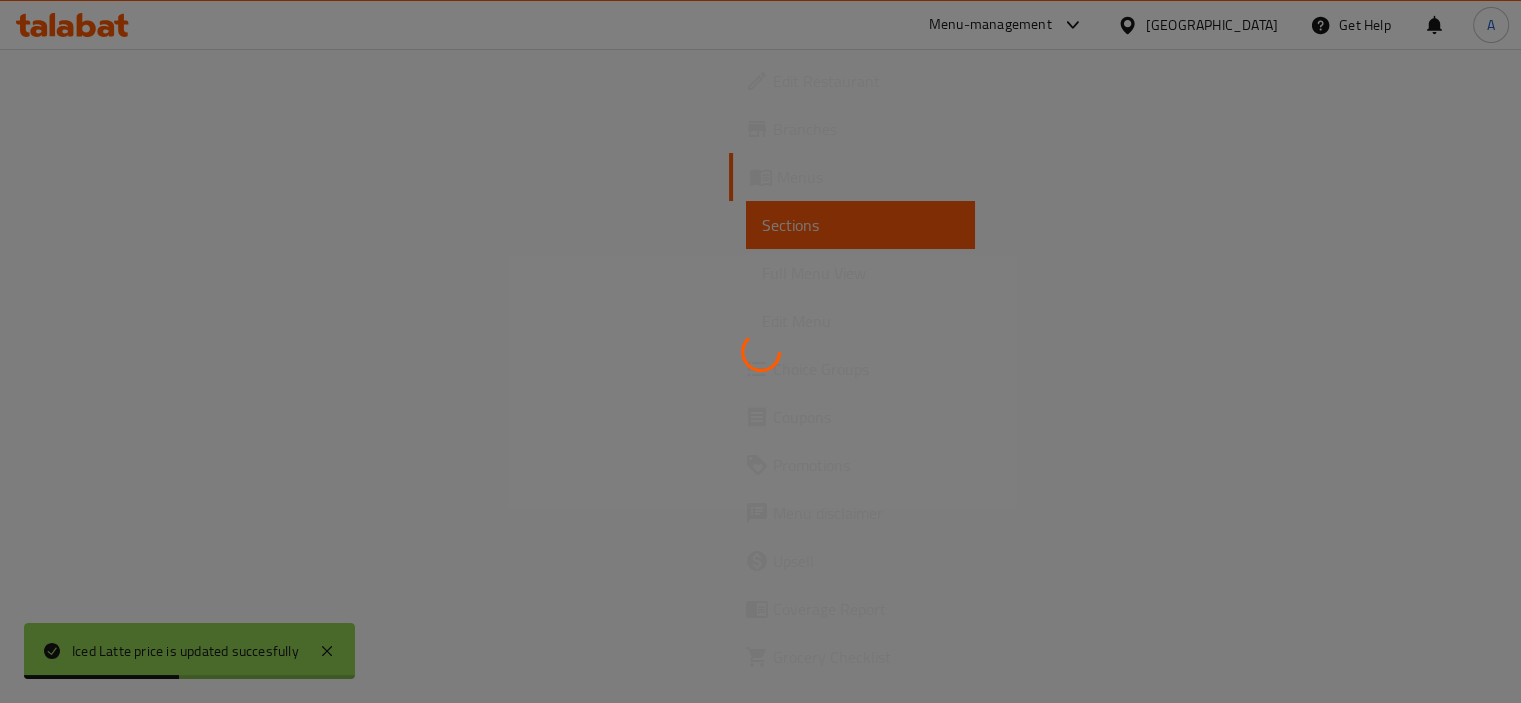 scroll, scrollTop: 0, scrollLeft: 0, axis: both 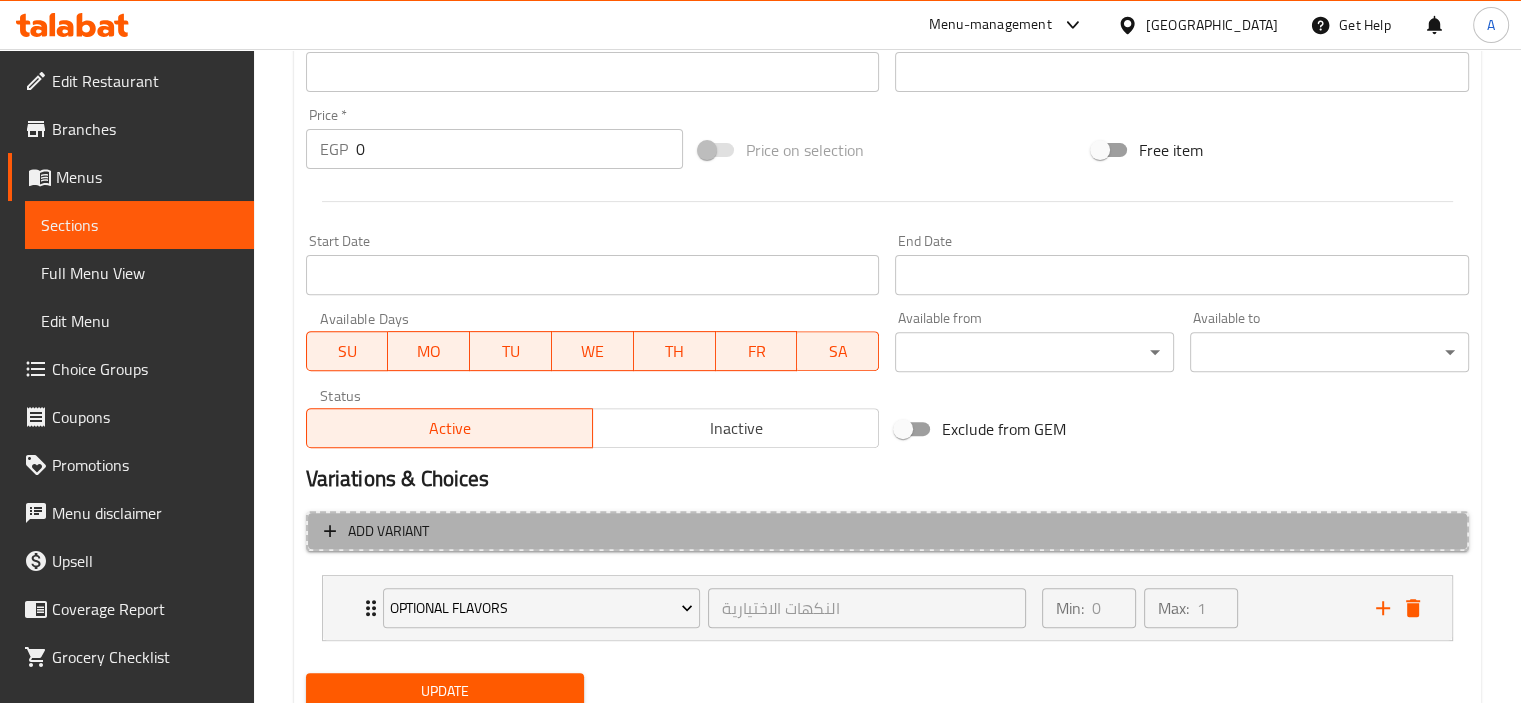 click on "Add variant" at bounding box center (887, 531) 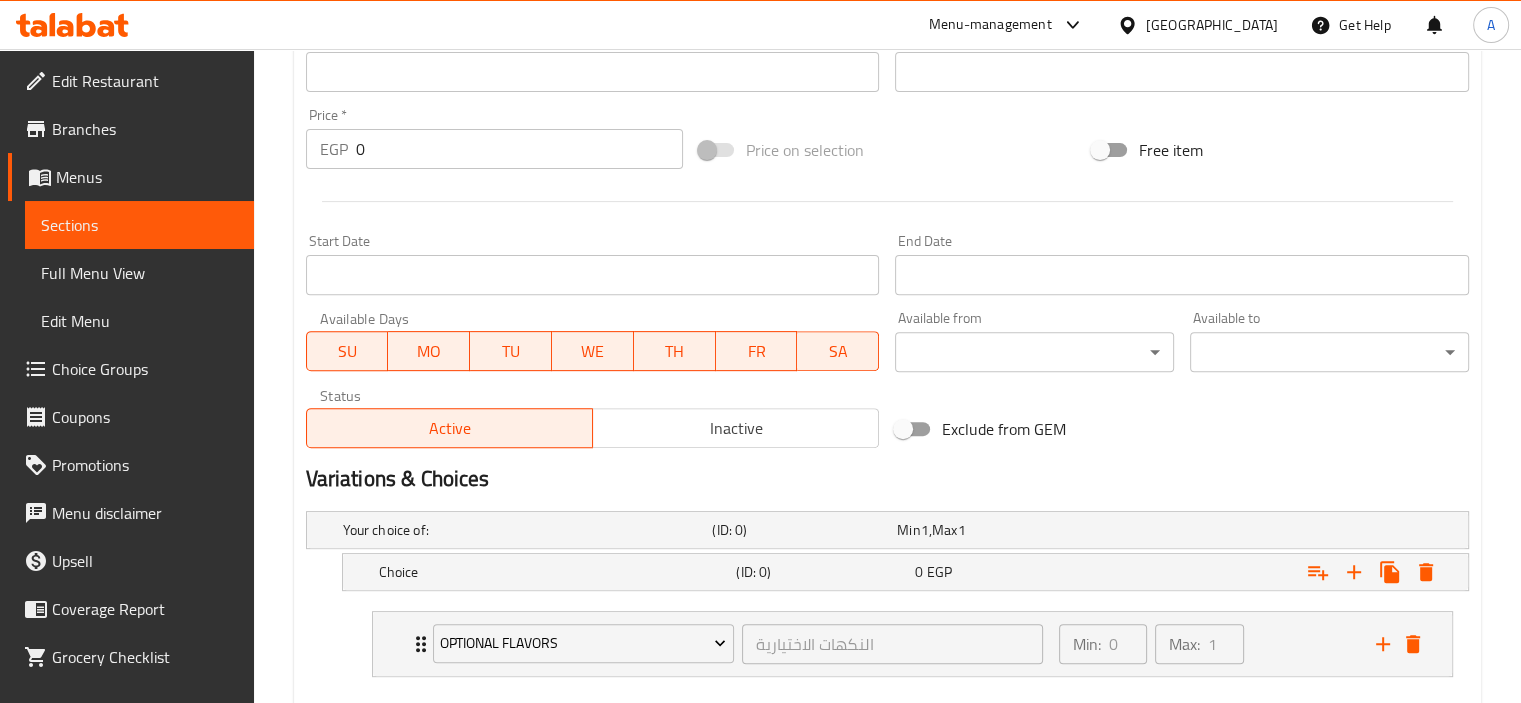 scroll, scrollTop: 777, scrollLeft: 0, axis: vertical 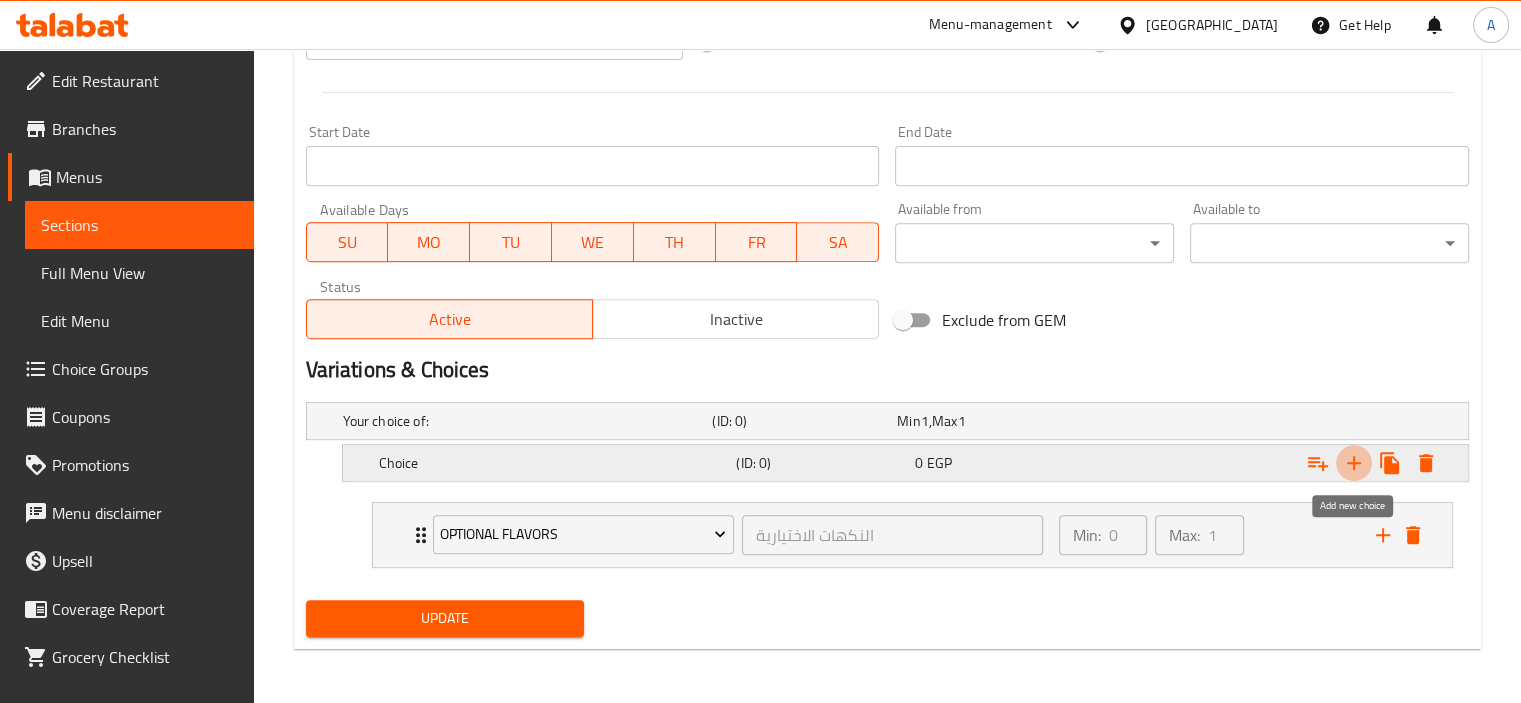 click 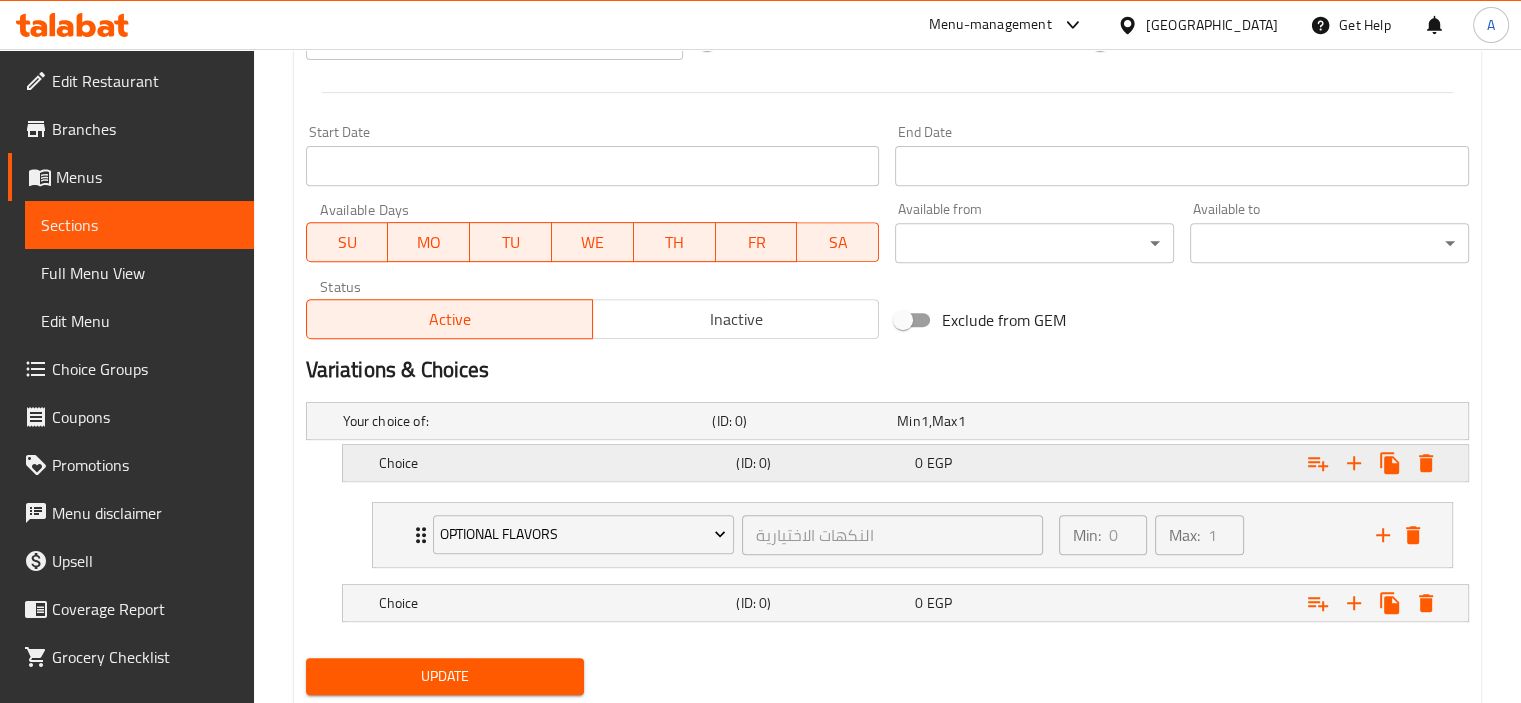 click on "Choice" at bounding box center [524, 421] 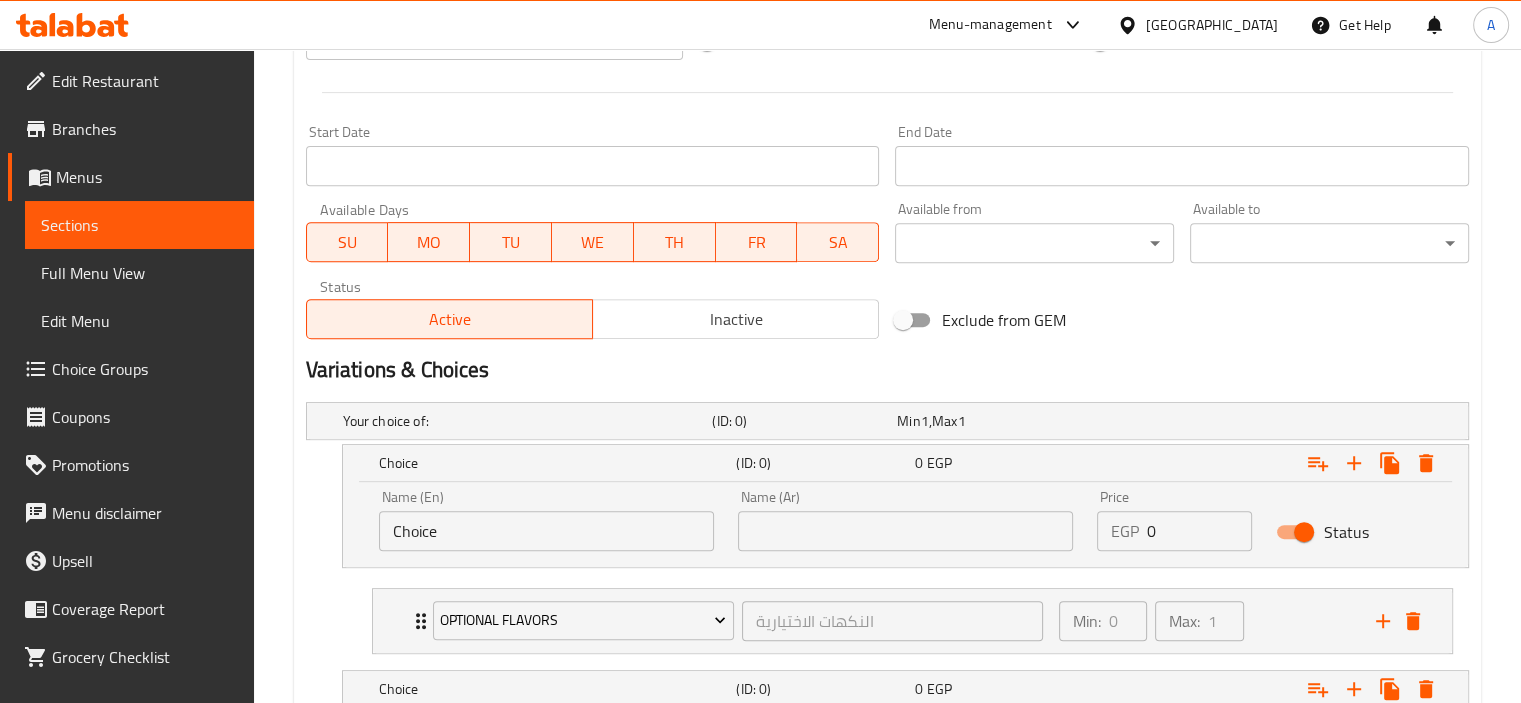 click on "Choice" at bounding box center (546, 531) 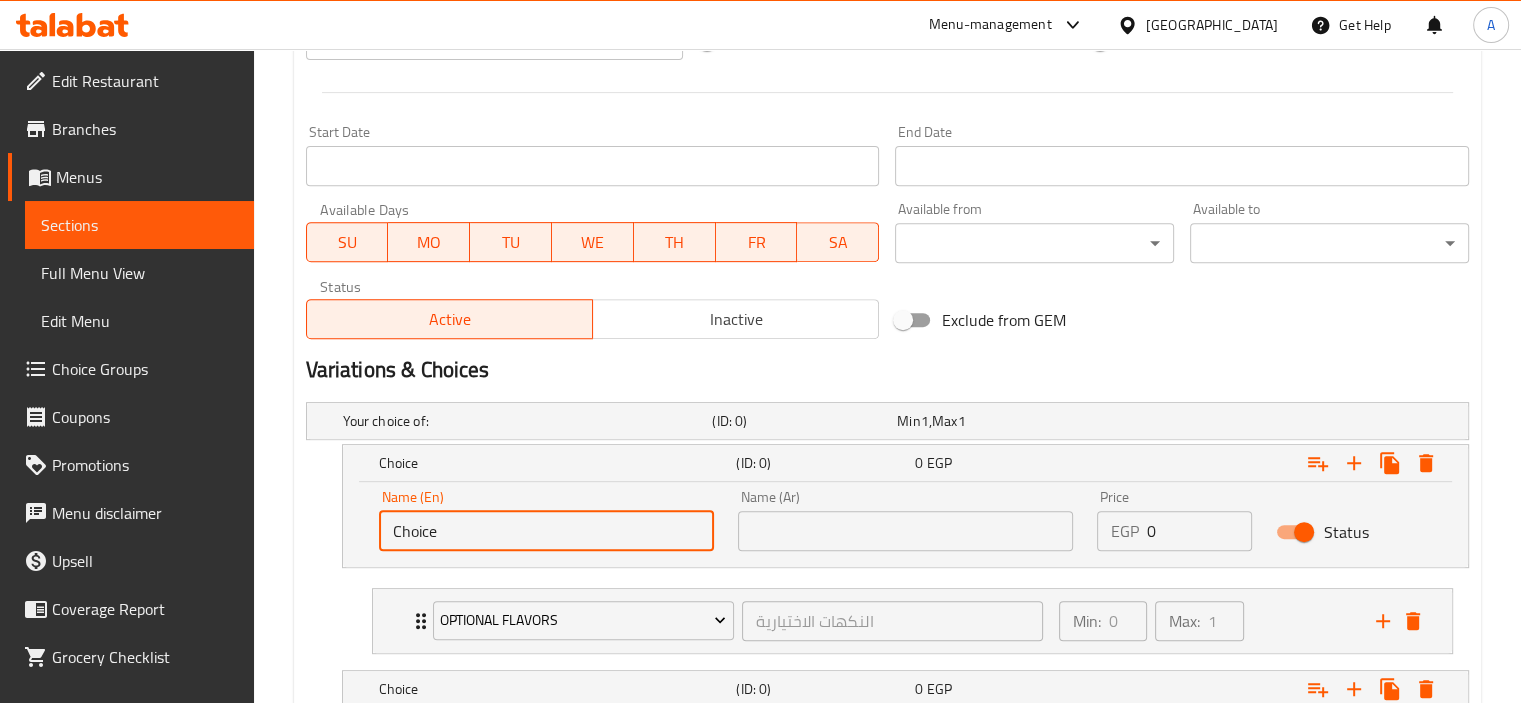 click on "Choice" at bounding box center [546, 531] 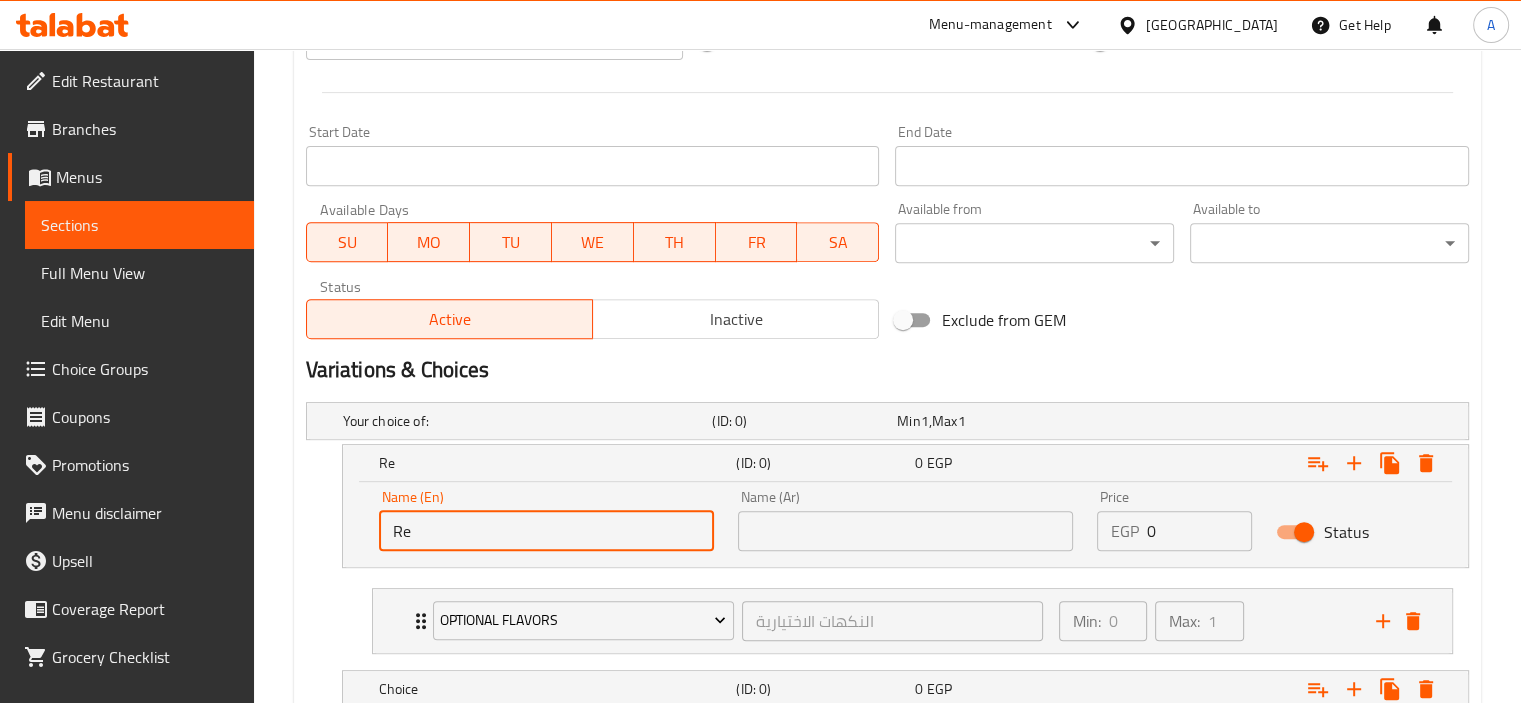 type on "Regular" 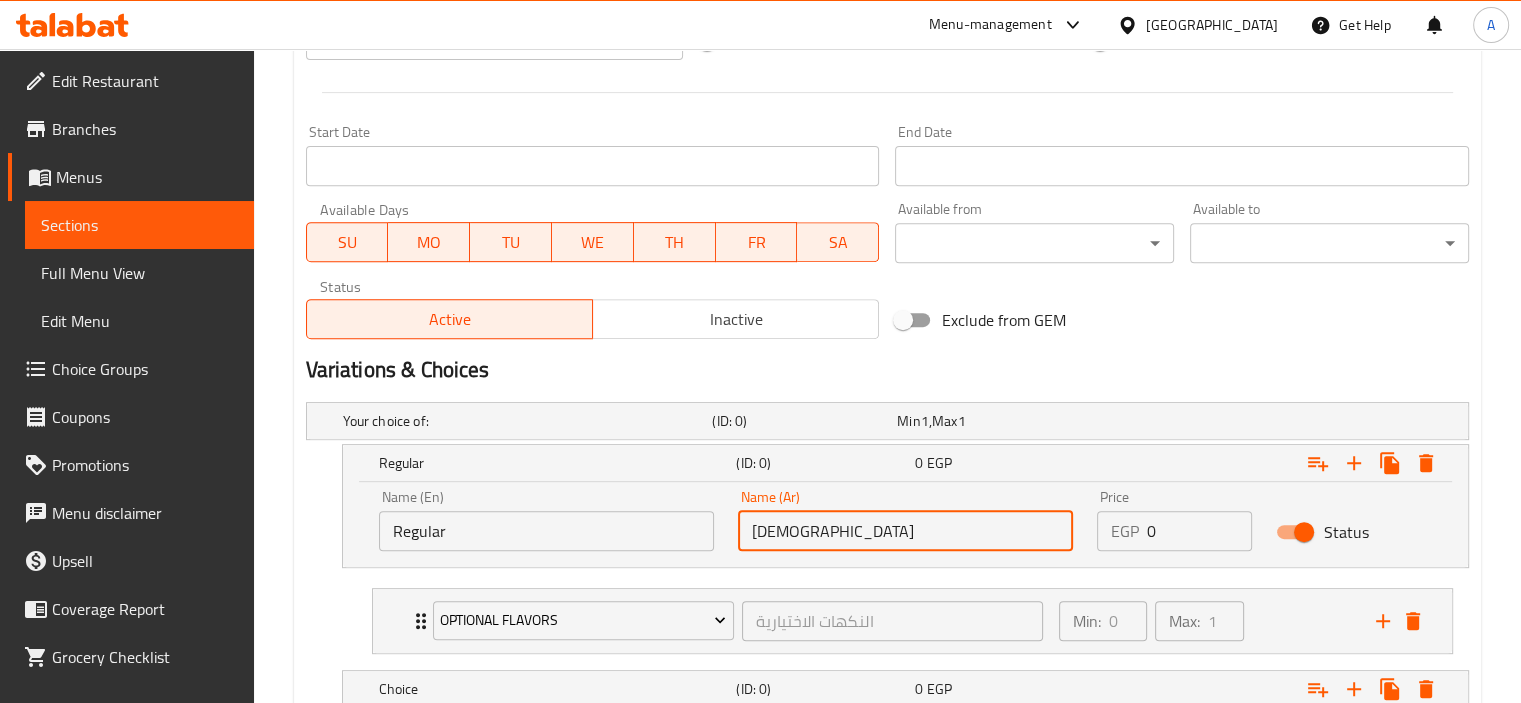 type on "عادي" 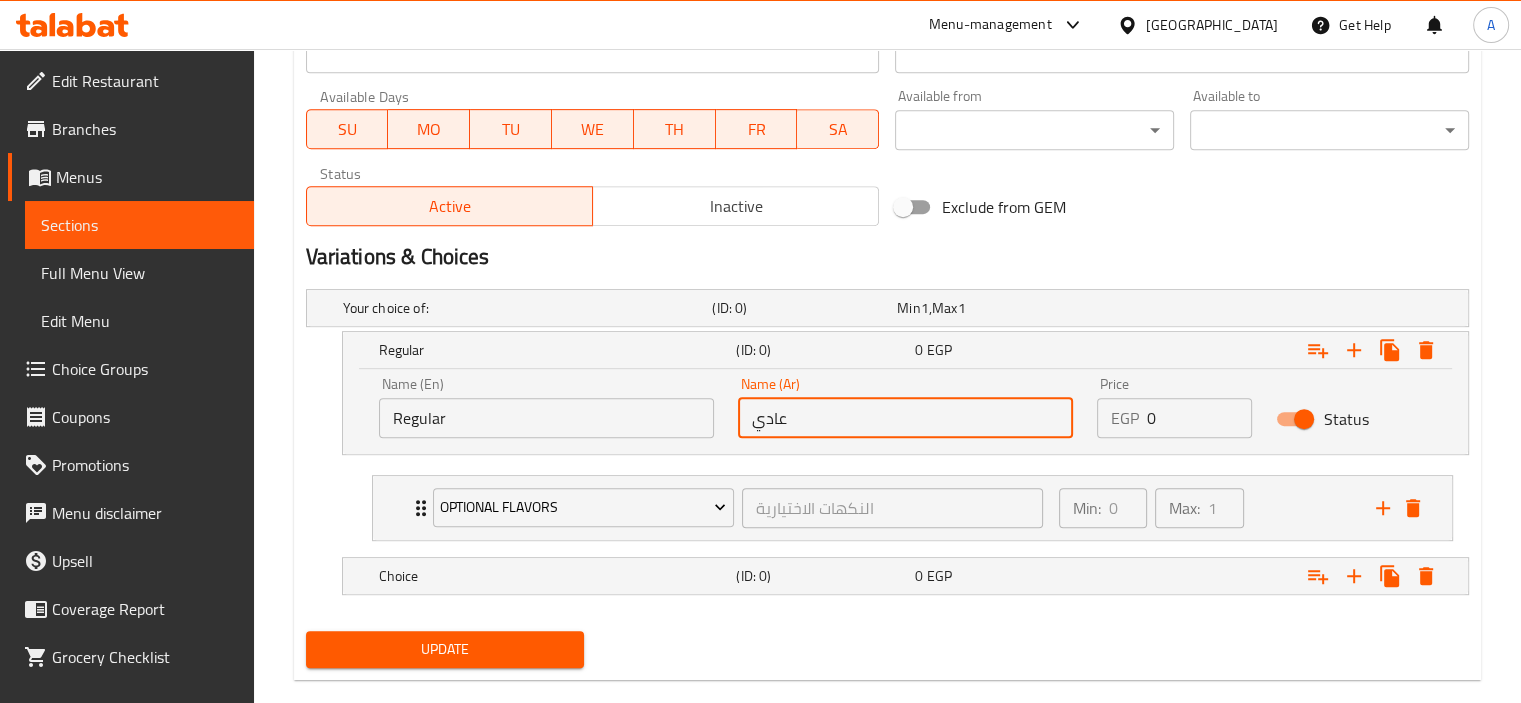 scroll, scrollTop: 921, scrollLeft: 0, axis: vertical 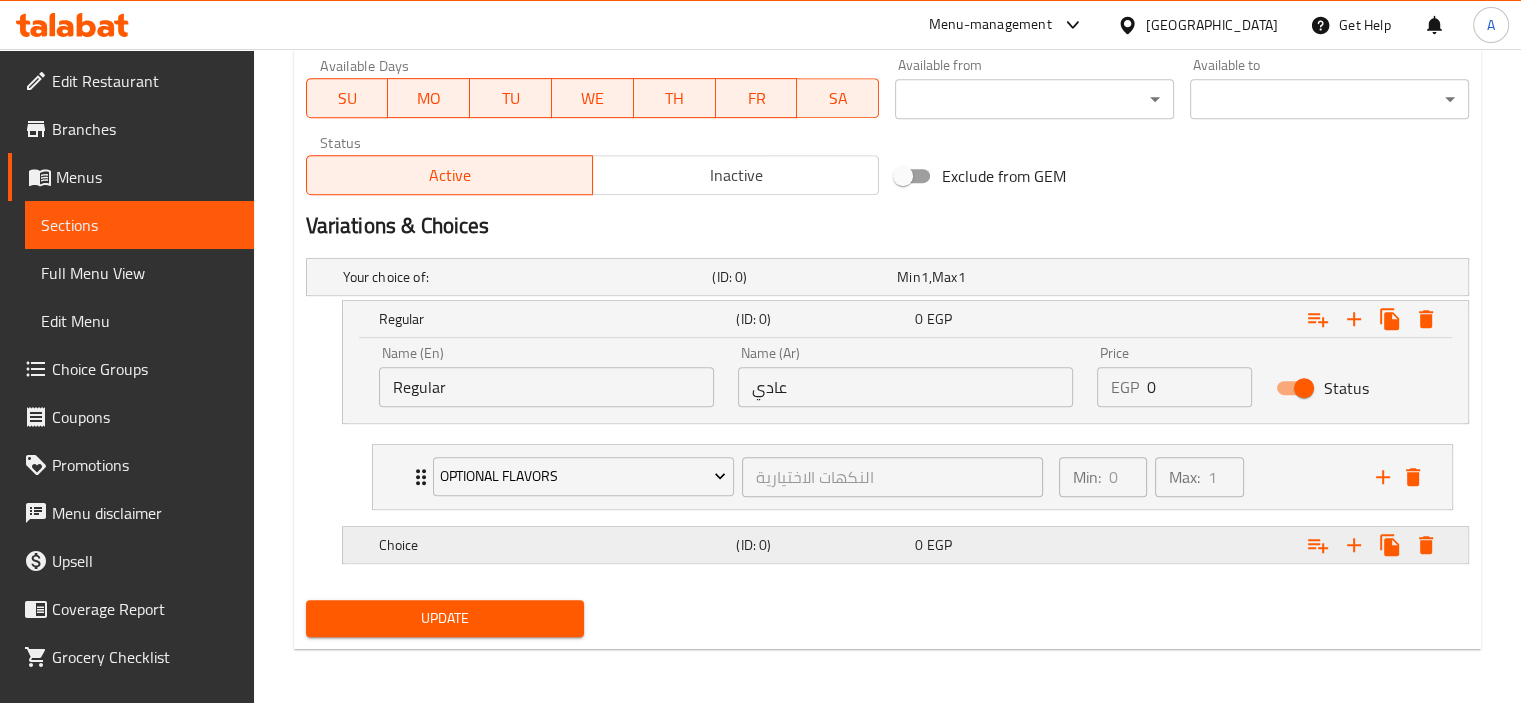 click on "Choice" at bounding box center [524, 277] 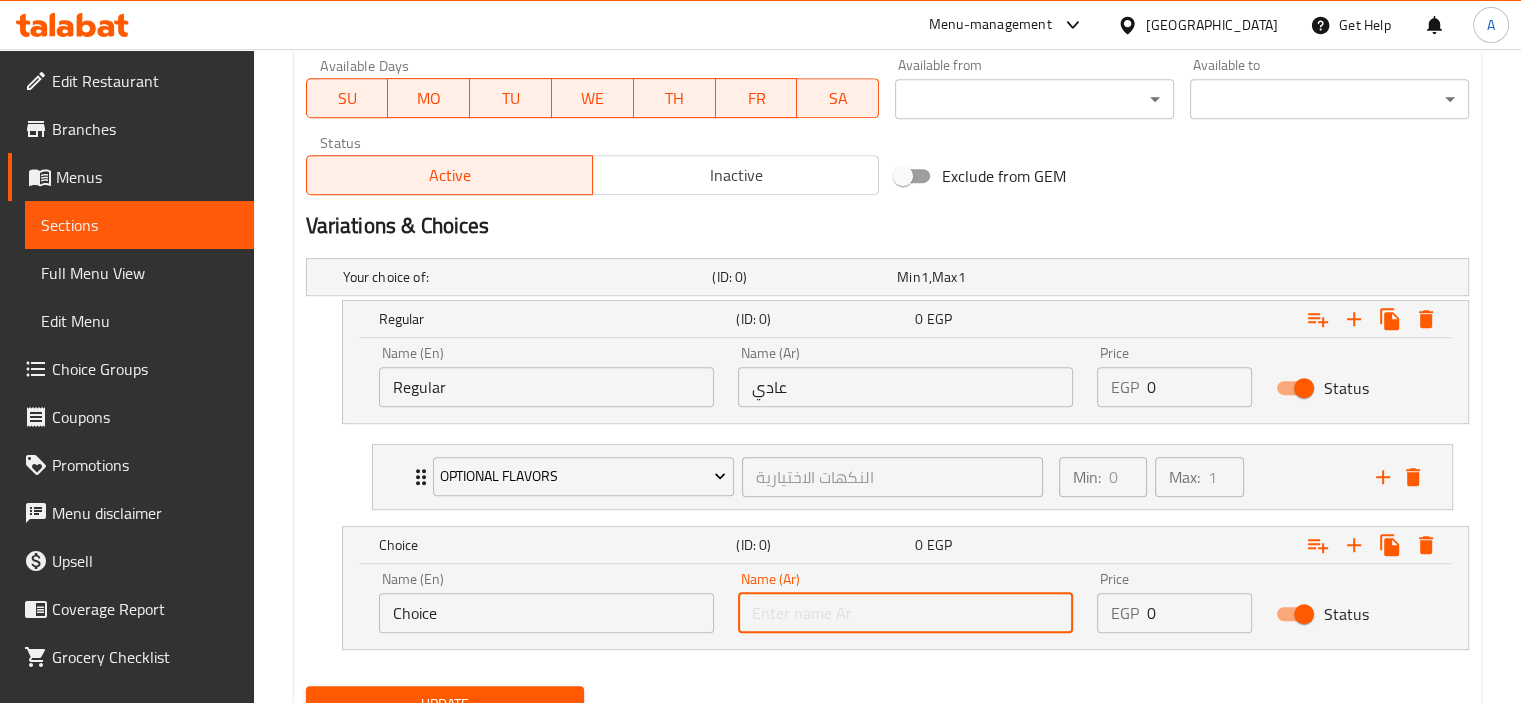 click at bounding box center (905, 613) 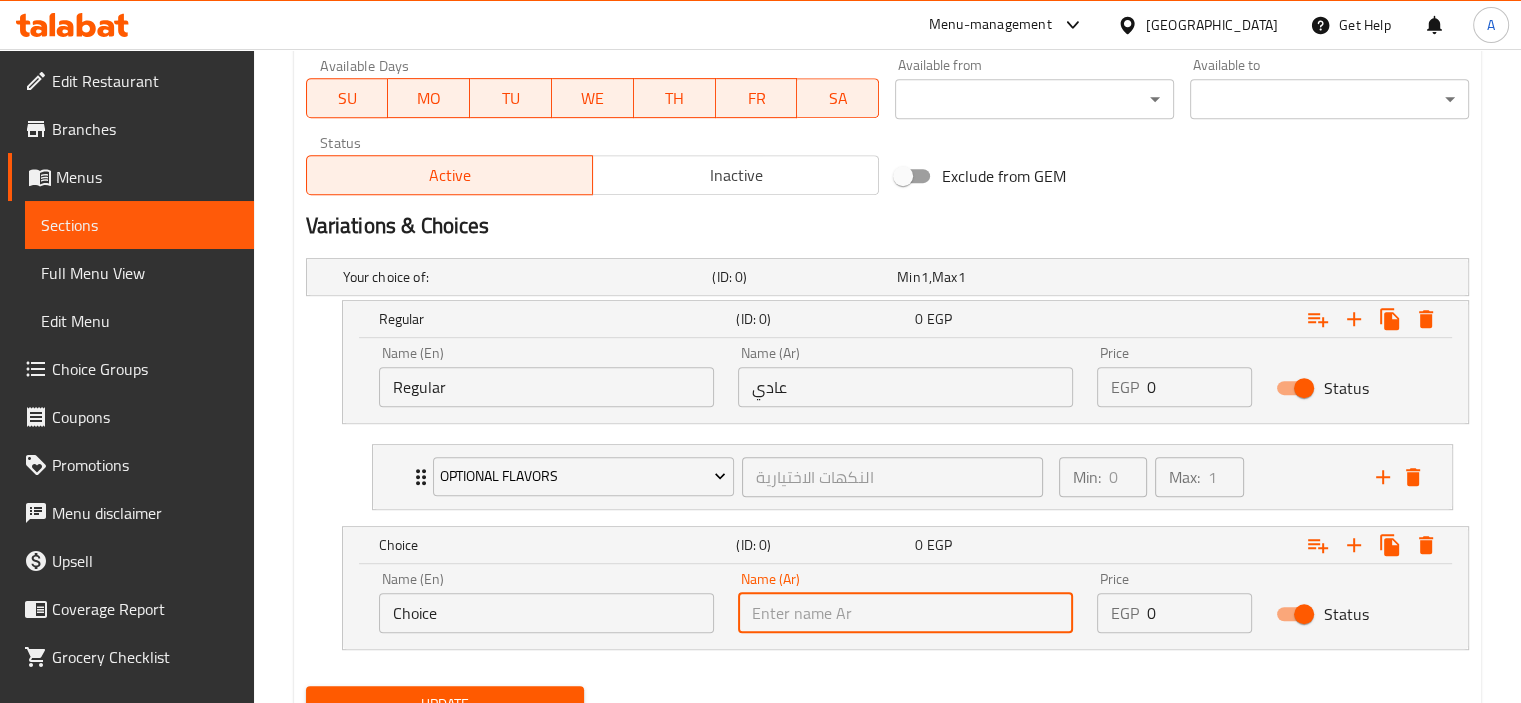 type on "كبير" 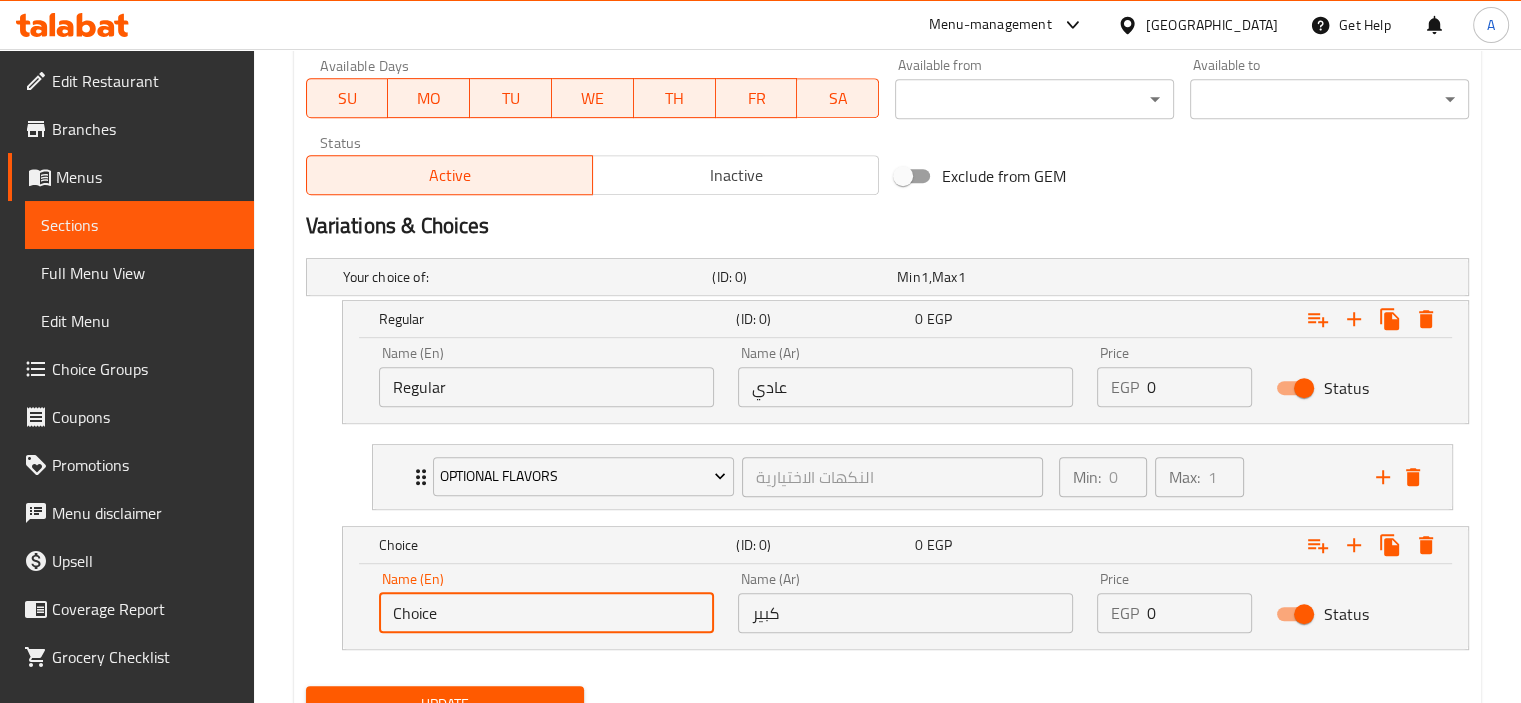 click on "Choice" at bounding box center [546, 613] 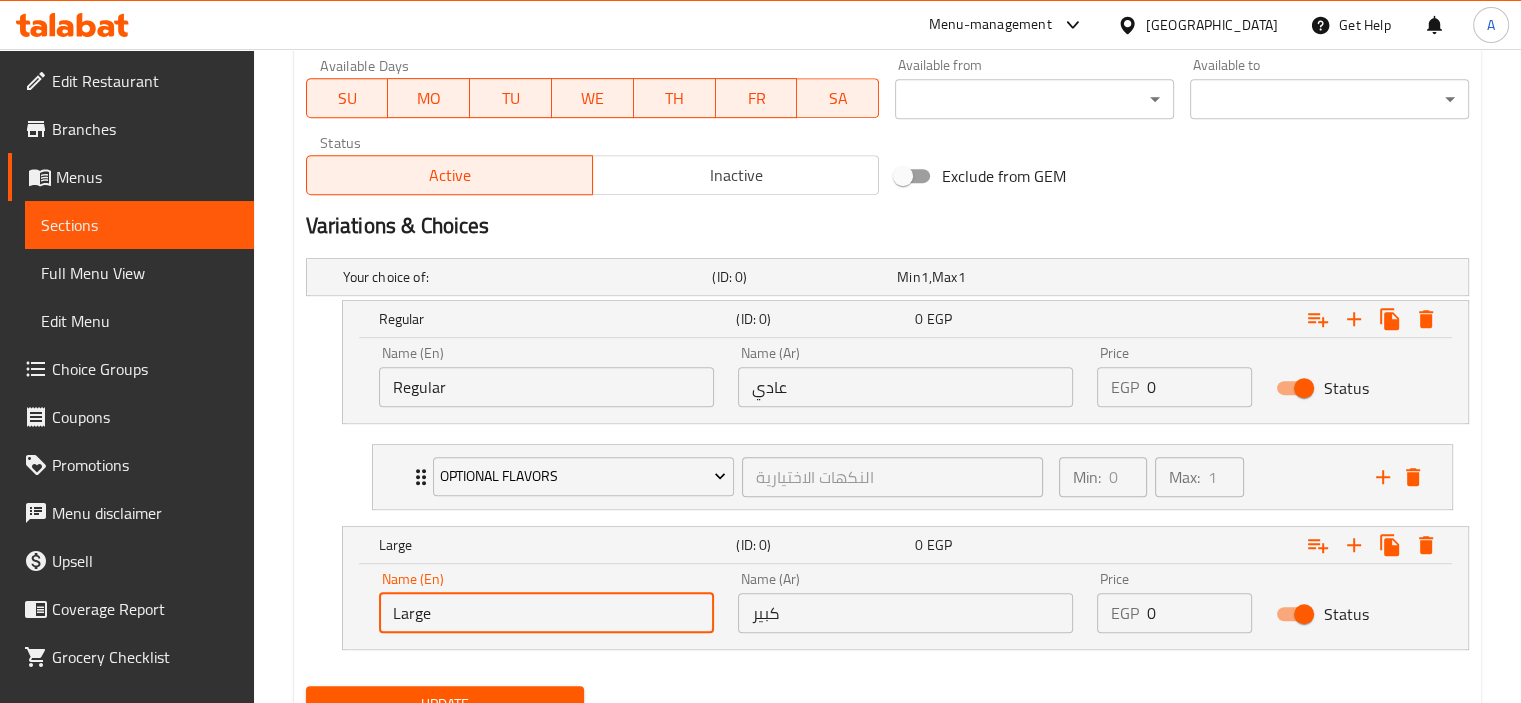 type on "Large" 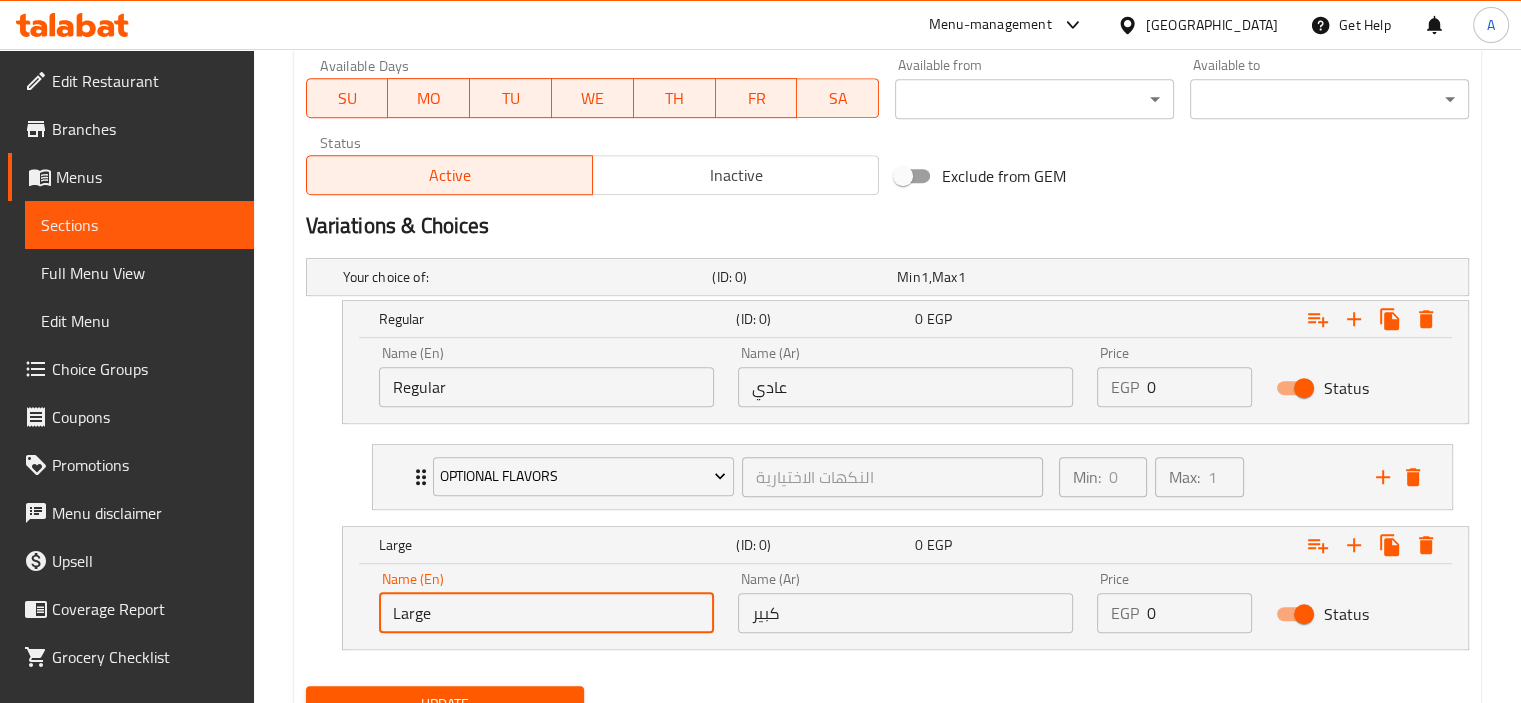 click on "0" at bounding box center (1200, 387) 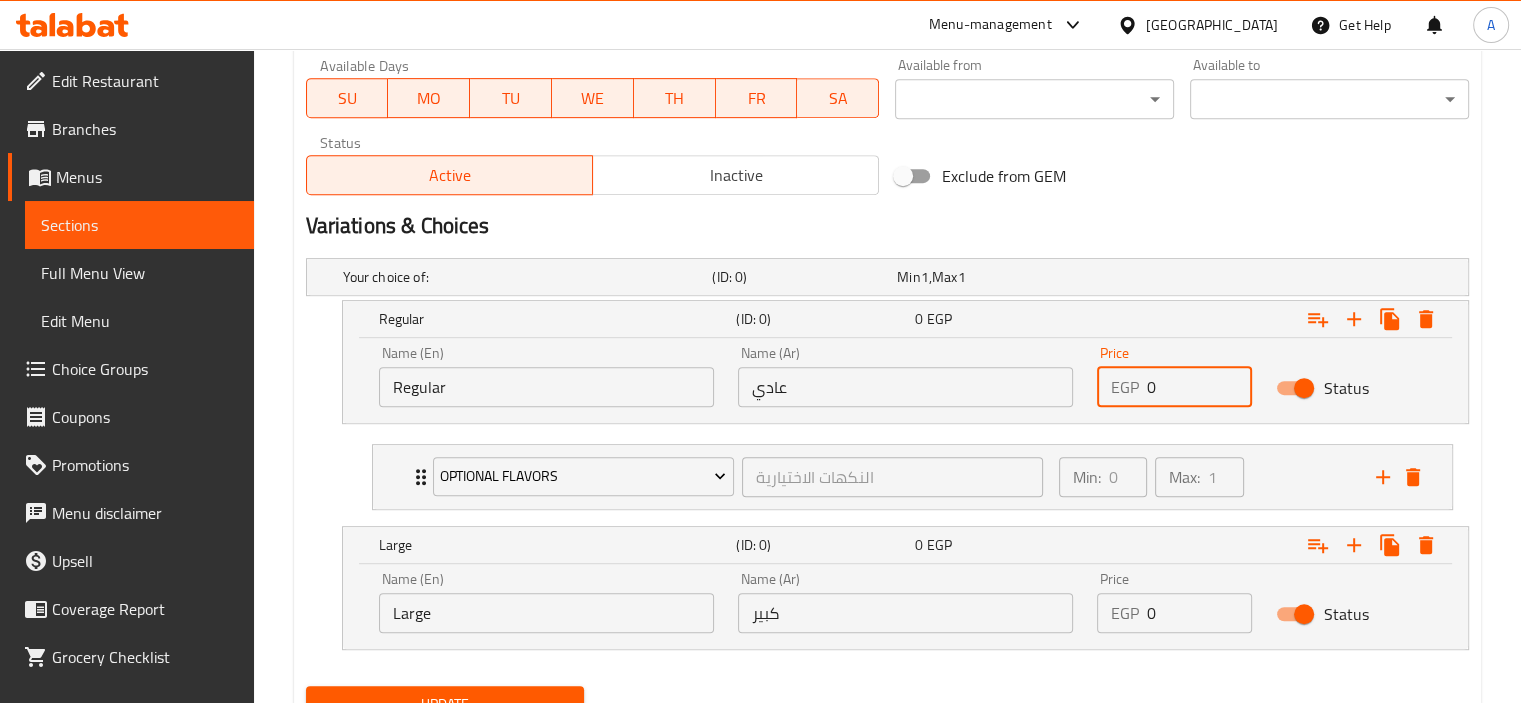 click on "0" at bounding box center [1200, 387] 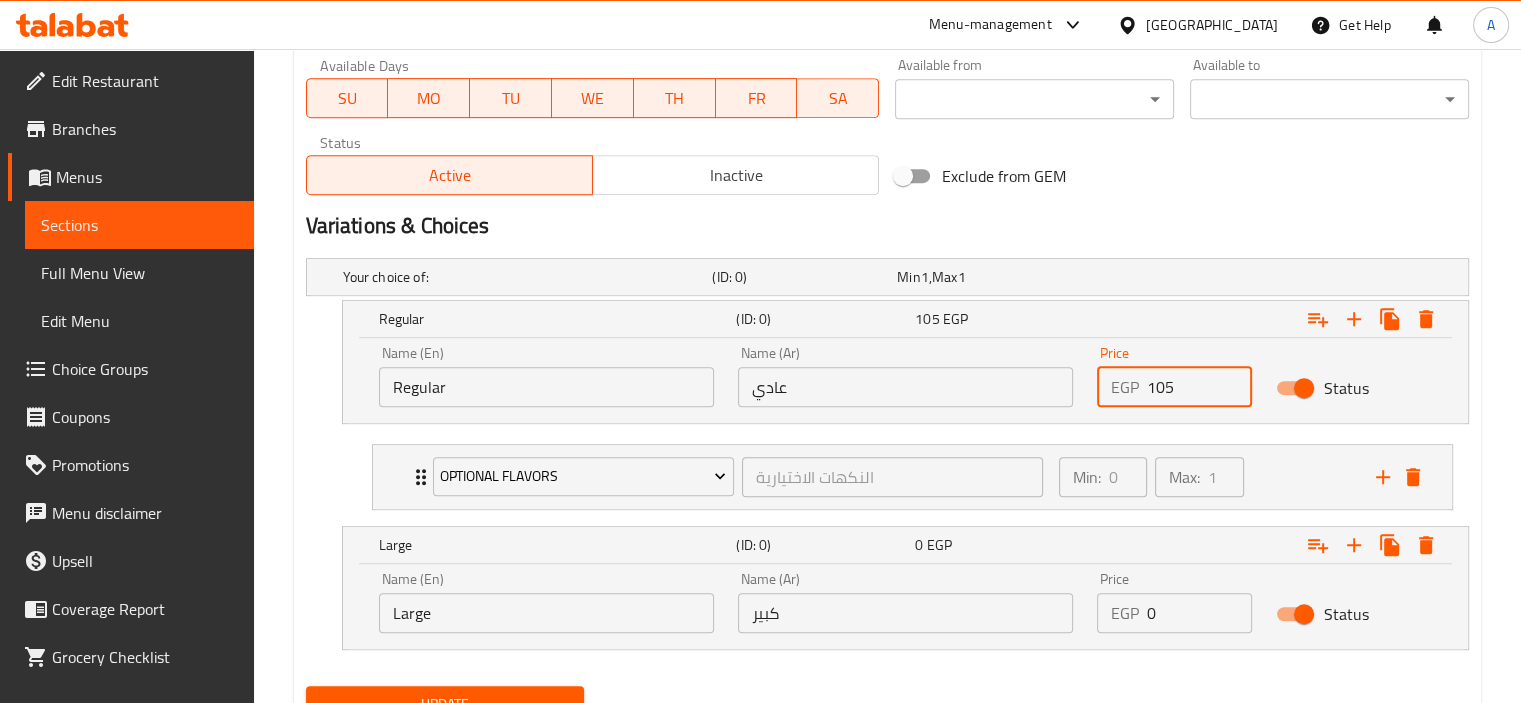 type on "105" 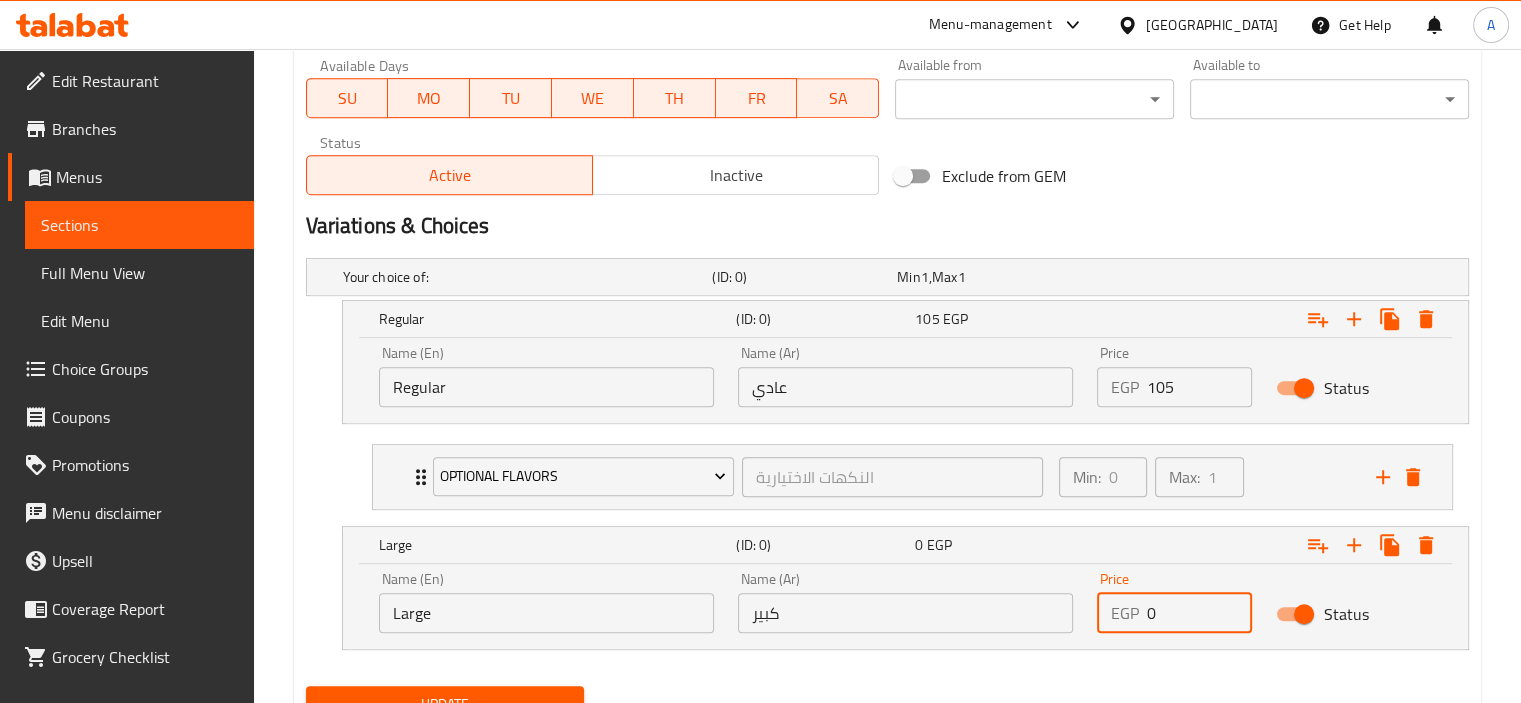 click on "0" at bounding box center (1200, 613) 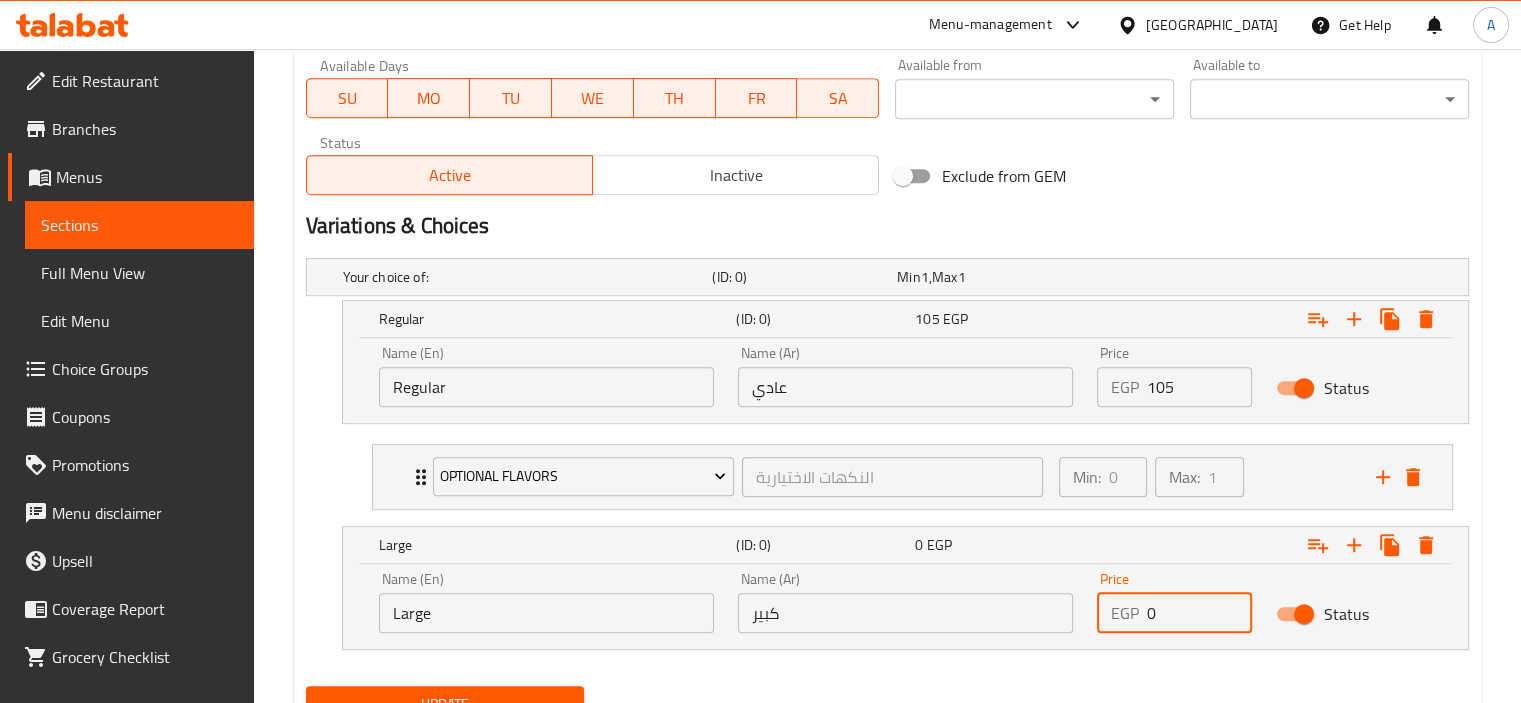 click on "0" at bounding box center (1200, 613) 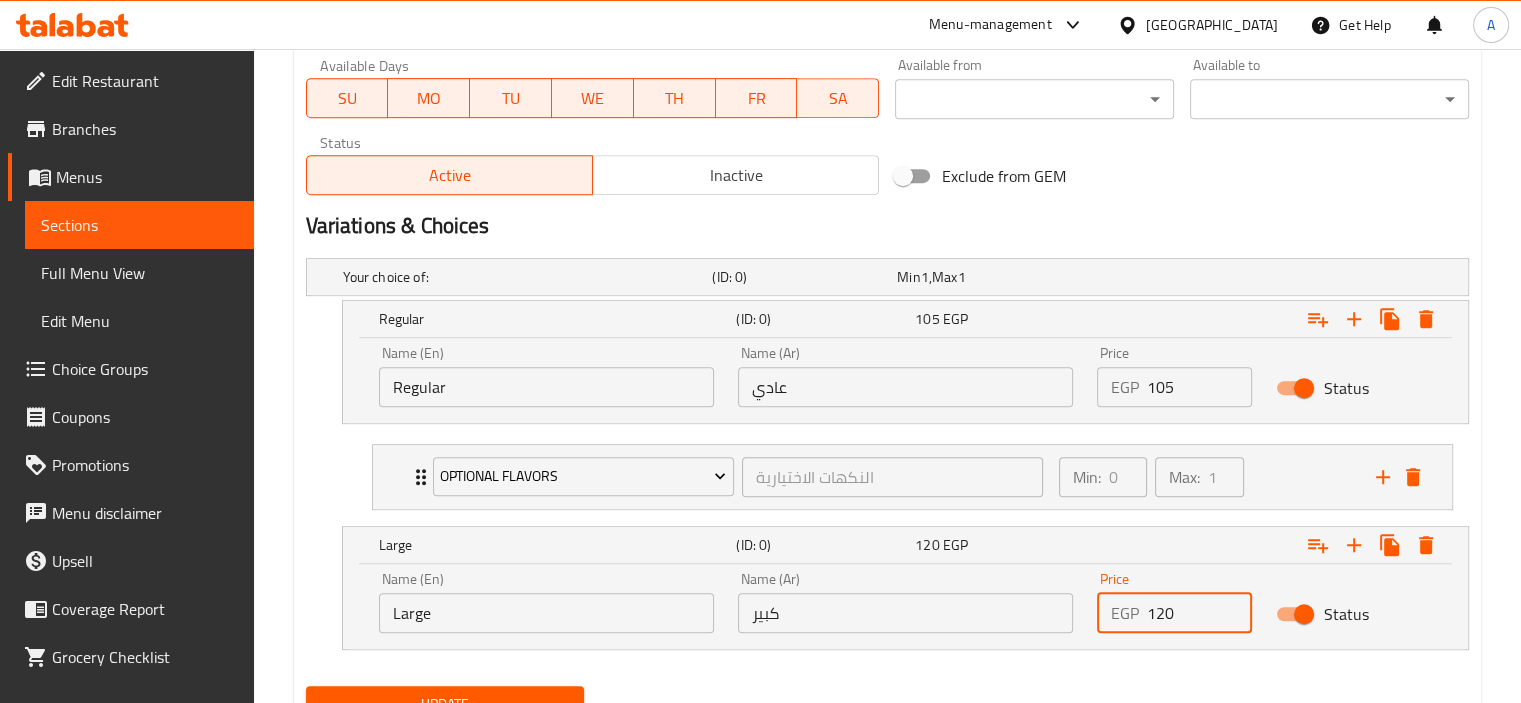 type on "120" 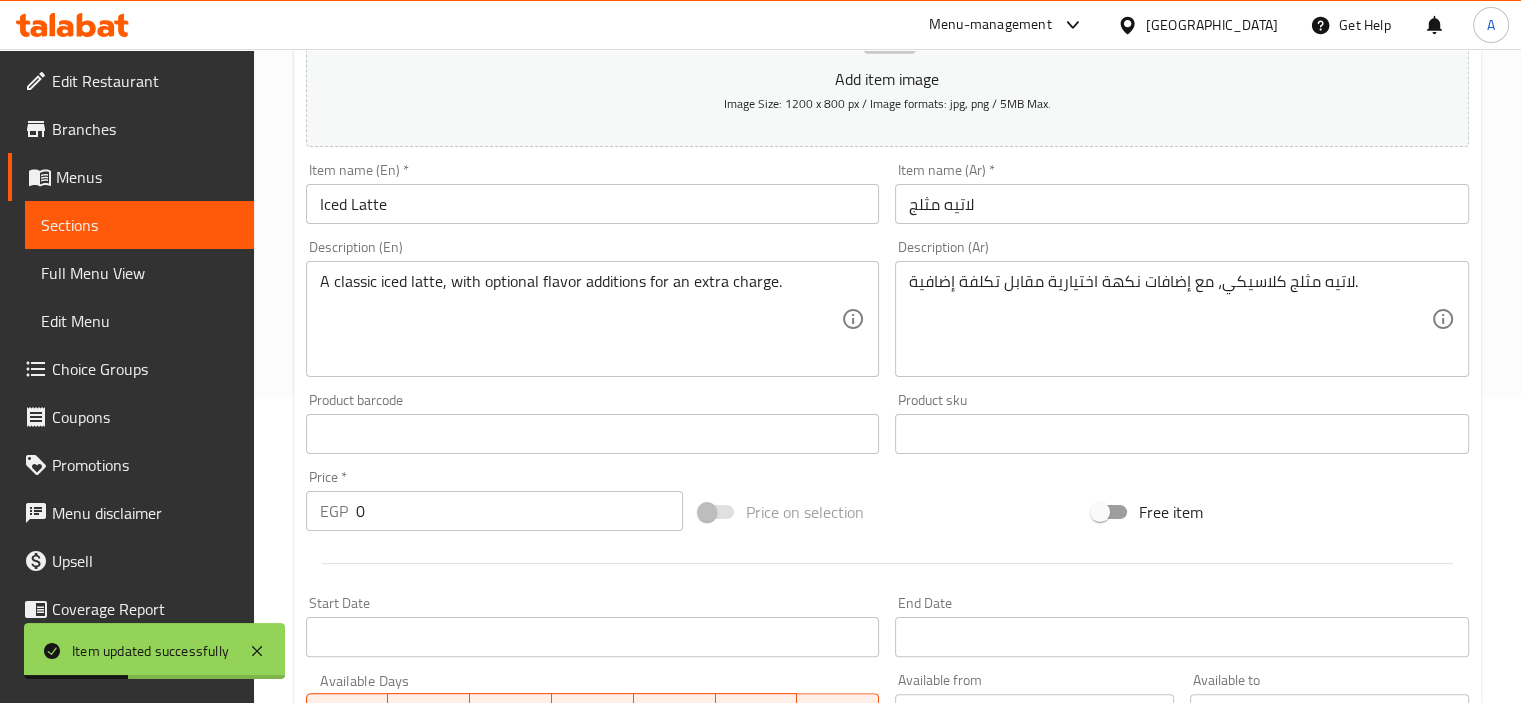 scroll, scrollTop: 13, scrollLeft: 0, axis: vertical 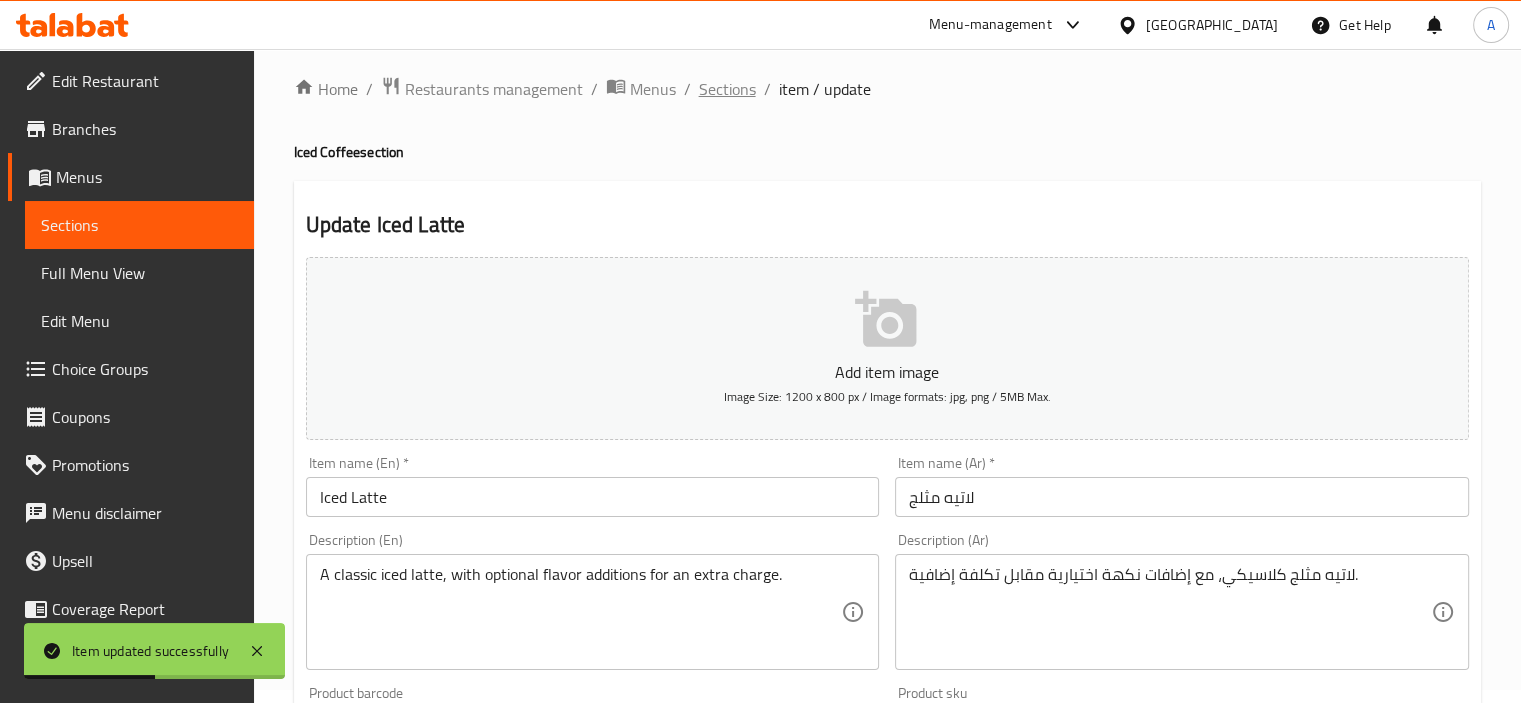 click on "Sections" at bounding box center (727, 89) 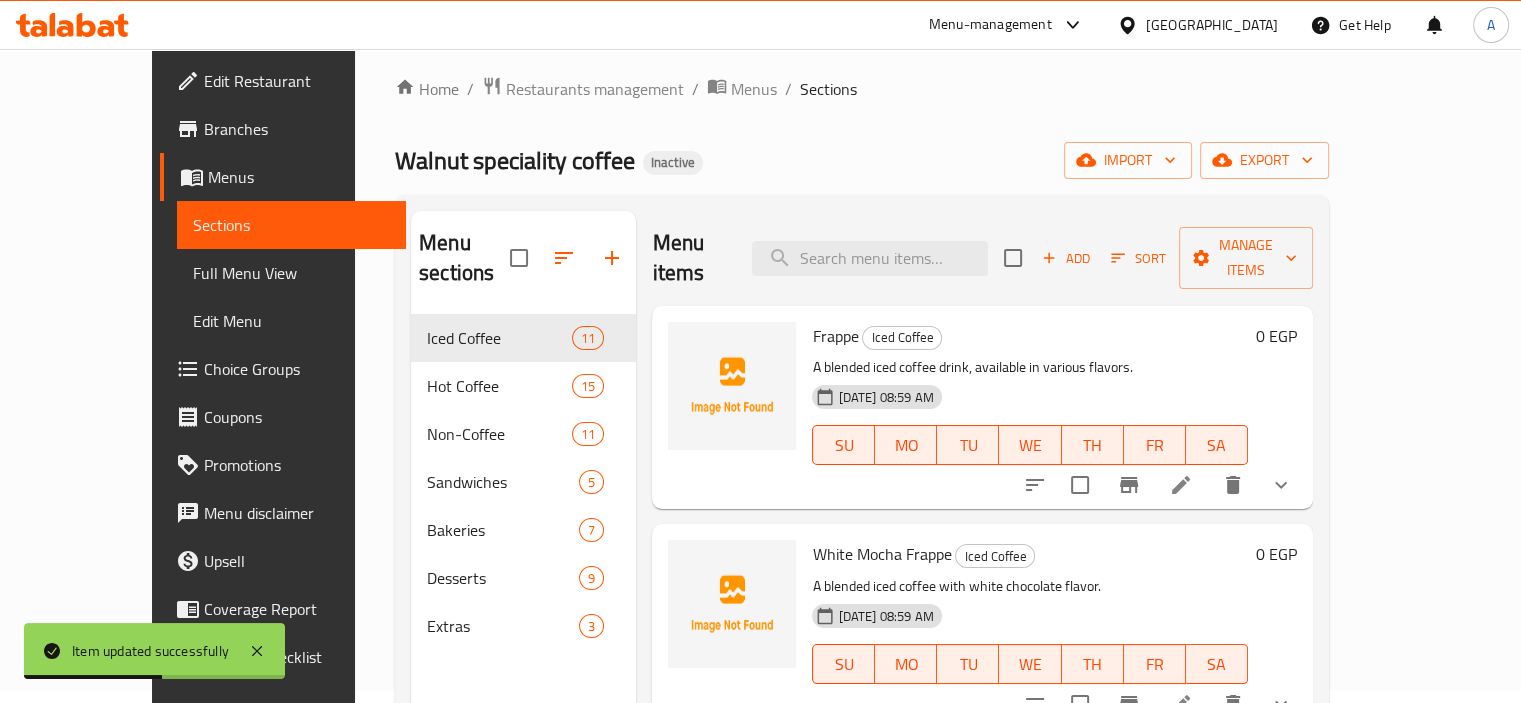 click on "Sections" at bounding box center [828, 89] 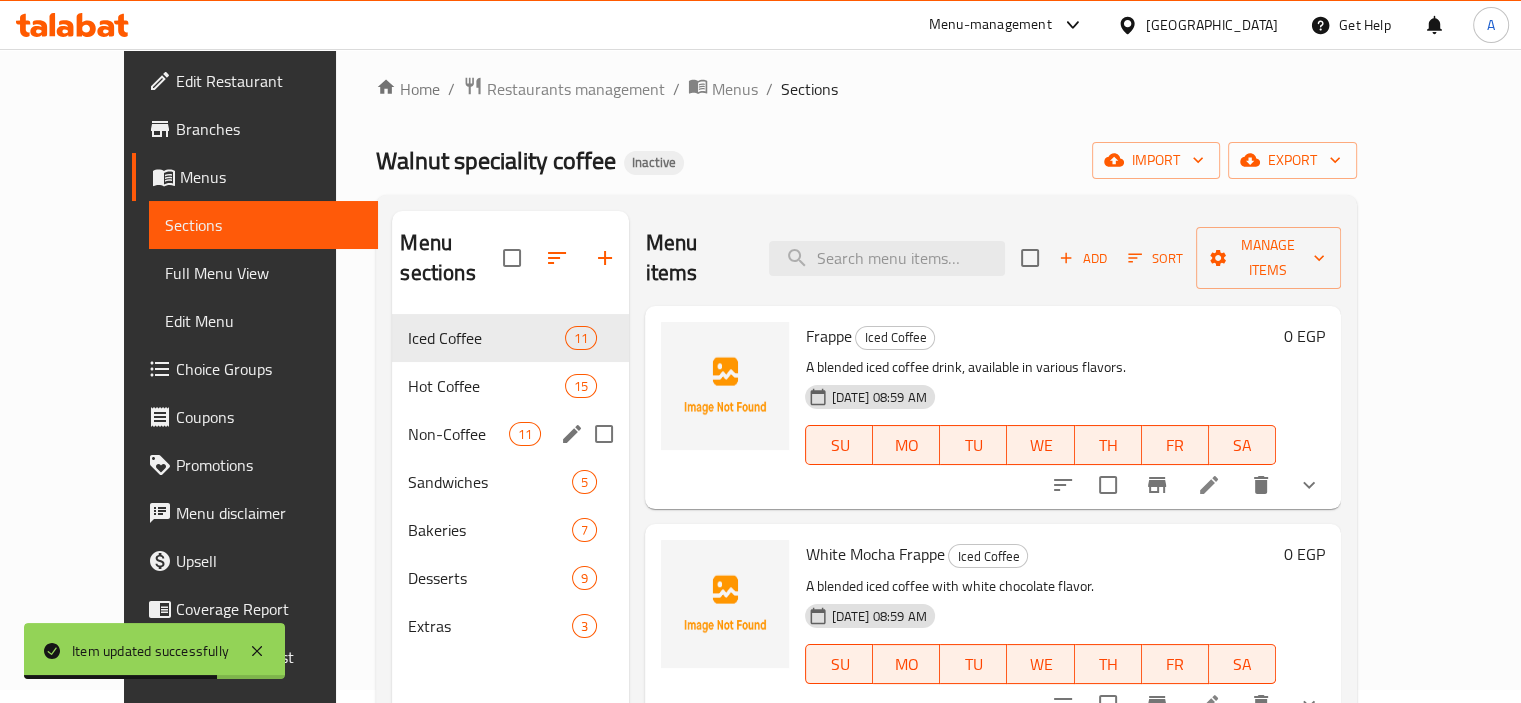 click on "Non-Coffee" at bounding box center (458, 434) 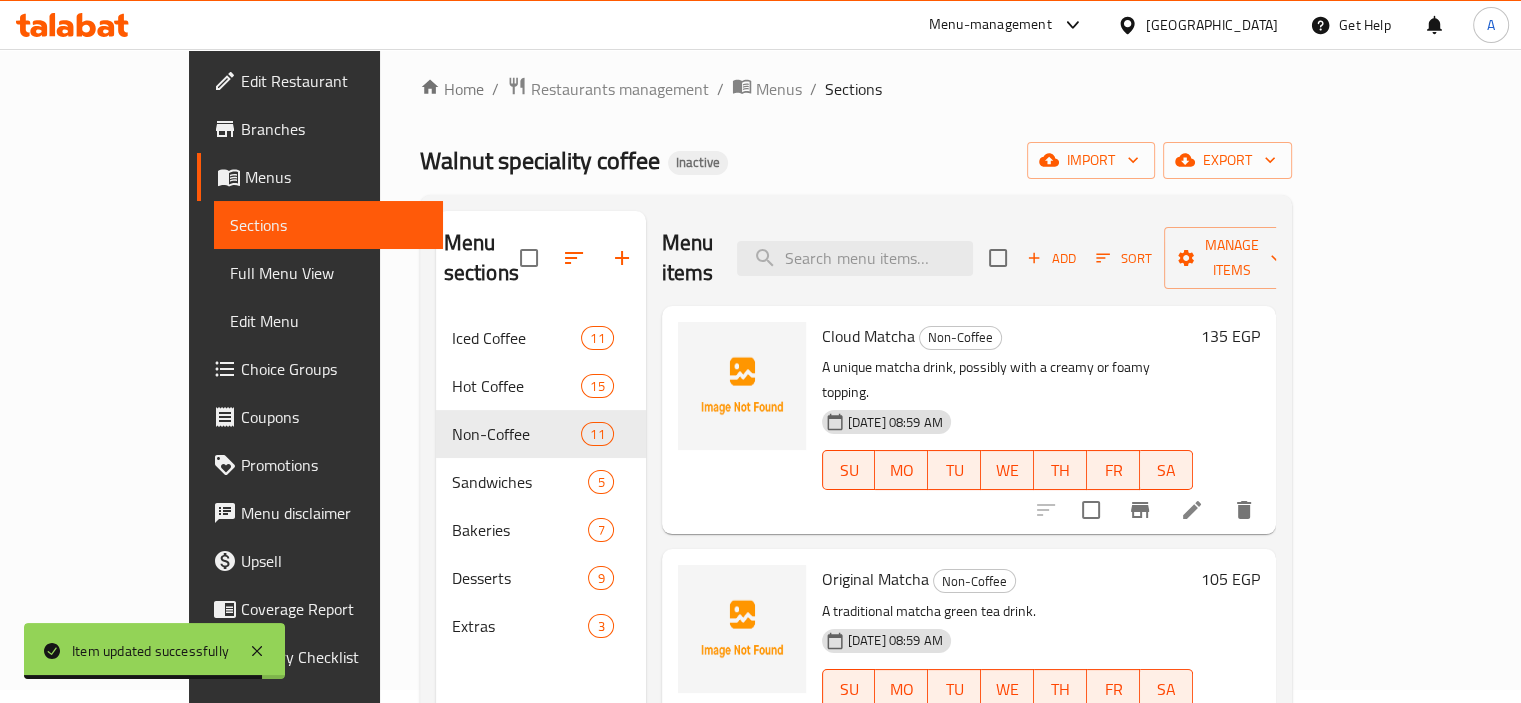click on "135   EGP" at bounding box center (1230, 336) 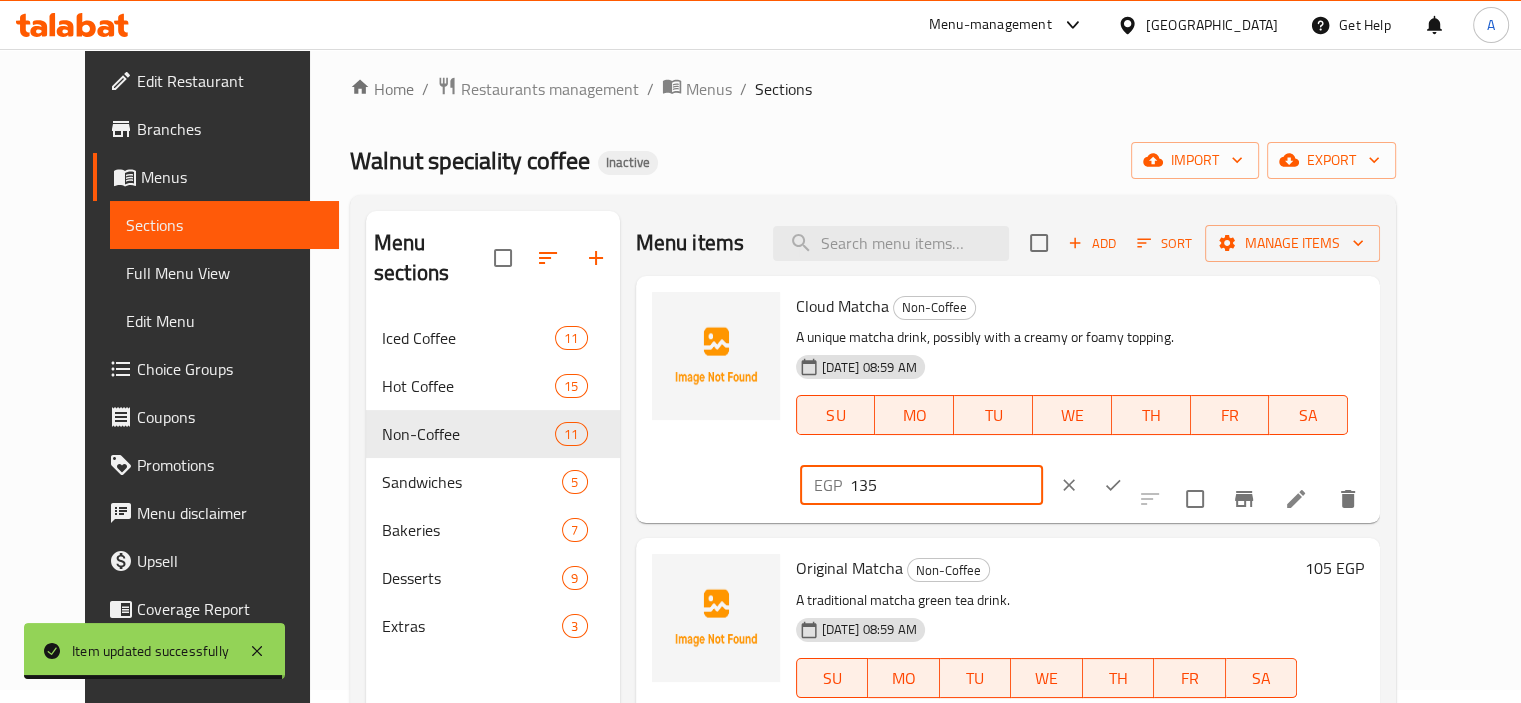 click on "135" at bounding box center (946, 485) 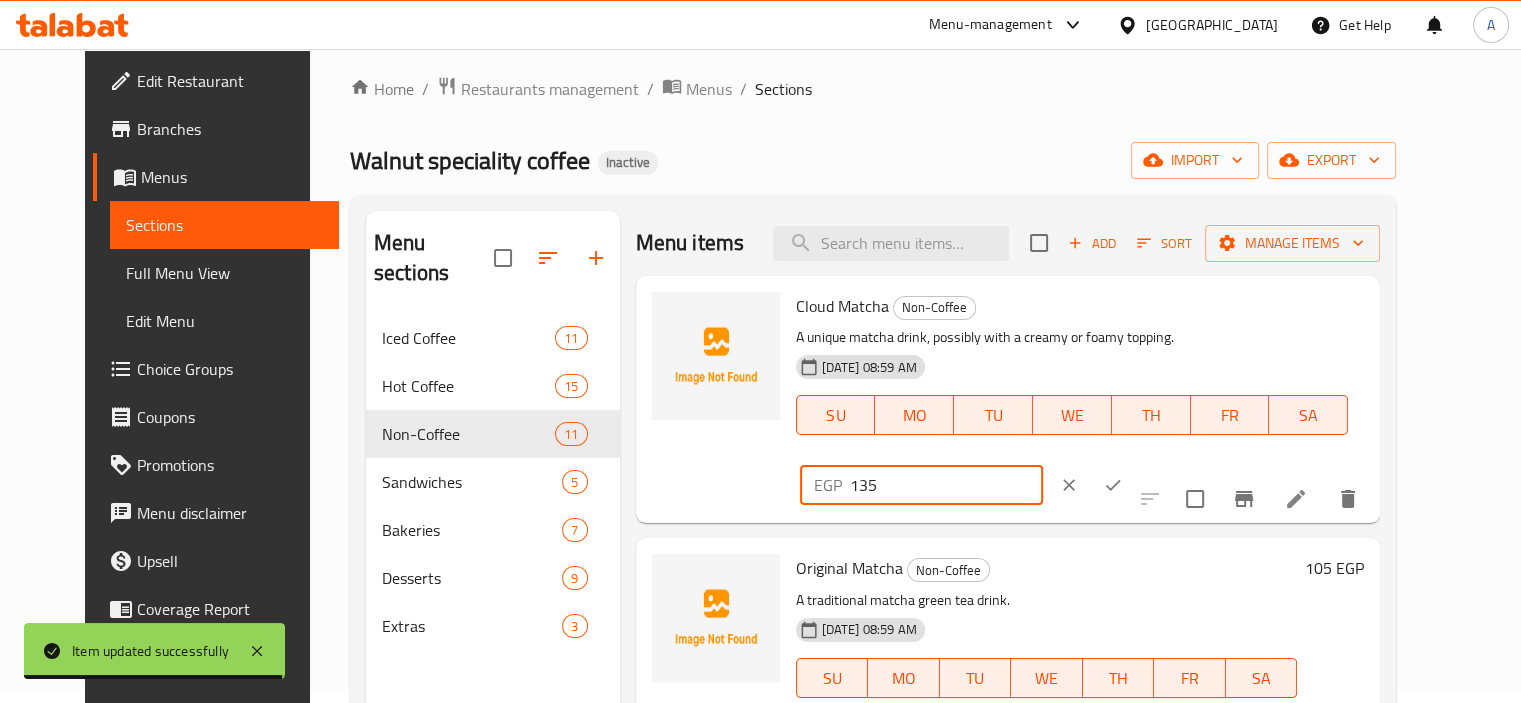 click on "135" at bounding box center [946, 485] 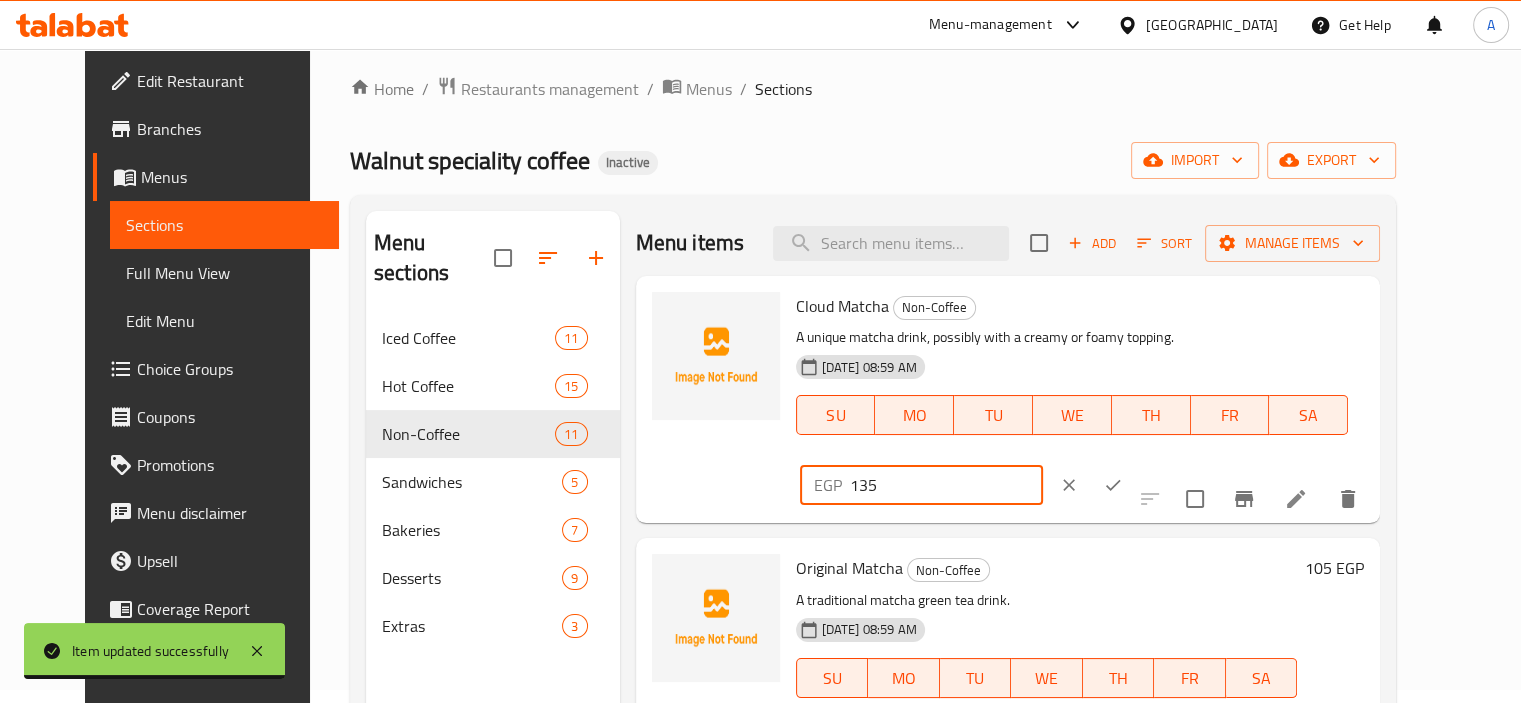 click on "135" at bounding box center (946, 485) 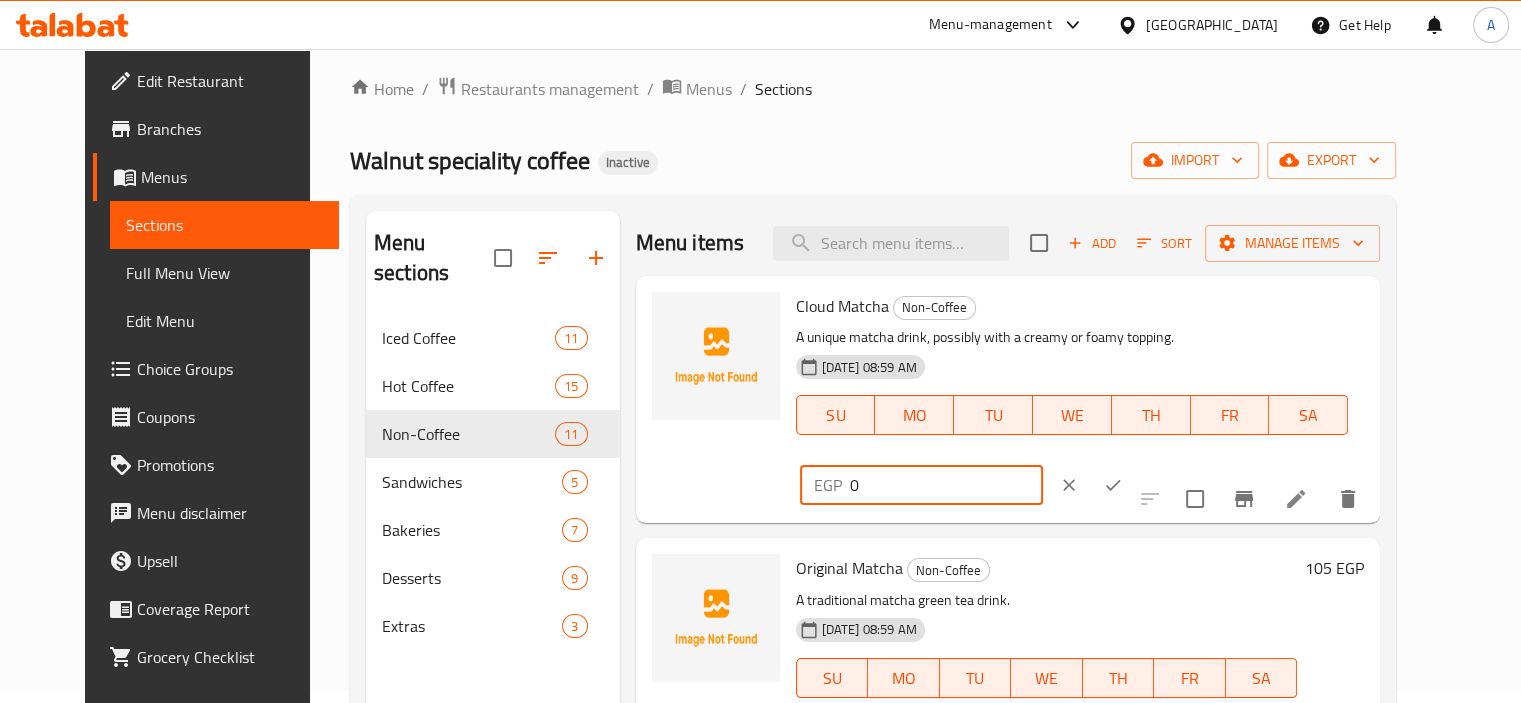 type on "0" 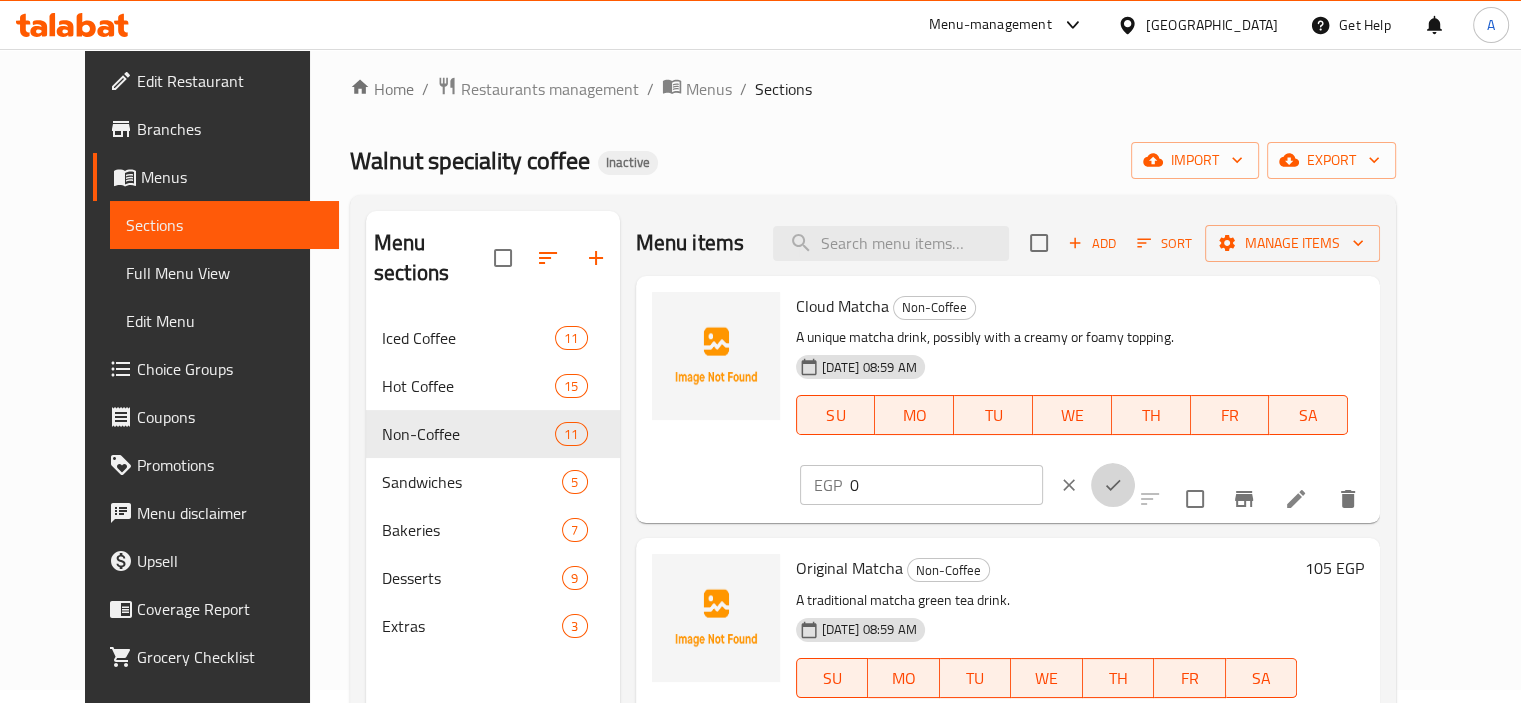 click 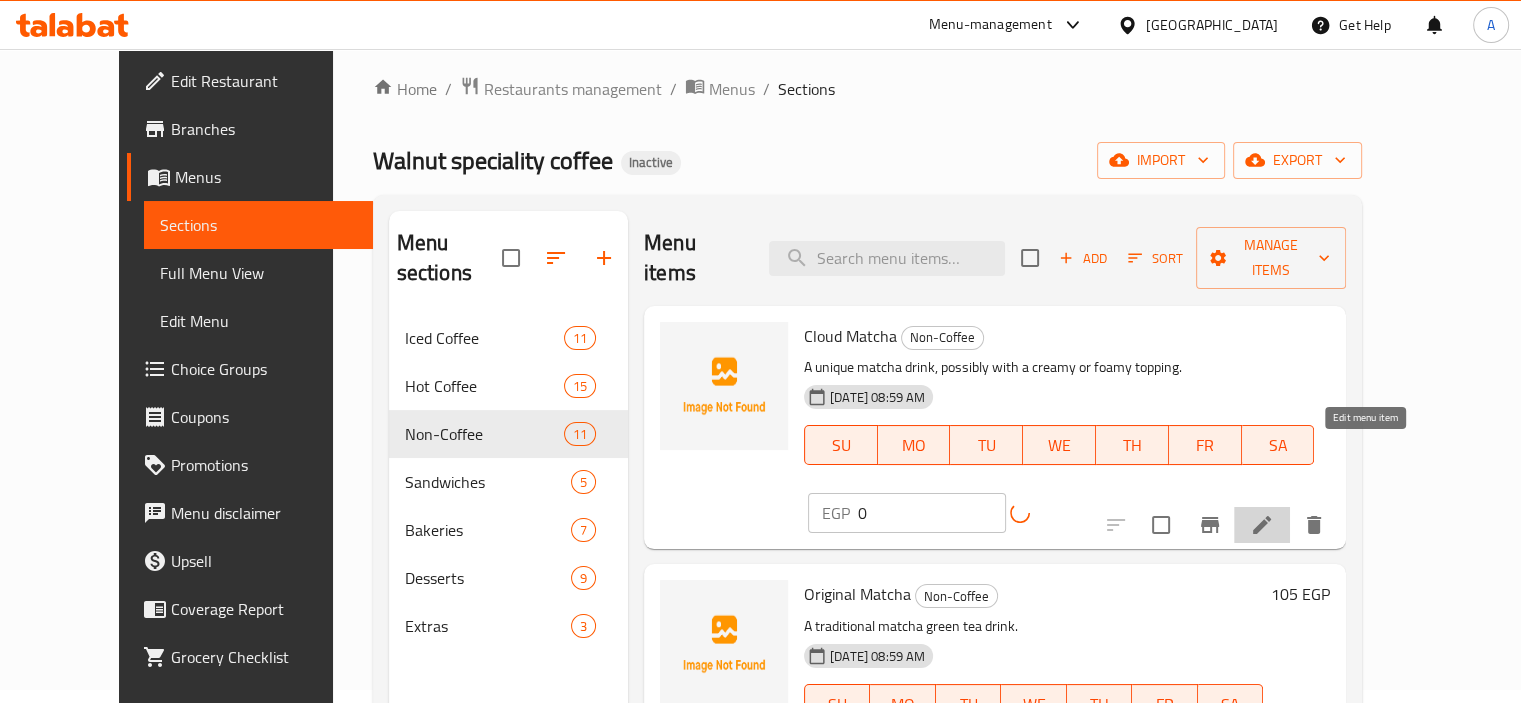 click 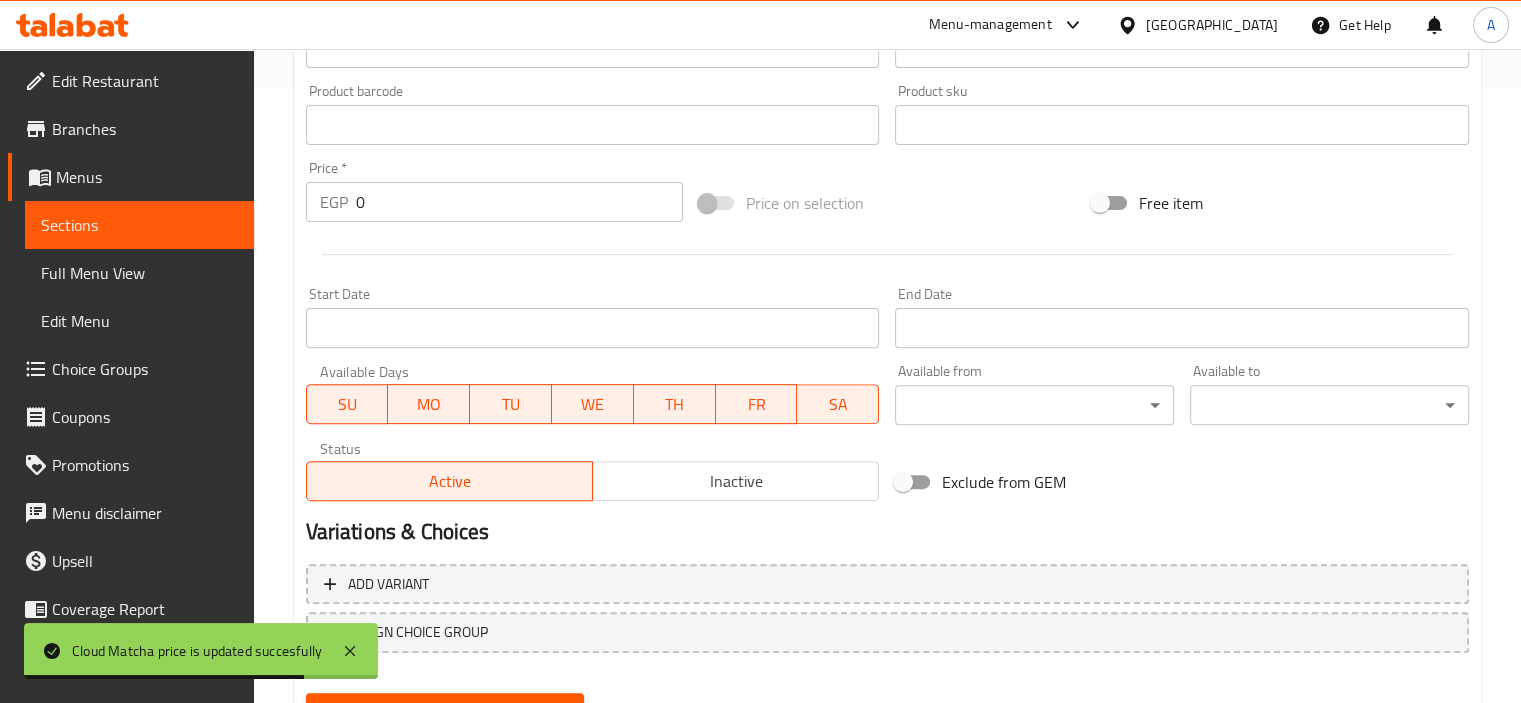 scroll, scrollTop: 613, scrollLeft: 0, axis: vertical 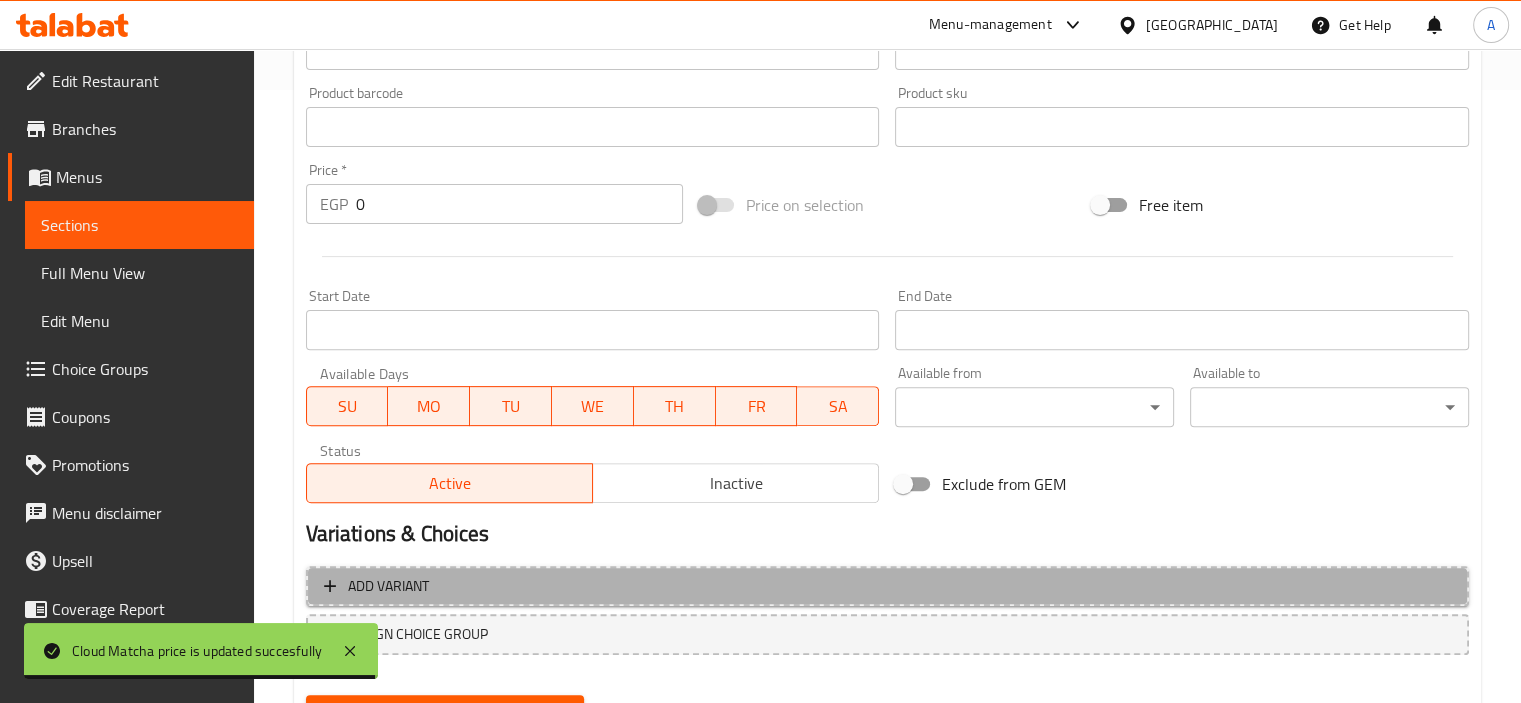 click on "Add variant" at bounding box center [887, 586] 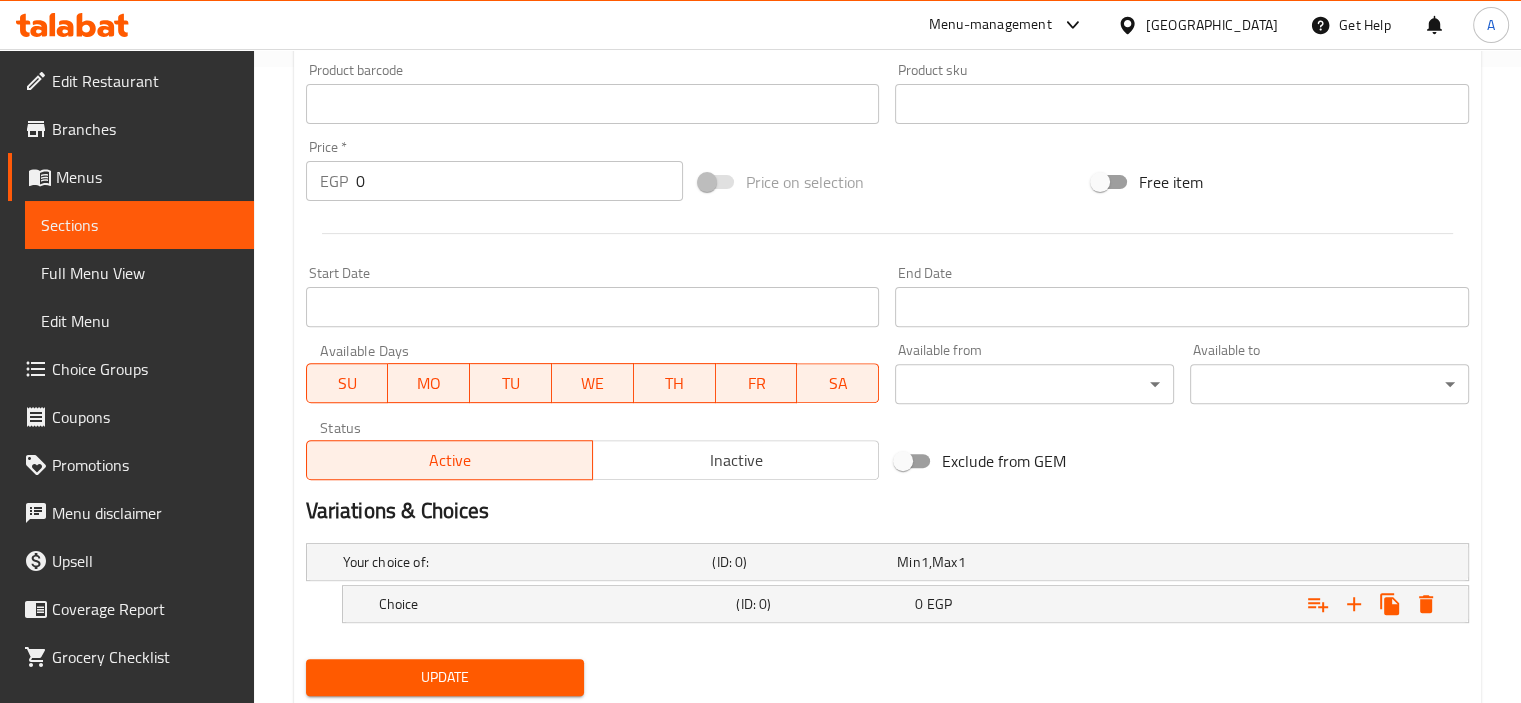 scroll, scrollTop: 653, scrollLeft: 0, axis: vertical 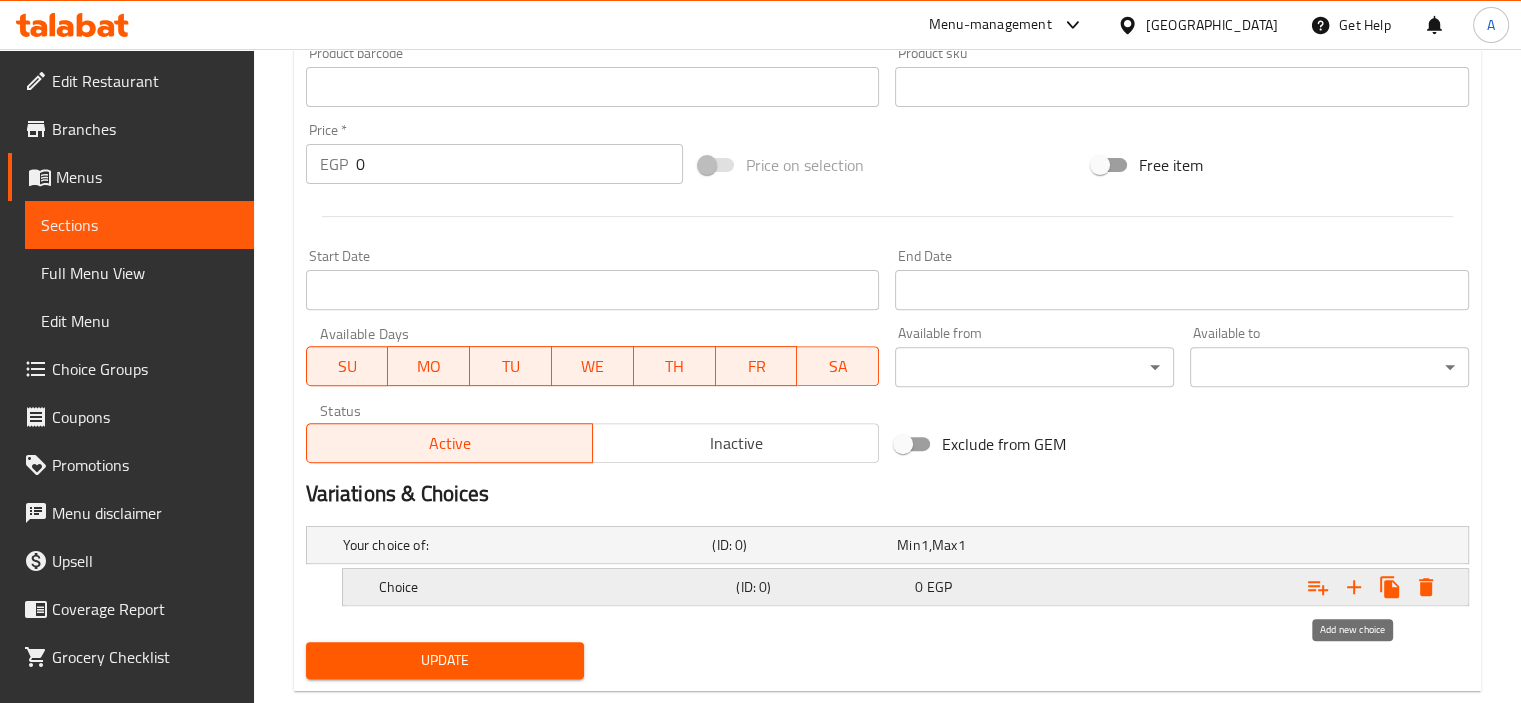 click 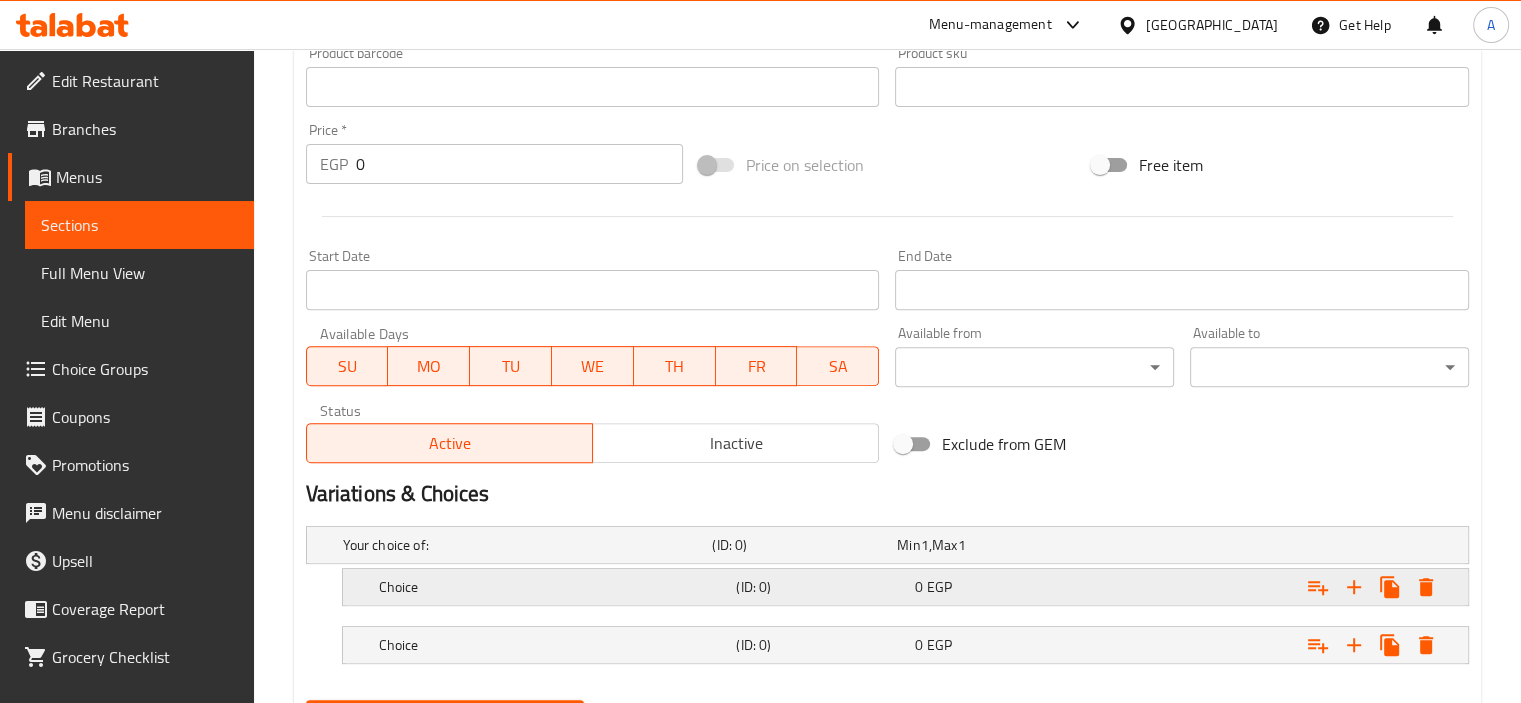 click on "Choice" at bounding box center (524, 545) 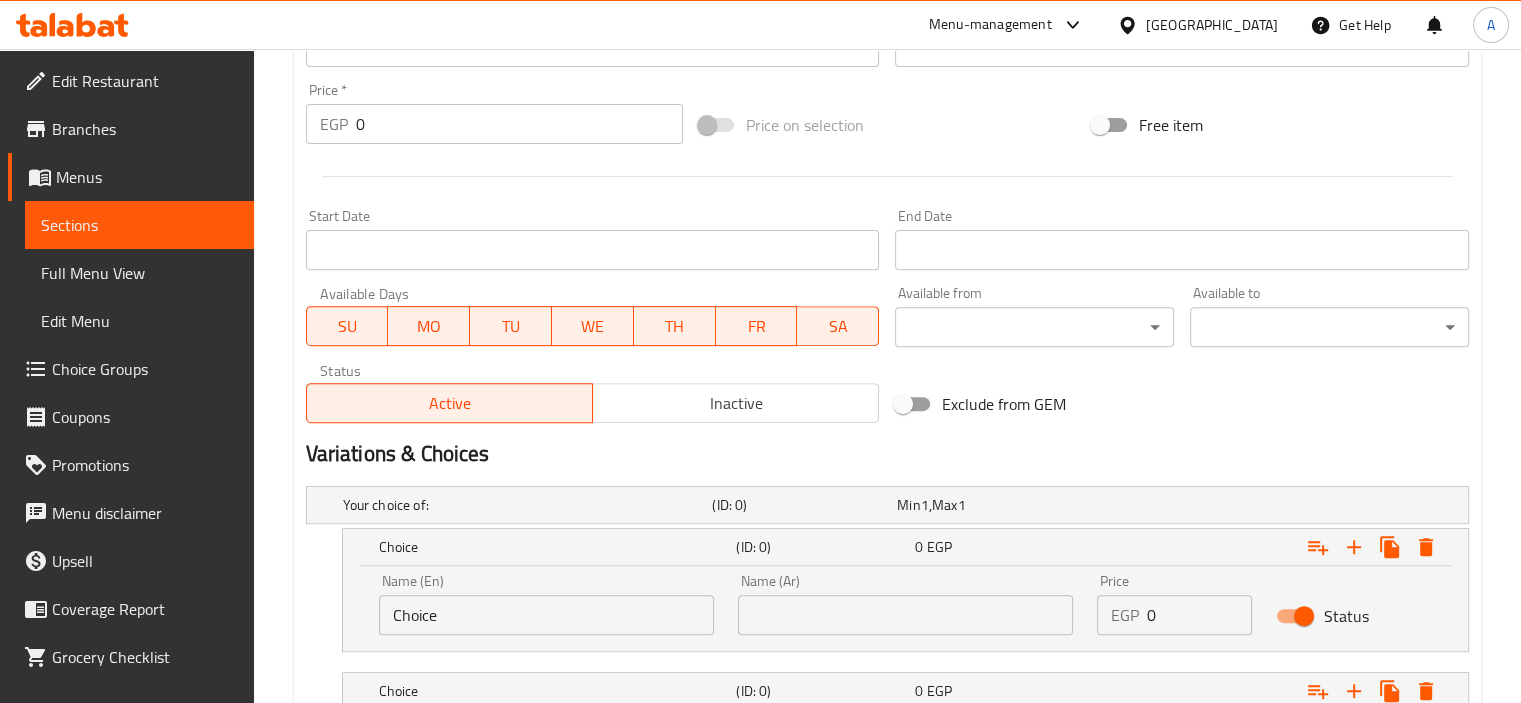 scroll, scrollTop: 840, scrollLeft: 0, axis: vertical 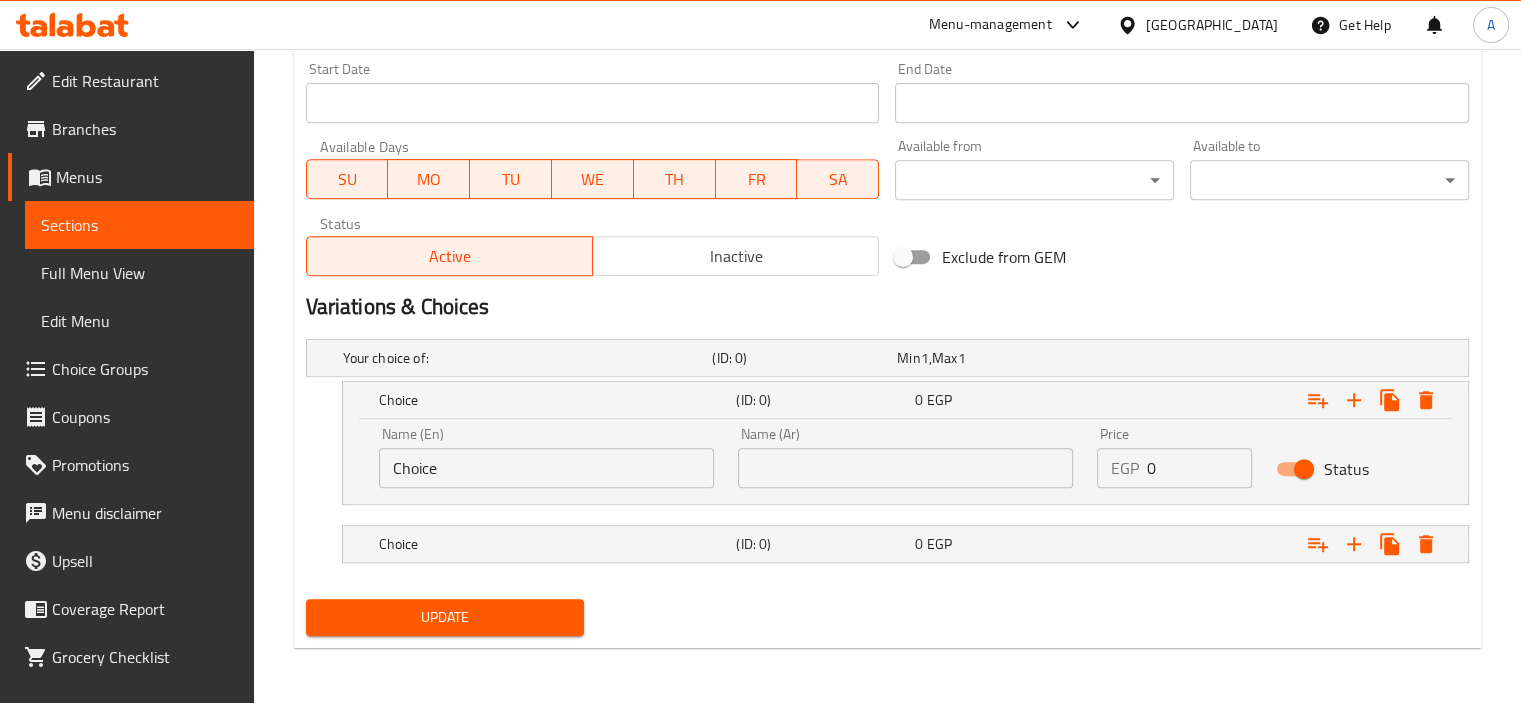 click on "Choice" at bounding box center [546, 468] 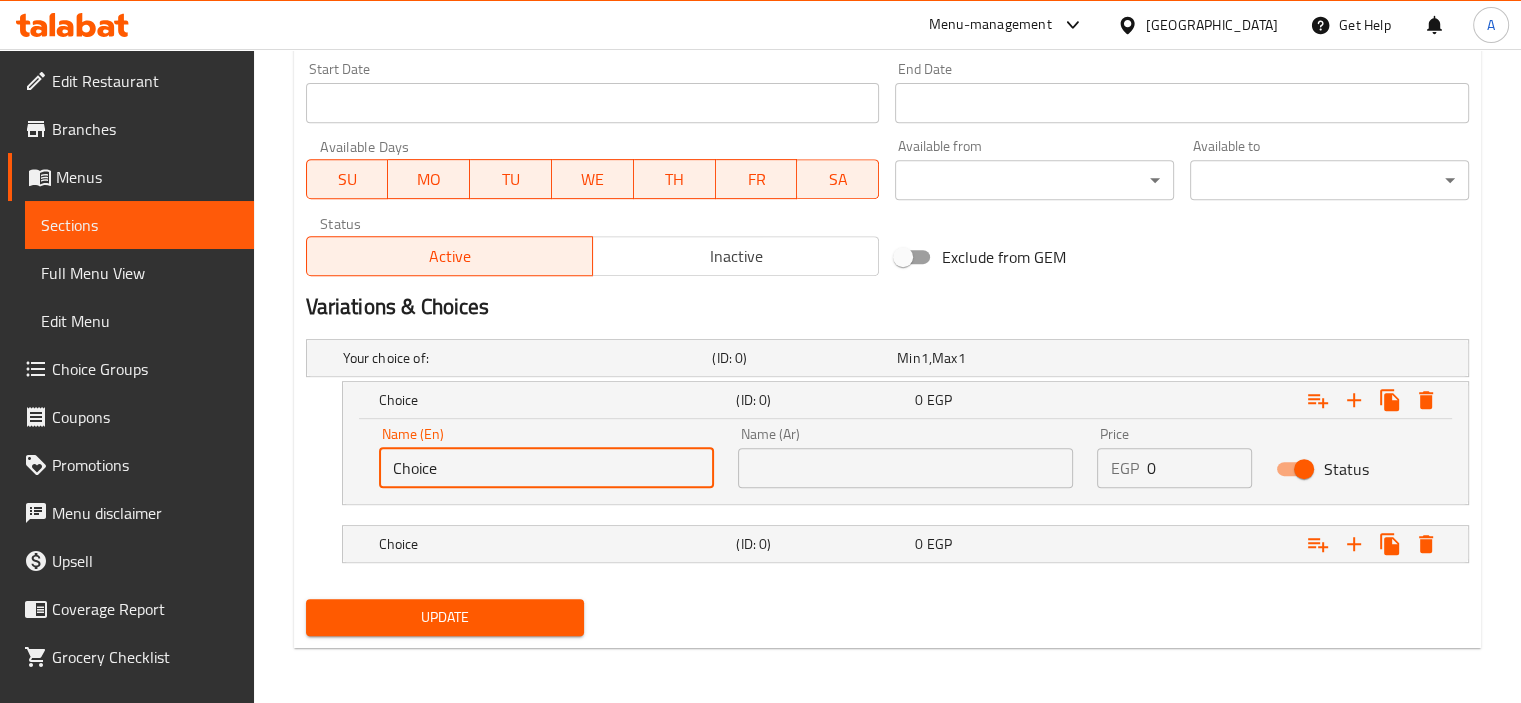 click on "Choice" at bounding box center [546, 468] 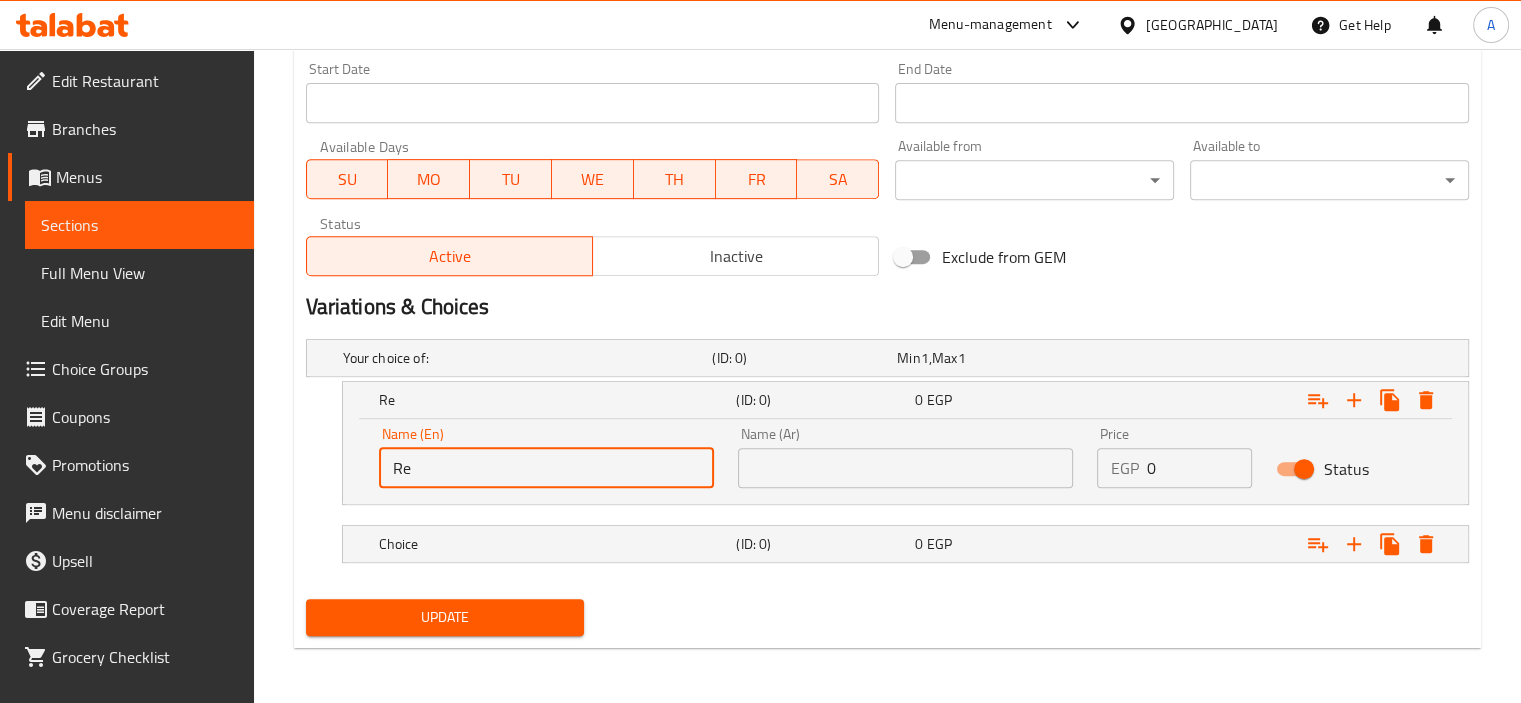 type on "Regular" 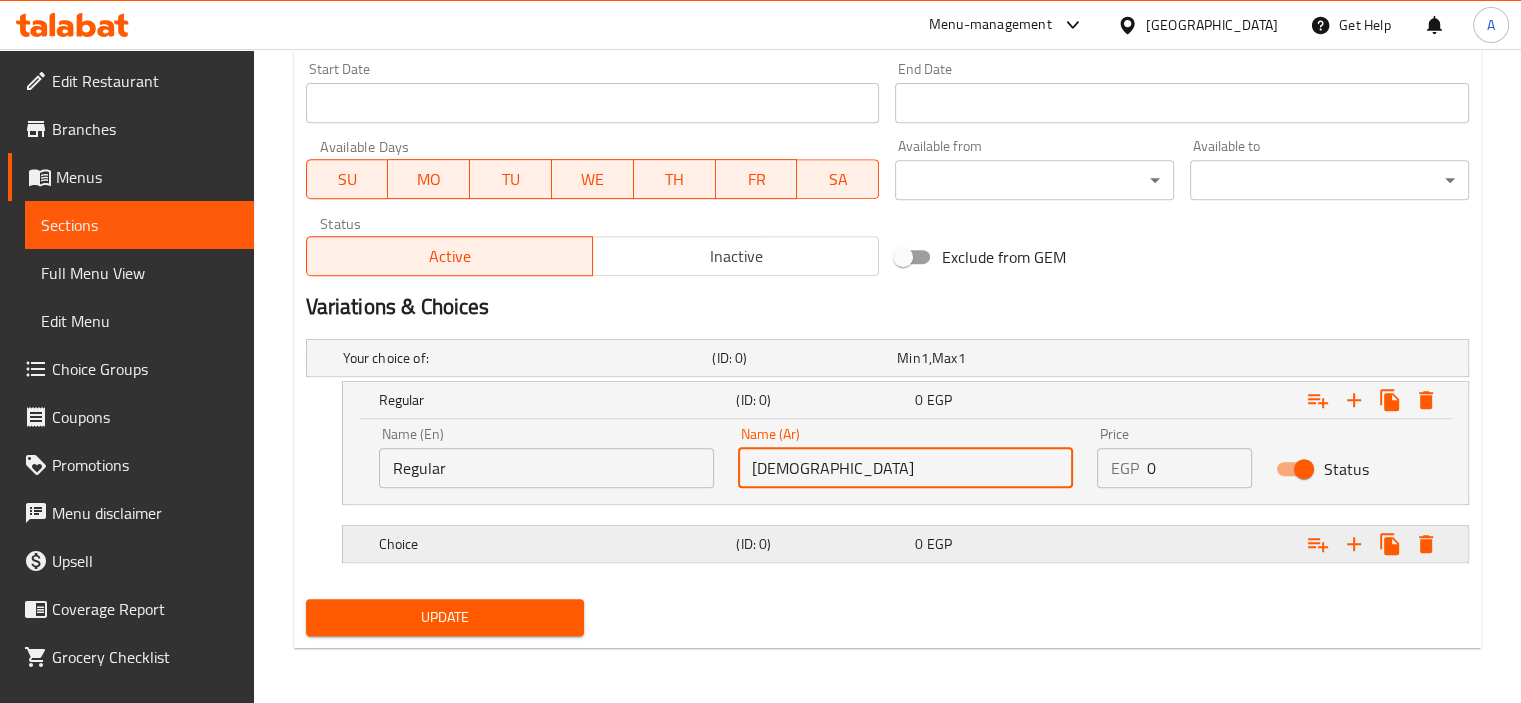 type on "عادي" 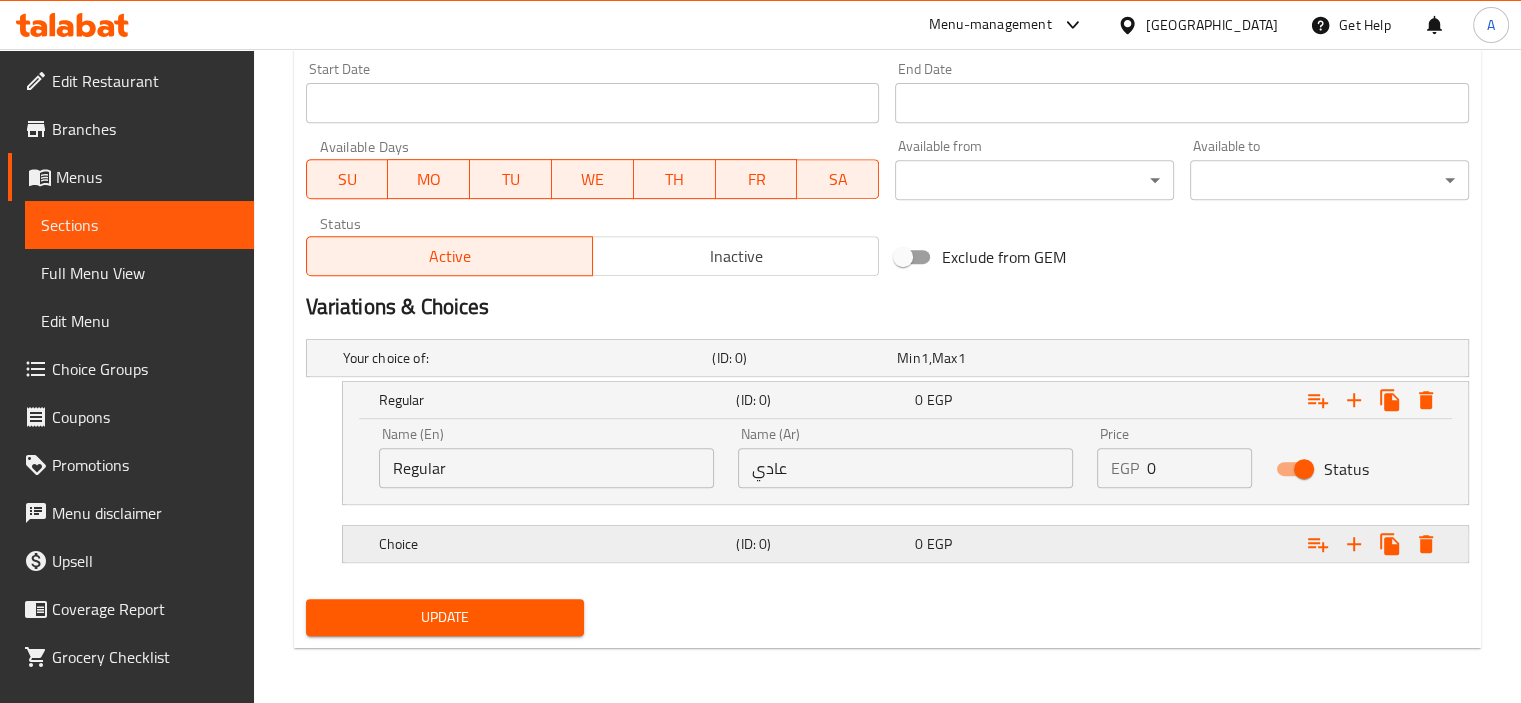 click on "Choice (ID: 0) 0   EGP" at bounding box center [893, 358] 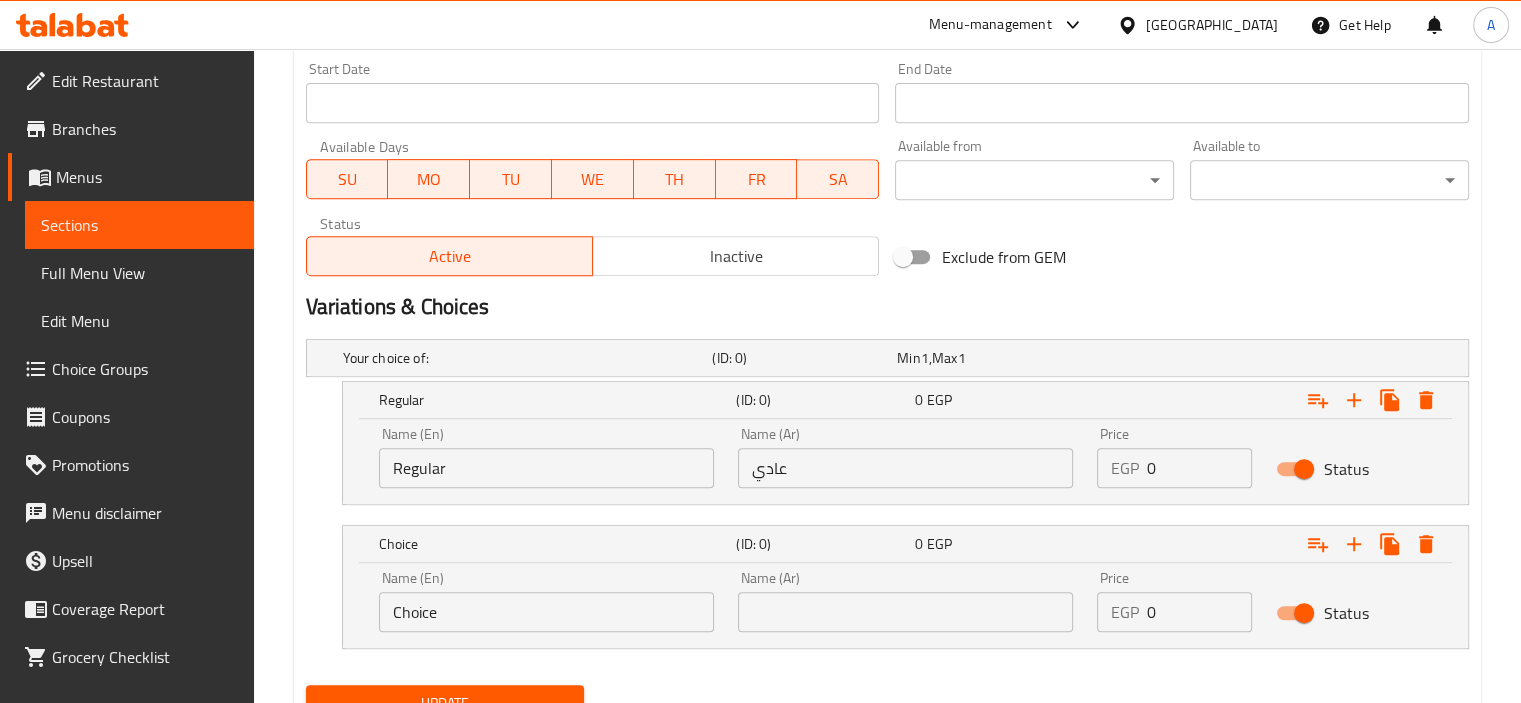 click on "Choice" at bounding box center (546, 612) 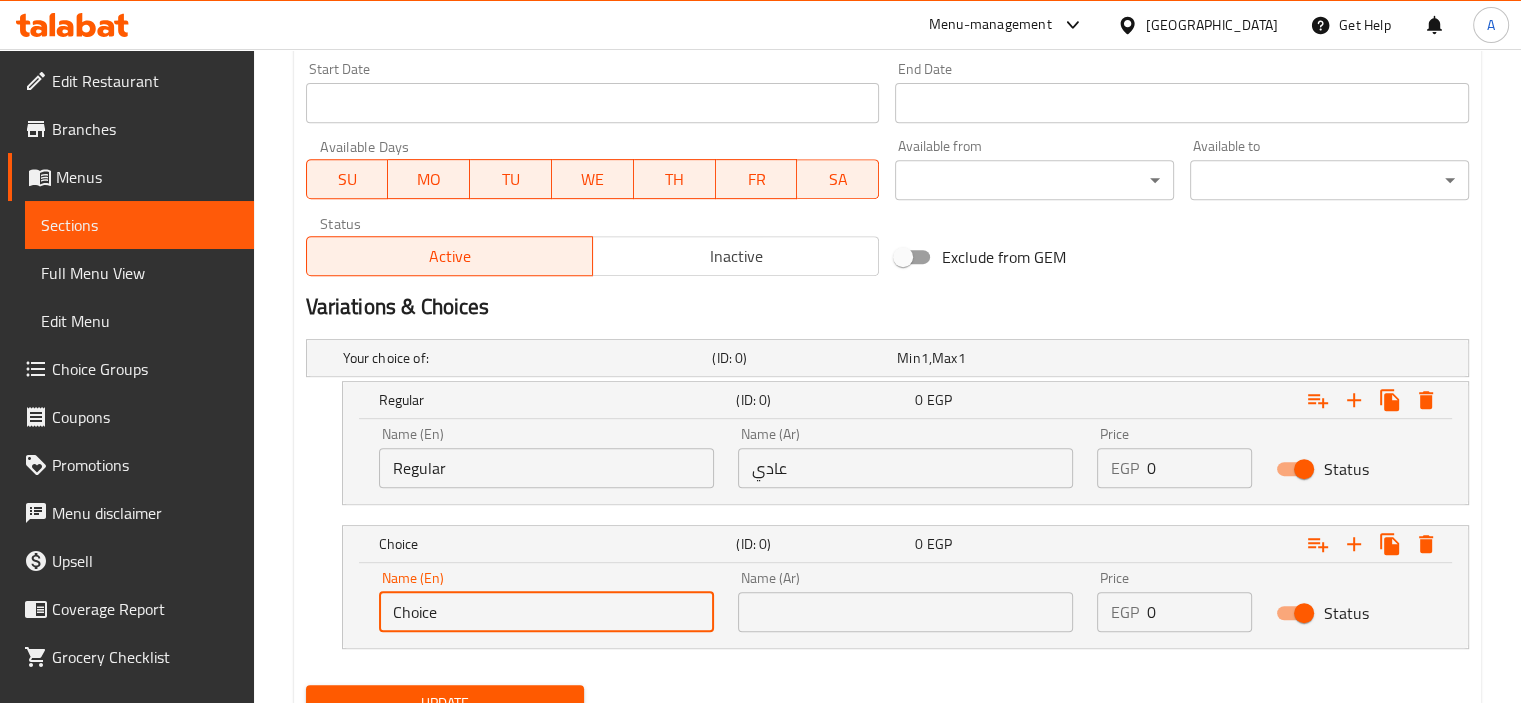 click on "Choice" at bounding box center (546, 612) 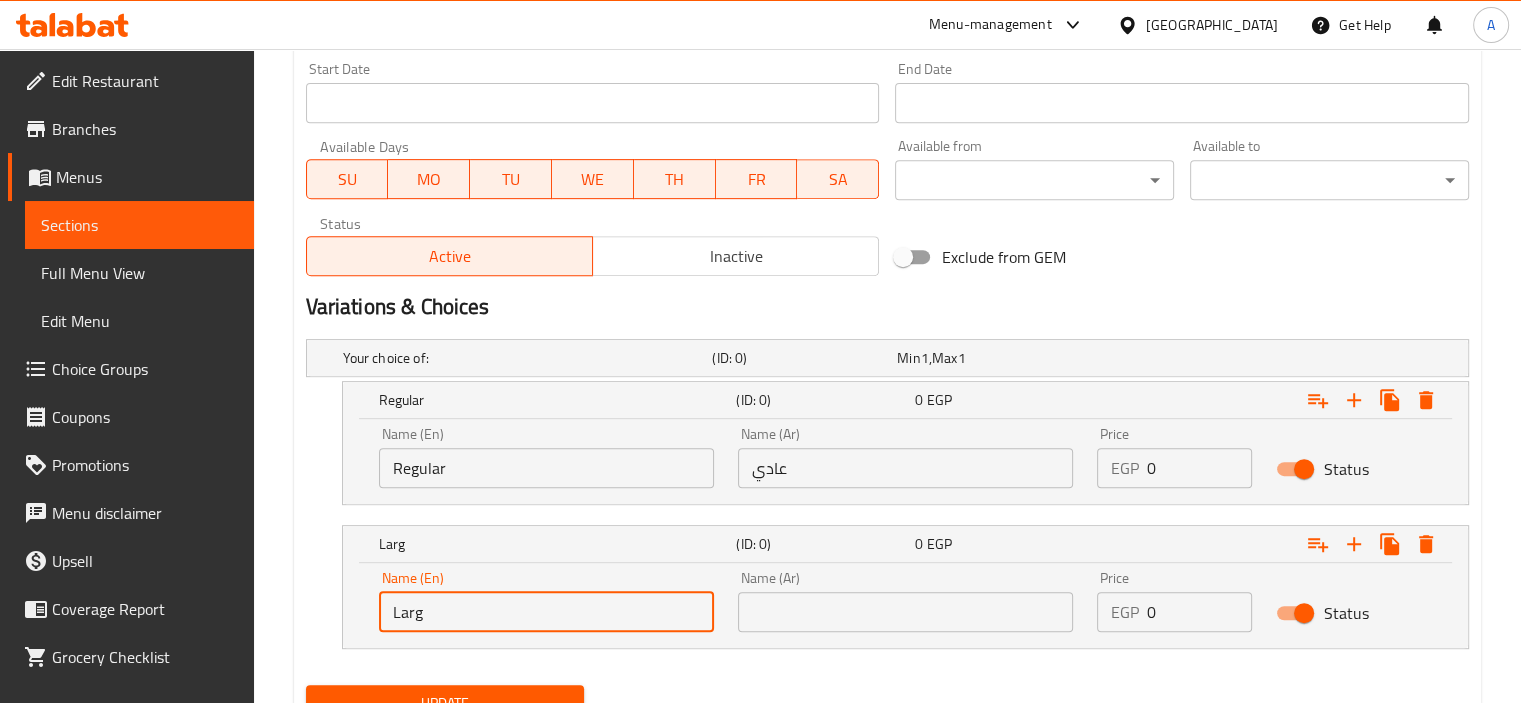 type on "Large" 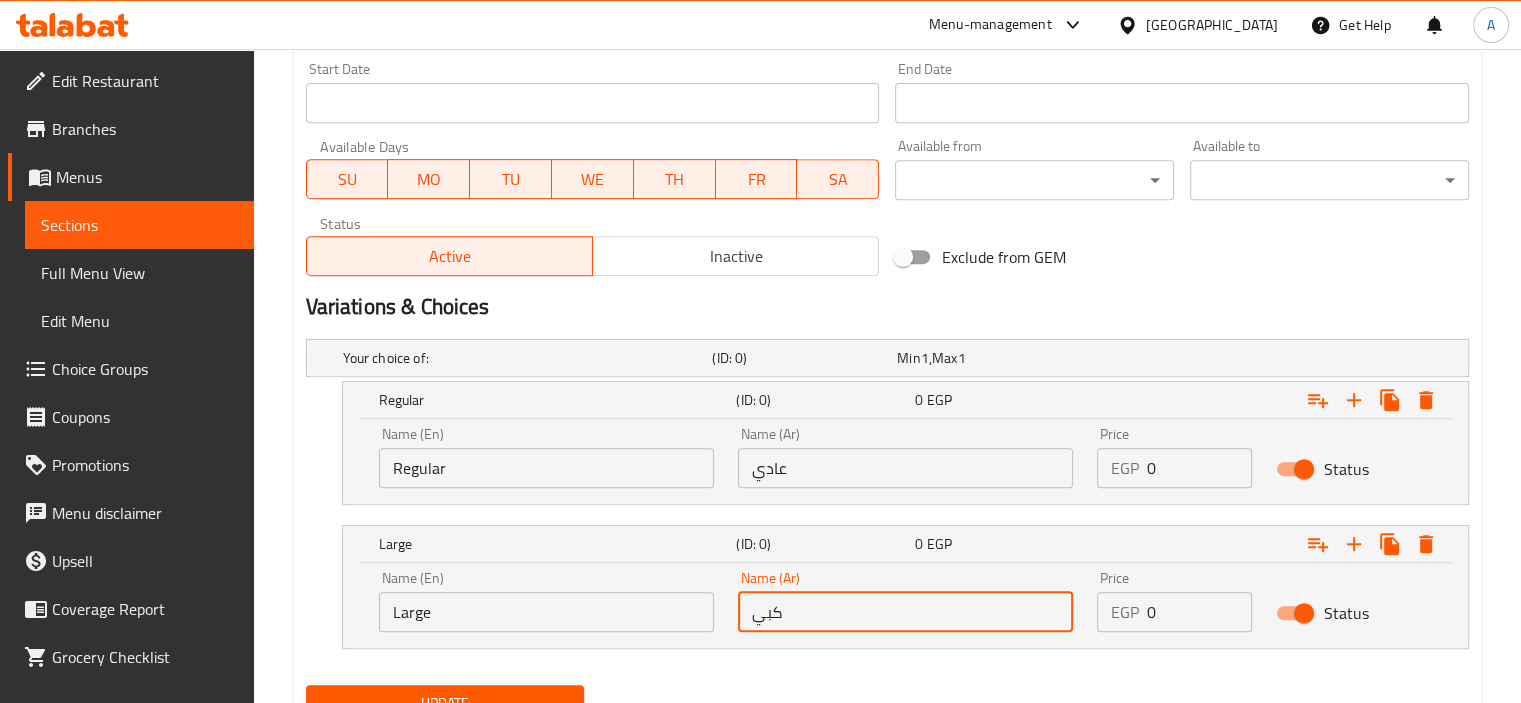 type on "كبير" 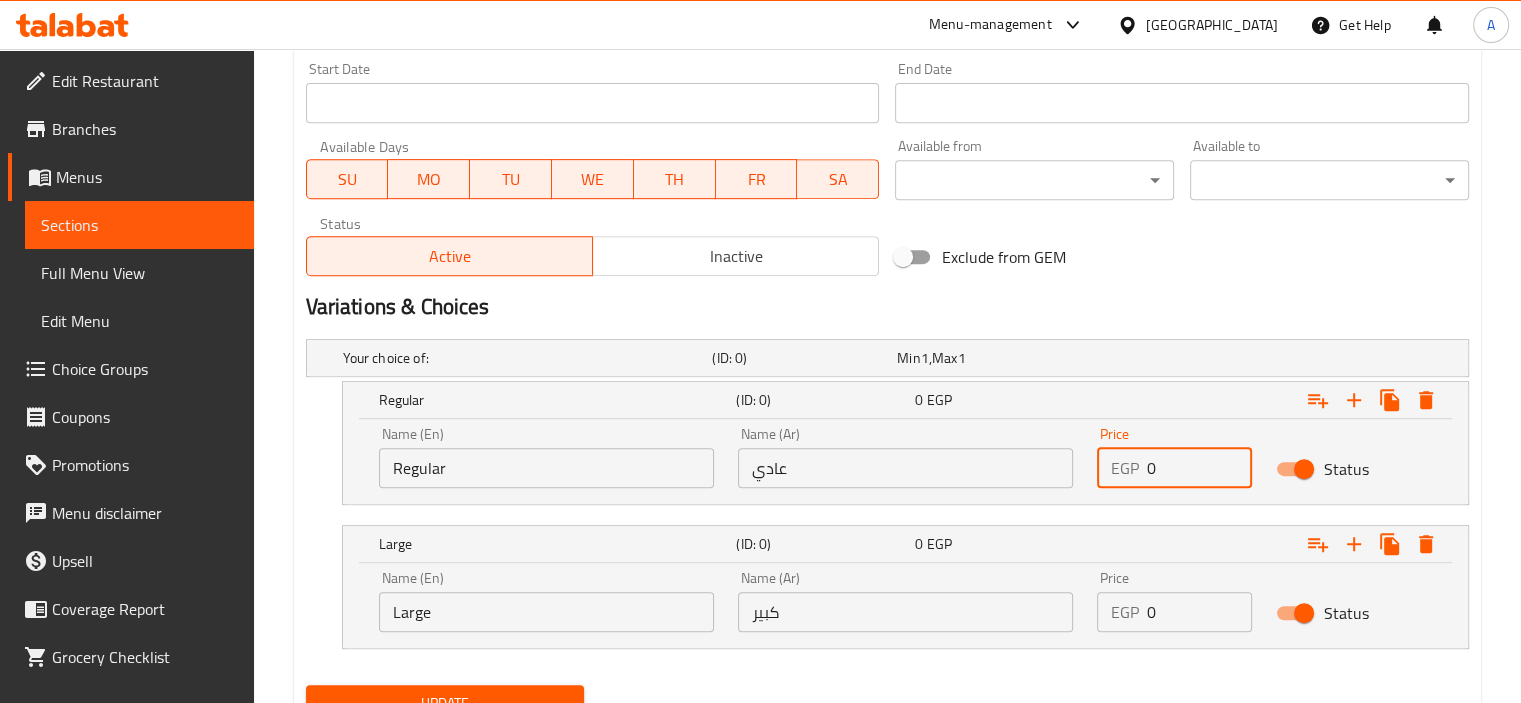 drag, startPoint x: 1197, startPoint y: 473, endPoint x: 1037, endPoint y: 473, distance: 160 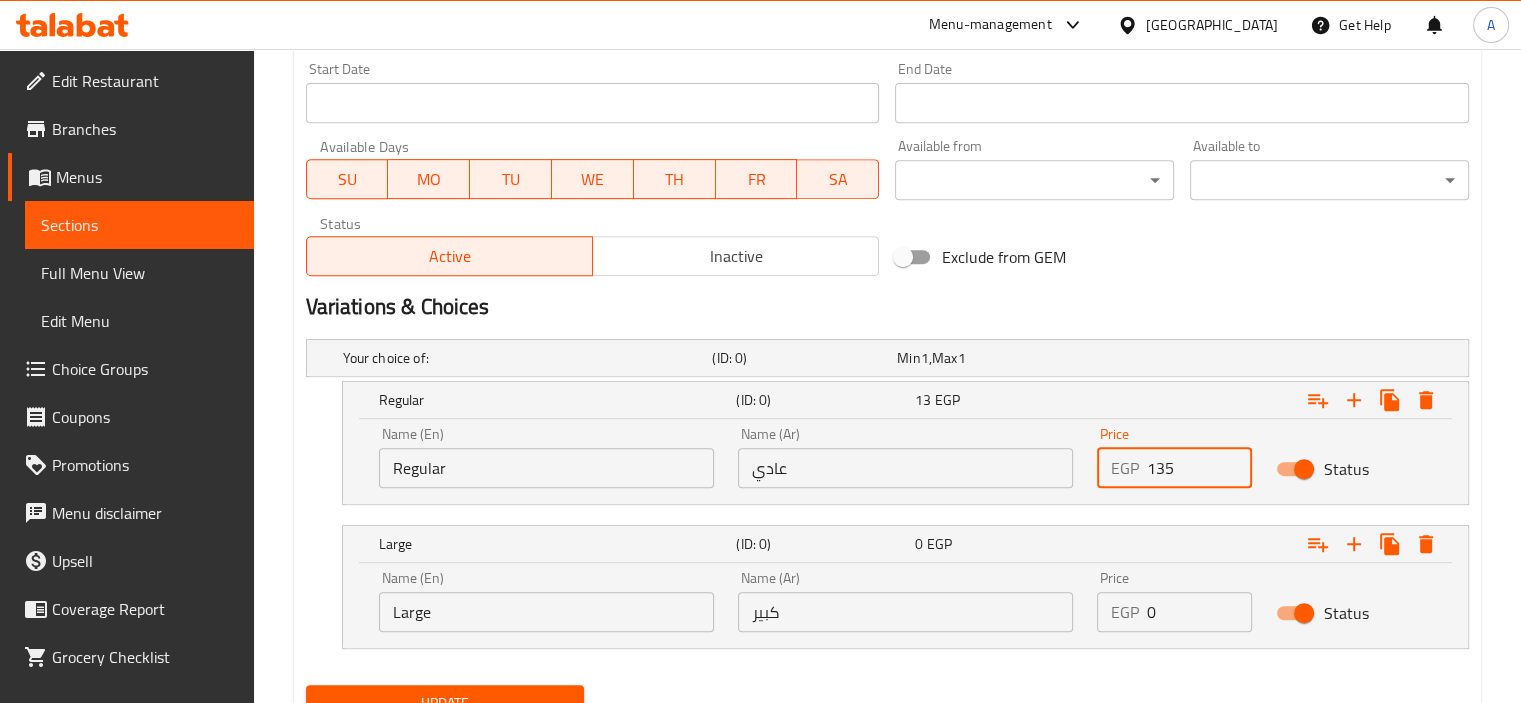 type on "135" 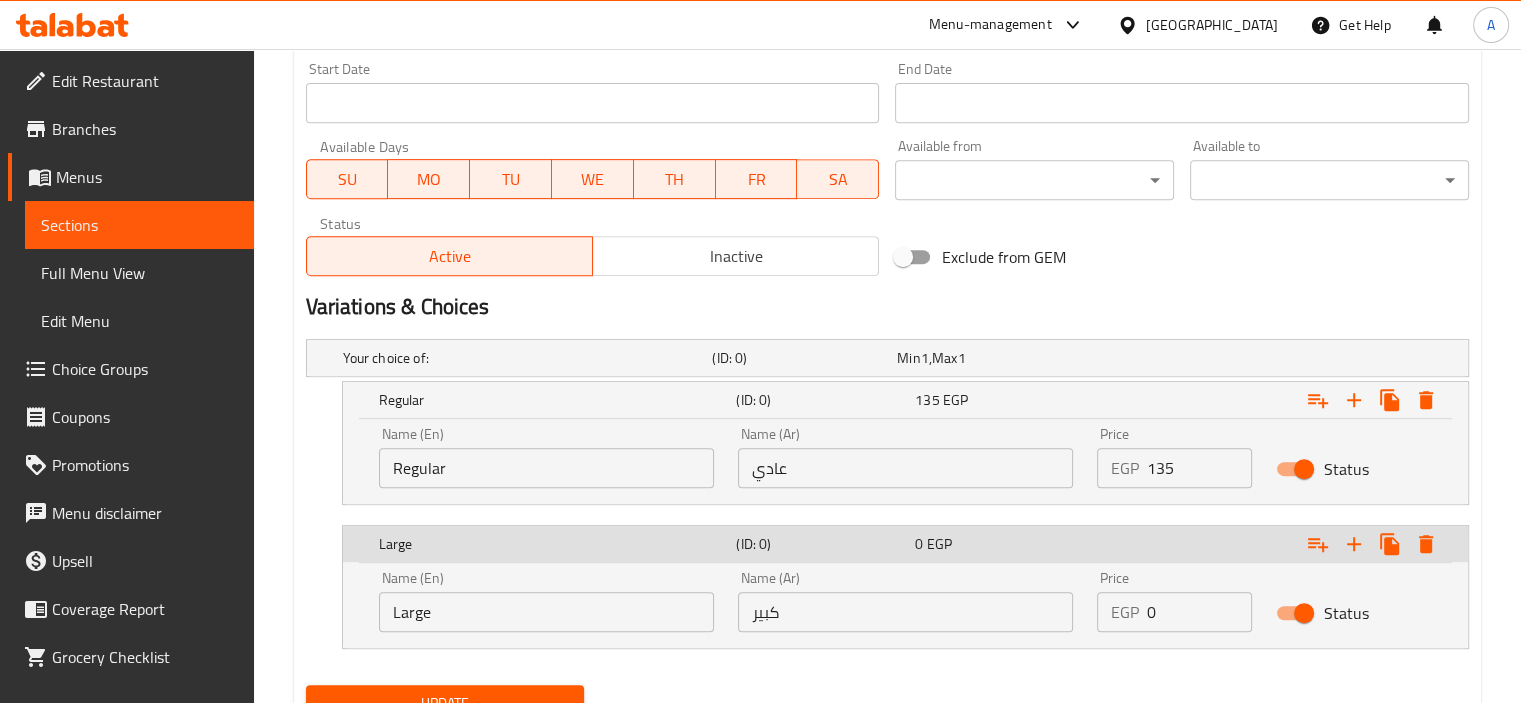 type 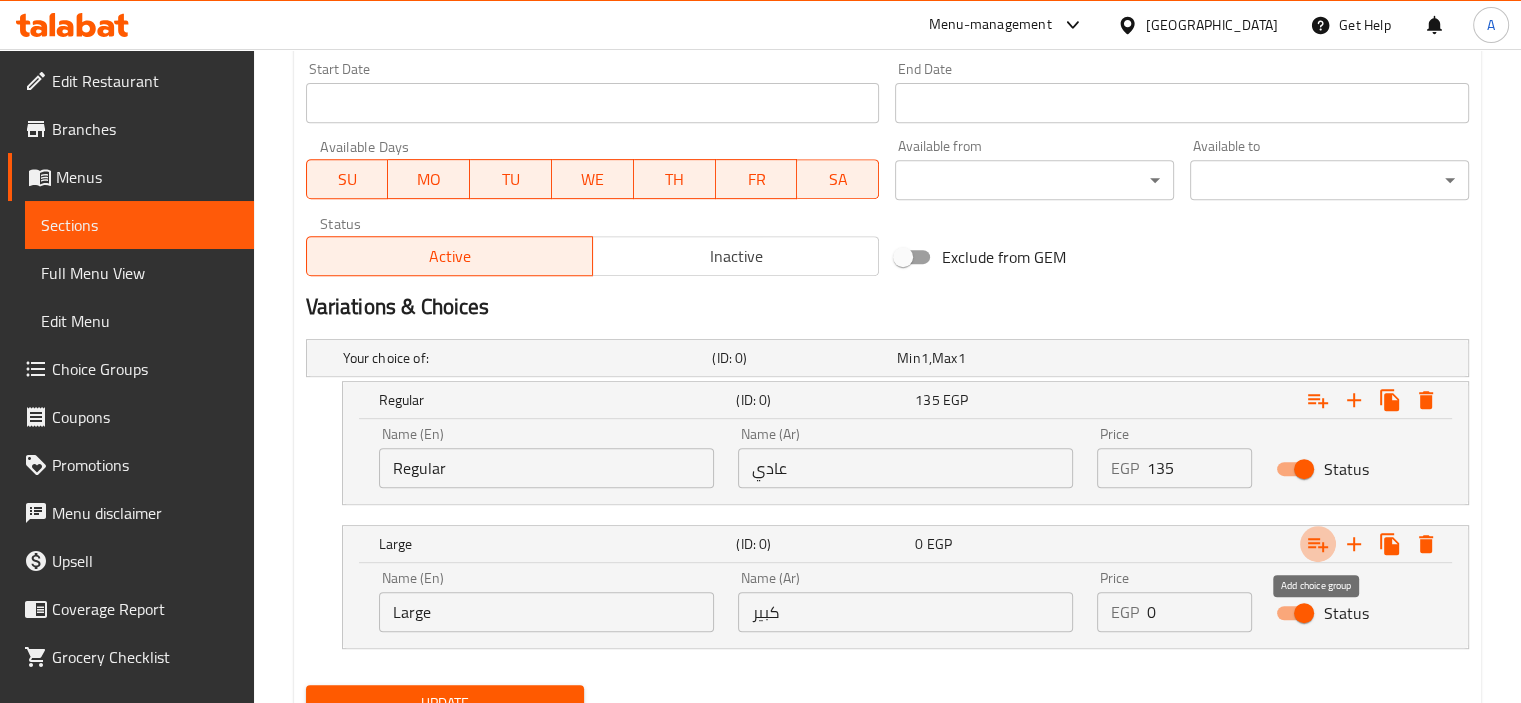 type 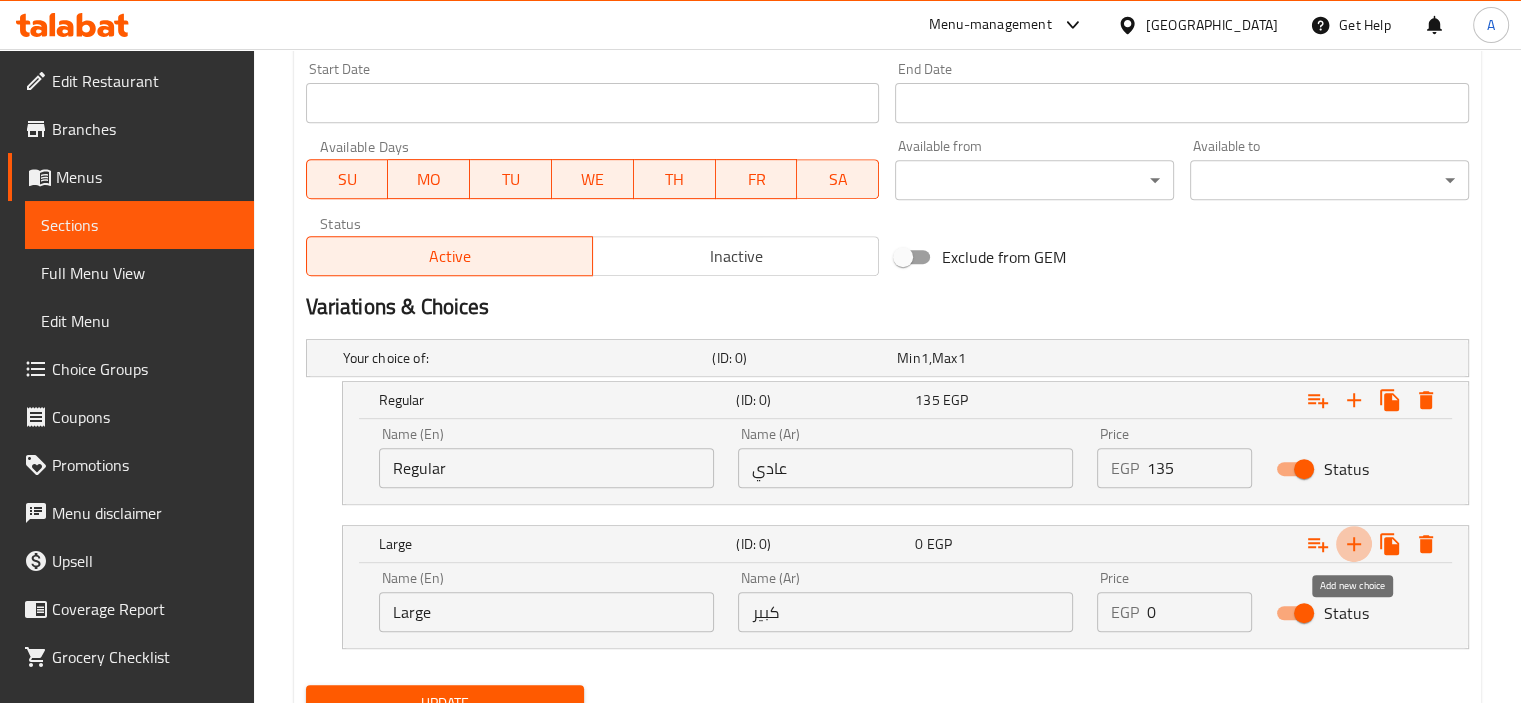 type 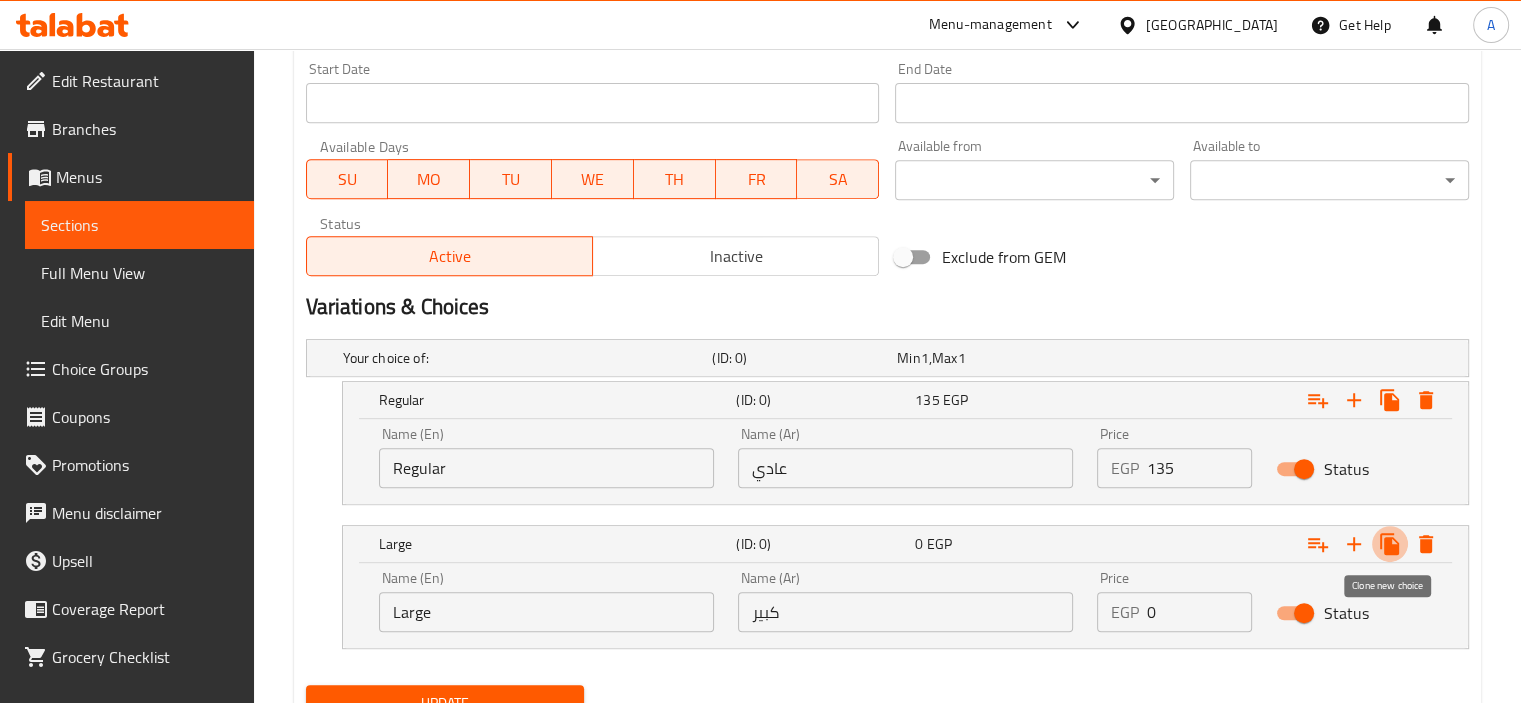 type 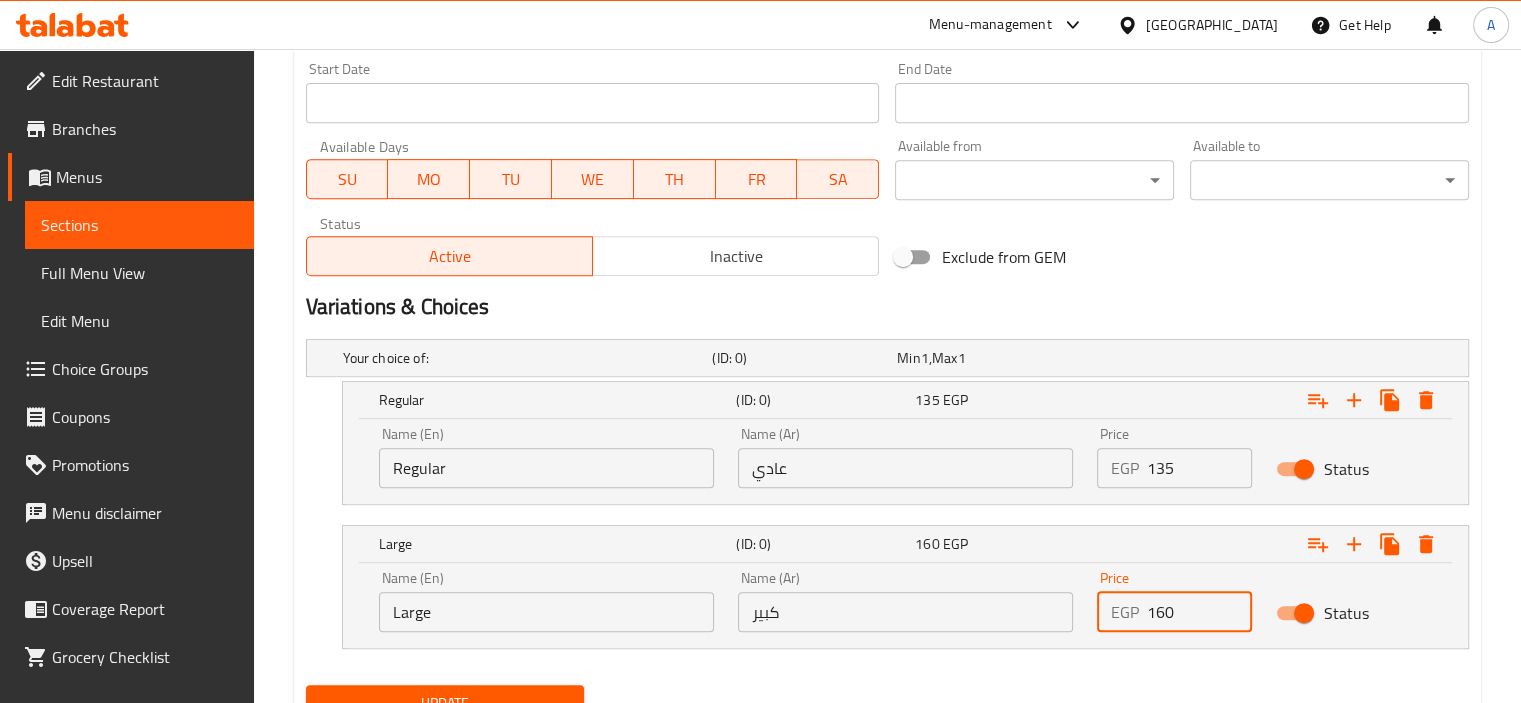 type on "160" 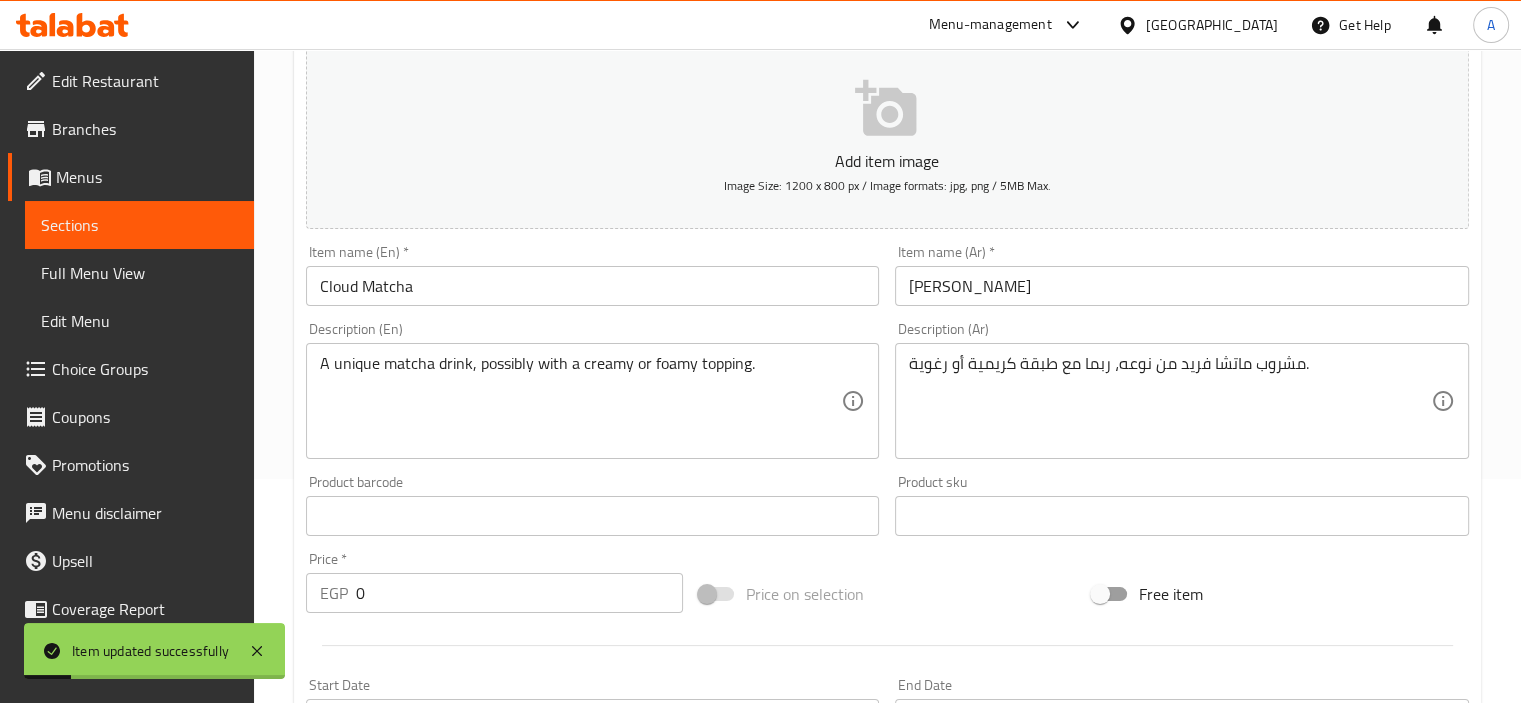 scroll, scrollTop: 0, scrollLeft: 0, axis: both 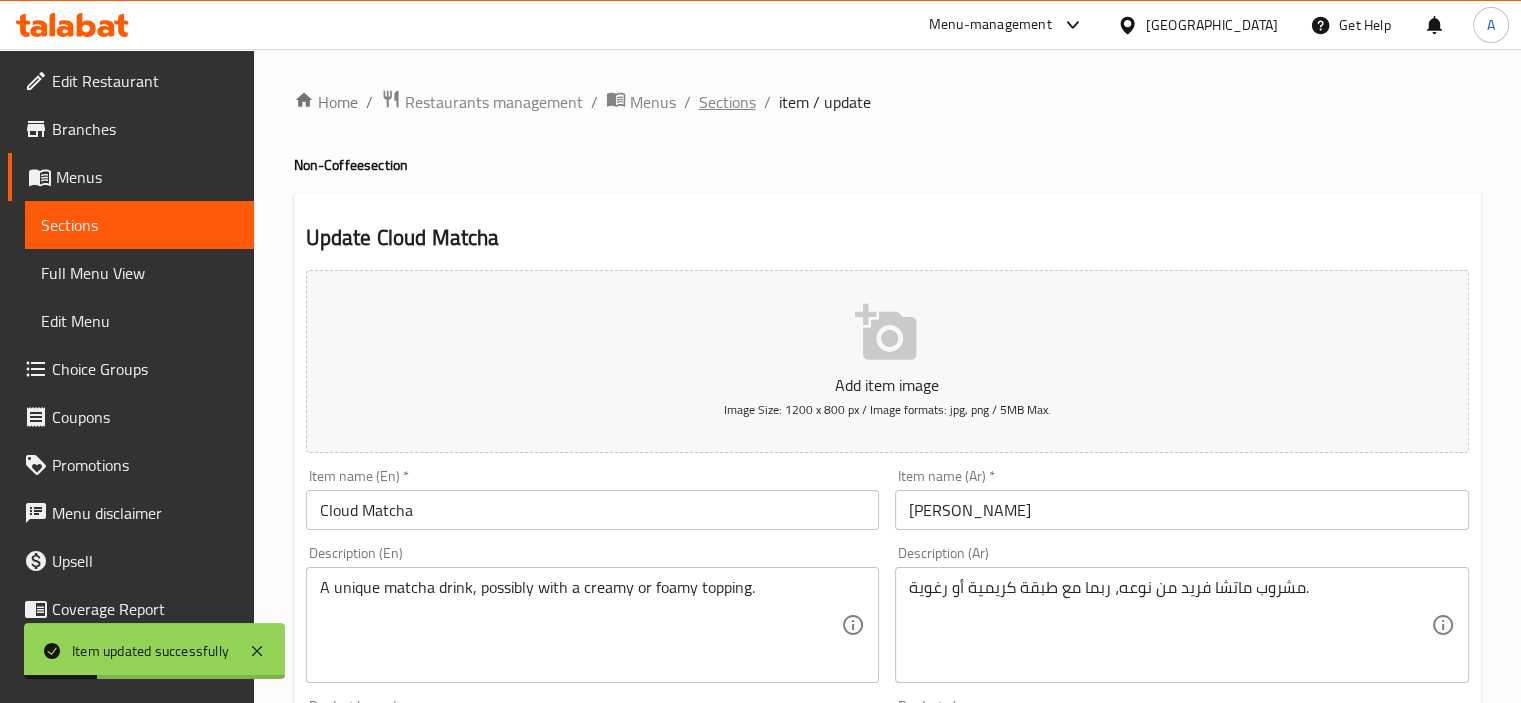 click on "Sections" at bounding box center [727, 102] 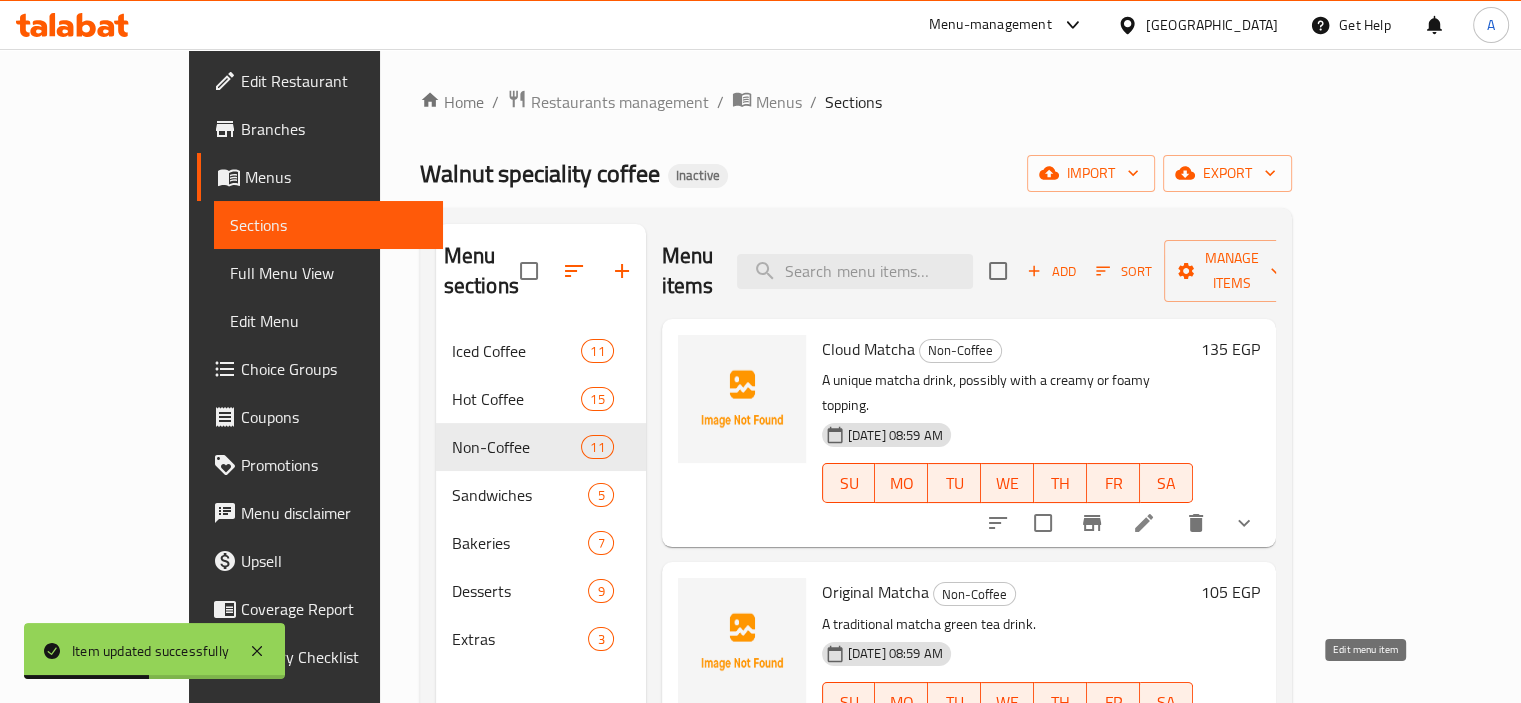 click 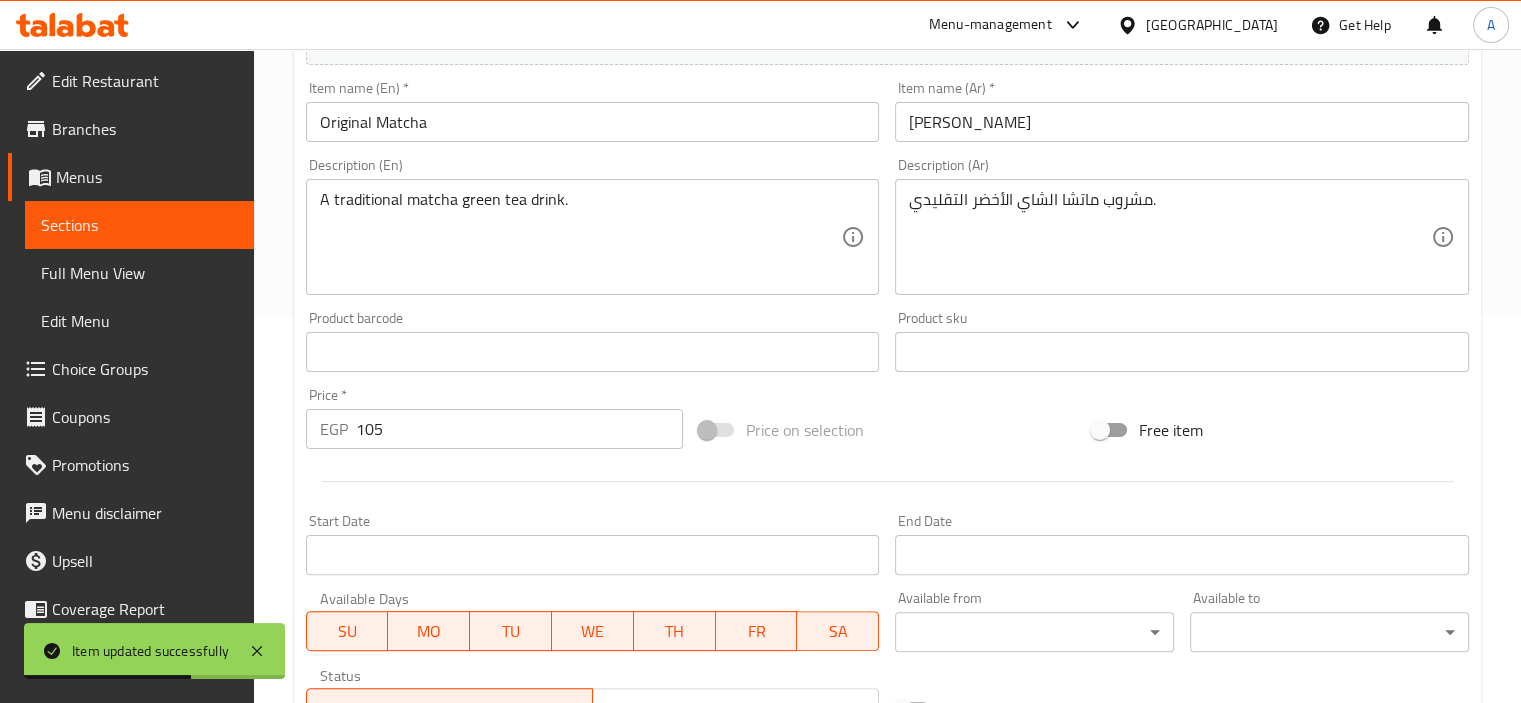 scroll, scrollTop: 615, scrollLeft: 0, axis: vertical 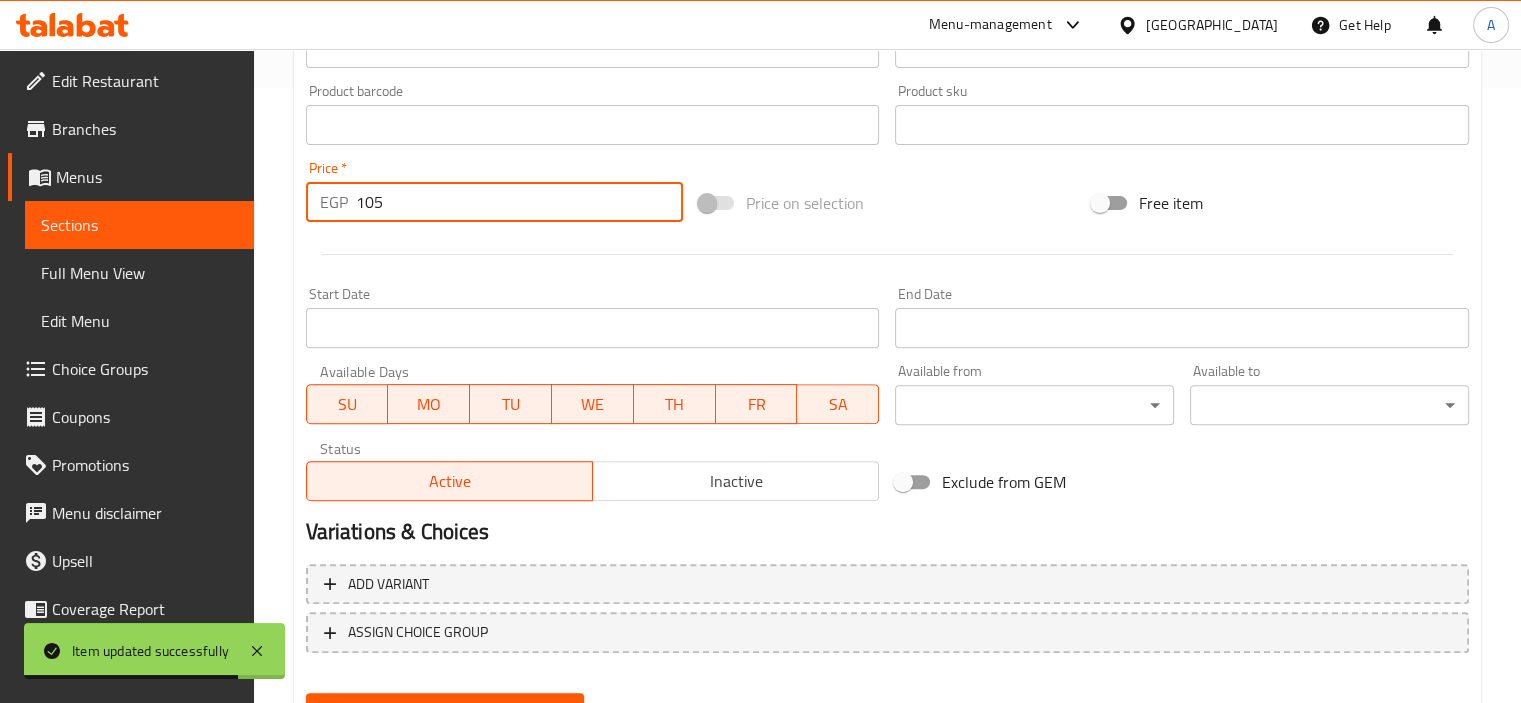 drag, startPoint x: 400, startPoint y: 208, endPoint x: 185, endPoint y: 225, distance: 215.67105 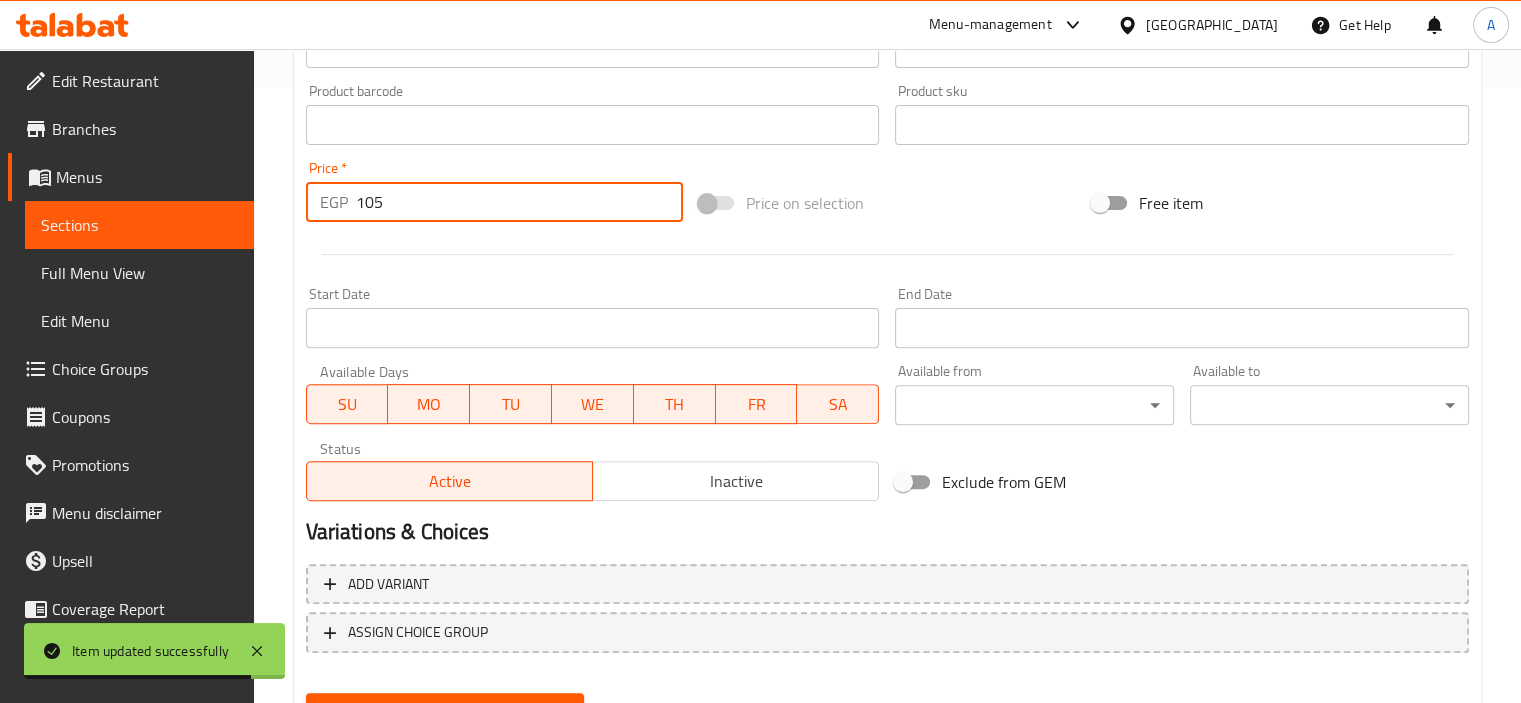 type on "0" 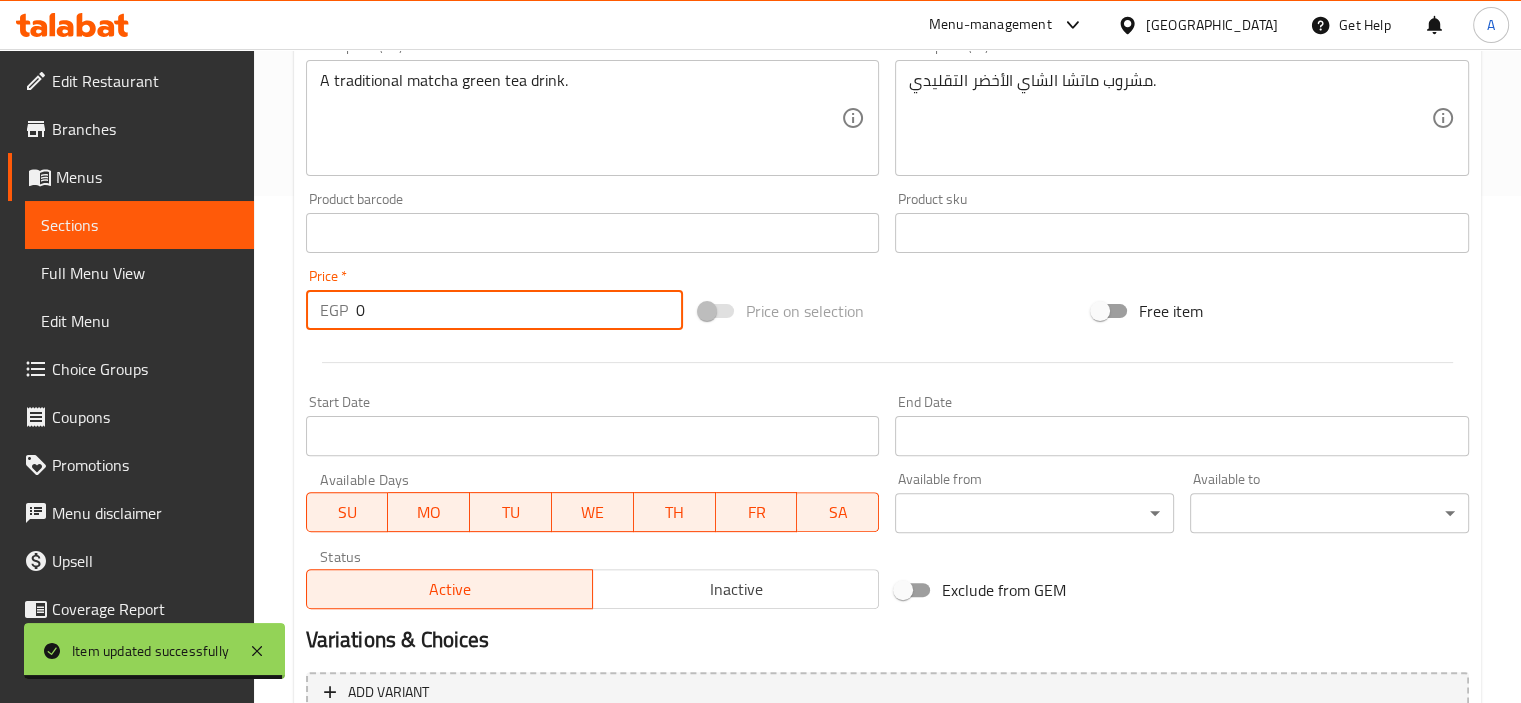 click on "Sections" at bounding box center [139, 225] 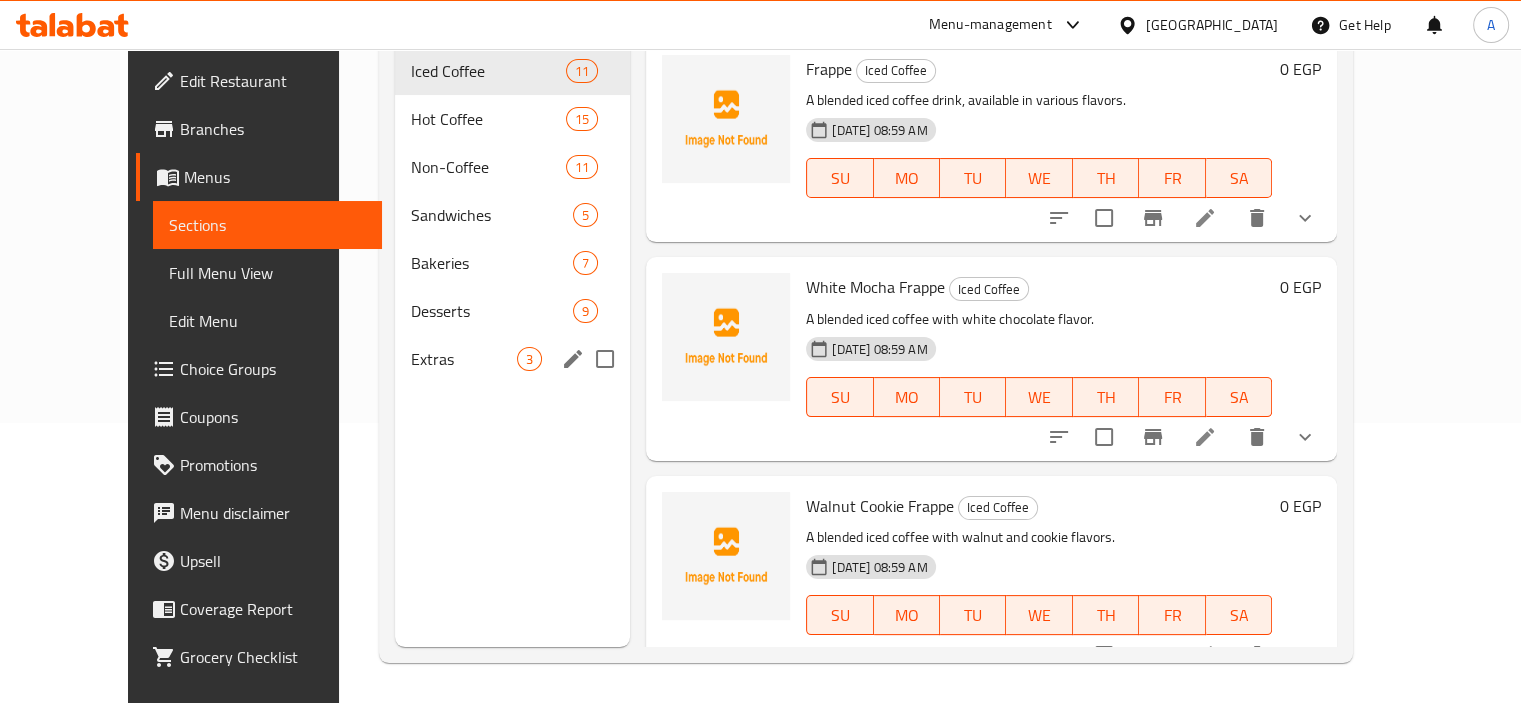 scroll, scrollTop: 280, scrollLeft: 0, axis: vertical 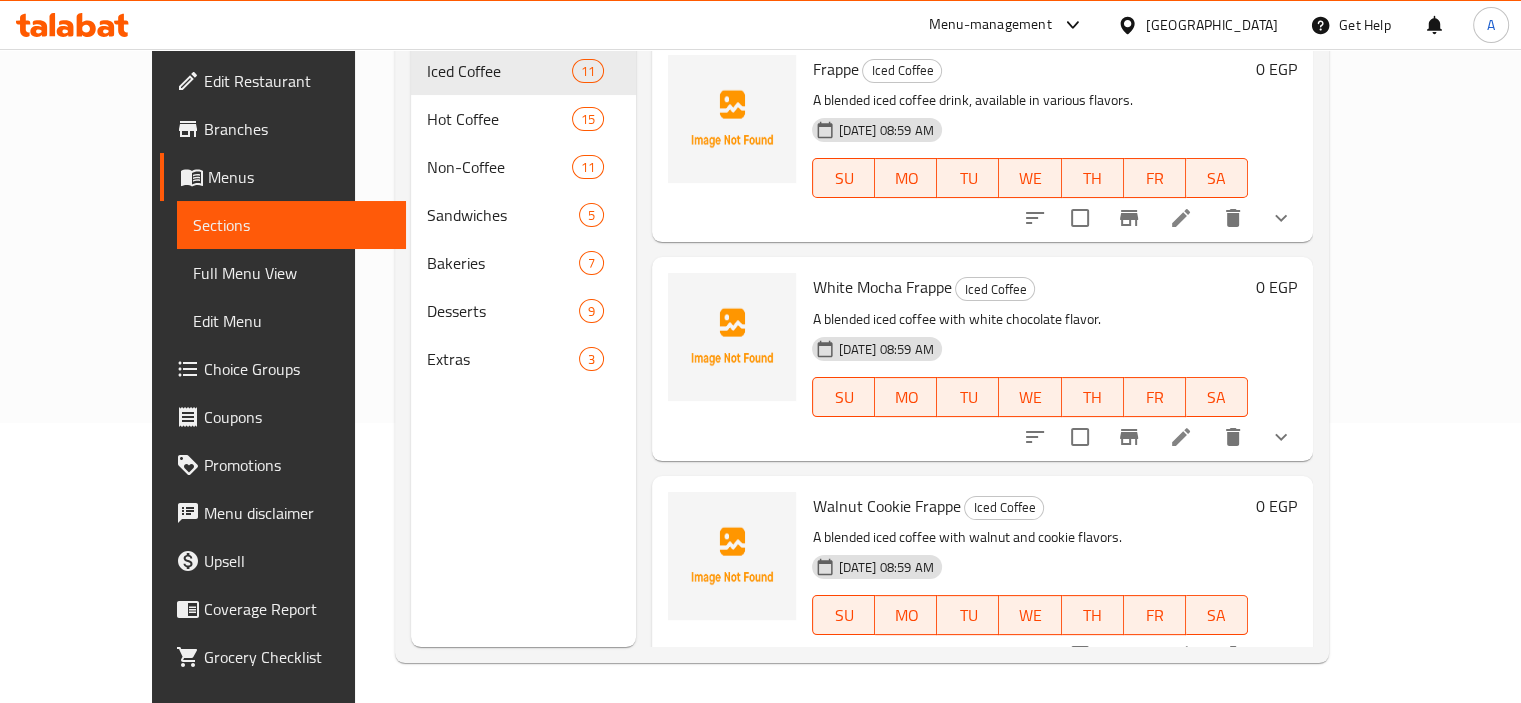 click on "White Mocha Frappe   Iced Coffee" at bounding box center (1029, 287) 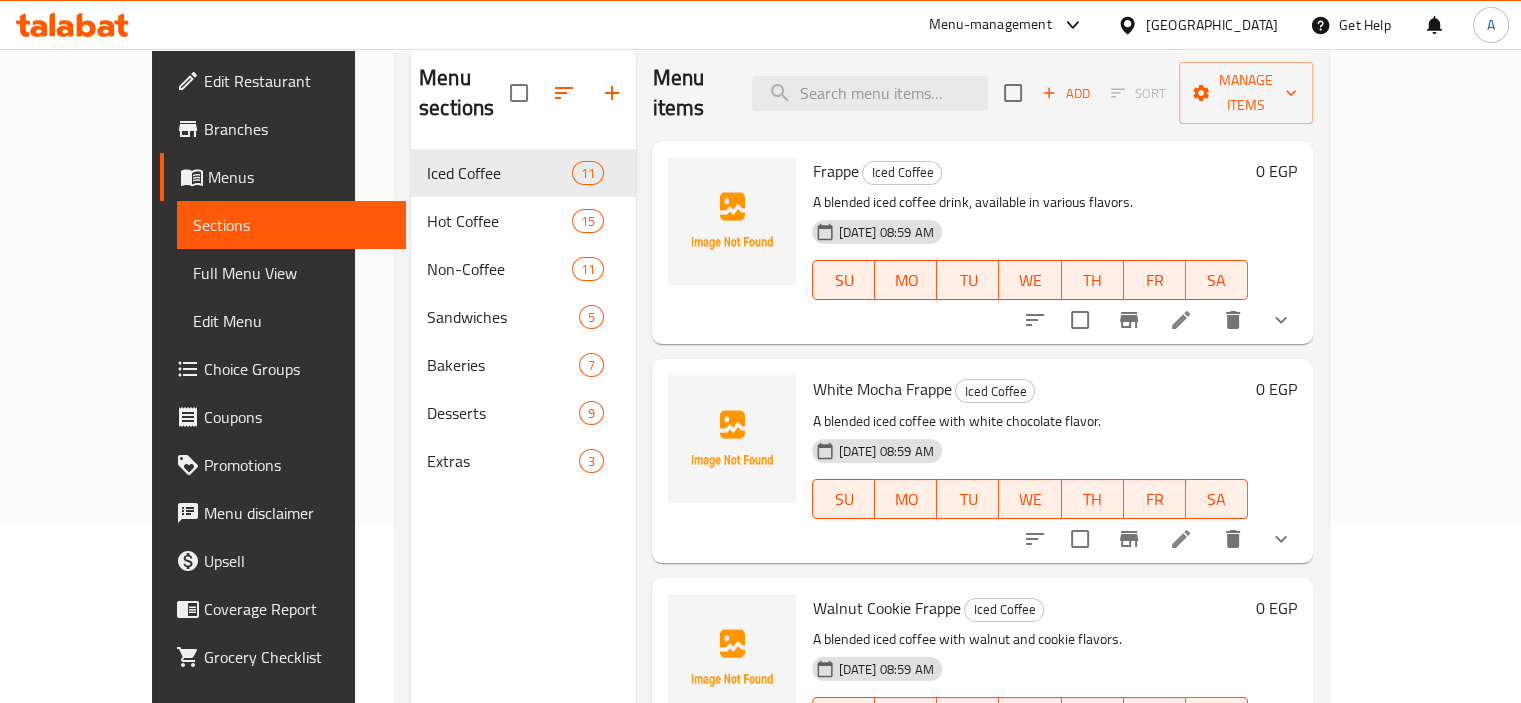 scroll, scrollTop: 151, scrollLeft: 0, axis: vertical 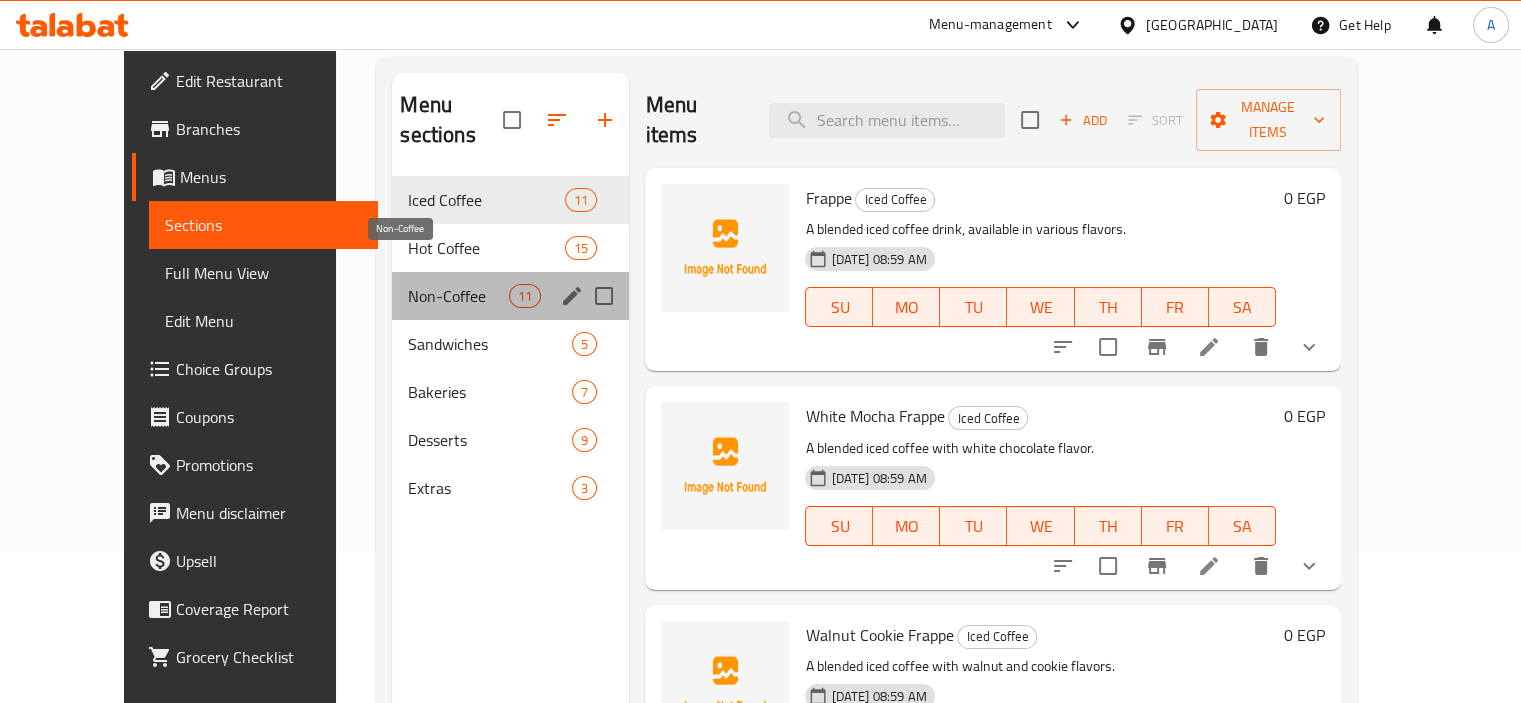 click on "Non-Coffee" at bounding box center [458, 296] 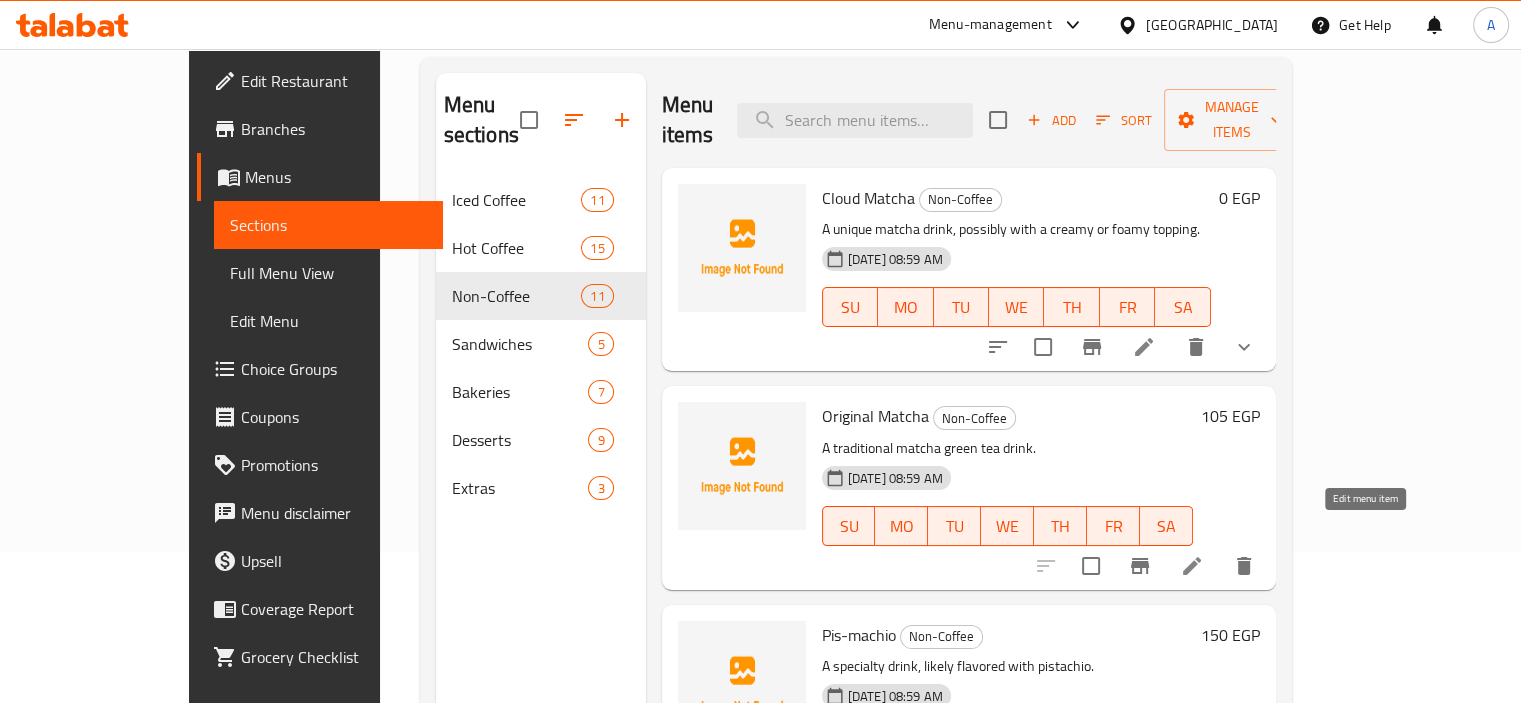 click 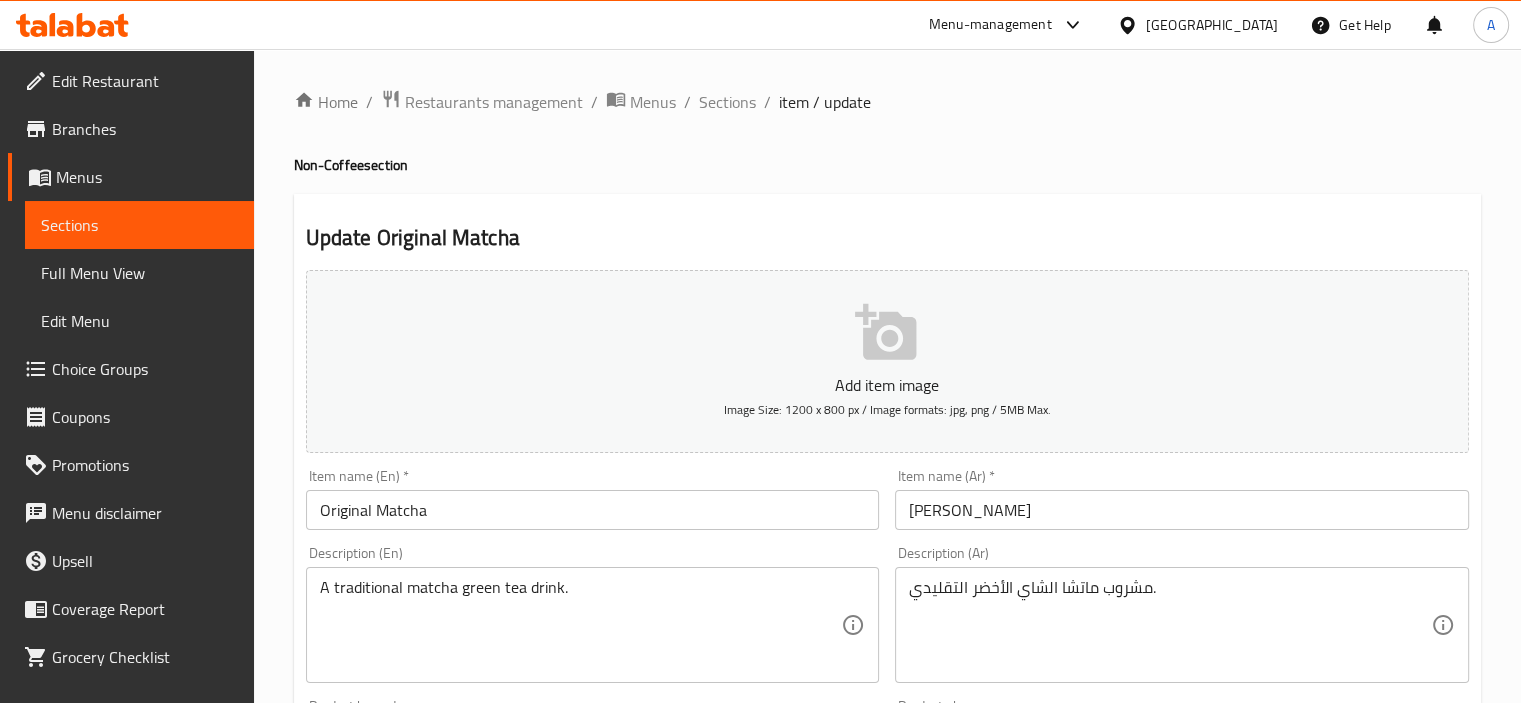 scroll, scrollTop: 615, scrollLeft: 0, axis: vertical 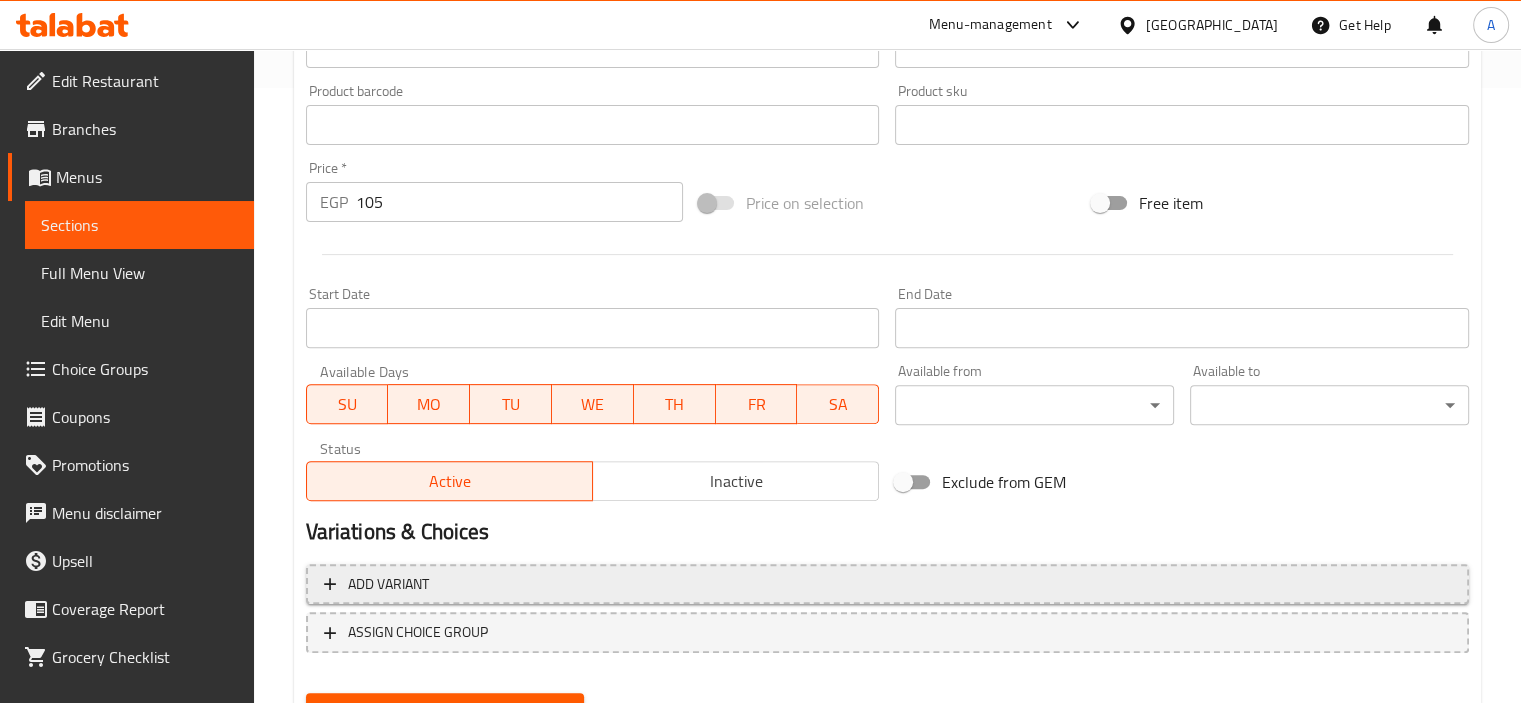 click on "Add variant" at bounding box center (887, 584) 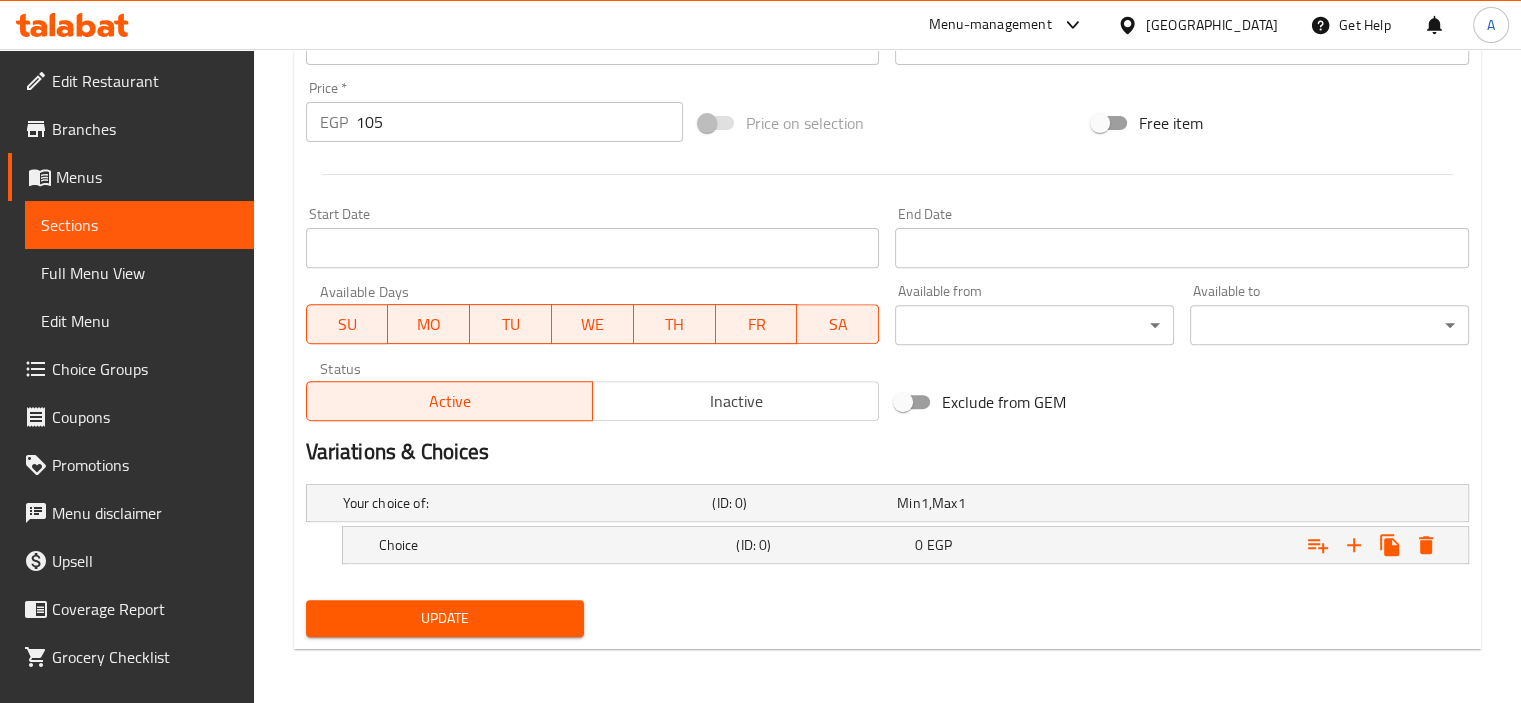 scroll, scrollTop: 696, scrollLeft: 0, axis: vertical 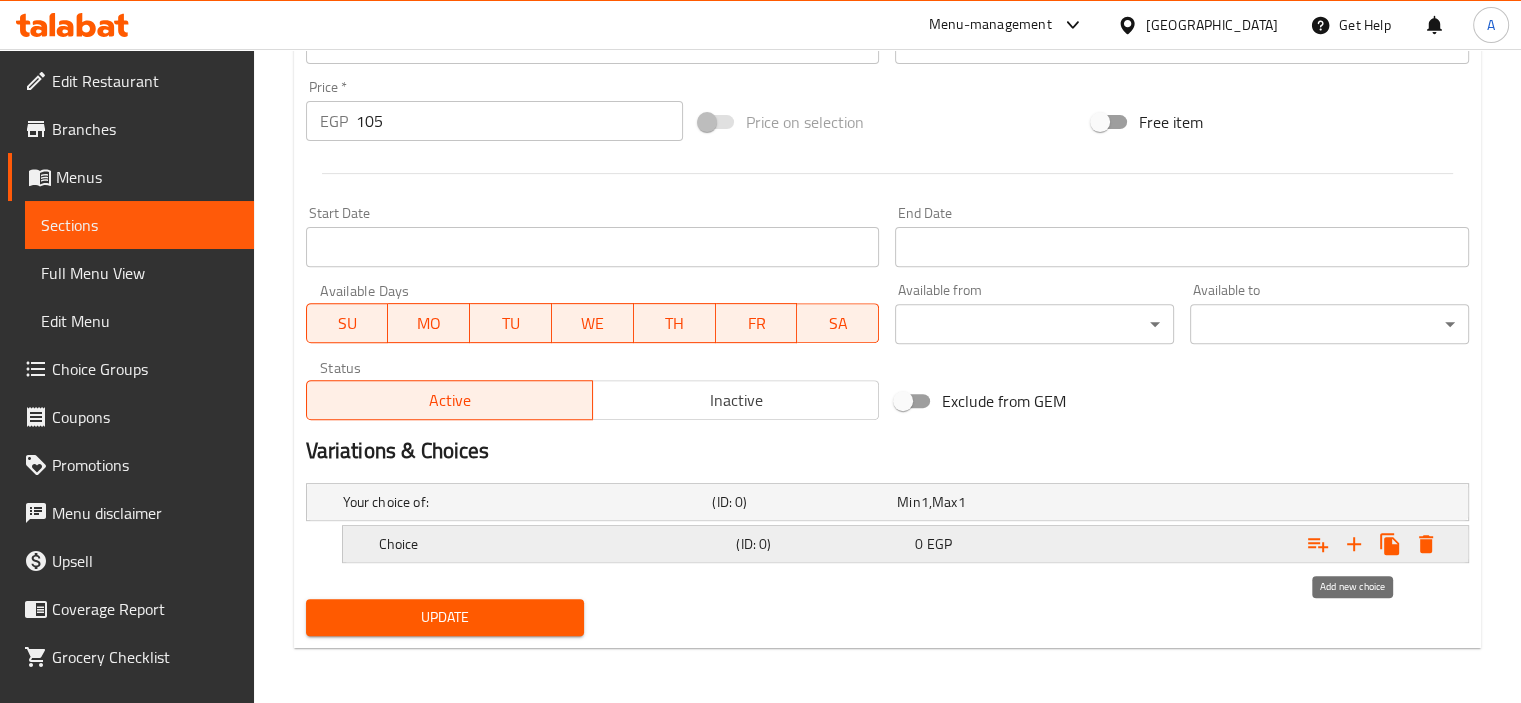 click 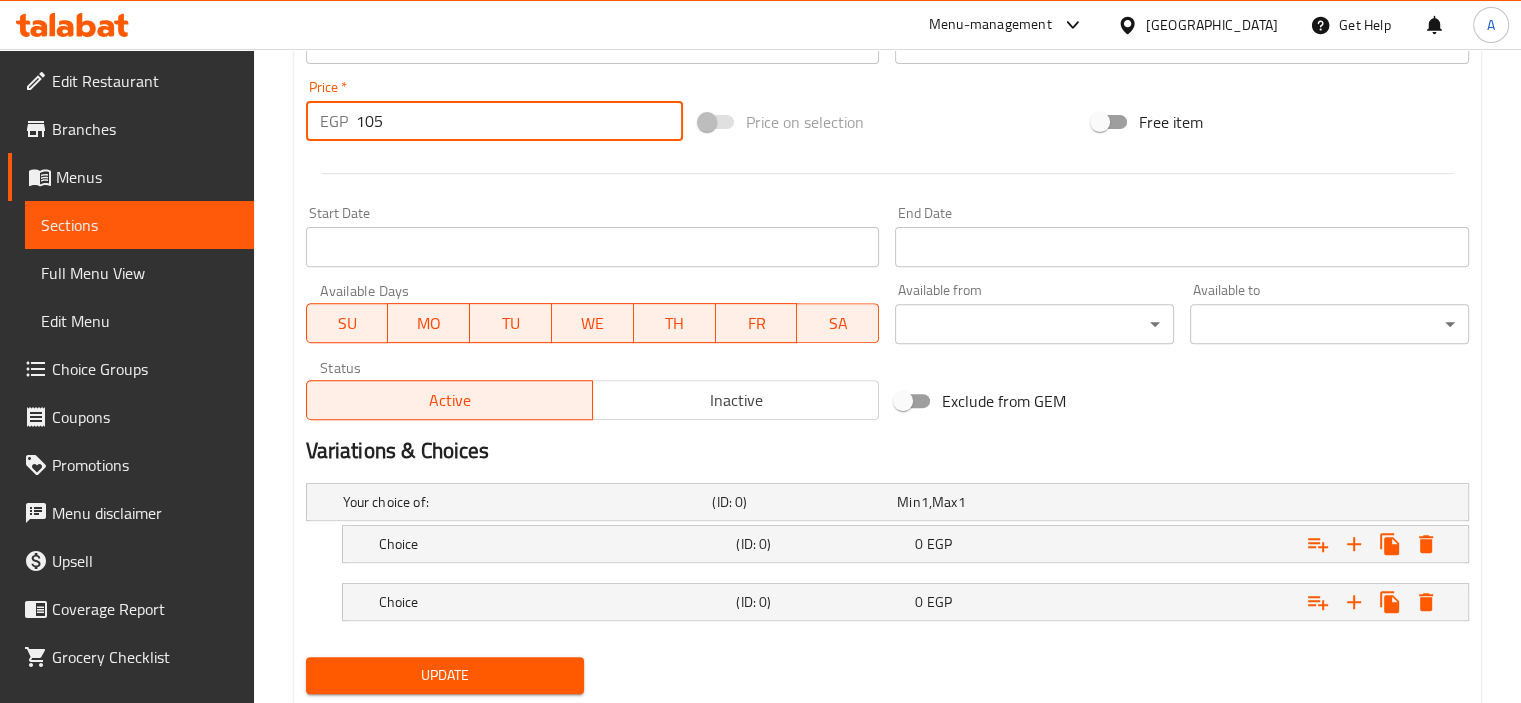 drag, startPoint x: 418, startPoint y: 126, endPoint x: 168, endPoint y: 124, distance: 250.008 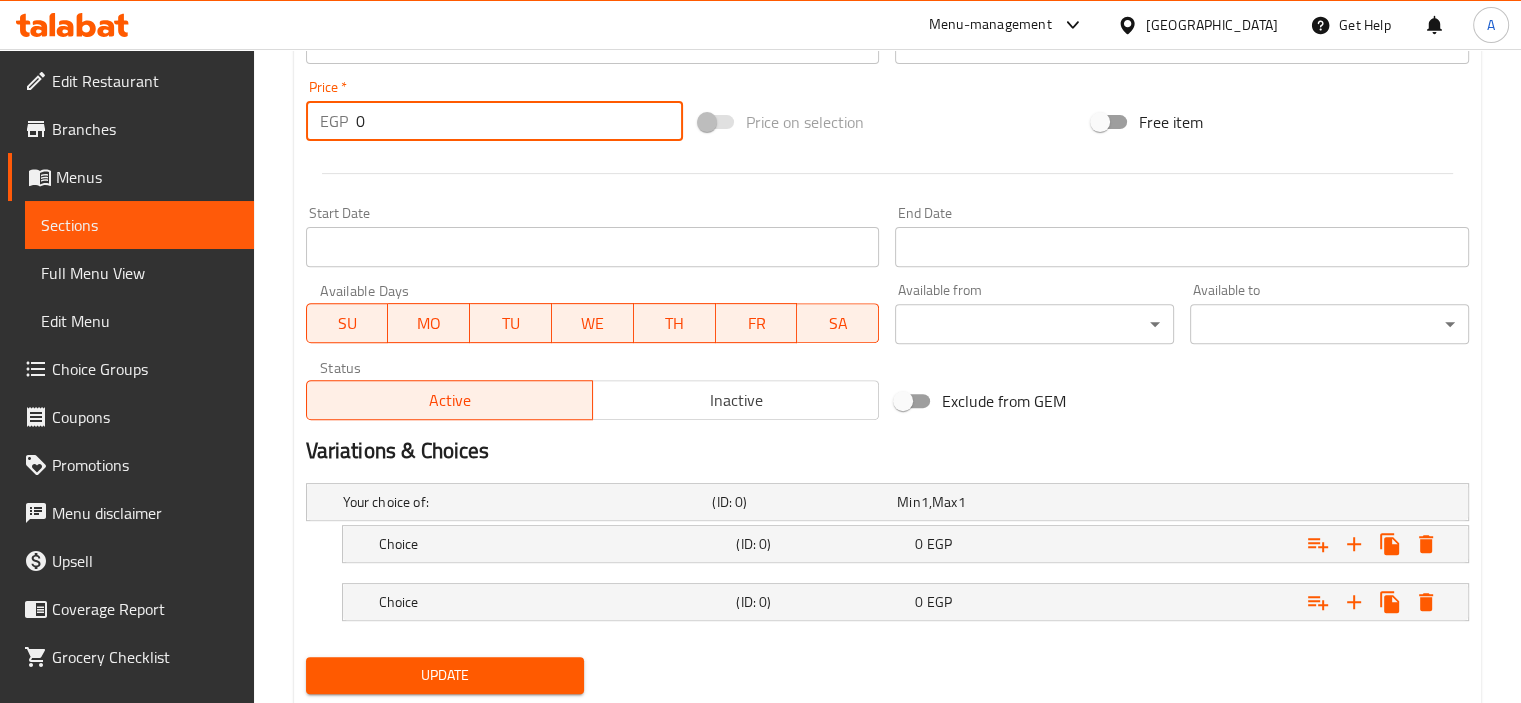 type on "0" 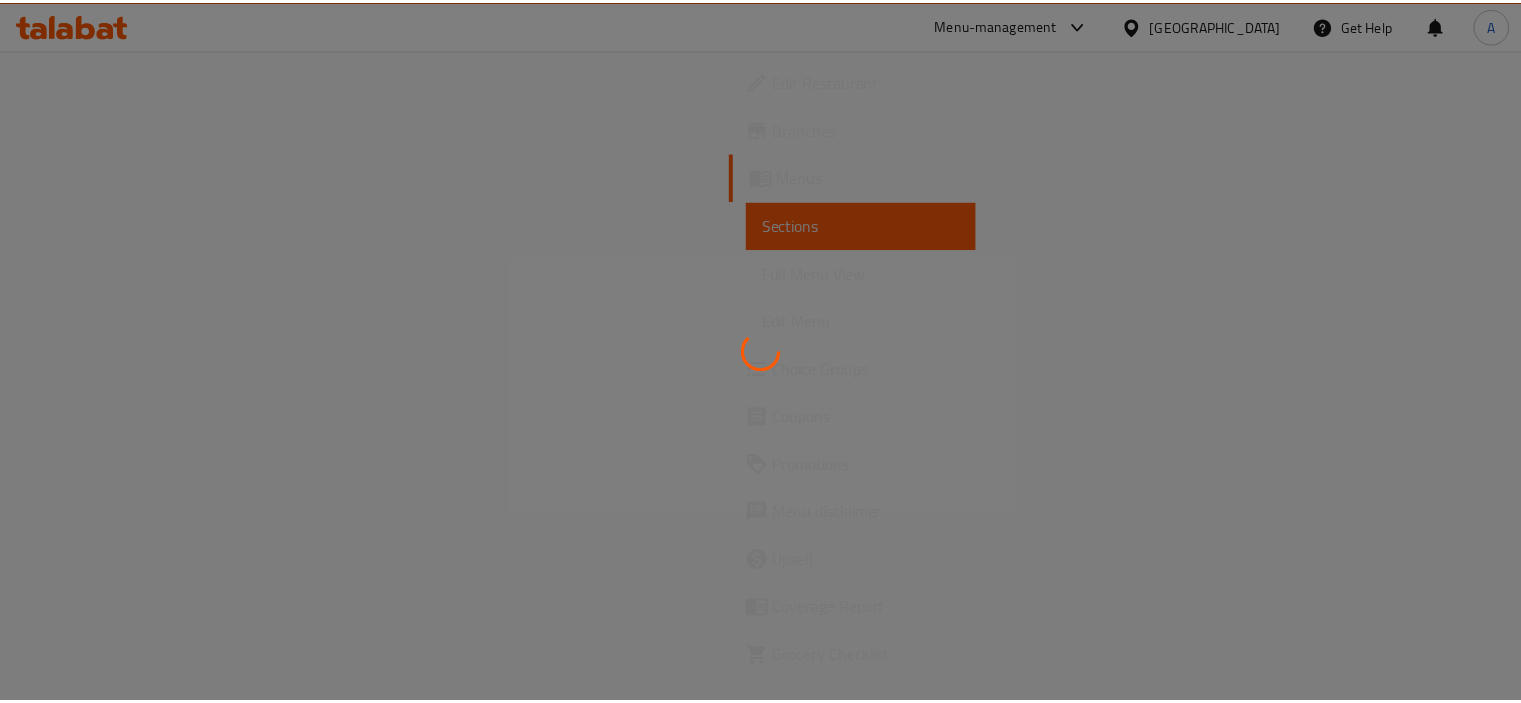 scroll, scrollTop: 0, scrollLeft: 0, axis: both 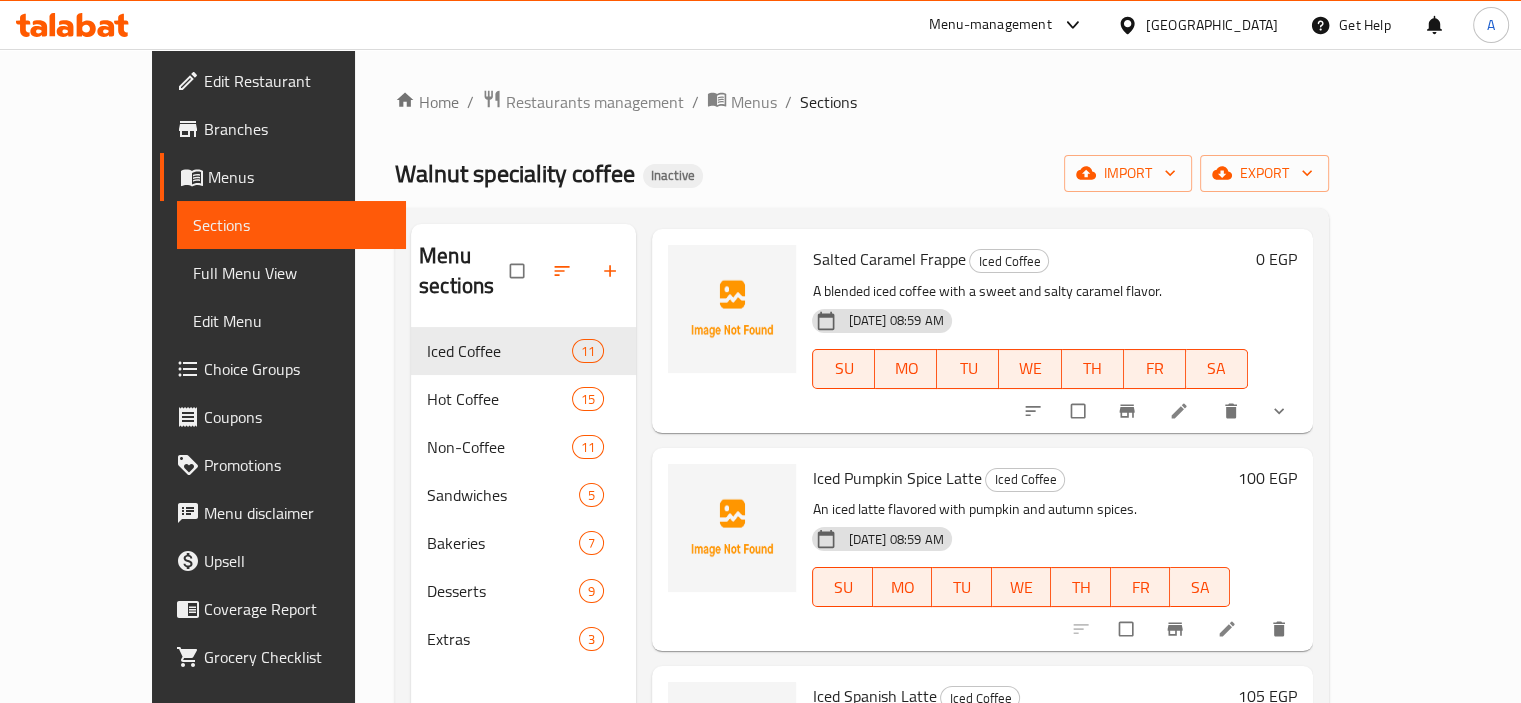 click on "100   EGP" at bounding box center [1267, 478] 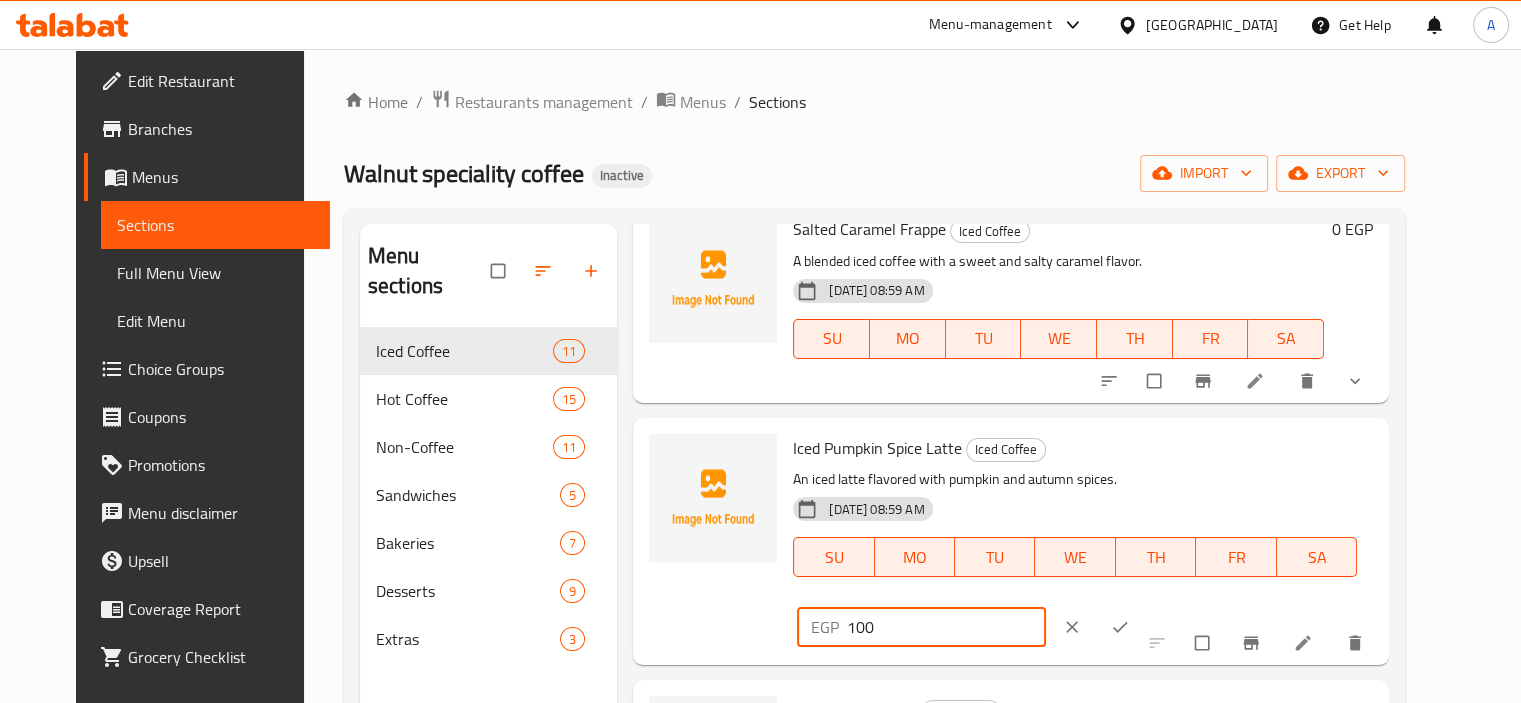 drag, startPoint x: 1258, startPoint y: 444, endPoint x: 1049, endPoint y: 447, distance: 209.02153 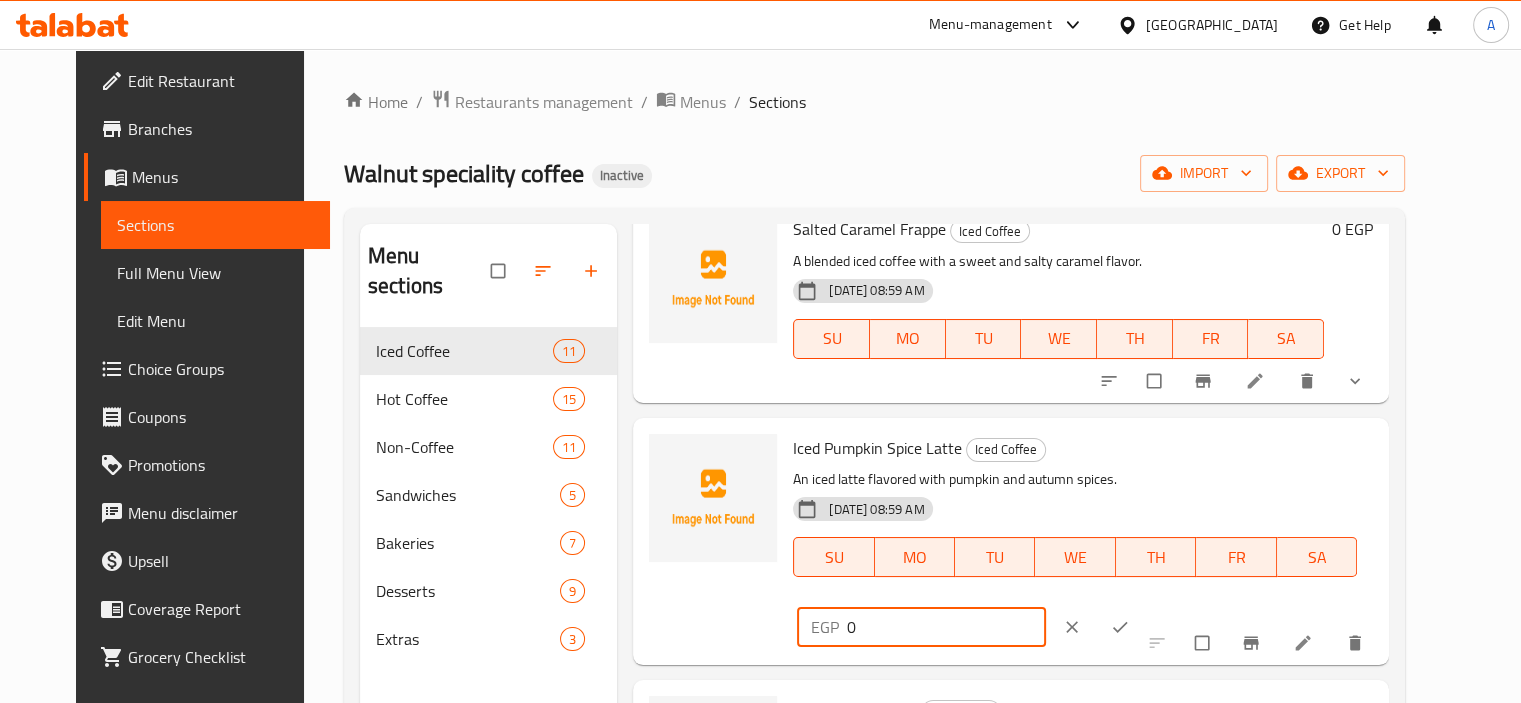 type on "0" 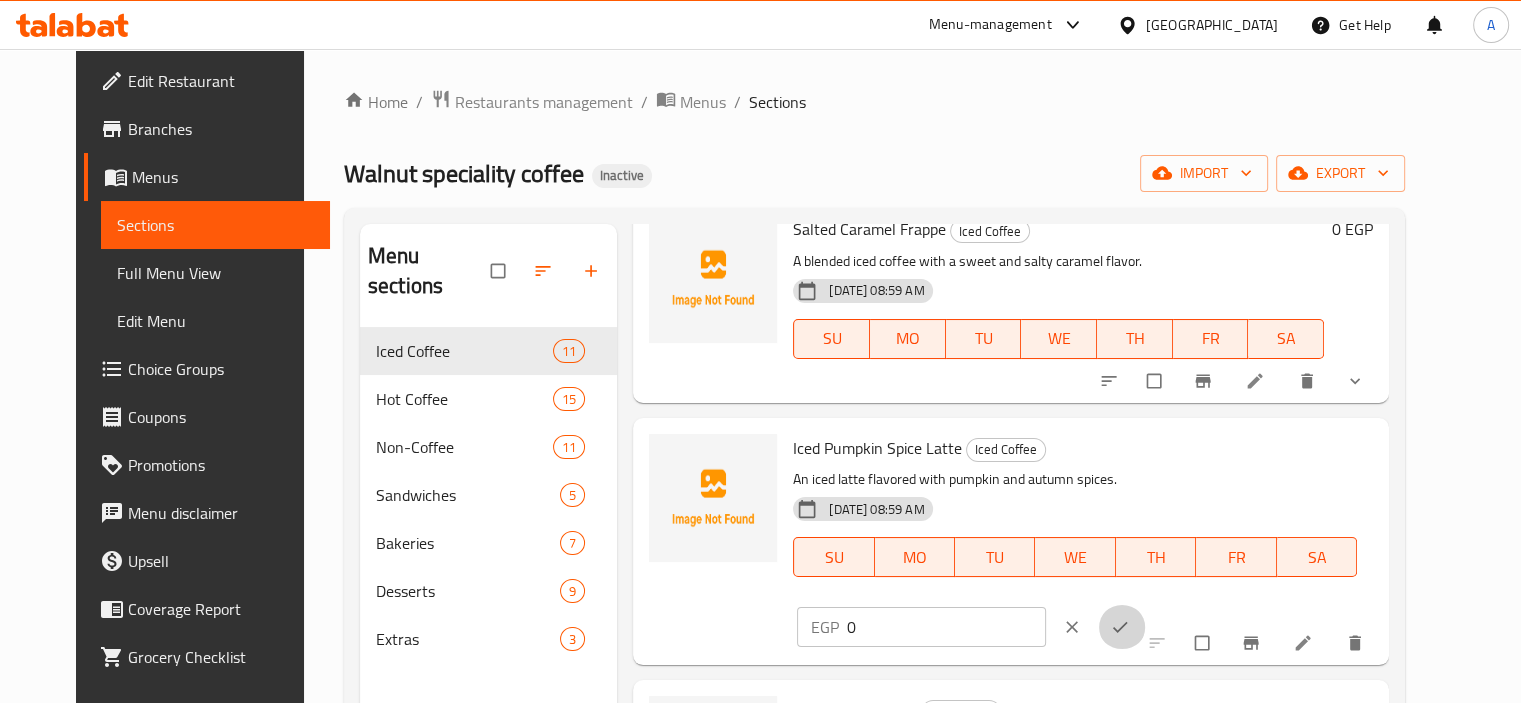 click 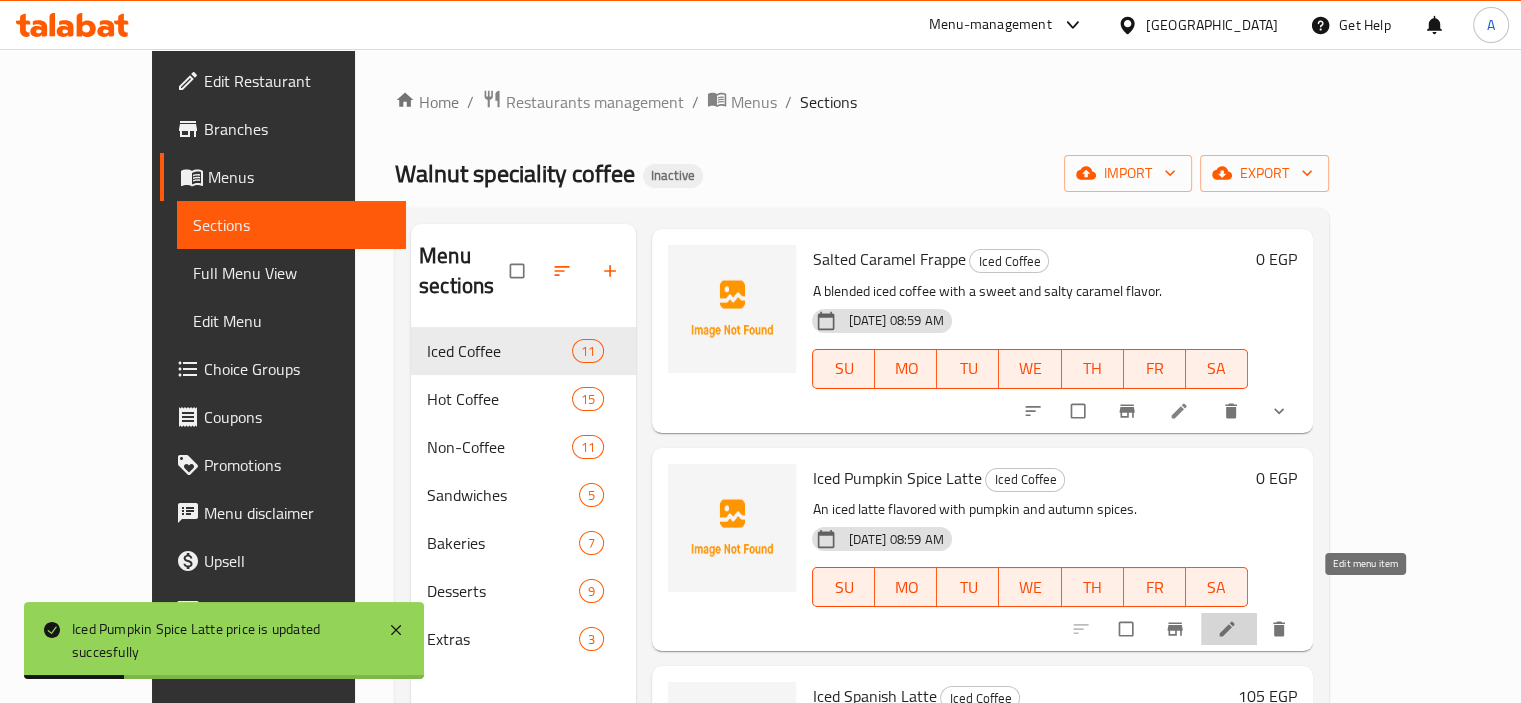 click 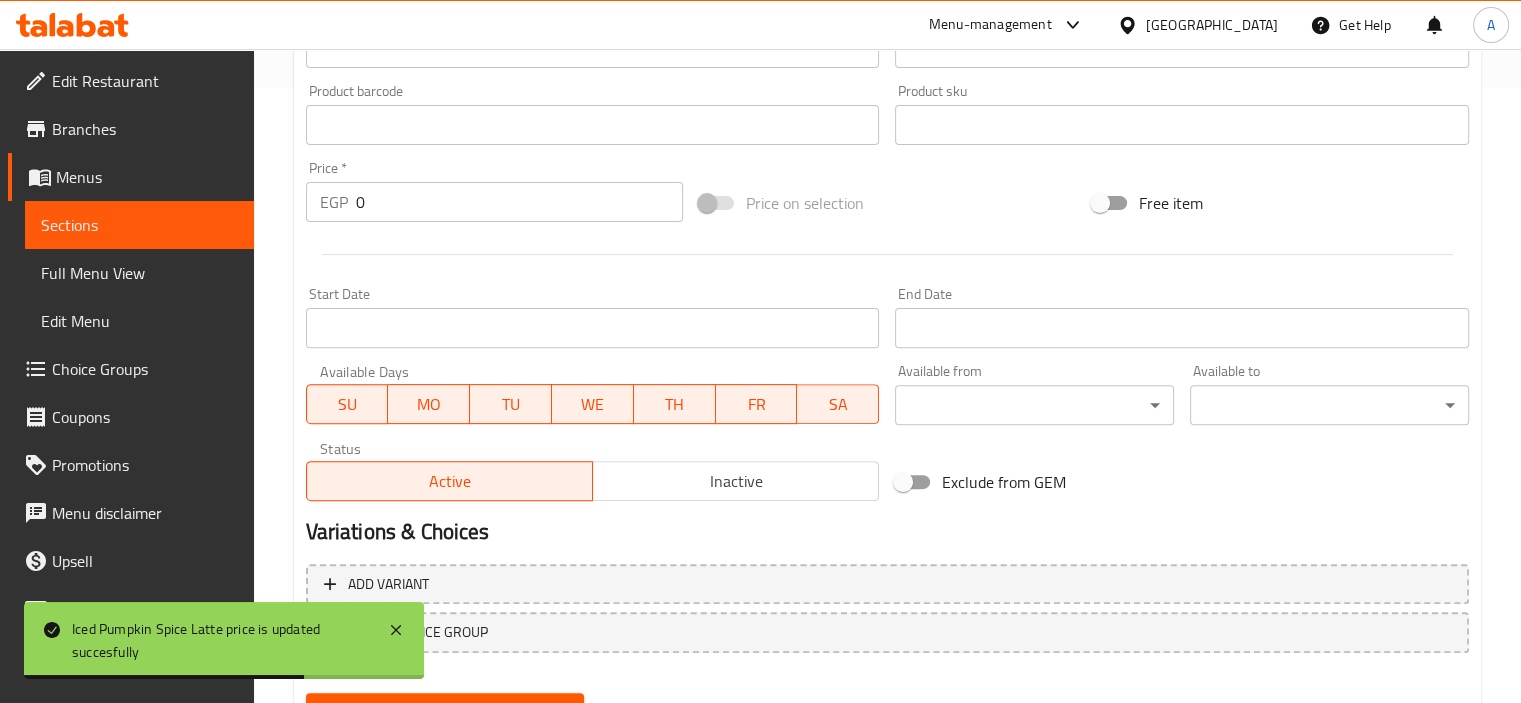 scroll, scrollTop: 705, scrollLeft: 0, axis: vertical 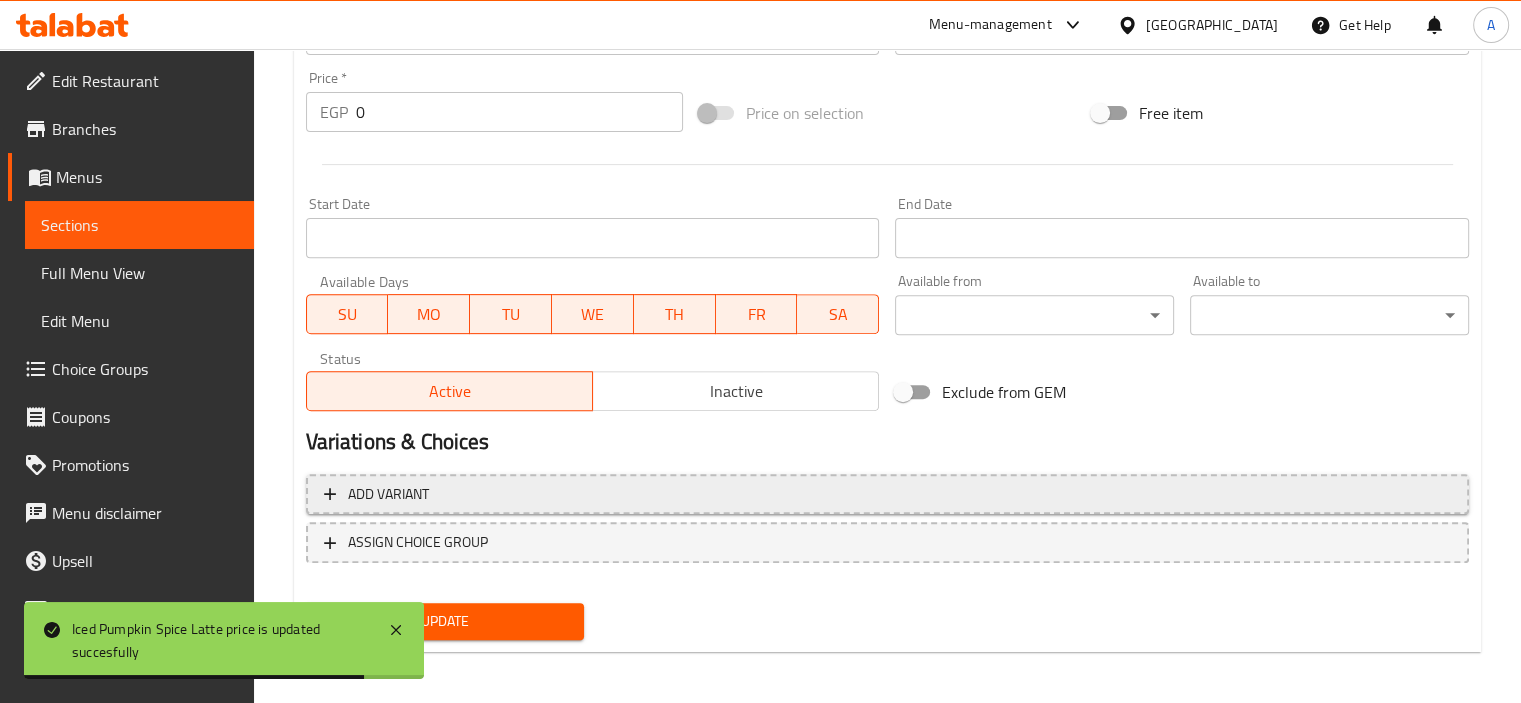 click on "Add variant" at bounding box center (887, 494) 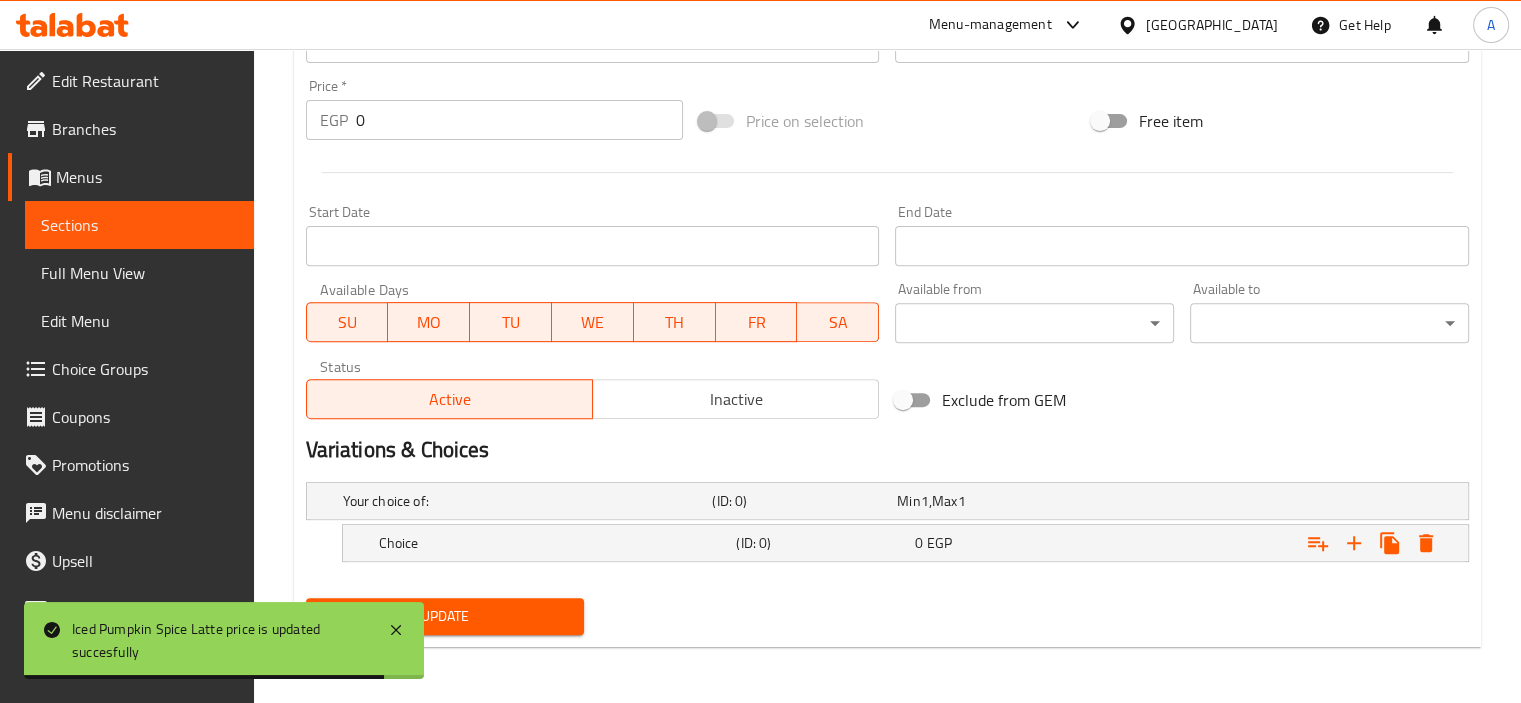 scroll, scrollTop: 696, scrollLeft: 0, axis: vertical 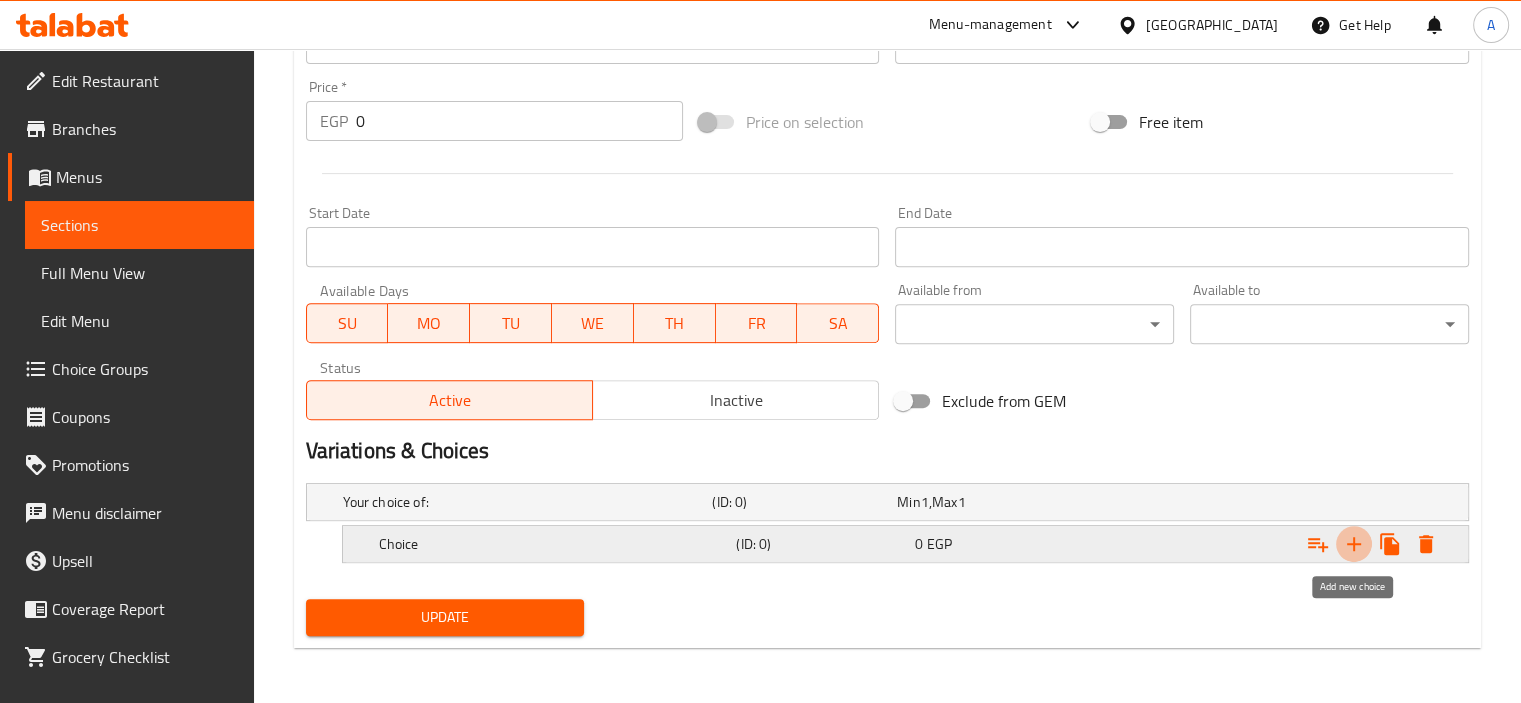 click 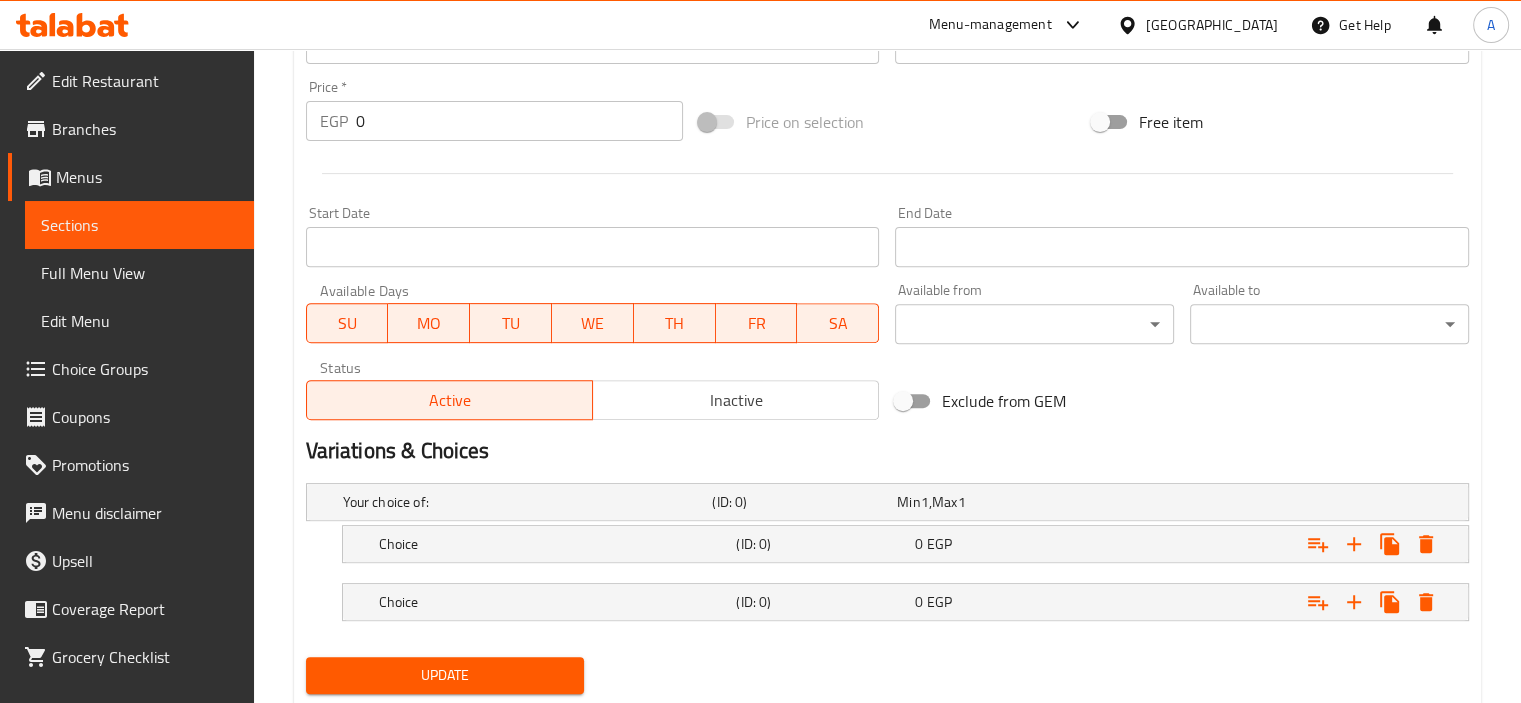 scroll, scrollTop: 753, scrollLeft: 0, axis: vertical 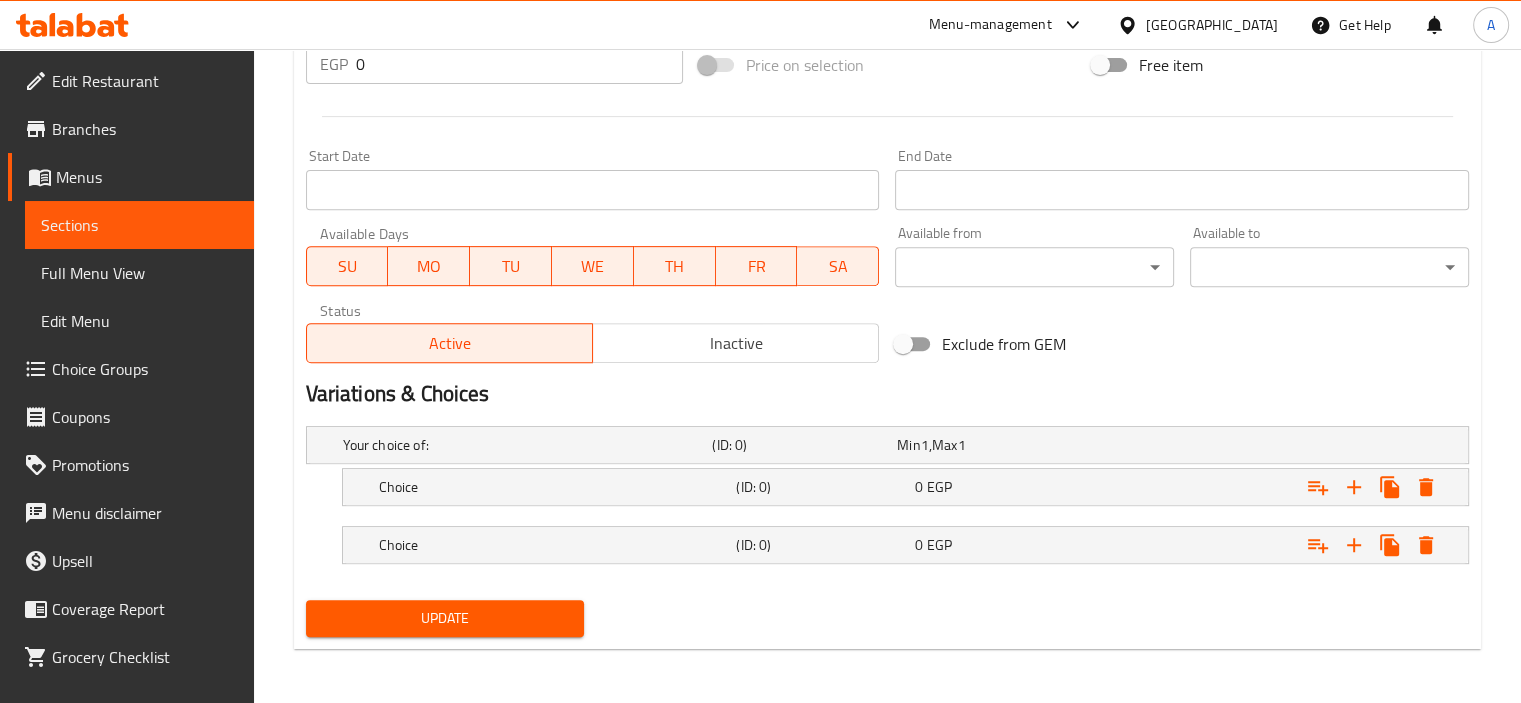 click at bounding box center (887, 518) 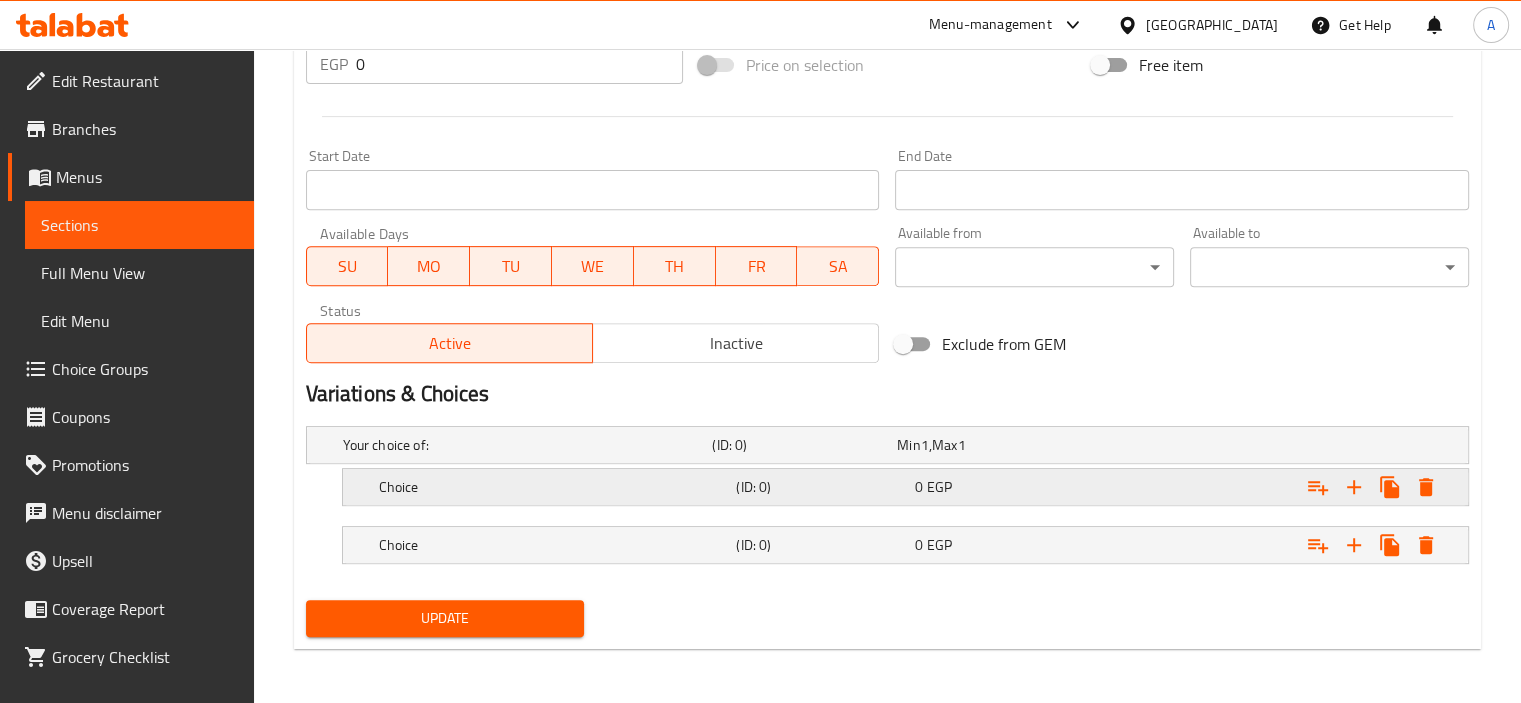 click on "(ID: 0)" at bounding box center (800, 445) 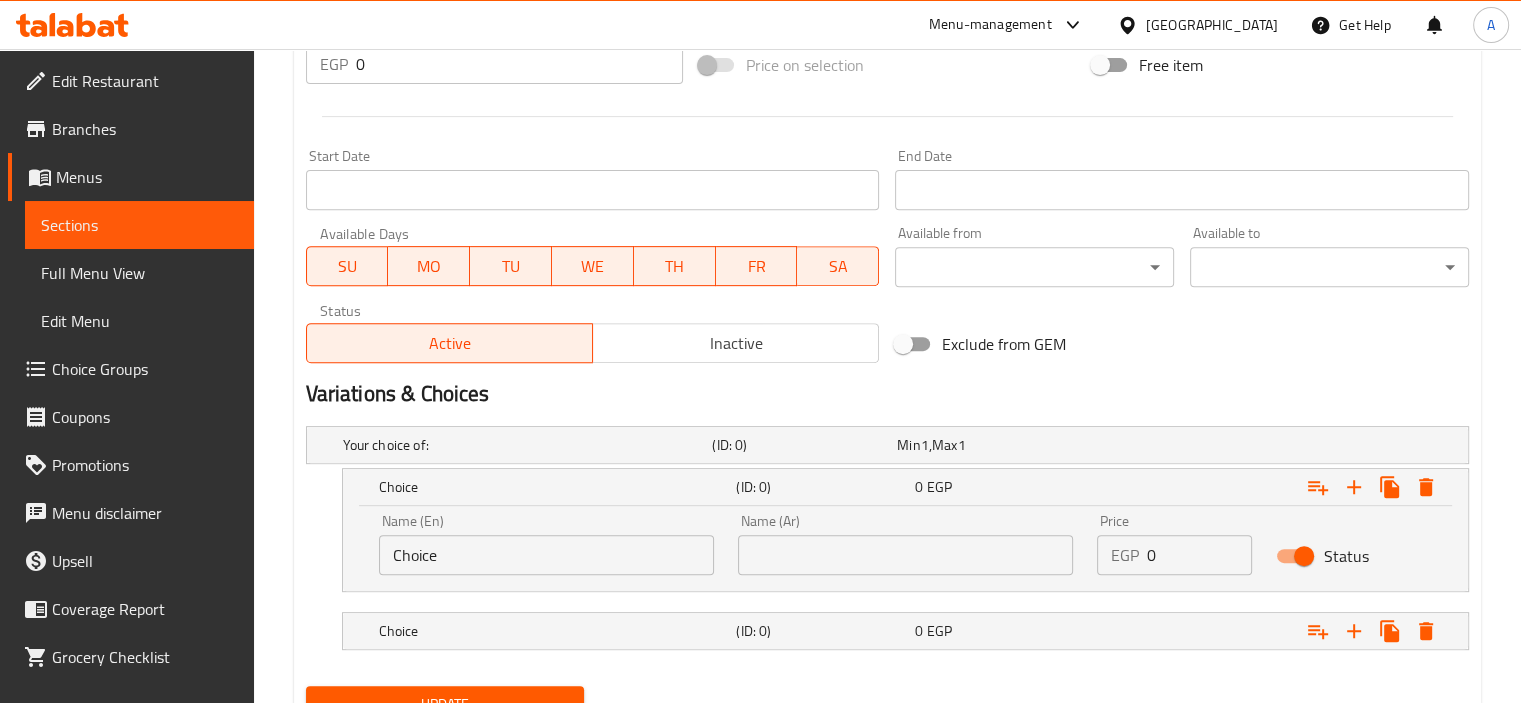 click on "Name (En) Choice Name (En)" at bounding box center [546, 544] 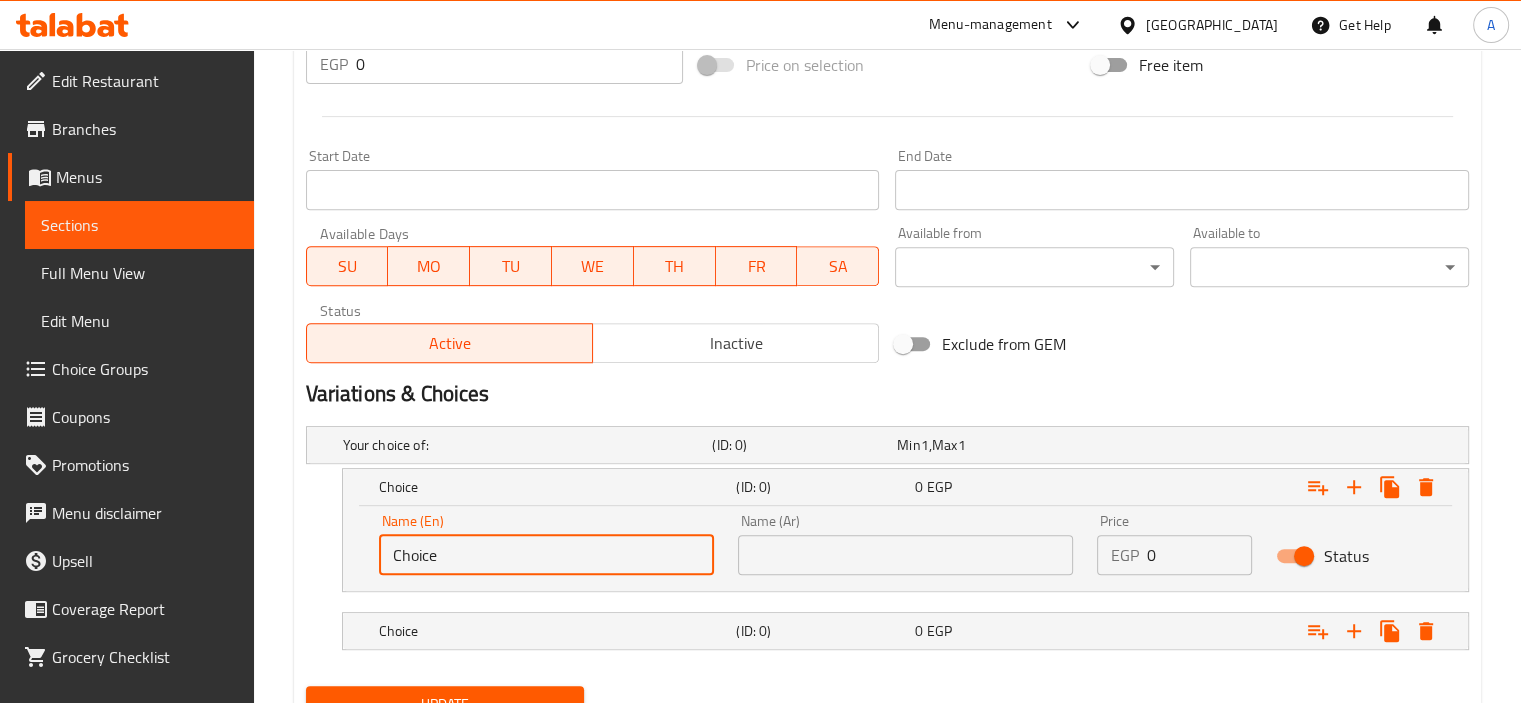 click on "Choice" at bounding box center [546, 555] 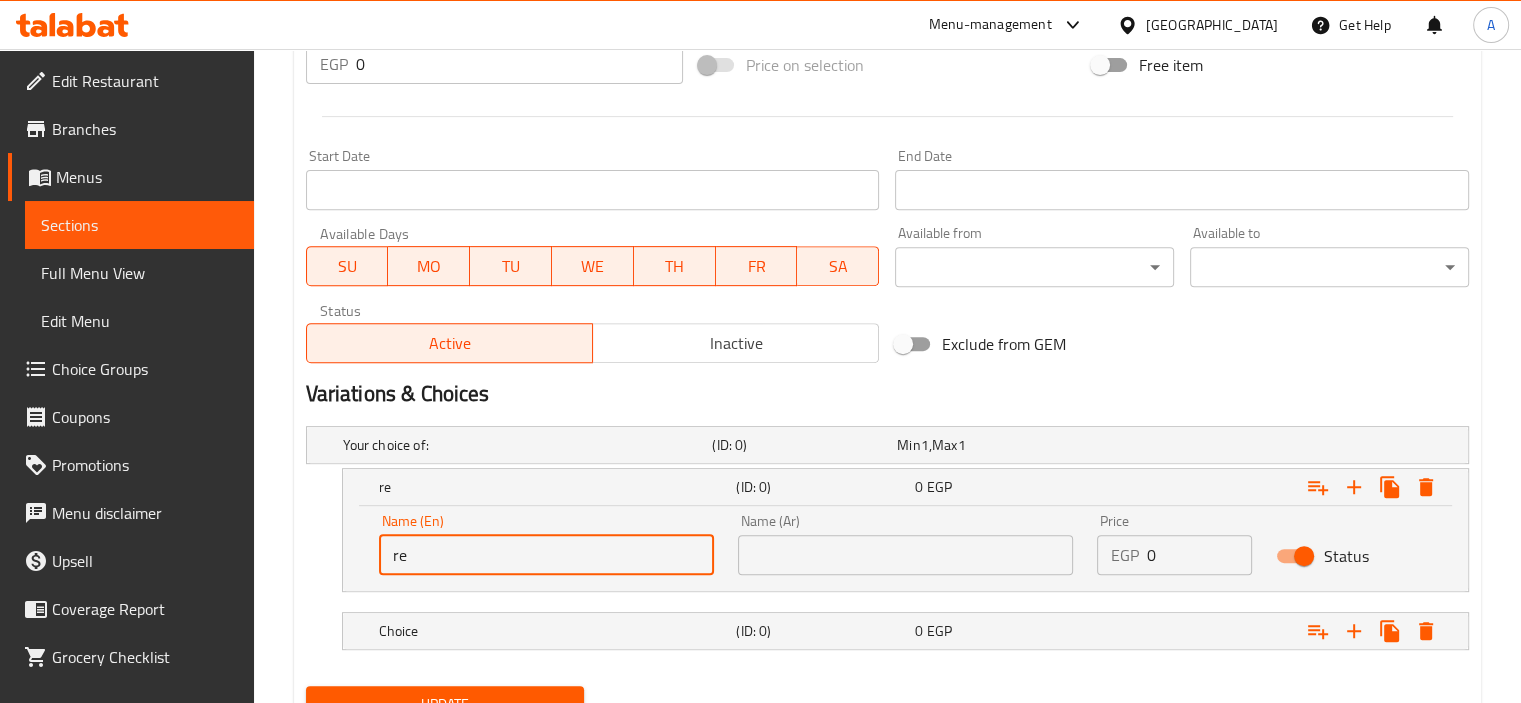 type on "Regular" 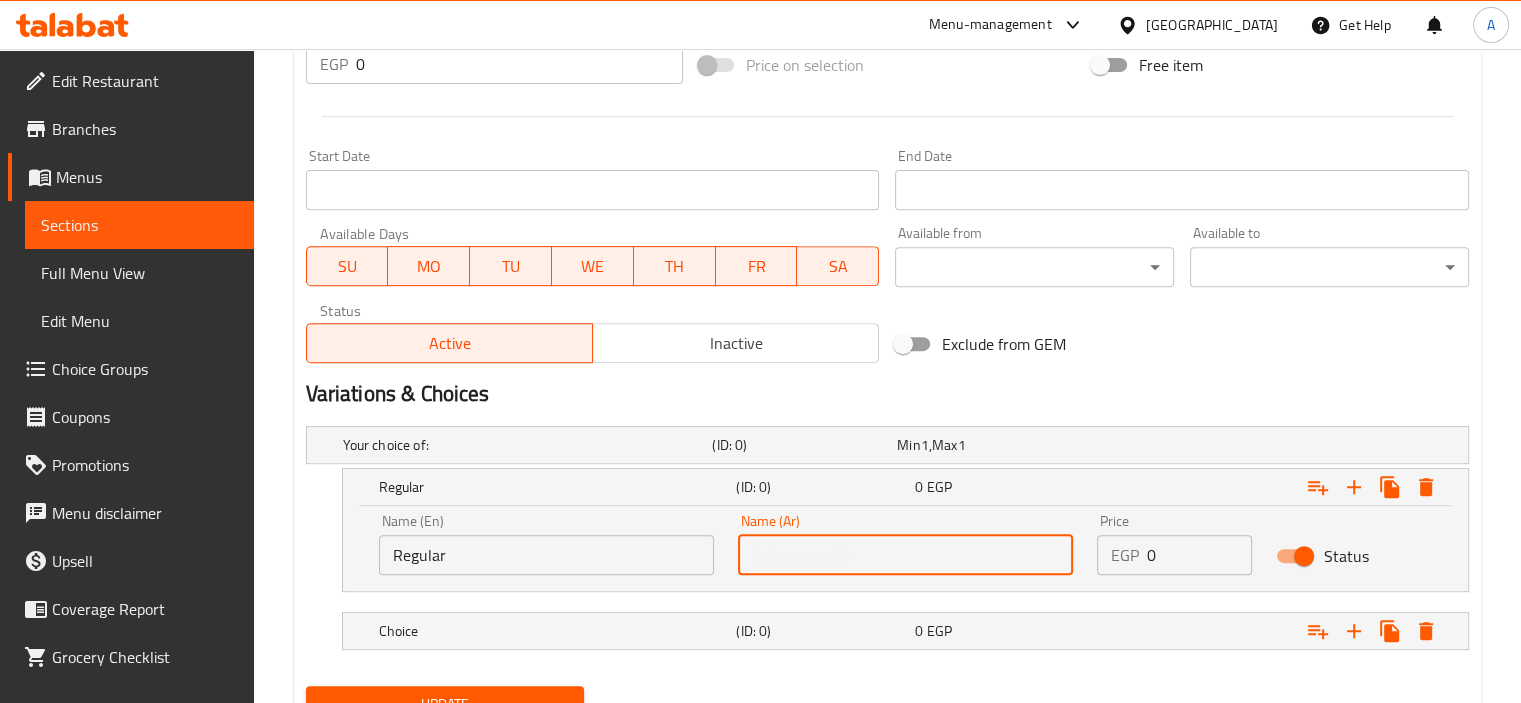 click at bounding box center (905, 555) 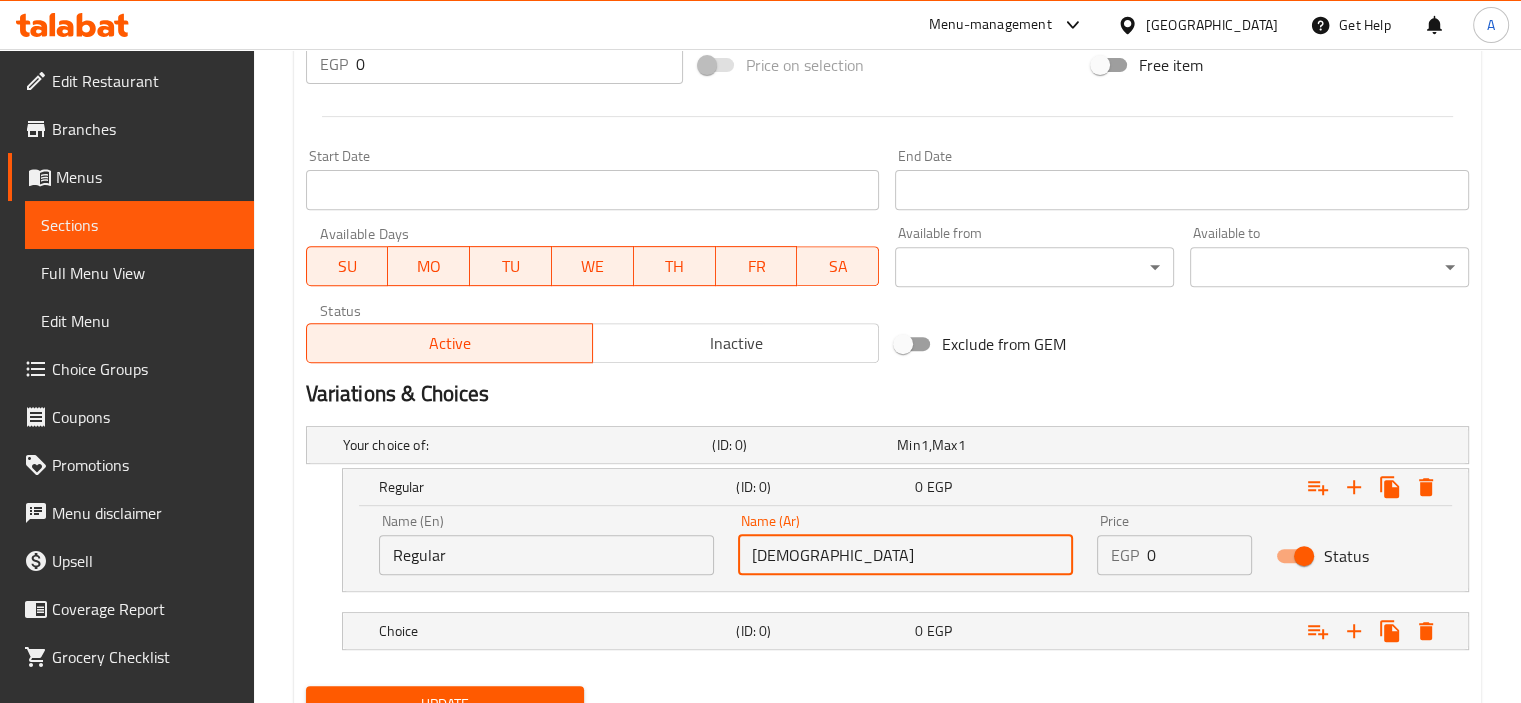 type on "عادي" 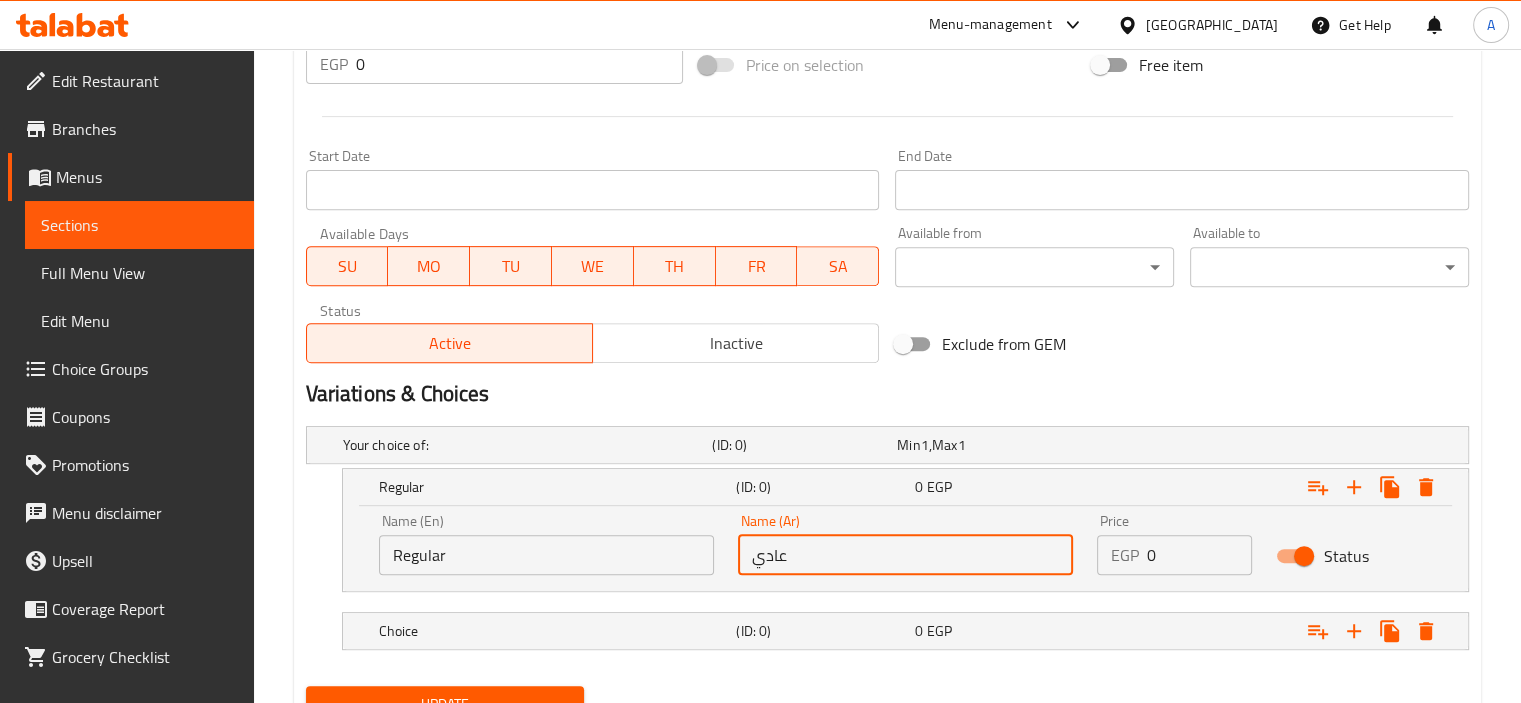 click on "0" at bounding box center (1200, 555) 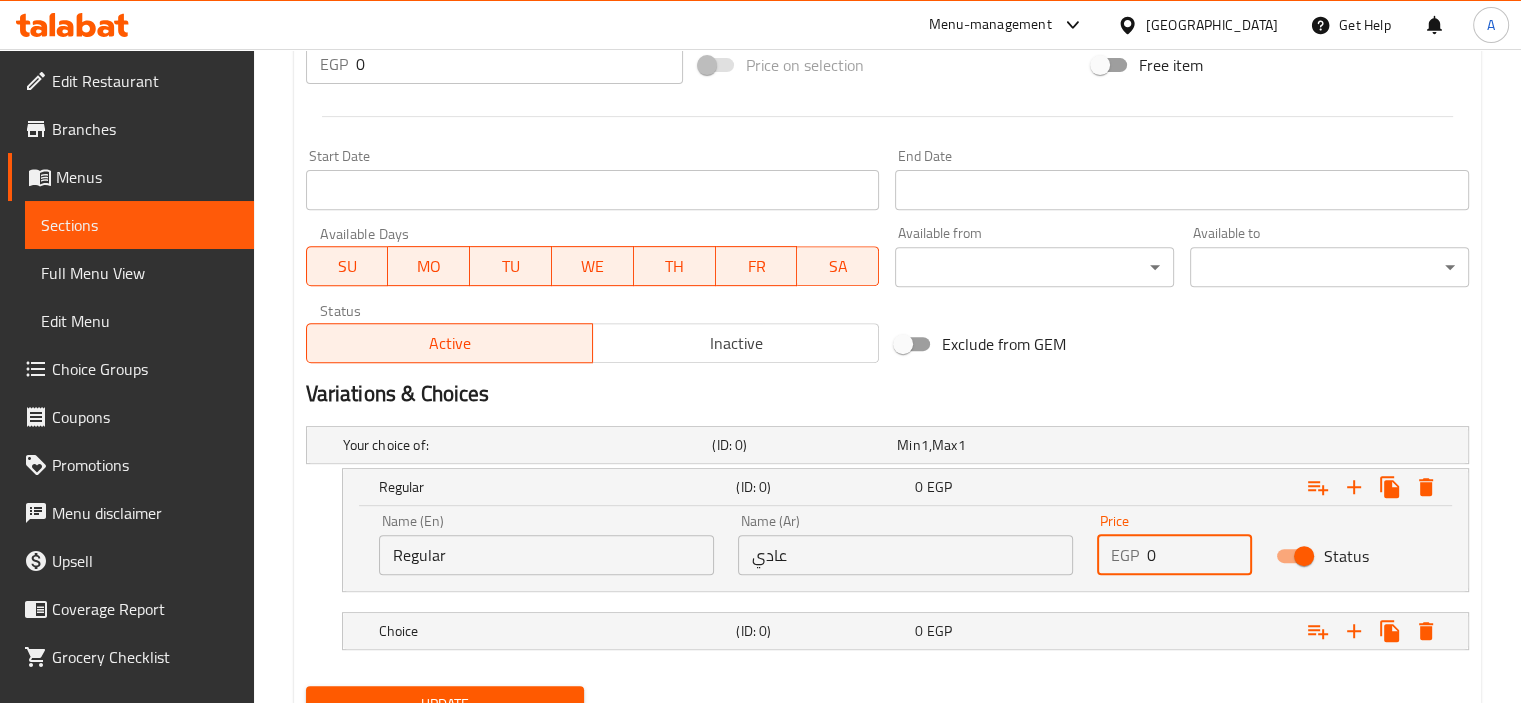 click on "0" at bounding box center [1200, 555] 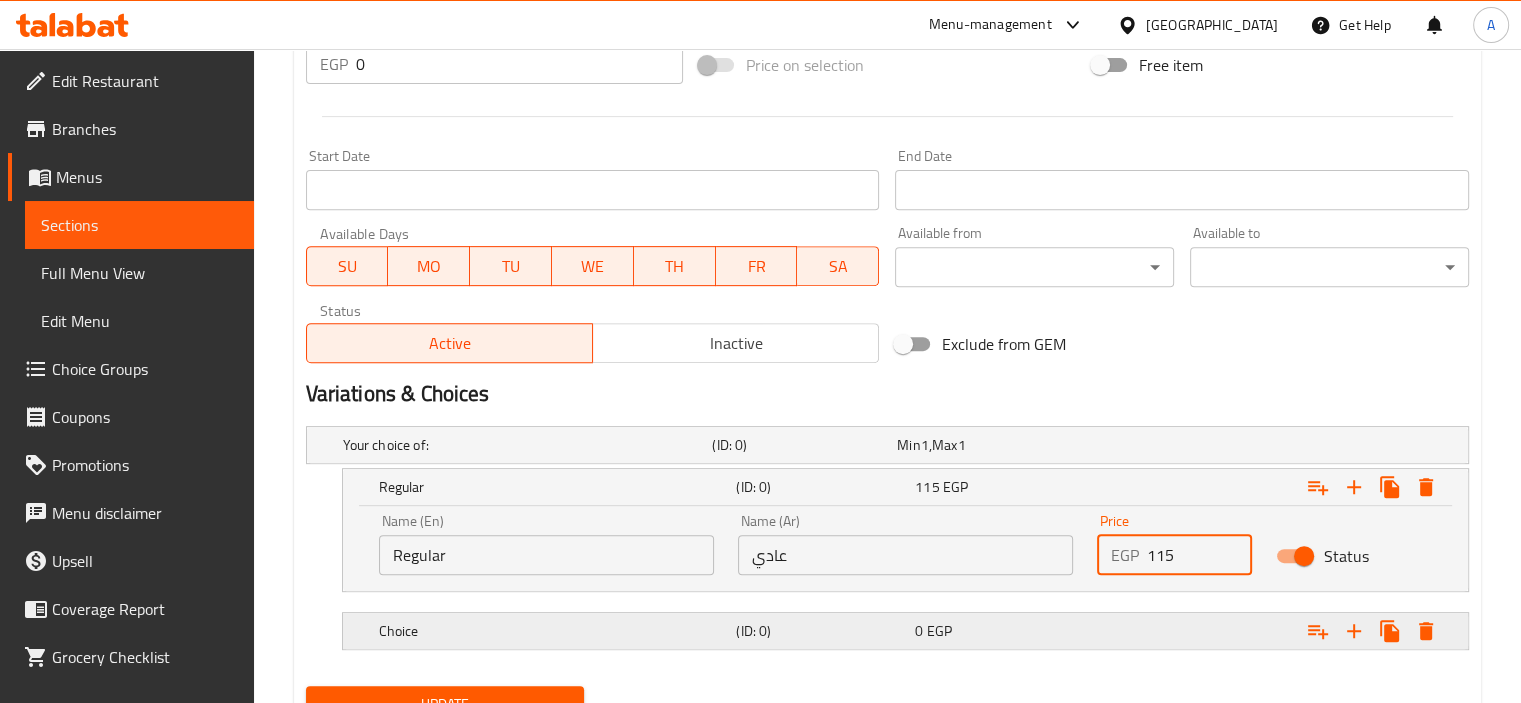 type on "115" 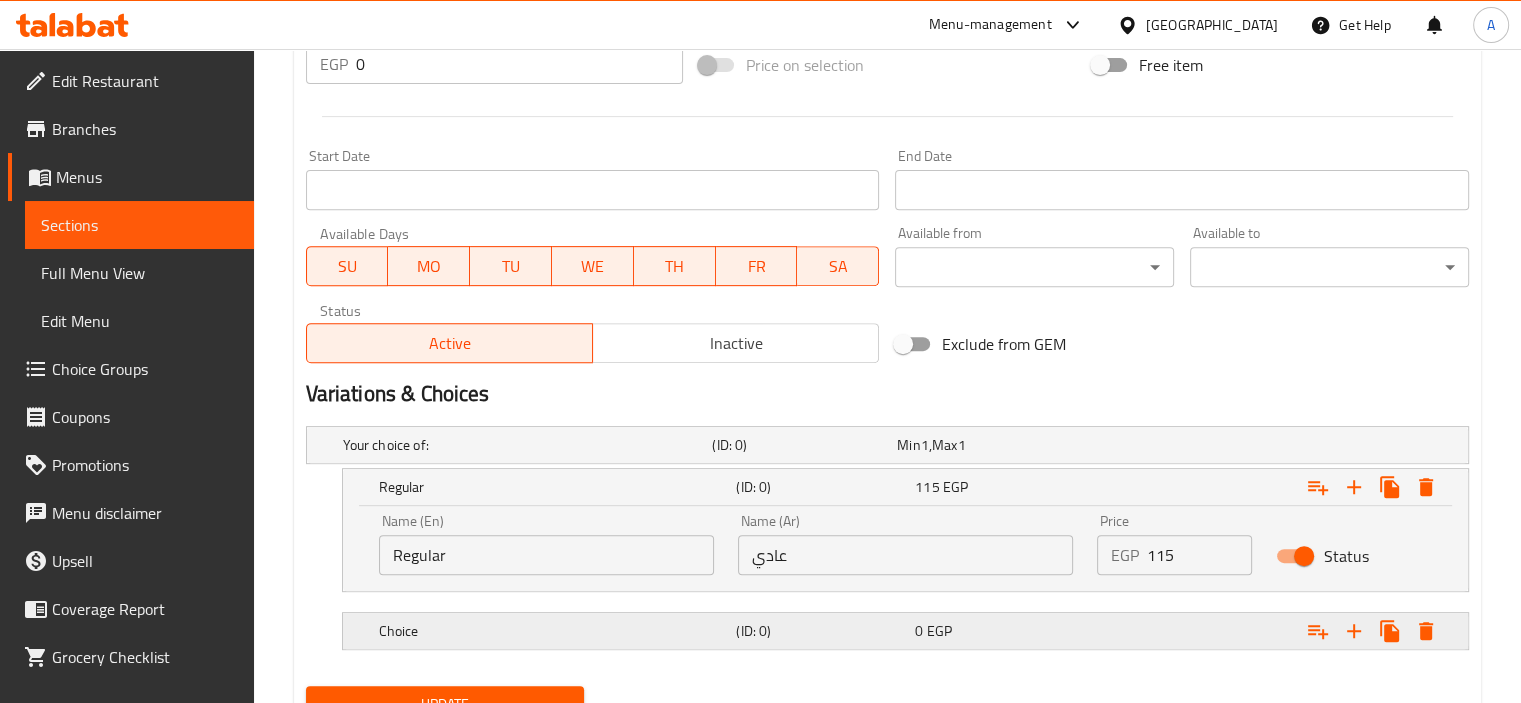 click on "Choice" at bounding box center (524, 445) 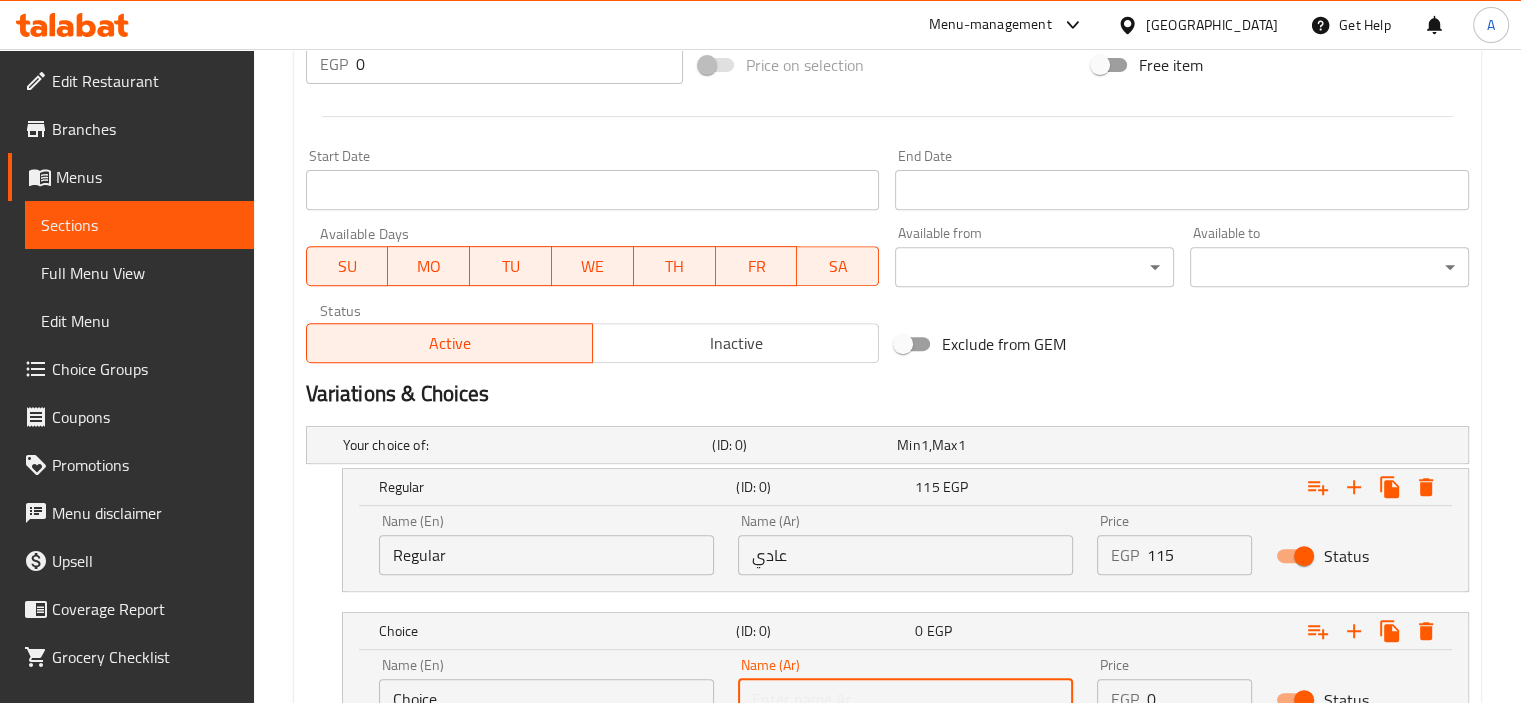 click at bounding box center [905, 699] 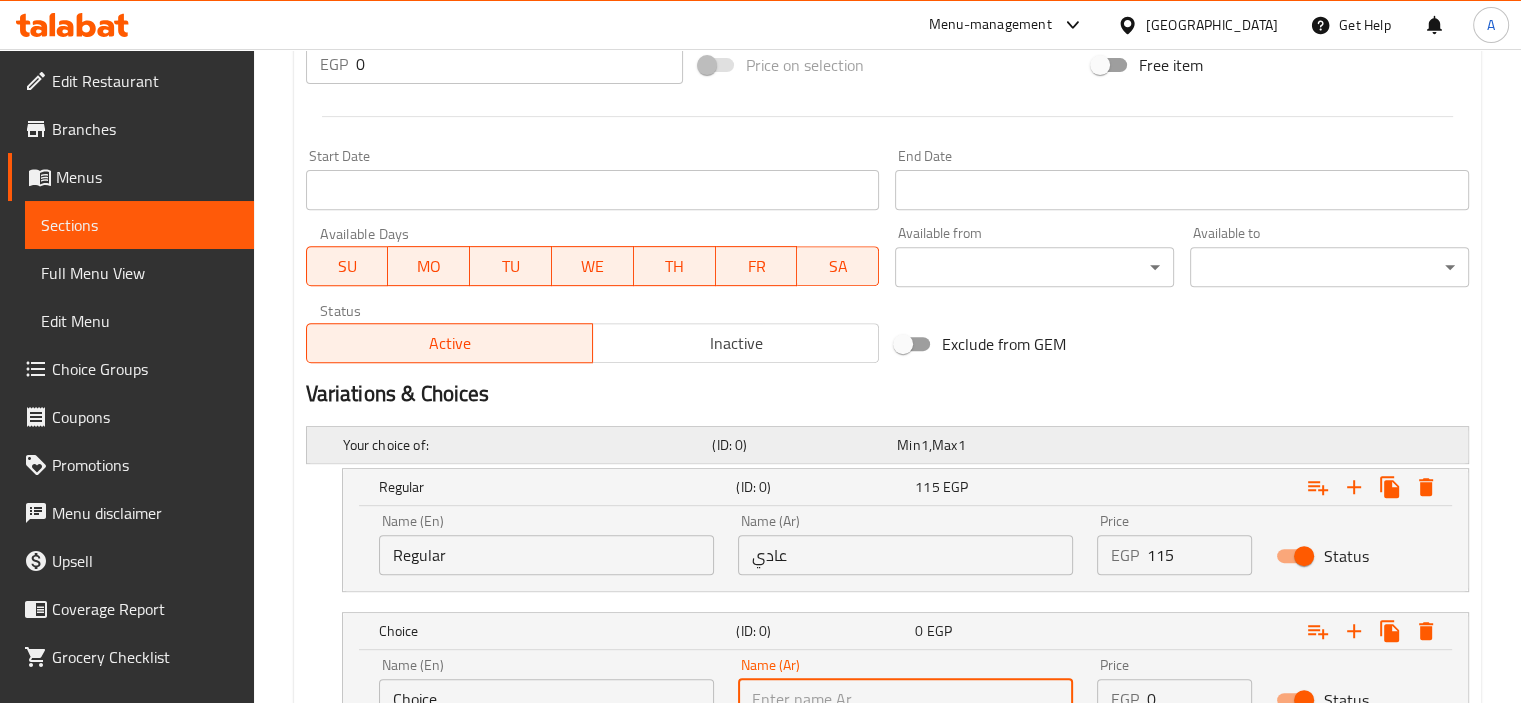 type on "كبير" 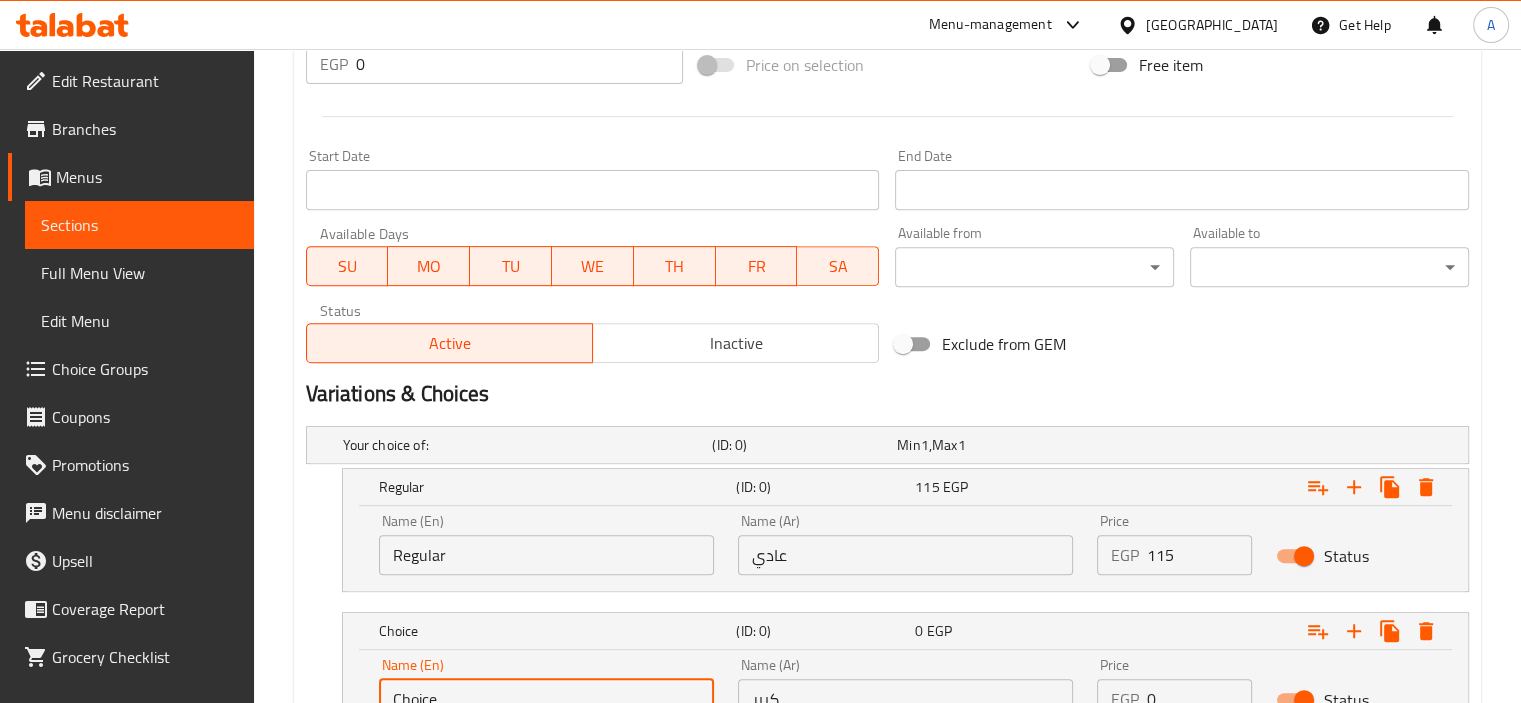 click on "Choice" at bounding box center (546, 699) 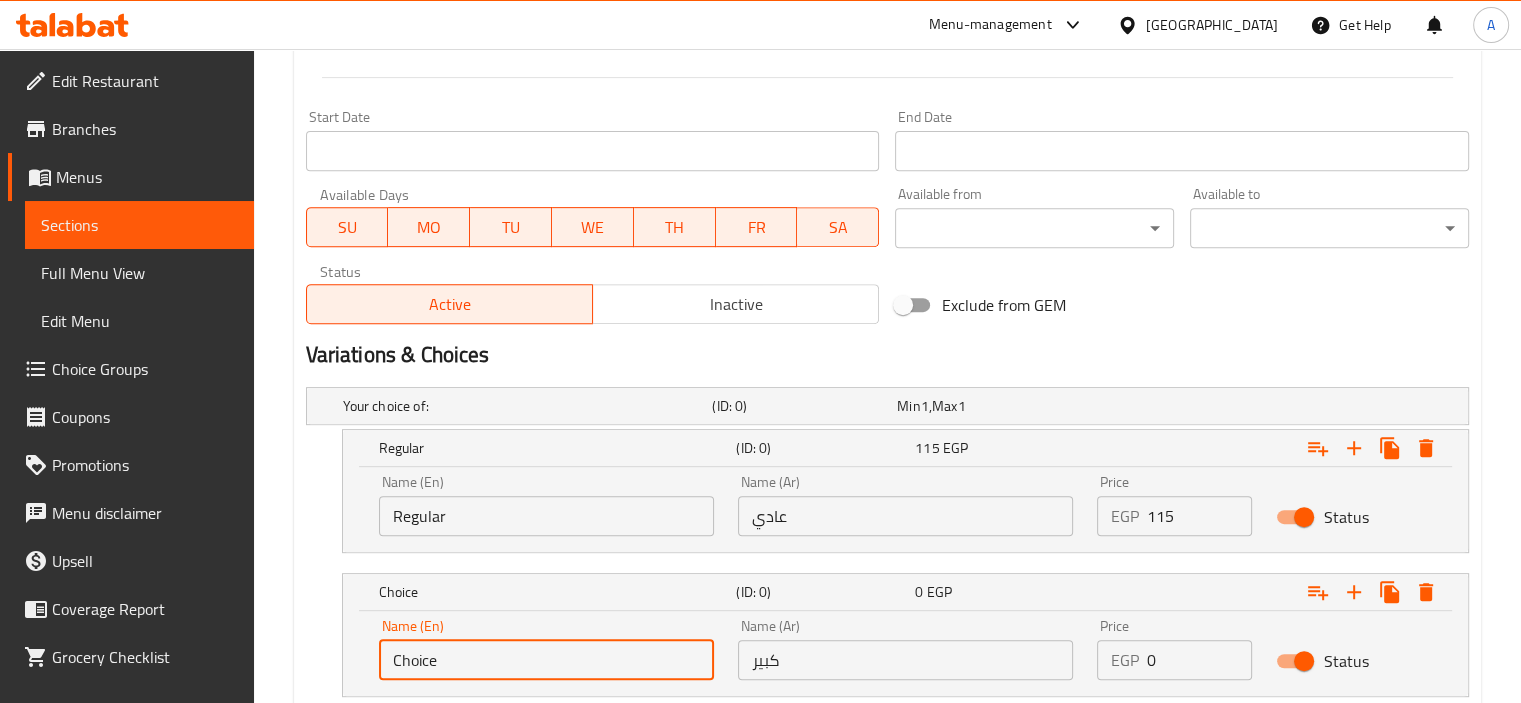 click on "Choice (ID: 0) 0   EGP Name (En) Choice Name (En) Name (Ar) كبير Name (Ar) Price EGP 0 Price Status" at bounding box center (905, 635) 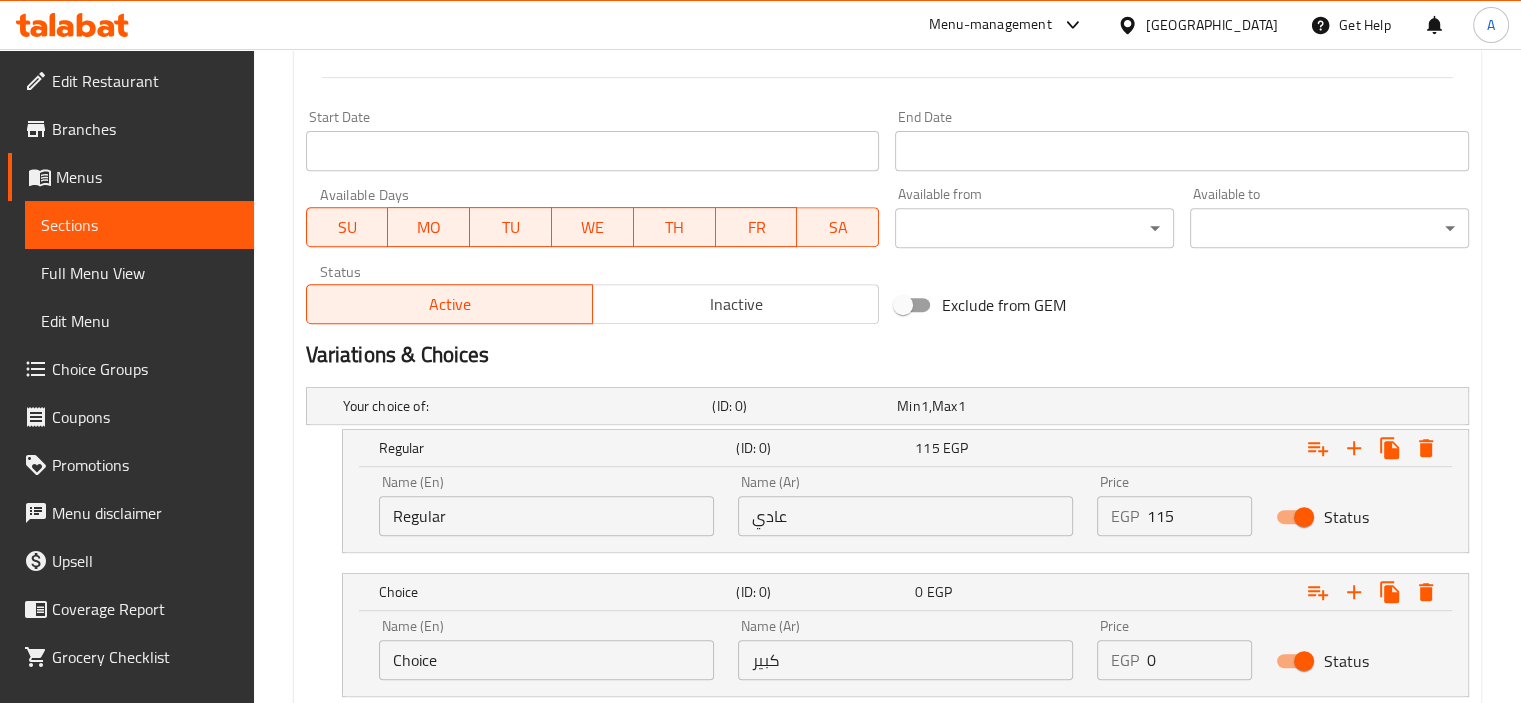 scroll, scrollTop: 849, scrollLeft: 0, axis: vertical 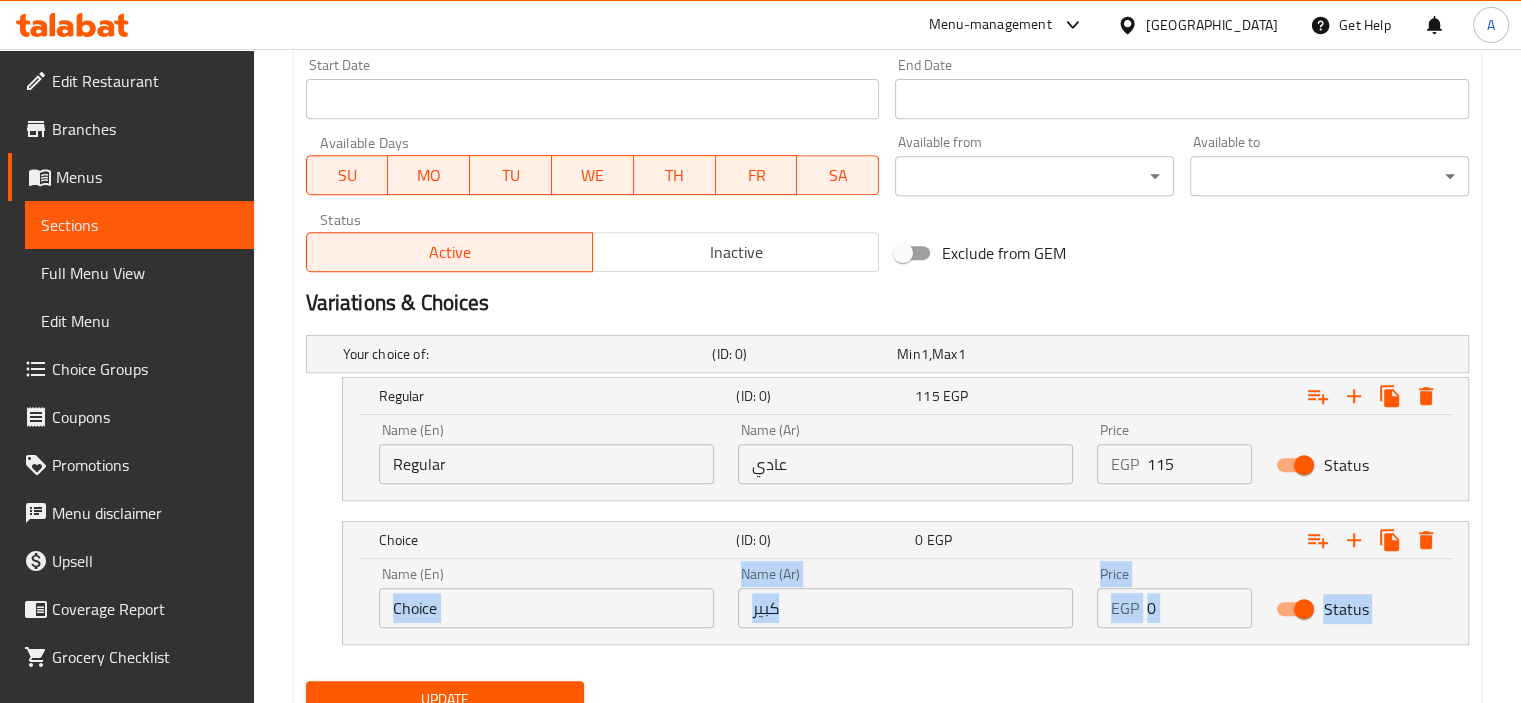 click on "Add item image Image Size: 1200 x 800 px / Image formats: jpg, png / 5MB Max. Item name (En)   * Iced Pumpkin Spice Latte Item name (En)  * Item name (Ar)   * لاتيه قرع عسل بالتوابل مثلج Item name (Ar)  * Description (En) An iced latte flavored with pumpkin and autumn spices. Description (En) Description (Ar) لاتيه مثلج بنكهة قرع العسل والتوابل الخريفية. Description (Ar) Product barcode Product barcode Product sku Product sku Price   * EGP 0 Price  * Price on selection Free item Start Date Start Date End Date End Date Available Days SU MO TU WE TH FR SA Available from ​ ​ Available to ​ ​ Status Active Inactive Exclude from GEM Variations & Choices Your choice of: (ID: 0) Min 1  ,  Max 1 Name (En) Your choice of: Name (En) Name (Ar) اختيارك من: Name (Ar) Min 1 Min Max 1 Max Regular (ID: 0) 115   EGP Name (En) Regular Name (En) Name (Ar) عادي Name (Ar) Price EGP 115 Price Status Choice (ID: 0) 0   EGP Name (En) Choice 0" at bounding box center (887, 71) 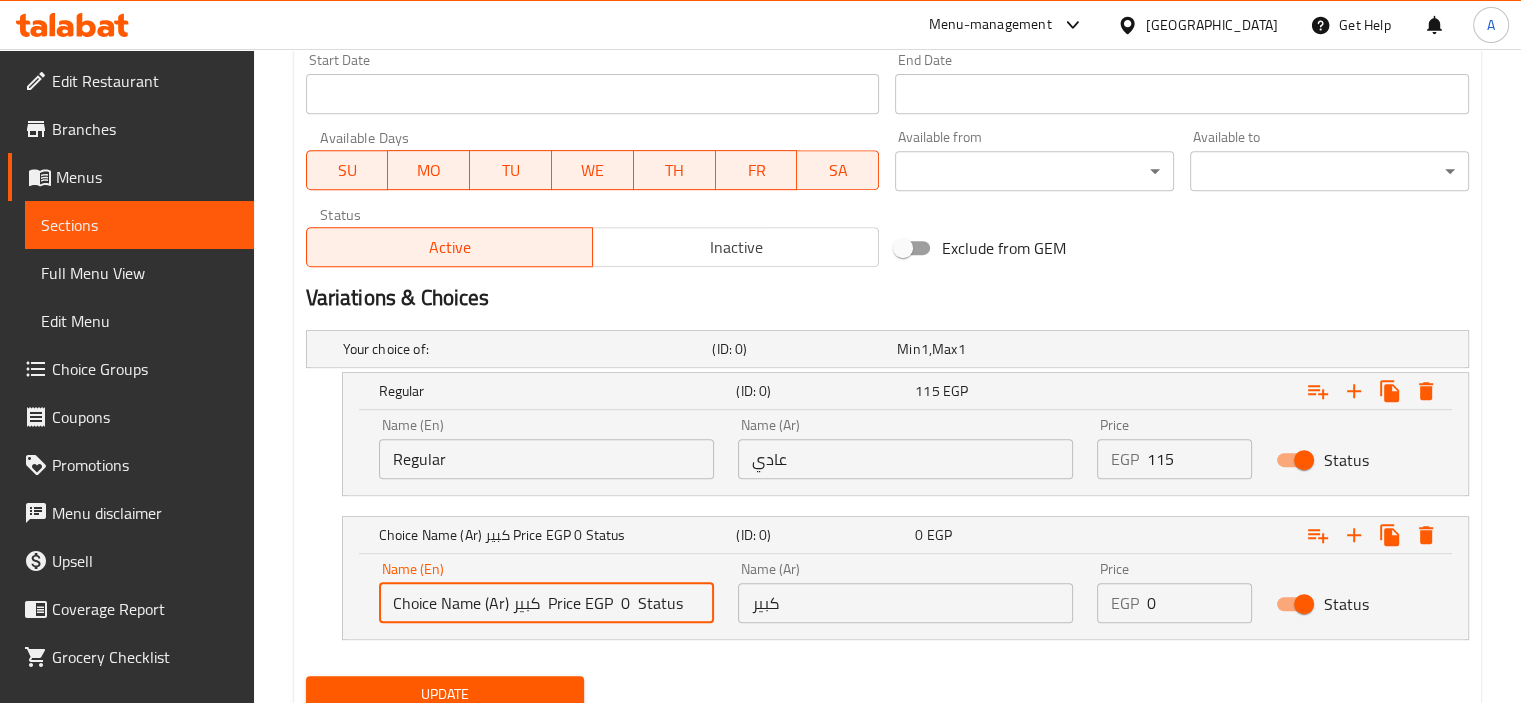click on "Choice Name (Ar) كبير  Price EGP  0  Status" at bounding box center (546, 603) 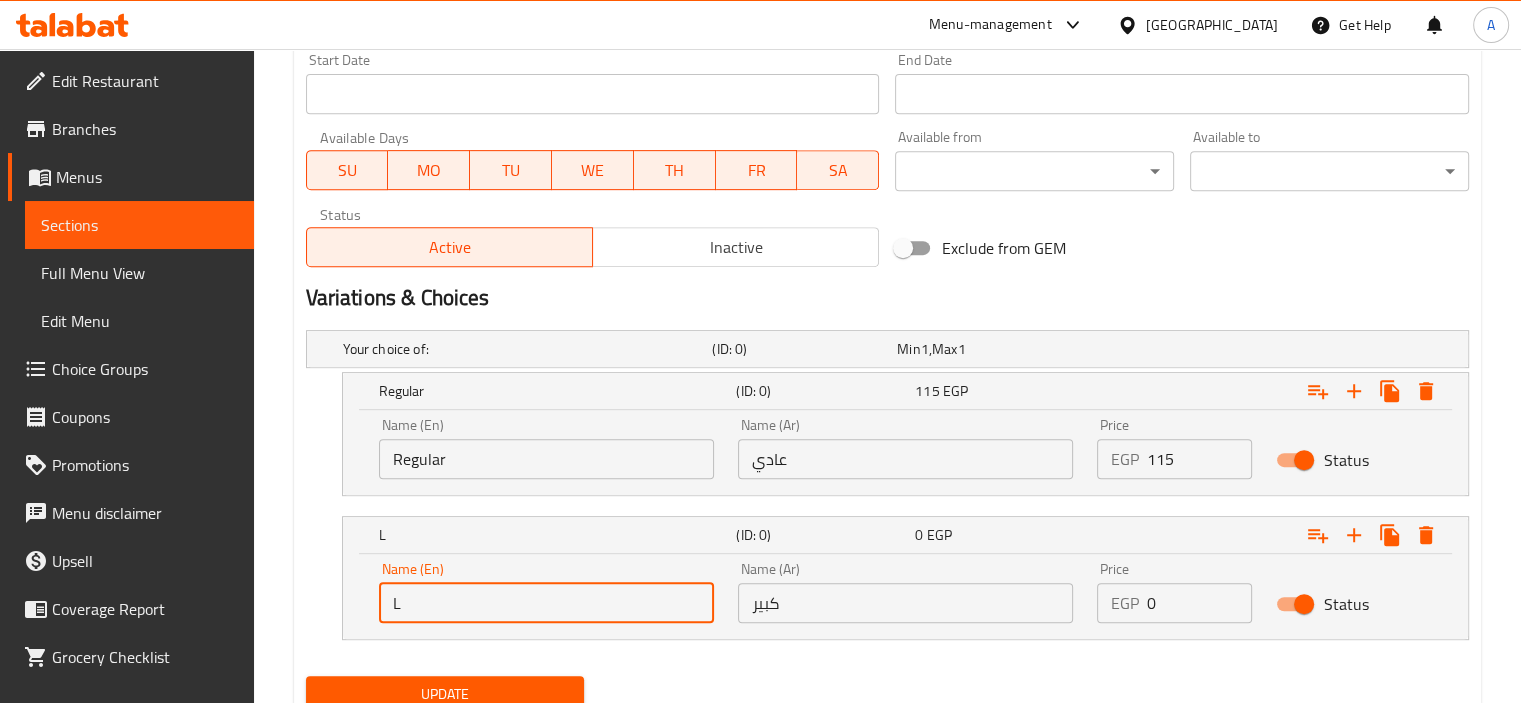 type on "Large" 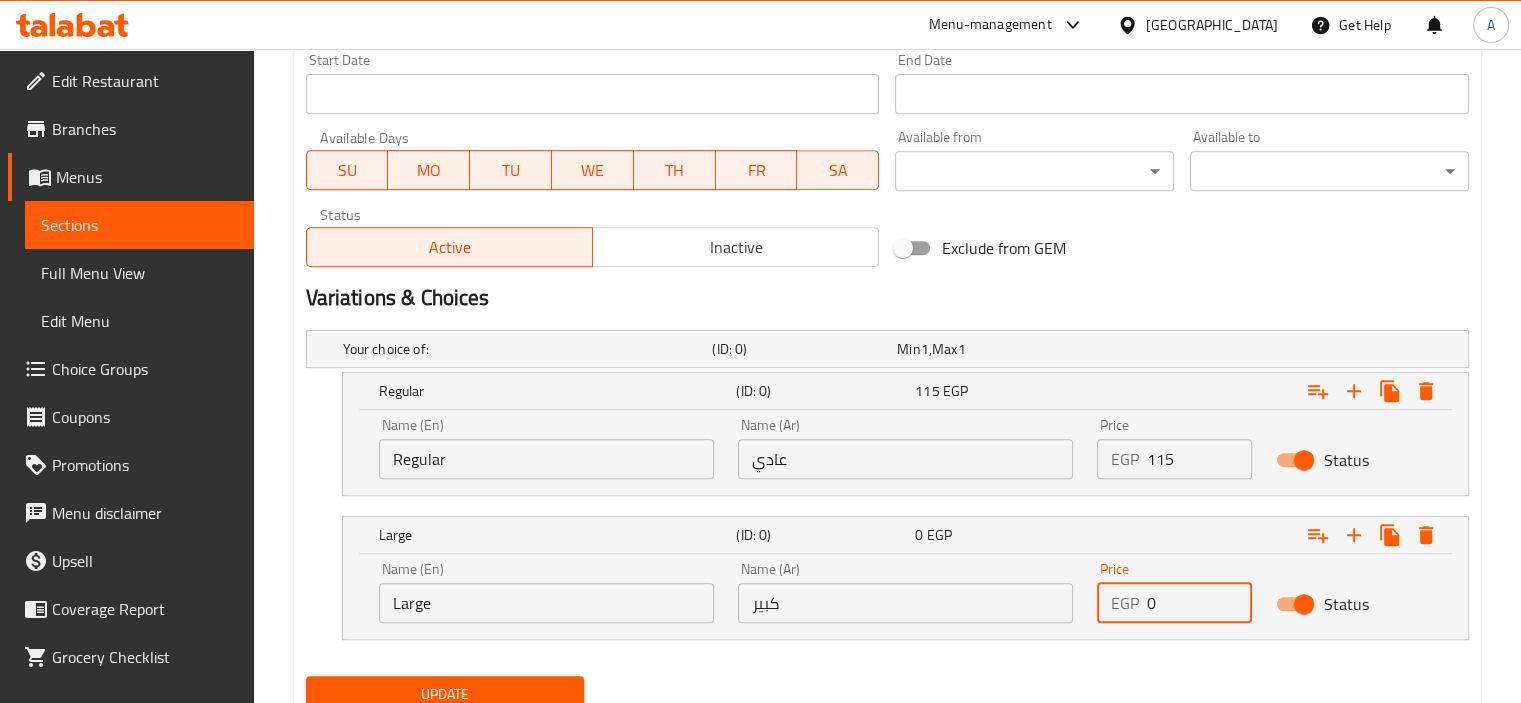 click on "0" at bounding box center [1200, 603] 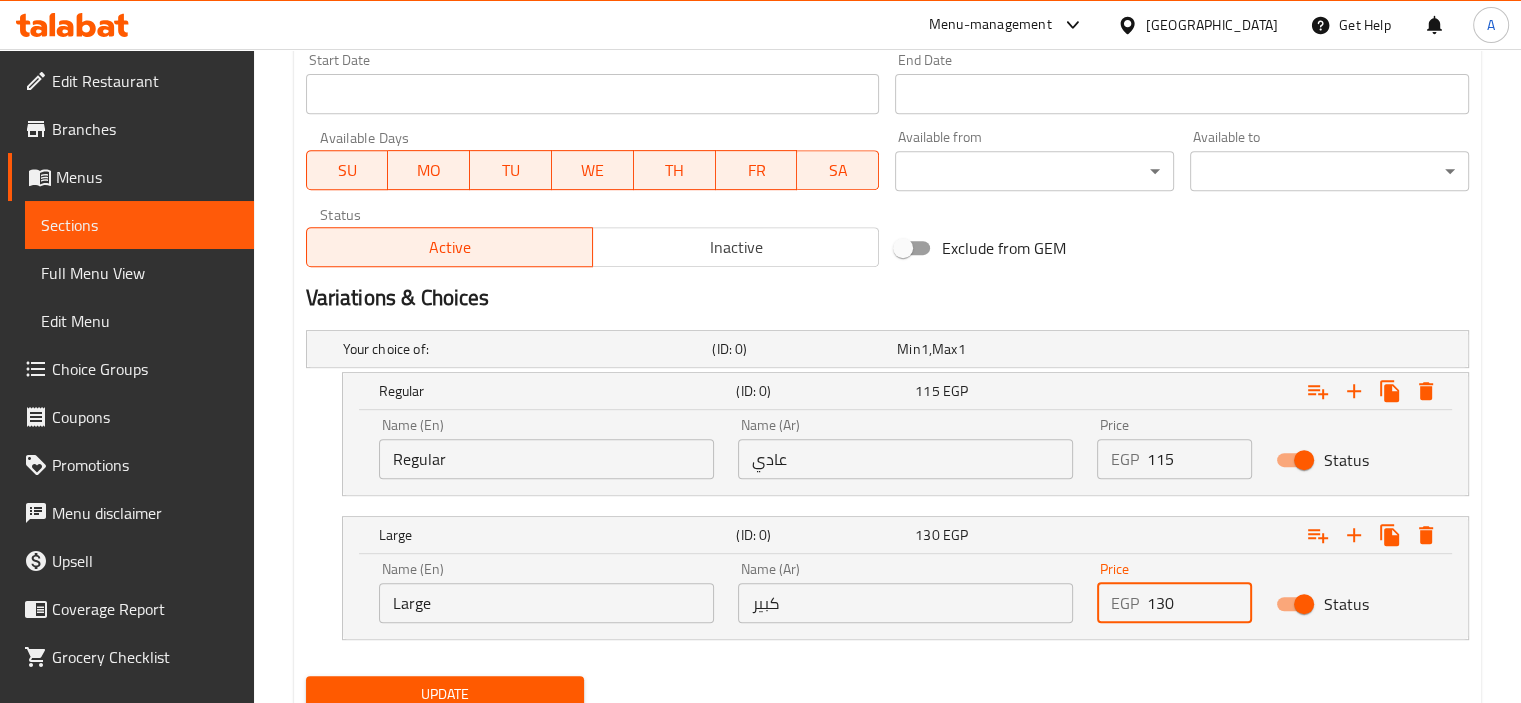 type on "130" 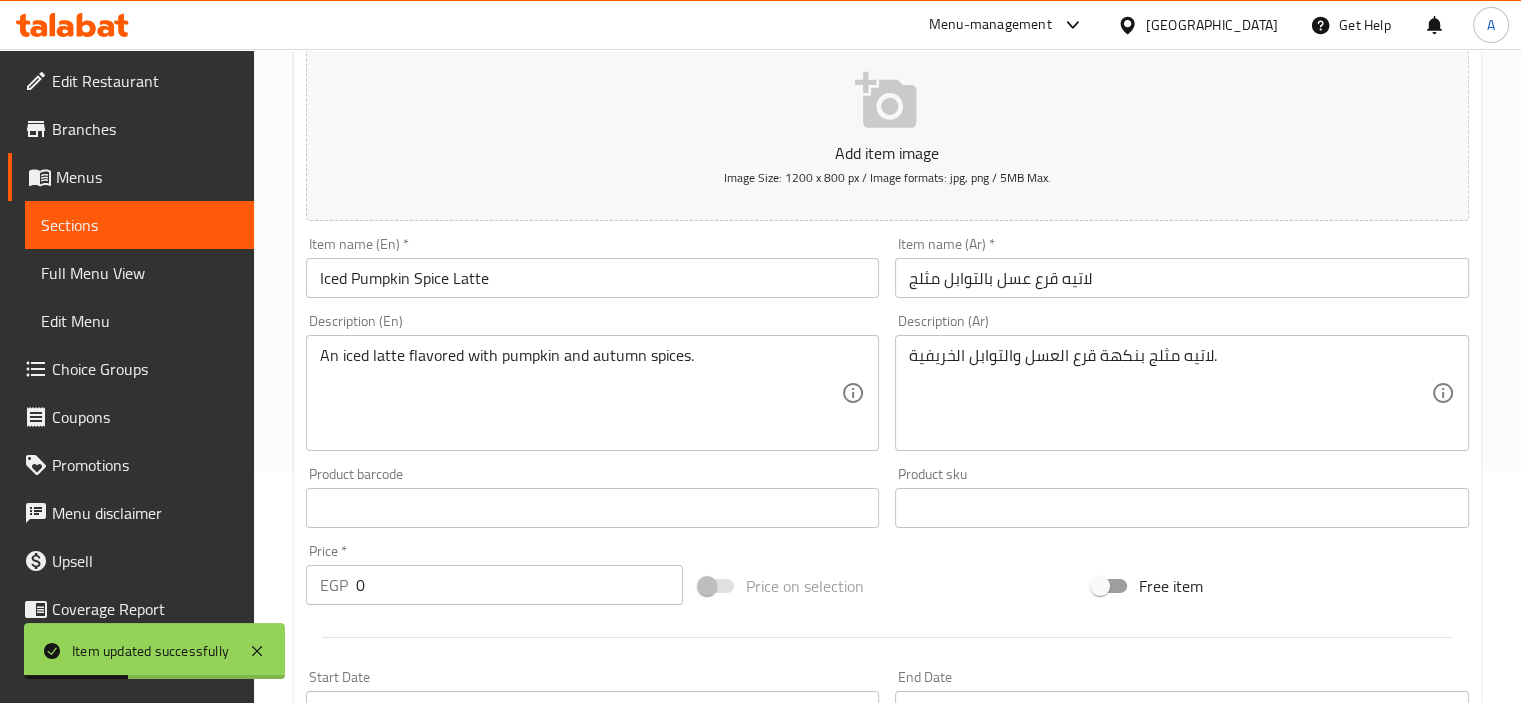 scroll, scrollTop: 0, scrollLeft: 0, axis: both 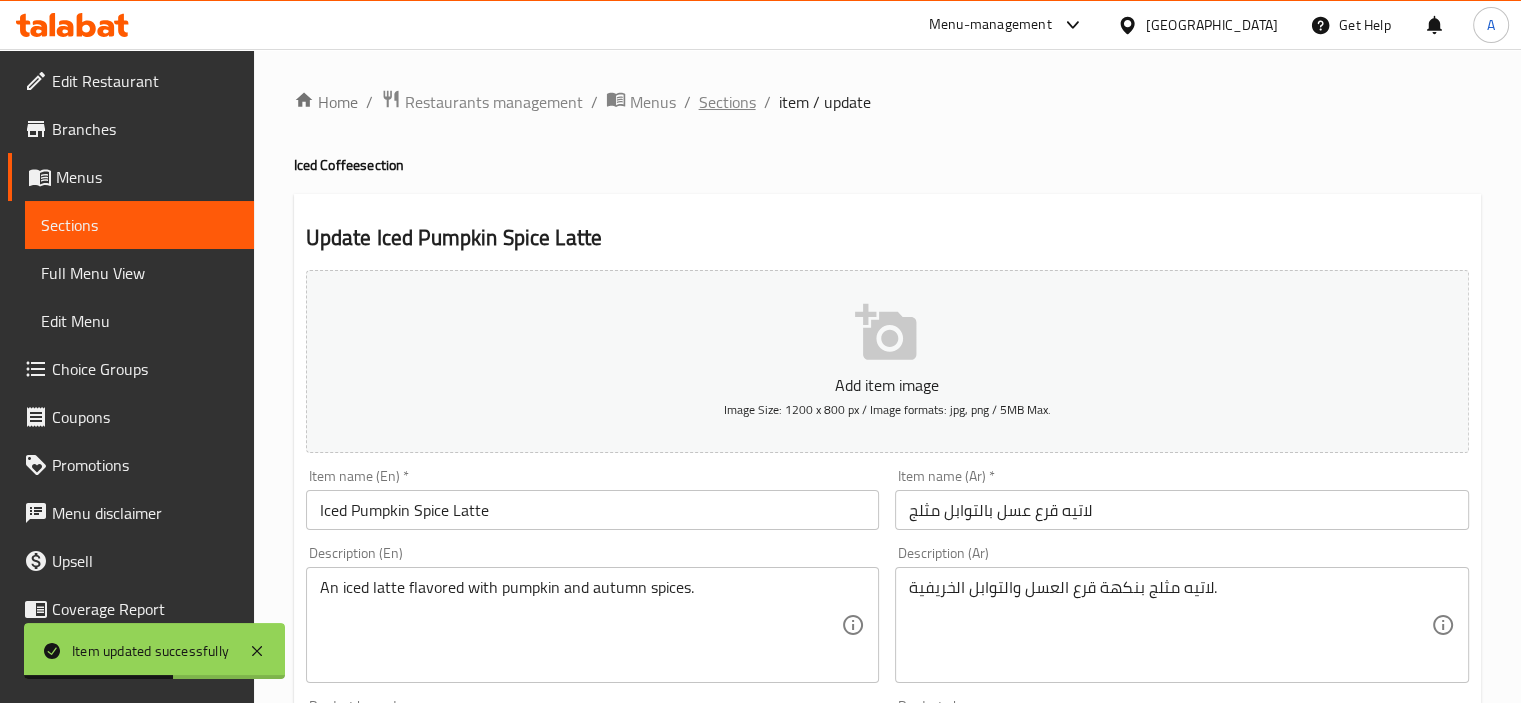 click on "Sections" at bounding box center [727, 102] 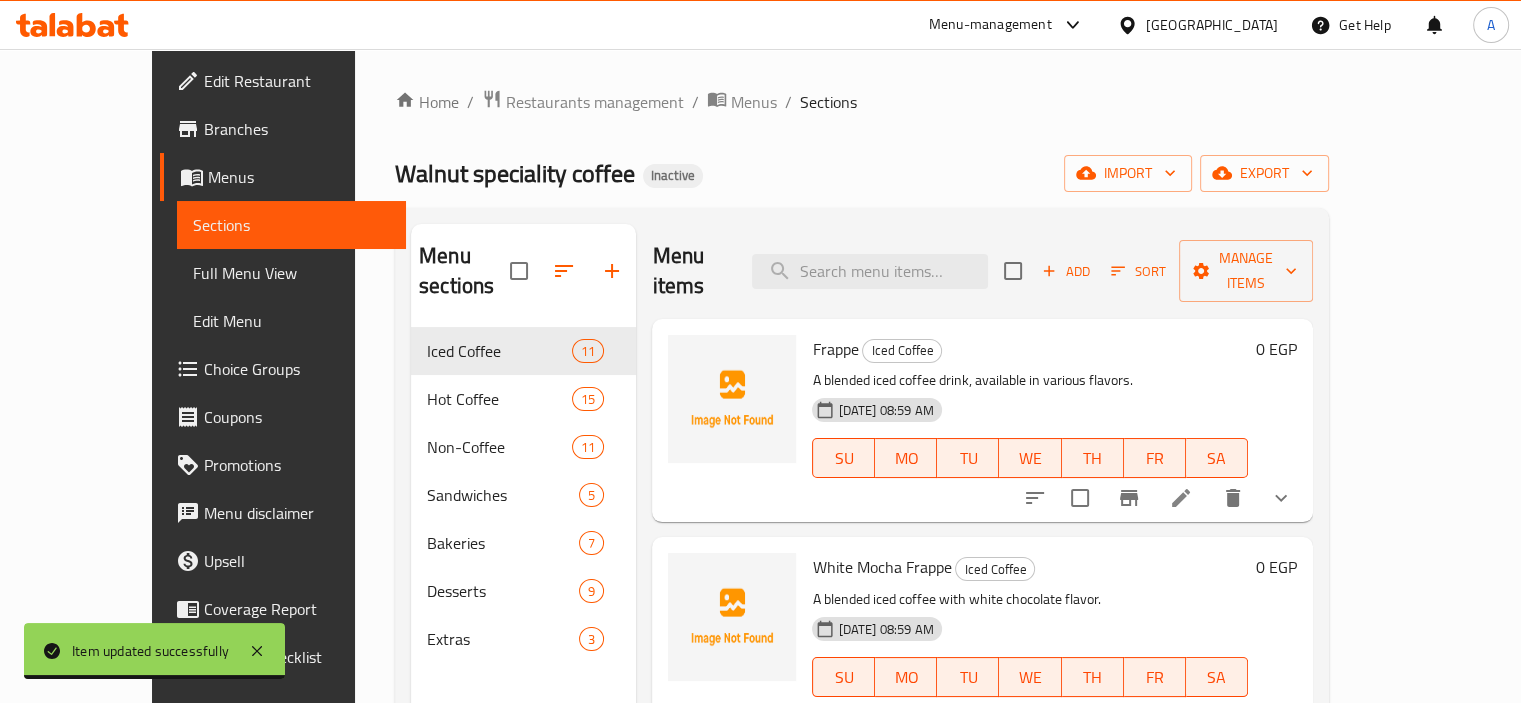 scroll, scrollTop: 615, scrollLeft: 0, axis: vertical 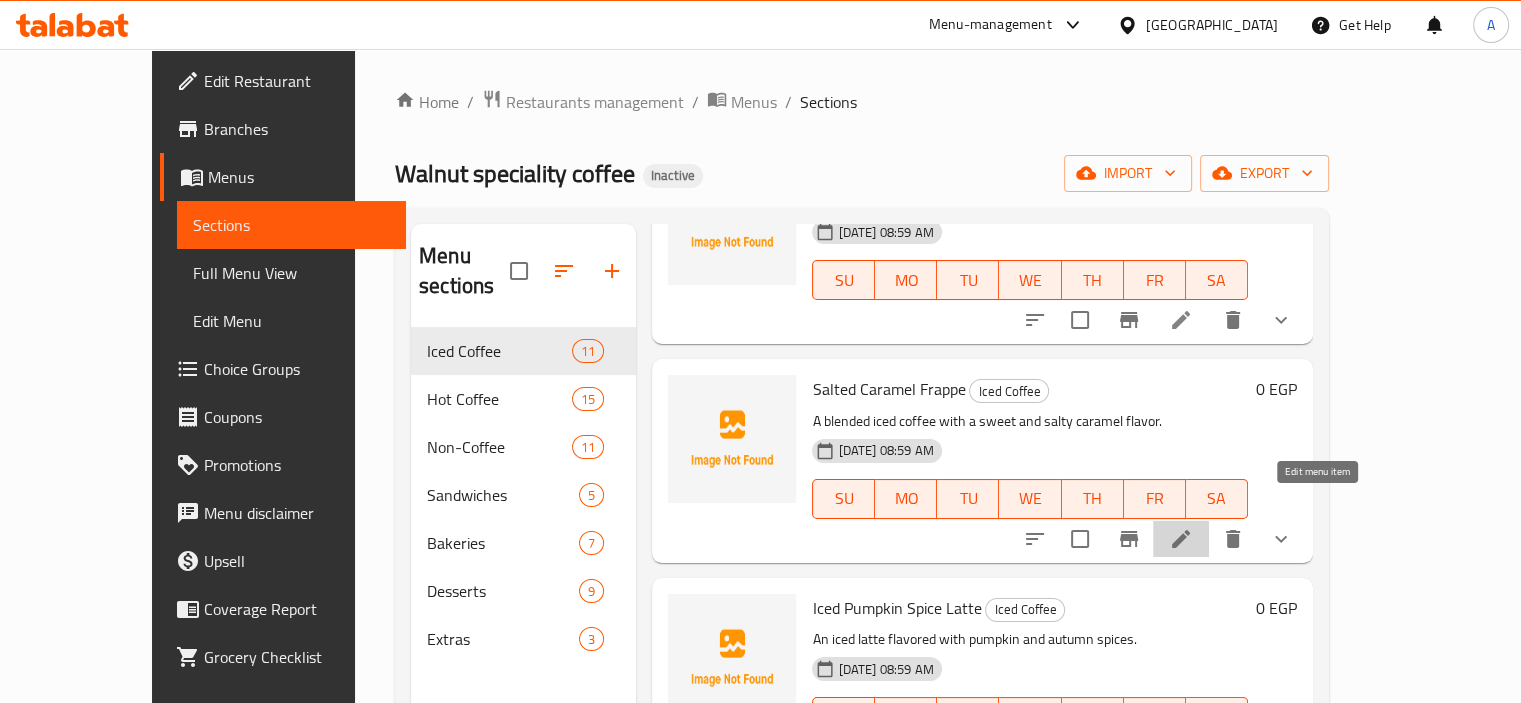 click 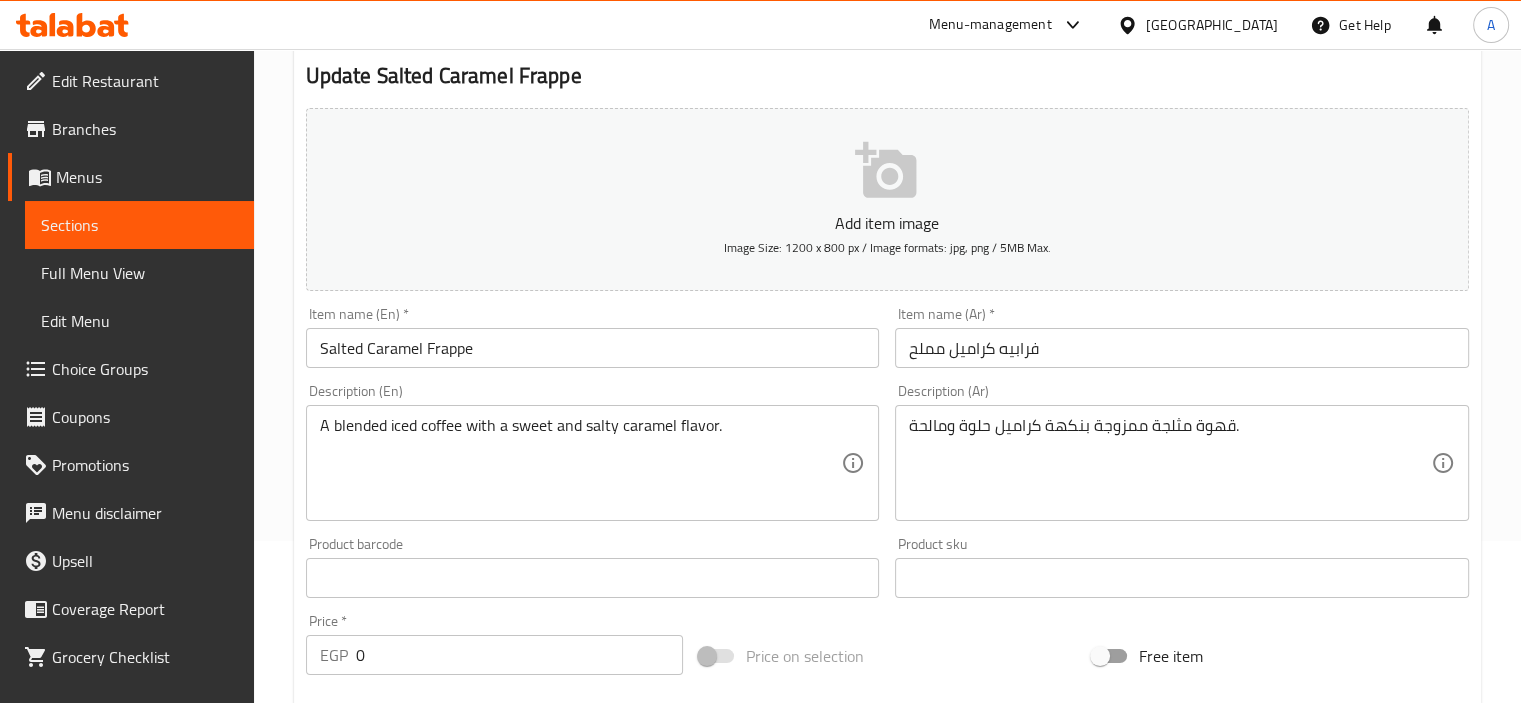 scroll, scrollTop: 0, scrollLeft: 0, axis: both 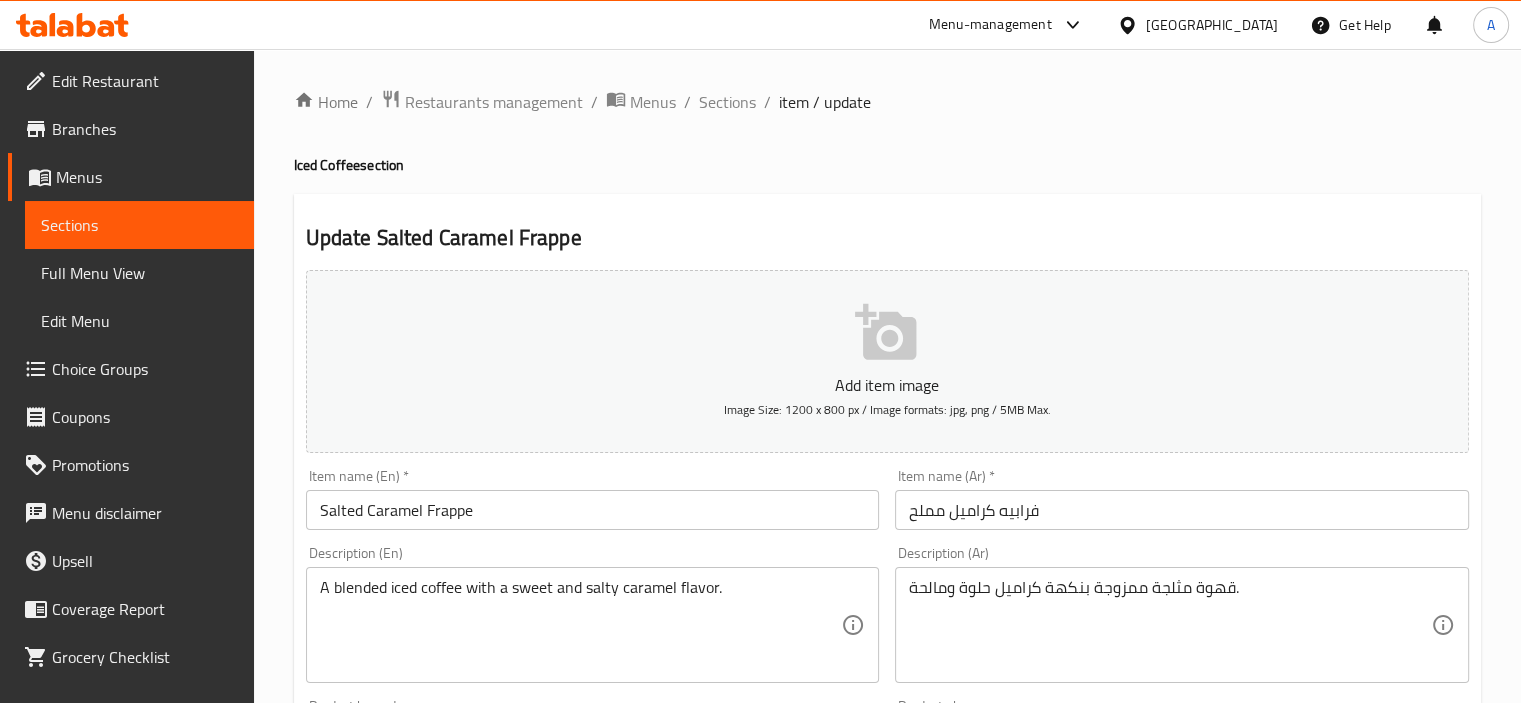 click on "Home / Restaurants management / Menus / Sections / item / update Iced Coffee  section Update Salted Caramel Frappe Add item image Image Size: 1200 x 800 px / Image formats: jpg, png / 5MB Max. Item name (En)   * Salted Caramel Frappe Item name (En)  * Item name (Ar)   * فرابيه كراميل مملح Item name (Ar)  * Description (En) A blended iced coffee with a sweet and salty caramel flavor. Description (En) Description (Ar) قهوة مثلجة ممزوجة بنكهة كراميل حلوة ومالحة. Description (Ar) Product barcode Product barcode Product sku Product sku Price   * EGP 0 Price  * Price on selection Free item Start Date Start Date End Date End Date Available Days SU MO TU WE TH FR SA Available from ​ ​ Available to ​ ​ Status Active Inactive Exclude from GEM Variations & Choices Your choice of: (ID: 1067931287) Min 1  ,  Max 1 Name (En) Your choice of: Name (En) Name (Ar) اختيارك من: Name (Ar) Min 1 Min Max 1 Max Regular (ID: 1788126174) 115   EGP Name (En)" at bounding box center [887, 753] 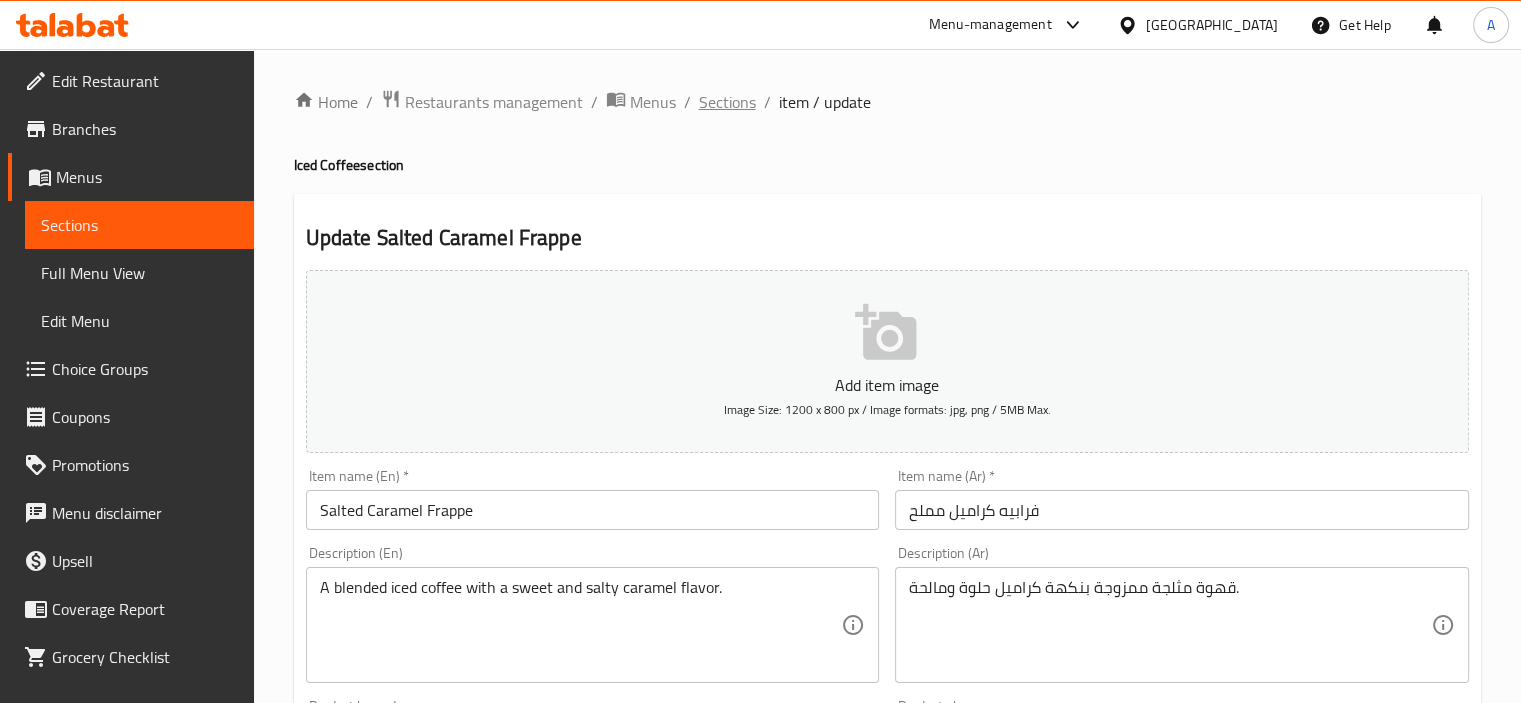 click on "Sections" at bounding box center (727, 102) 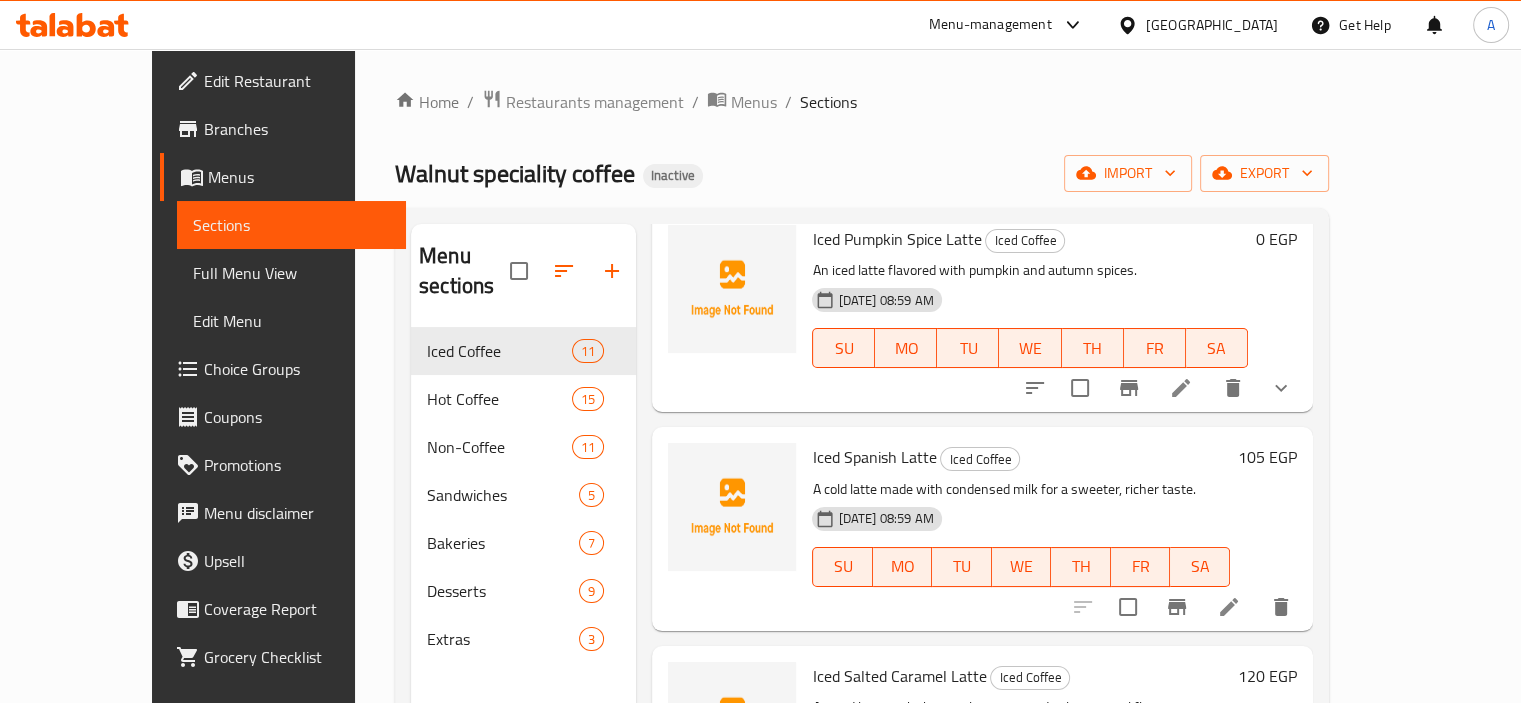 scroll, scrollTop: 969, scrollLeft: 0, axis: vertical 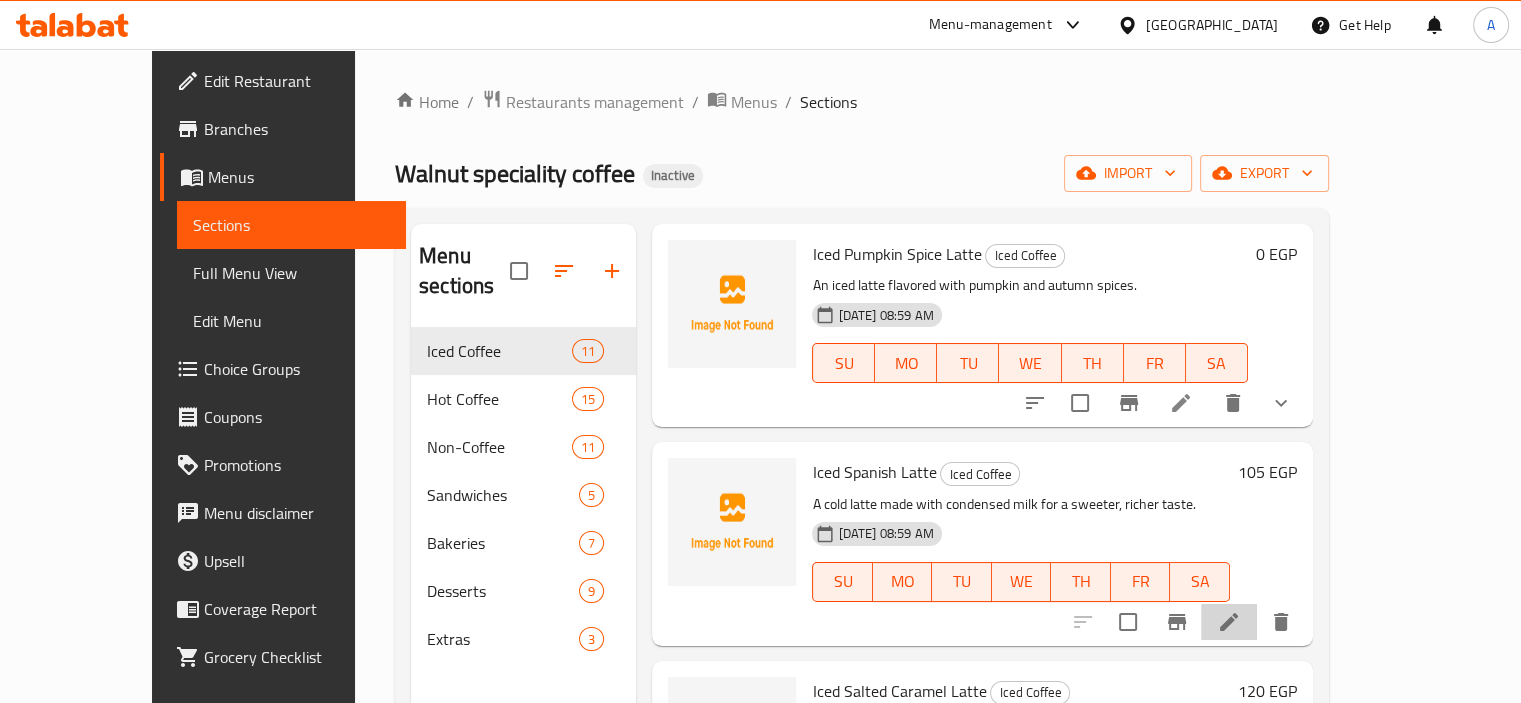 click at bounding box center [1229, 622] 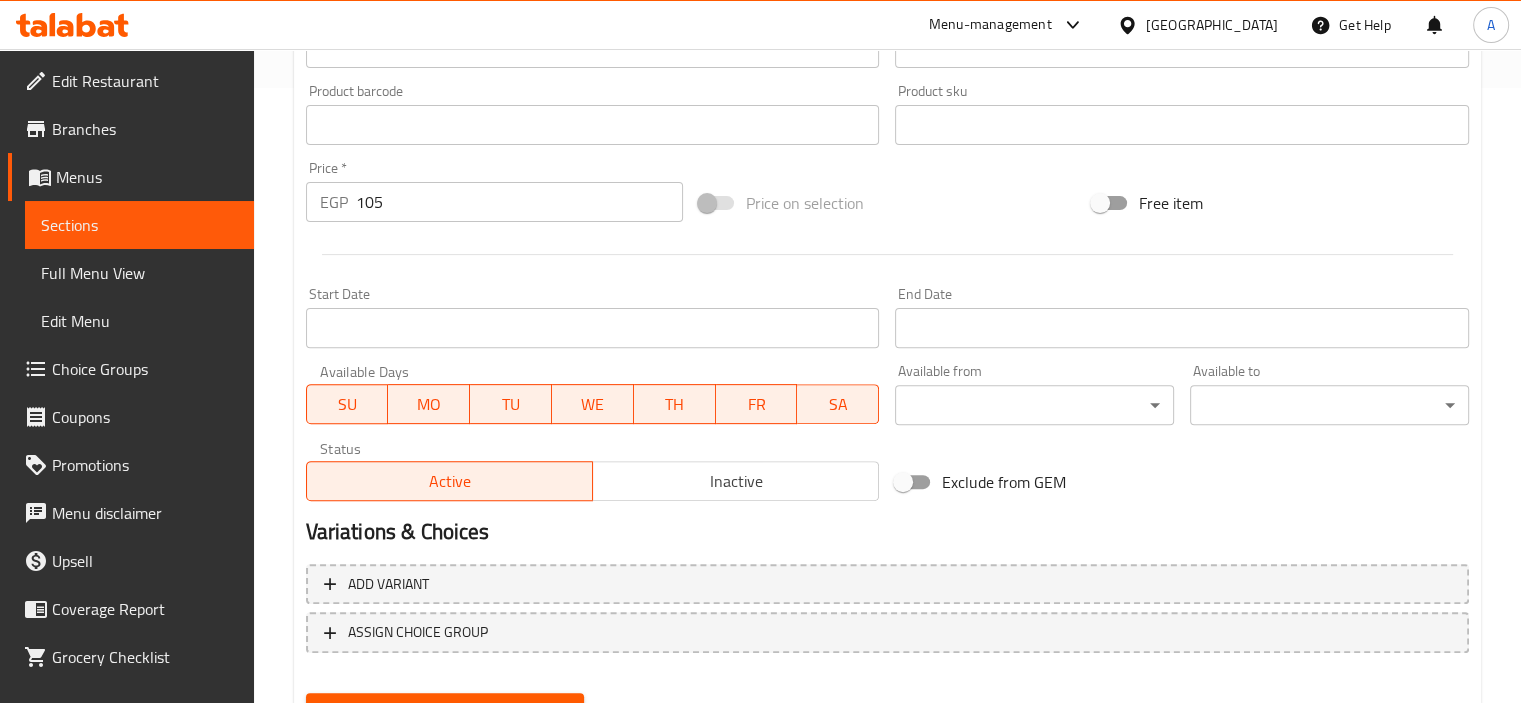 scroll, scrollTop: 613, scrollLeft: 0, axis: vertical 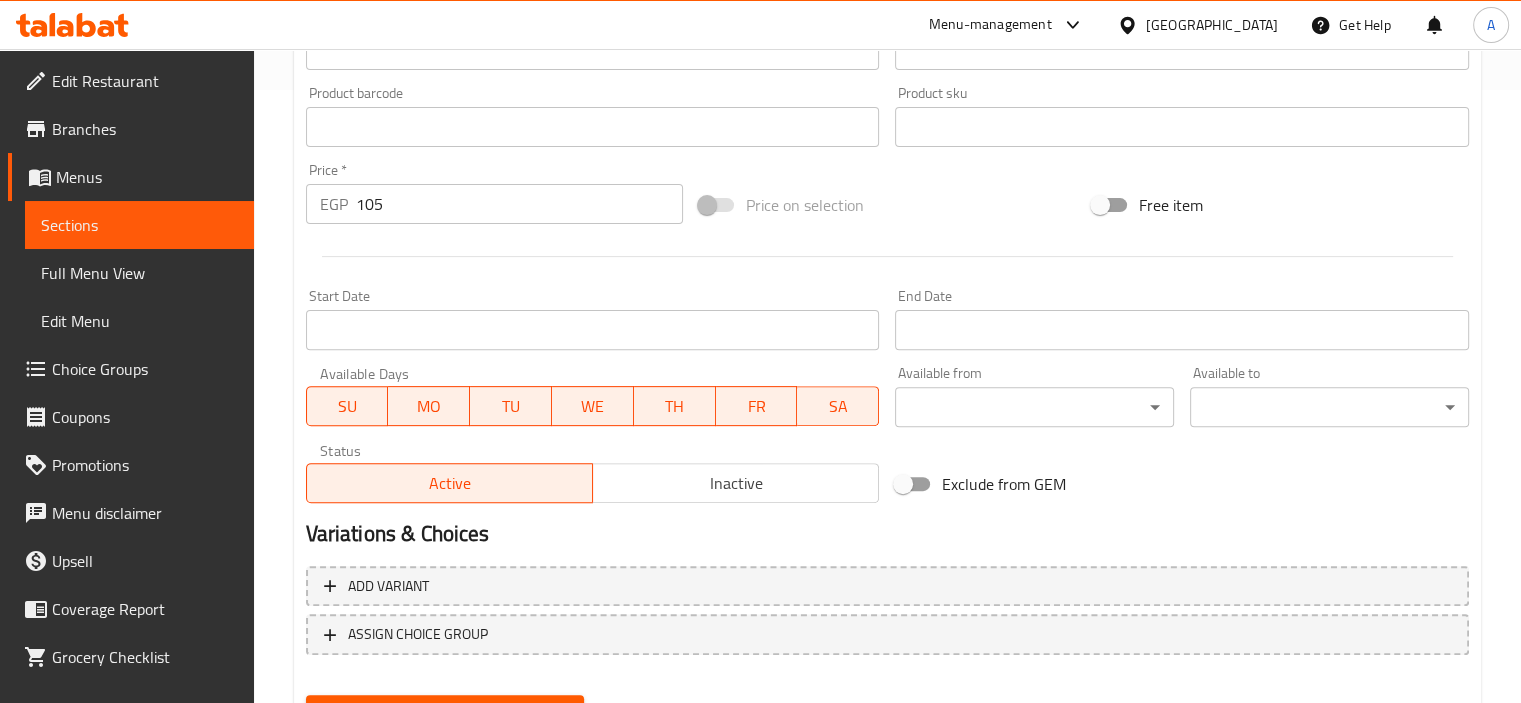 click on "Add variant ASSIGN CHOICE GROUP" at bounding box center (887, 623) 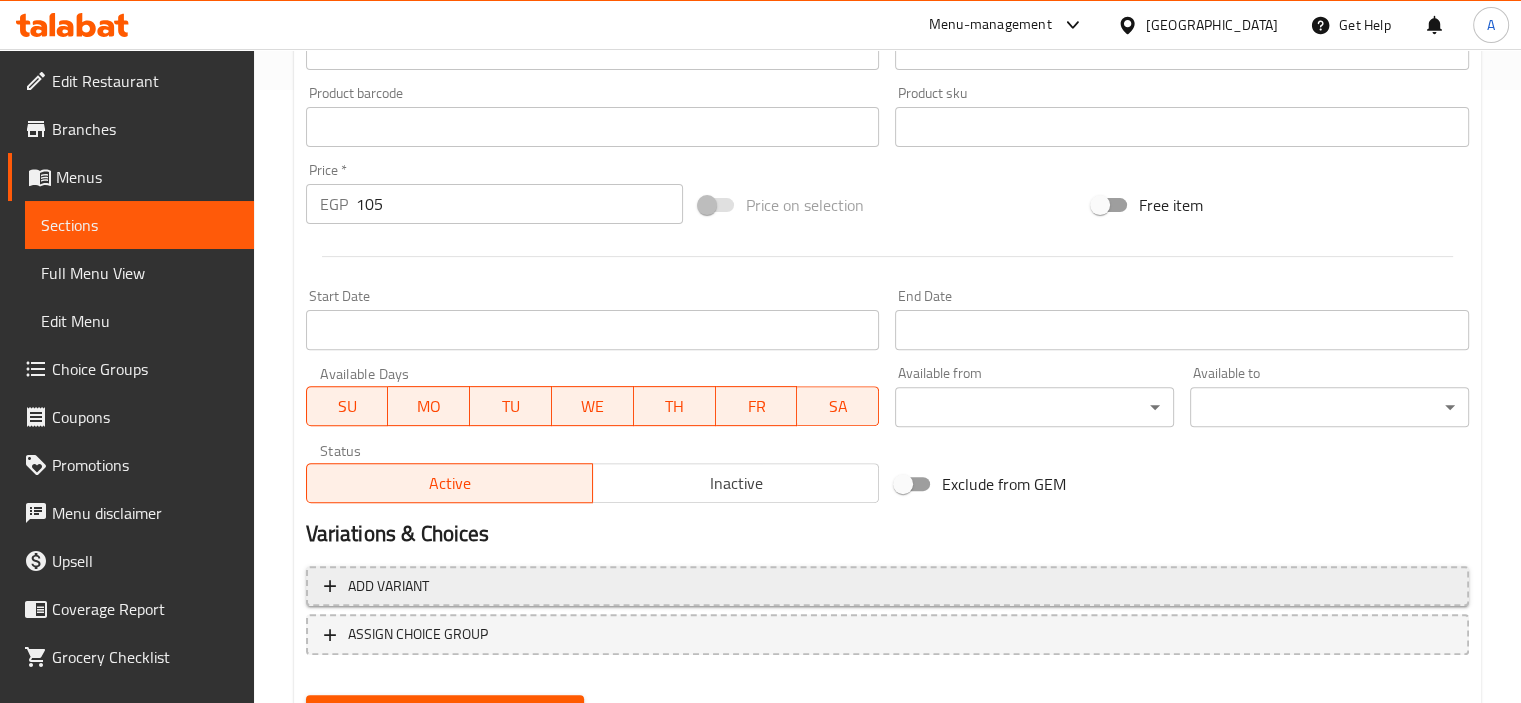 click on "Add variant" at bounding box center [887, 586] 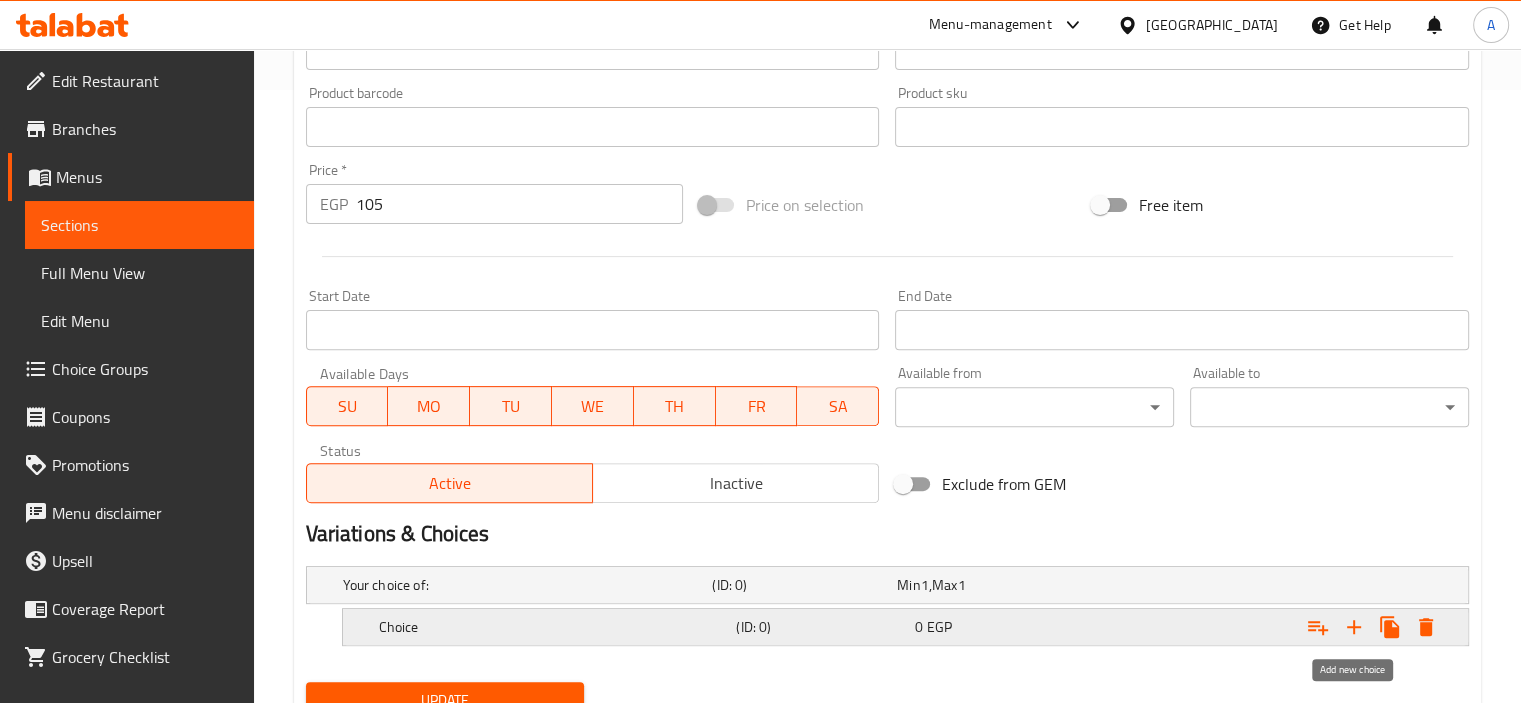 click 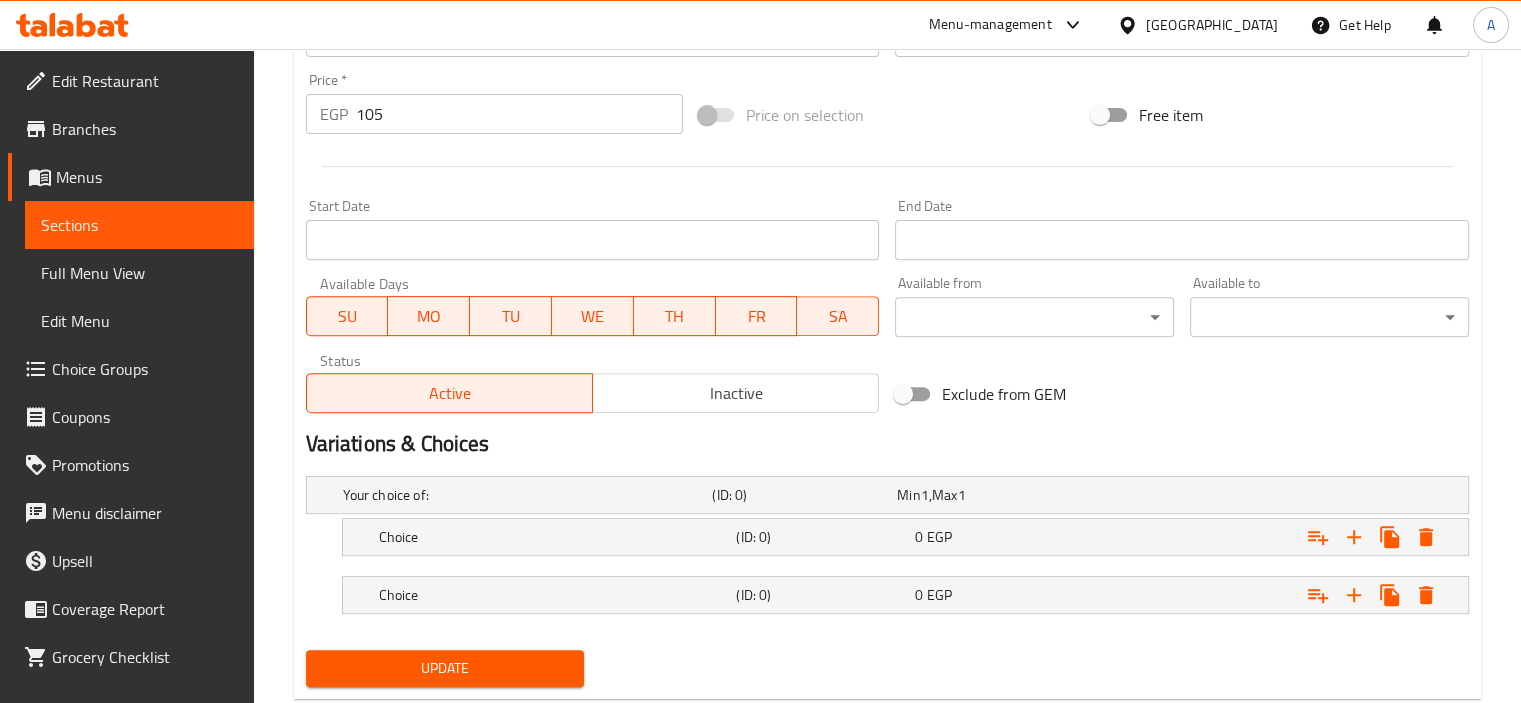 scroll, scrollTop: 753, scrollLeft: 0, axis: vertical 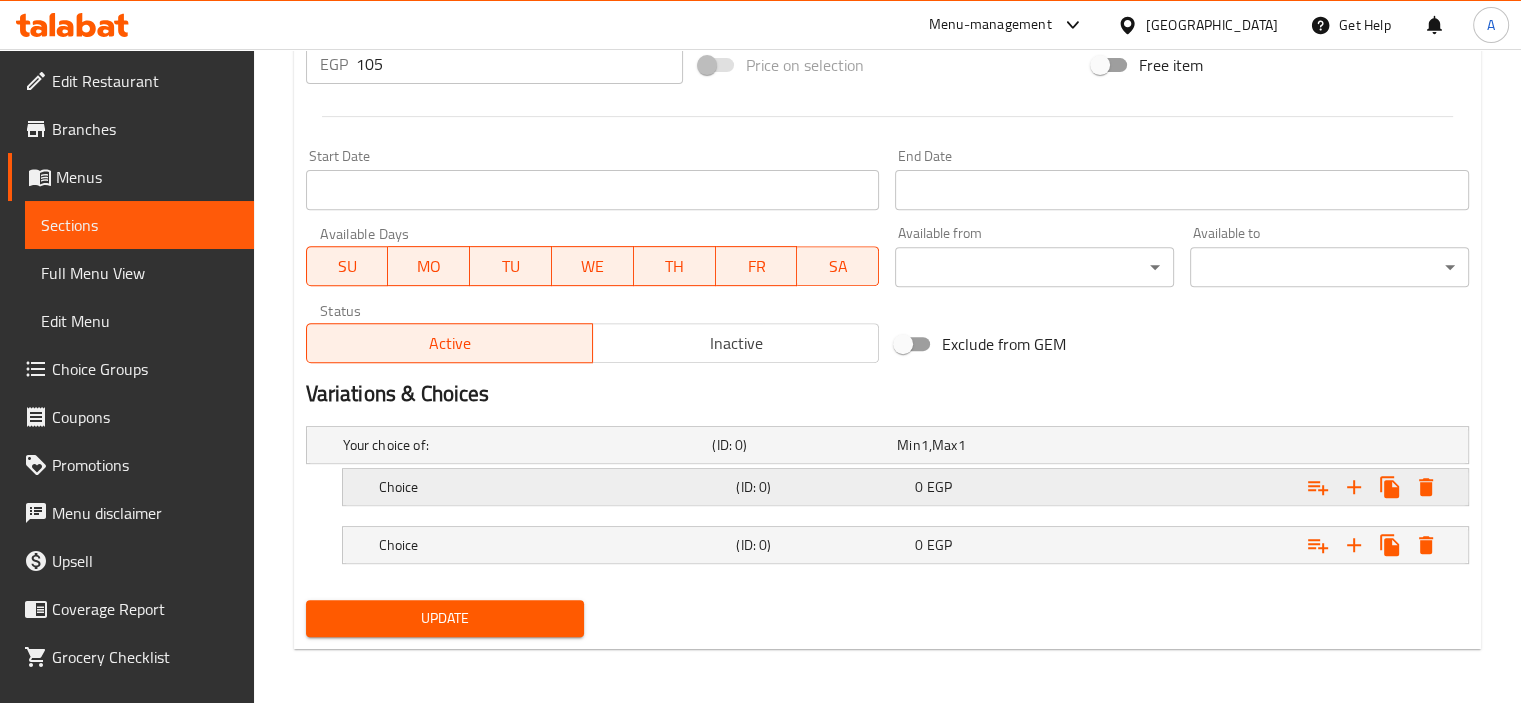 click on "Choice" at bounding box center (524, 445) 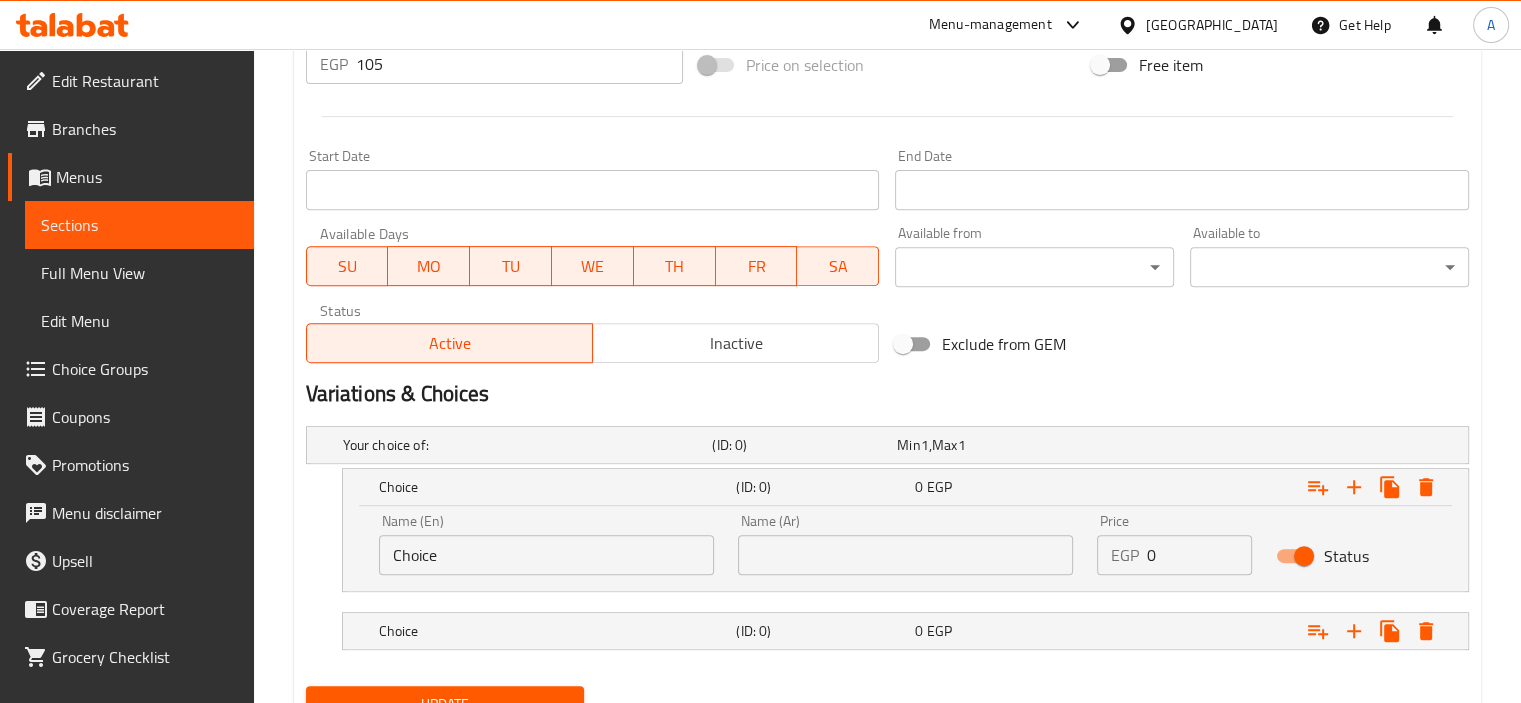 click on "Choice" at bounding box center (546, 555) 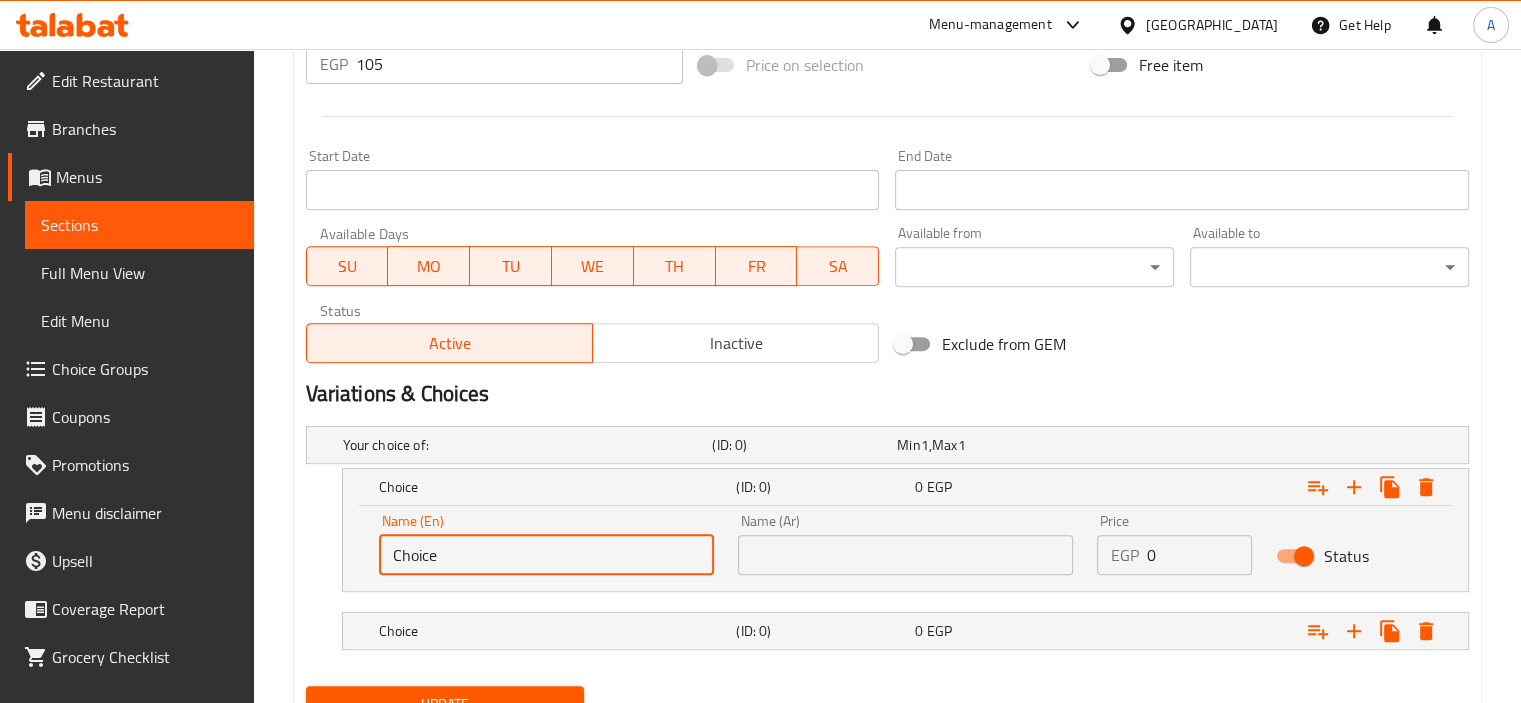 click on "Choice" at bounding box center [546, 555] 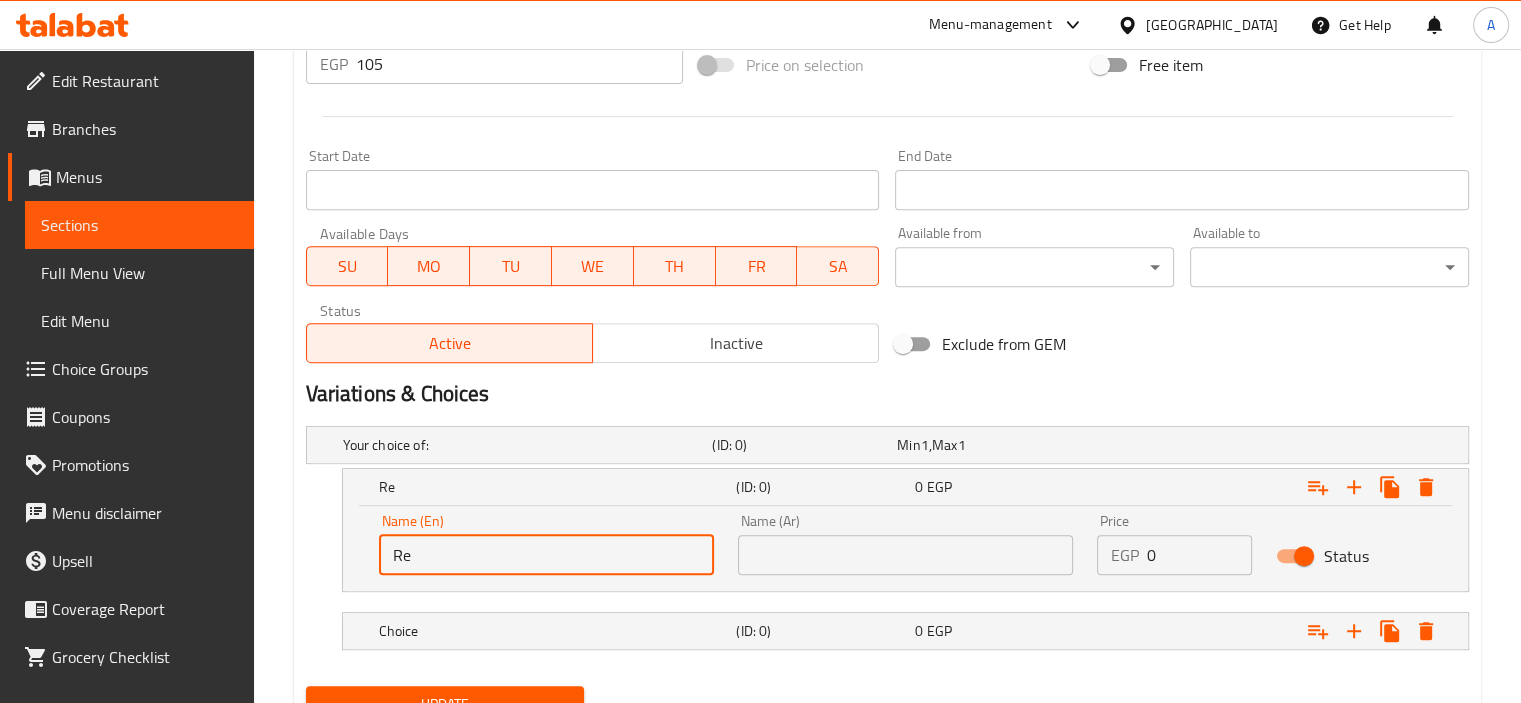 type on "Regular" 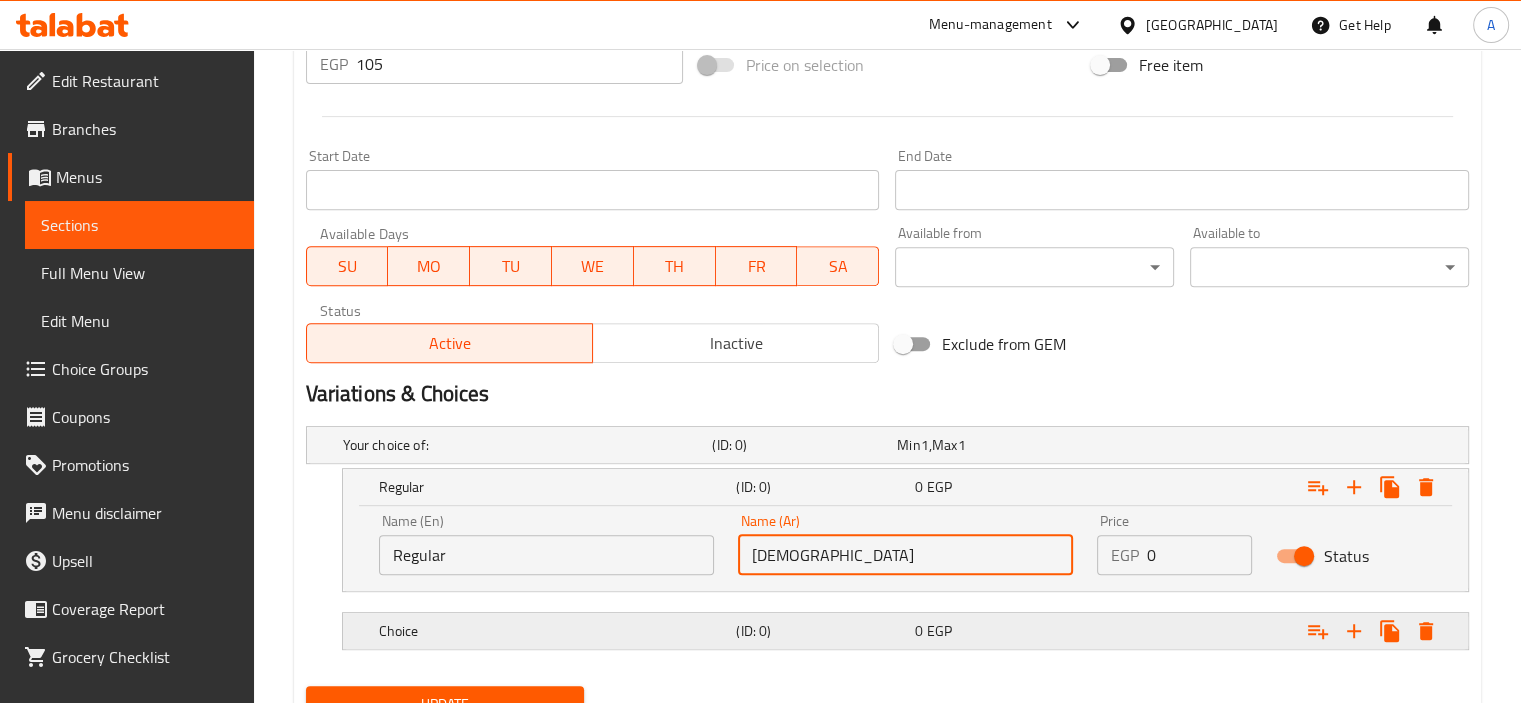 type on "عادي" 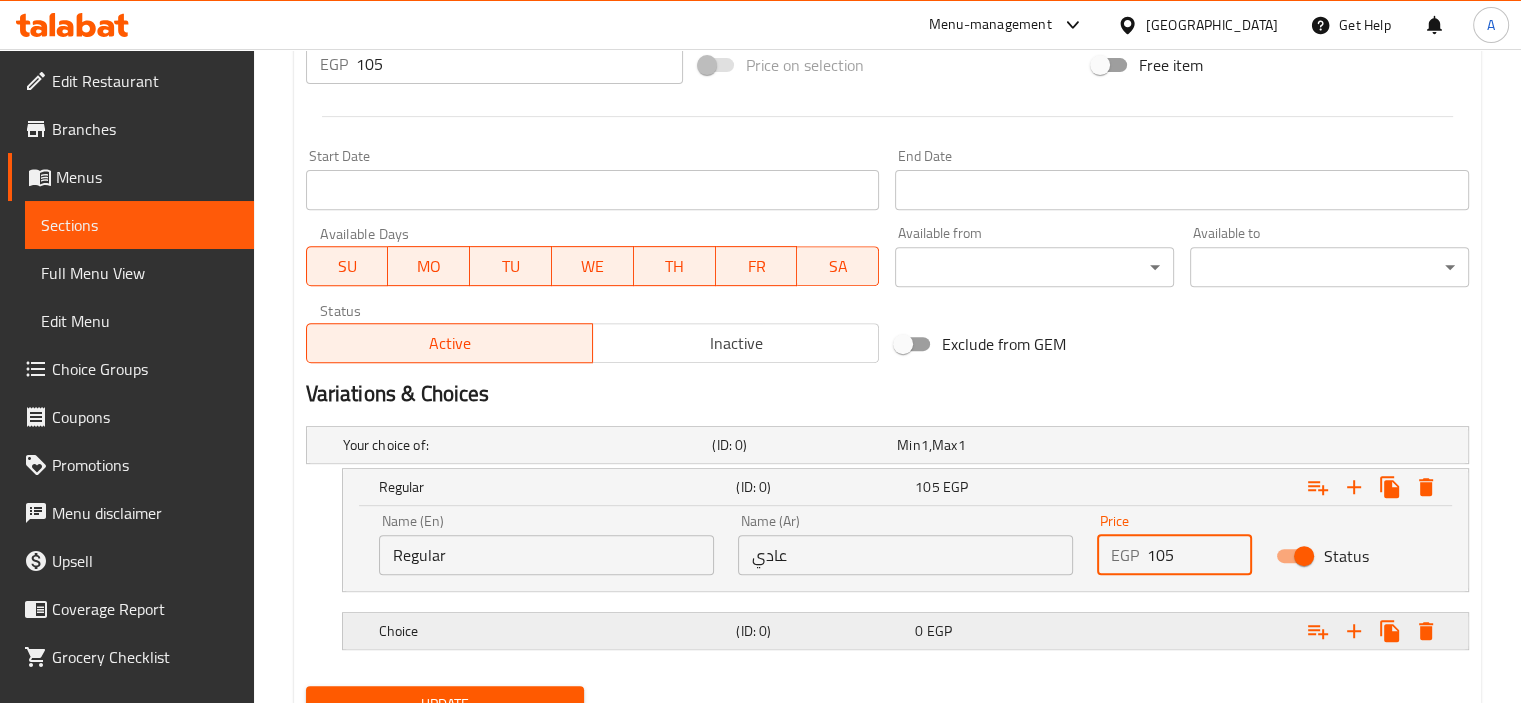 type on "105" 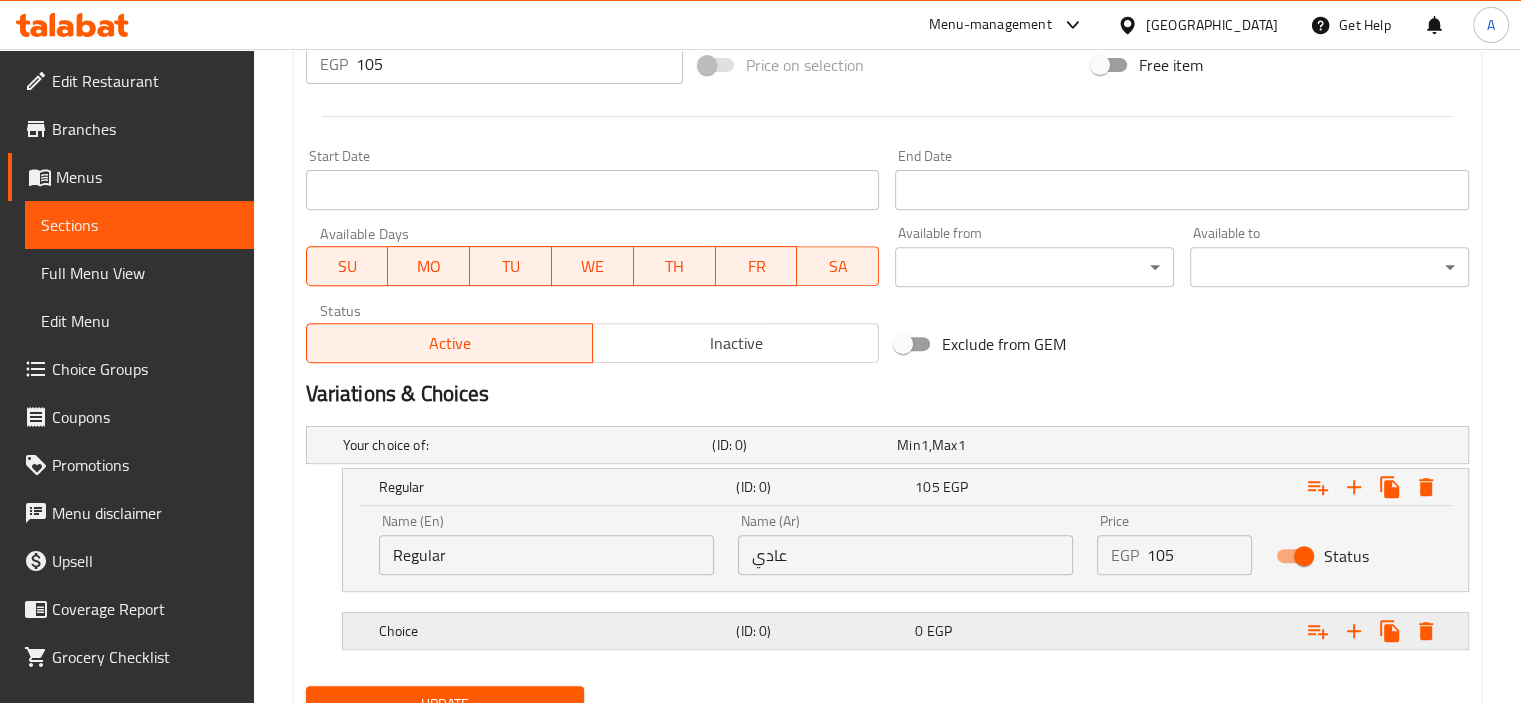 click on "Choice" at bounding box center [524, 445] 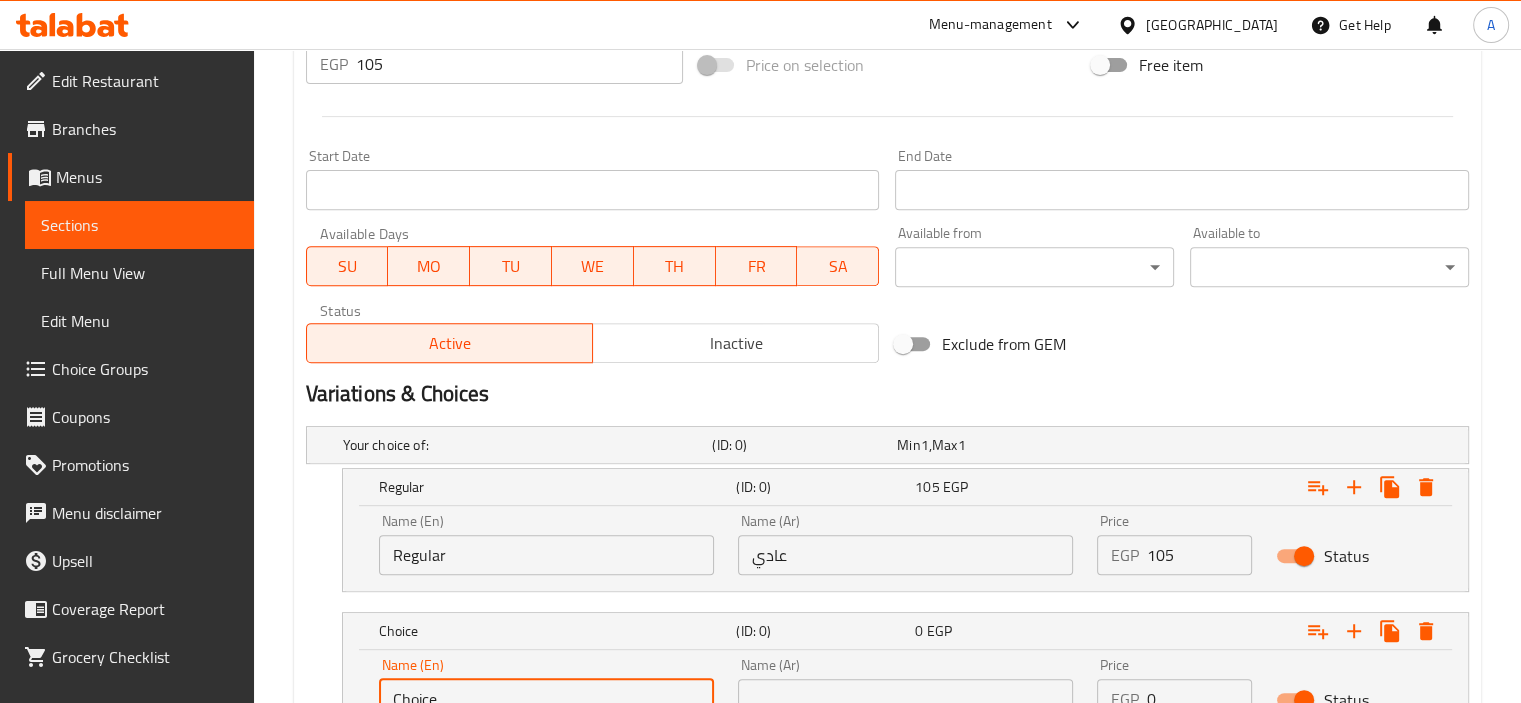 click on "Choice" at bounding box center [546, 699] 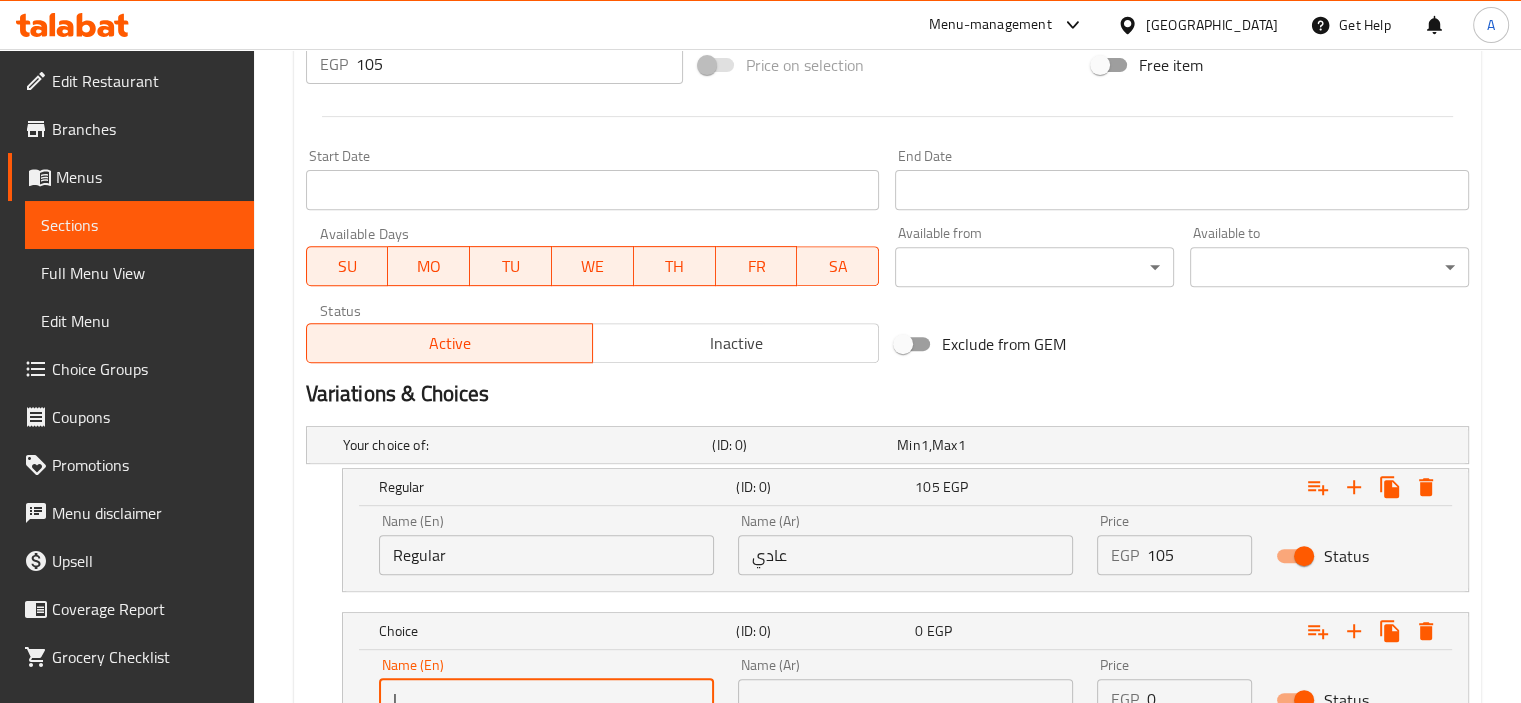 scroll, scrollTop: 762, scrollLeft: 0, axis: vertical 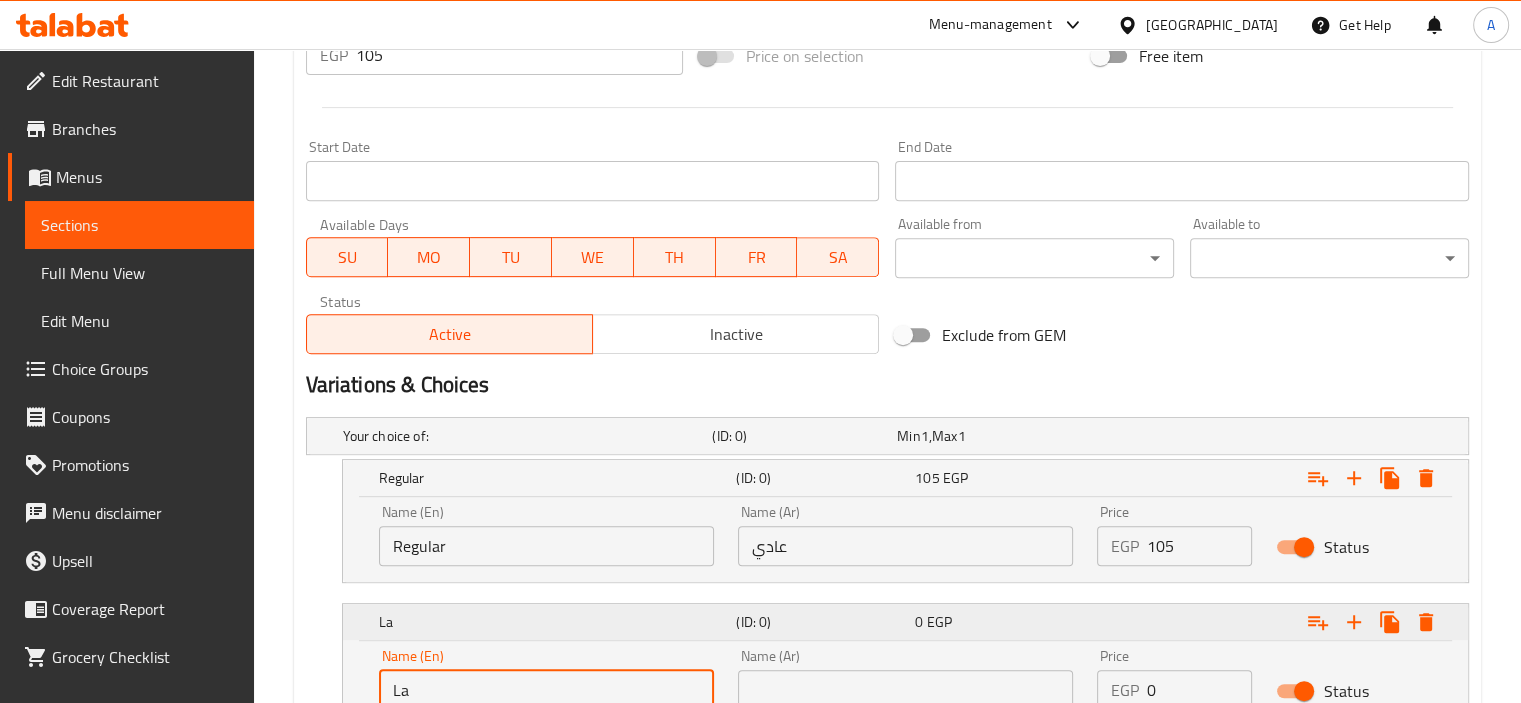 type on "Large" 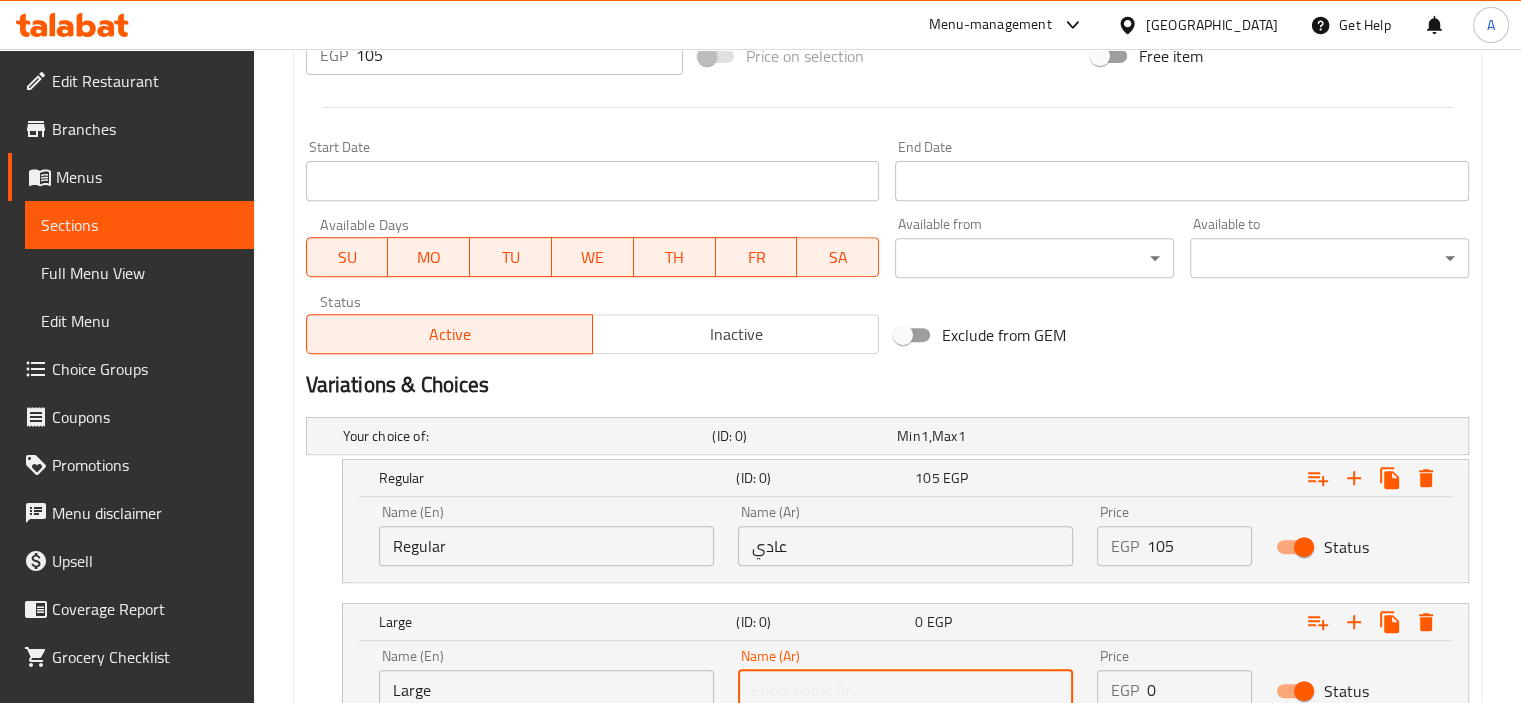 click at bounding box center [905, 690] 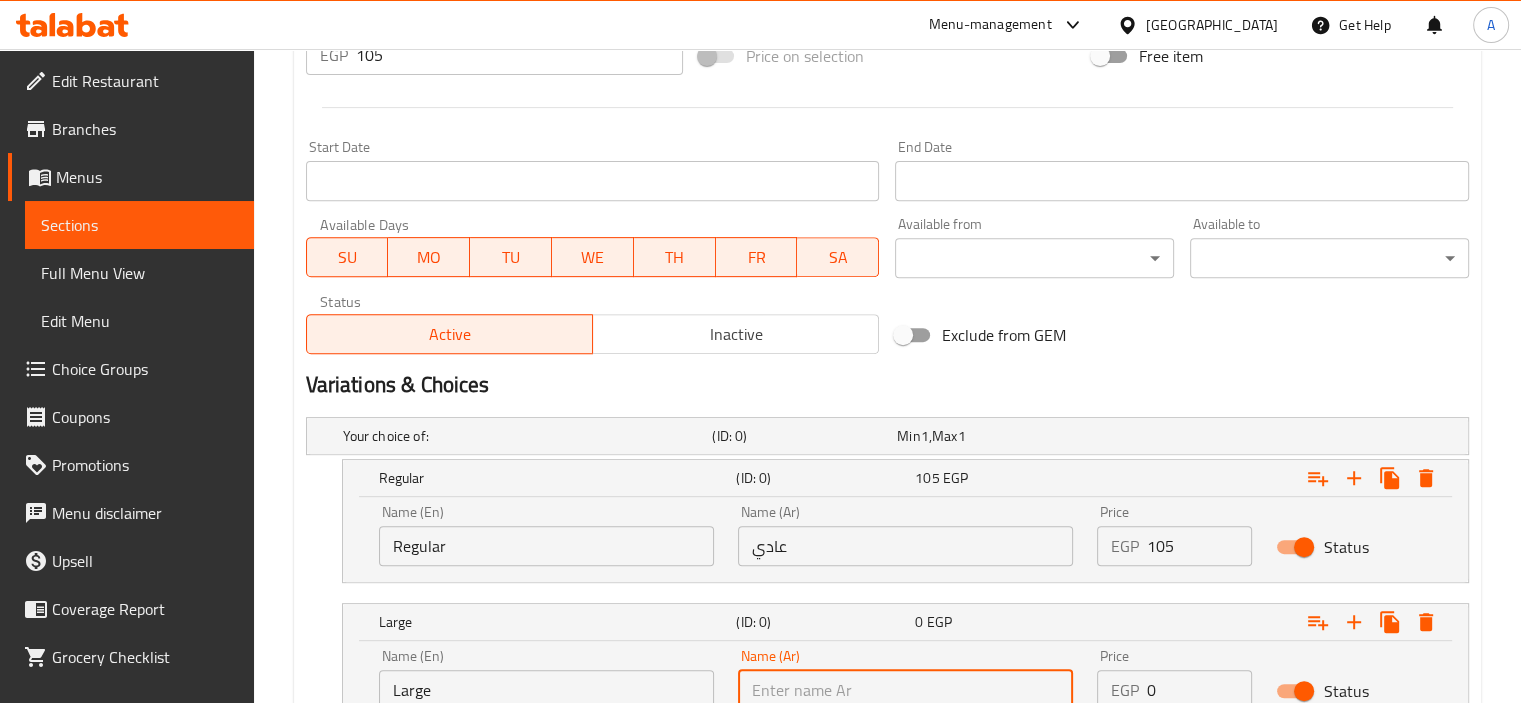 type on ";" 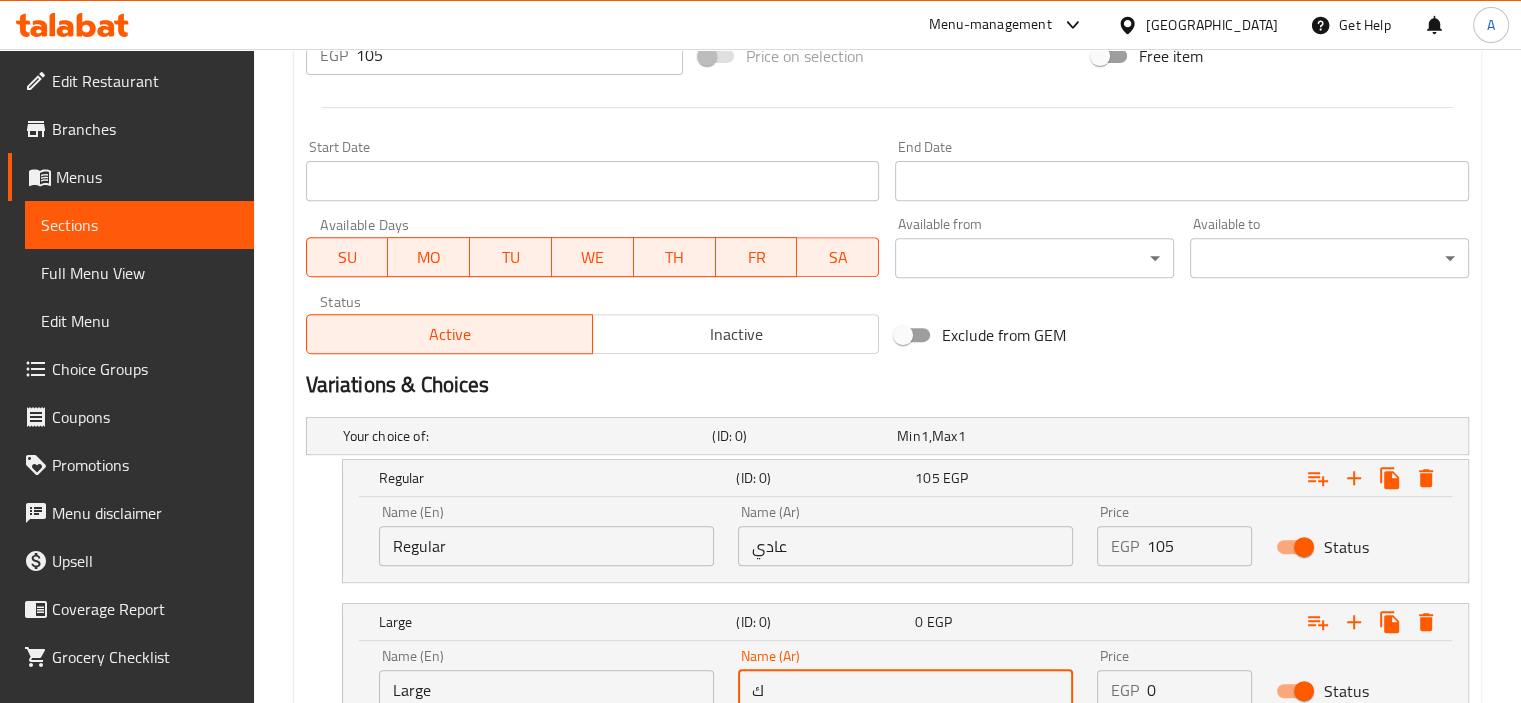 type on "كبير" 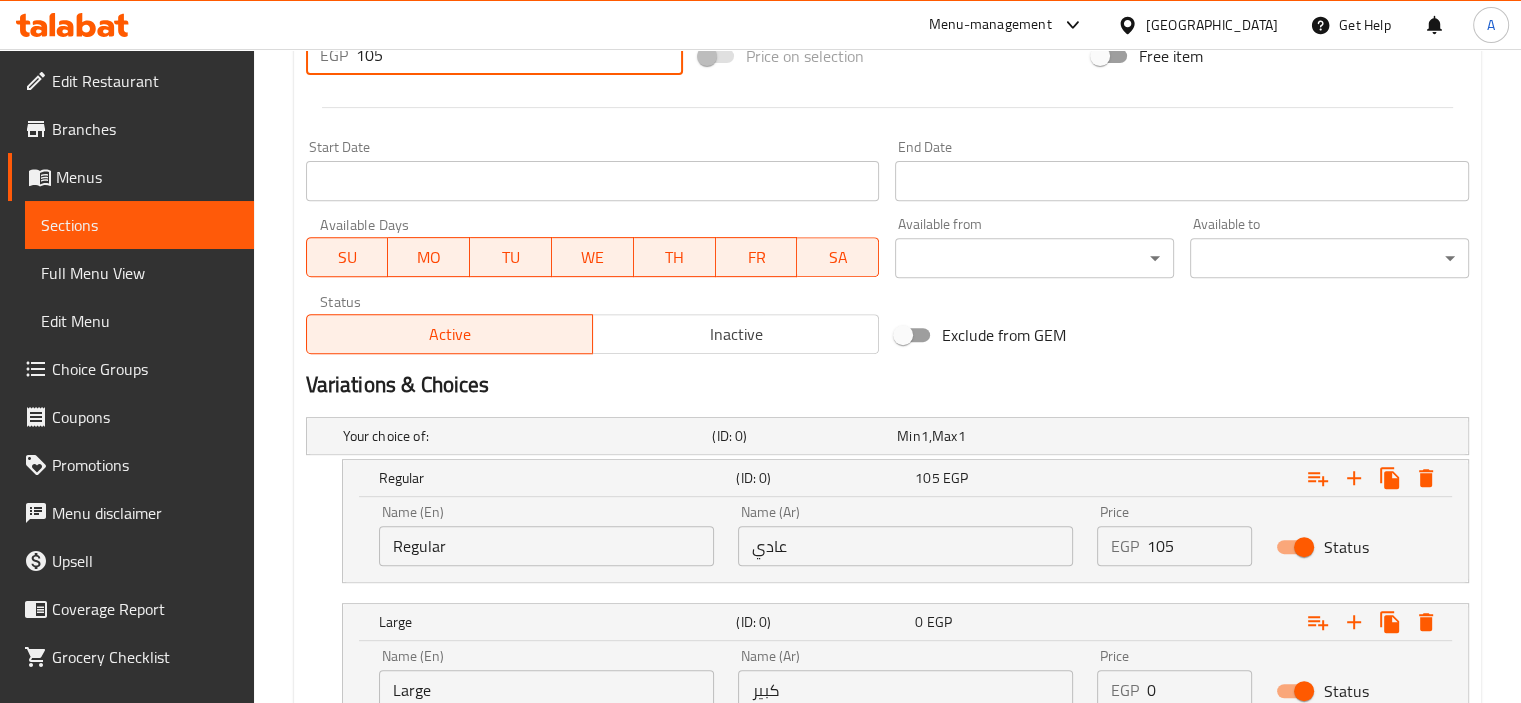 click on "105" at bounding box center (519, 55) 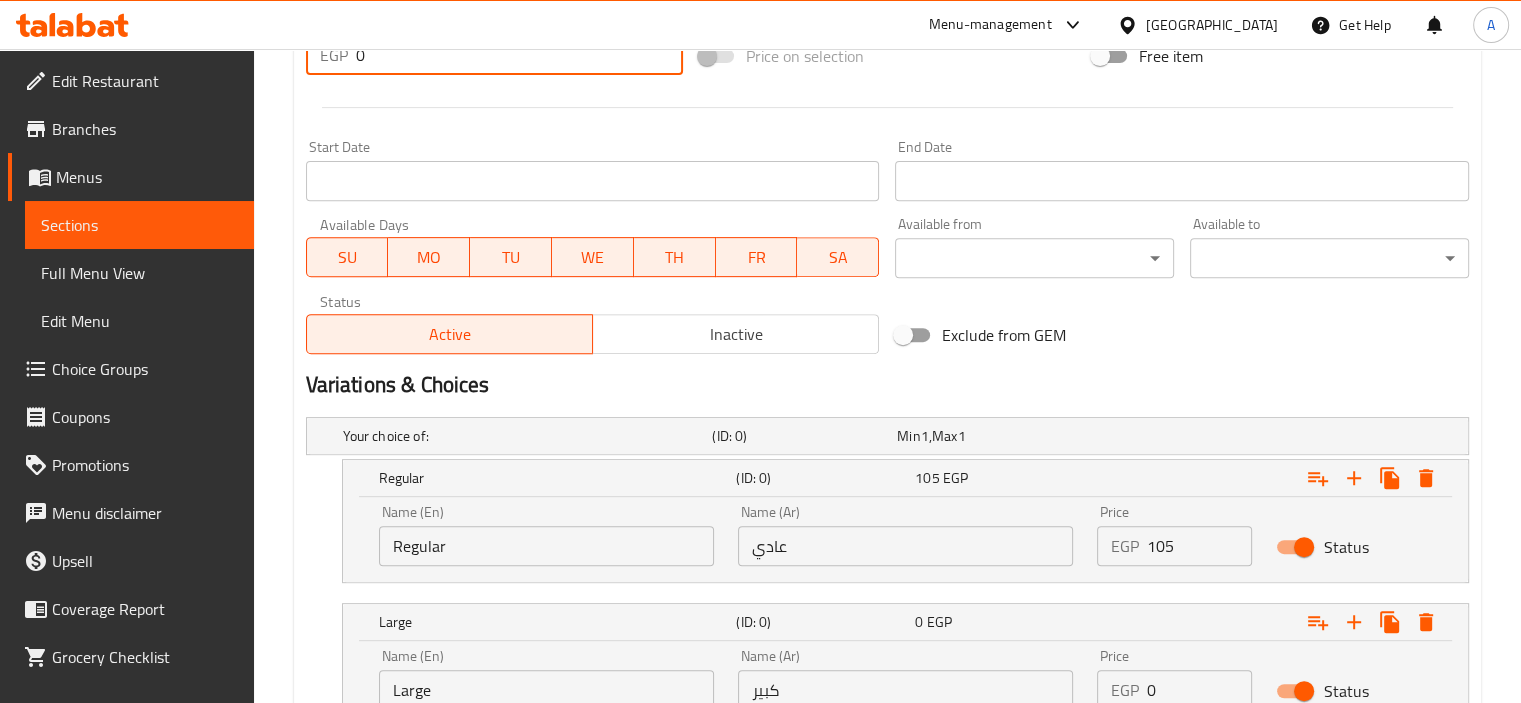 scroll, scrollTop: 147, scrollLeft: 0, axis: vertical 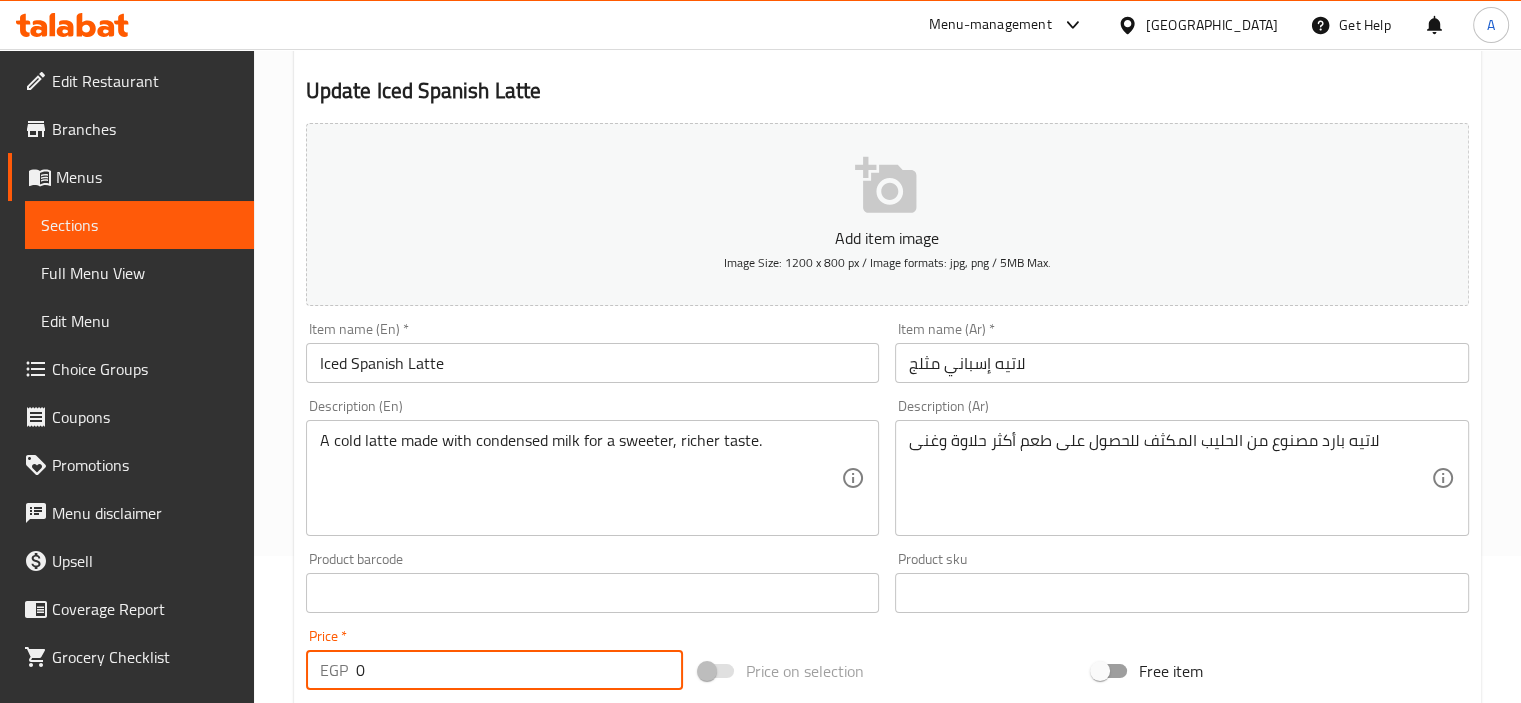 type on "0" 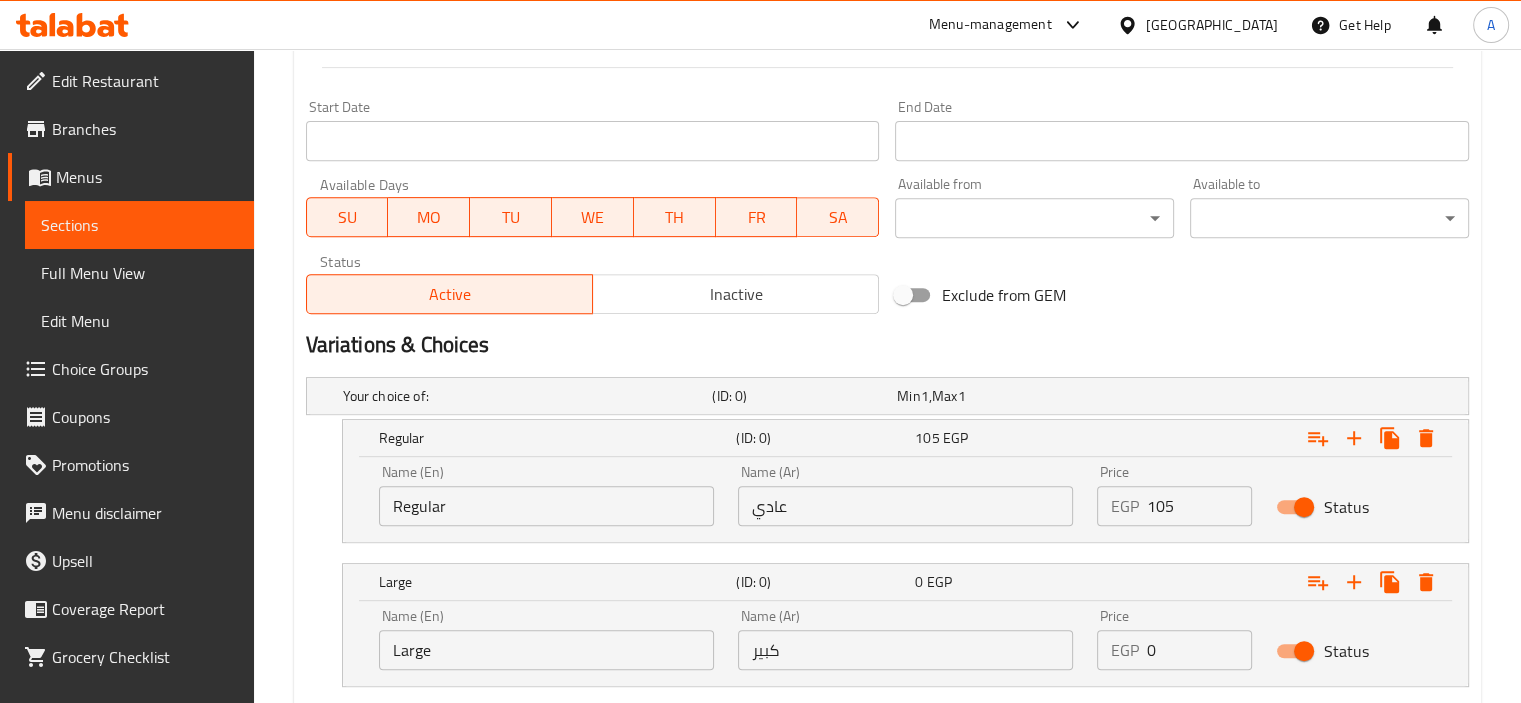 scroll, scrollTop: 812, scrollLeft: 0, axis: vertical 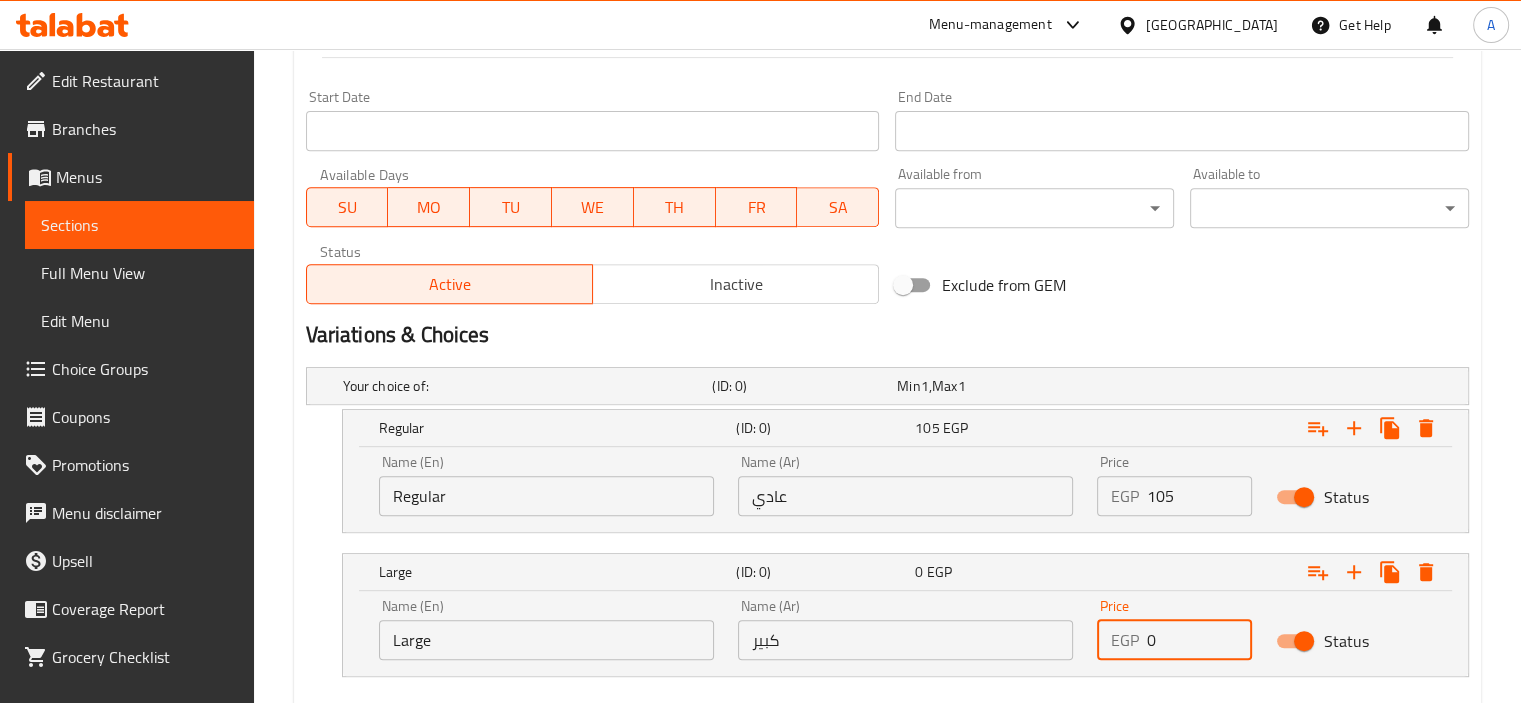 drag, startPoint x: 1168, startPoint y: 647, endPoint x: 989, endPoint y: 671, distance: 180.60178 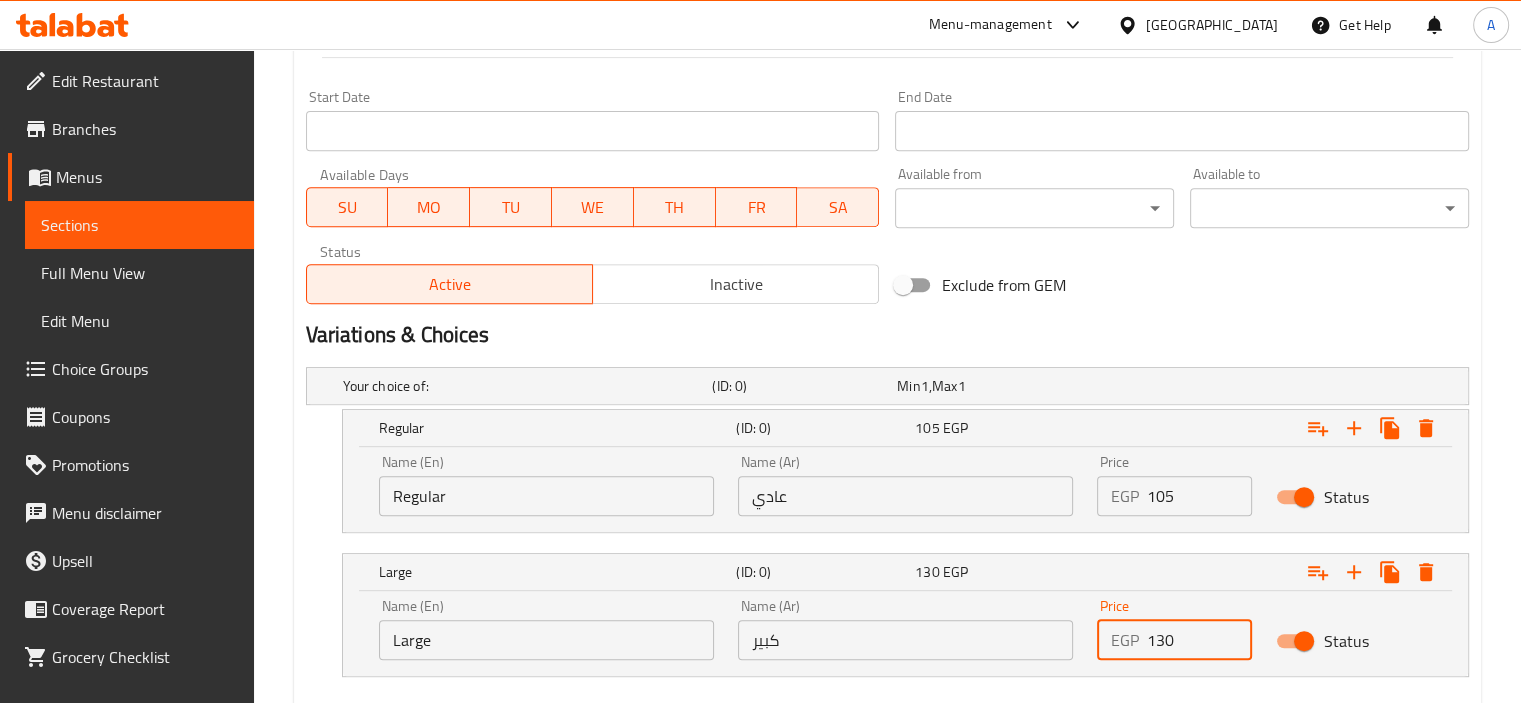 type on "130" 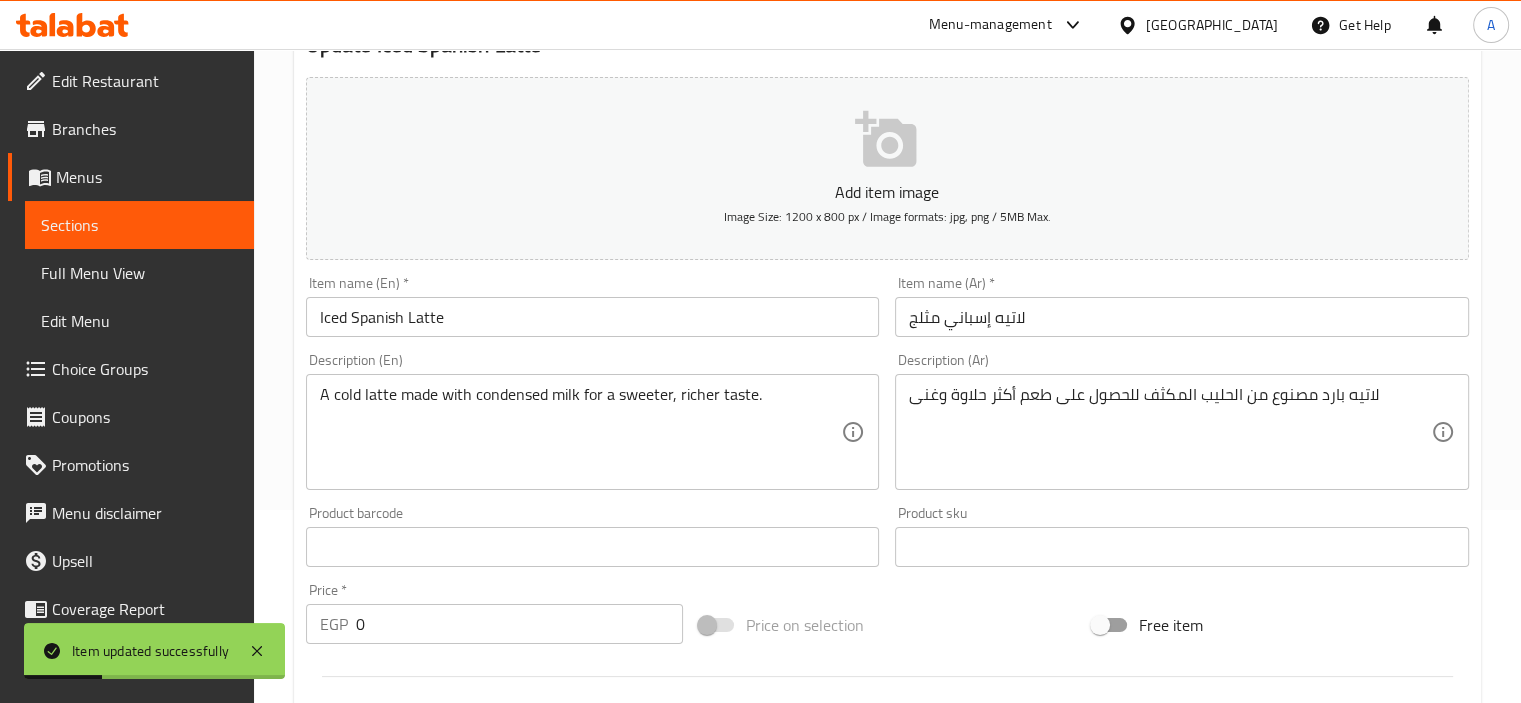 scroll, scrollTop: 28, scrollLeft: 0, axis: vertical 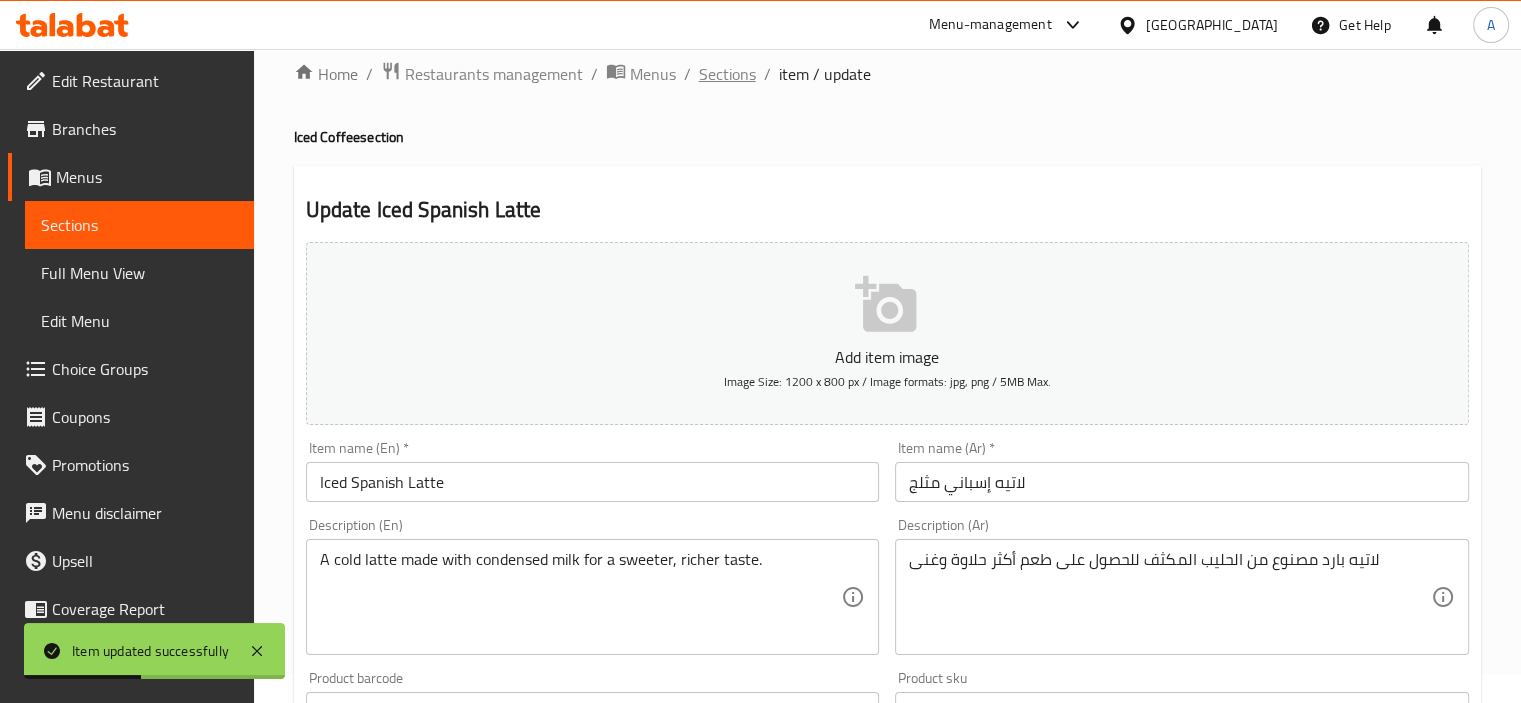 click on "Sections" at bounding box center (727, 74) 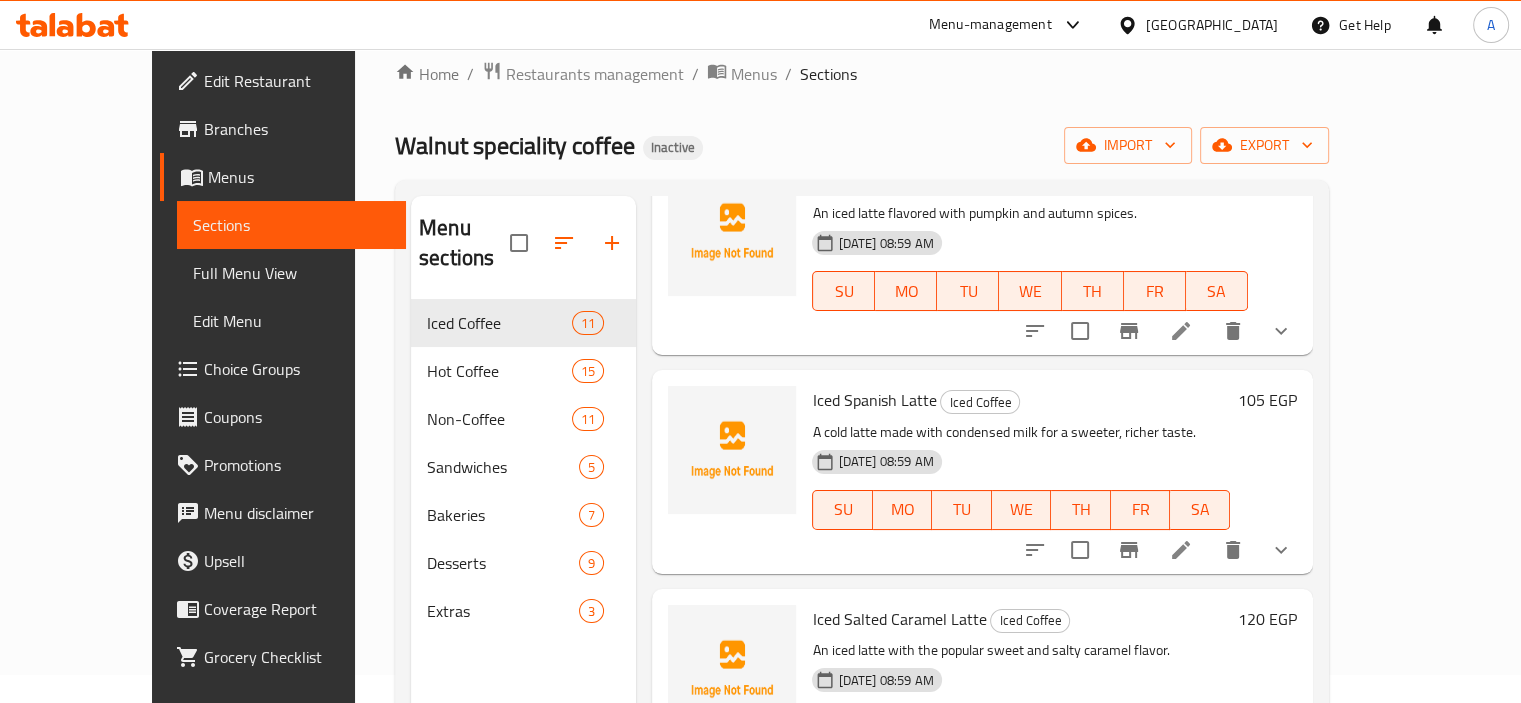 scroll, scrollTop: 984, scrollLeft: 0, axis: vertical 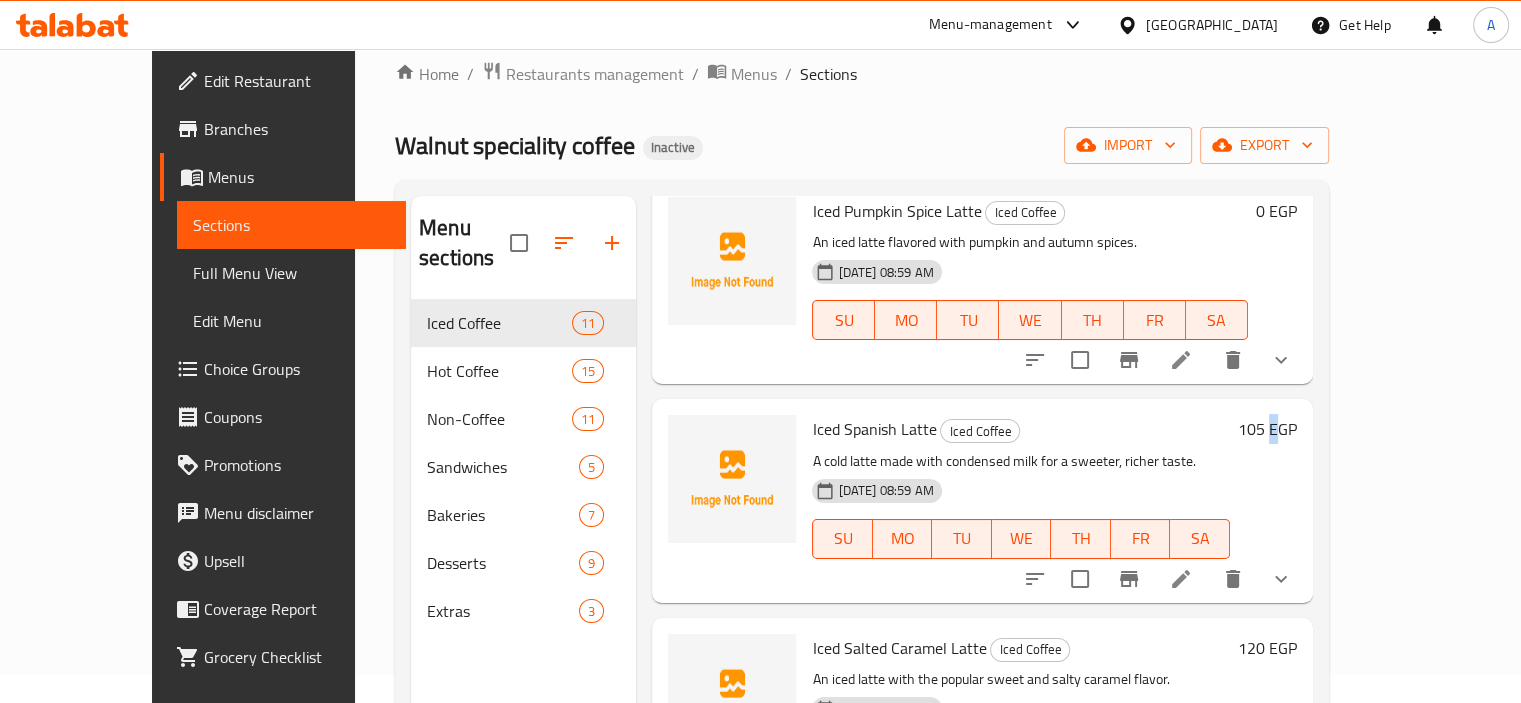 click on "105   EGP" at bounding box center [1263, 500] 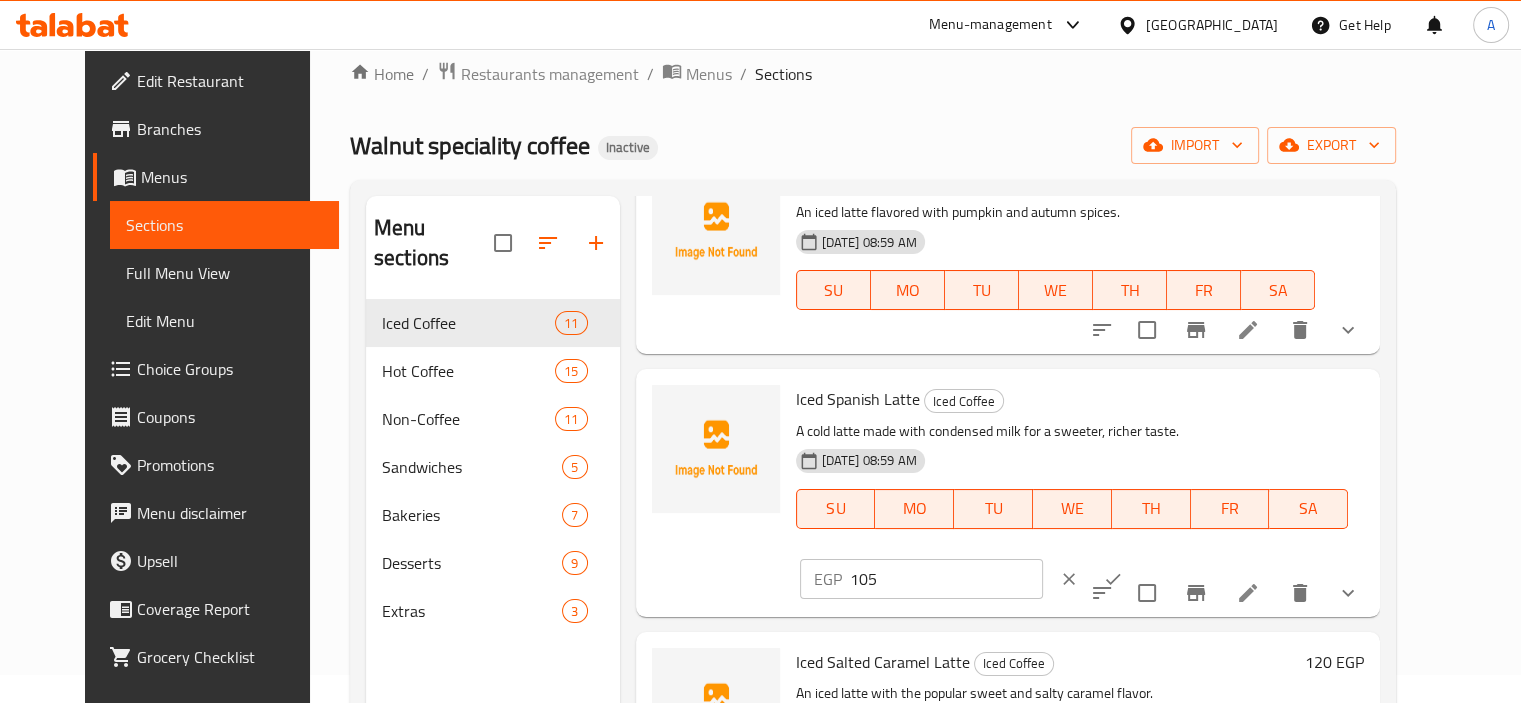click on "Iced Spanish Latte   Iced Coffee A cold latte made with condensed milk for a sweeter, richer taste. 12-07-2025 08:59 AM SU MO TU WE TH FR SA EGP 105 ​" at bounding box center (1080, 492) 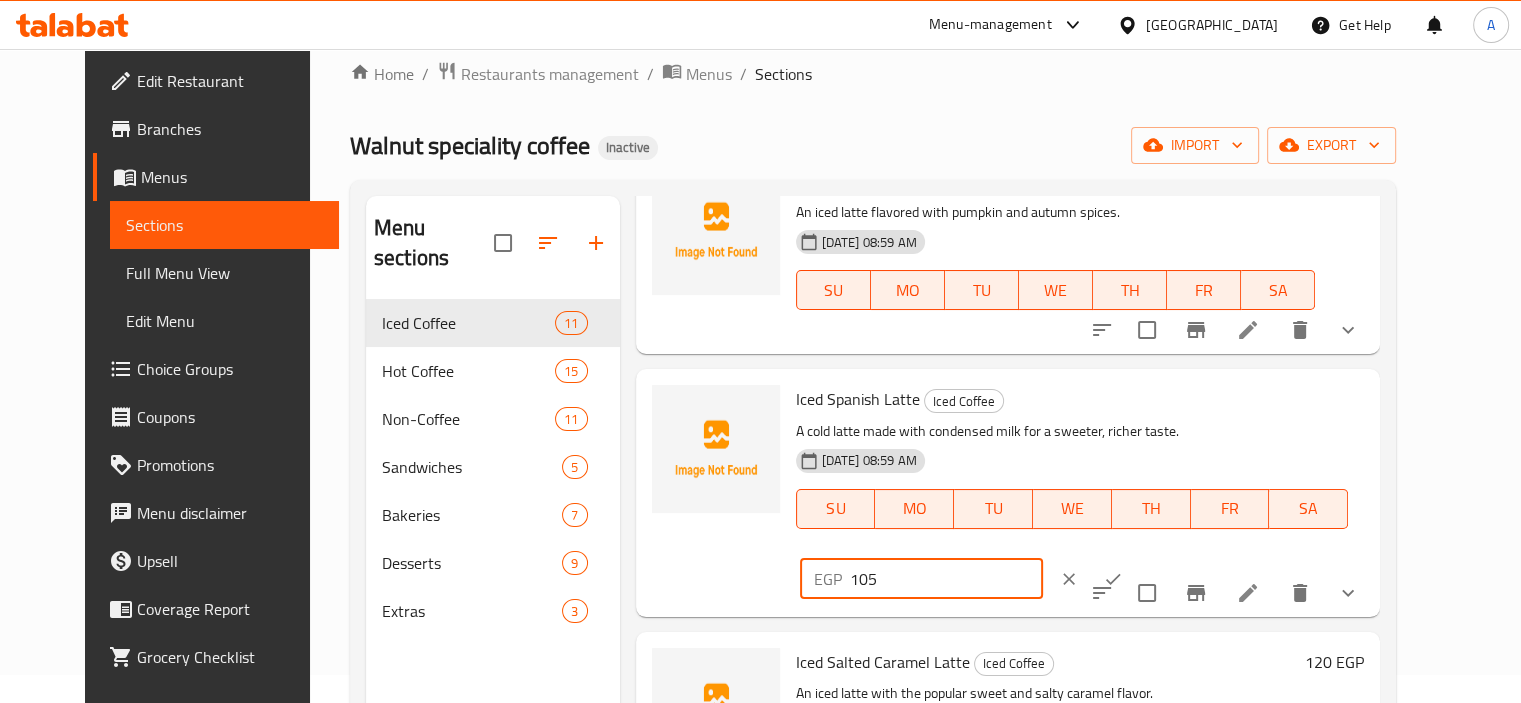 drag, startPoint x: 1240, startPoint y: 395, endPoint x: 967, endPoint y: 420, distance: 274.1423 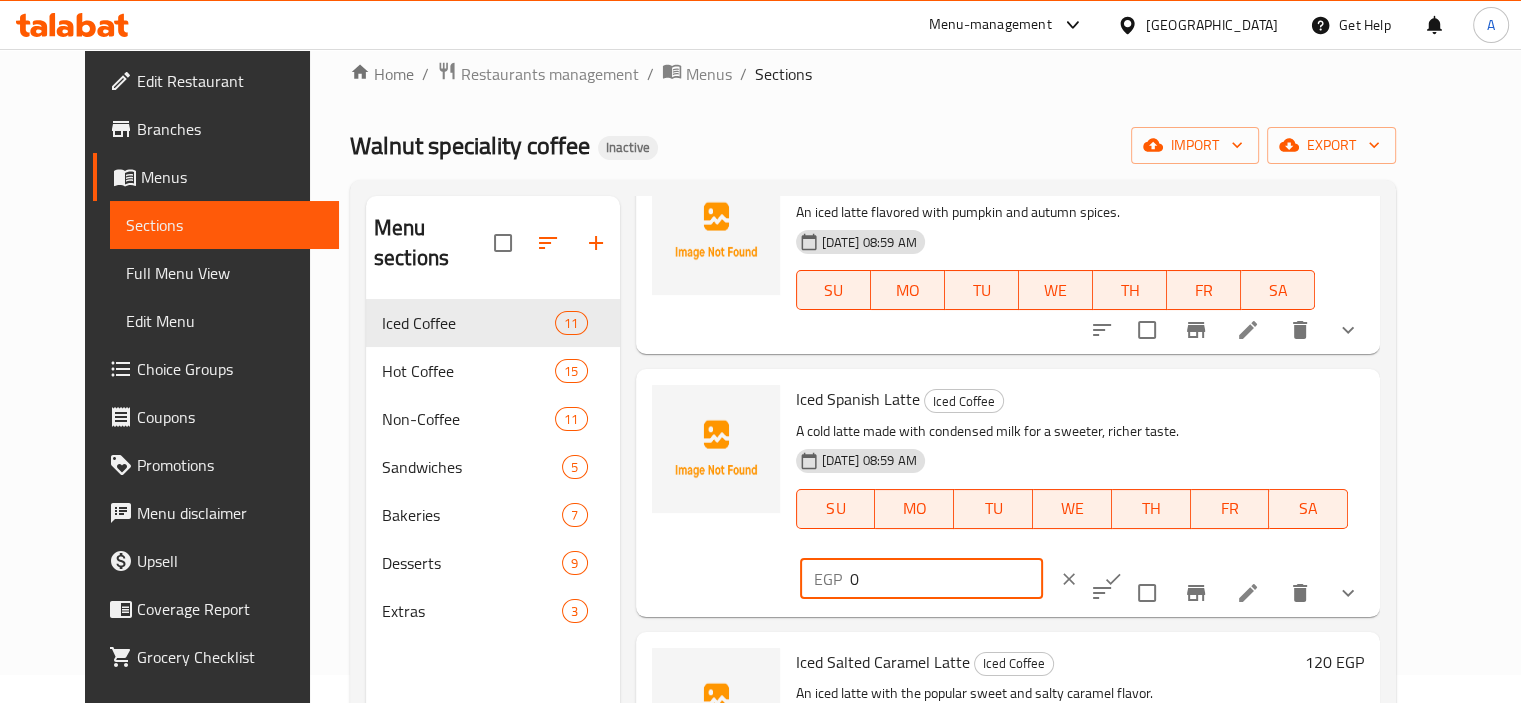 type on "0" 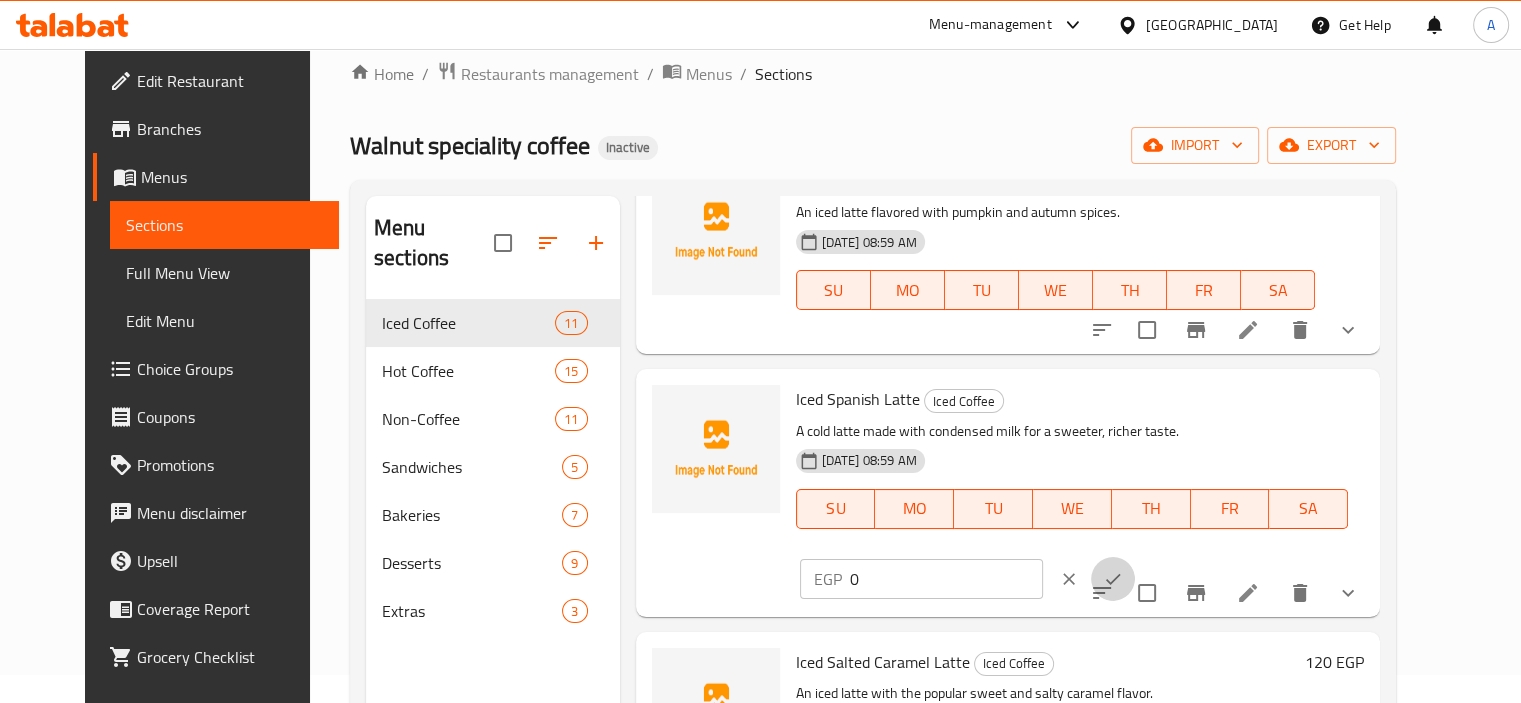 click at bounding box center [1113, 579] 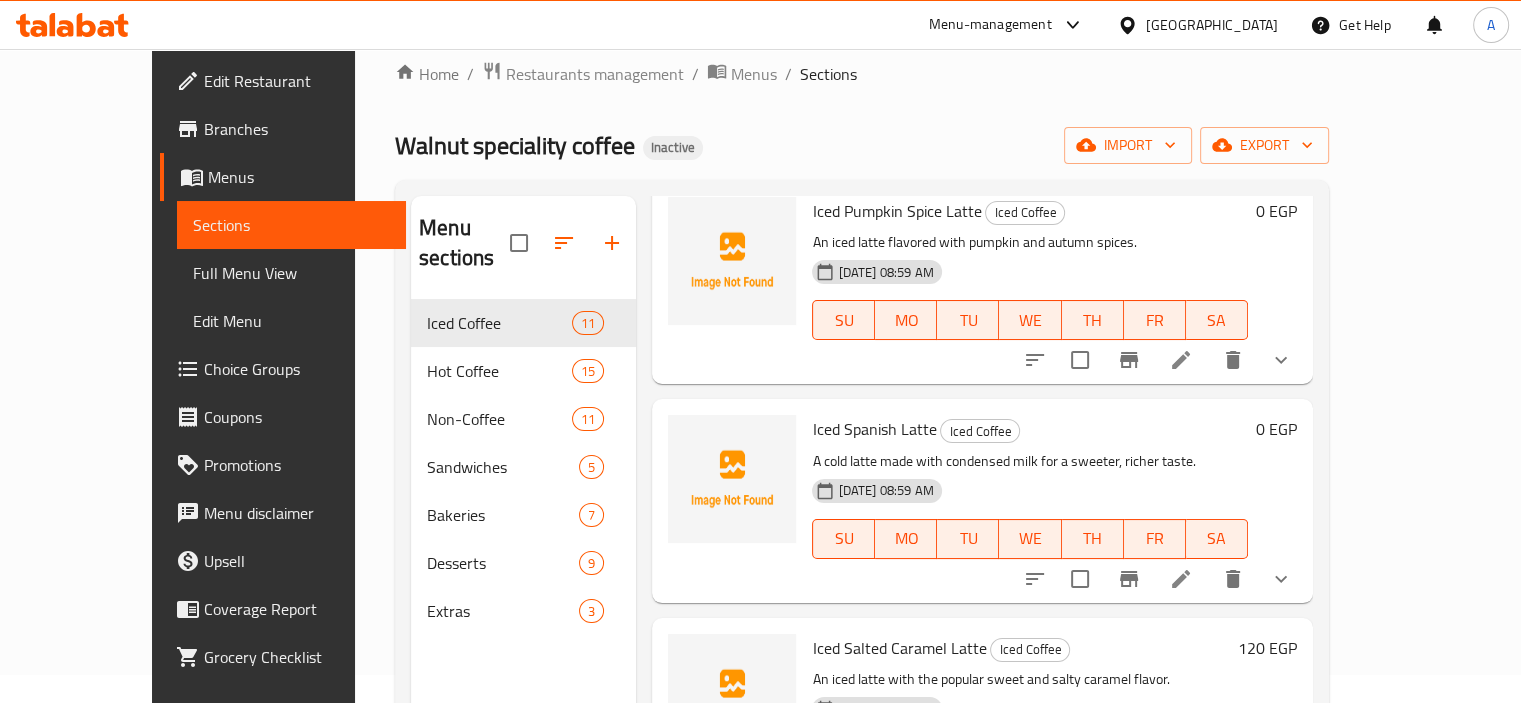 scroll, scrollTop: 280, scrollLeft: 0, axis: vertical 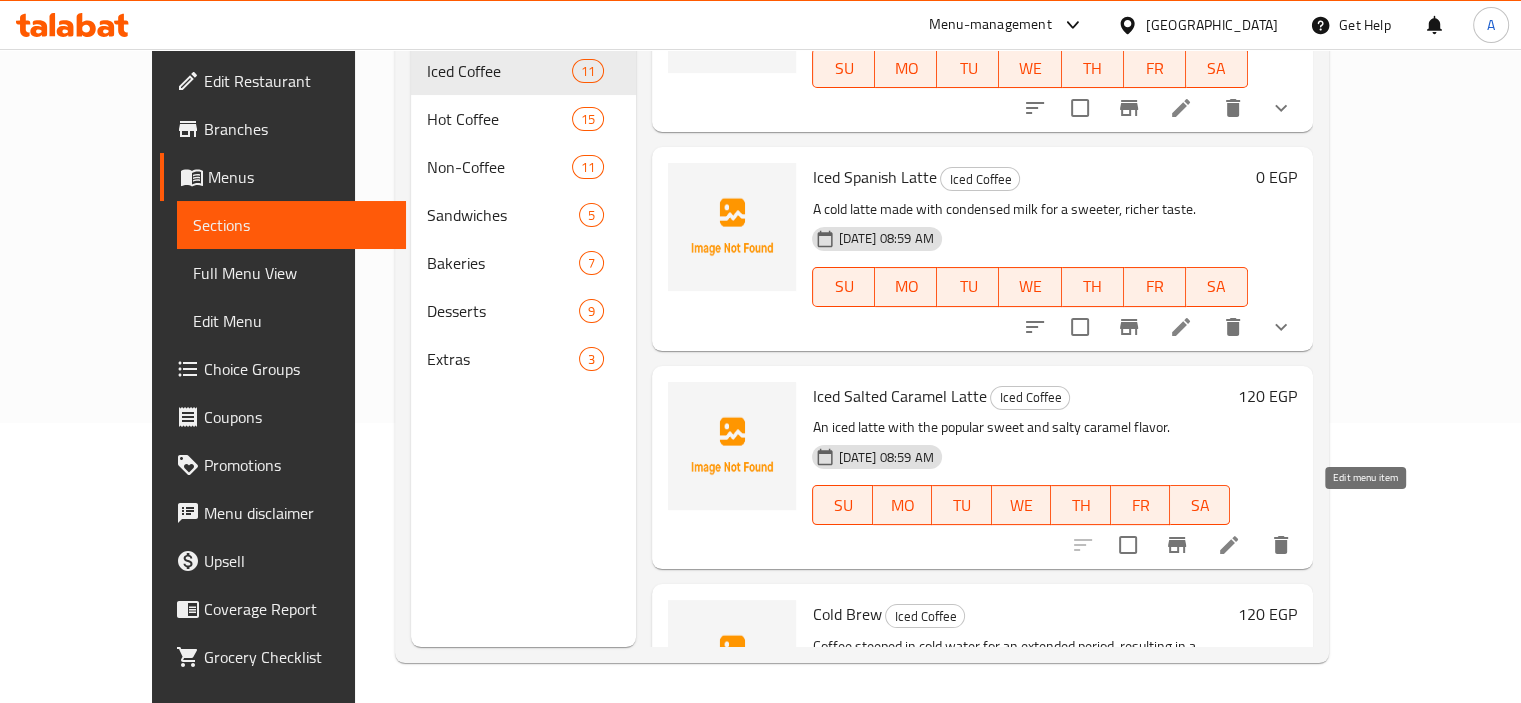 click 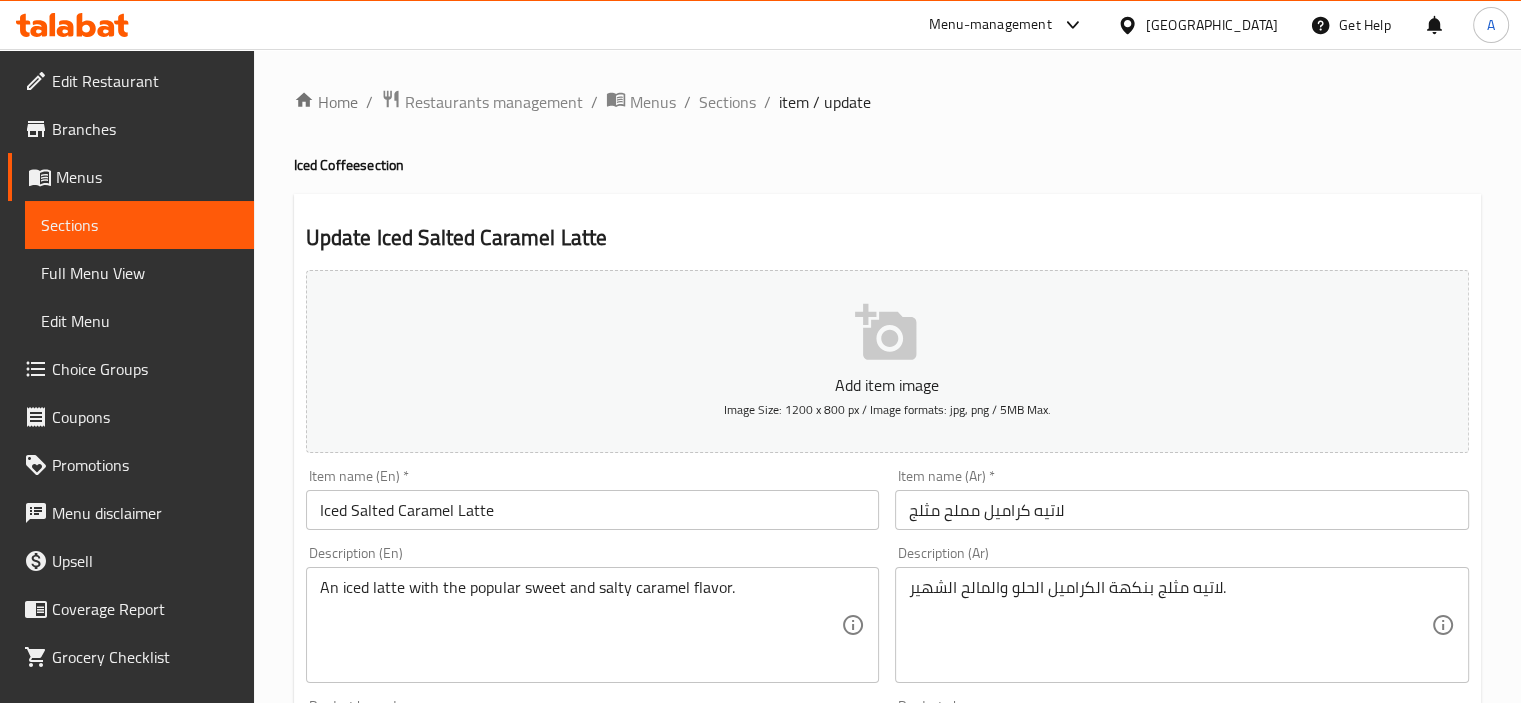 scroll, scrollTop: 615, scrollLeft: 0, axis: vertical 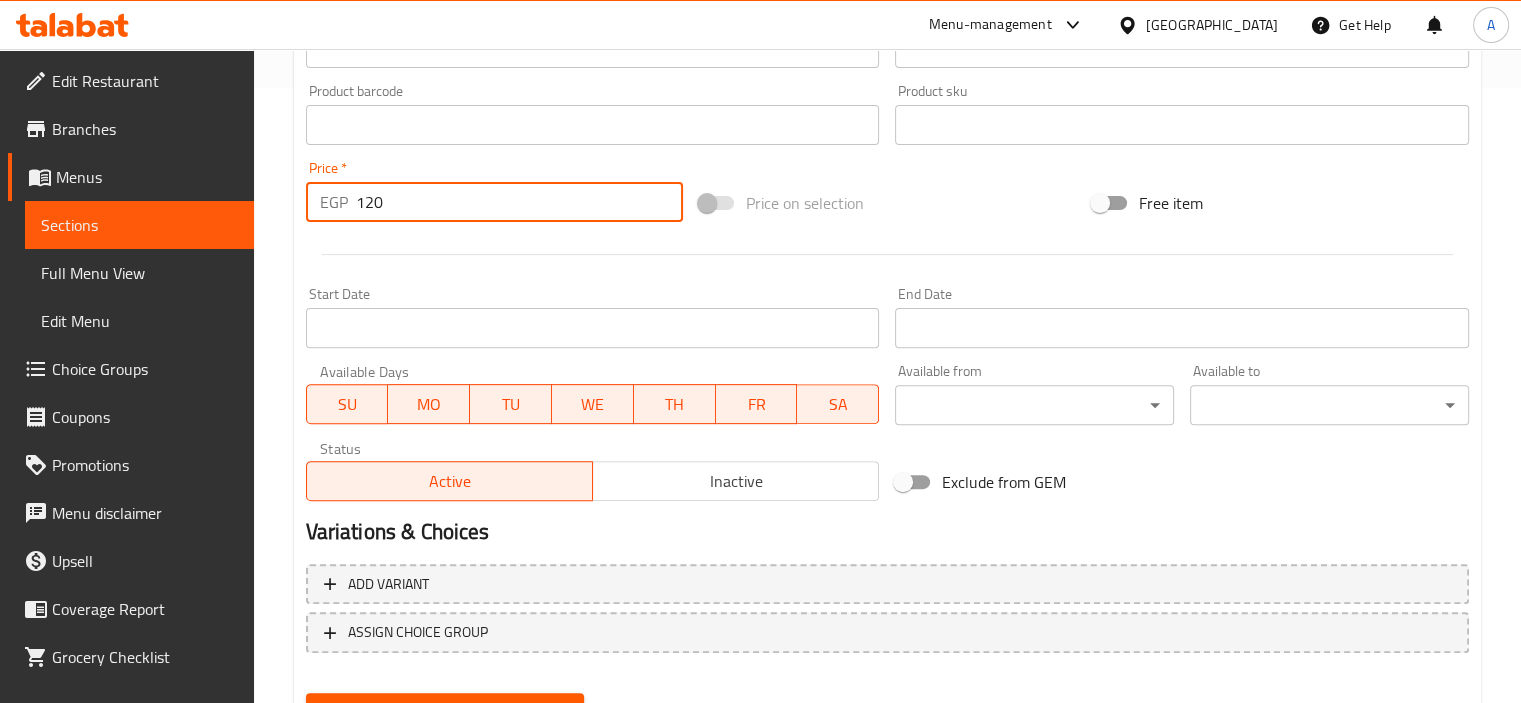 click on "120" at bounding box center (519, 202) 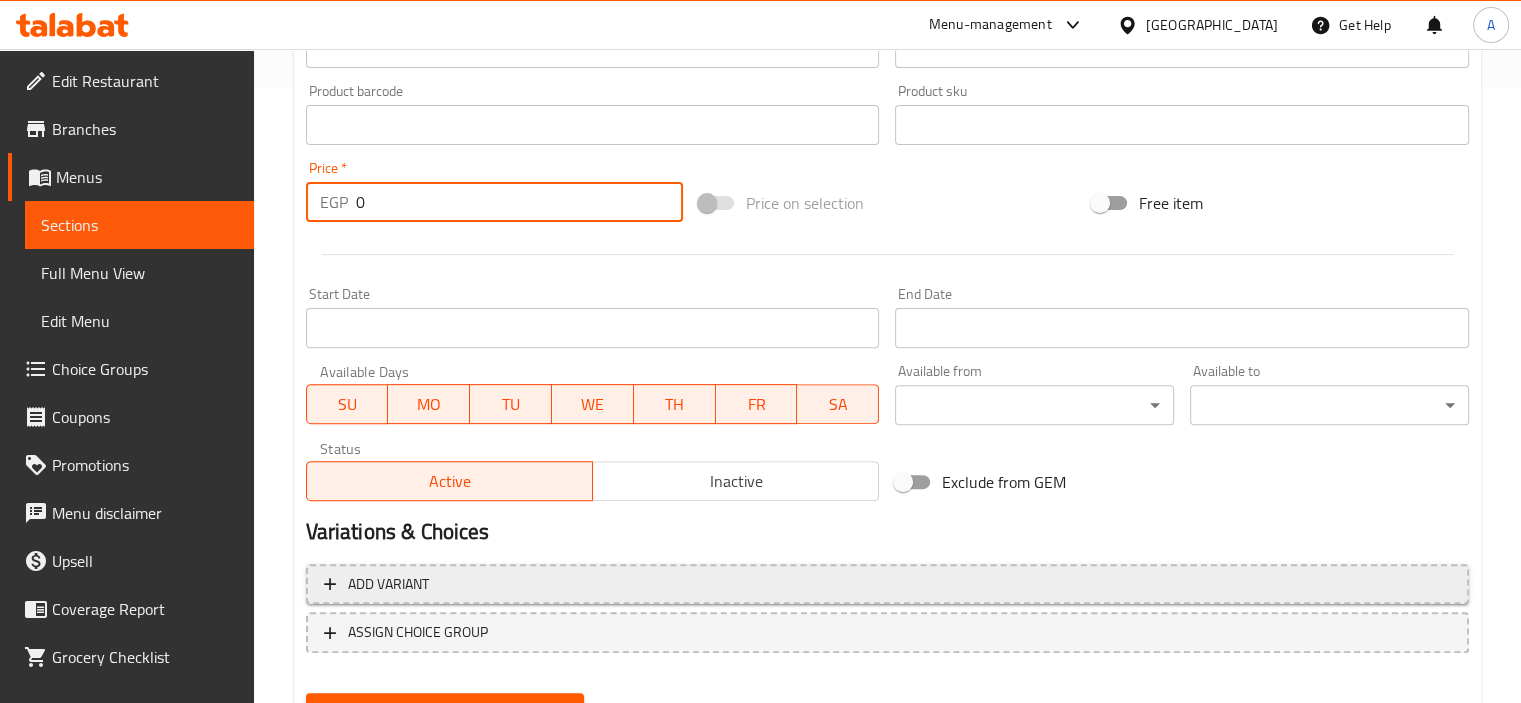 type on "0" 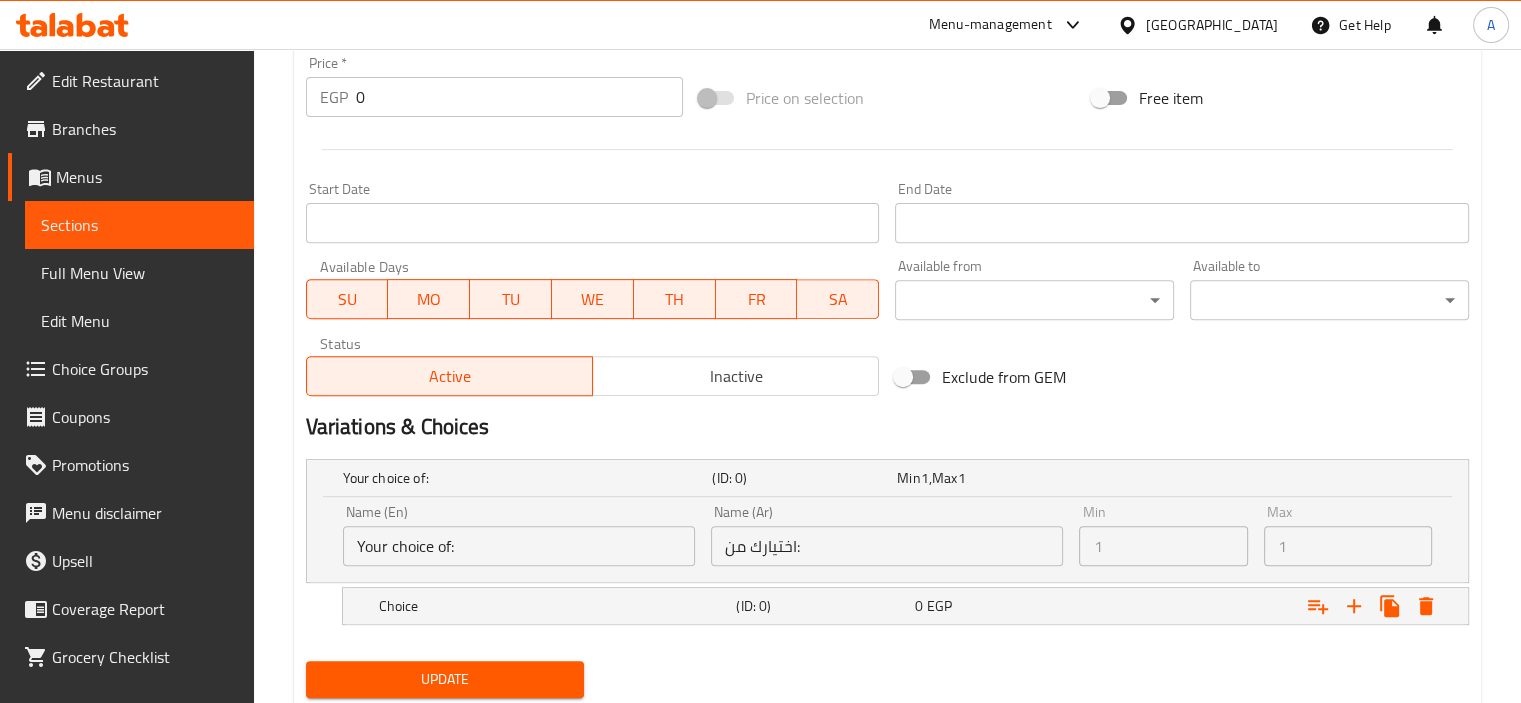 scroll, scrollTop: 782, scrollLeft: 0, axis: vertical 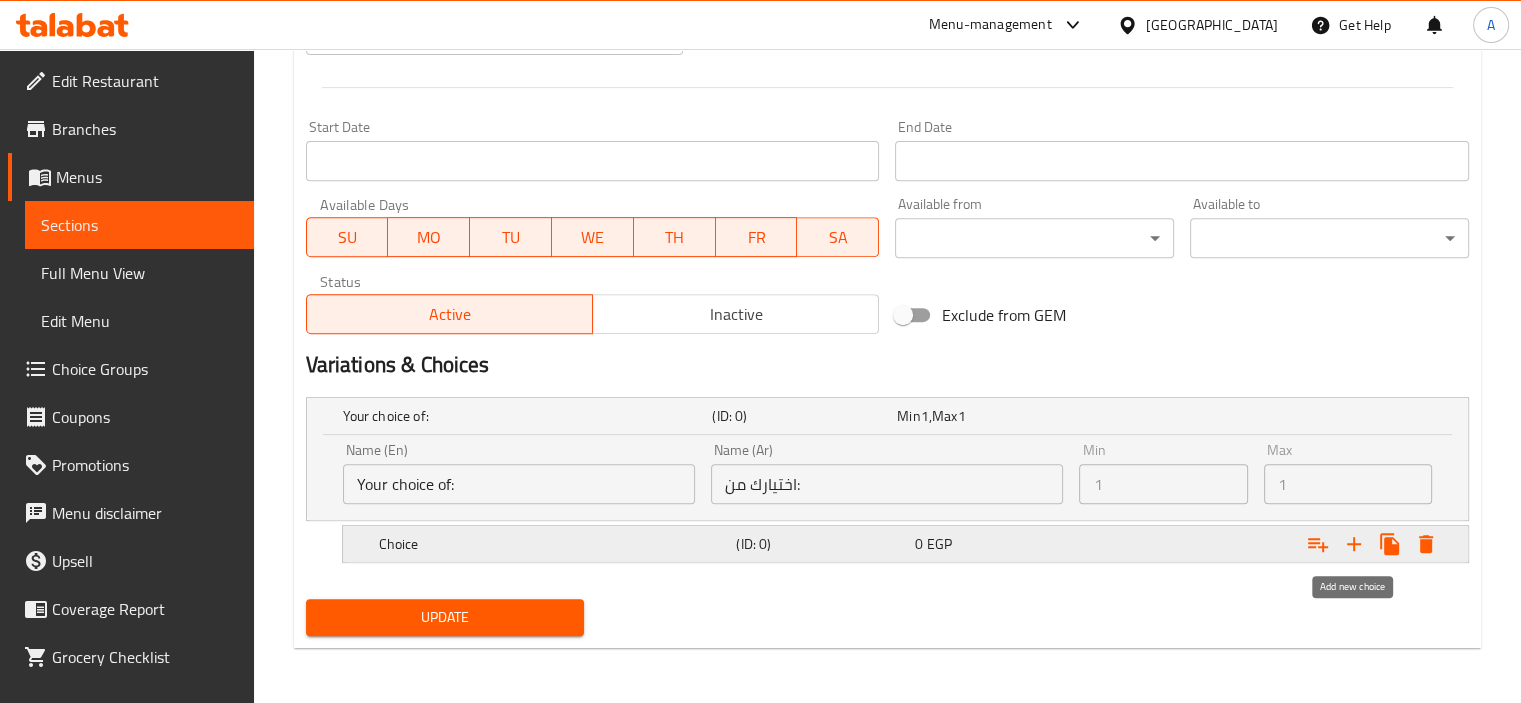 click 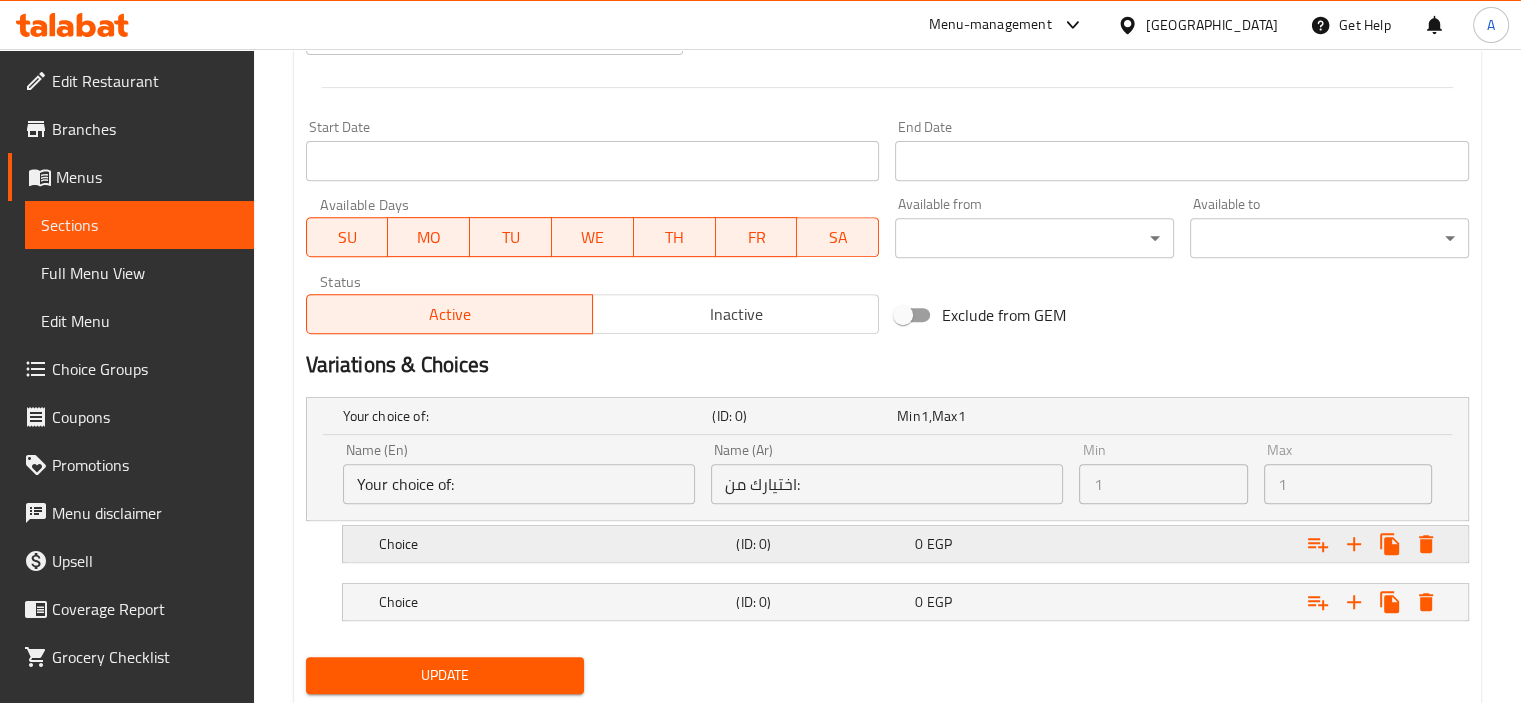 click on "Choice (ID: 0) 0   EGP" at bounding box center (893, 416) 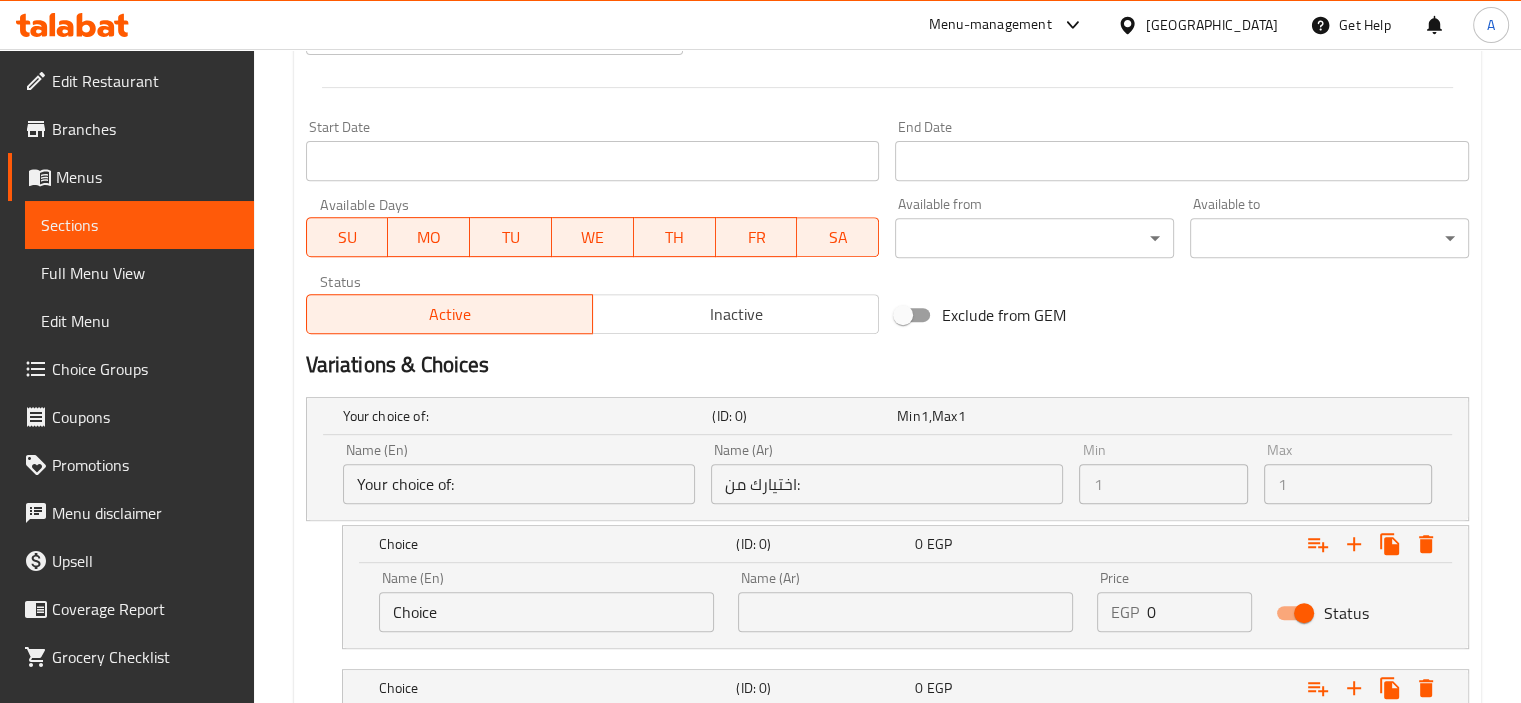 click on "Name (En) Choice Name (En)" at bounding box center (546, 601) 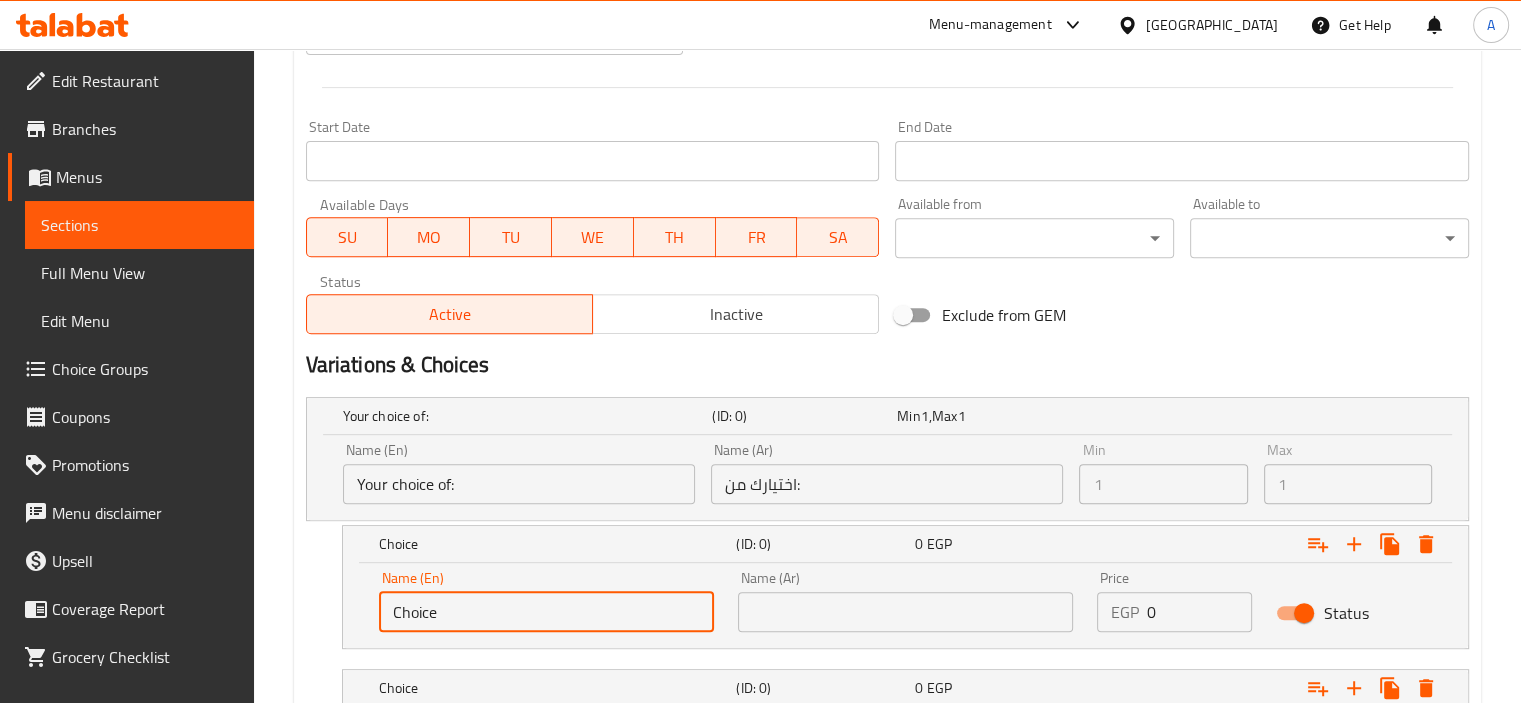 click on "Choice" at bounding box center (546, 612) 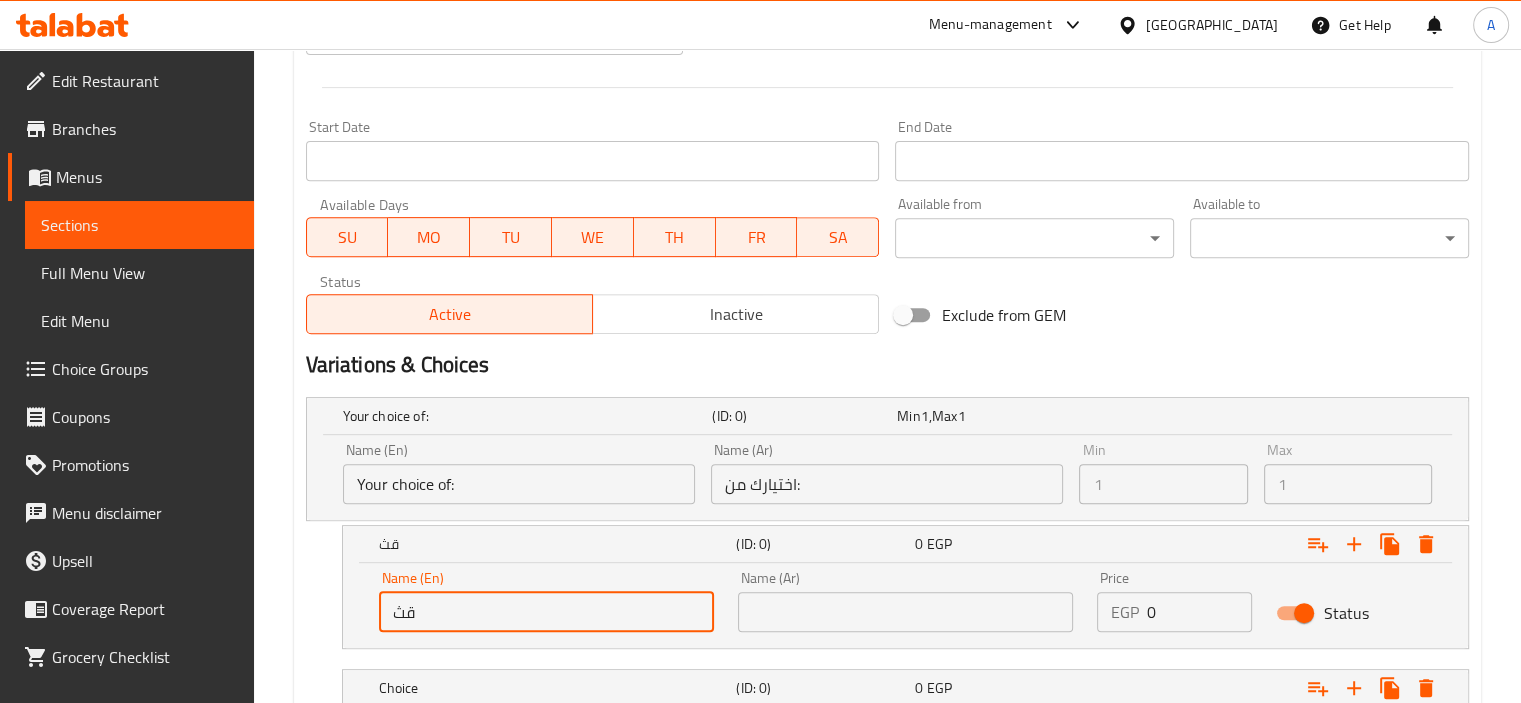 type on "ق" 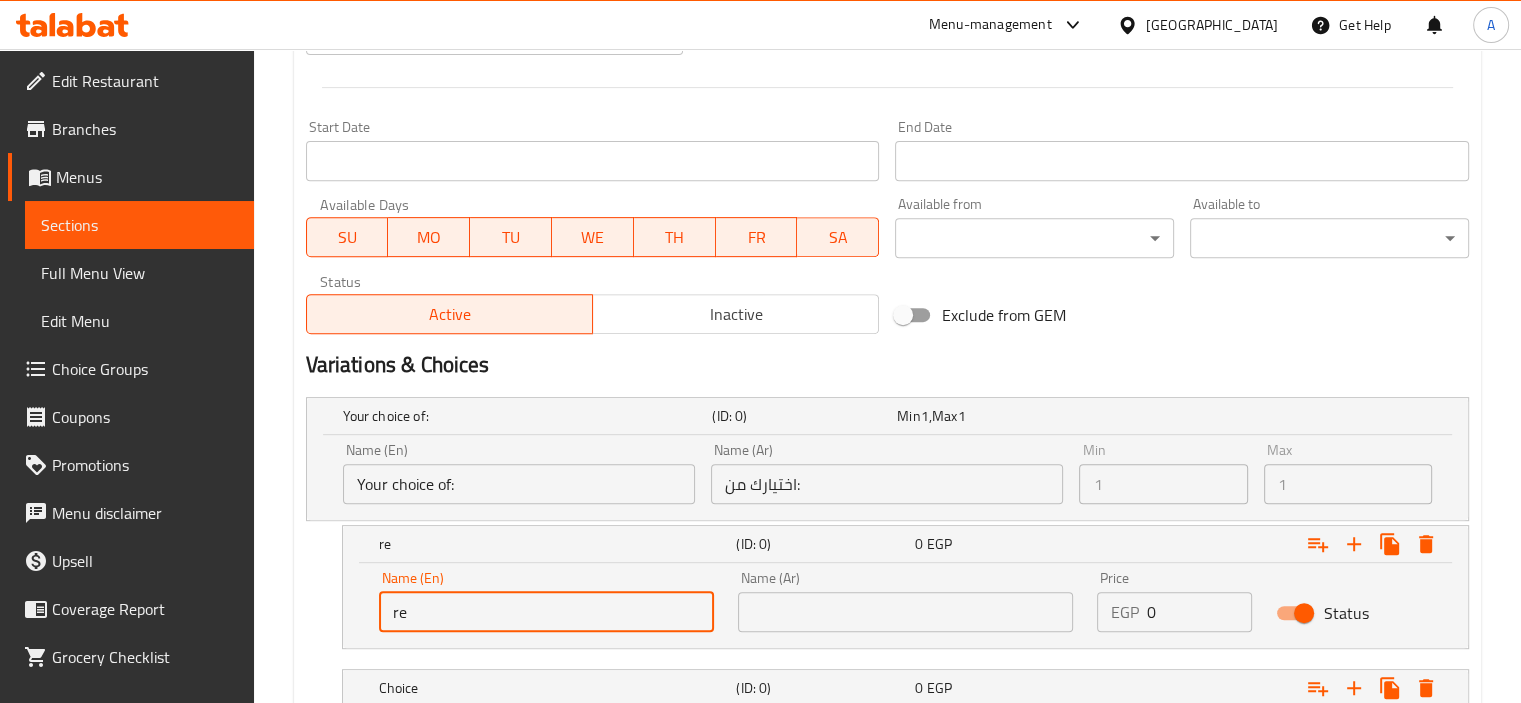 type on "Regular" 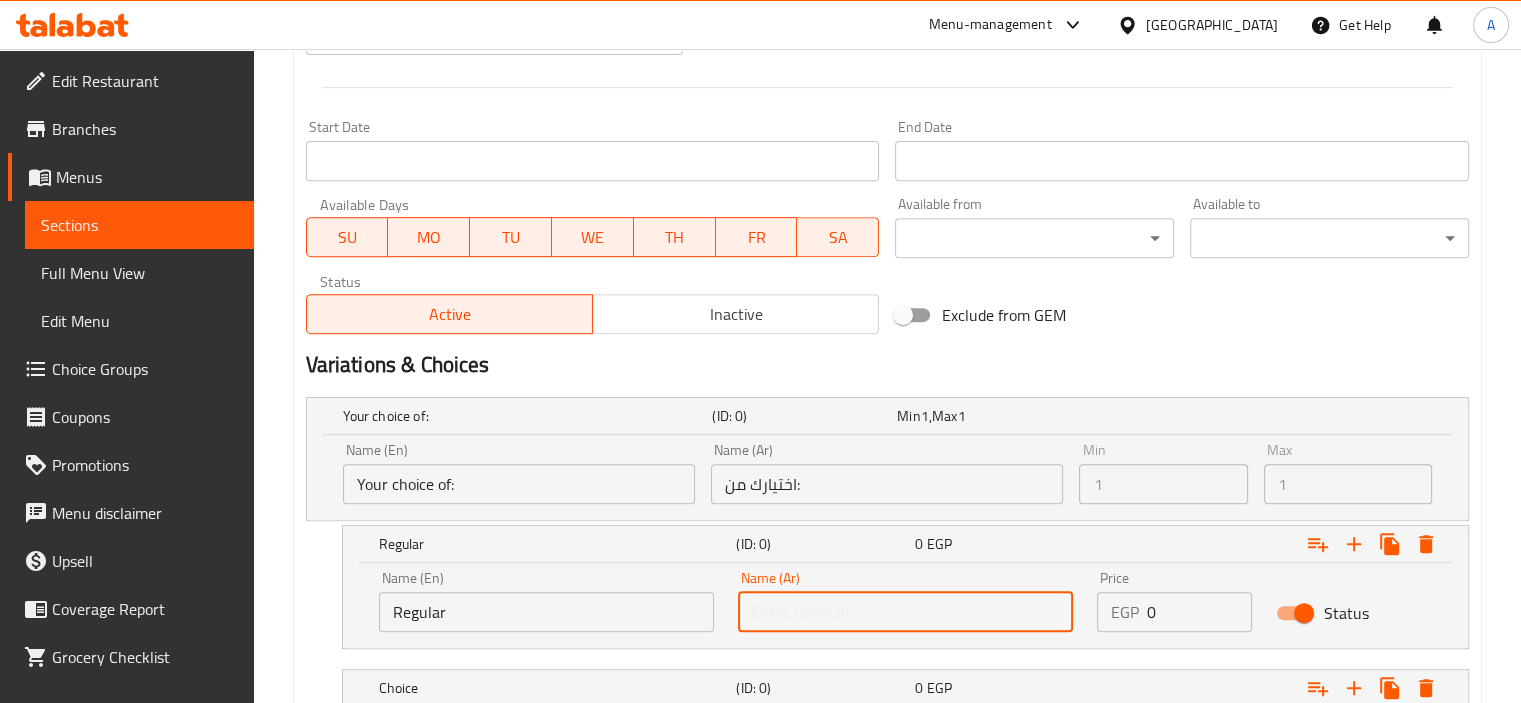 click at bounding box center [905, 612] 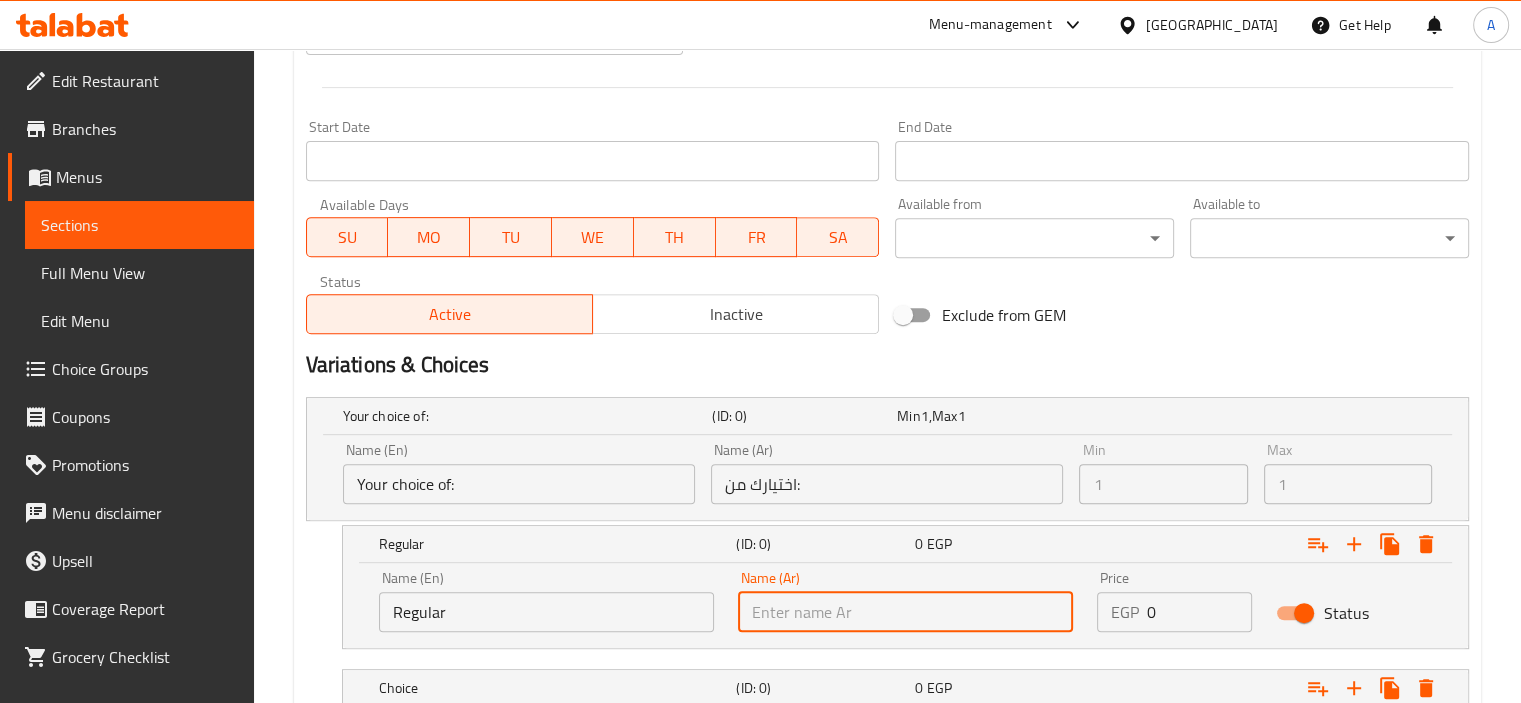 type on "عادي" 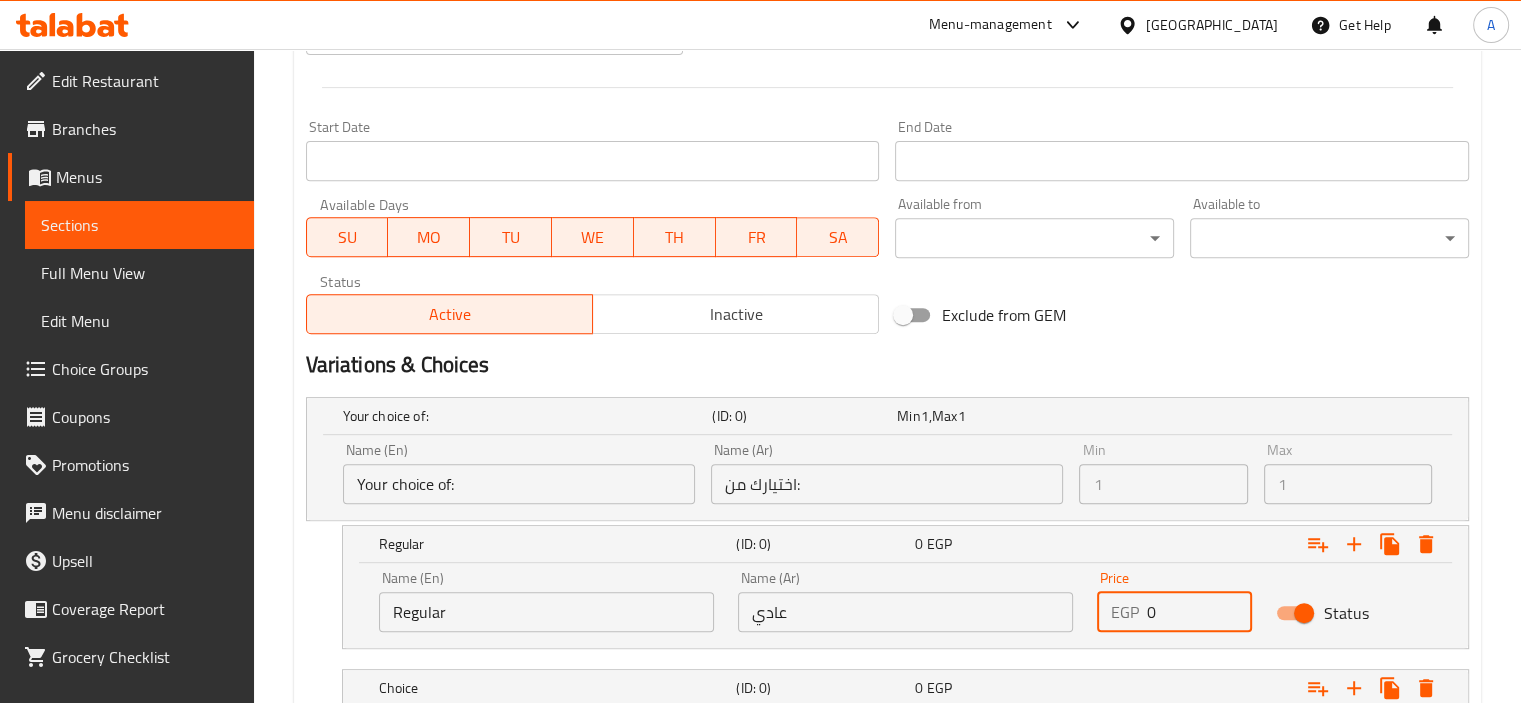 click on "0" at bounding box center (1200, 612) 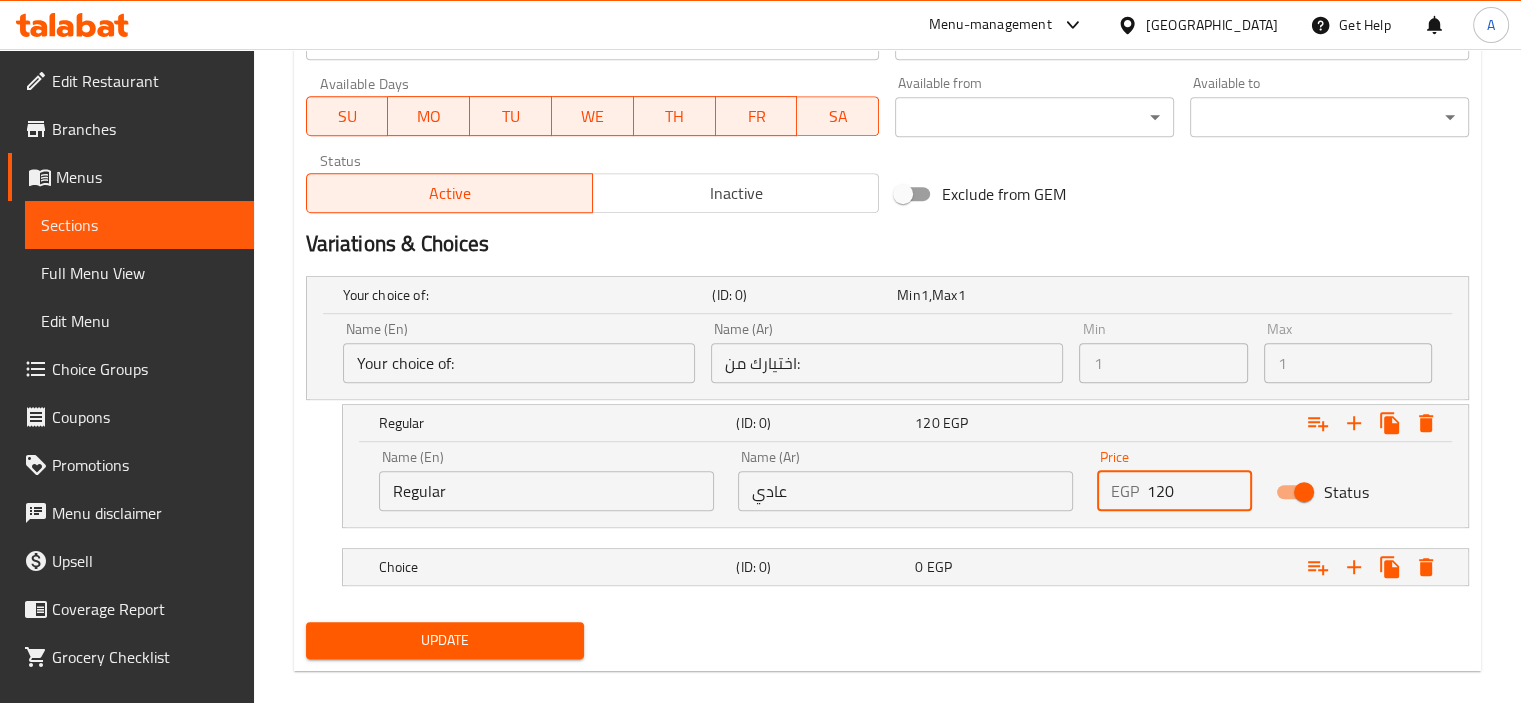 scroll, scrollTop: 925, scrollLeft: 0, axis: vertical 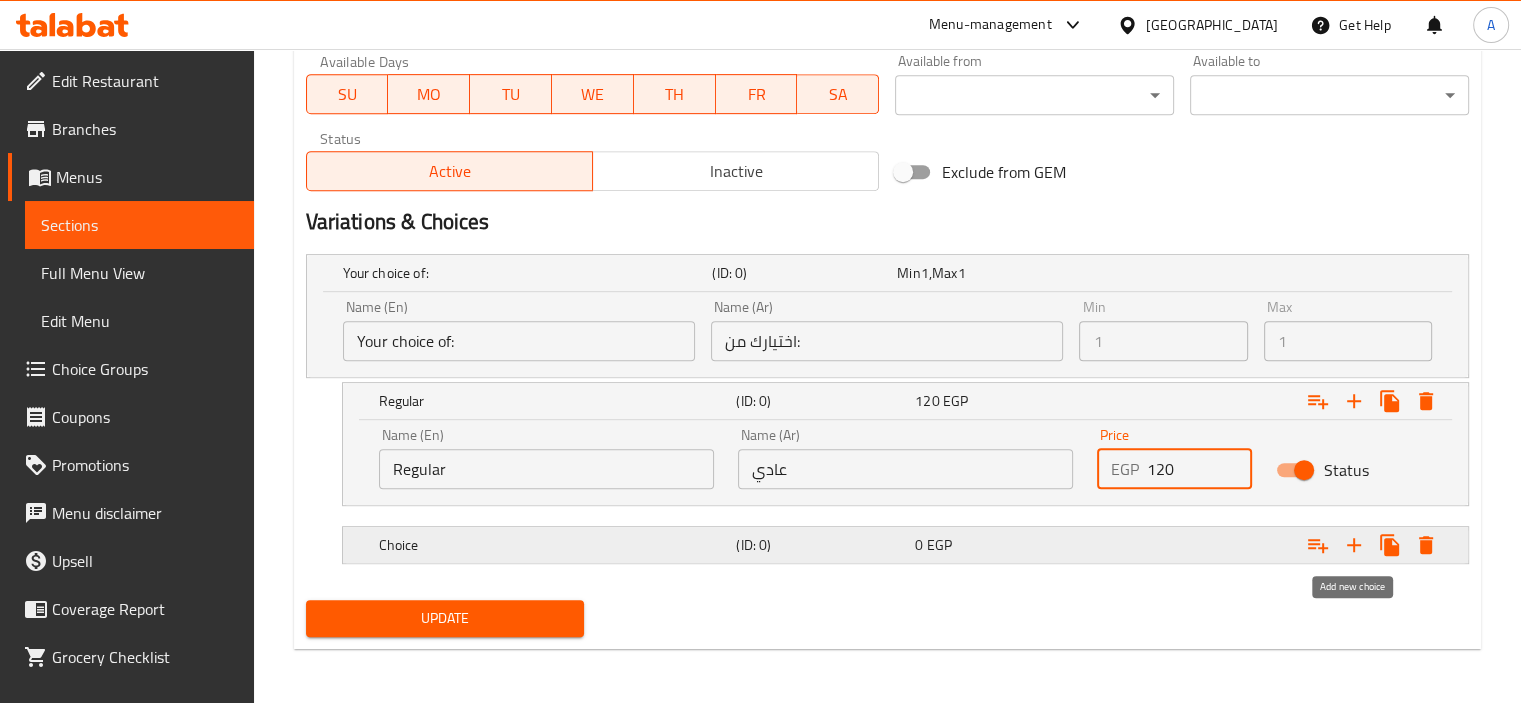 type on "120" 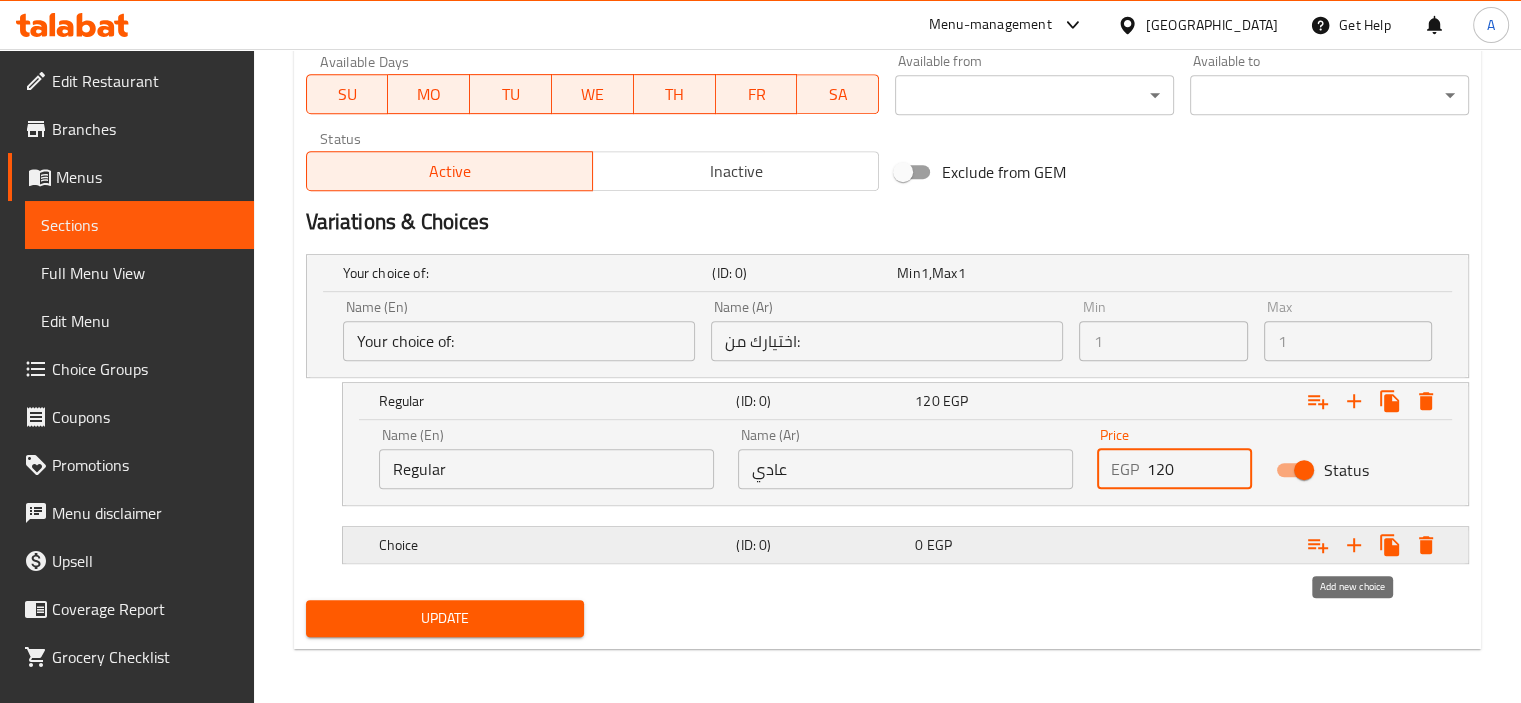 click 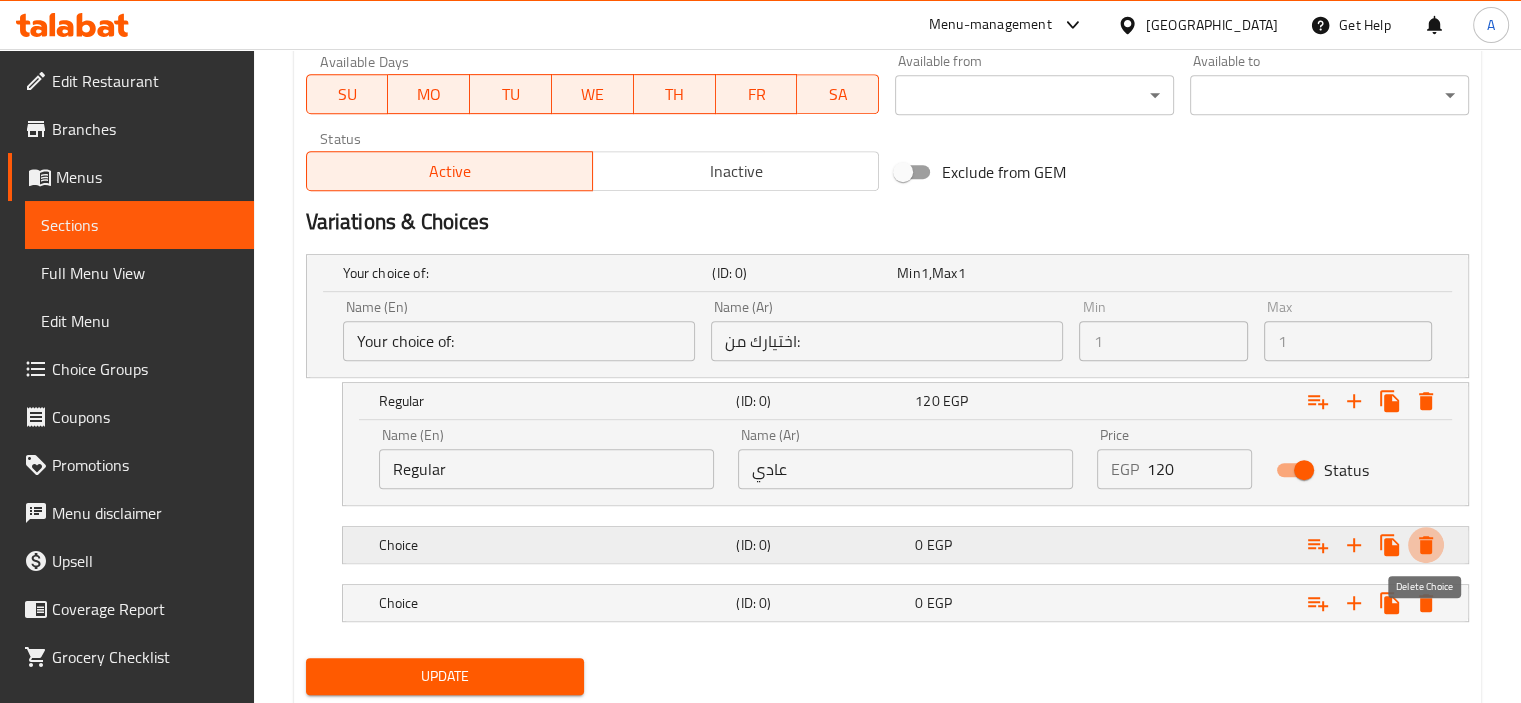 click 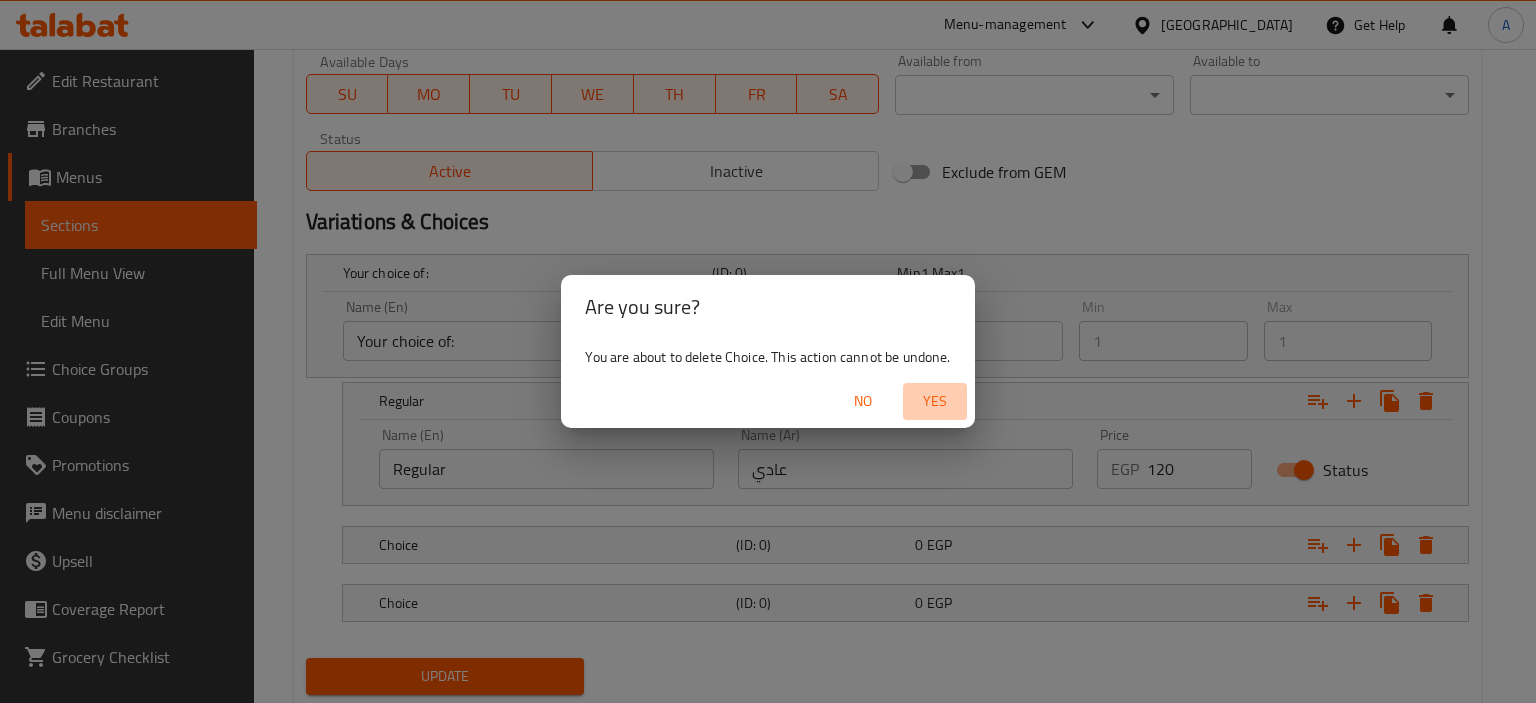 click on "Yes" at bounding box center [935, 401] 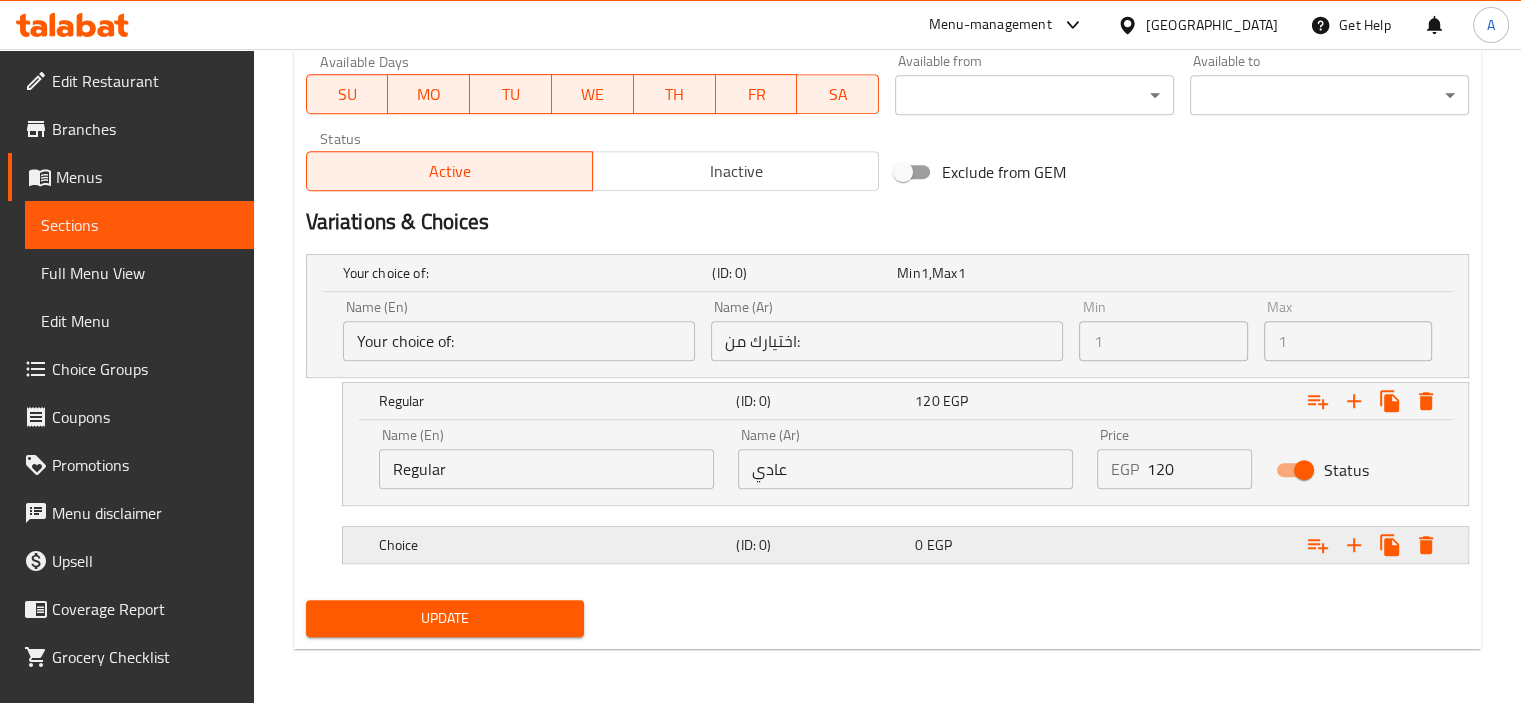click on "Choice" at bounding box center (524, 273) 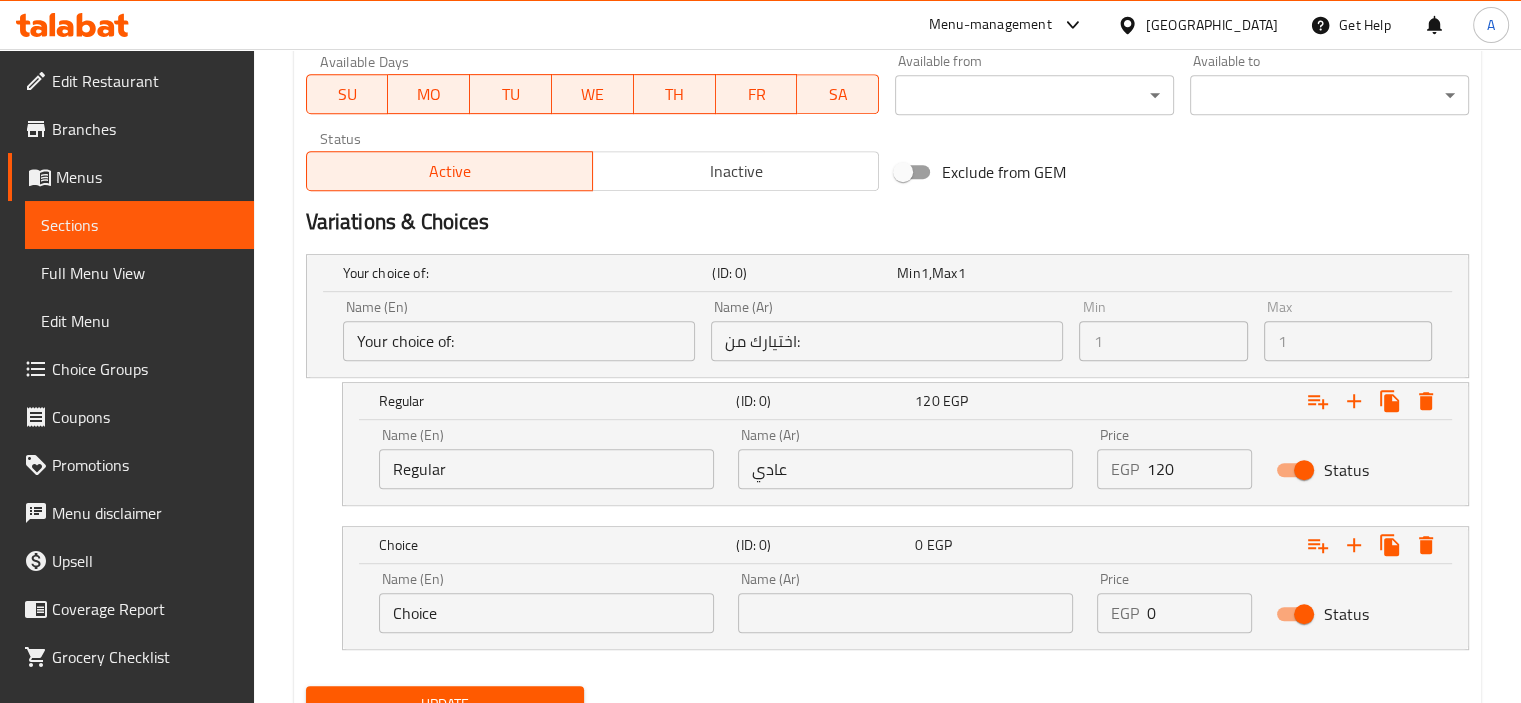 click at bounding box center (905, 613) 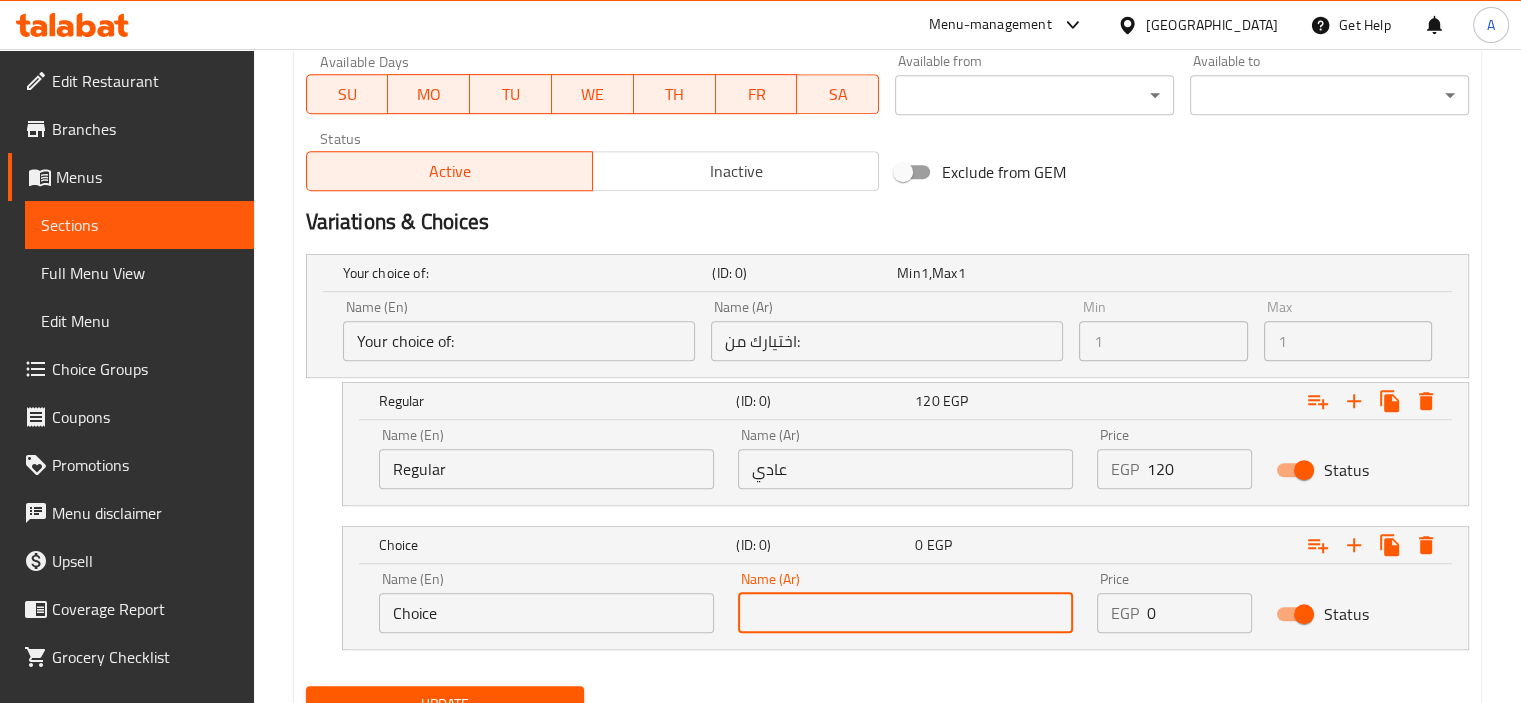 type on "كبير" 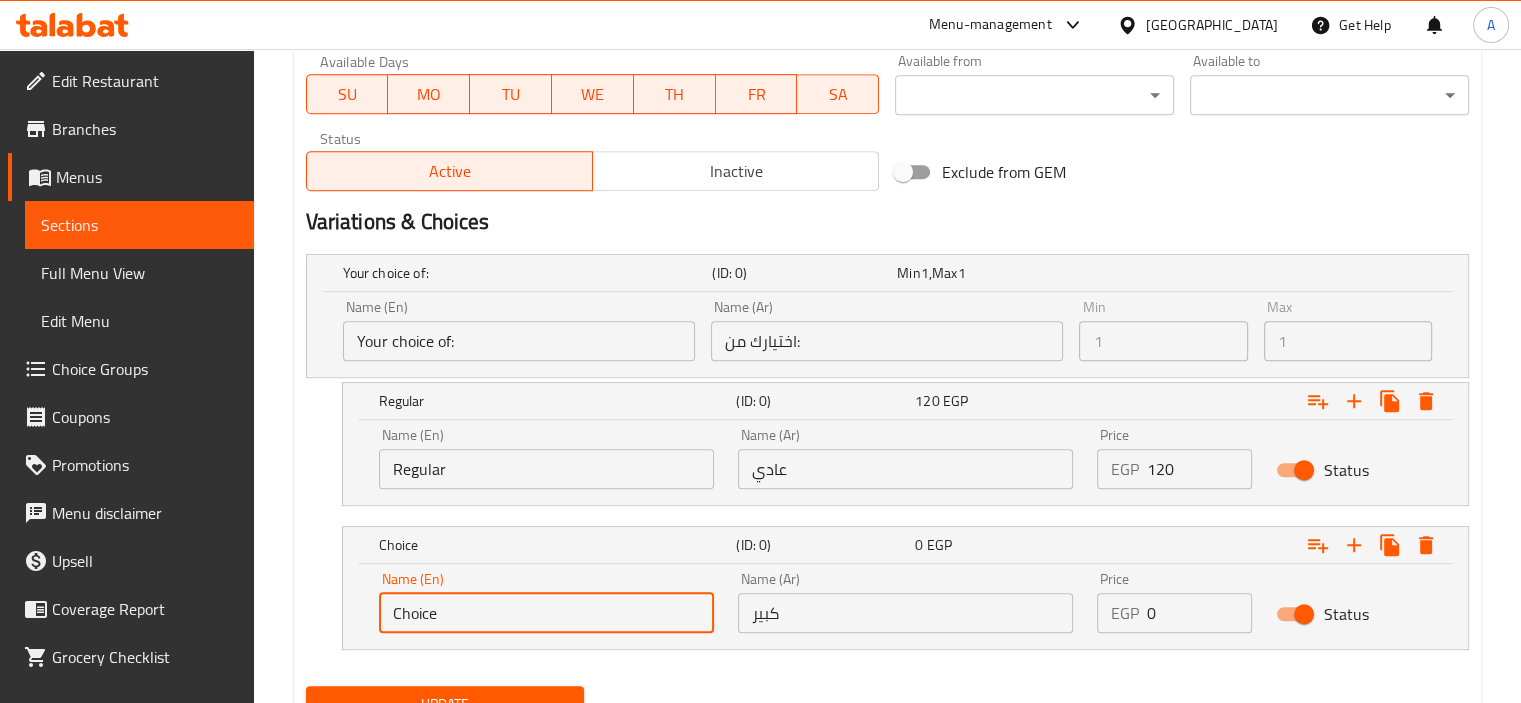 drag, startPoint x: 470, startPoint y: 615, endPoint x: 332, endPoint y: 590, distance: 140.24622 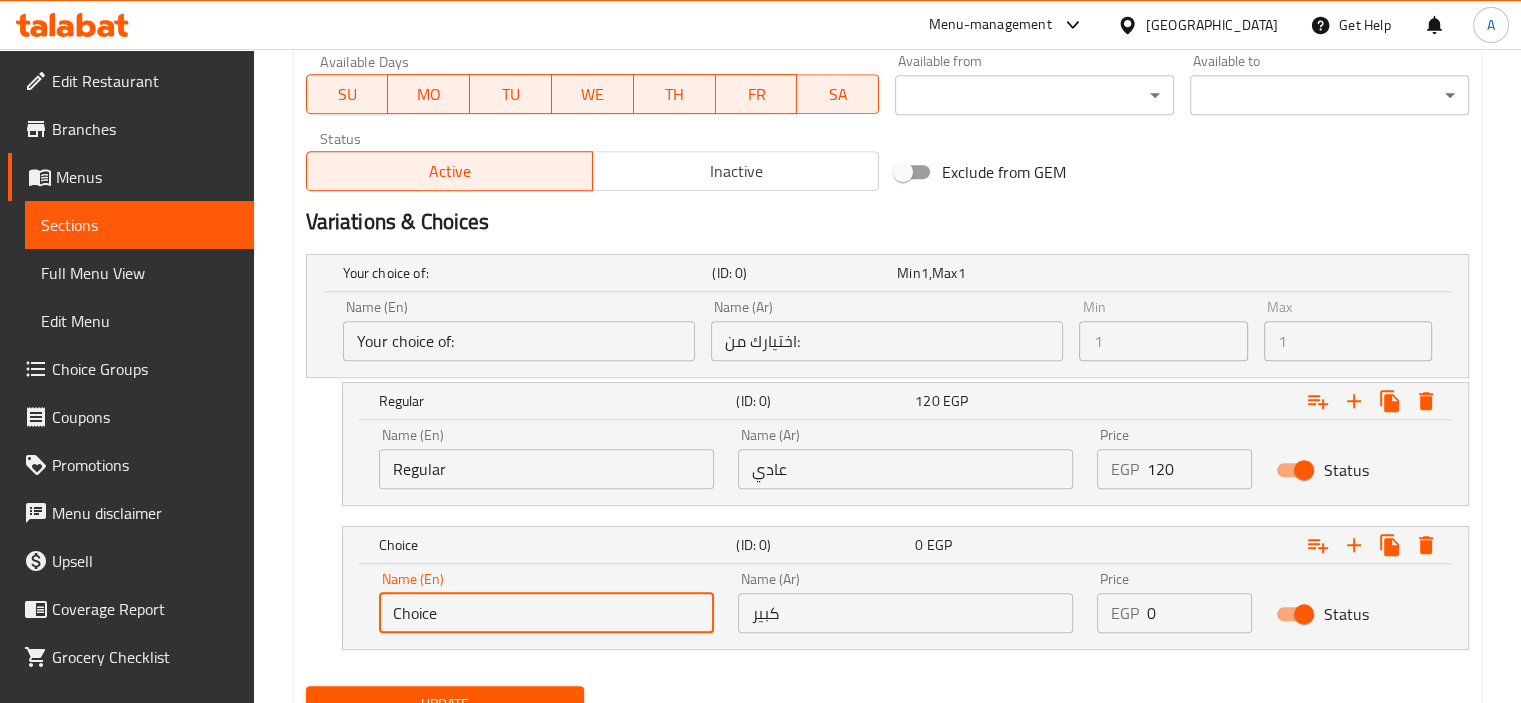 type on "/" 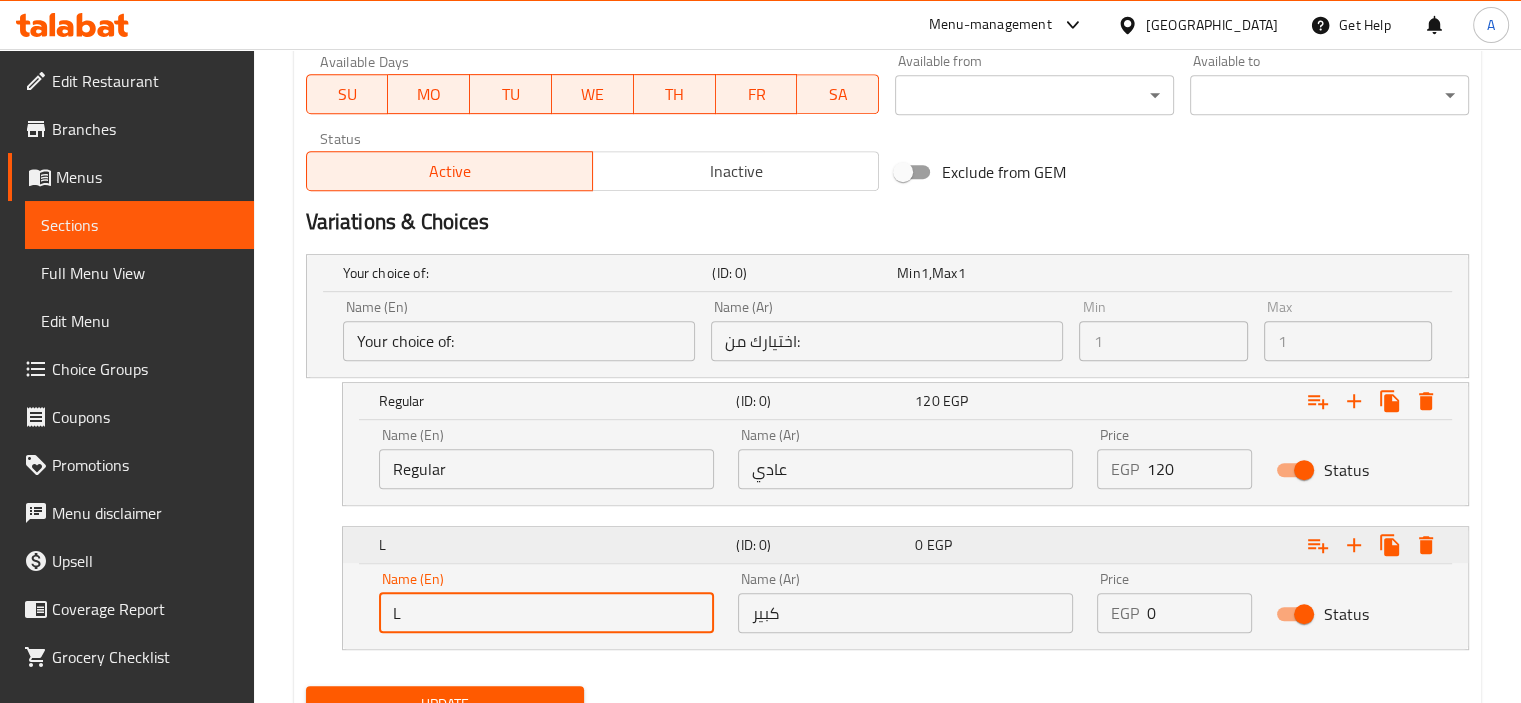 type on "Large" 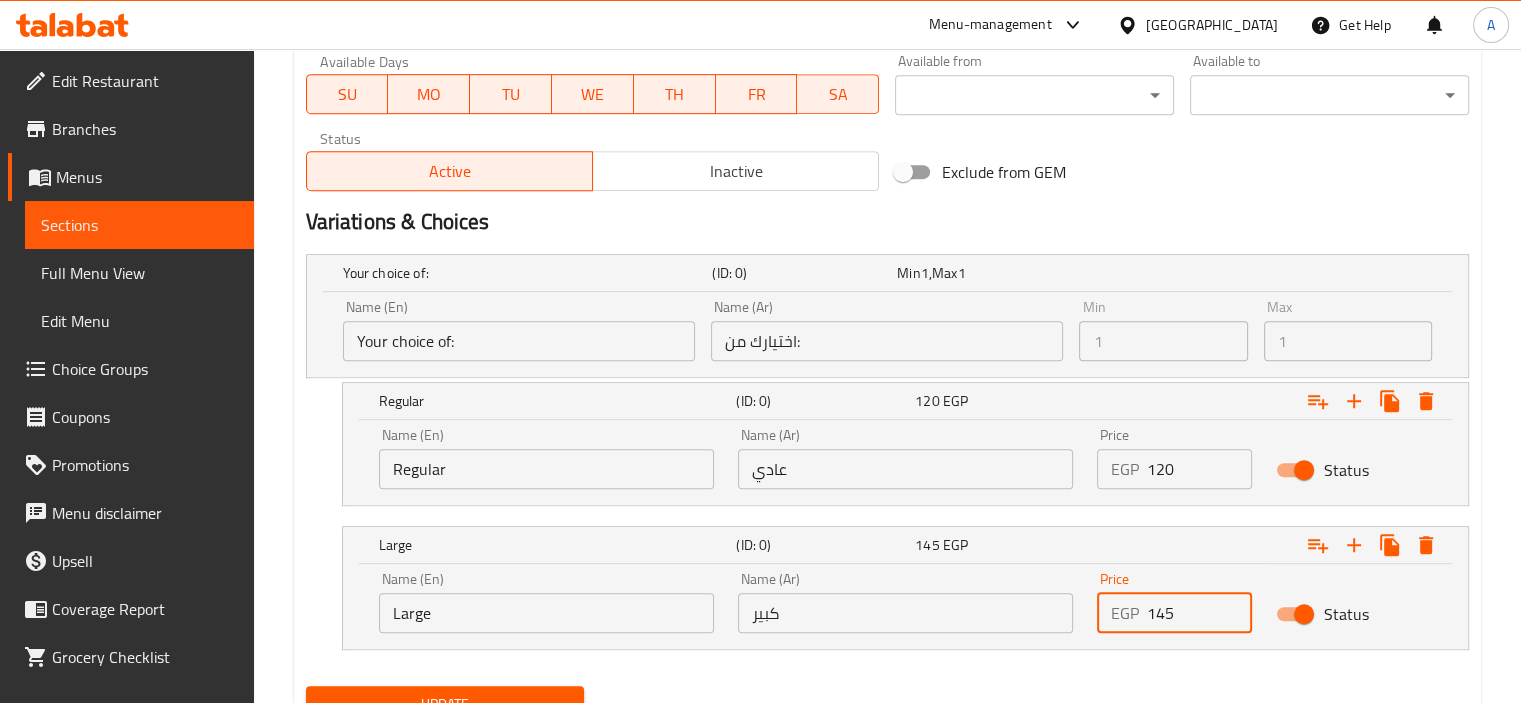 type on "145" 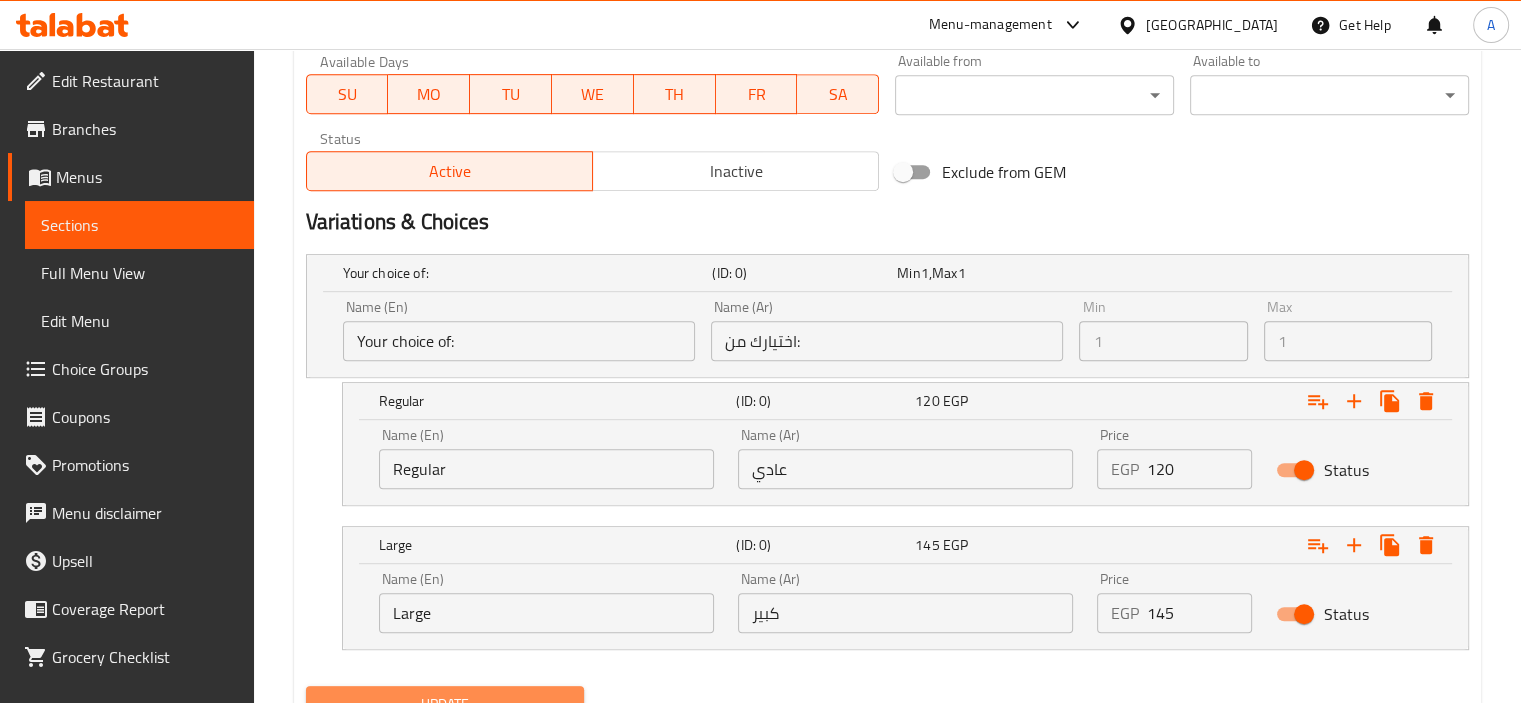 click on "Update" at bounding box center [445, 704] 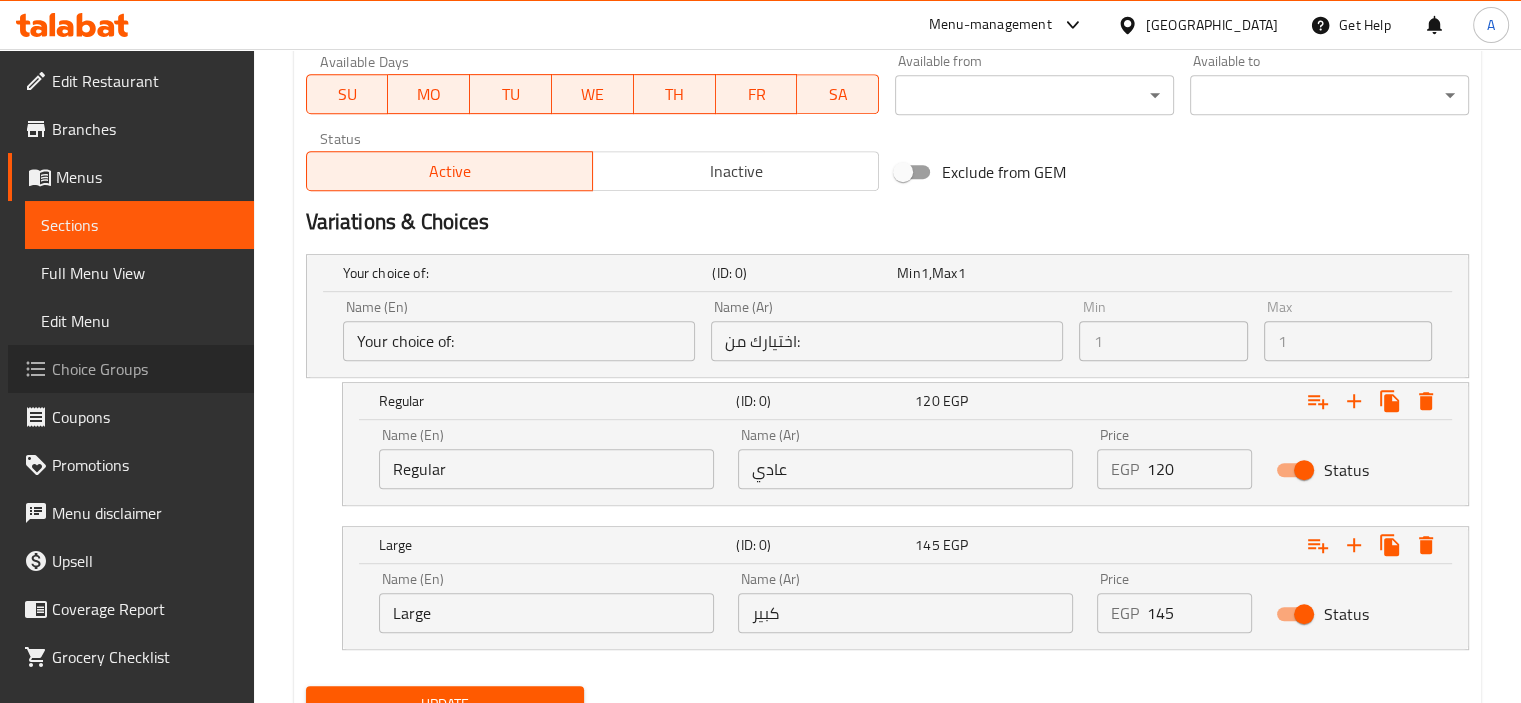 click on "Choice Groups" at bounding box center (145, 369) 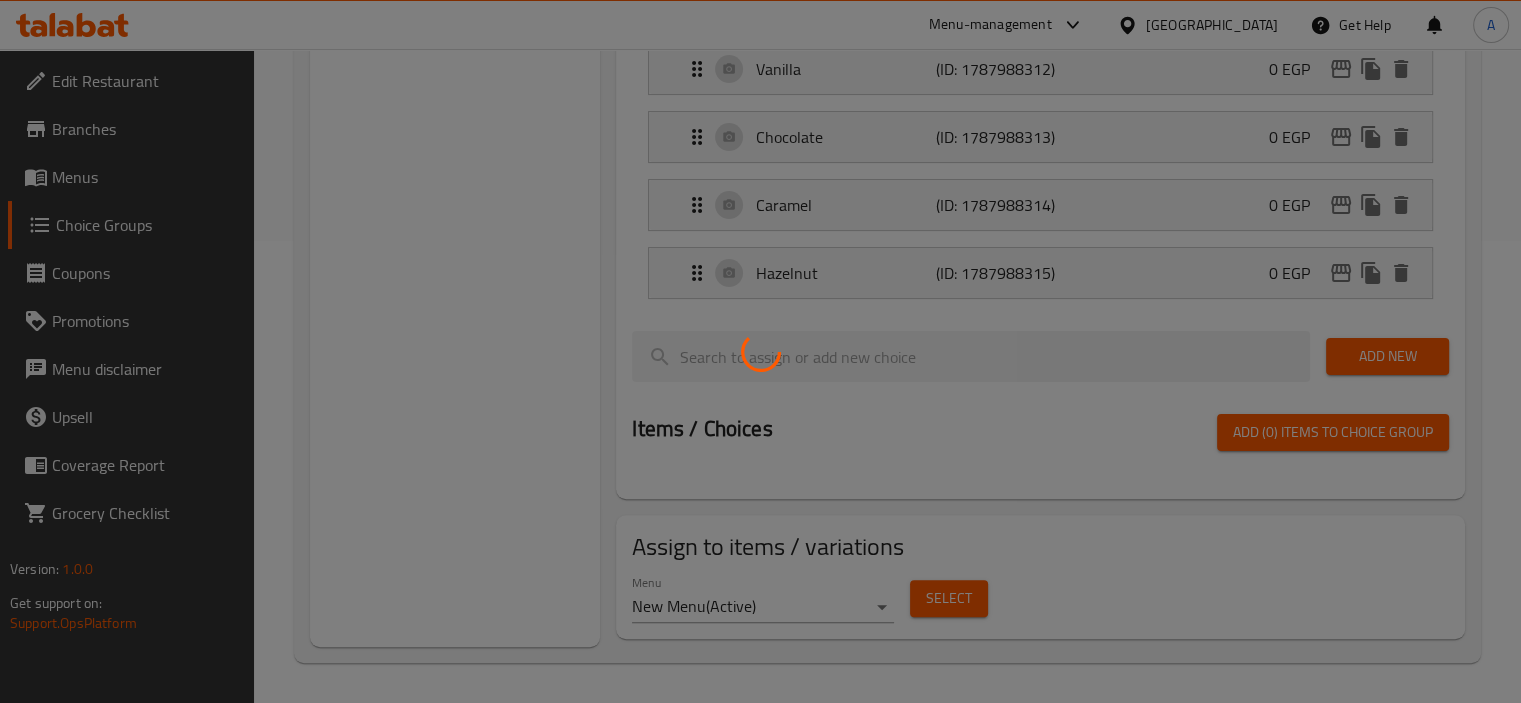 scroll, scrollTop: 283, scrollLeft: 0, axis: vertical 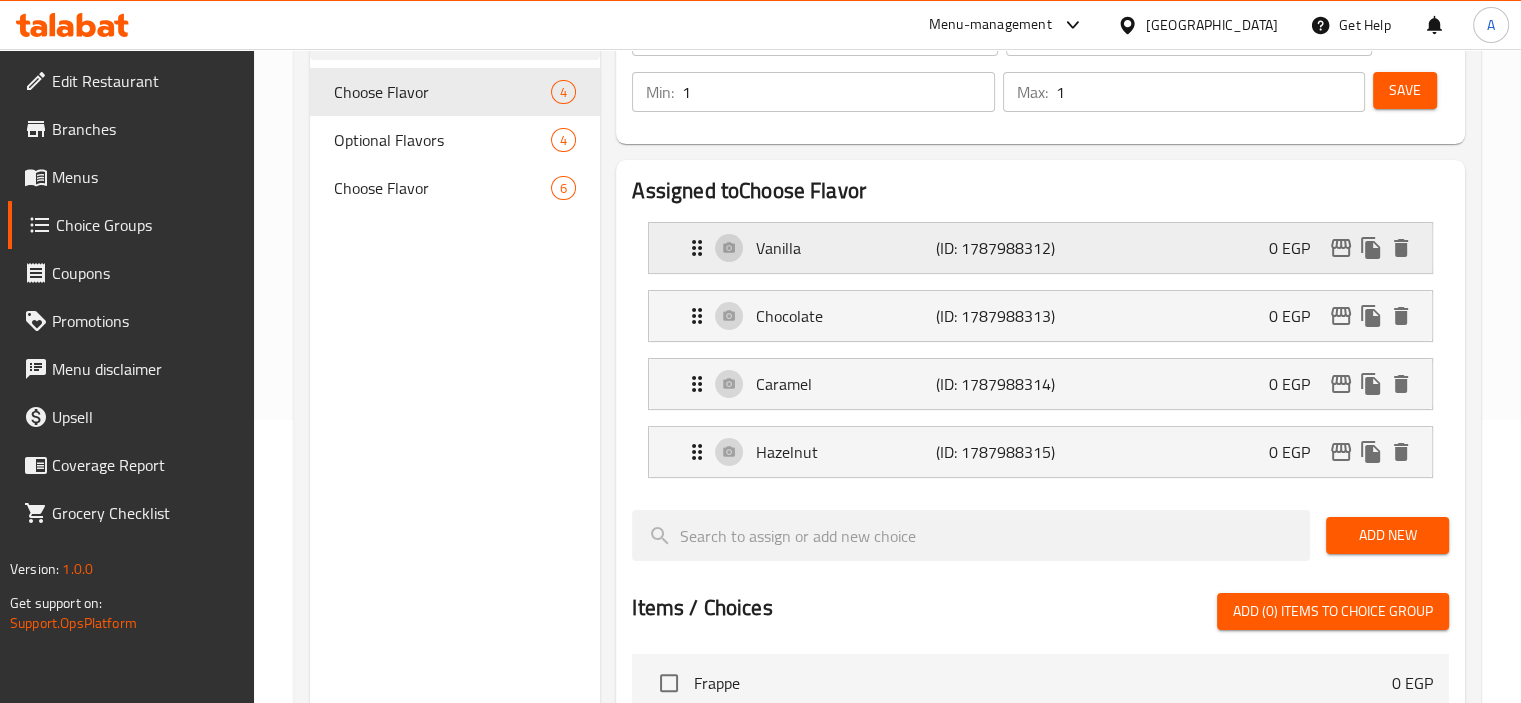 click on "Vanilla (ID: 1787988312) 0 EGP" at bounding box center [1046, 248] 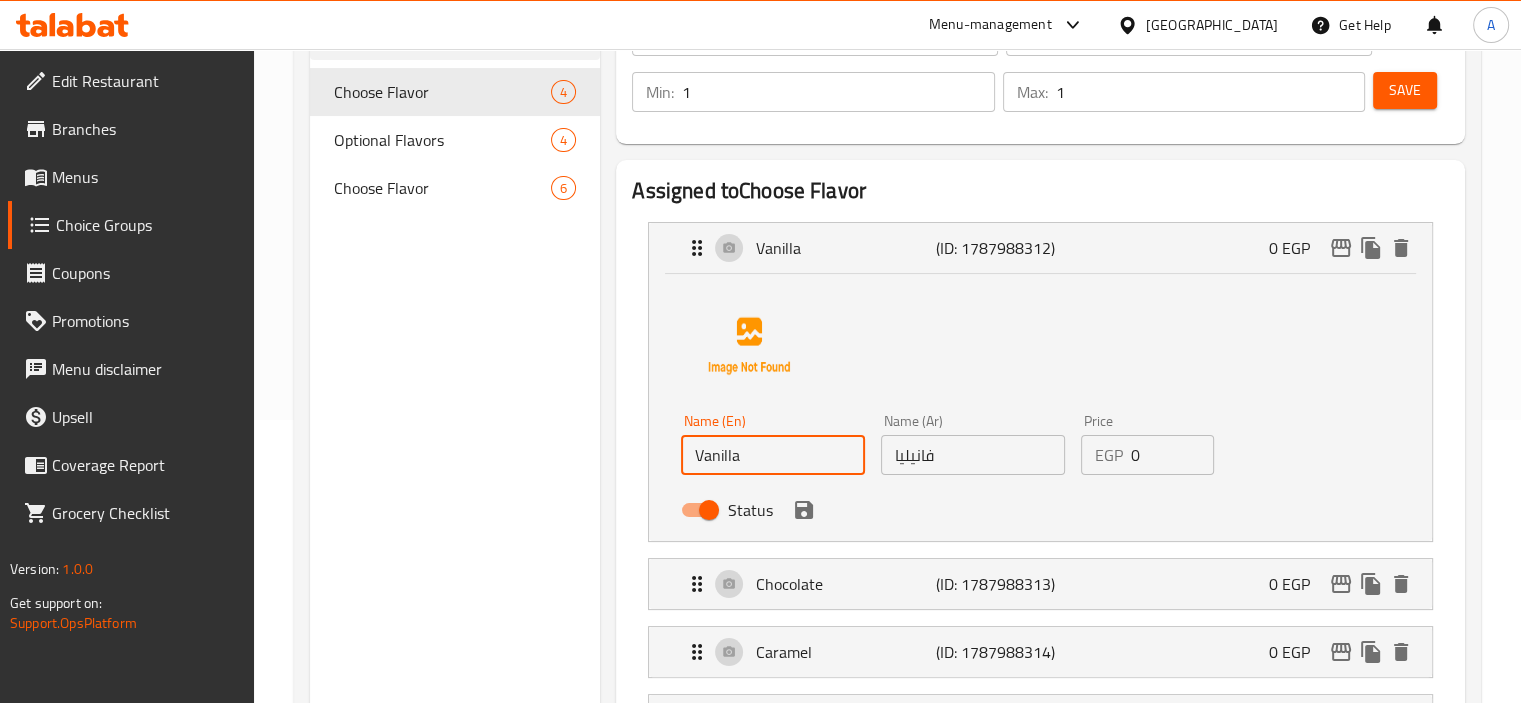 click on "Vanilla" at bounding box center [773, 455] 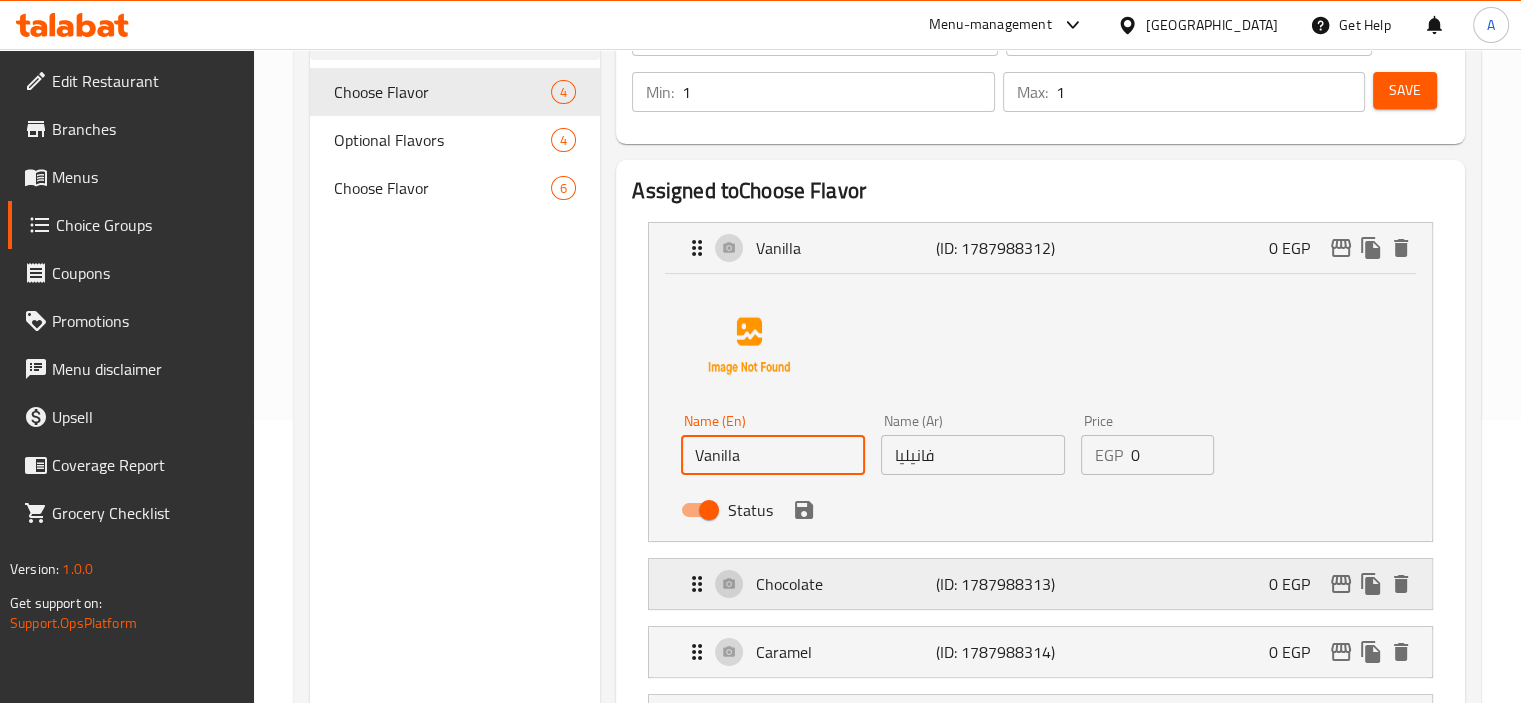 click on "Chocolate" at bounding box center (845, 584) 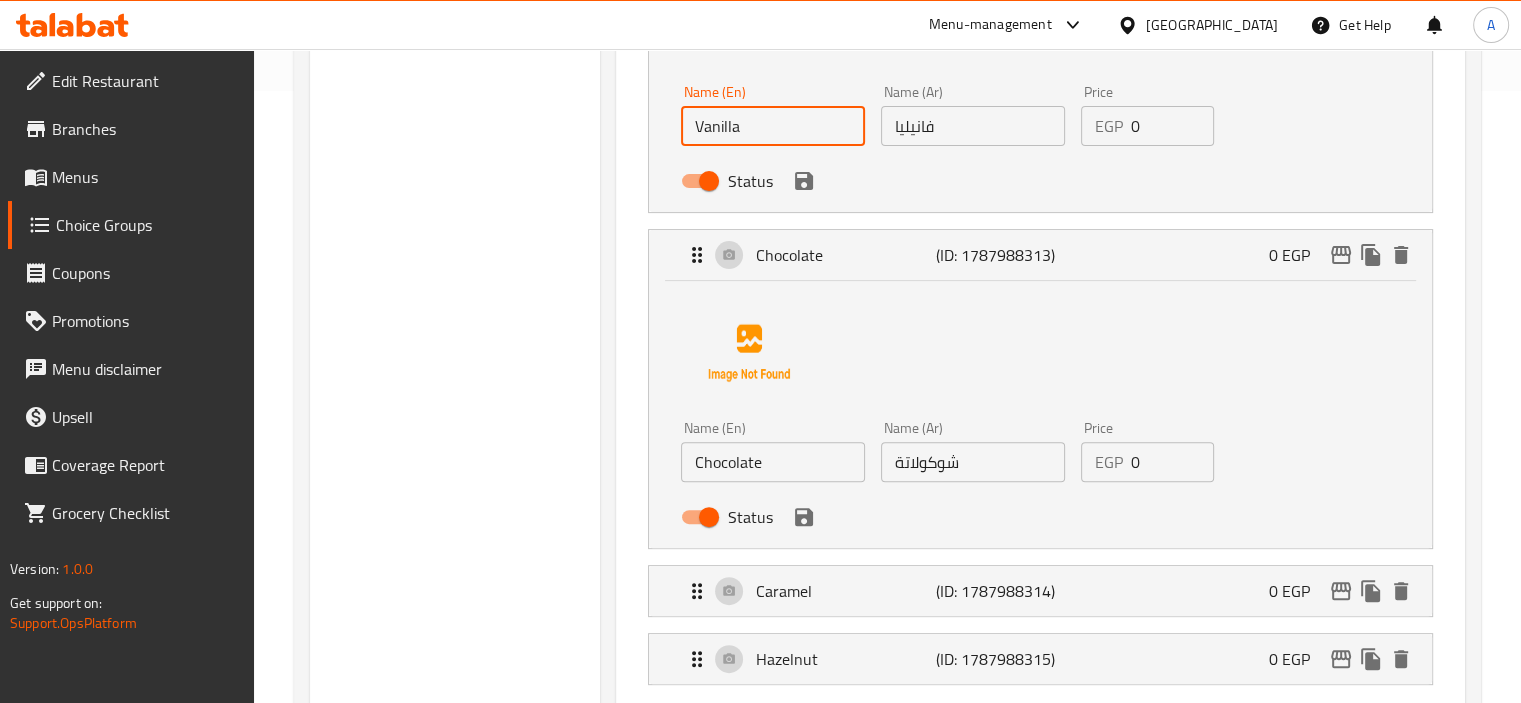scroll, scrollTop: 581, scrollLeft: 0, axis: vertical 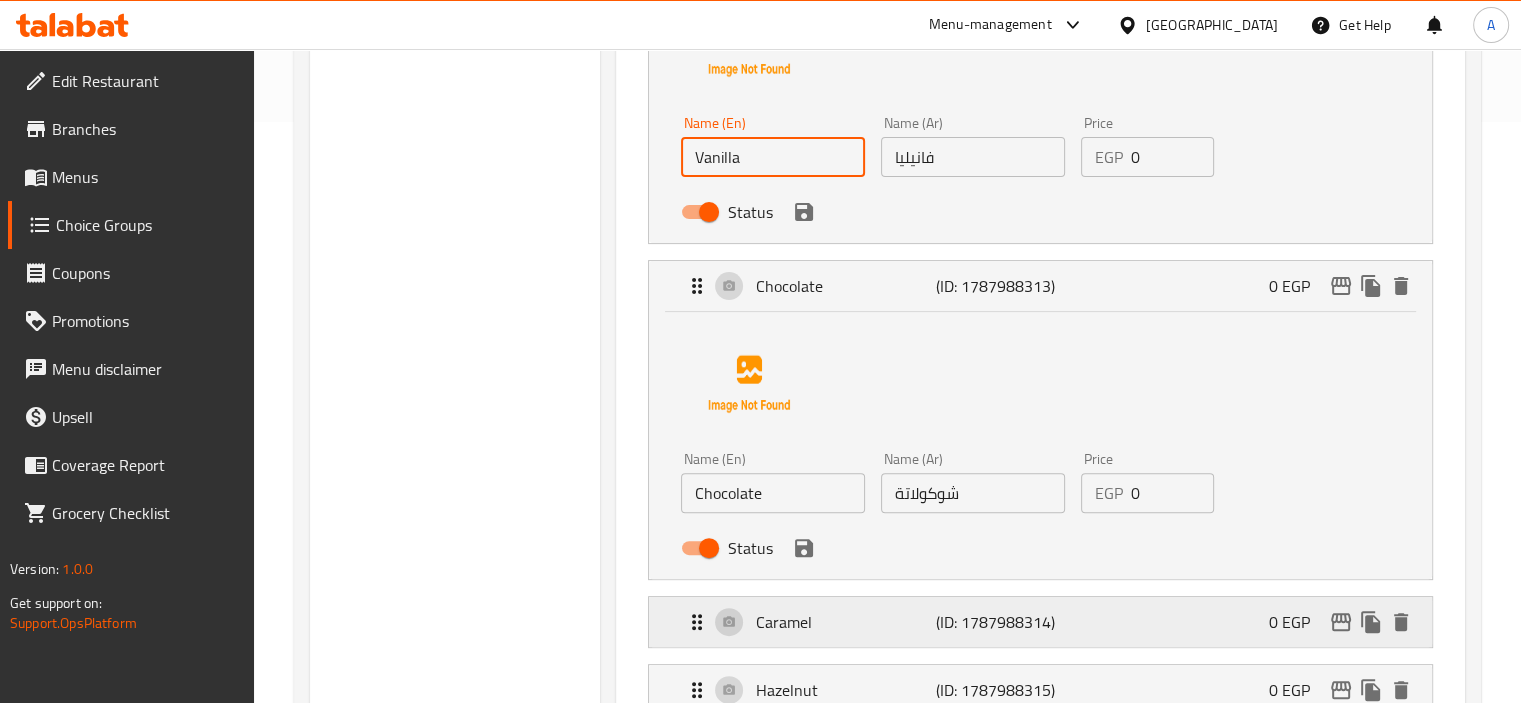 click on "Caramel (ID: 1787988314) 0 EGP" at bounding box center [1046, 622] 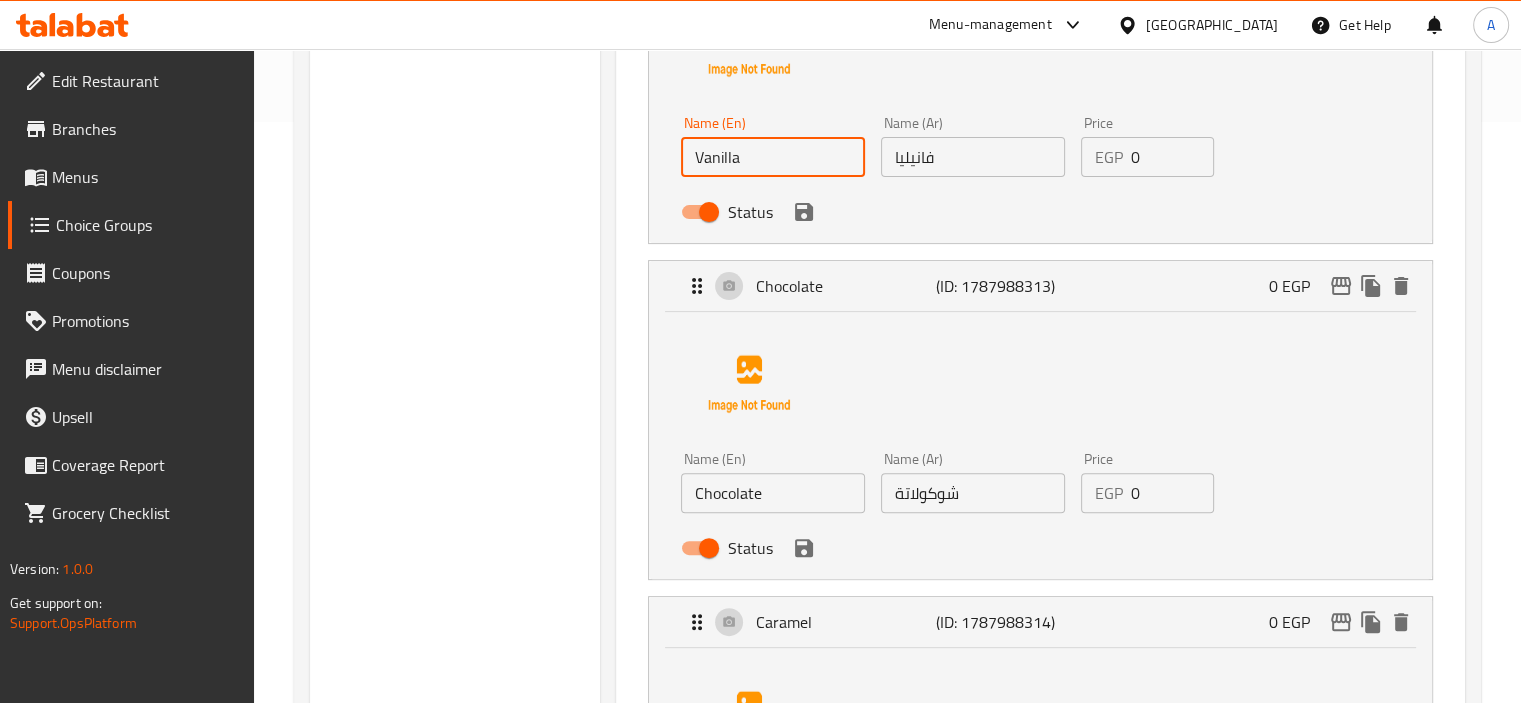 drag, startPoint x: 1509, startPoint y: 473, endPoint x: 1535, endPoint y: 476, distance: 26.172504 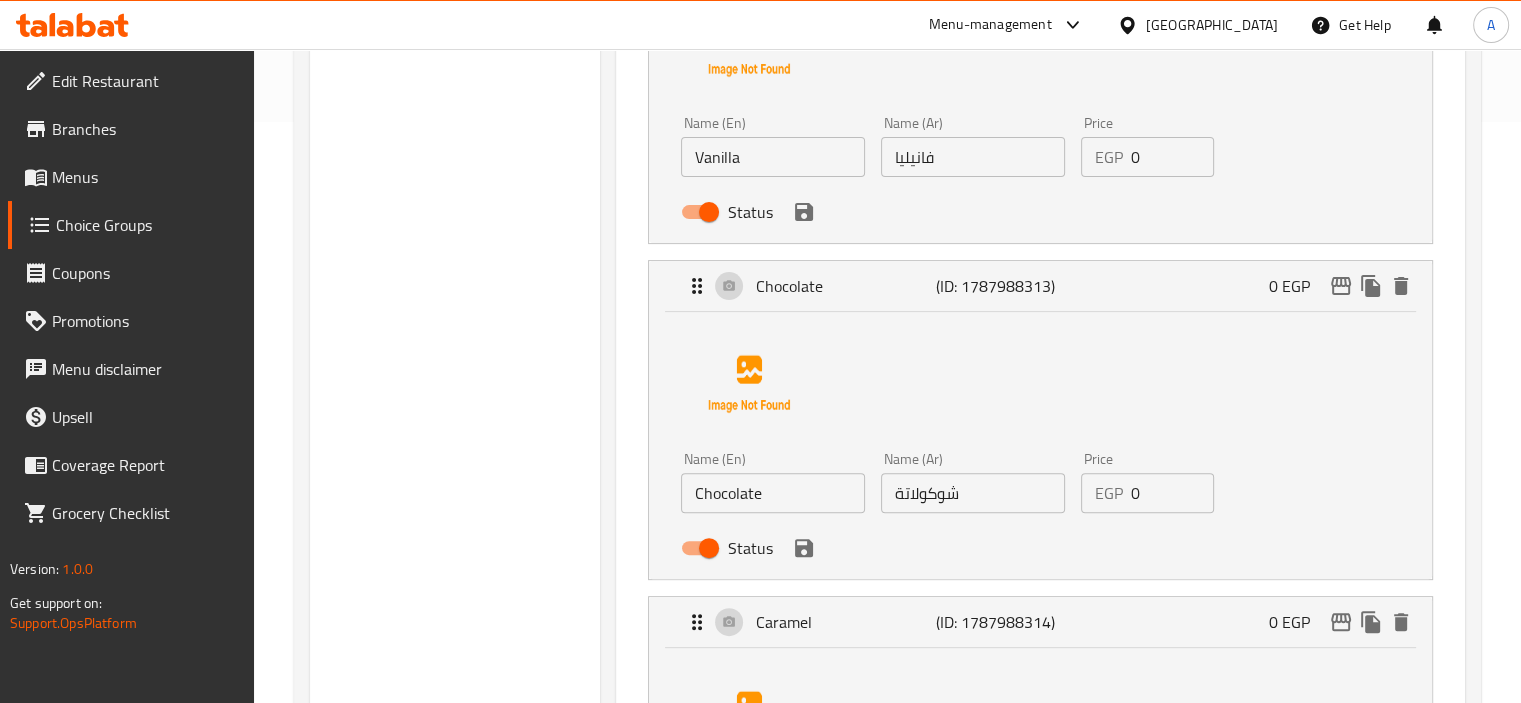 scroll, scrollTop: 1196, scrollLeft: 0, axis: vertical 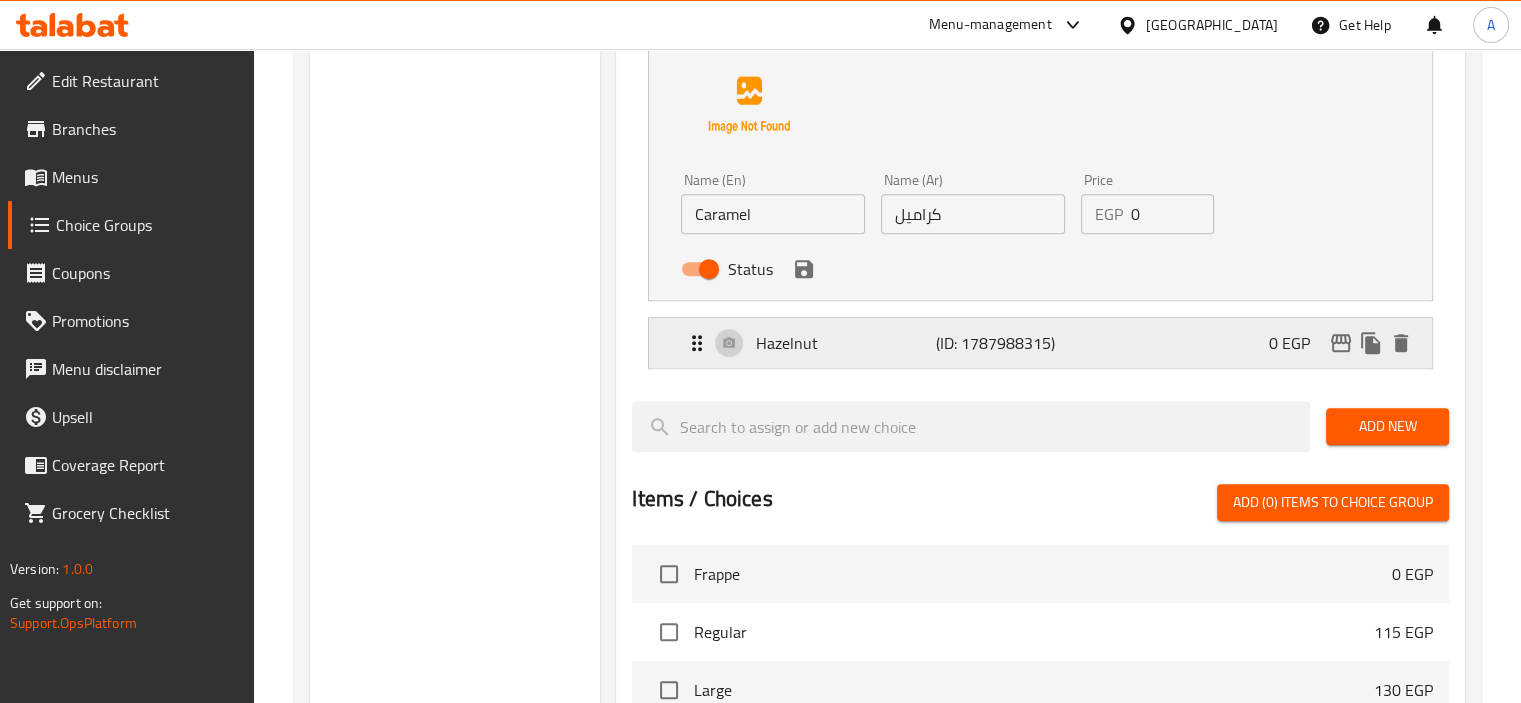 click on "Hazelnut (ID: 1787988315) 0 EGP" at bounding box center (1046, 343) 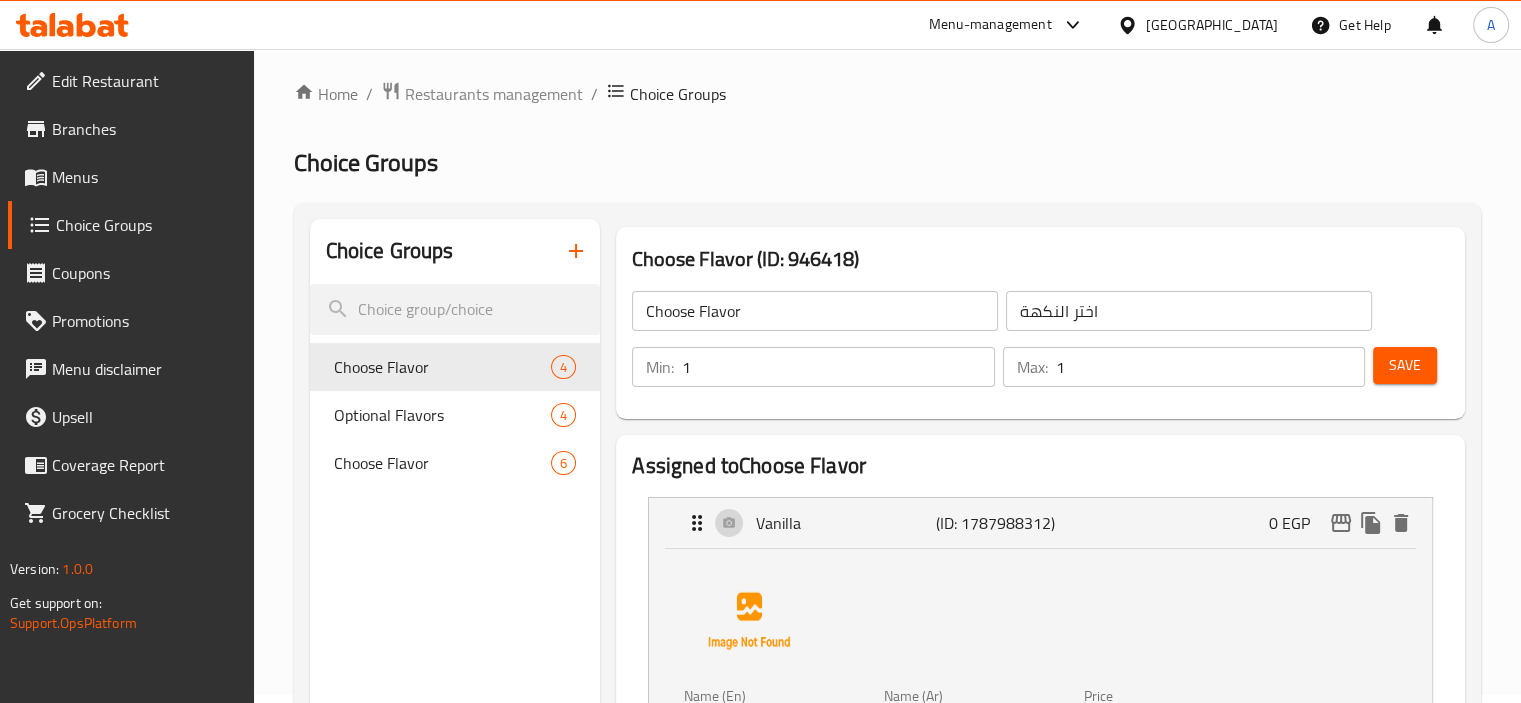 scroll, scrollTop: 0, scrollLeft: 0, axis: both 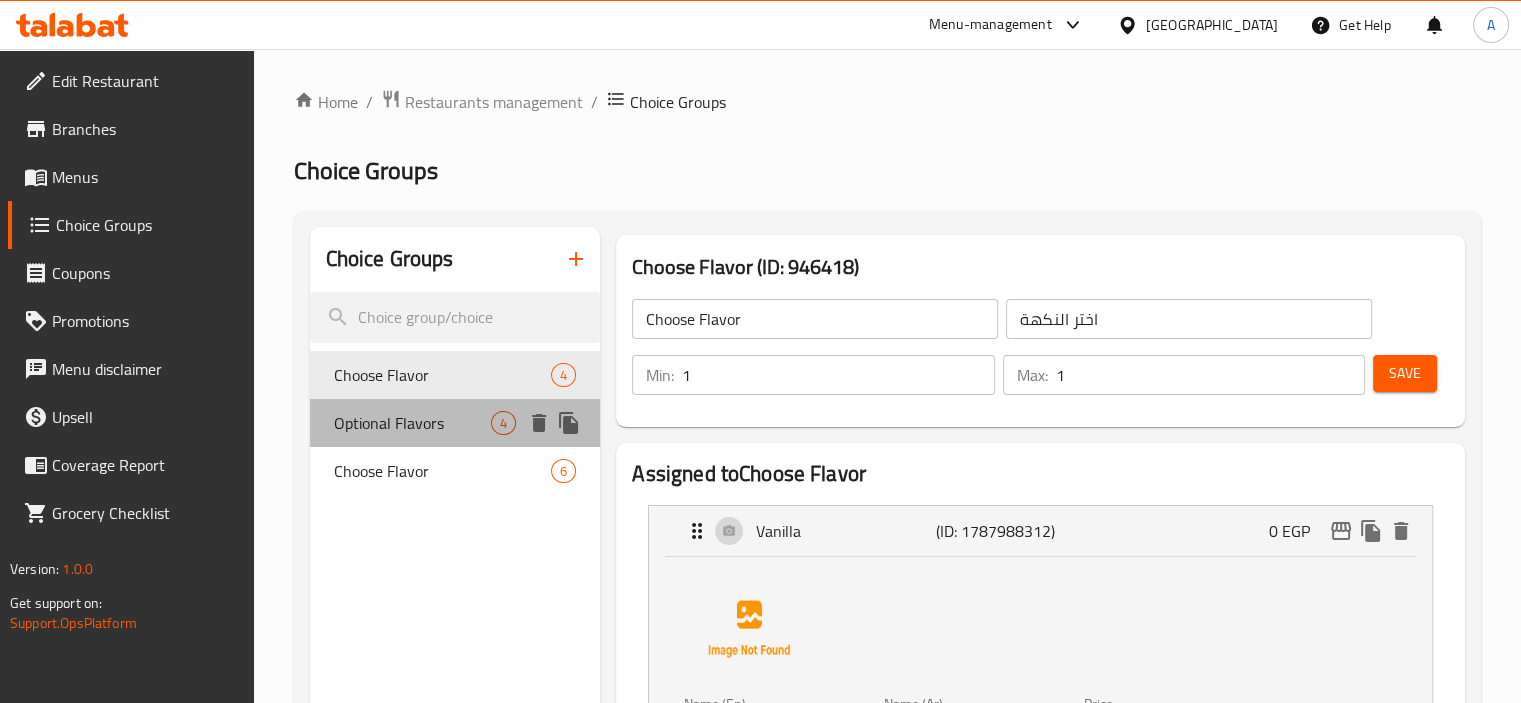 click on "Optional Flavors" at bounding box center [413, 423] 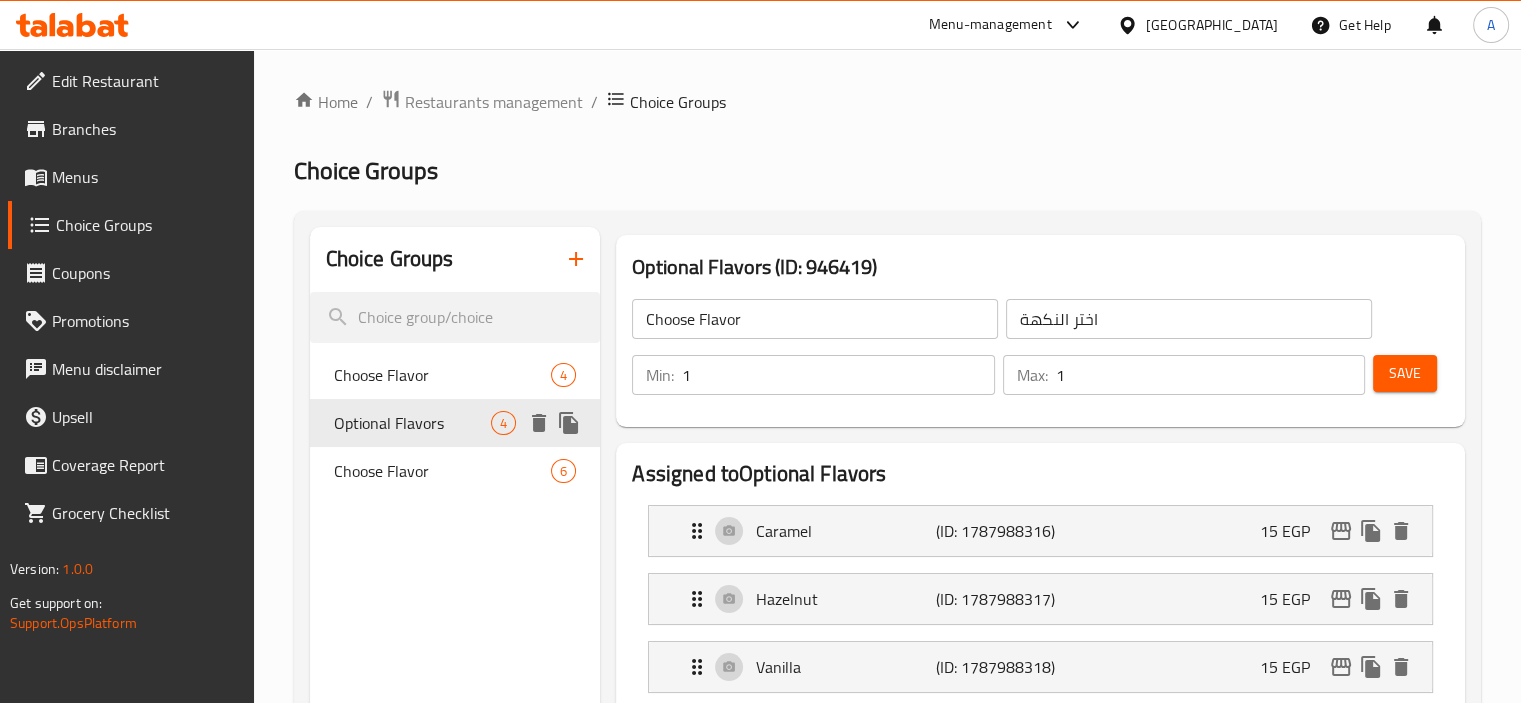 type on "Optional Flavors" 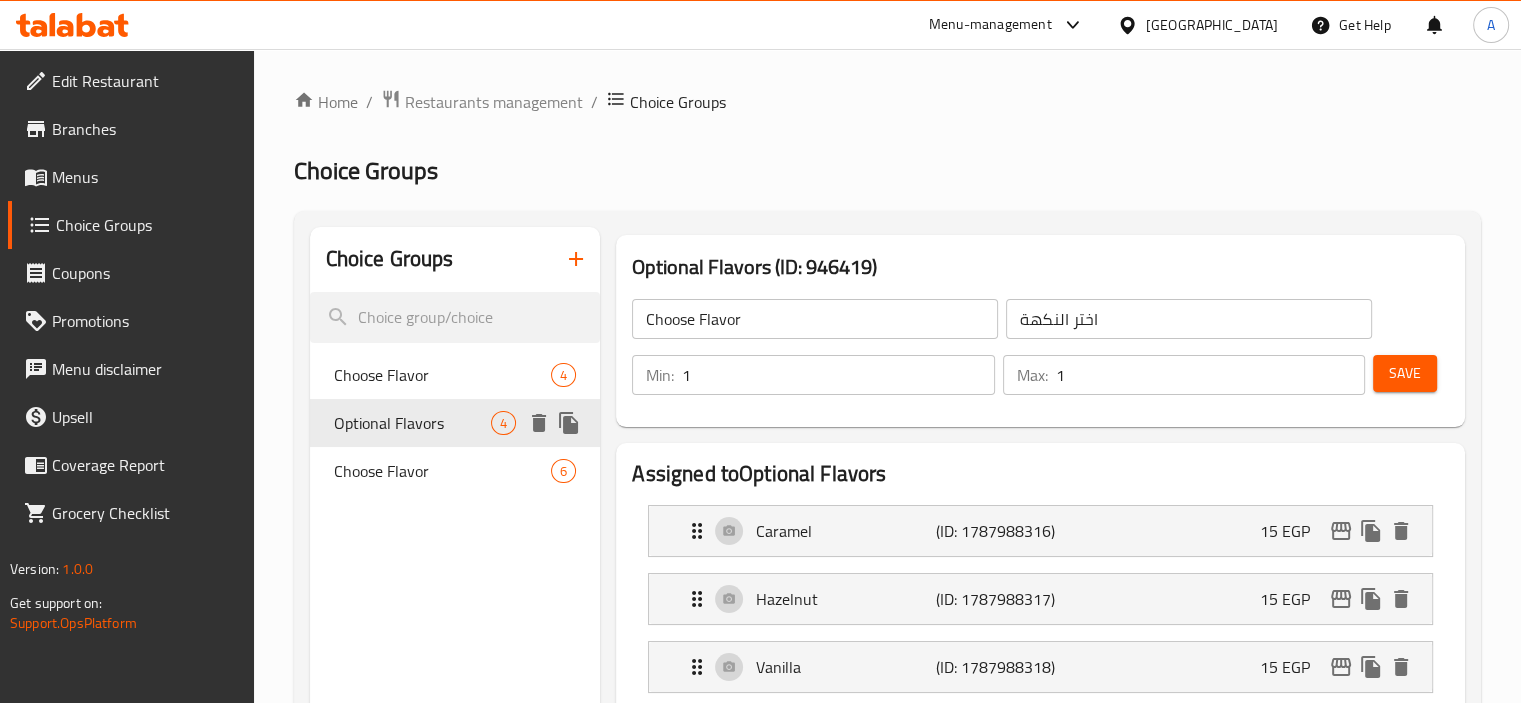 type on "النكهات الاختيارية" 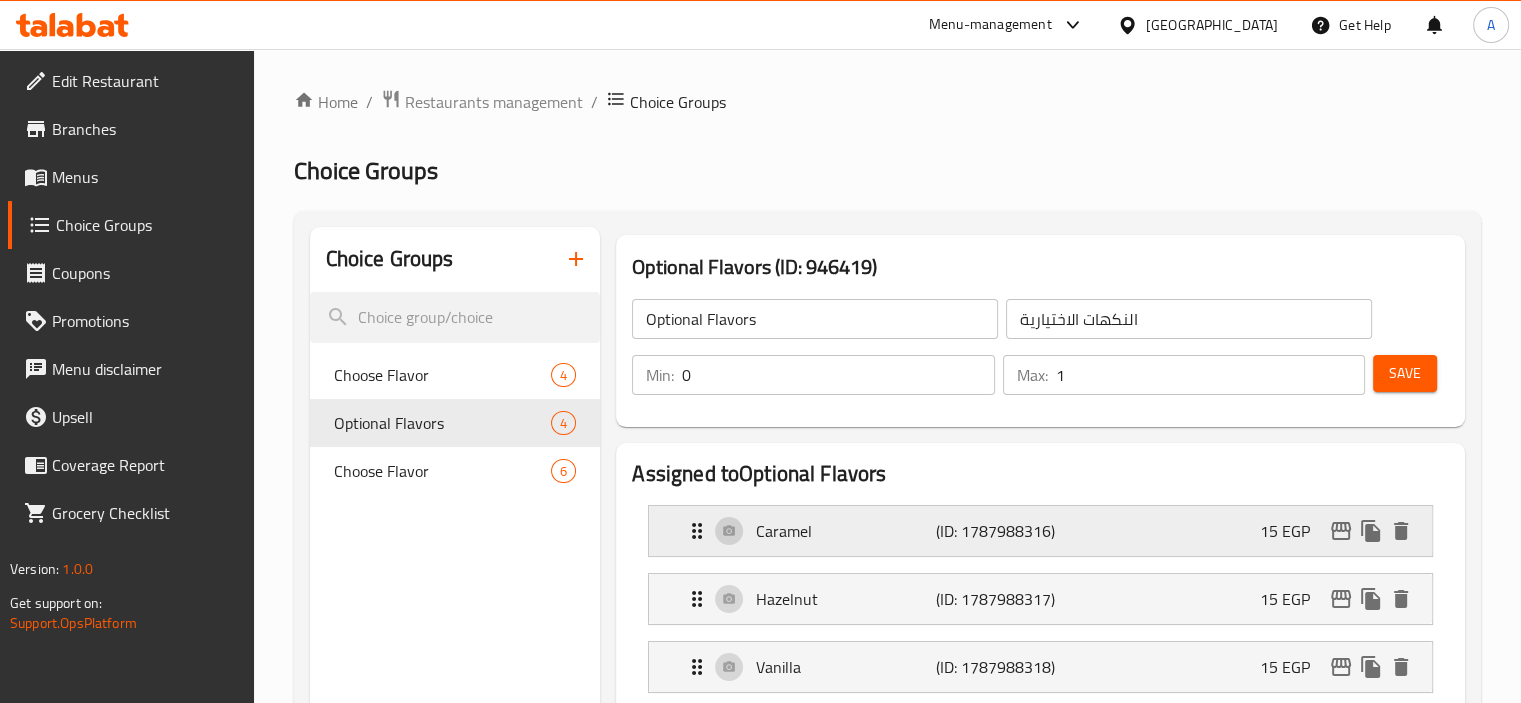 click on "Caramel" at bounding box center (845, 531) 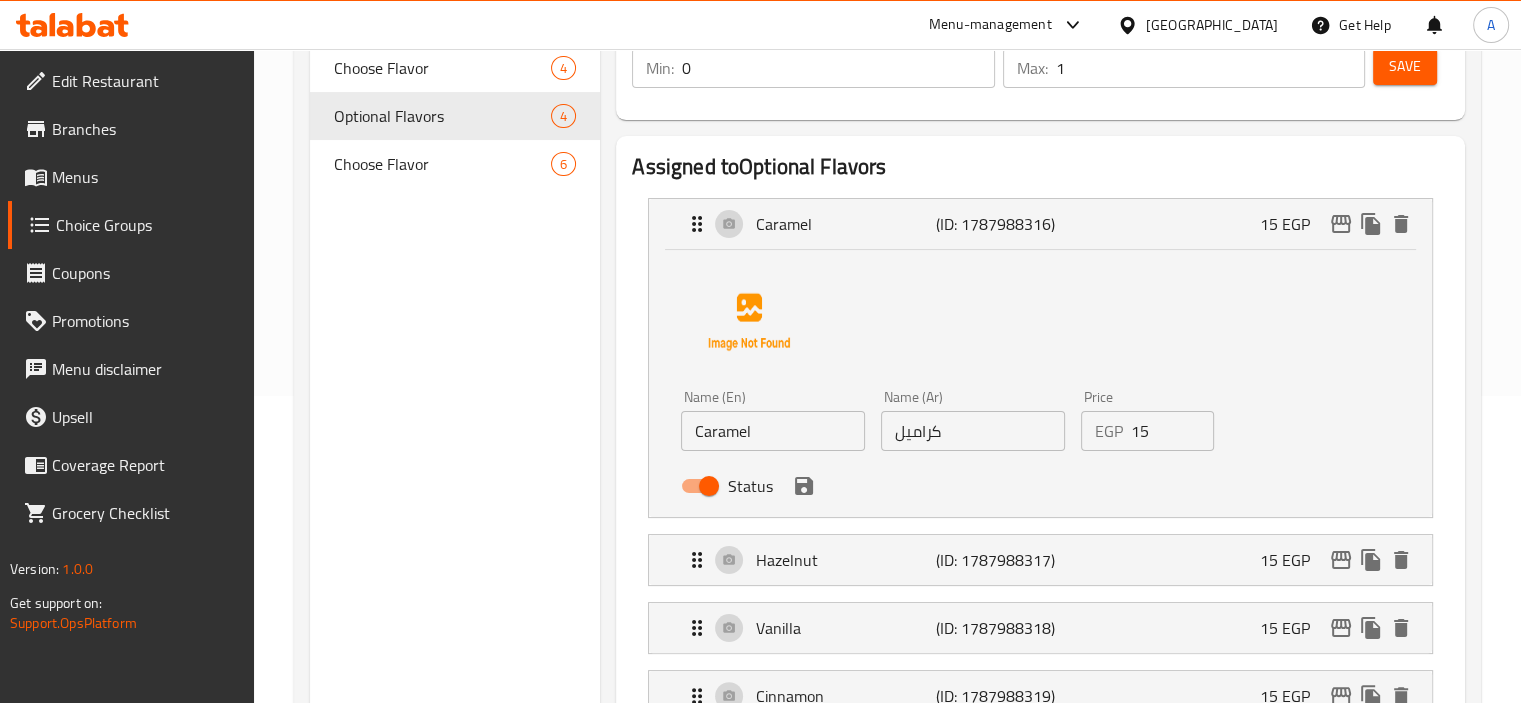 scroll, scrollTop: 324, scrollLeft: 0, axis: vertical 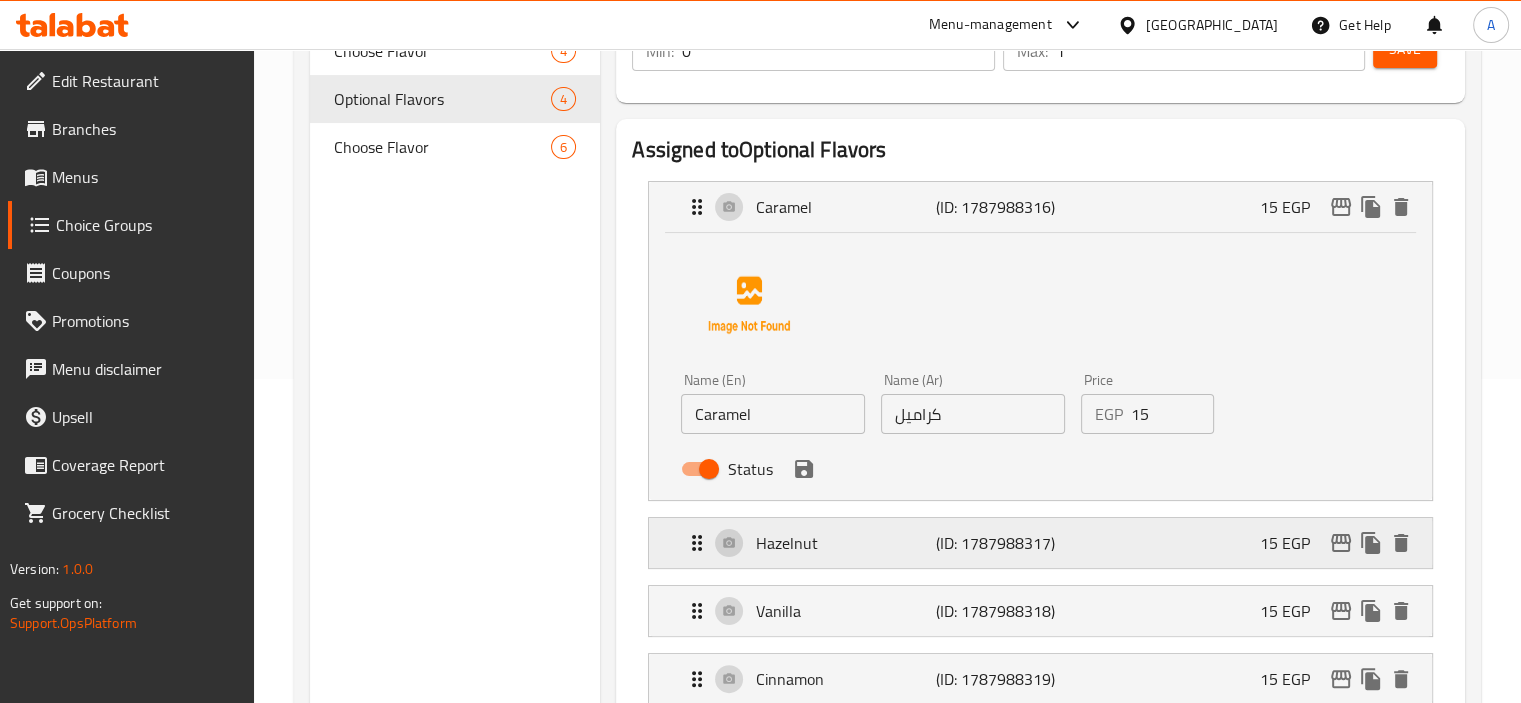 click on "Hazelnut" at bounding box center [845, 543] 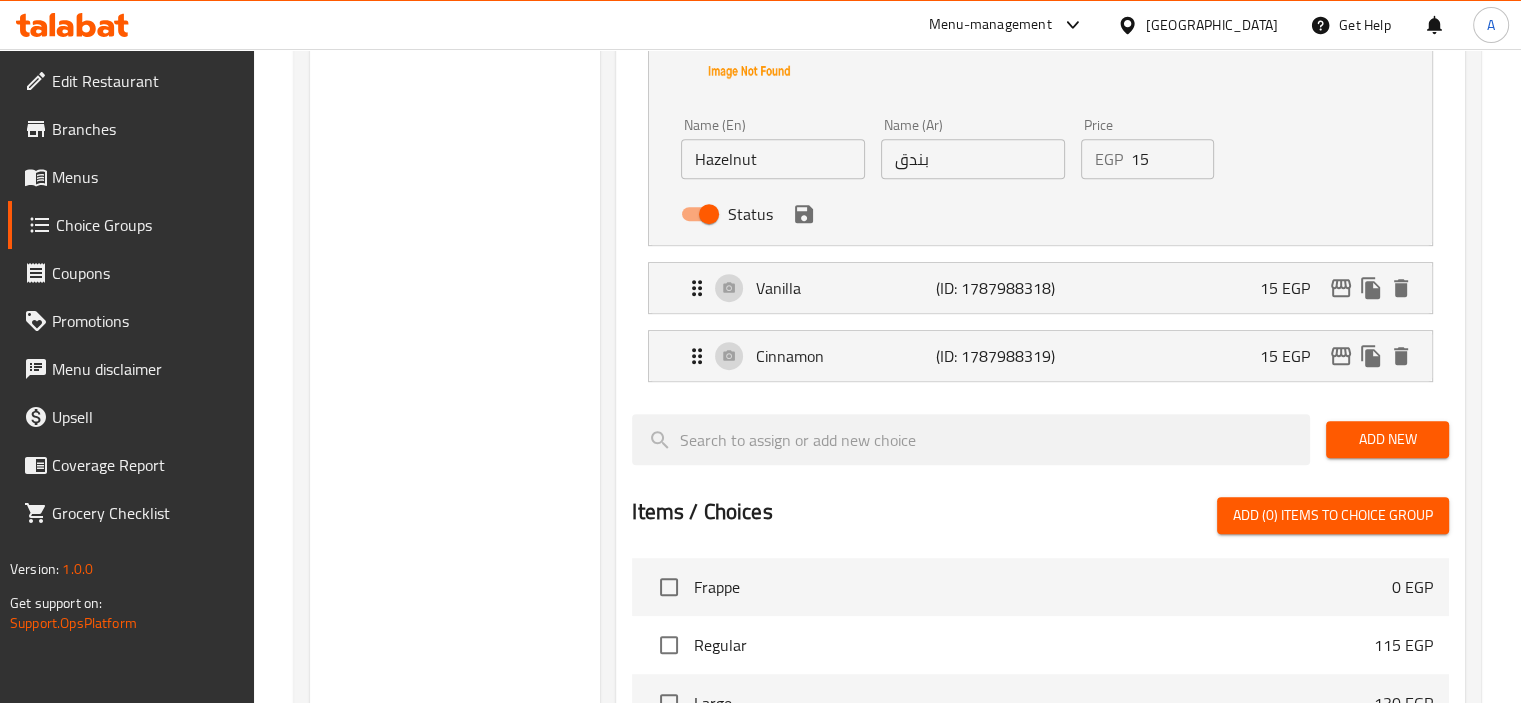 scroll, scrollTop: 885, scrollLeft: 0, axis: vertical 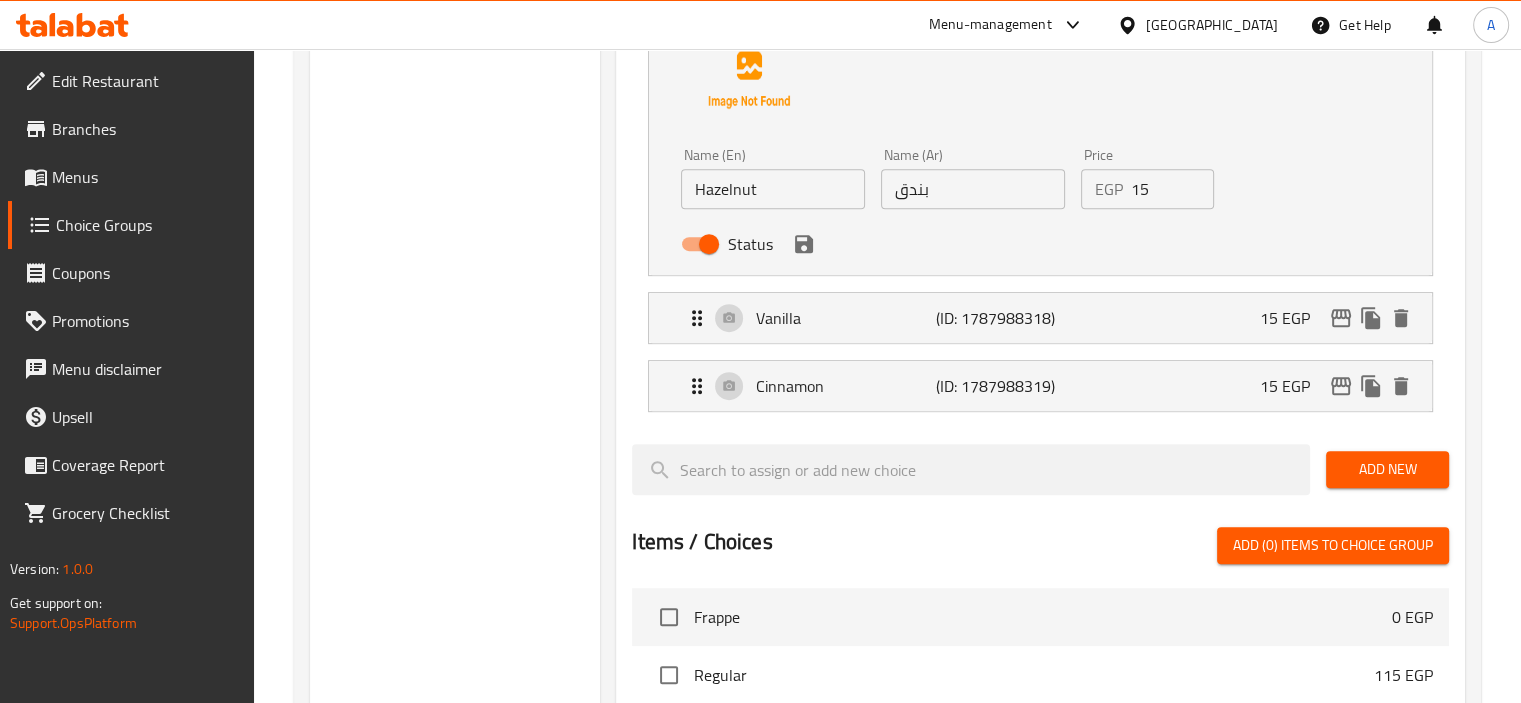 click on "Cinnamon (ID: 1787988319) 15 EGP Name (En) Cinnamon Name (En) Name (Ar) قرفة Name (Ar) Price EGP 15 Price Status" at bounding box center (1040, 386) 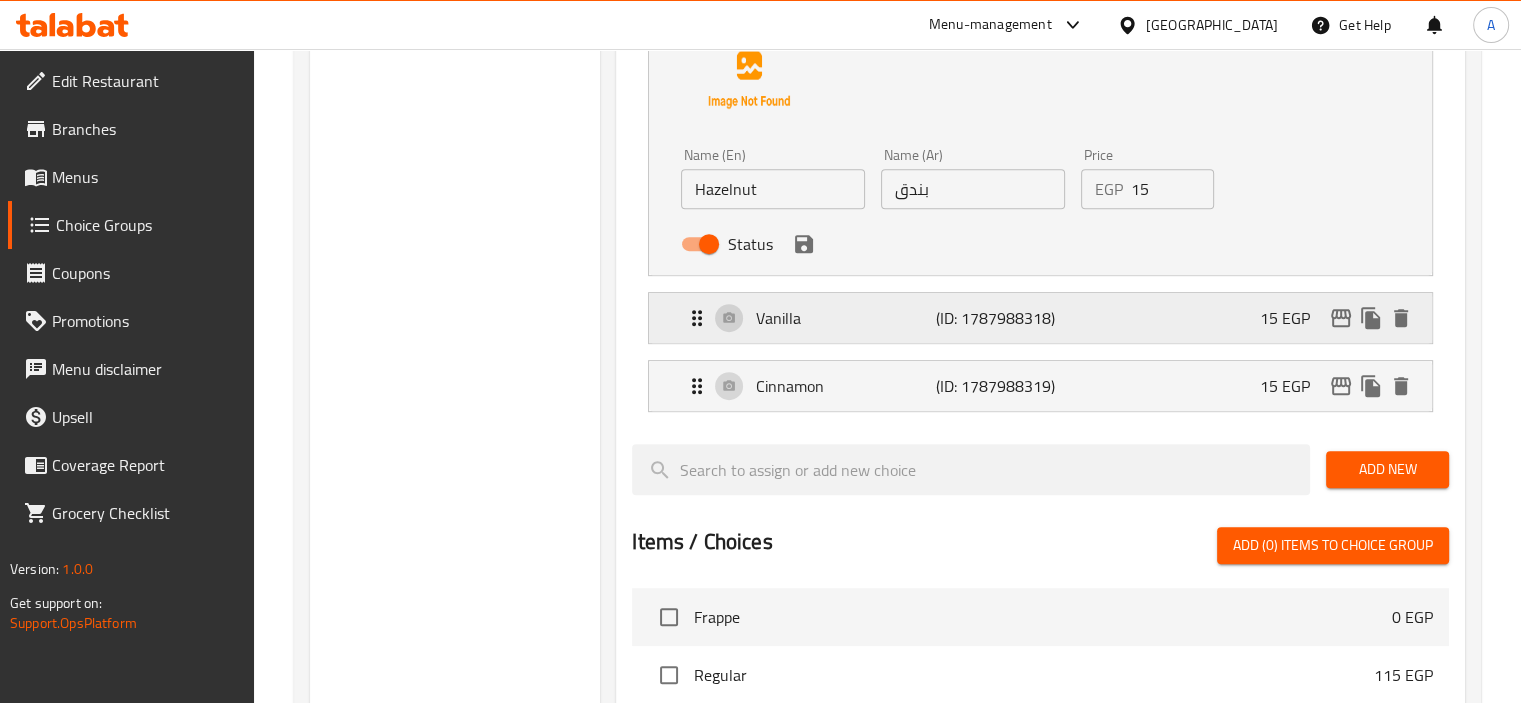 click on "Vanilla (ID: 1787988318) 15 EGP" at bounding box center [1046, 318] 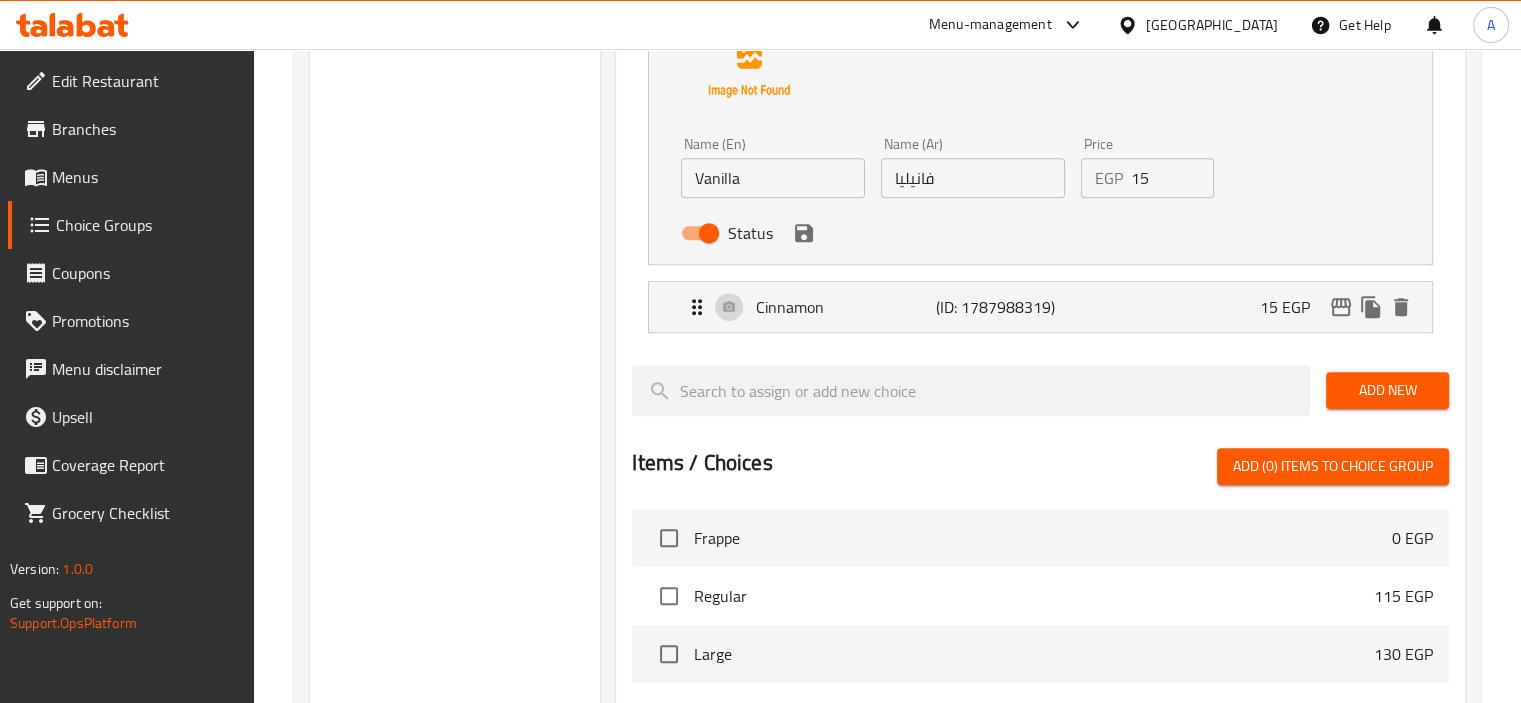 scroll, scrollTop: 1221, scrollLeft: 0, axis: vertical 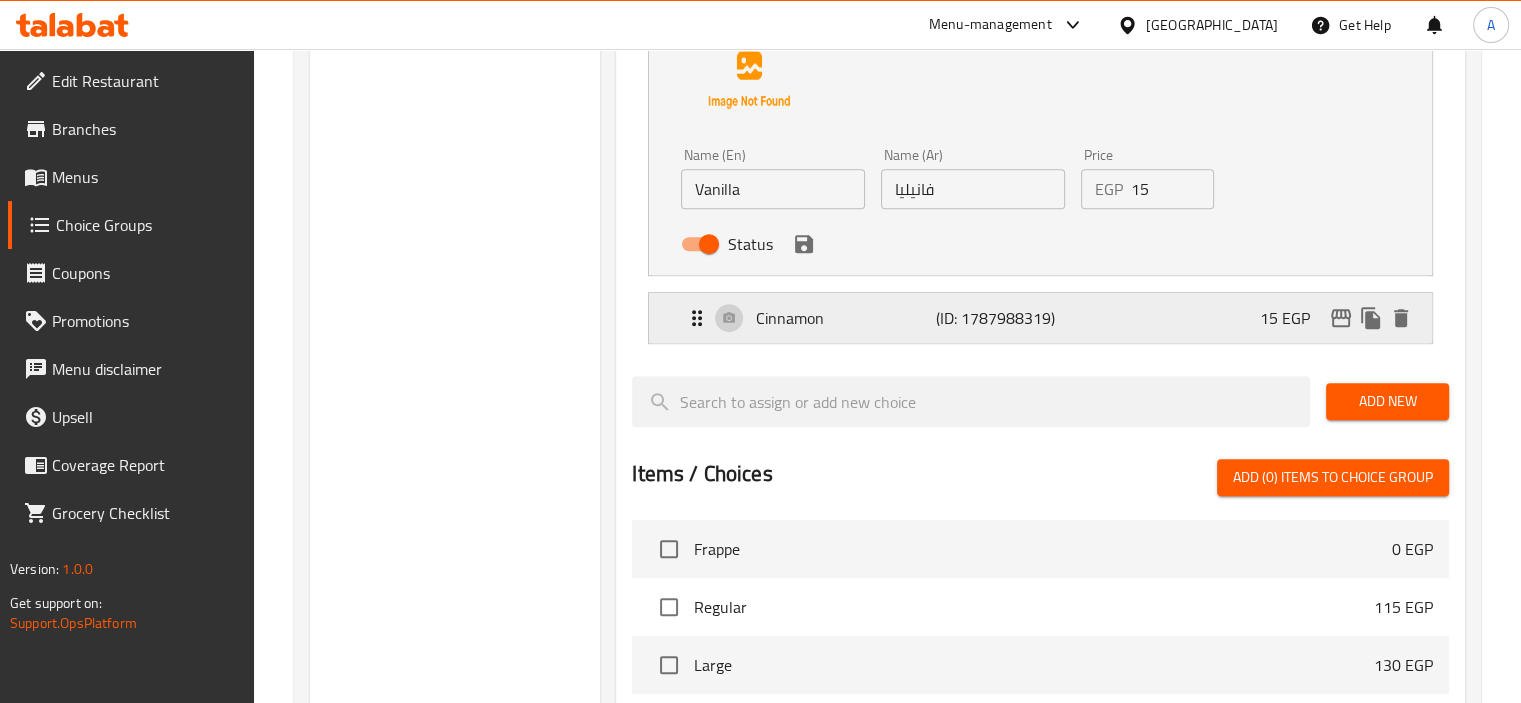 drag, startPoint x: 1051, startPoint y: 275, endPoint x: 1053, endPoint y: 296, distance: 21.095022 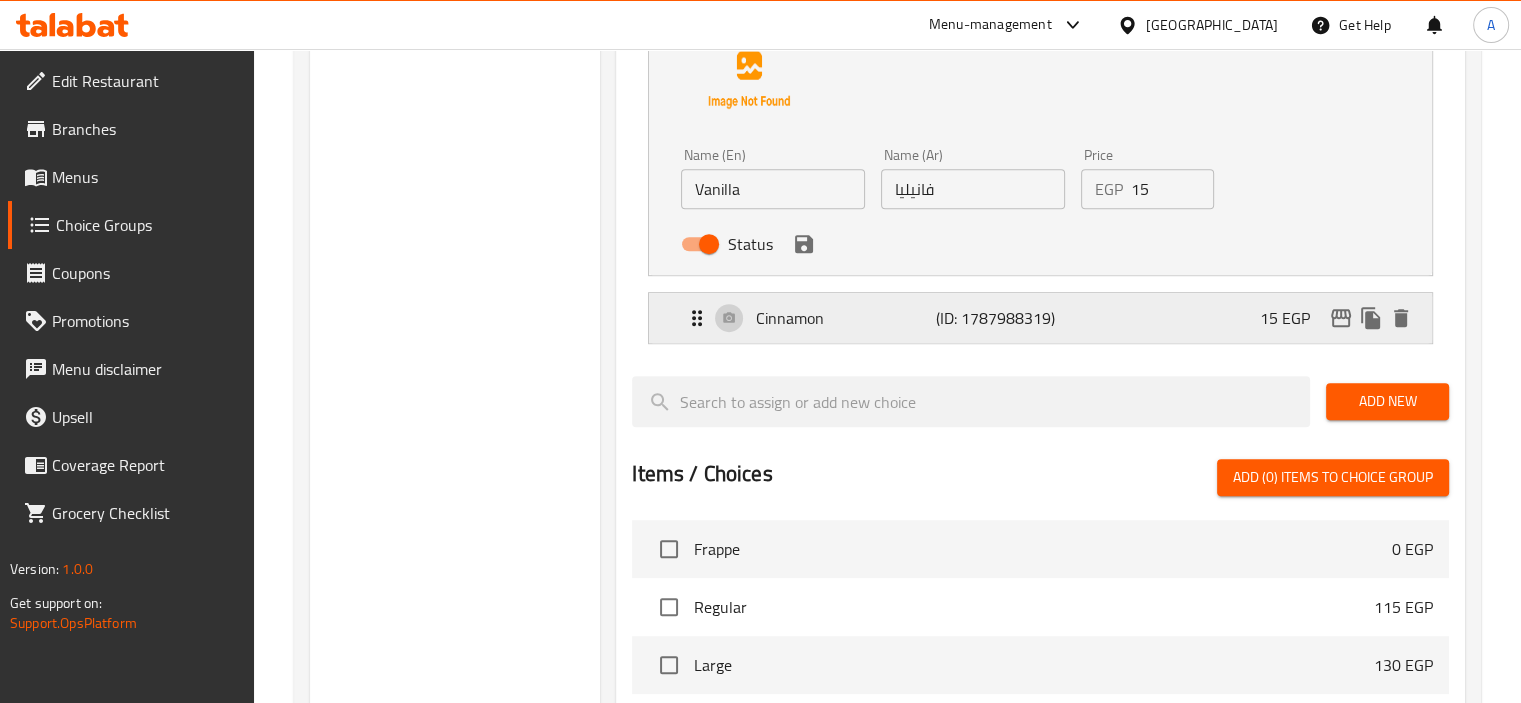 click on "Caramel (ID: 1787988316) 15 EGP Name (En) Caramel Name (En) Name (Ar) كراميل Name (Ar) Price EGP 15 Price Status Hazelnut (ID: 1787988317) 15 EGP Name (En) Hazelnut Name (En) Name (Ar) بندق Name (Ar) Price EGP 15 Price Status Vanilla (ID: 1787988318) 15 EGP Name (En) Vanilla Name (En) Name (Ar) فانيليا Name (Ar) Price EGP 15 Price Status Cinnamon (ID: 1787988319) 15 EGP Name (En) Cinnamon Name (En) Name (Ar) قرفة Name (Ar) Price EGP 15 Price Status" at bounding box center [1040, -186] 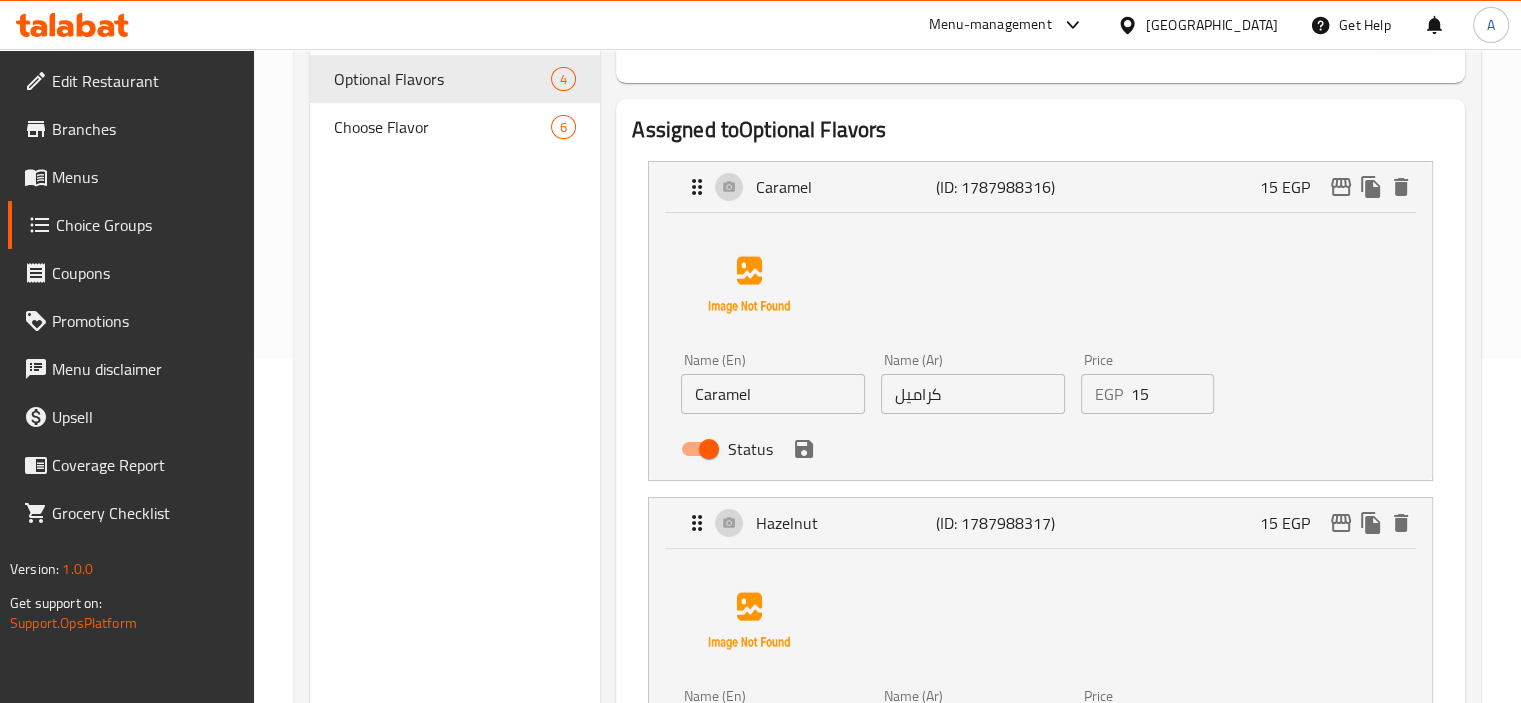 scroll, scrollTop: 340, scrollLeft: 0, axis: vertical 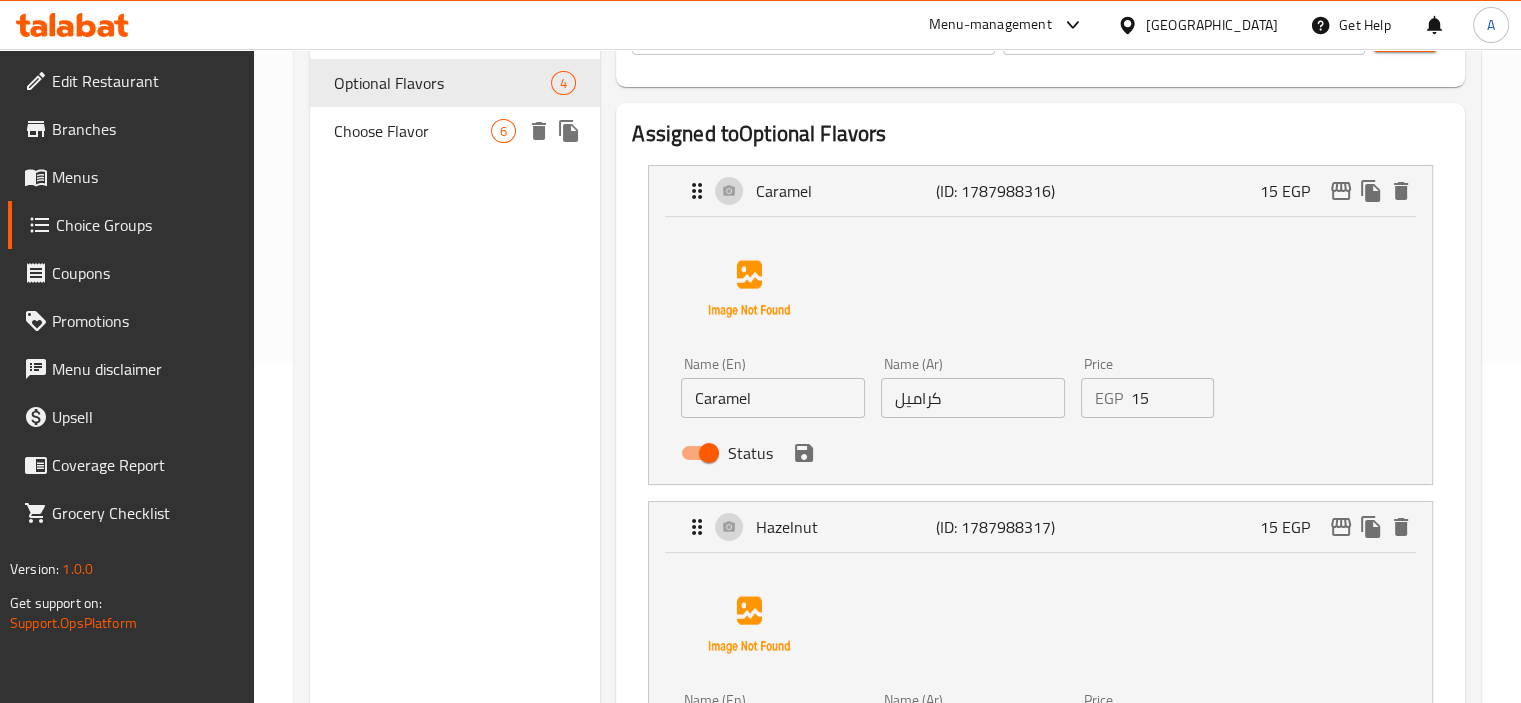 click on "Choose Flavor" at bounding box center (413, 131) 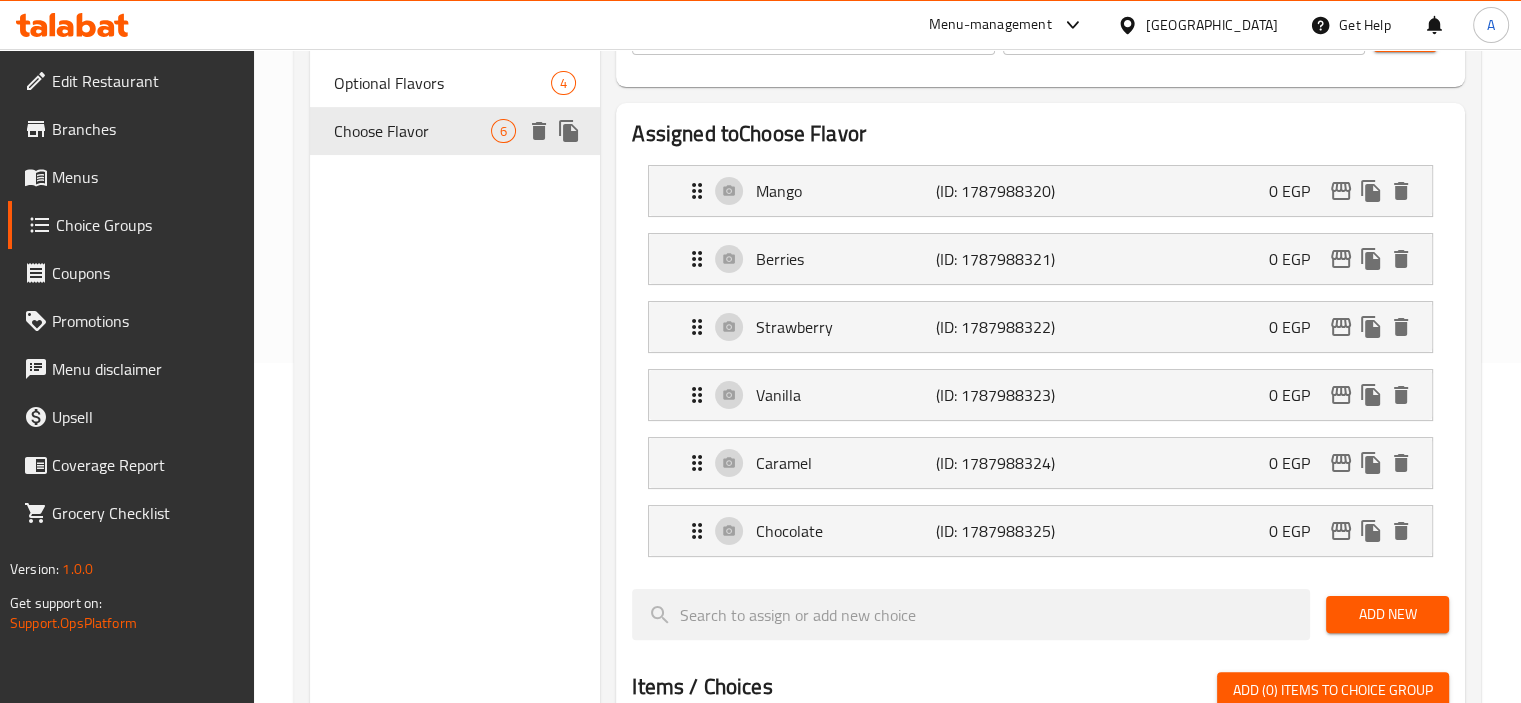 type on "Choose Flavor" 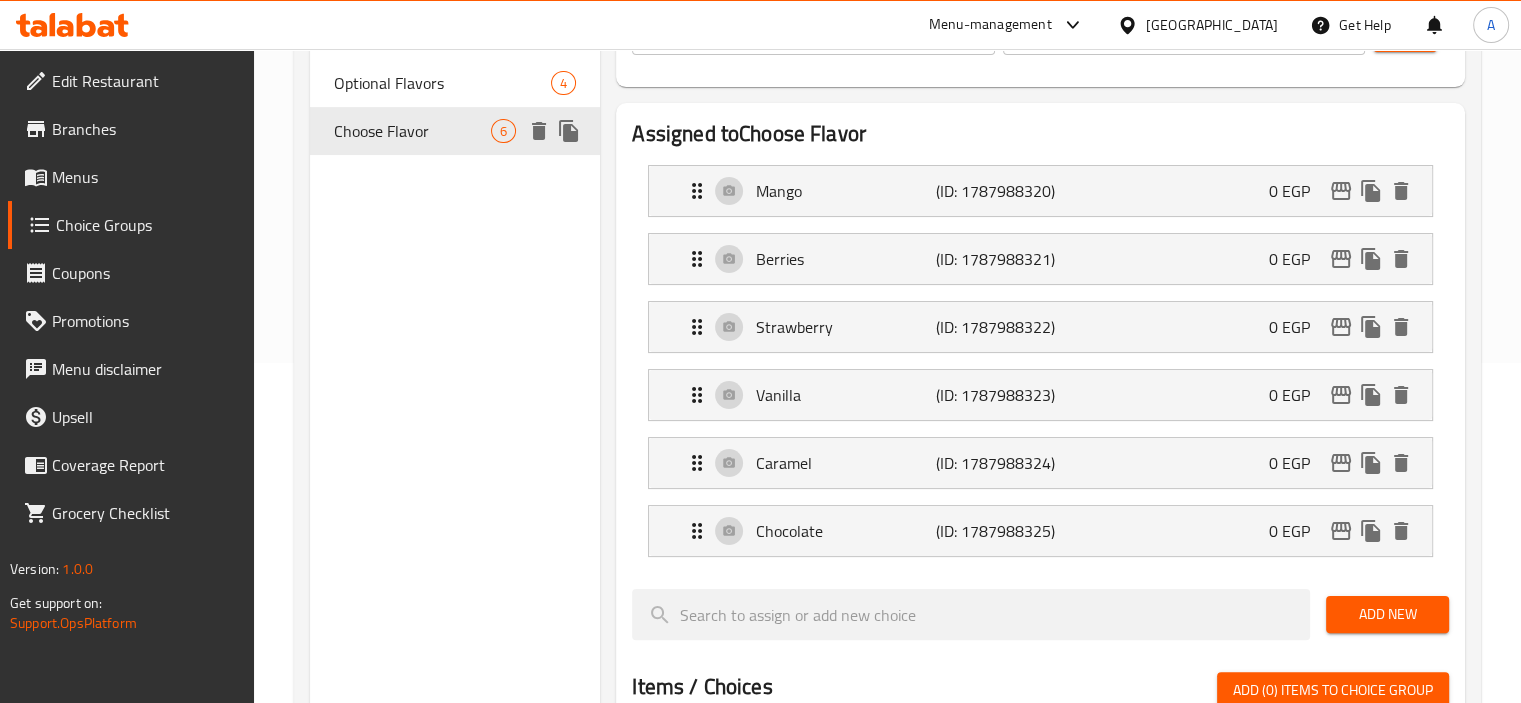 type on "اختر النكهة" 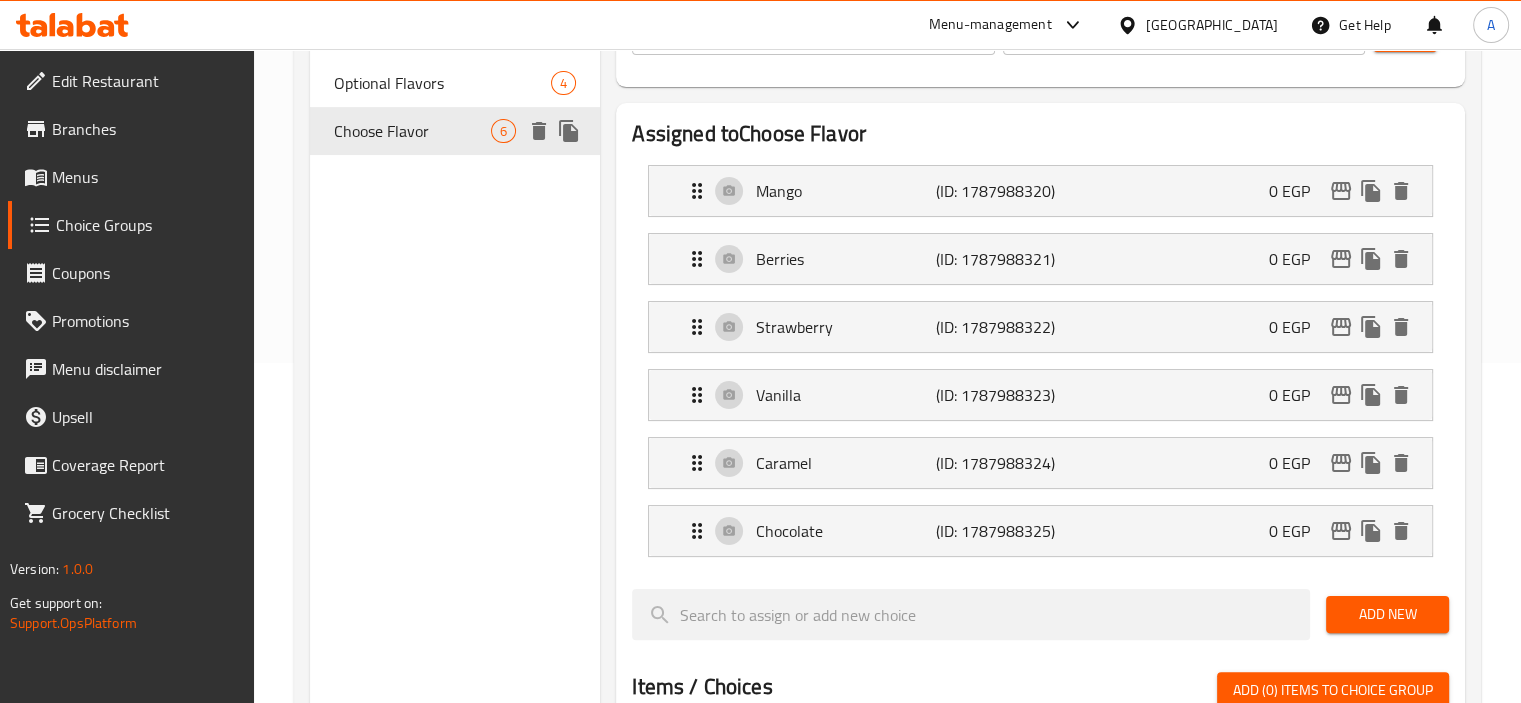 type on "1" 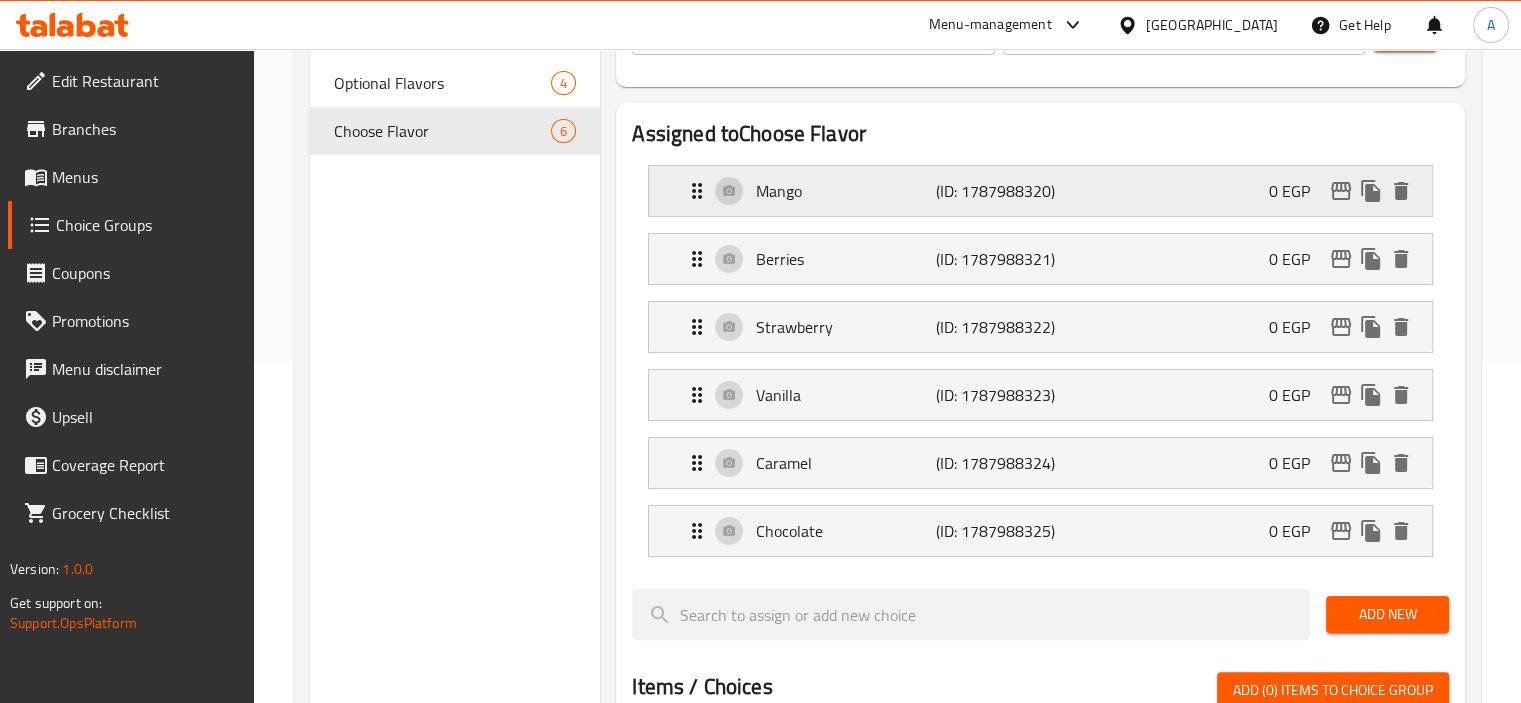 click on "Mango (ID: 1787988320) 0 EGP" at bounding box center [1046, 191] 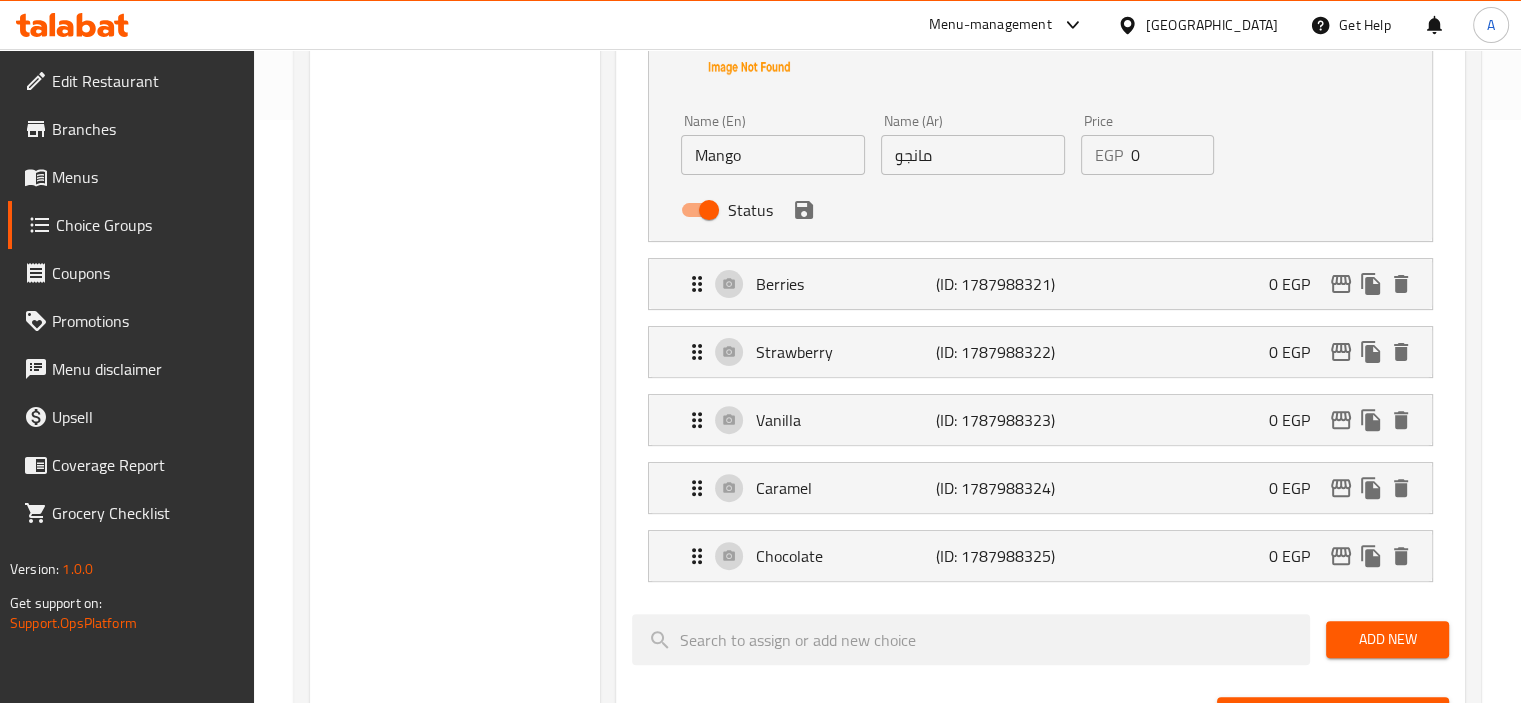 scroll, scrollTop: 580, scrollLeft: 0, axis: vertical 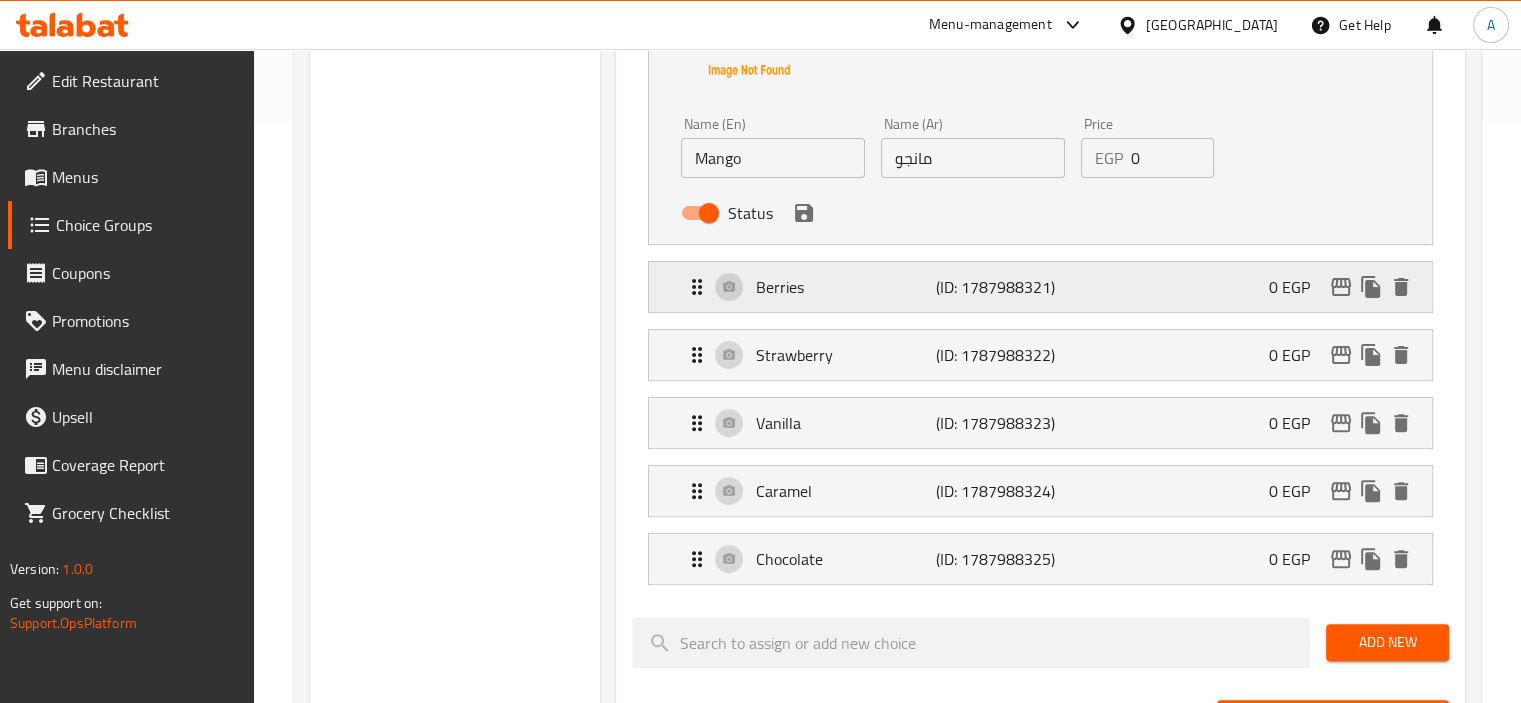 click on "Berries (ID: 1787988321) 0 EGP" at bounding box center (1046, 287) 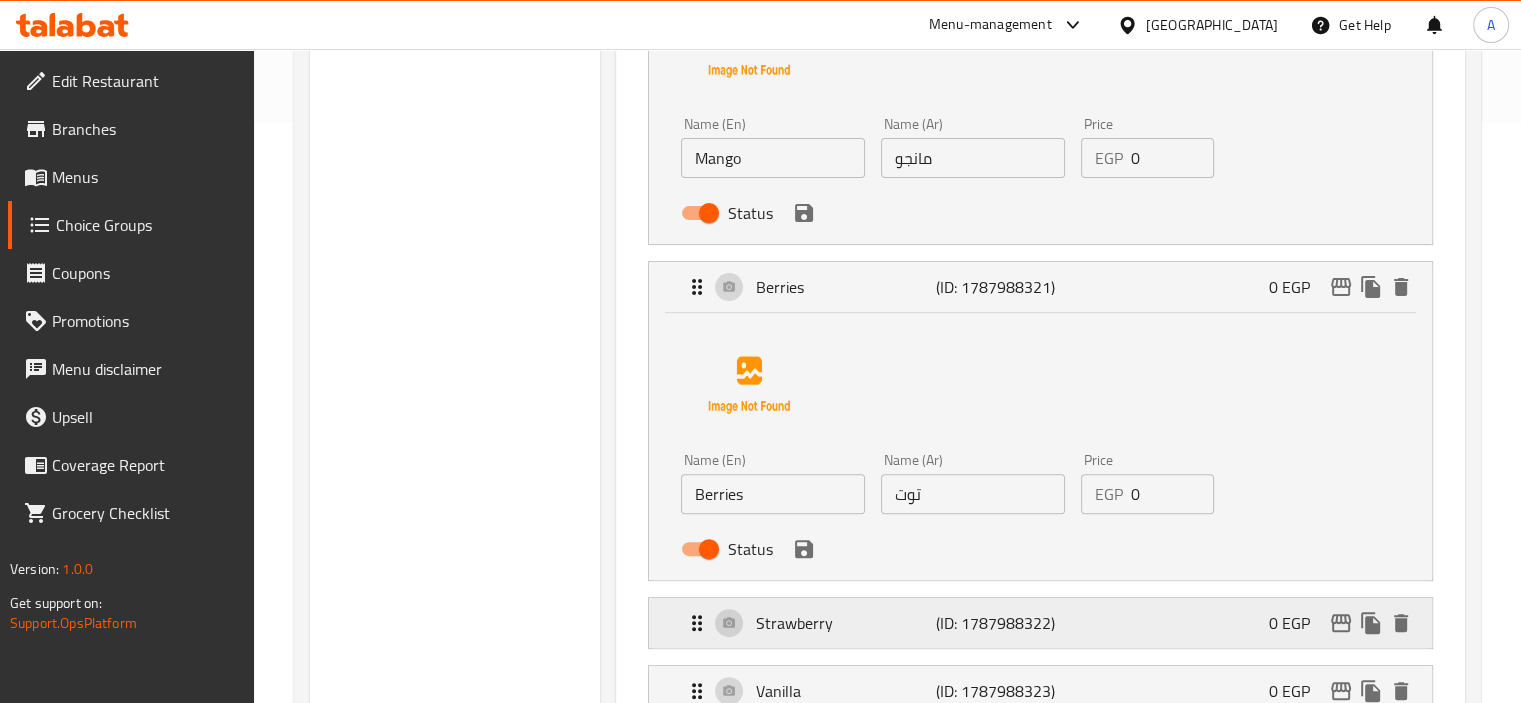 click on "Strawberry (ID: 1787988322) 0 EGP" at bounding box center (1046, 623) 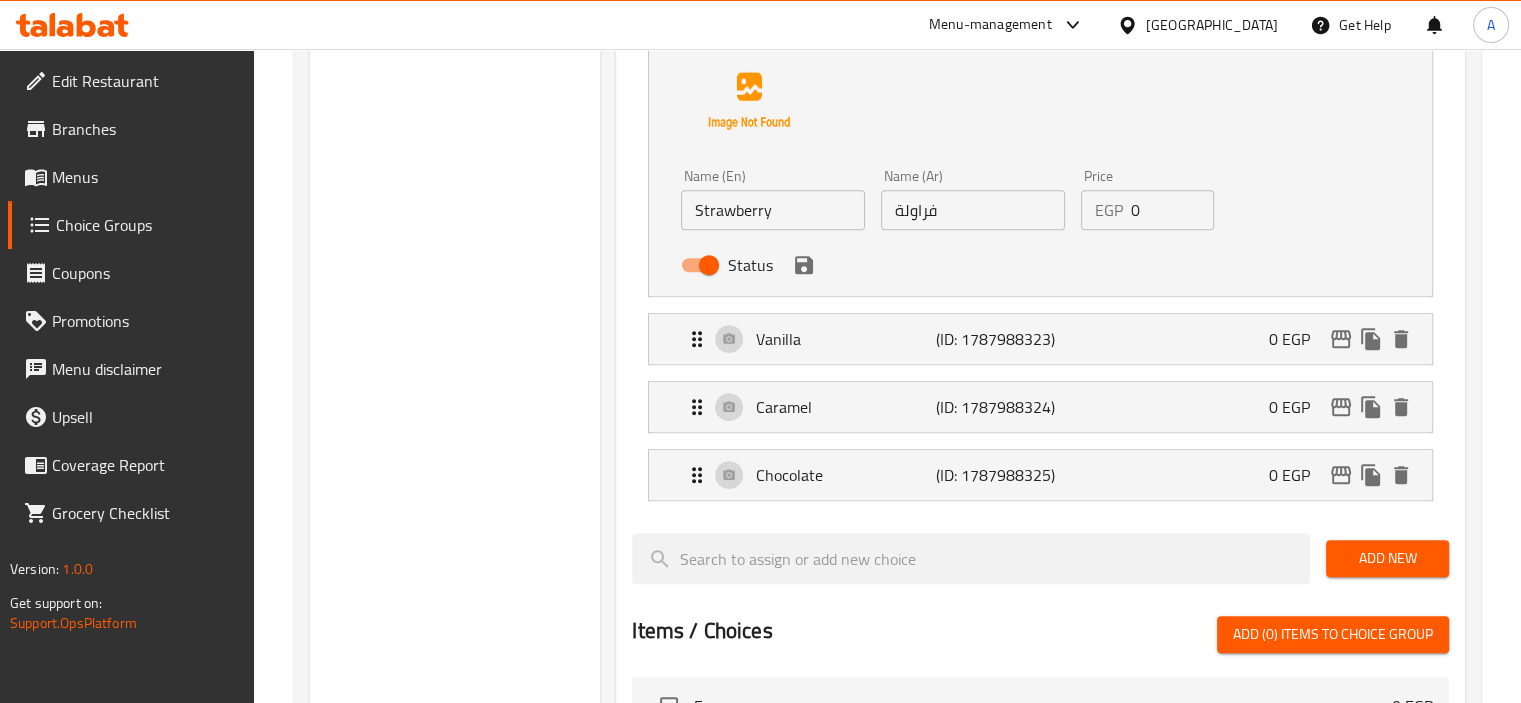 scroll, scrollTop: 1188, scrollLeft: 0, axis: vertical 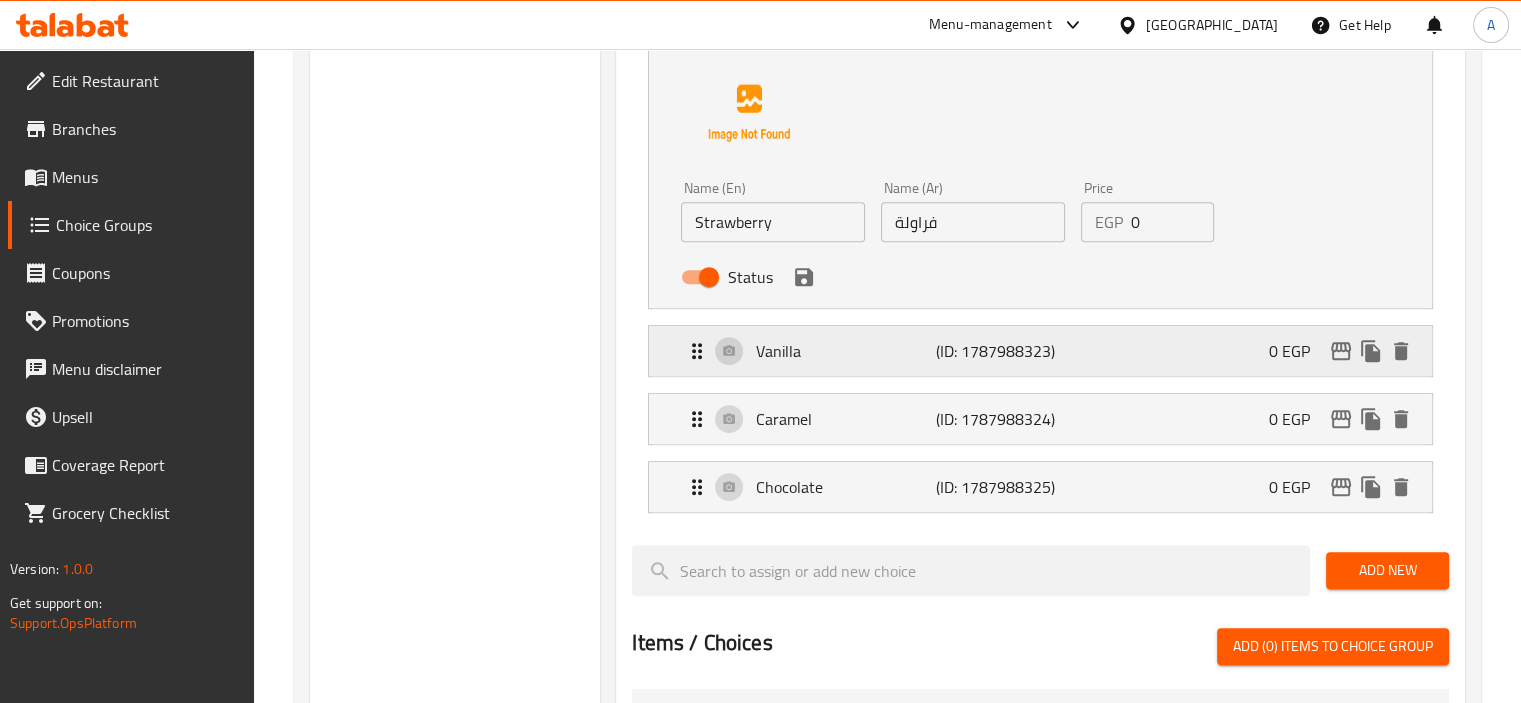 click on "Vanilla (ID: 1787988323) 0 EGP" at bounding box center [1046, 351] 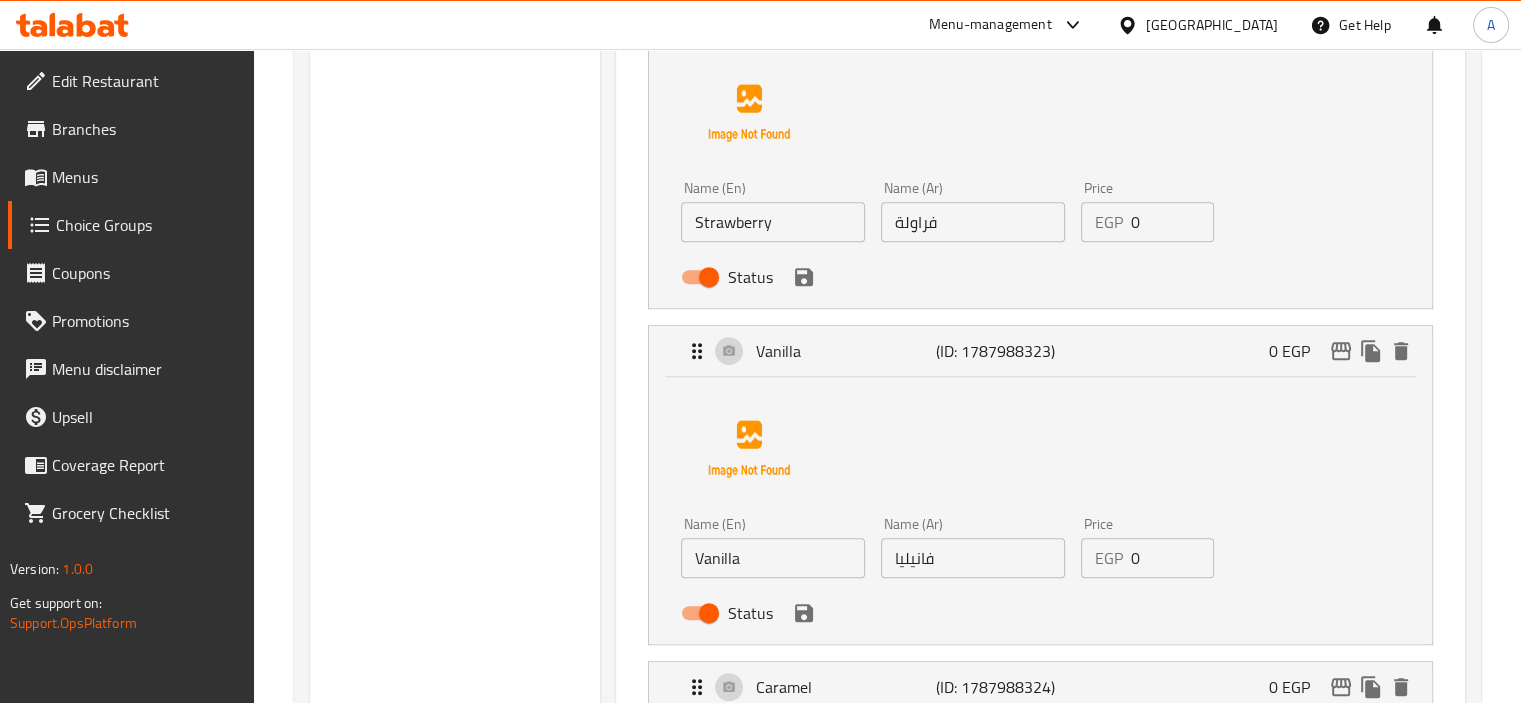 click on "Home / Restaurants management / Choice Groups Choice Groups Choice Groups Choose Flavor 4 Optional Flavors 4 Choose Flavor 6 Choose Flavor (ID: 946420) Choose Flavor ​ اختر النكهة ​ Min: 1 ​ Max: 1 ​ Save Assigned to  Choose Flavor Mango (ID: 1787988320) 0 EGP Name (En) Mango Name (En) Name (Ar) مانجو Name (Ar) Price EGP 0 Price Status Berries (ID: 1787988321) 0 EGP Name (En) Berries Name (En) Name (Ar) توت Name (Ar) Price EGP 0 Price Status Strawberry (ID: 1787988322) 0 EGP Name (En) Strawberry Name (En) Name (Ar) فراولة Name (Ar) Price EGP 0 Price Status Vanilla (ID: 1787988323) 0 EGP Name (En) Vanilla Name (En) Name (Ar) فانيليا Name (Ar) Price EGP 0 Price Status Caramel (ID: 1787988324) 0 EGP Name (En) Caramel Name (En) Name (Ar) كراميل Name (Ar) Price EGP 0 Price Status Chocolate (ID: 1787988325) 0 EGP Name (En) Chocolate Name (En) Name (Ar) شوكولاتة Name (Ar) Price EGP 0 Price Status Add New Items / Choices Add (0) items to choice group Frappe 0 EGP )" at bounding box center (887, 226) 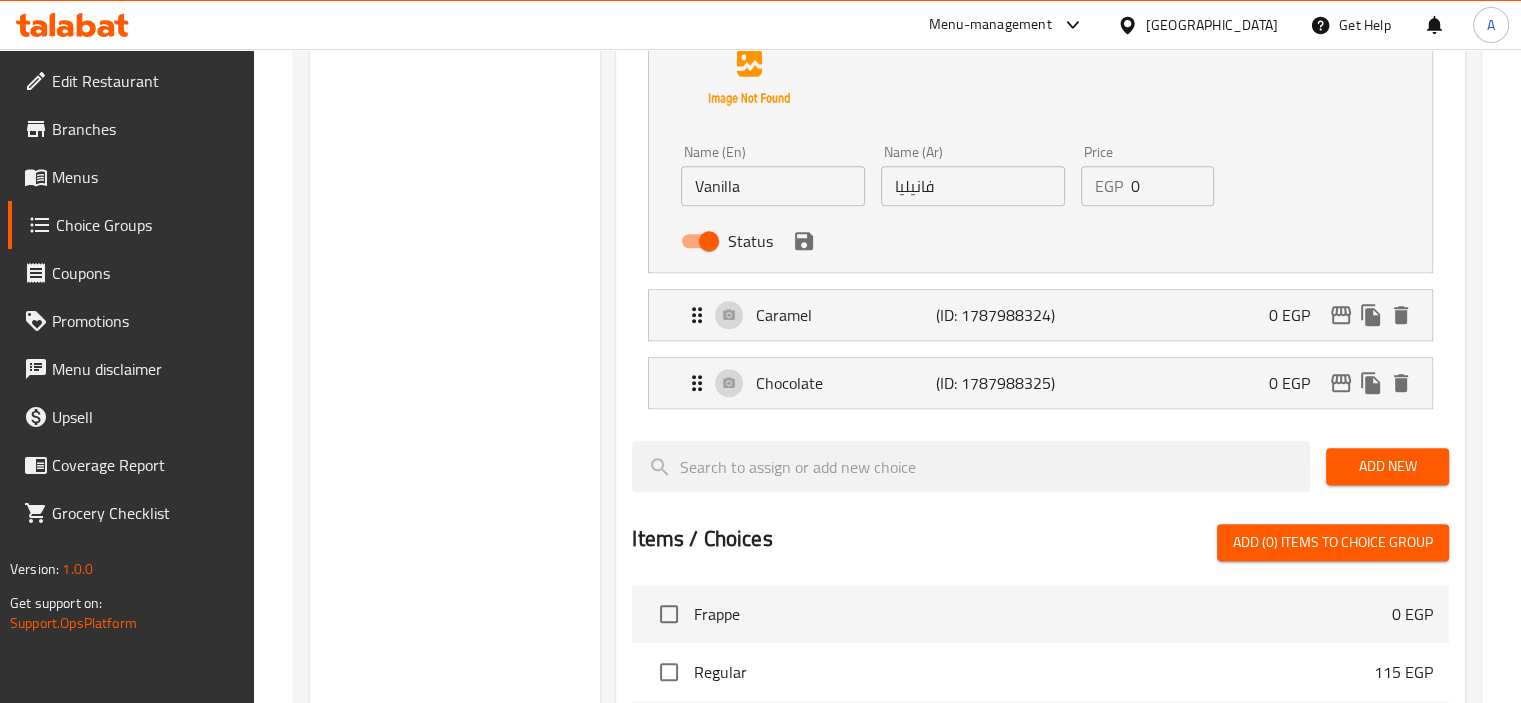 scroll, scrollTop: 1553, scrollLeft: 0, axis: vertical 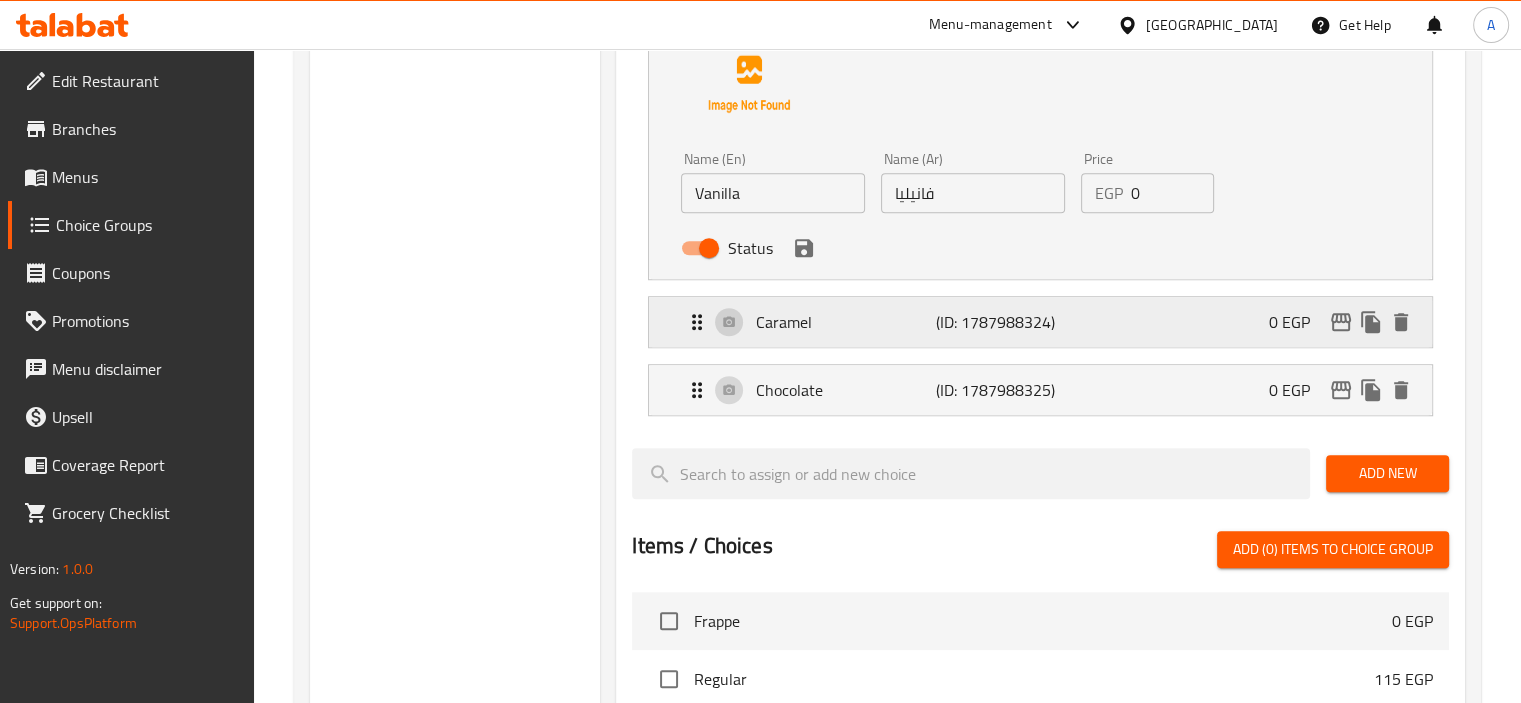 click on "Caramel (ID: 1787988324) 0 EGP" at bounding box center (1046, 322) 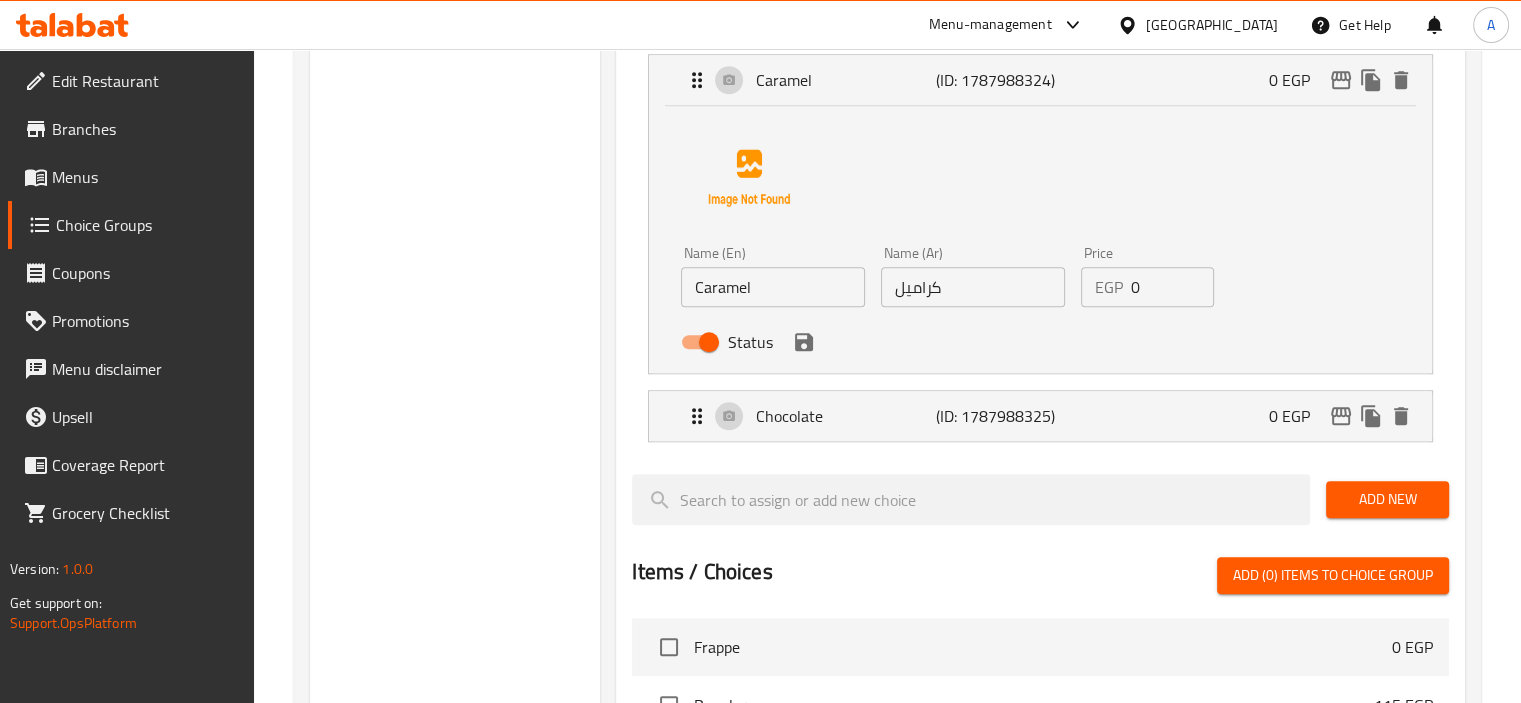scroll, scrollTop: 1860, scrollLeft: 0, axis: vertical 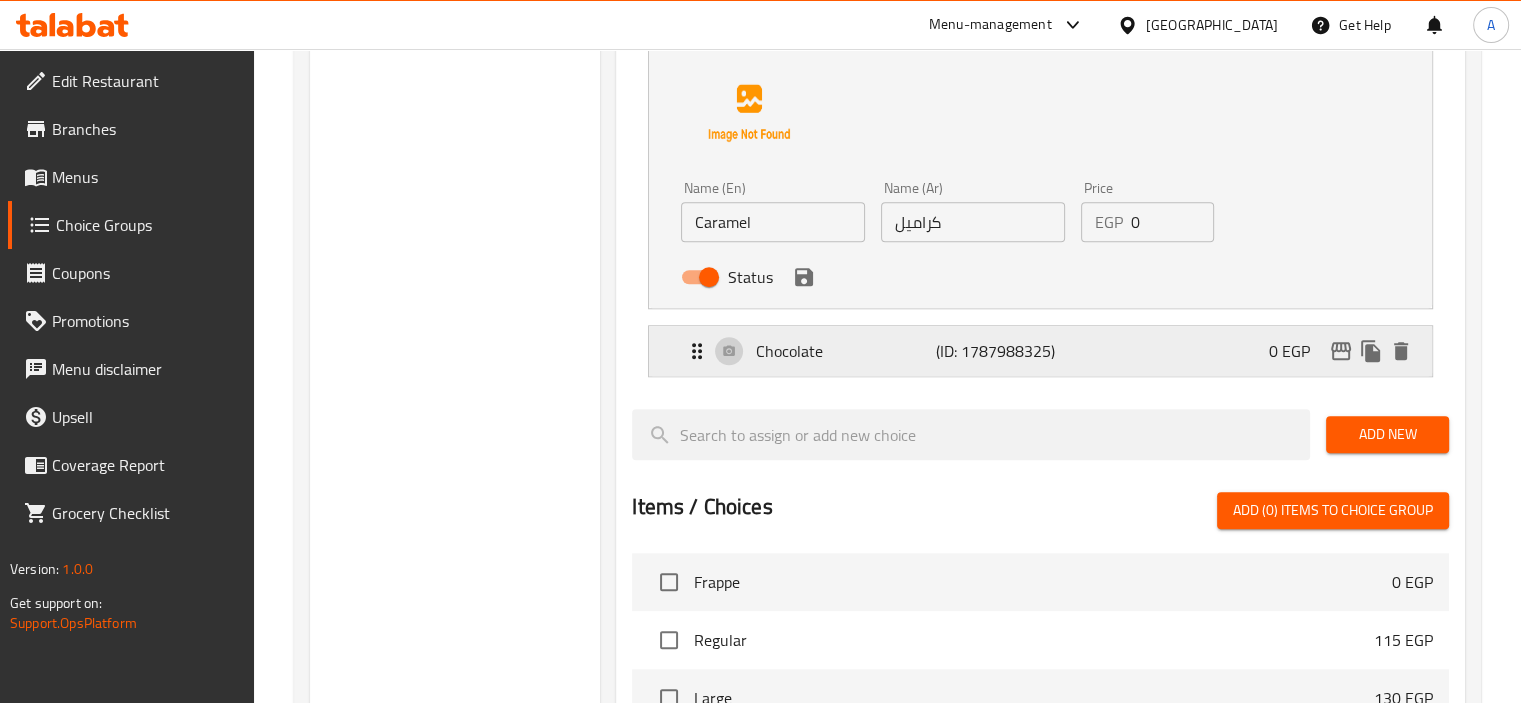 click on "Chocolate (ID: 1787988325) 0 EGP" at bounding box center [1046, 351] 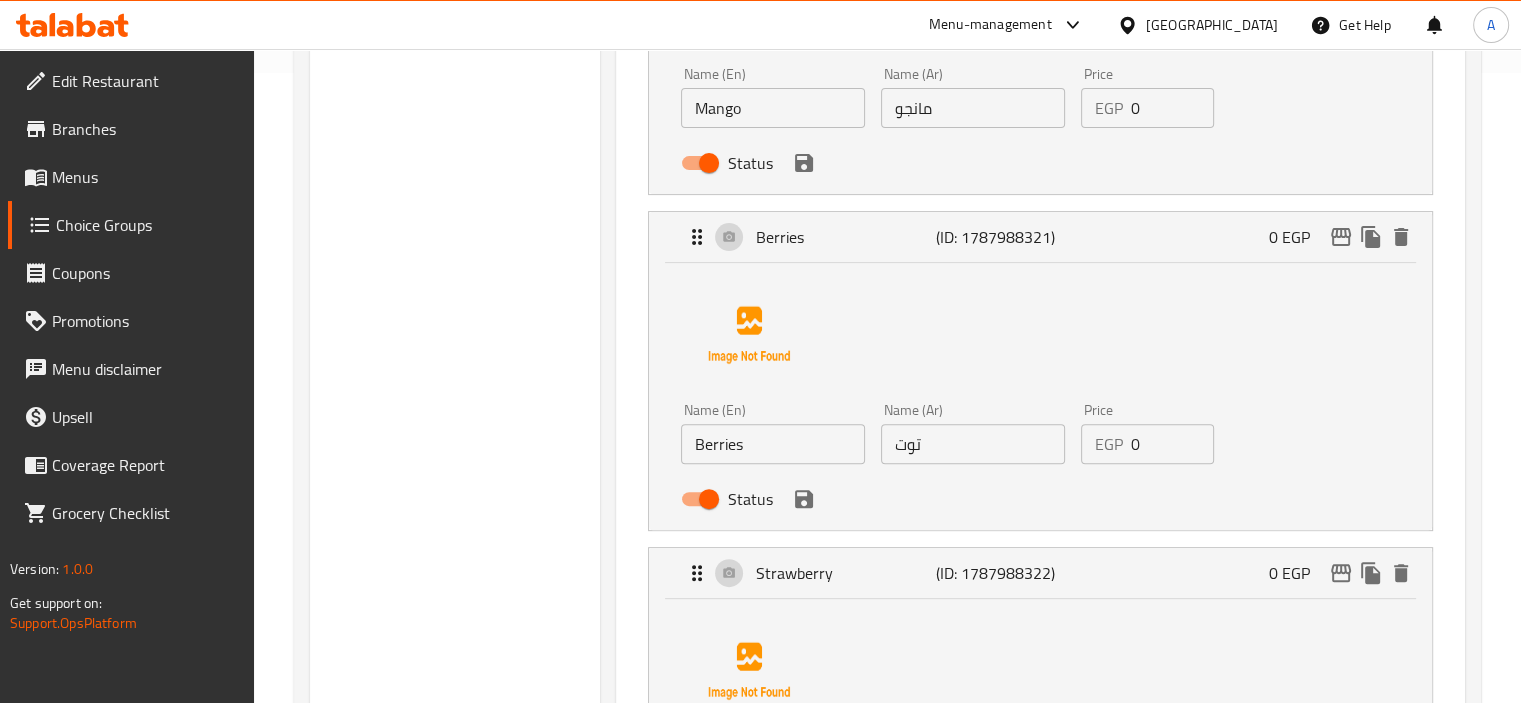scroll, scrollTop: 220, scrollLeft: 0, axis: vertical 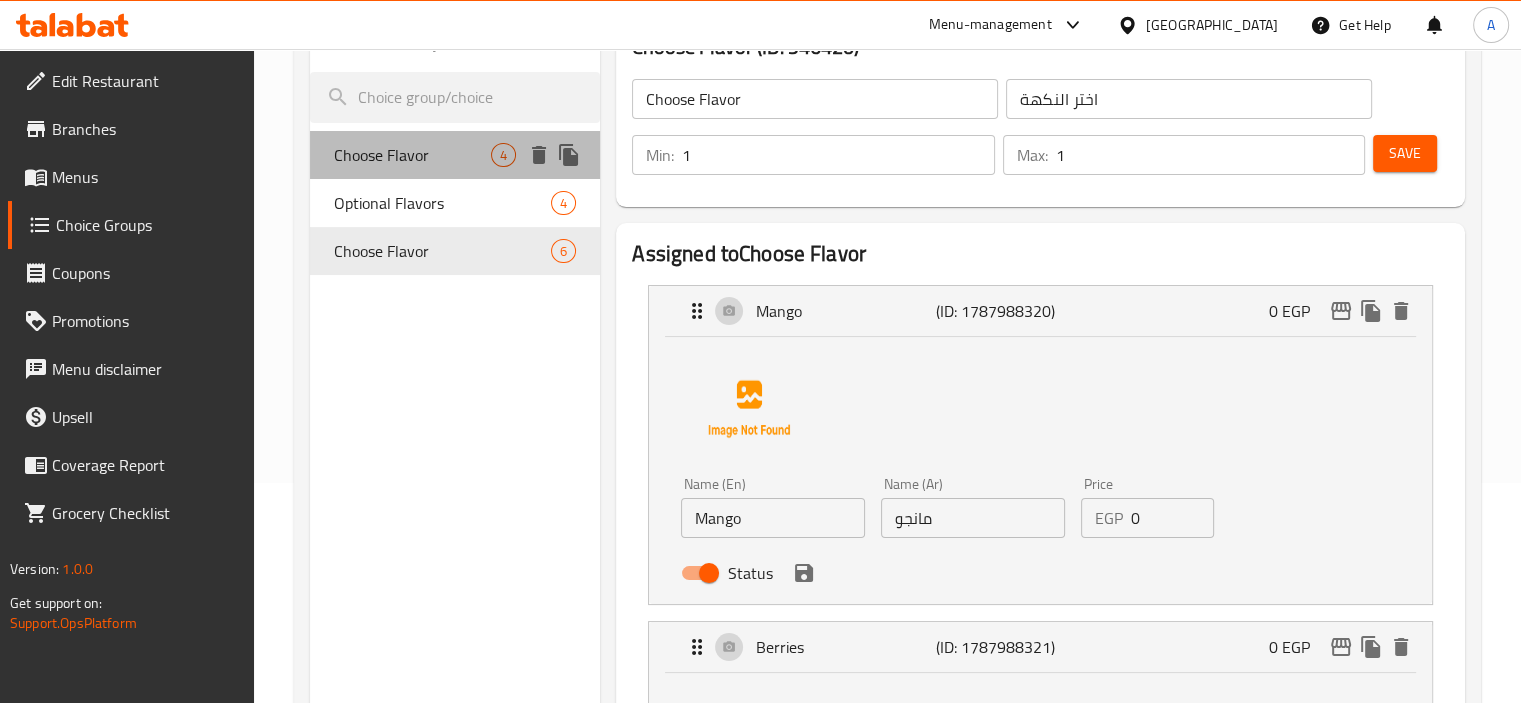 click on "Choose Flavor" at bounding box center [413, 155] 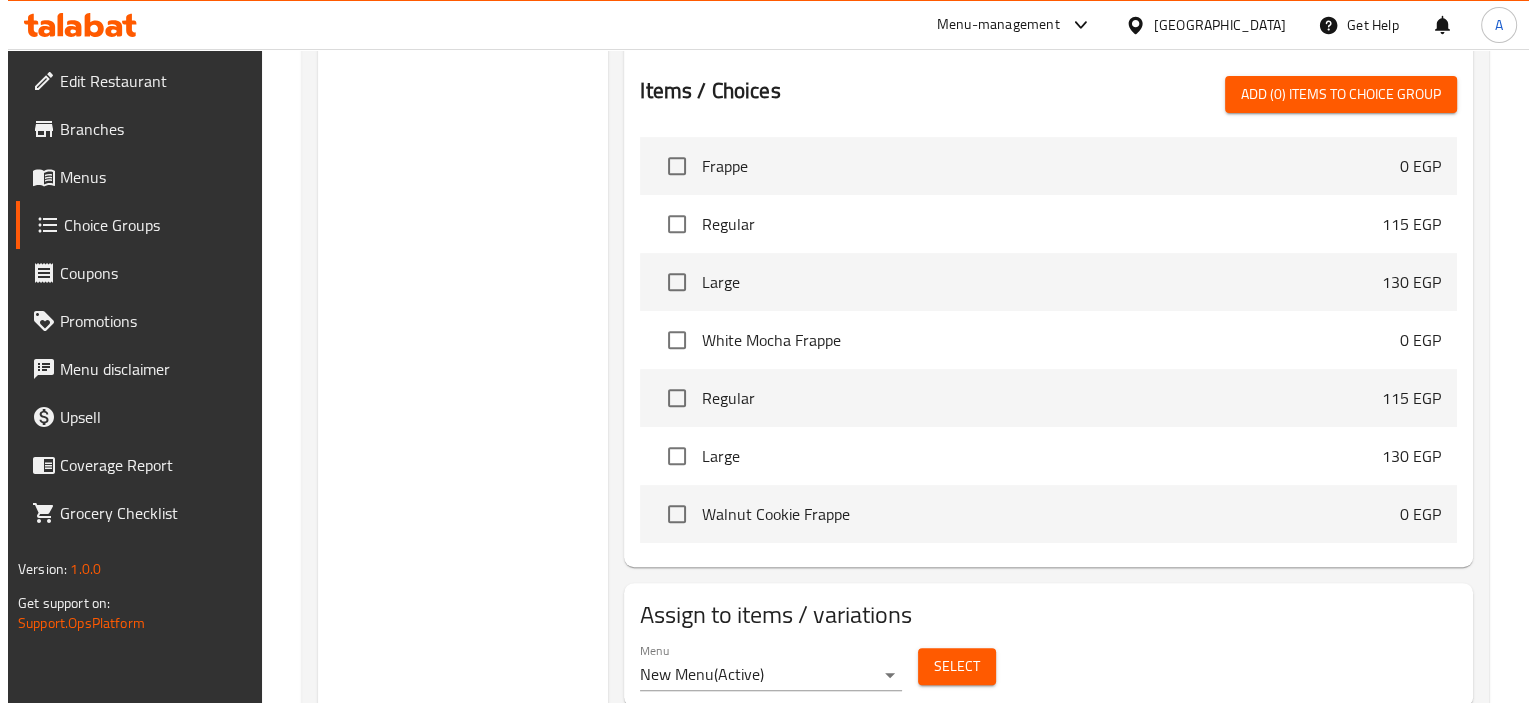scroll, scrollTop: 866, scrollLeft: 0, axis: vertical 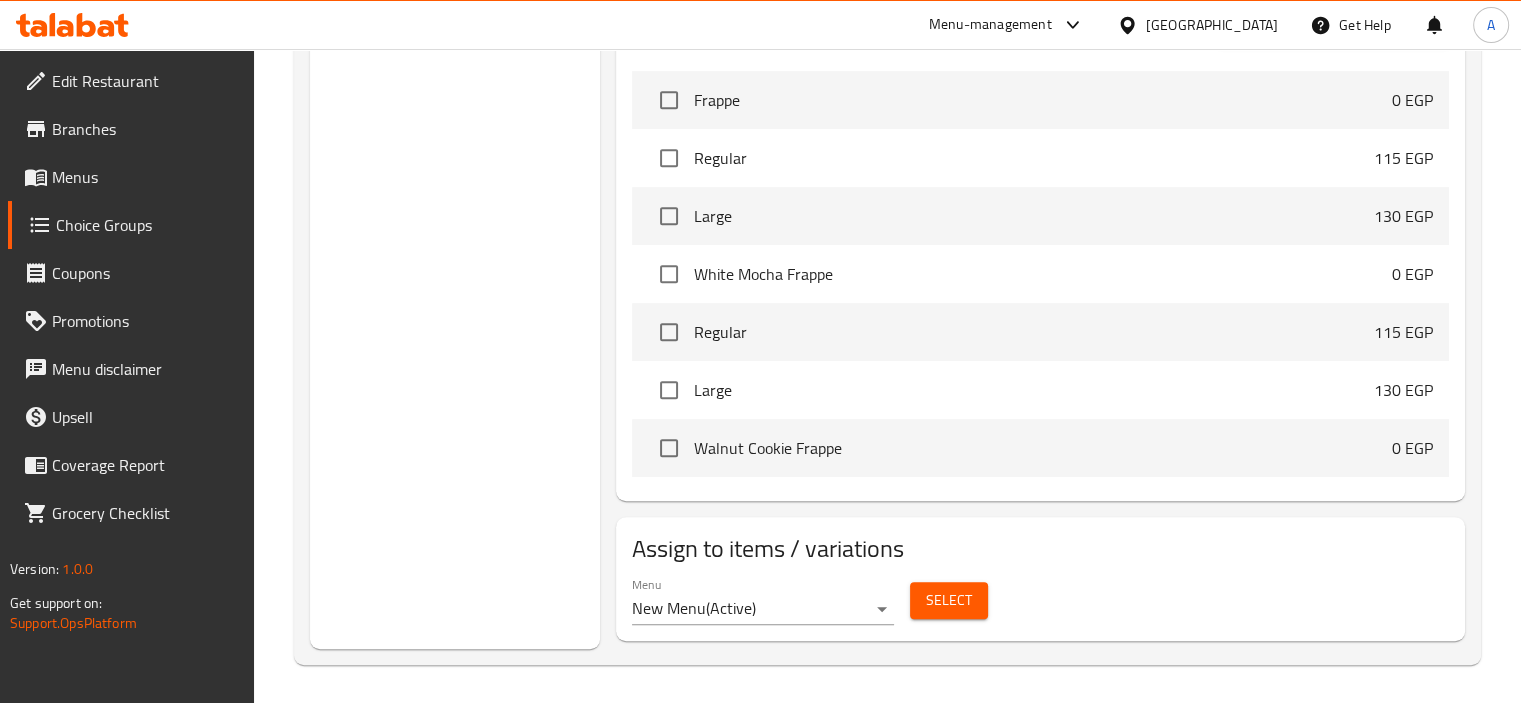 click on "Select" at bounding box center (949, 600) 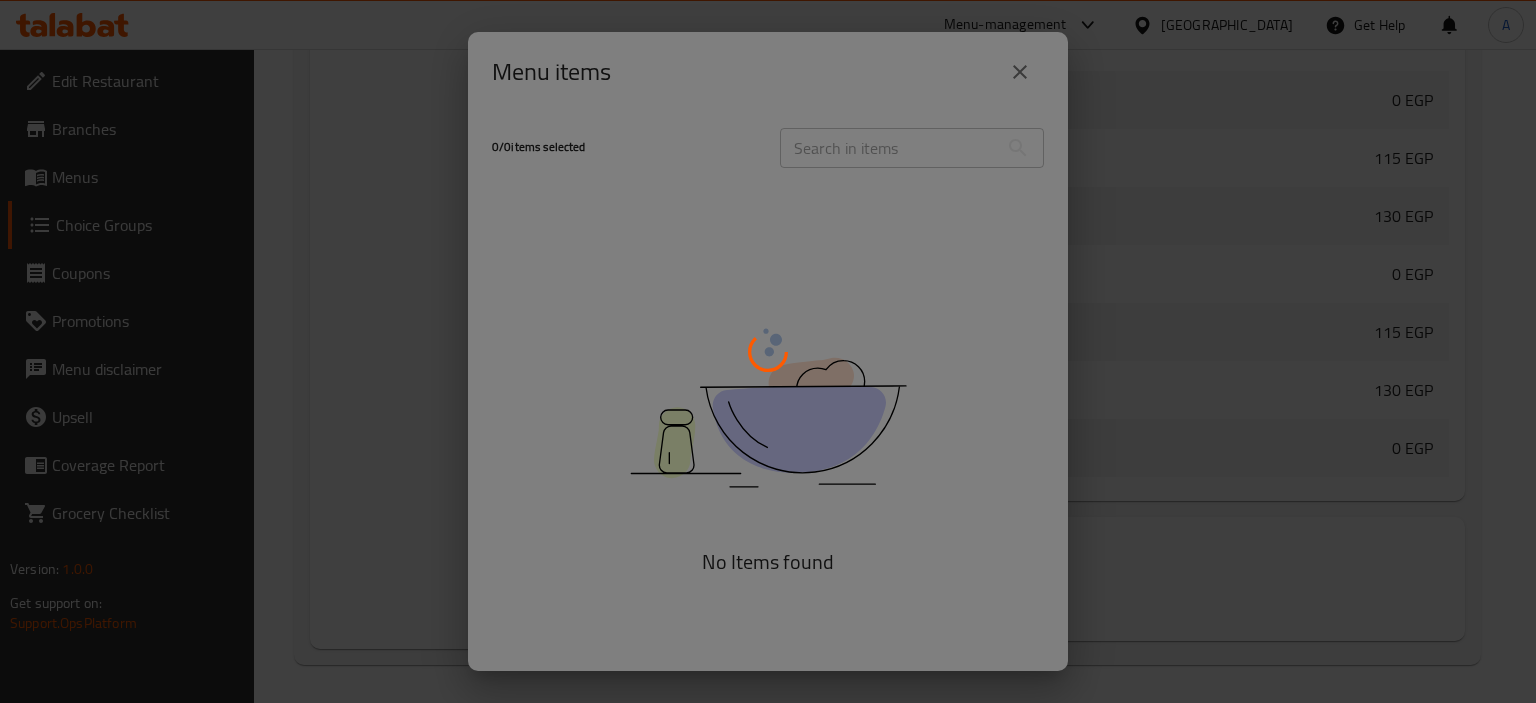 click at bounding box center [768, 351] 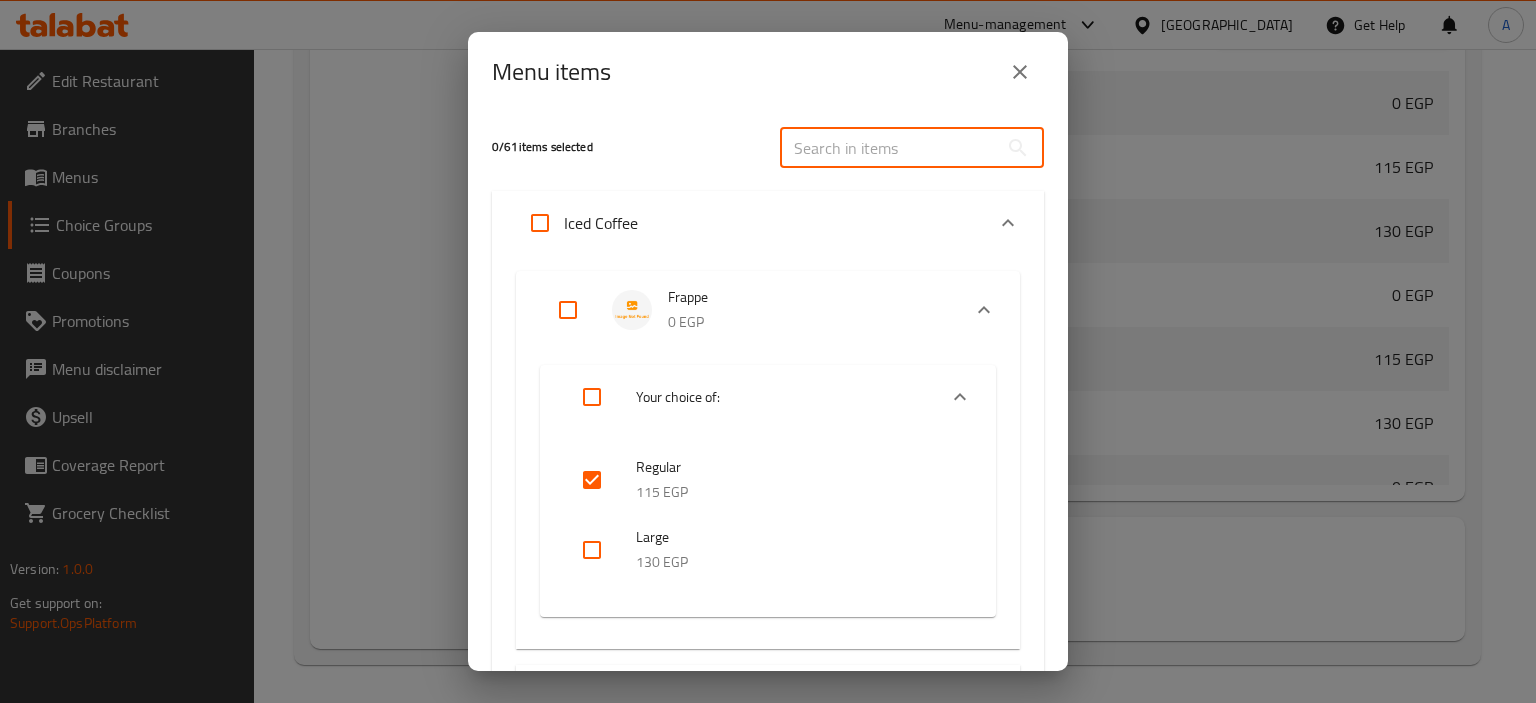 click at bounding box center (889, 148) 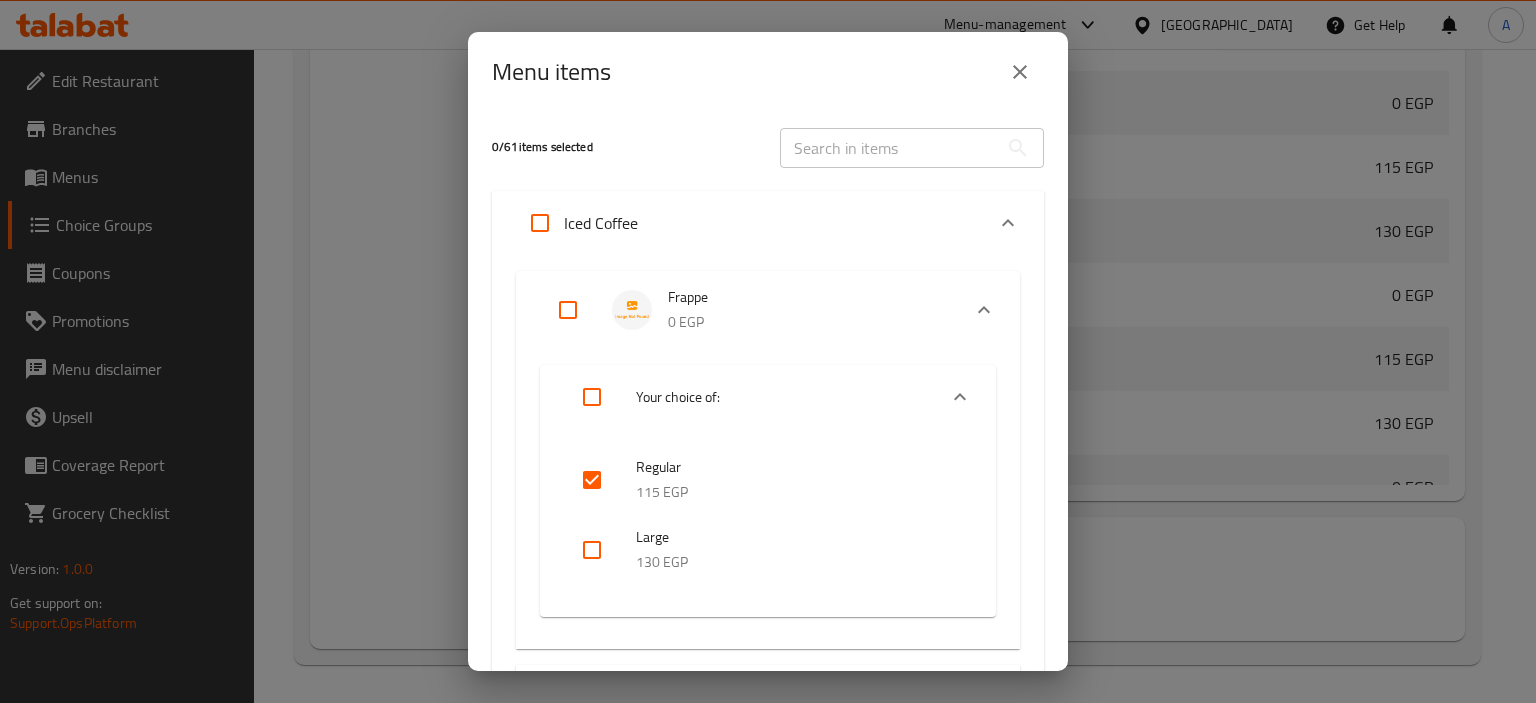 click at bounding box center (592, 550) 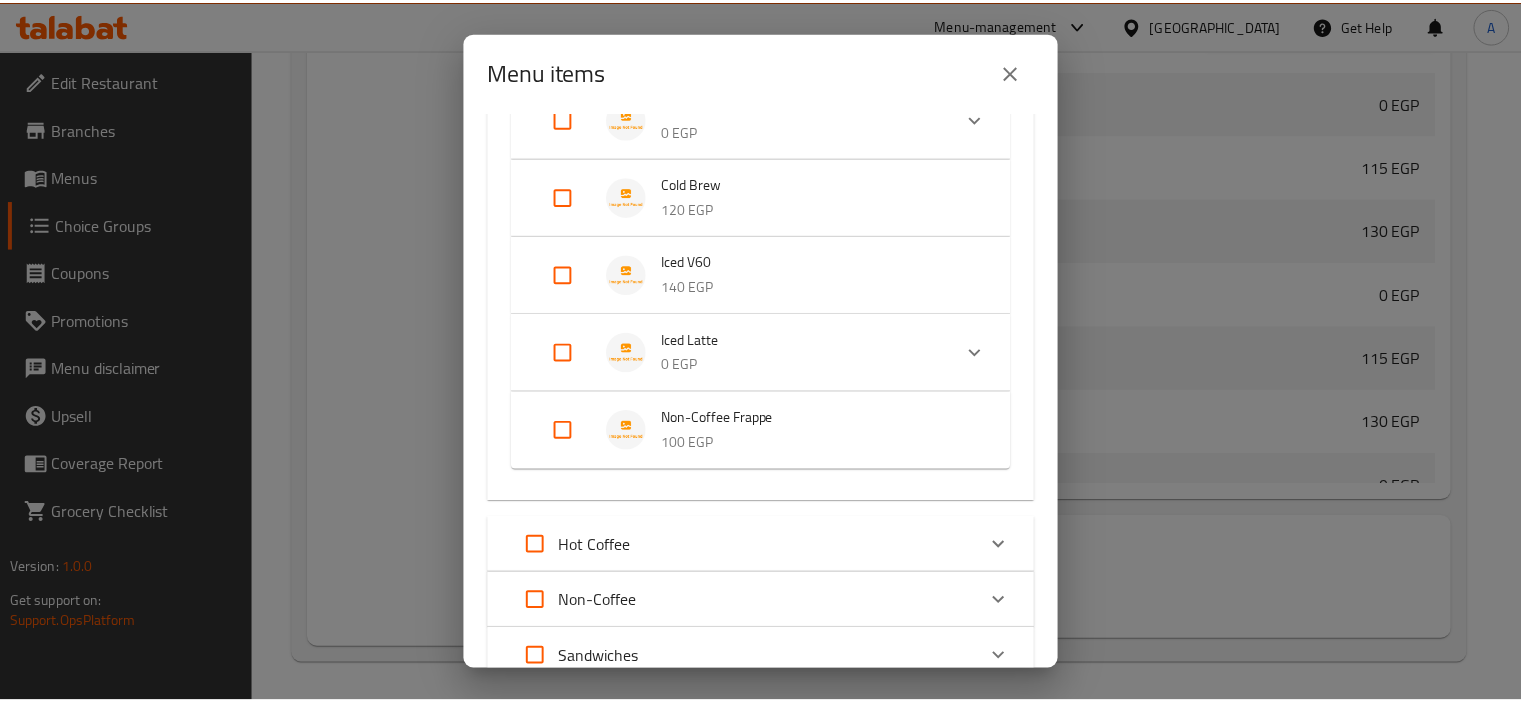 scroll, scrollTop: 1296, scrollLeft: 0, axis: vertical 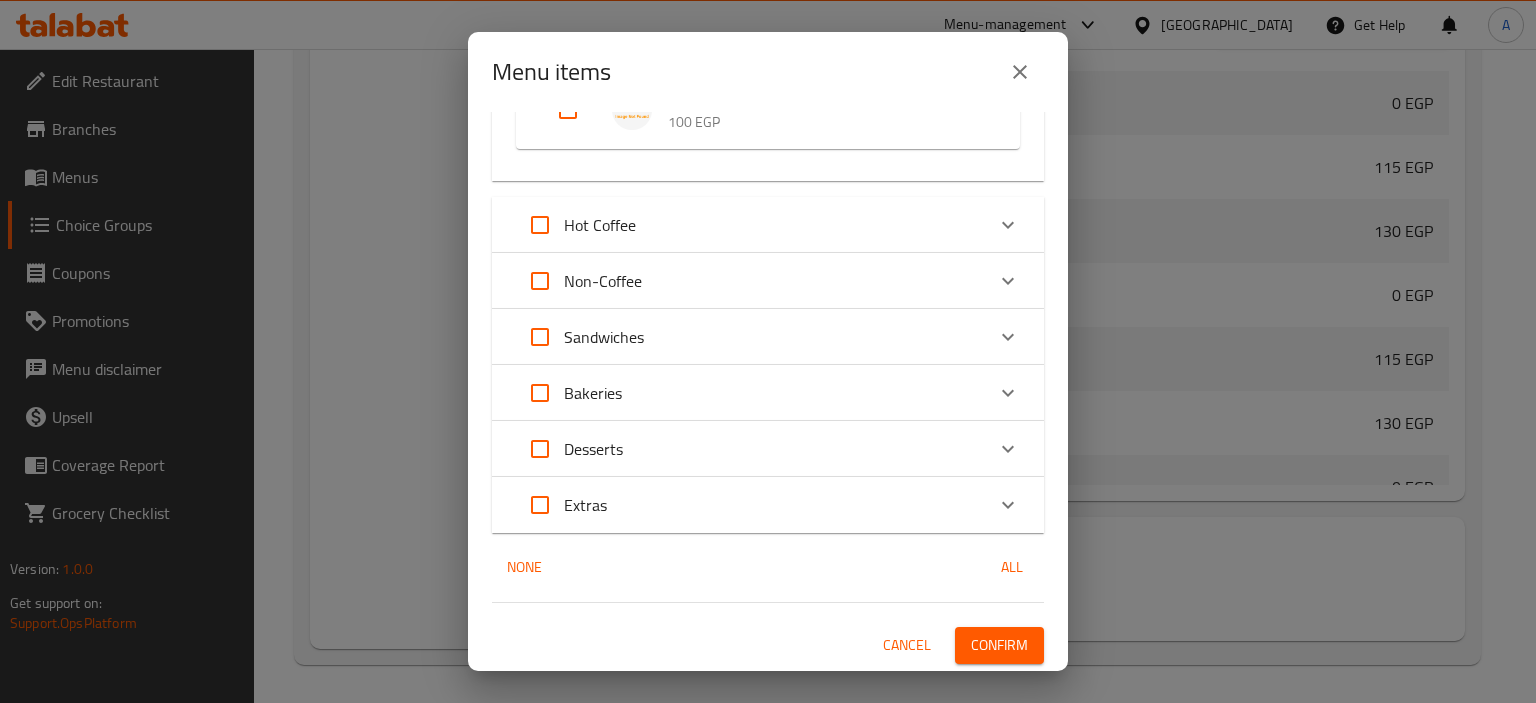 click on "Confirm" at bounding box center (999, 645) 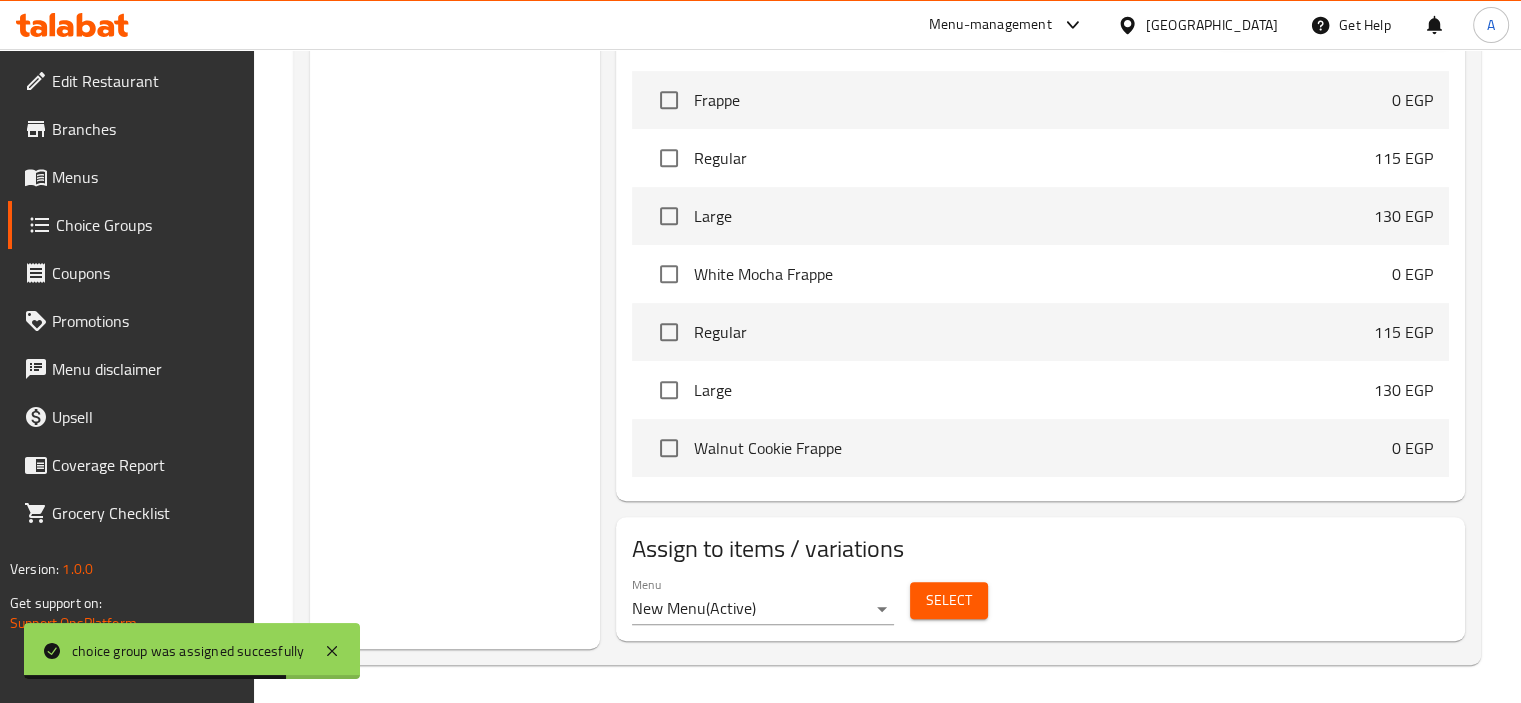 scroll, scrollTop: 251, scrollLeft: 0, axis: vertical 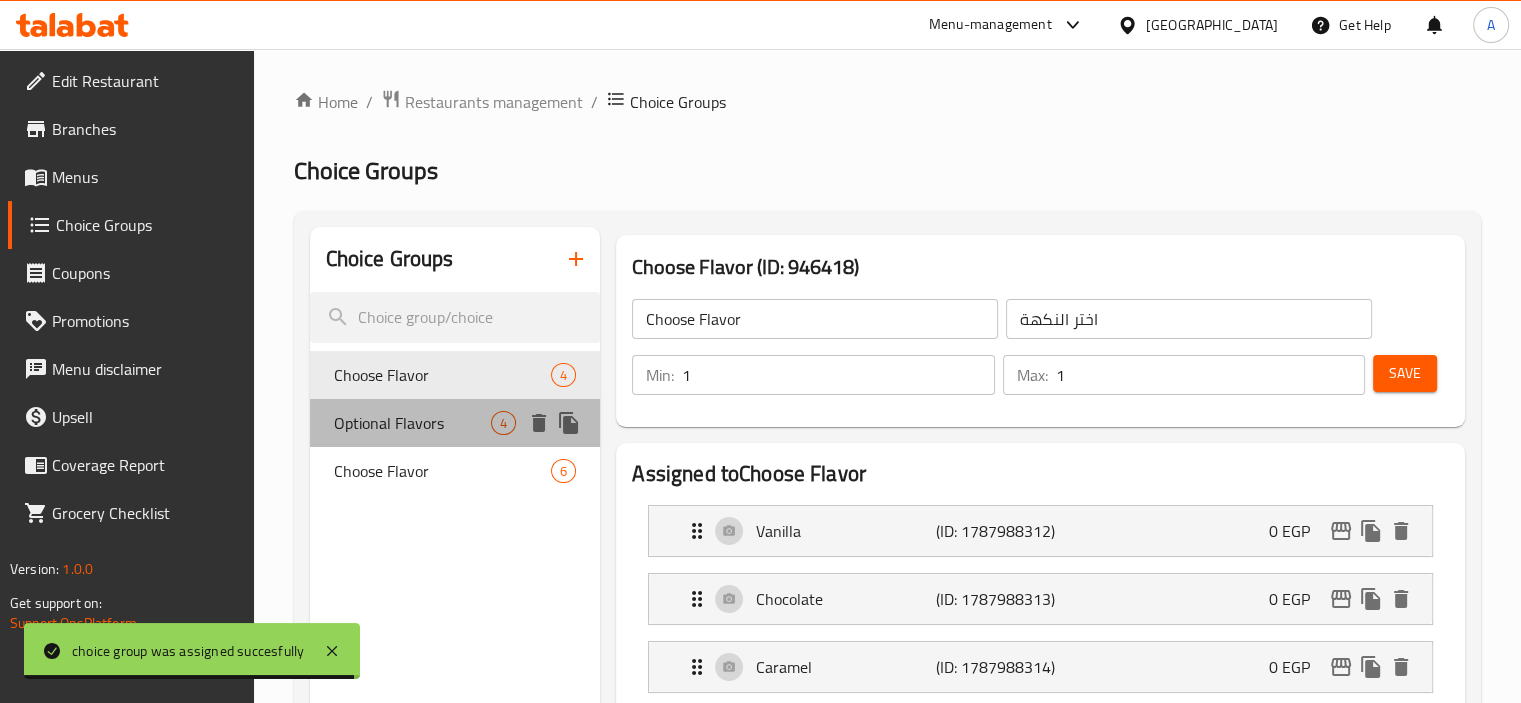 click on "Optional Flavors 4" at bounding box center (455, 423) 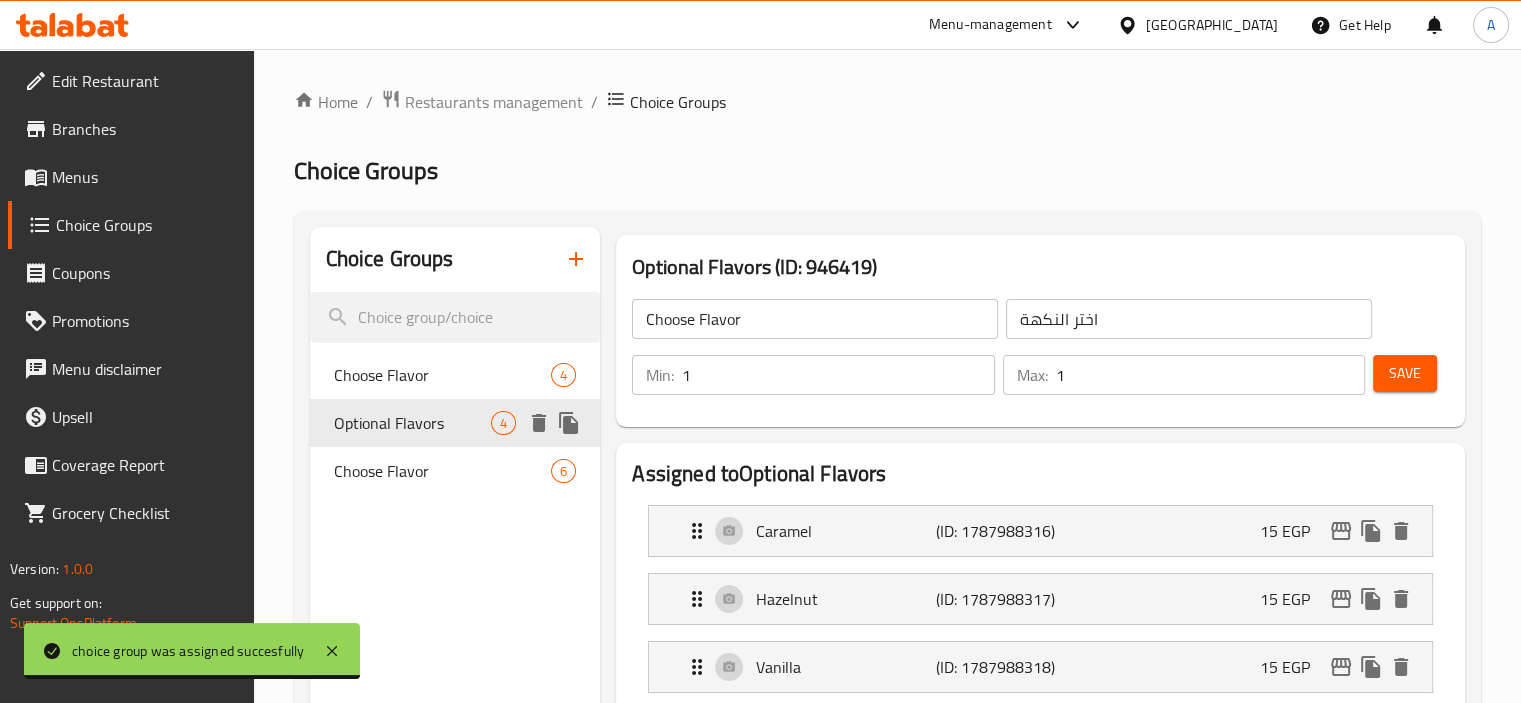 type on "Optional Flavors" 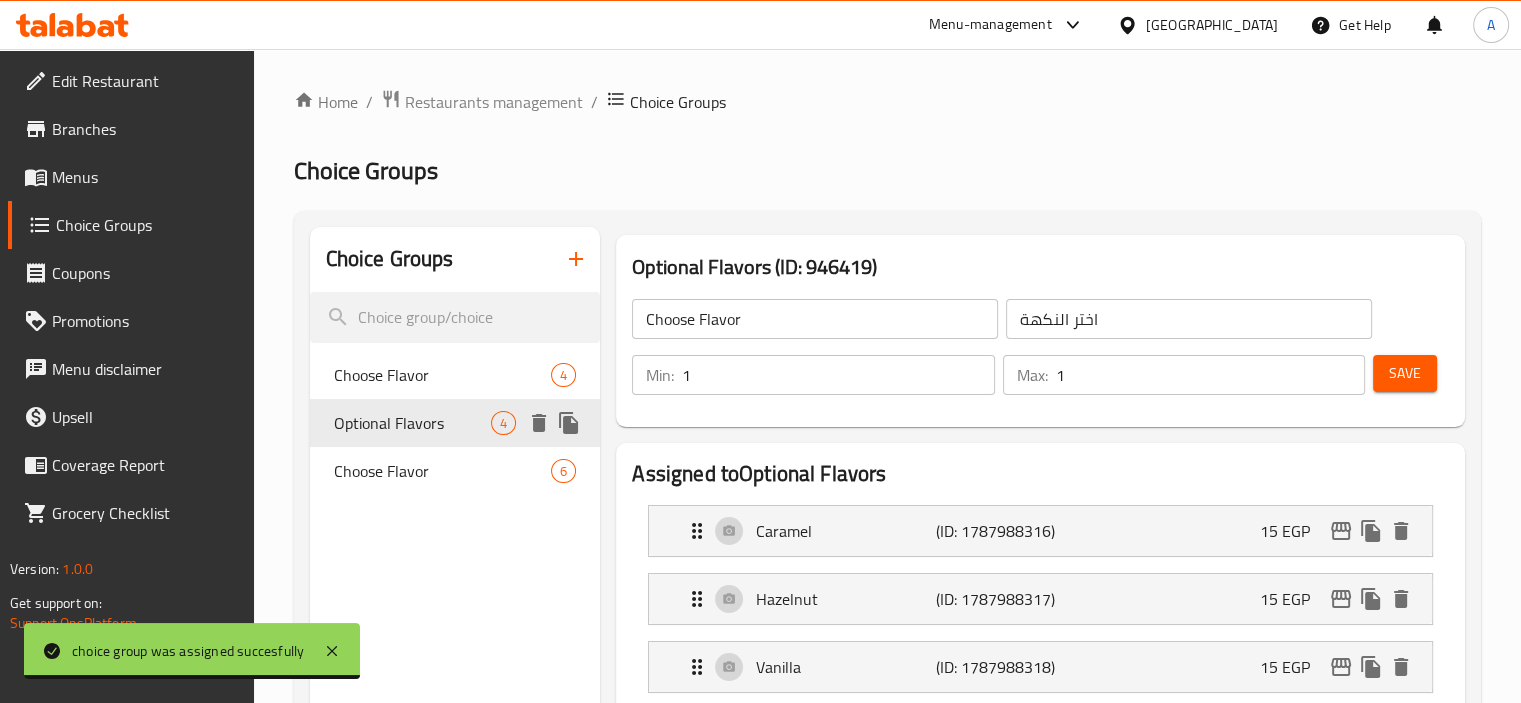 type on "النكهات الاختيارية" 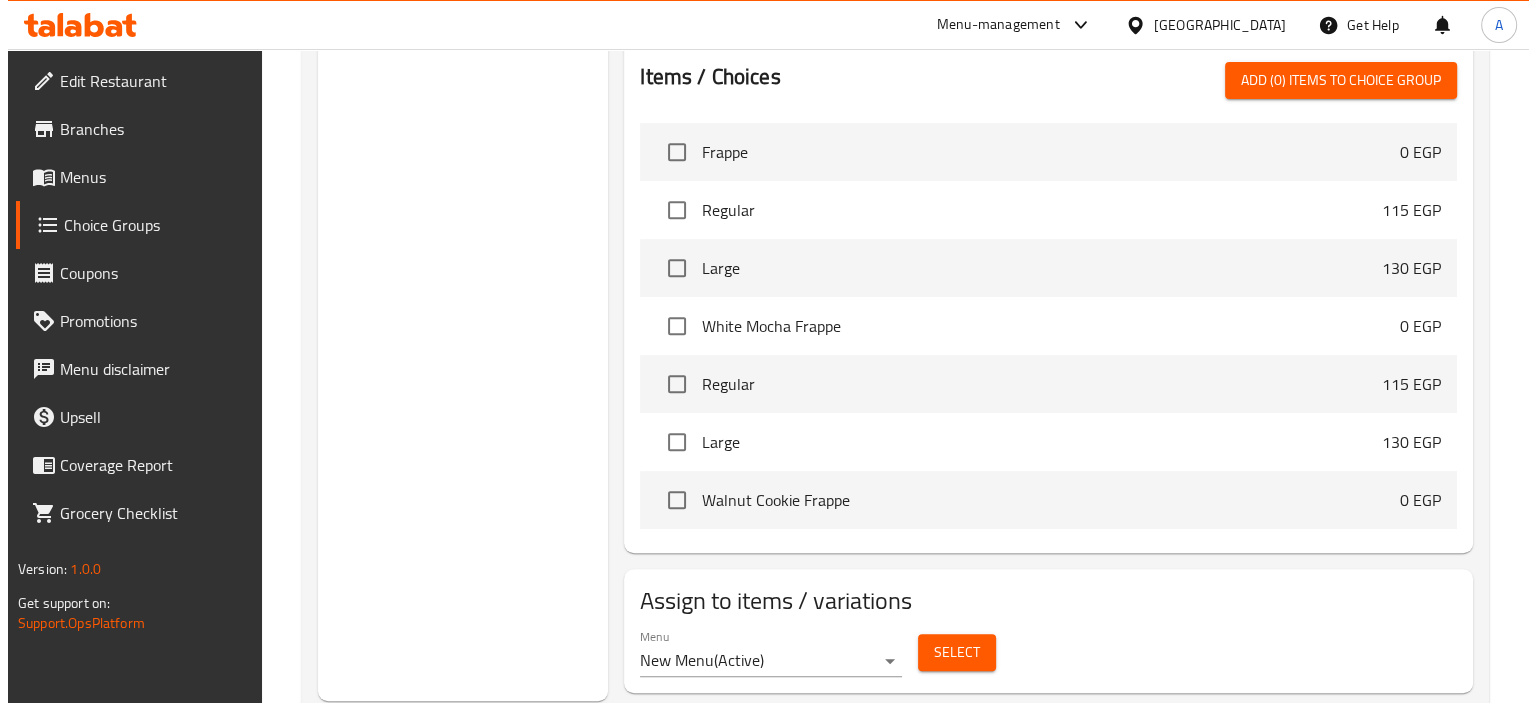 scroll, scrollTop: 866, scrollLeft: 0, axis: vertical 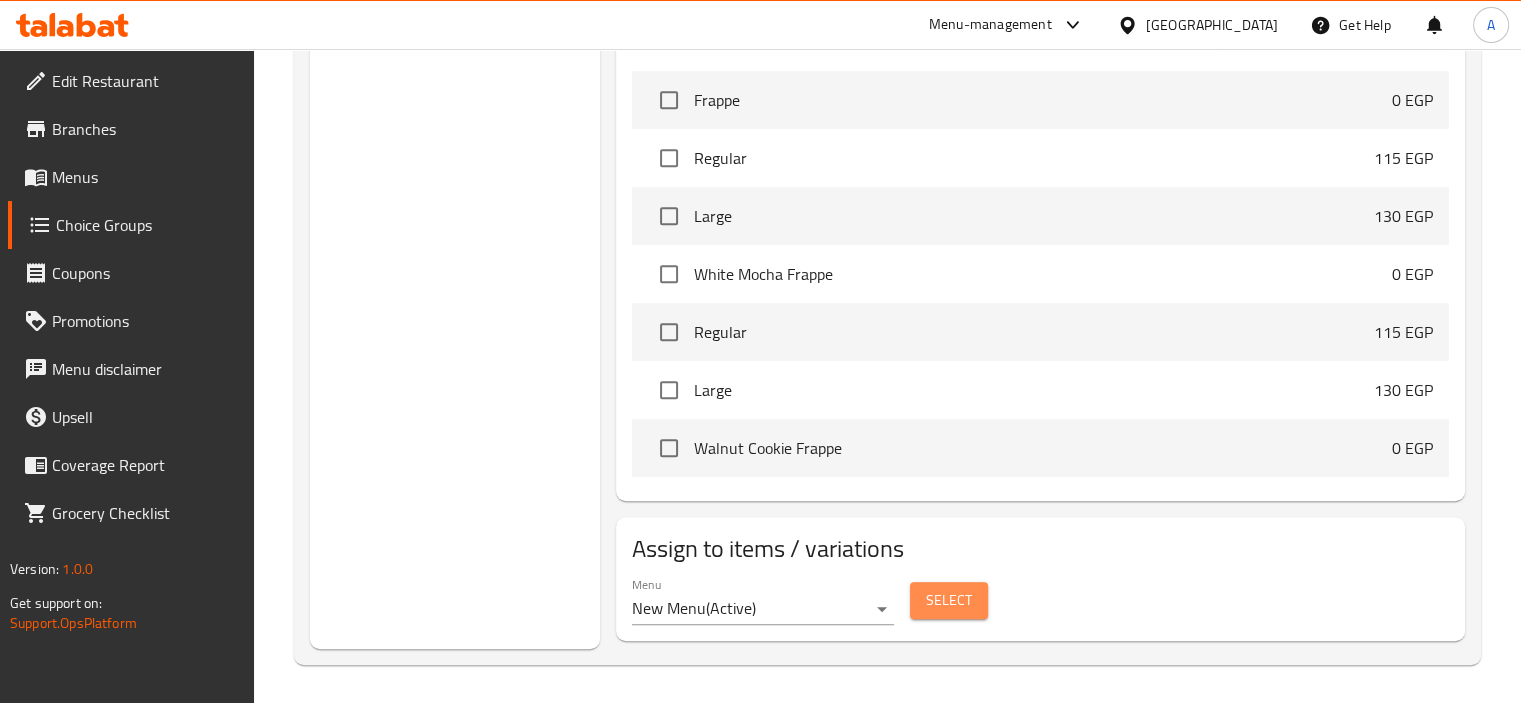 click on "Select" at bounding box center [949, 600] 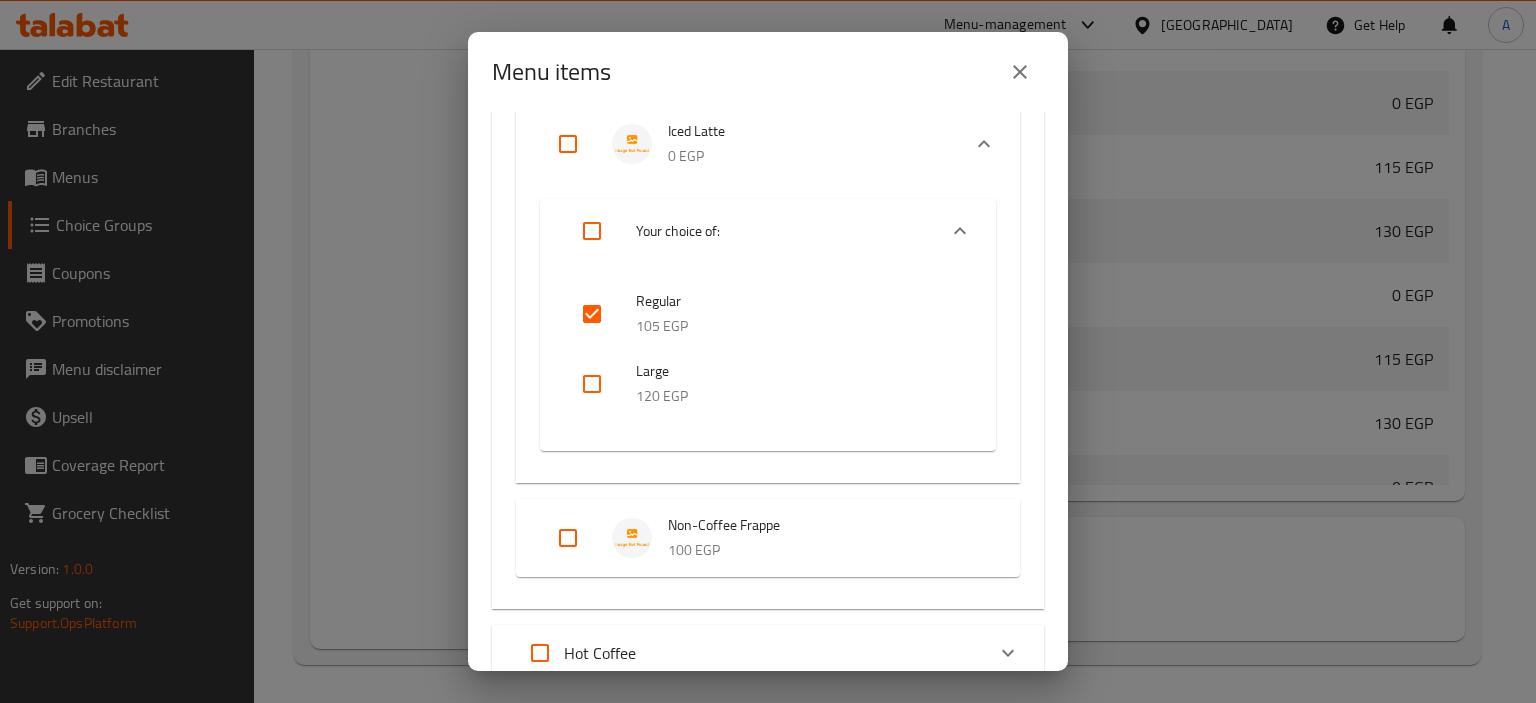 scroll, scrollTop: 945, scrollLeft: 0, axis: vertical 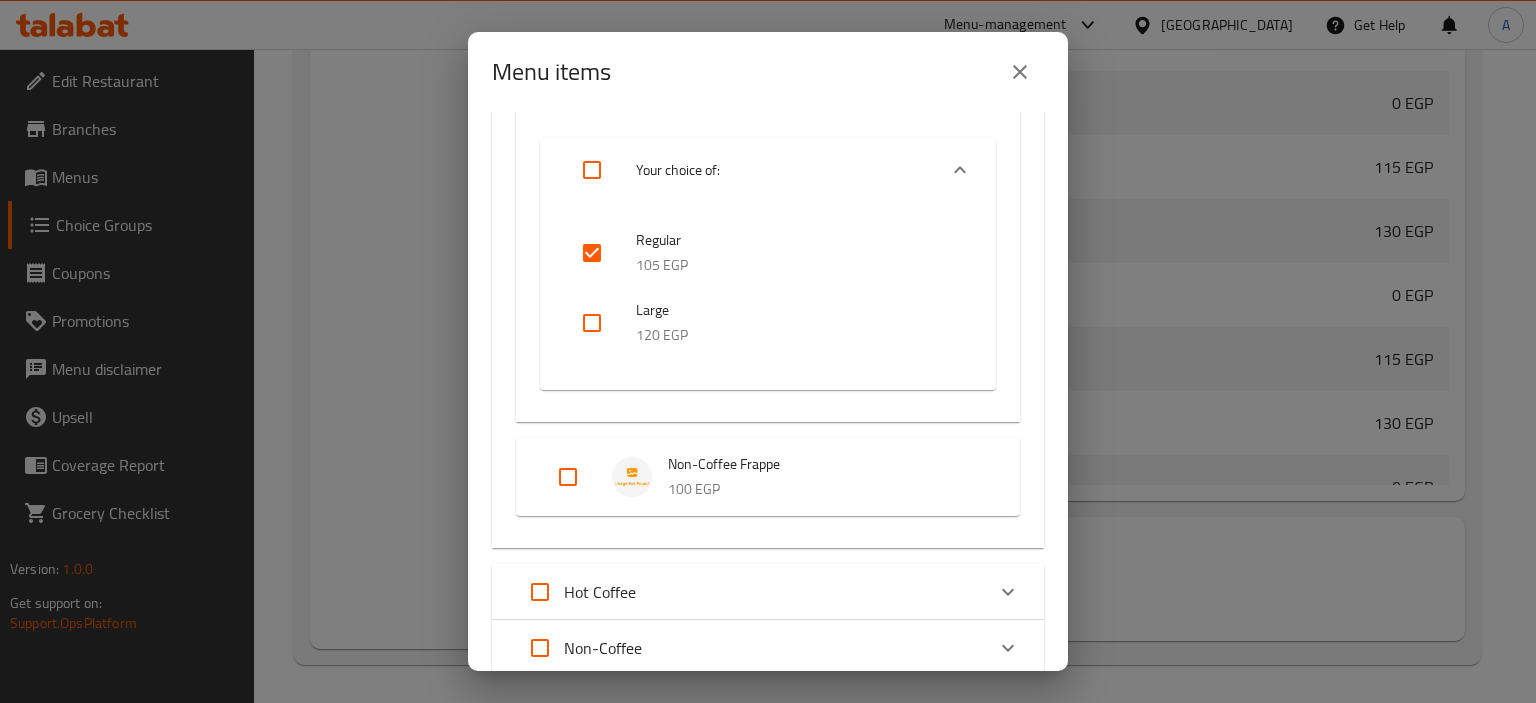 click at bounding box center (592, 323) 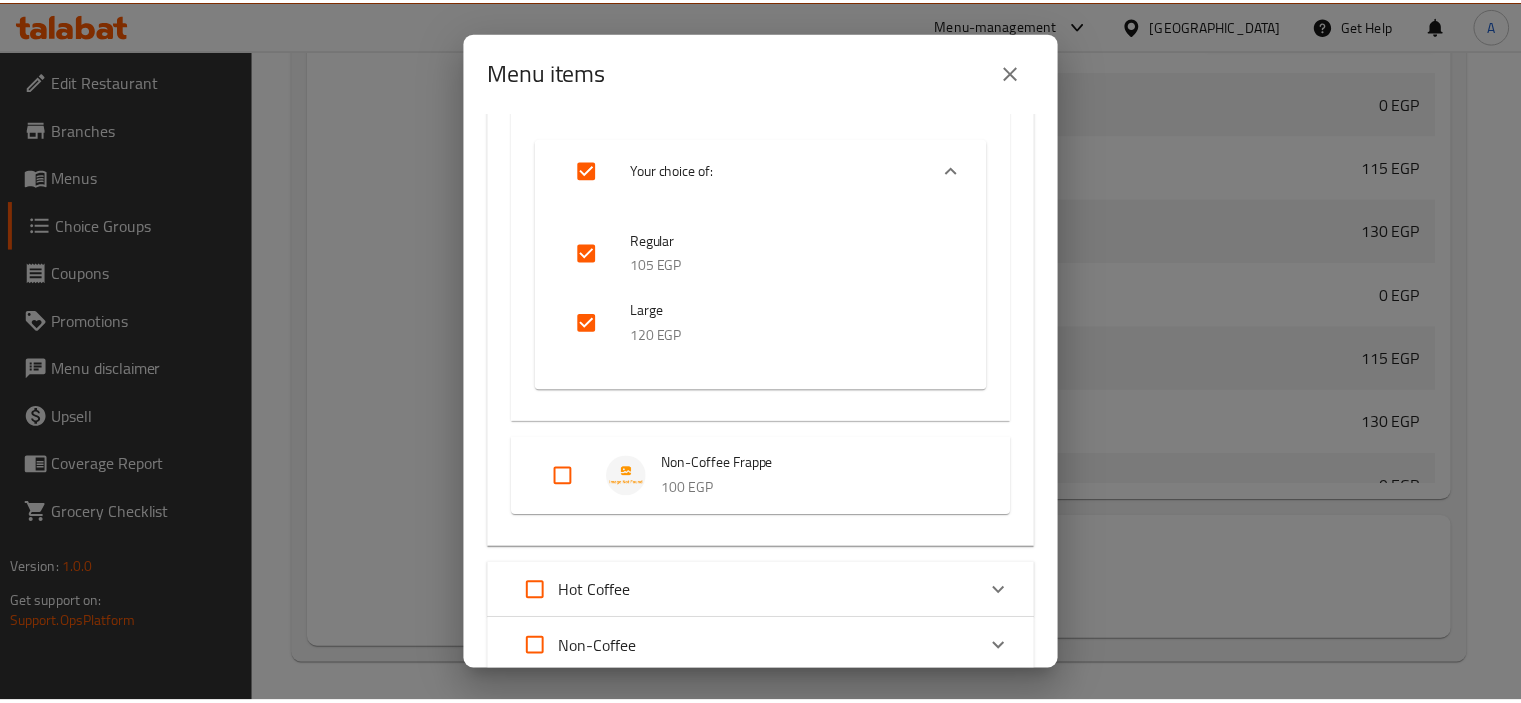 scroll, scrollTop: 1312, scrollLeft: 0, axis: vertical 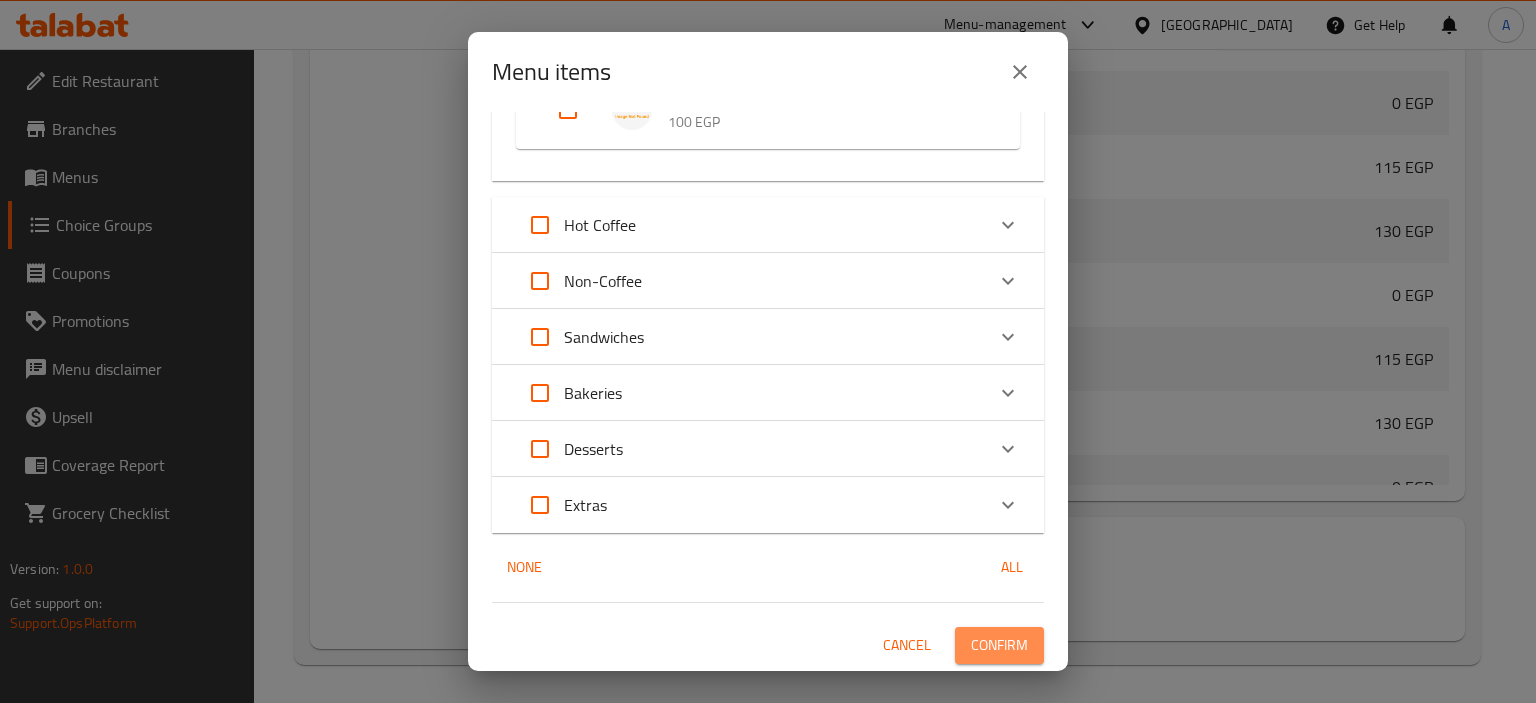 click on "Confirm" at bounding box center [999, 645] 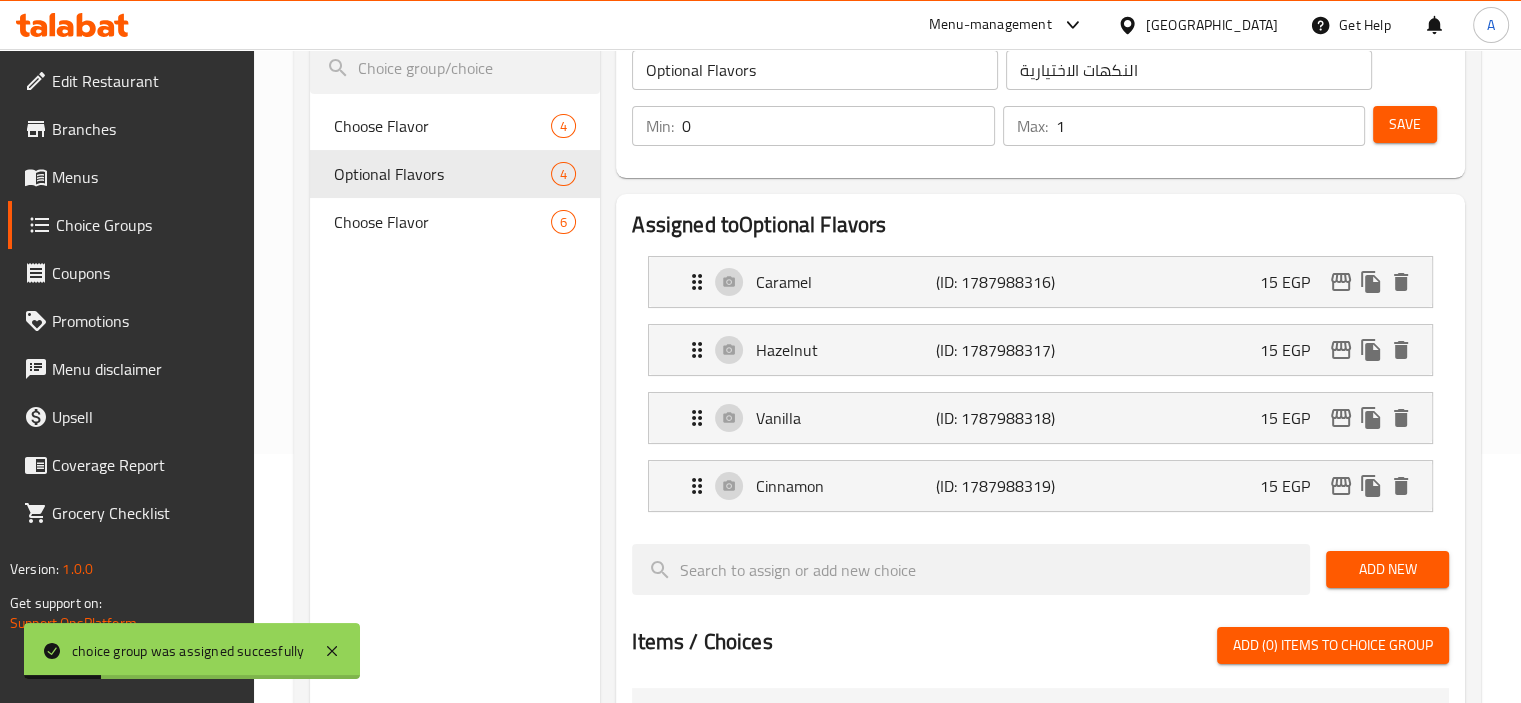 scroll, scrollTop: 248, scrollLeft: 0, axis: vertical 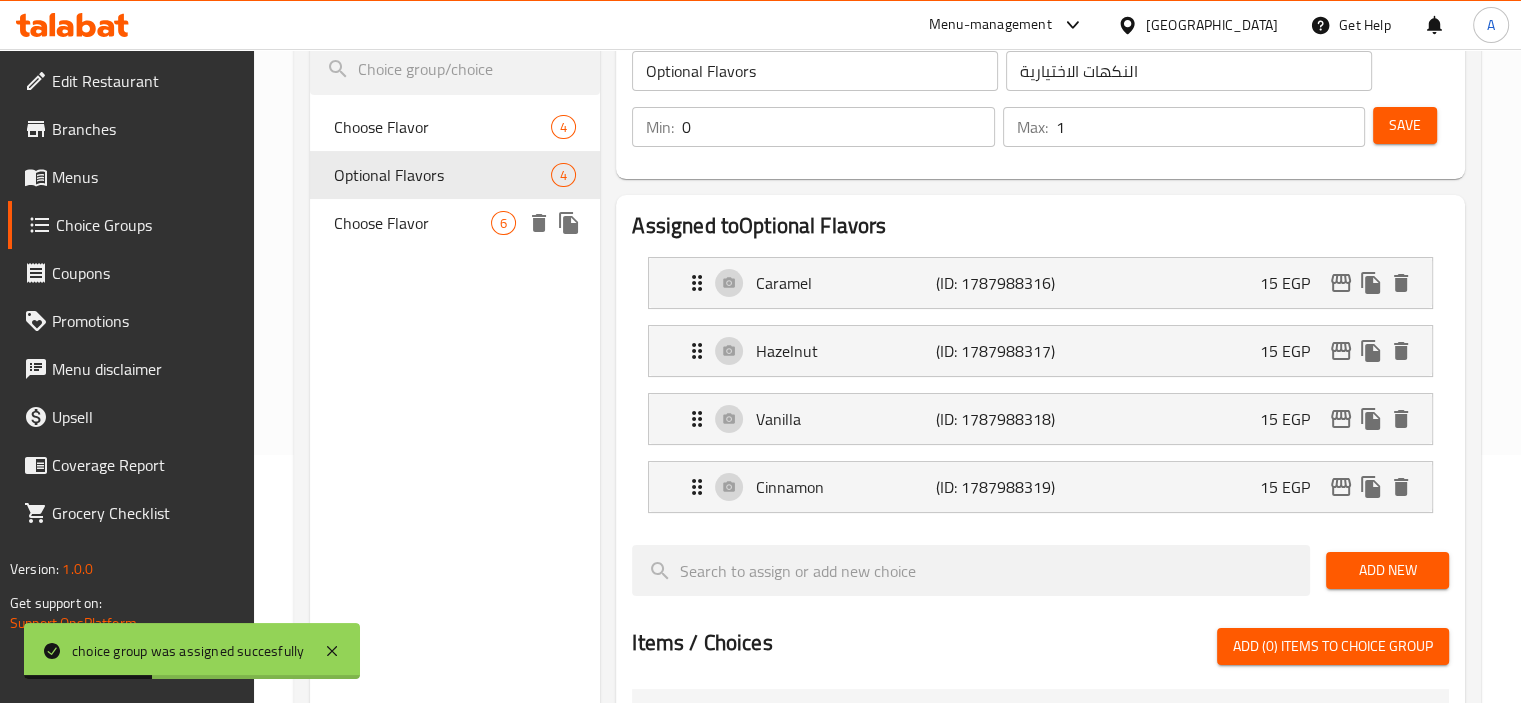 click on "Choose Flavor 6" at bounding box center [455, 223] 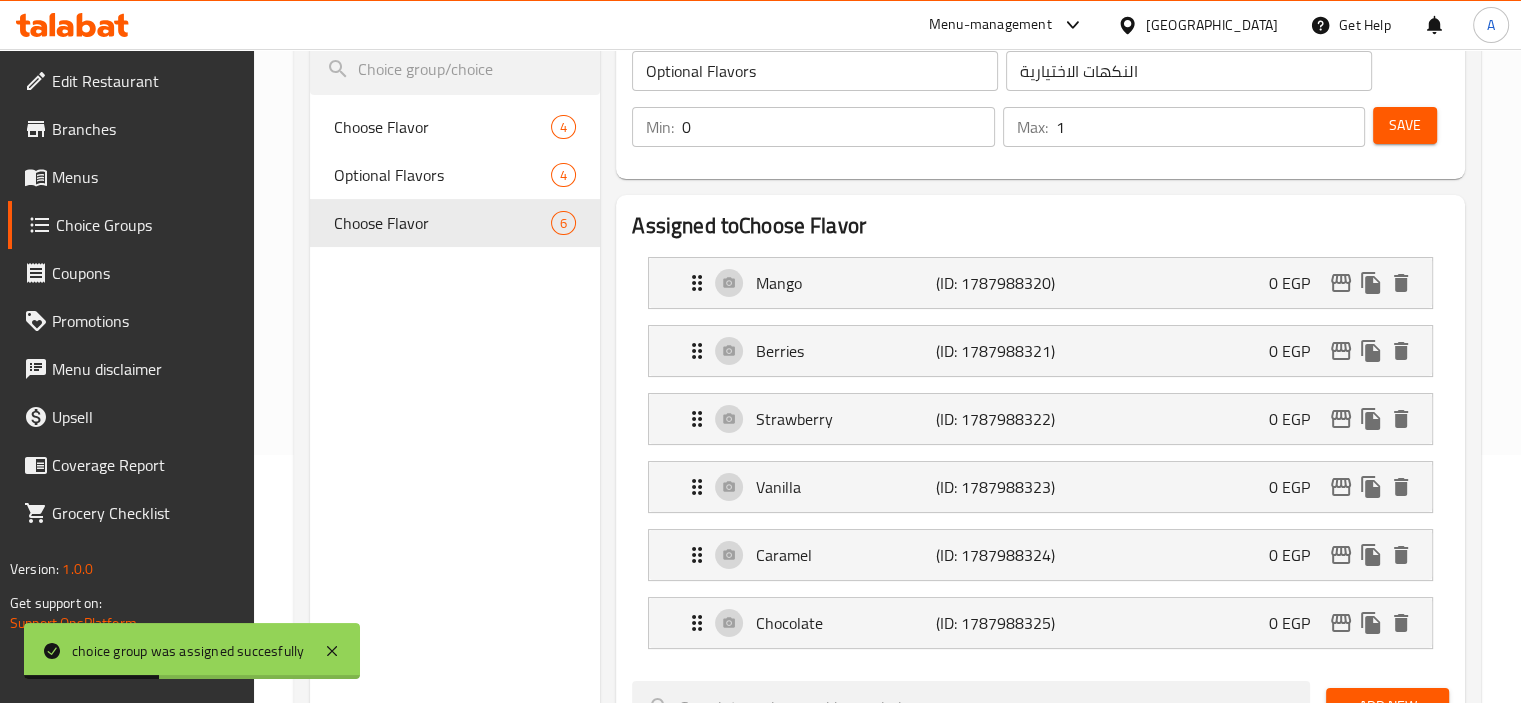 type on "Choose Flavor" 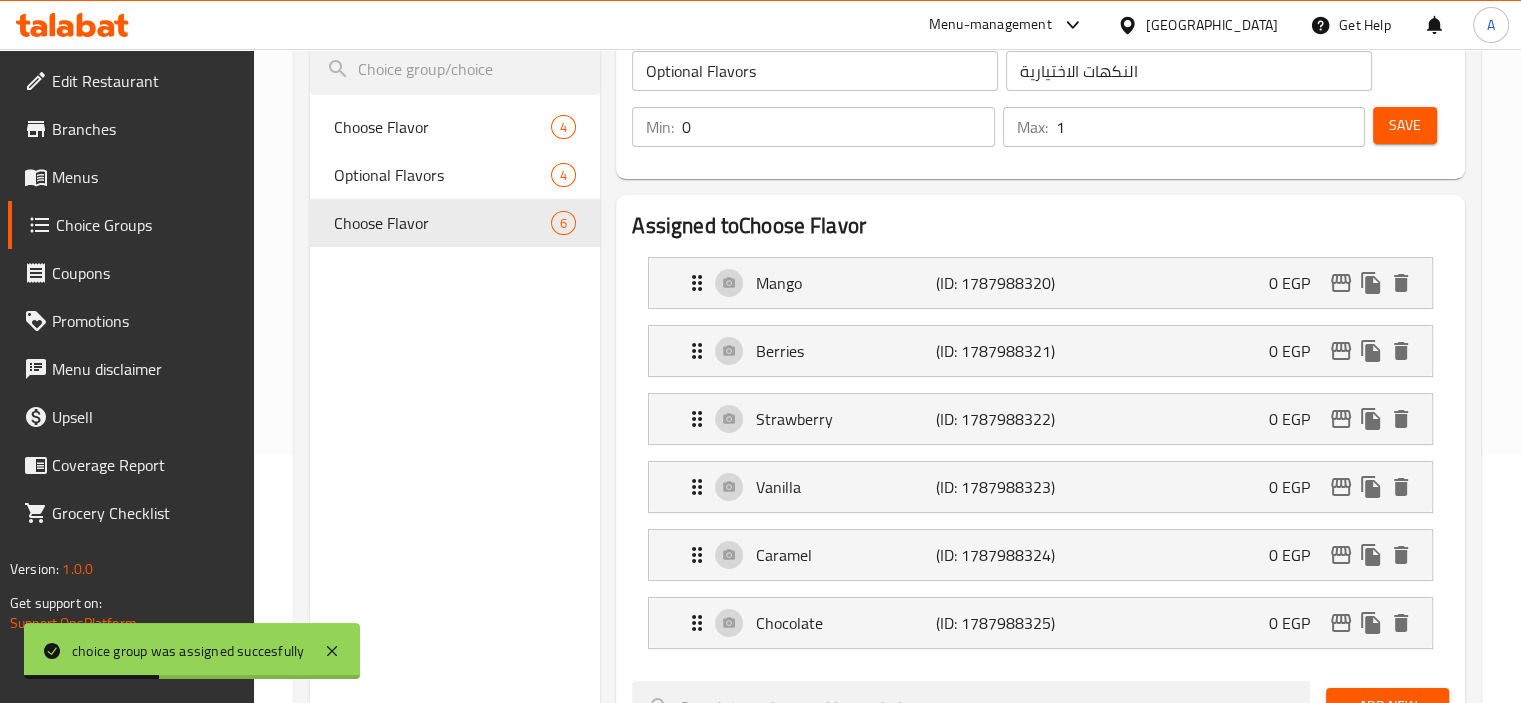 type on "اختر النكهة" 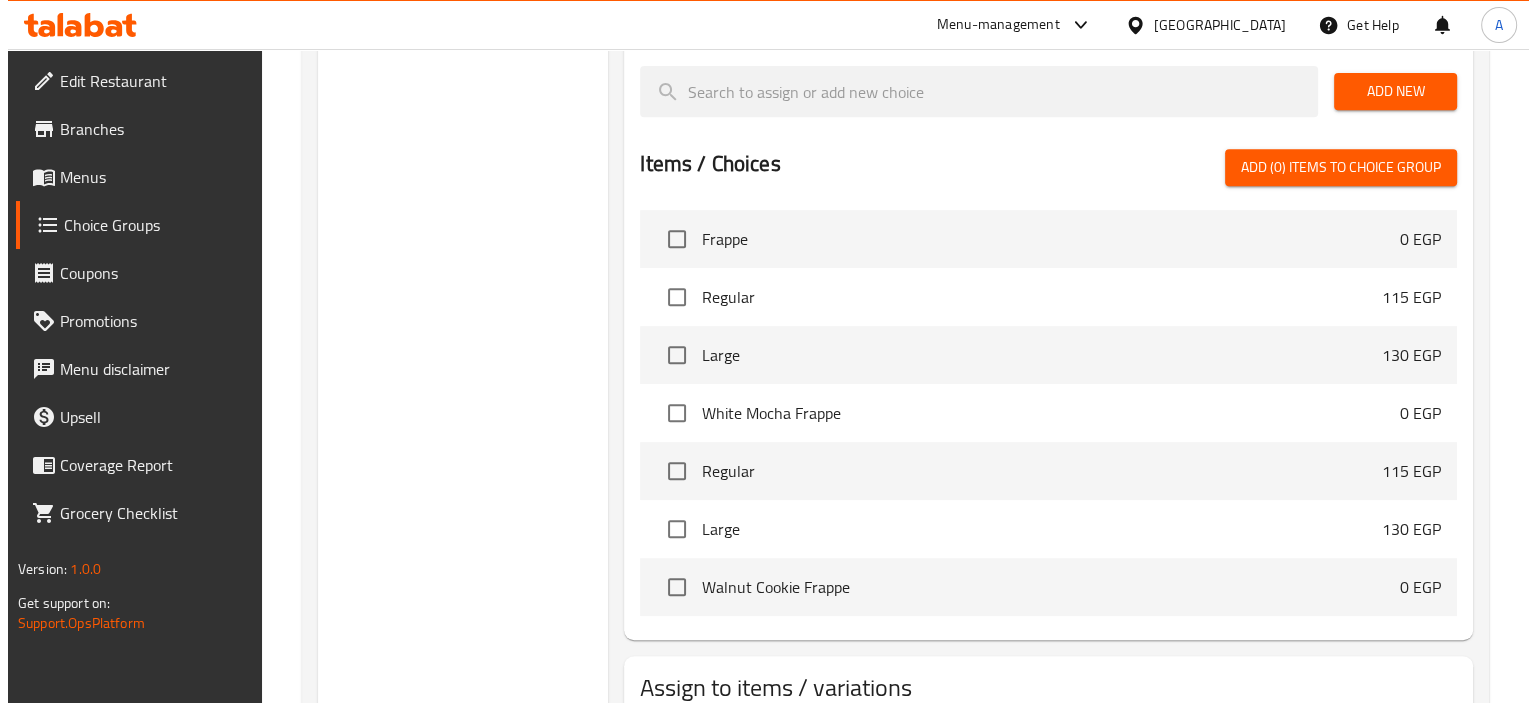 scroll, scrollTop: 1001, scrollLeft: 0, axis: vertical 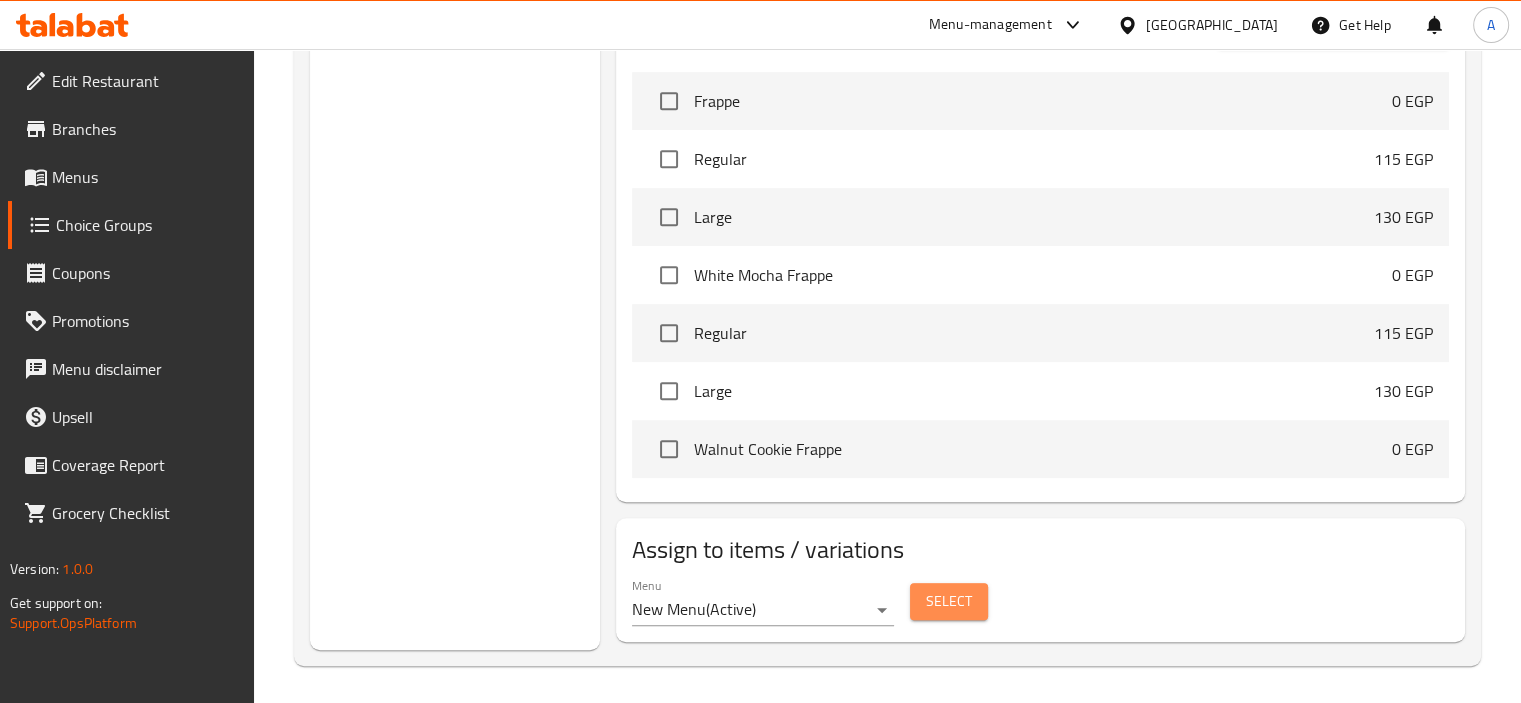 click on "Select" at bounding box center (949, 601) 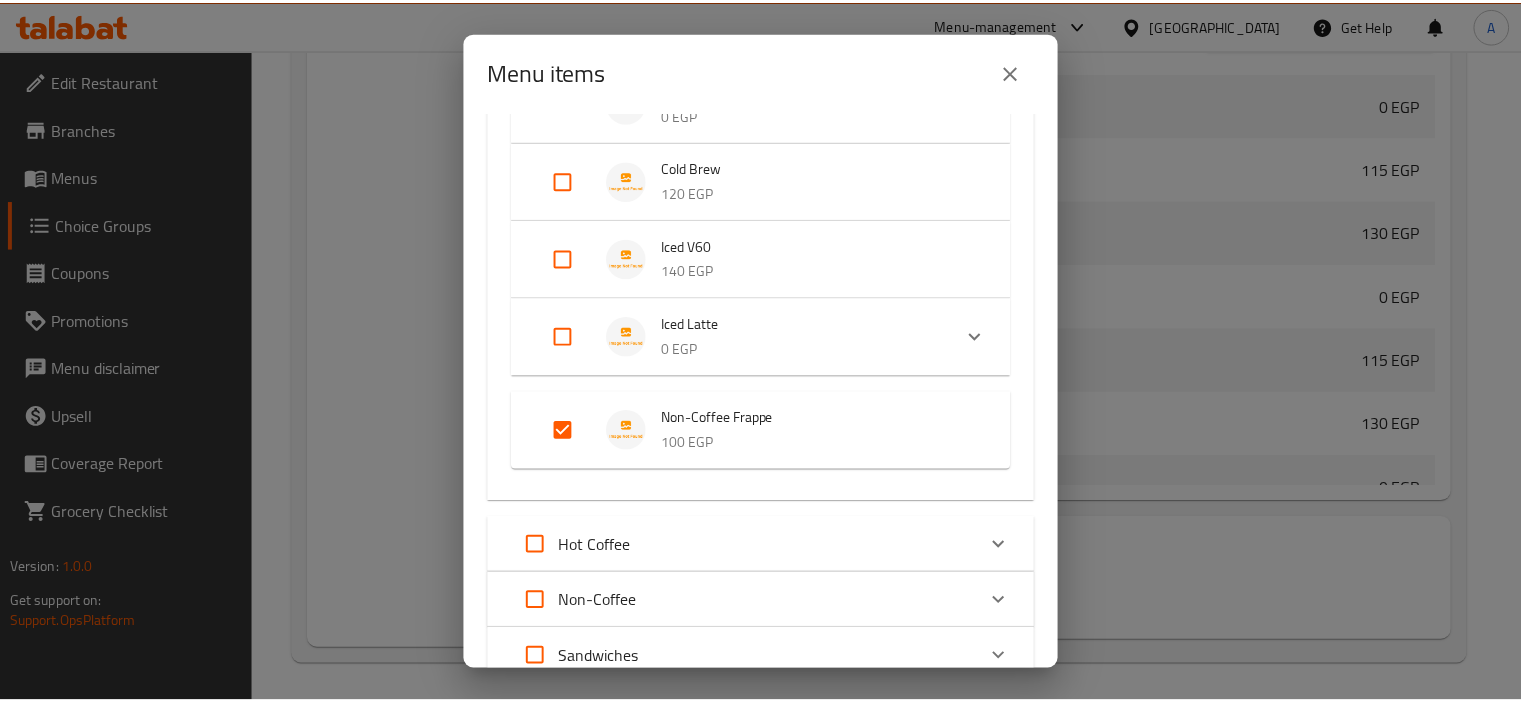 scroll, scrollTop: 677, scrollLeft: 0, axis: vertical 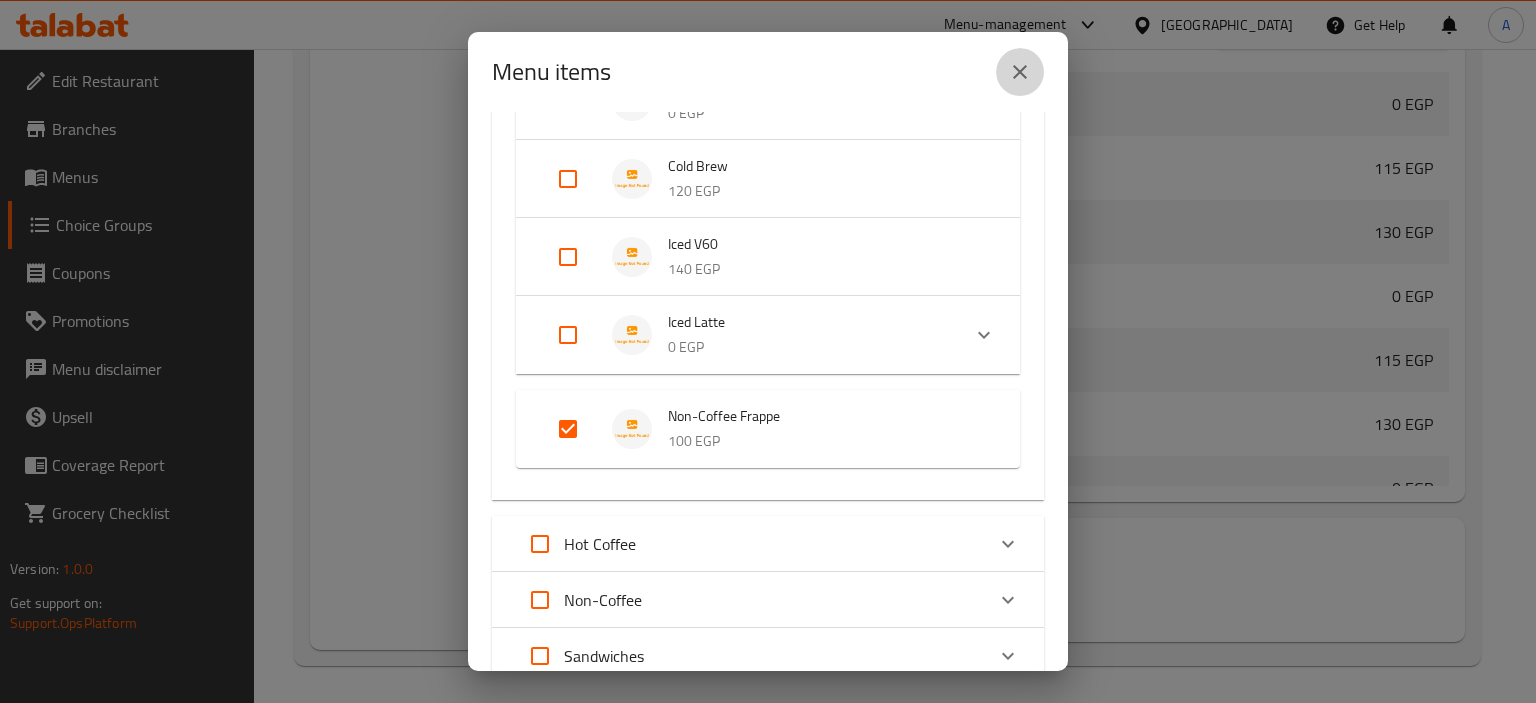 click 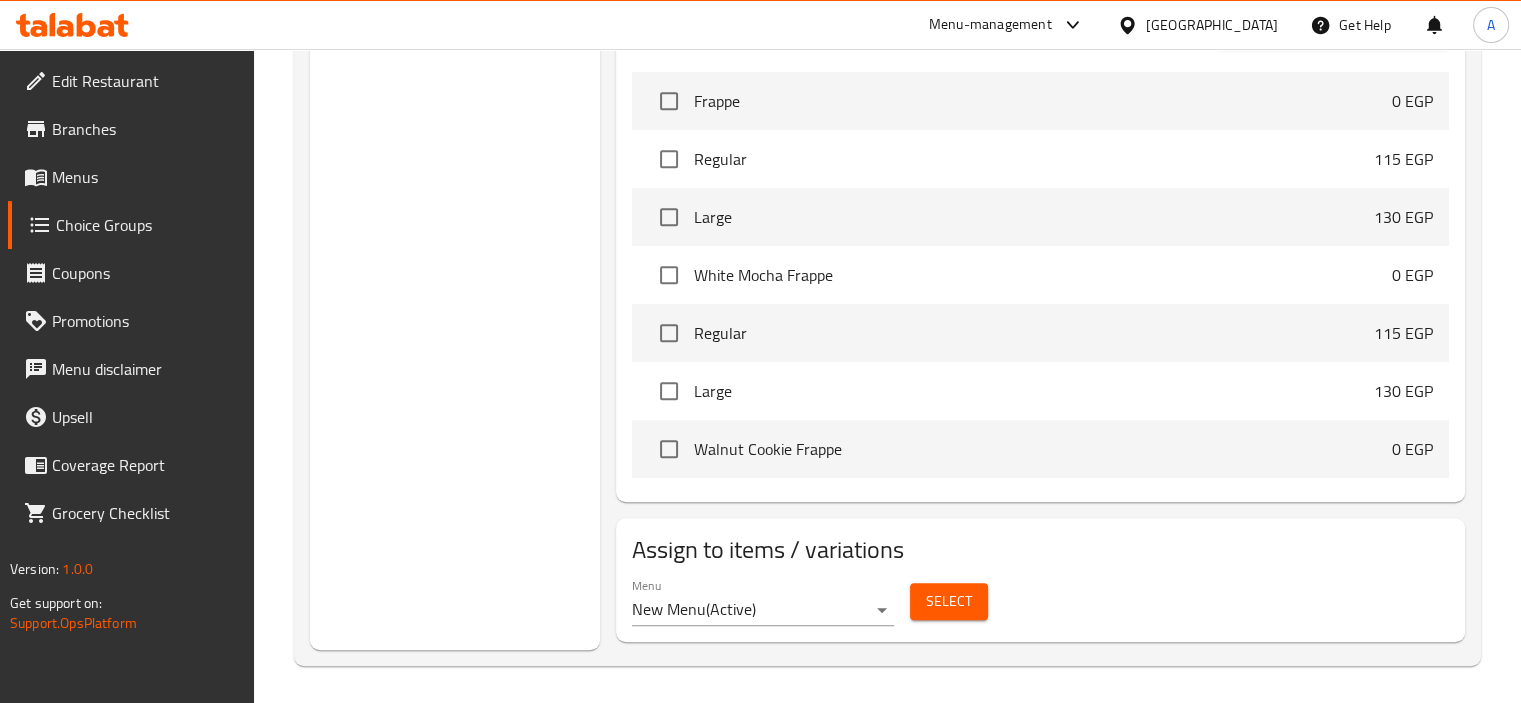 click on "Menus" at bounding box center [145, 177] 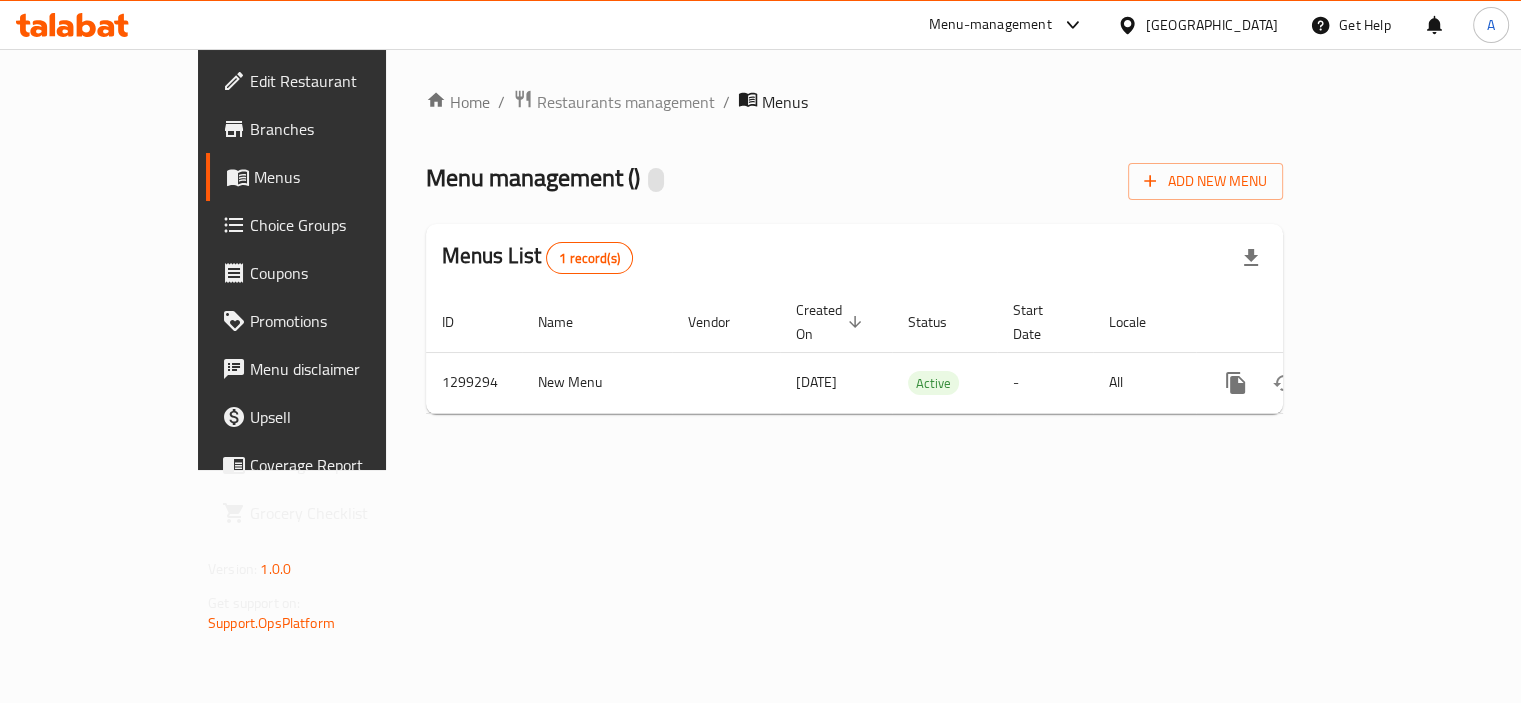 scroll, scrollTop: 0, scrollLeft: 0, axis: both 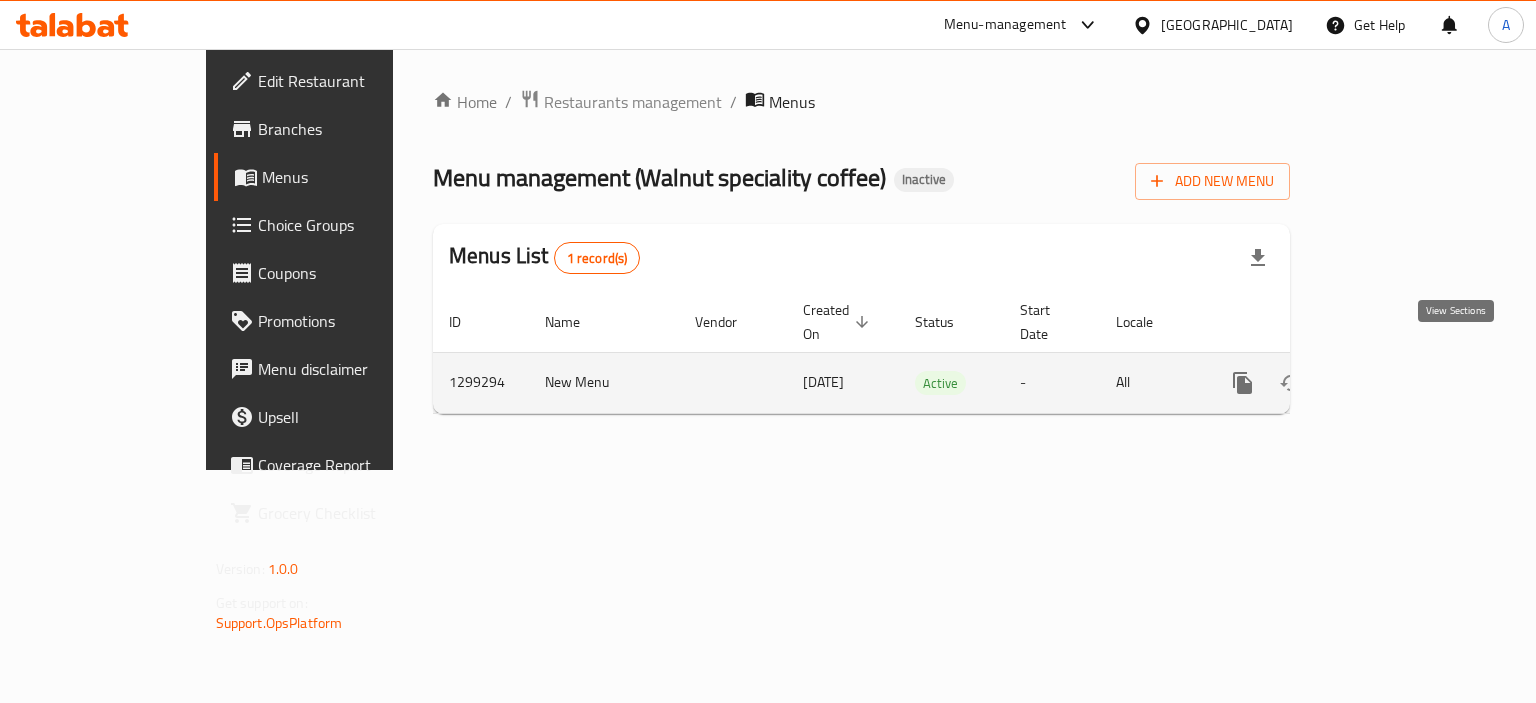 click at bounding box center (1387, 383) 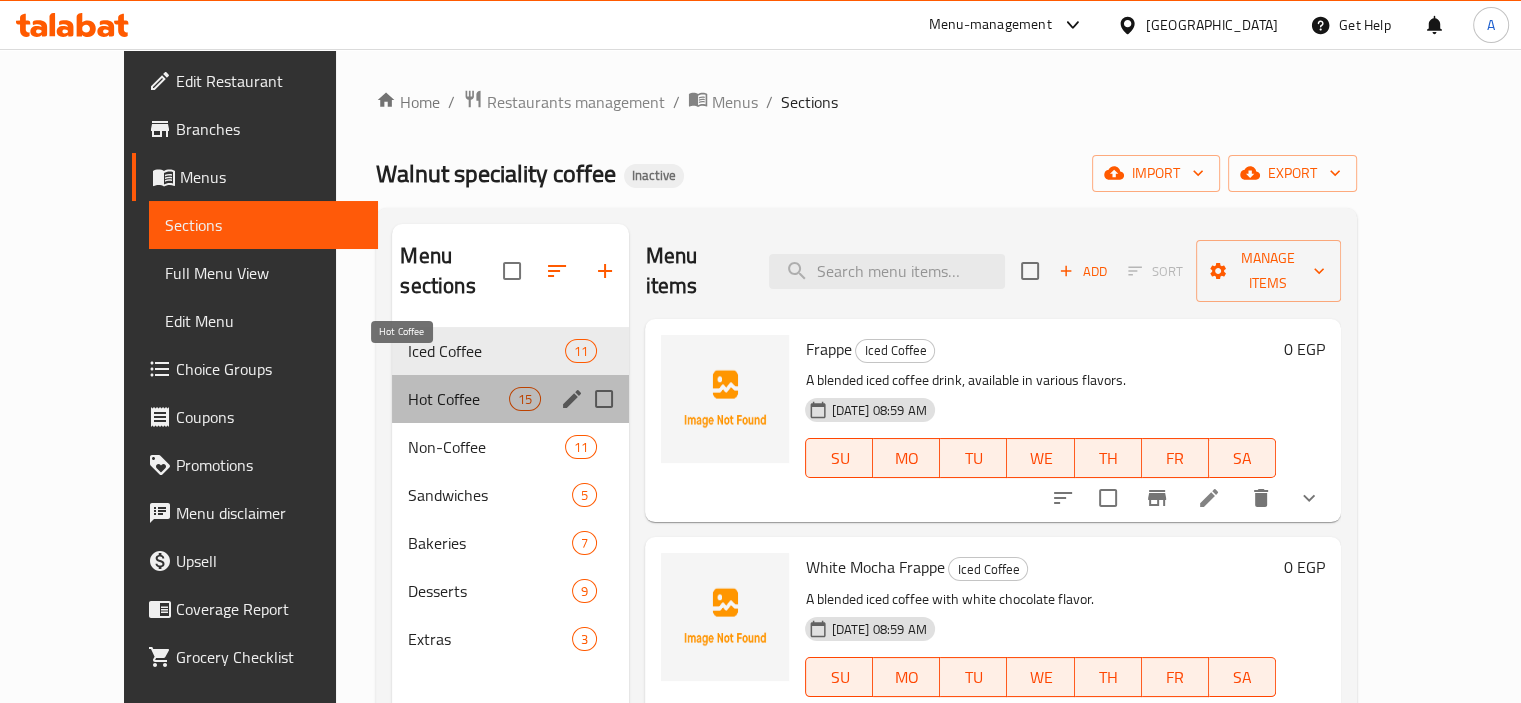 click on "Hot Coffee" at bounding box center (458, 399) 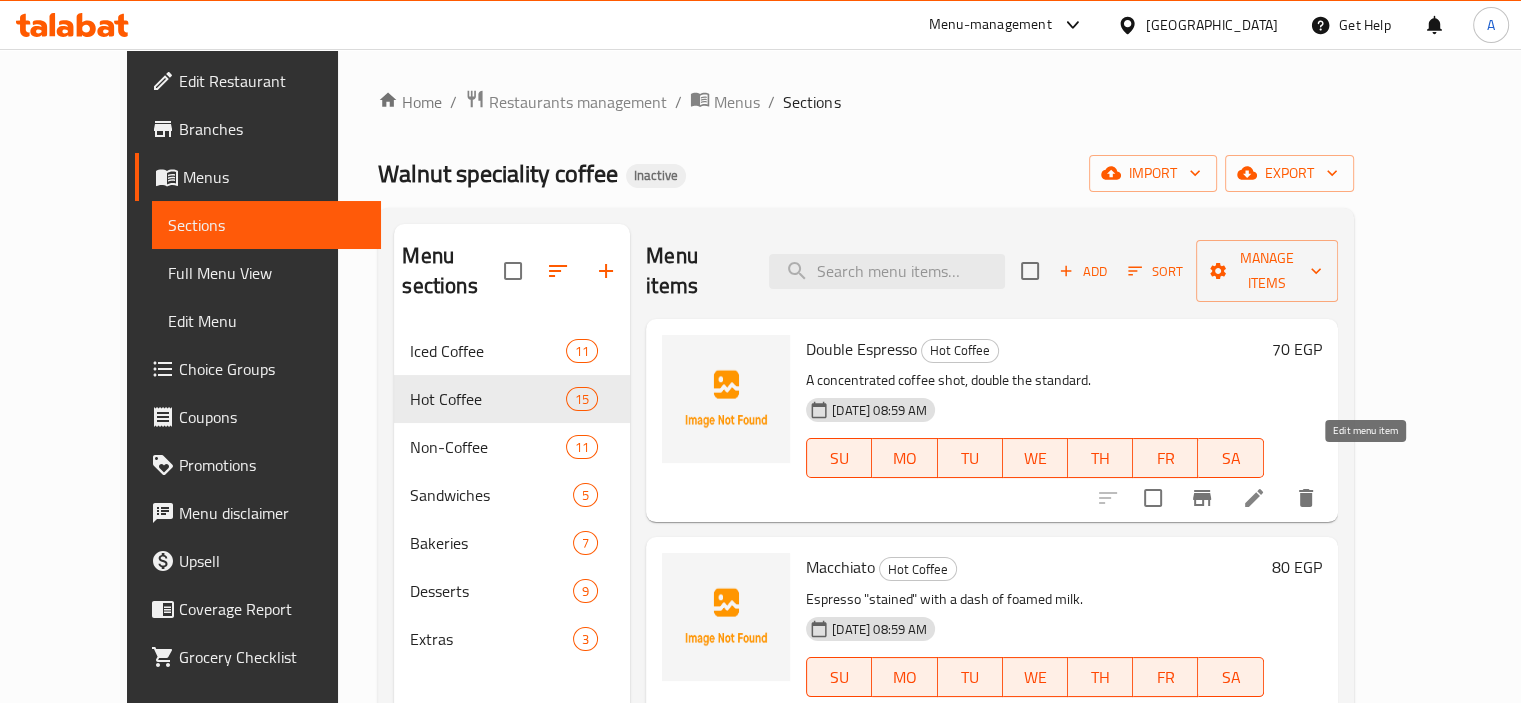 click 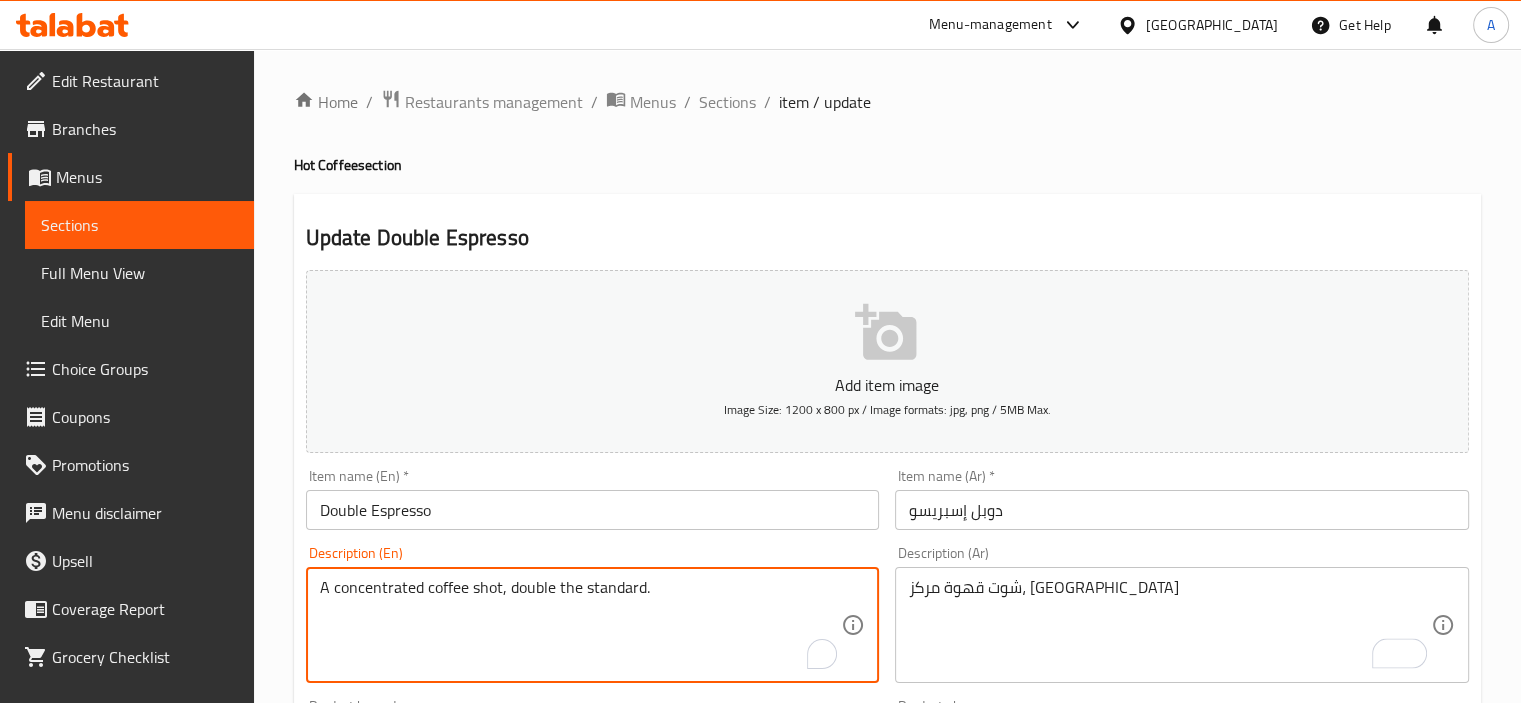 click on "A concentrated coffee shot, double the standard." at bounding box center (581, 625) 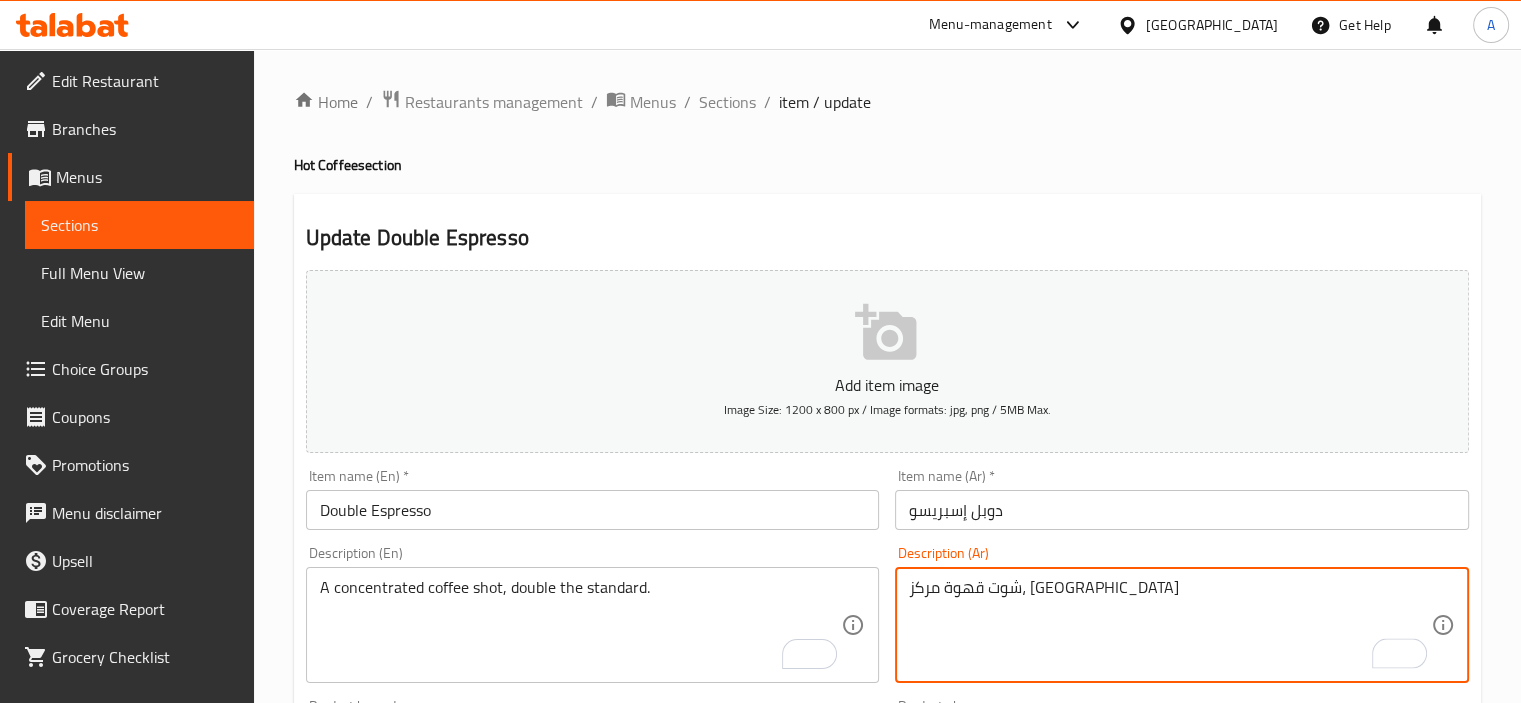 click on "شوت قهوة مركز، دوبل" at bounding box center [1170, 625] 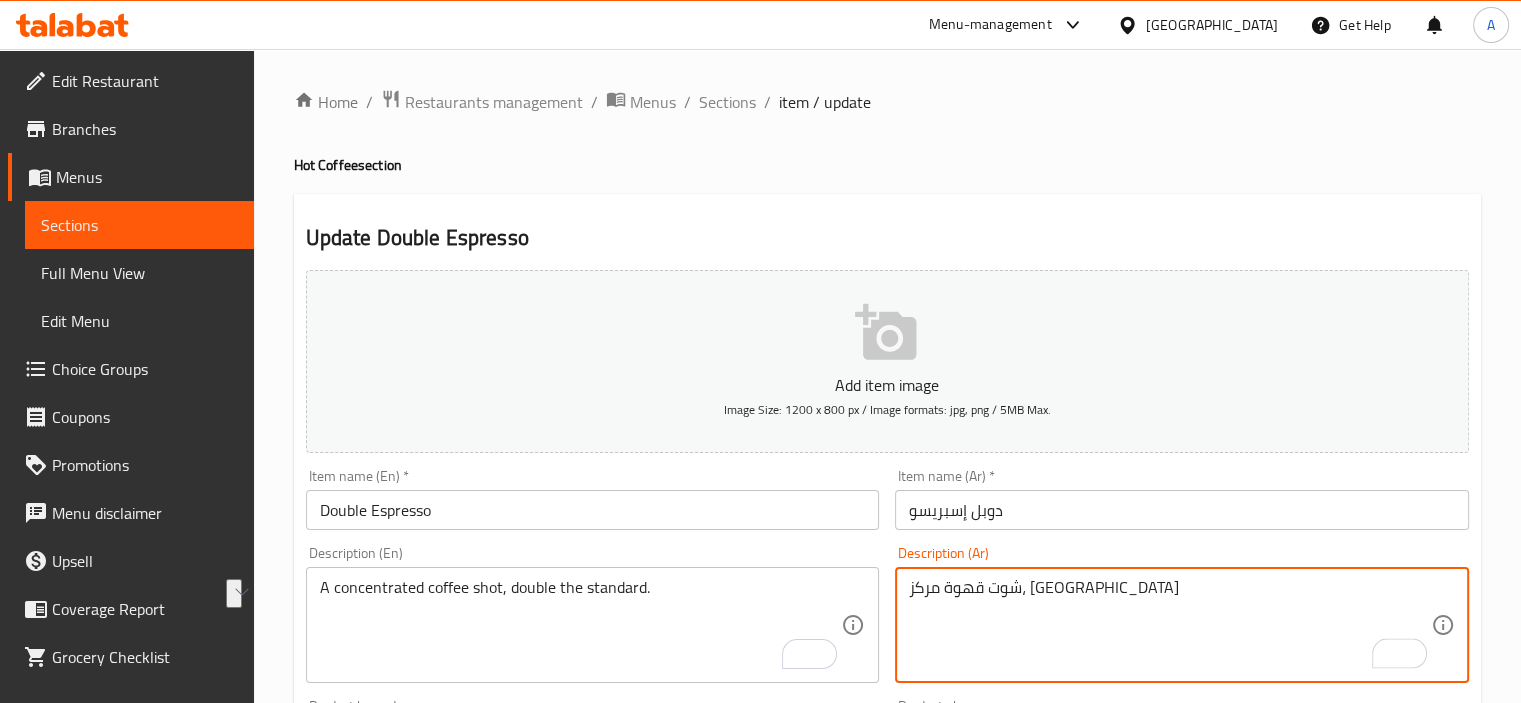 click on "شوت قهوة مركز، دوبل" at bounding box center [1170, 625] 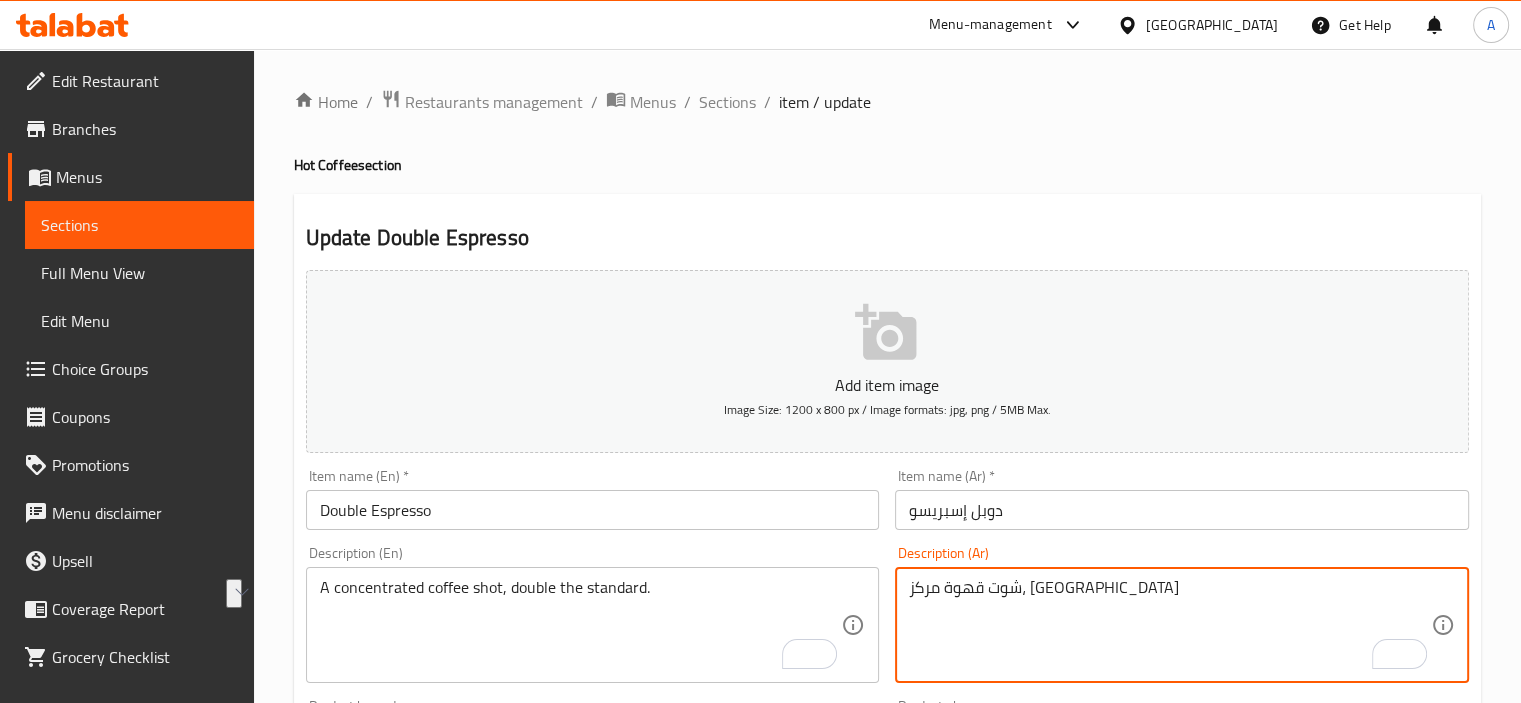 click on "شوت قهوة مركز، دوبل" at bounding box center (1170, 625) 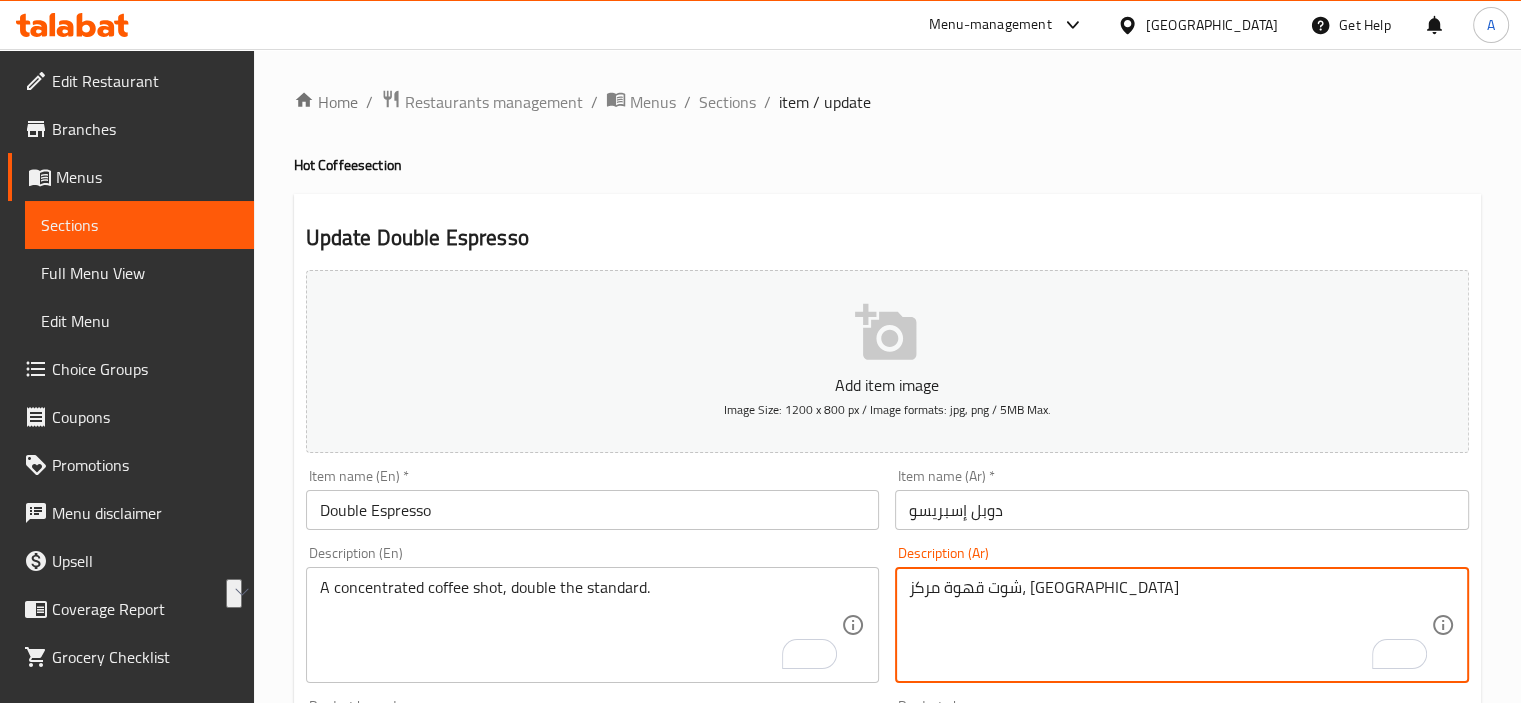 click on "شوت قهوة مركز، دوبل" at bounding box center [1170, 625] 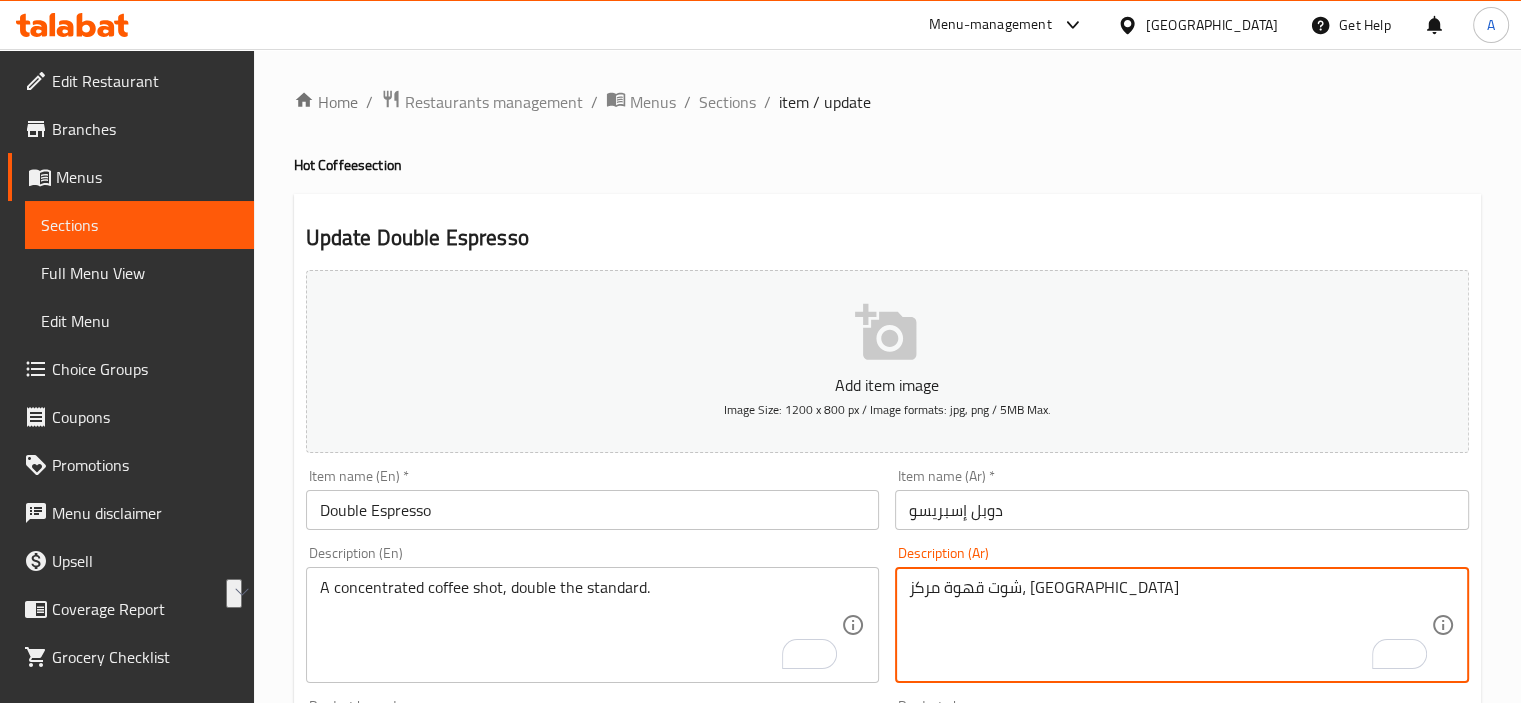 click on "شوت قهوة مركز، دوبل" at bounding box center (1170, 625) 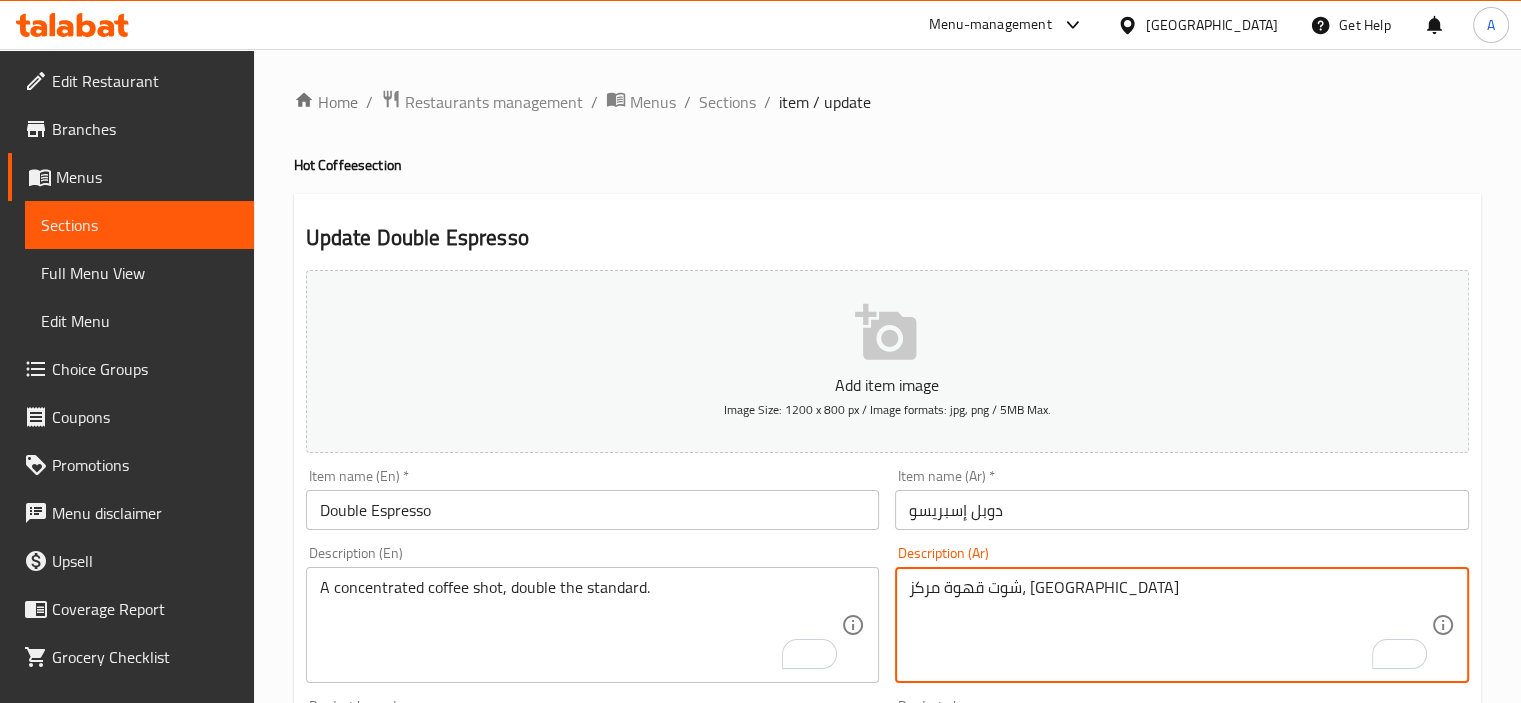 click on "شوت قهوة مركز، دوبل" at bounding box center (1170, 625) 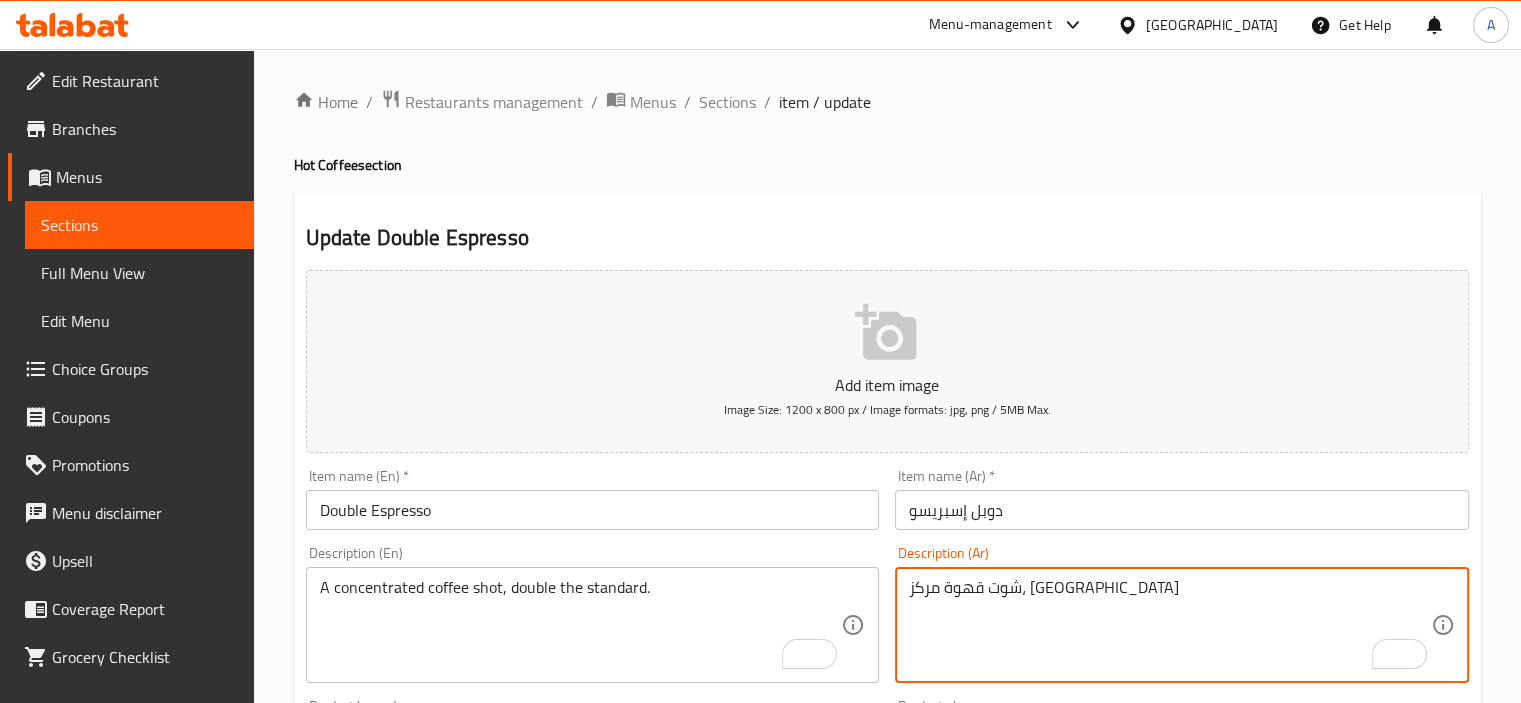 click on "شوت قهوة مركز، دوبل" at bounding box center [1170, 625] 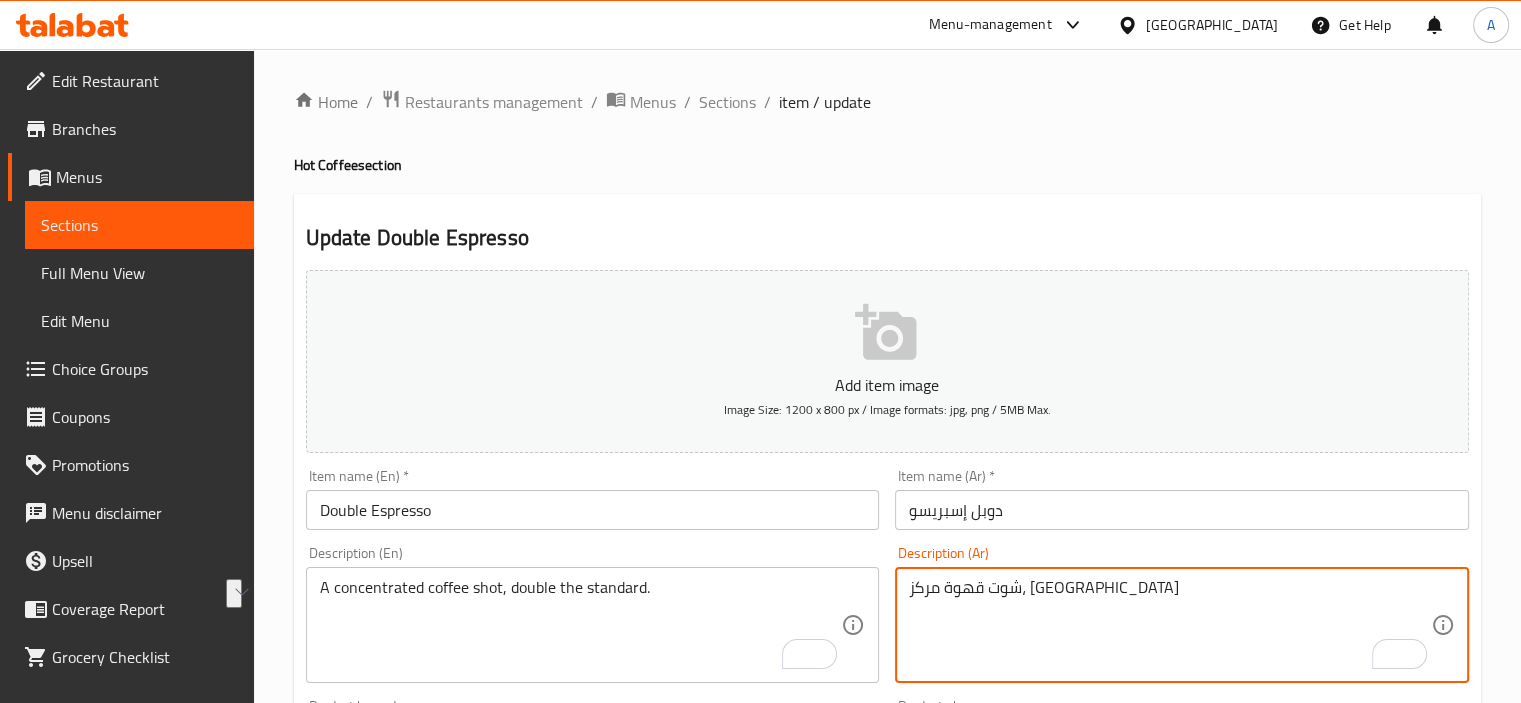 click on "شوت قهوة مركز، دوبل" at bounding box center [1170, 625] 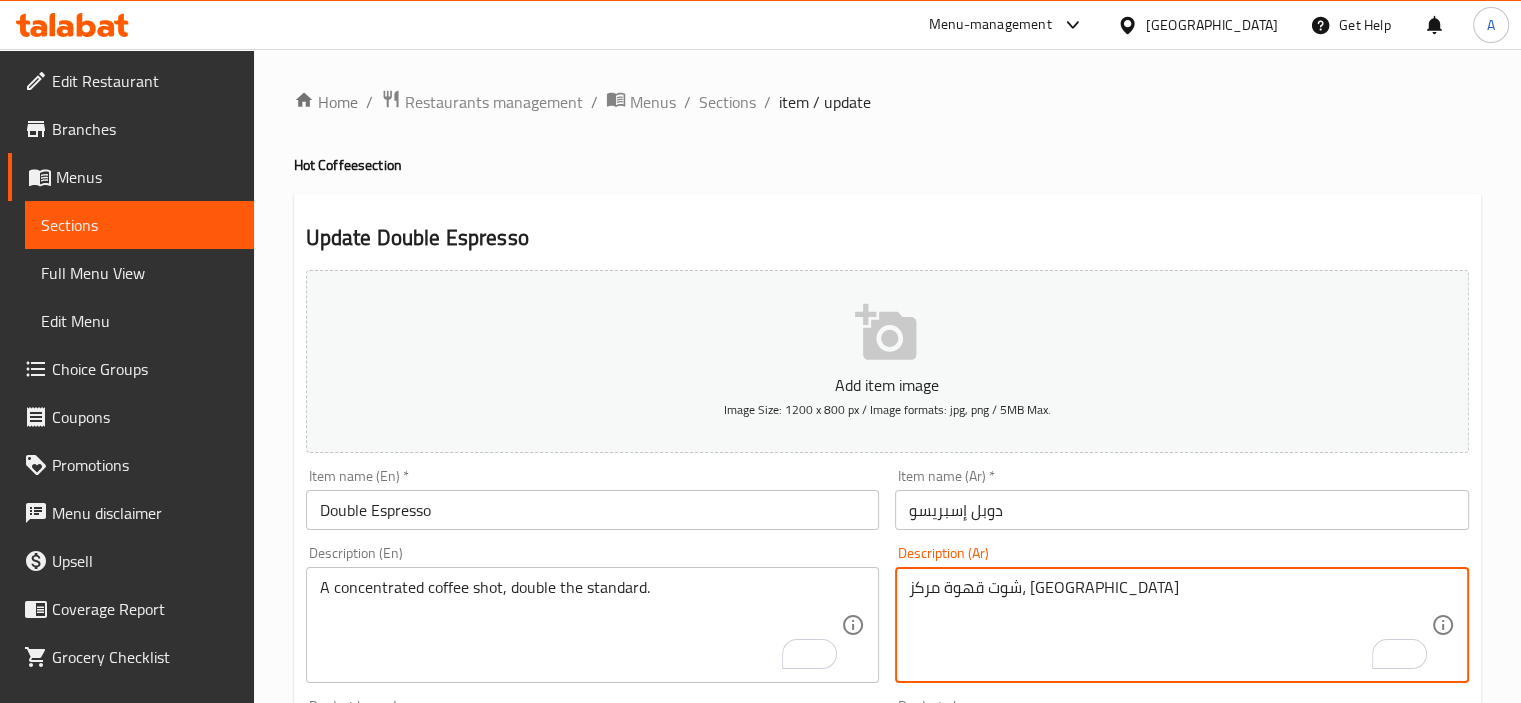 click on "شوت قهوة مركز، دوبل" at bounding box center (1170, 625) 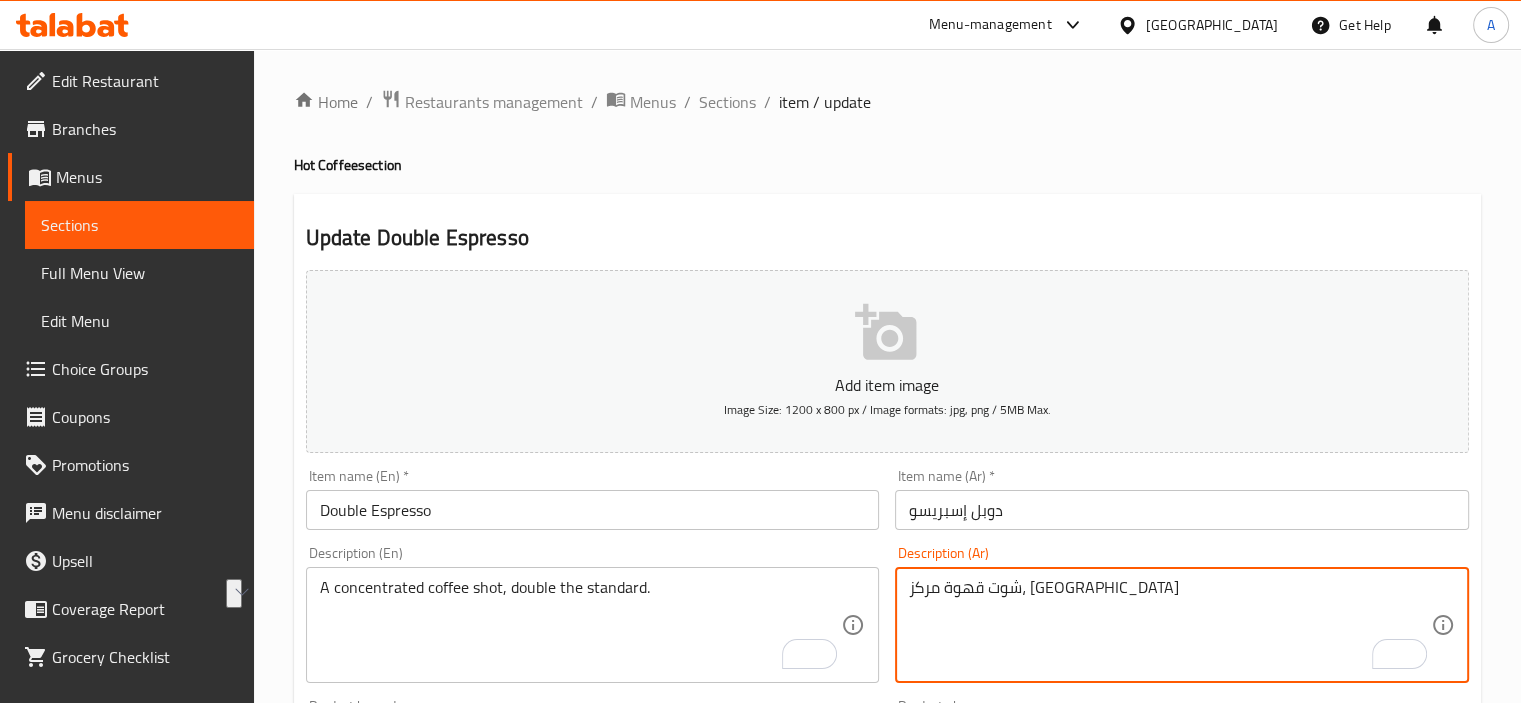 click on "شوت قهوة مركز، دوبل" at bounding box center (1170, 625) 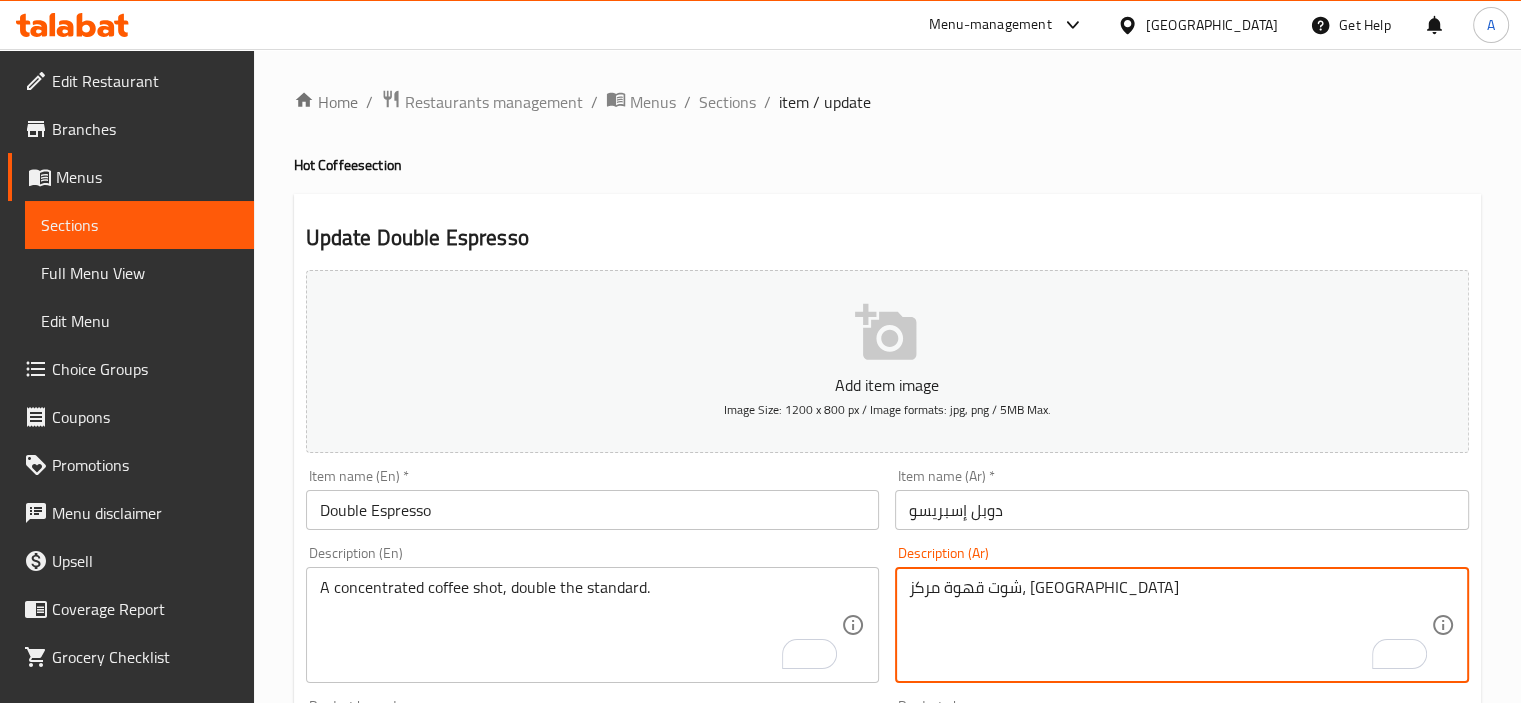 click on "شوت قهوة مركز، دوبل" at bounding box center [1170, 625] 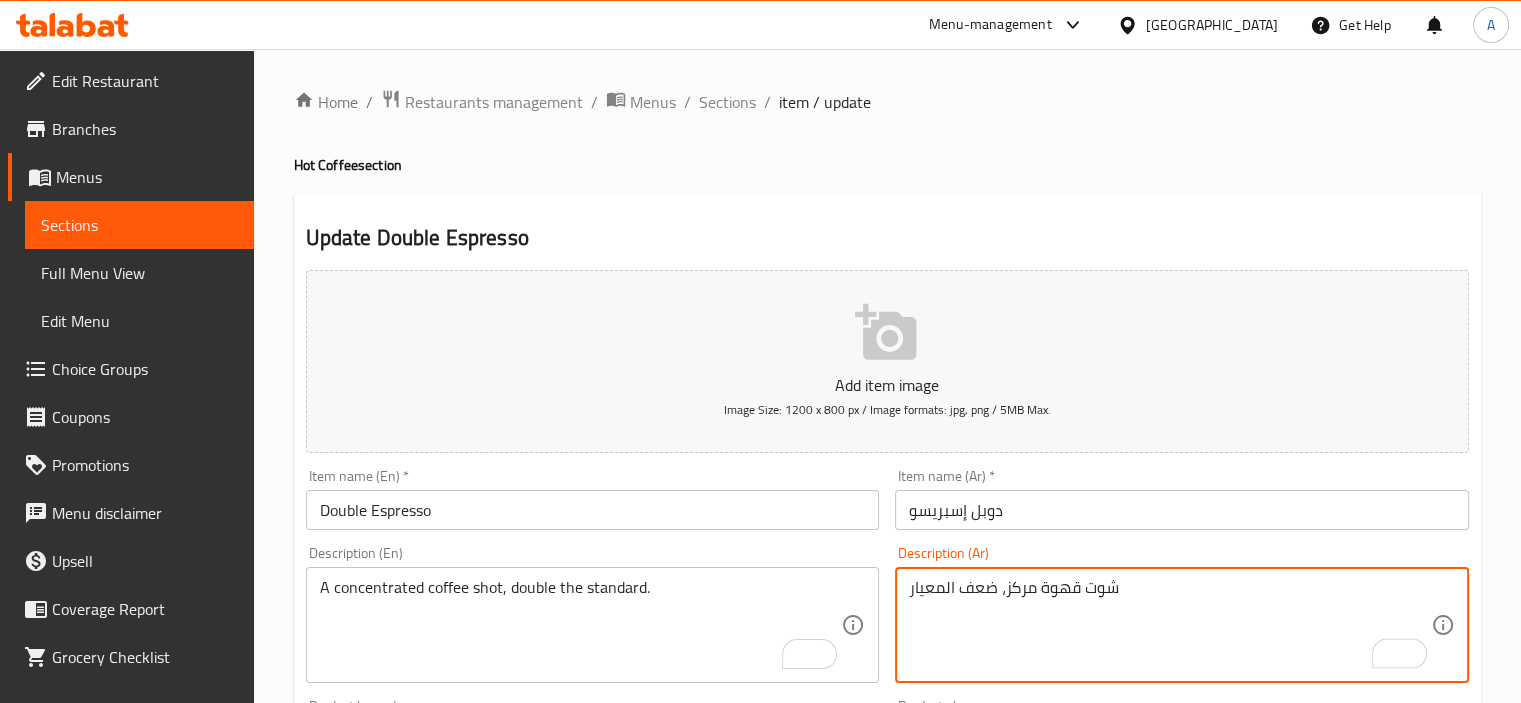 type on "شوت قهوة مركز، ضعف المعيار" 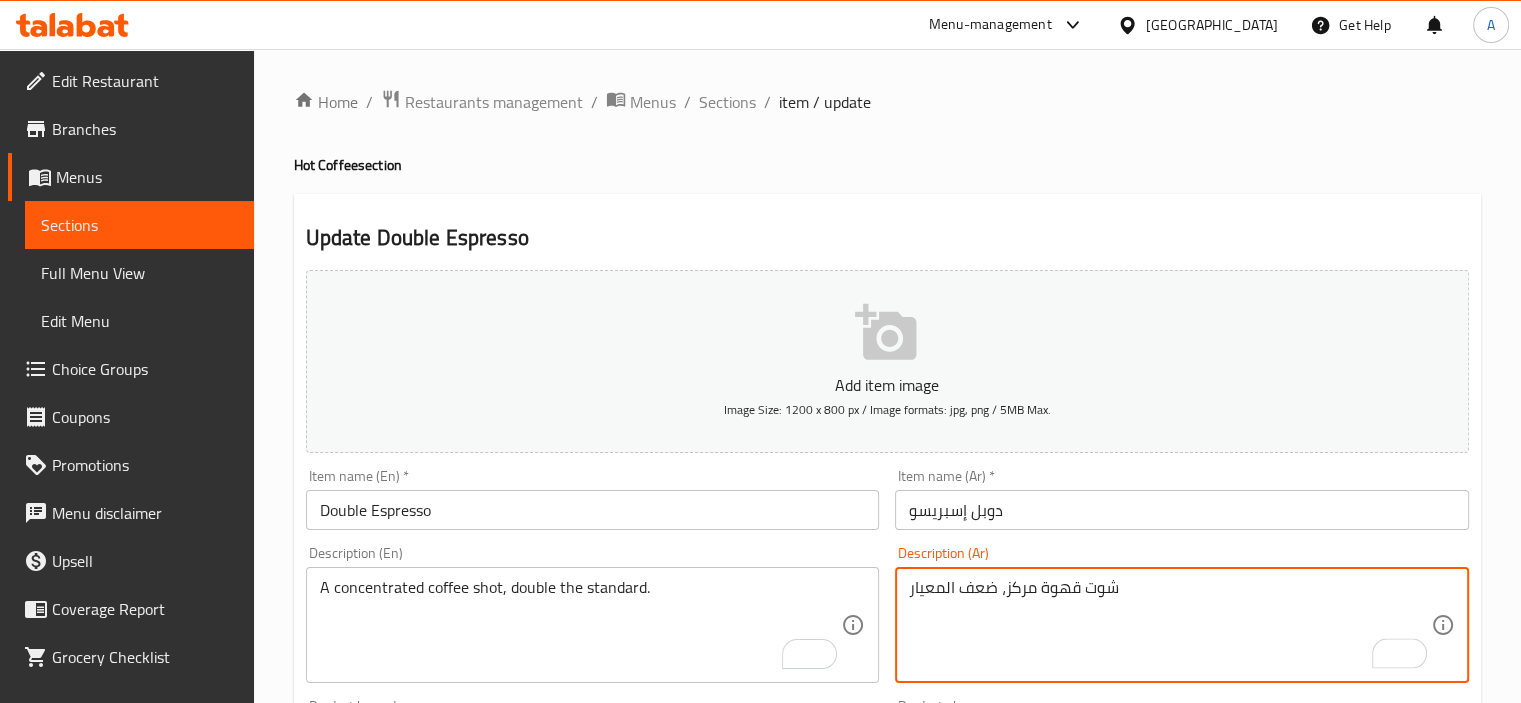 click on "Double Espresso" at bounding box center [593, 510] 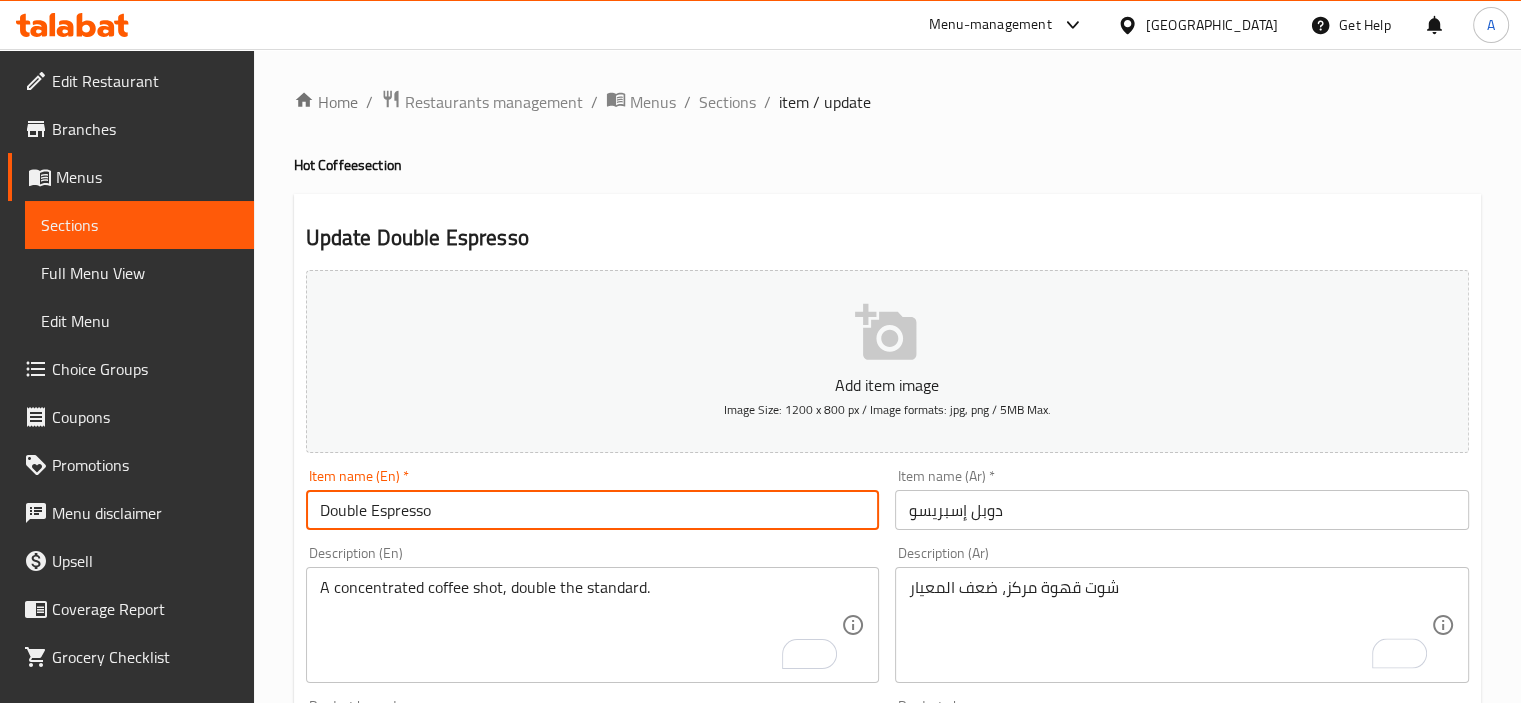 click on "Update" at bounding box center [445, 1326] 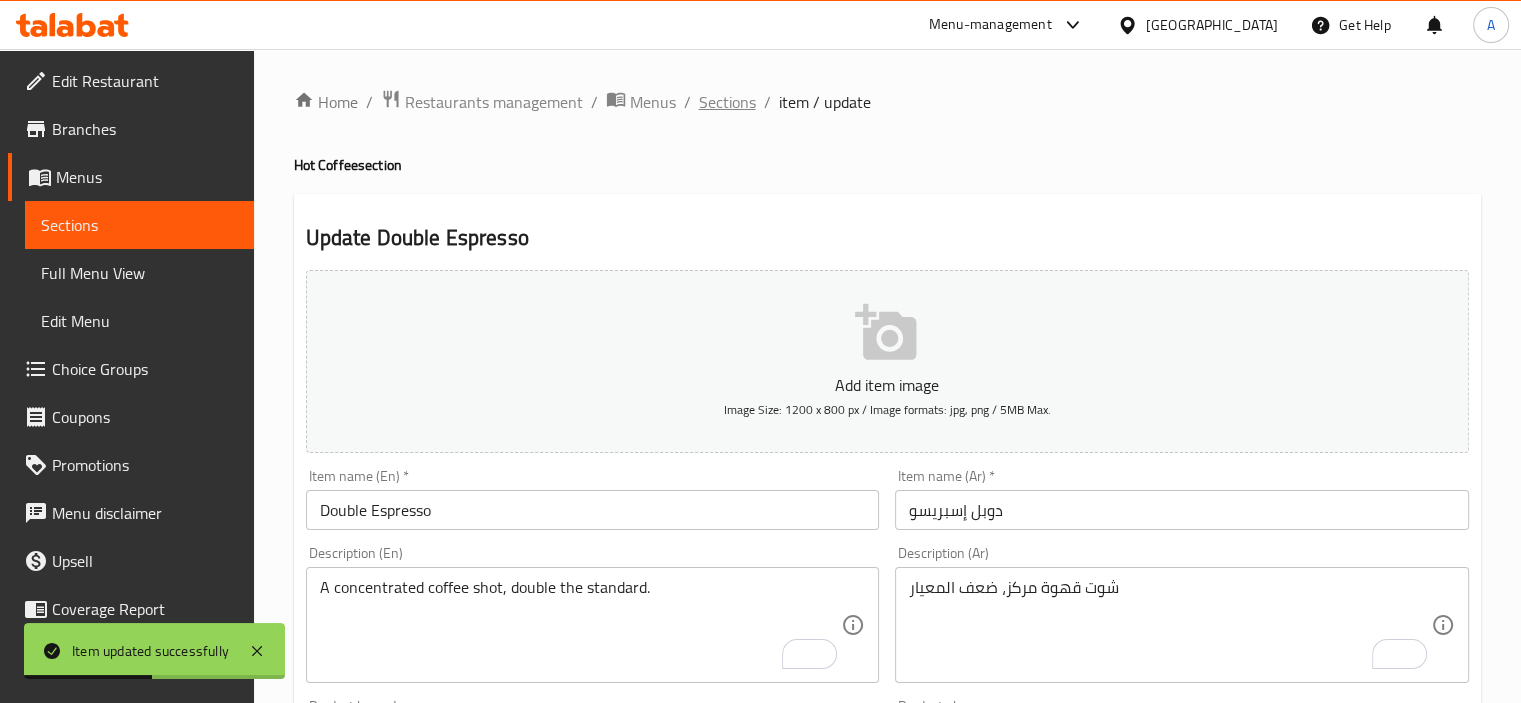 click on "Sections" at bounding box center [727, 102] 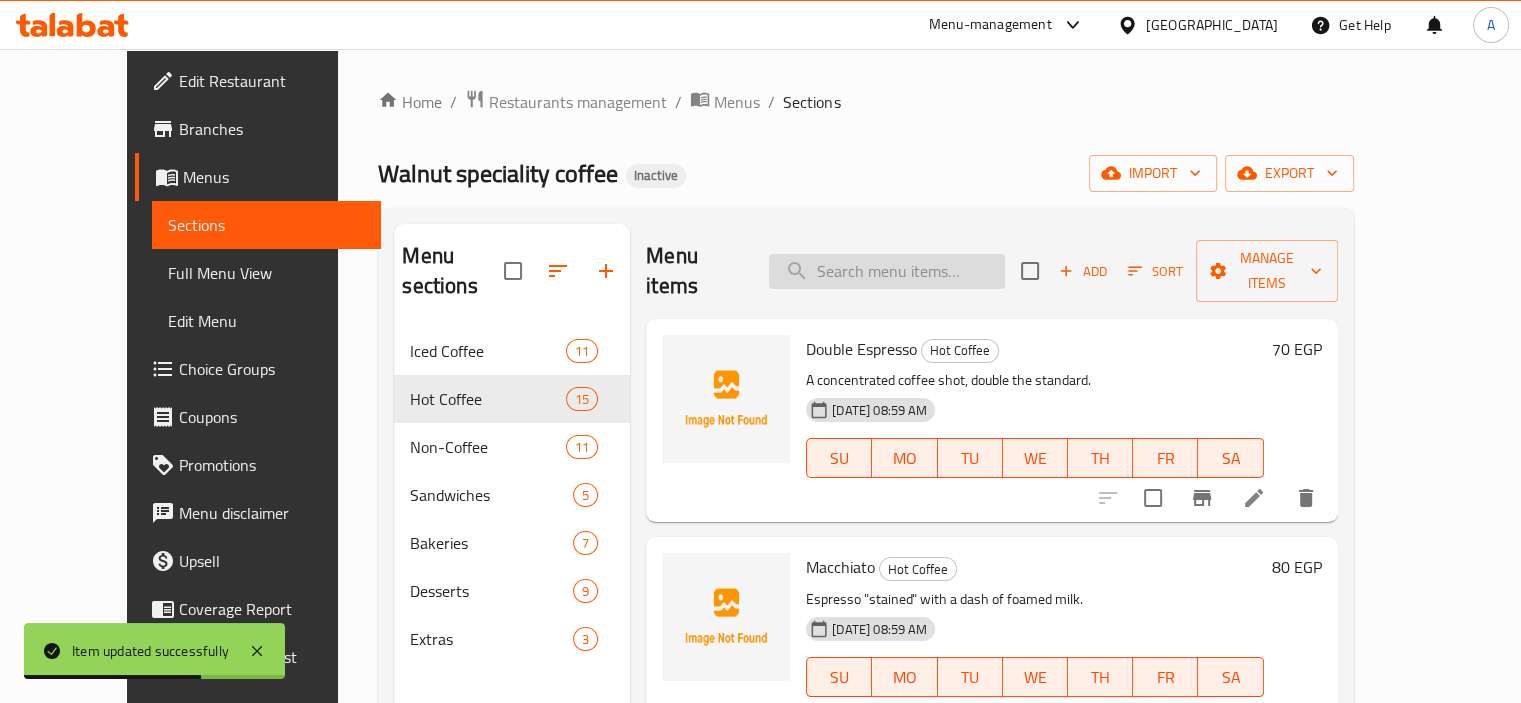 scroll, scrollTop: 280, scrollLeft: 0, axis: vertical 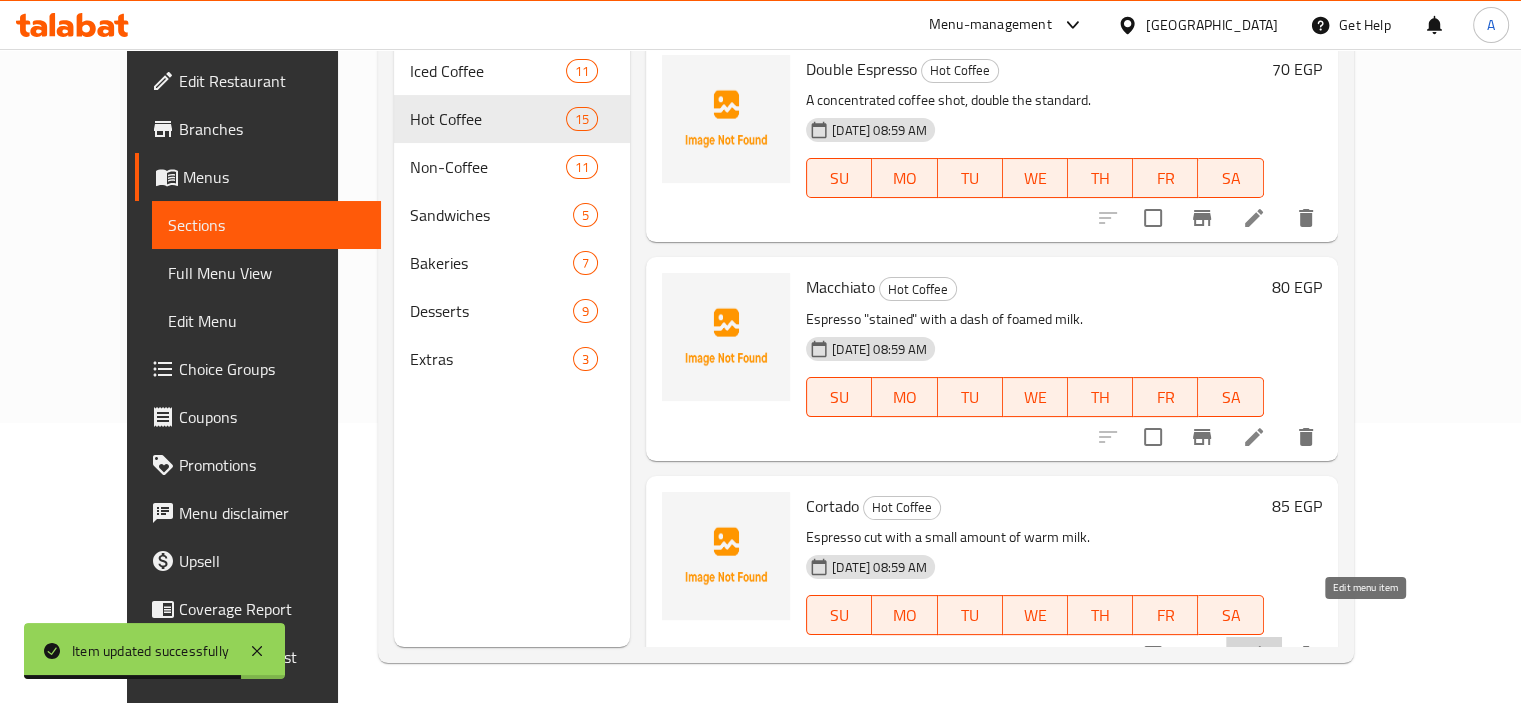 click 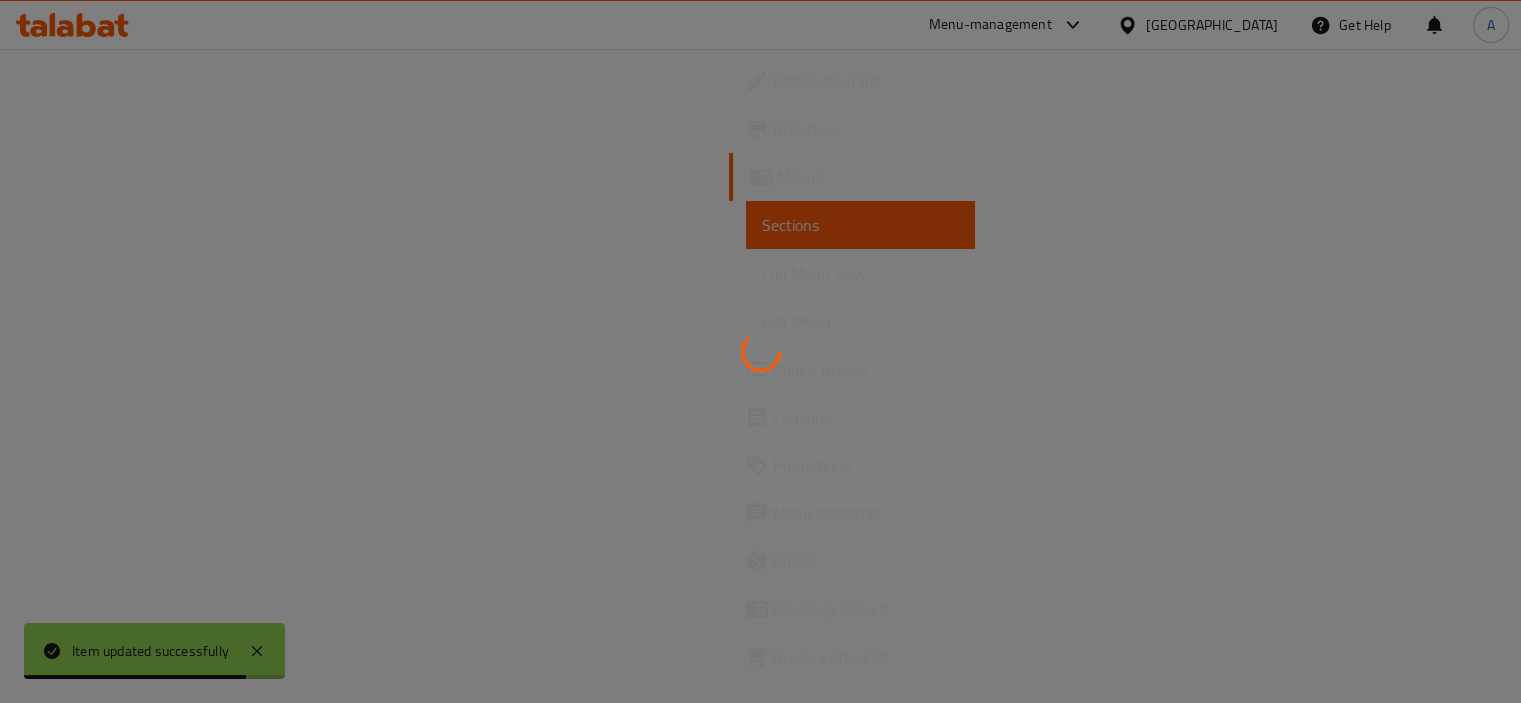 scroll, scrollTop: 0, scrollLeft: 0, axis: both 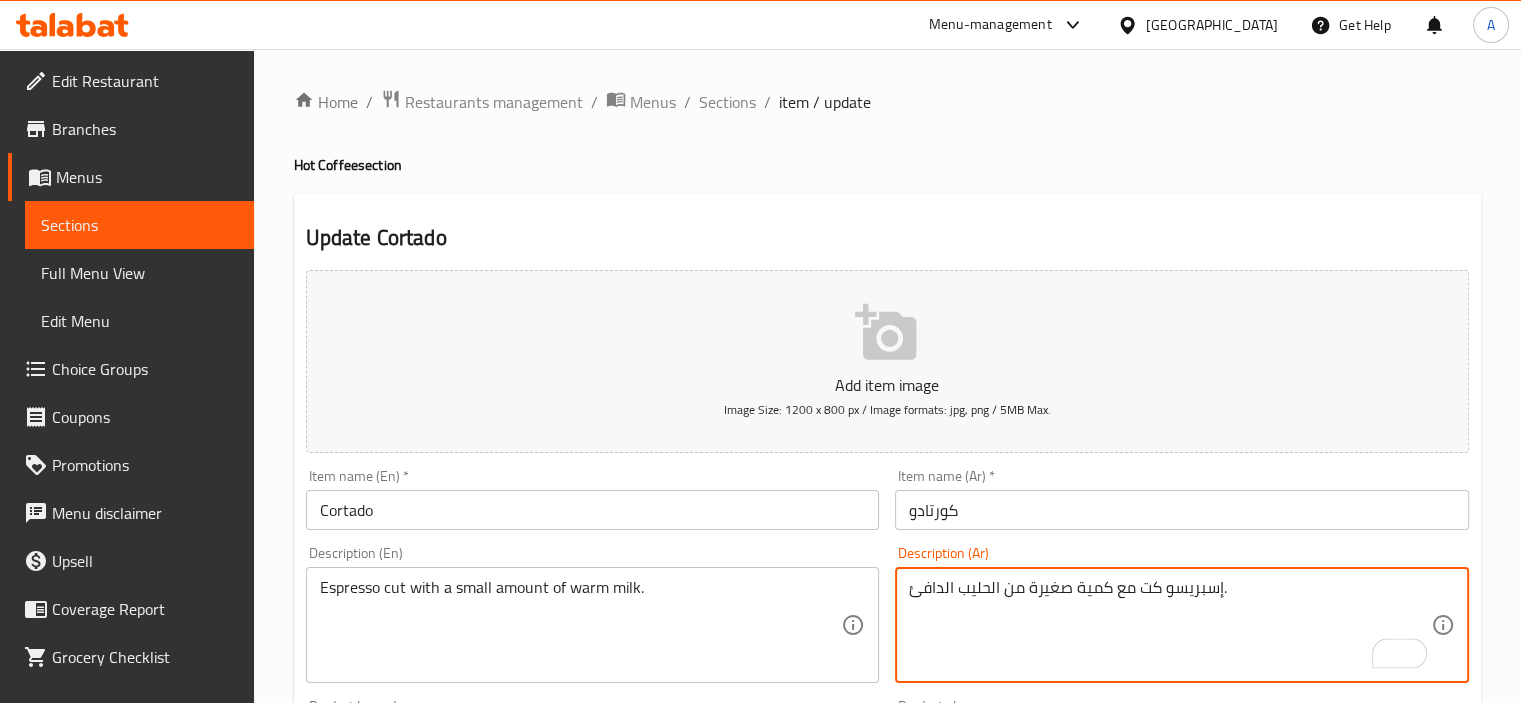 type on "إسبريسو كت مع كمية صغيرة من الحليب الدافئ." 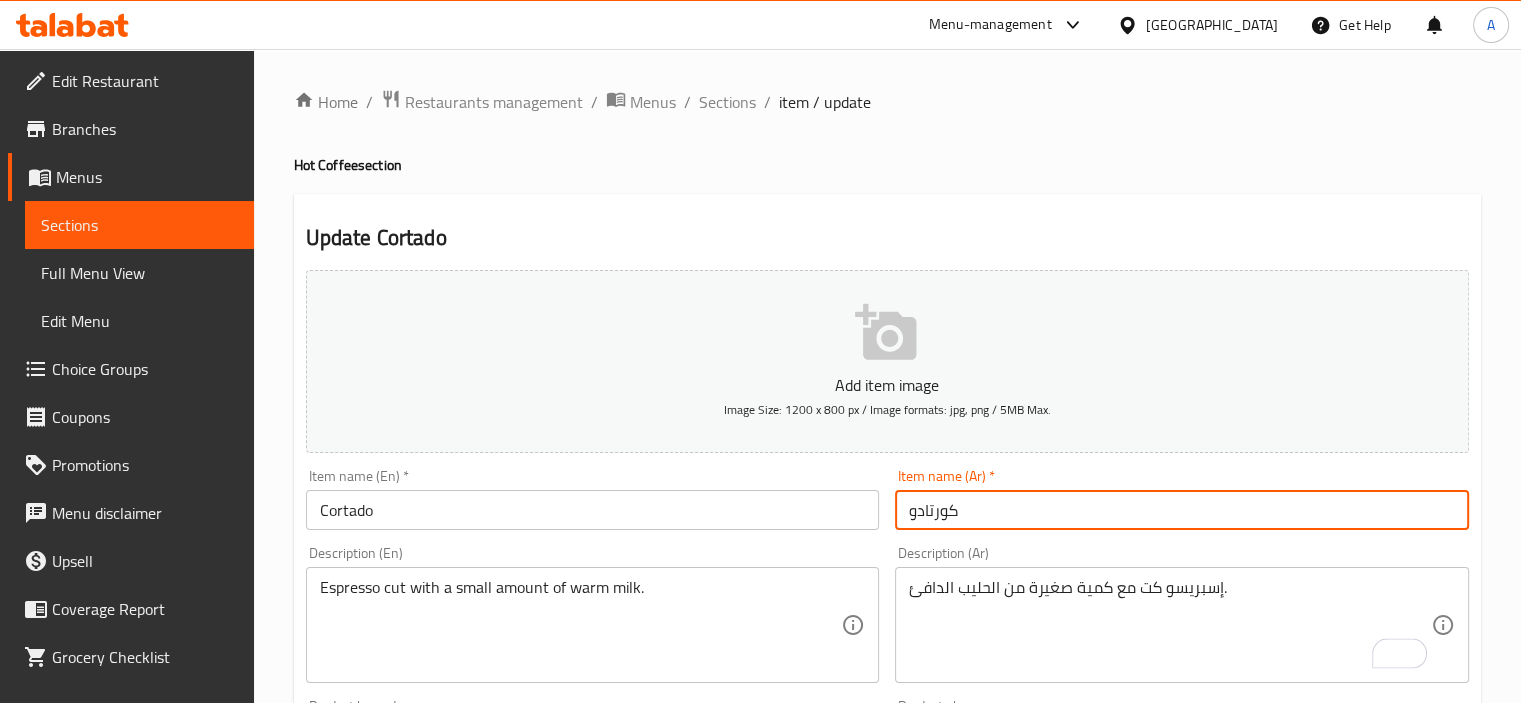 click on "كورتادو" at bounding box center [1182, 510] 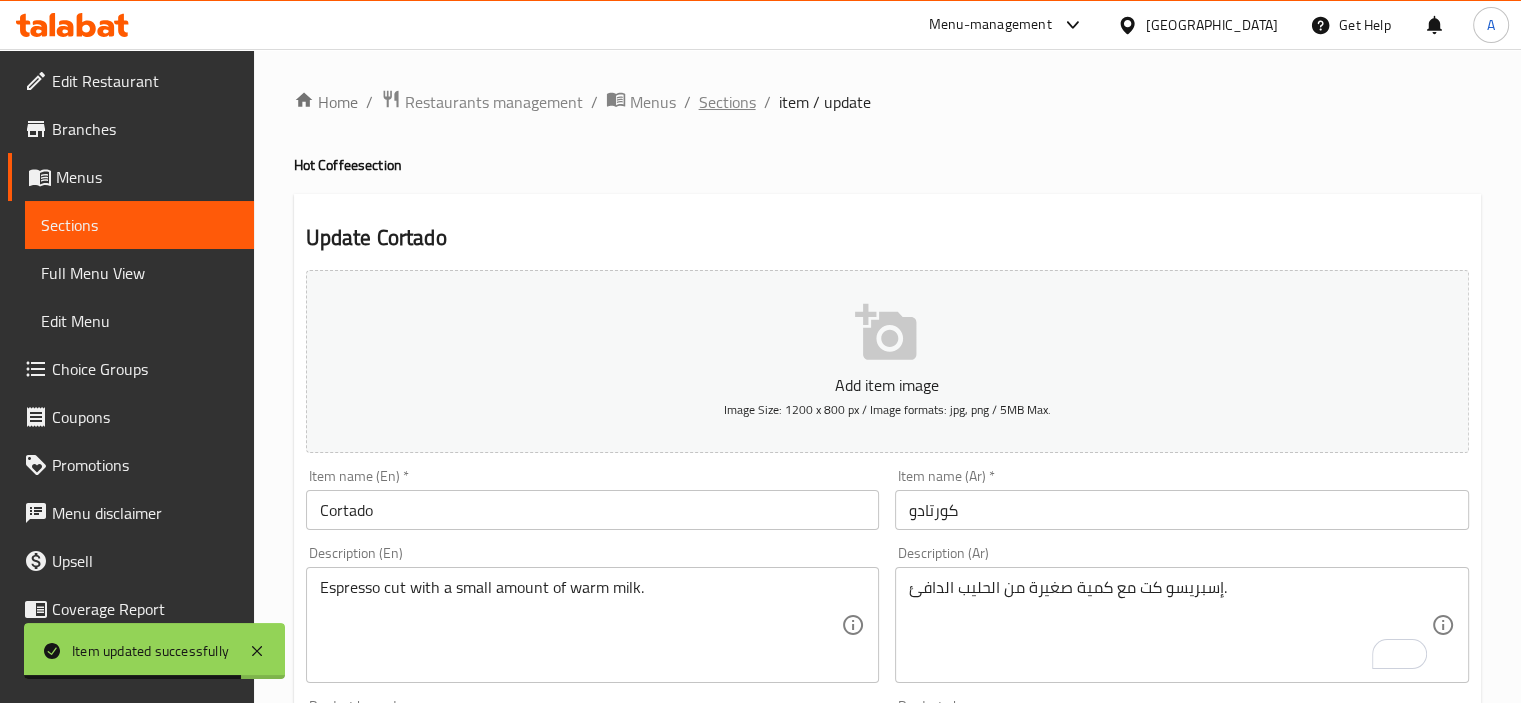 click on "Sections" at bounding box center (727, 102) 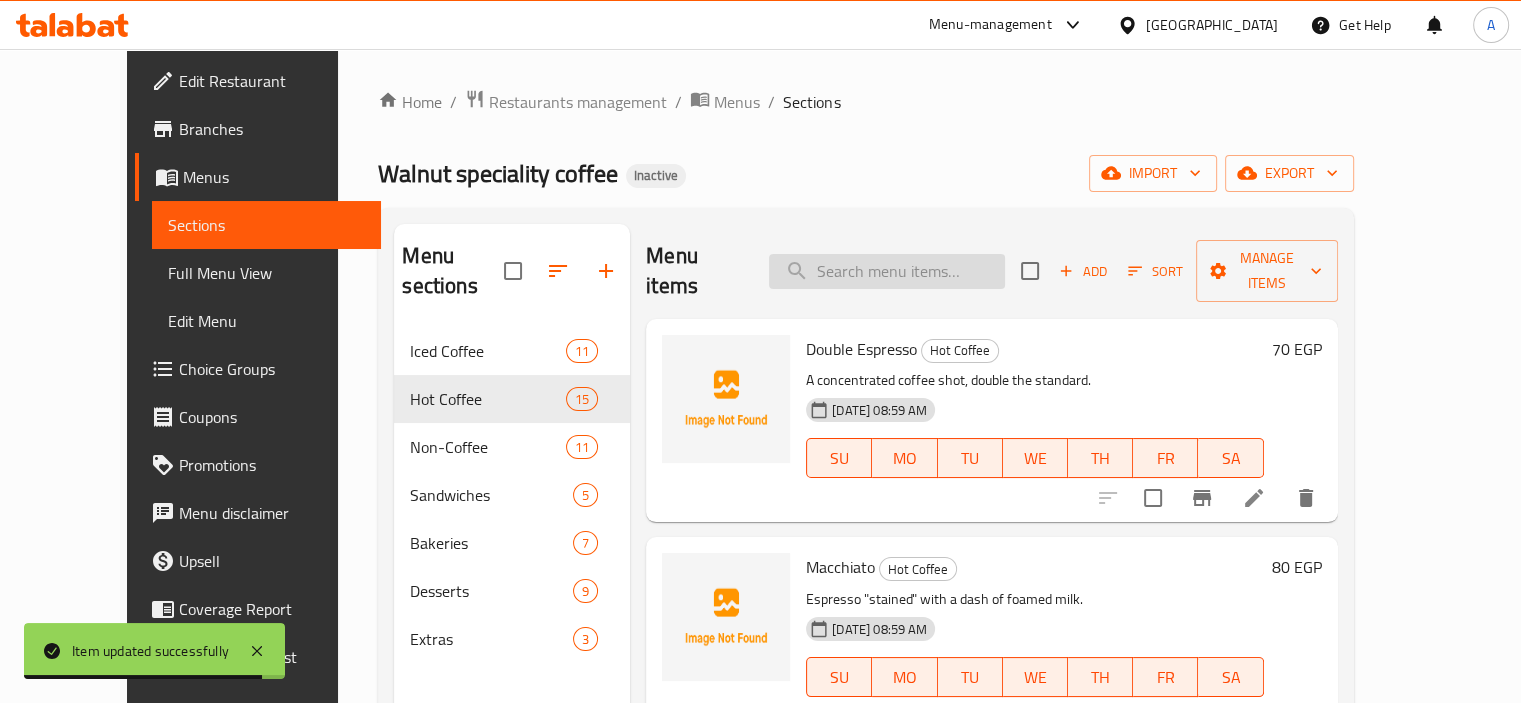 drag, startPoint x: 903, startPoint y: 235, endPoint x: 905, endPoint y: 258, distance: 23.086792 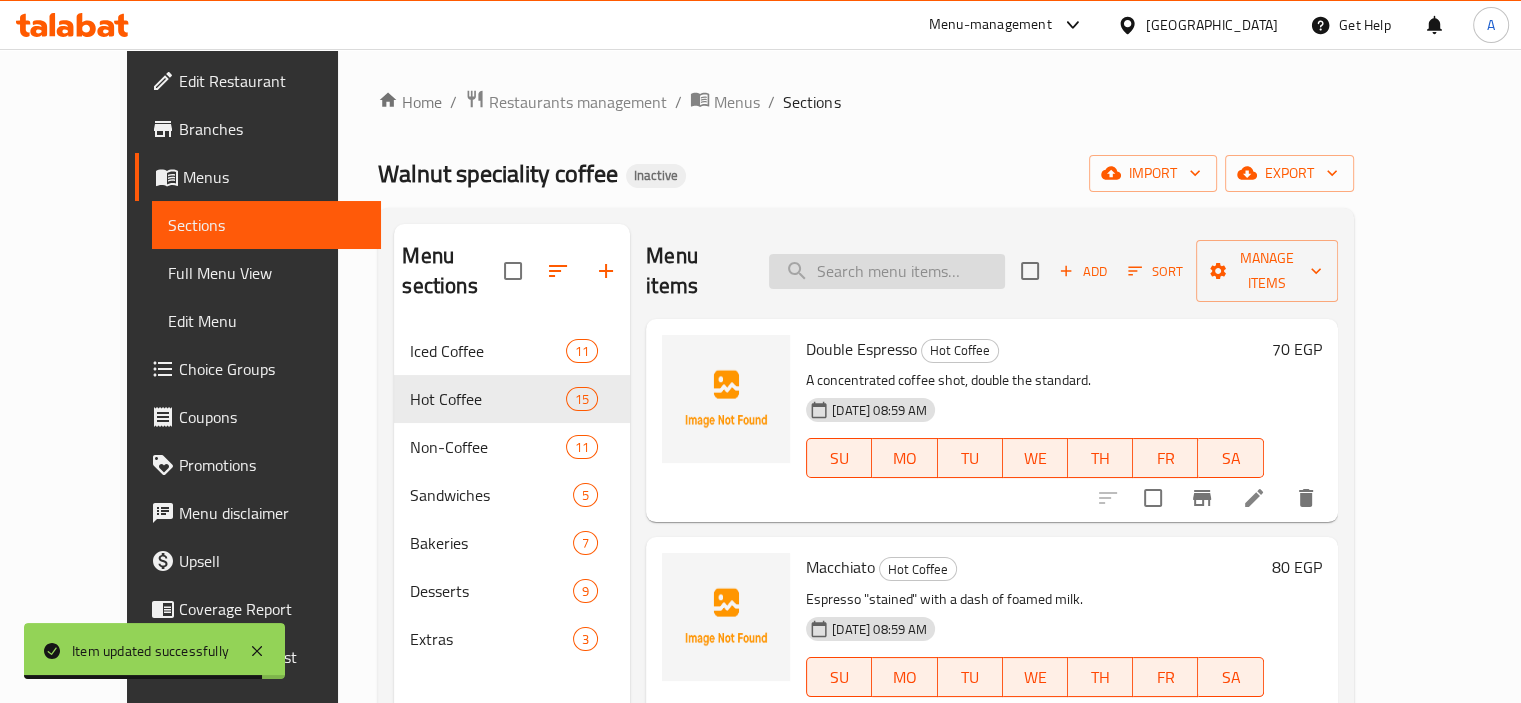 click on "Menu items Add Sort Manage items" at bounding box center (991, 271) 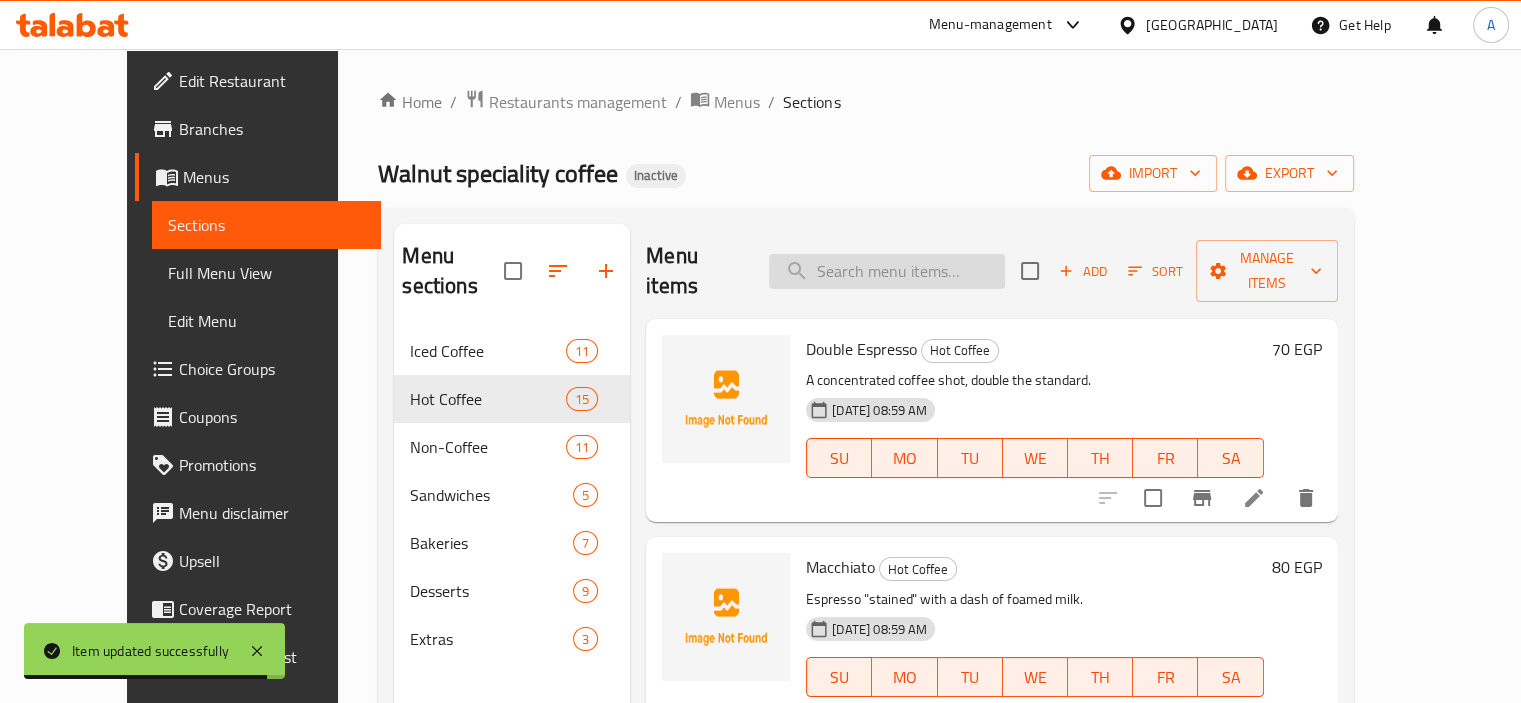 paste on "Cyphon" 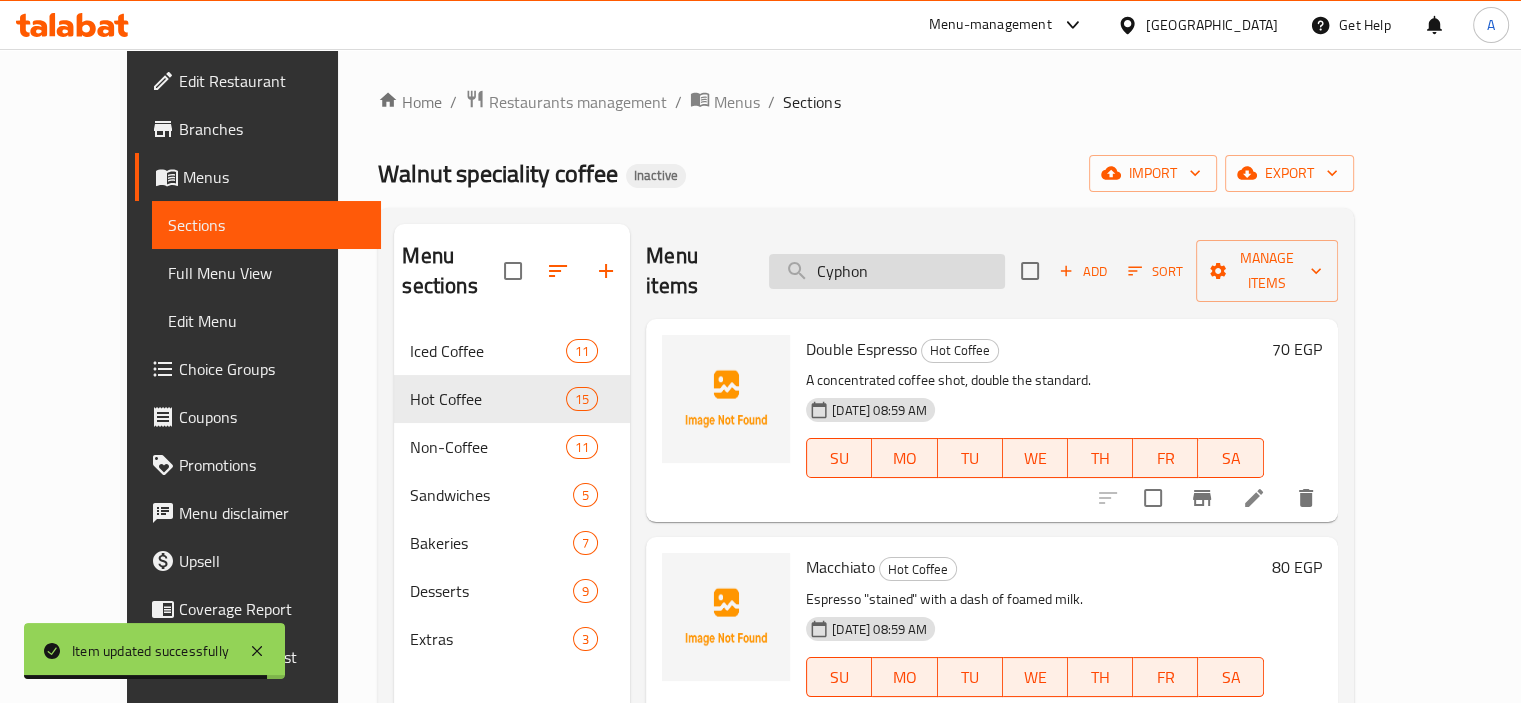 click on "Cyphon" at bounding box center (887, 271) 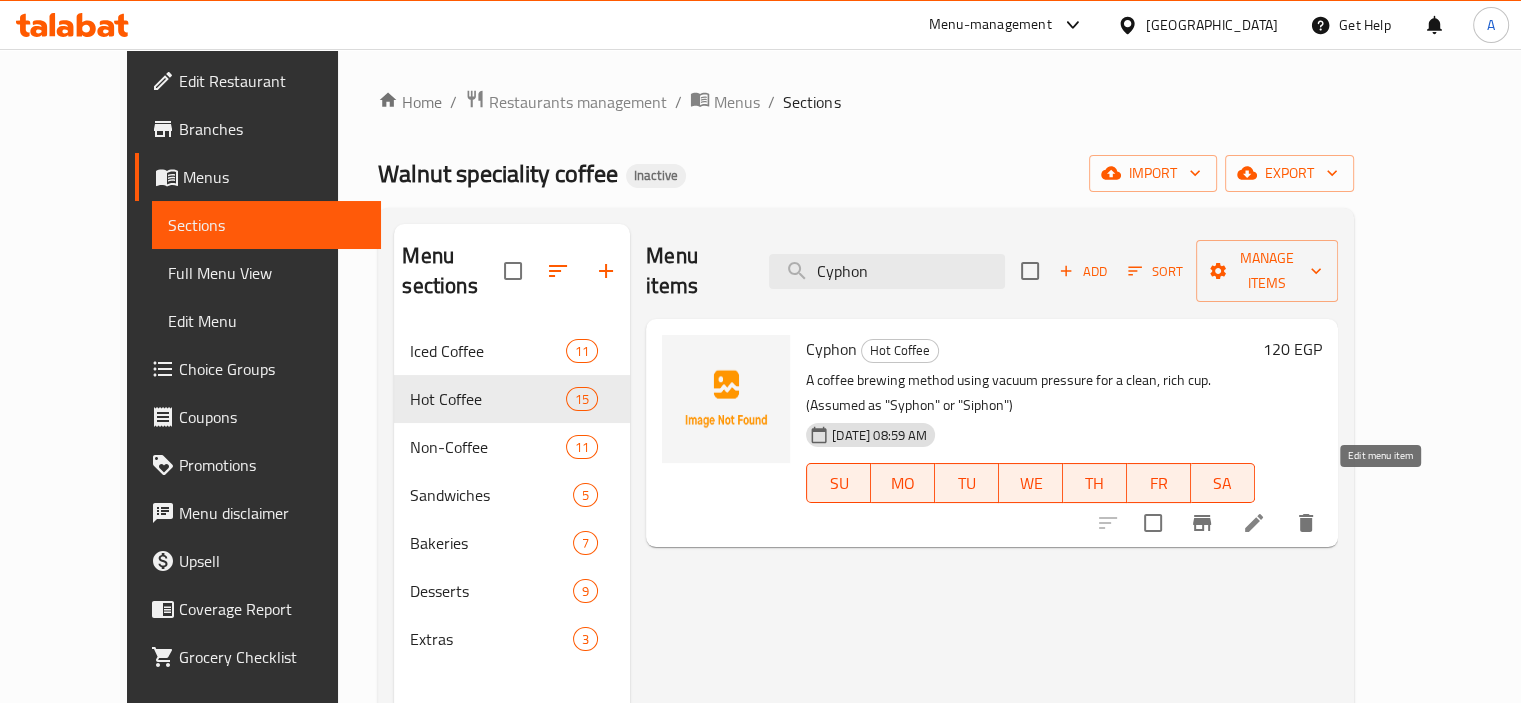 type on "Cyphon" 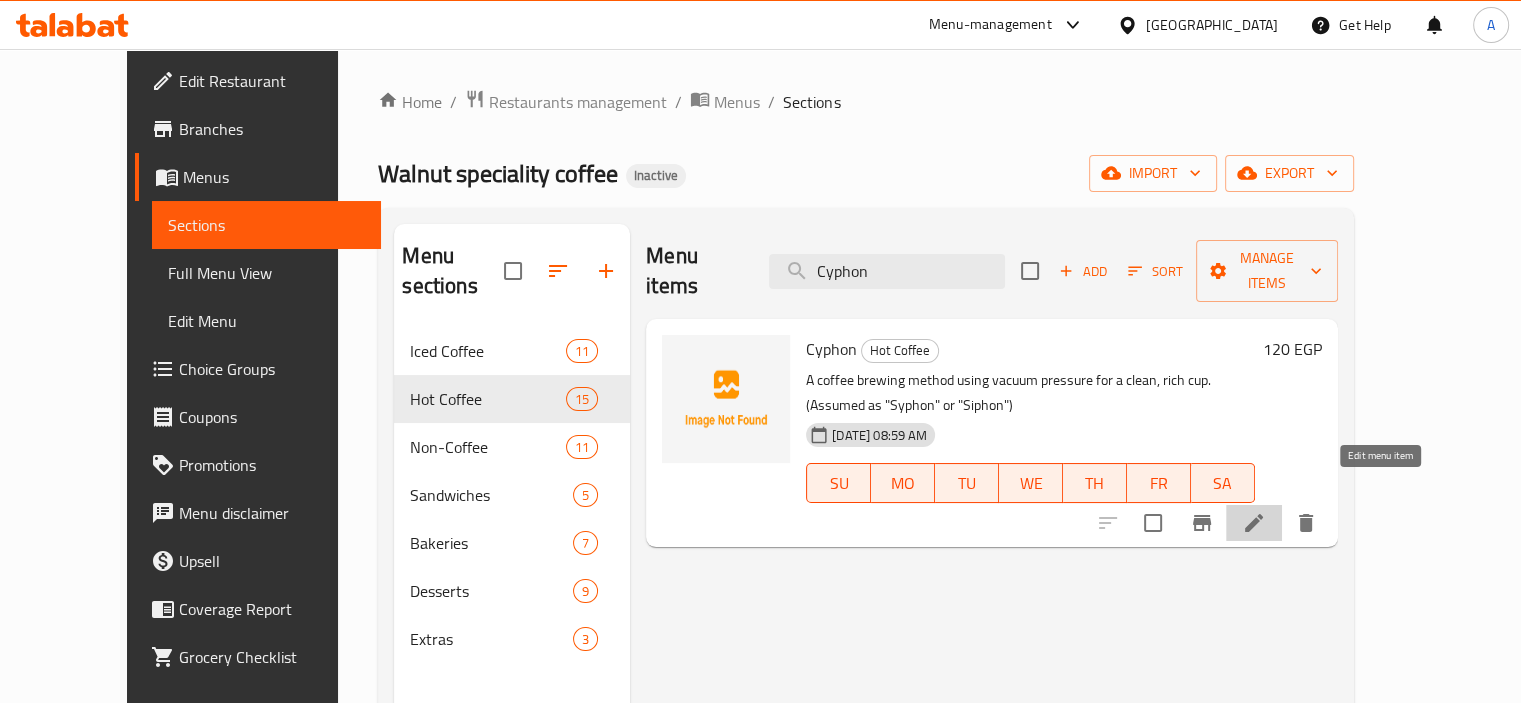 click 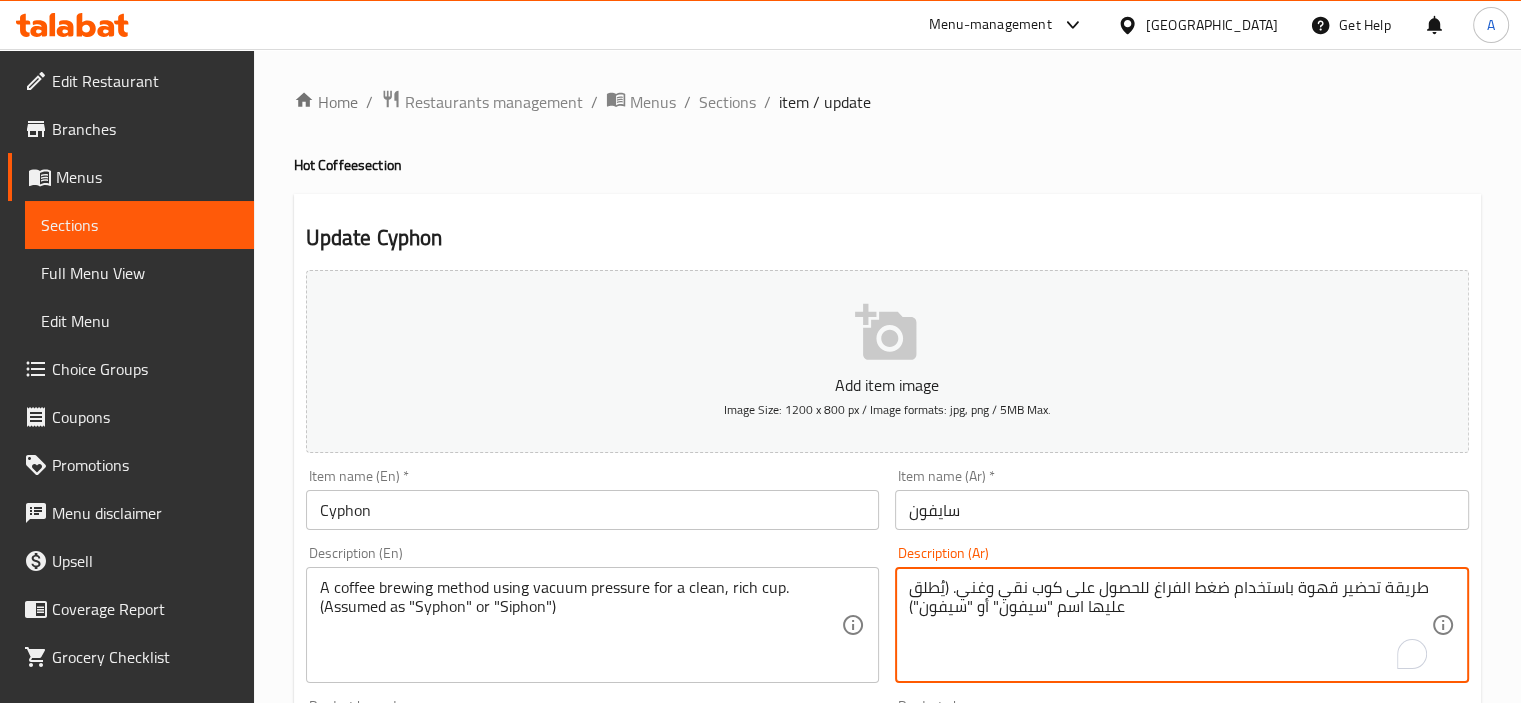 click on "طريقة تحضير قهوة باستخدام ضغط الفراغ للحصول على كوب نقي وغني. (يُطلق عليها اسم "سيفون" أو "سيفون")" at bounding box center (1170, 625) 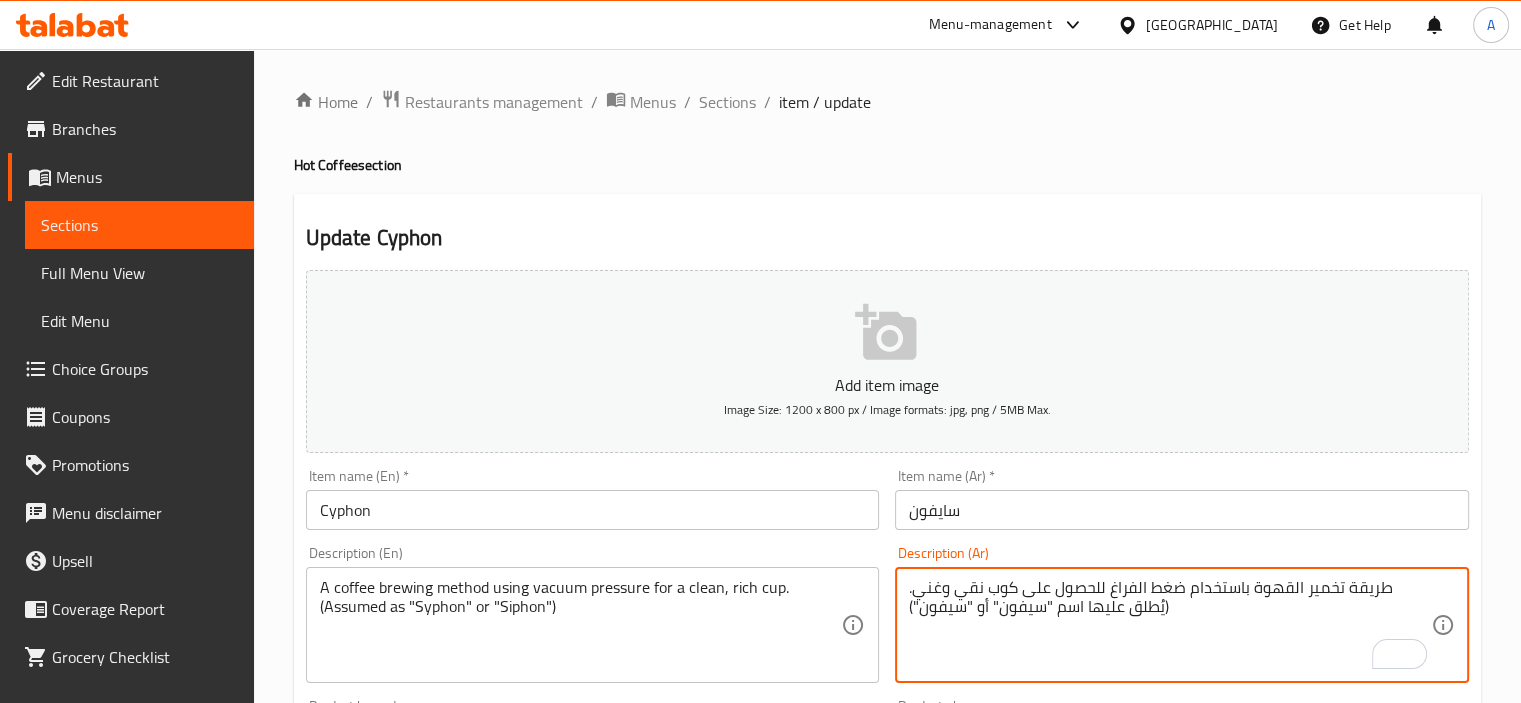type on "طريقة تخمير القهوة باستخدام ضغط الفراغ للحصول على كوب نقي وغني. (يُطلق عليها اسم "سيفون" أو "سيفون")" 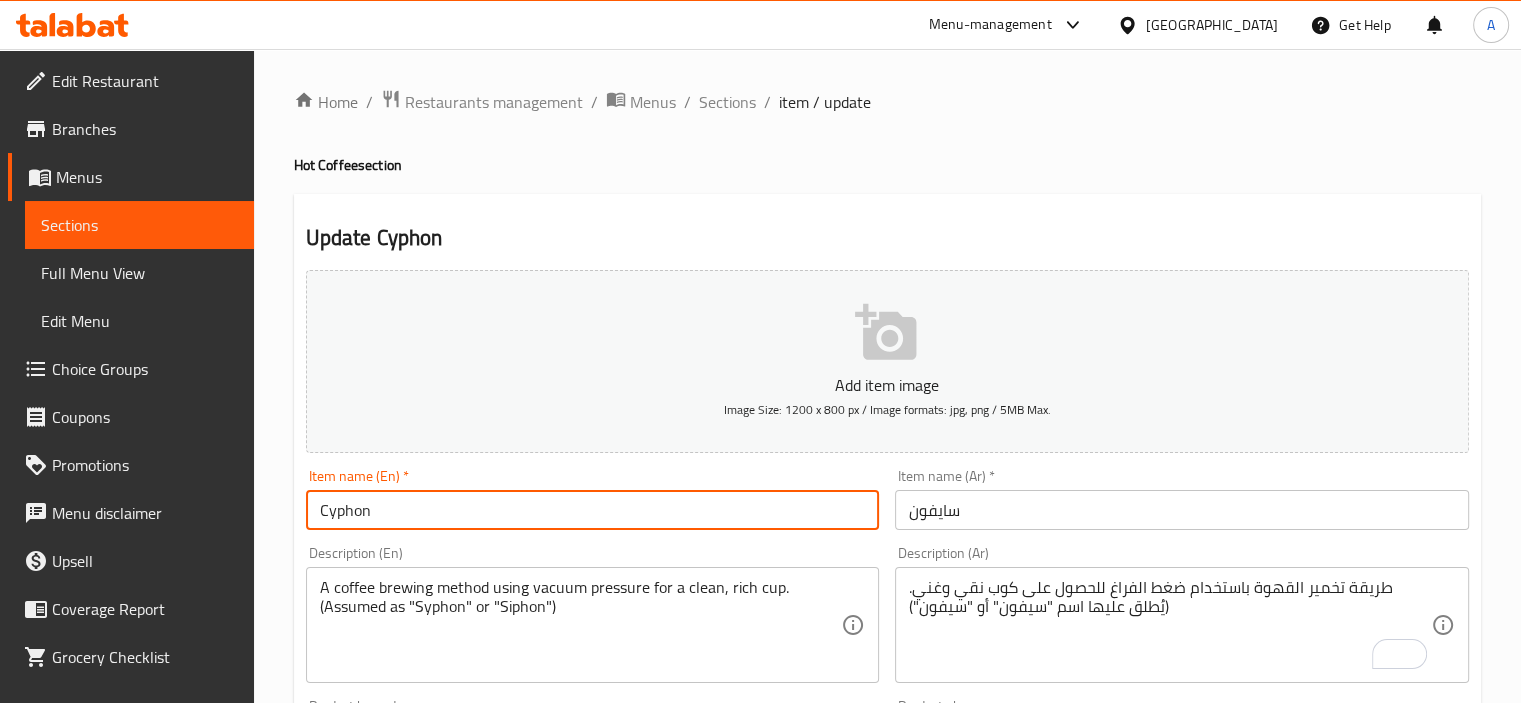 click on "Update" at bounding box center [445, 1326] 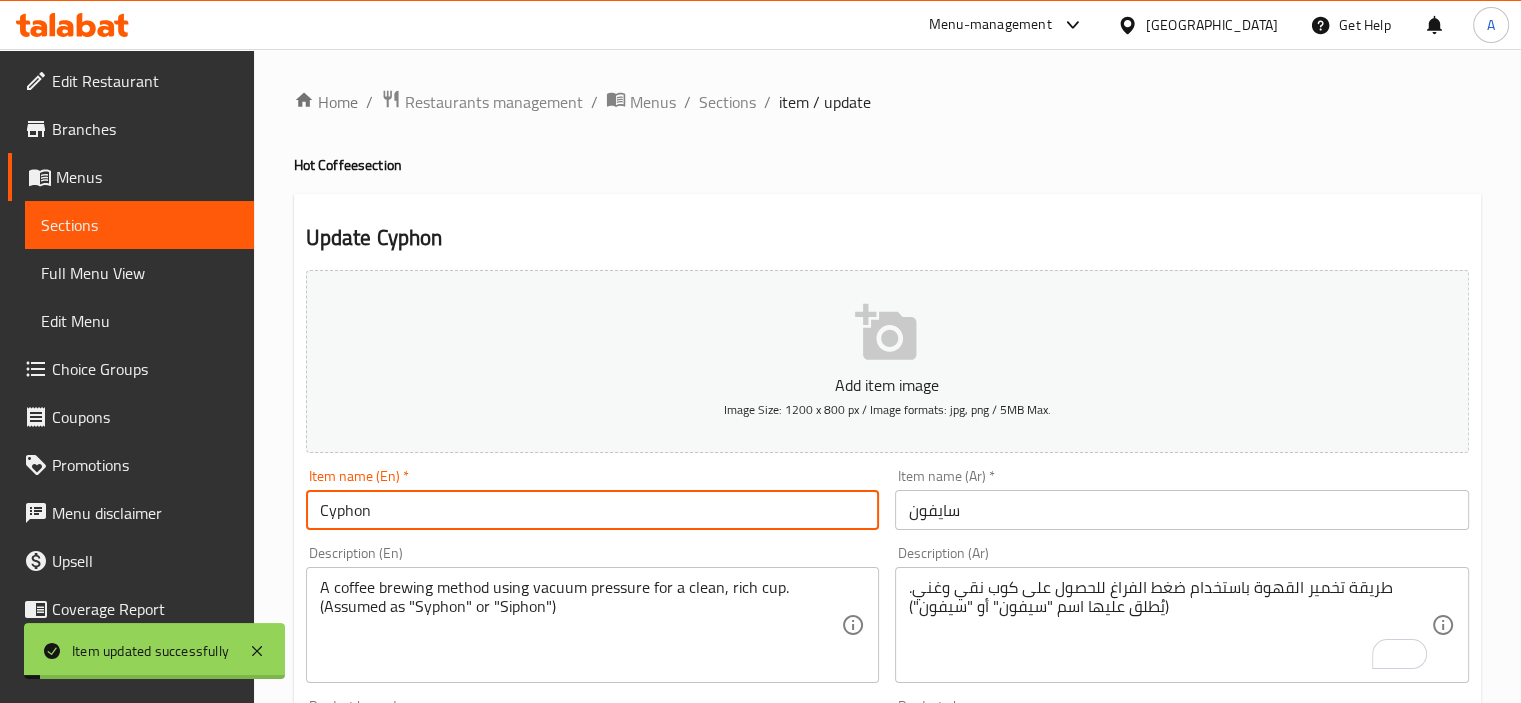 click on "Cyphon" at bounding box center [593, 510] 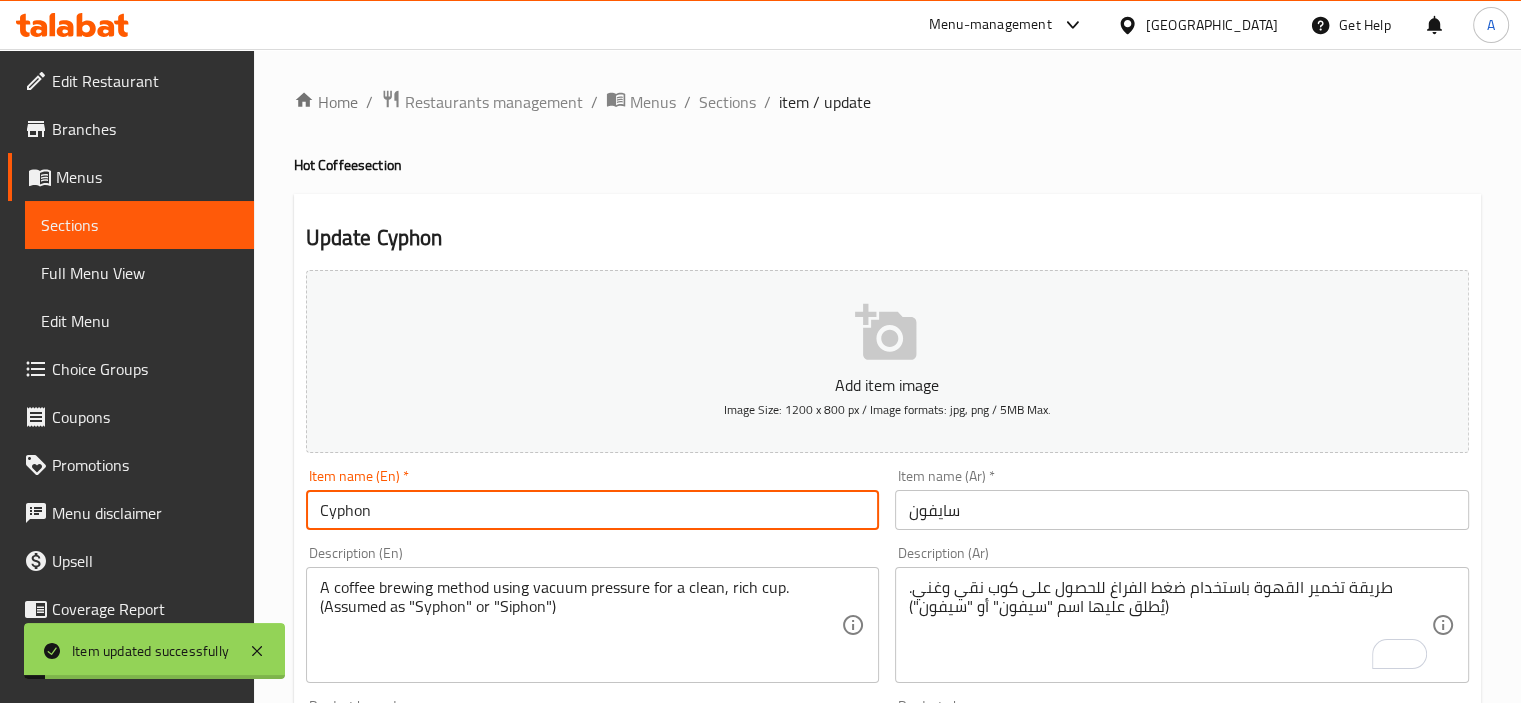 click on "Cyphon" at bounding box center [593, 510] 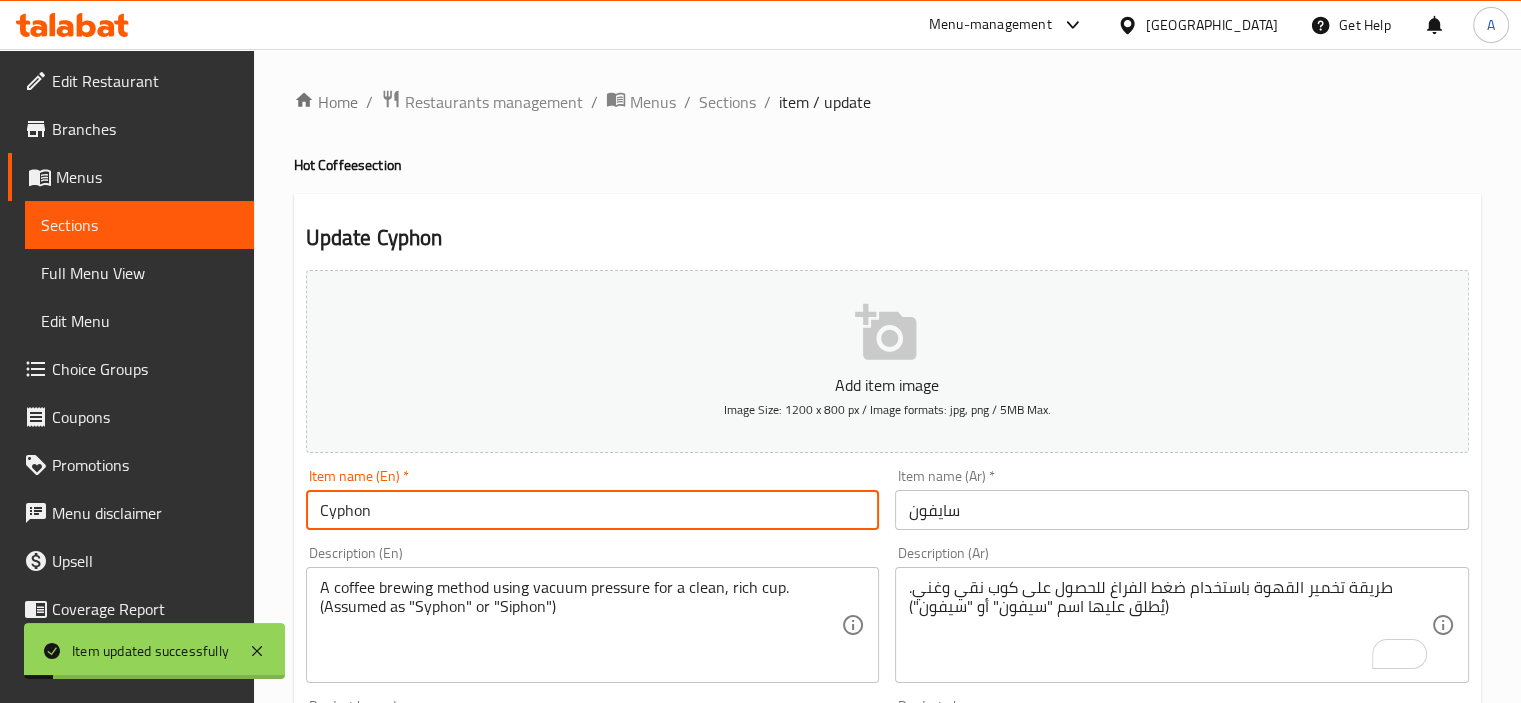 click on "Cyphon" at bounding box center (593, 510) 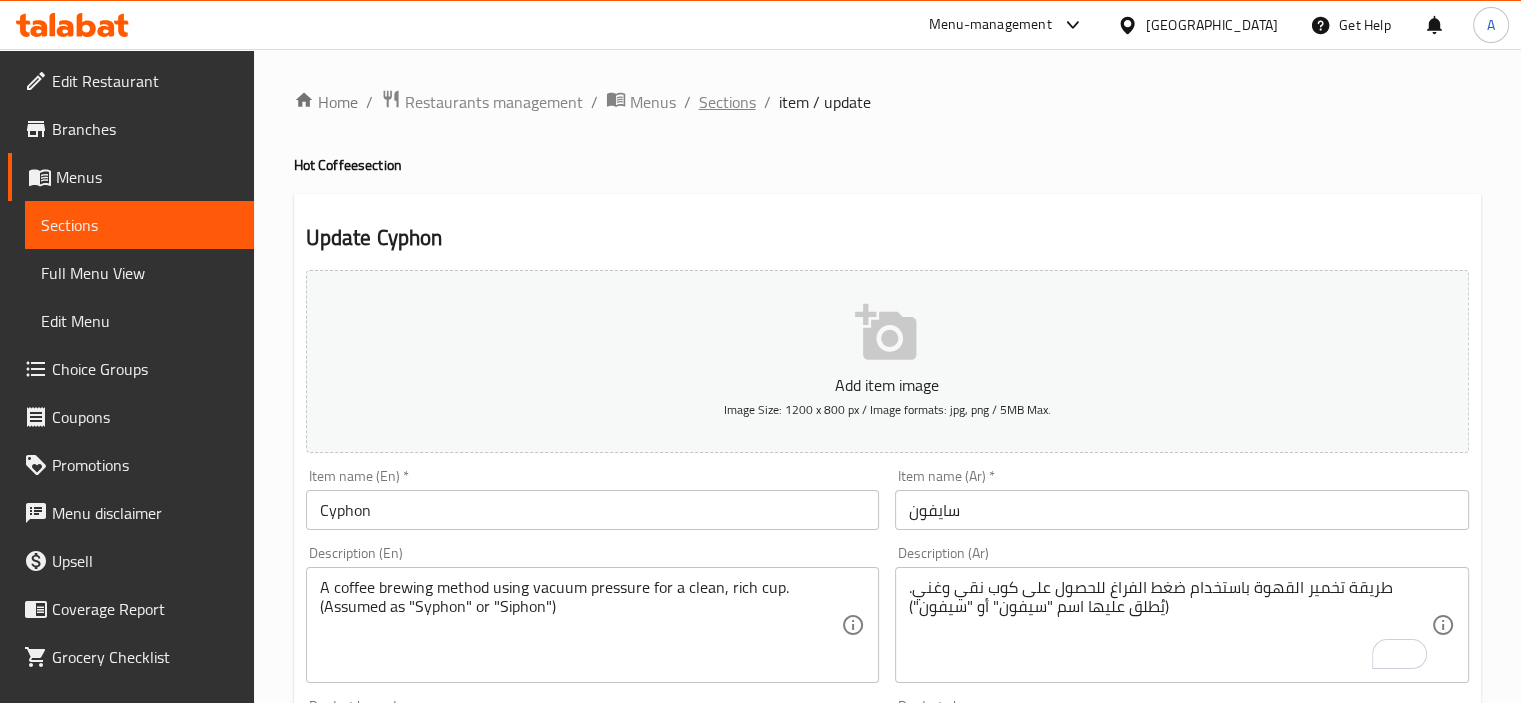 click on "Sections" at bounding box center [727, 102] 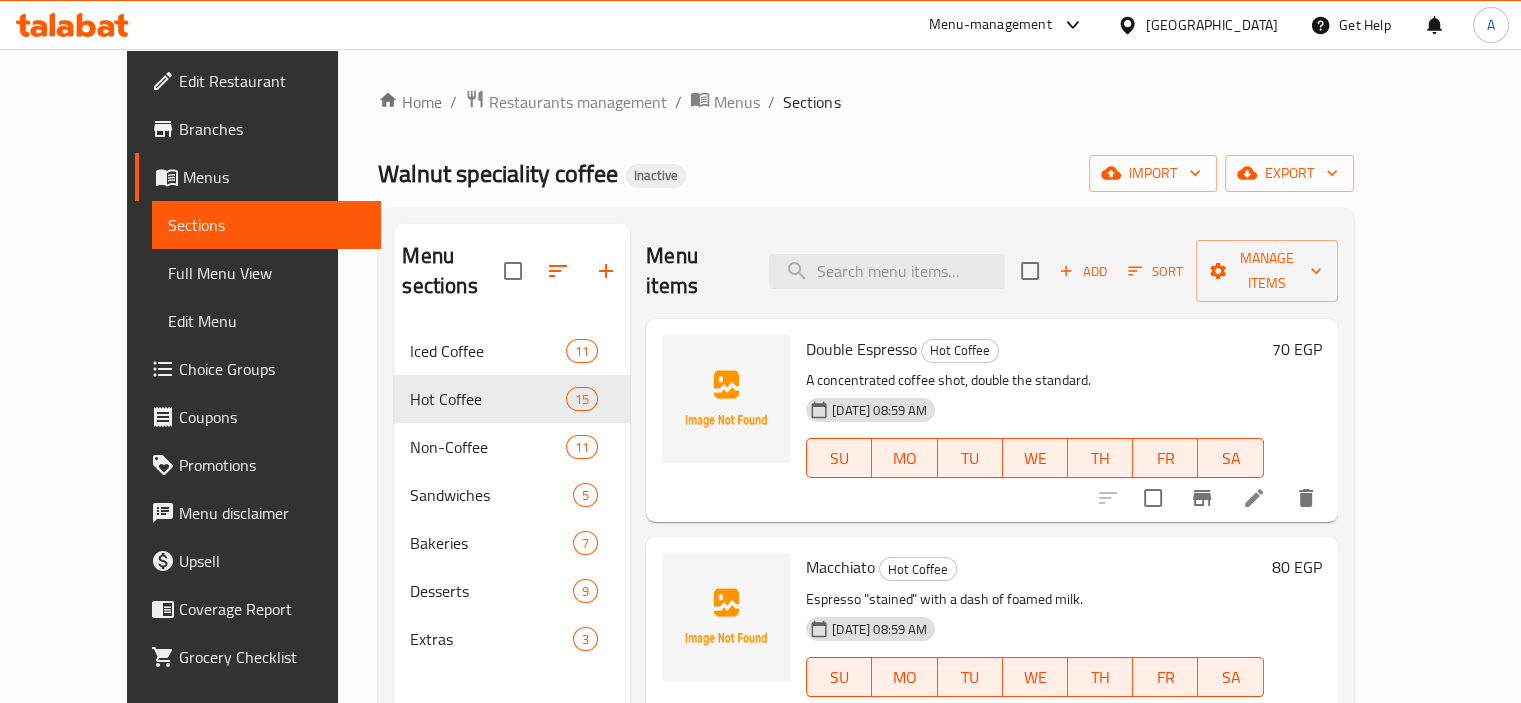 scroll, scrollTop: 1953, scrollLeft: 0, axis: vertical 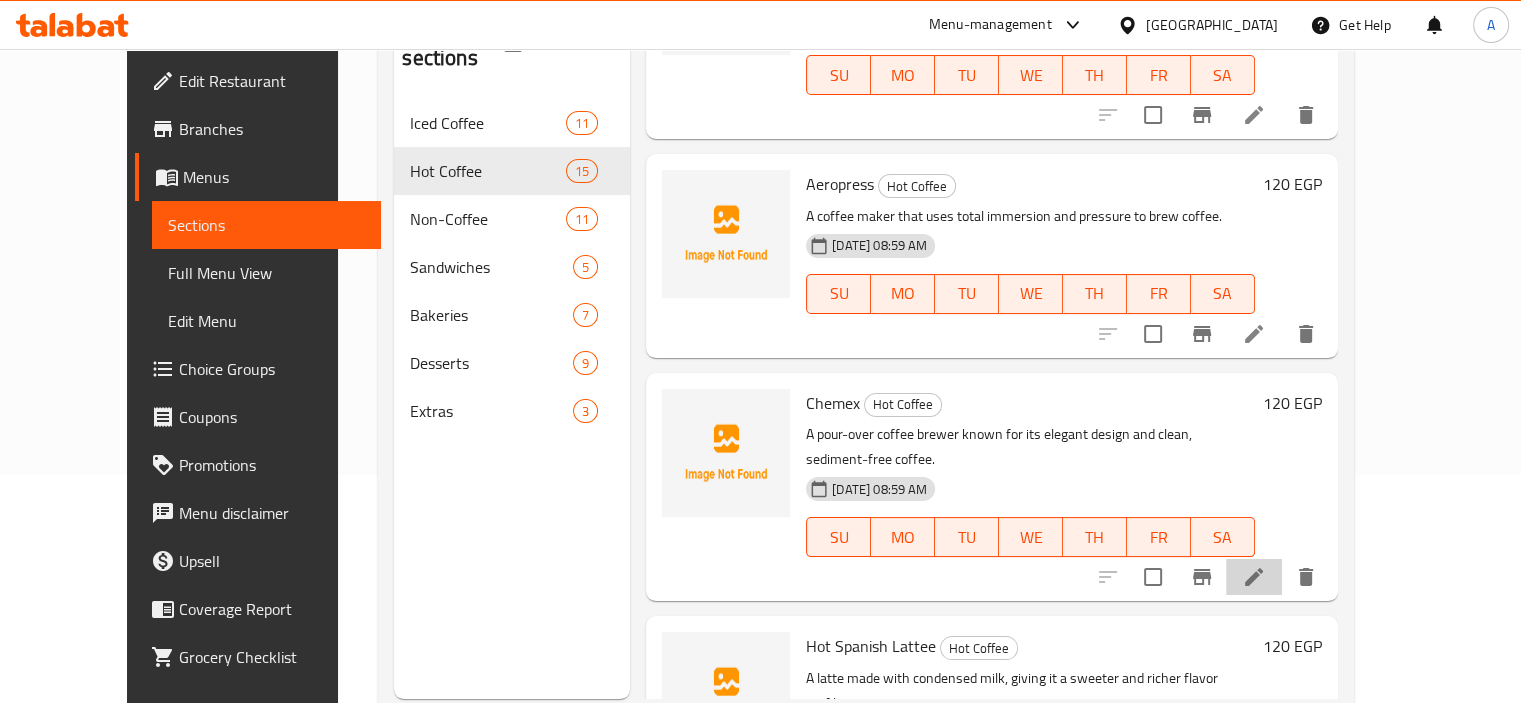 click at bounding box center (1254, 577) 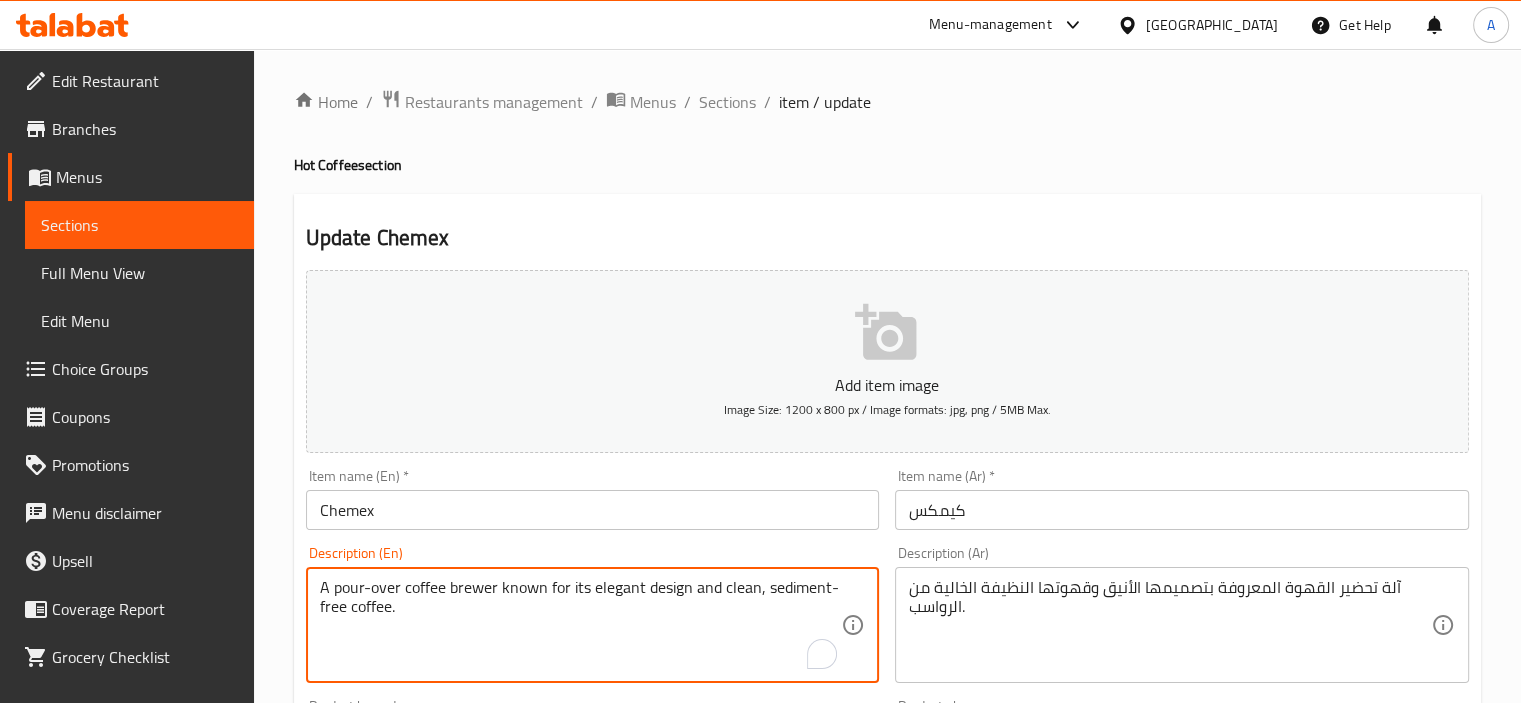 drag, startPoint x: 397, startPoint y: 587, endPoint x: 371, endPoint y: 590, distance: 26.172504 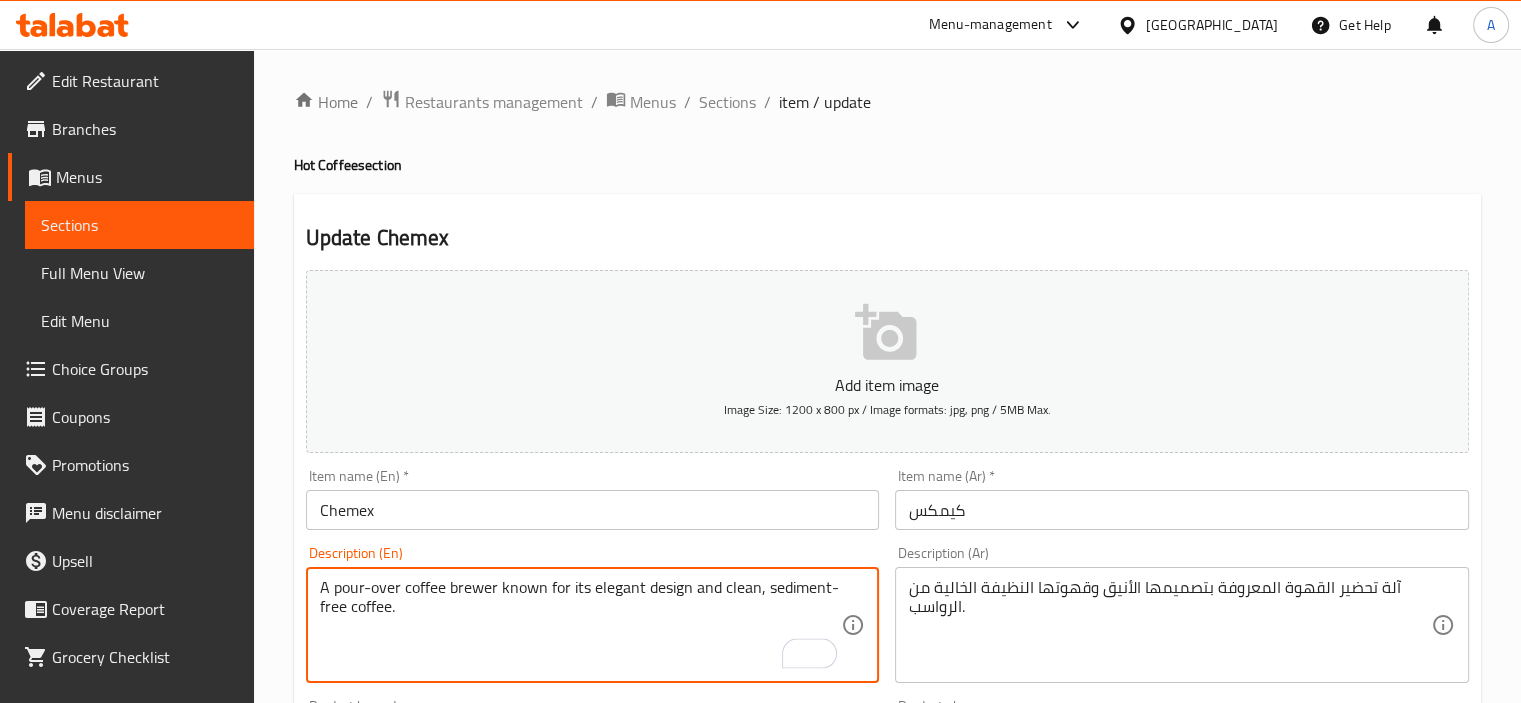 click on "A pour-over coffee brewer known for its elegant design and clean, sediment-free coffee." at bounding box center (581, 625) 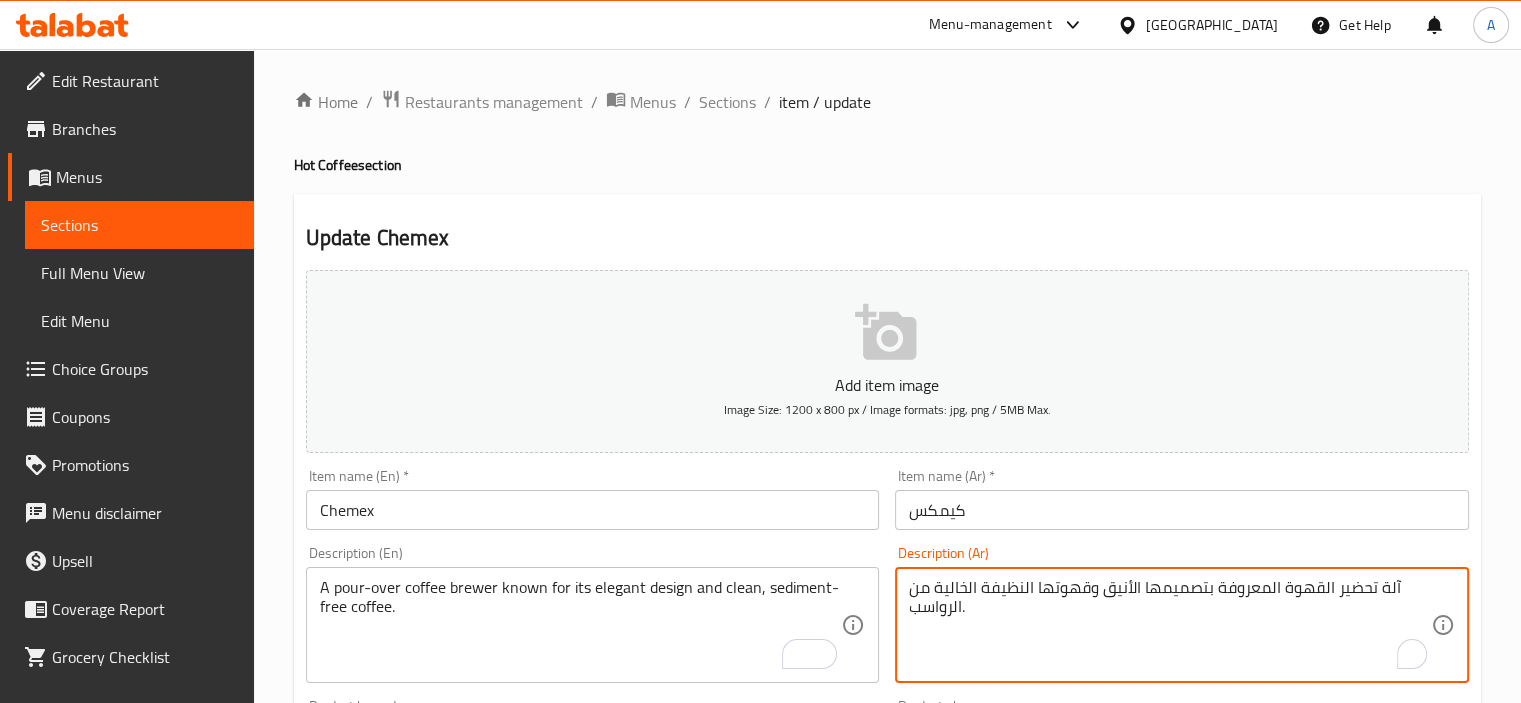 click on "آلة تحضير القهوة المعروفة بتصميمها الأنيق وقهوتها النظيفة الخالية من الرواسب." at bounding box center [1170, 625] 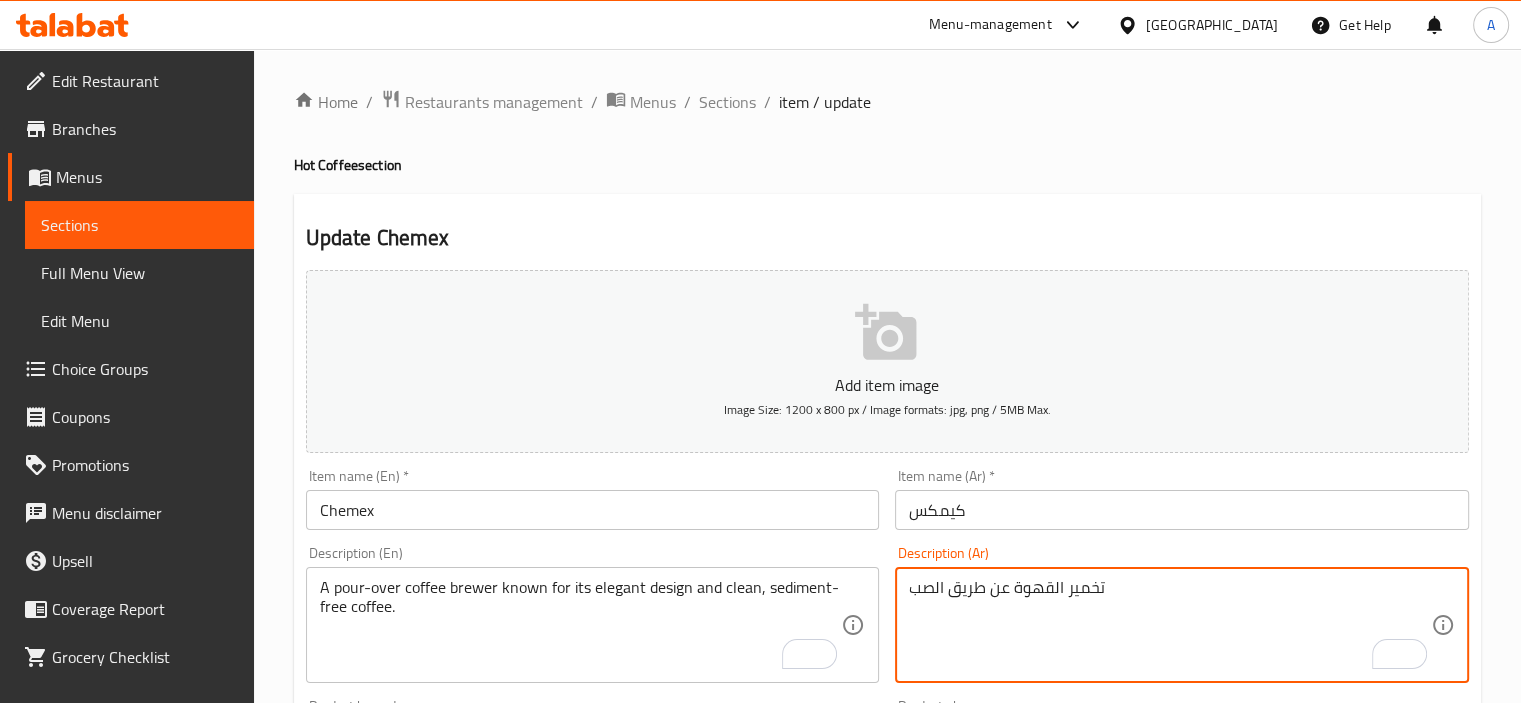 paste on "معروفة بتصميمها الأنيق وقهوتها النظيفة الخالية من الرواسب" 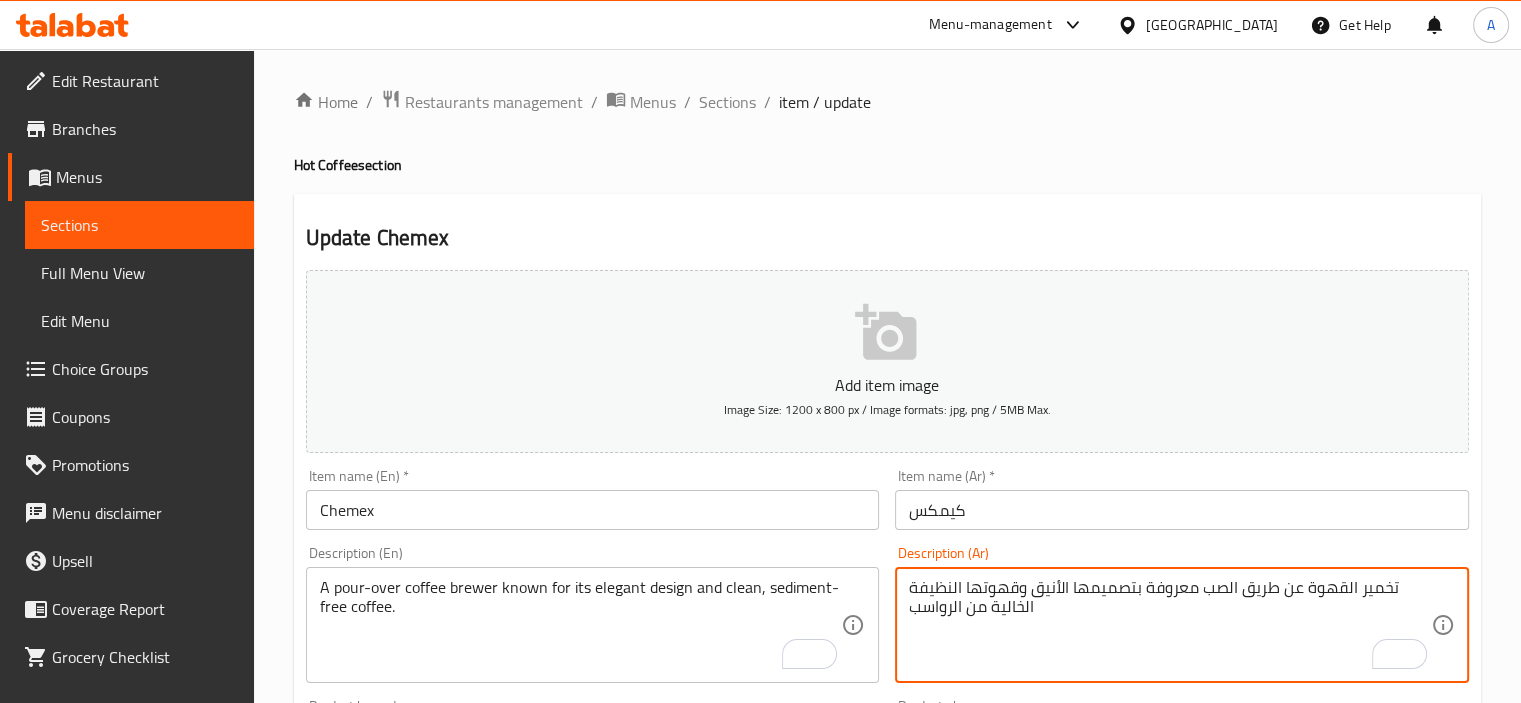 type on "تخمير القهوة عن طريق الصب معروفة بتصميمها الأنيق وقهوتها النظيفة الخالية من الرواسب" 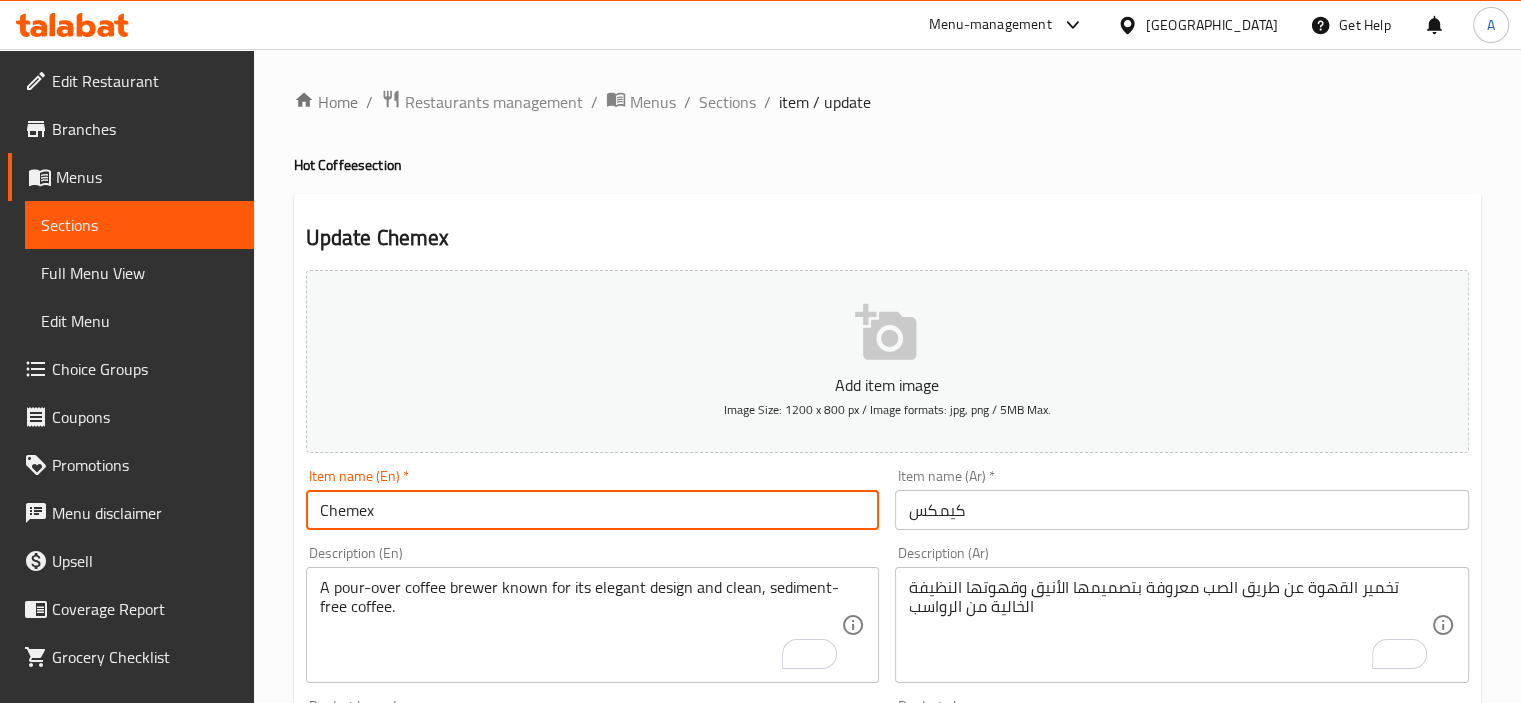 click on "Chemex" at bounding box center (593, 510) 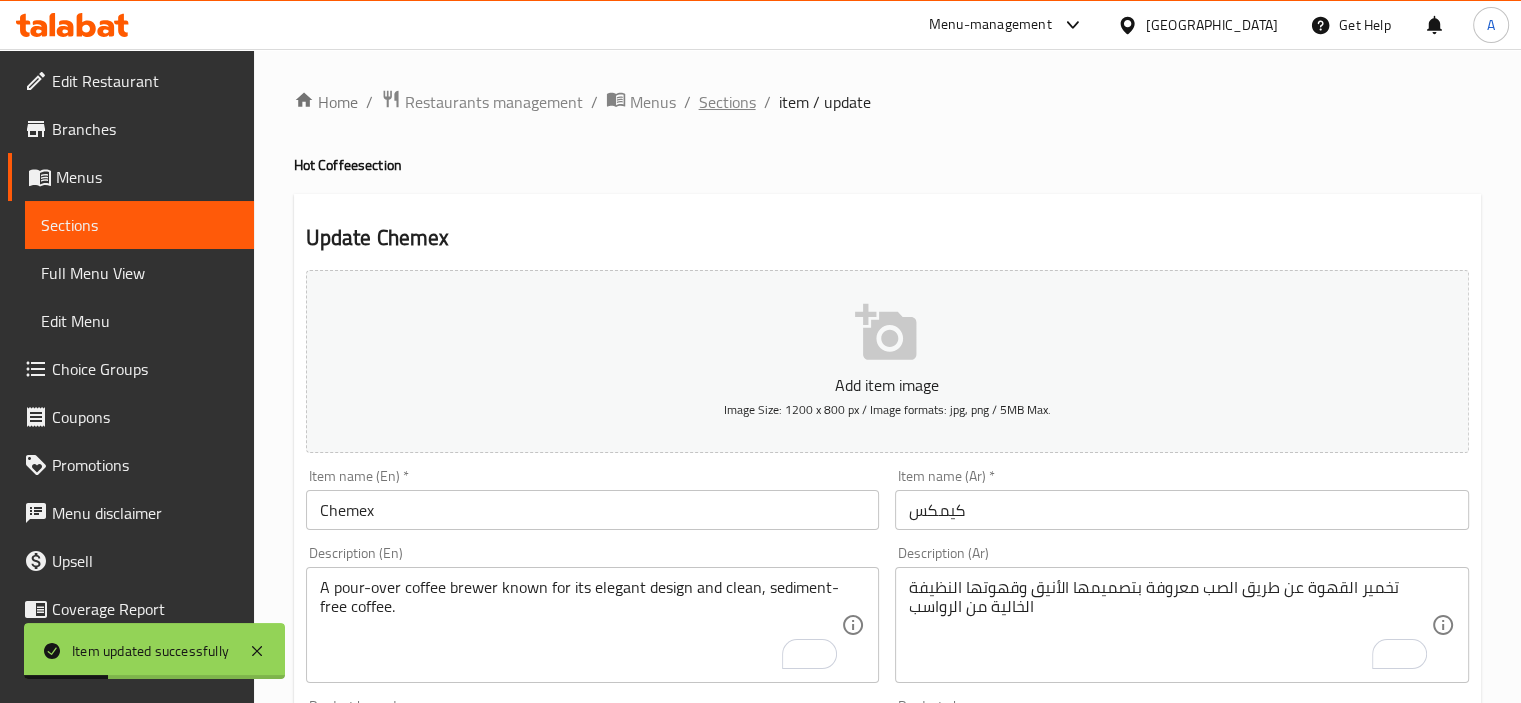 click on "Sections" at bounding box center [727, 102] 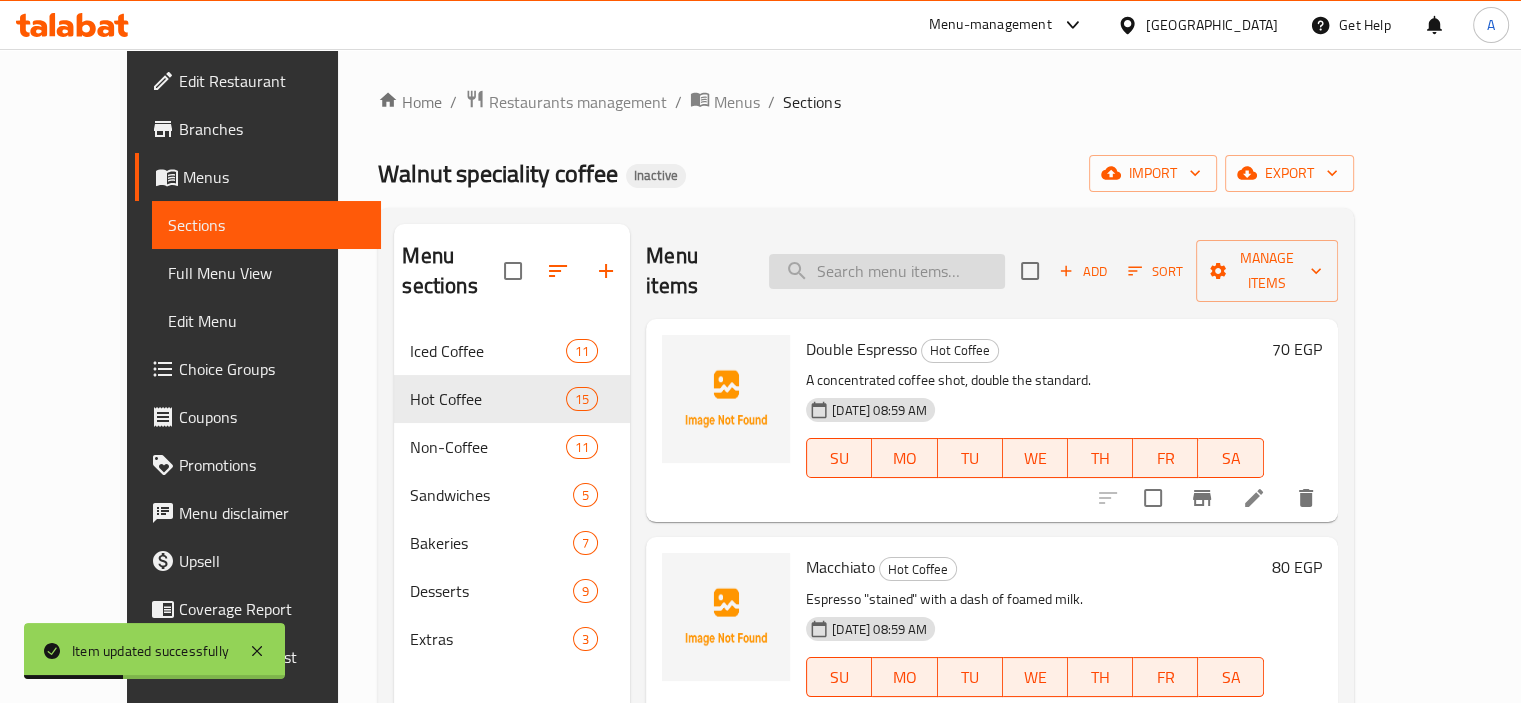 click at bounding box center (887, 271) 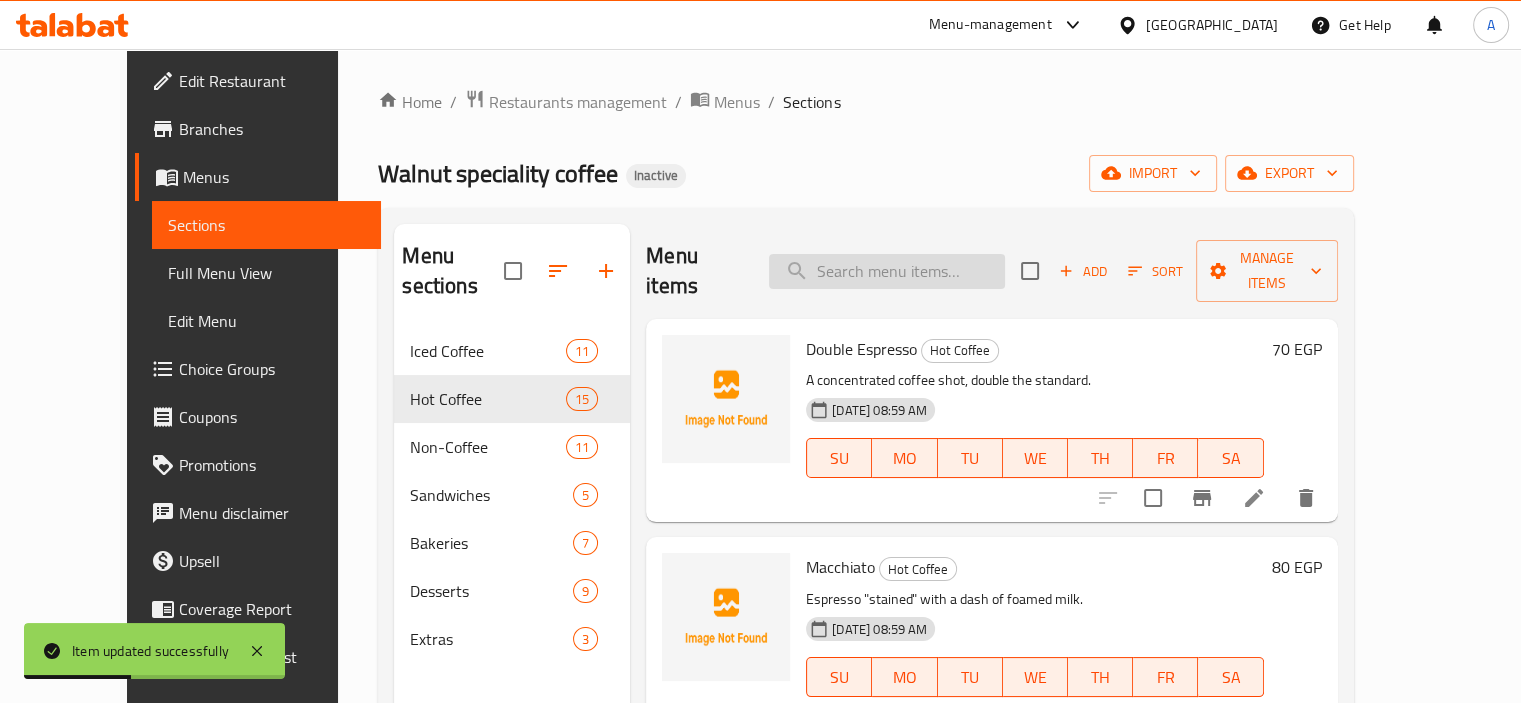 paste on "Hot Spanish Lattee" 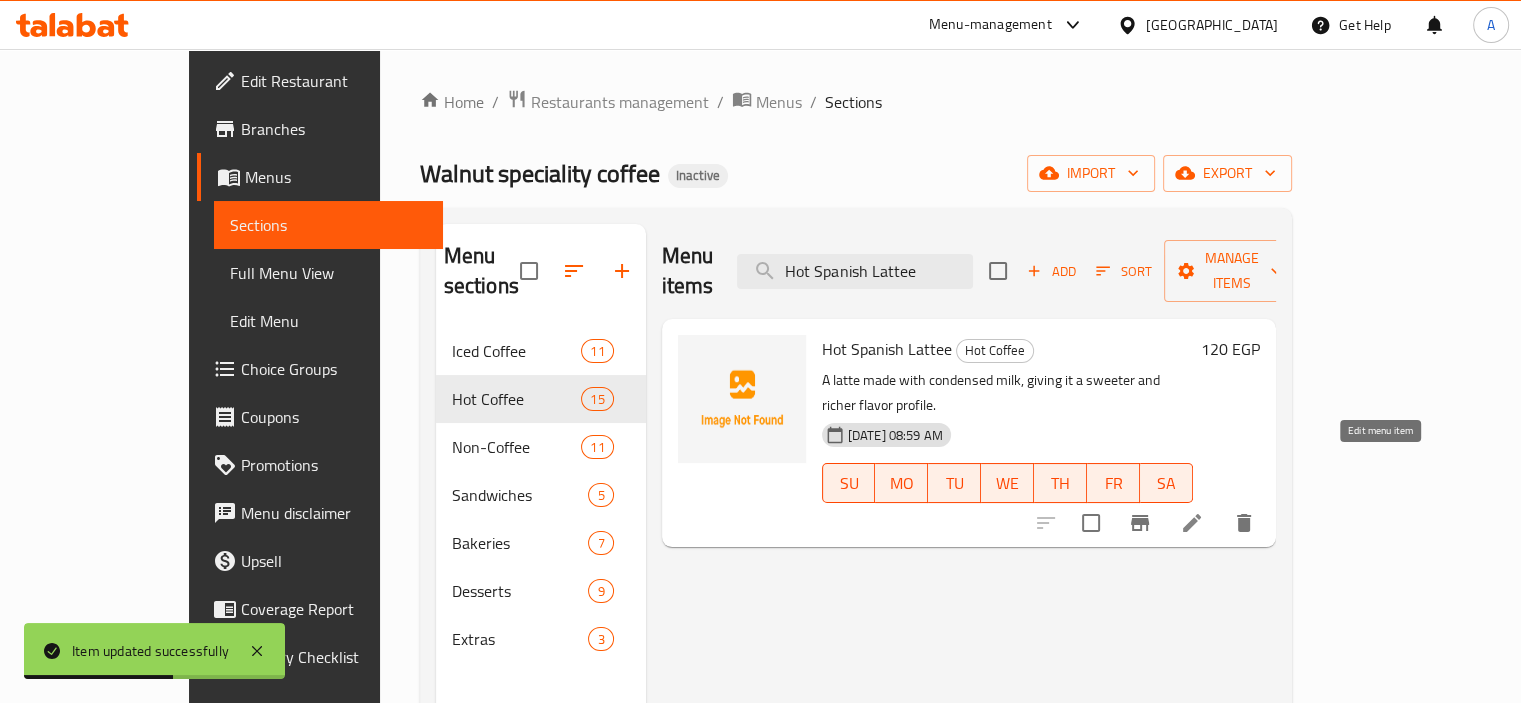 type on "Hot Spanish Lattee" 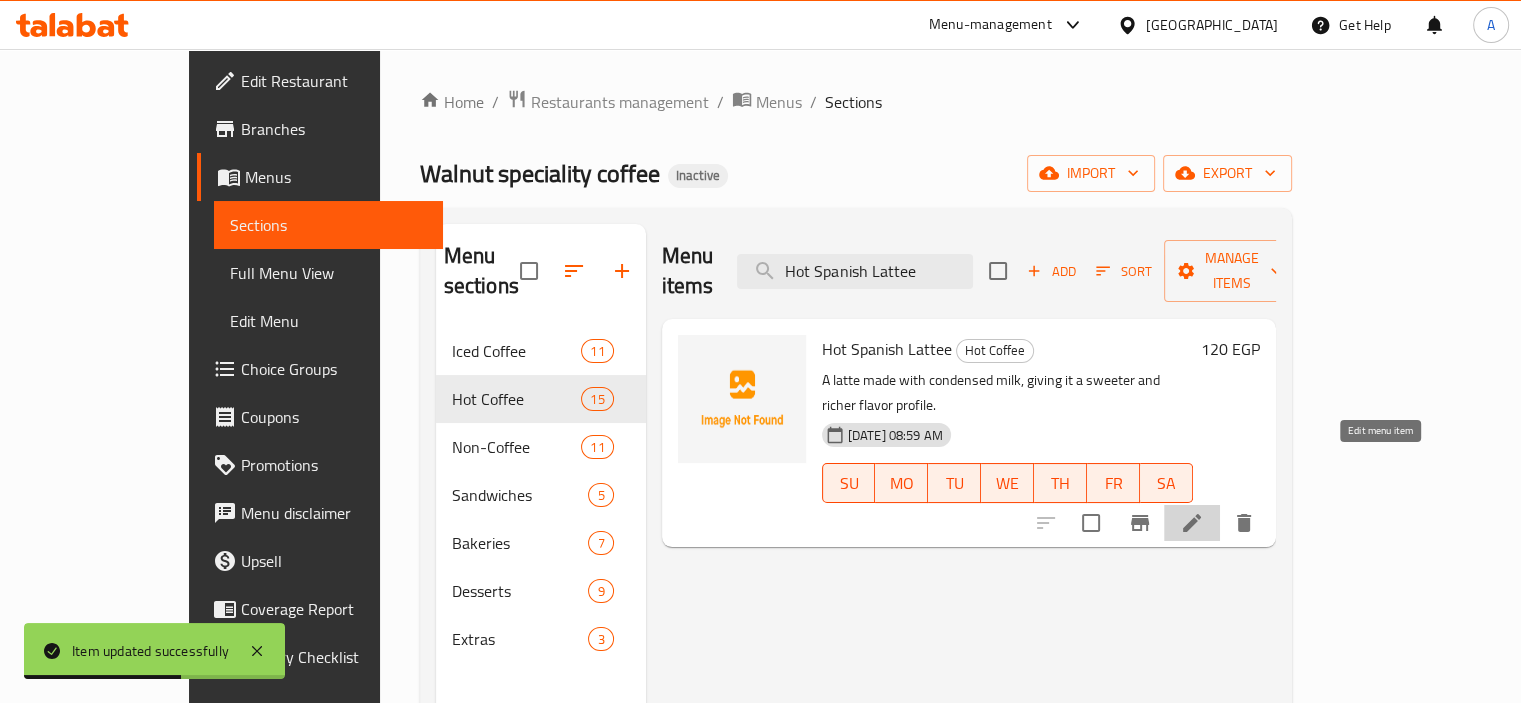 click 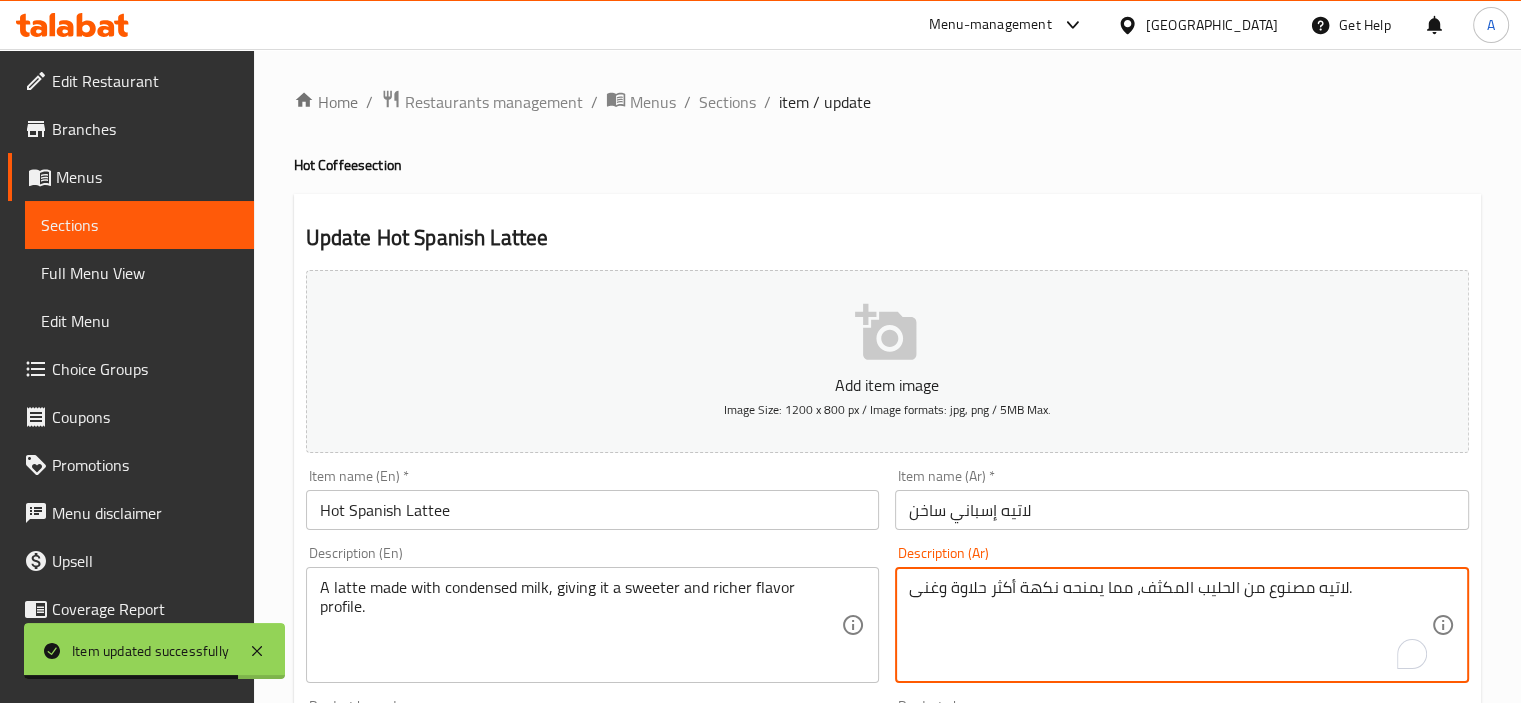 click on "لاتيه مصنوع من الحليب المكثف، مما يمنحه نكهة أكثر حلاوة وغنى." at bounding box center [1170, 625] 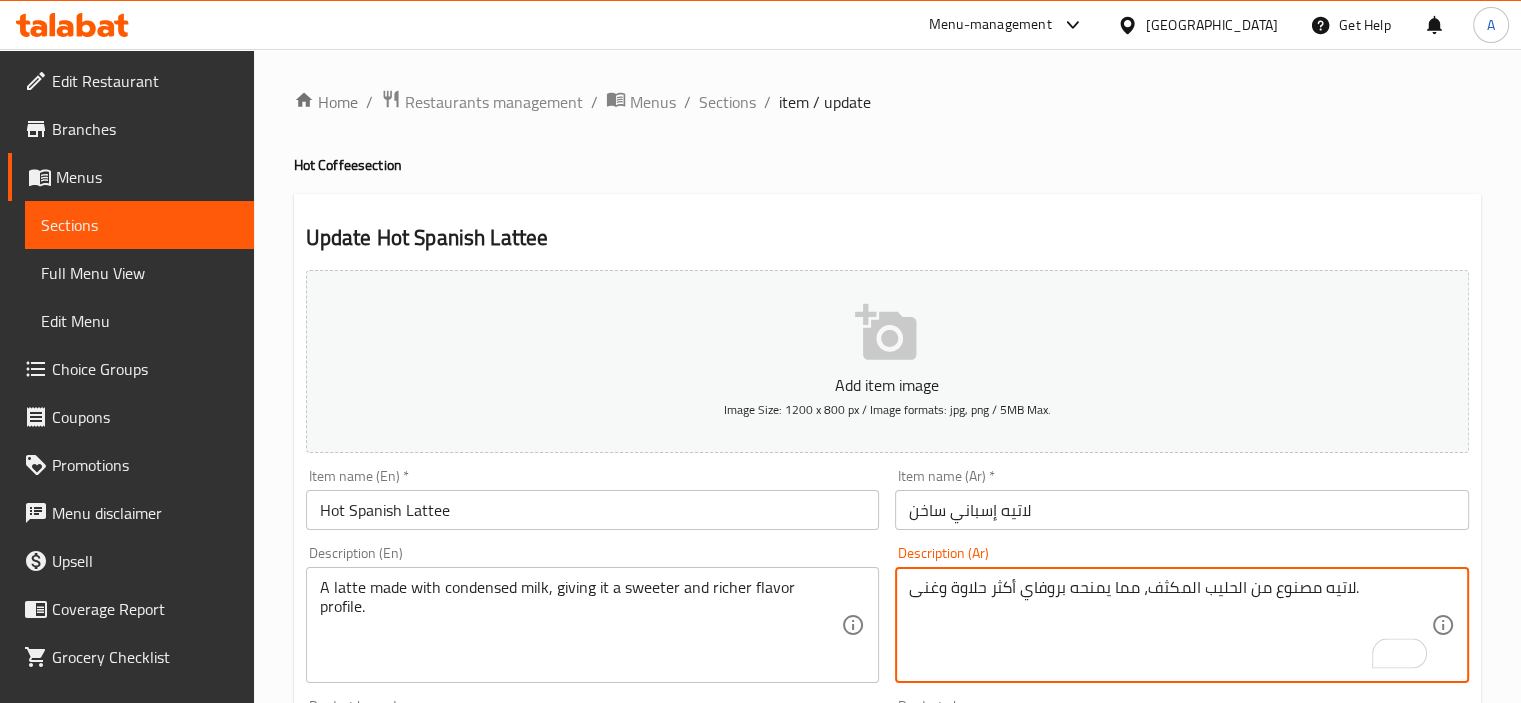 type on "لاتيه مصنوع من الحليب المكثف، مما يمنحه بروفايل أكثر حلاوة وغنى." 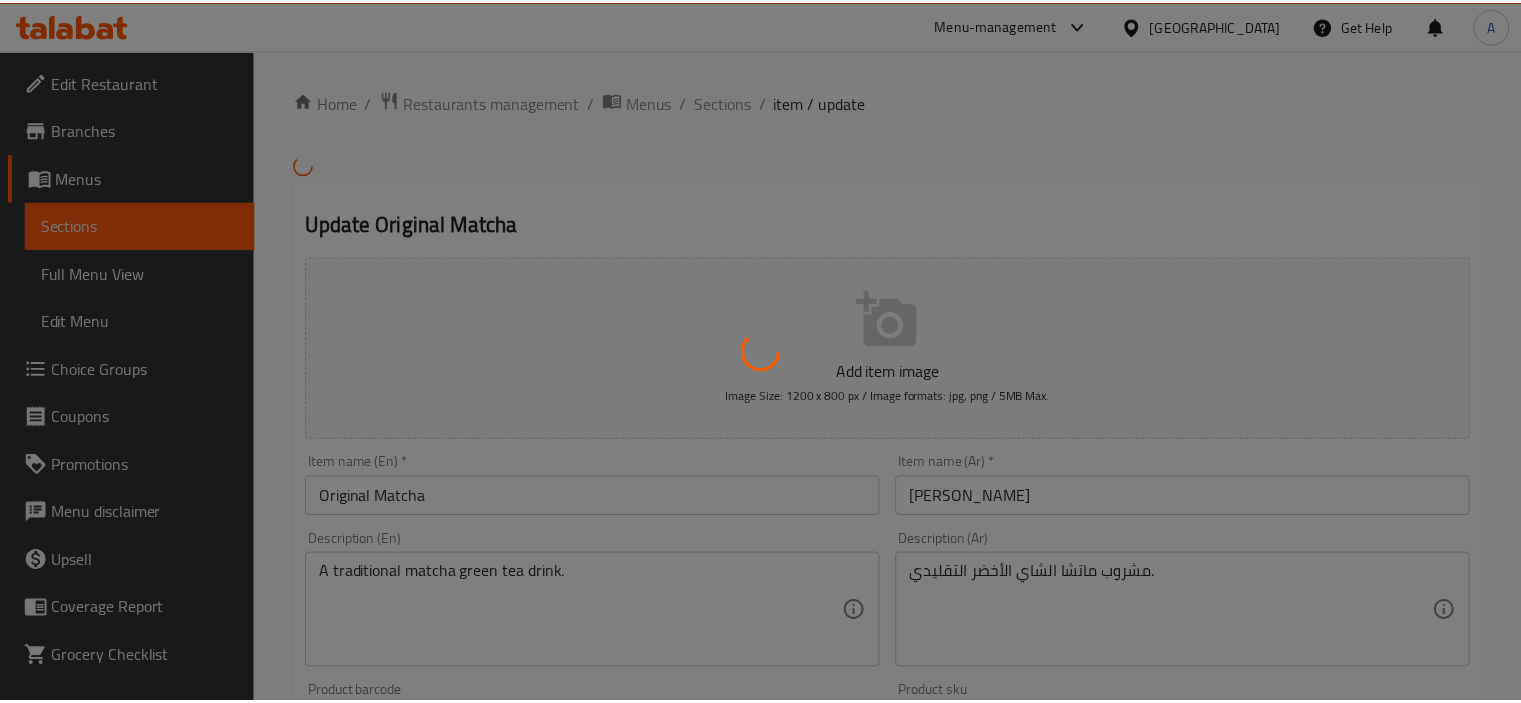 scroll, scrollTop: 0, scrollLeft: 0, axis: both 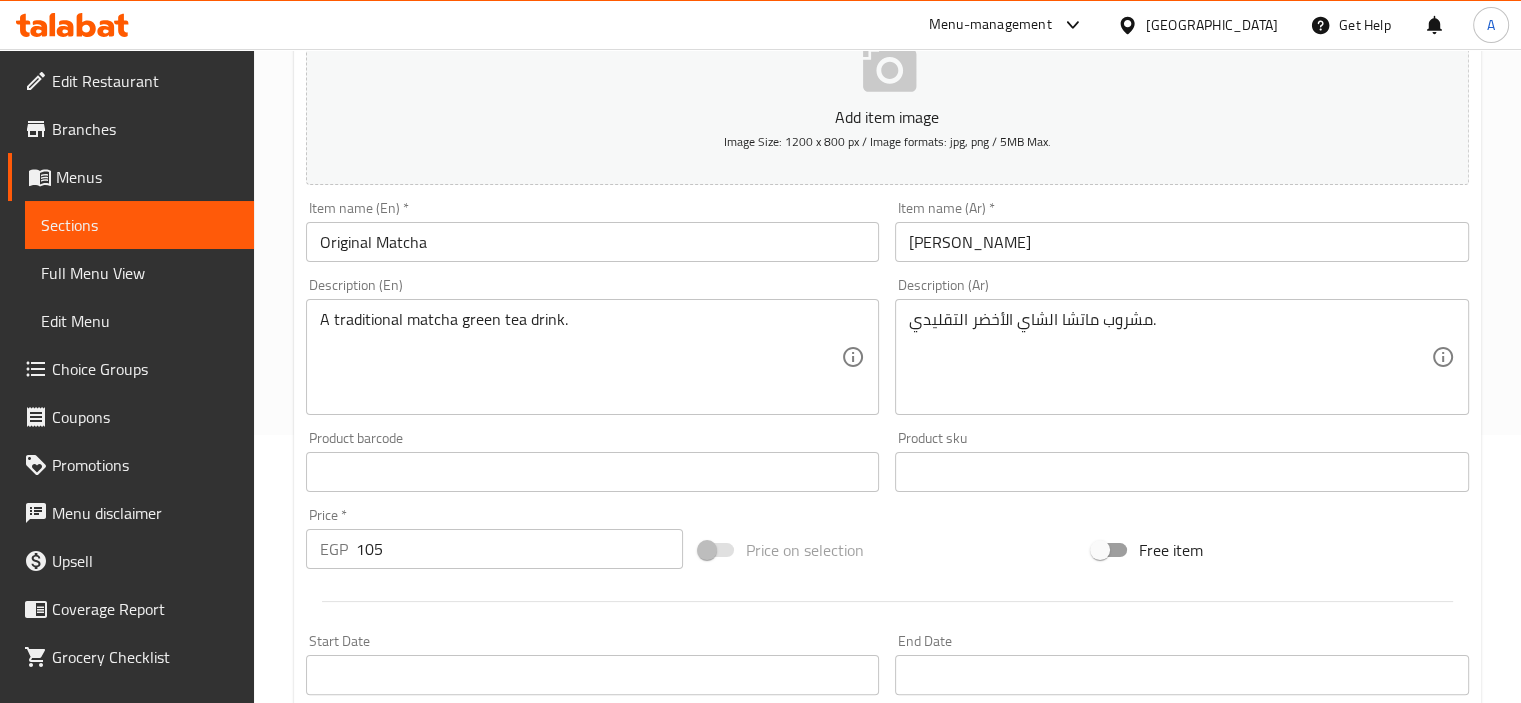 click on "مشروب ماتشا الشاي الأخضر التقليدي. Description (Ar)" at bounding box center [1182, 357] 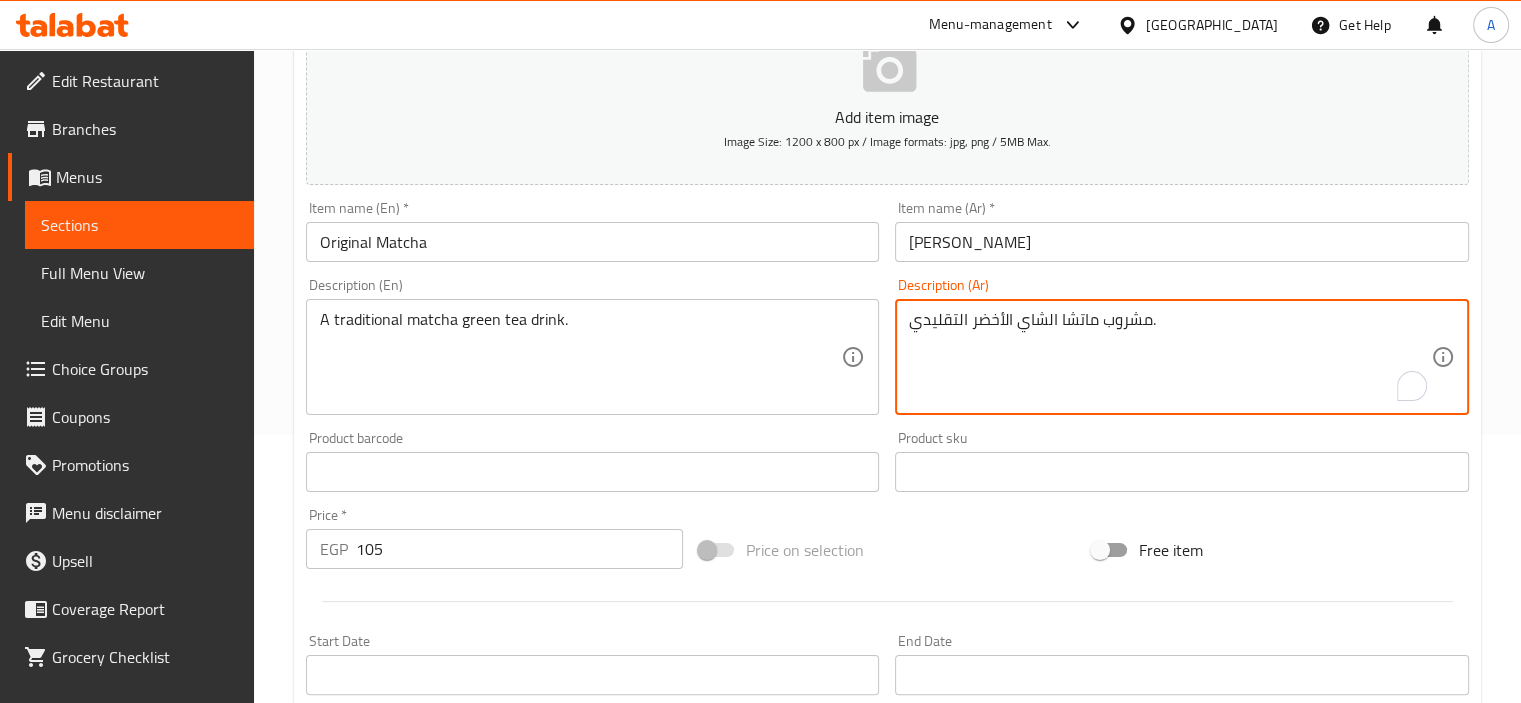 scroll, scrollTop: 709, scrollLeft: 0, axis: vertical 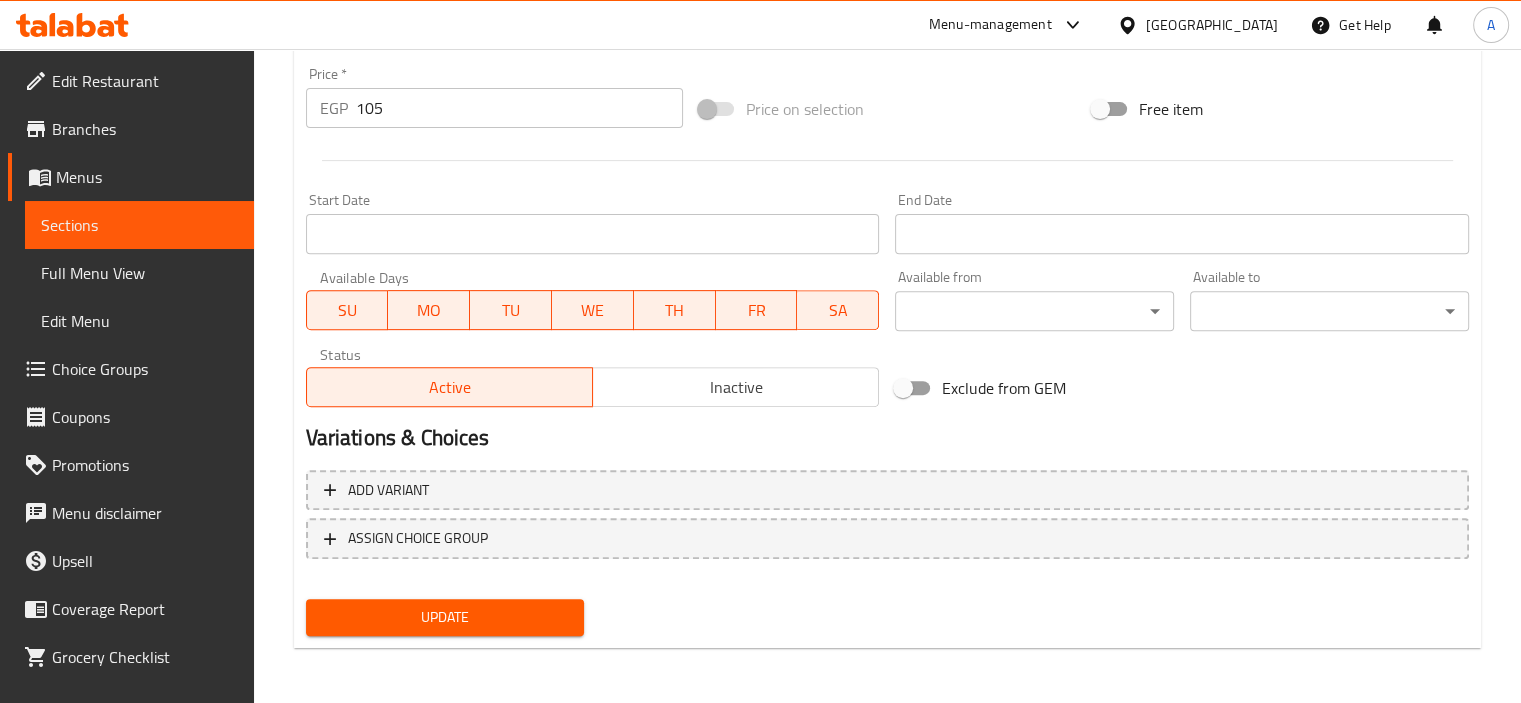 click on "Add variant ASSIGN CHOICE GROUP" at bounding box center [887, 527] 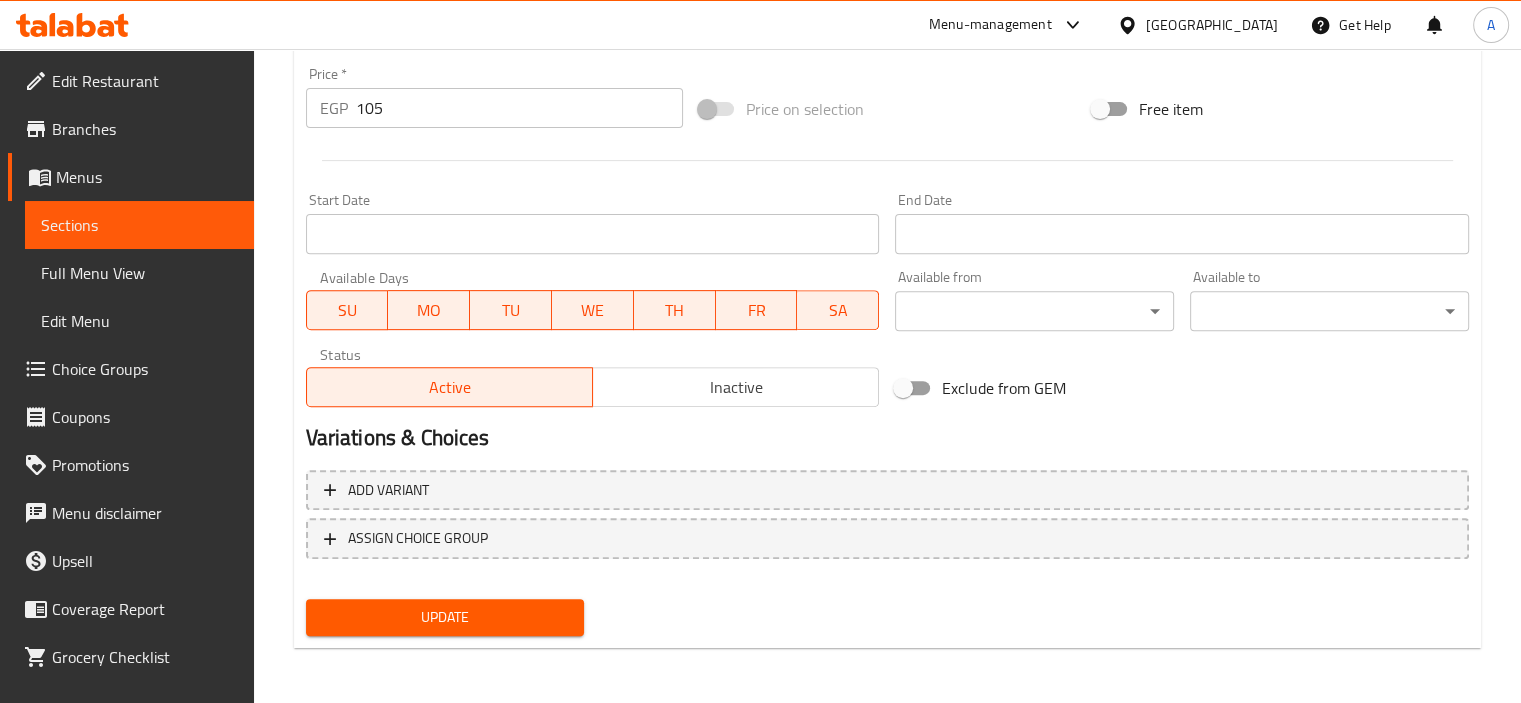 click on "Add variant" at bounding box center [887, 490] 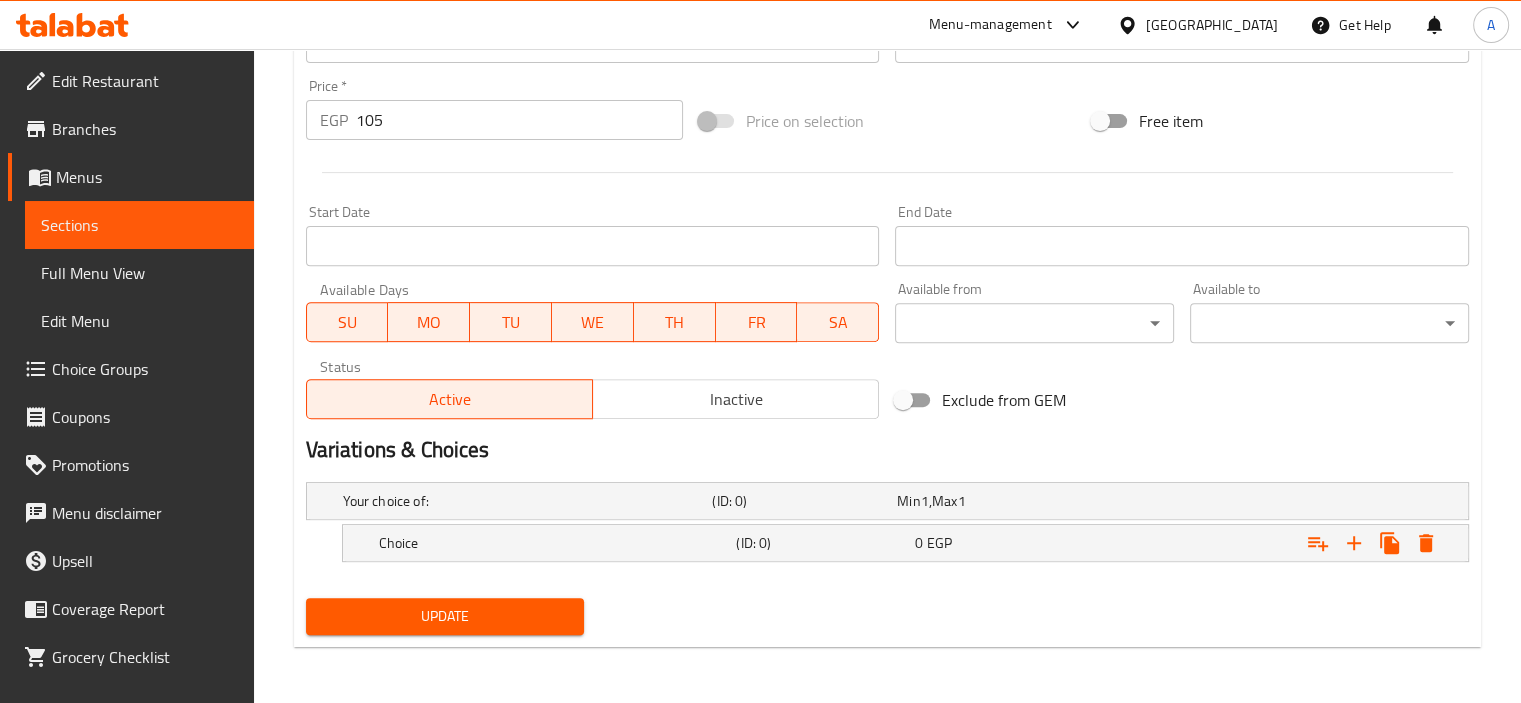 scroll, scrollTop: 696, scrollLeft: 0, axis: vertical 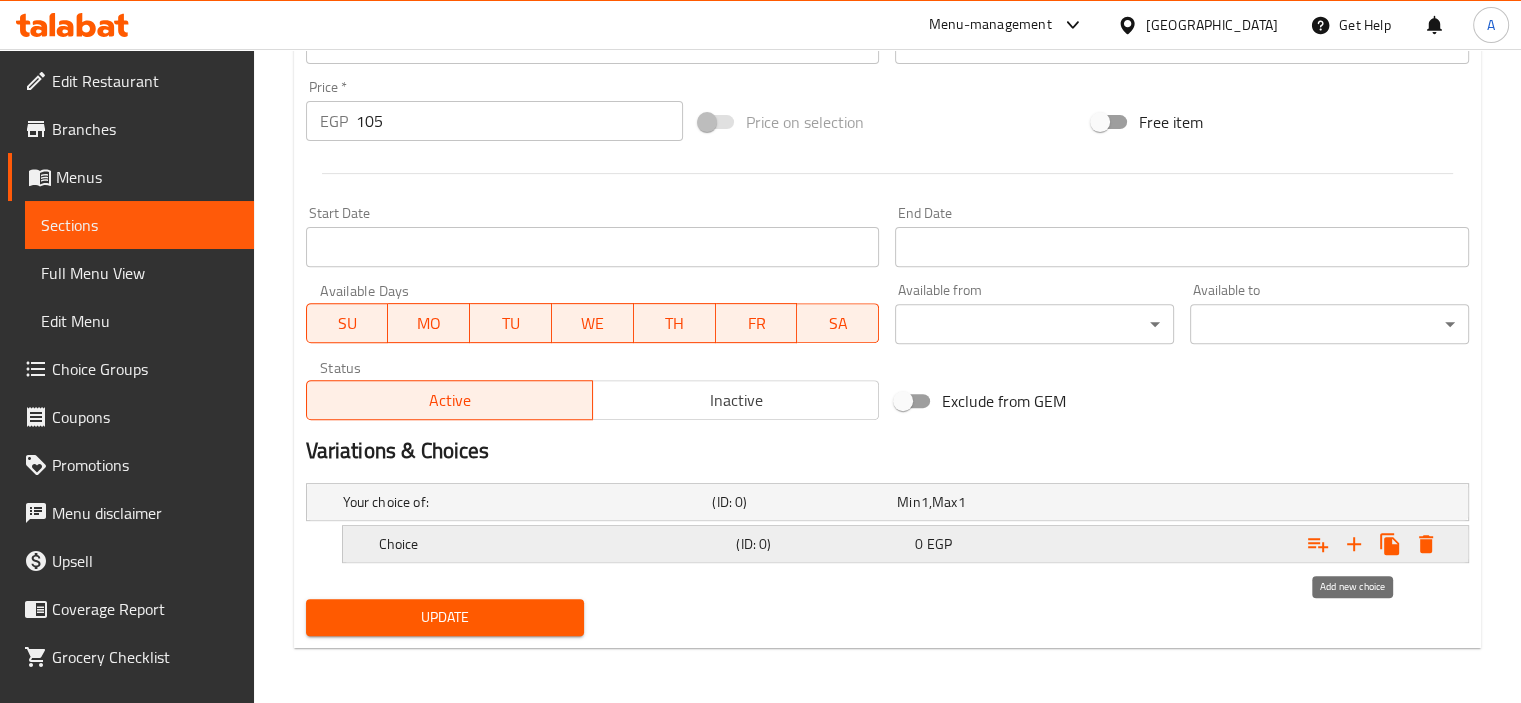click at bounding box center [1354, 544] 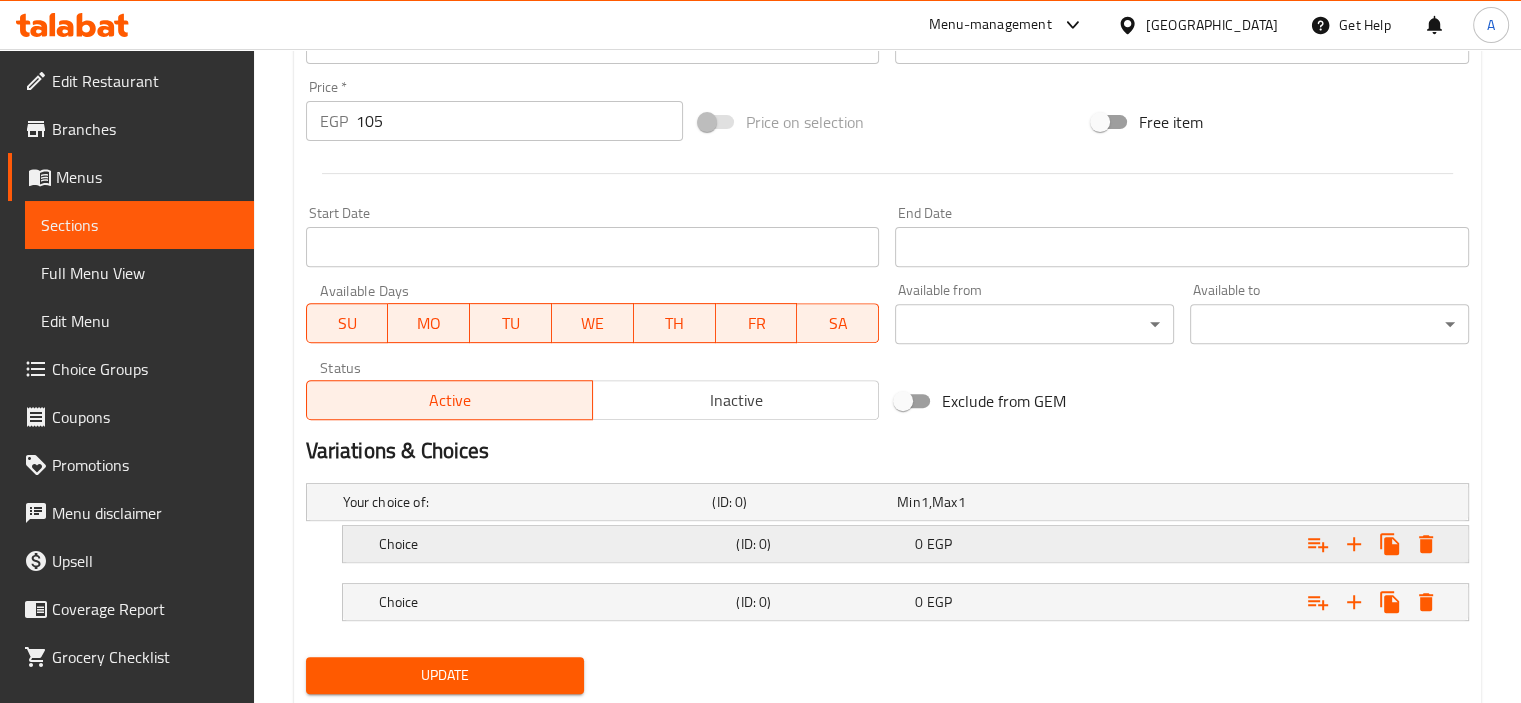 click on "(ID: 0)" at bounding box center (800, 502) 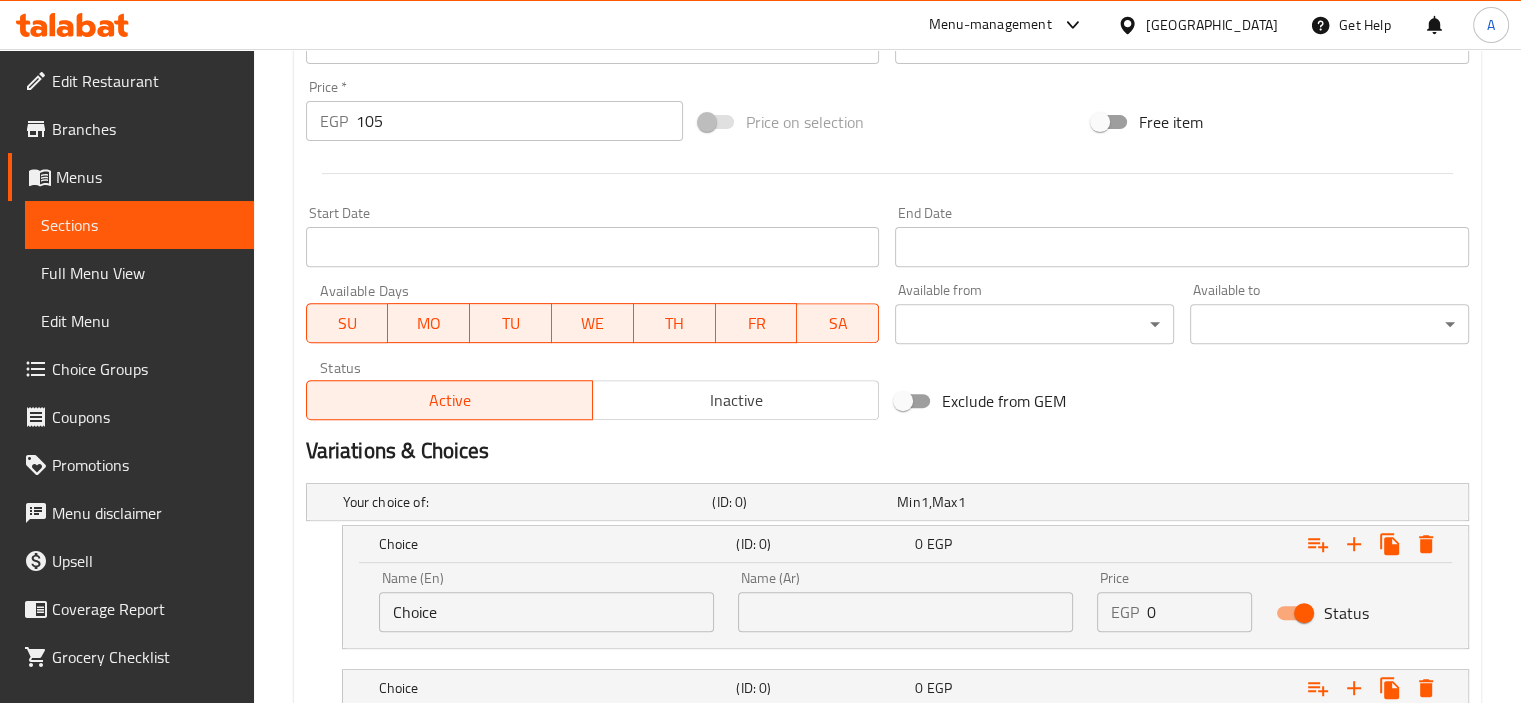 click on "Name (En) Choice Name (En)" at bounding box center (546, 601) 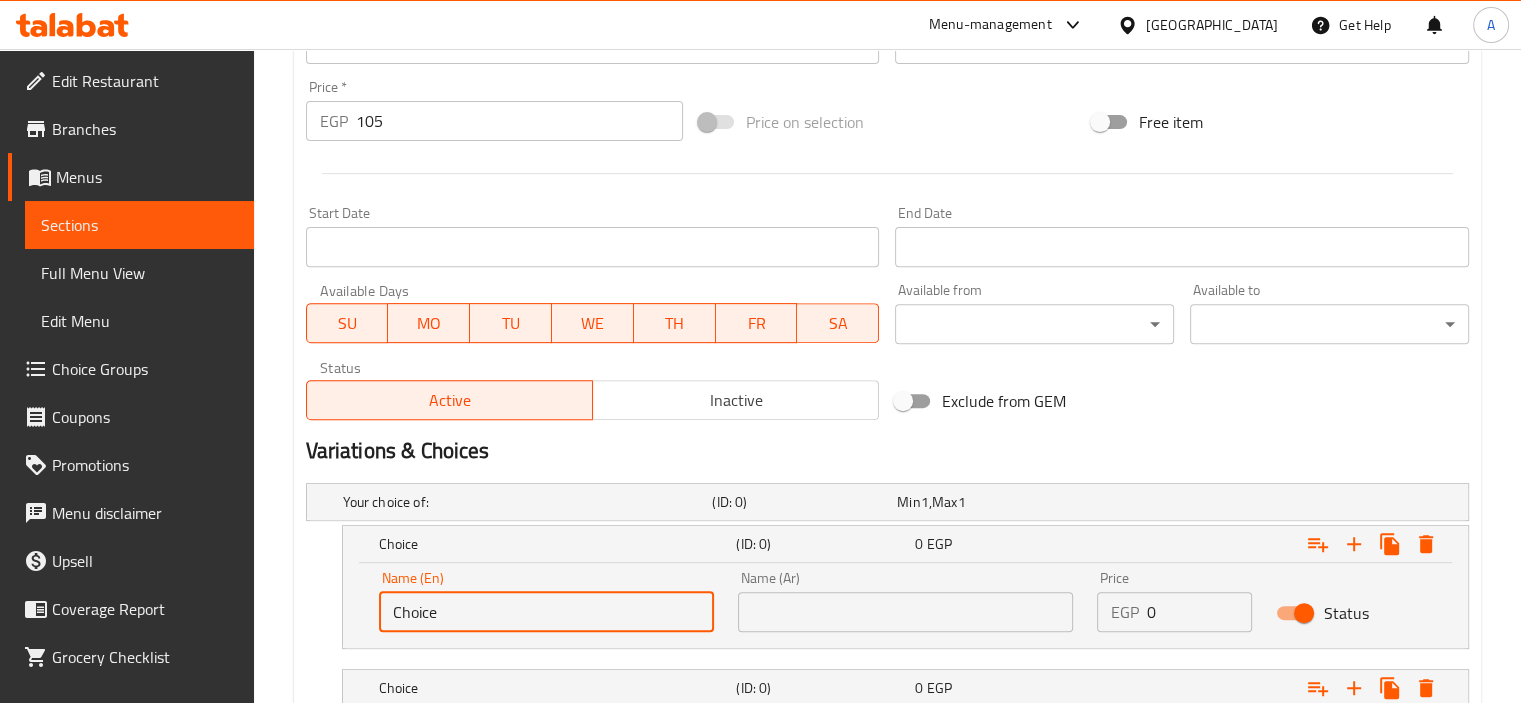 drag, startPoint x: 464, startPoint y: 603, endPoint x: 227, endPoint y: 545, distance: 243.99385 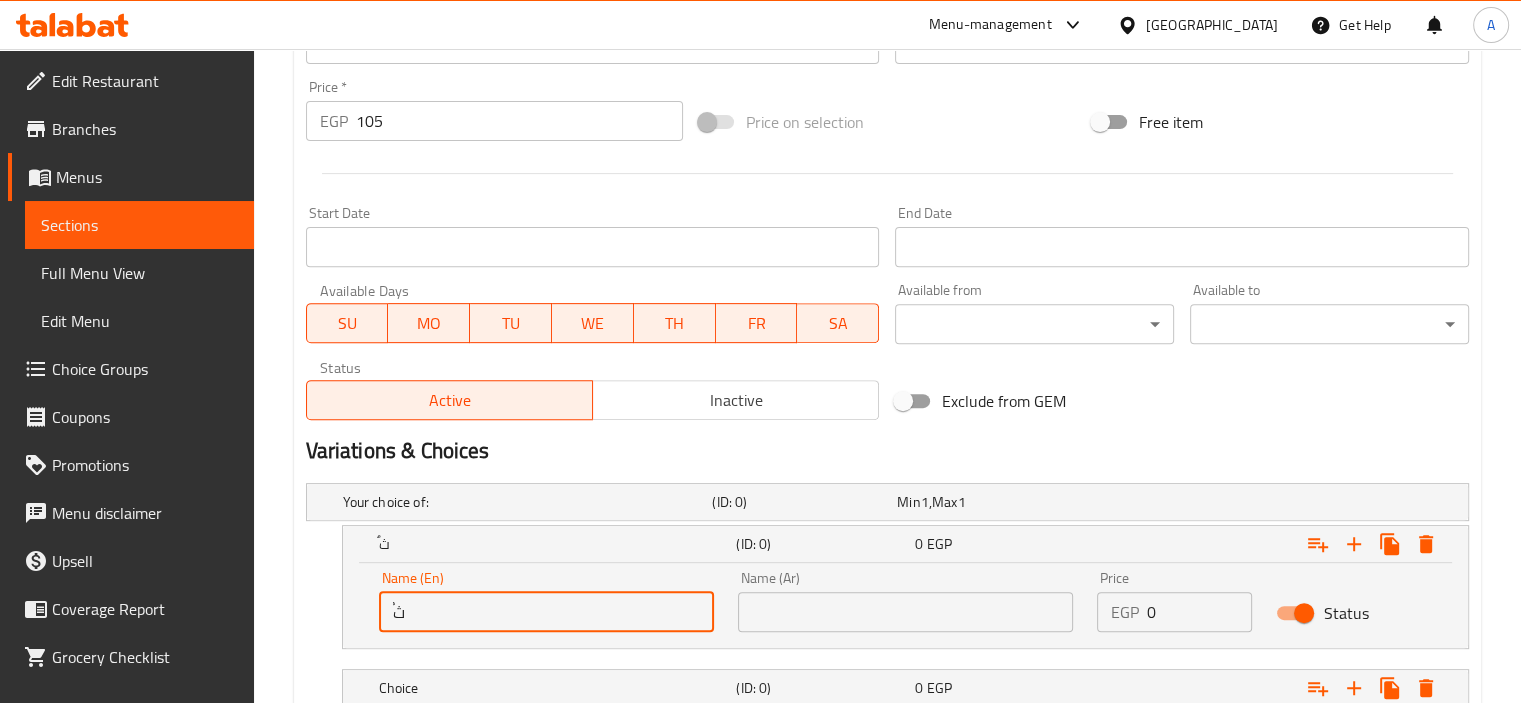type on "ٌ" 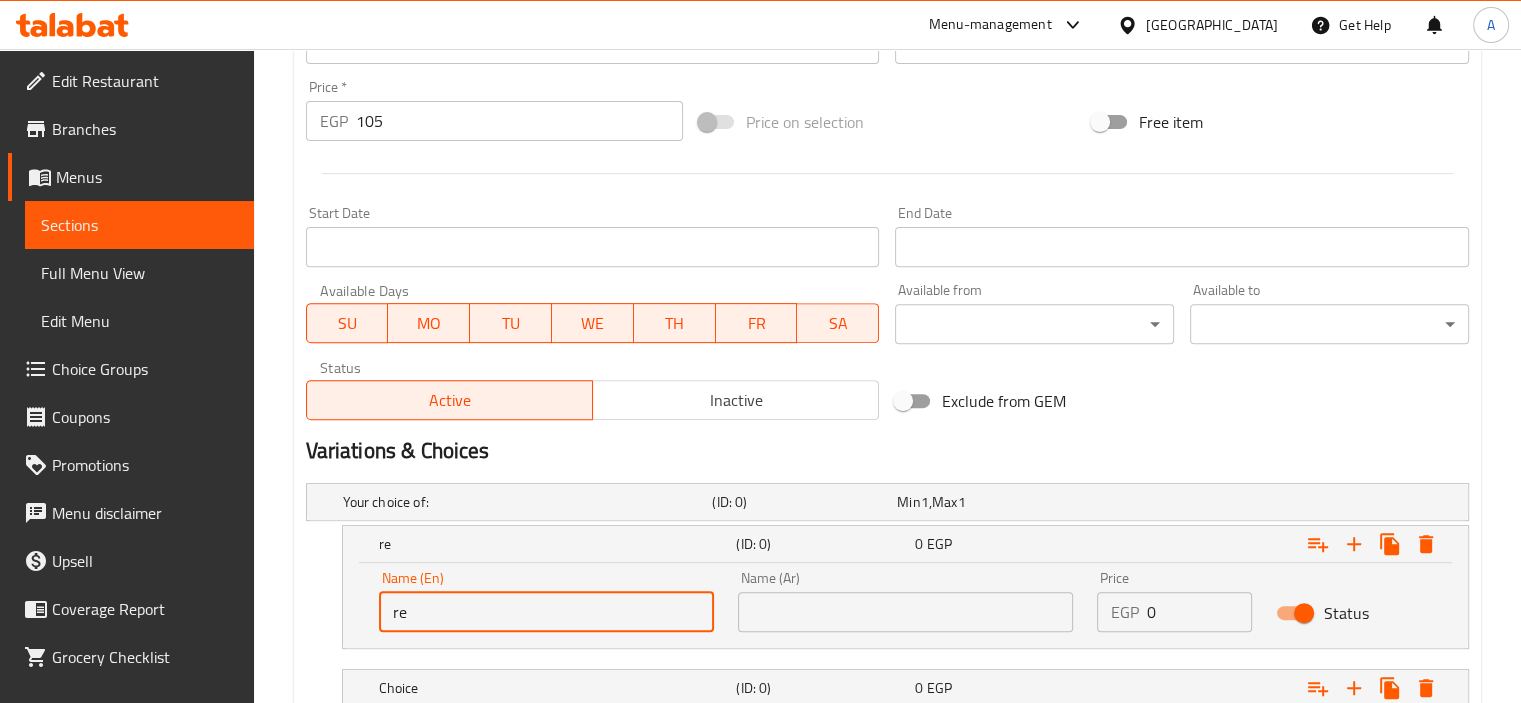 type on "Regular" 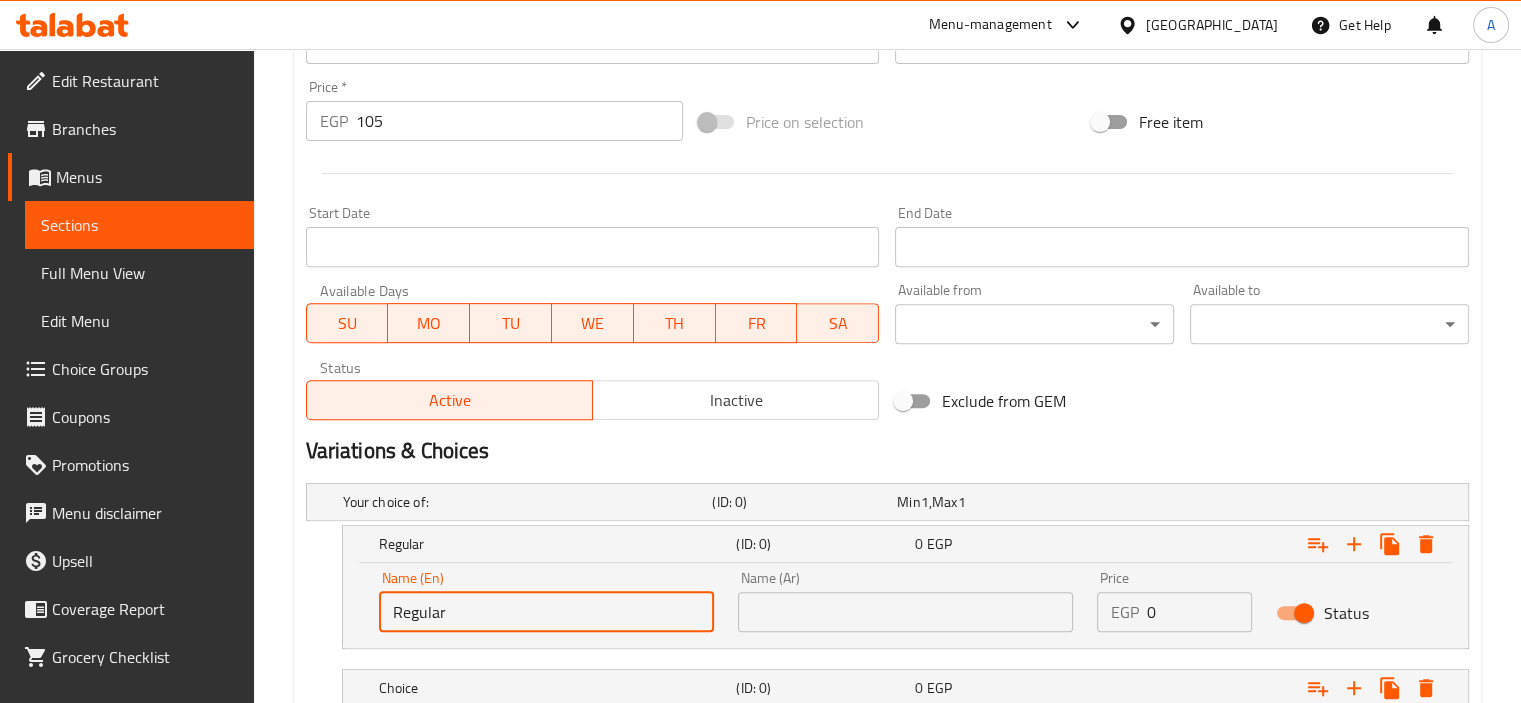 click at bounding box center (905, 612) 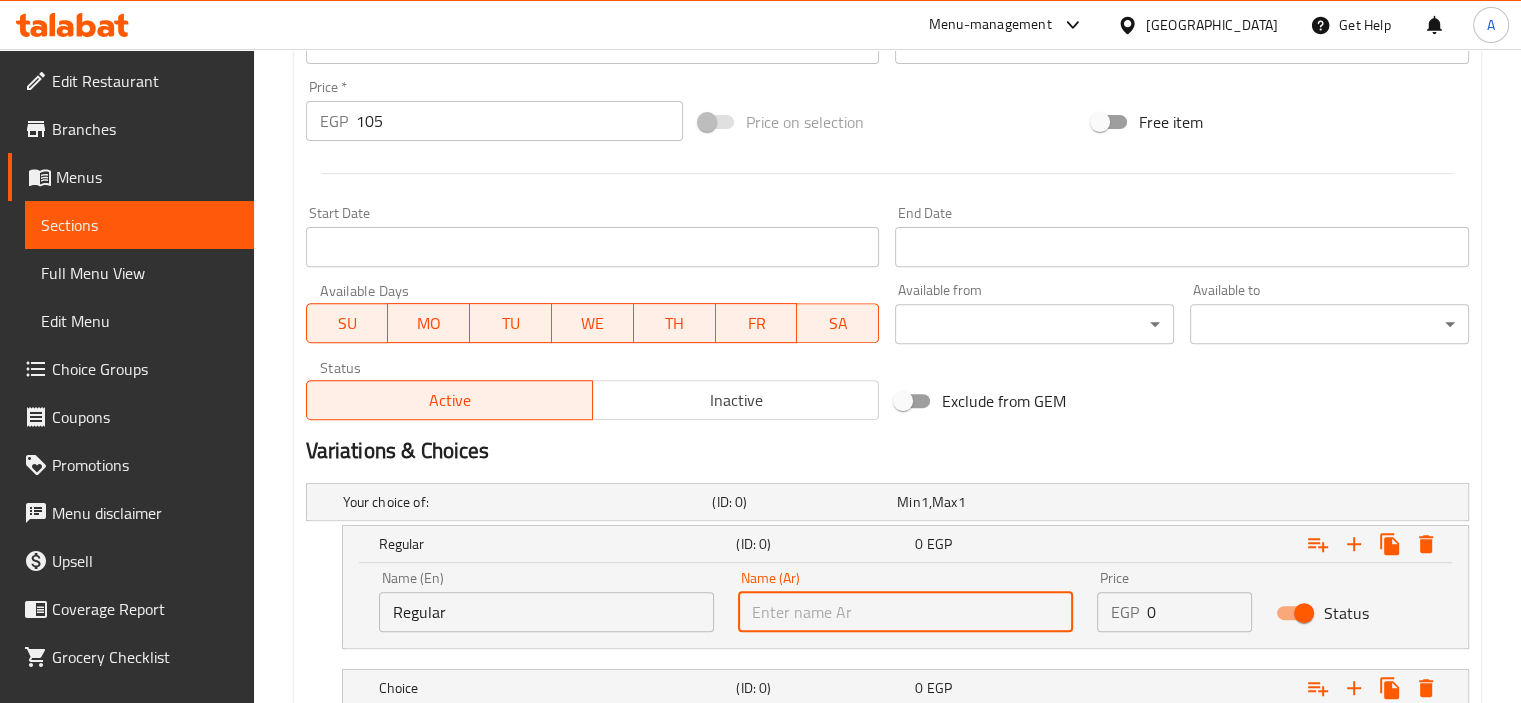 type on "عادي" 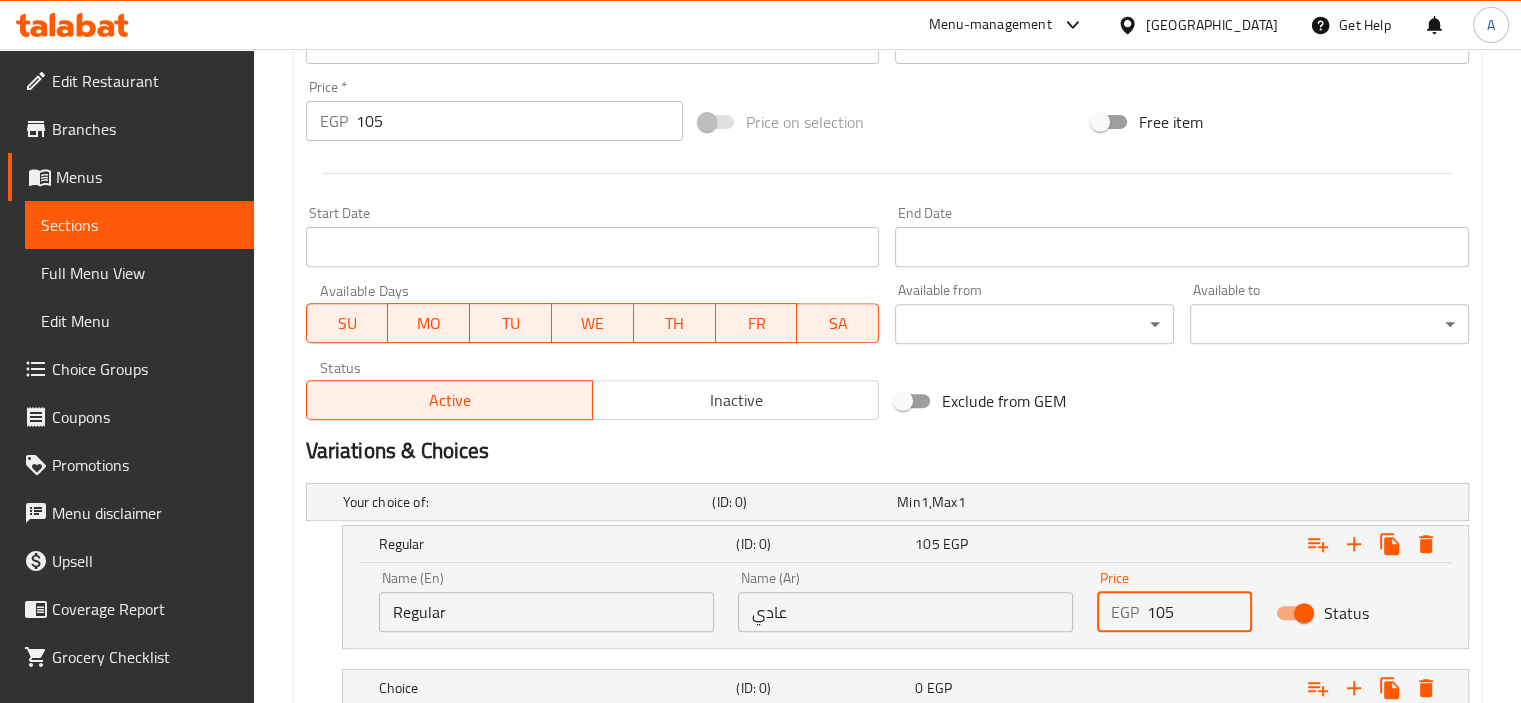 type on "105" 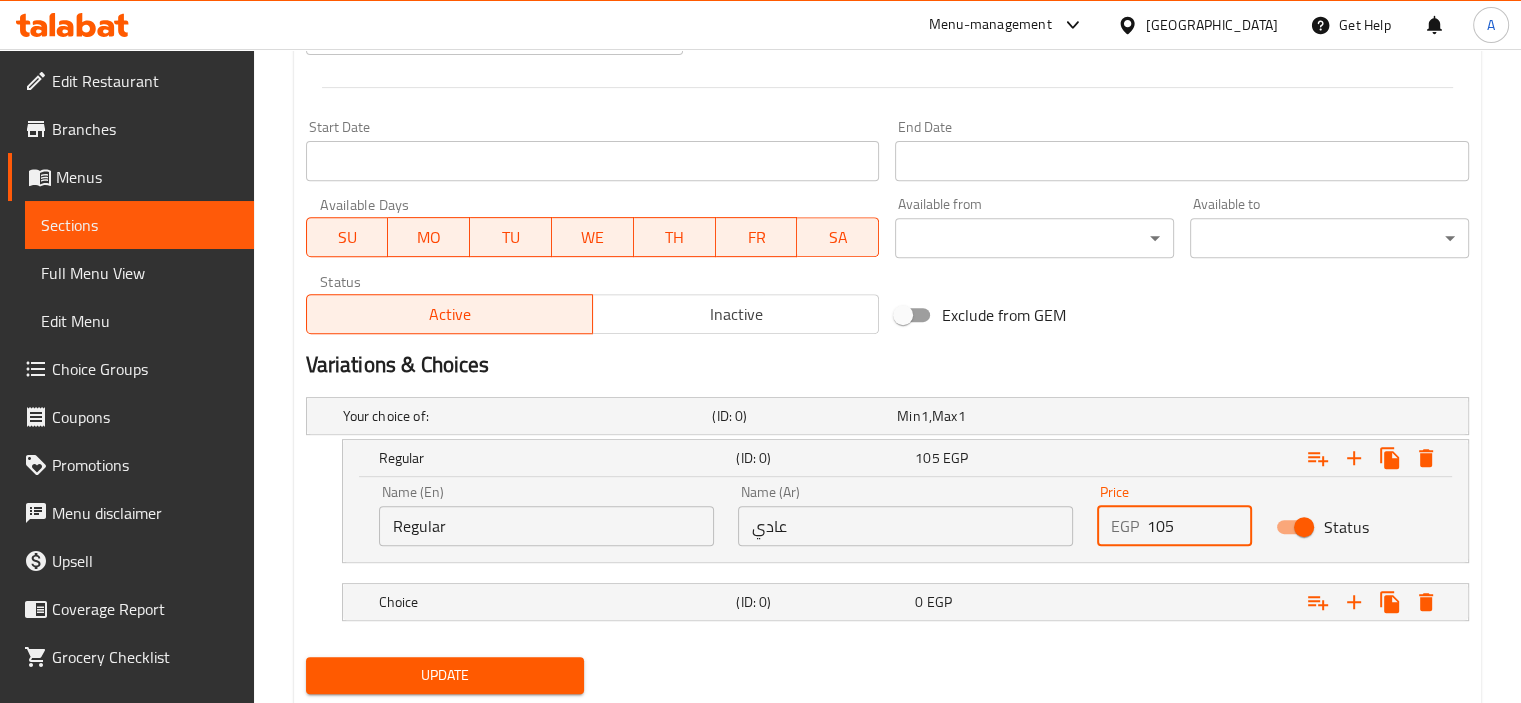 scroll, scrollTop: 840, scrollLeft: 0, axis: vertical 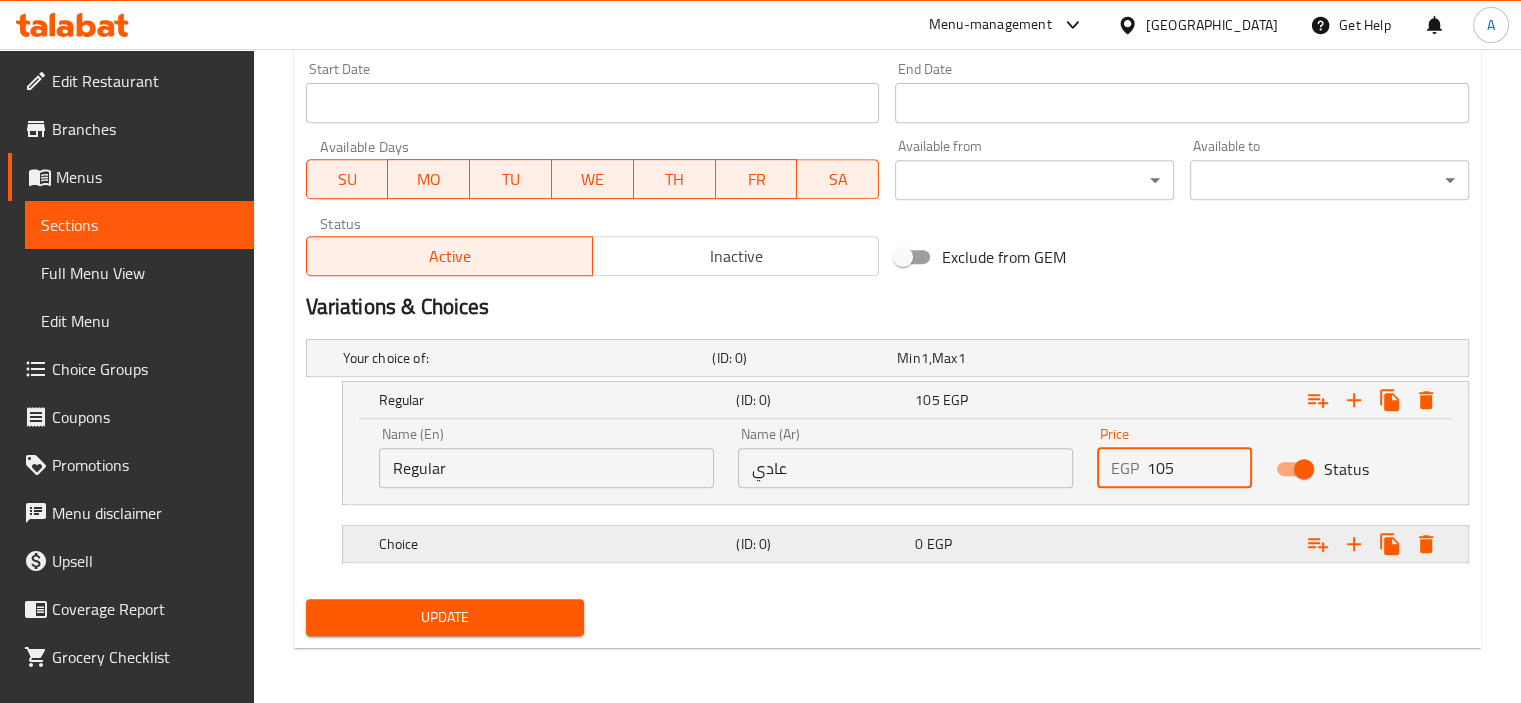 click on "Choice (ID: 0) 0   EGP" at bounding box center (893, 358) 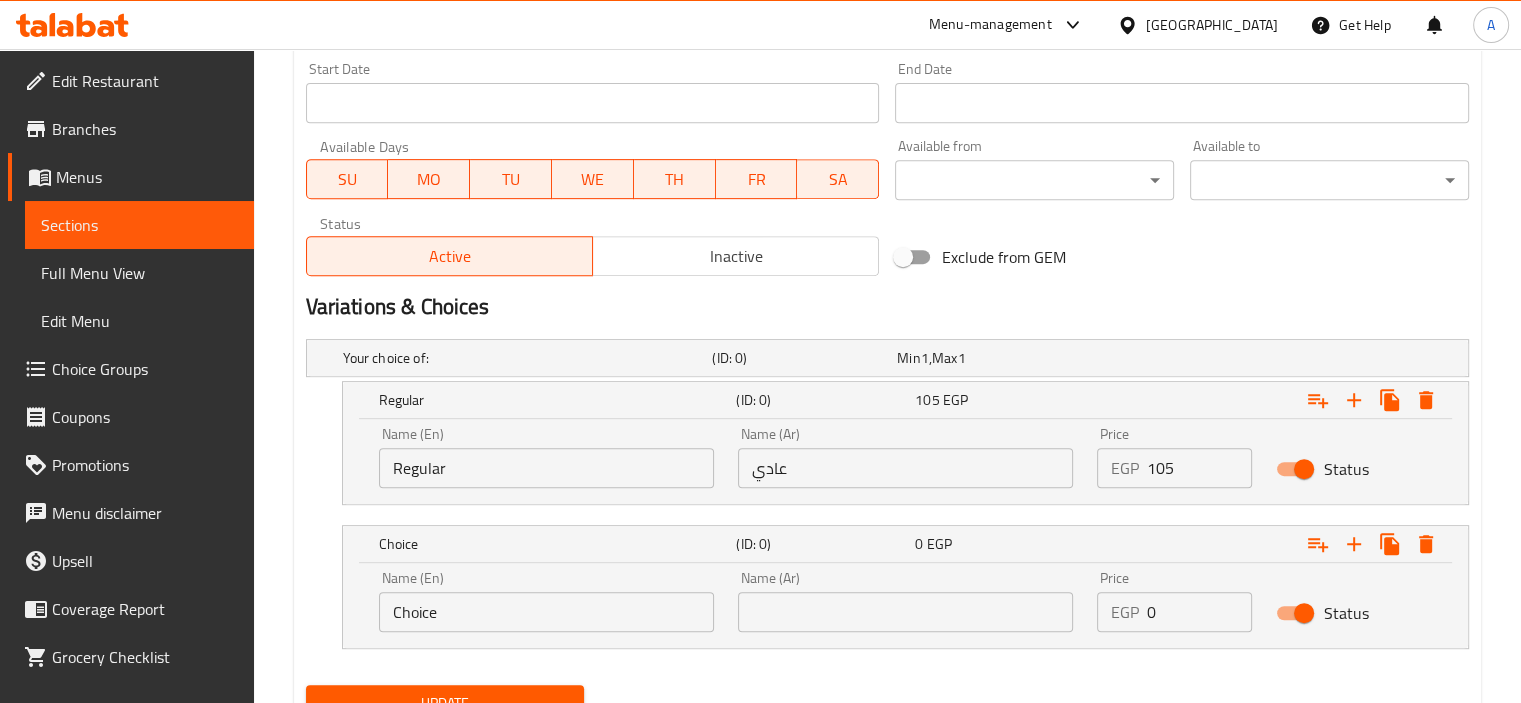 click at bounding box center (905, 612) 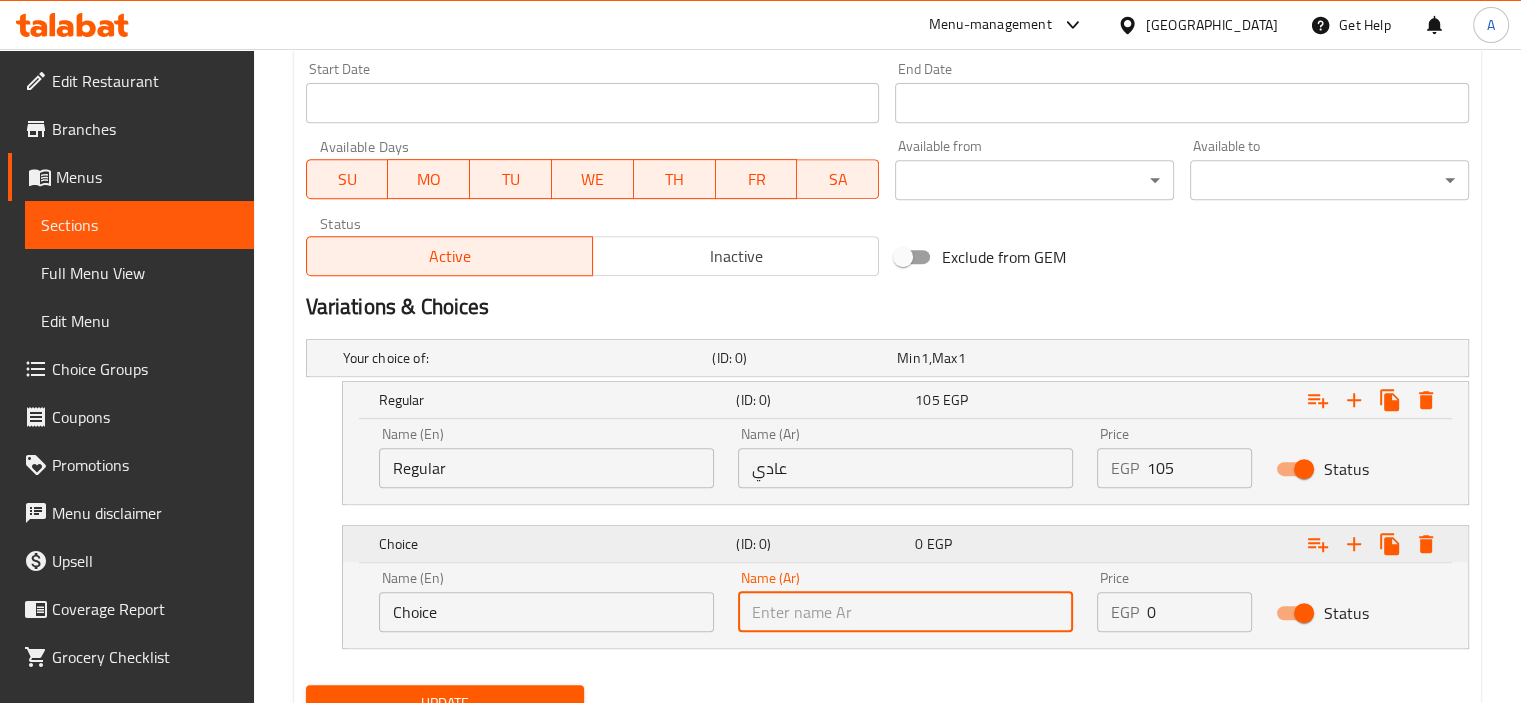 type on "كبير" 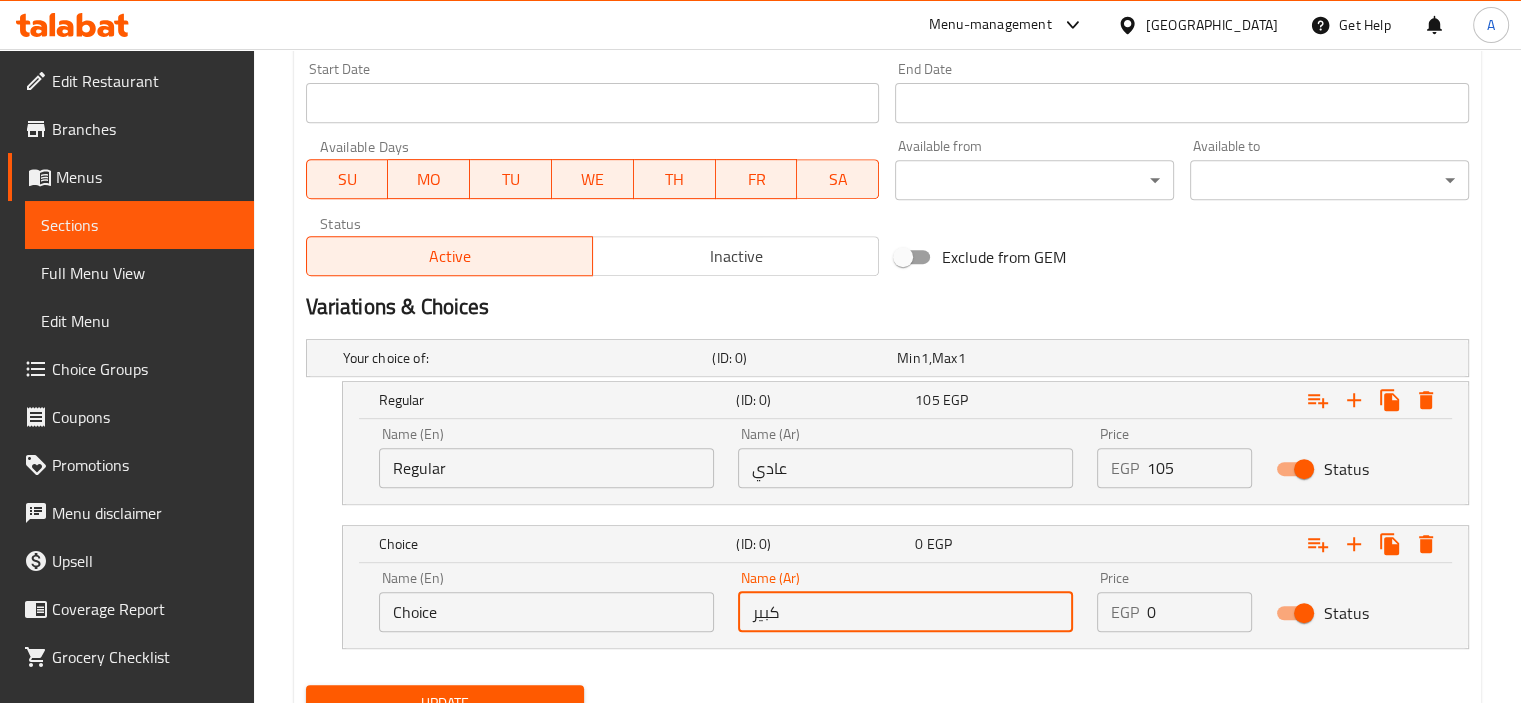 click on "Choice" at bounding box center (546, 612) 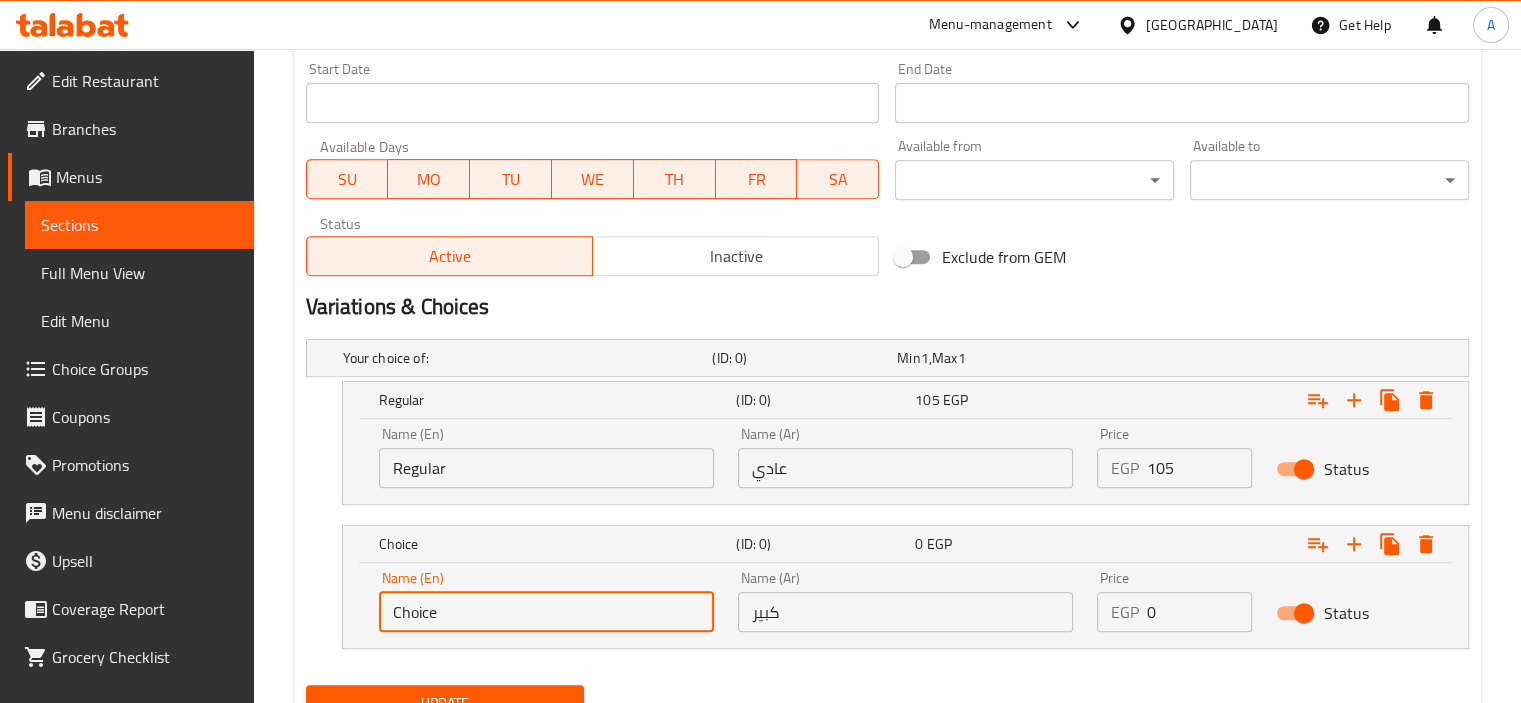click on "Choice" at bounding box center (546, 612) 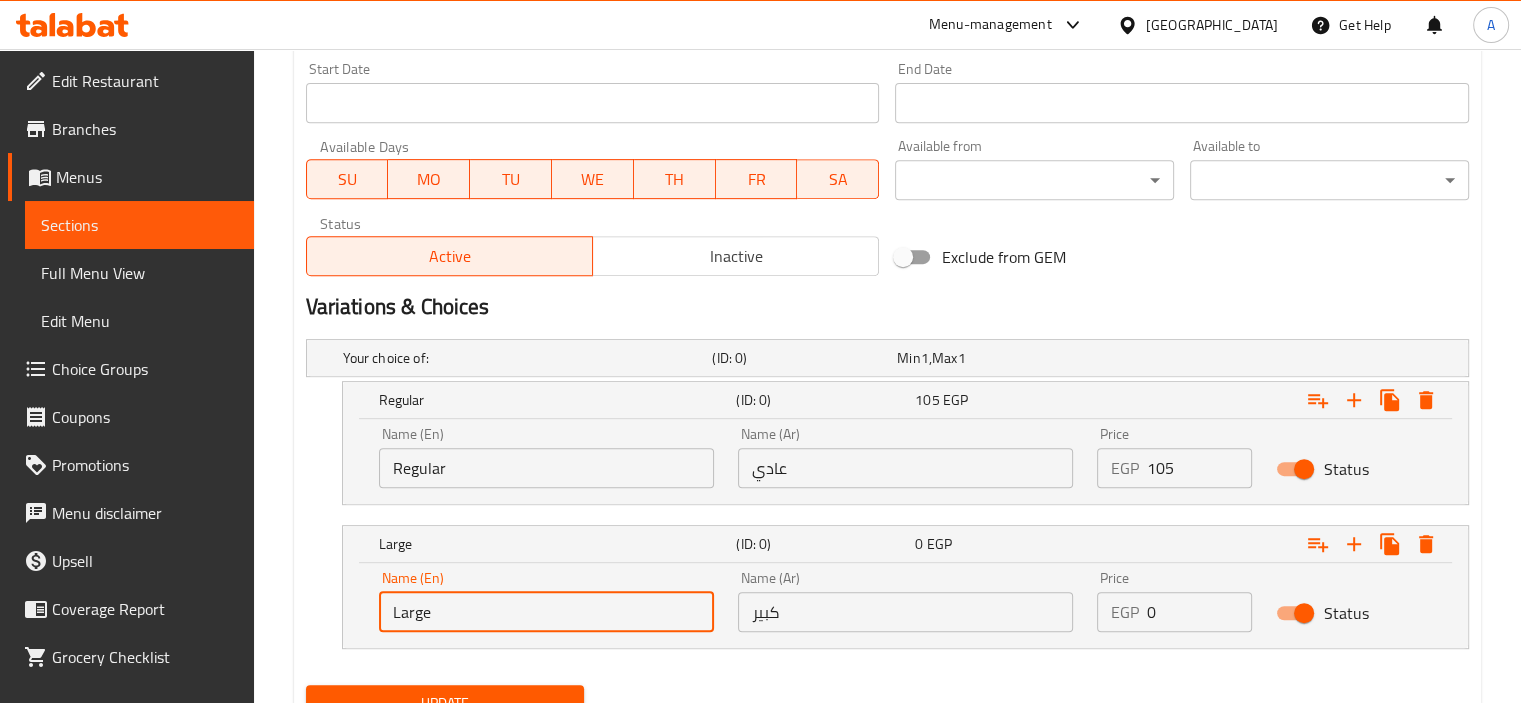 type on "Large" 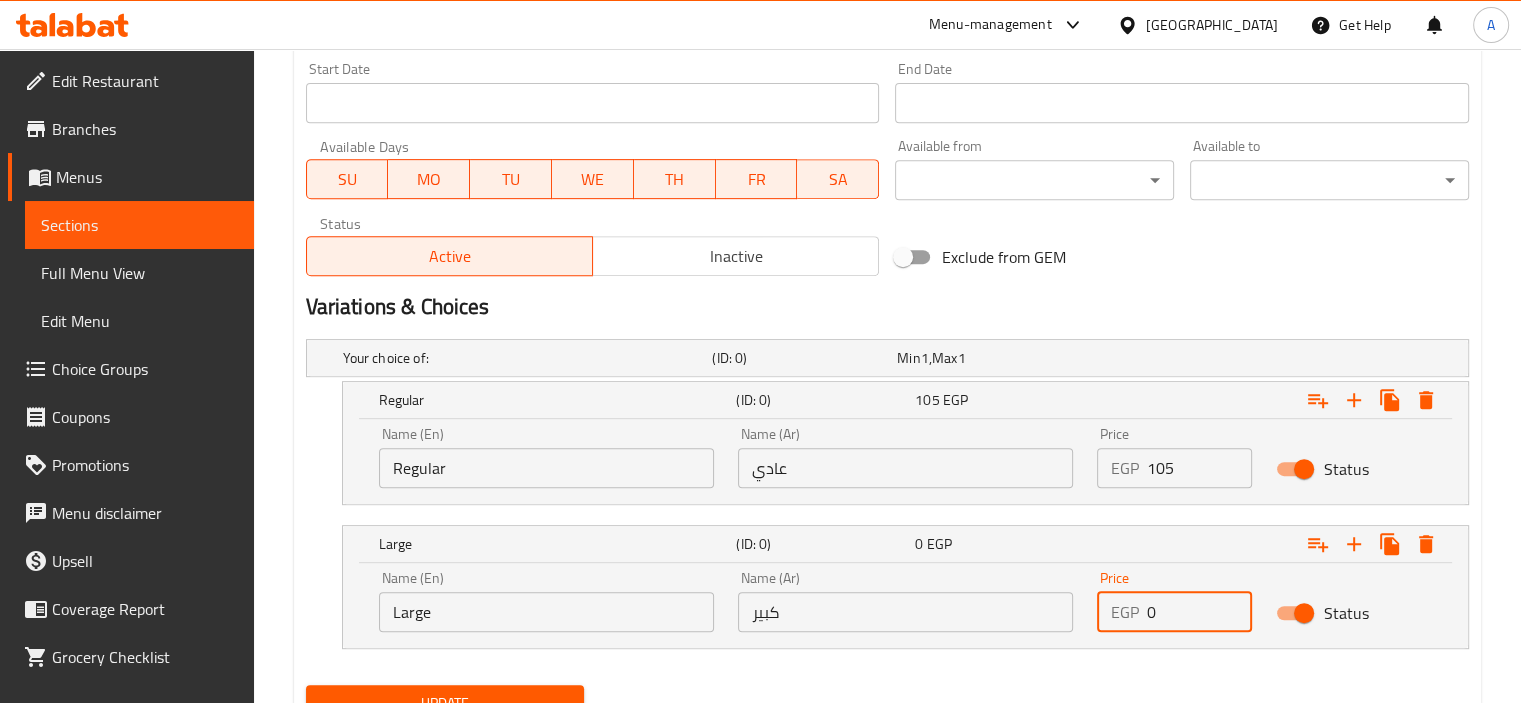 click on "0" at bounding box center [1200, 612] 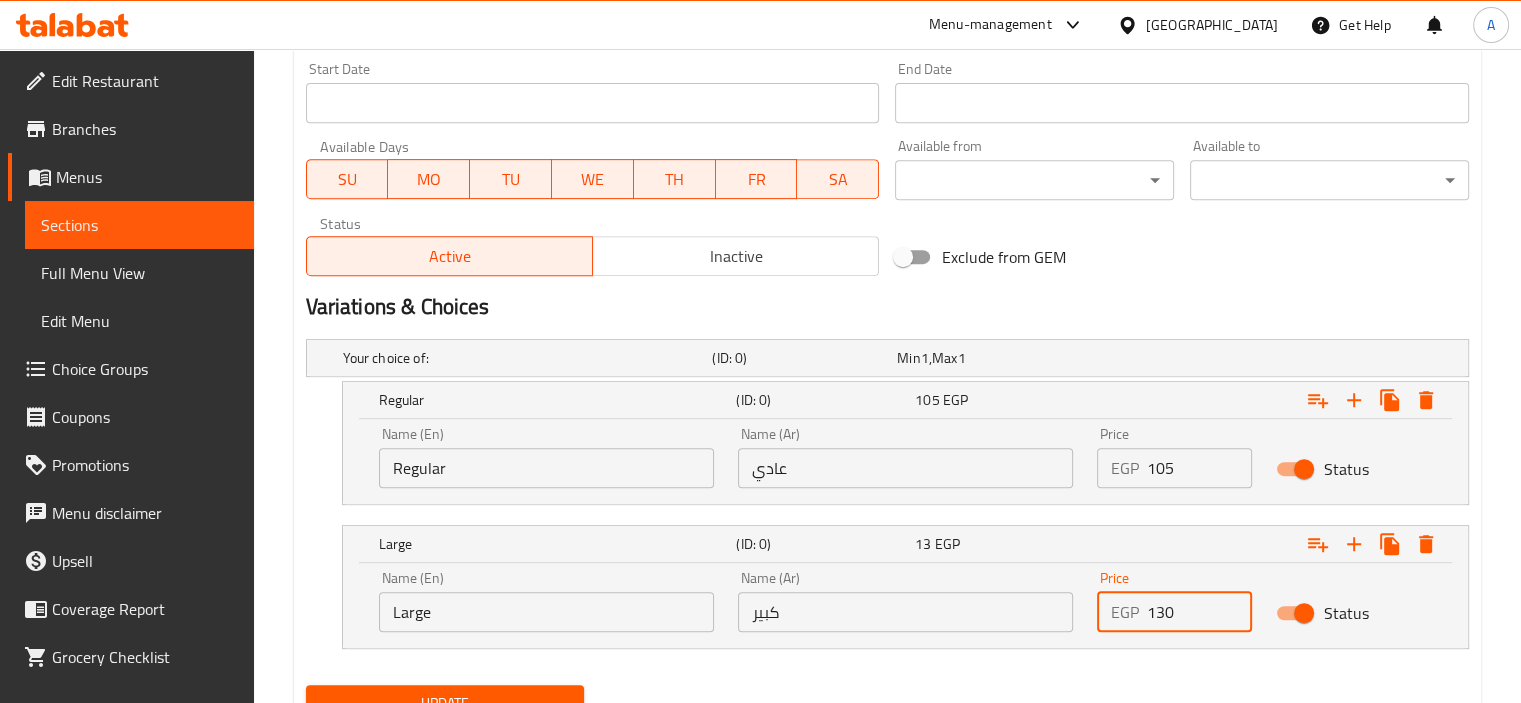 type on "130" 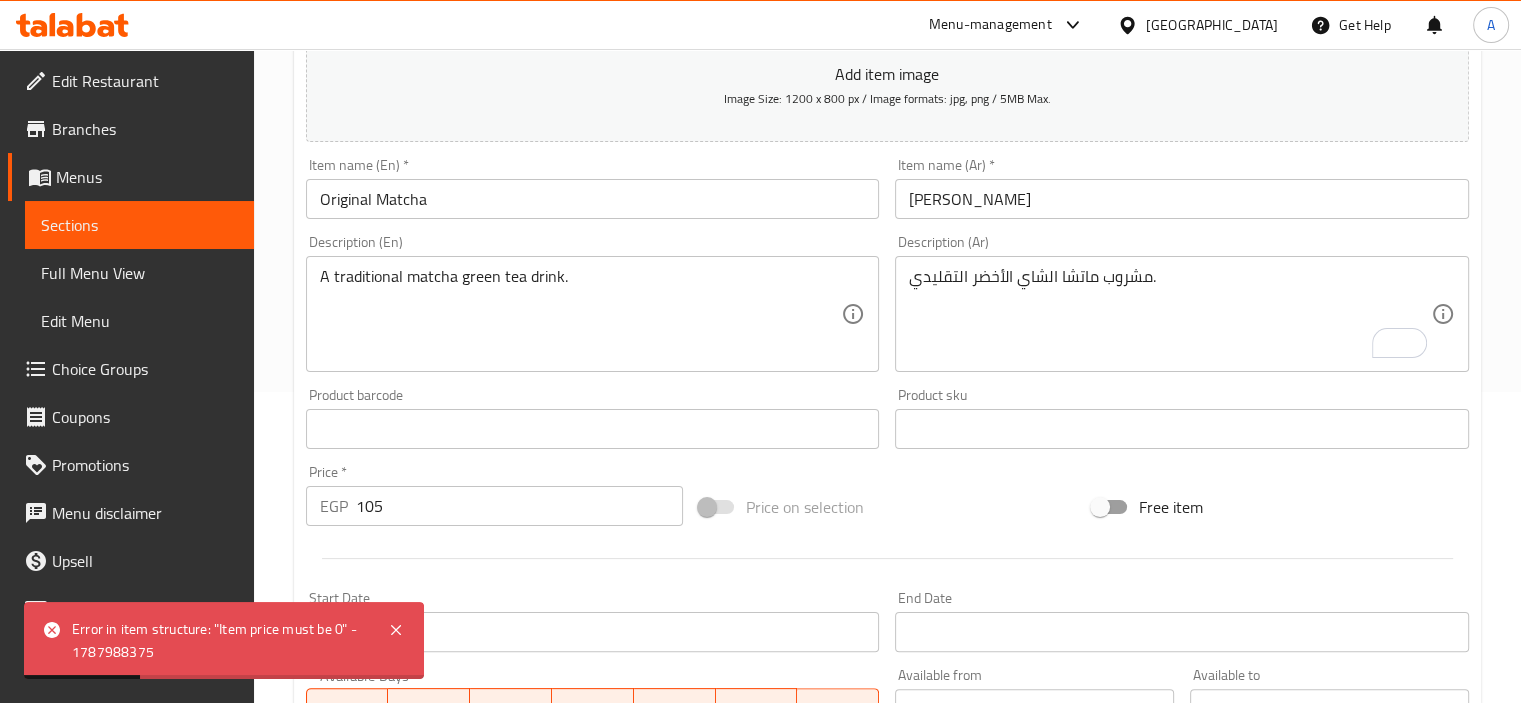 scroll, scrollTop: 305, scrollLeft: 0, axis: vertical 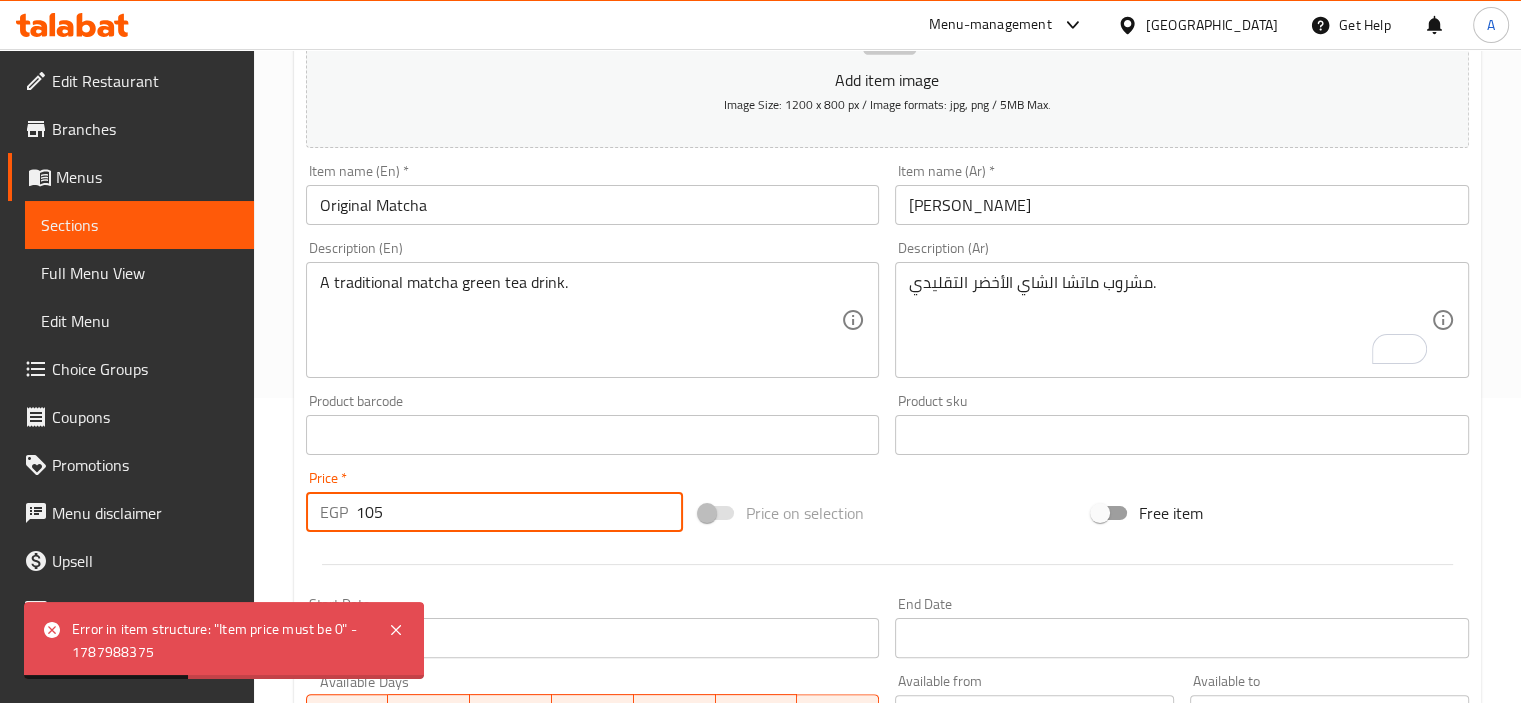 drag, startPoint x: 471, startPoint y: 509, endPoint x: 87, endPoint y: 573, distance: 389.2968 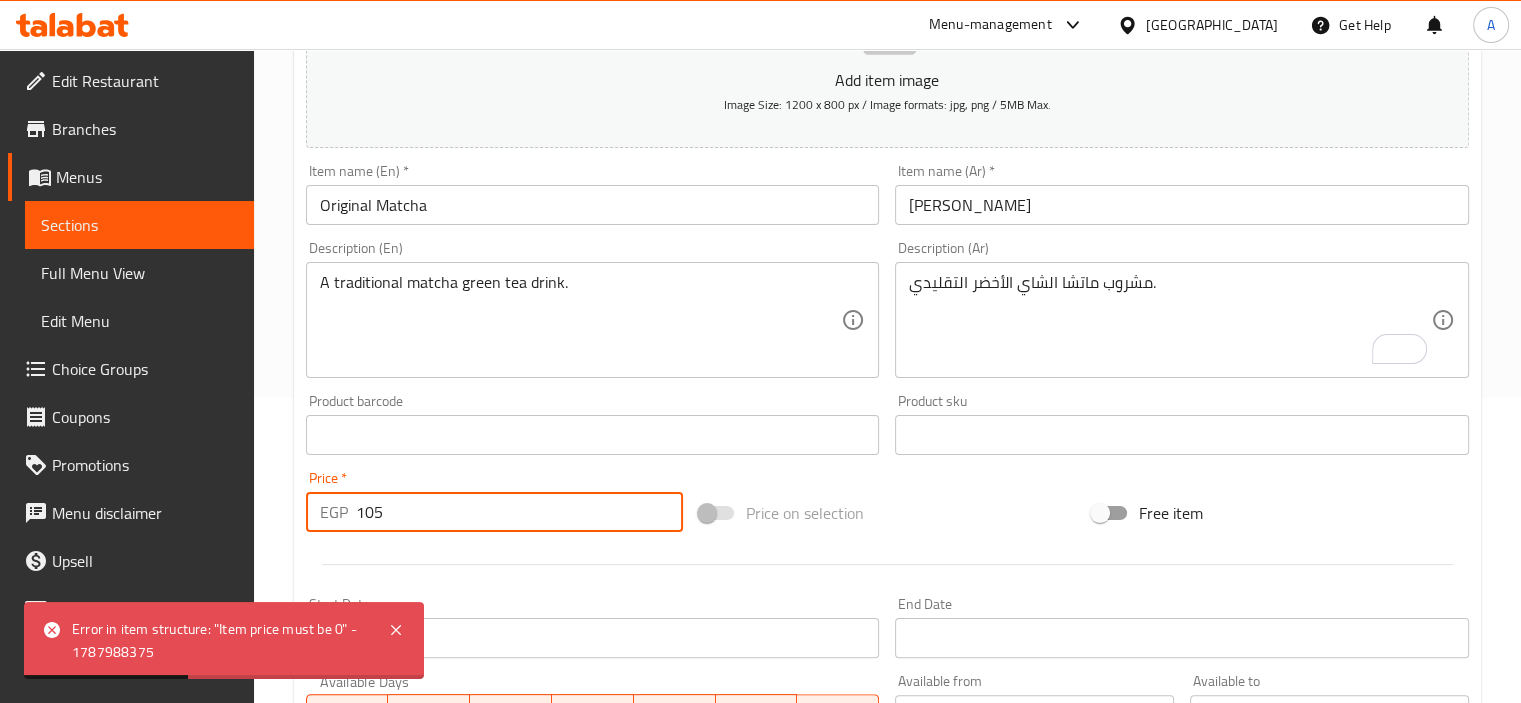 click on "Edit Restaurant   Branches   Menus   Sections   Full Menu View   Edit Menu   Choice Groups   Coupons   Promotions   Menu disclaimer   Upsell   Coverage Report   Grocery Checklist  Version:    1.0.0  Get support on:    Support.OpsPlatform Home / Restaurants management / Menus / Sections / item / update Non-Coffee  section Update Original Matcha Add item image Image Size: 1200 x 800 px / Image formats: jpg, png / 5MB Max. Item name (En)   * Original Matcha Item name (En)  * Item name (Ar)   * ماتشا أوريجينال Item name (Ar)  * Description (En) A traditional matcha green tea drink. Description (En) Description (Ar) مشروب ماتشا الشاي الأخضر التقليدي. Description (Ar) Product barcode Product barcode Product sku Product sku Price   * EGP 105 Price  * Price on selection Free item Start Date Start Date End Date End Date Available Days SU MO TU WE TH FR SA Available from ​ ​ Available to ​ ​ Status Active Inactive Exclude from GEM Variations & Choices Min 1" at bounding box center (760, 534) 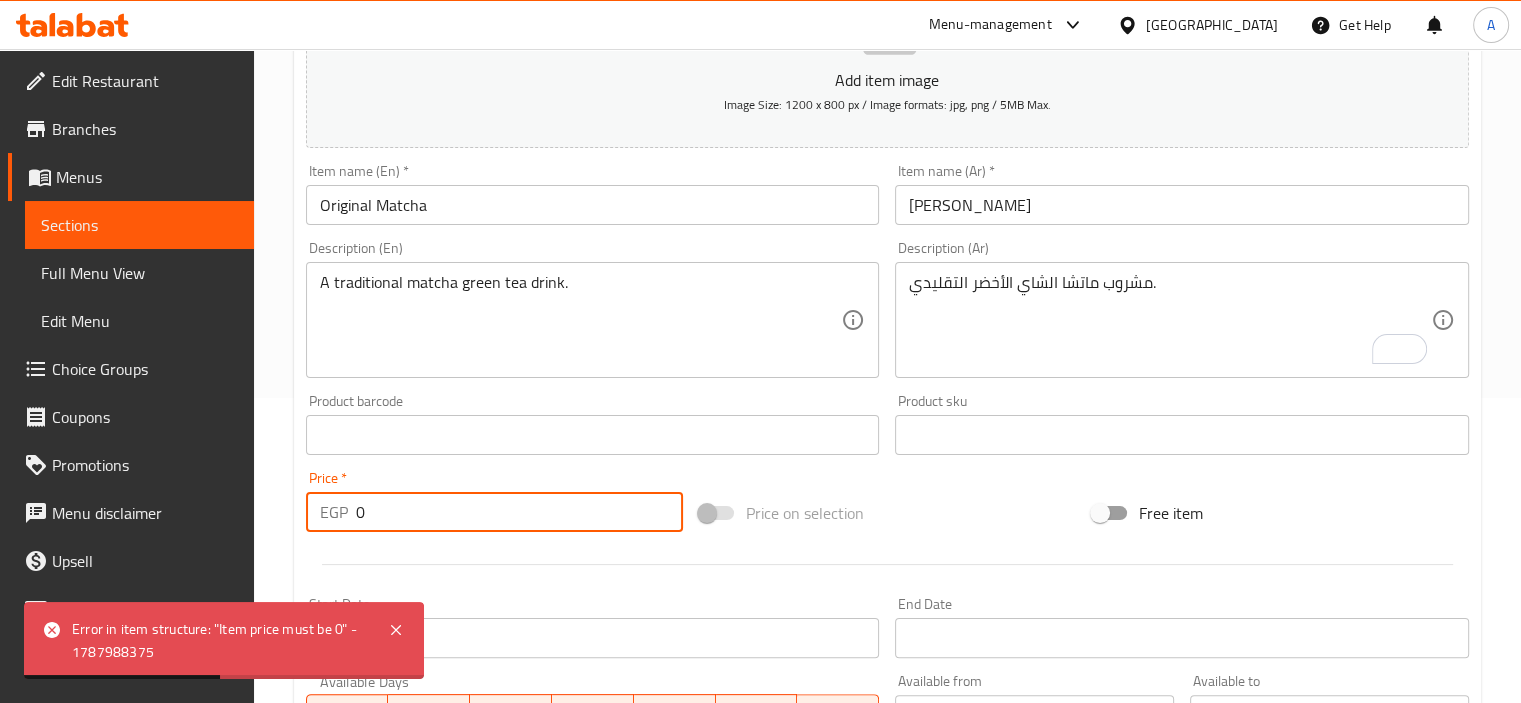 type on "0" 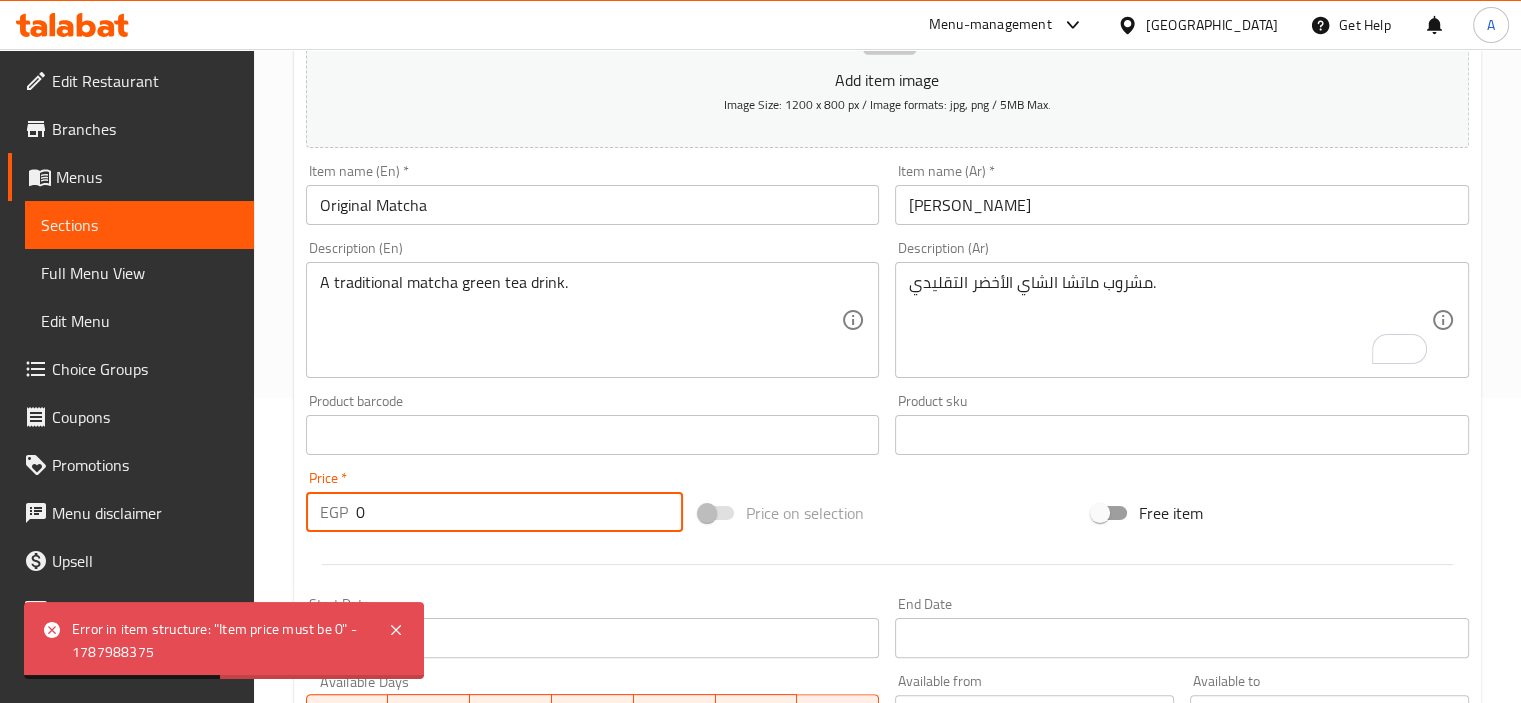 click on "Update" at bounding box center (445, 1238) 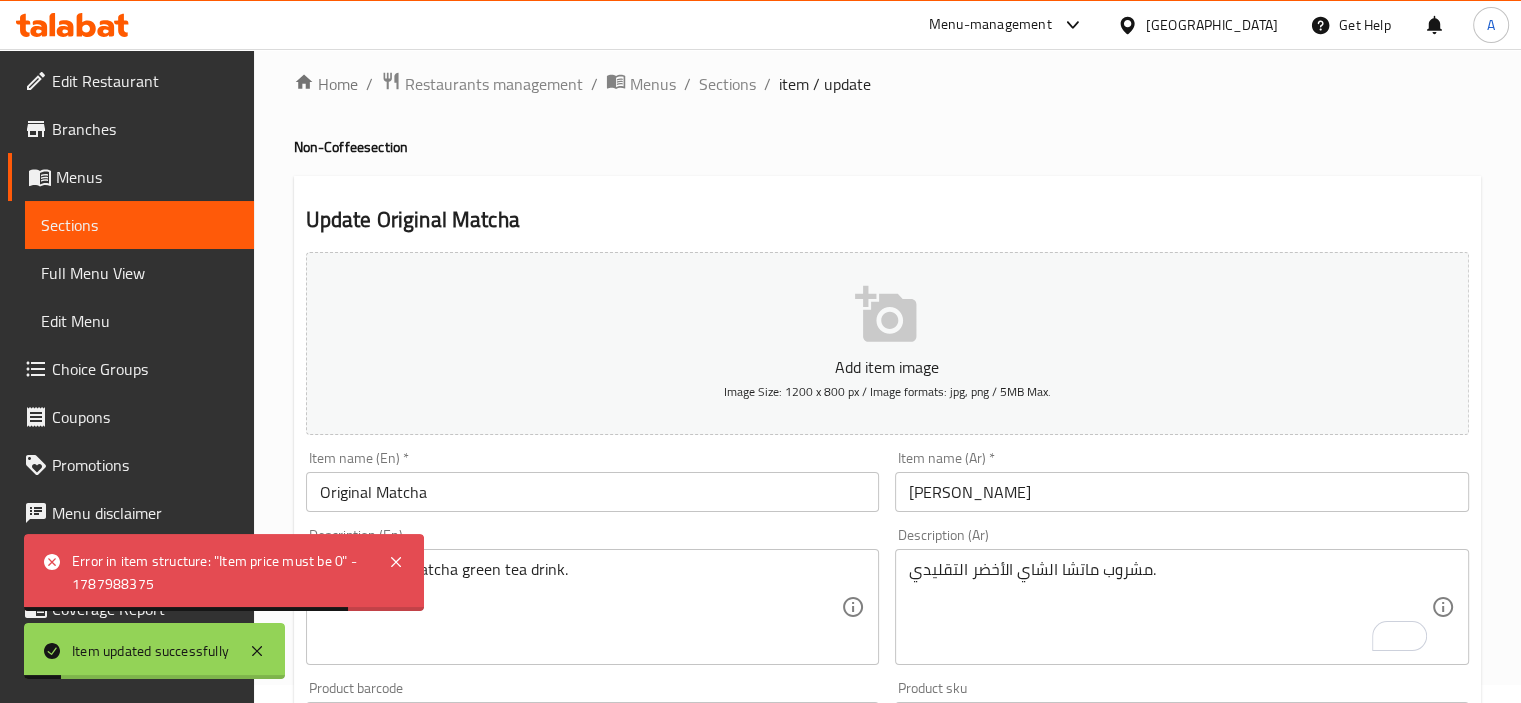 scroll, scrollTop: 0, scrollLeft: 0, axis: both 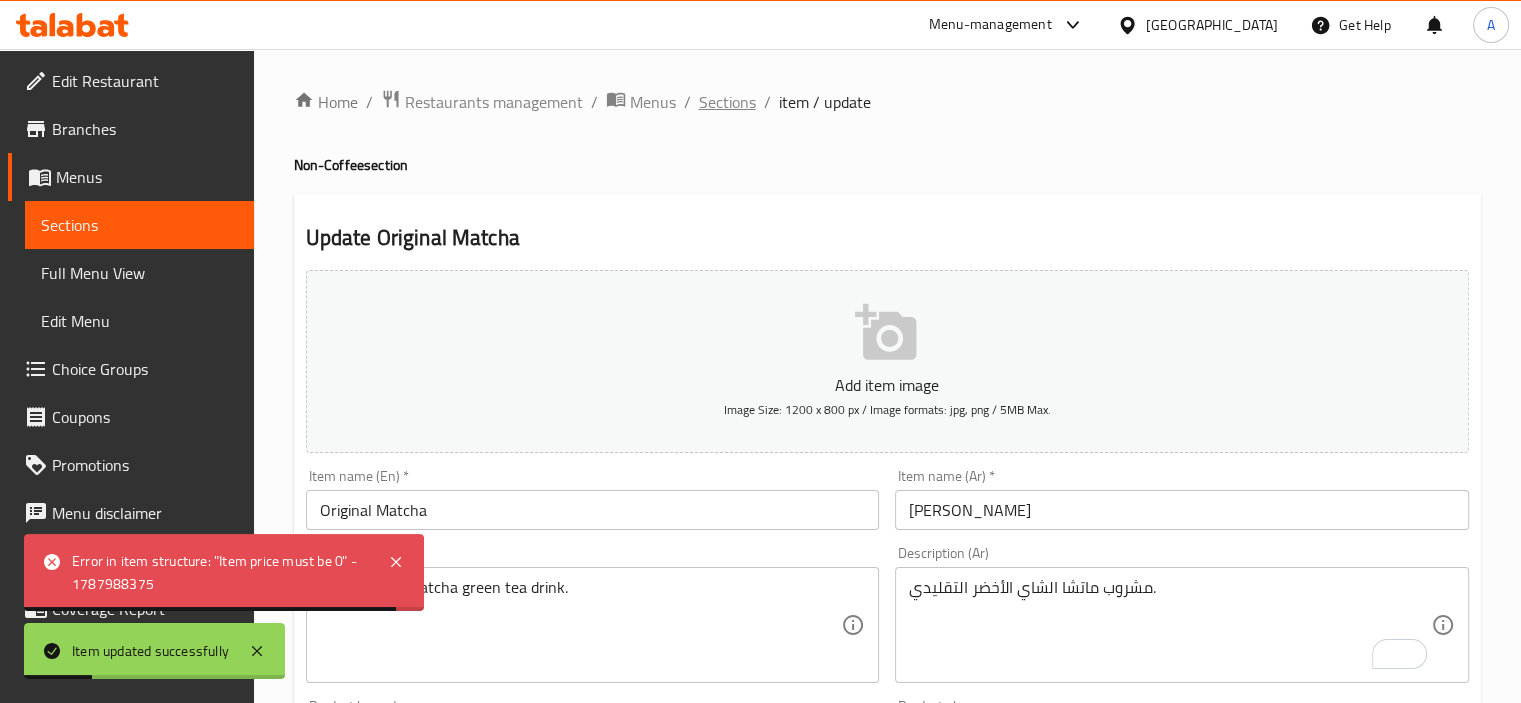 click on "Sections" at bounding box center [727, 102] 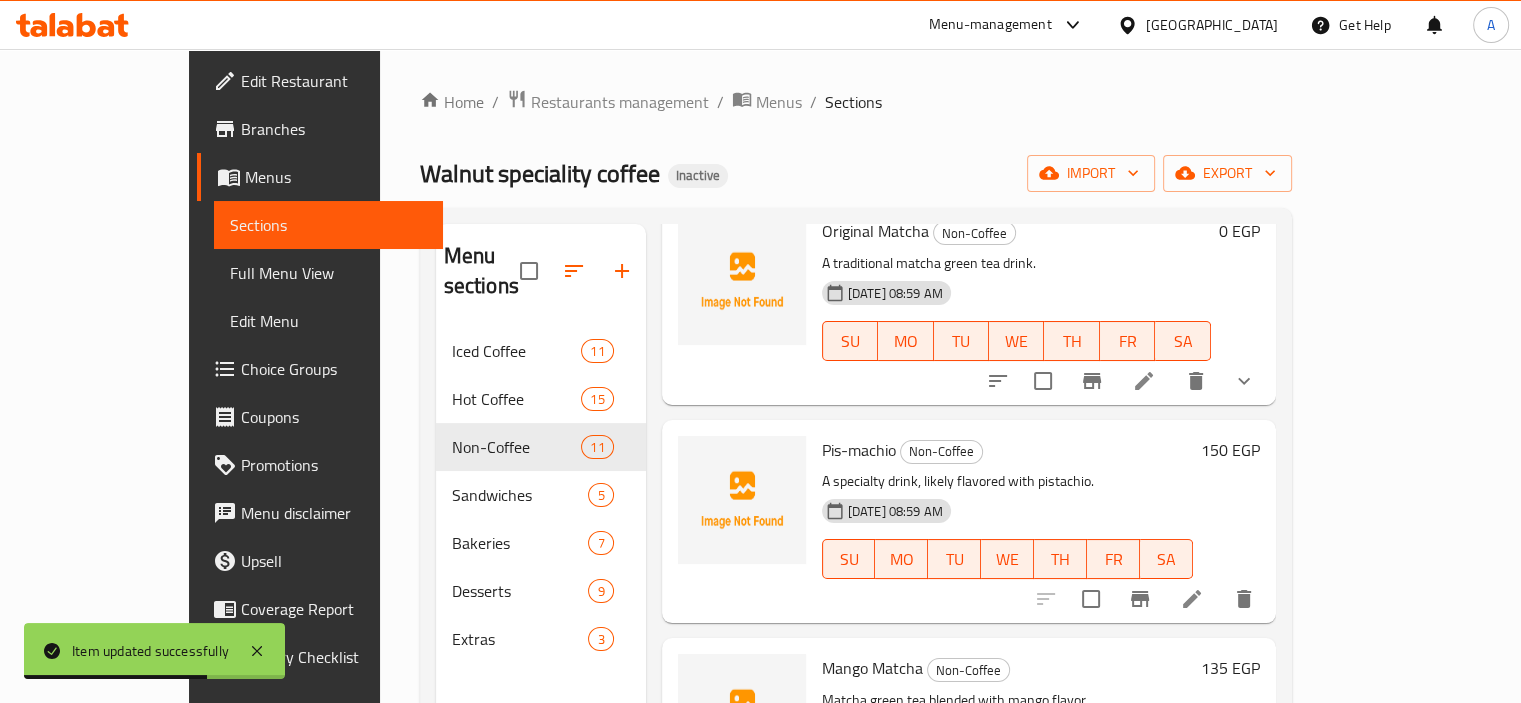 scroll, scrollTop: 377, scrollLeft: 0, axis: vertical 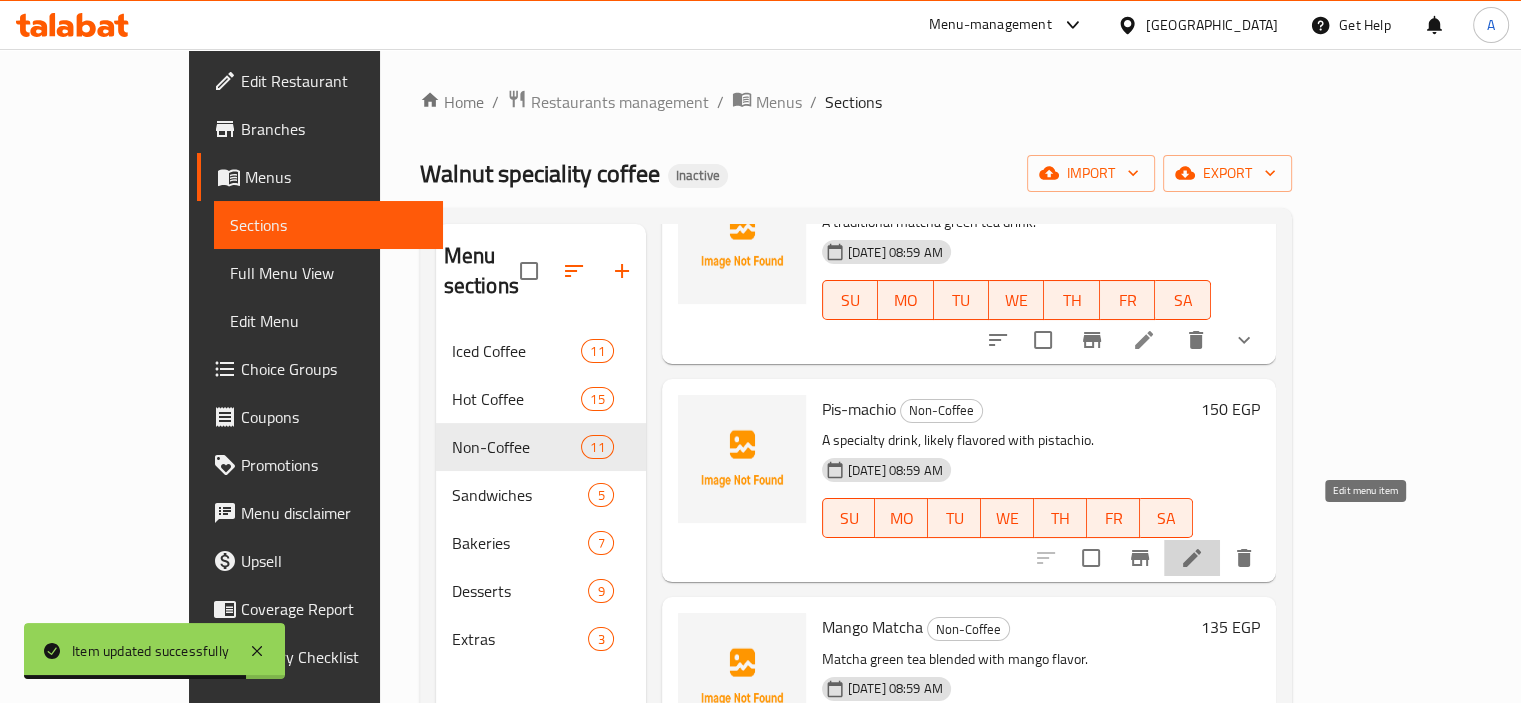 click 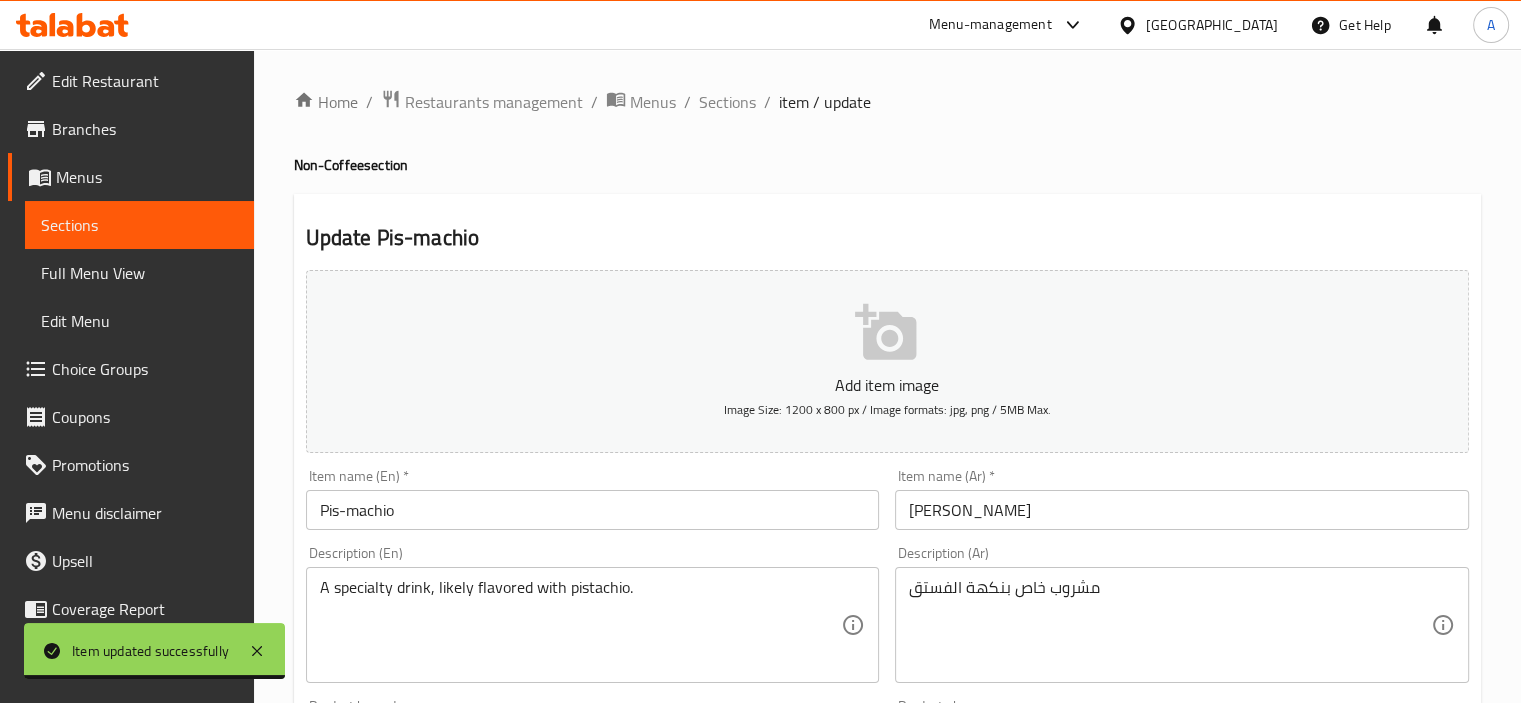 scroll, scrollTop: 615, scrollLeft: 0, axis: vertical 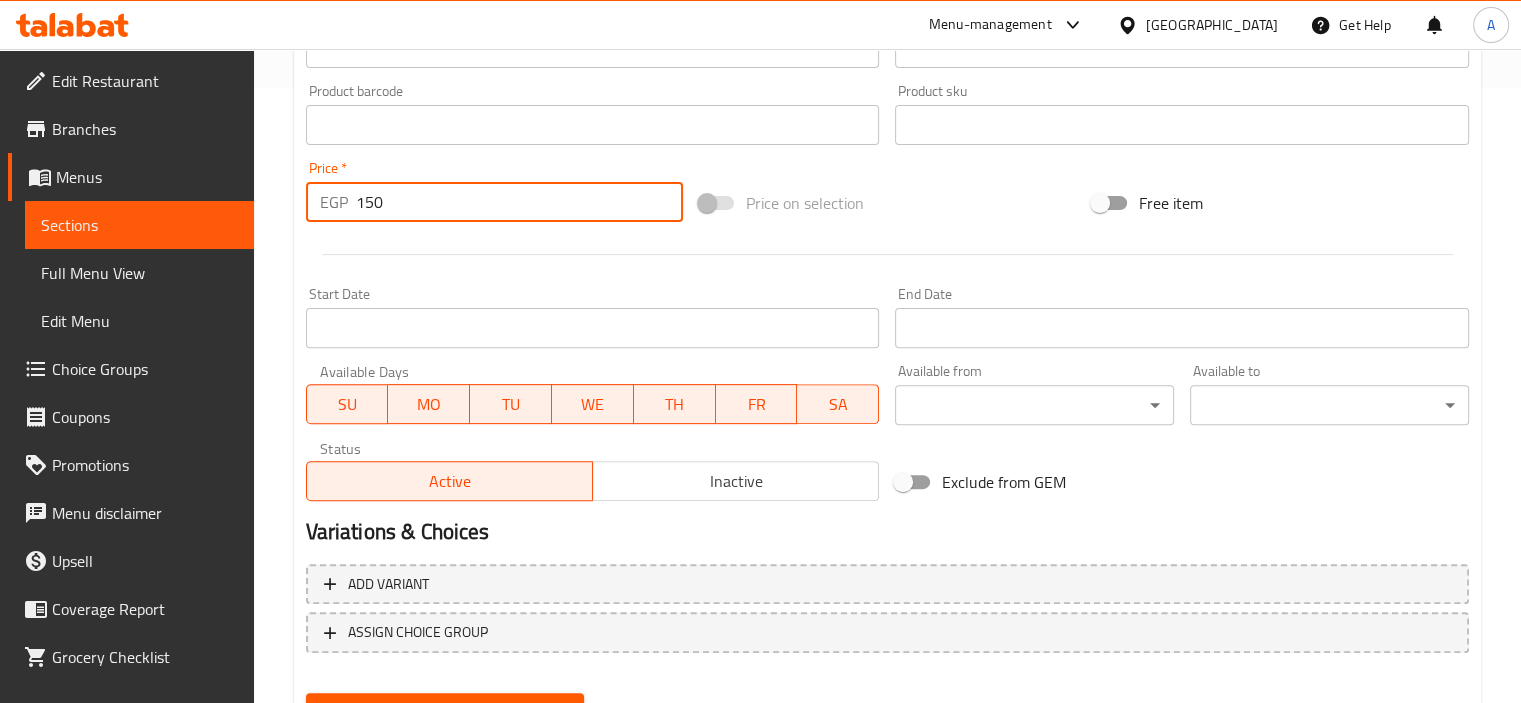 drag, startPoint x: 397, startPoint y: 202, endPoint x: 88, endPoint y: 295, distance: 322.6918 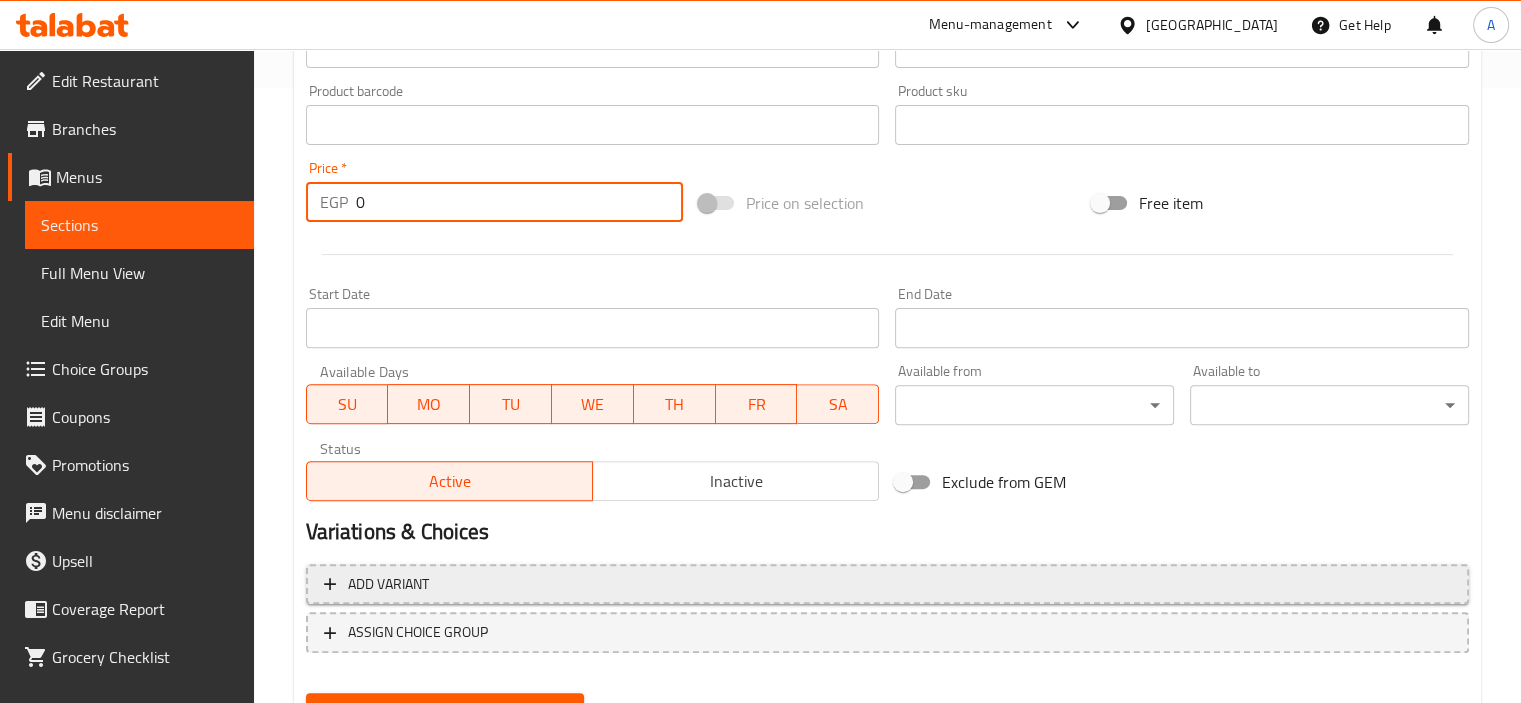 type on "0" 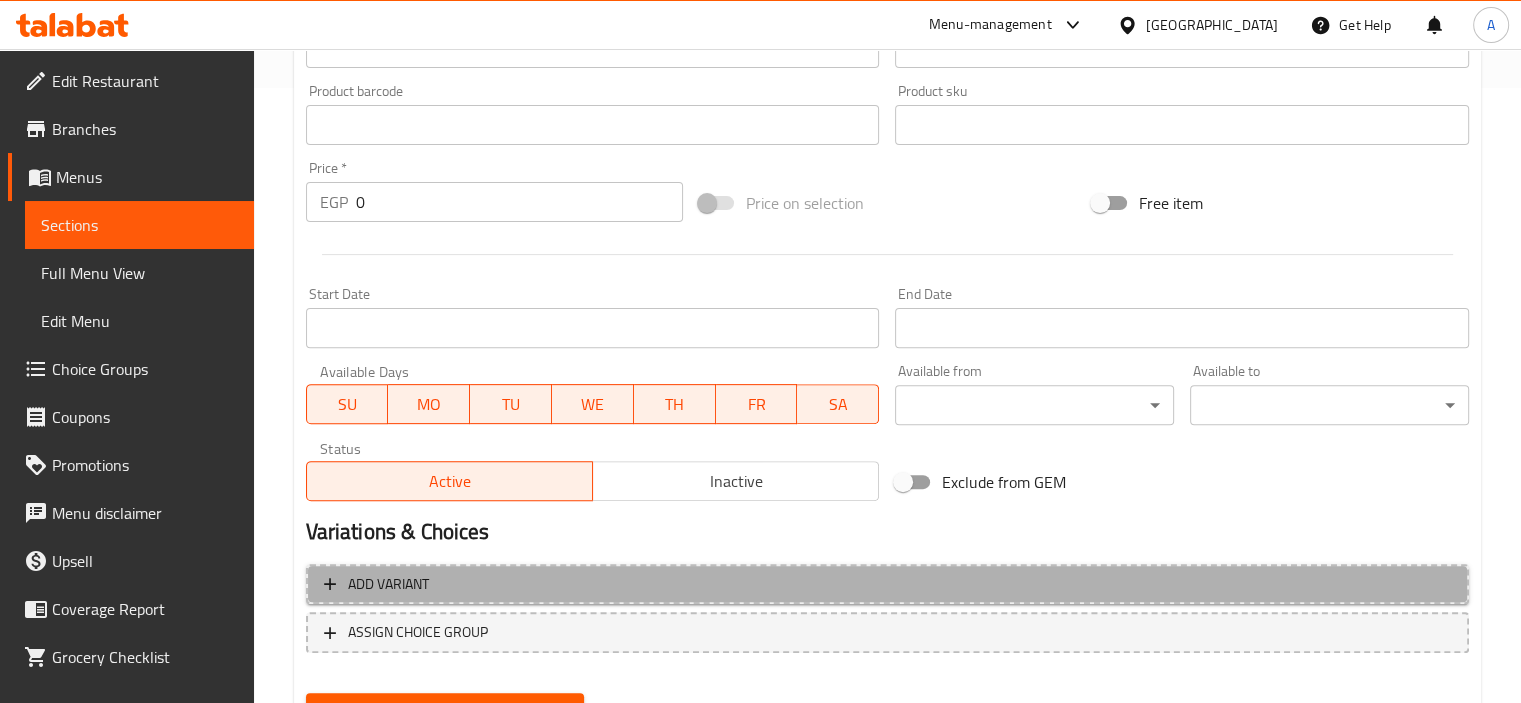 click on "Add variant" at bounding box center (887, 584) 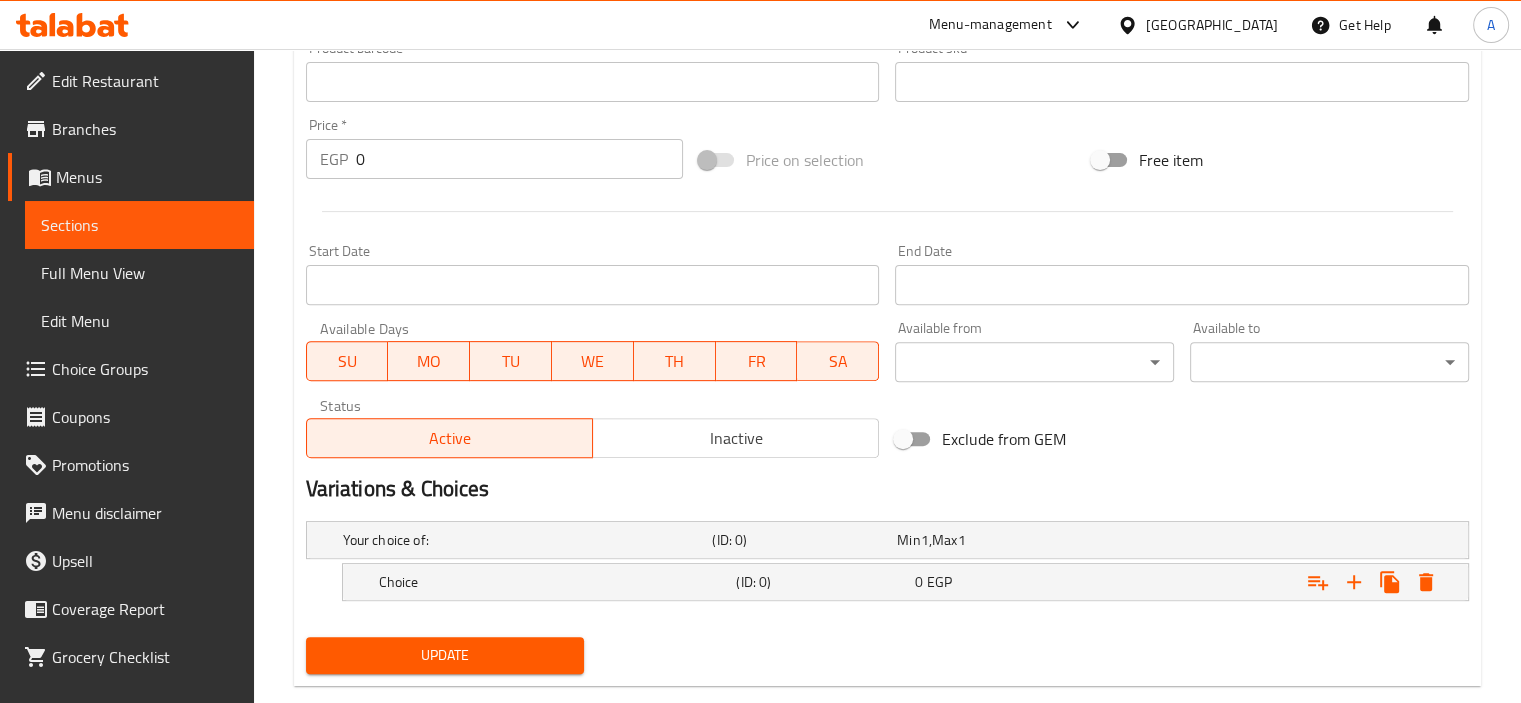 scroll, scrollTop: 696, scrollLeft: 0, axis: vertical 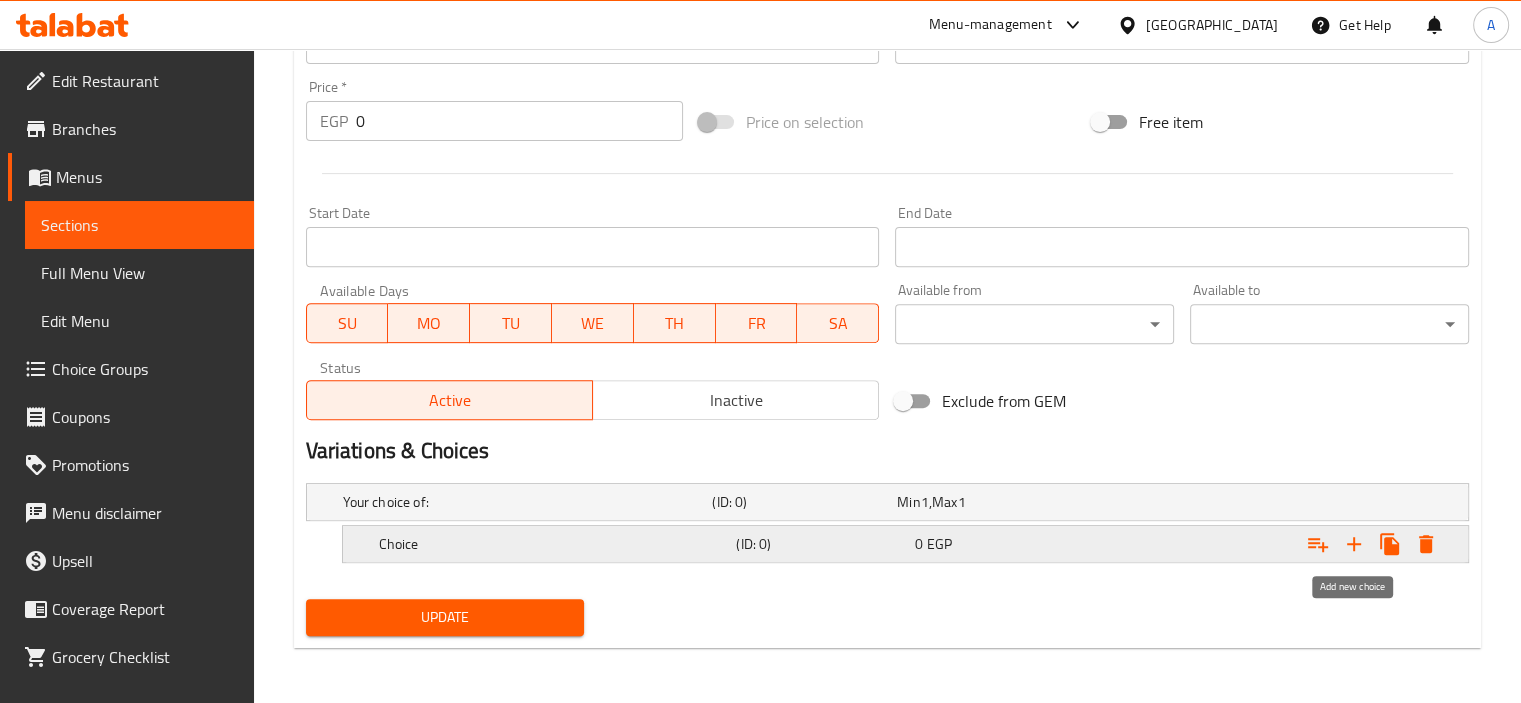 click 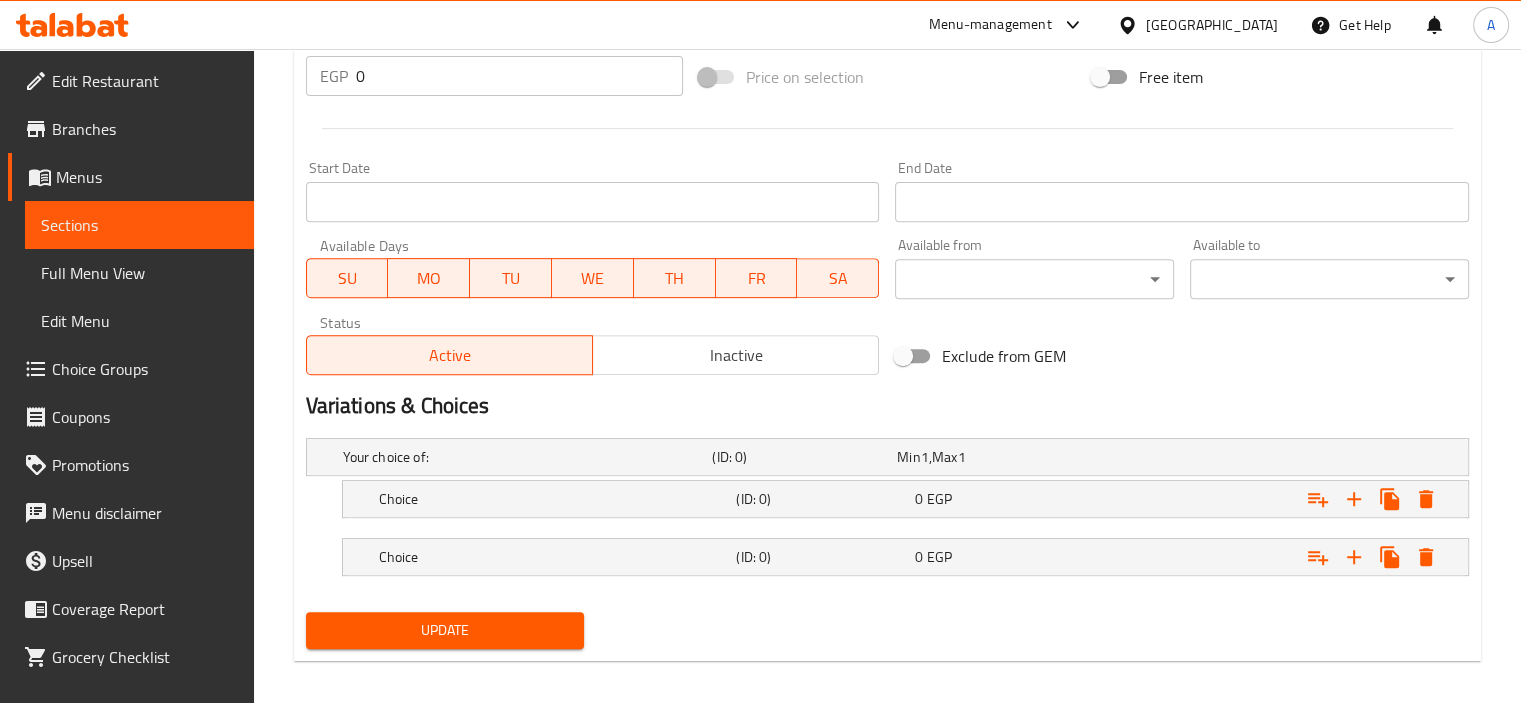 scroll, scrollTop: 753, scrollLeft: 0, axis: vertical 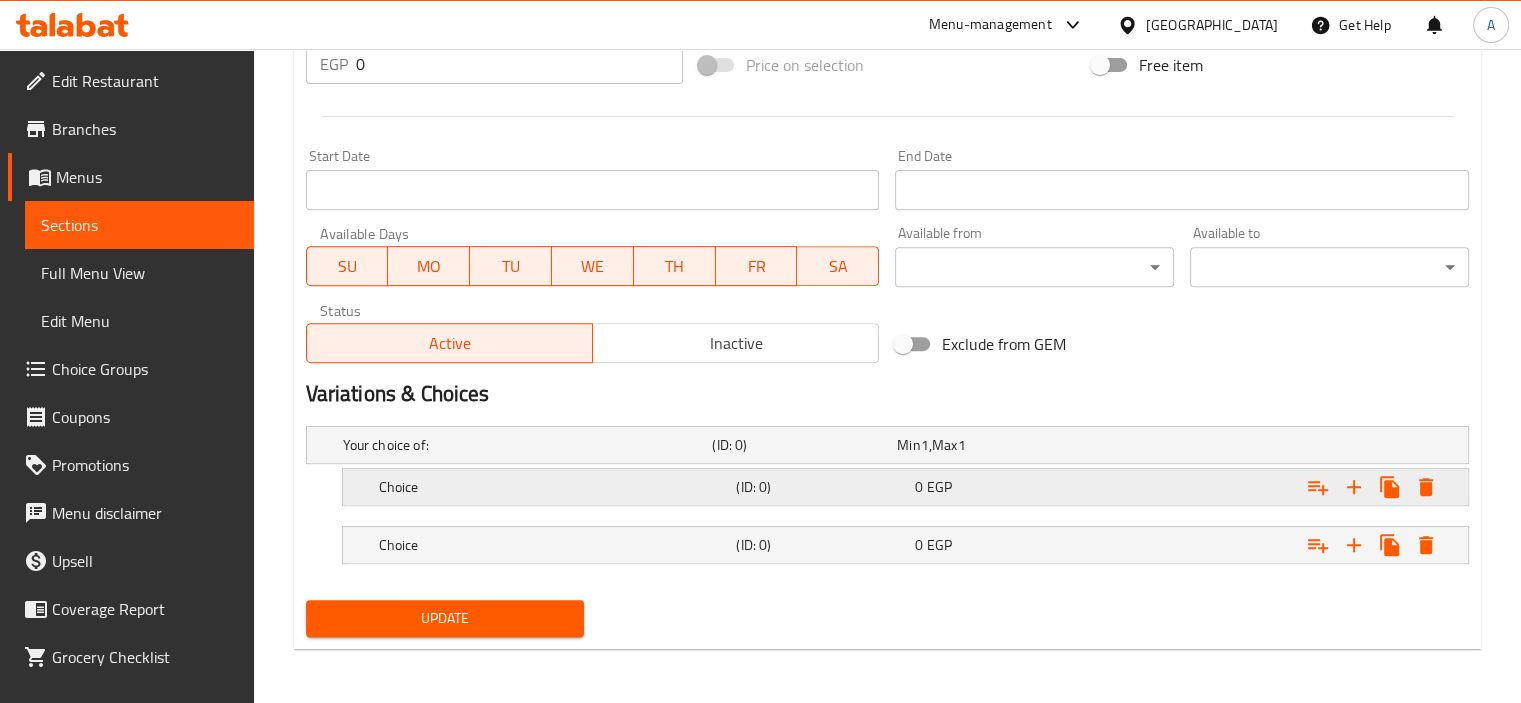click on "Choice (ID: 0) 0   EGP" at bounding box center [893, 445] 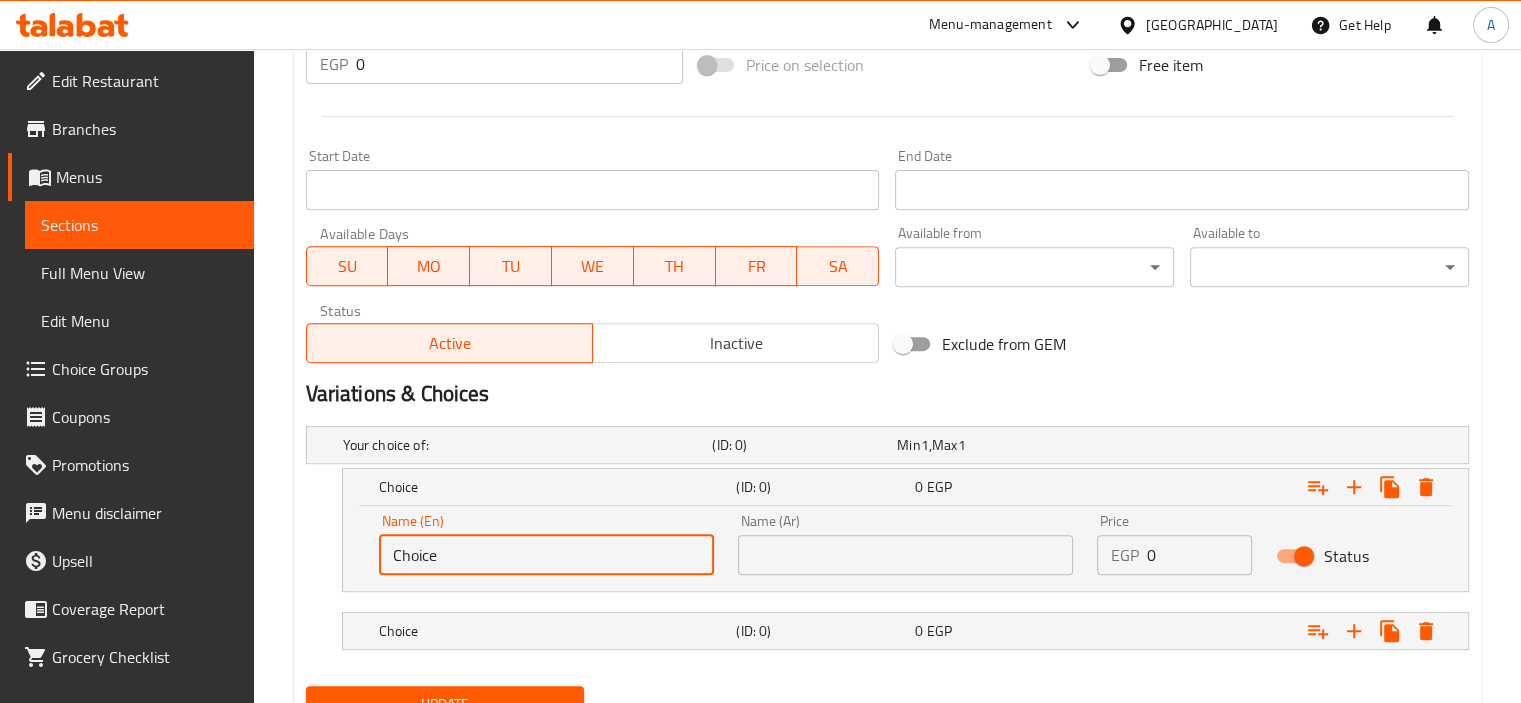 drag, startPoint x: 456, startPoint y: 549, endPoint x: 221, endPoint y: 575, distance: 236.43393 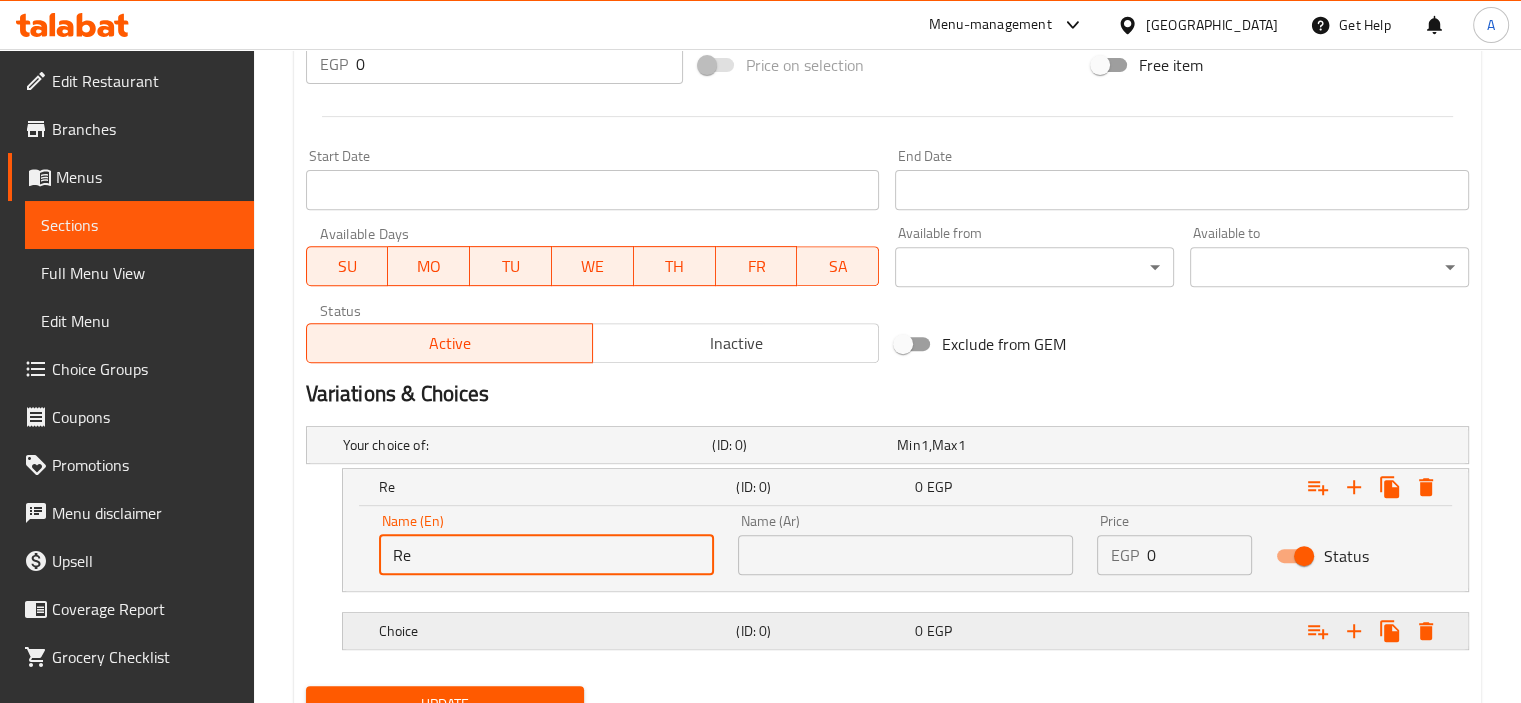 type on "Regular" 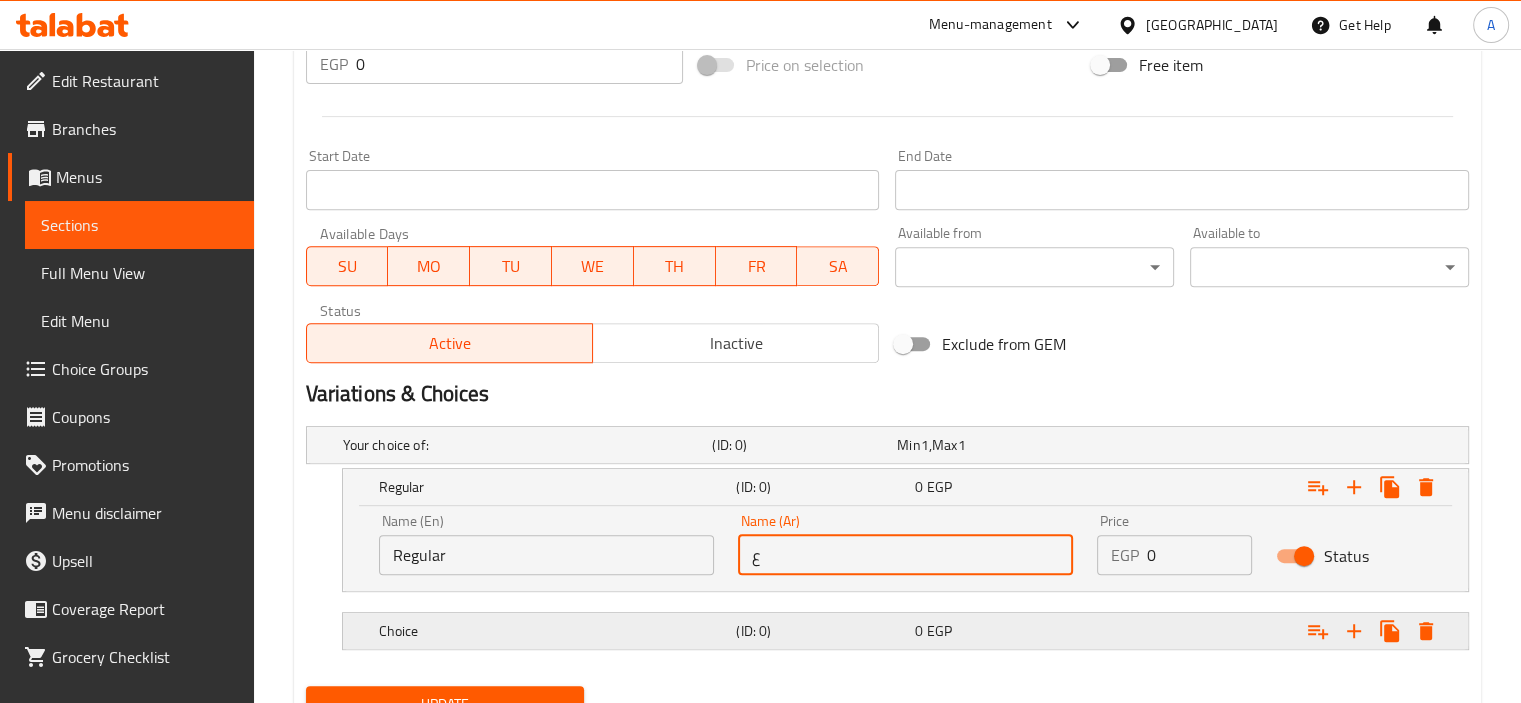 type on "عادي" 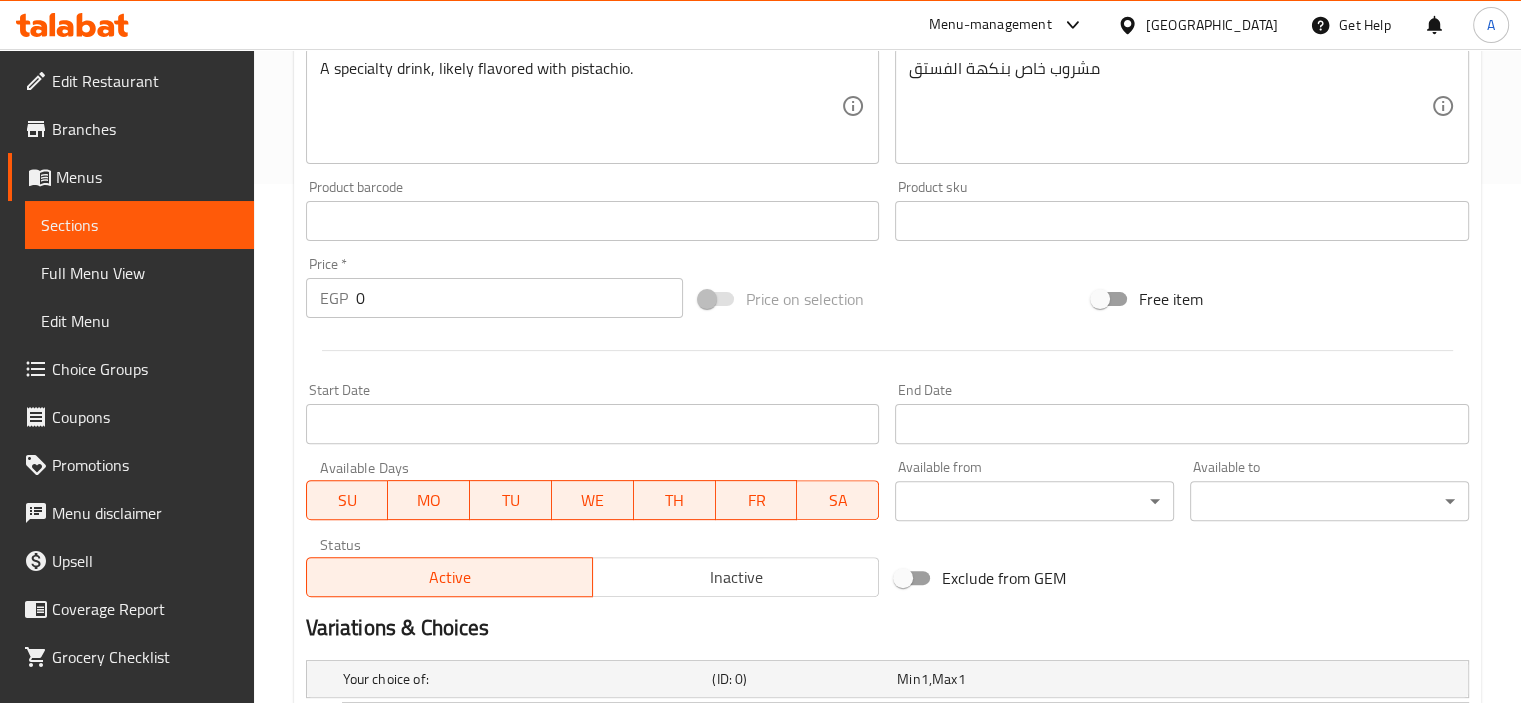scroll, scrollTop: 840, scrollLeft: 0, axis: vertical 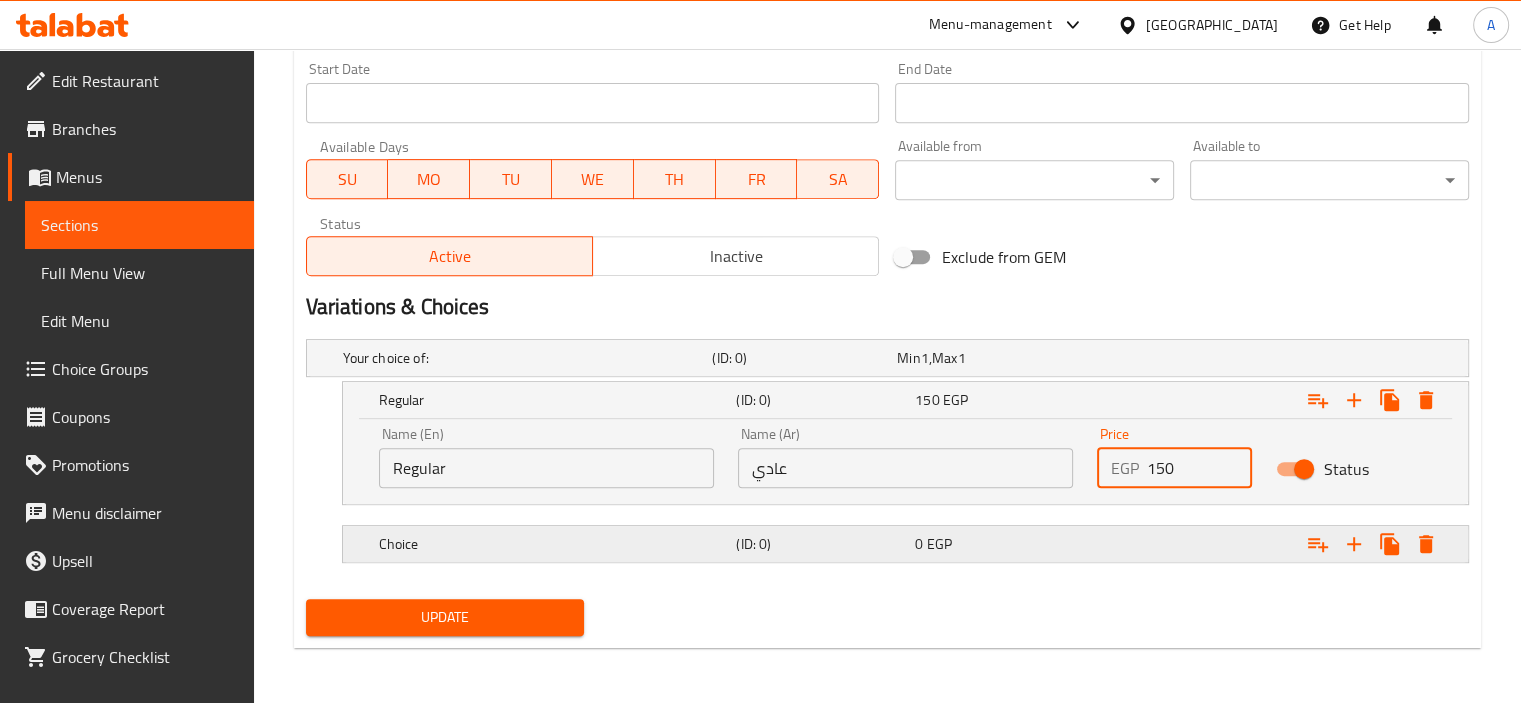 type on "150" 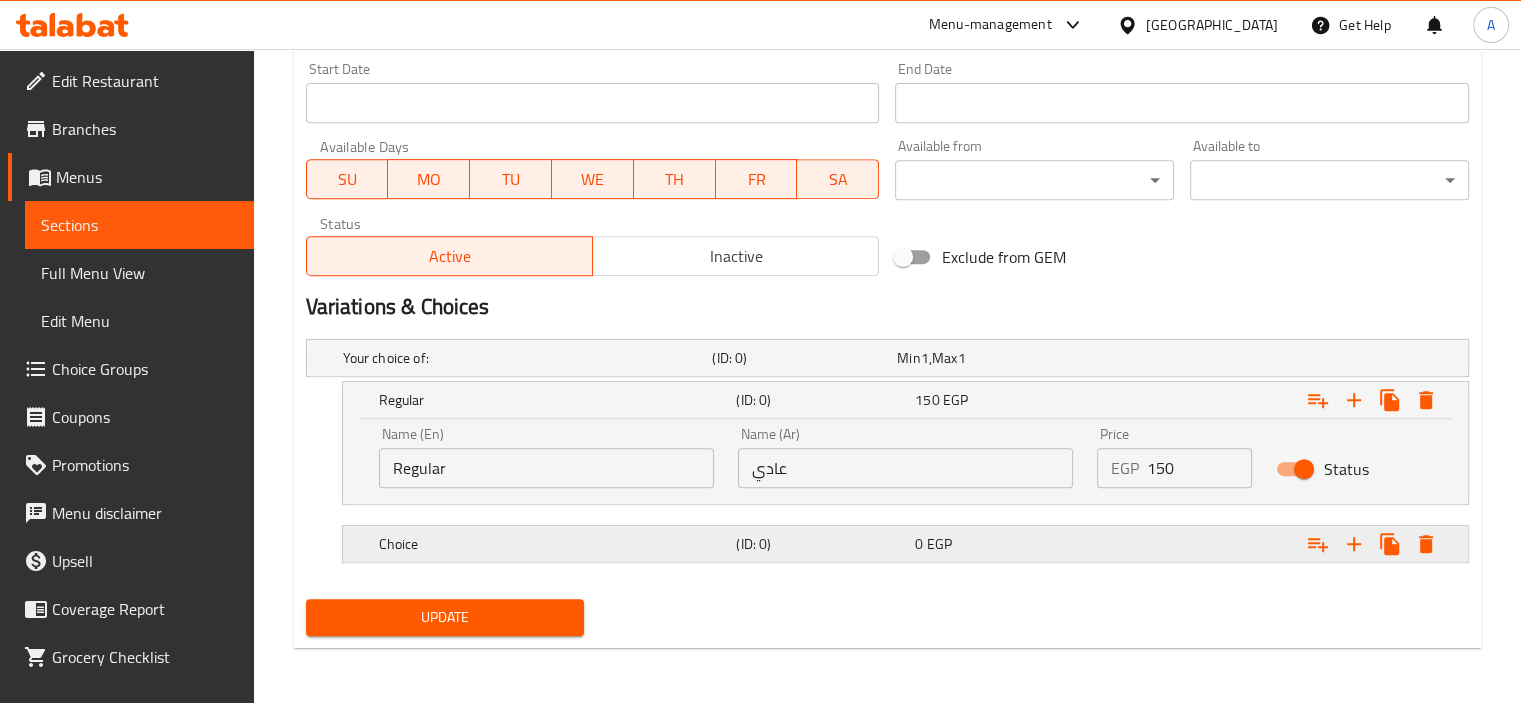 click on "(ID: 0)" at bounding box center (800, 358) 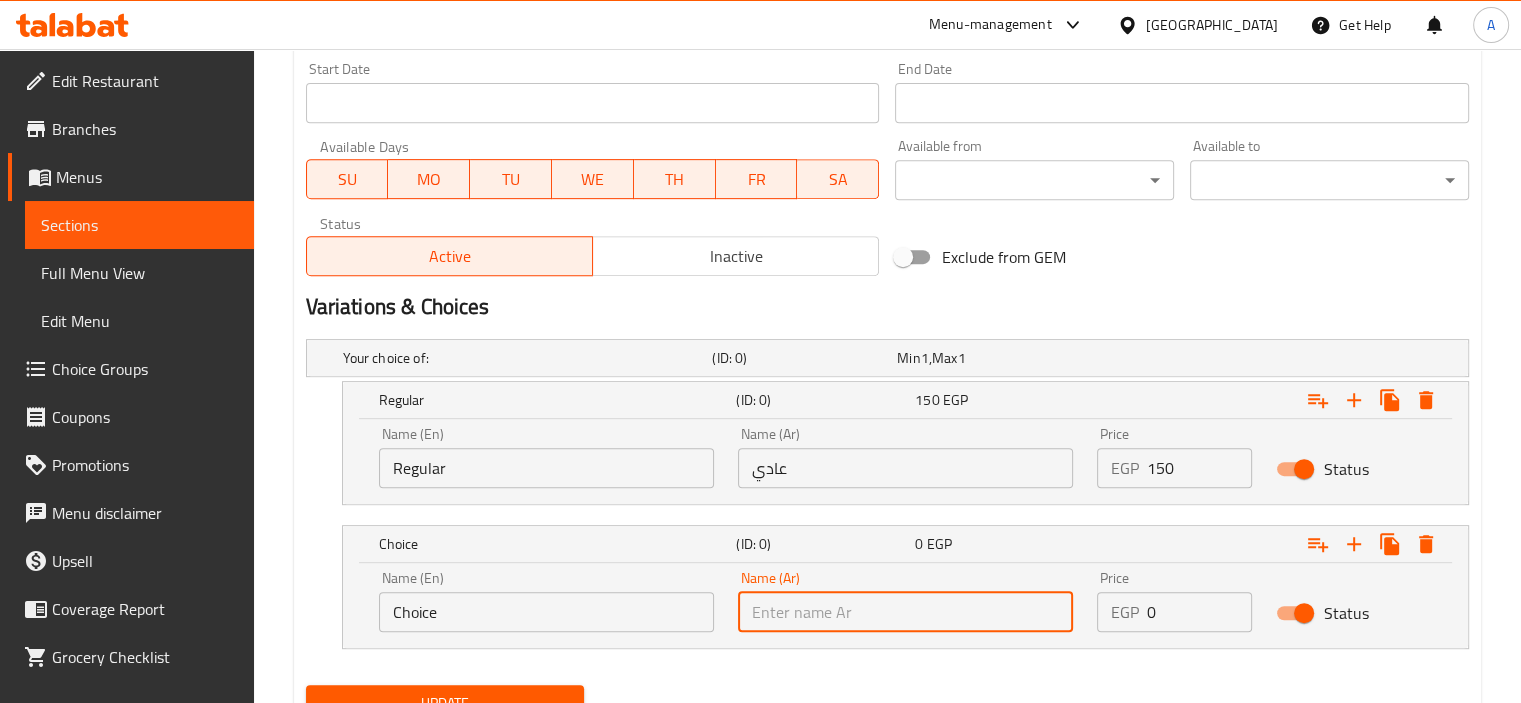 click at bounding box center (905, 612) 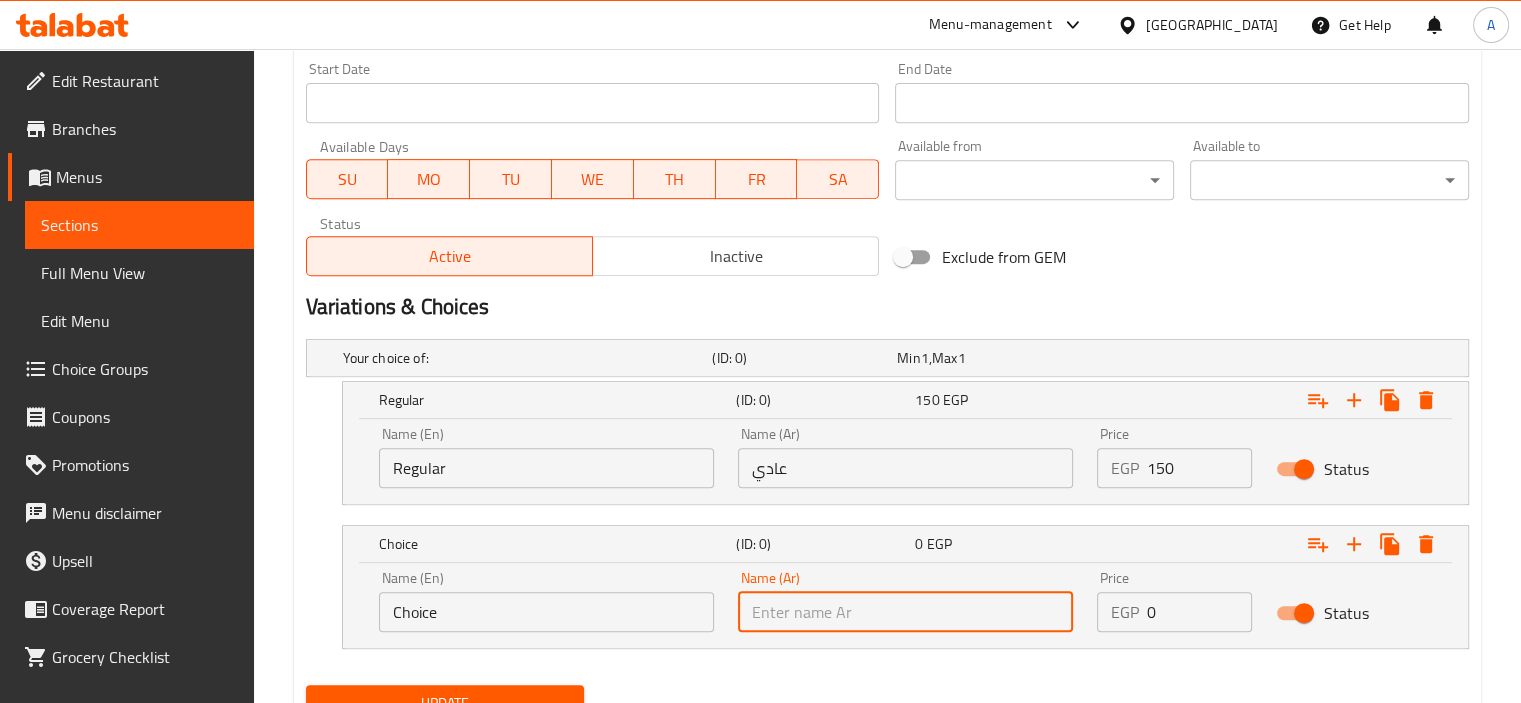 type on "كبير" 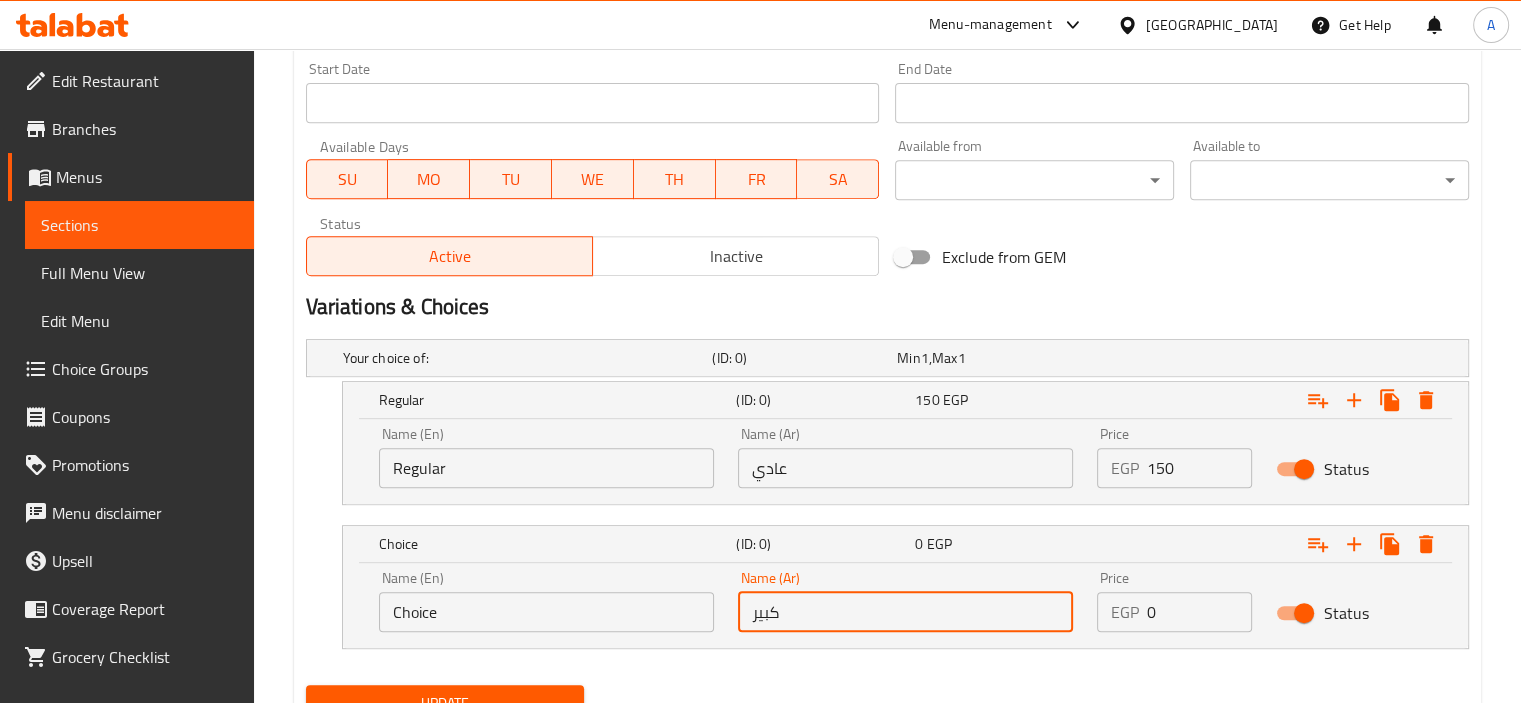 click on "Choice" at bounding box center [546, 612] 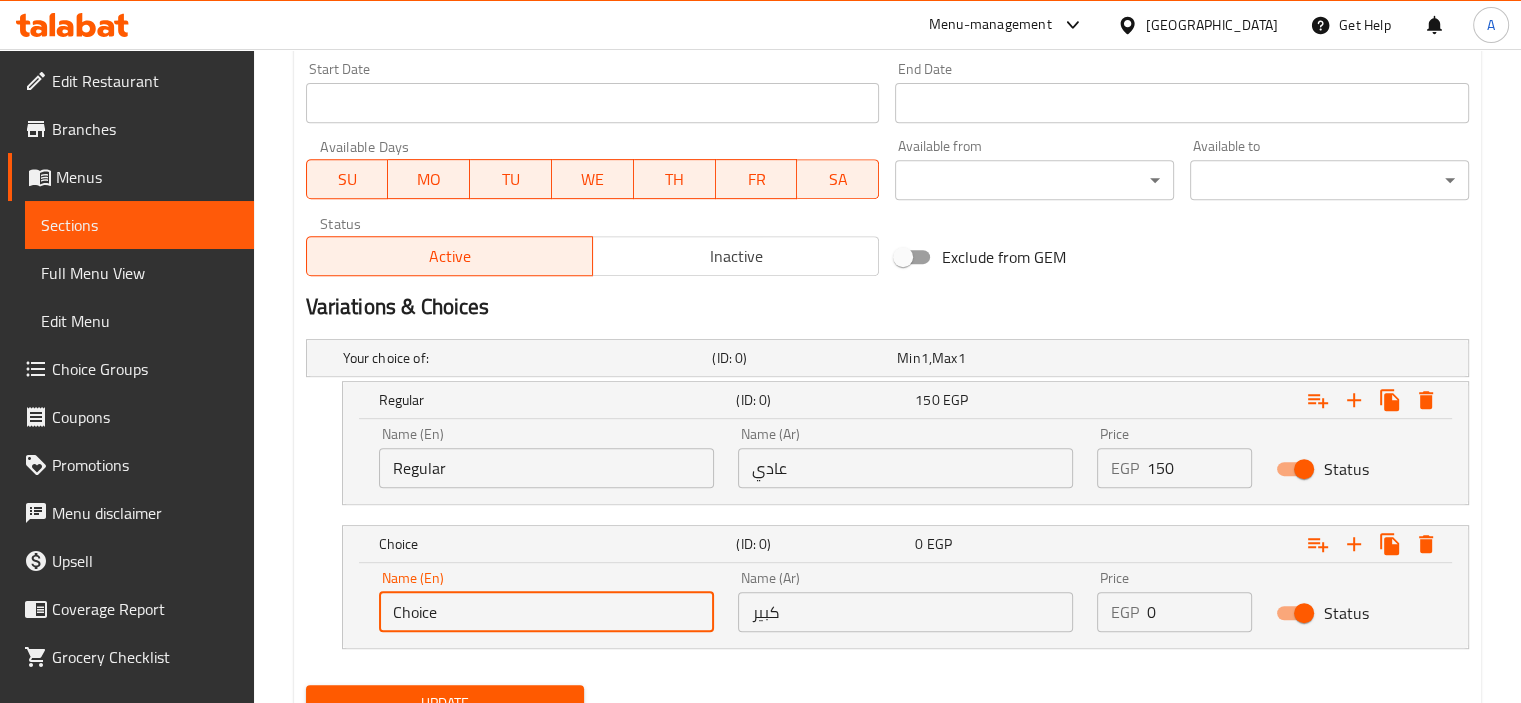 click on "Choice" at bounding box center [546, 612] 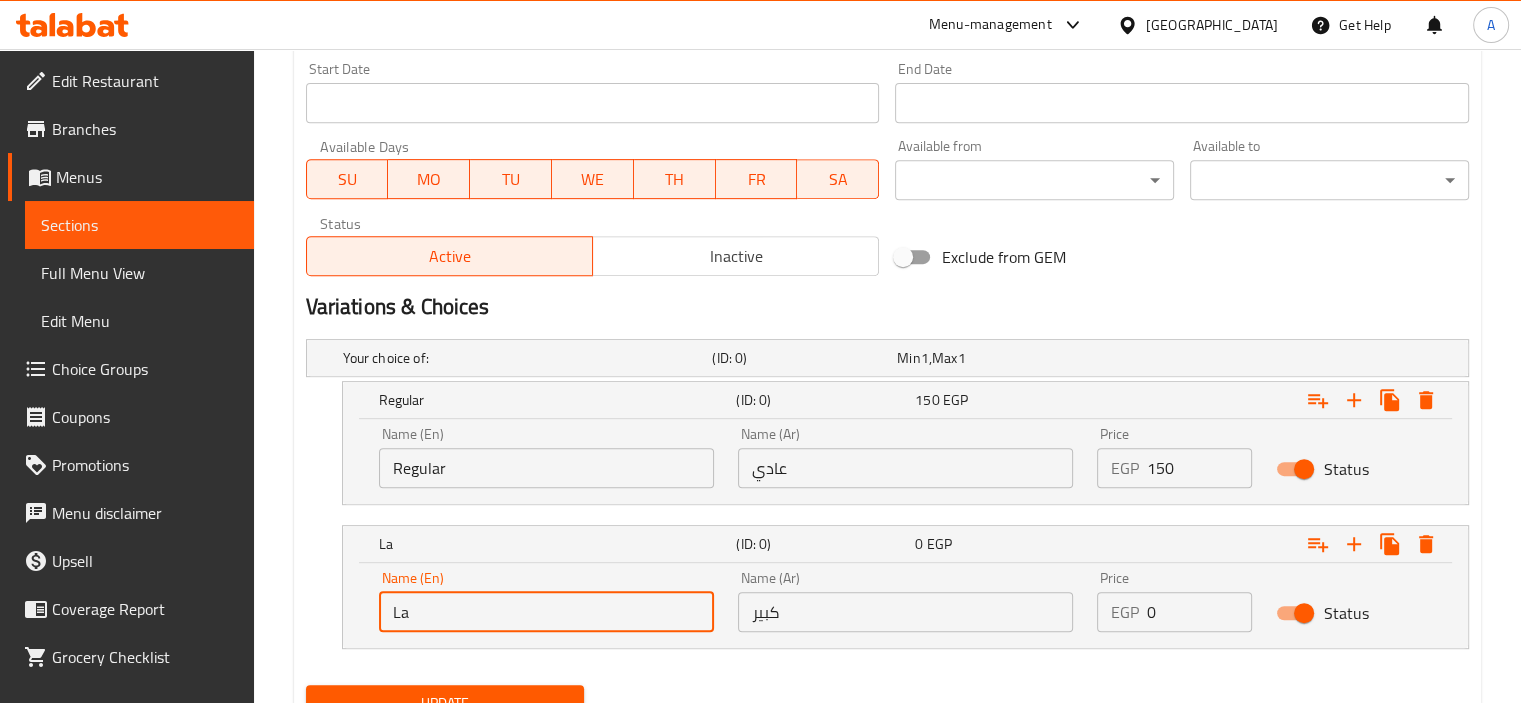 type on "Large" 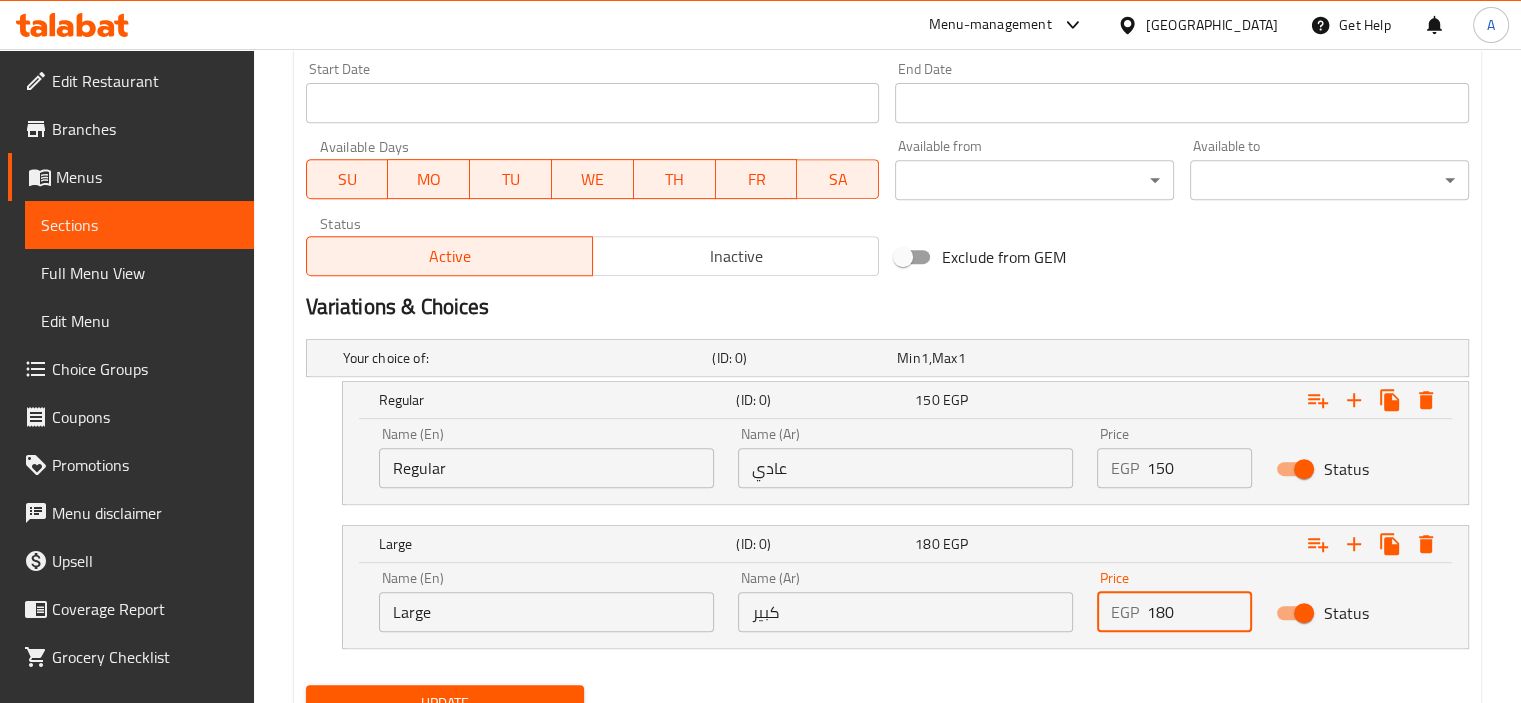 type on "180" 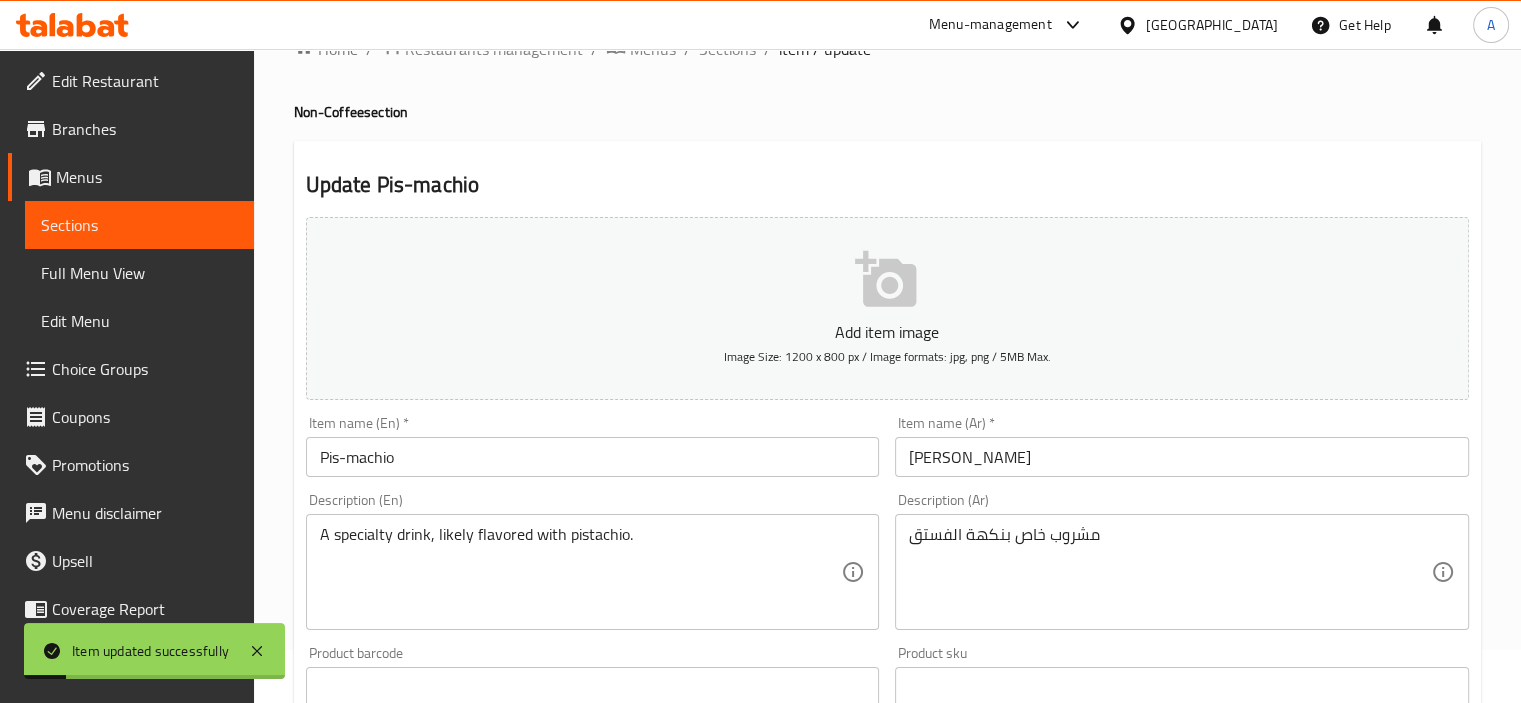 scroll, scrollTop: 0, scrollLeft: 0, axis: both 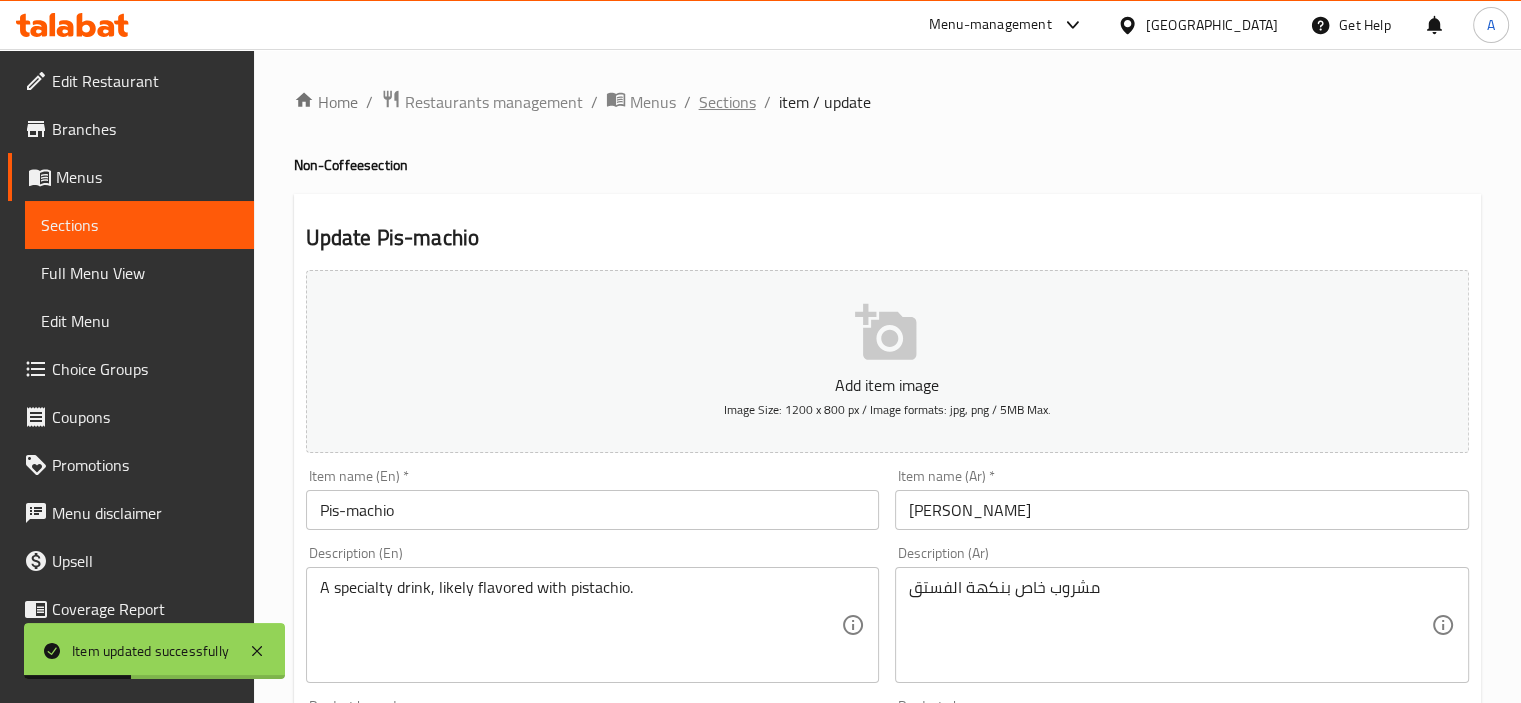 click on "Sections" at bounding box center (727, 102) 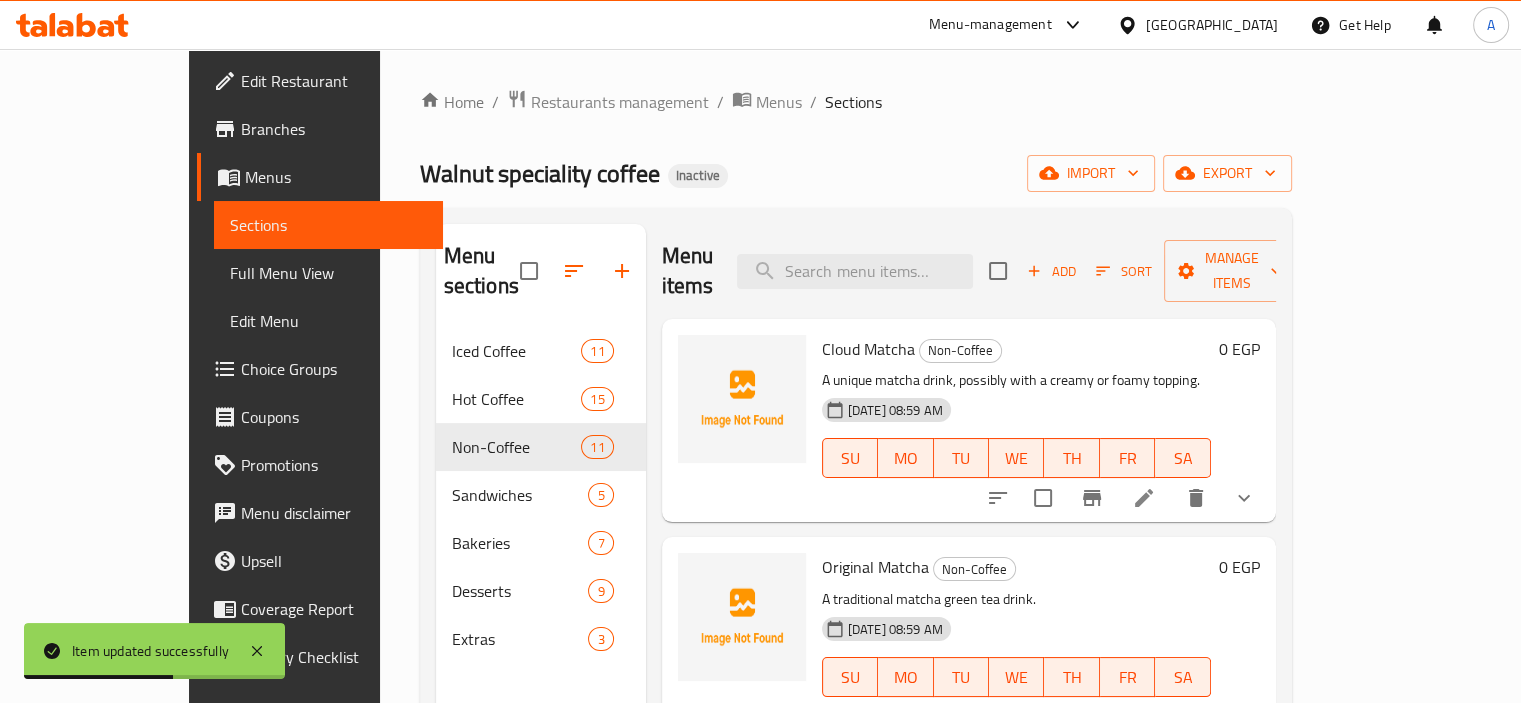 click on "Menu sections Iced Coffee 11 Hot Coffee 15 Non-Coffee 11 Sandwiches 5 Bakeries 7 Desserts 9 Extras 3 Menu items Add Sort Manage items Cloud Matcha   Non-Coffee A unique matcha drink, possibly with a creamy or foamy topping. 12-07-2025 08:59 AM SU MO TU WE TH FR SA 0   EGP Original Matcha   Non-Coffee A traditional matcha green tea drink. 12-07-2025 08:59 AM SU MO TU WE TH FR SA 0   EGP Pis-machio   Non-Coffee A specialty drink, likely flavored with pistachio. 12-07-2025 08:59 AM SU MO TU WE TH FR SA 150   EGP Mango Matcha   Non-Coffee Matcha green tea blended with mango flavor. 12-07-2025 08:59 AM SU MO TU WE TH FR SA 135   EGP Strawberry Matcha   Non-Coffee Matcha green tea blended with strawberry flavor. 12-07-2025 08:59 AM SU MO TU WE TH FR SA 135   EGP Hot Chocolate   Non-Coffee Rich and velvety hot chocolate, made with cocoa powder 12-07-2025 08:59 AM SU MO TU WE TH FR SA 90   EGP Tea   Non-Coffee A selection of brewed teas. 12-07-2025 08:59 AM SU MO TU WE TH FR SA 75   EGP Juice   Non-Coffee SU MO TU WE" at bounding box center [856, 575] 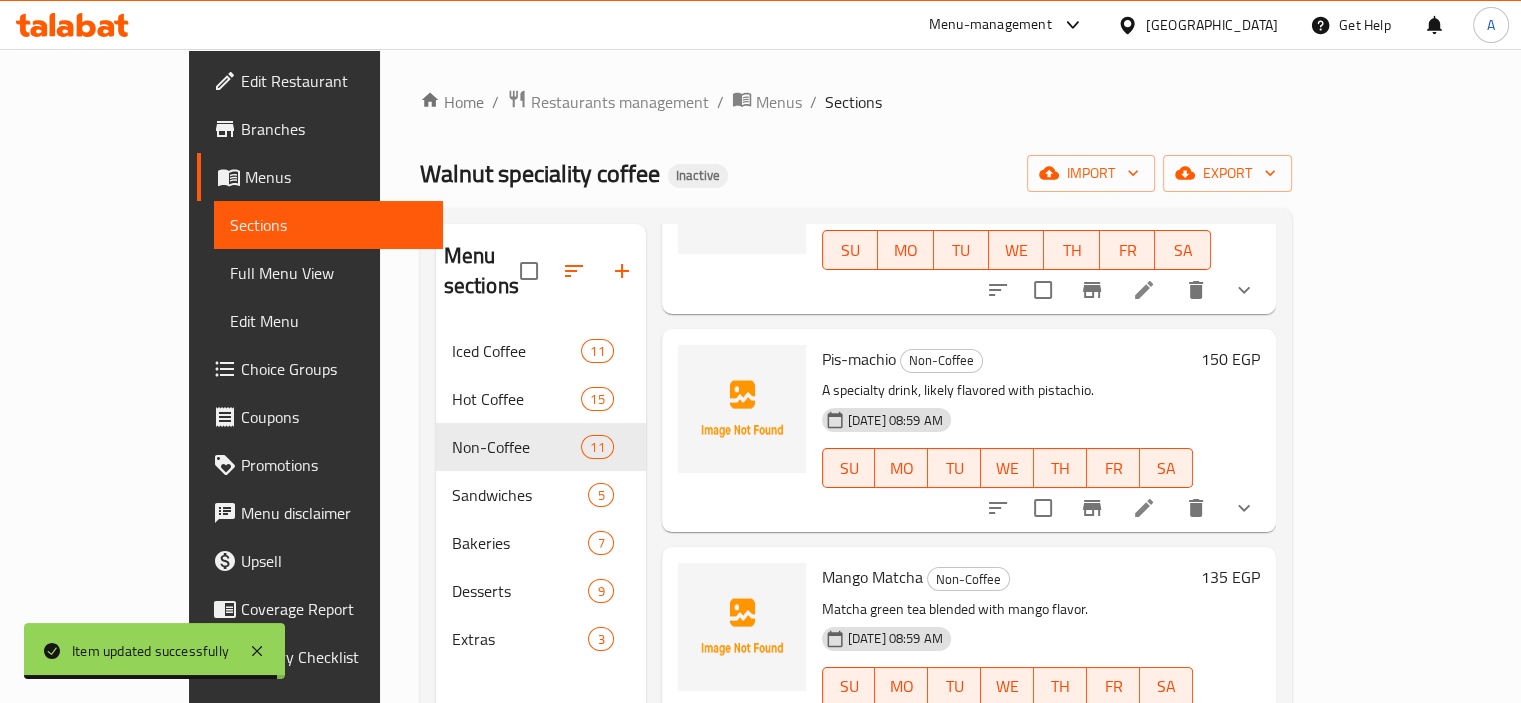 scroll, scrollTop: 421, scrollLeft: 0, axis: vertical 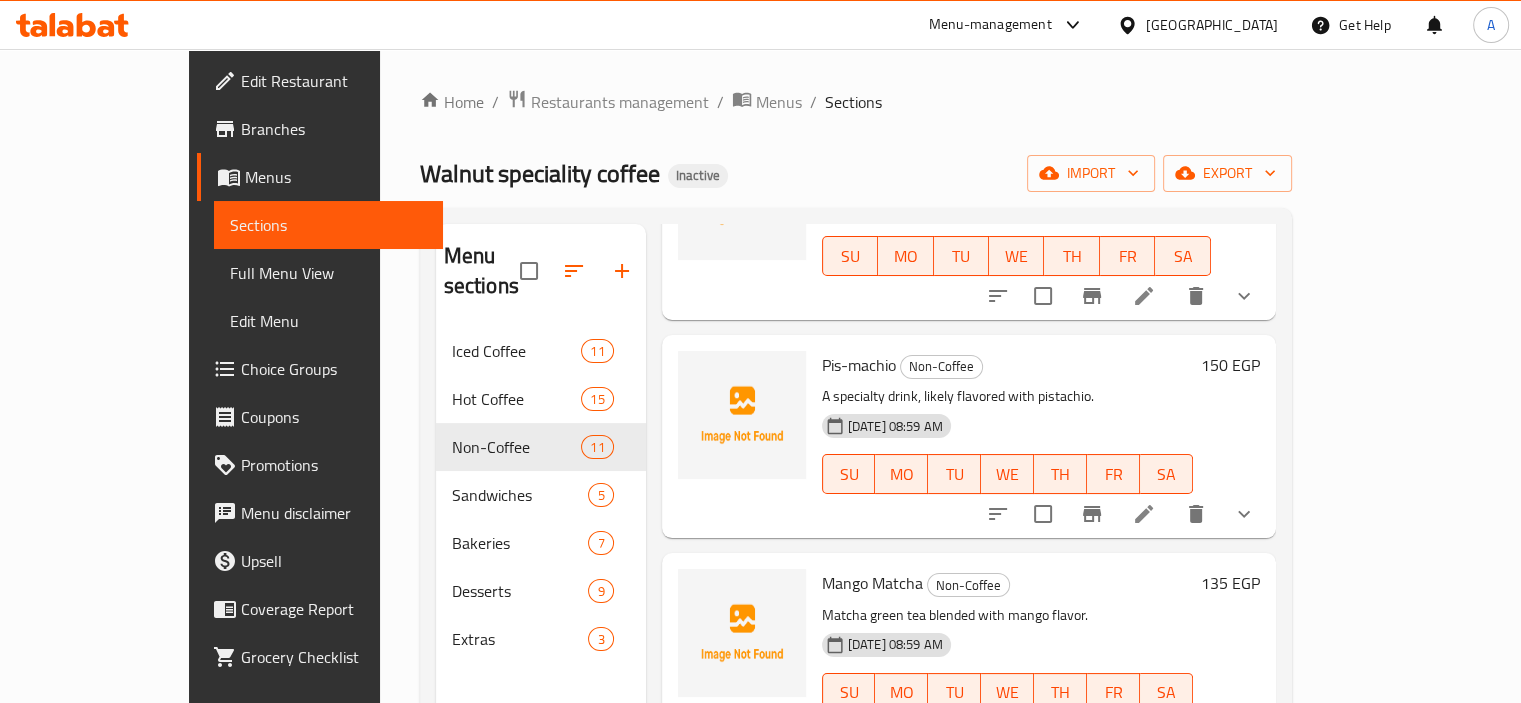 click on "150   EGP" at bounding box center [1230, 365] 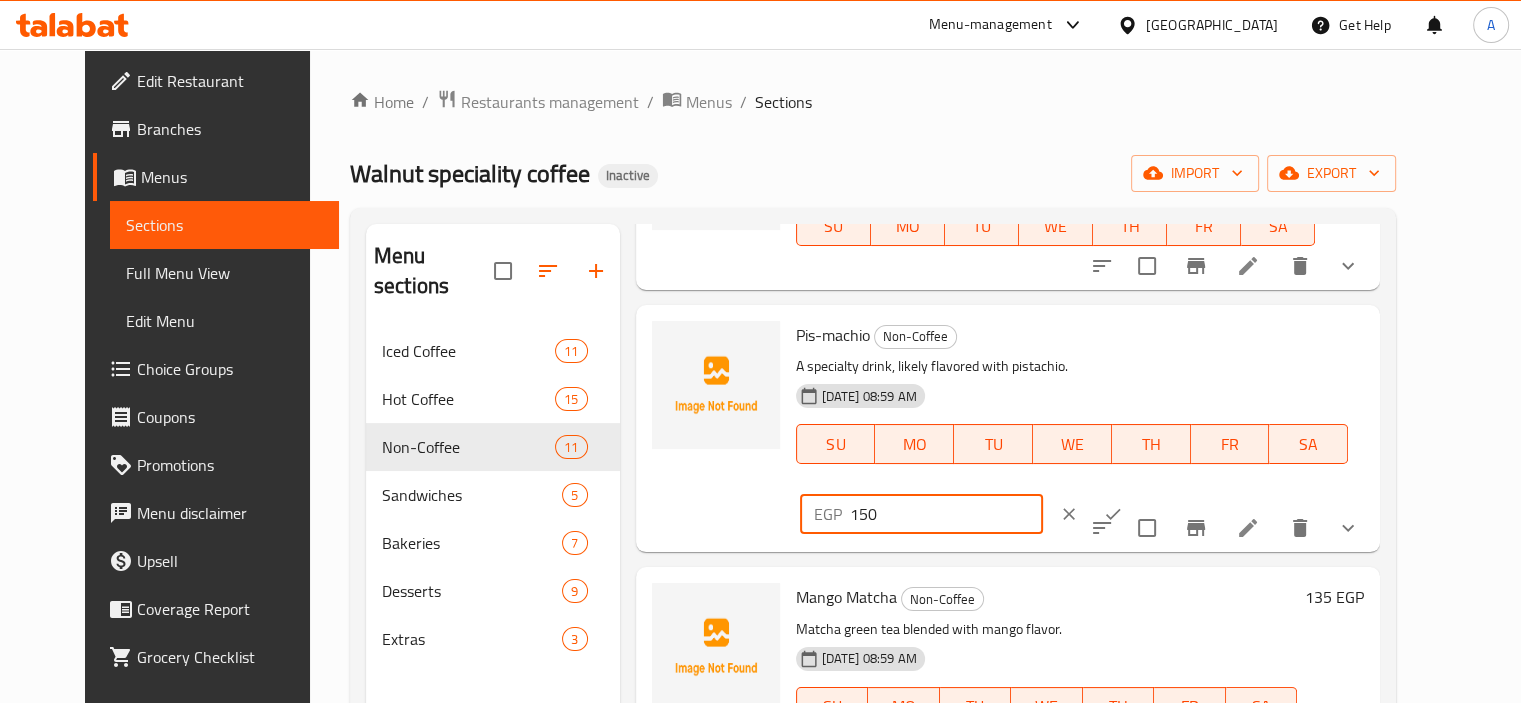 drag, startPoint x: 1253, startPoint y: 339, endPoint x: 1064, endPoint y: 376, distance: 192.58765 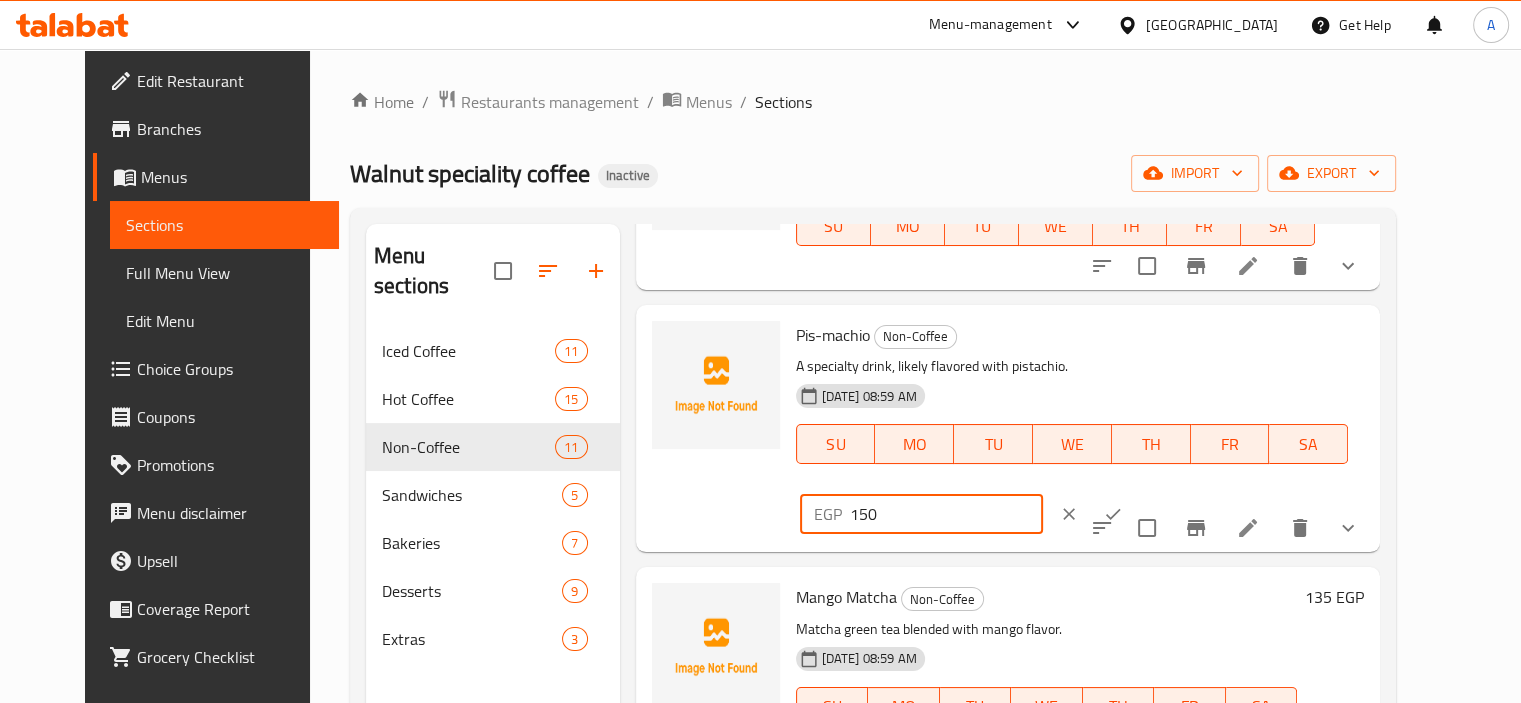click on "Pis-machio   Non-Coffee A specialty drink, likely flavored with pistachio. 12-07-2025 08:59 AM SU MO TU WE TH FR SA EGP 150 ​" at bounding box center [1080, 428] 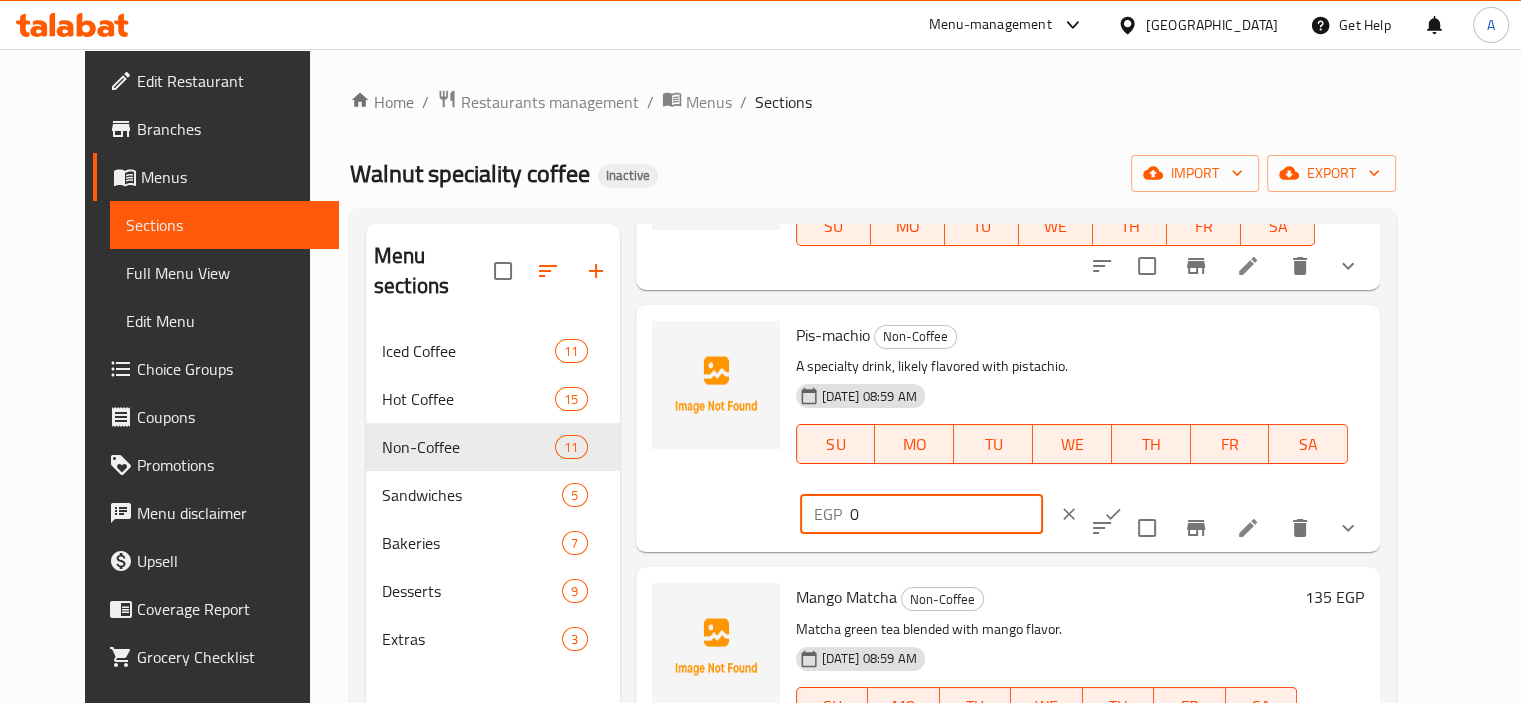 type on "0" 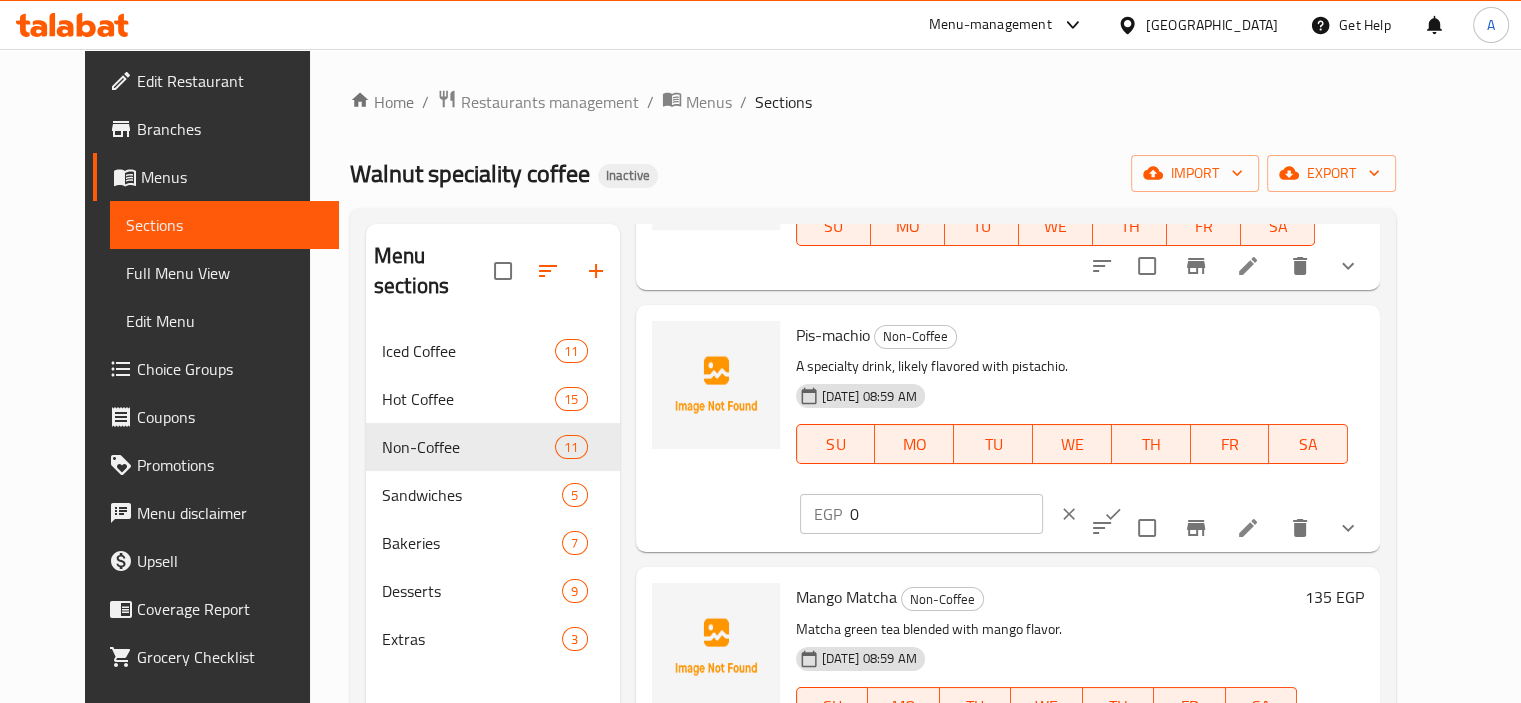 click on "EGP 0 ​" at bounding box center (982, 514) 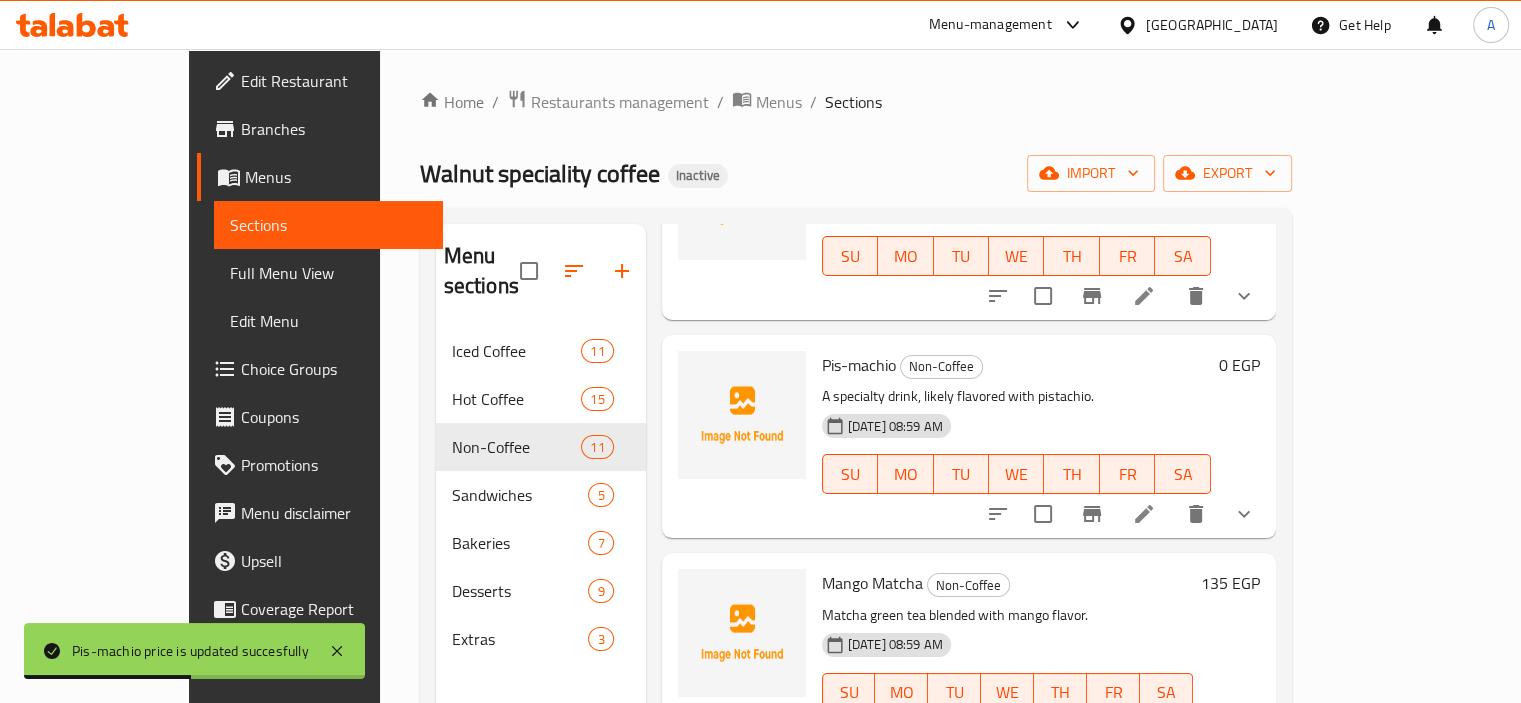 click on "135   EGP" at bounding box center [1230, 583] 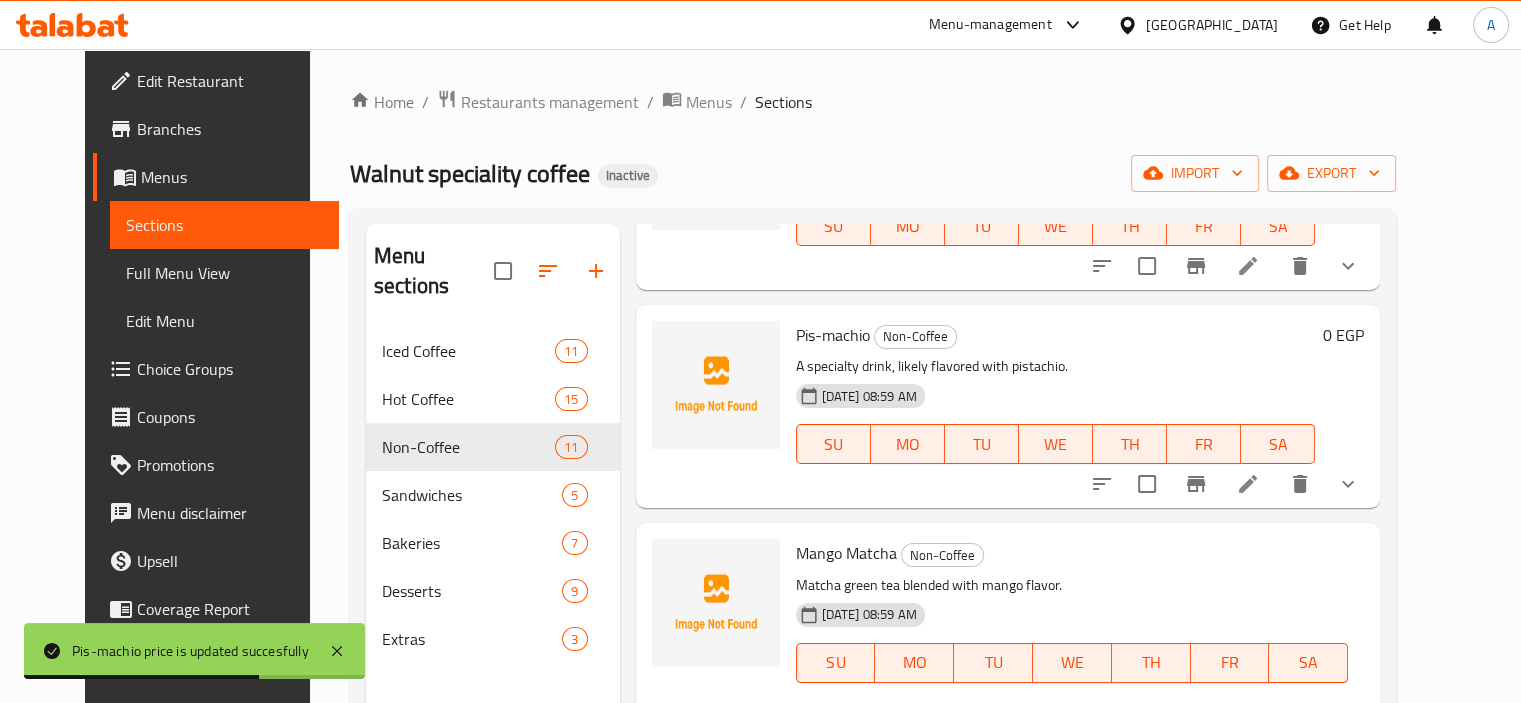drag, startPoint x: 1292, startPoint y: 550, endPoint x: 1061, endPoint y: 566, distance: 231.55345 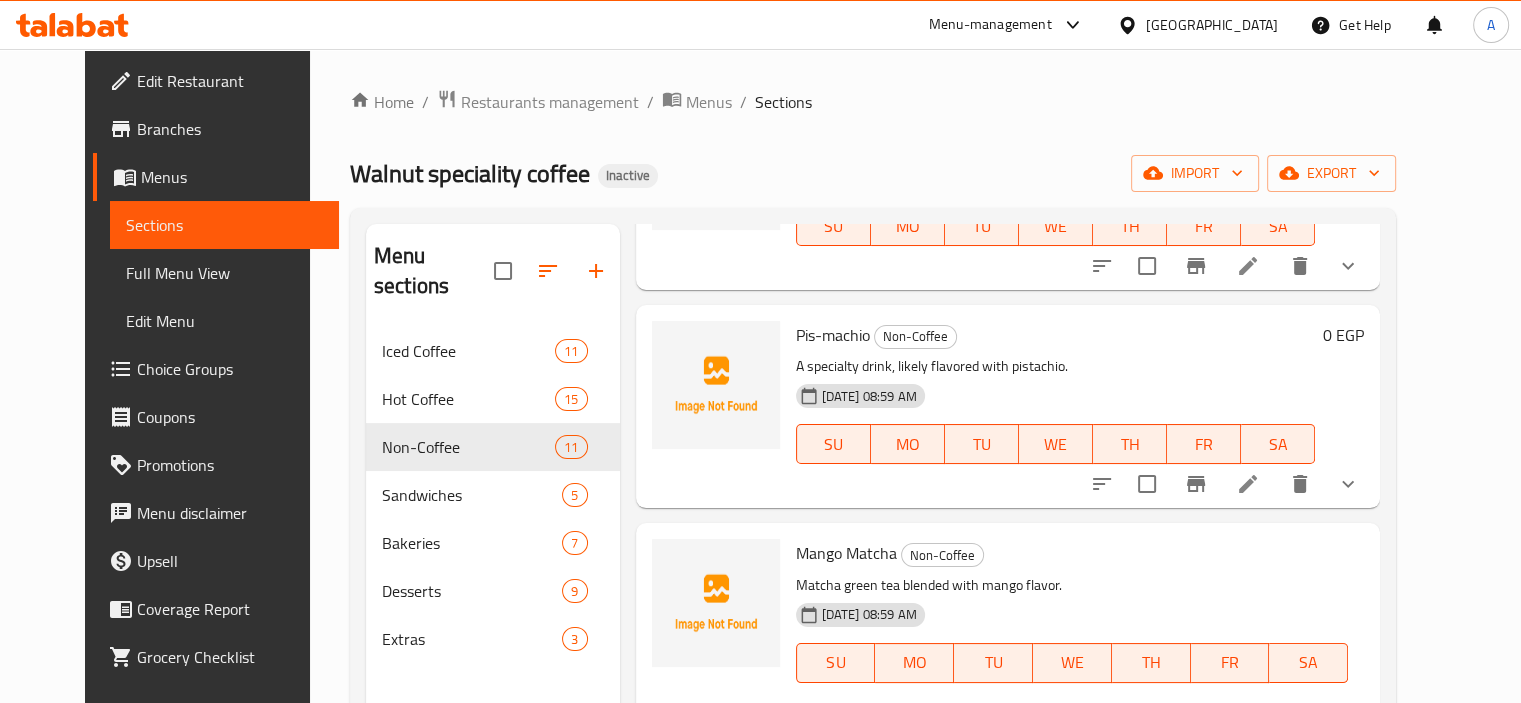type on "0" 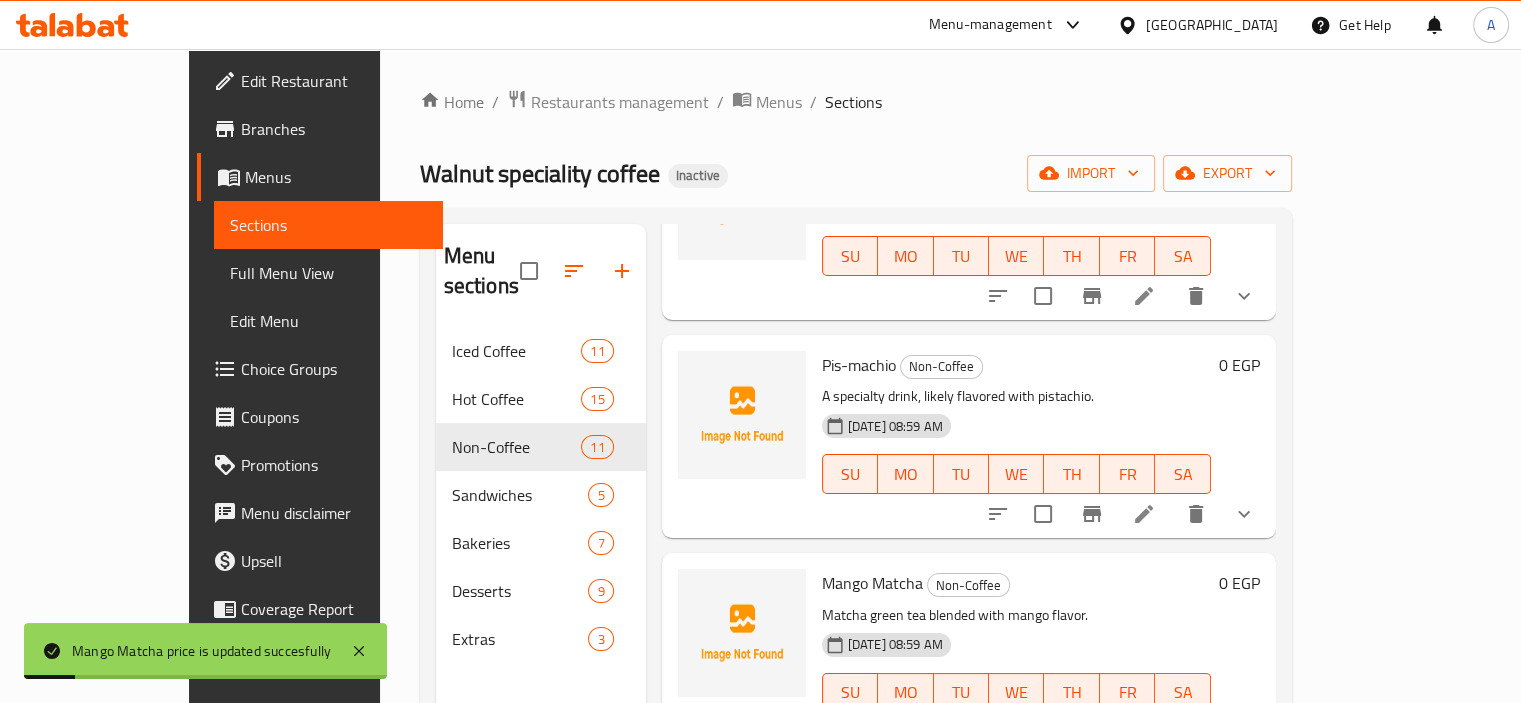 click at bounding box center [1192, 733] 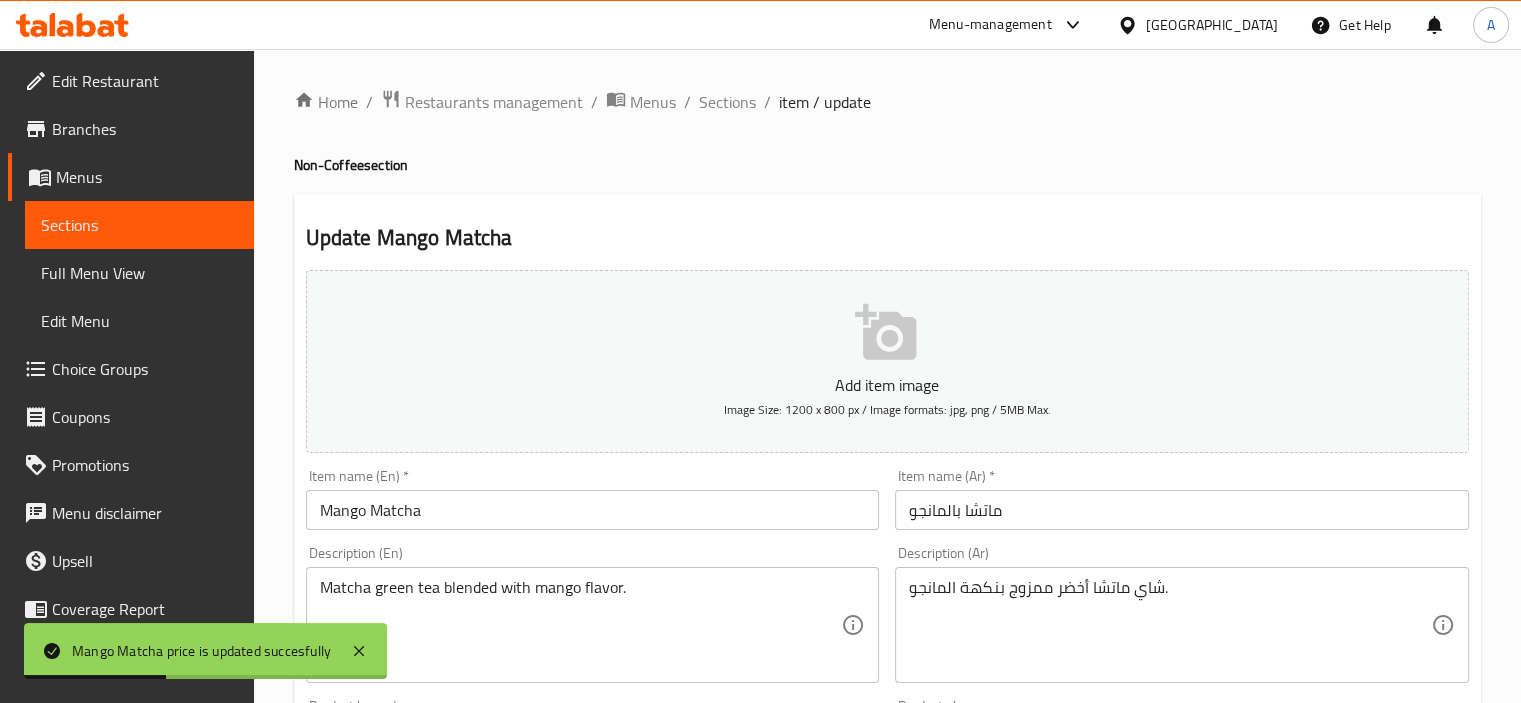 scroll, scrollTop: 615, scrollLeft: 0, axis: vertical 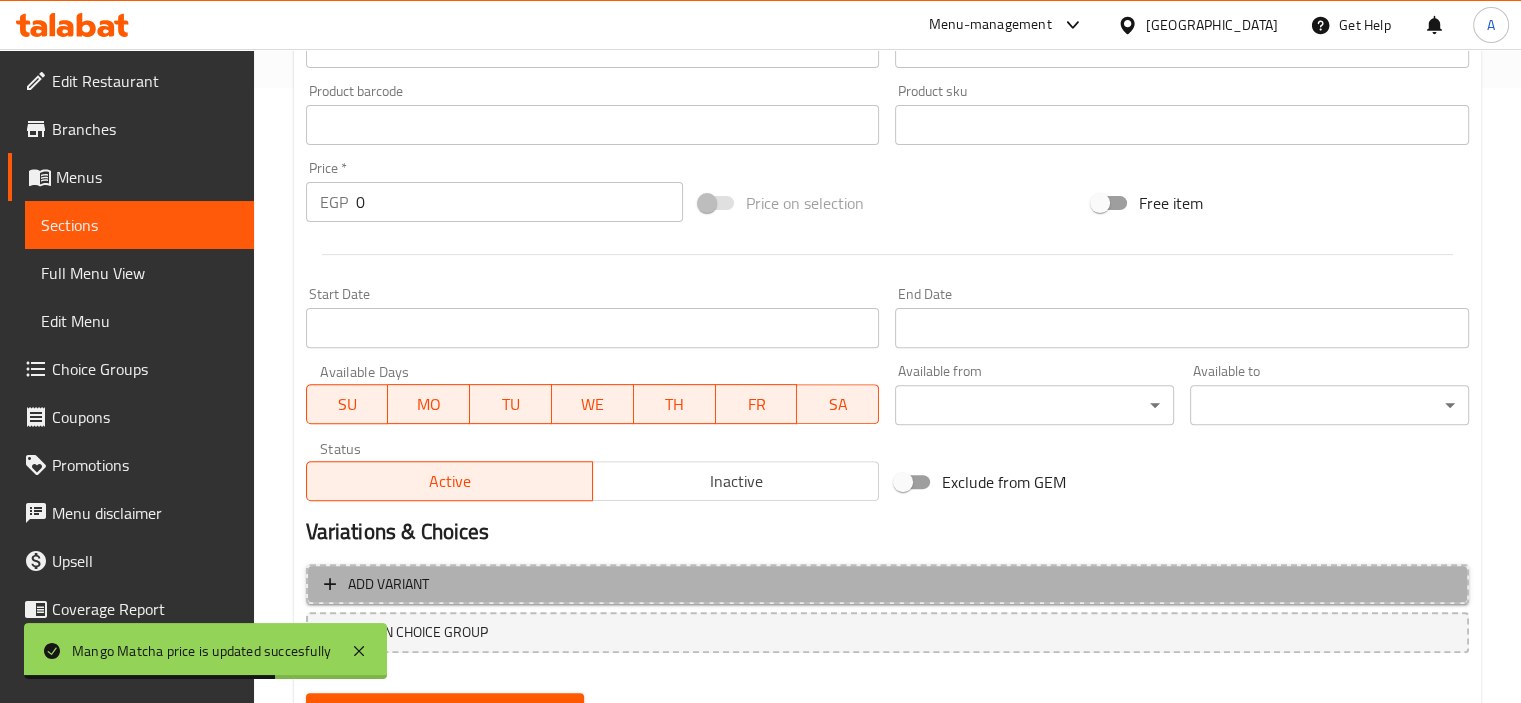 click on "Add variant" at bounding box center [887, 584] 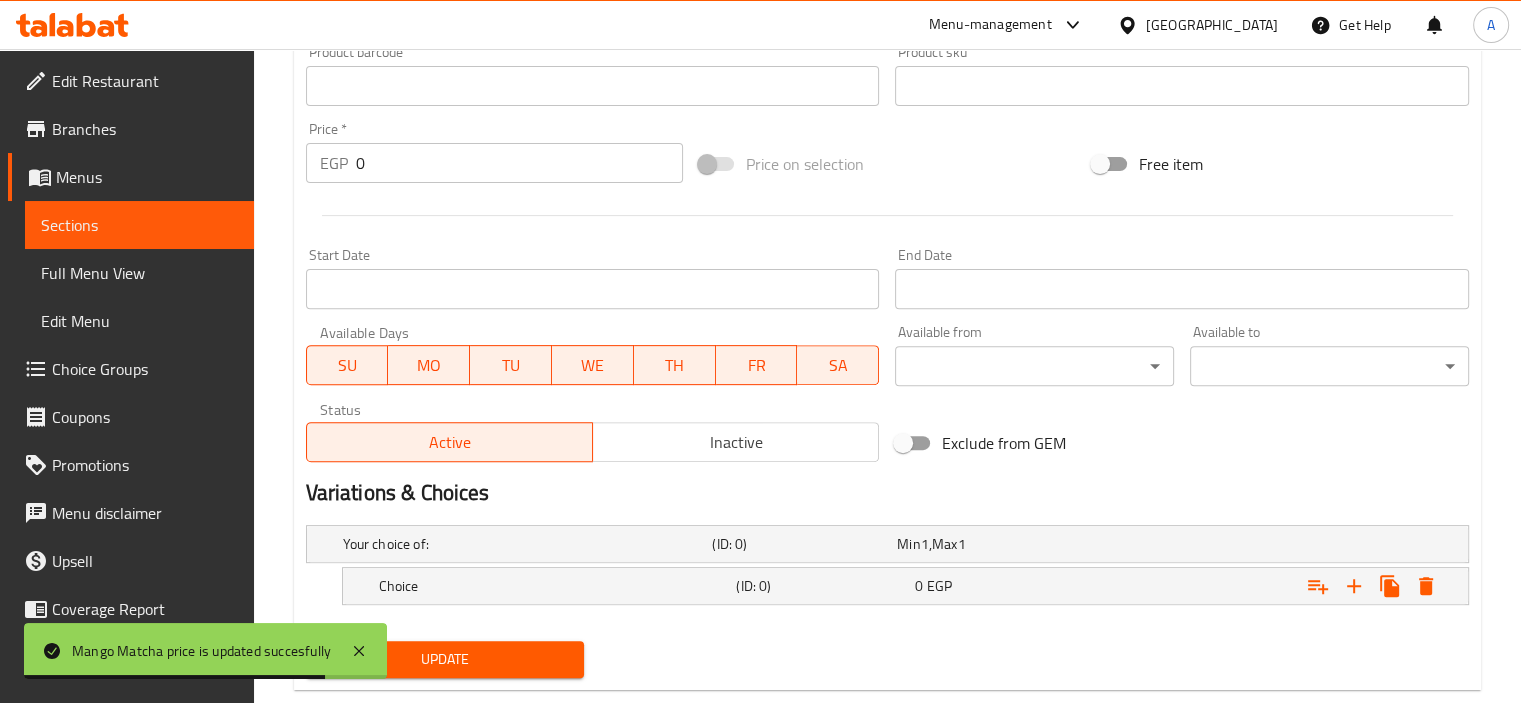 scroll, scrollTop: 696, scrollLeft: 0, axis: vertical 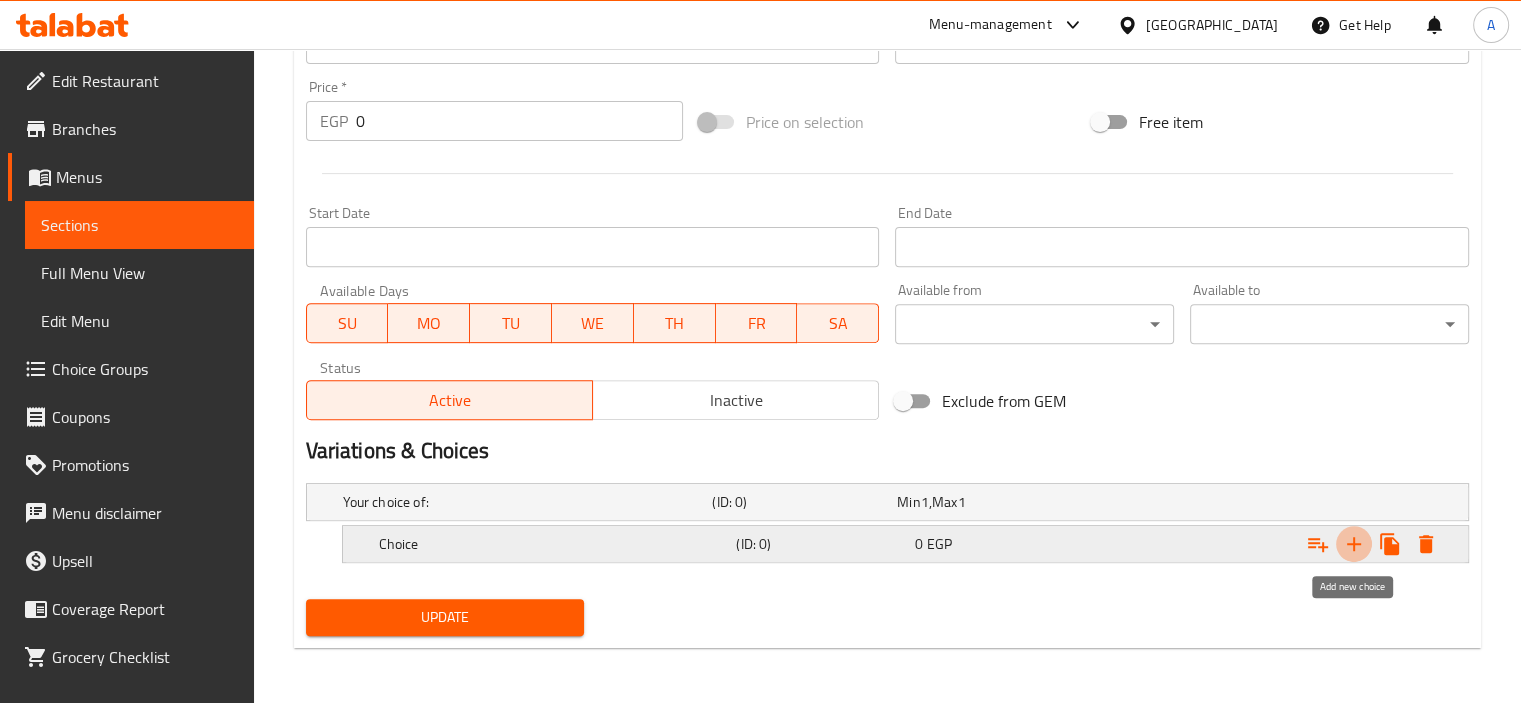 click 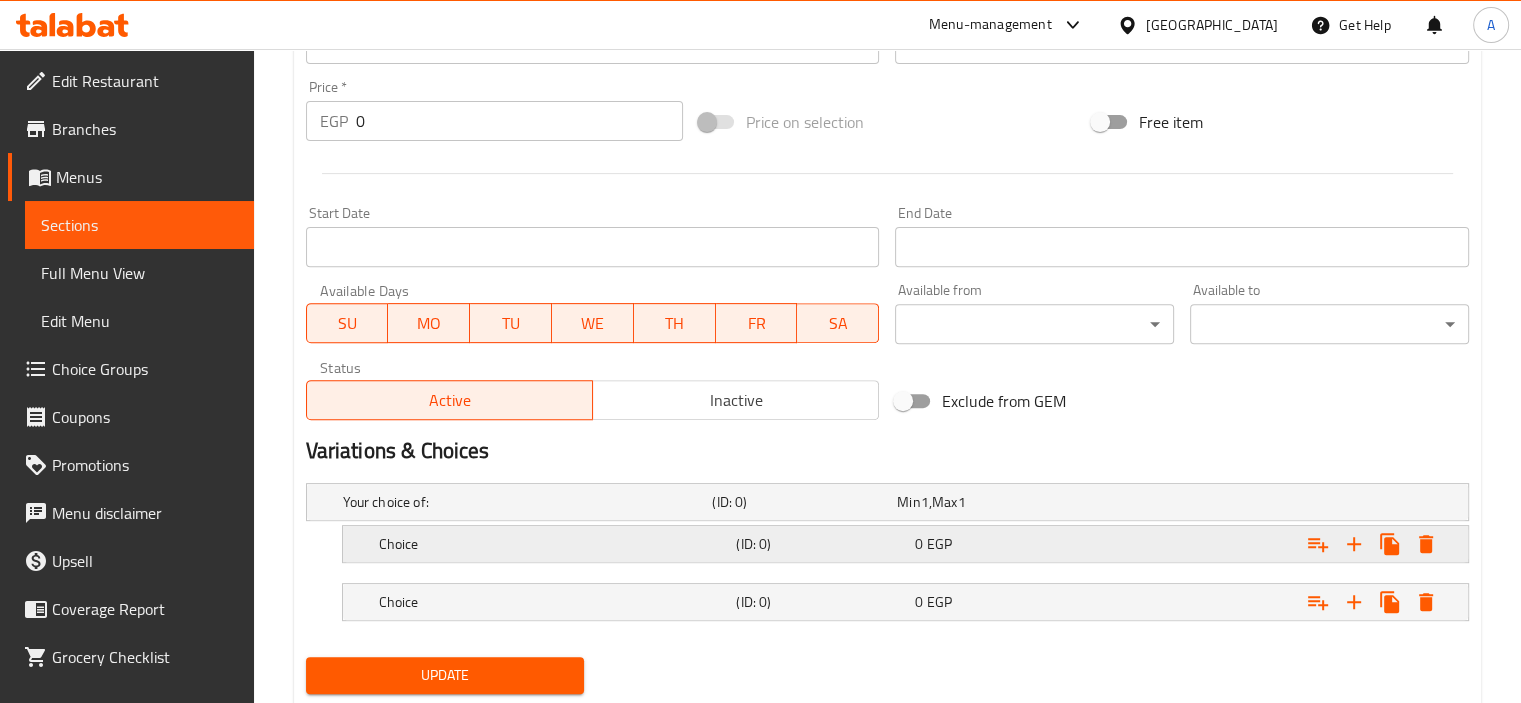 click on "(ID: 0)" at bounding box center (800, 502) 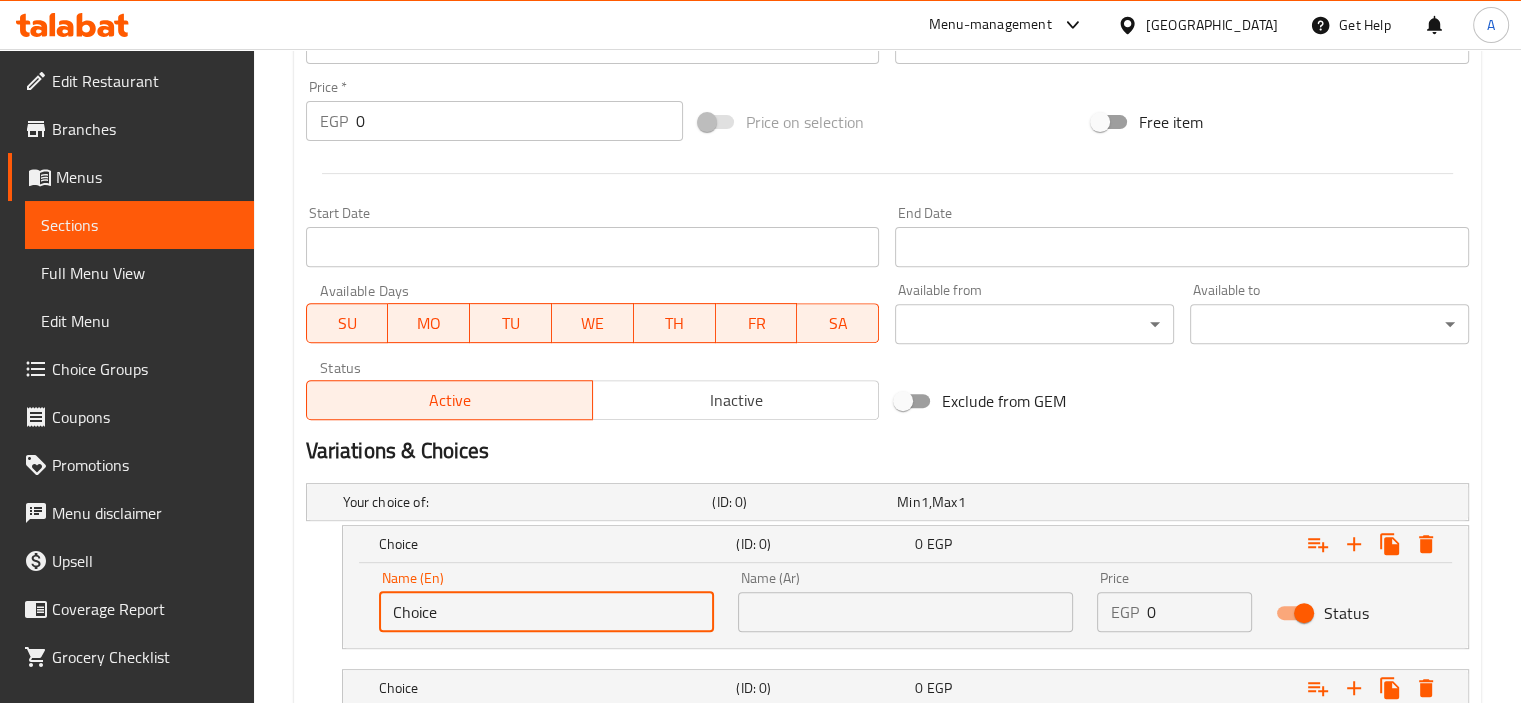 drag, startPoint x: 497, startPoint y: 611, endPoint x: 213, endPoint y: 618, distance: 284.08624 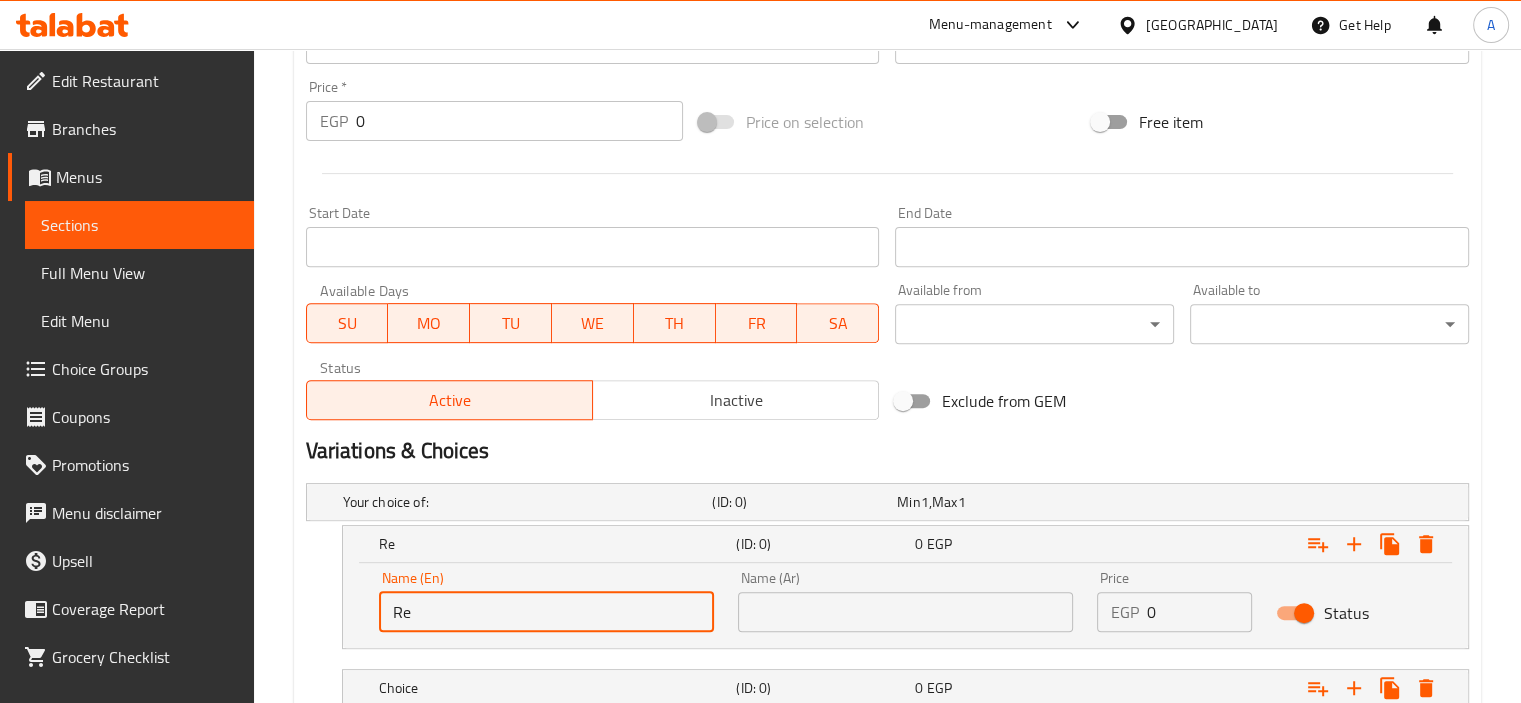 type on "Regular" 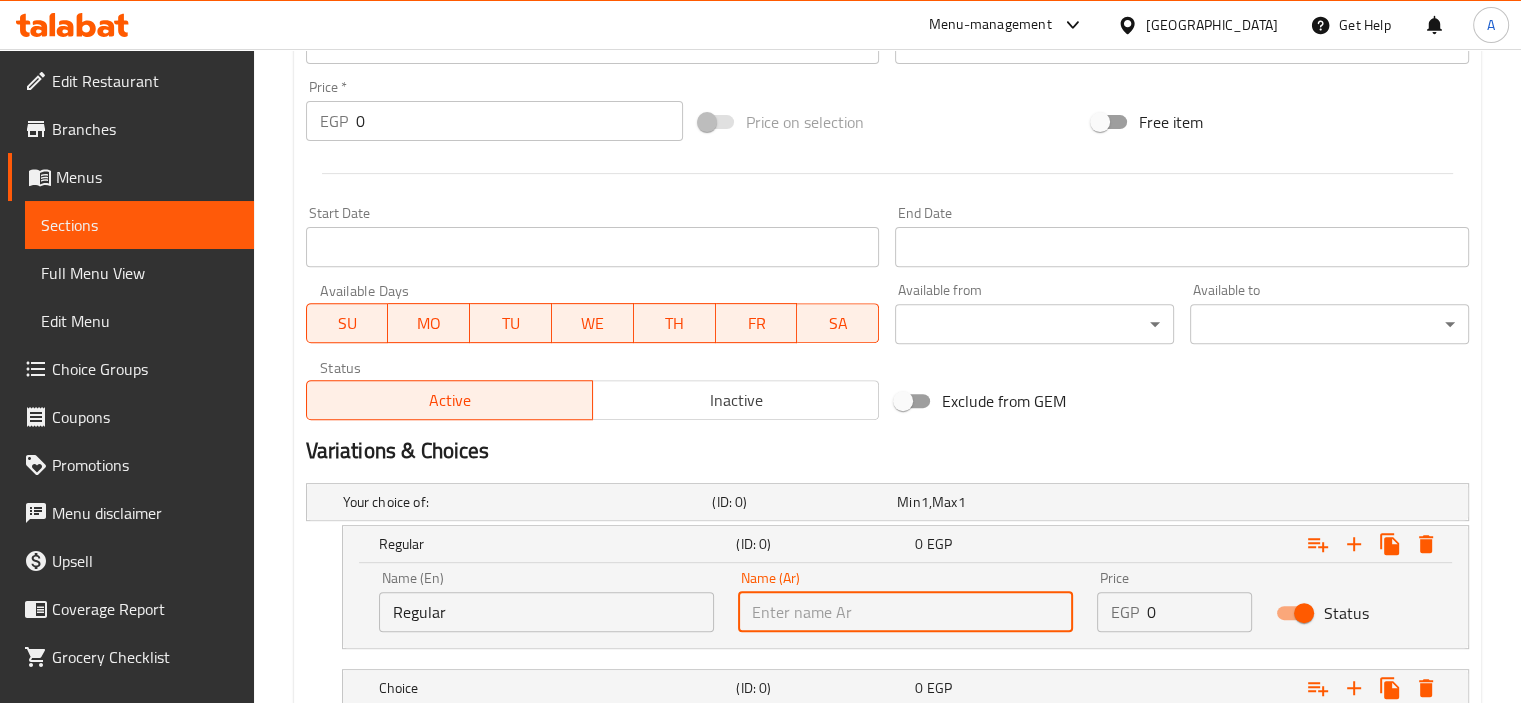 click at bounding box center [905, 612] 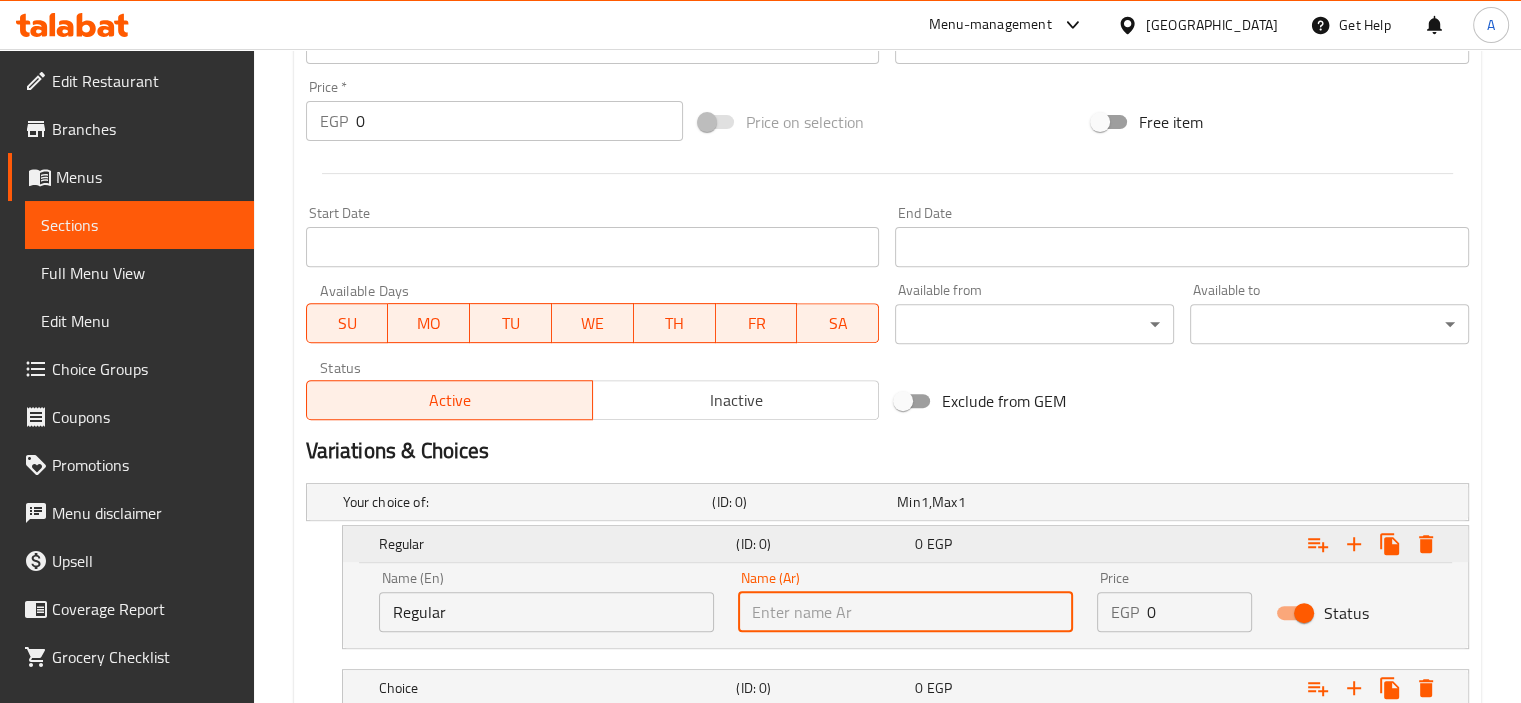 type on "عادي" 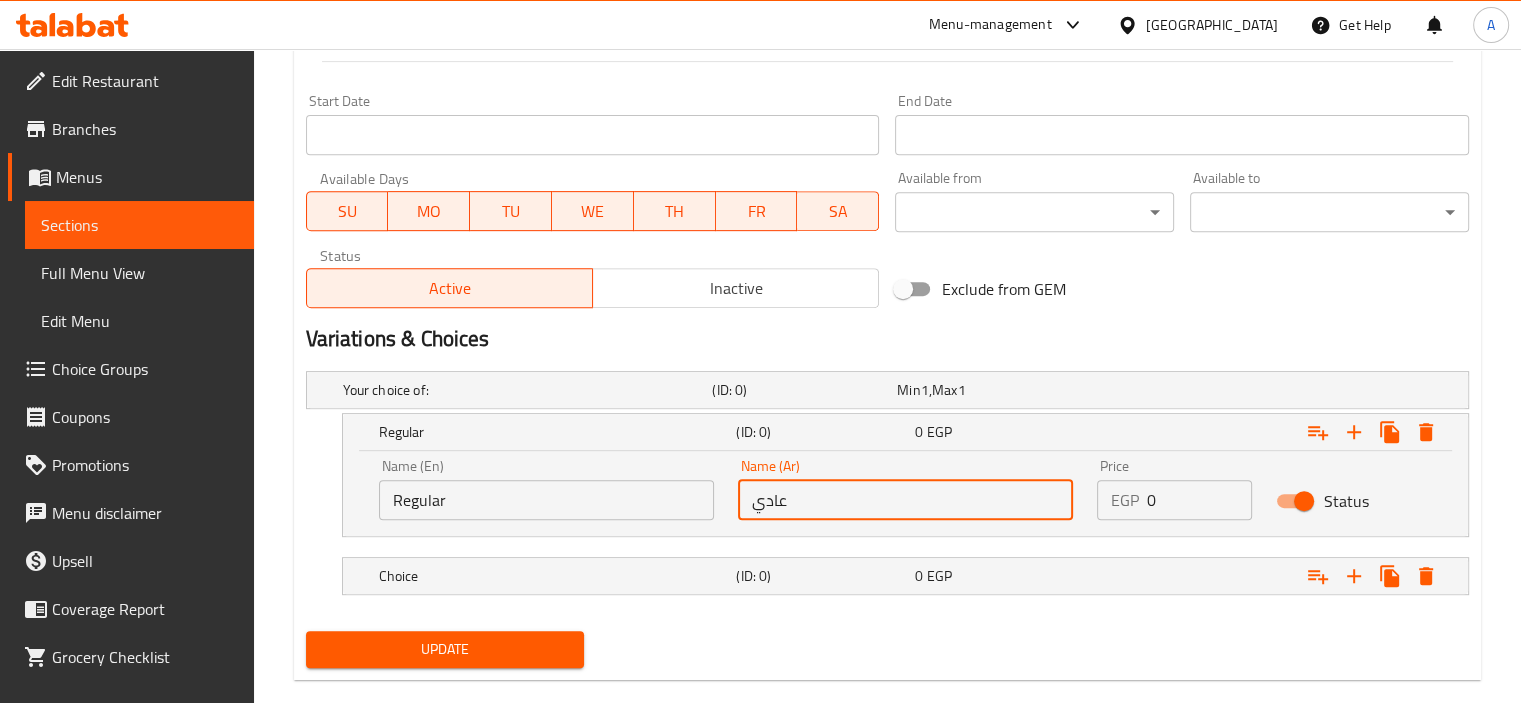 scroll, scrollTop: 840, scrollLeft: 0, axis: vertical 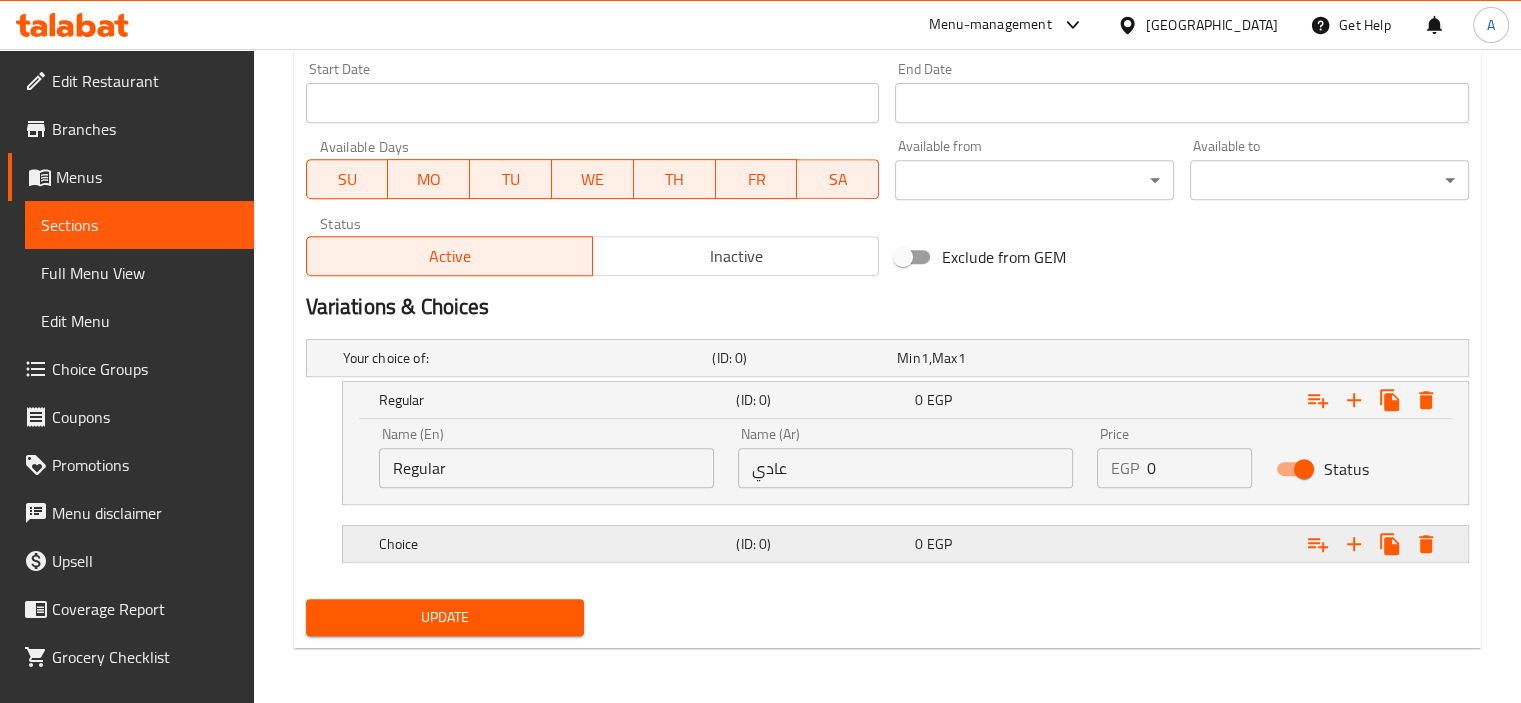 click on "(ID: 0)" at bounding box center [800, 358] 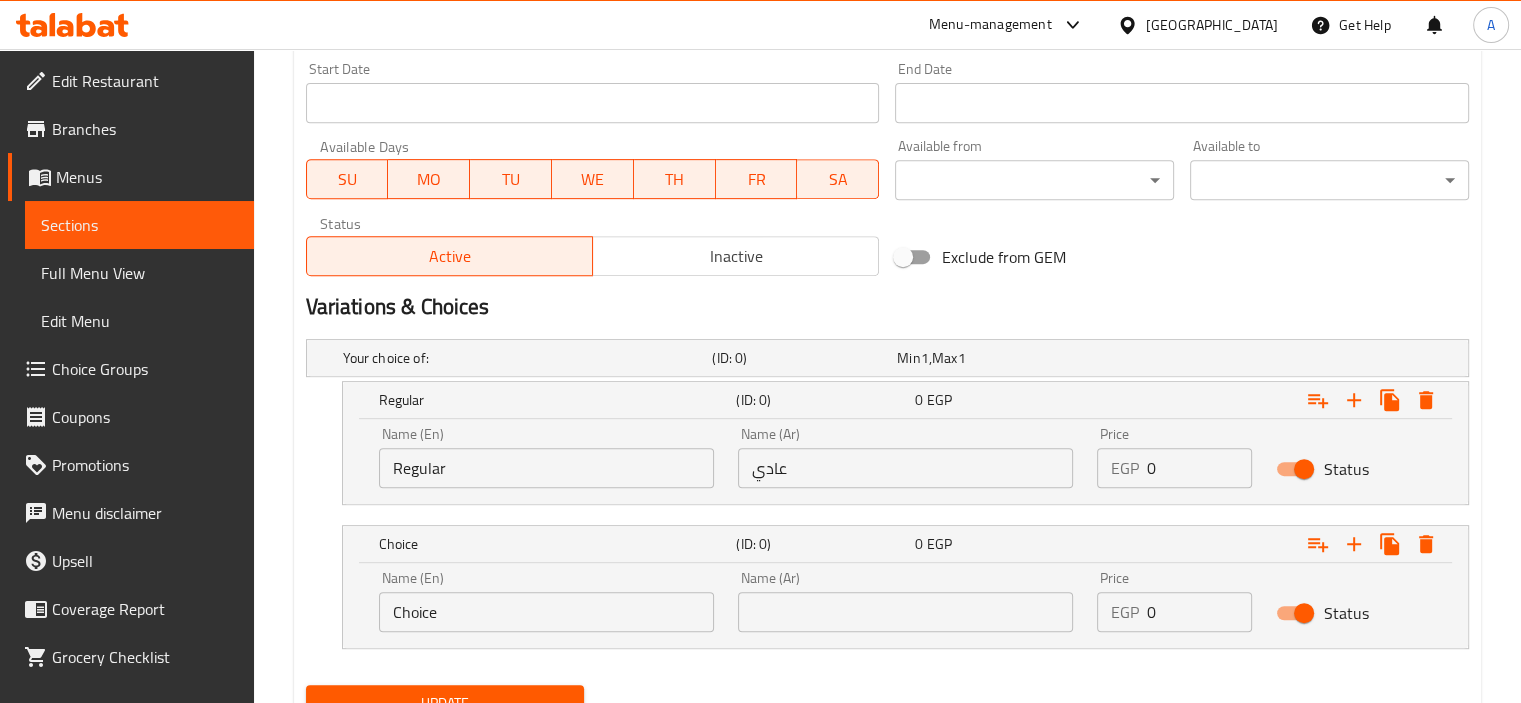drag, startPoint x: 817, startPoint y: 580, endPoint x: 828, endPoint y: 575, distance: 12.083046 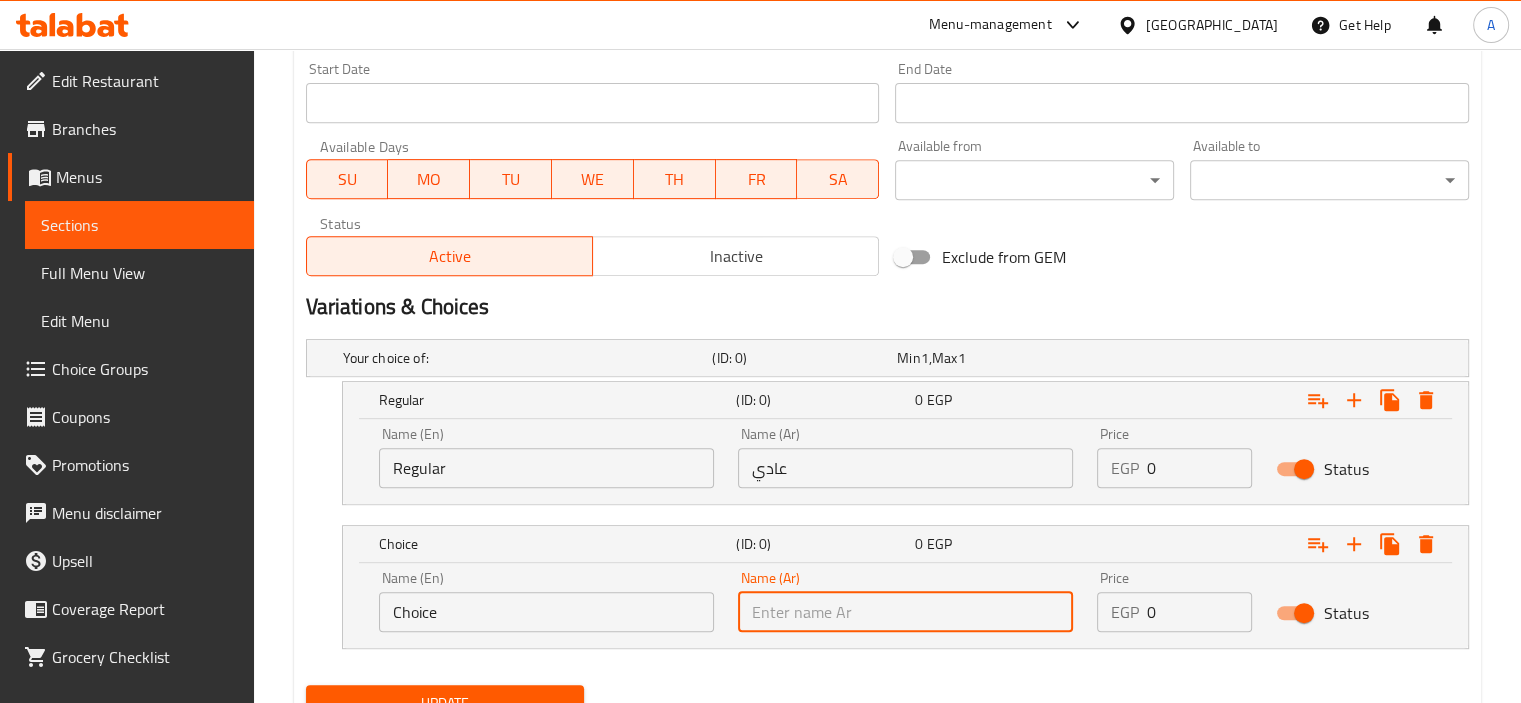 click at bounding box center [905, 612] 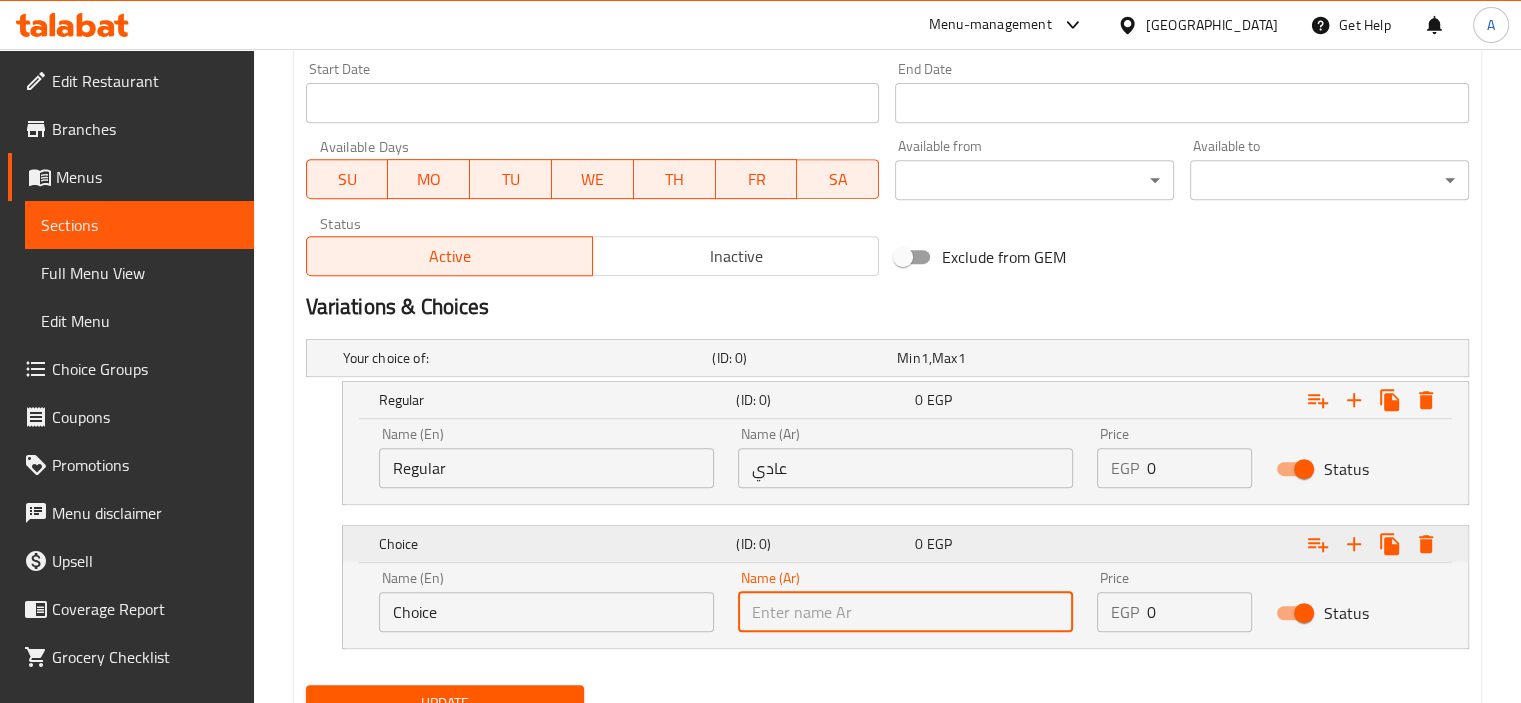 type on "كبير" 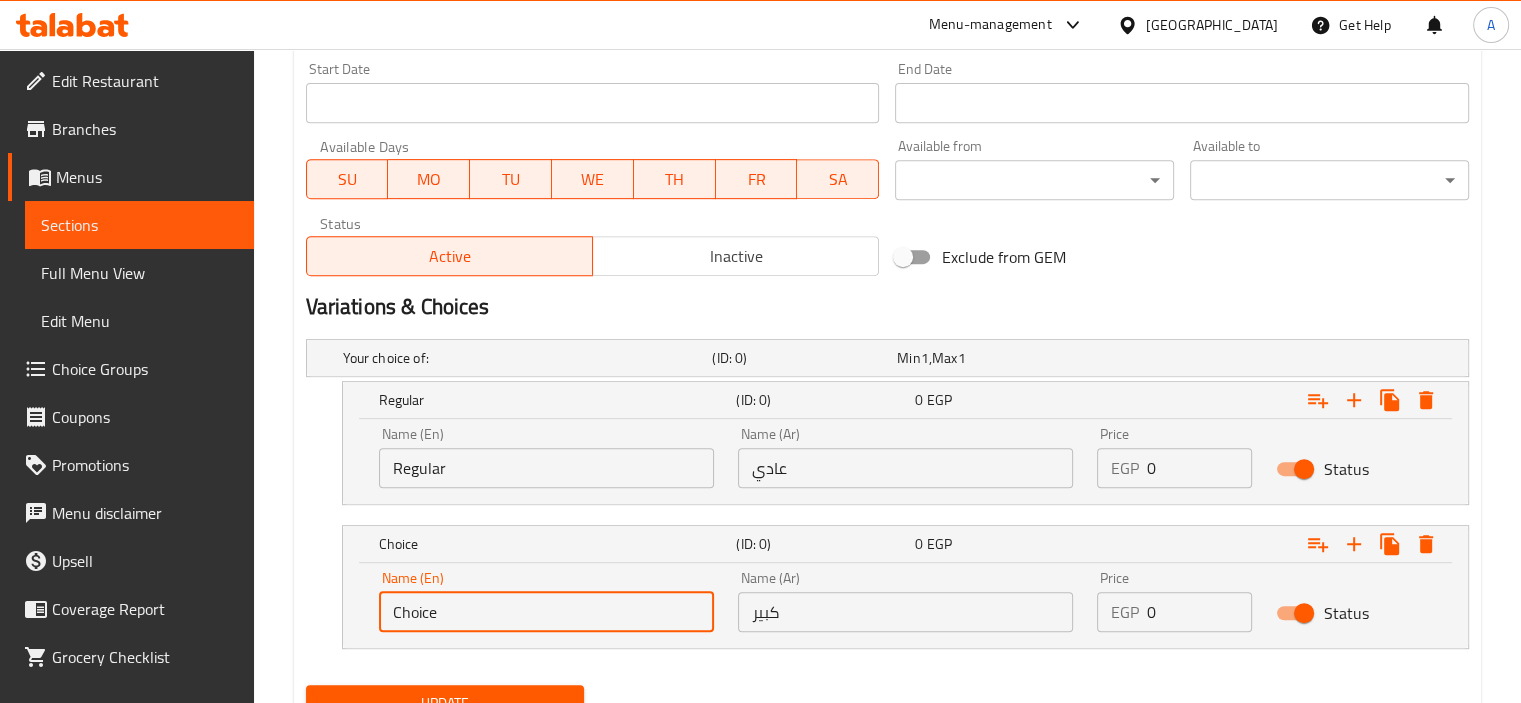 drag, startPoint x: 538, startPoint y: 594, endPoint x: 280, endPoint y: 647, distance: 263.38754 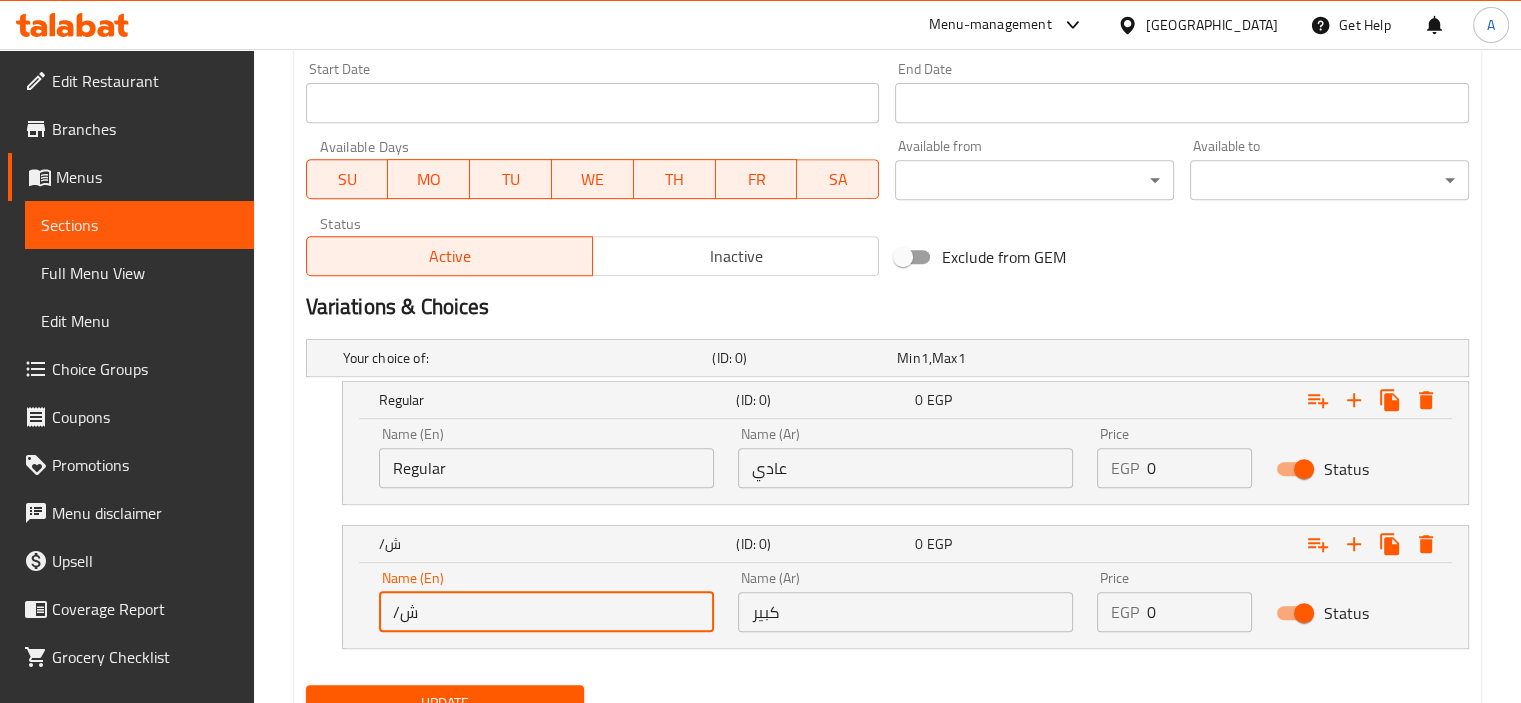 type on "/" 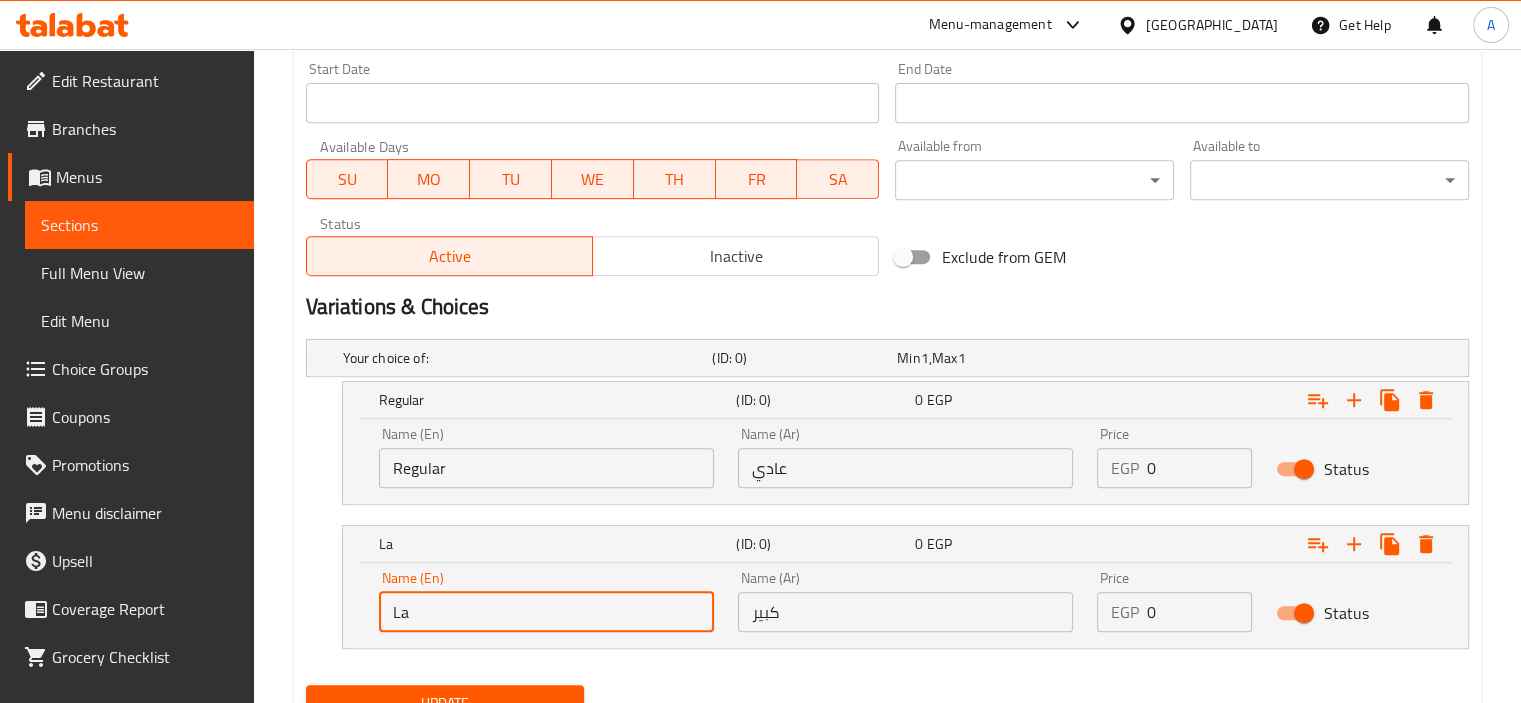 type on "Large" 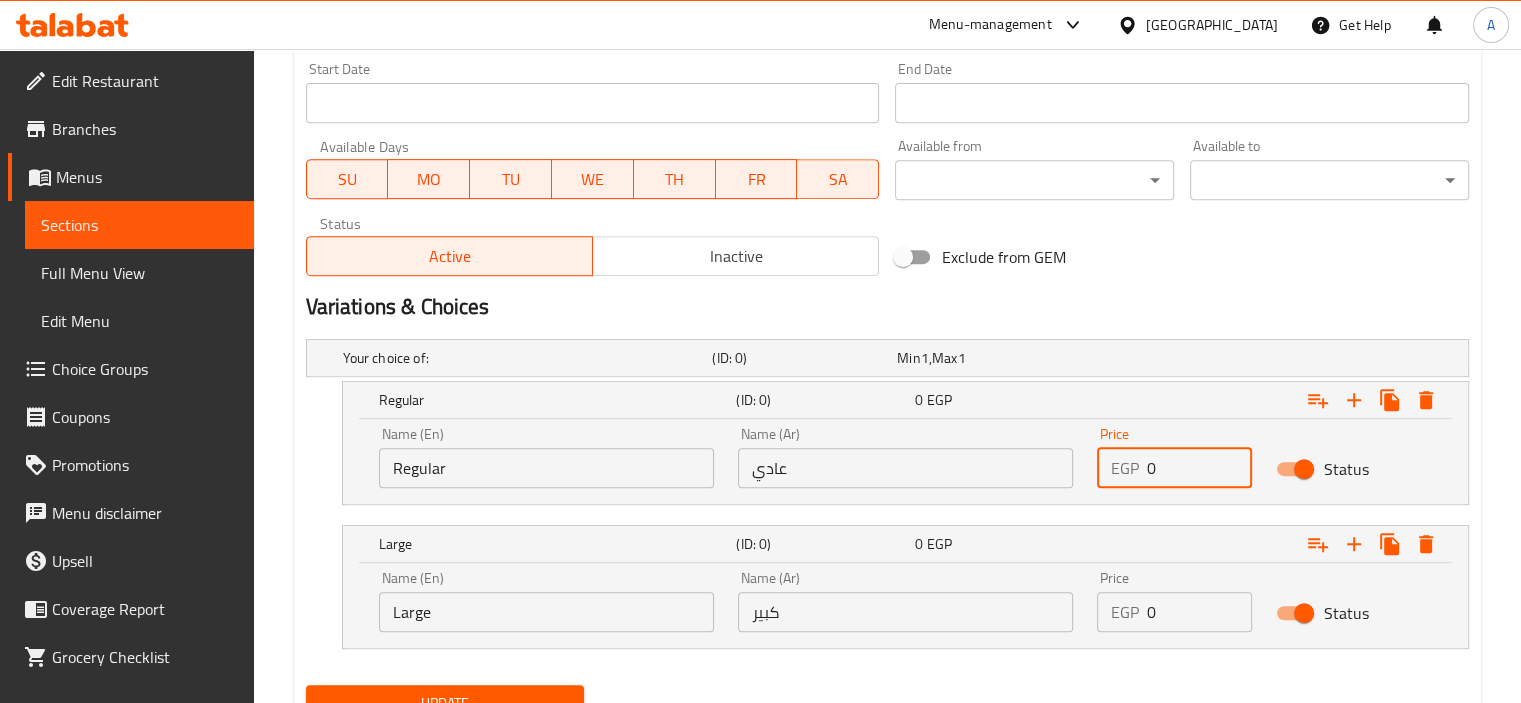 drag, startPoint x: 1166, startPoint y: 467, endPoint x: 1020, endPoint y: 476, distance: 146.27713 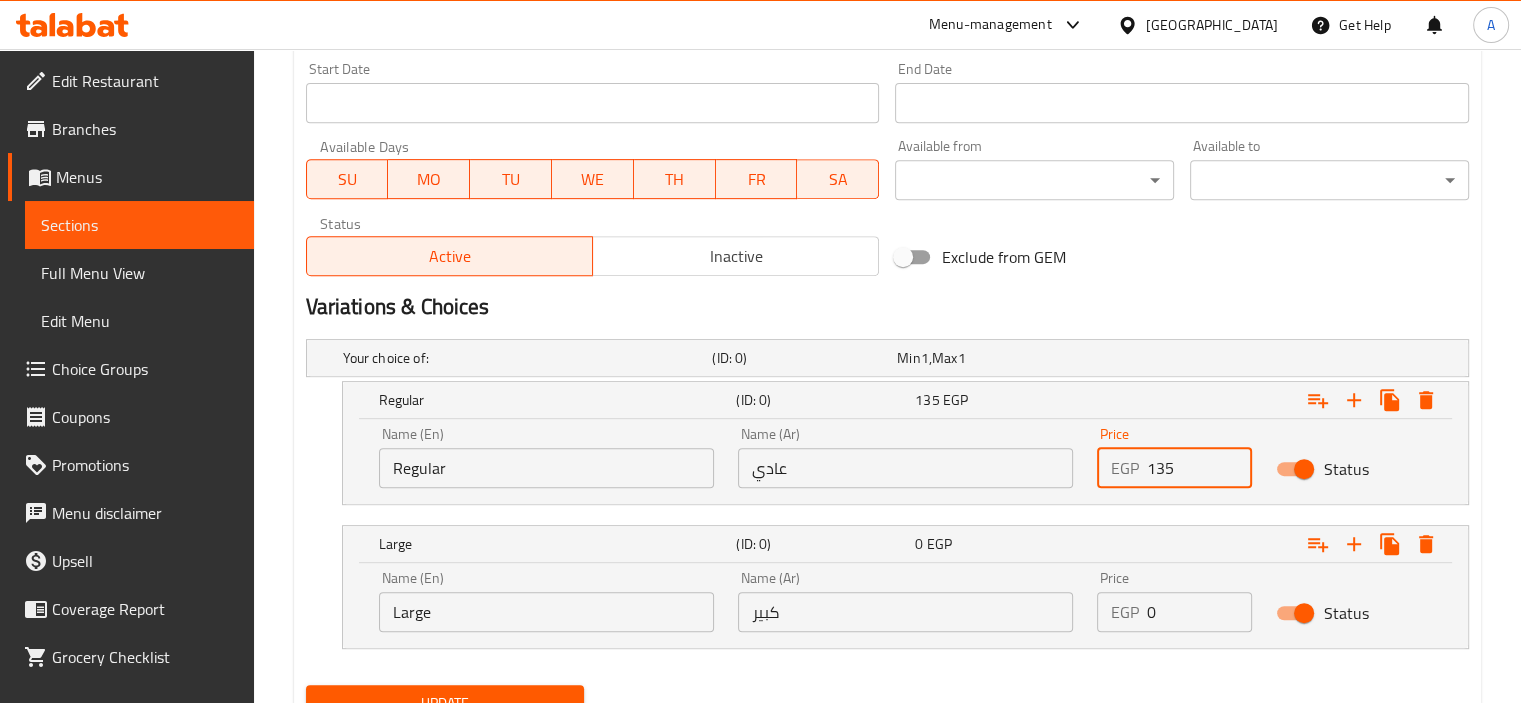 type on "135" 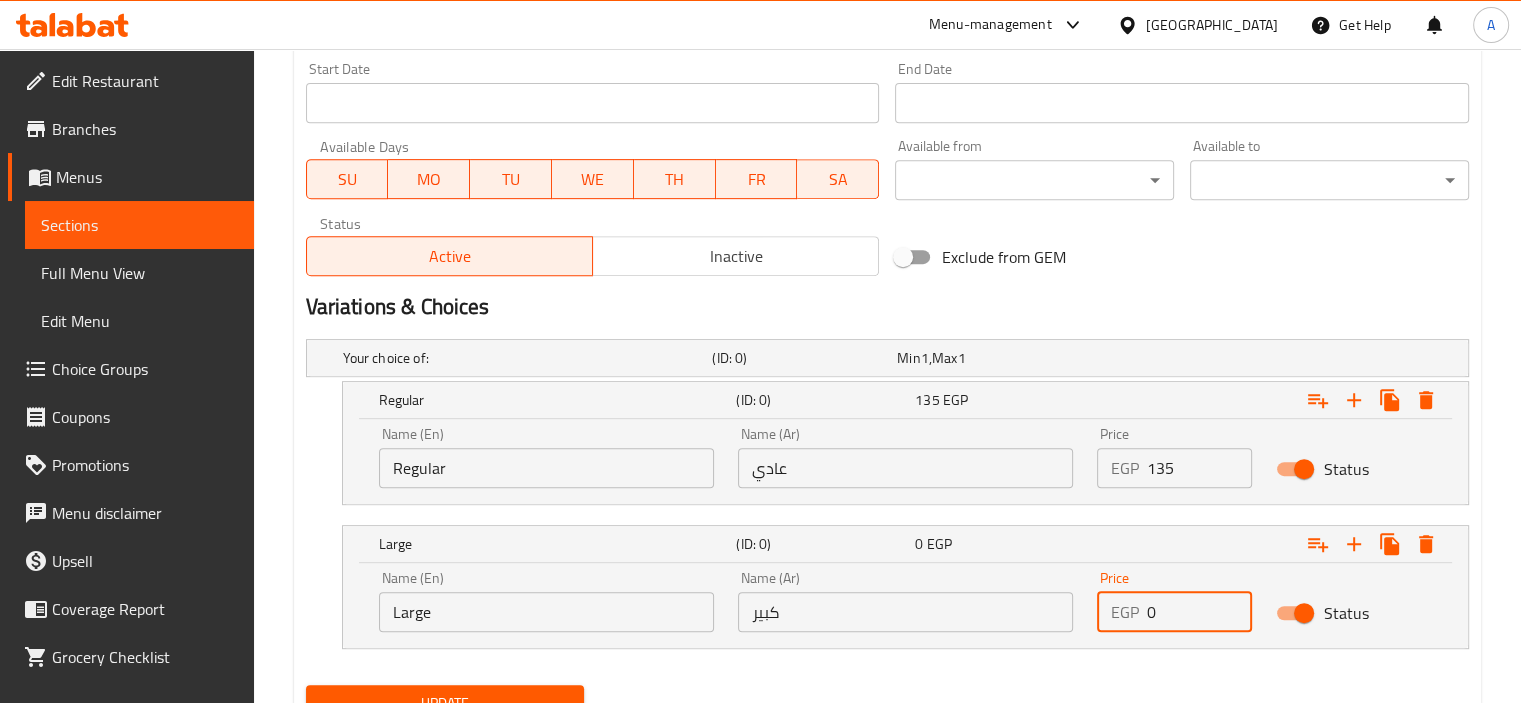 drag, startPoint x: 1181, startPoint y: 604, endPoint x: 1004, endPoint y: 660, distance: 185.64752 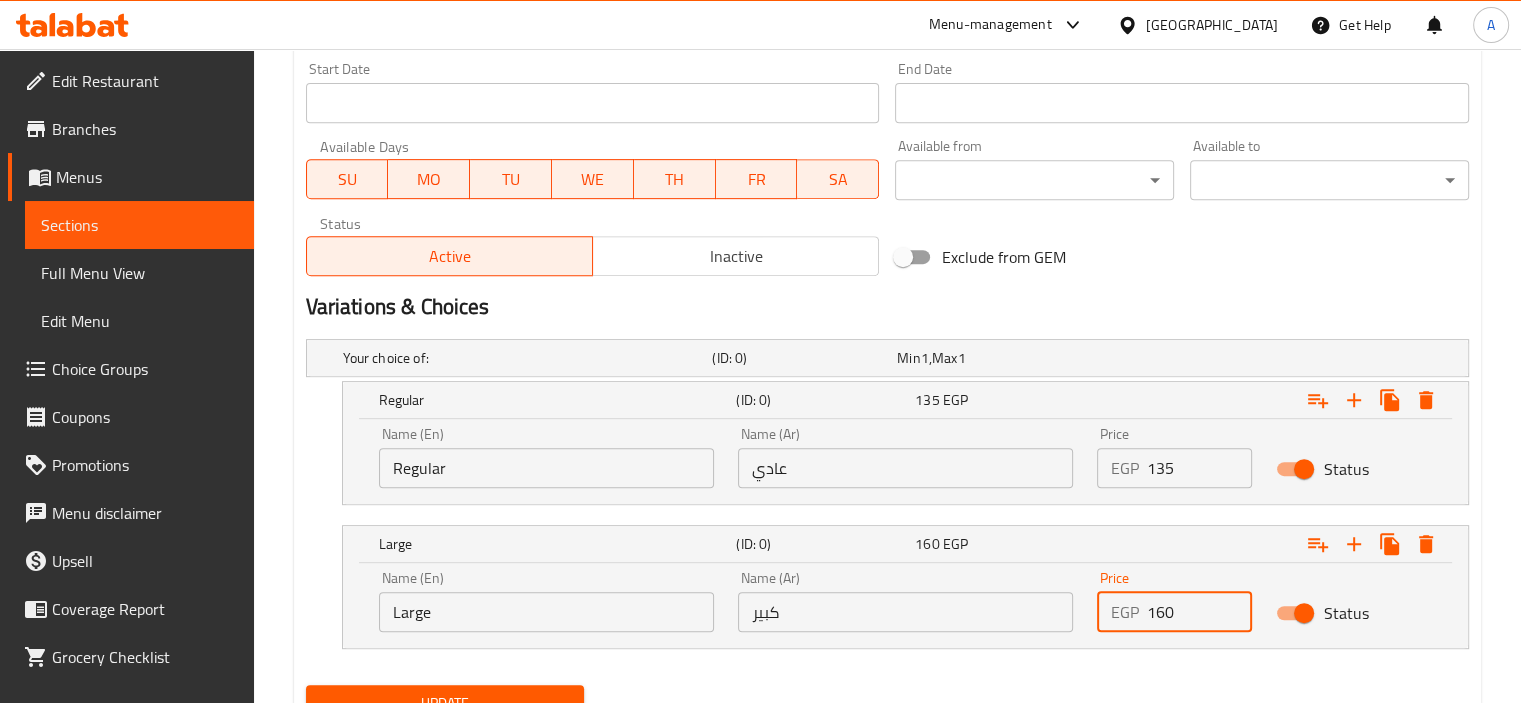 type on "160" 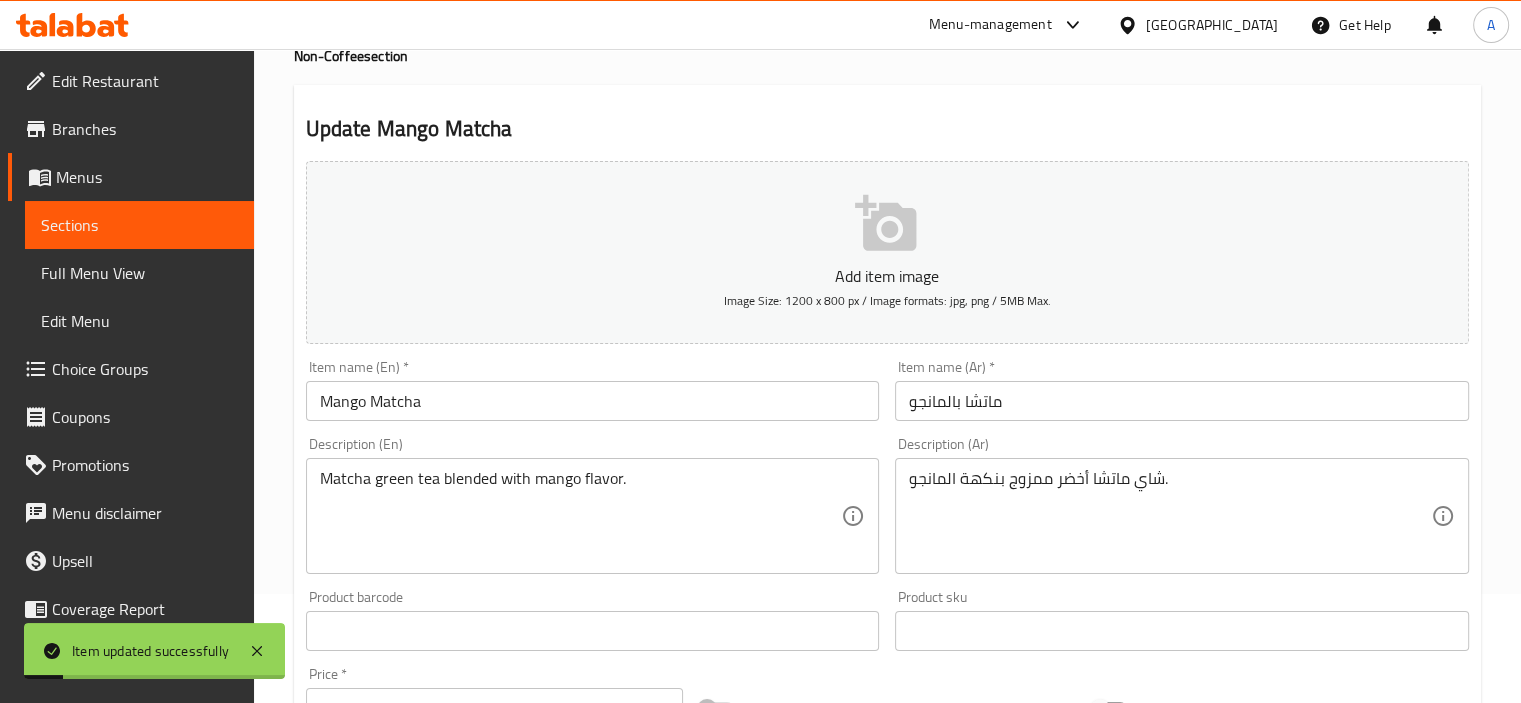 scroll, scrollTop: 0, scrollLeft: 0, axis: both 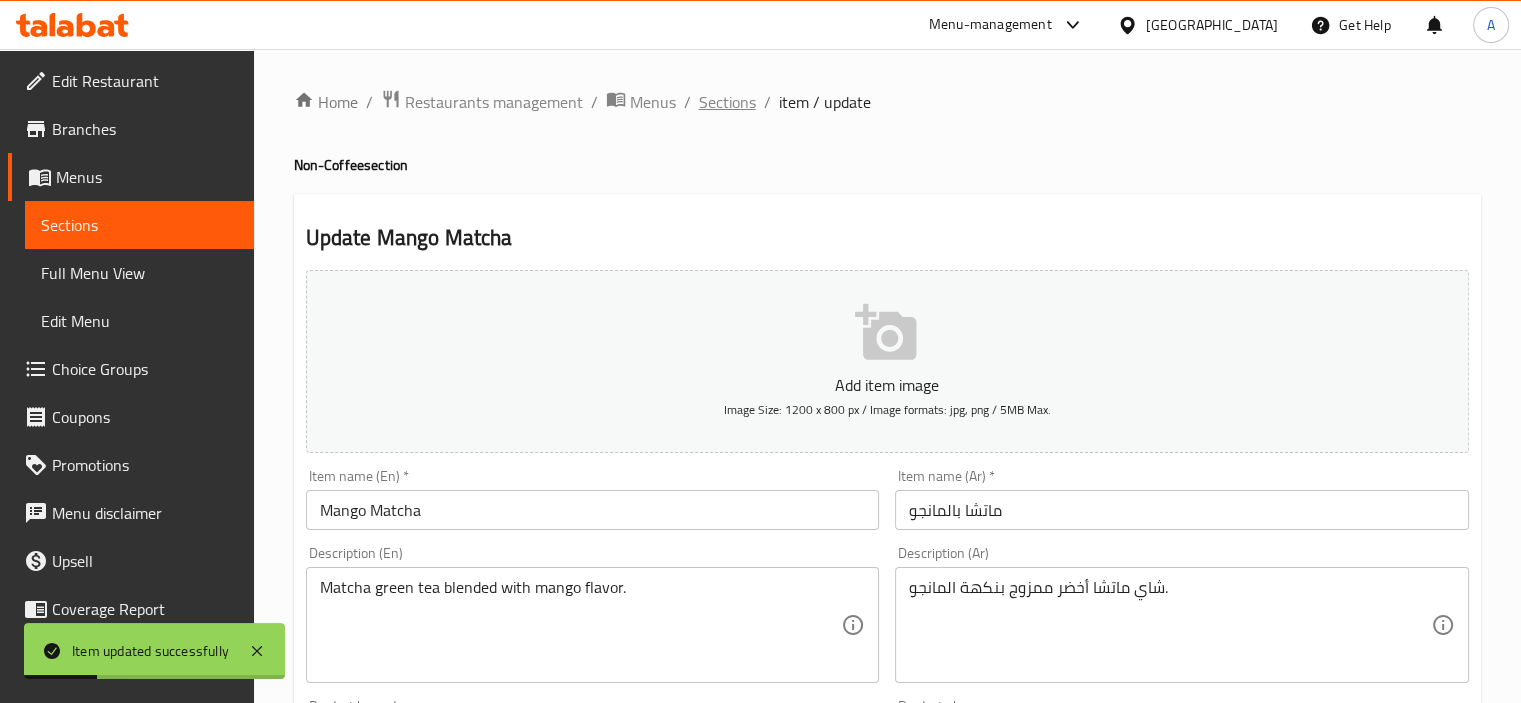 click on "Sections" at bounding box center (727, 102) 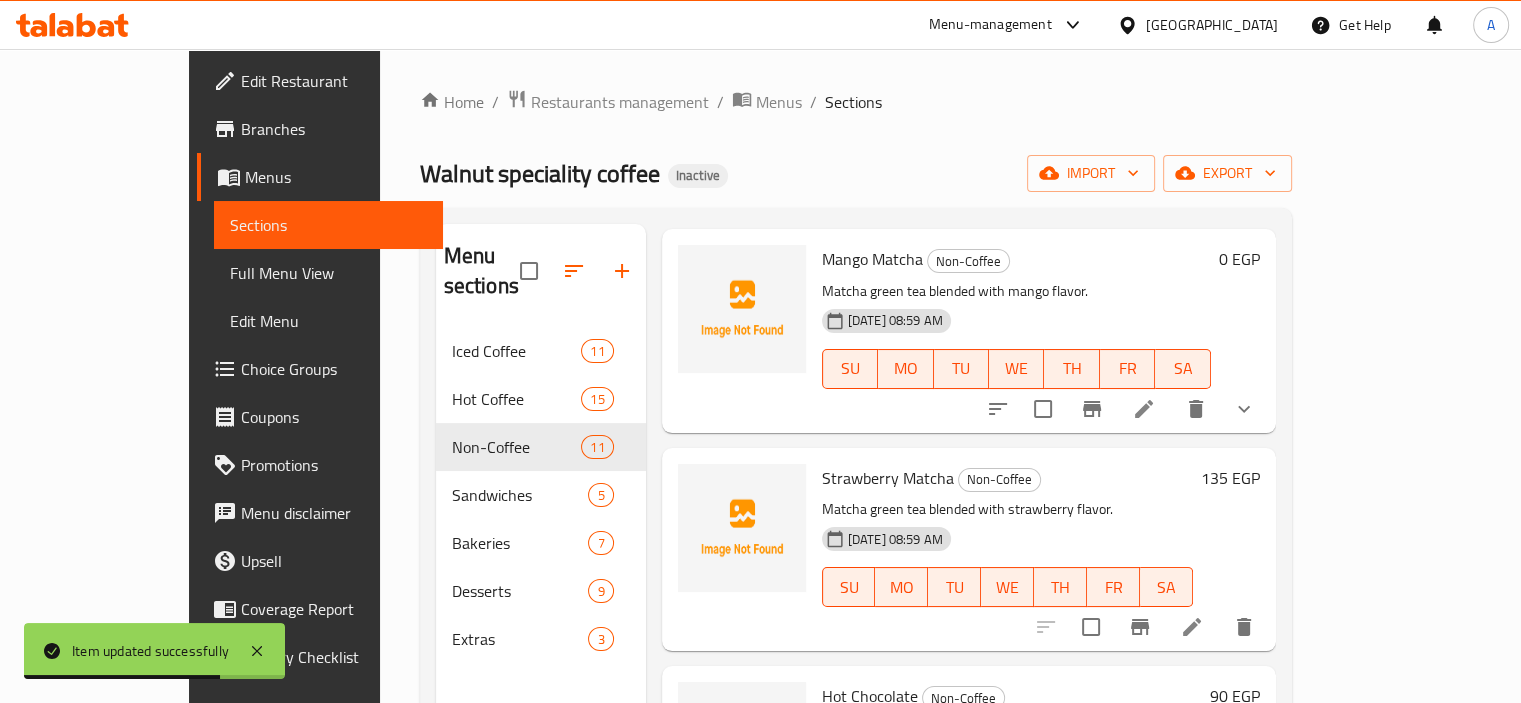 scroll, scrollTop: 745, scrollLeft: 0, axis: vertical 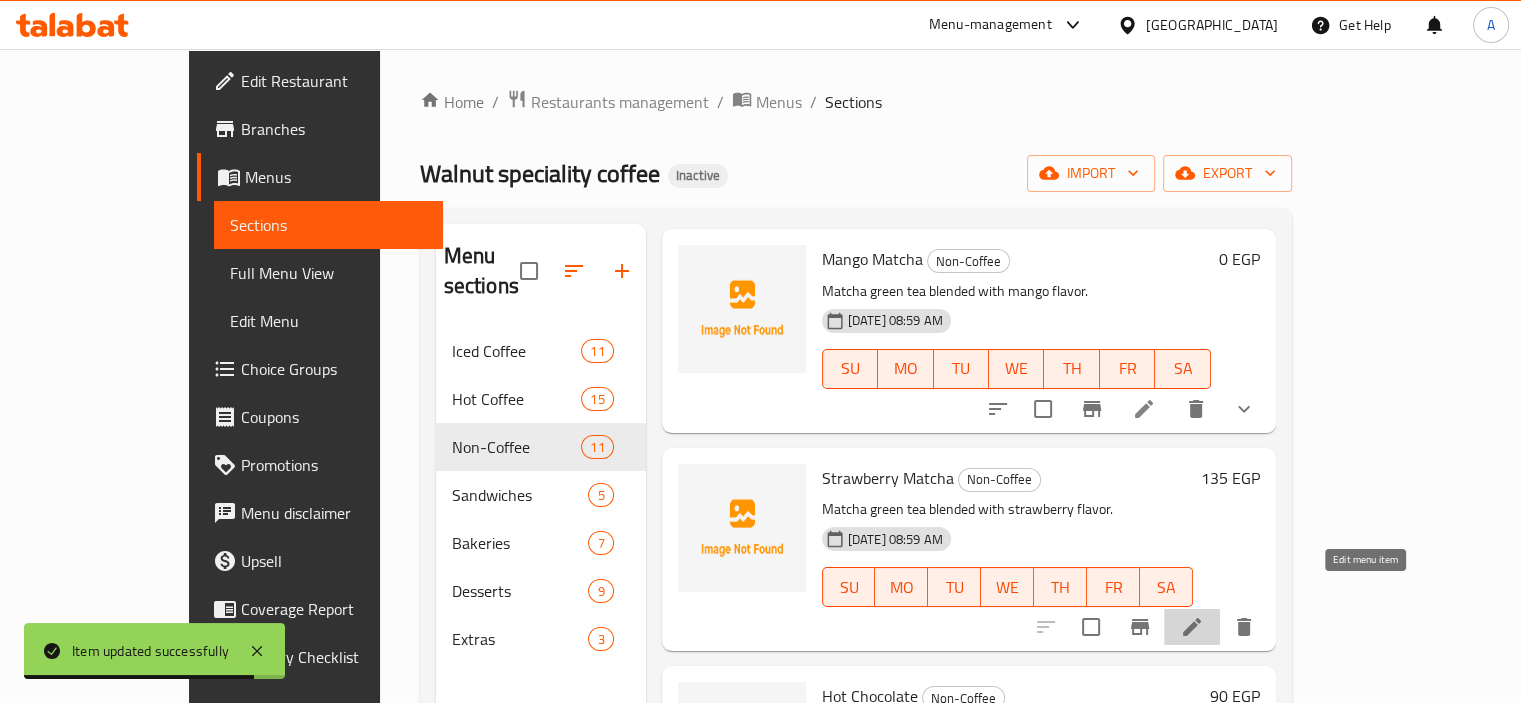 click 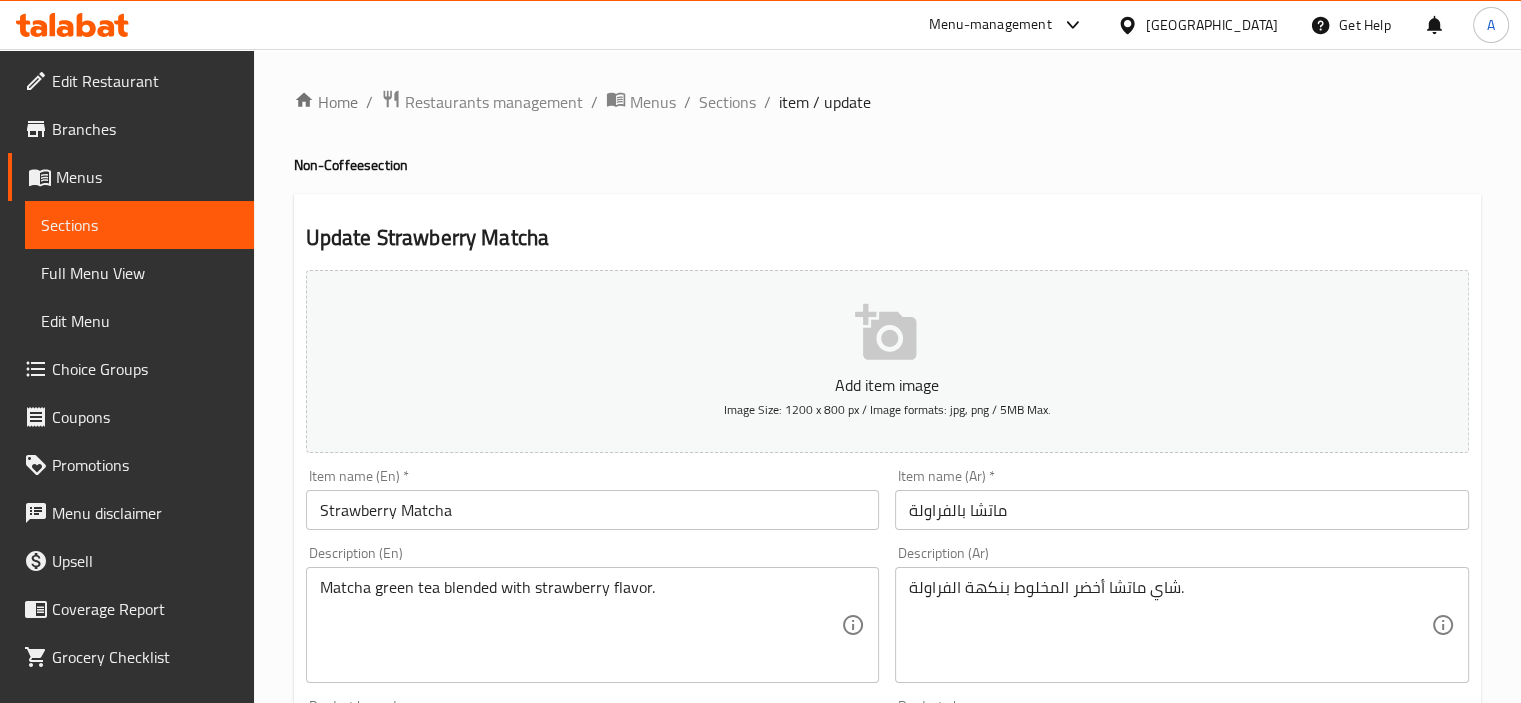 scroll, scrollTop: 615, scrollLeft: 0, axis: vertical 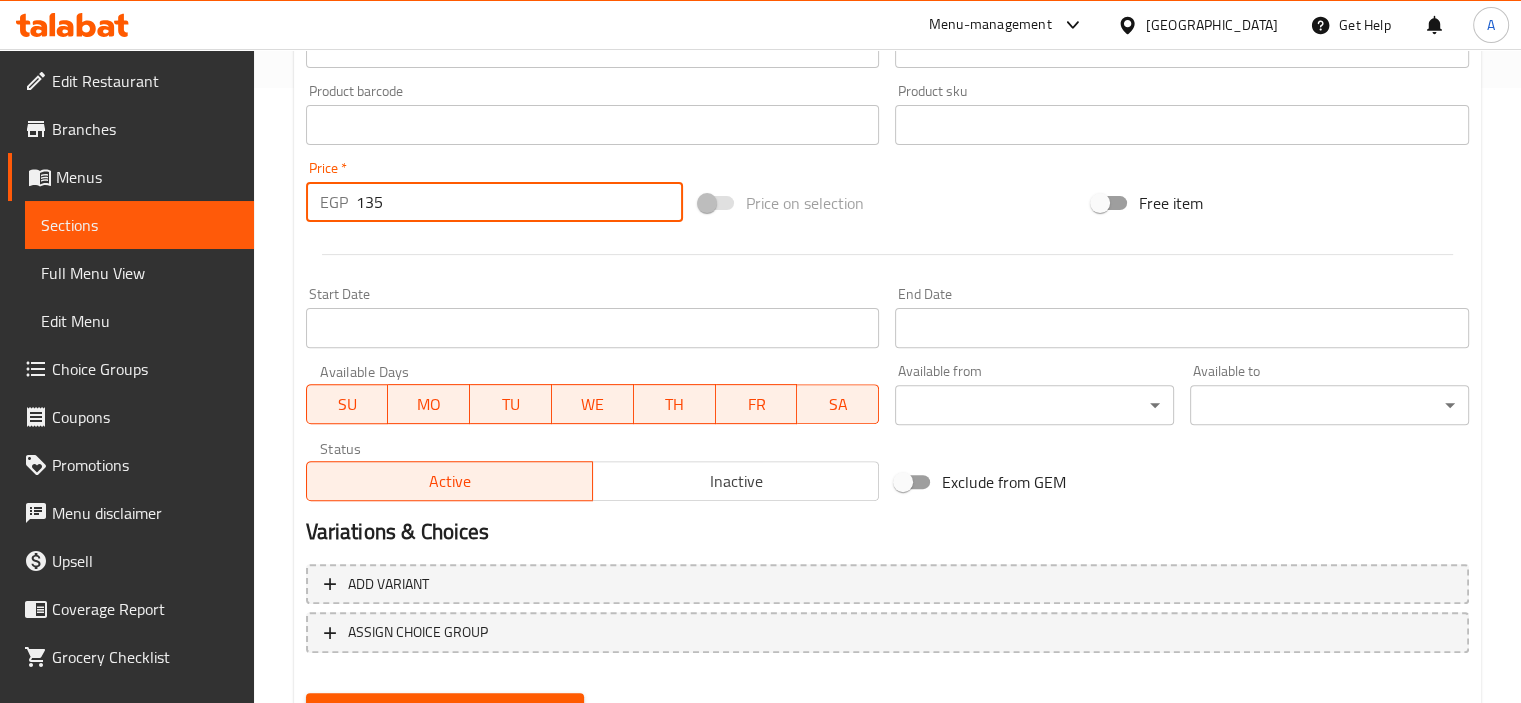drag, startPoint x: 373, startPoint y: 198, endPoint x: 253, endPoint y: 183, distance: 120.93387 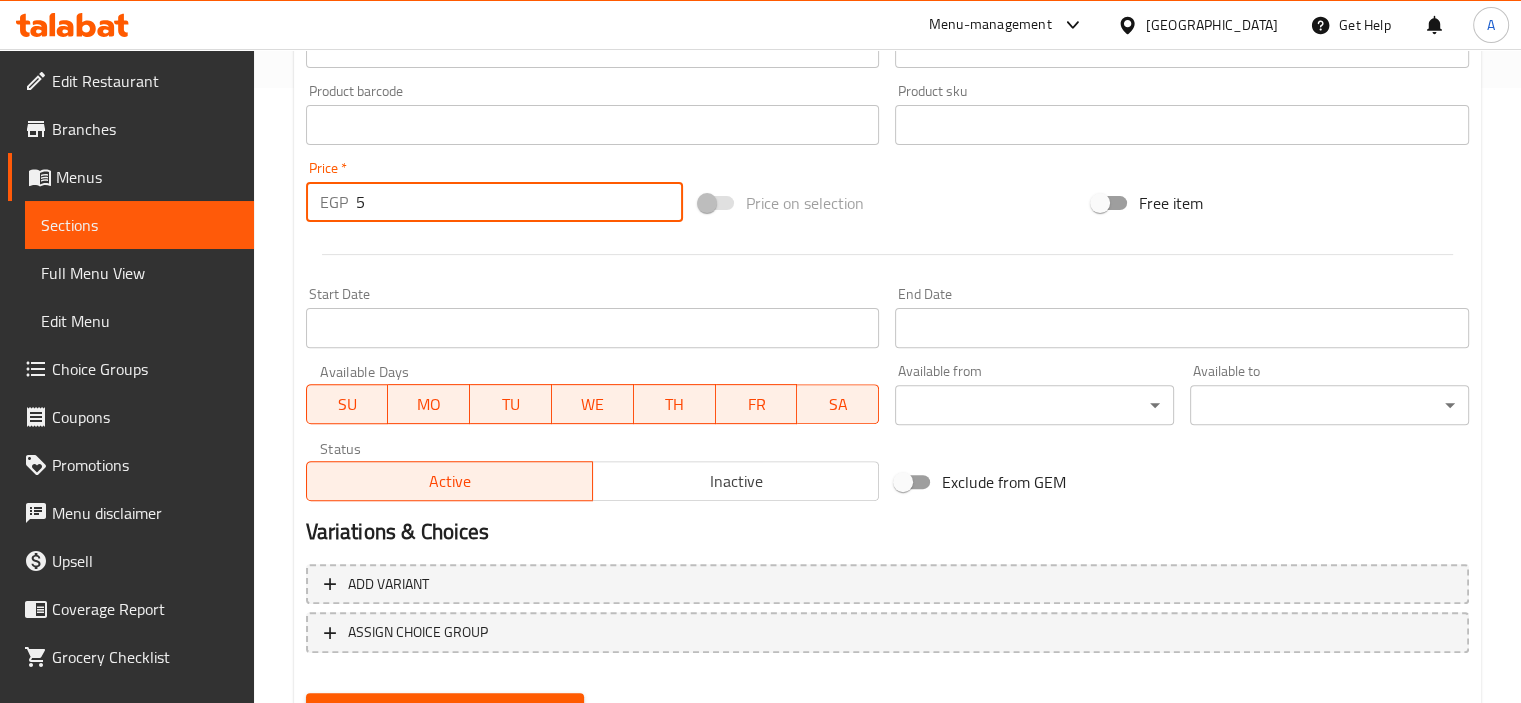 type on "4" 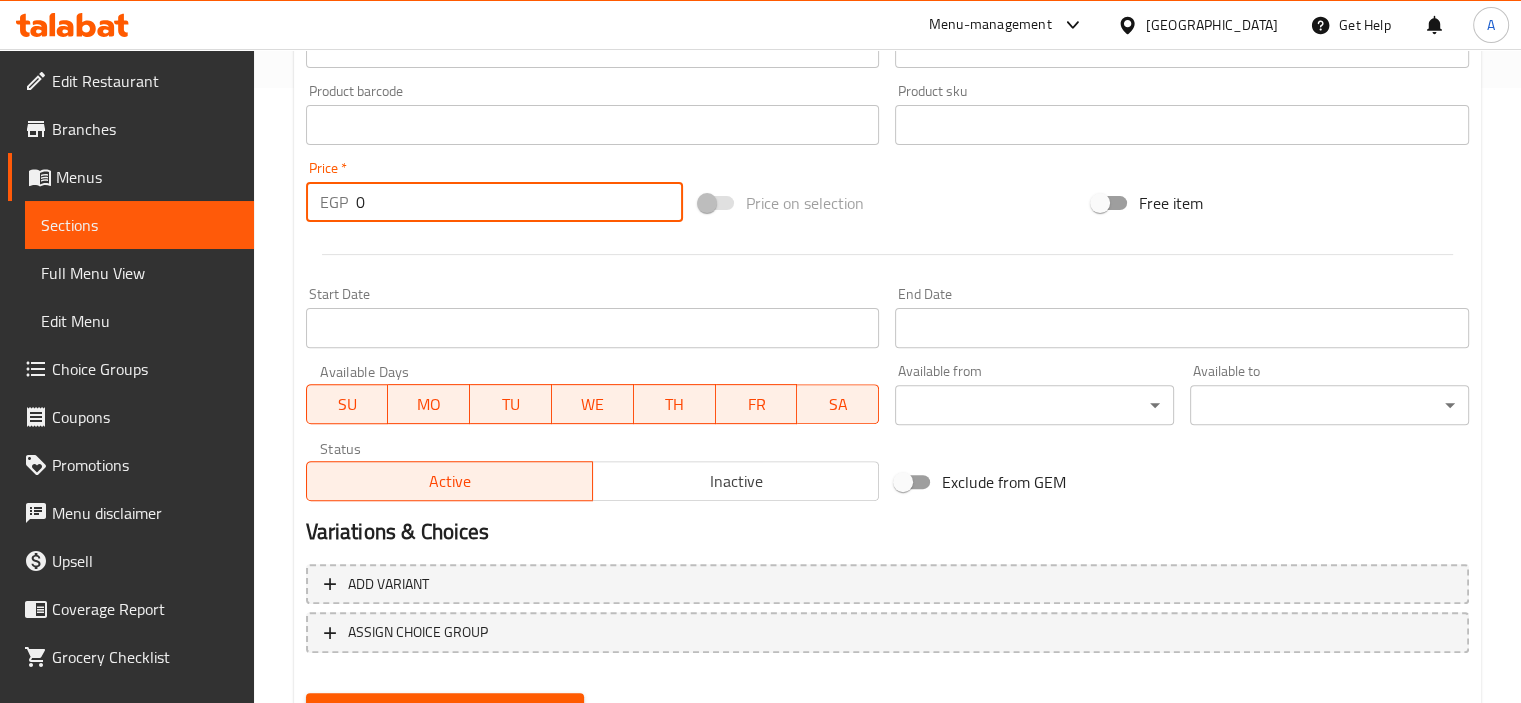 type on "0" 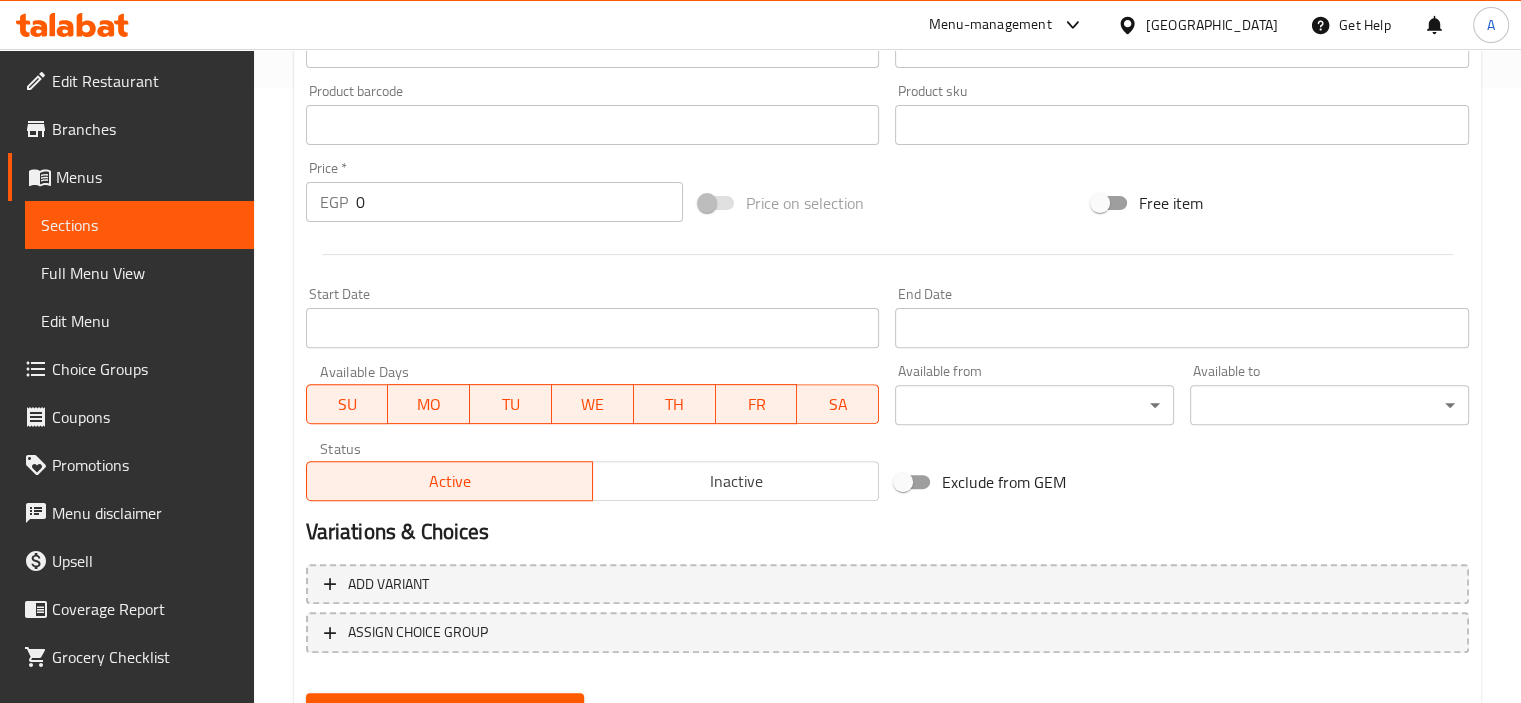 click on "Add variant ASSIGN CHOICE GROUP" at bounding box center (887, 621) 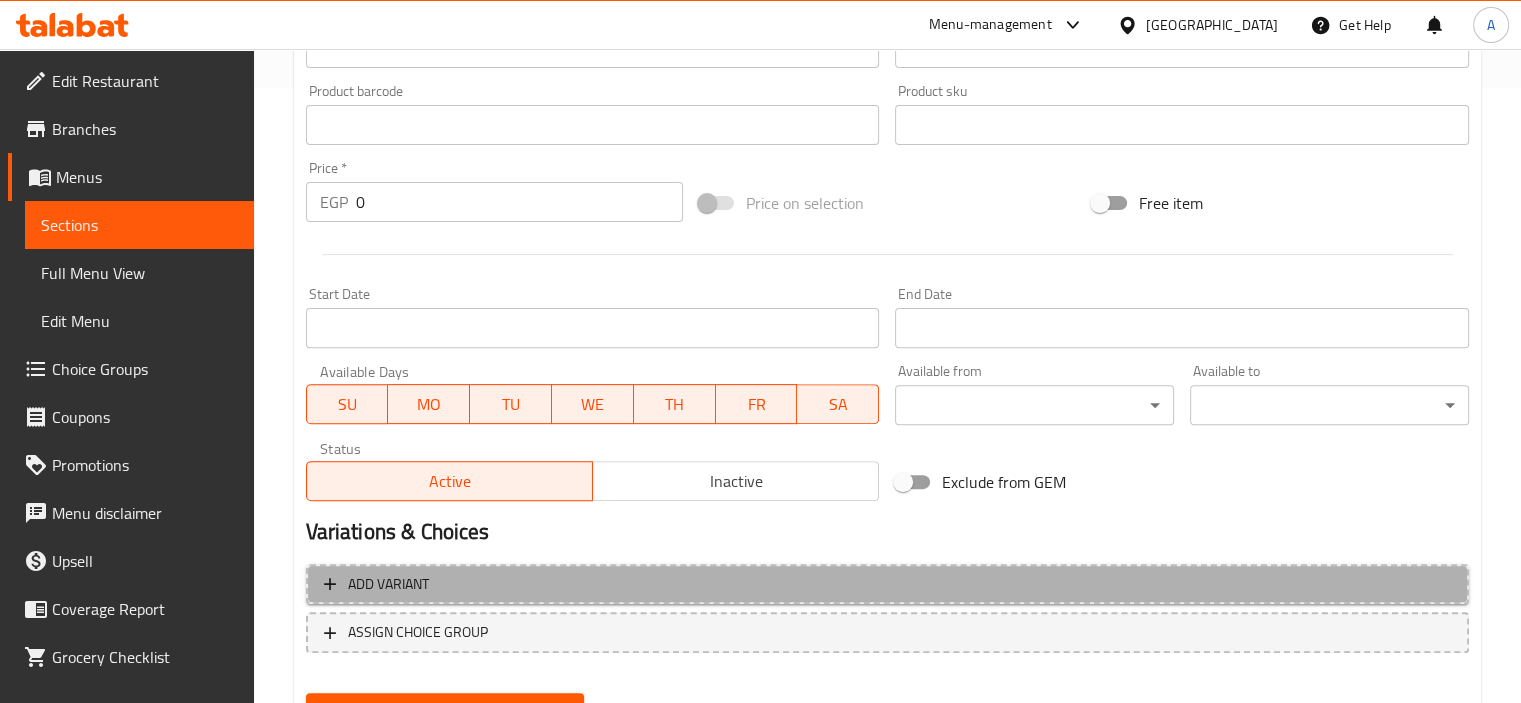 click on "Add variant" at bounding box center [887, 584] 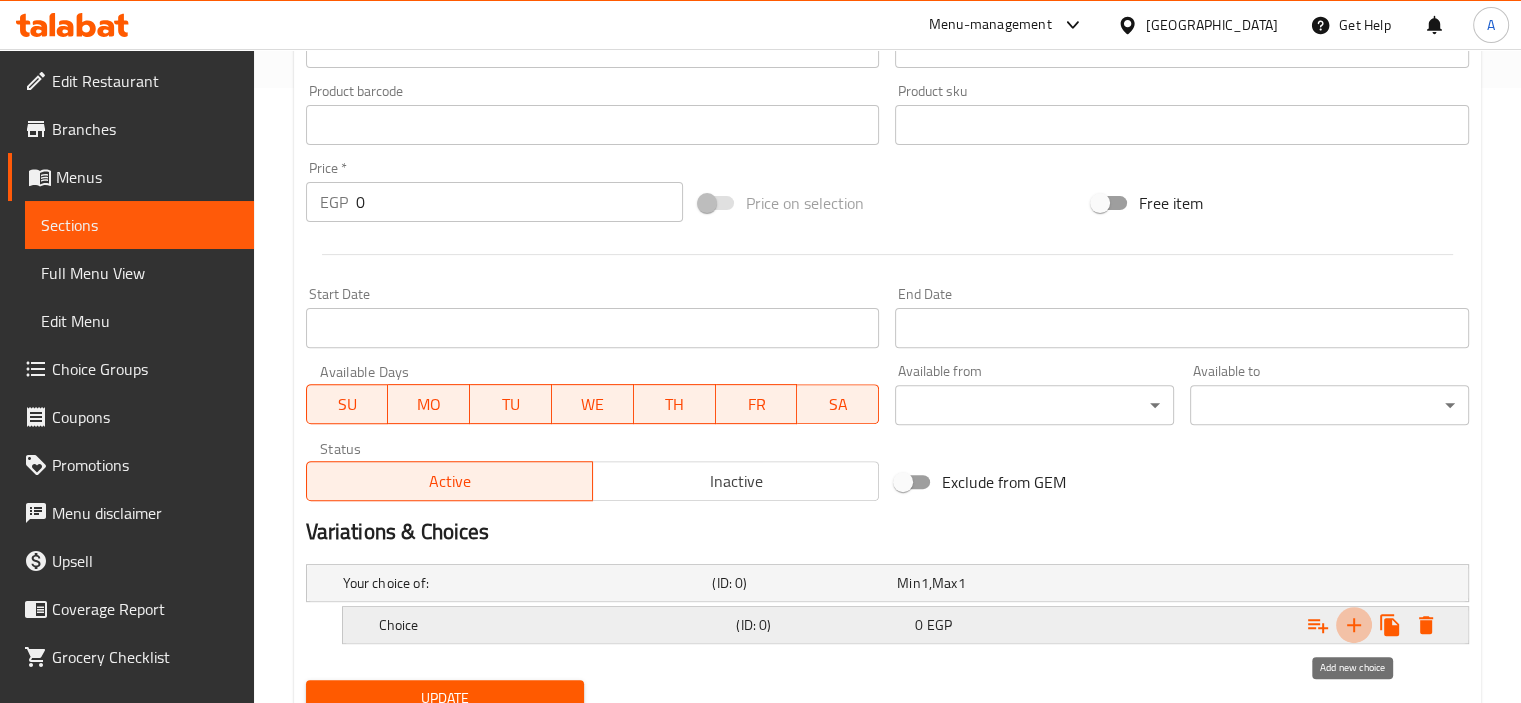 click at bounding box center [1354, 625] 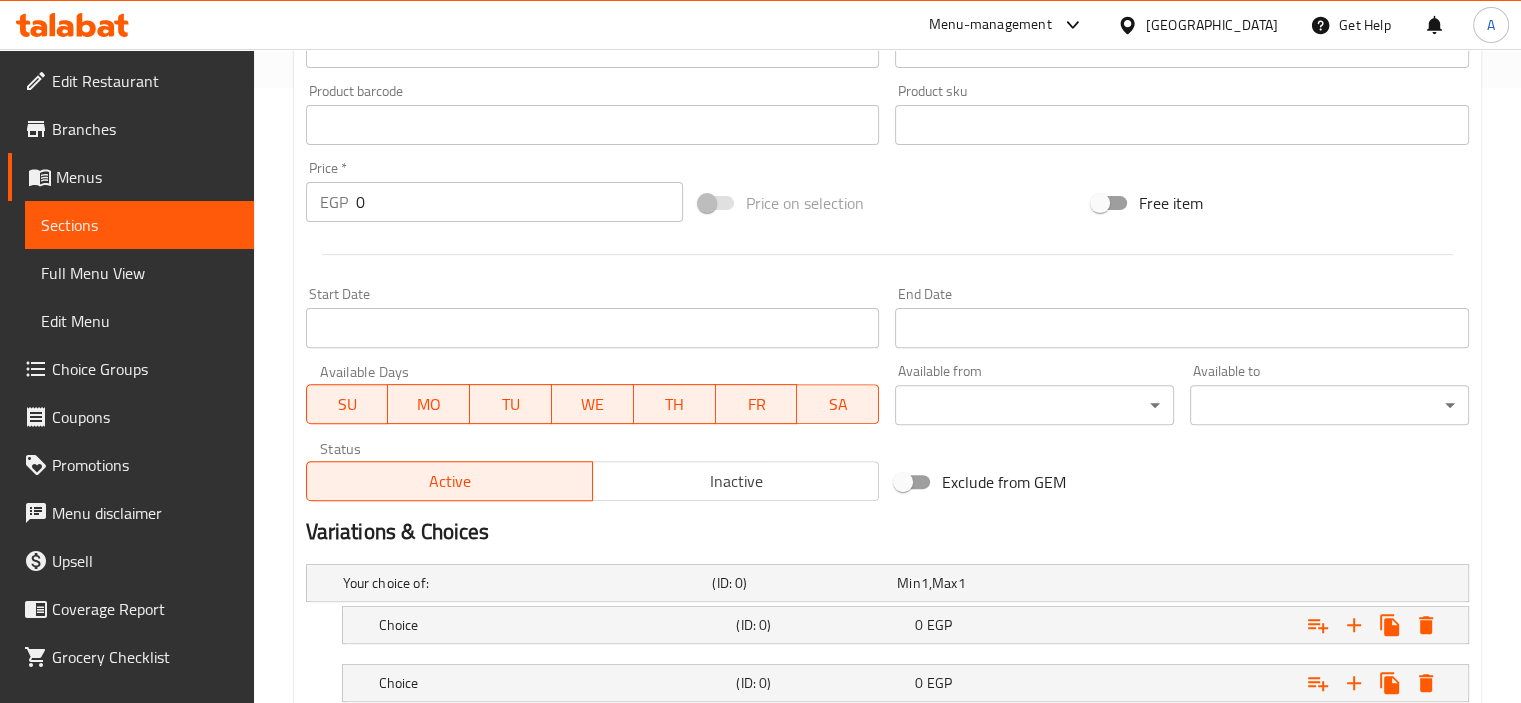 scroll, scrollTop: 753, scrollLeft: 0, axis: vertical 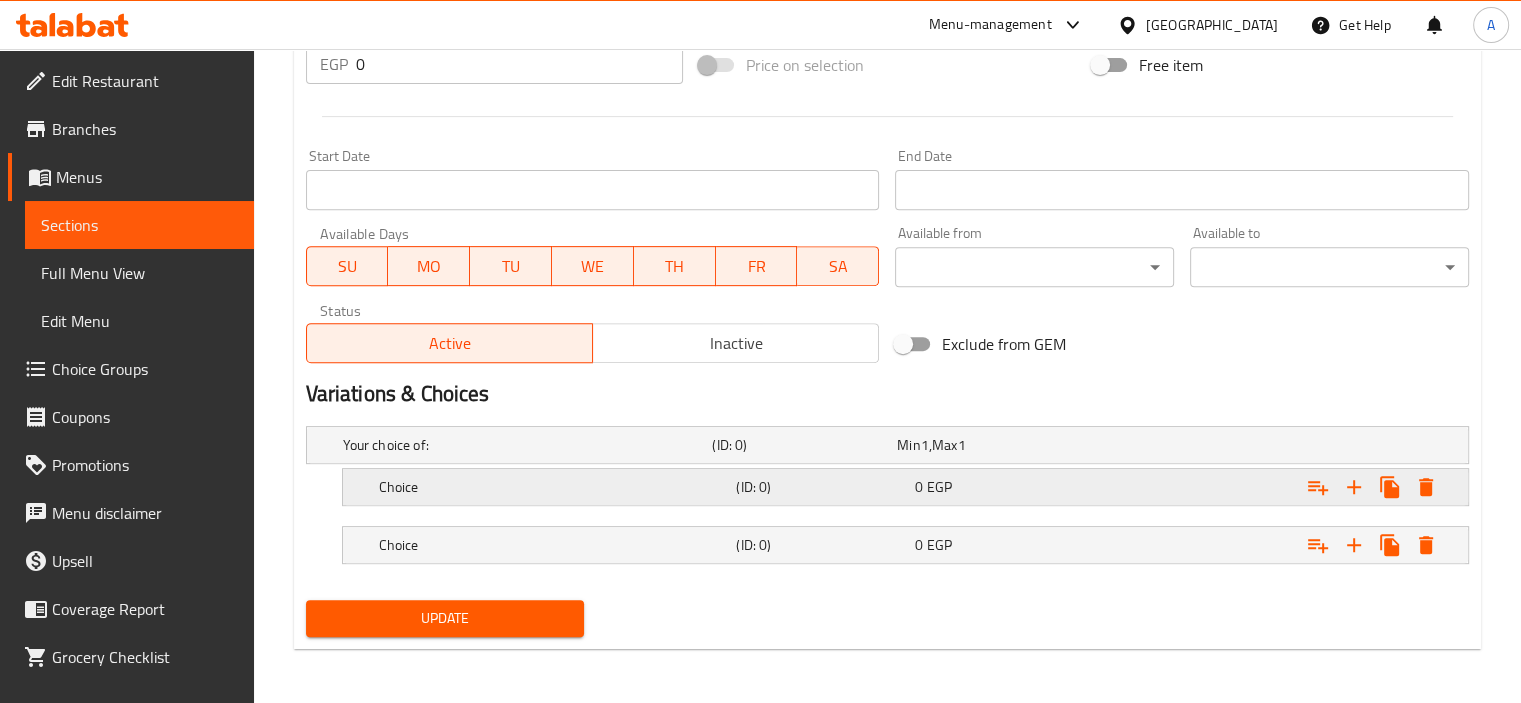 click on "Choice" at bounding box center (524, 445) 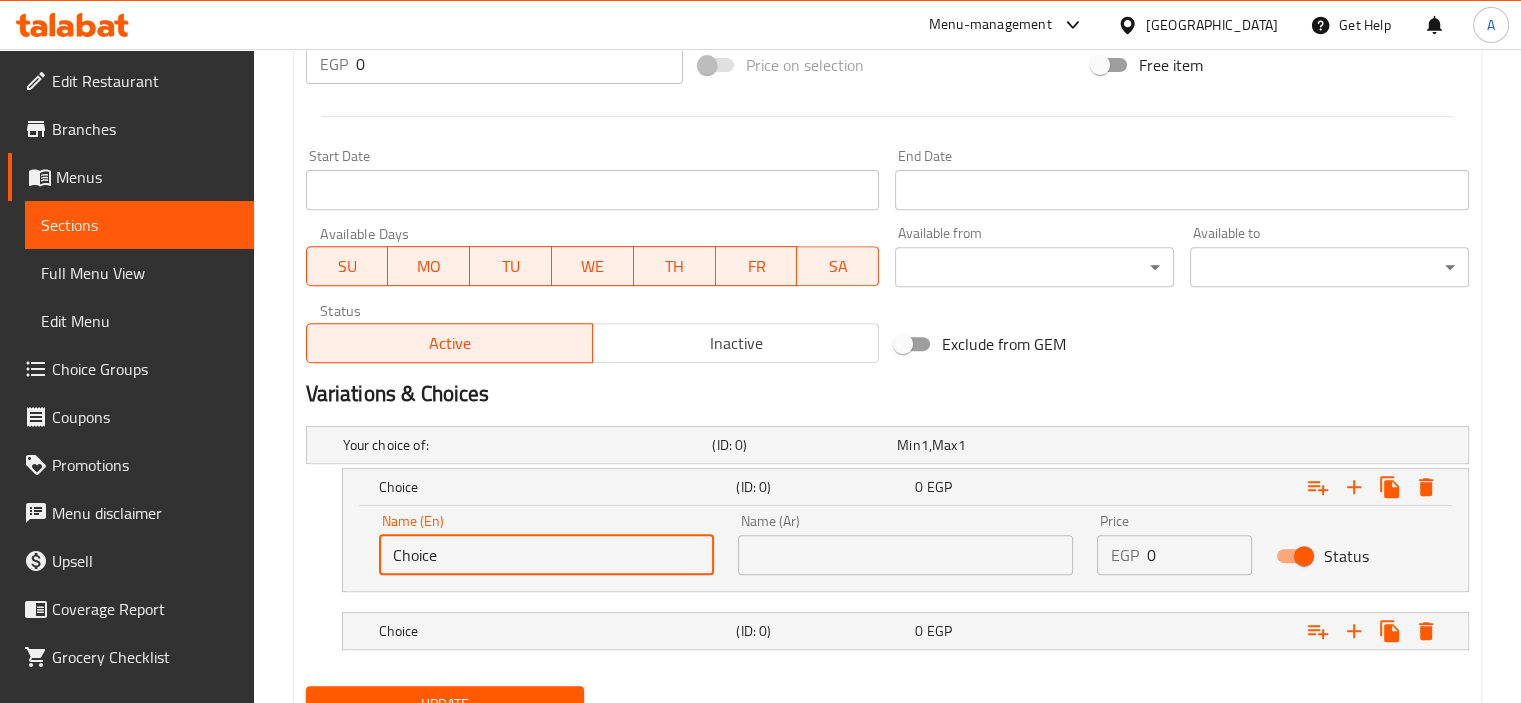click on "Choice" at bounding box center (546, 555) 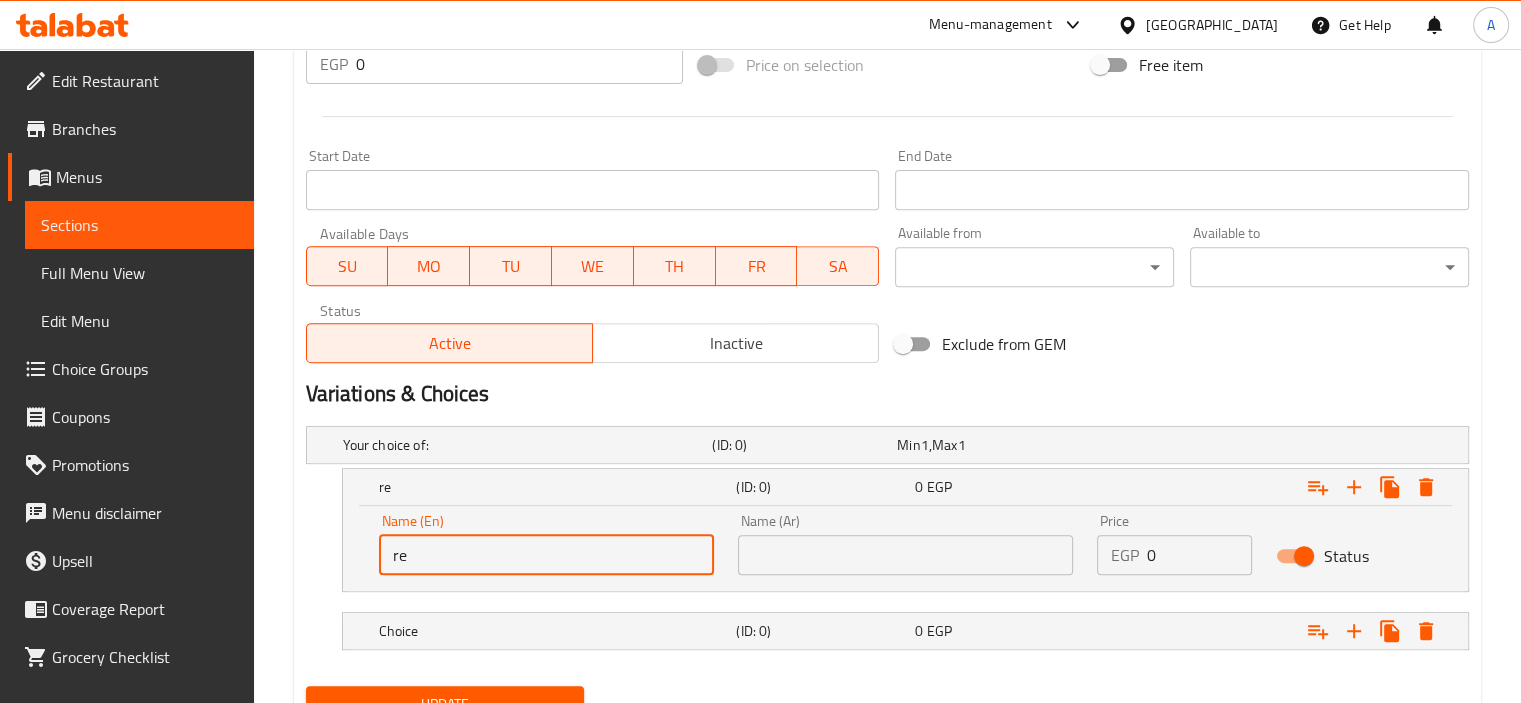 type on "Regular" 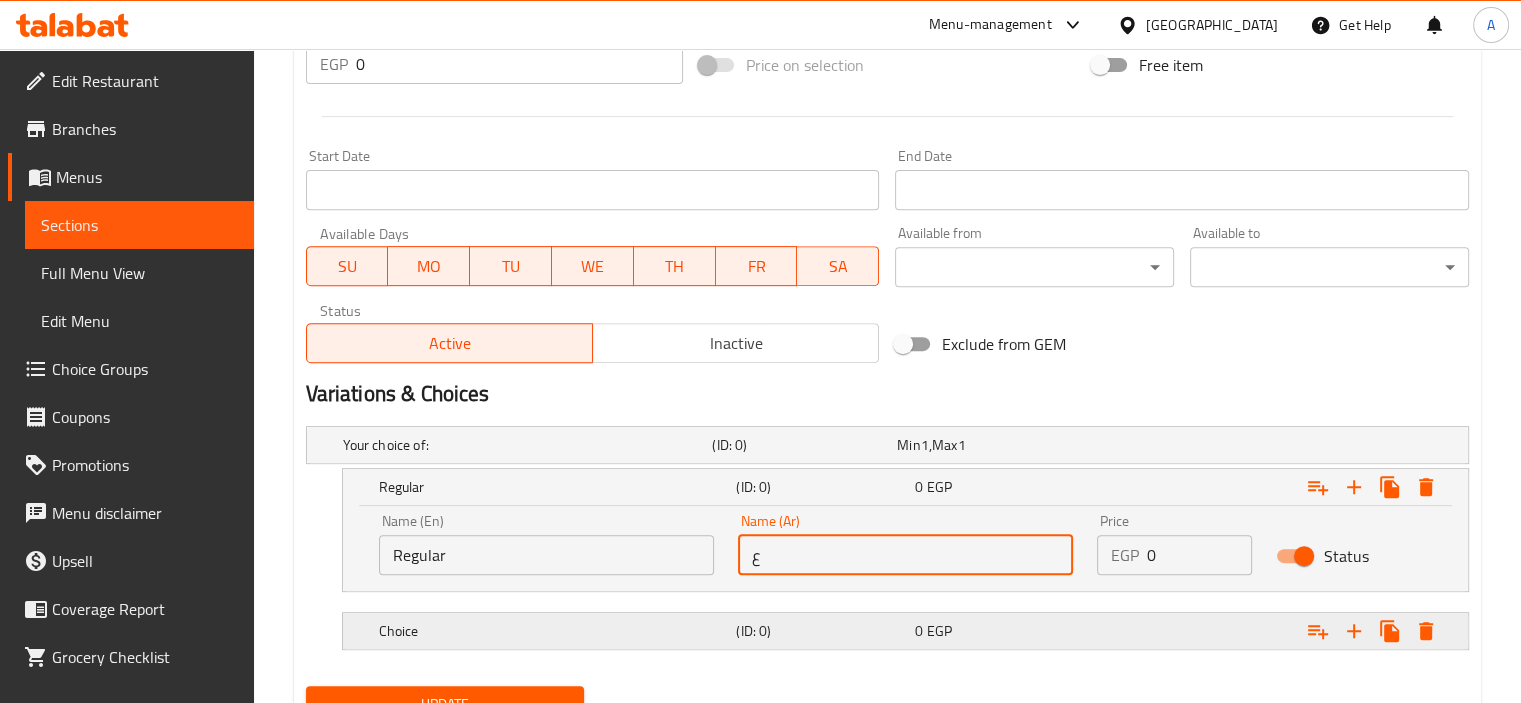 type on "عادي" 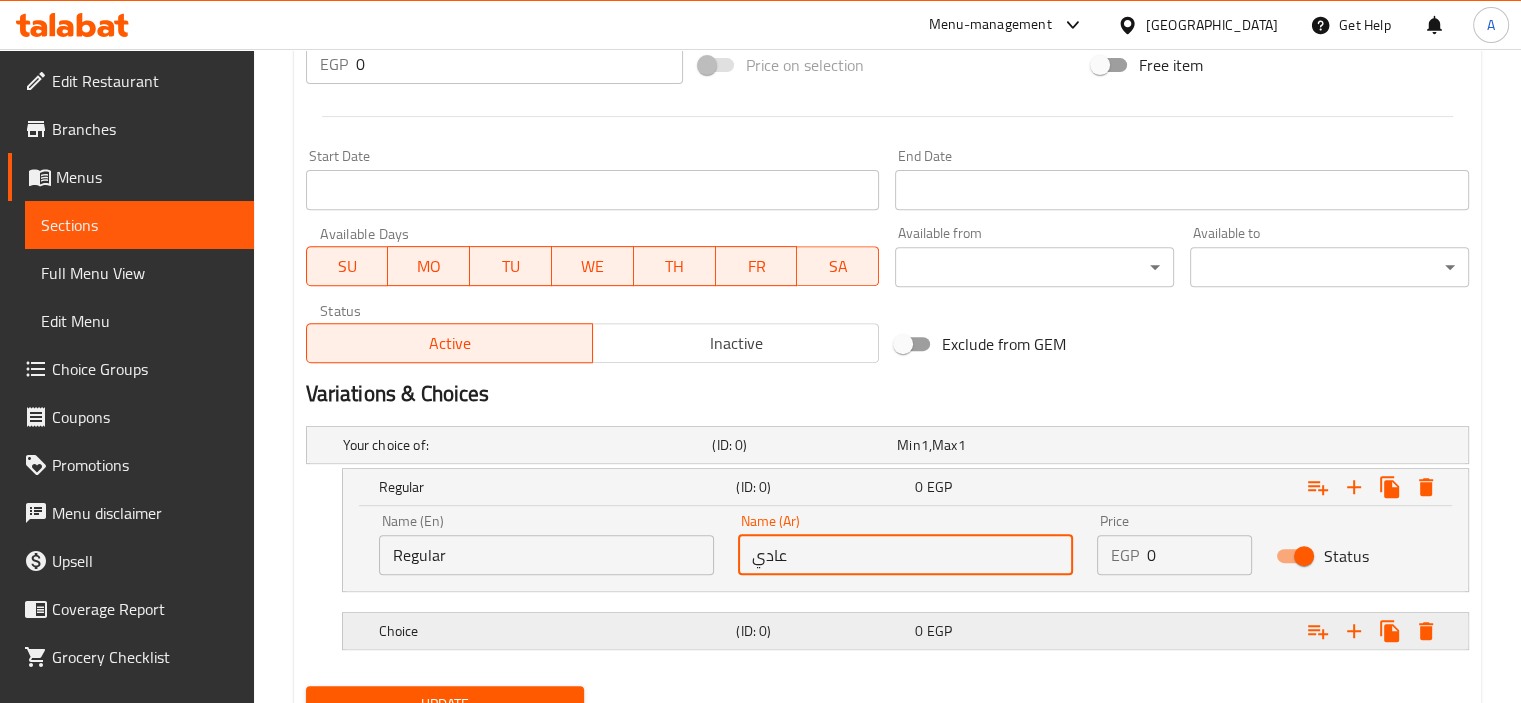 click on "(ID: 0)" at bounding box center [800, 445] 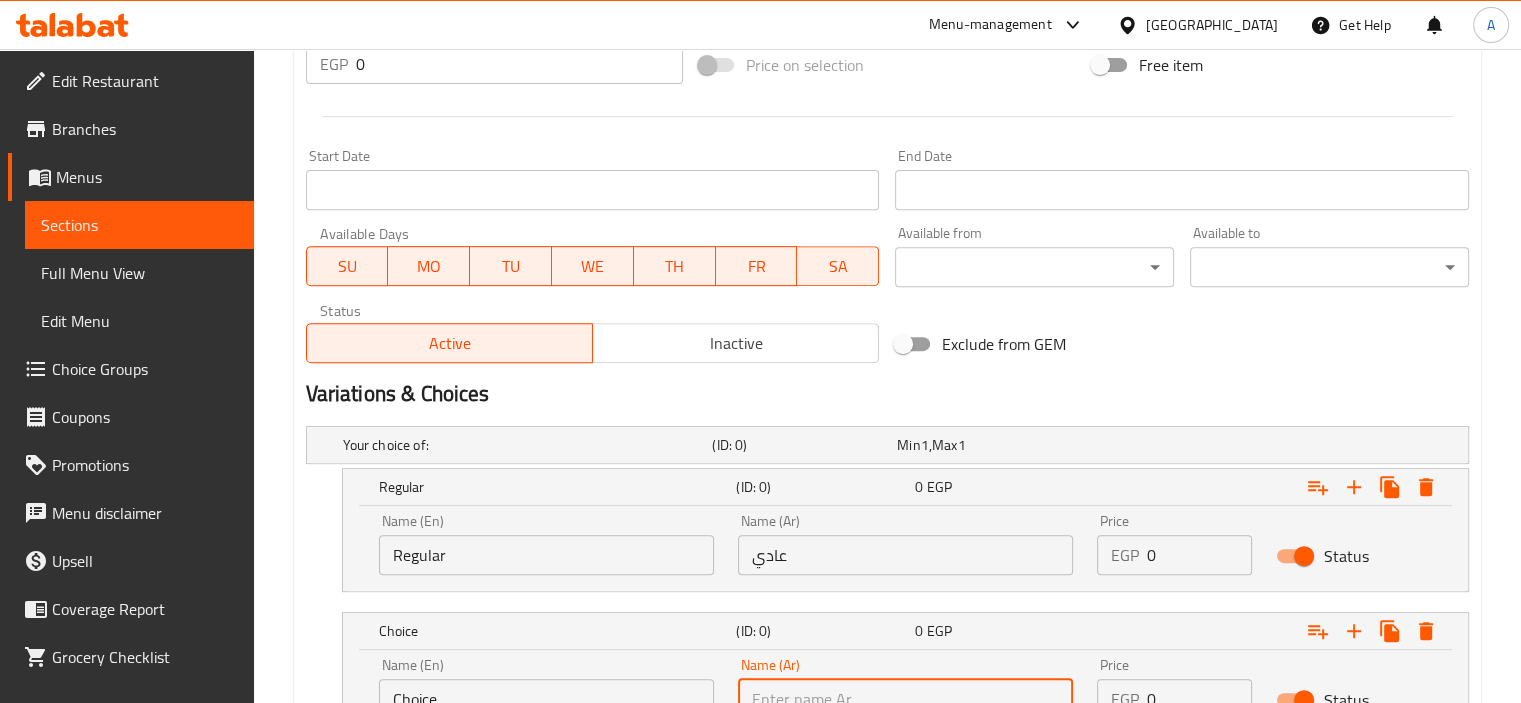 click at bounding box center (905, 699) 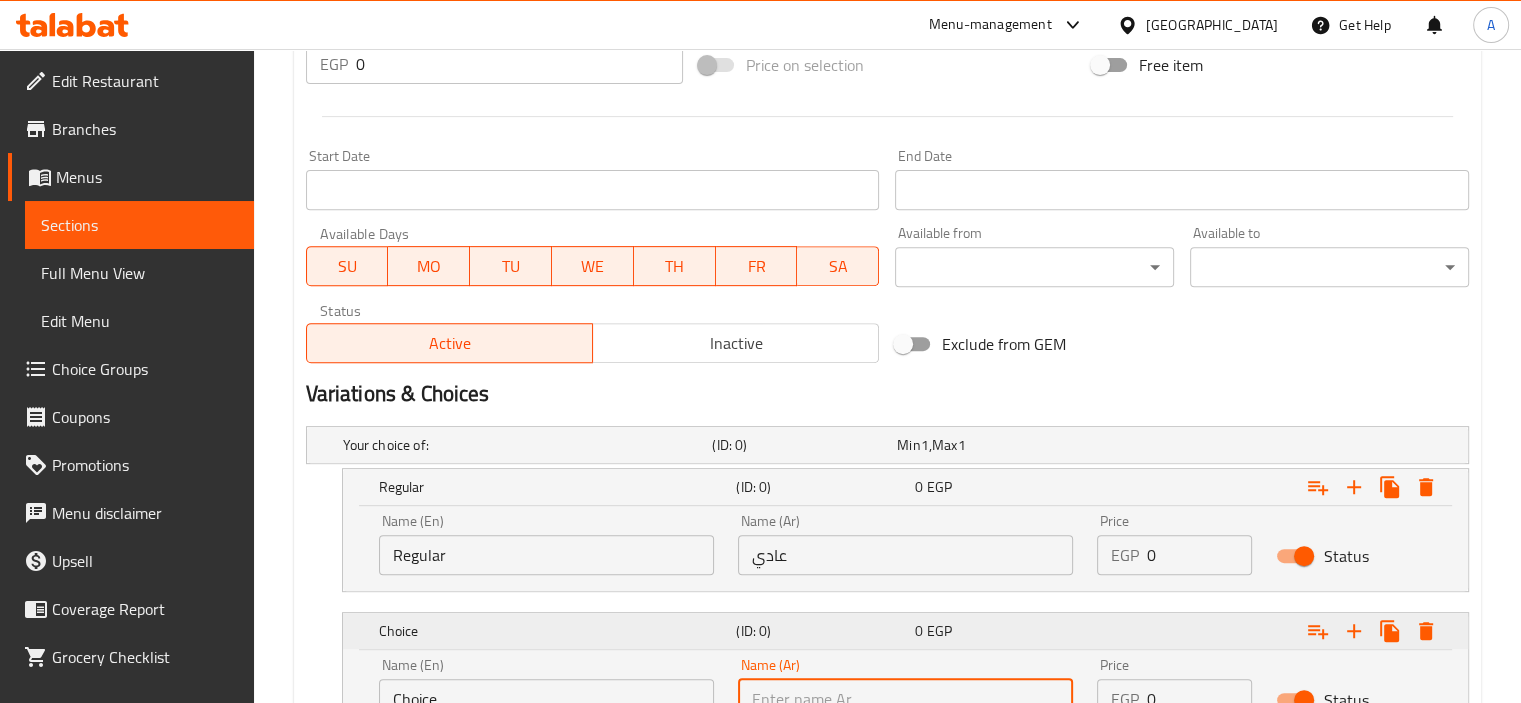 type on "كبير" 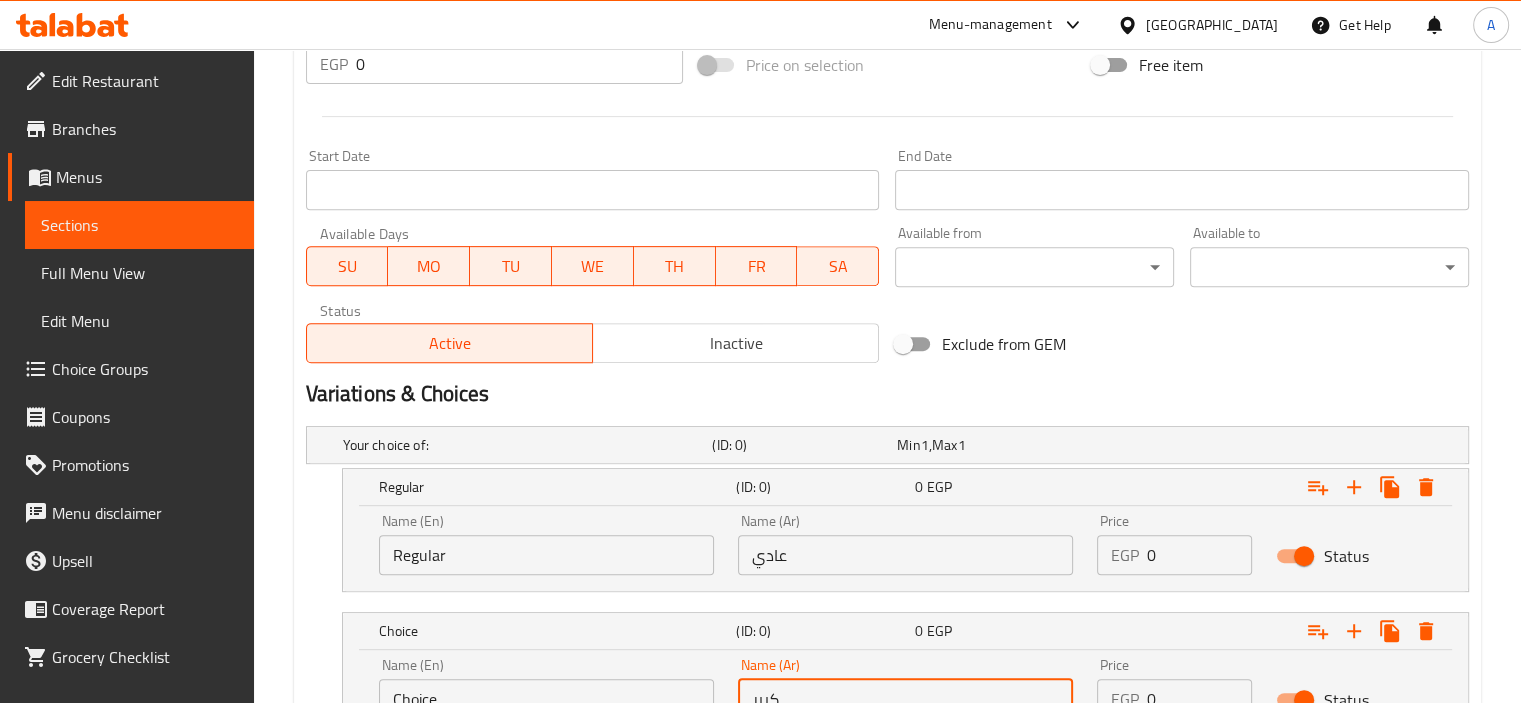 click on "Name (En) Choice Name (En)" at bounding box center (546, 688) 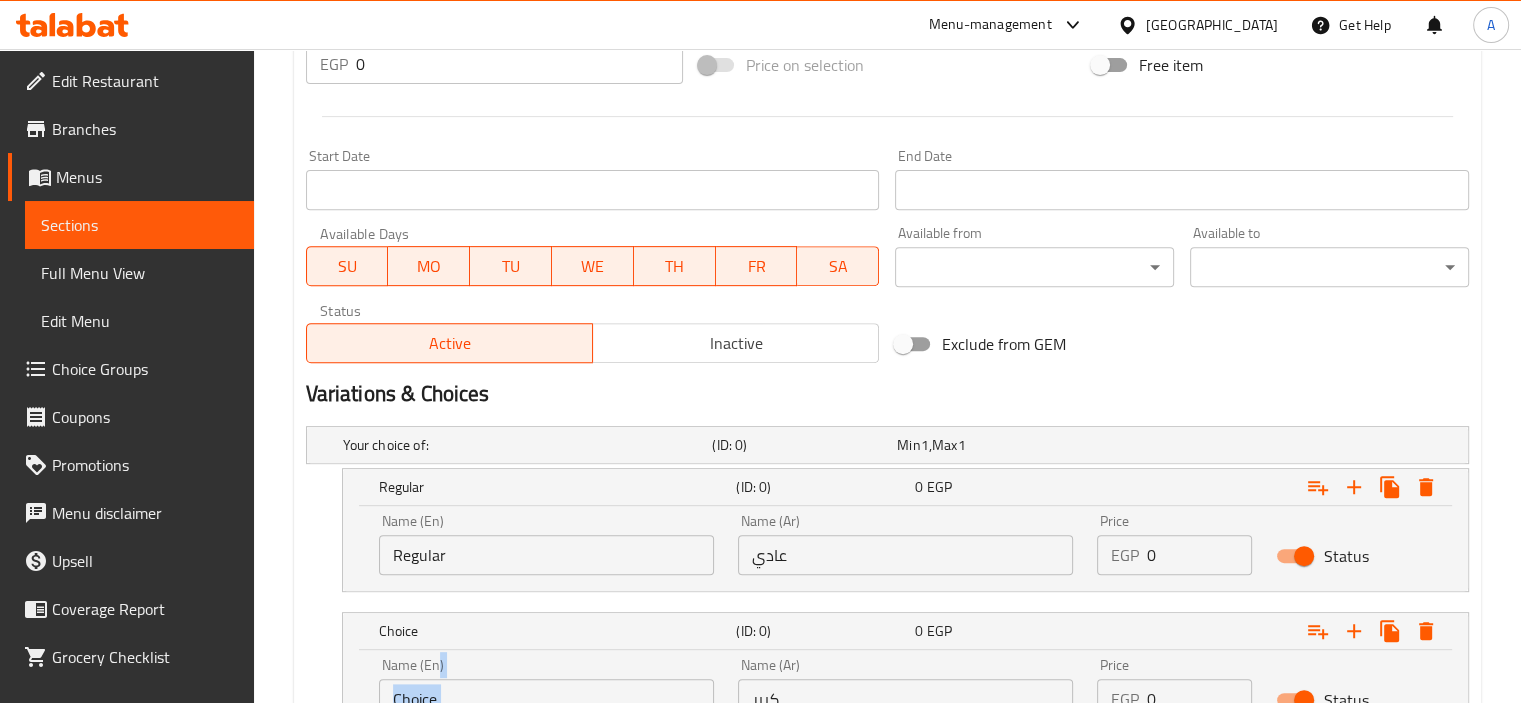 click on "Name (En) Choice Name (En)" at bounding box center (546, 688) 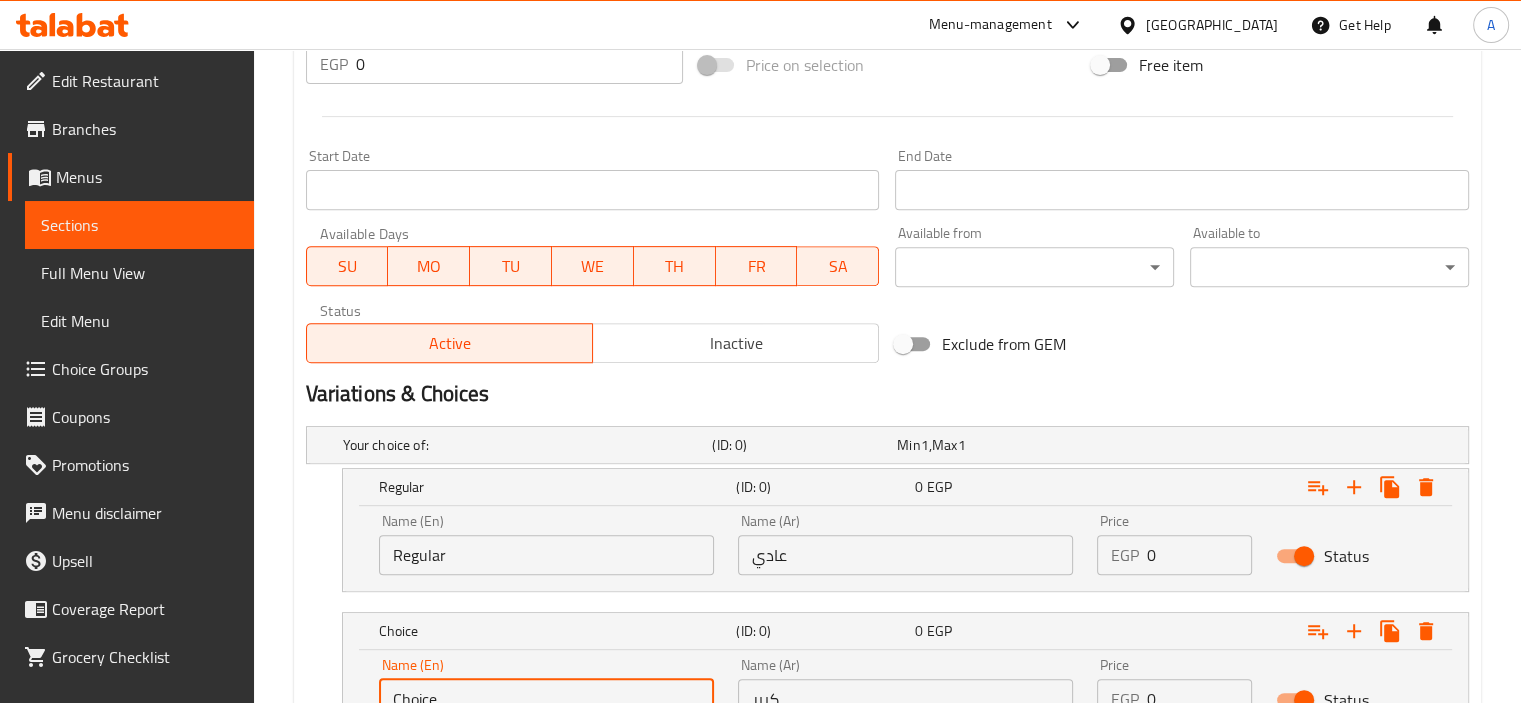 click on "Choice" at bounding box center [546, 699] 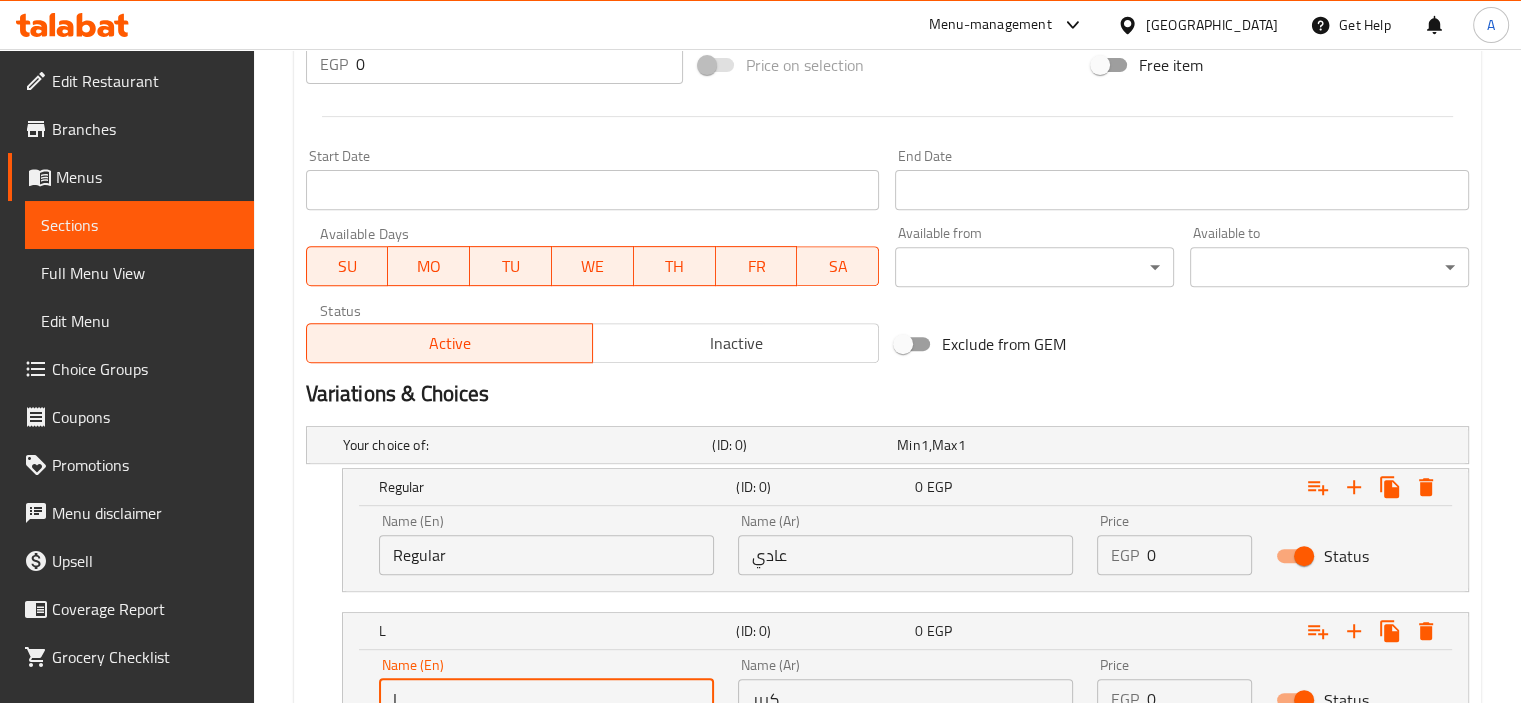 scroll, scrollTop: 762, scrollLeft: 0, axis: vertical 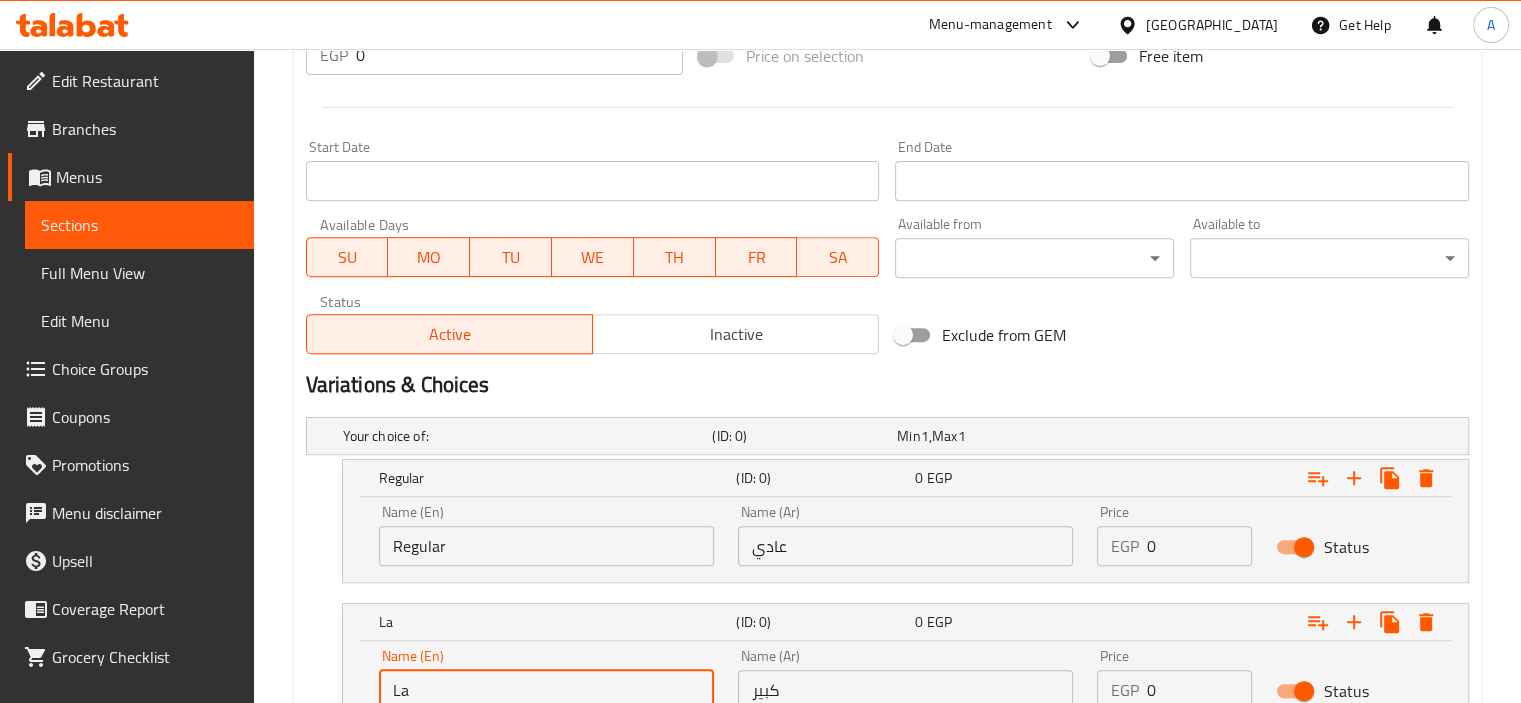 type on "Large" 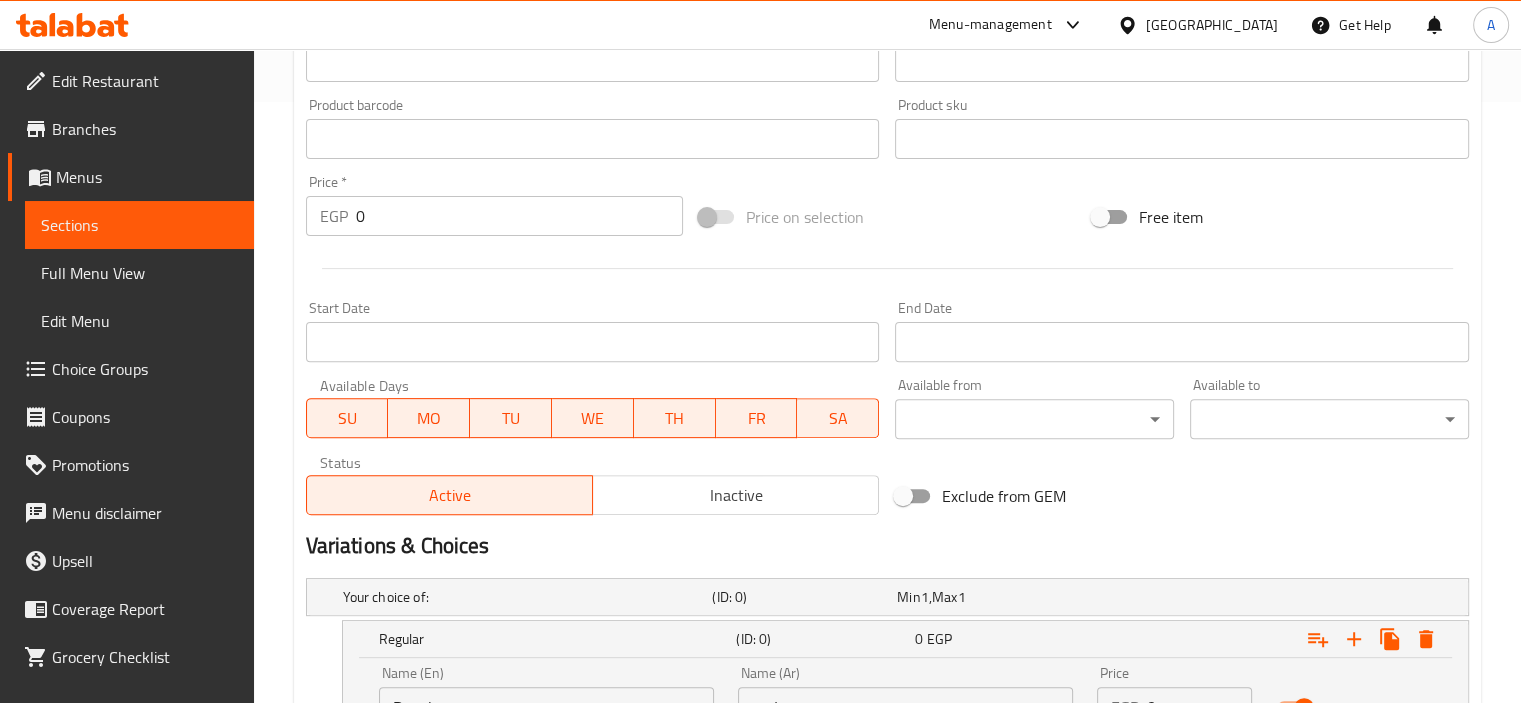 scroll, scrollTop: 925, scrollLeft: 0, axis: vertical 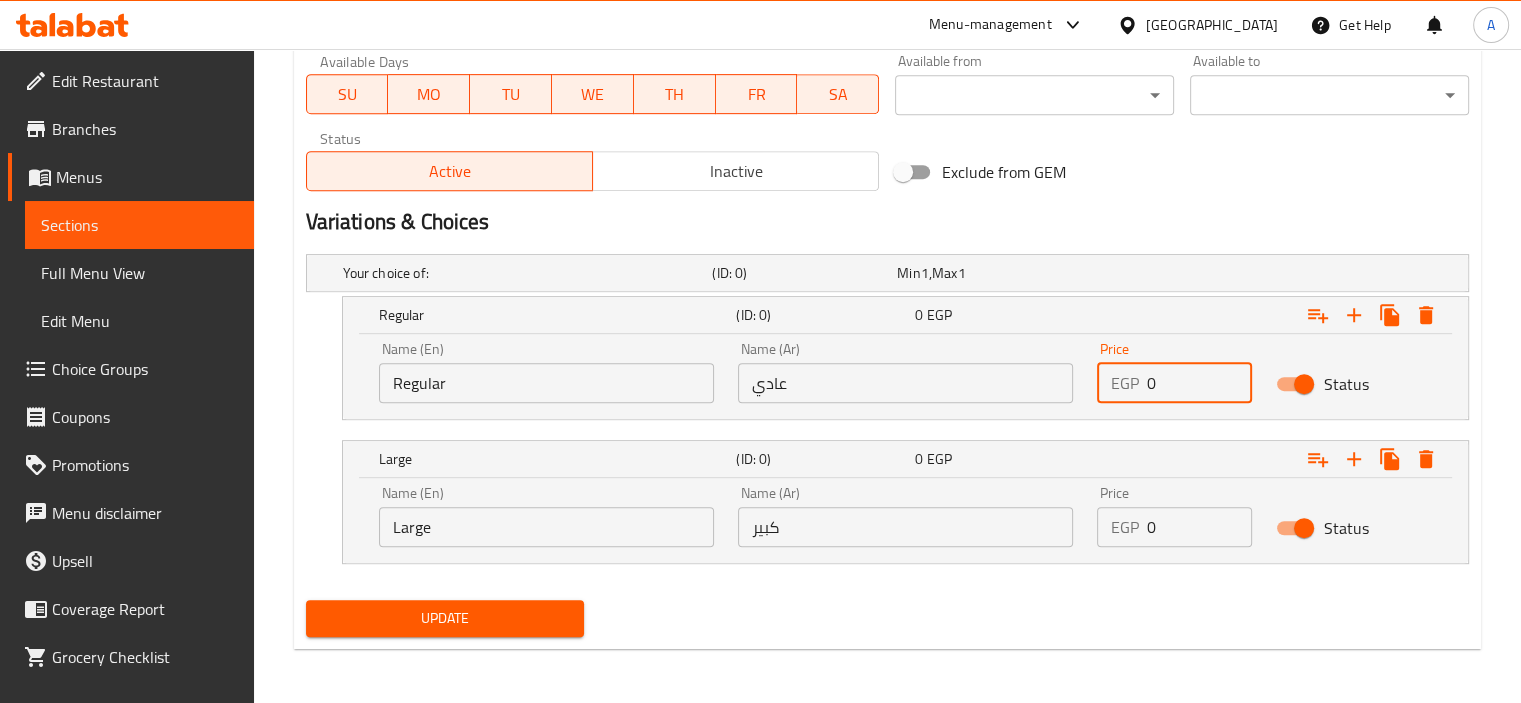 drag, startPoint x: 1172, startPoint y: 385, endPoint x: 928, endPoint y: 383, distance: 244.0082 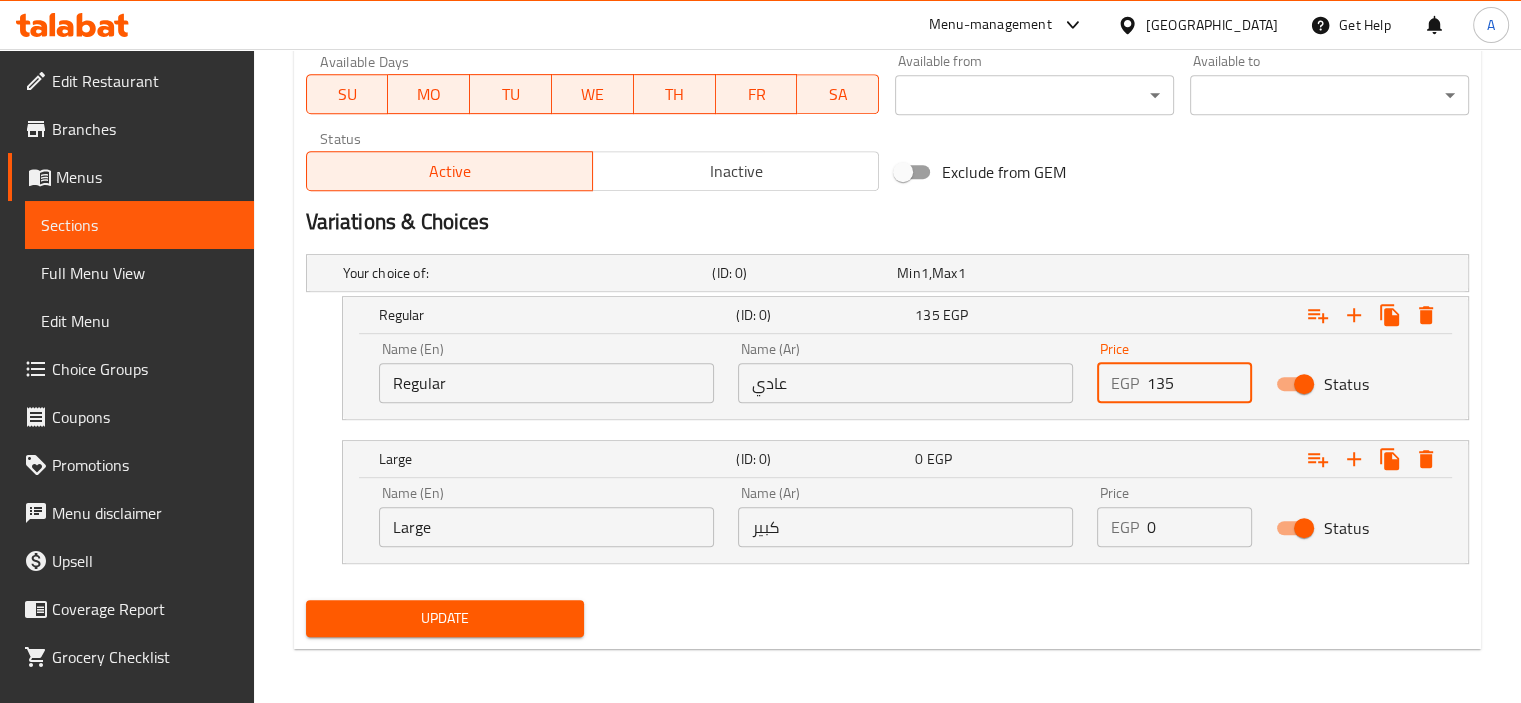 type on "135" 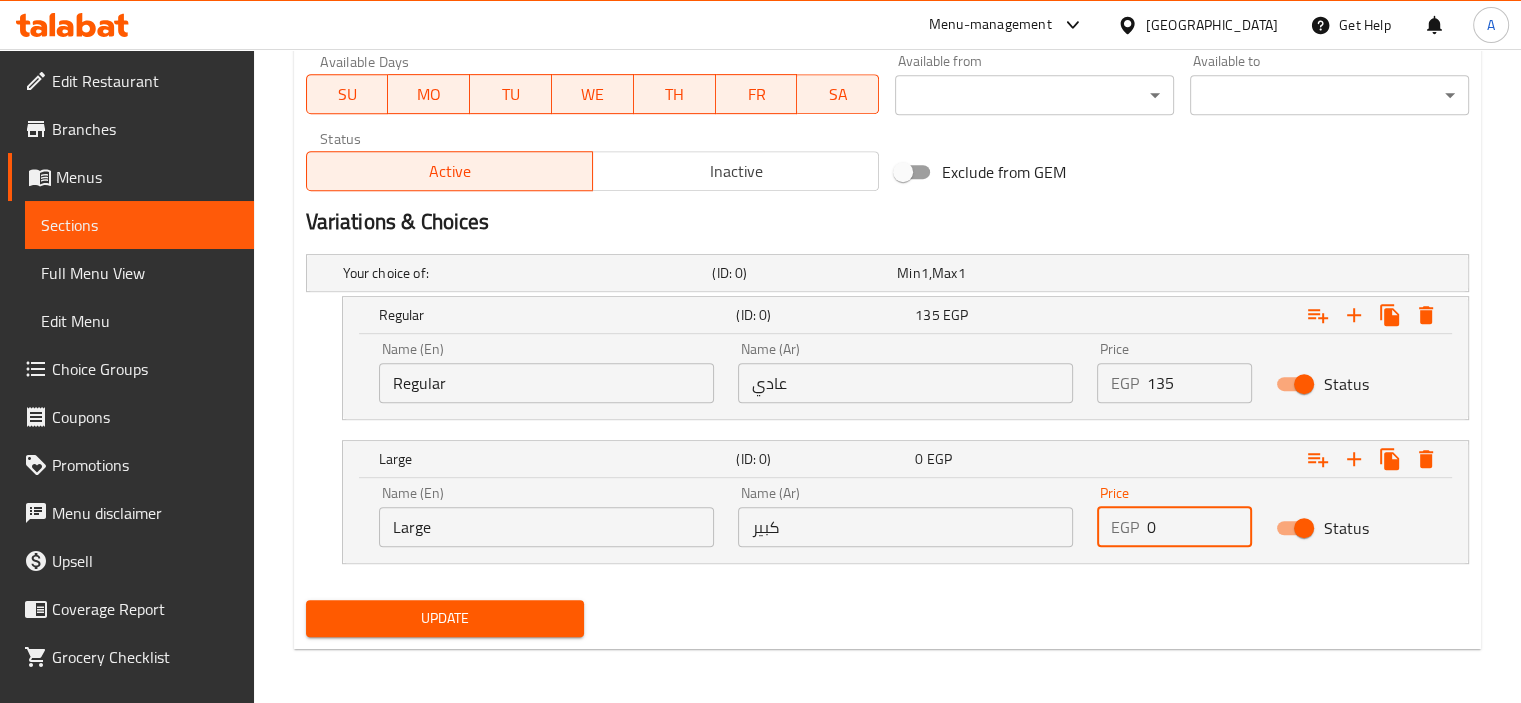 drag, startPoint x: 1178, startPoint y: 527, endPoint x: 1024, endPoint y: 509, distance: 155.04839 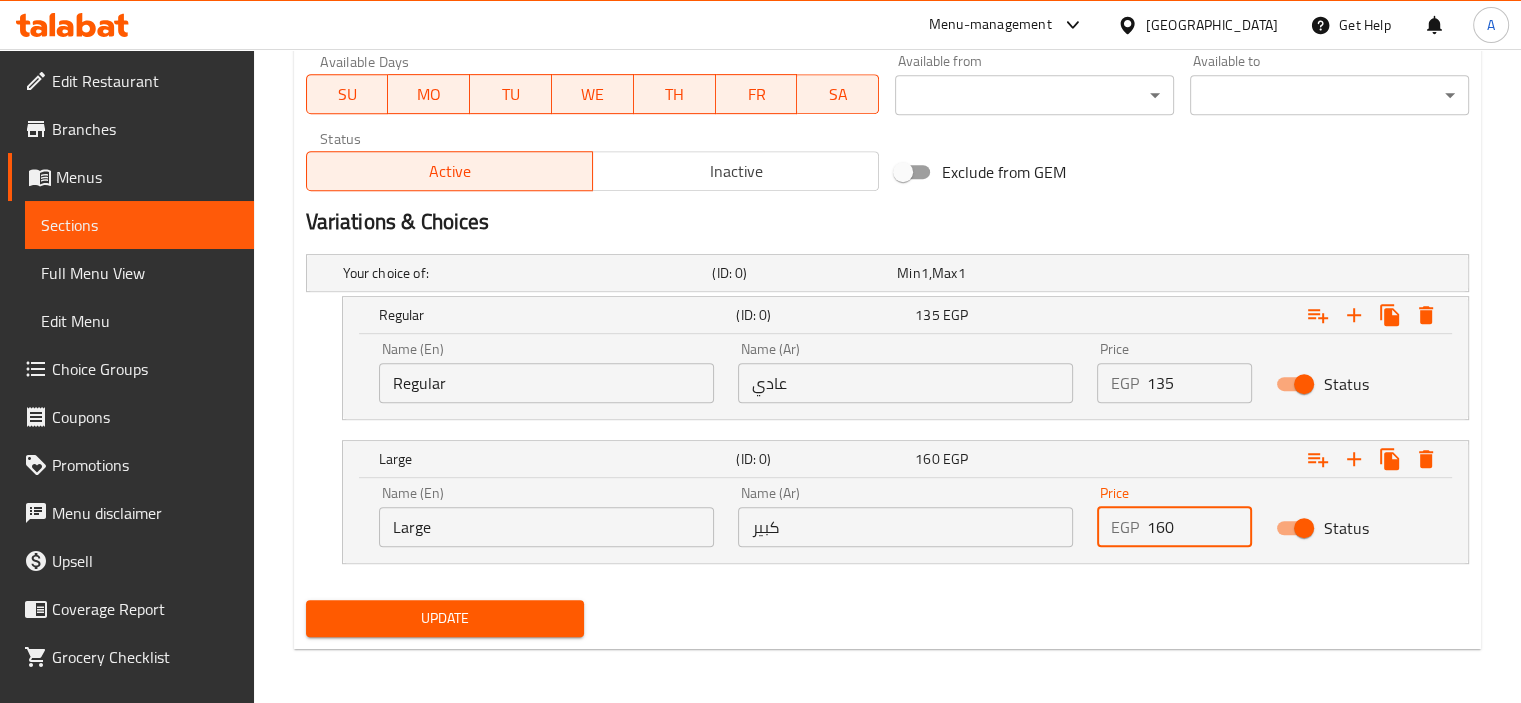 type on "160" 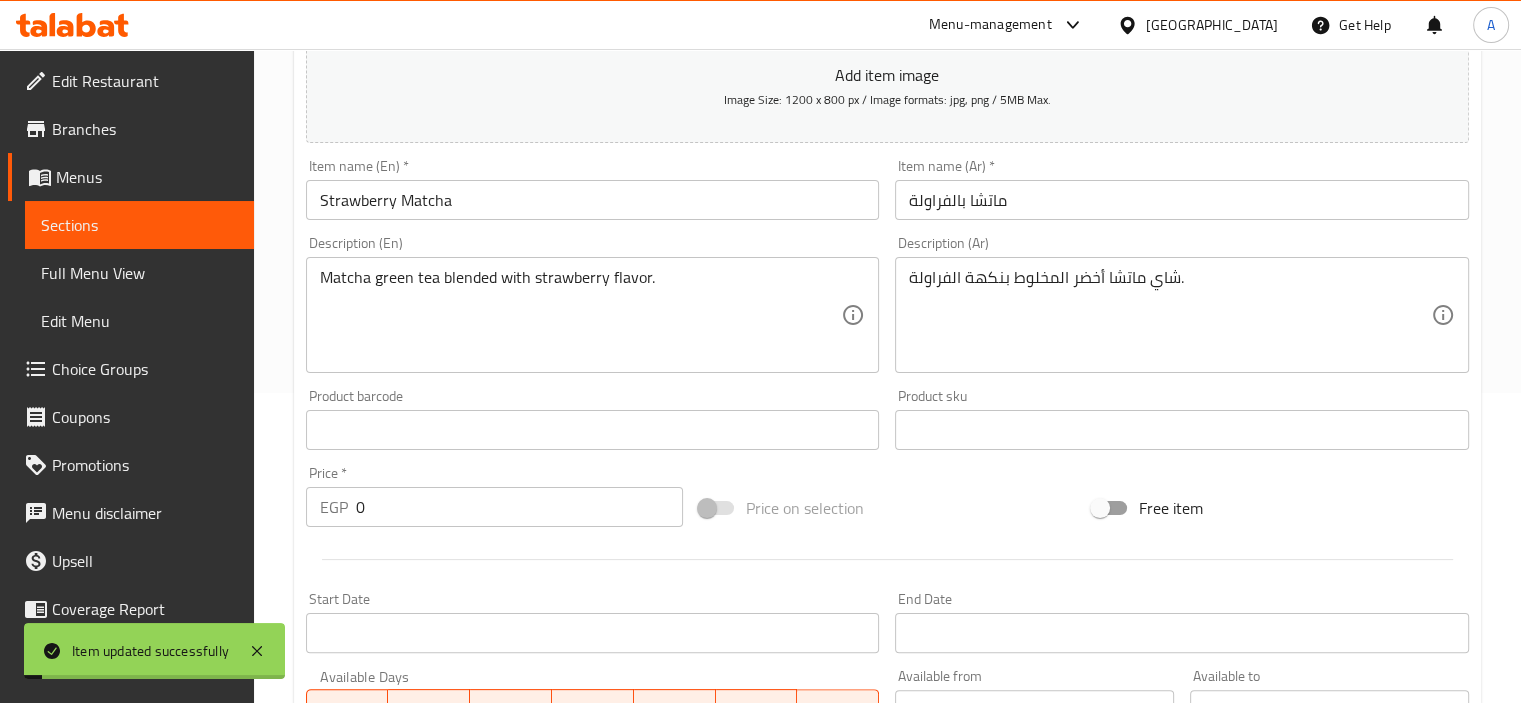 scroll, scrollTop: 0, scrollLeft: 0, axis: both 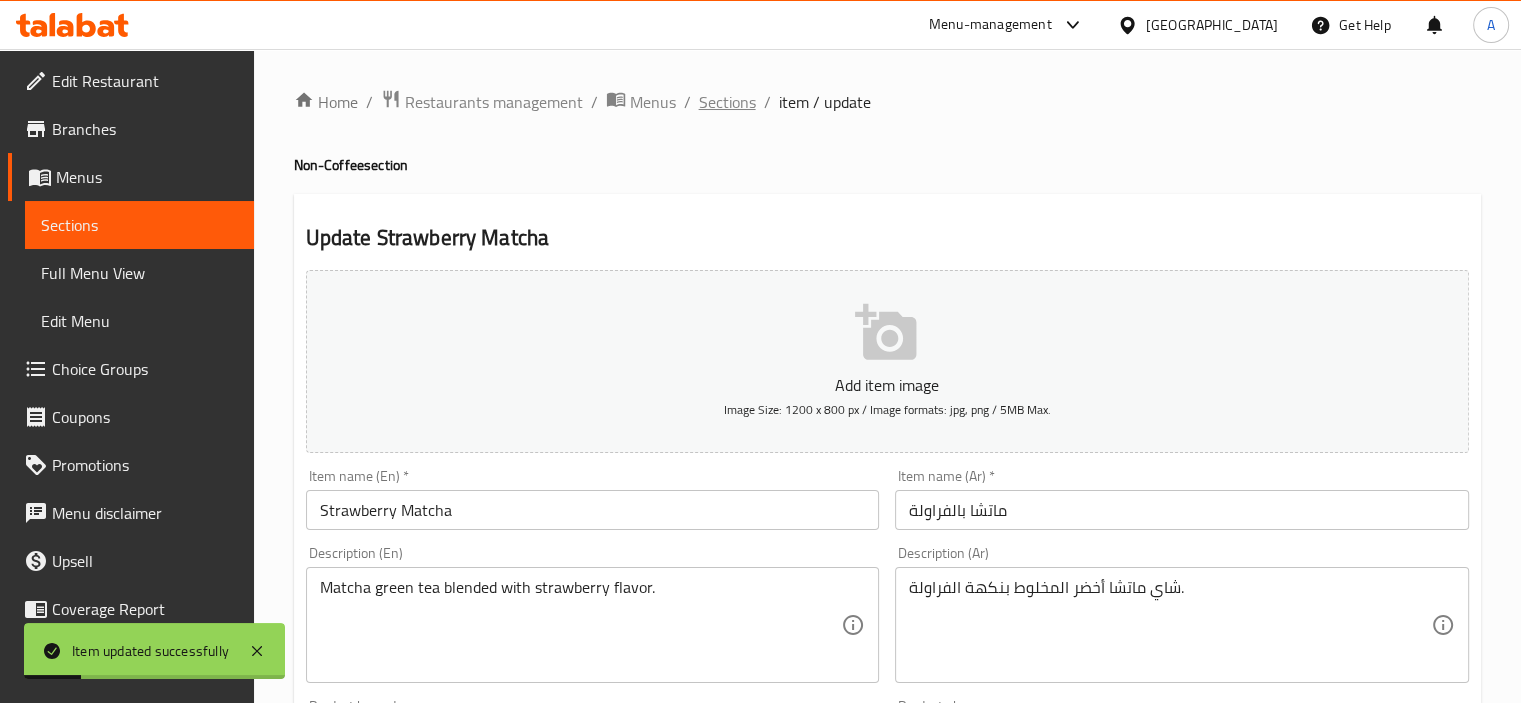 click on "Sections" at bounding box center (727, 102) 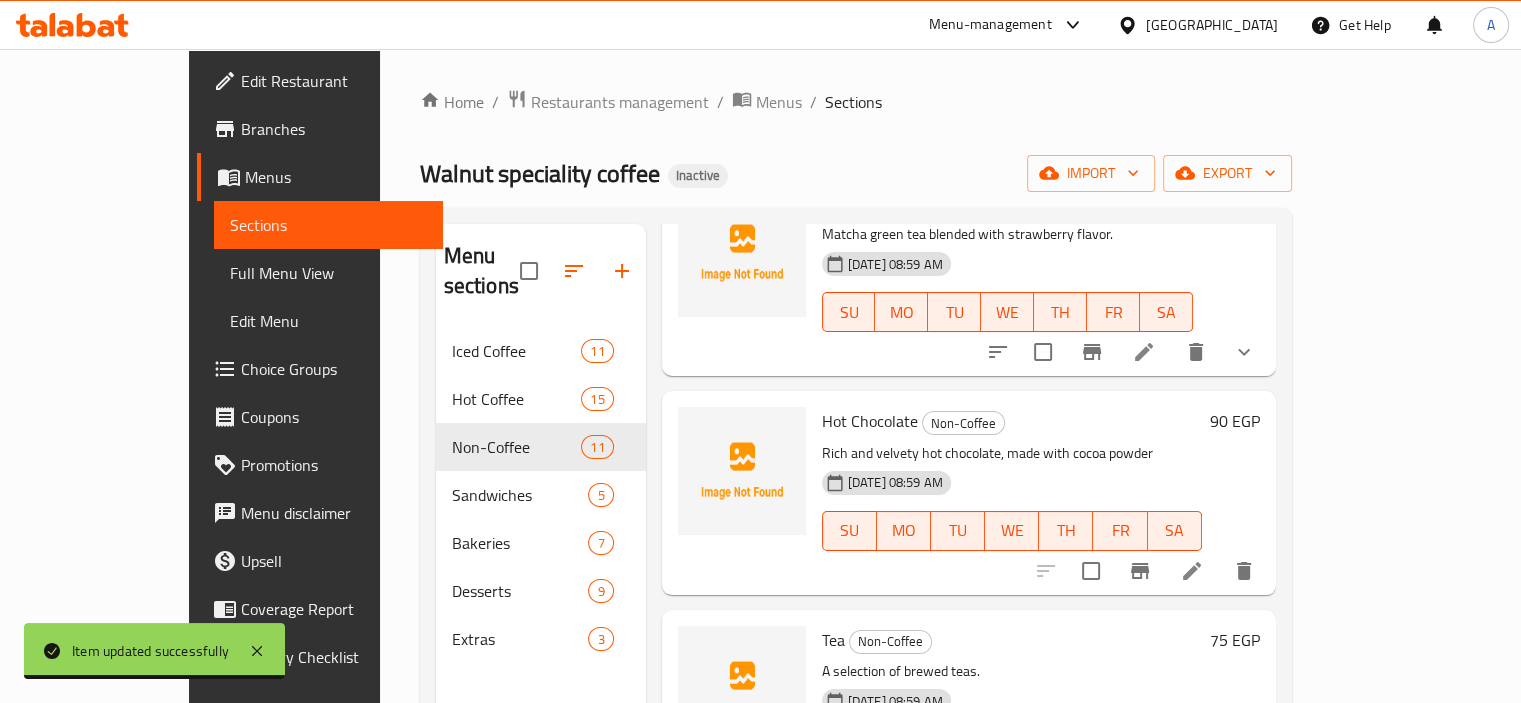 scroll, scrollTop: 1020, scrollLeft: 0, axis: vertical 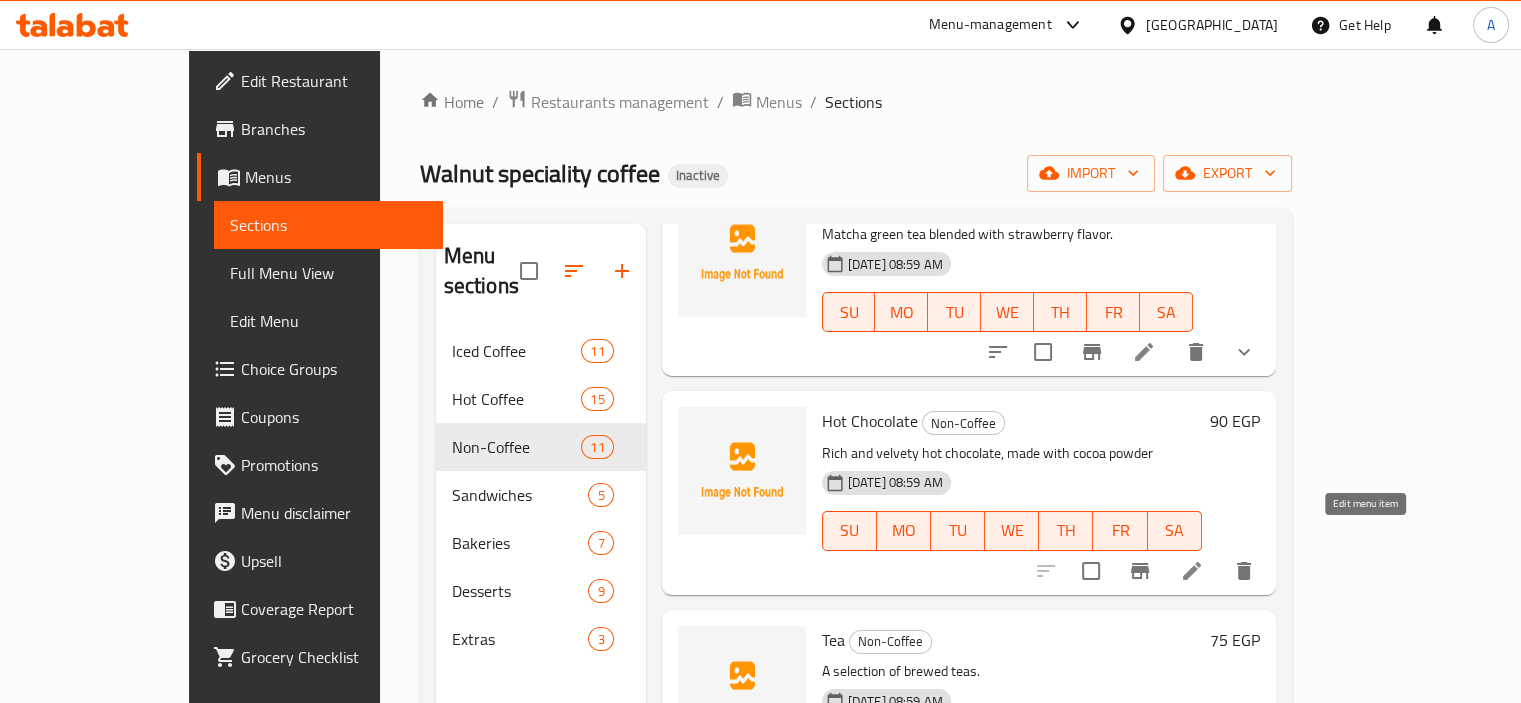 click 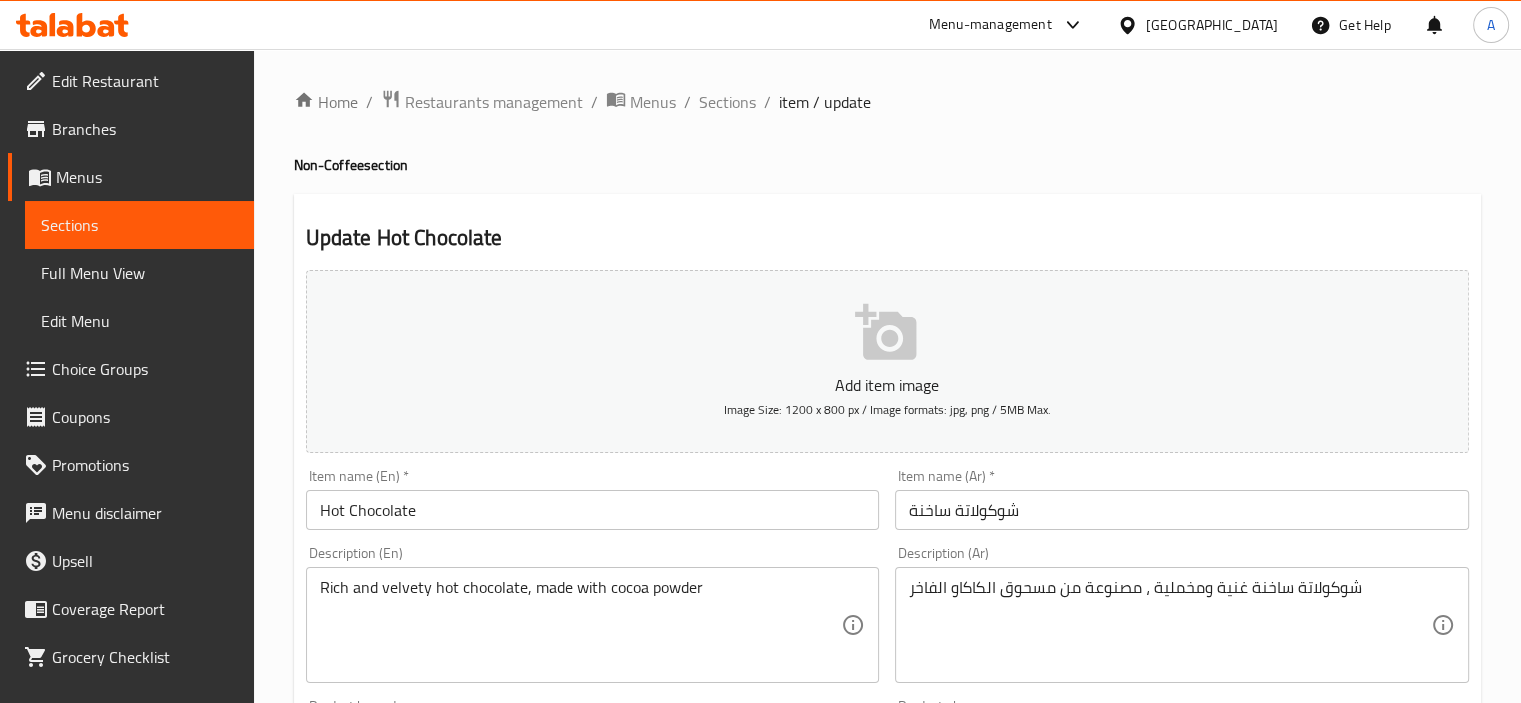 type 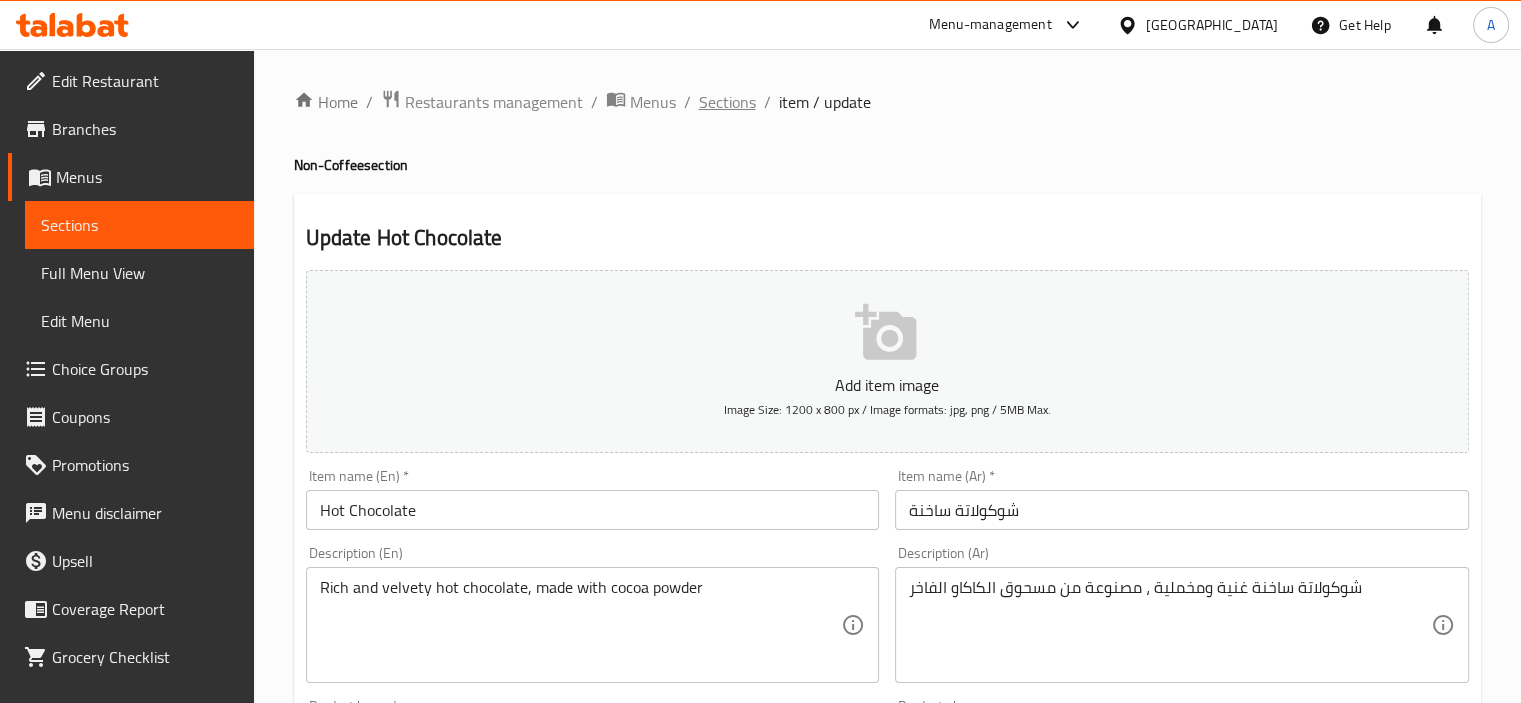 click on "Sections" at bounding box center (727, 102) 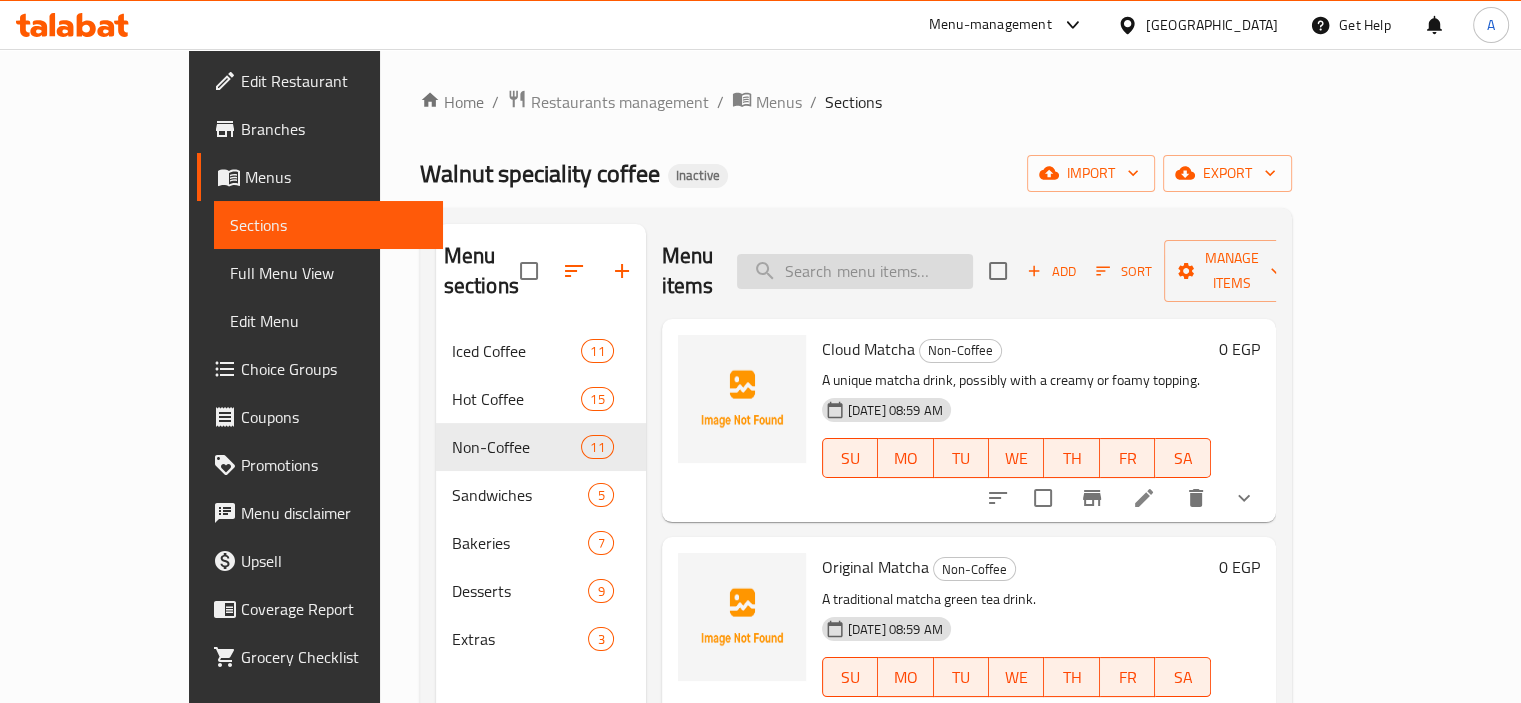 click at bounding box center [855, 271] 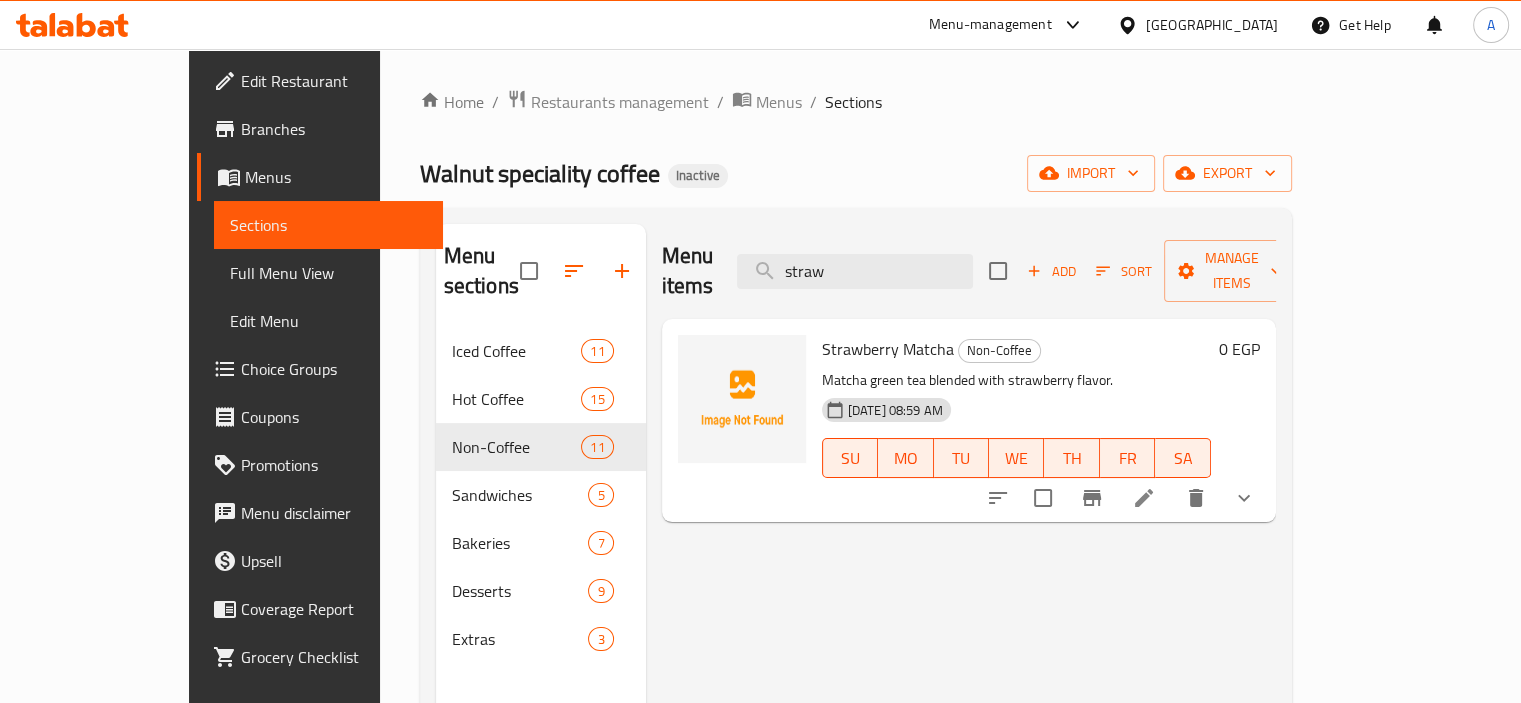 type on "straw" 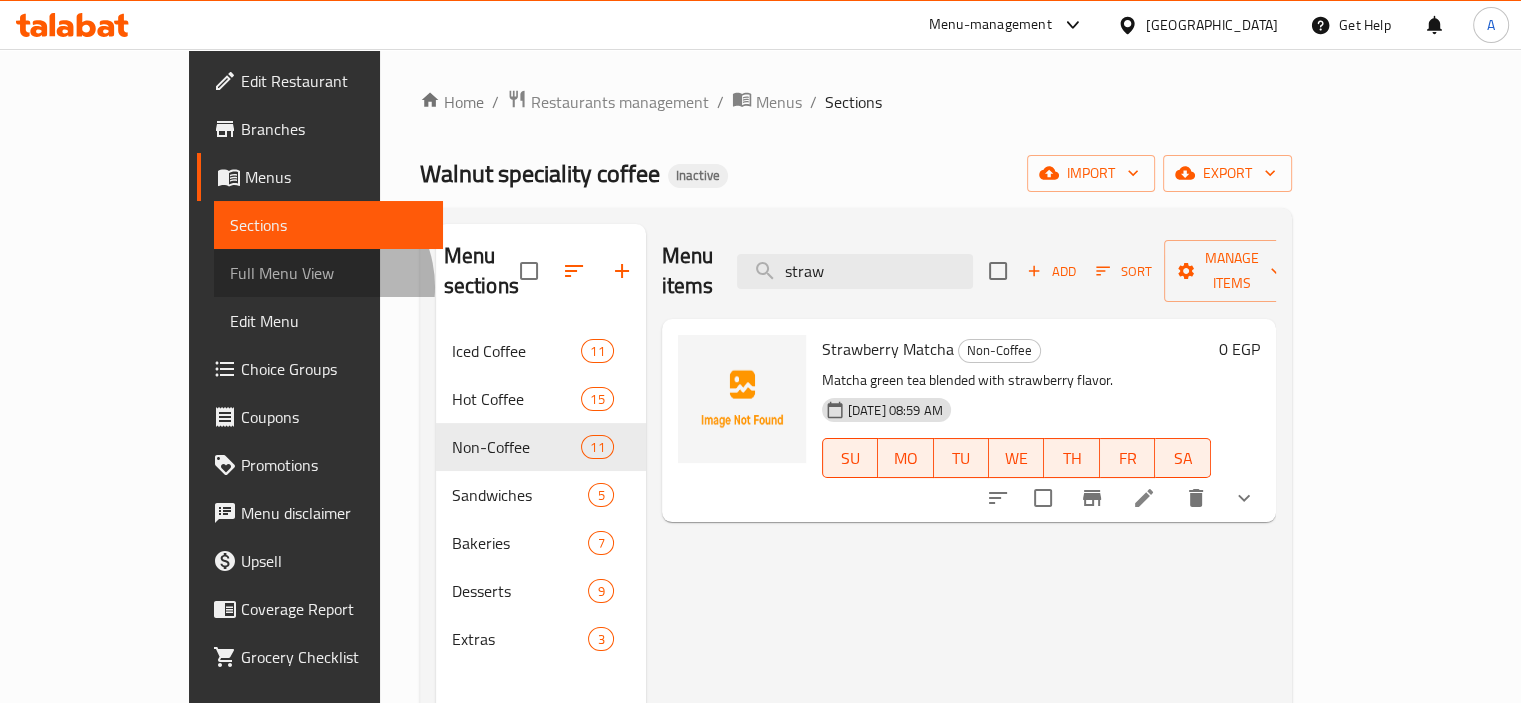 click on "Full Menu View" at bounding box center [328, 273] 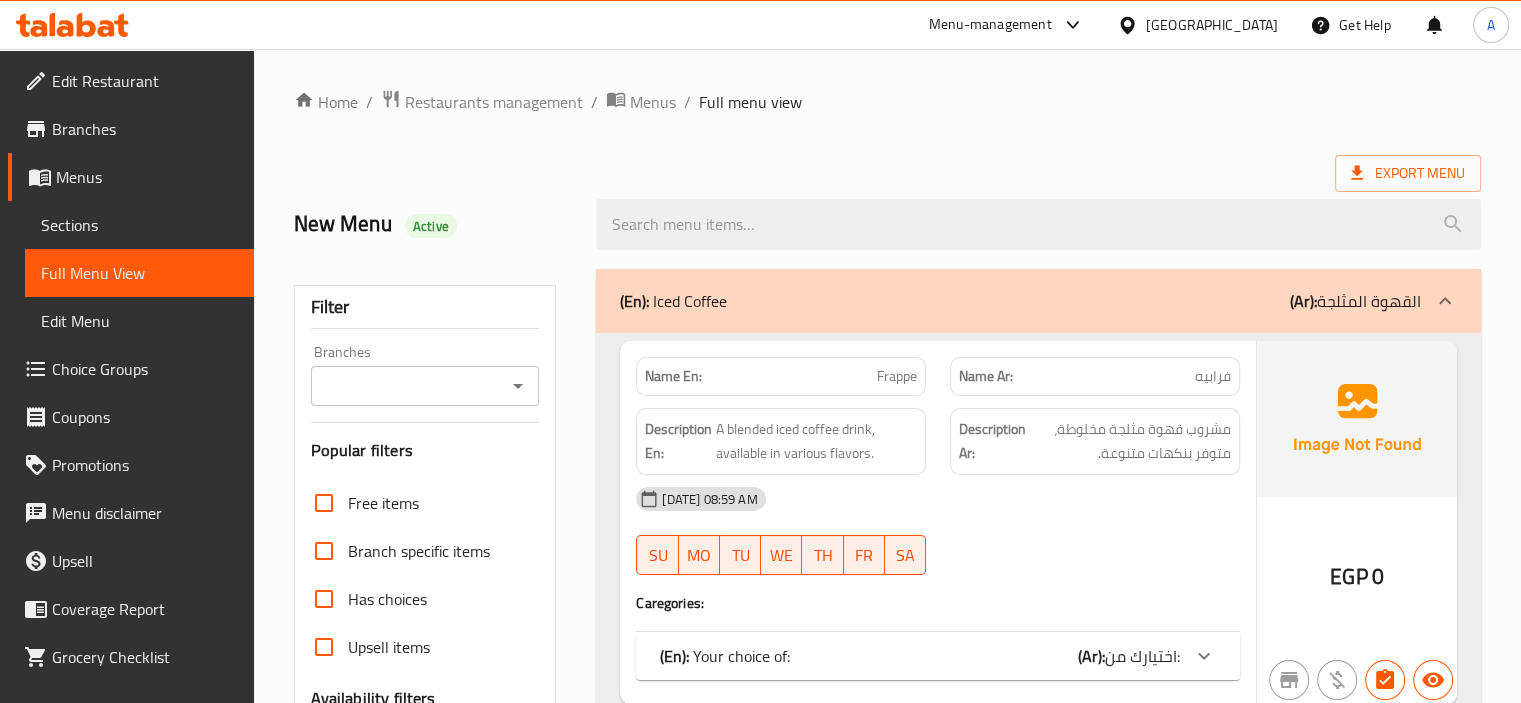 click on "Home / Restaurants management / Menus / Full menu view Export Menu New Menu   Active Filter Branches Branches Popular filters Free items Branch specific items Has choices Upsell items Availability filters Available Not available View filters Collapse sections Collapse categories Collapse Choices (En):   Iced Coffee (Ar): القهوة المثلجة Name En: Frappe Name Ar: فرابيه Description En: A blended iced coffee drink, available in various flavors. Description Ar: مشروب قهوة مثلجة مخلوطة، متوفر بنكهات متنوعة. 12-07-2025 08:59 AM SU MO TU WE TH FR SA Caregories: (En):   Your choice of: (Ar): اختيارك من: Name(En) Name(Ar) Status Price Regular عادي Active 115 (En):  Choose Flavor (Ar): اختر النكهة Name (en) Name (ar) Status Price Vanilla فانيليا Active 0 Chocolate شوكولاتة Active 0 Caramel كراميل Active 0 Hazelnut بندق Active 0 Large كبير Active 130 EGP 0 Name En: White Mocha Frappe Name Ar: Description En: SU MO" at bounding box center (887, 9803) 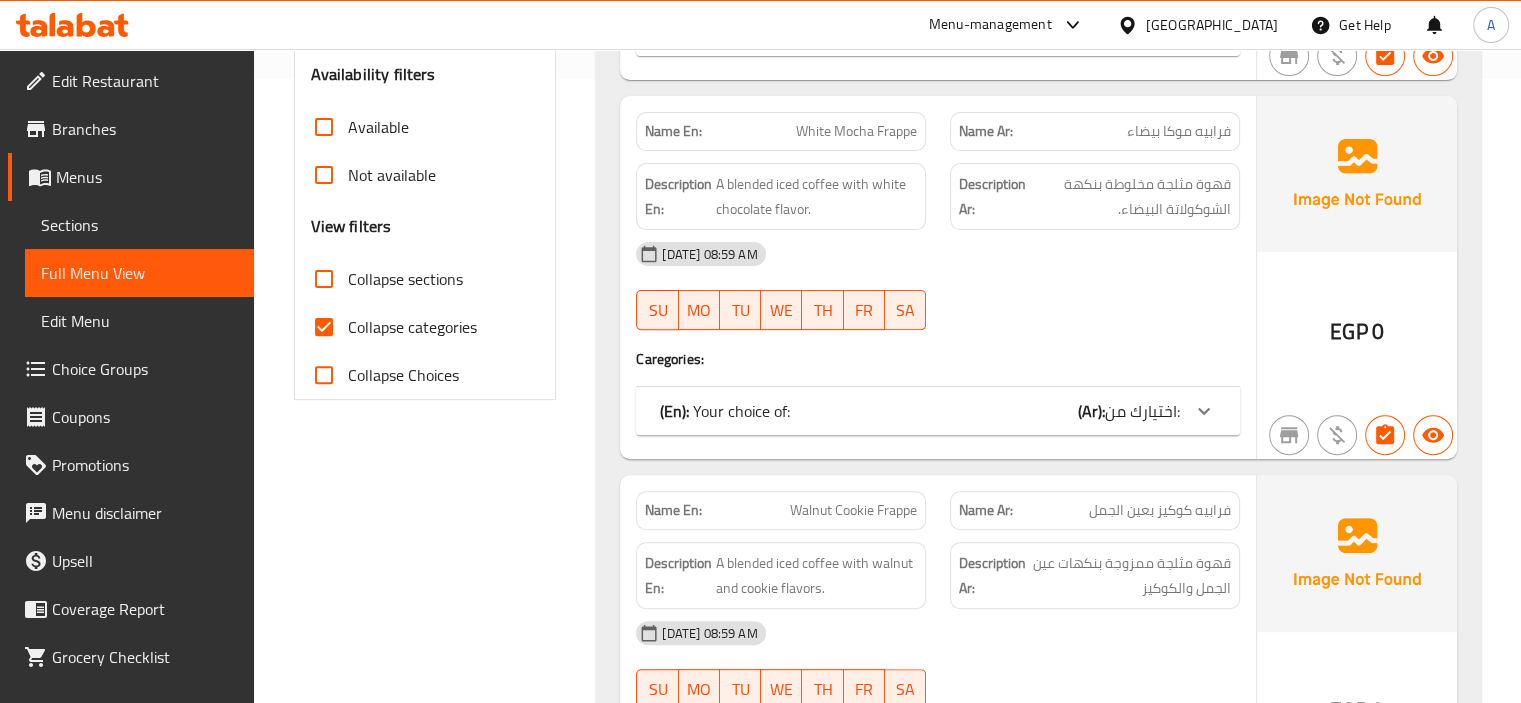 scroll, scrollTop: 640, scrollLeft: 0, axis: vertical 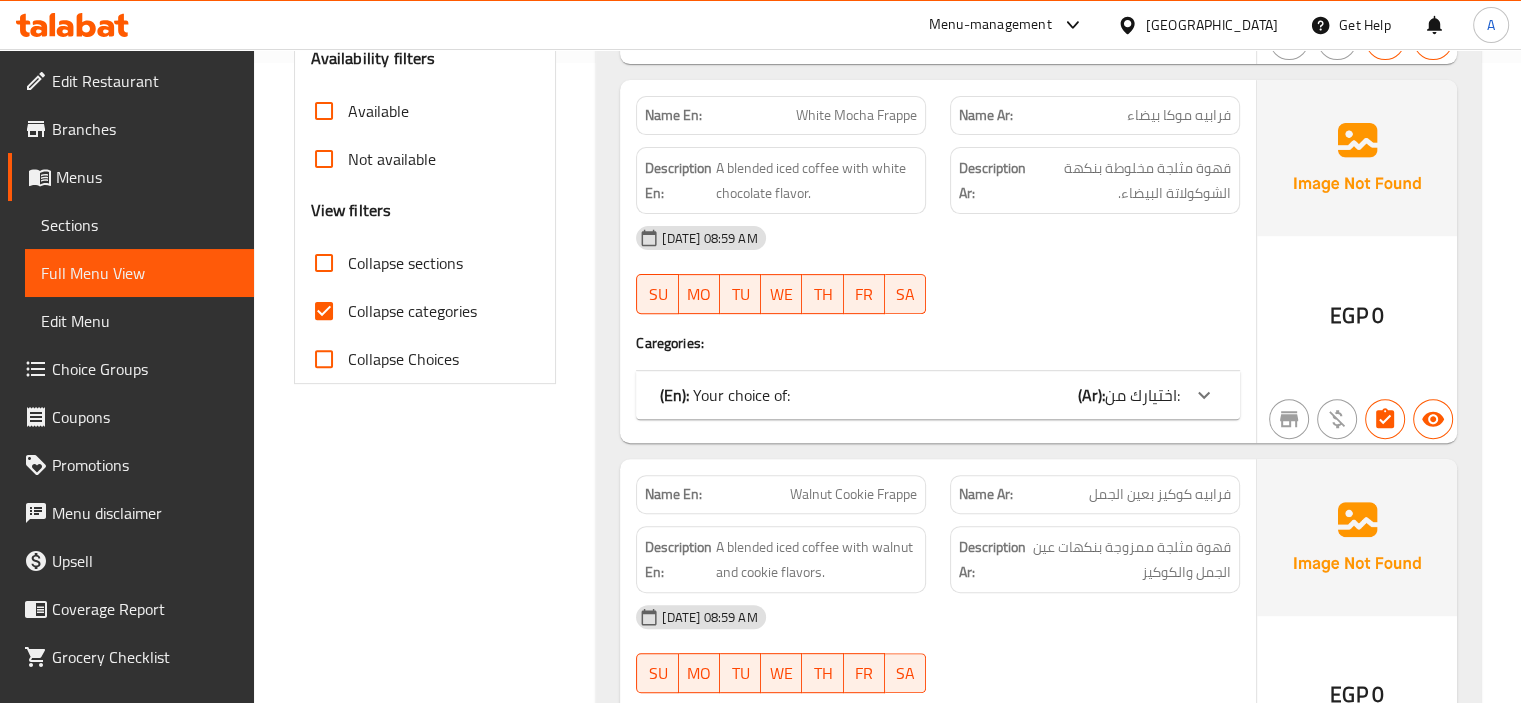 click on "Collapse categories" at bounding box center (412, 311) 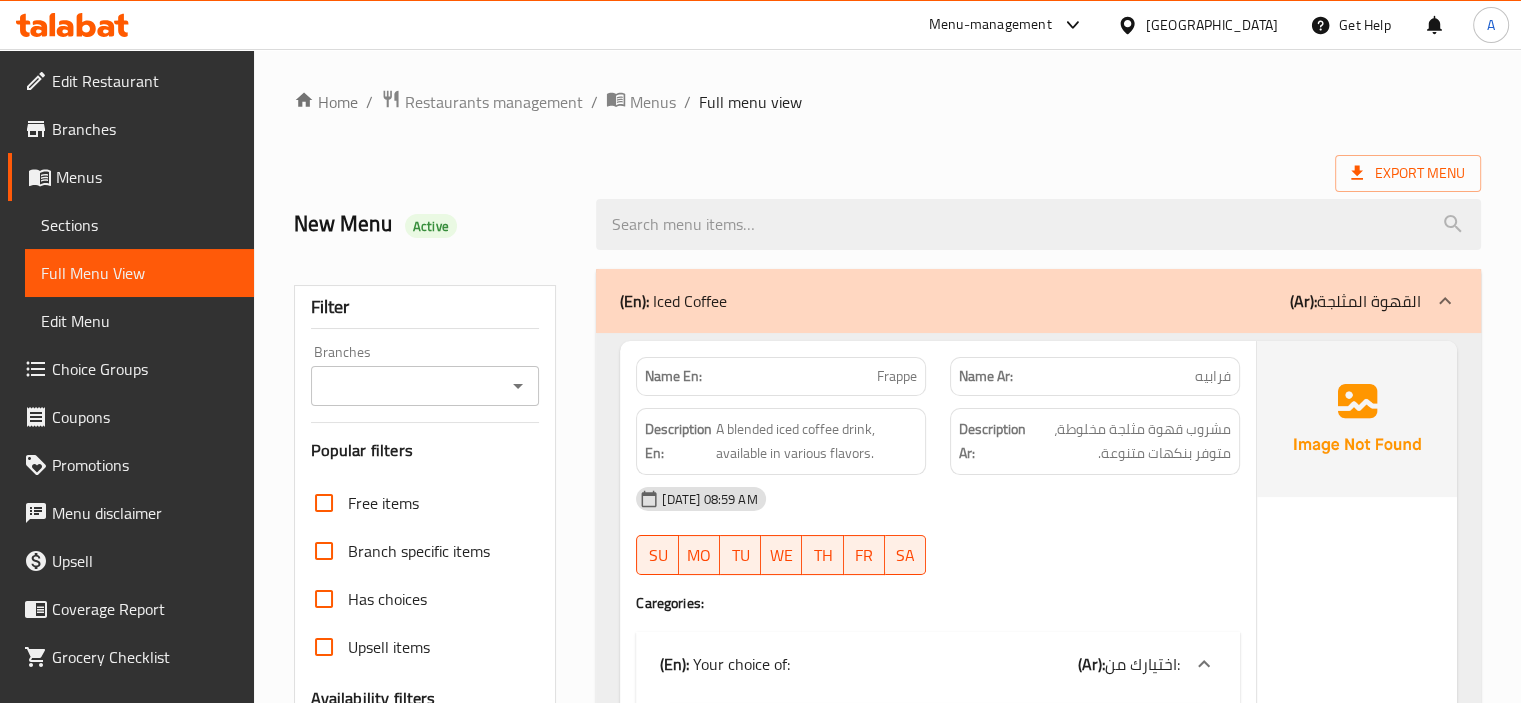 scroll, scrollTop: 29, scrollLeft: 0, axis: vertical 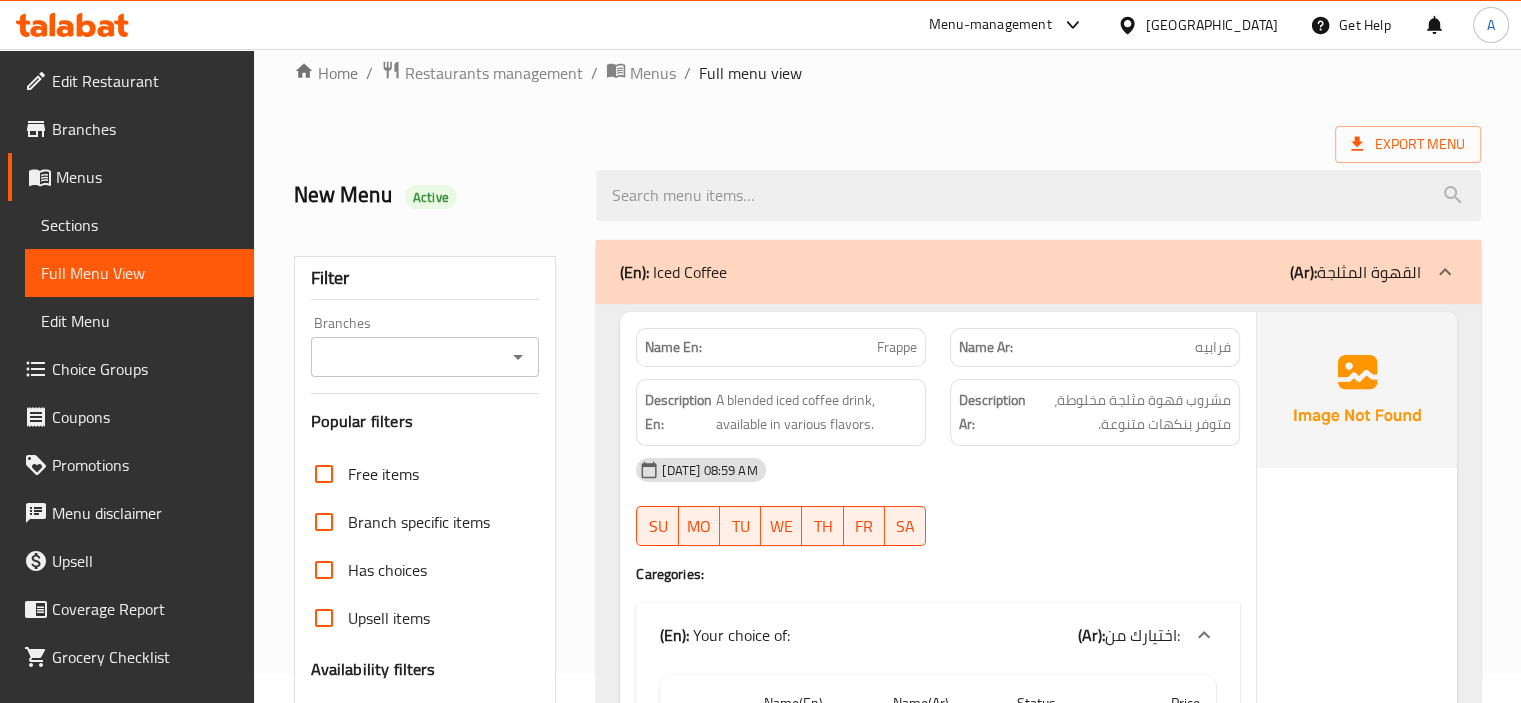click on "Home / Restaurants management / Menus / Full menu view Export Menu New Menu   Active Filter Branches Branches Popular filters Free items Branch specific items Has choices Upsell items Availability filters Available Not available View filters Collapse sections Collapse categories Collapse Choices (En):   Iced Coffee (Ar): القهوة المثلجة Name En: Frappe Name Ar: فرابيه Description En: A blended iced coffee drink, available in various flavors. Description Ar: مشروب قهوة مثلجة مخلوطة، متوفر بنكهات متنوعة. 12-07-2025 08:59 AM SU MO TU WE TH FR SA Caregories: (En):   Your choice of: (Ar): اختيارك من: Name(En) Name(Ar) Status Price Regular عادي Active 115 (En):  Choose Flavor (Ar): اختر النكهة Name (en) Name (ar) Status Price Vanilla فانيليا Active 0 Chocolate شوكولاتة Active 0 Caramel كراميل Active 0 Hazelnut بندق Active 0 Large كبير Active 130 EGP 0 Name En: White Mocha Frappe Name Ar: Description En: SU MO" at bounding box center (887, 11714) 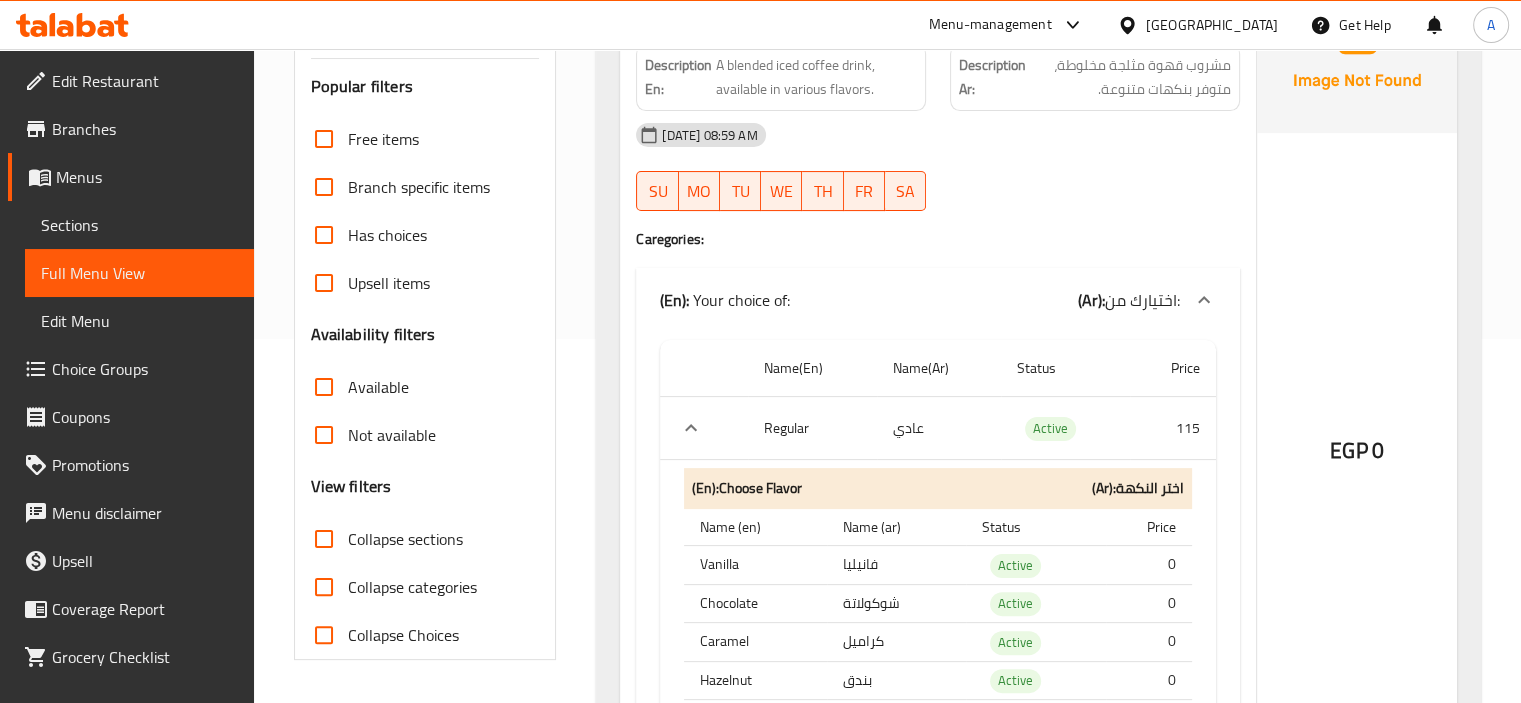 scroll, scrollTop: 389, scrollLeft: 0, axis: vertical 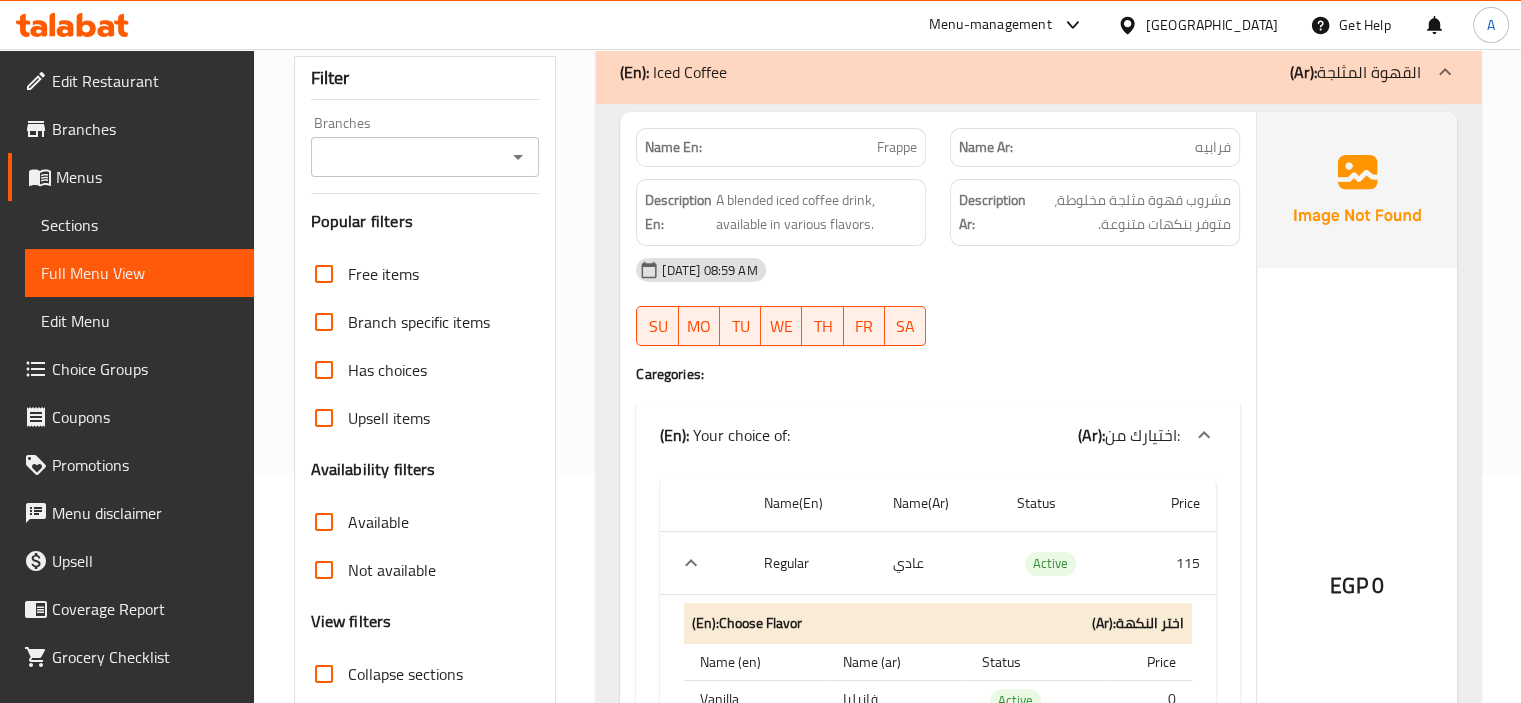click on "Frappe" at bounding box center [897, 147] 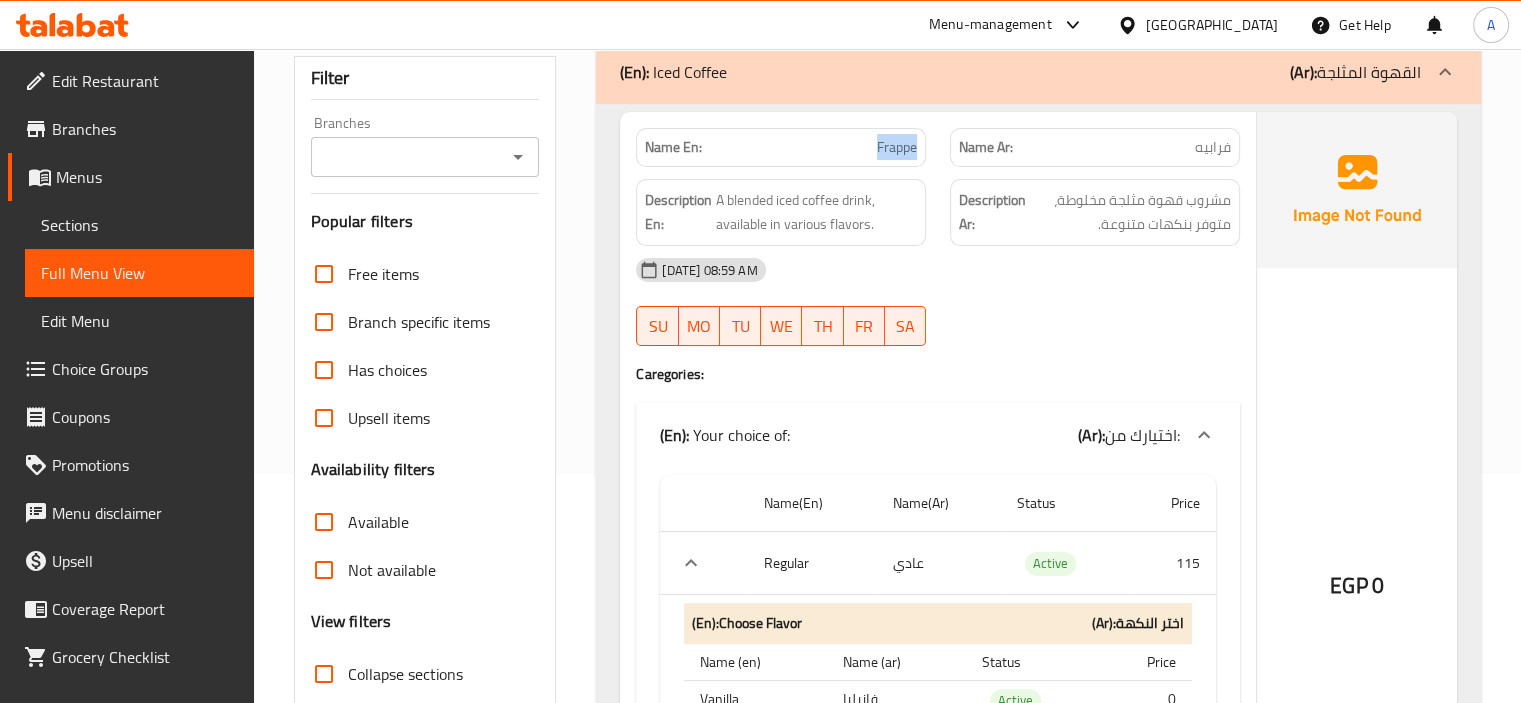 click on "Frappe" at bounding box center (897, 147) 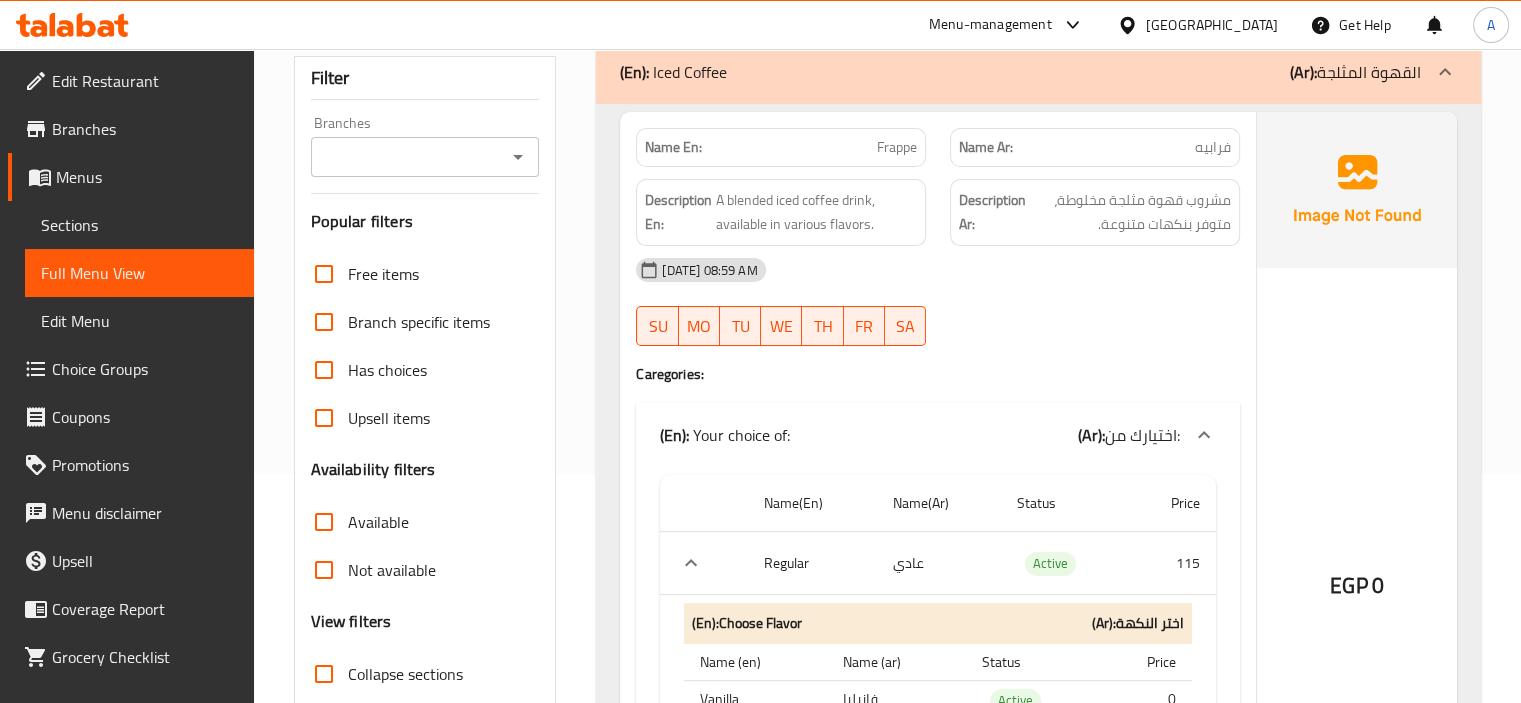 click on "EGP 0" at bounding box center [1357, 532] 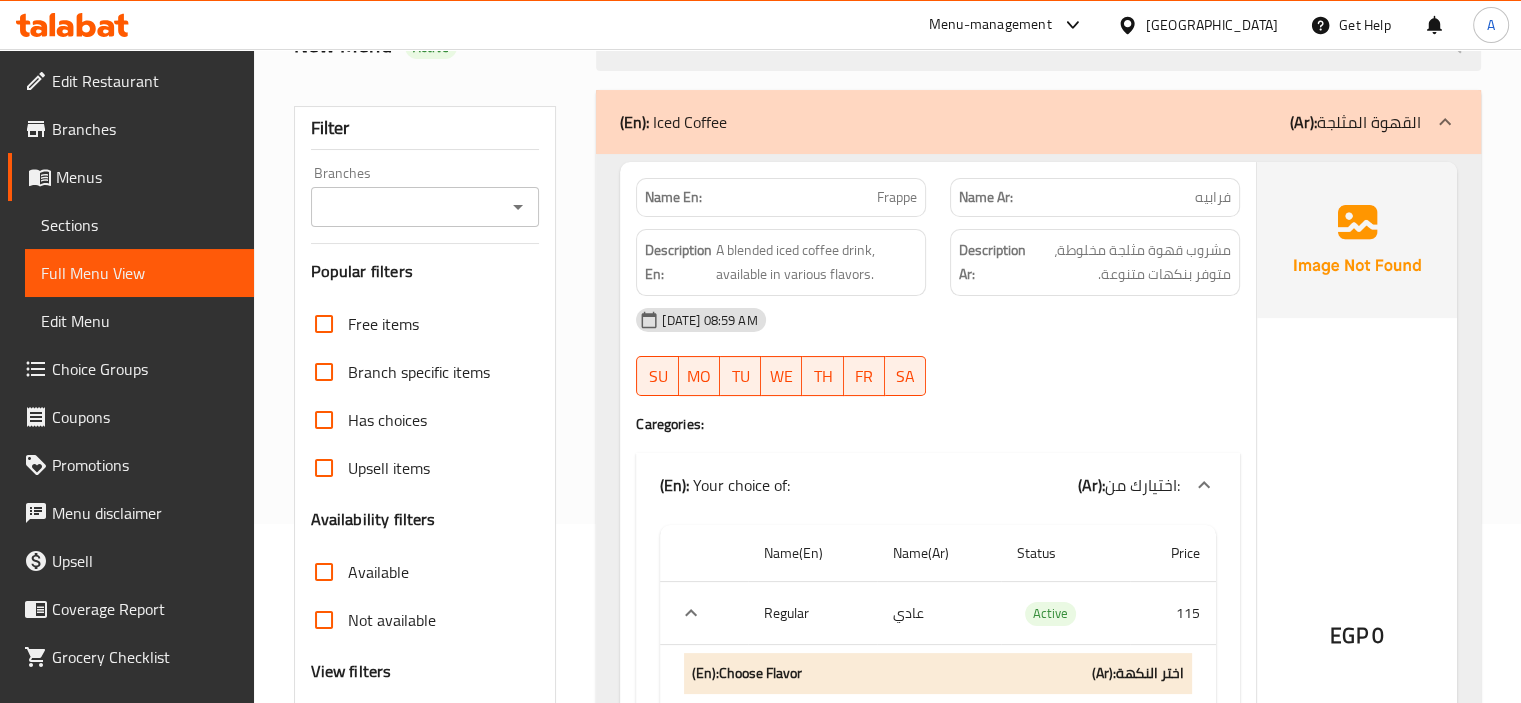 scroll, scrollTop: 149, scrollLeft: 0, axis: vertical 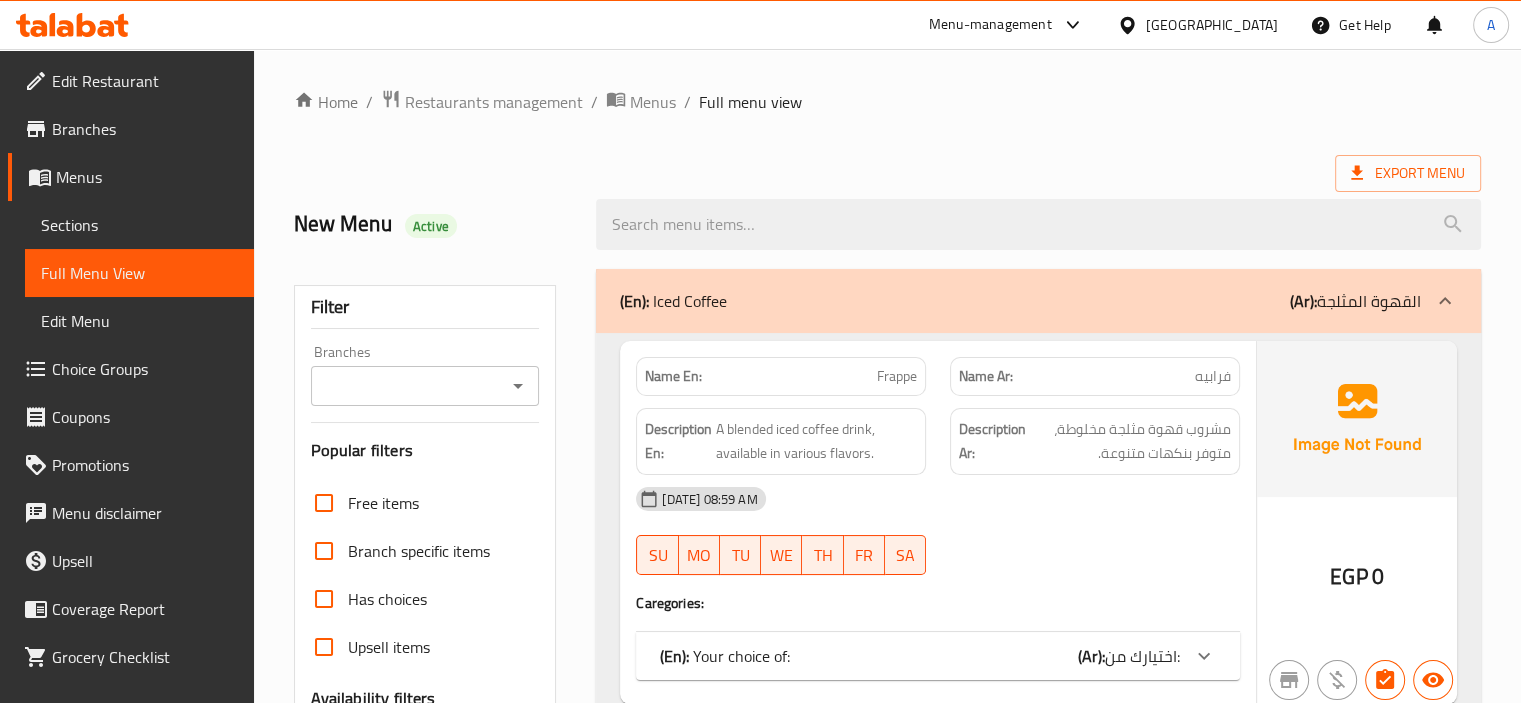 click on "Home / Restaurants management / Menus / Full menu view" at bounding box center (887, 102) 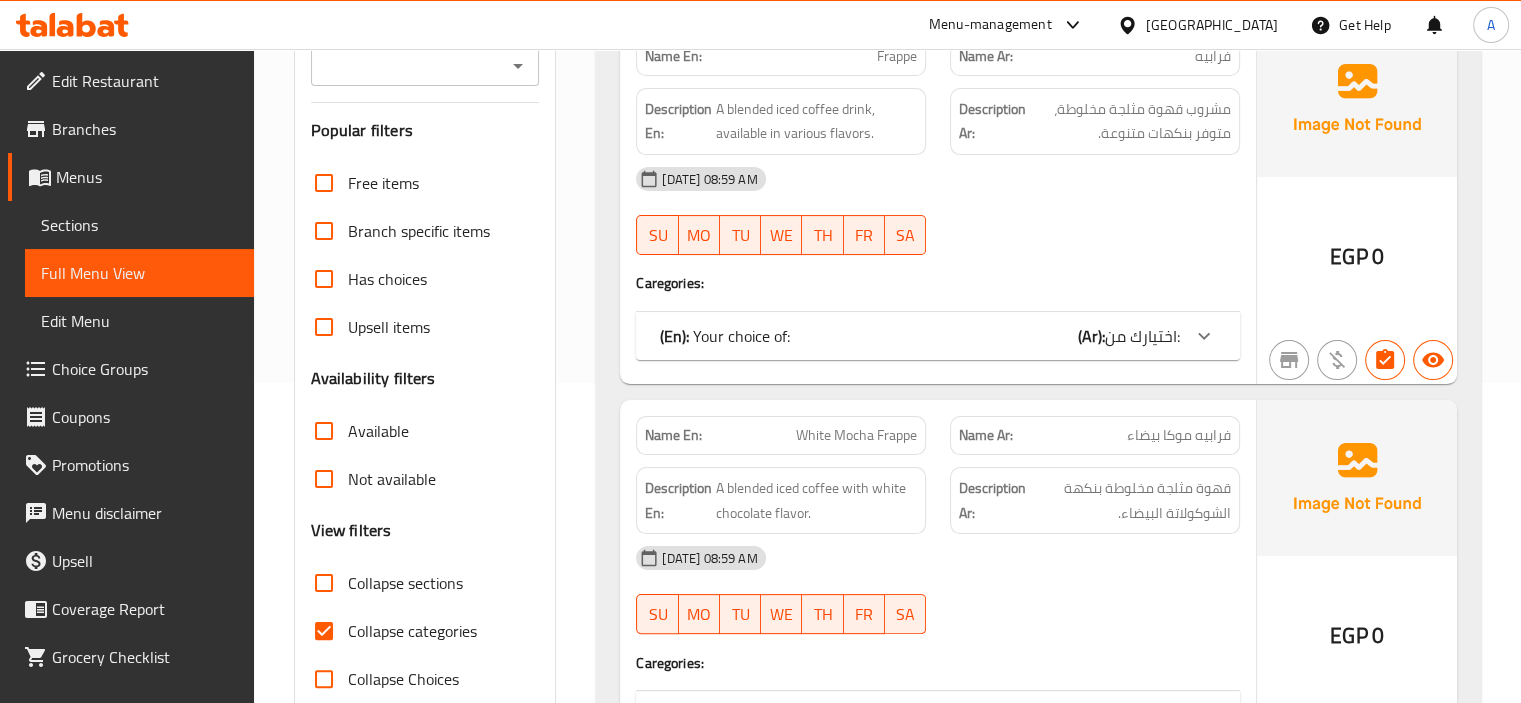 scroll, scrollTop: 360, scrollLeft: 0, axis: vertical 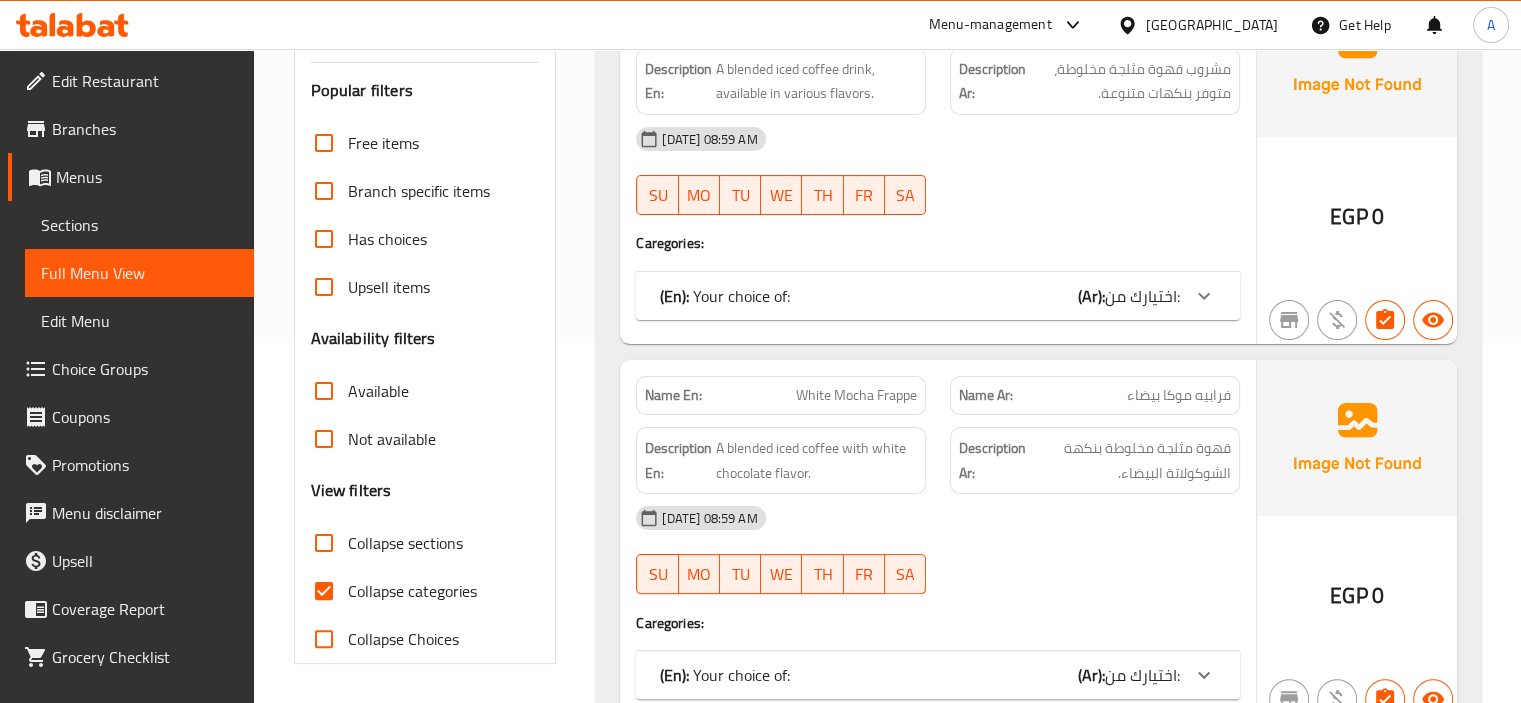 click on "Collapse categories" at bounding box center [388, 591] 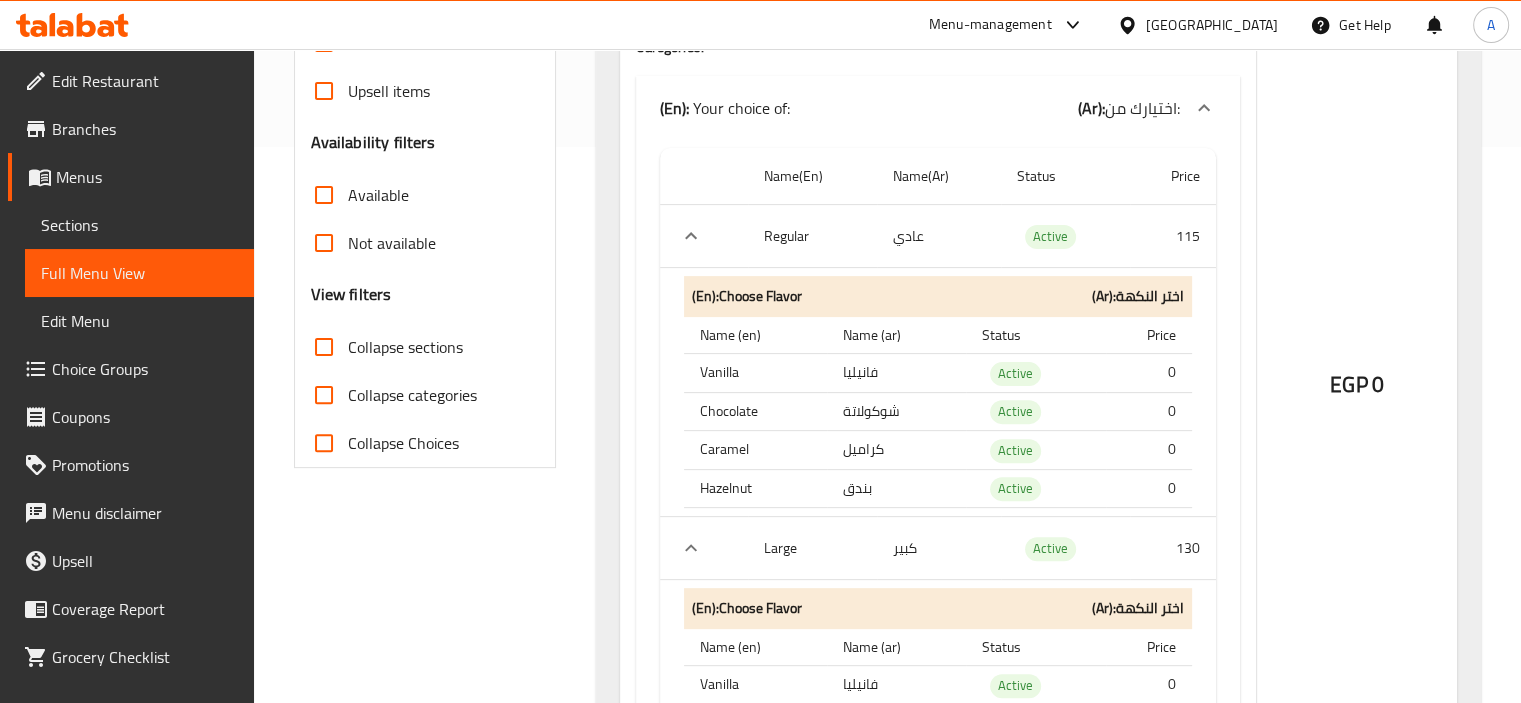 scroll, scrollTop: 560, scrollLeft: 0, axis: vertical 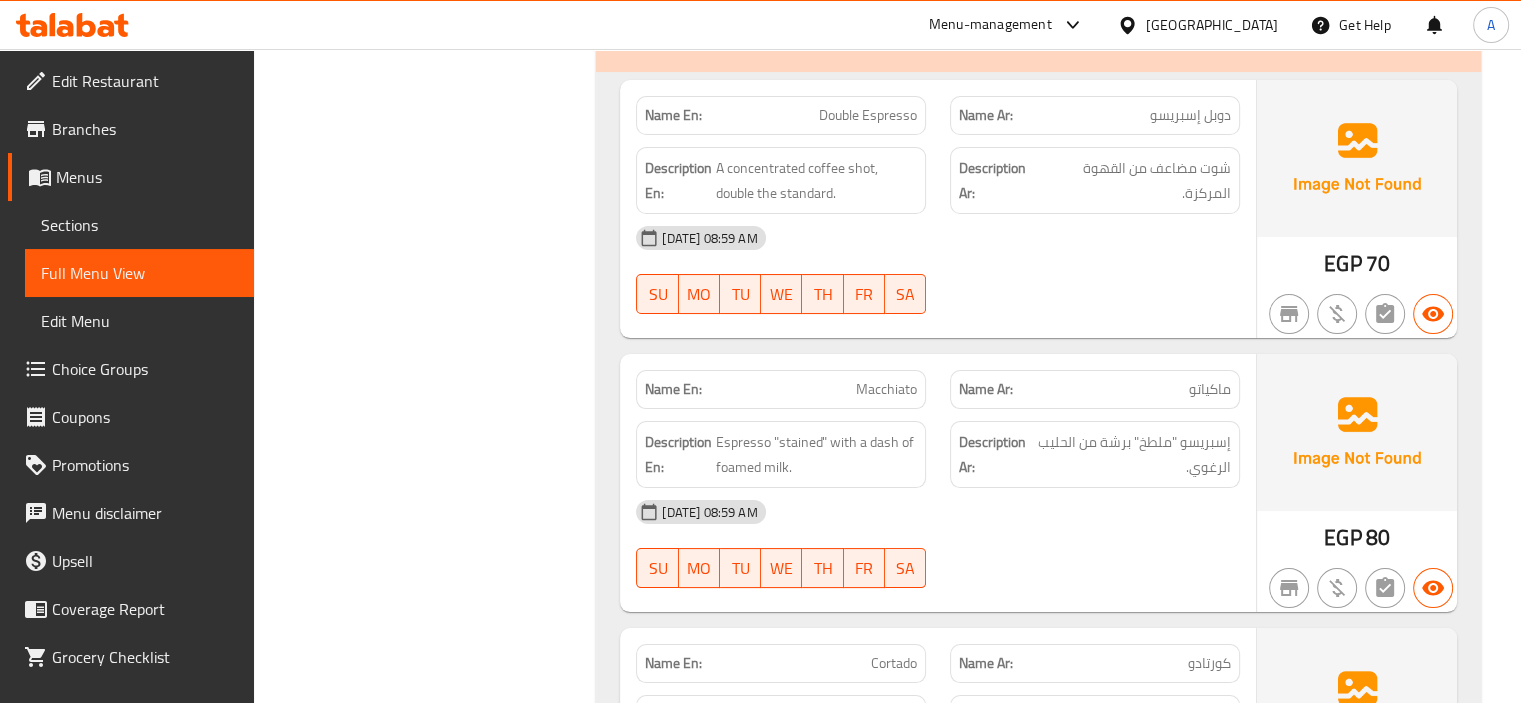 click on "Double Espresso" at bounding box center [897, -7344] 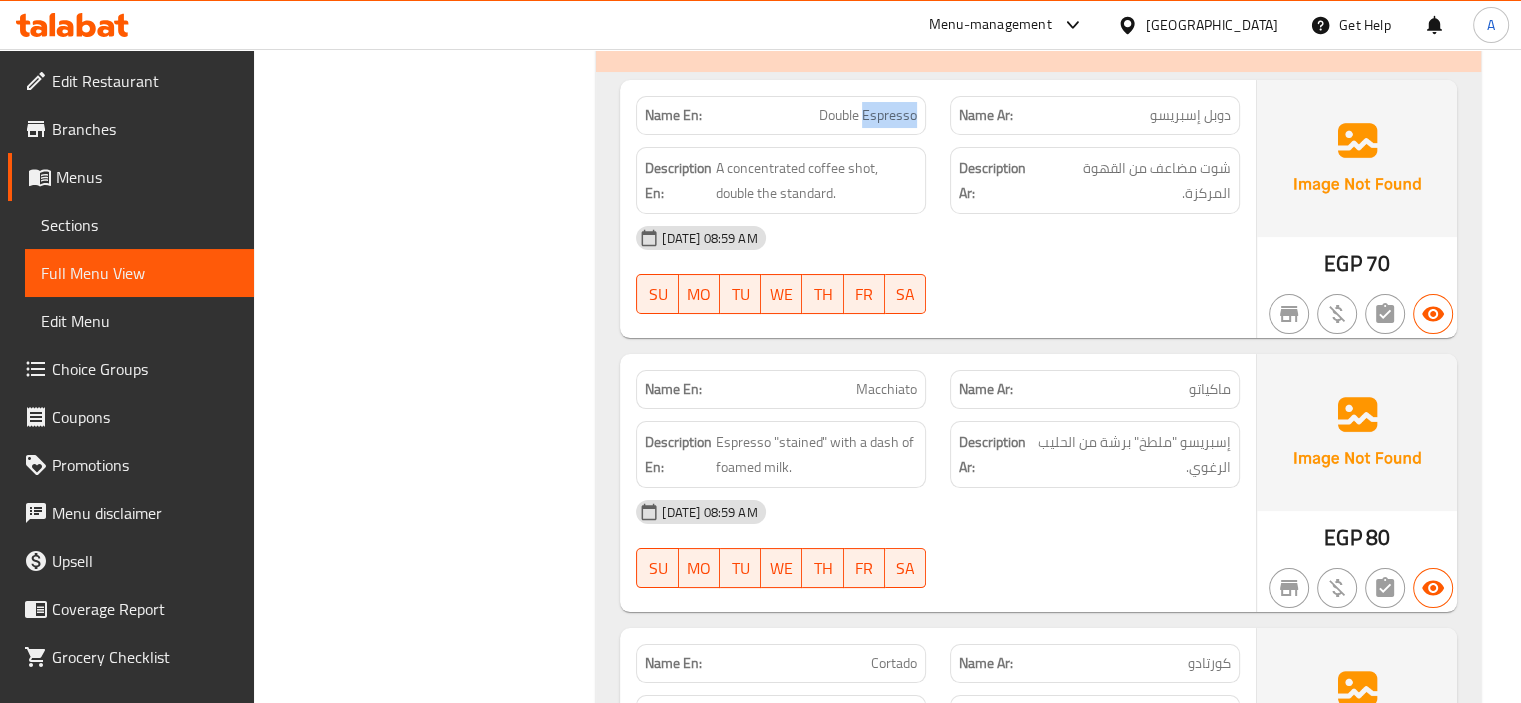 click on "Double Espresso" at bounding box center [897, -7344] 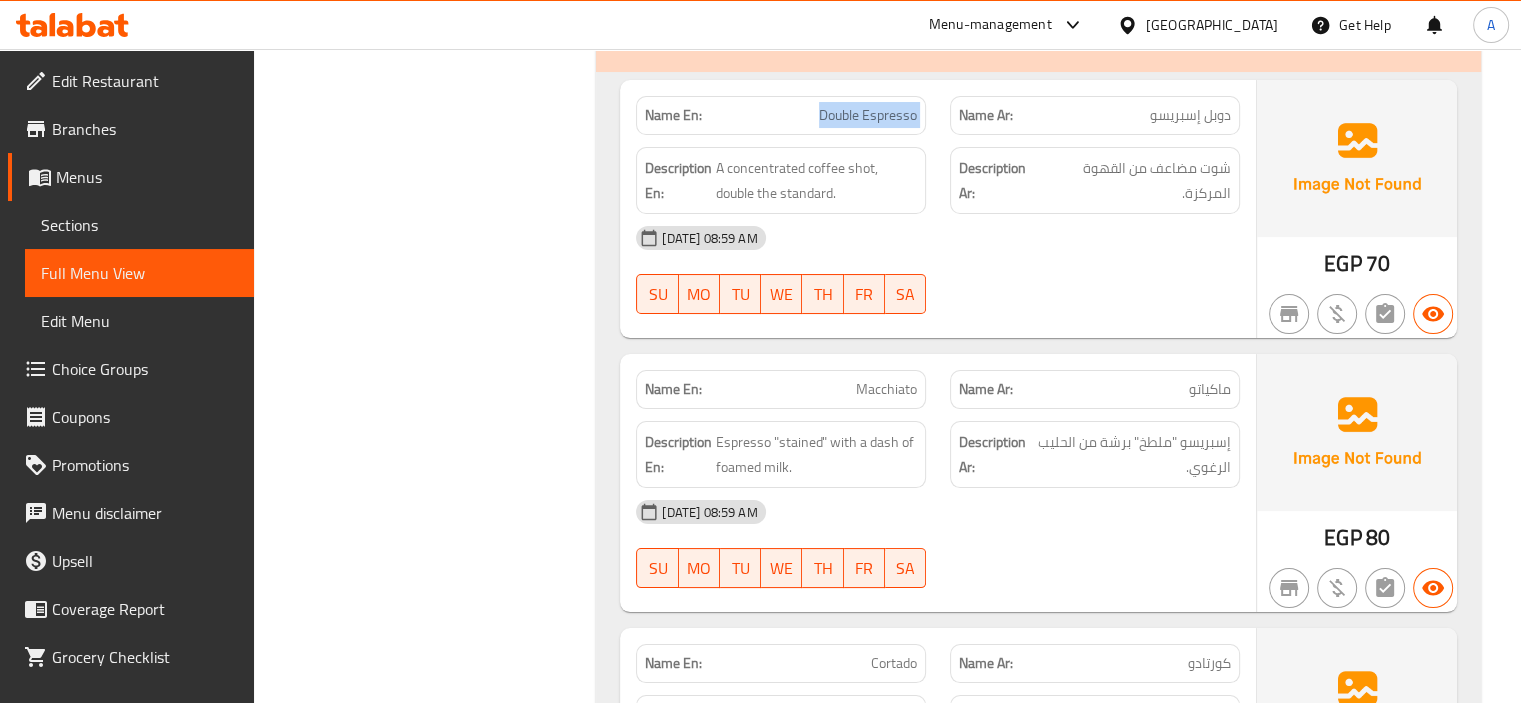 click on "Double Espresso" at bounding box center [897, -7344] 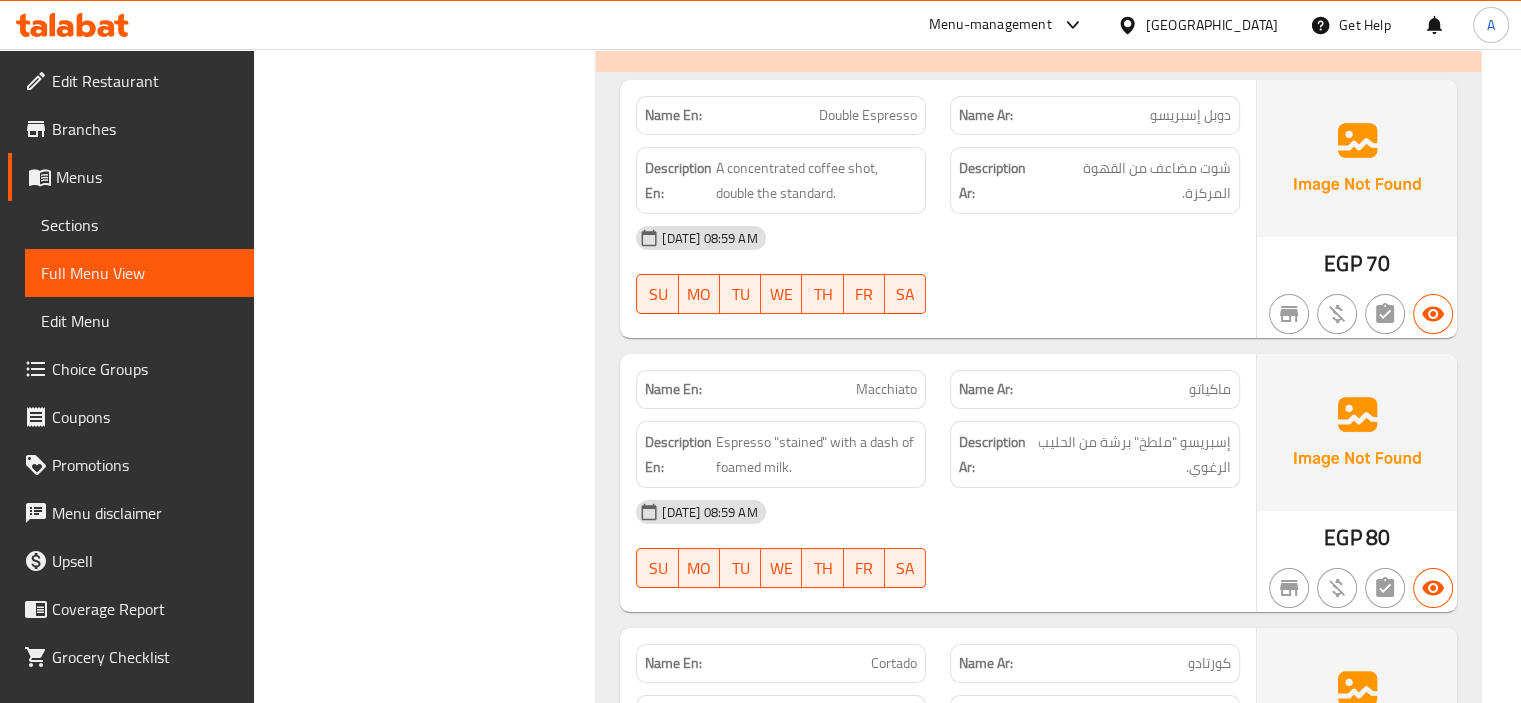 click on "Filter Branches Branches Popular filters Free items Branch specific items Has choices Upsell items Availability filters Available Not available View filters Collapse sections Collapse categories Collapse Choices" at bounding box center [433, 4365] 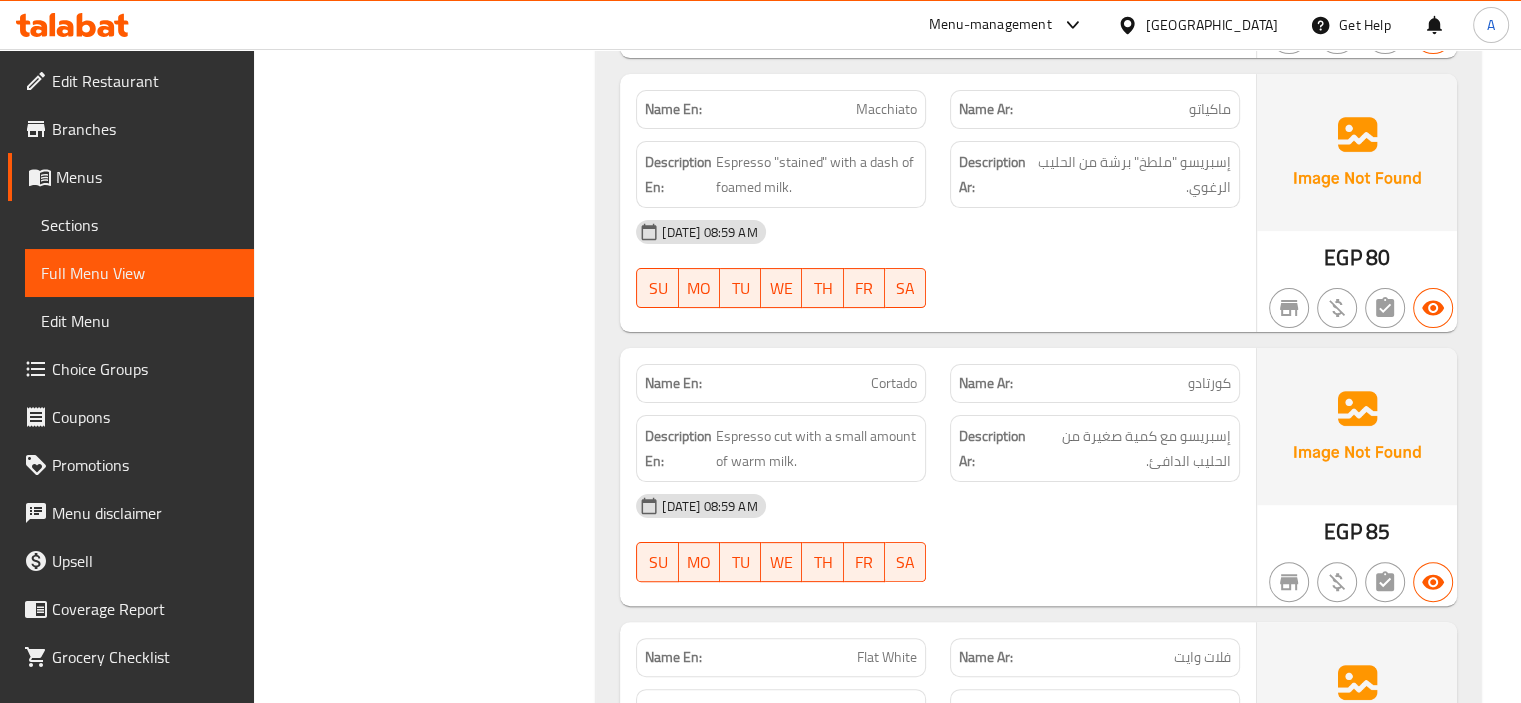 scroll, scrollTop: 8040, scrollLeft: 0, axis: vertical 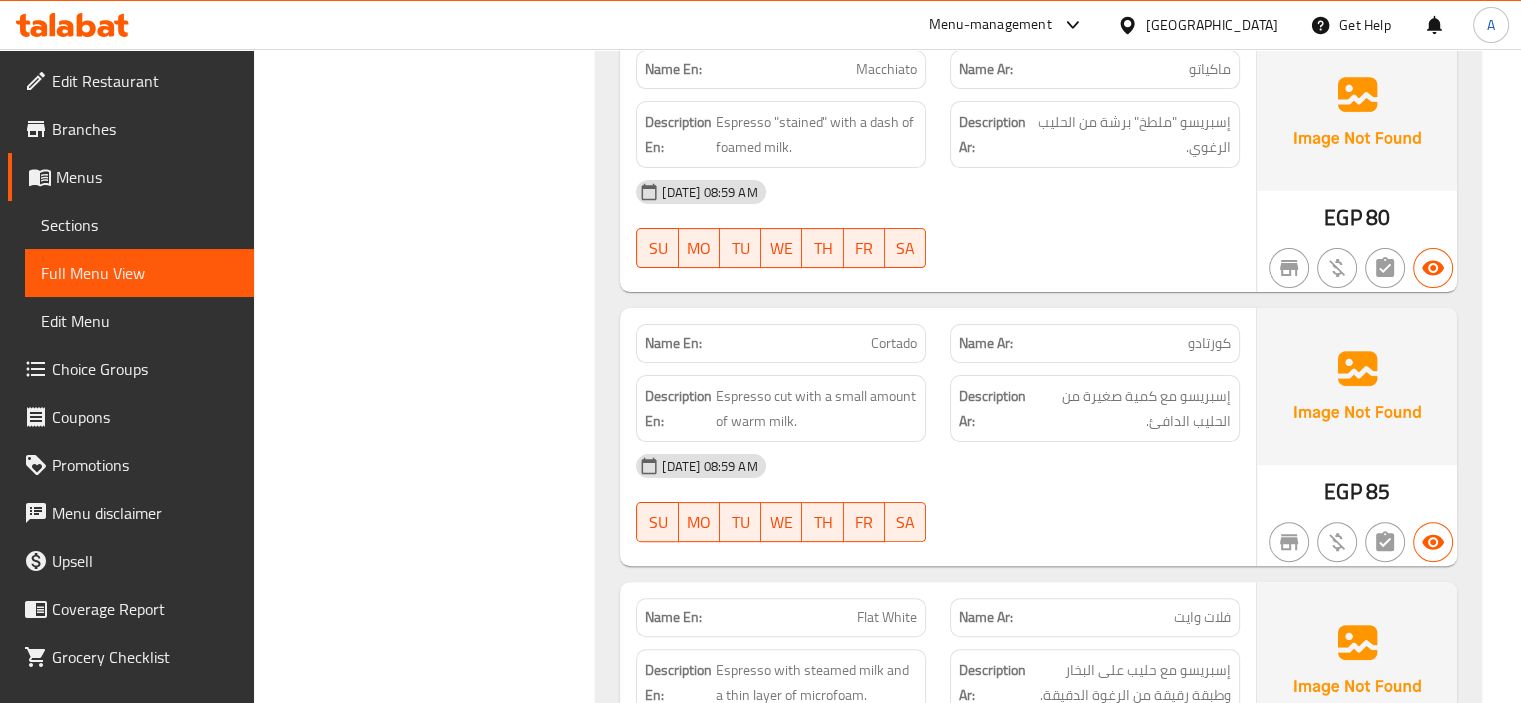 click on "Cortado" at bounding box center (853, -5953) 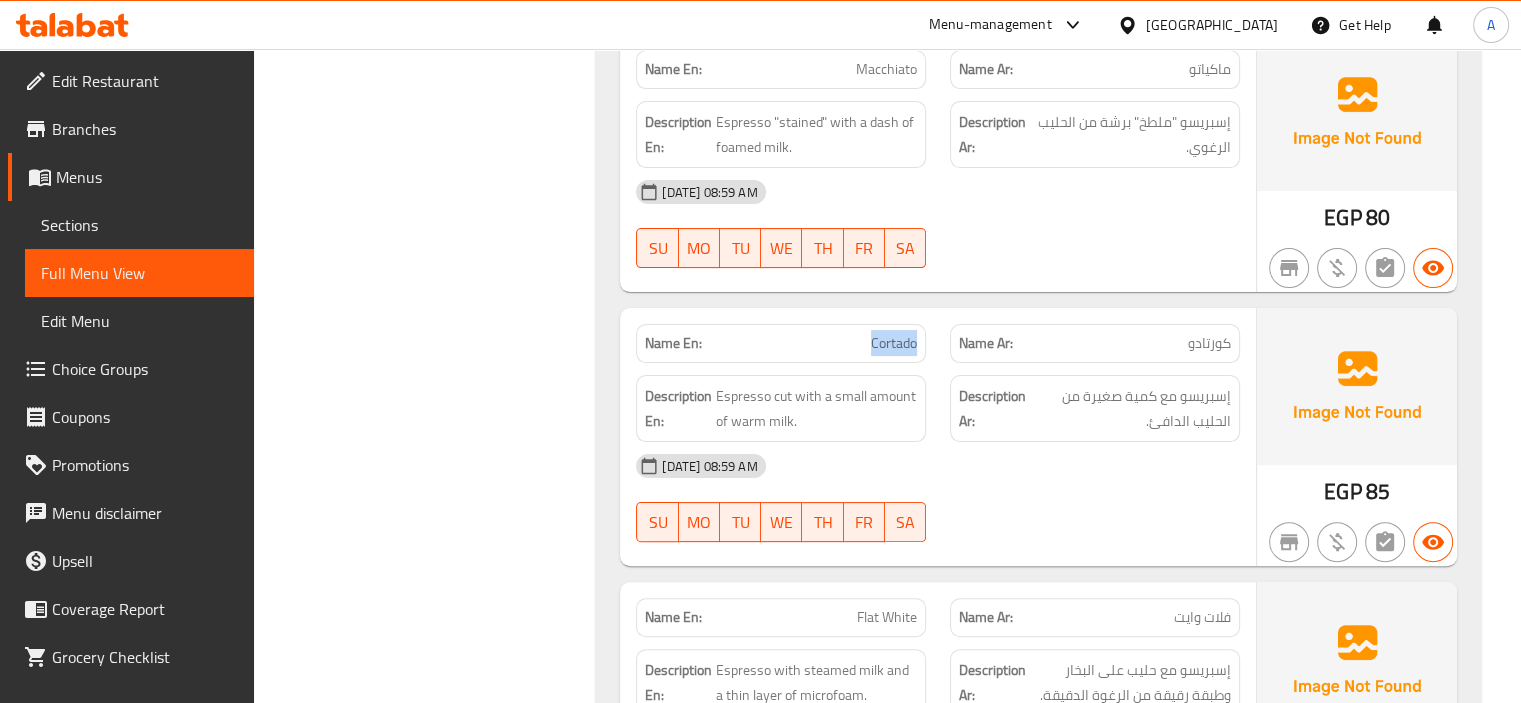 click on "Cortado" at bounding box center (853, -5953) 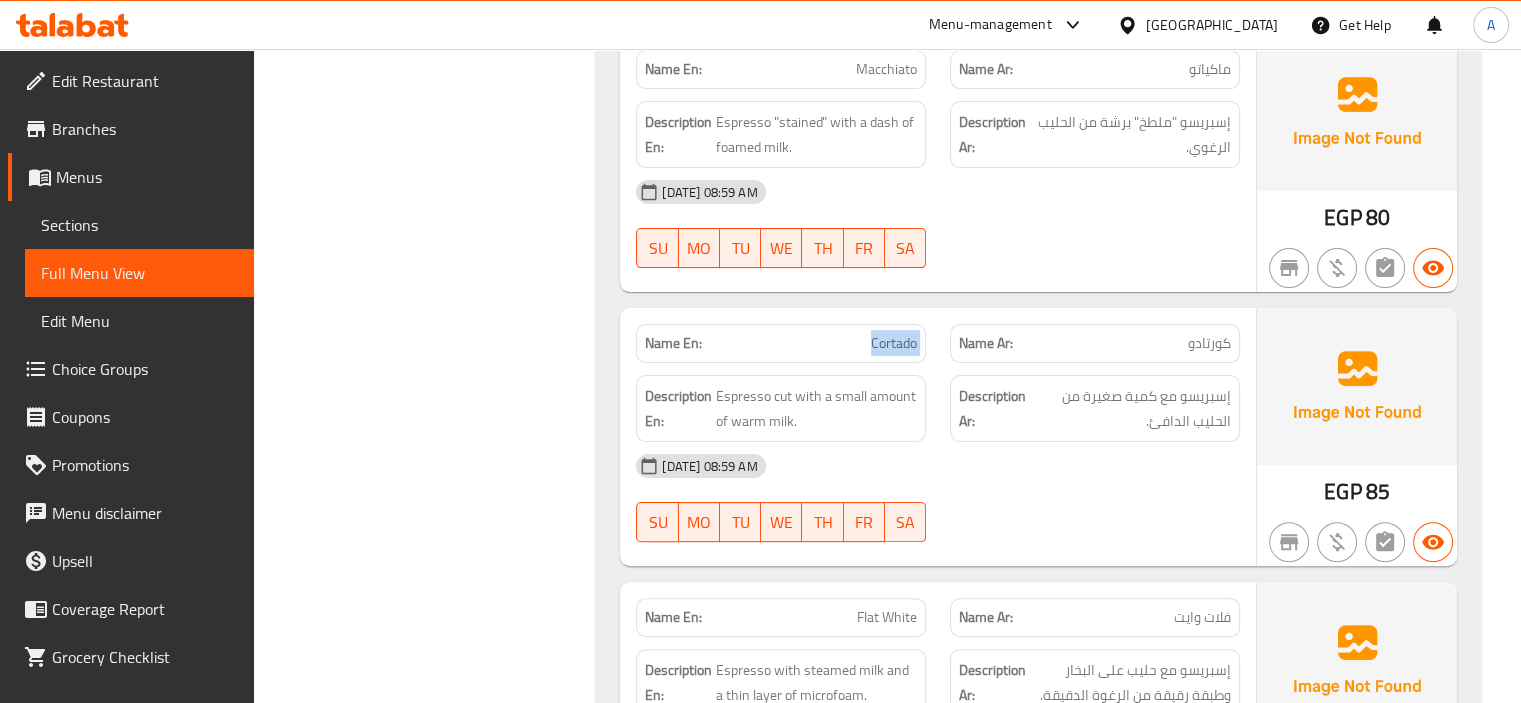 copy on "Cortado" 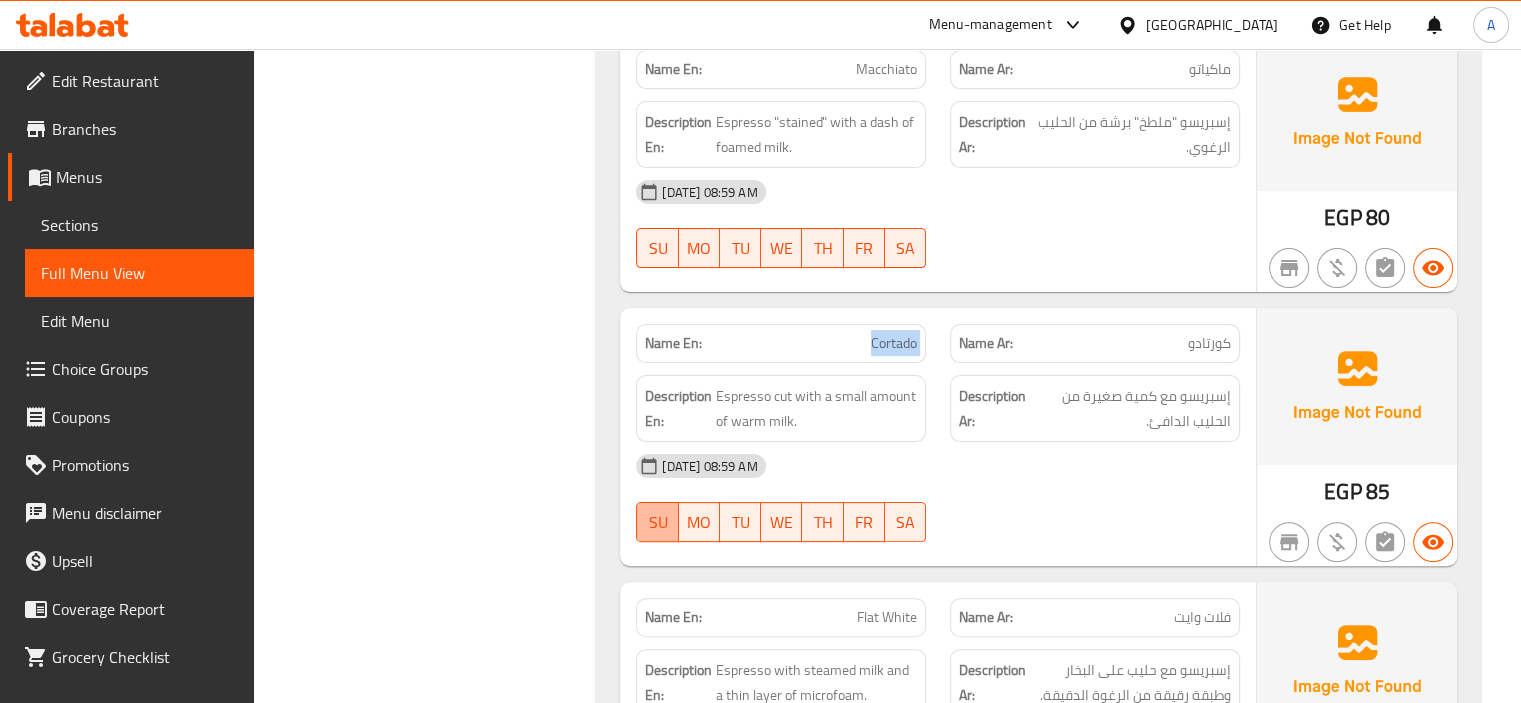 click on "SU" at bounding box center [657, -5774] 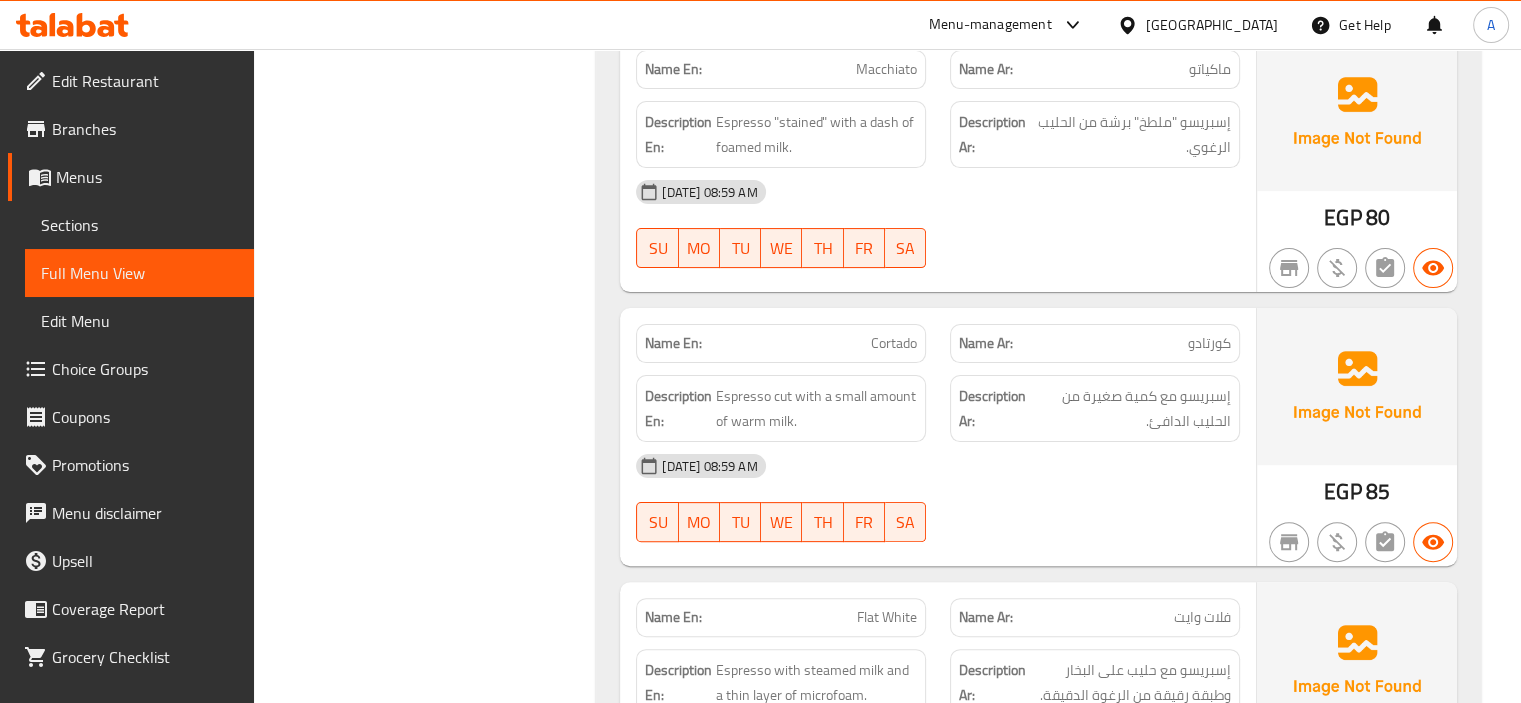 click on "Filter Branches Branches Popular filters Free items Branch specific items Has choices Upsell items Availability filters Available Not available View filters Collapse sections Collapse categories Collapse Choices" at bounding box center (433, 4045) 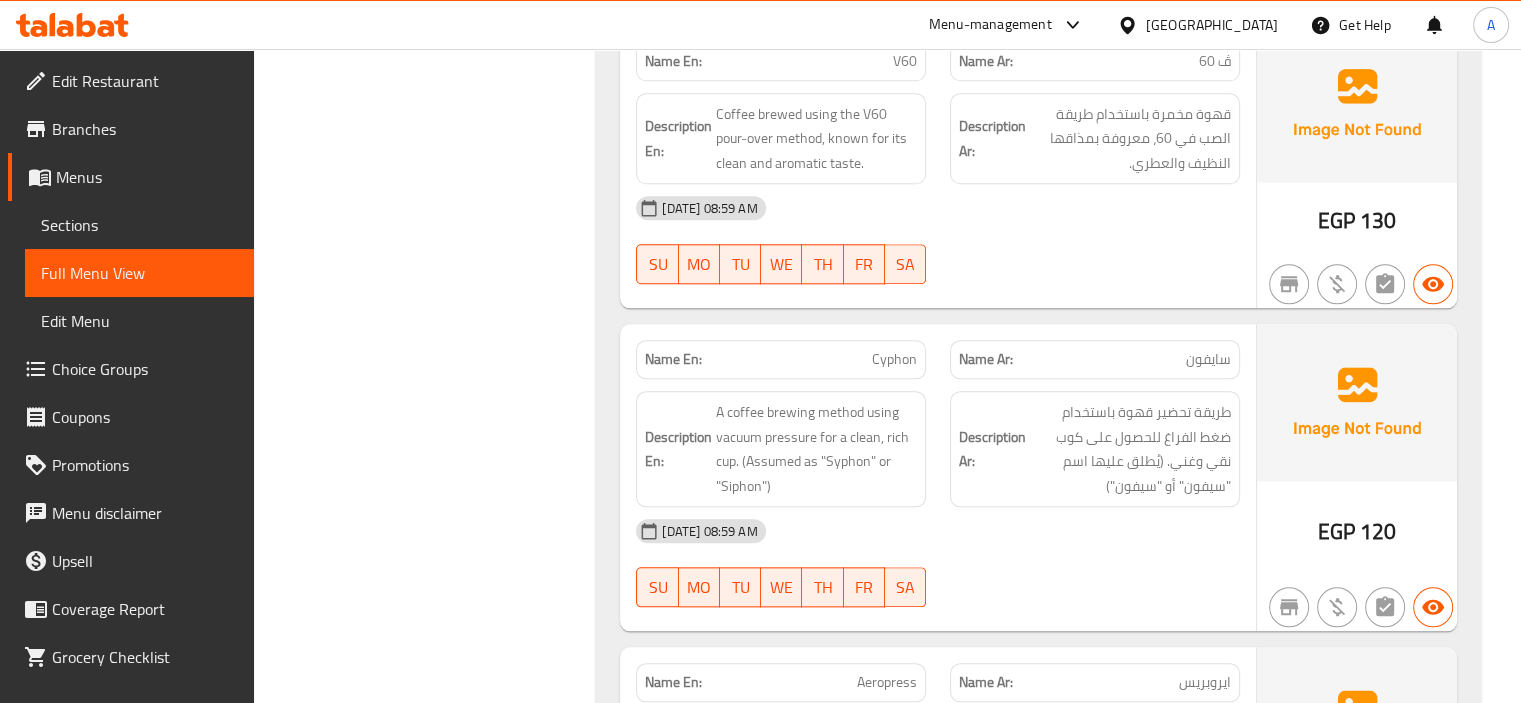 scroll, scrollTop: 9720, scrollLeft: 0, axis: vertical 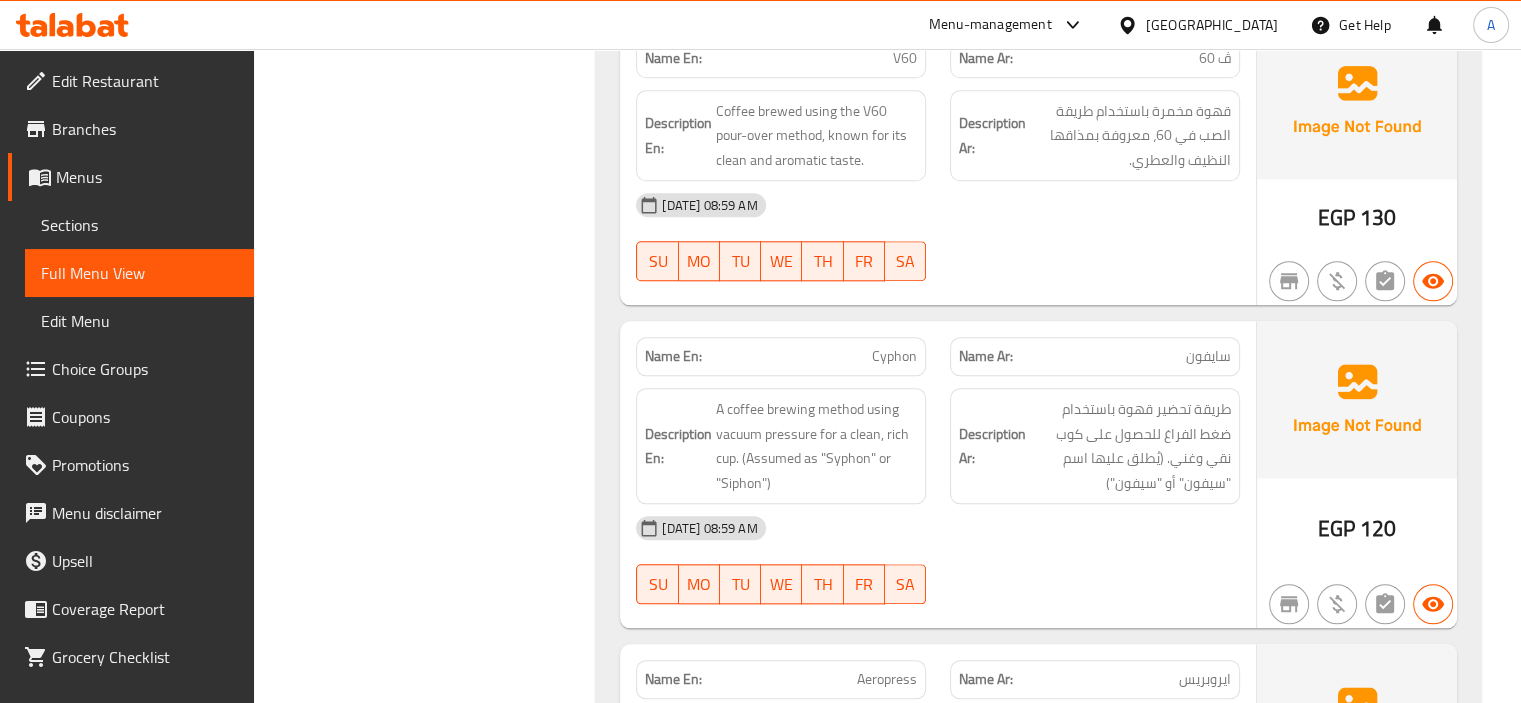 click on "Cyphon" at bounding box center [892, -4269] 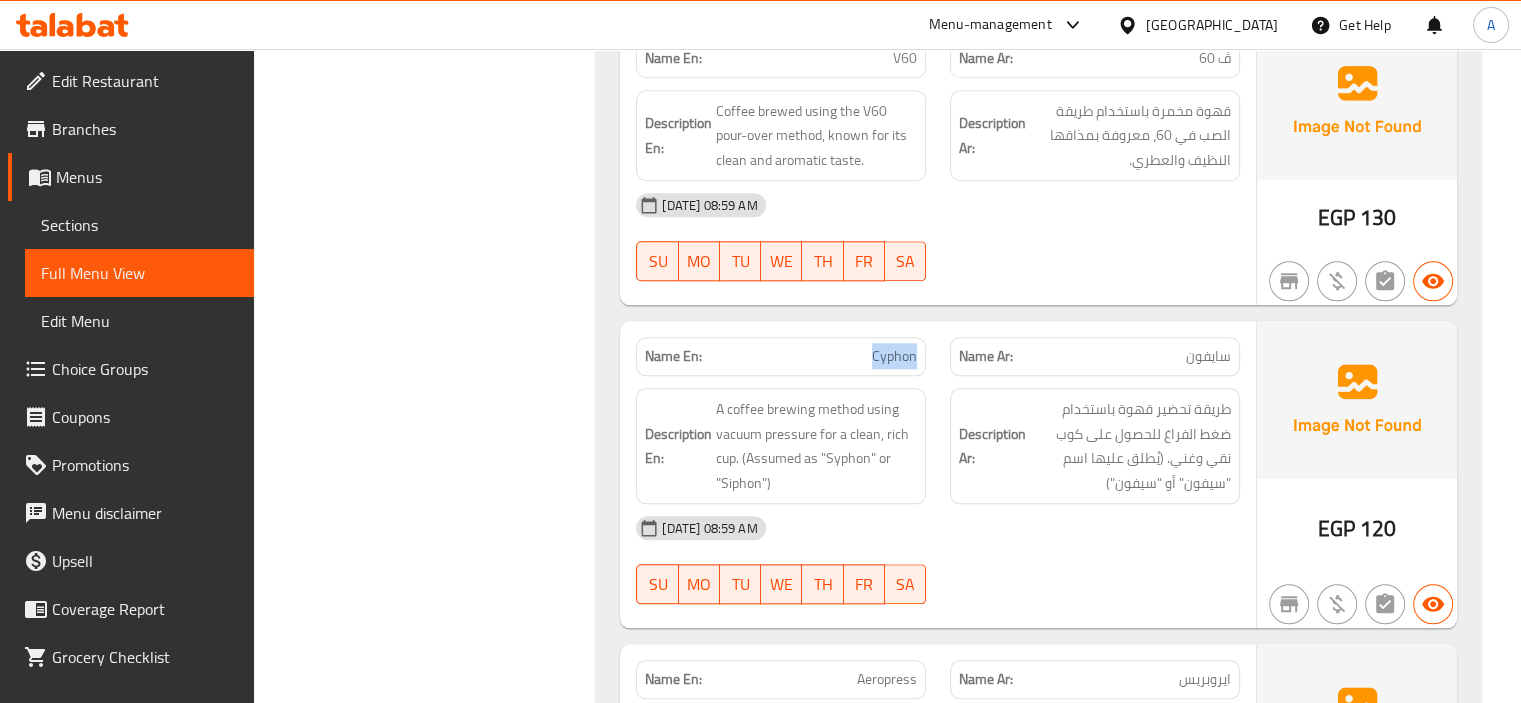 click on "Cyphon" at bounding box center (892, -4269) 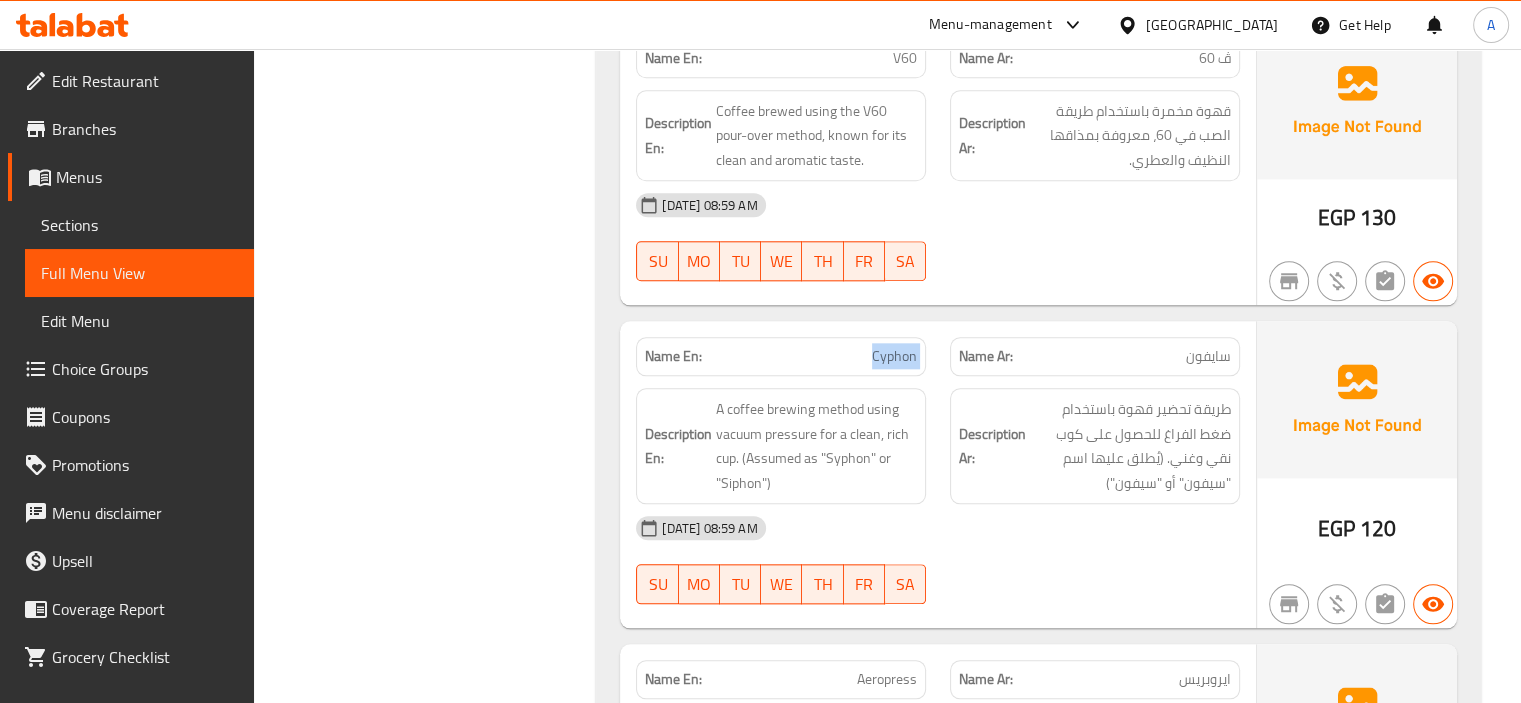 click on "Cyphon" at bounding box center (892, -4269) 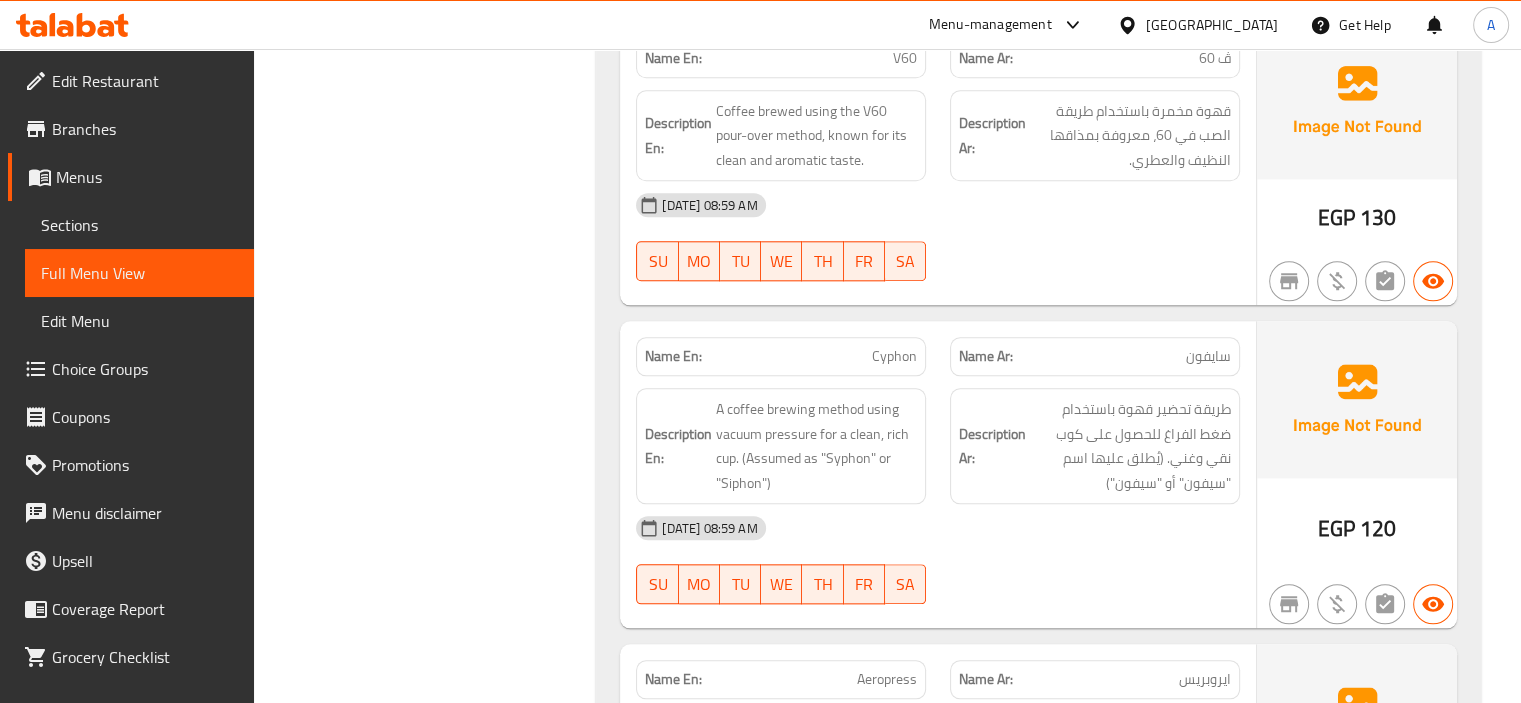 click on "Filter Branches Branches Popular filters Free items Branch specific items Has choices Upsell items Availability filters Available Not available View filters Collapse sections Collapse categories Collapse Choices" at bounding box center [433, 2365] 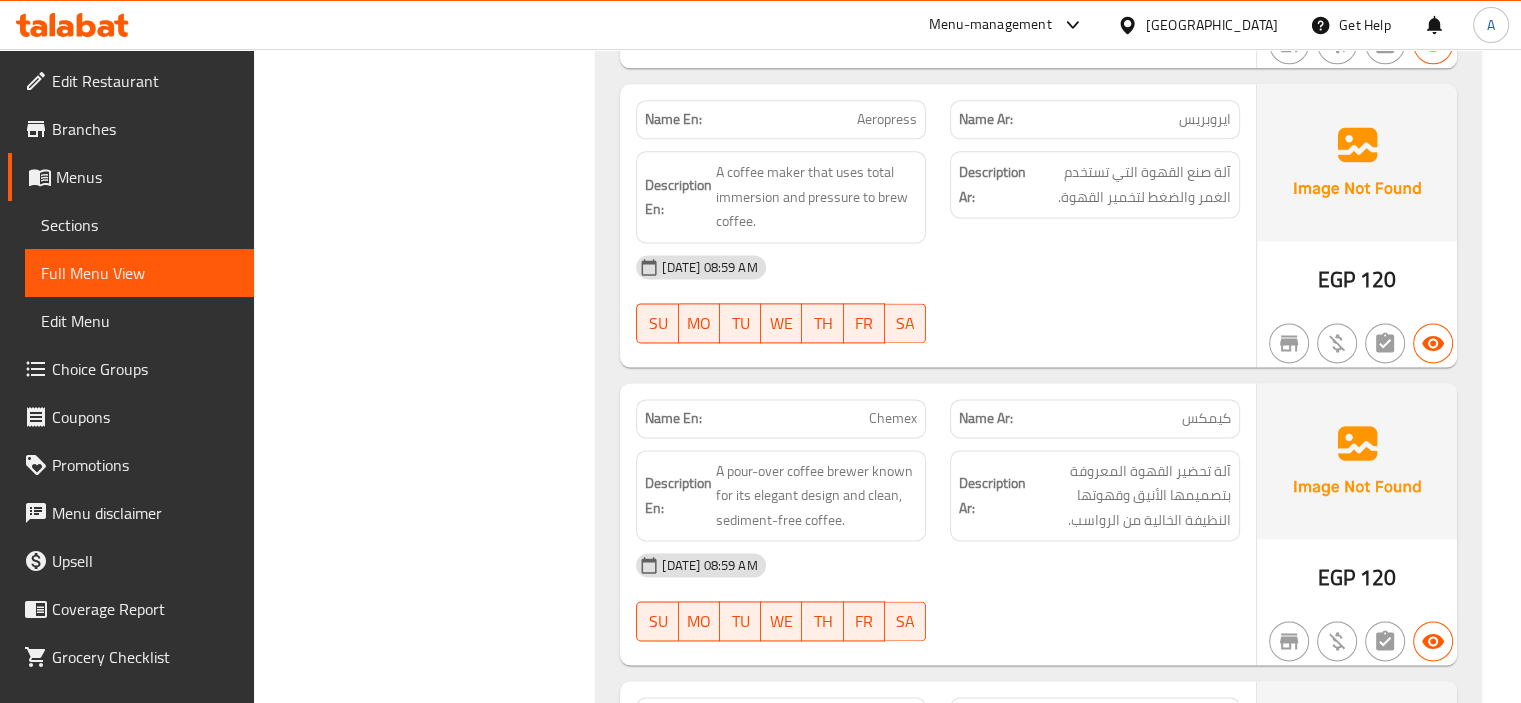 scroll, scrollTop: 10320, scrollLeft: 0, axis: vertical 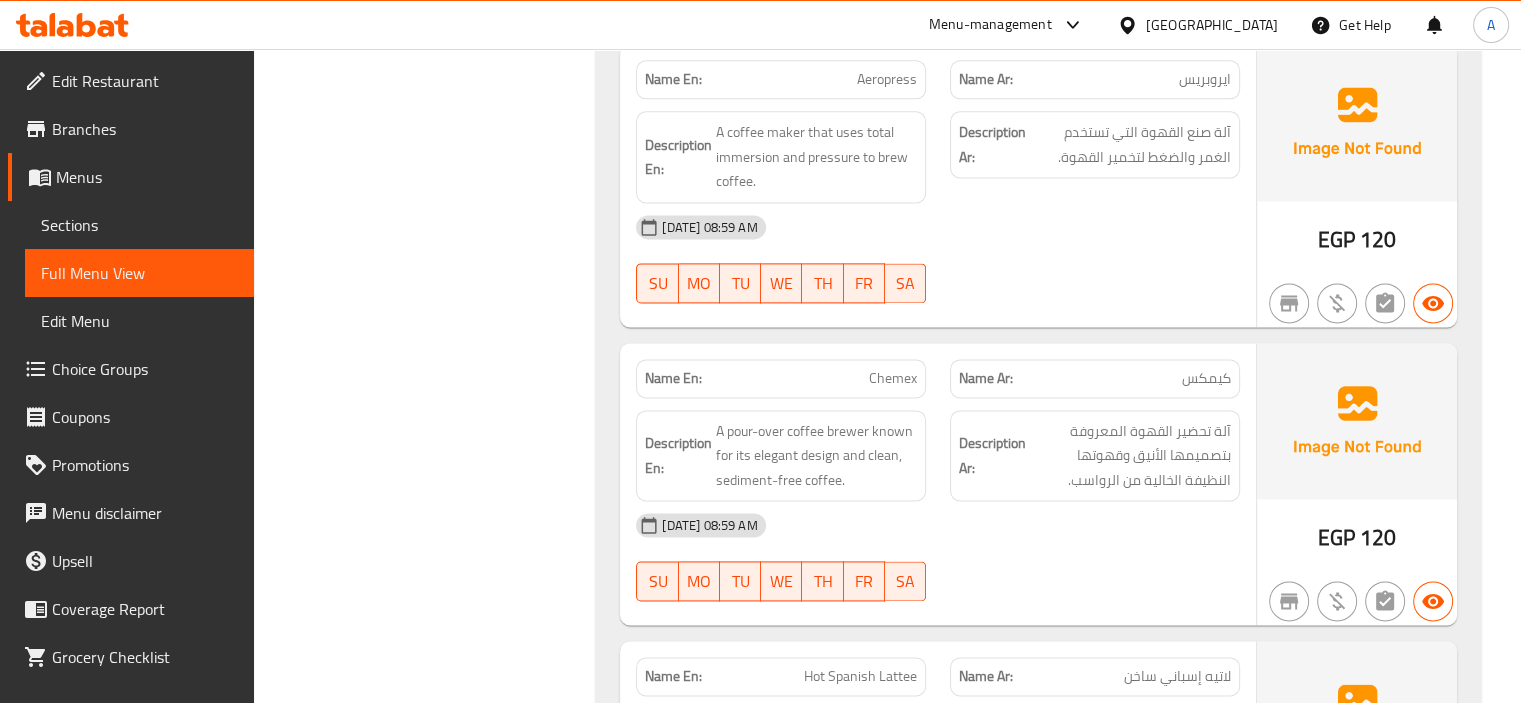 click on "Chemex" at bounding box center (861, -3462) 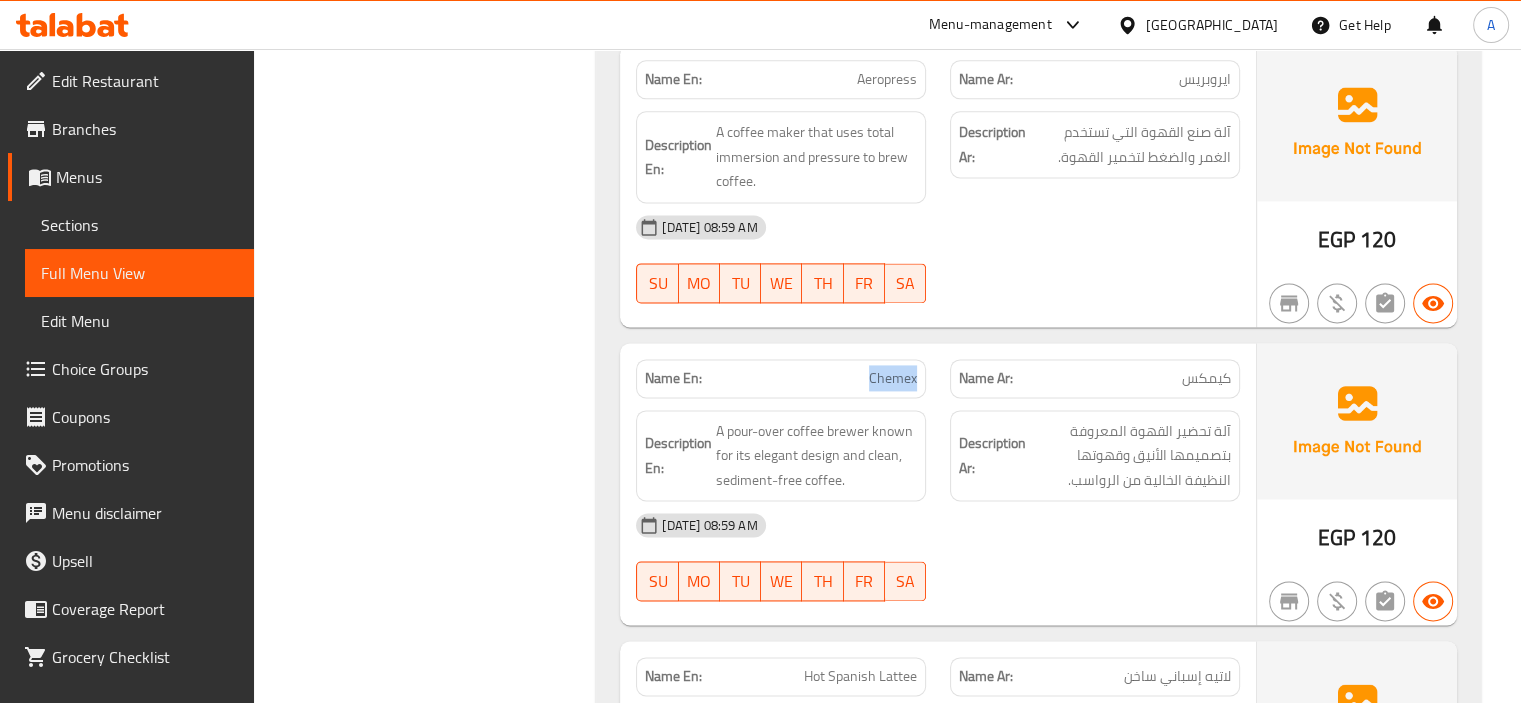 click on "Chemex" at bounding box center (861, -3462) 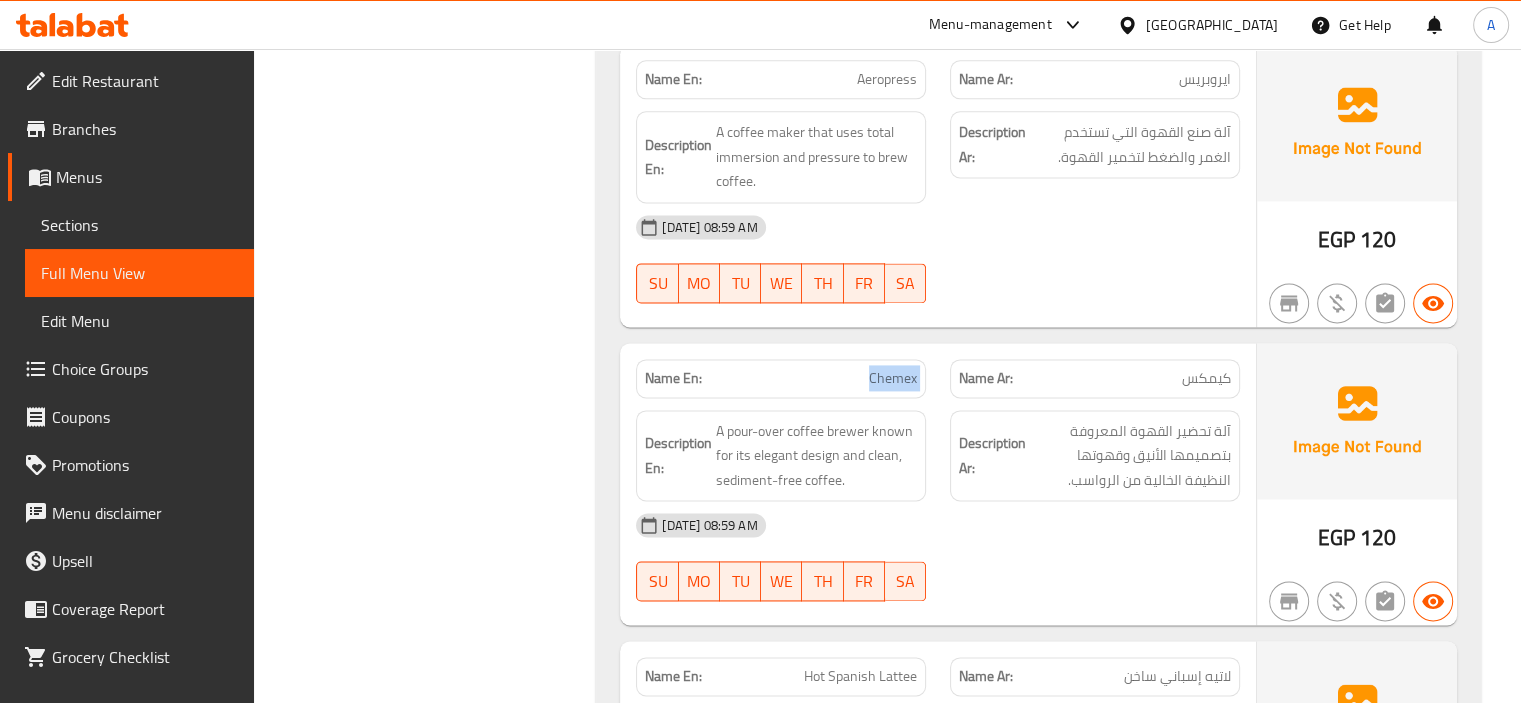 click on "Chemex" at bounding box center [861, -3462] 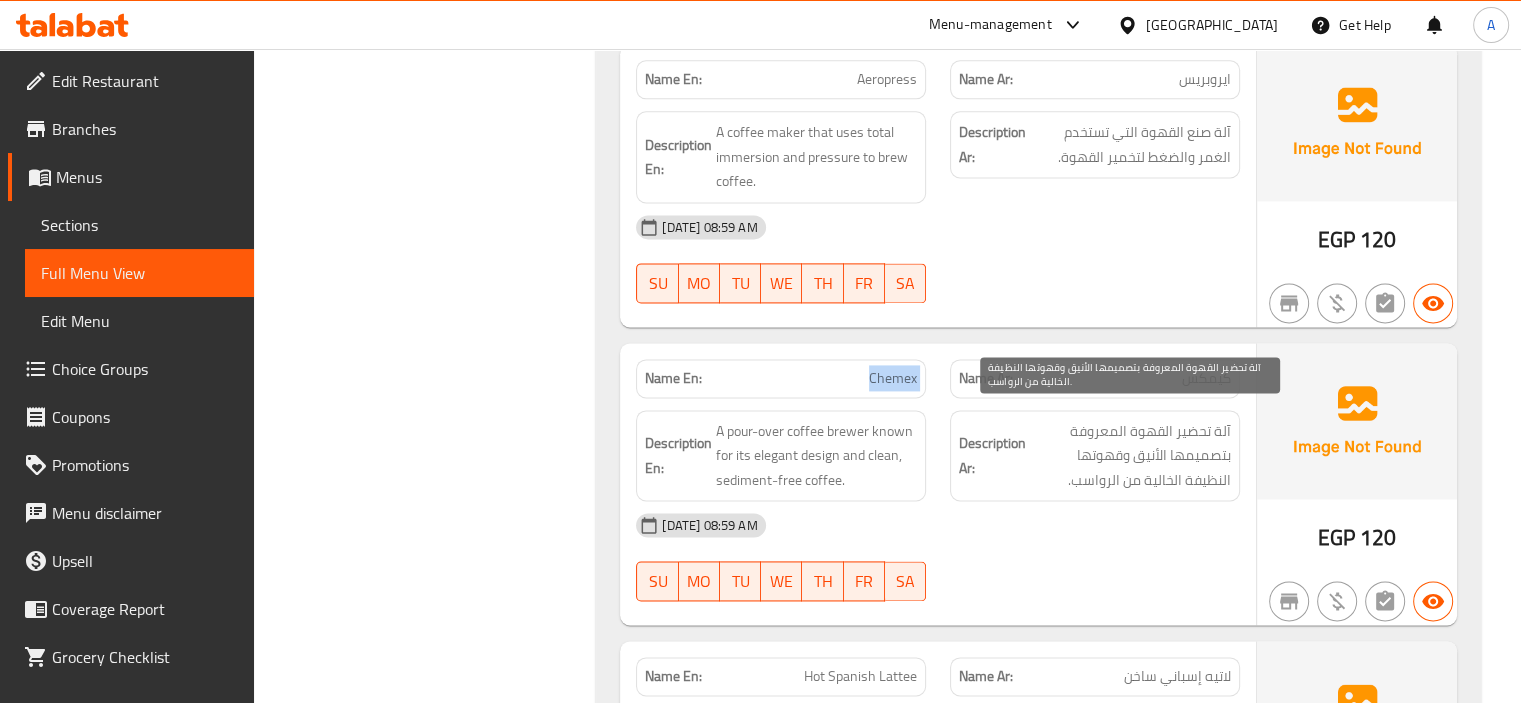 click on "آلة تحضير القهوة المعروفة بتصميمها الأنيق وقهوتها النظيفة الخالية من الرواسب." at bounding box center [1130, 456] 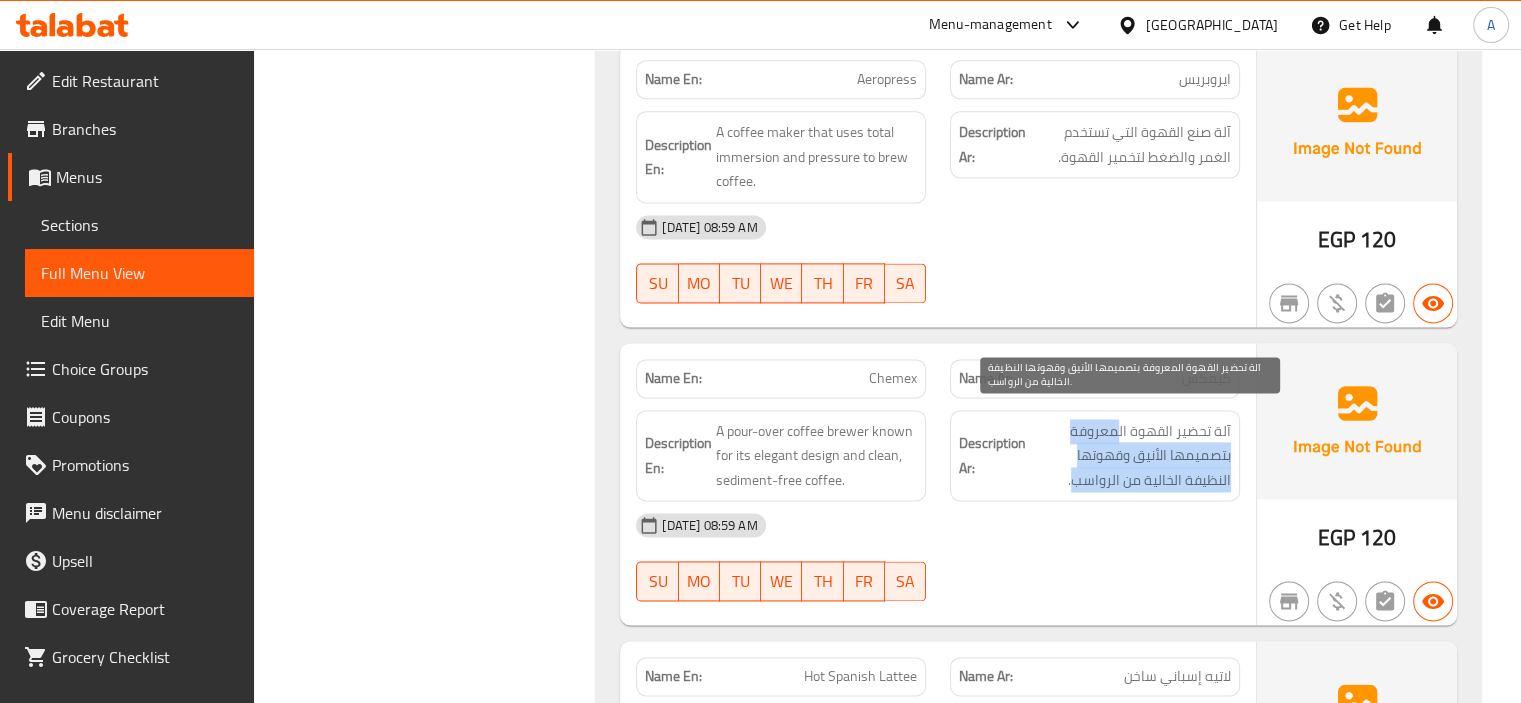drag, startPoint x: 1116, startPoint y: 423, endPoint x: 1077, endPoint y: 469, distance: 60.307545 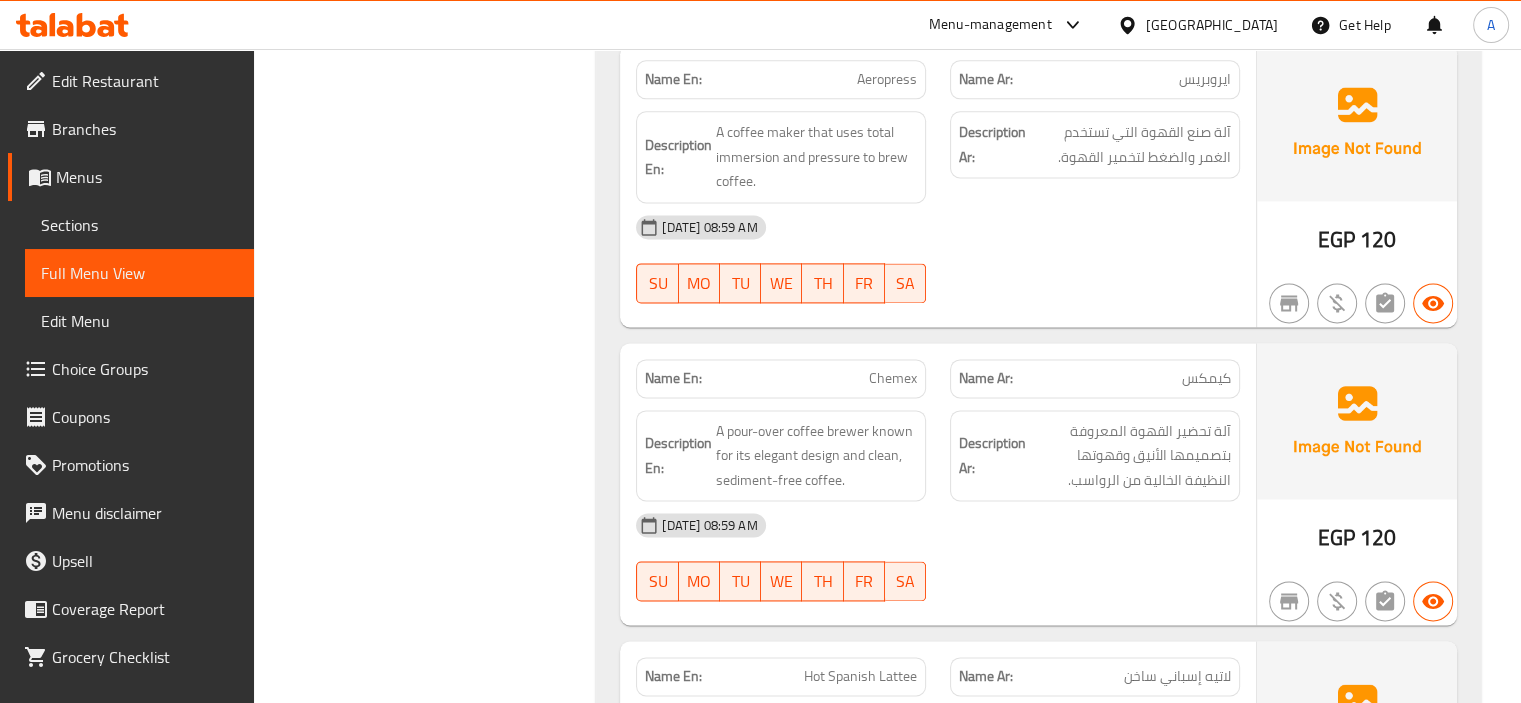click on "Filter Branches Branches Popular filters Free items Branch specific items Has choices Upsell items Availability filters Available Not available View filters Collapse sections Collapse categories Collapse Choices" at bounding box center [433, 1765] 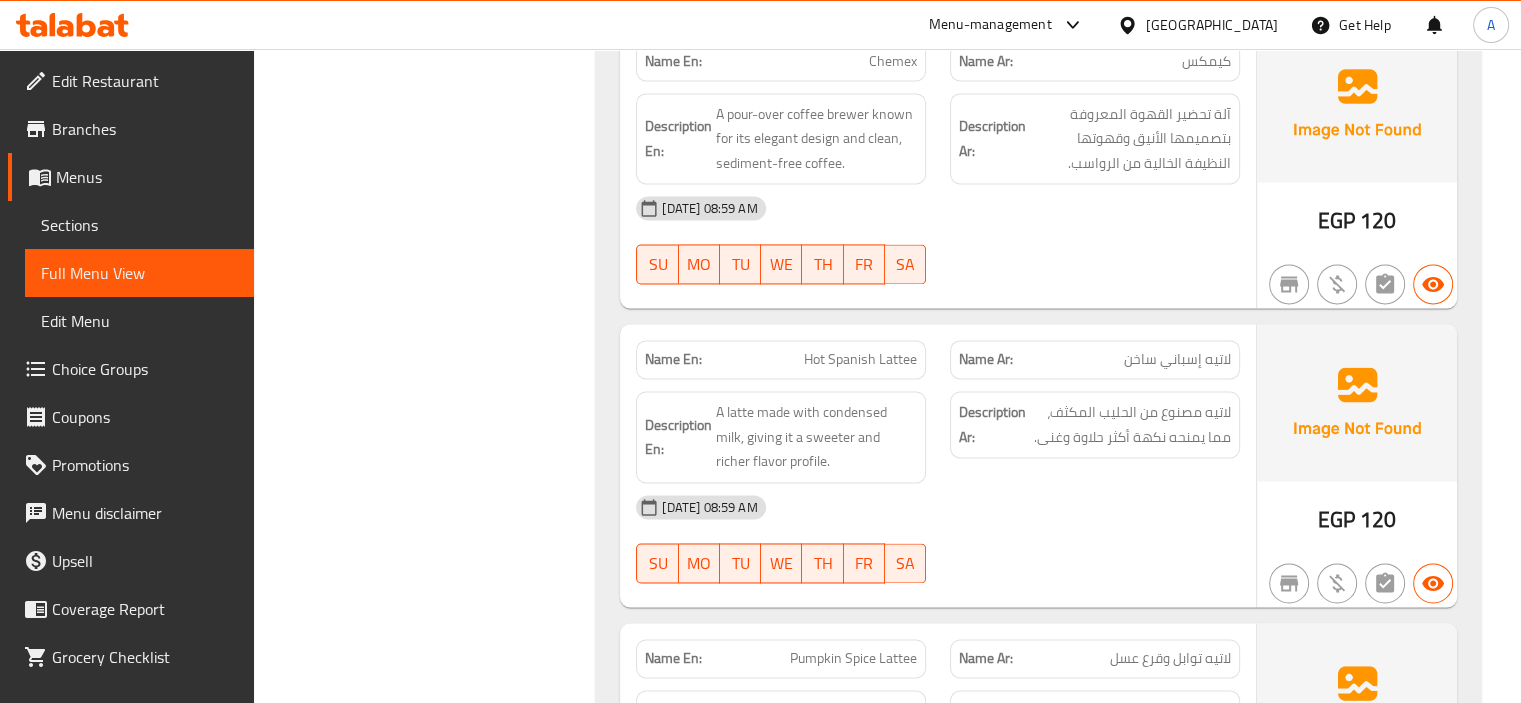 scroll, scrollTop: 10640, scrollLeft: 0, axis: vertical 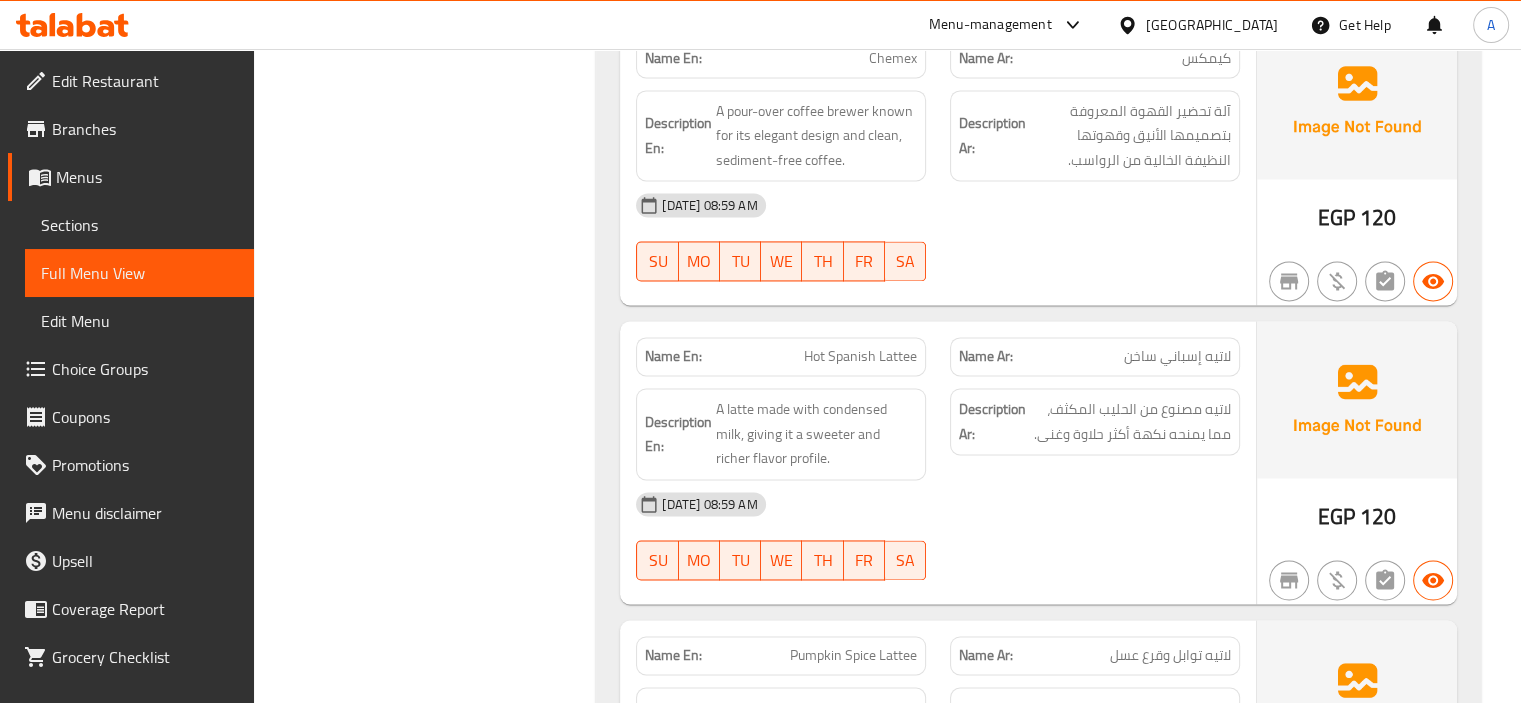 click on "Name En: Hot Spanish Lattee" at bounding box center [781, 356] 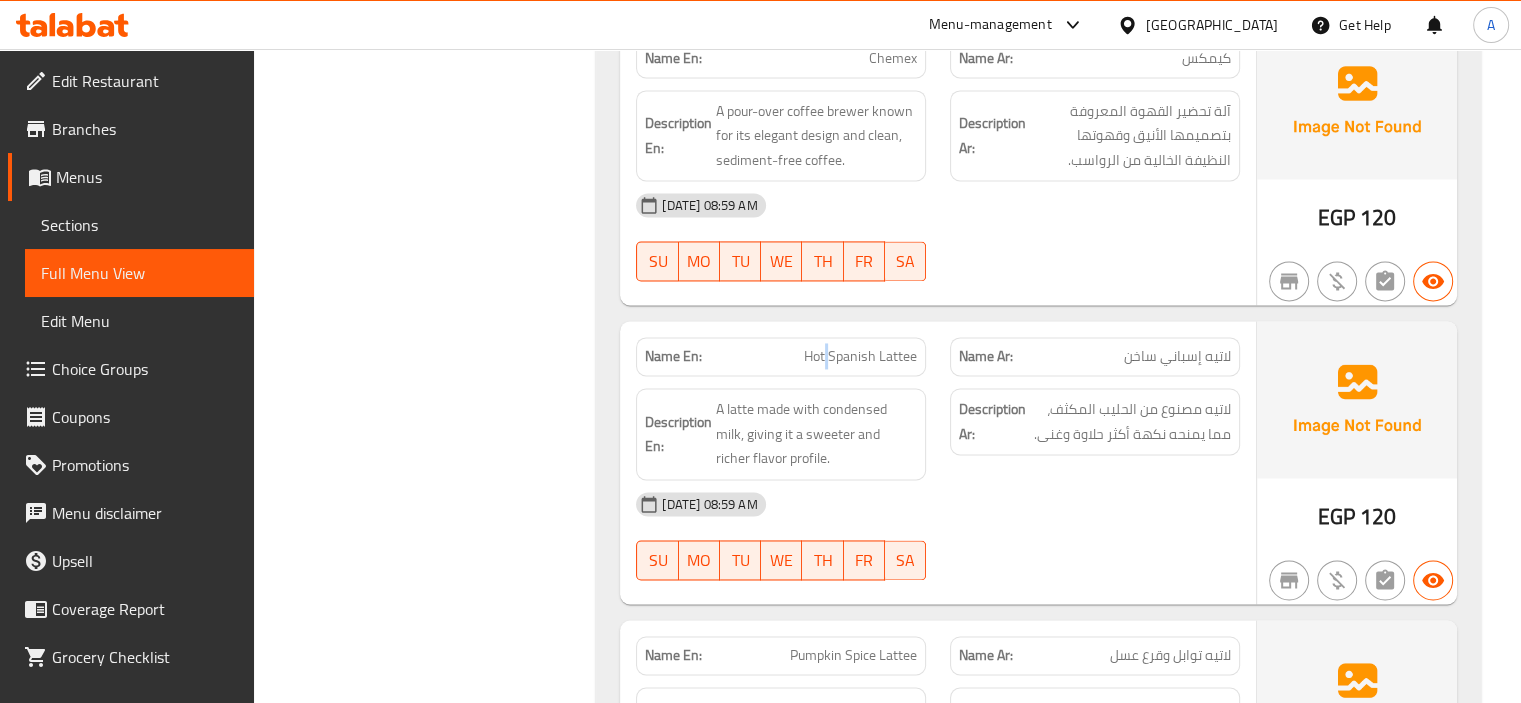 click on "Name En: Hot Spanish Lattee" at bounding box center (781, 356) 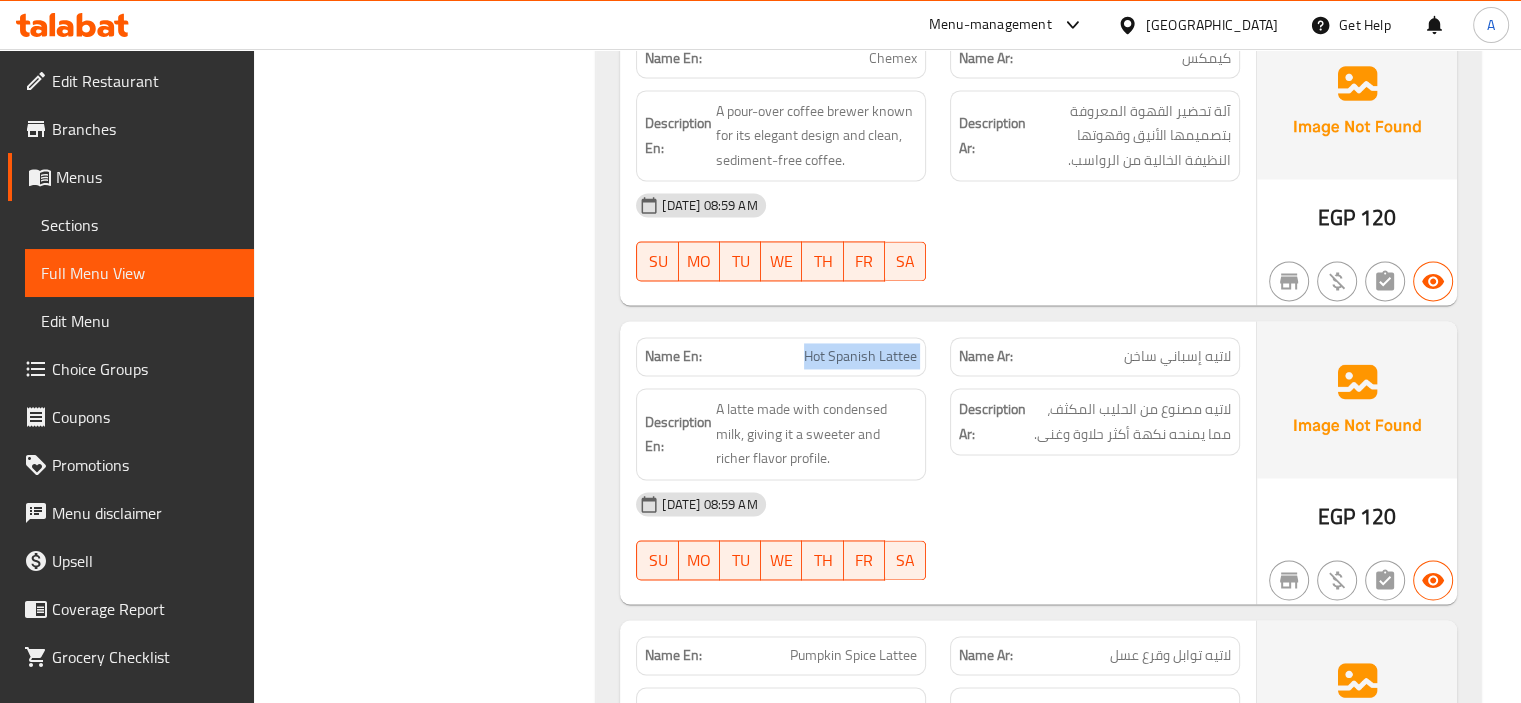copy on "Hot Spanish Lattee" 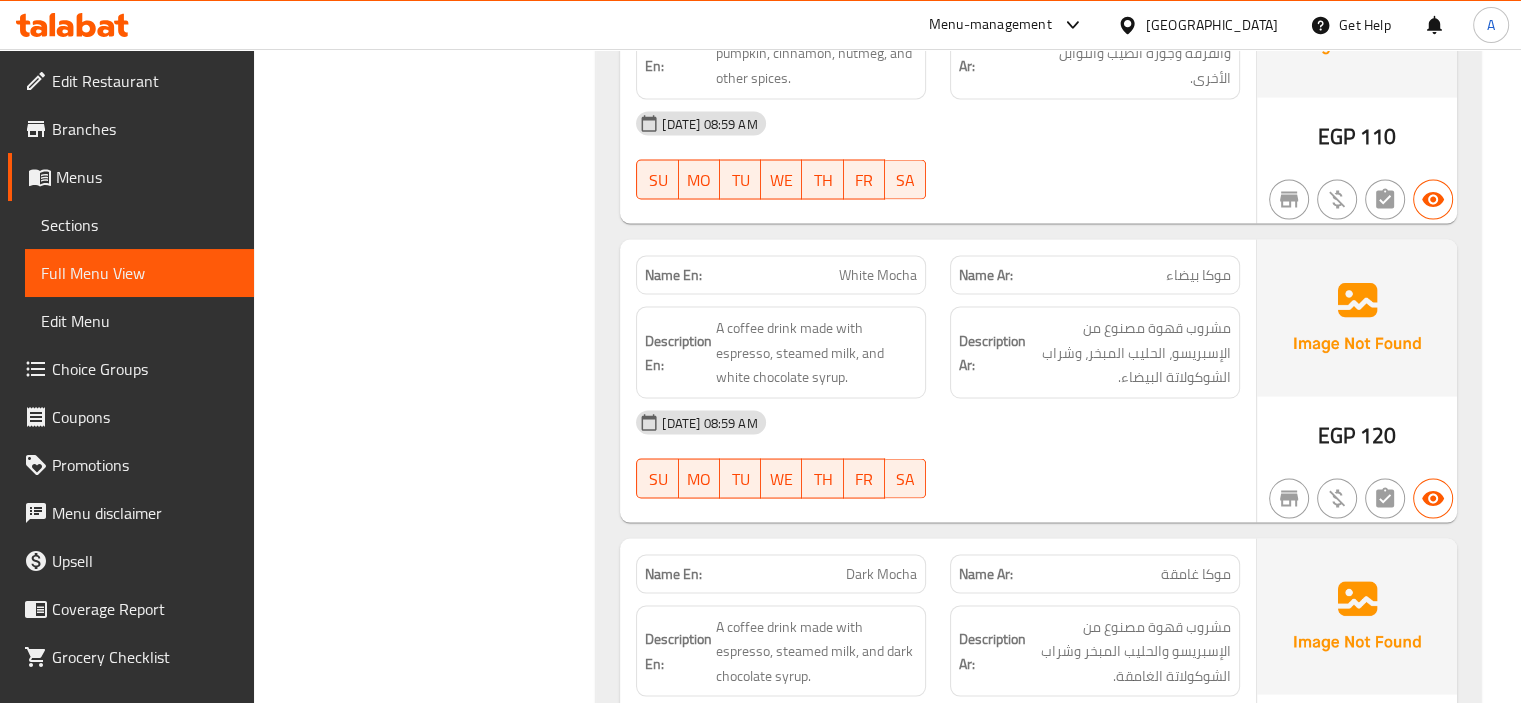 scroll, scrollTop: 11320, scrollLeft: 0, axis: vertical 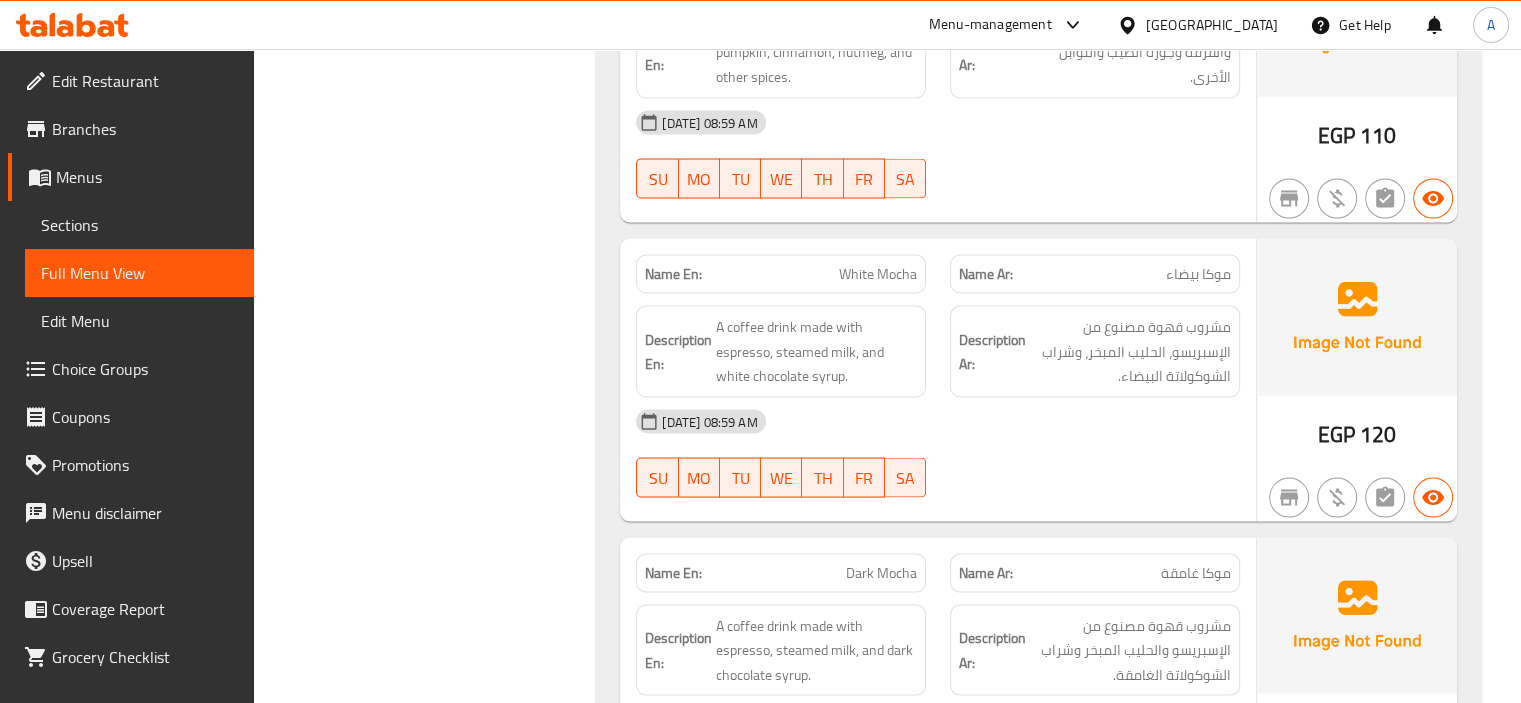 drag, startPoint x: 478, startPoint y: 11, endPoint x: 335, endPoint y: 180, distance: 221.38202 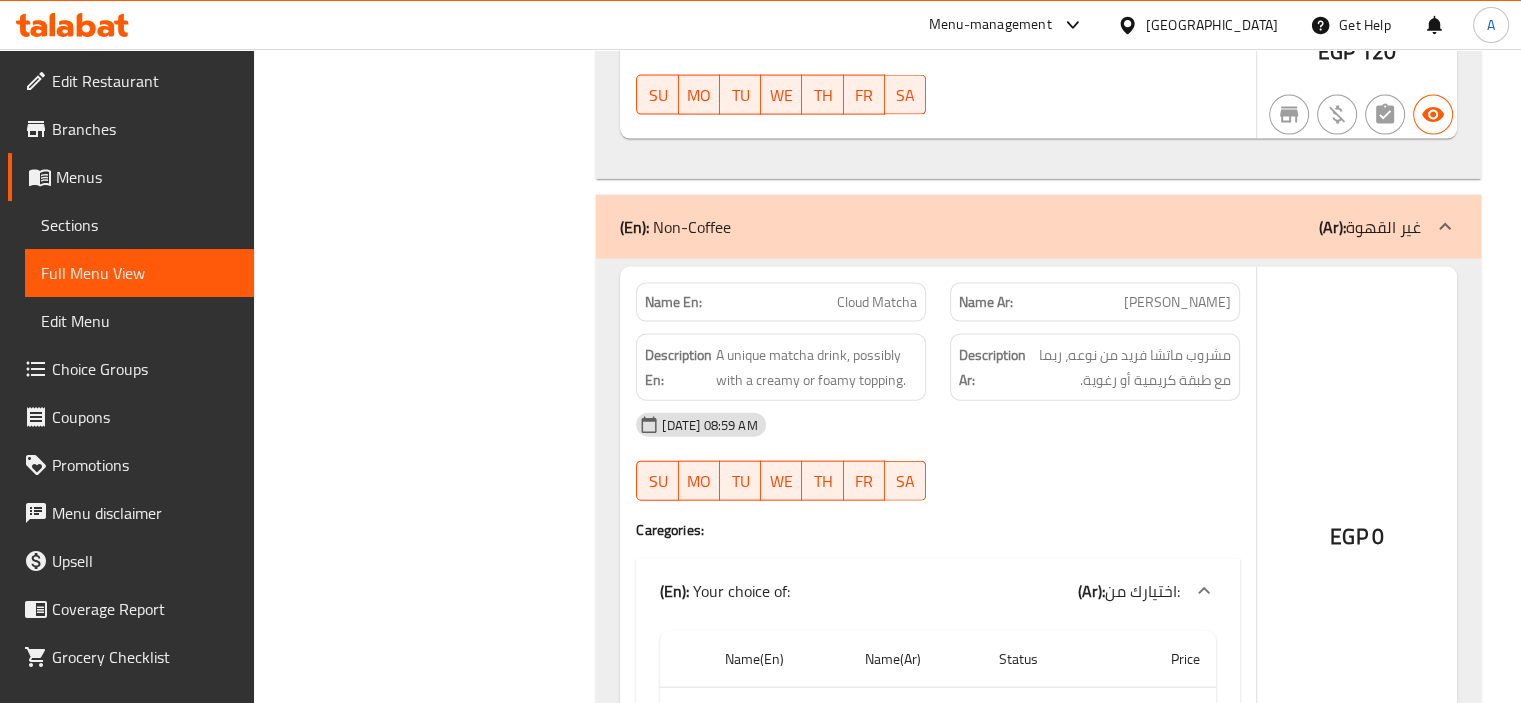 scroll, scrollTop: 11960, scrollLeft: 0, axis: vertical 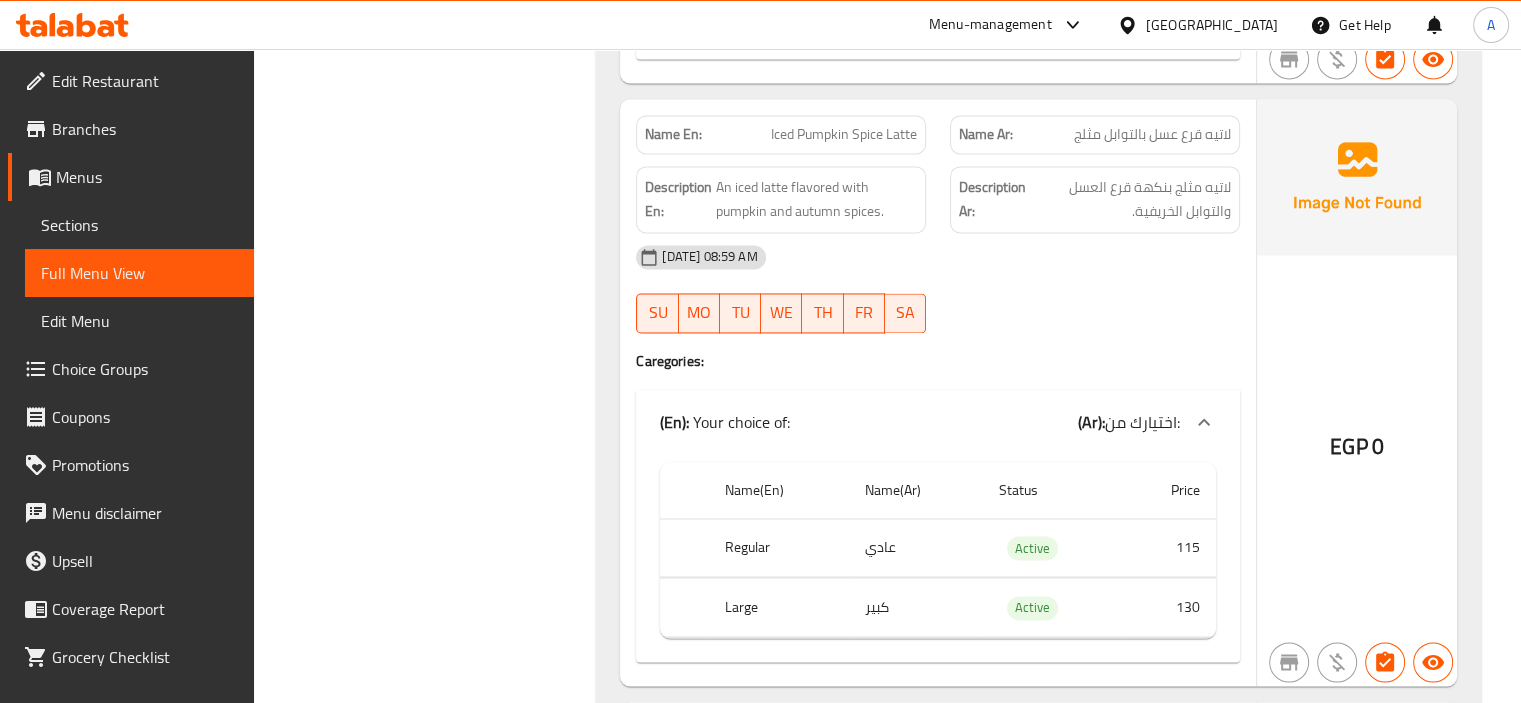 click on "Iced Pumpkin Spice Latte" at bounding box center (844, 134) 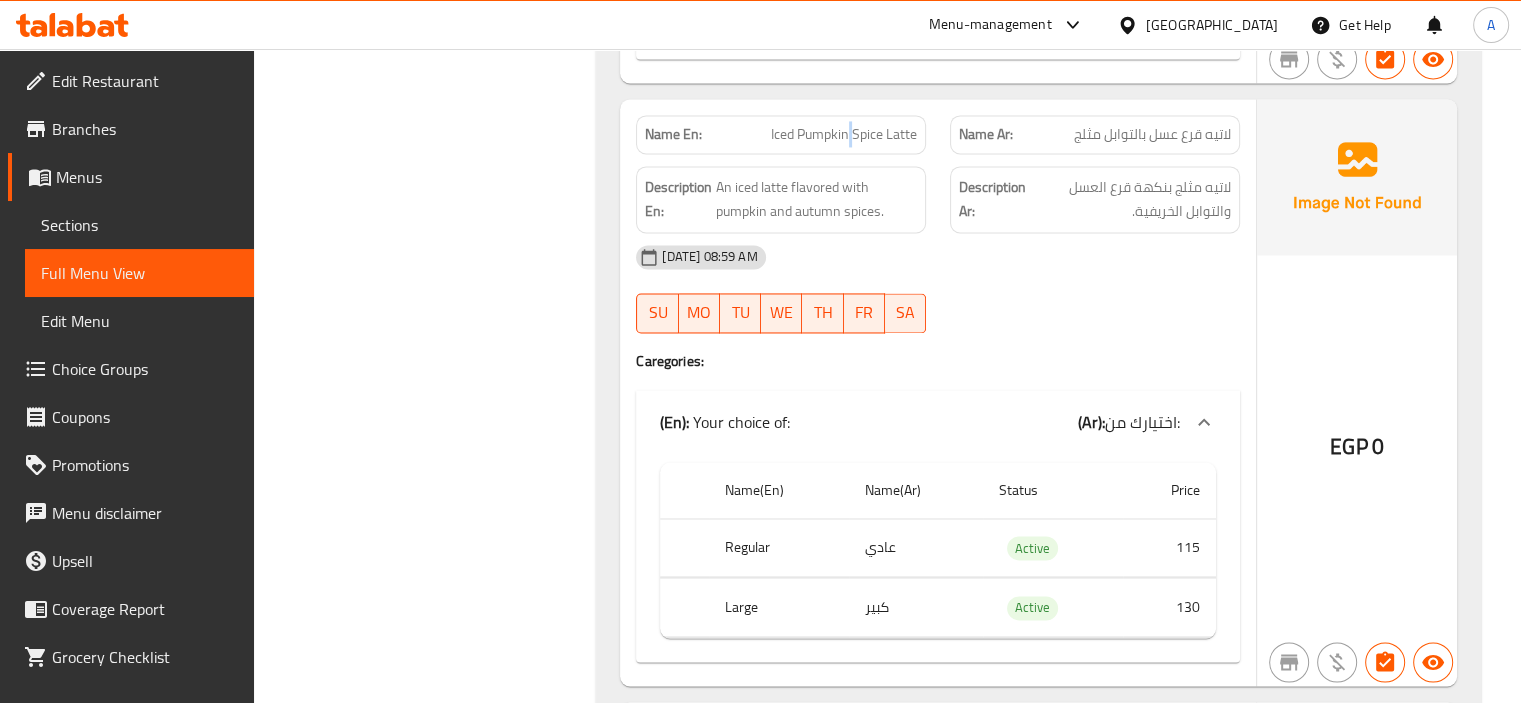 click on "Iced Pumpkin Spice Latte" at bounding box center [844, 134] 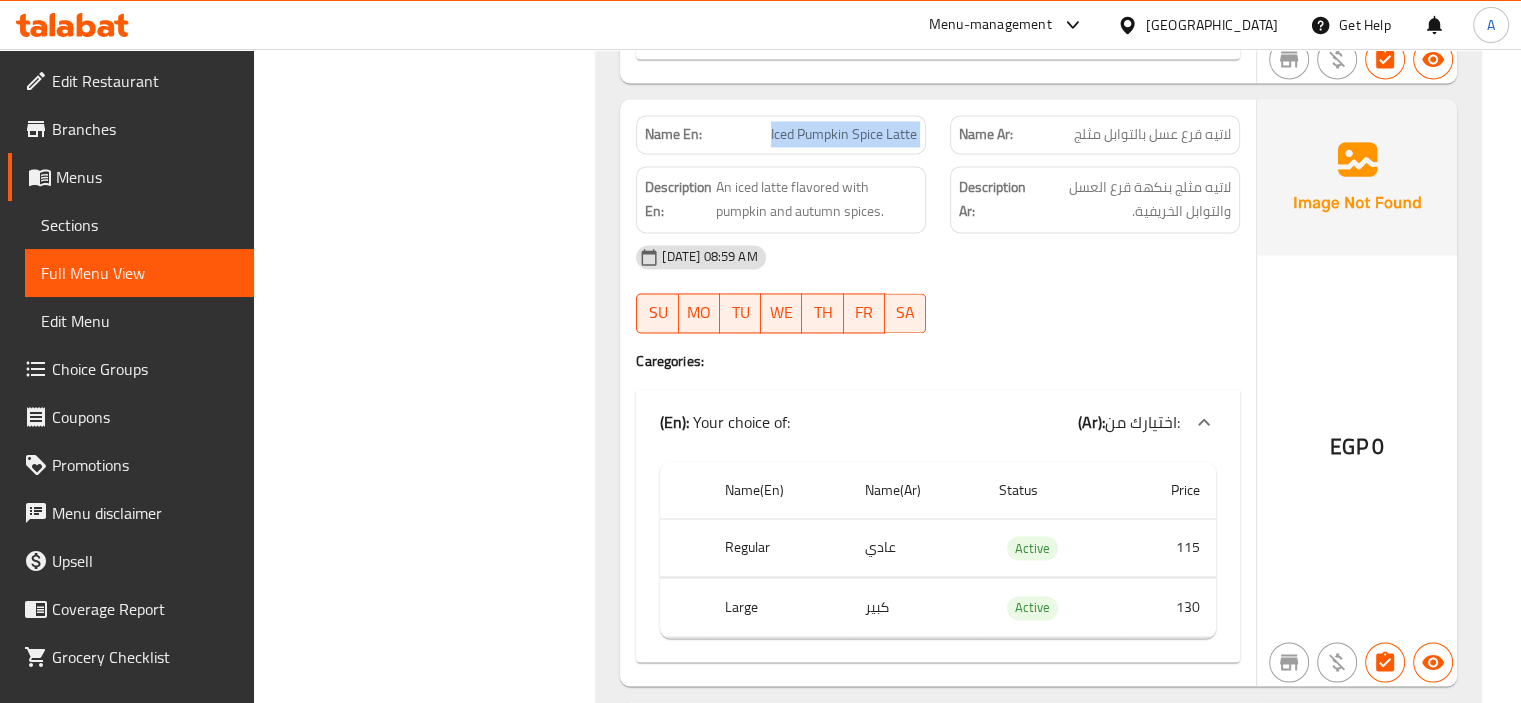 copy on "Iced Pumpkin Spice Latte" 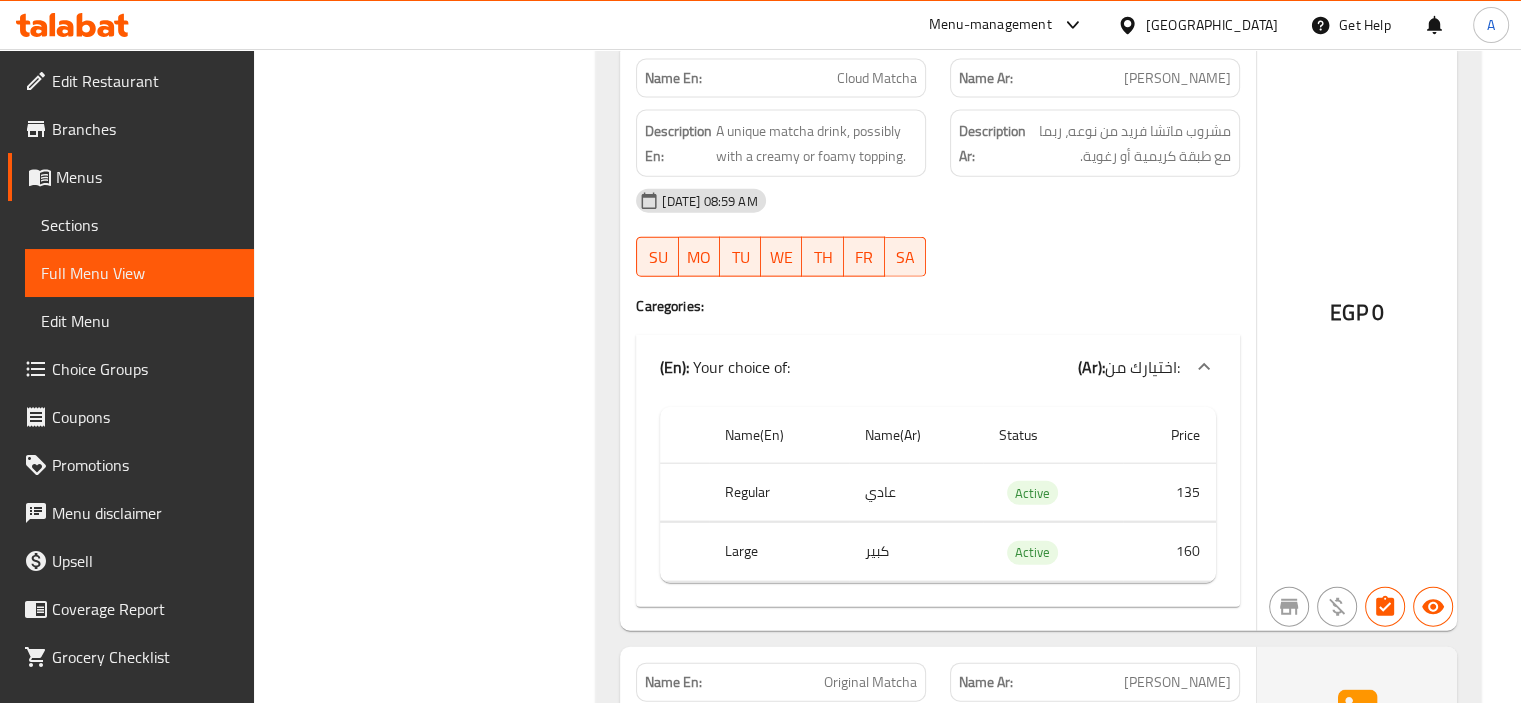 scroll, scrollTop: 12220, scrollLeft: 0, axis: vertical 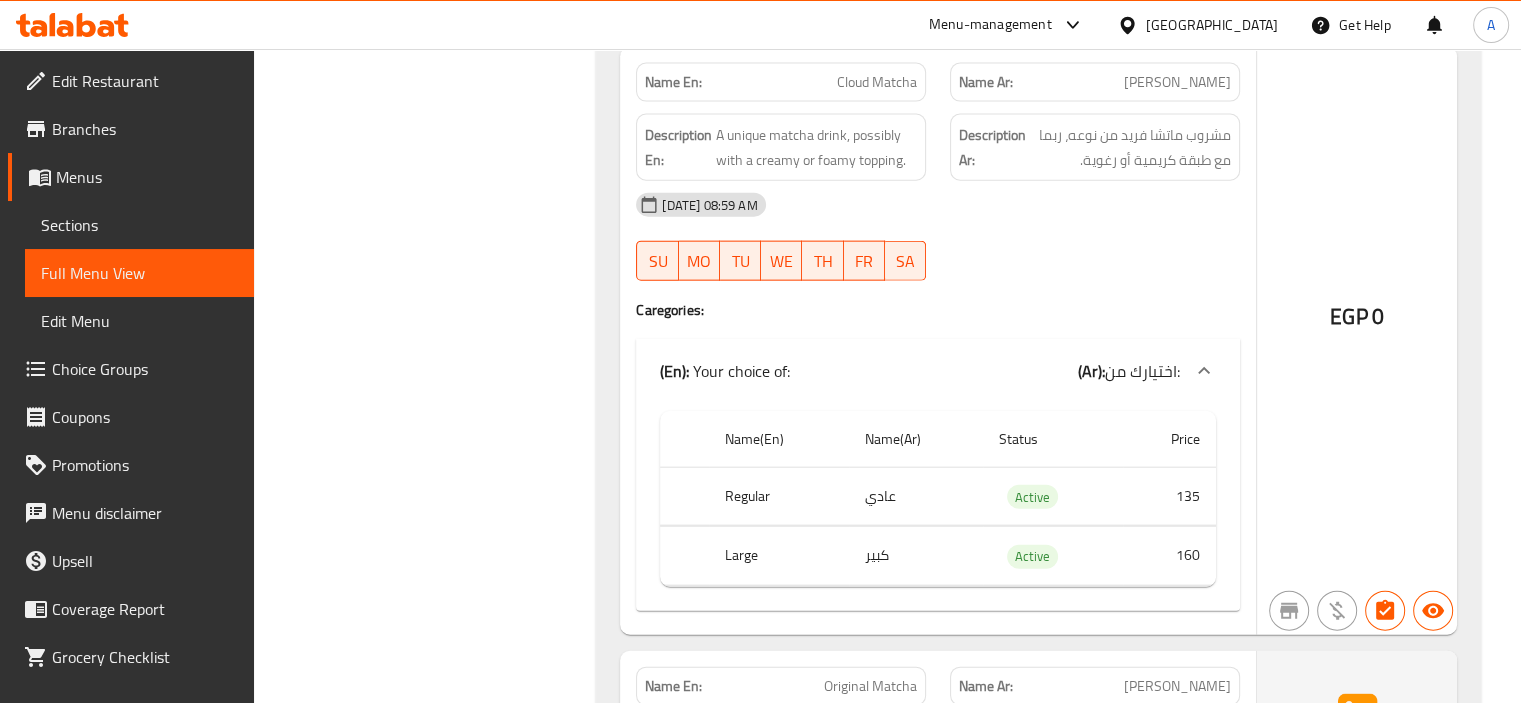 click on "Cloud Matcha" at bounding box center (897, -11844) 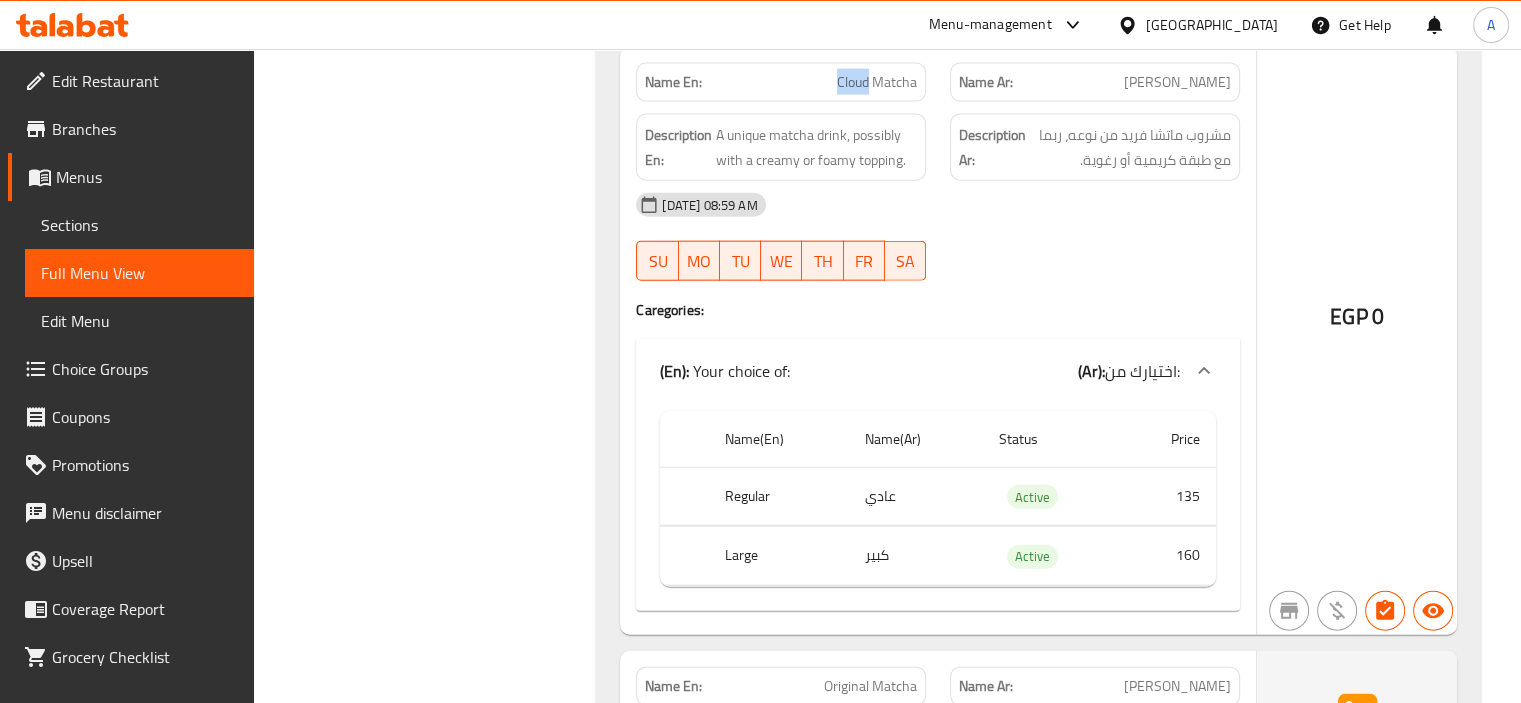 click on "Cloud Matcha" at bounding box center (897, -11844) 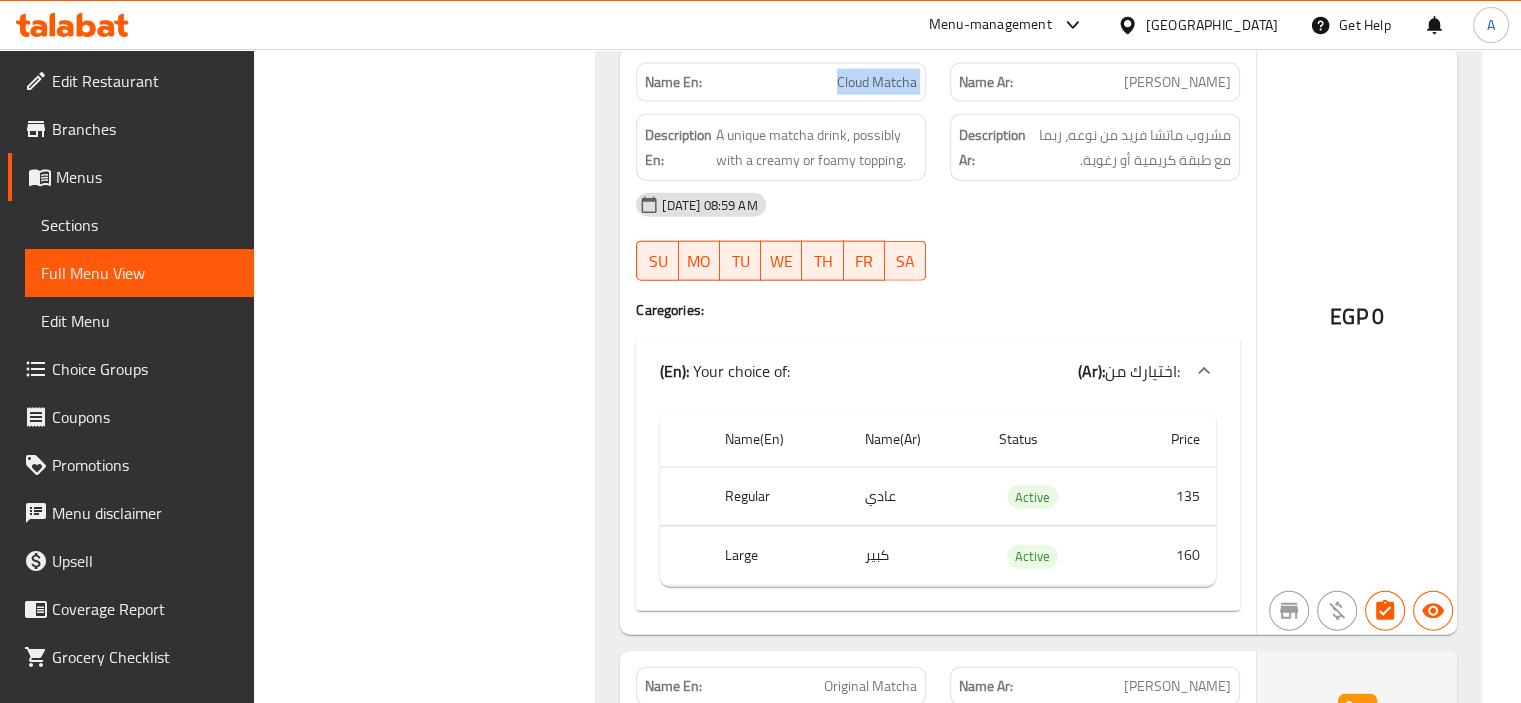 copy on "Cloud Matcha" 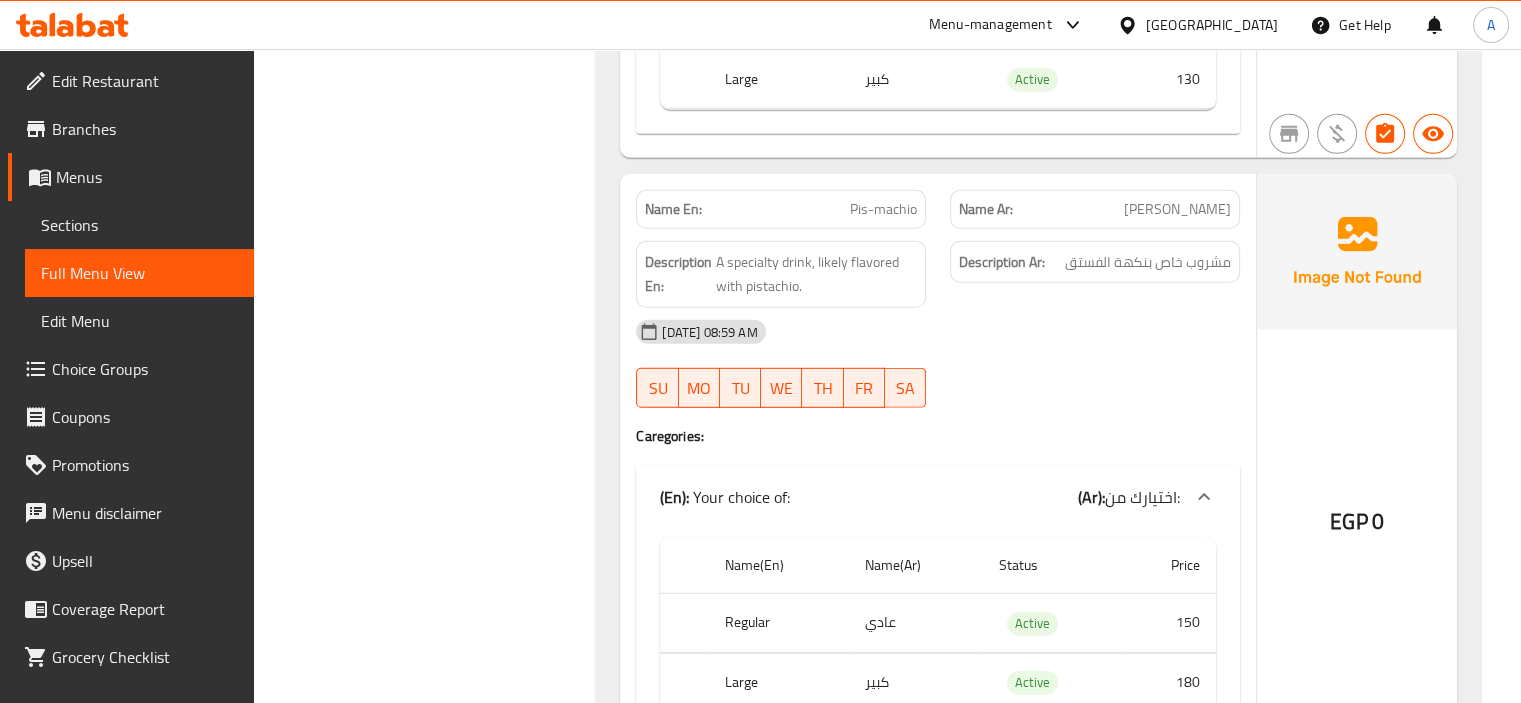 scroll, scrollTop: 13340, scrollLeft: 0, axis: vertical 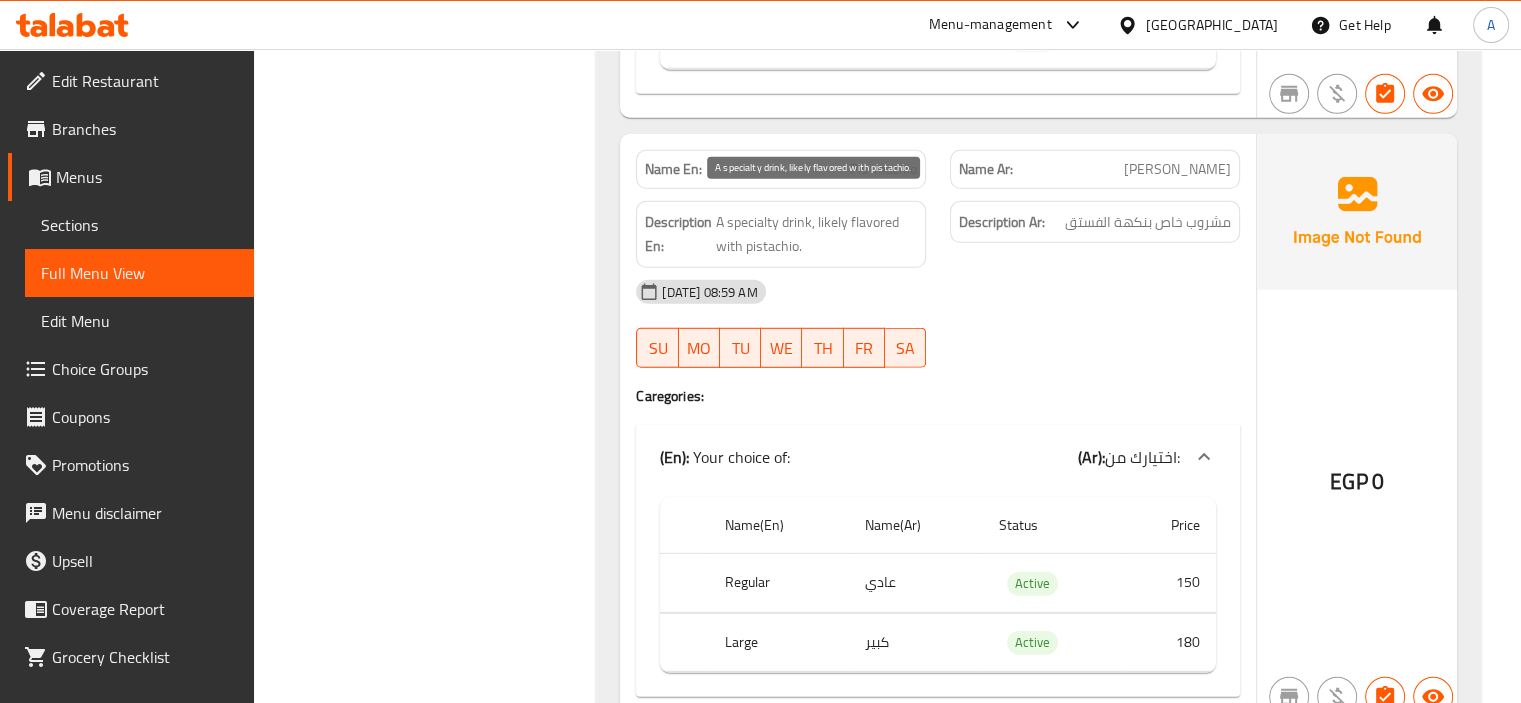 click on "A specialty drink, likely flavored with pistachio." at bounding box center (816, 234) 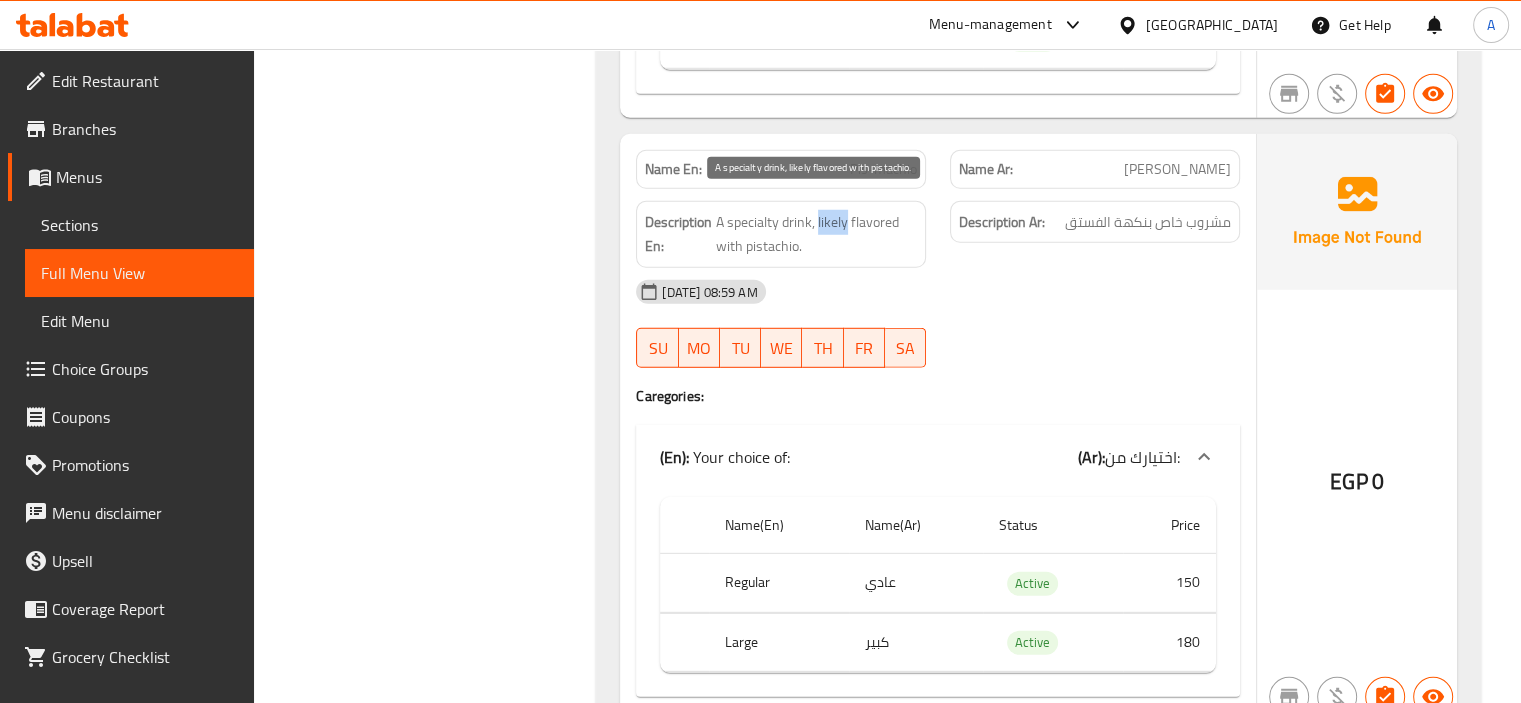 click on "A specialty drink, likely flavored with pistachio." at bounding box center [816, 234] 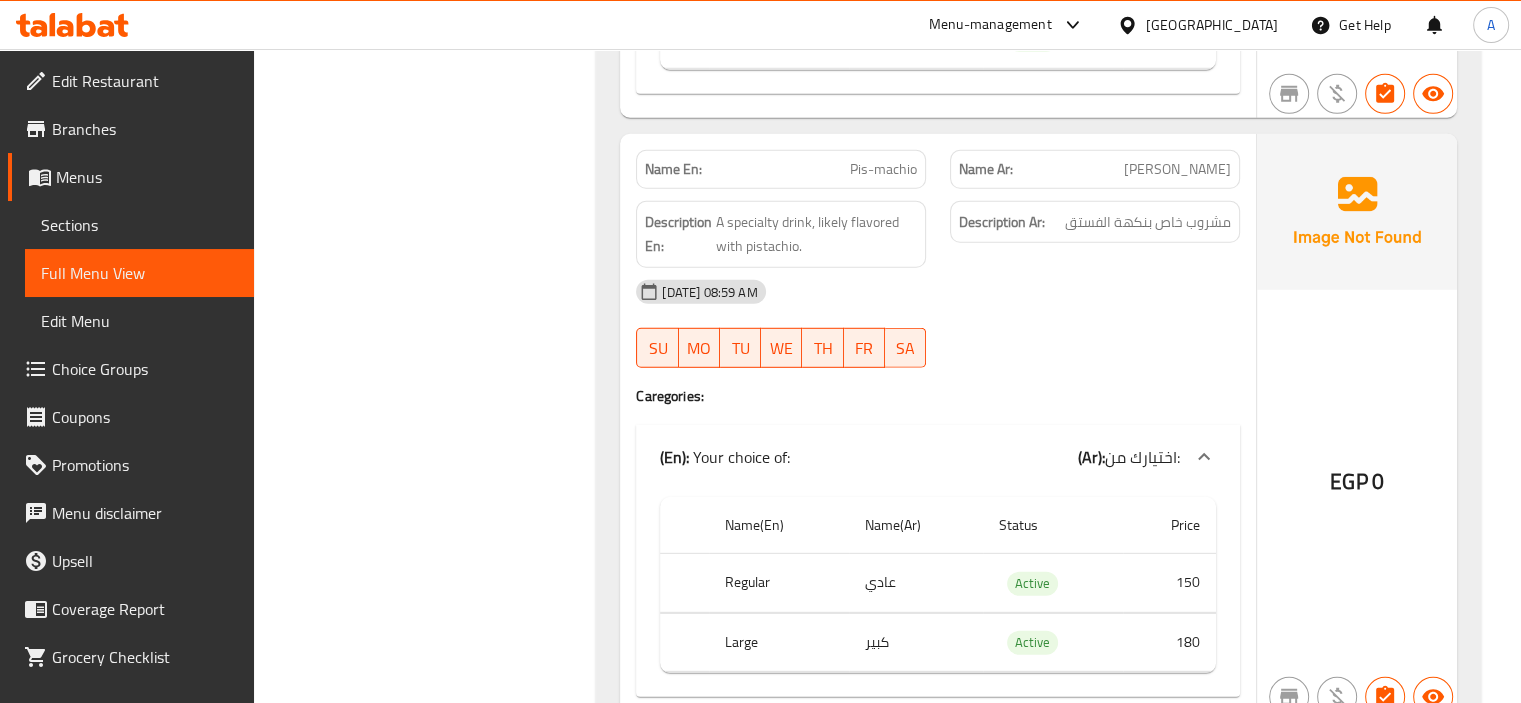 click on "Description Ar: مشروب خاص بنكهة الفستق" at bounding box center [1095, -11188] 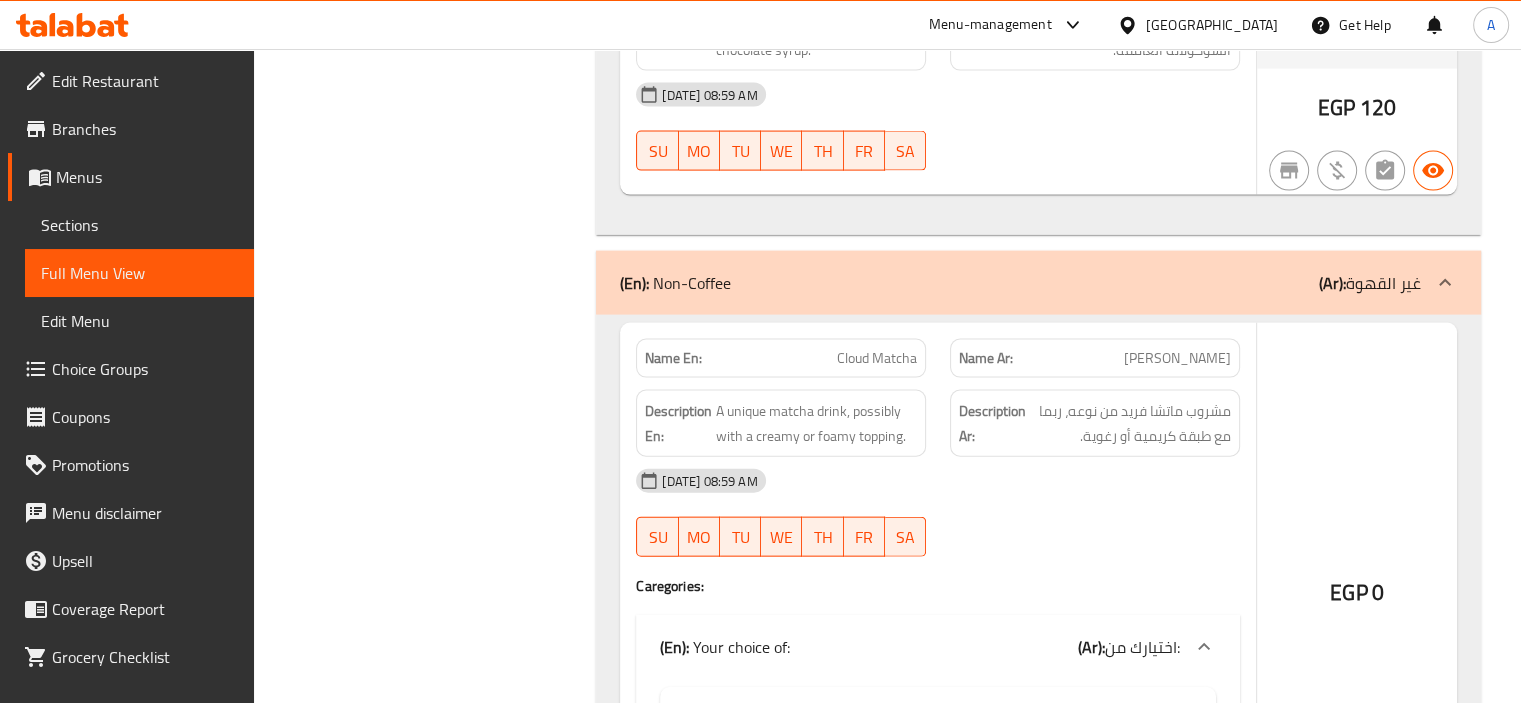 scroll, scrollTop: 11940, scrollLeft: 0, axis: vertical 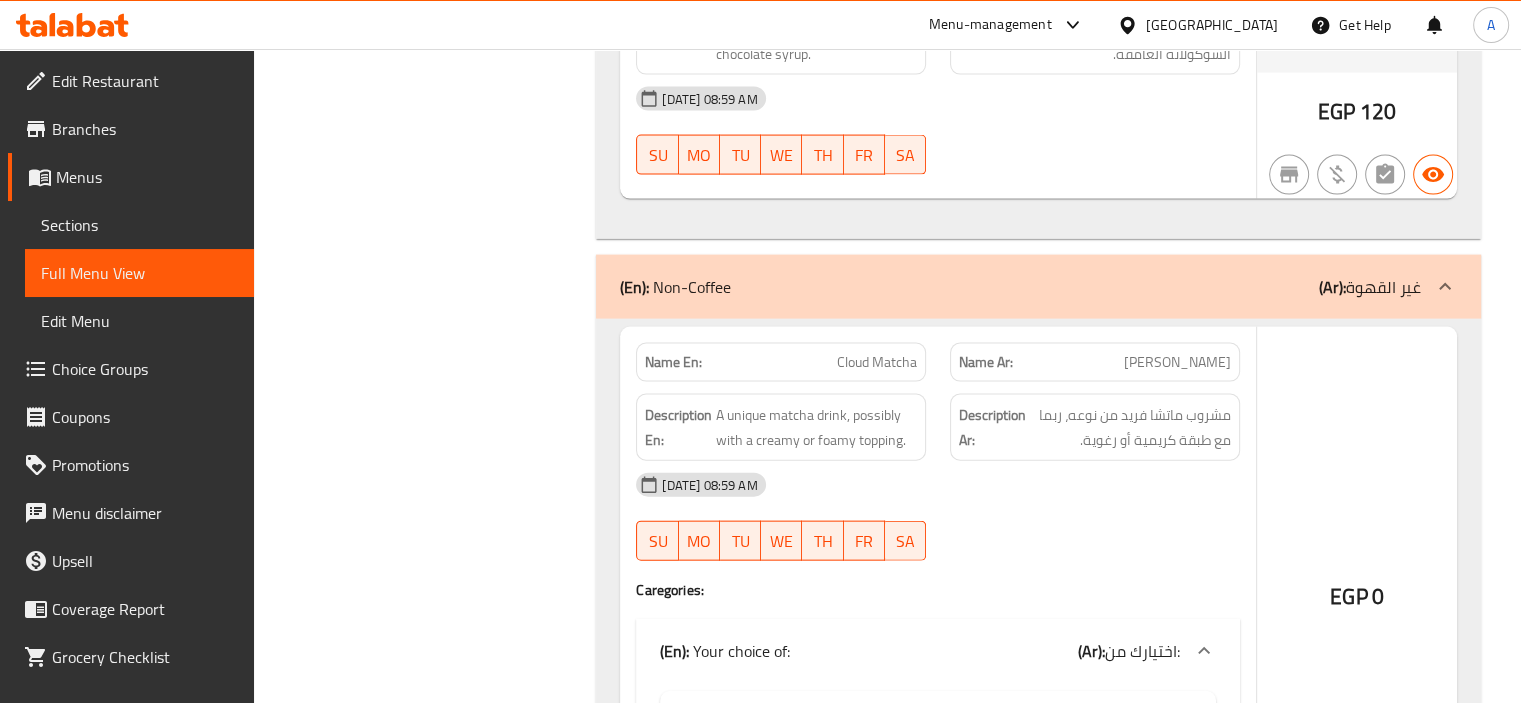 click on "Cloud Matcha" at bounding box center [897, -11564] 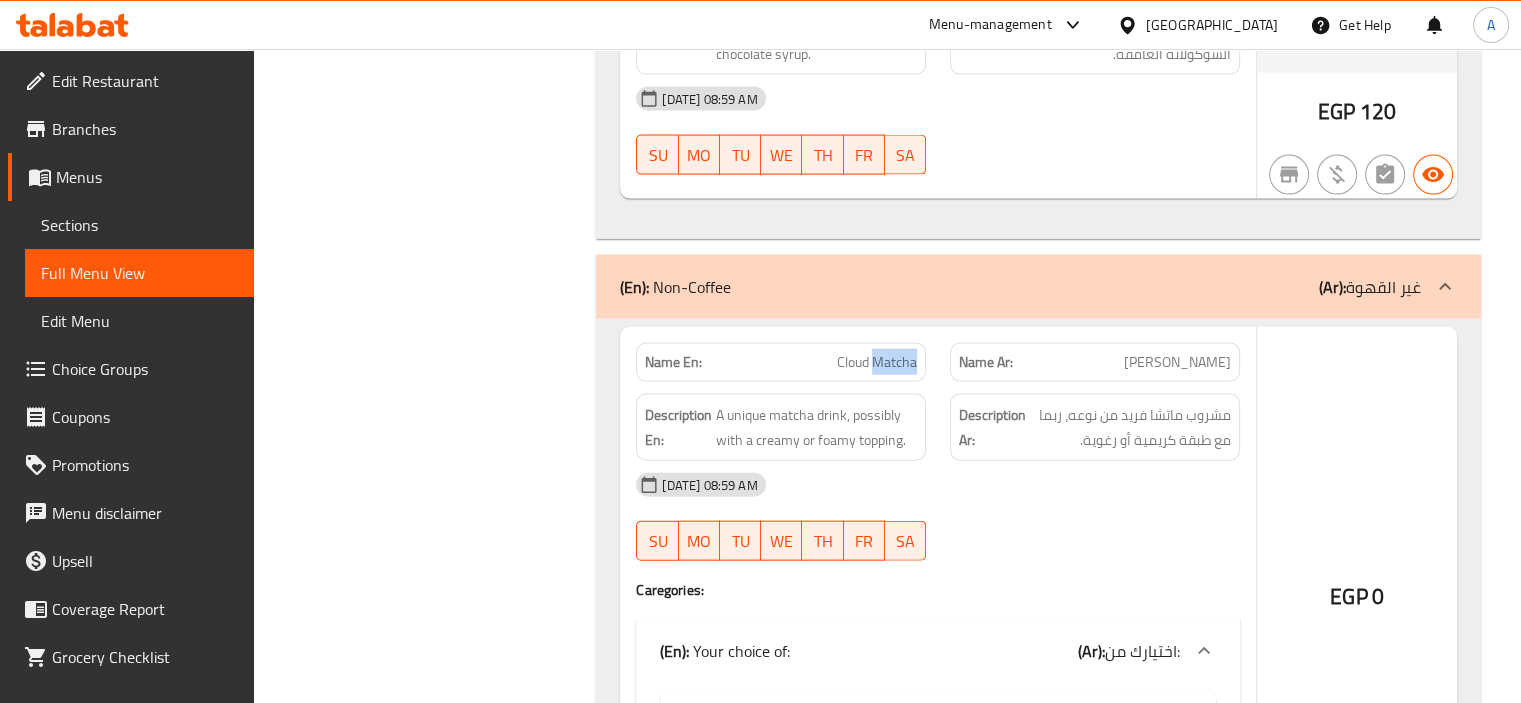 click on "Cloud Matcha" at bounding box center (897, -11564) 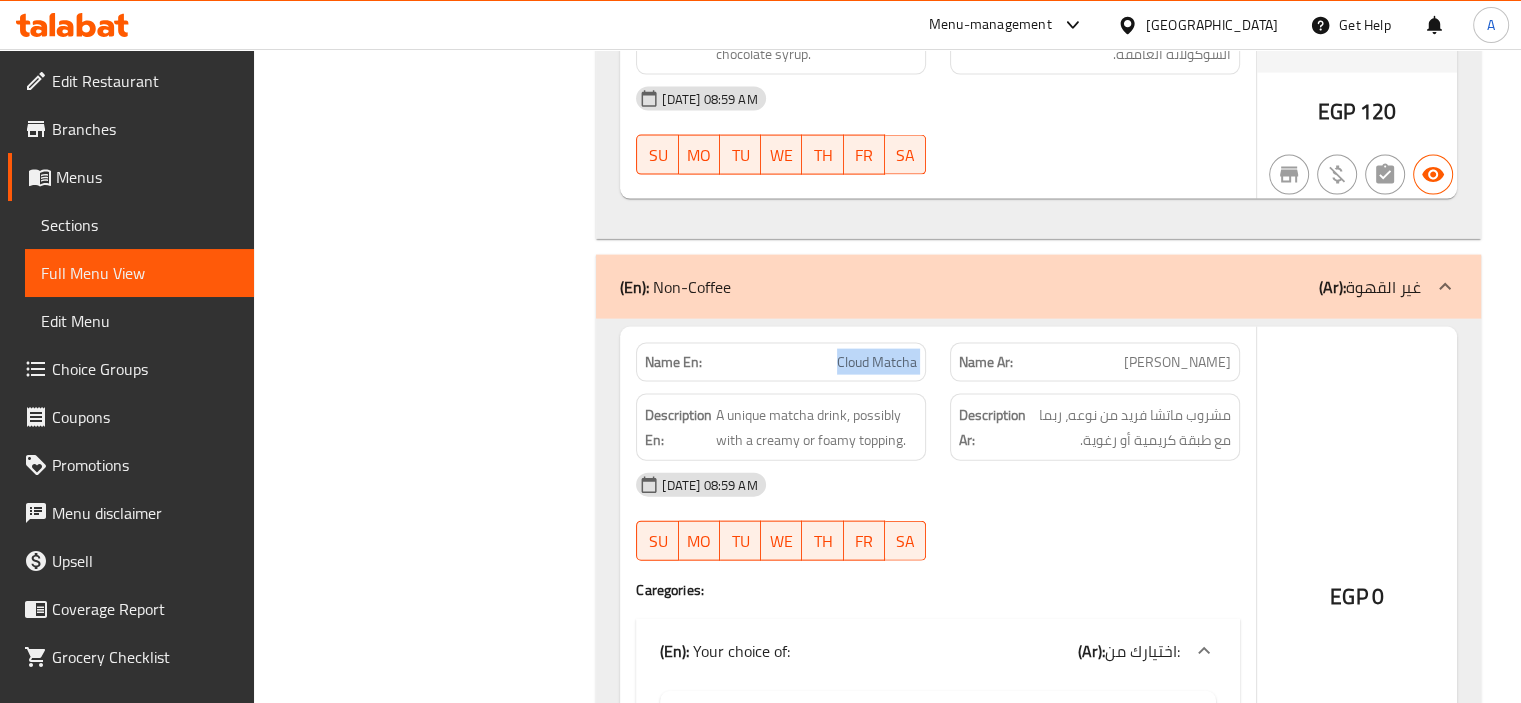 click on "Cloud Matcha" at bounding box center [897, -11564] 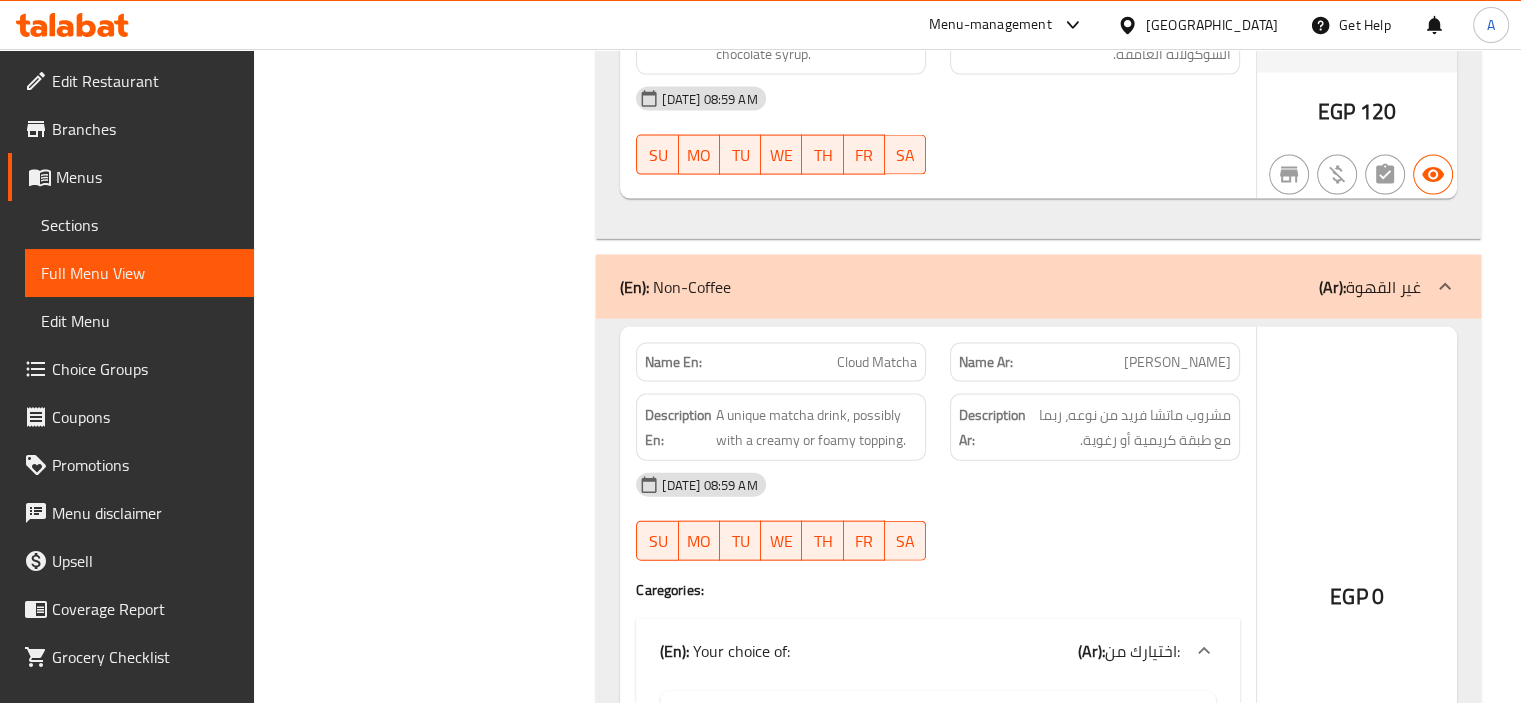 click on "Filter Branches Branches Popular filters Free items Branch specific items Has choices Upsell items Availability filters Available Not available View filters Collapse sections Collapse categories Collapse Choices" at bounding box center (433, 145) 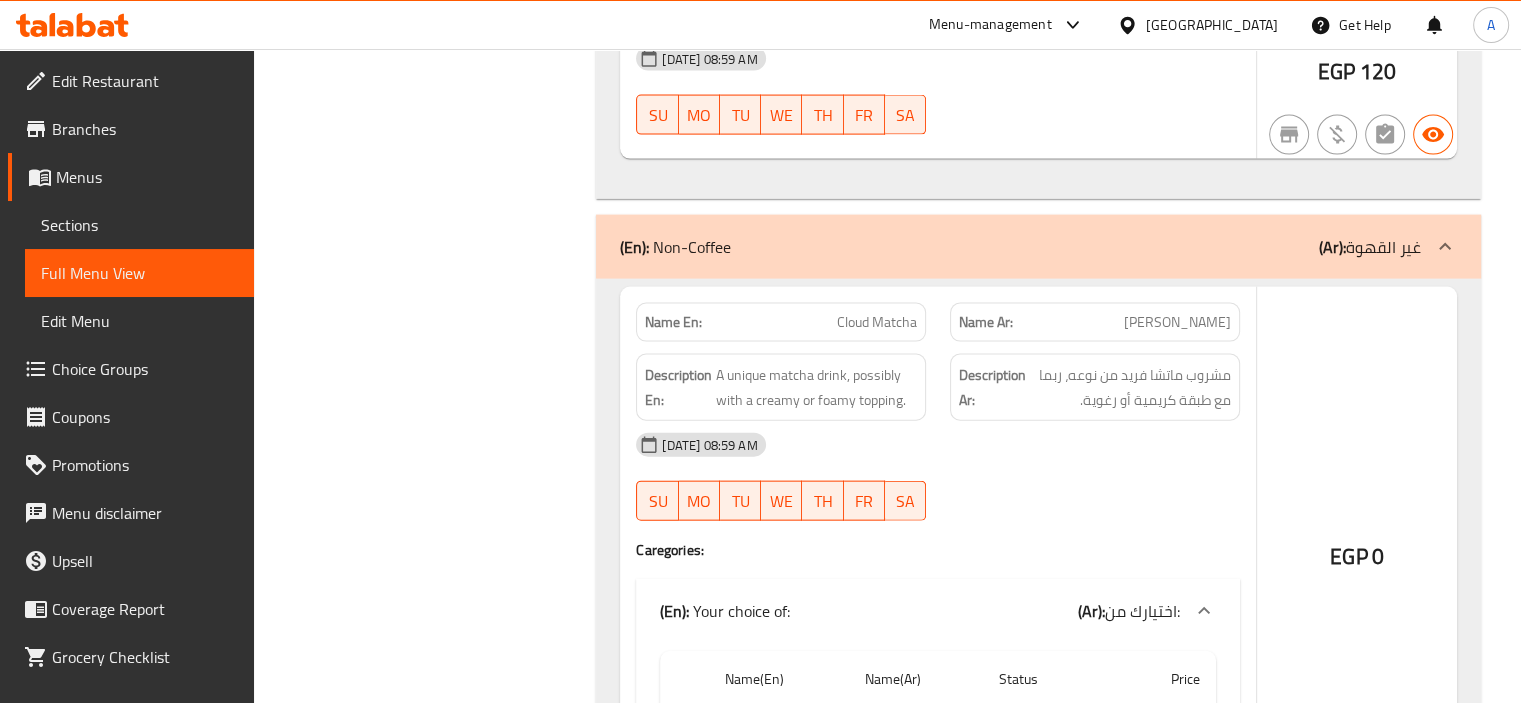 scroll, scrollTop: 12020, scrollLeft: 0, axis: vertical 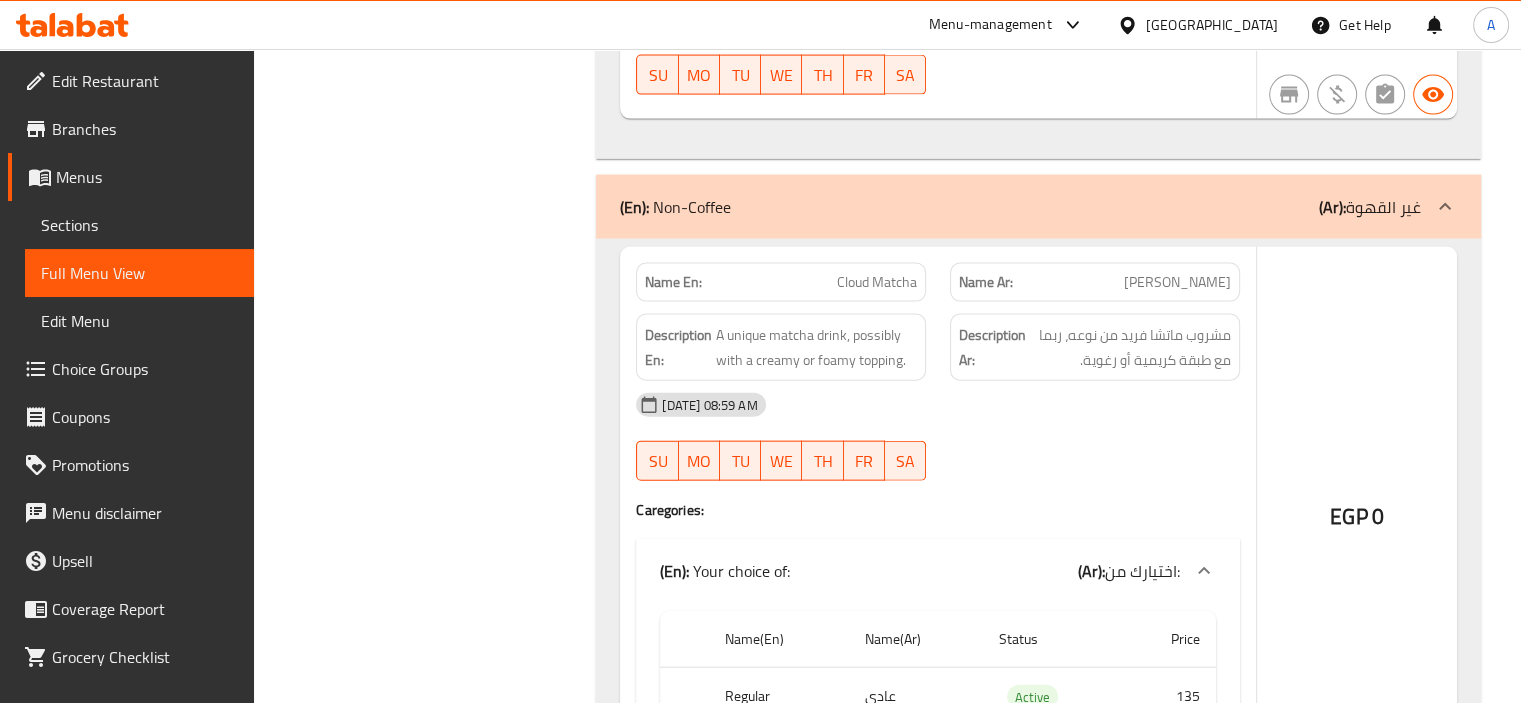 click on "Filter Branches Branches Popular filters Free items Branch specific items Has choices Upsell items Availability filters Available Not available View filters Collapse sections Collapse categories Collapse Choices" at bounding box center (433, 65) 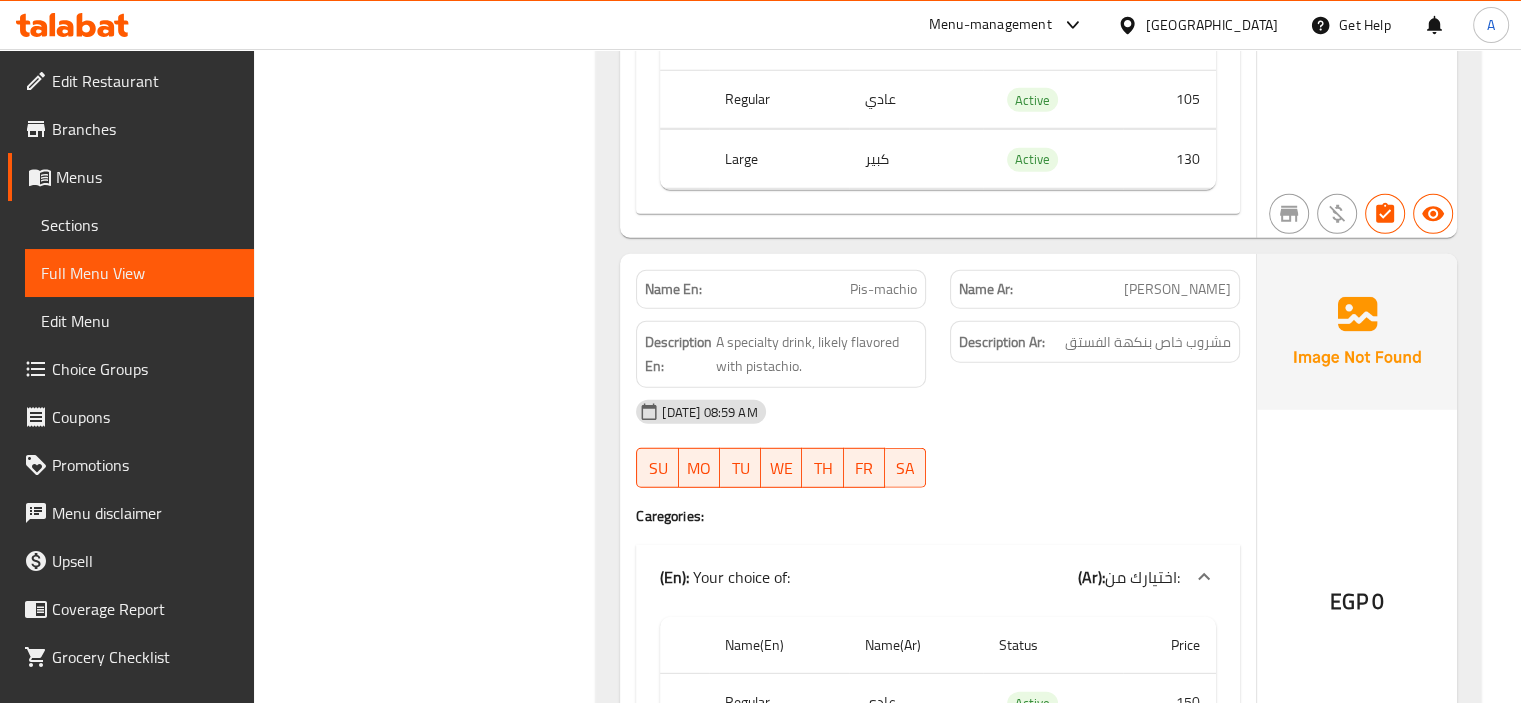 scroll, scrollTop: 13260, scrollLeft: 0, axis: vertical 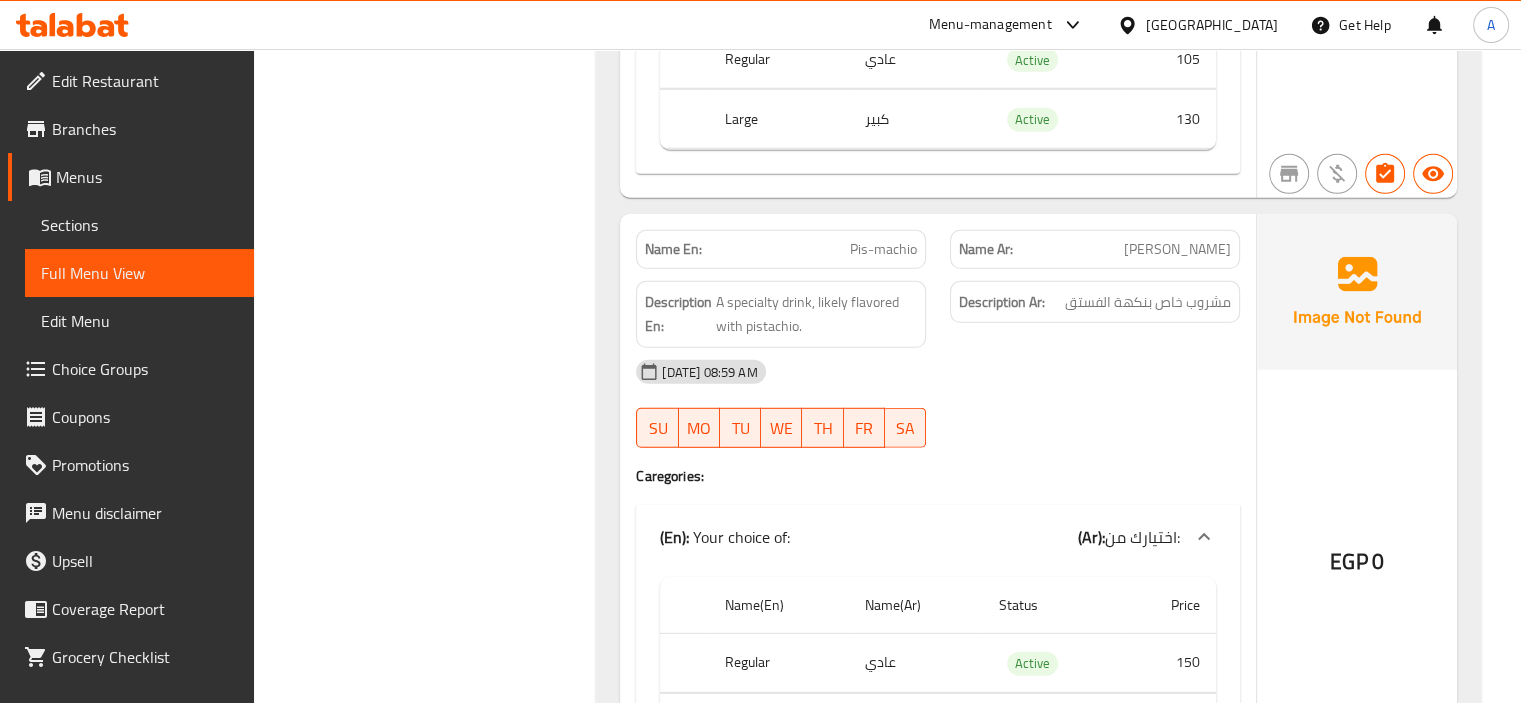 click on "Pis-machio" at bounding box center [853, -11173] 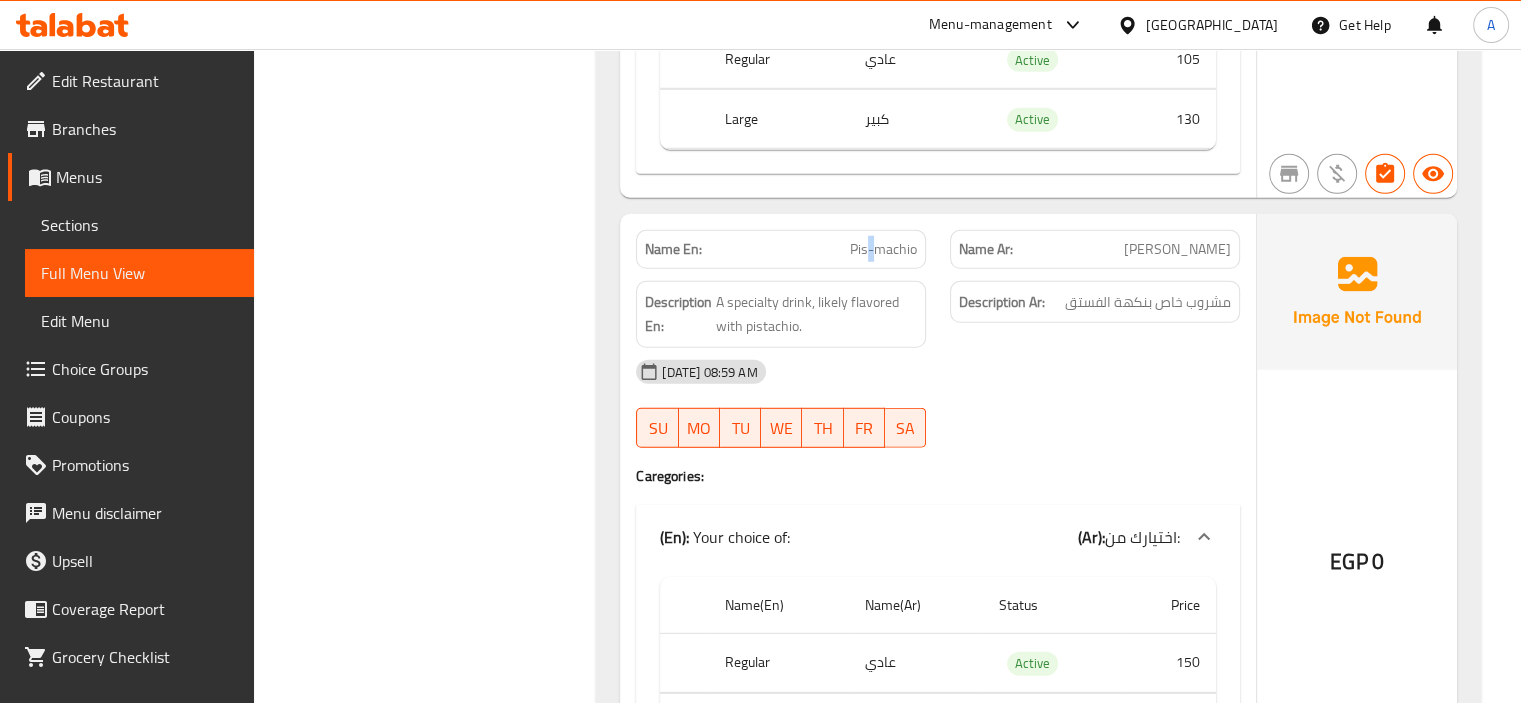 click on "Pis-machio" at bounding box center (853, -11173) 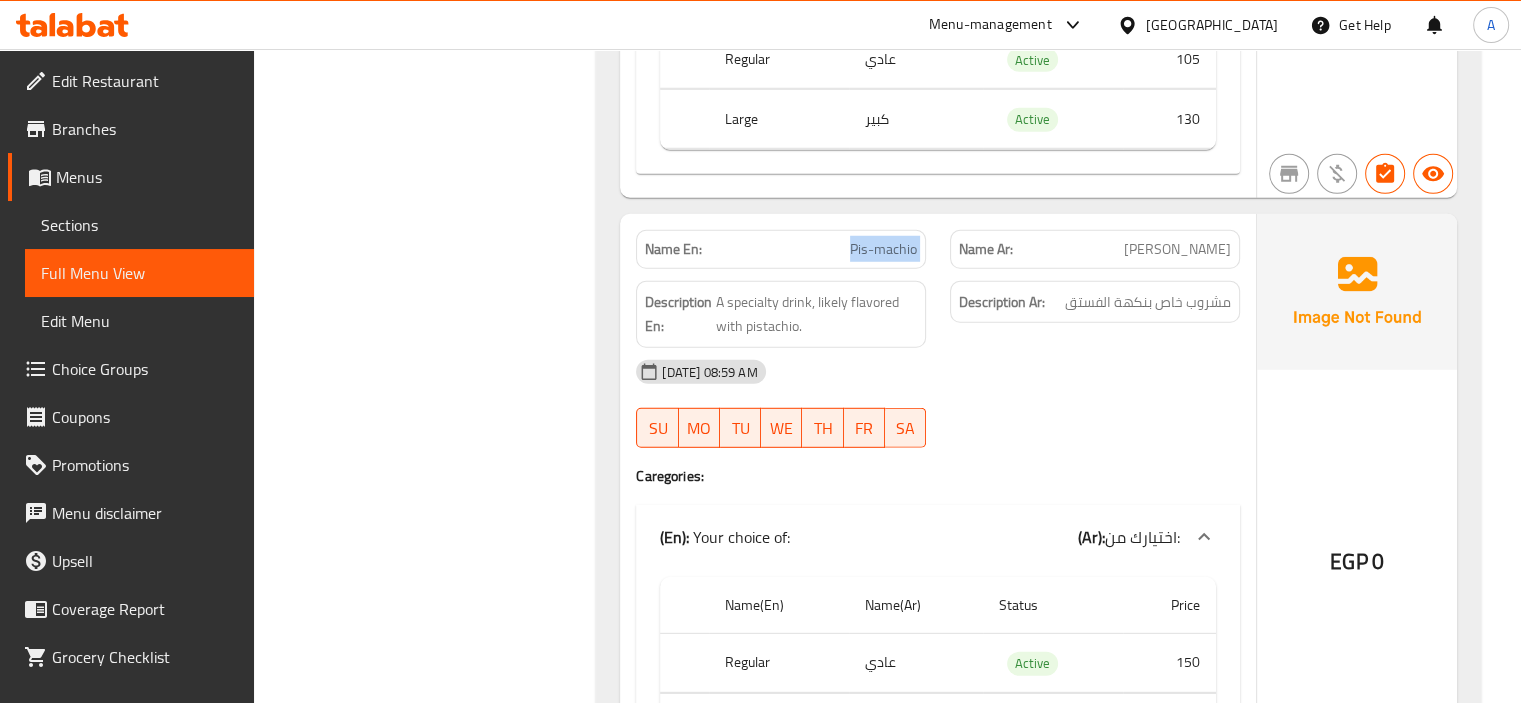 click on "Pis-machio" at bounding box center [853, -11173] 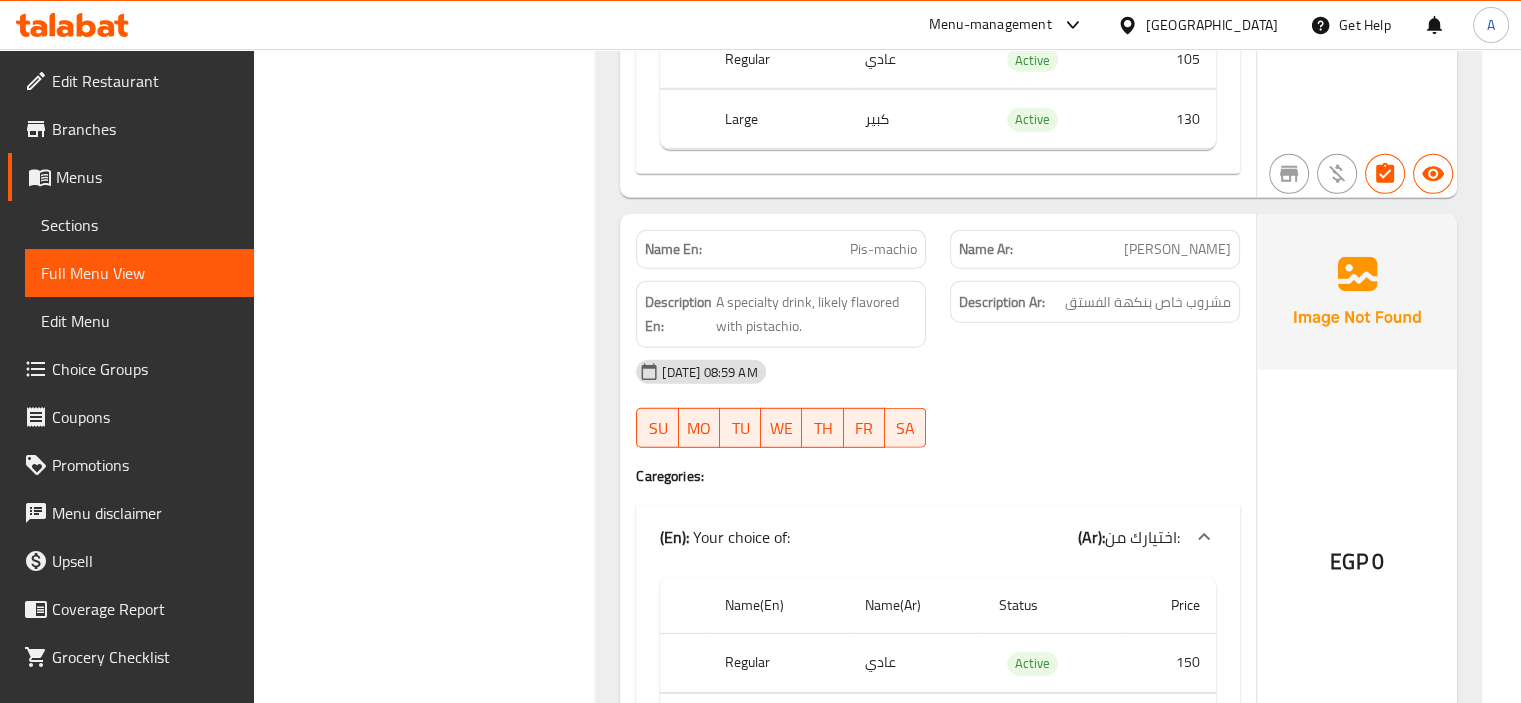 click on "Filter Branches Branches Popular filters Free items Branch specific items Has choices Upsell items Availability filters Available Not available View filters Collapse sections Collapse categories Collapse Choices" at bounding box center [433, -1175] 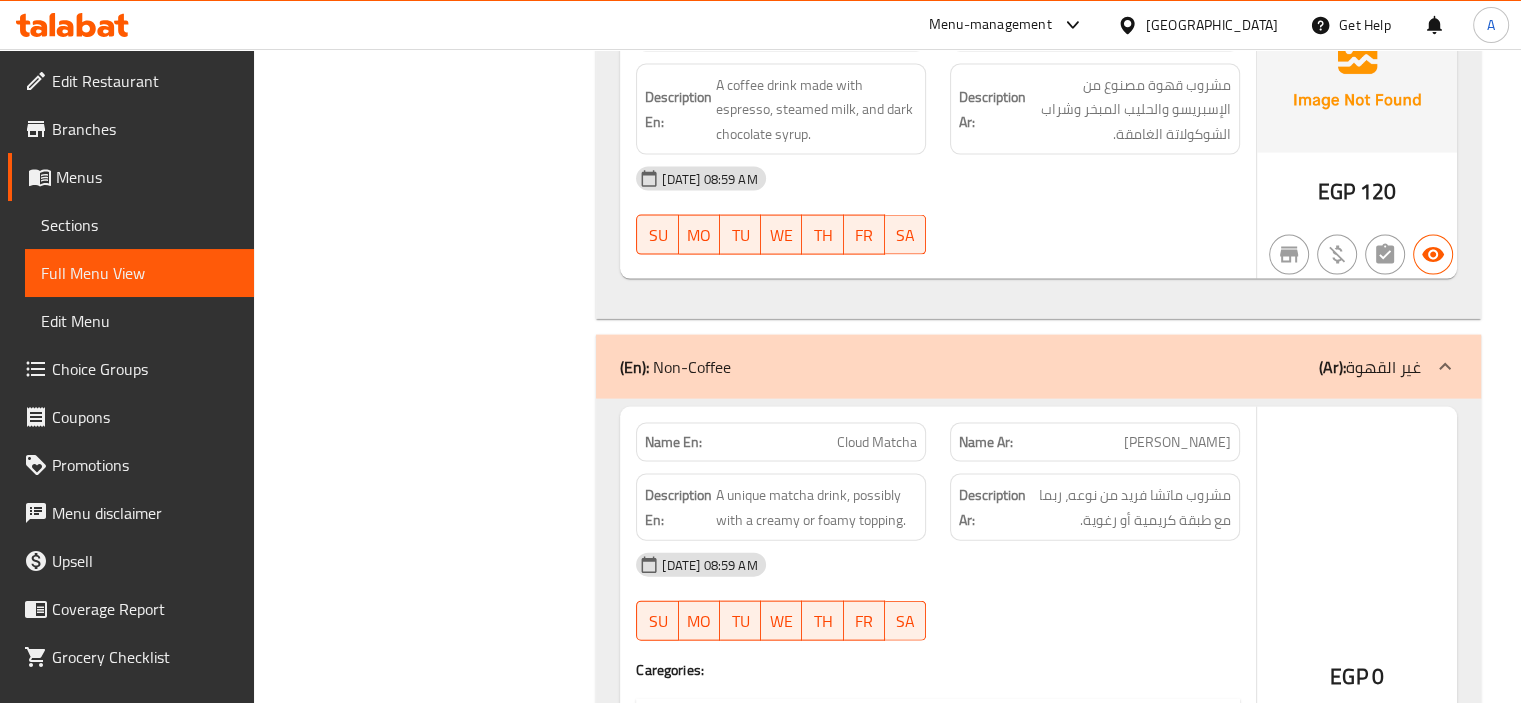 scroll, scrollTop: 6556, scrollLeft: 0, axis: vertical 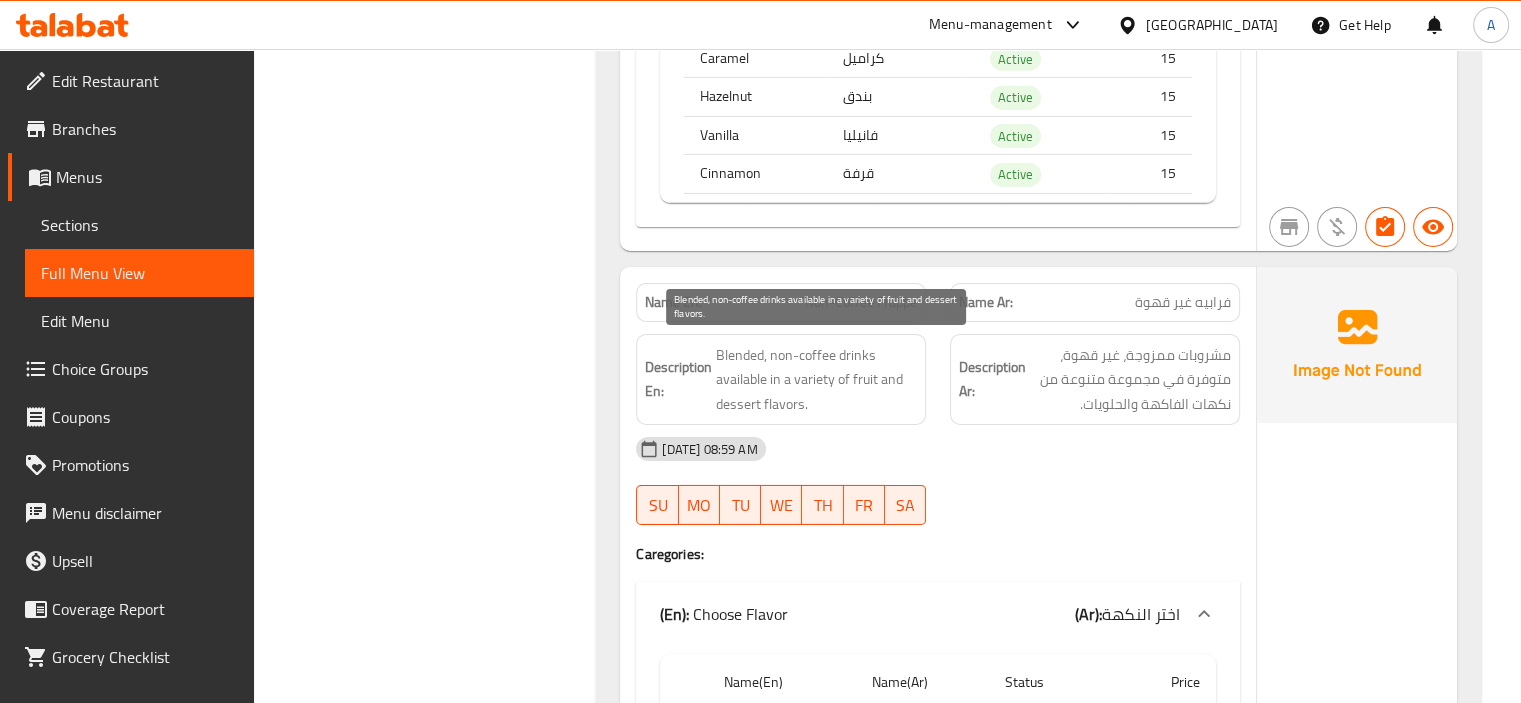 click on "Blended, non-coffee drinks available in a variety of fruit and dessert flavors." at bounding box center [816, 380] 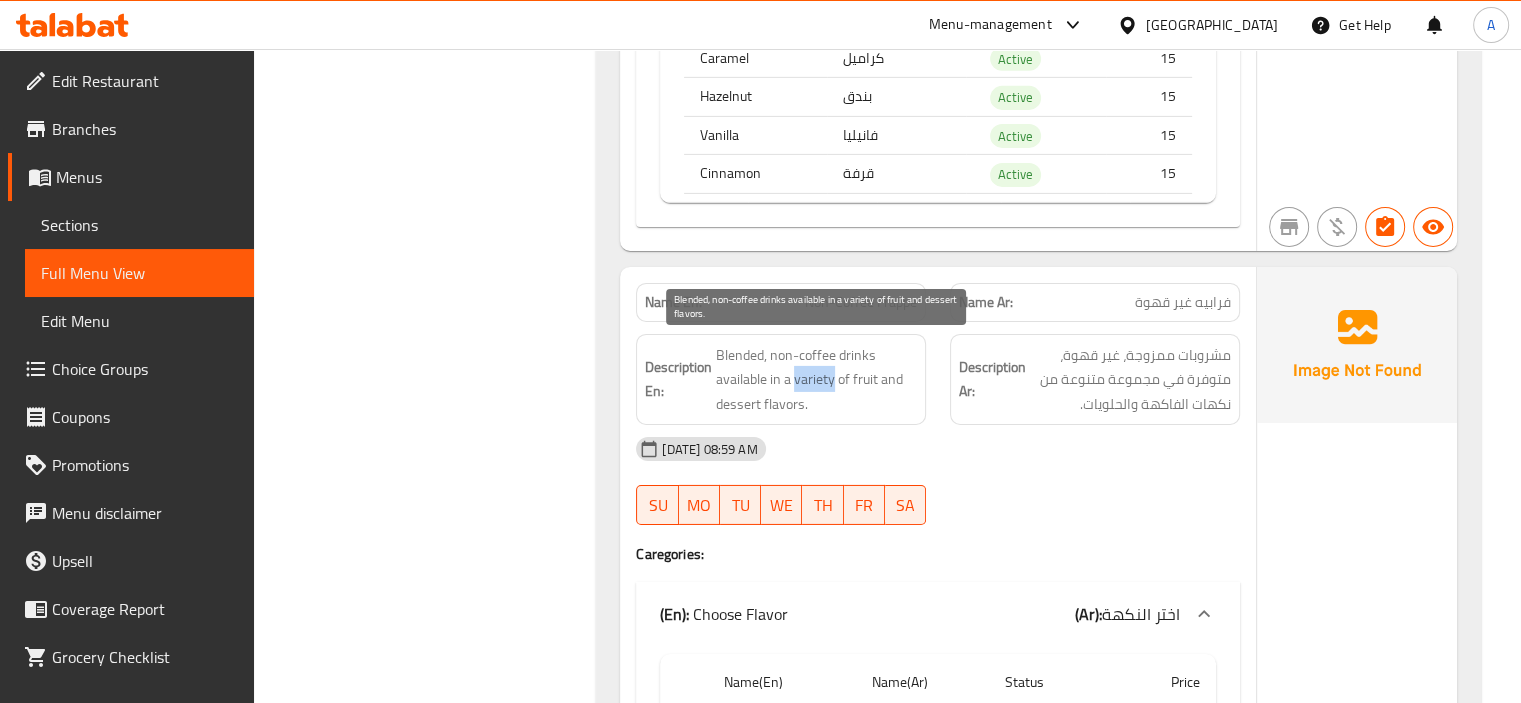 click on "Blended, non-coffee drinks available in a variety of fruit and dessert flavors." at bounding box center [816, 380] 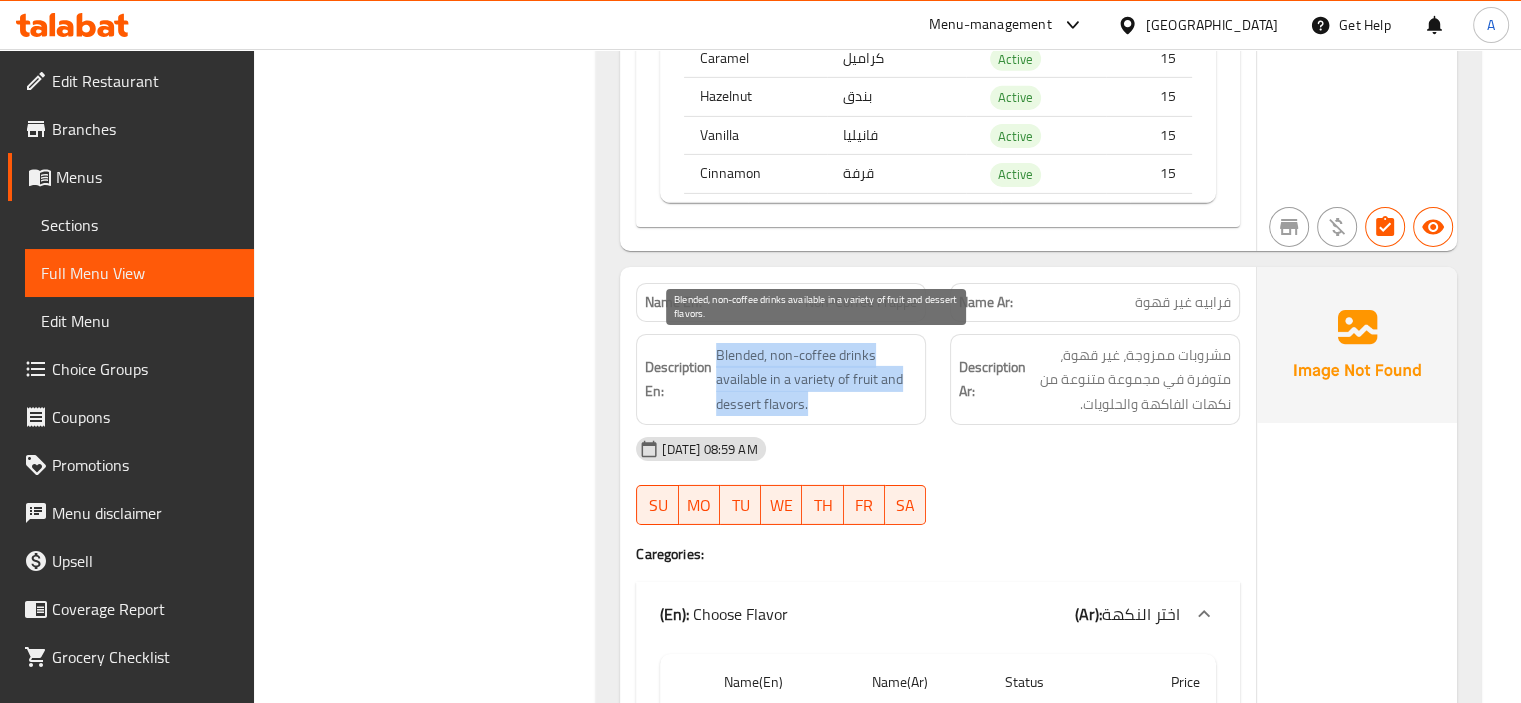 click on "Blended, non-coffee drinks available in a variety of fruit and dessert flavors." at bounding box center [816, 380] 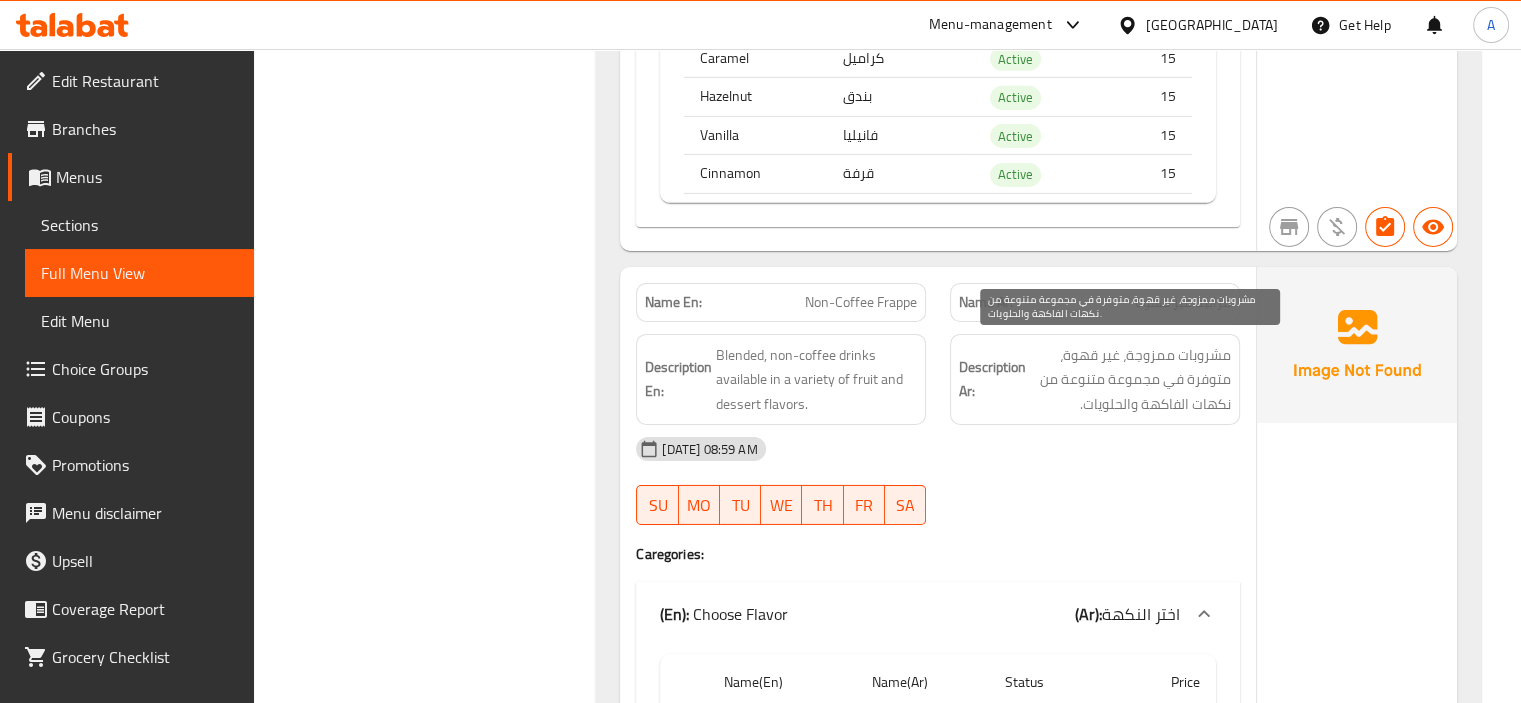 click on "مشروبات ممزوجة، غير قهوة، متوفرة في مجموعة متنوعة من نكهات الفاكهة والحلويات." at bounding box center [1130, 380] 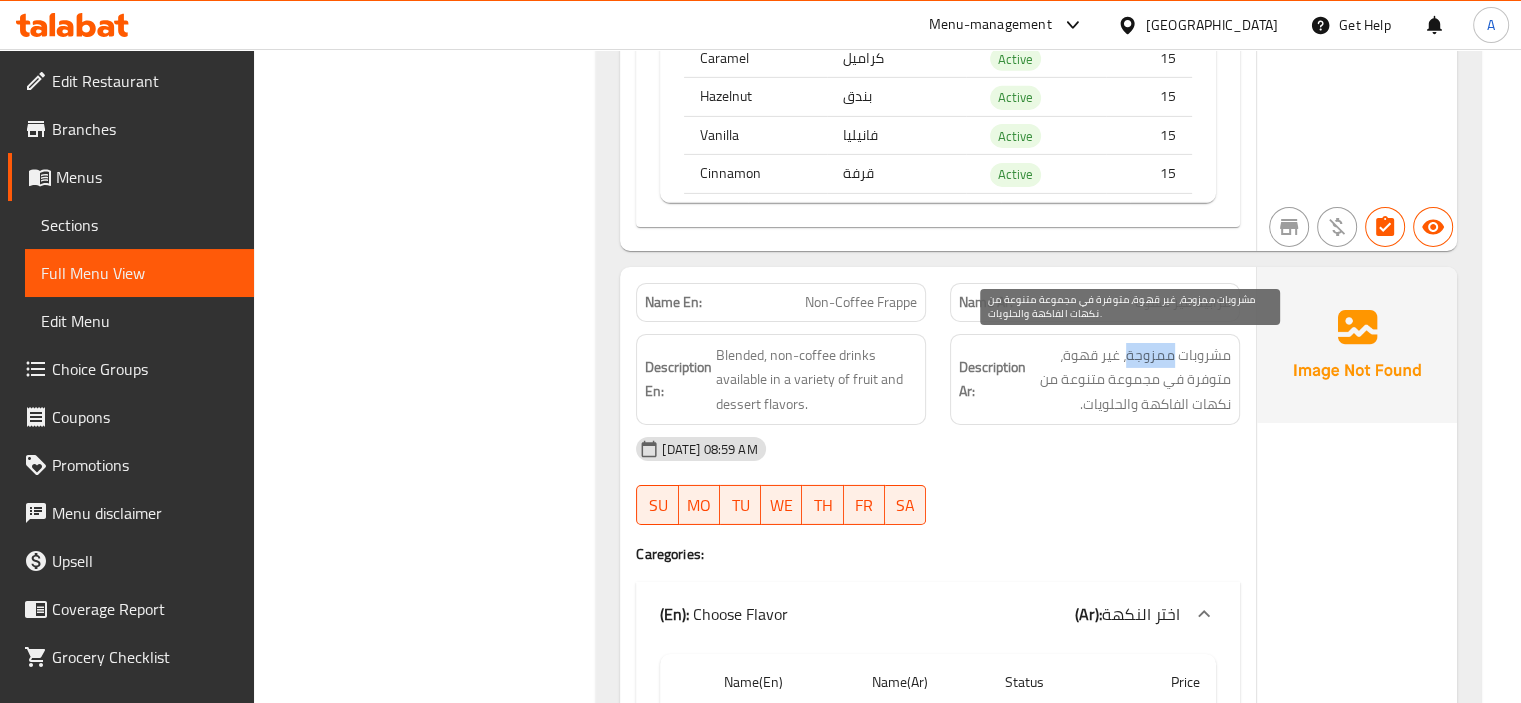 click on "مشروبات ممزوجة، غير قهوة، متوفرة في مجموعة متنوعة من نكهات الفاكهة والحلويات." at bounding box center (1130, 380) 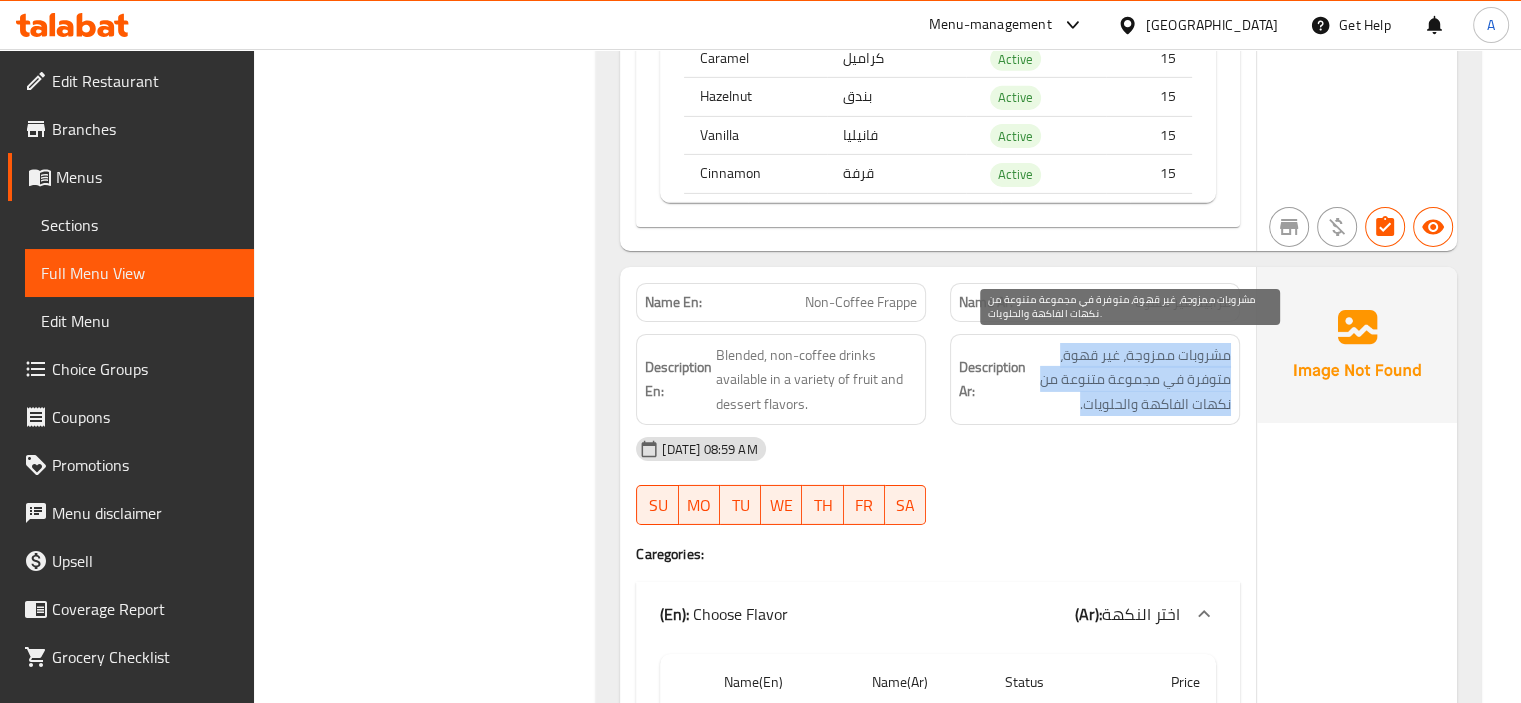 click on "مشروبات ممزوجة، غير قهوة، متوفرة في مجموعة متنوعة من نكهات الفاكهة والحلويات." at bounding box center (1130, 380) 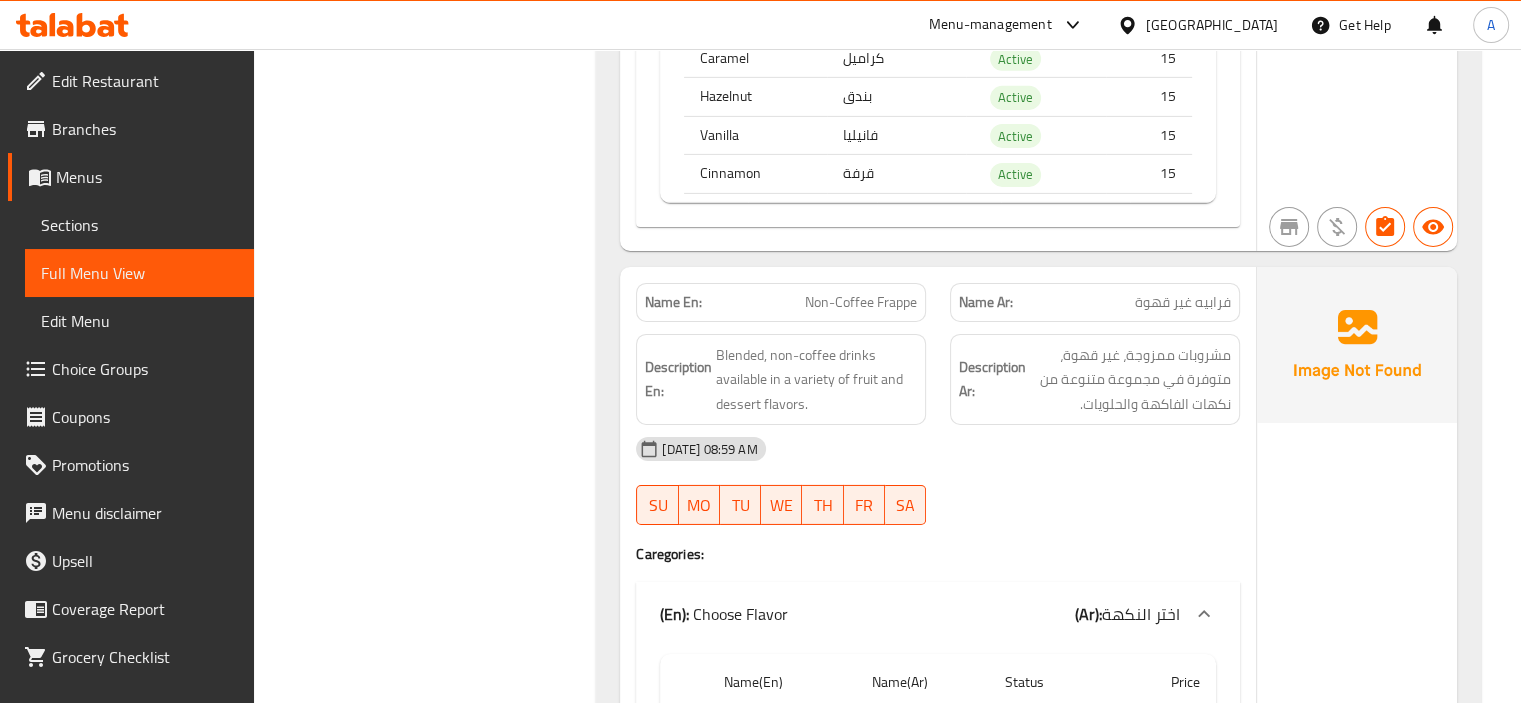 click on "Filter Branches Branches Popular filters Free items Branch specific items Has choices Upsell items Availability filters Available Not available View filters Collapse sections Collapse categories Collapse Choices" at bounding box center [433, 5529] 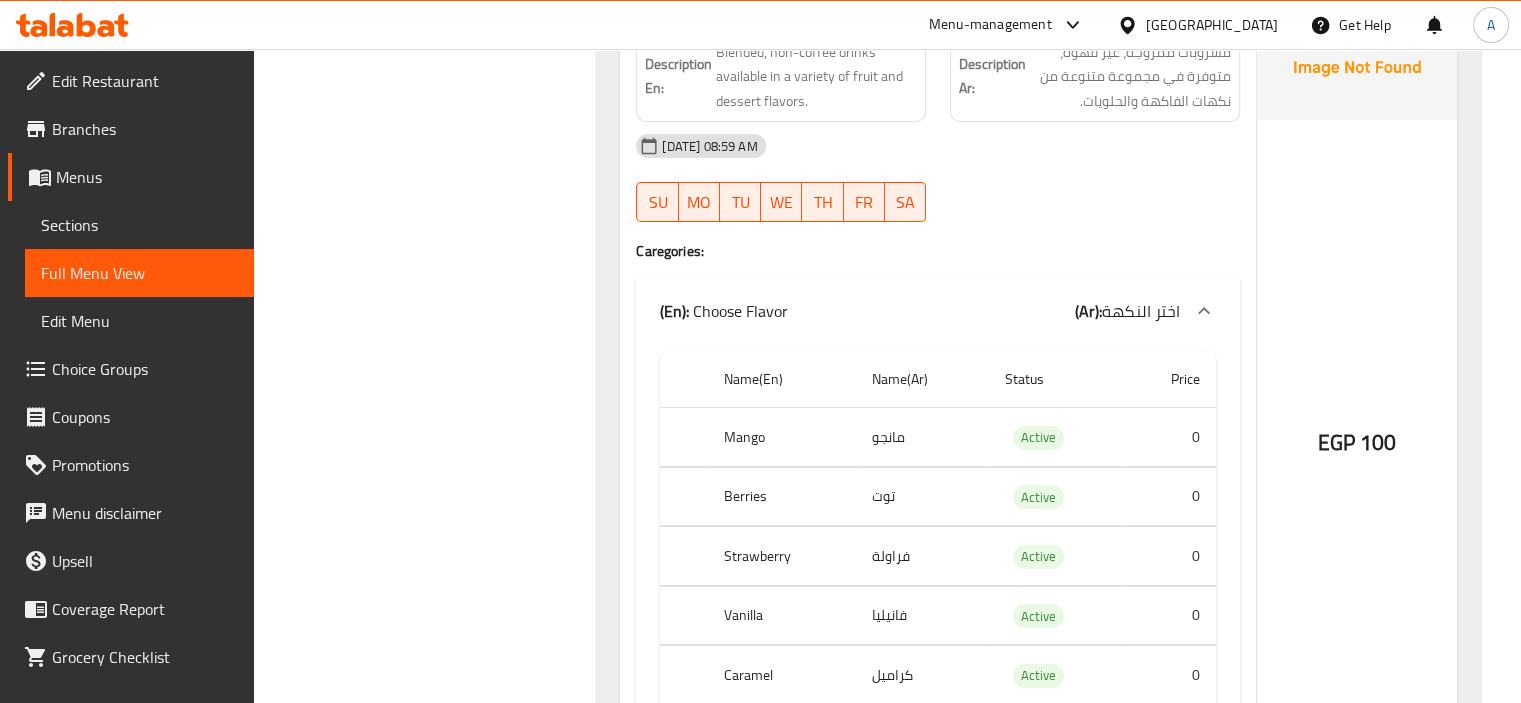 scroll, scrollTop: 6916, scrollLeft: 0, axis: vertical 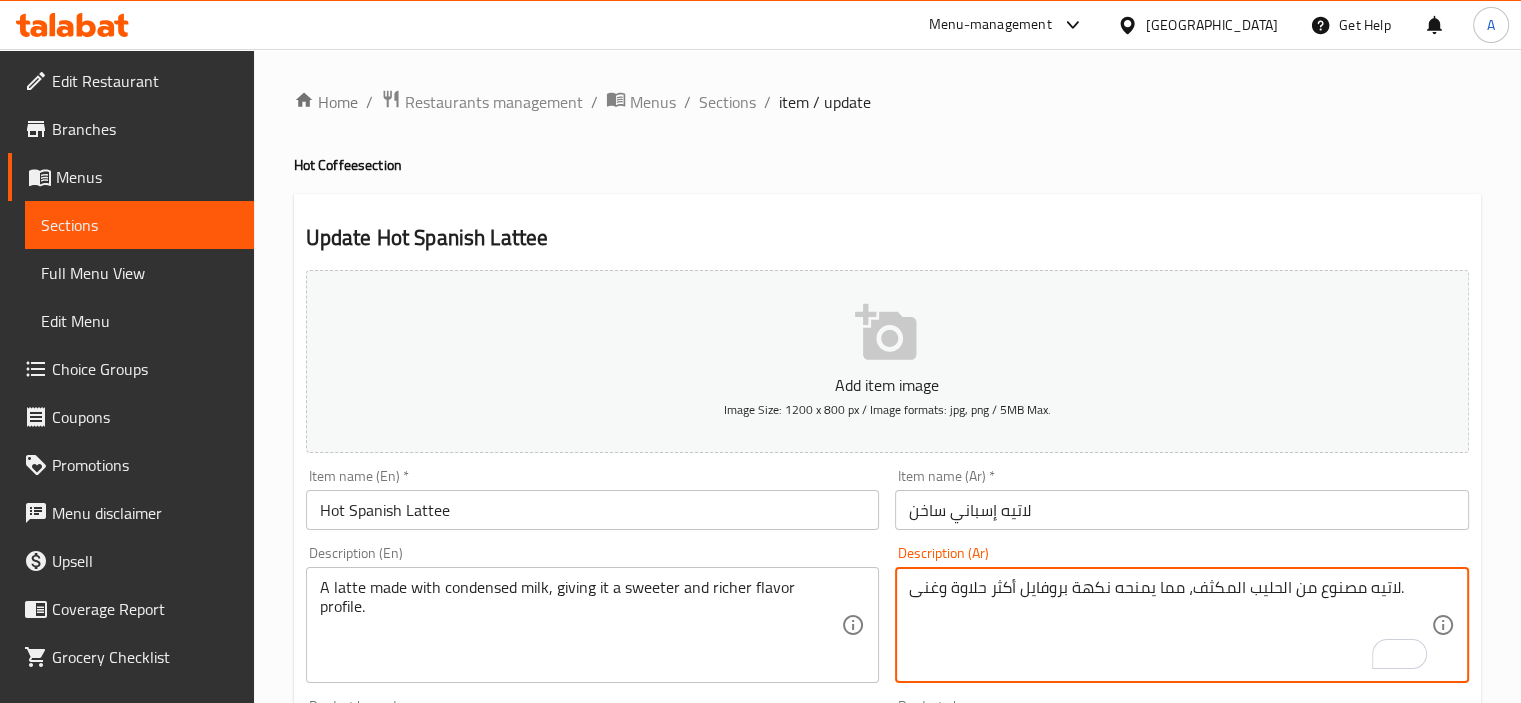 type on "لاتيه مصنوع من الحليب المكثف، مما يمنحه نكهة بروفايل أكثر حلاوة وغنى." 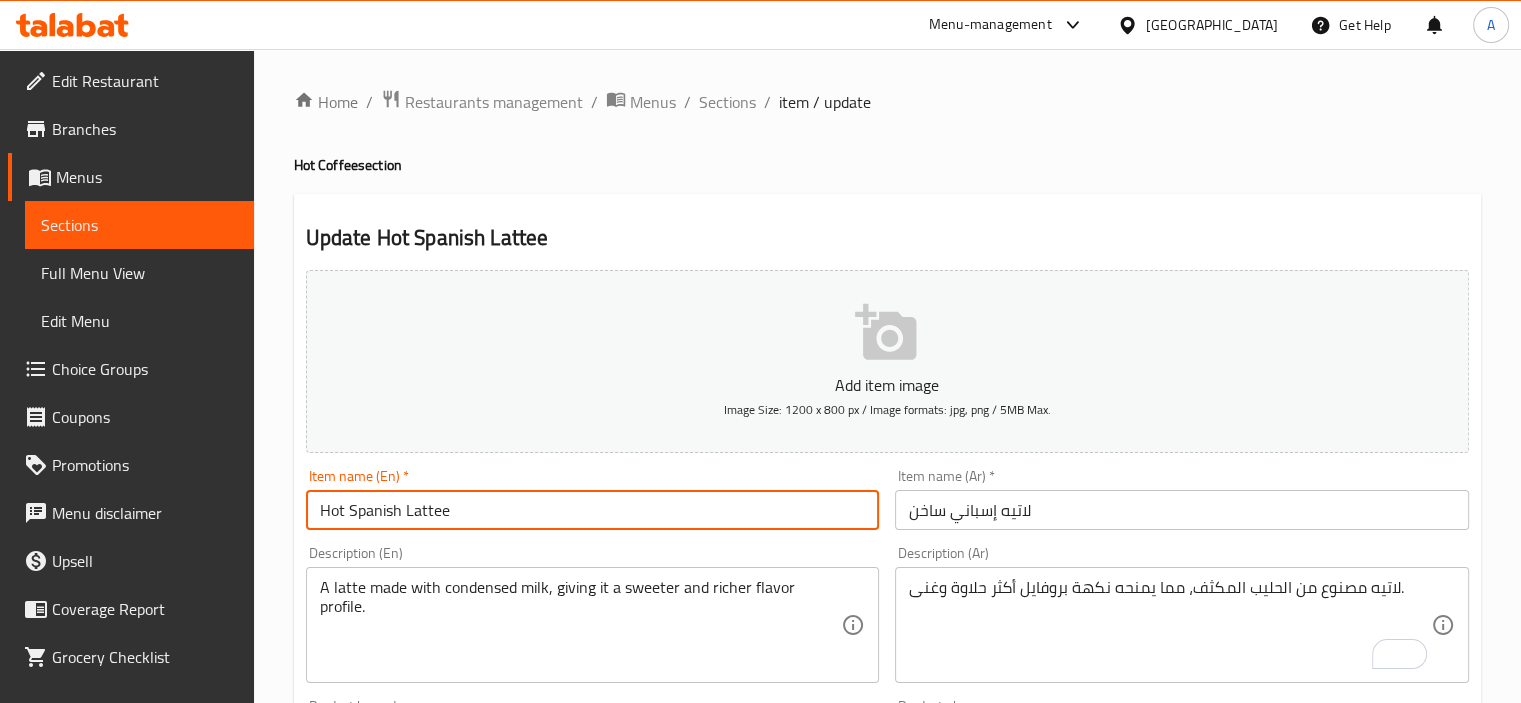 click on "Hot Spanish Lattee" at bounding box center (593, 510) 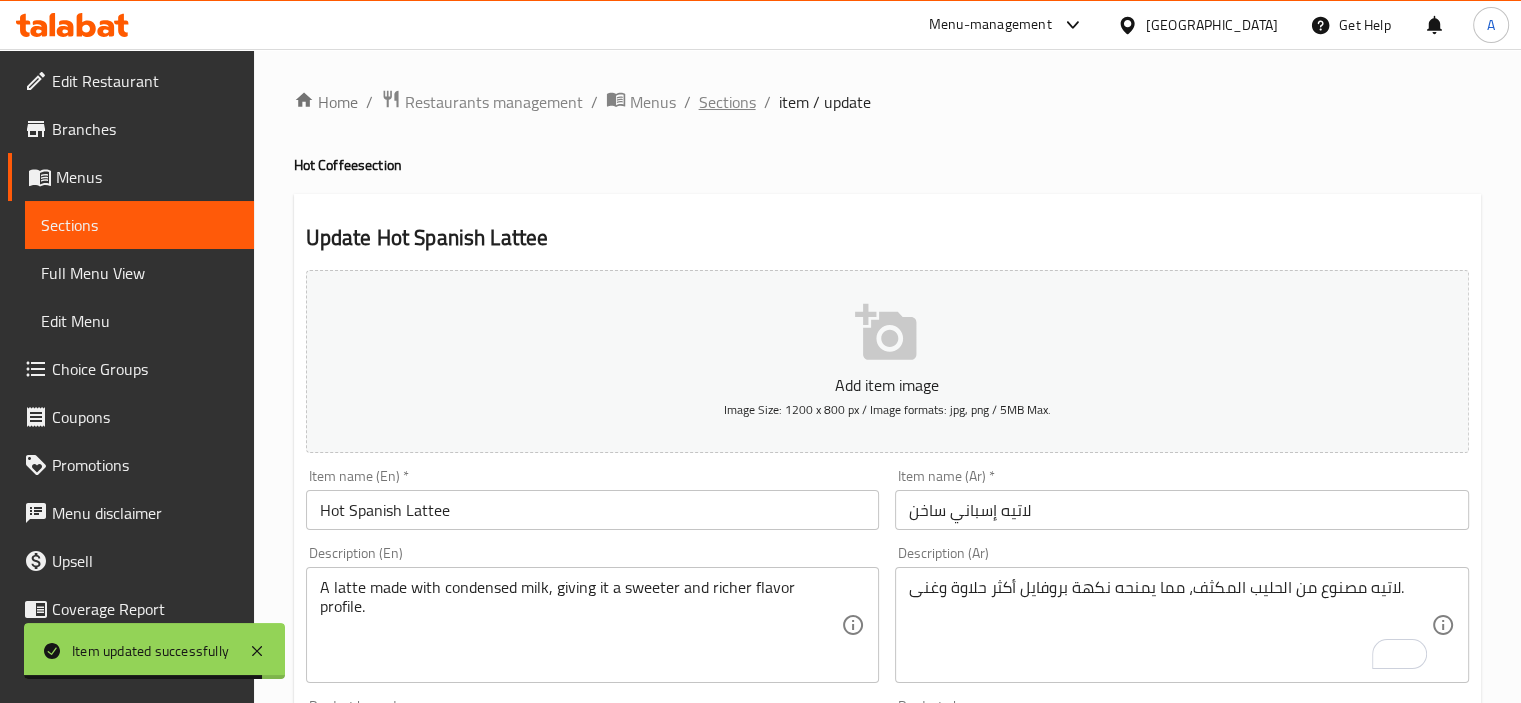 click on "Sections" at bounding box center [727, 102] 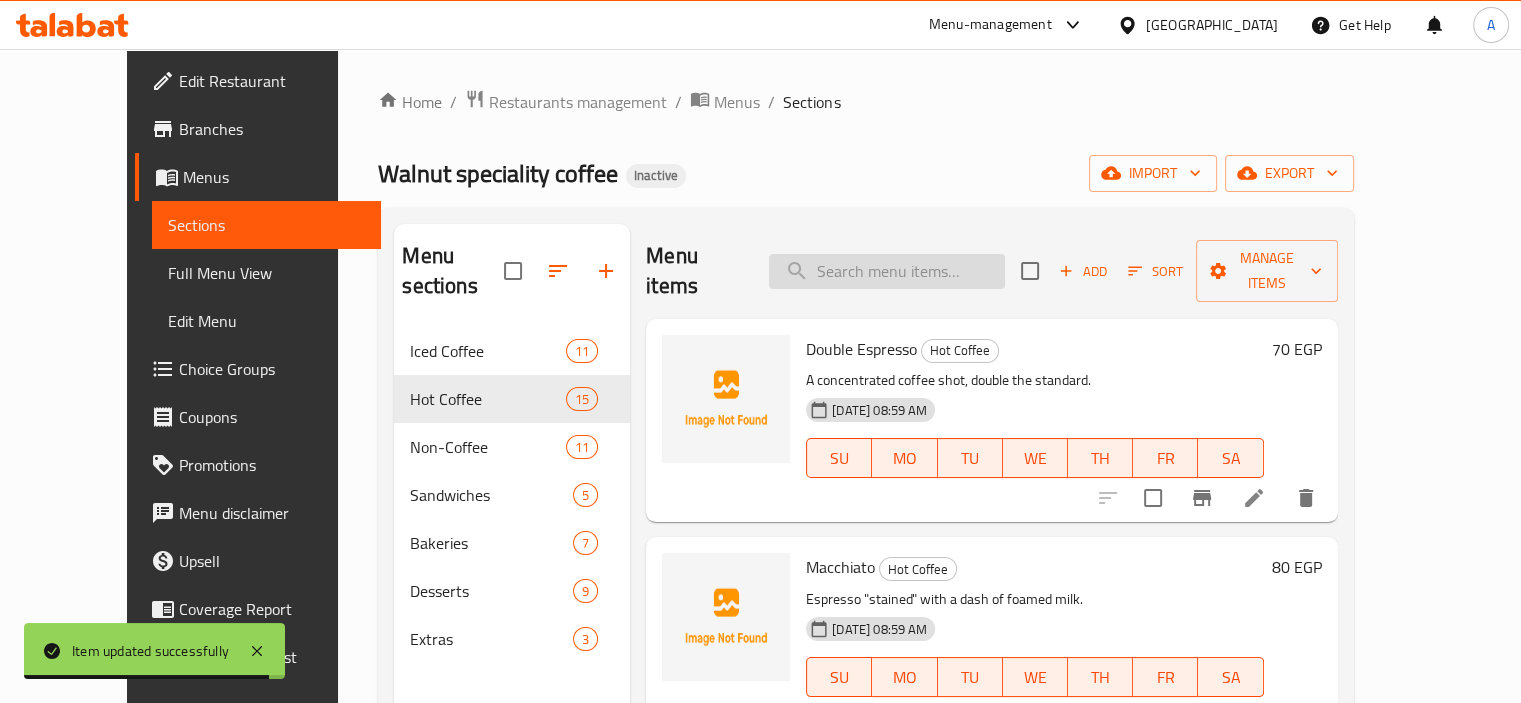 paste on "Iced Pumpkin Spice Latte" 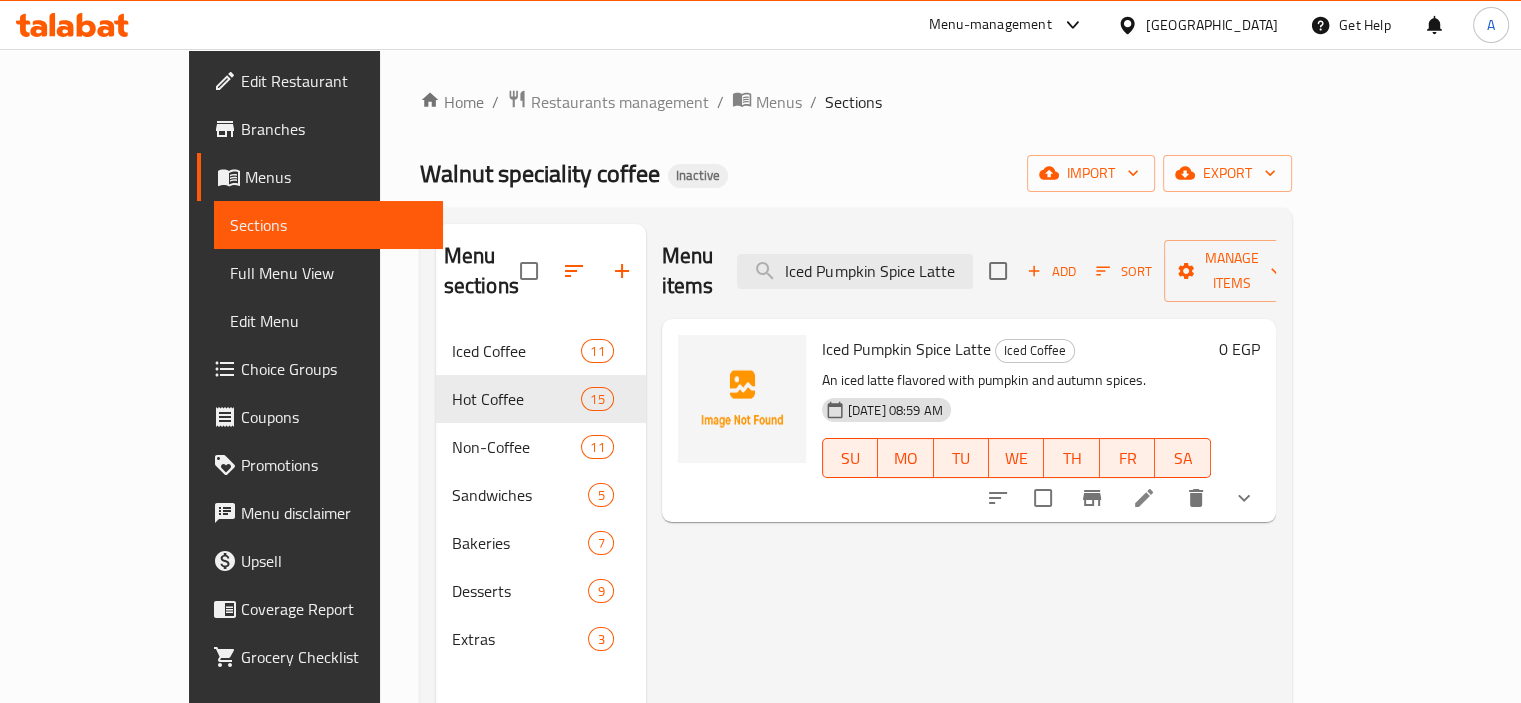 type on "Iced Pumpkin Spice Latte" 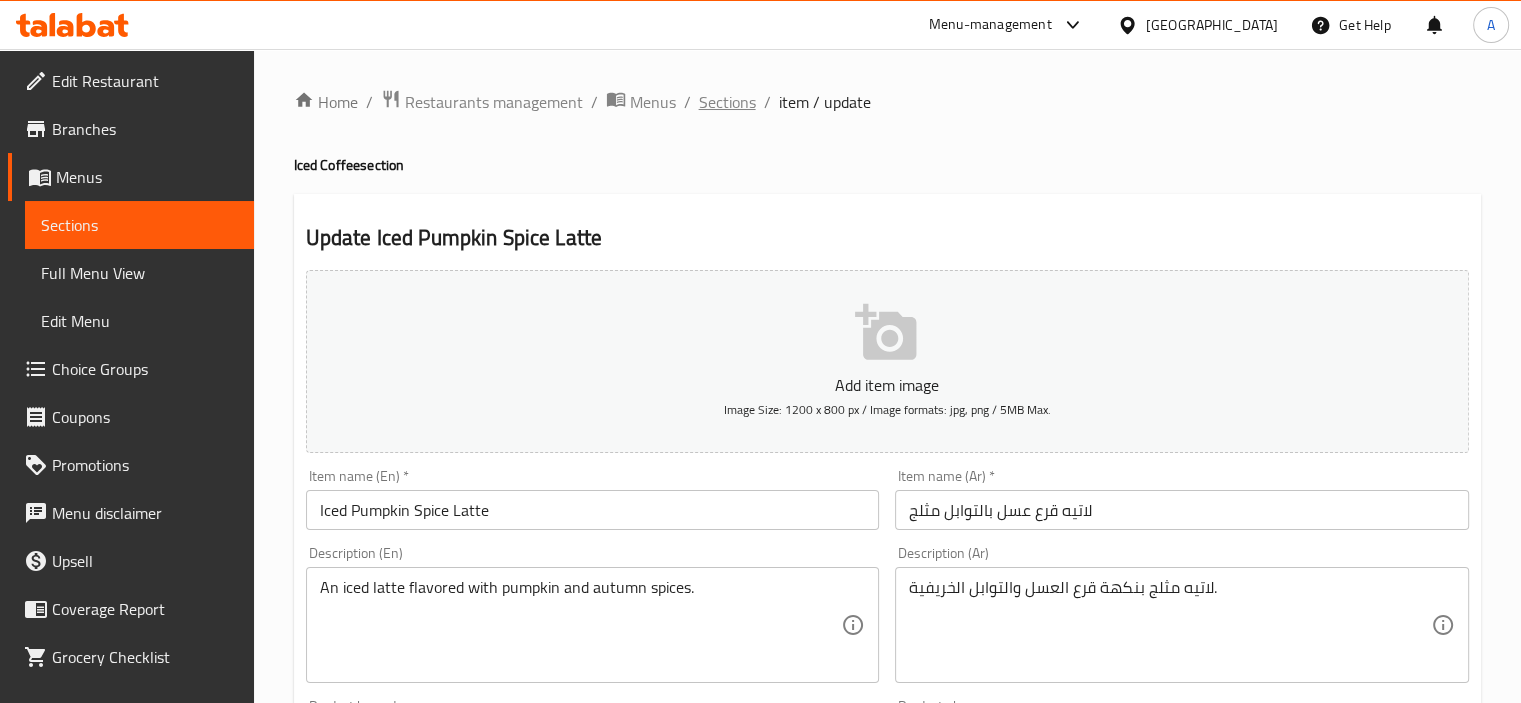 click on "Sections" at bounding box center [727, 102] 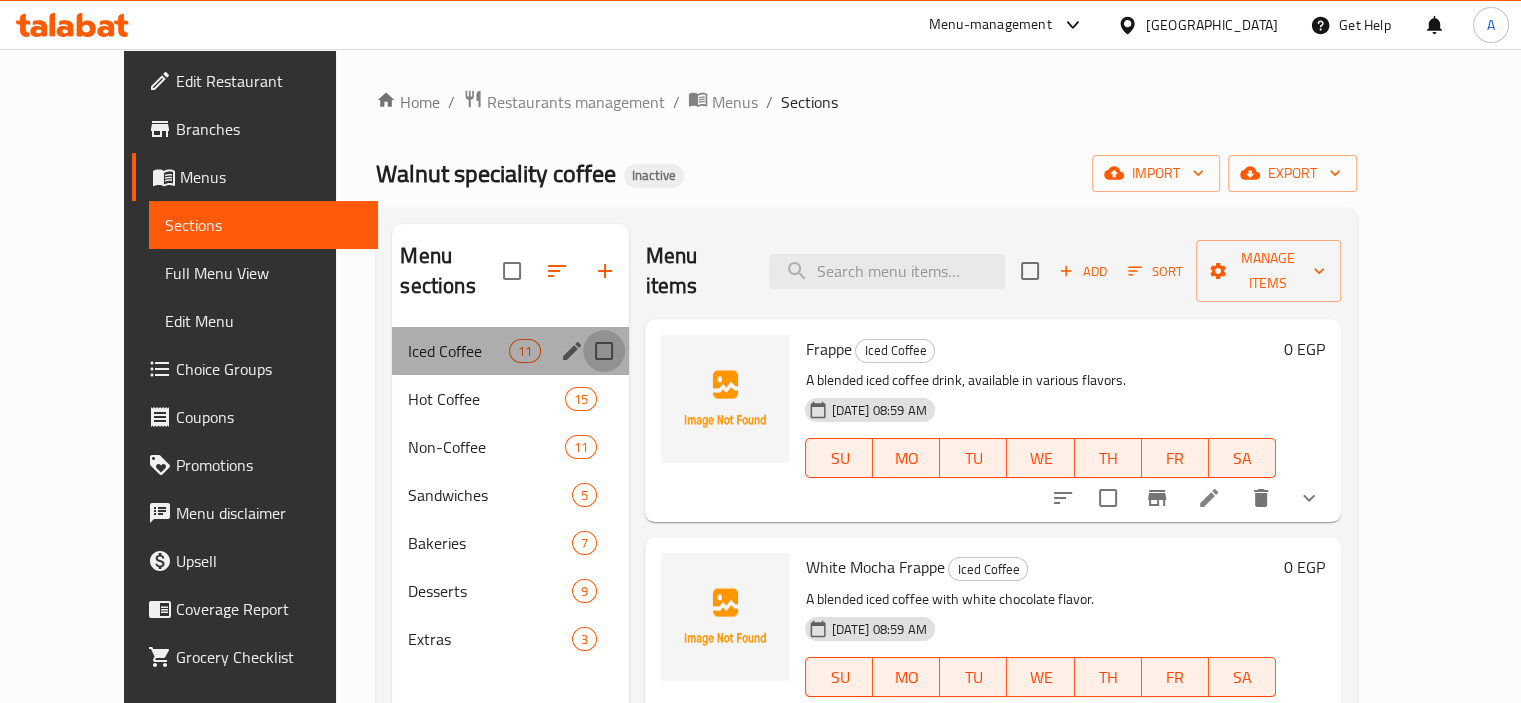 click at bounding box center (604, 351) 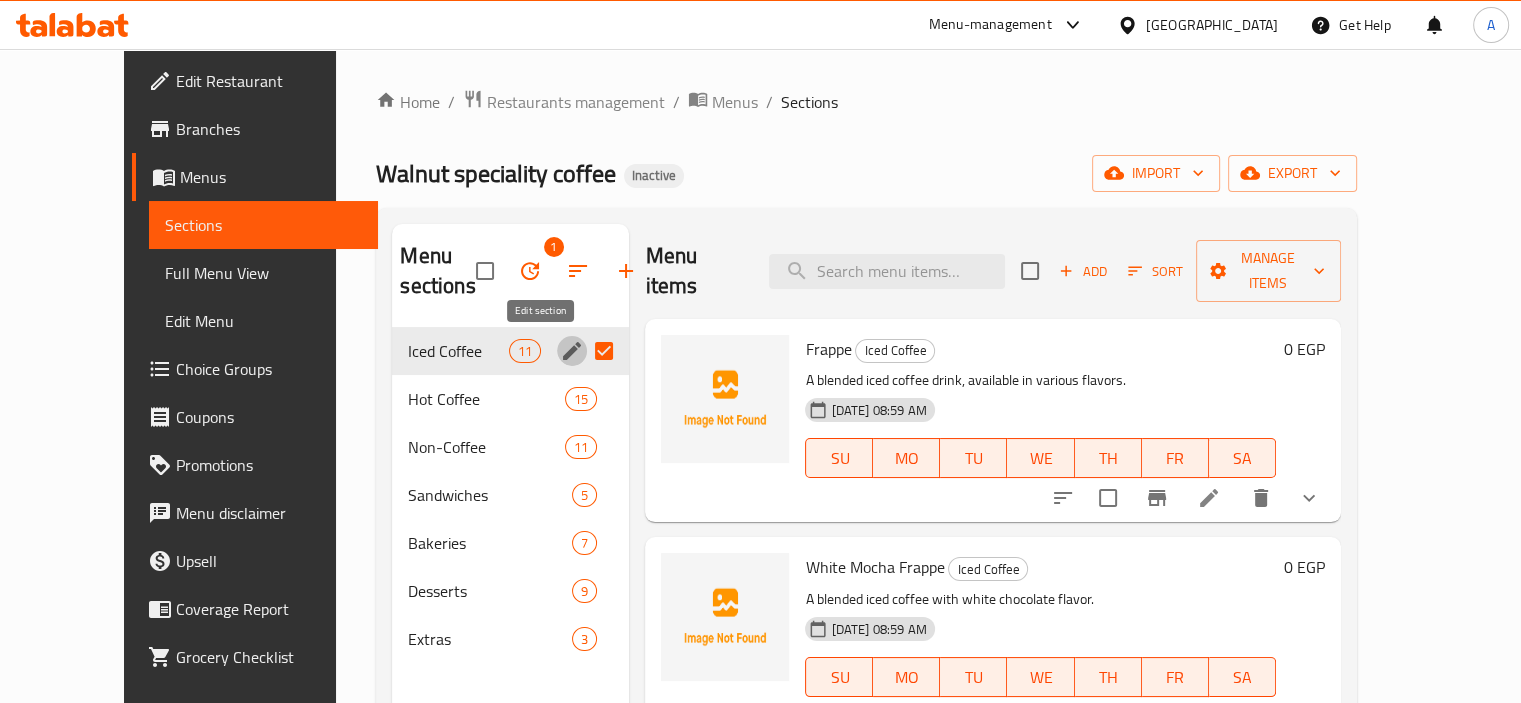 click 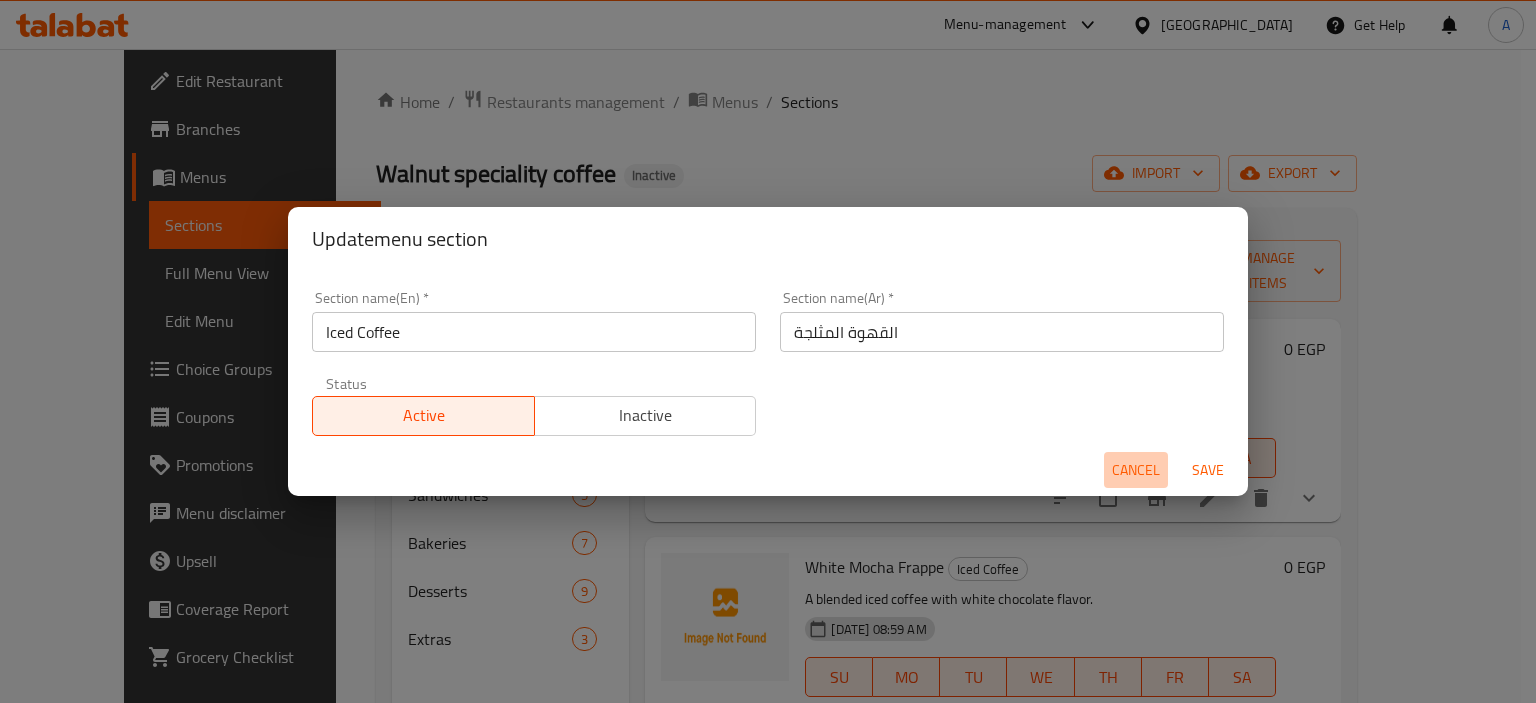 click on "Cancel" at bounding box center (1136, 470) 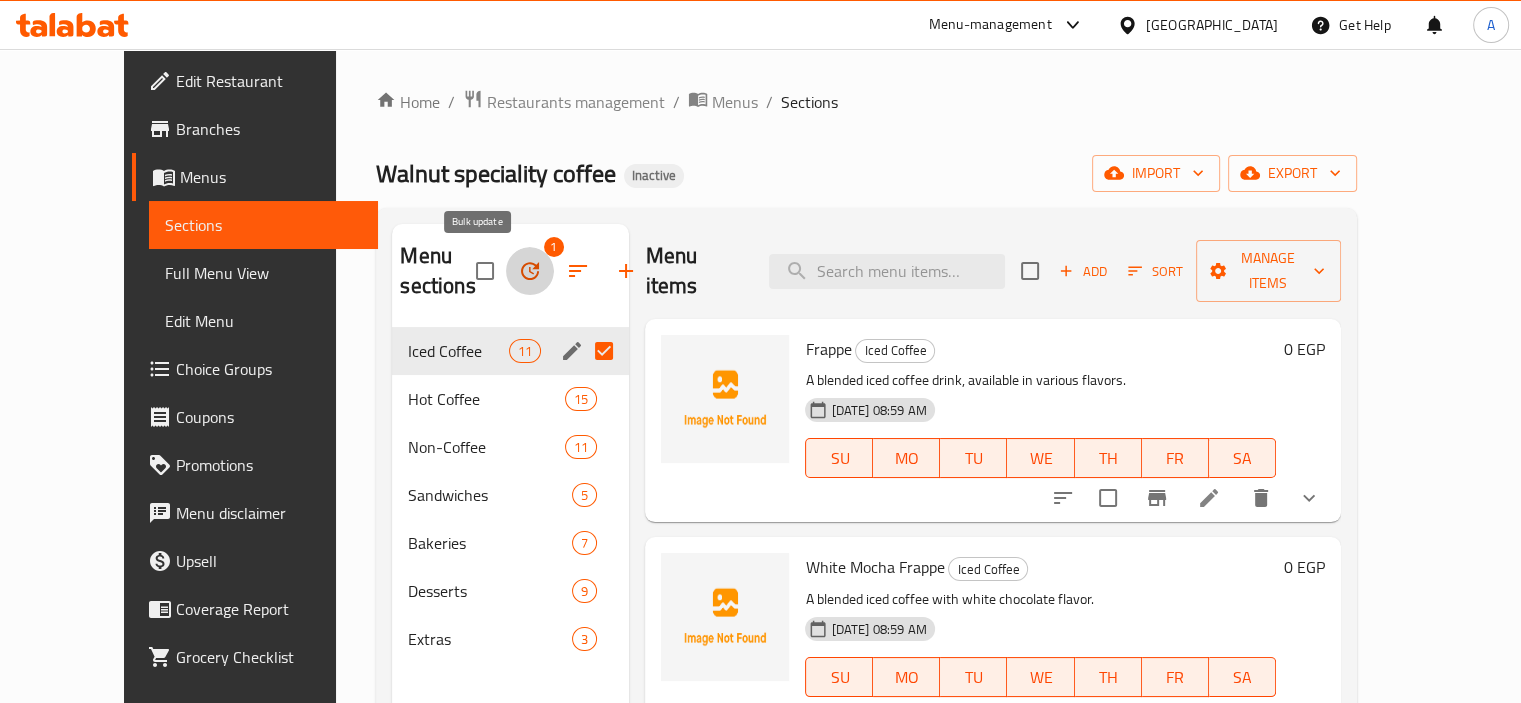 click at bounding box center (530, 271) 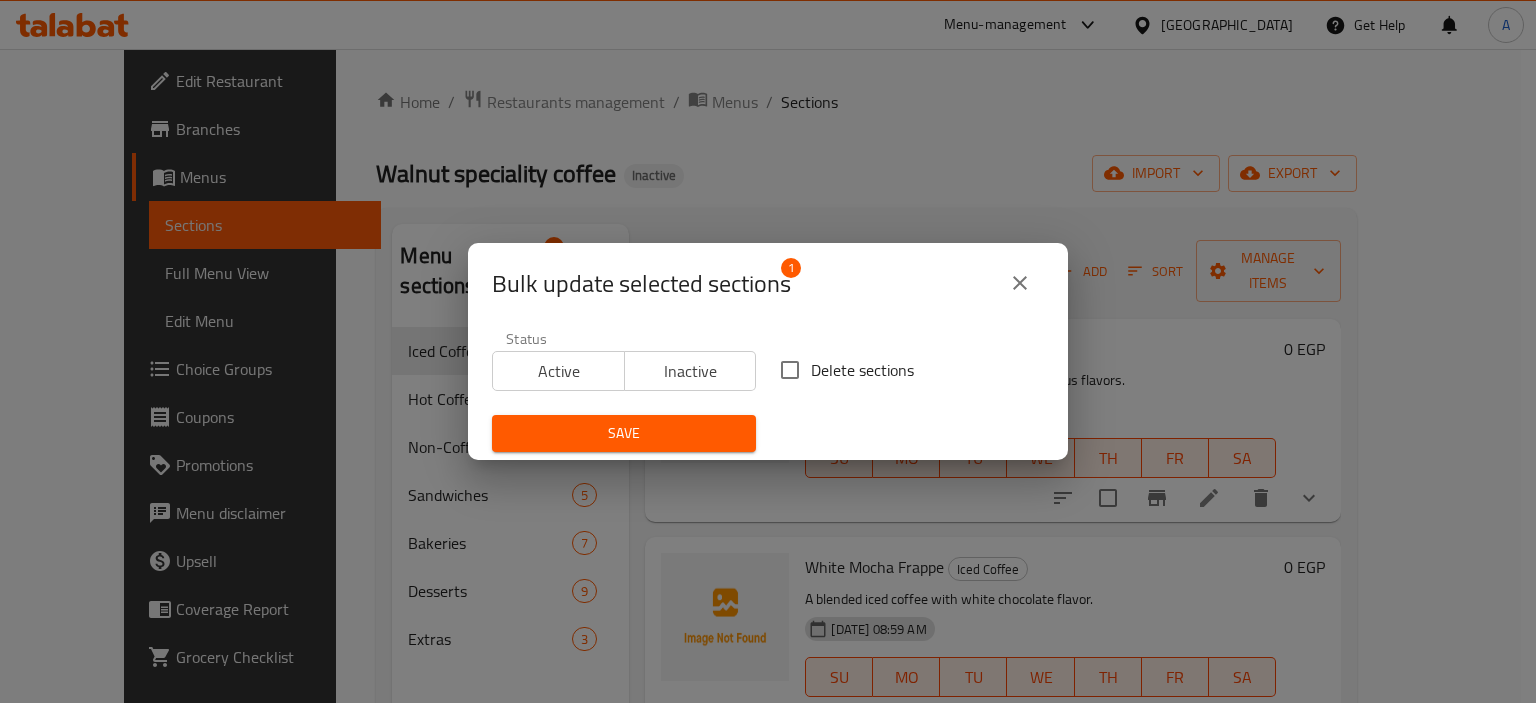 click on "Delete sections" at bounding box center (862, 370) 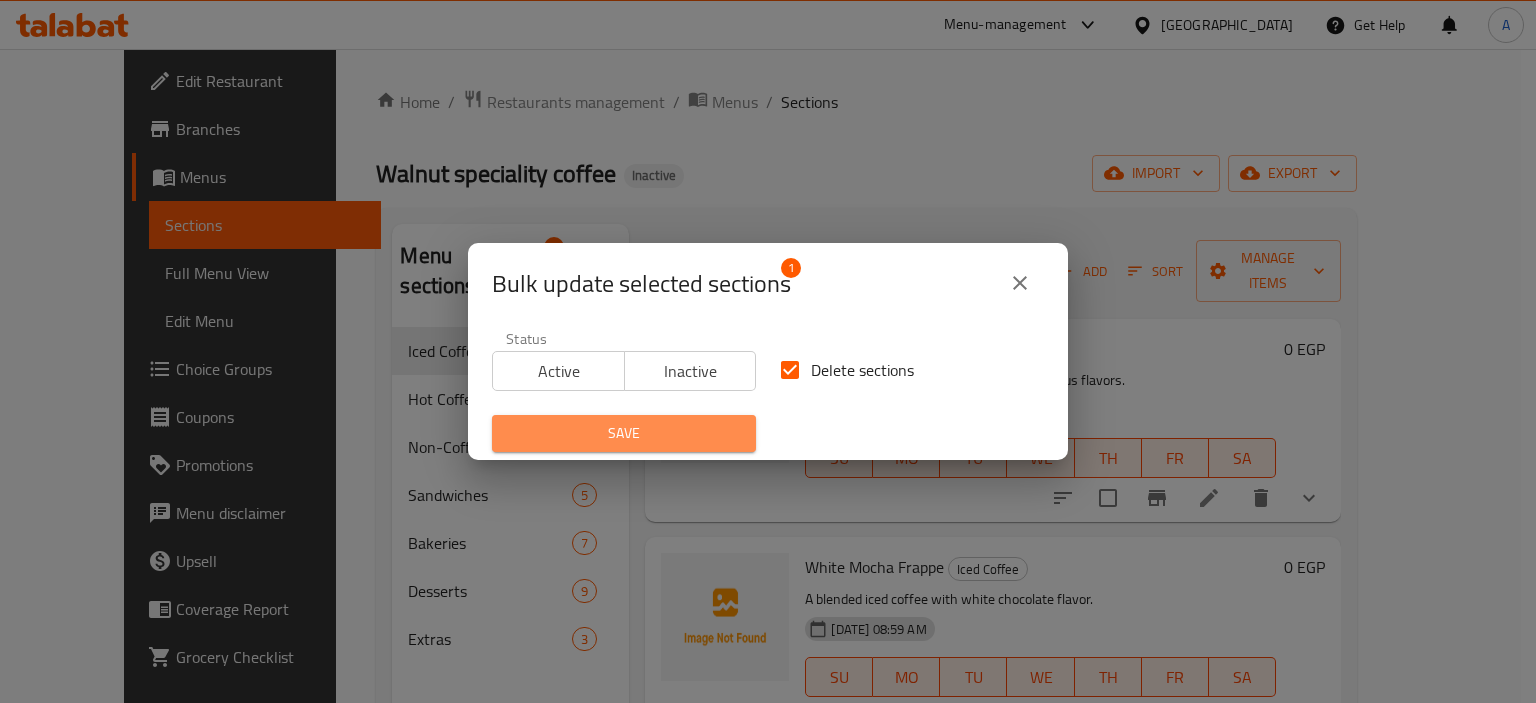 click on "Save" at bounding box center [624, 433] 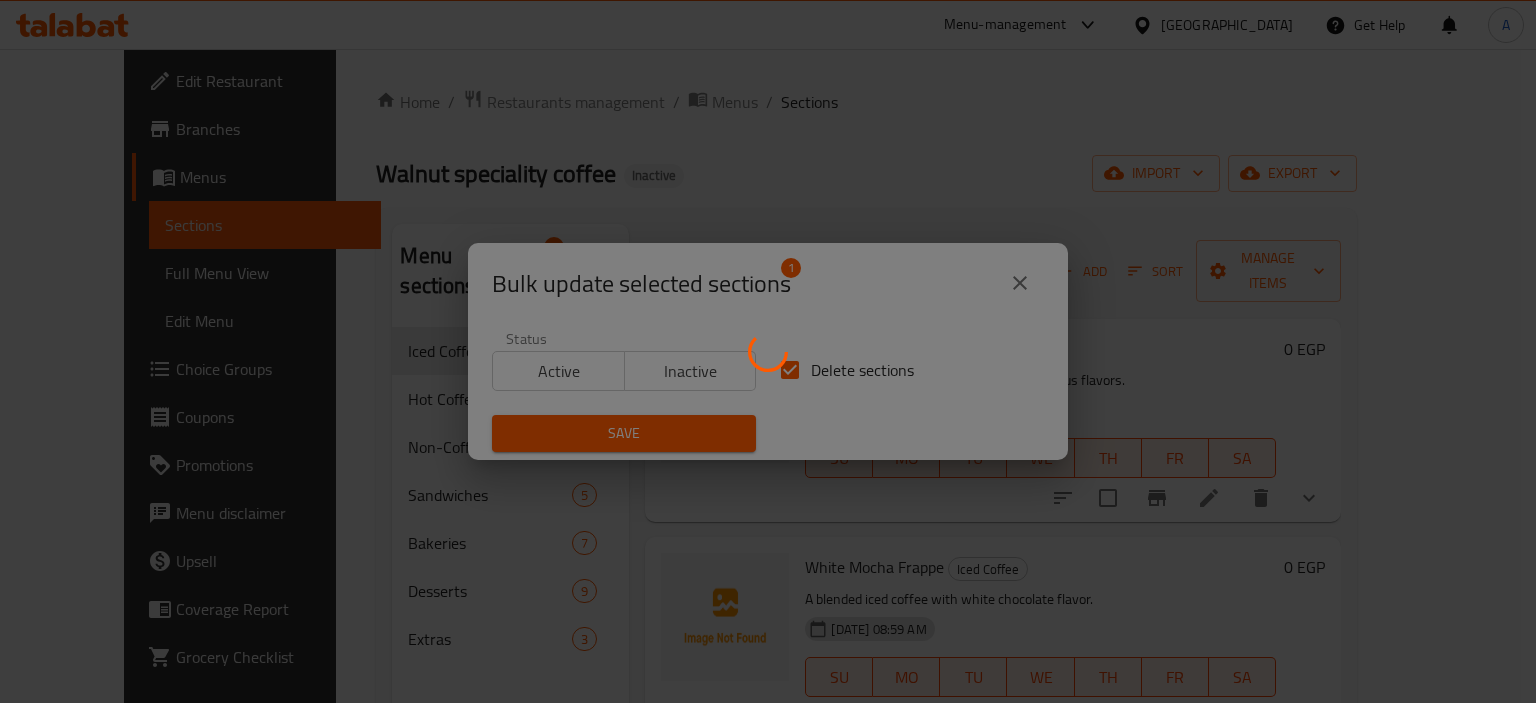 checkbox on "false" 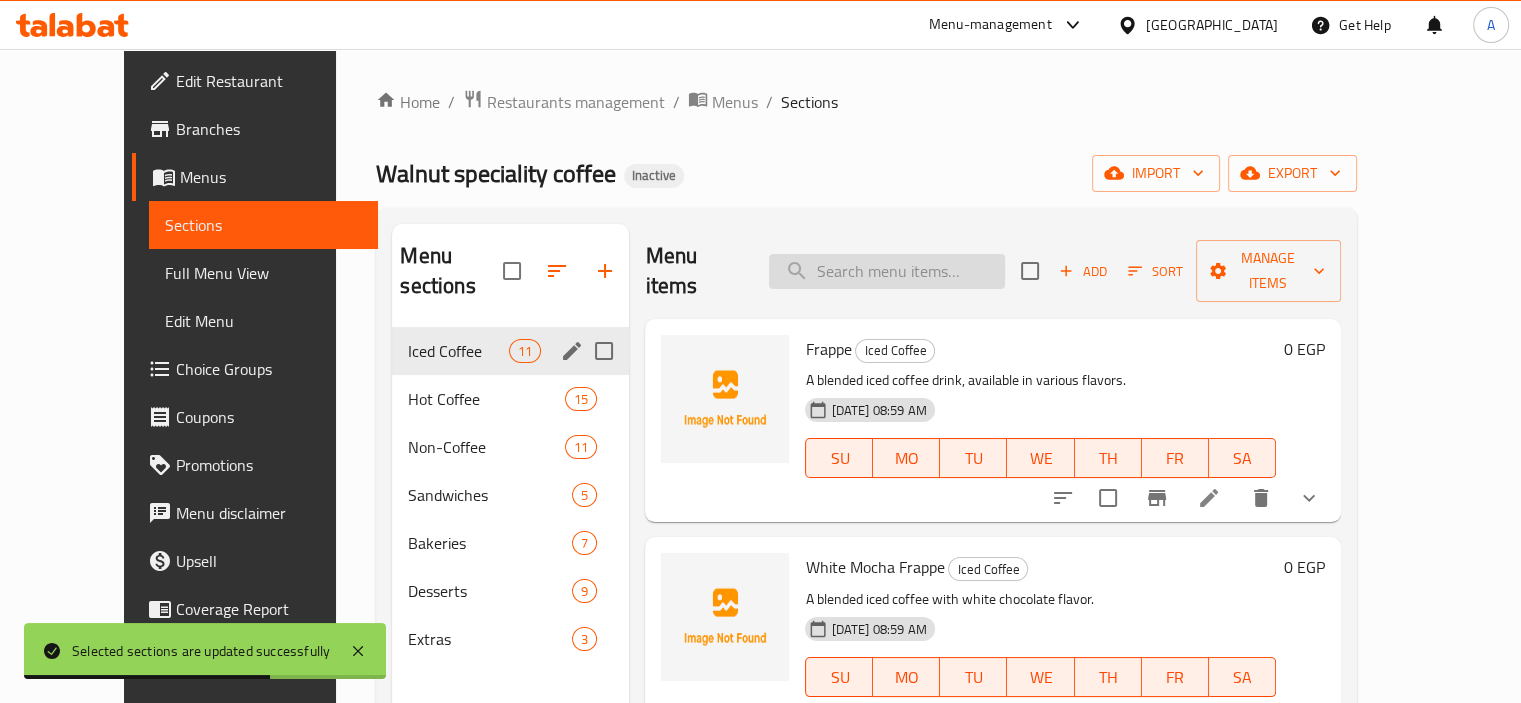 paste on "Cloud Matcha" 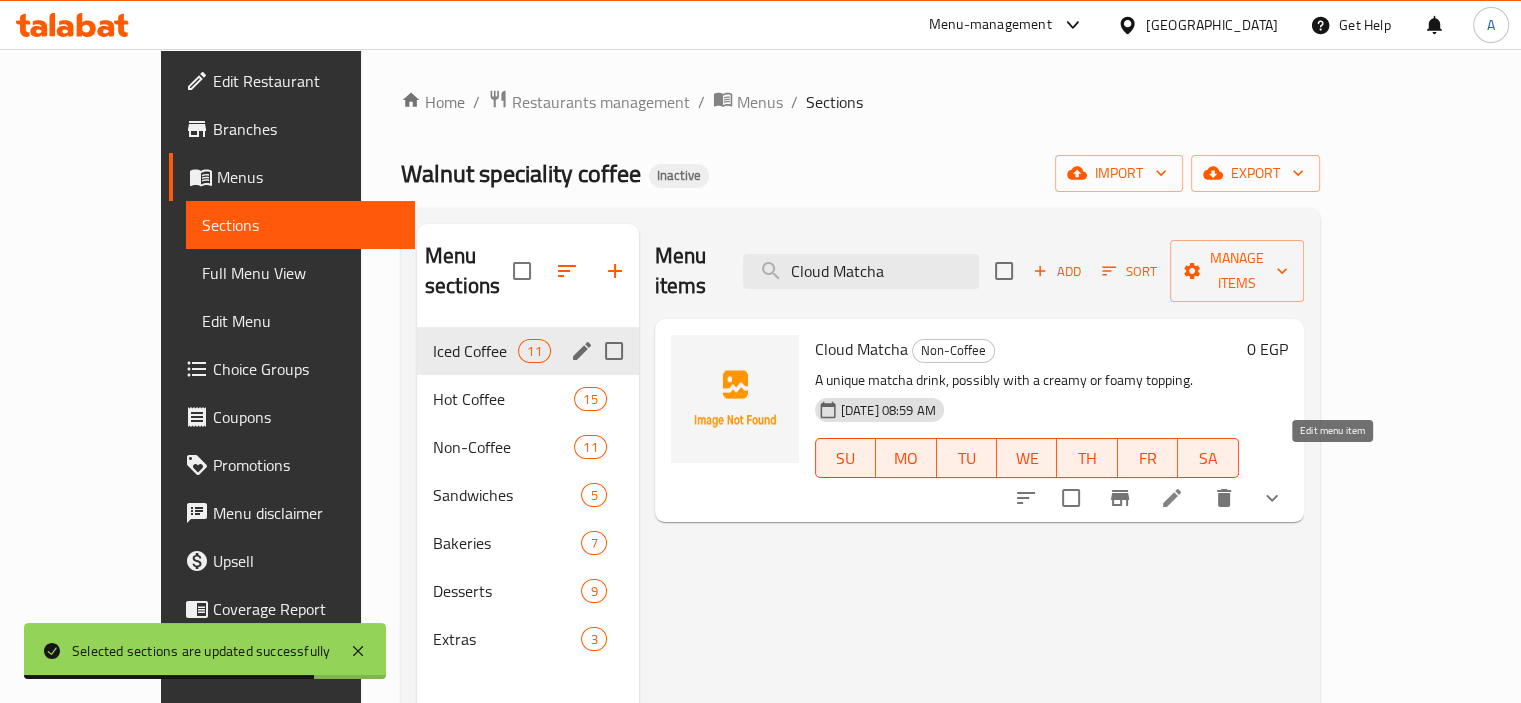 type on "Cloud Matcha" 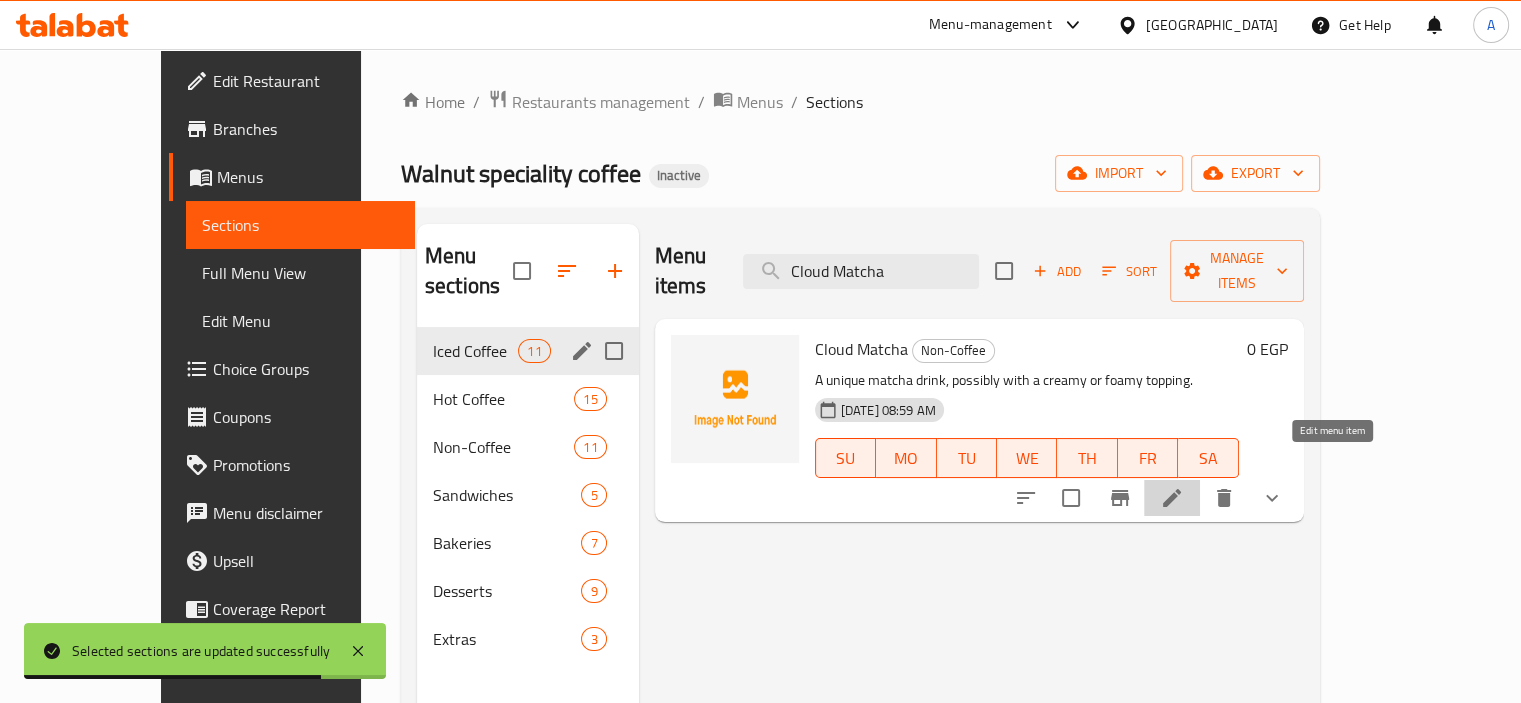 click 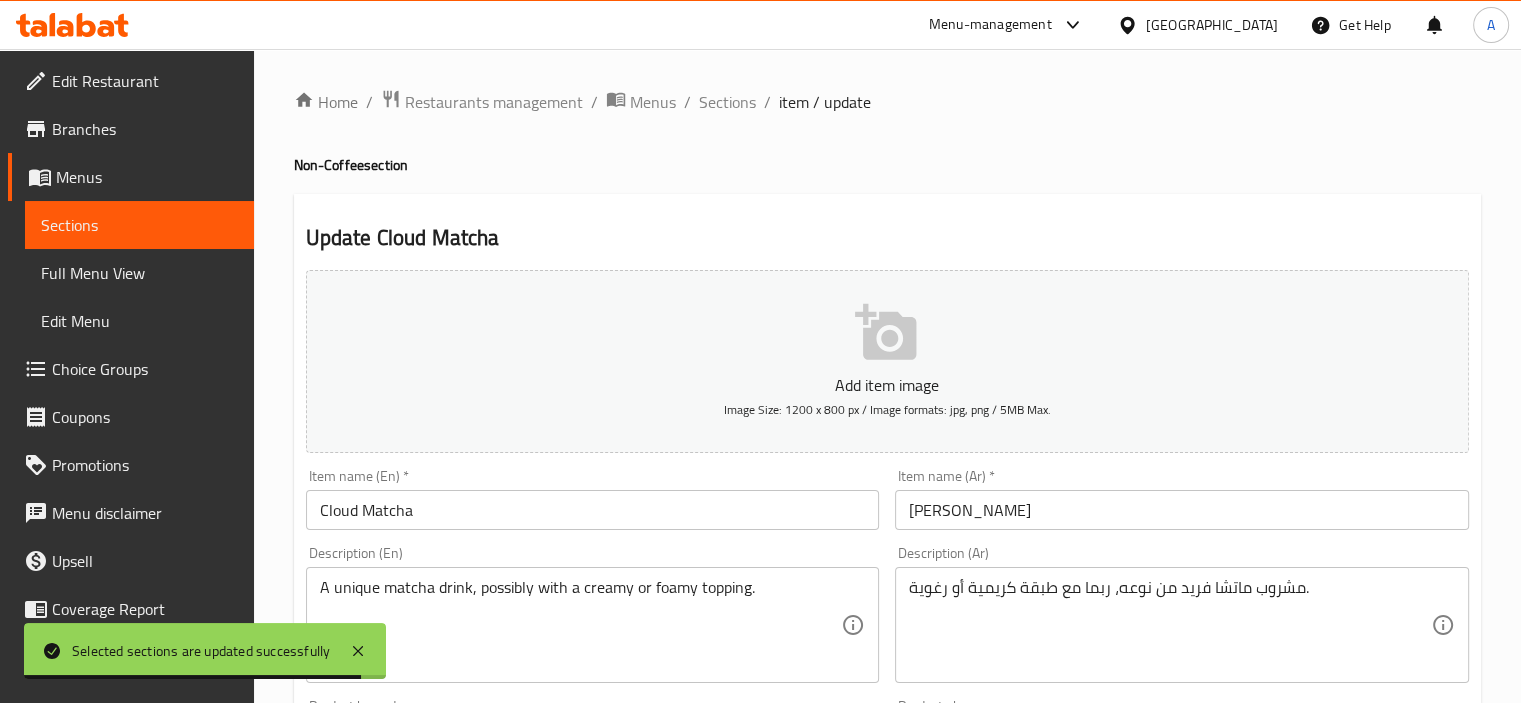 drag, startPoint x: 654, startPoint y: 562, endPoint x: 653, endPoint y: 597, distance: 35.014282 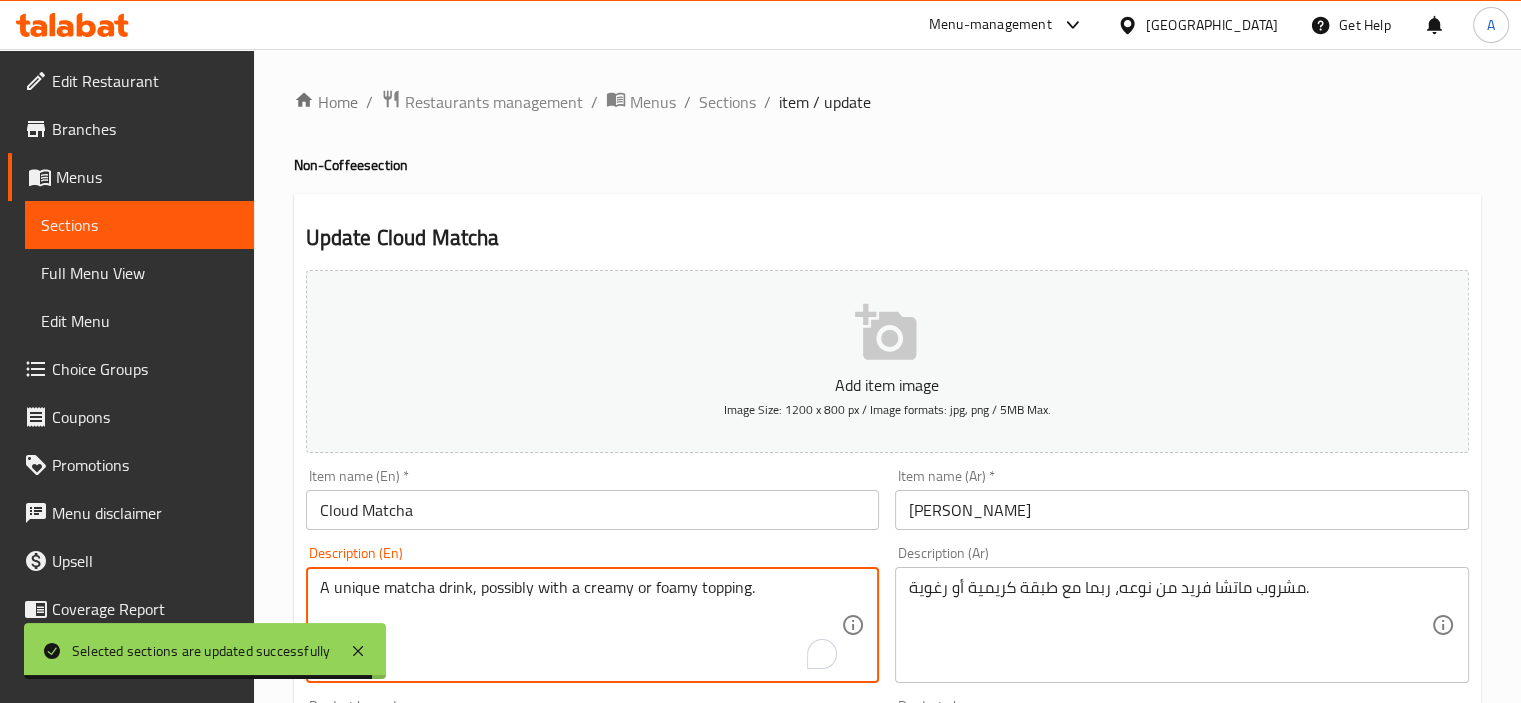 click on "A unique matcha drink, possibly with a creamy or foamy topping." at bounding box center [581, 625] 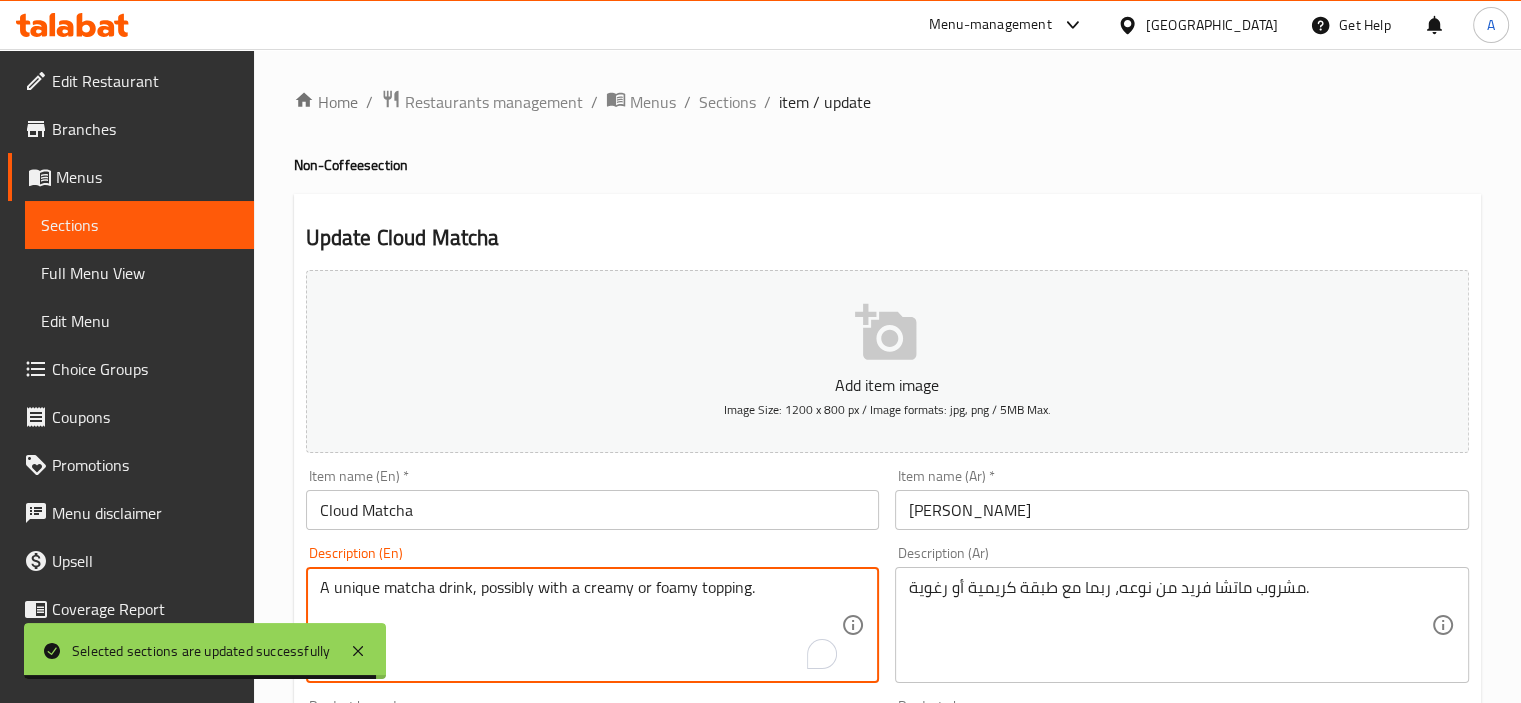 click on "A unique matcha drink, possibly with a creamy or foamy topping." at bounding box center (581, 625) 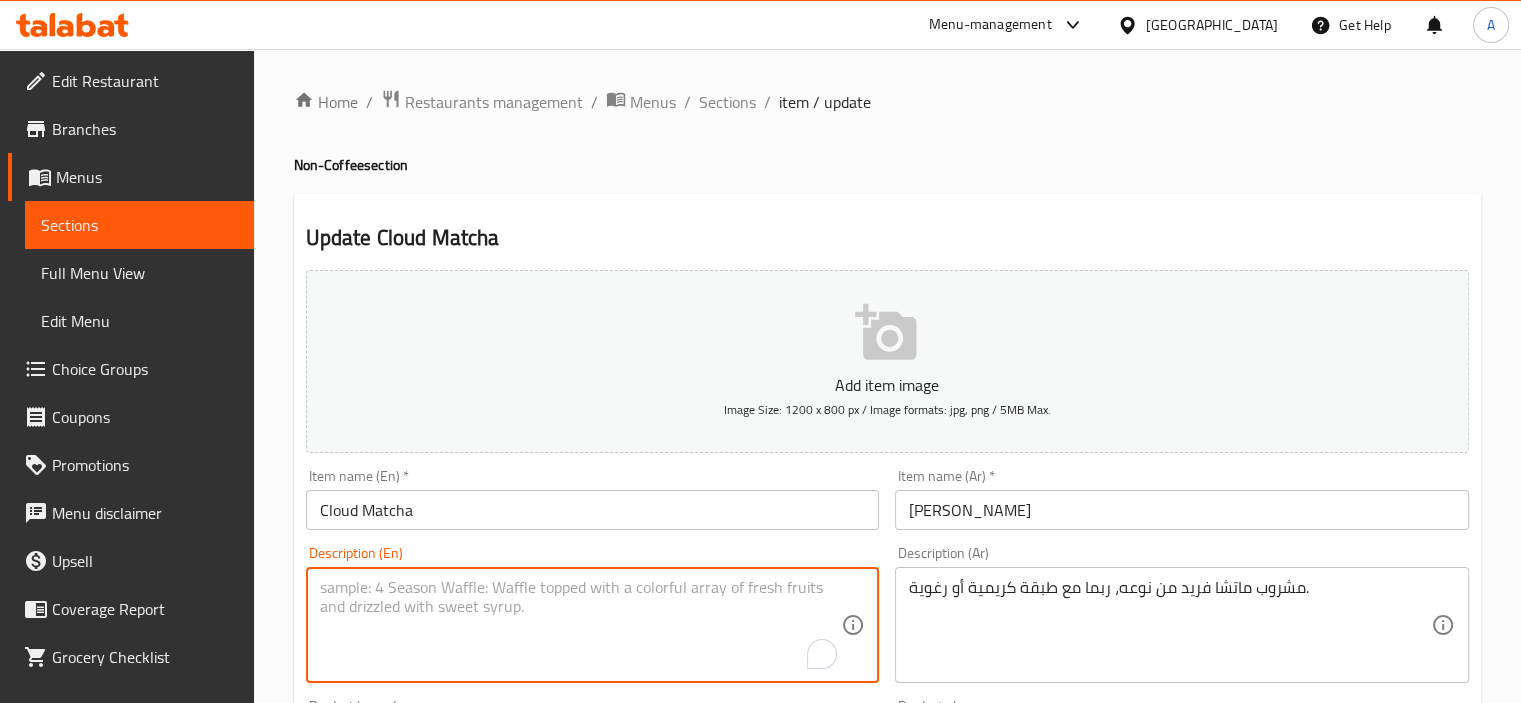 type 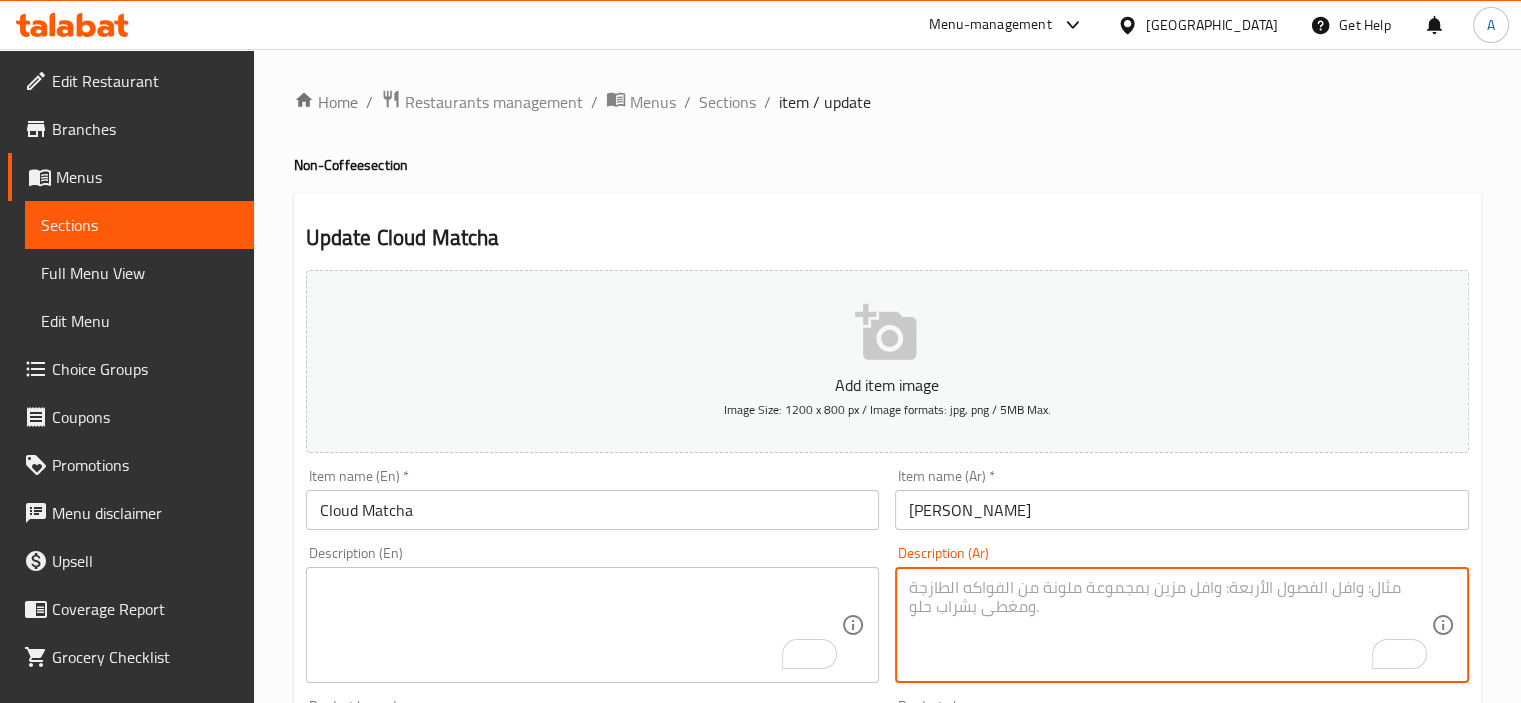 type 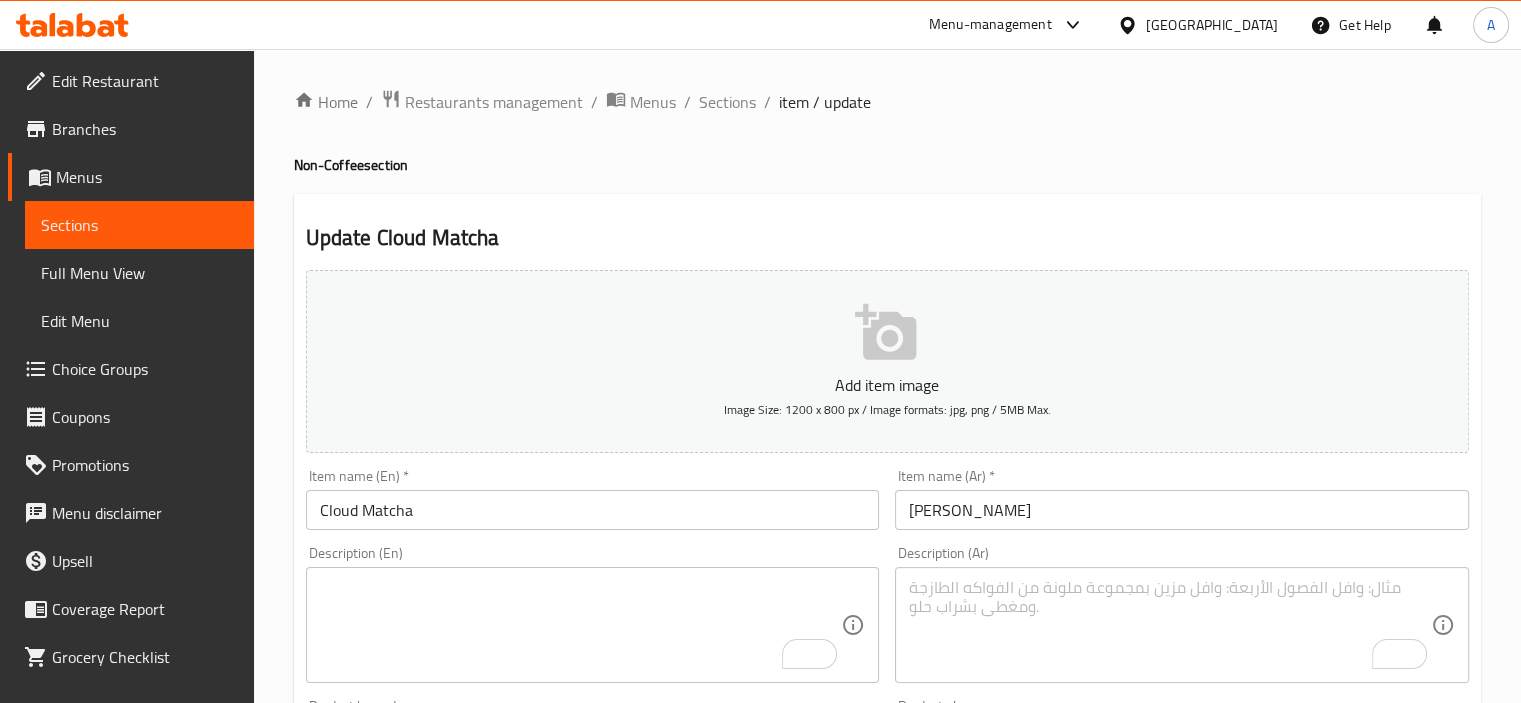 drag, startPoint x: 447, startPoint y: 487, endPoint x: 447, endPoint y: 498, distance: 11 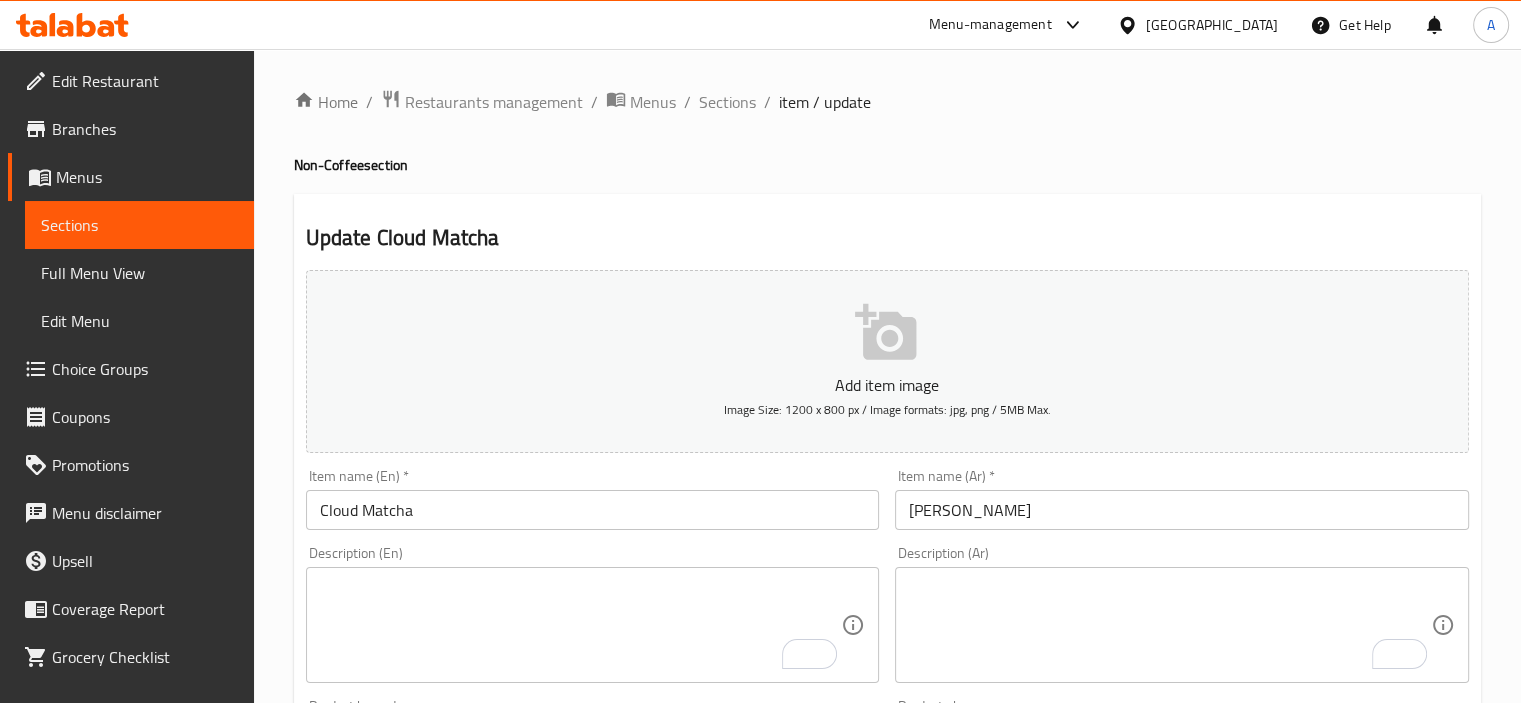 click on "Item name (En)   * Cloud Matcha Item name (En)  *" at bounding box center [593, 499] 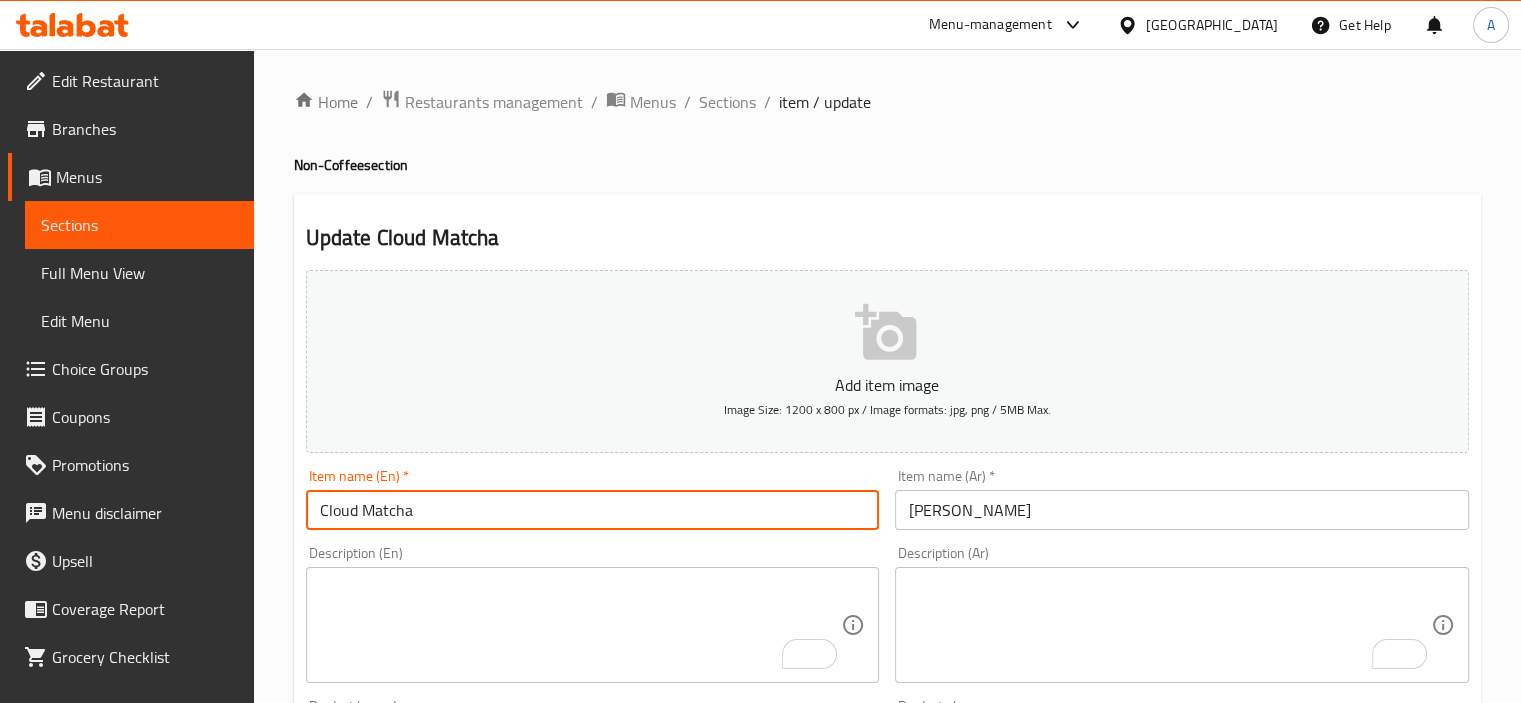 click on "Cloud Matcha" at bounding box center (593, 510) 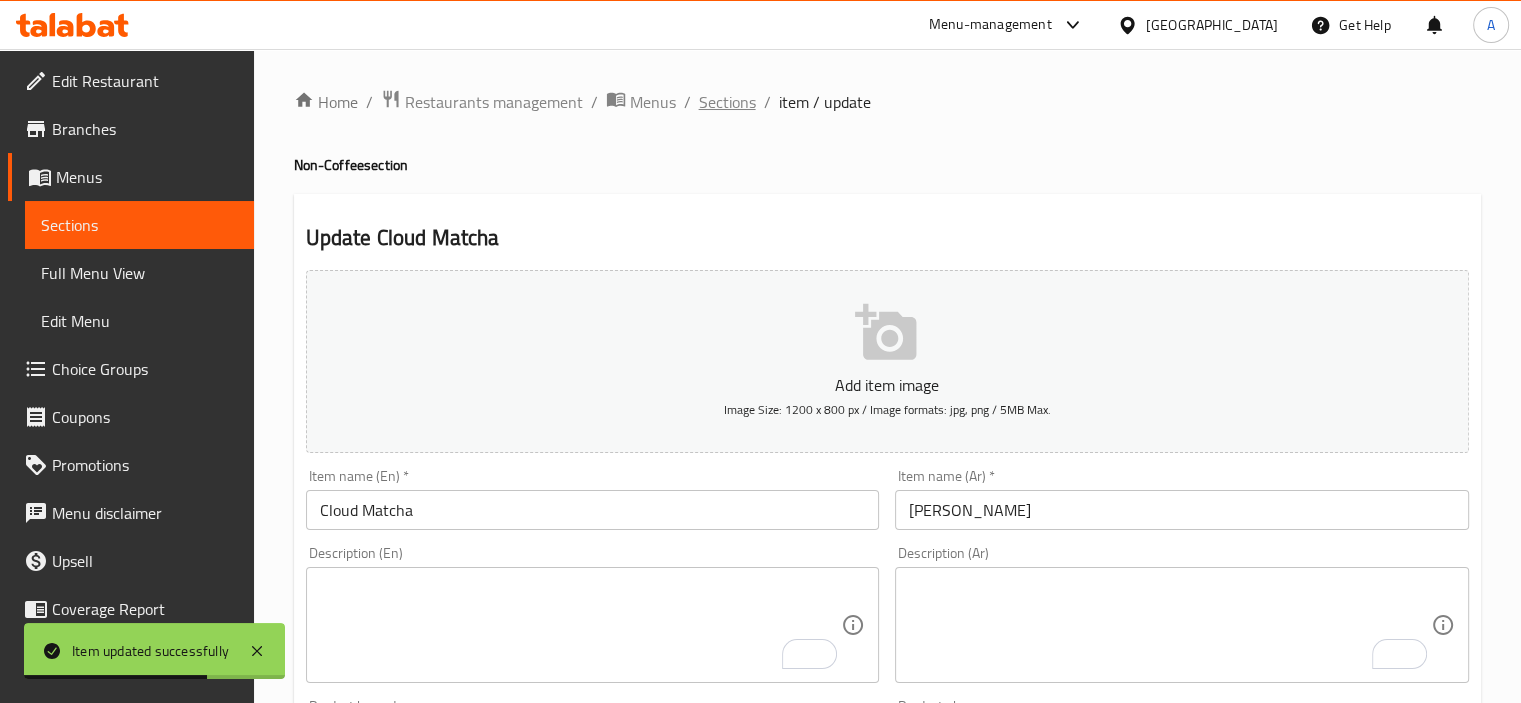 click on "Sections" at bounding box center (727, 102) 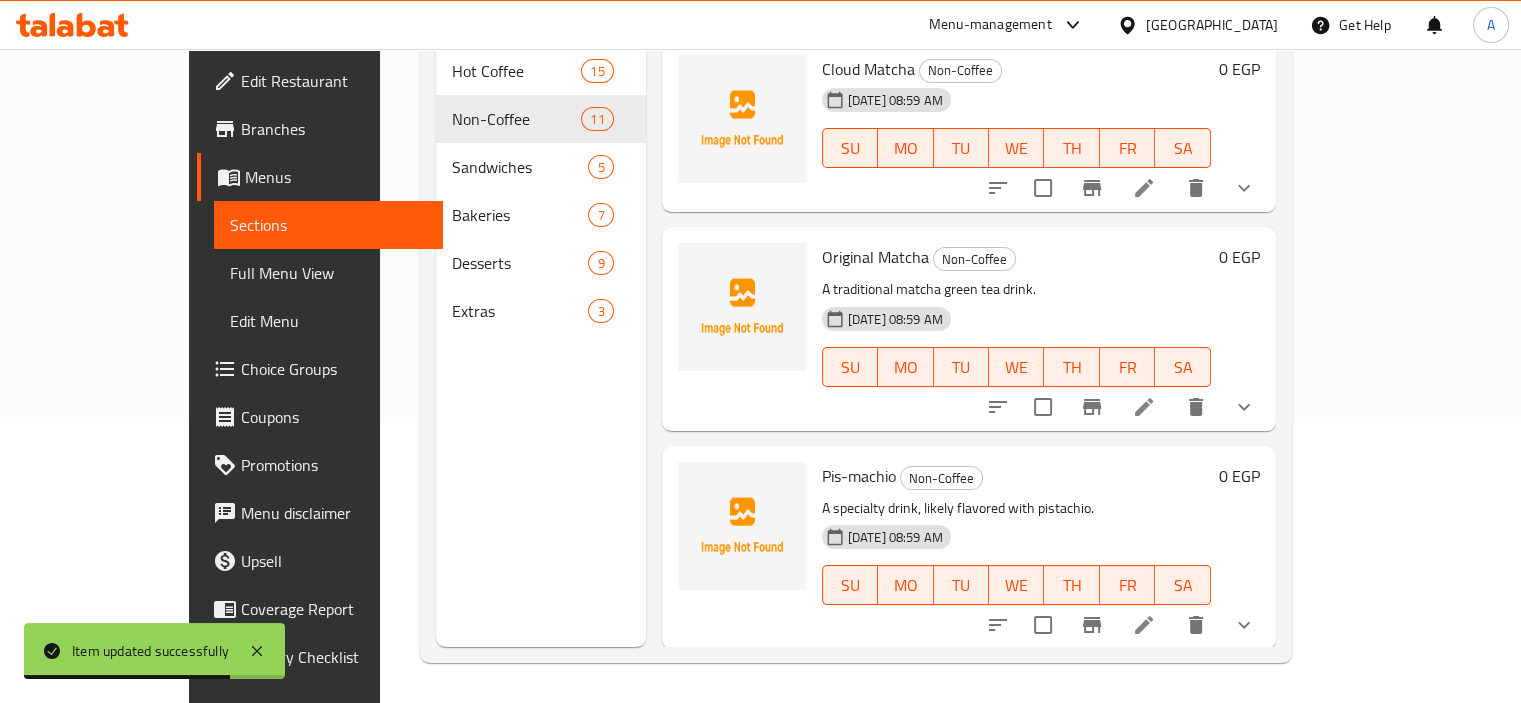 scroll, scrollTop: 250, scrollLeft: 0, axis: vertical 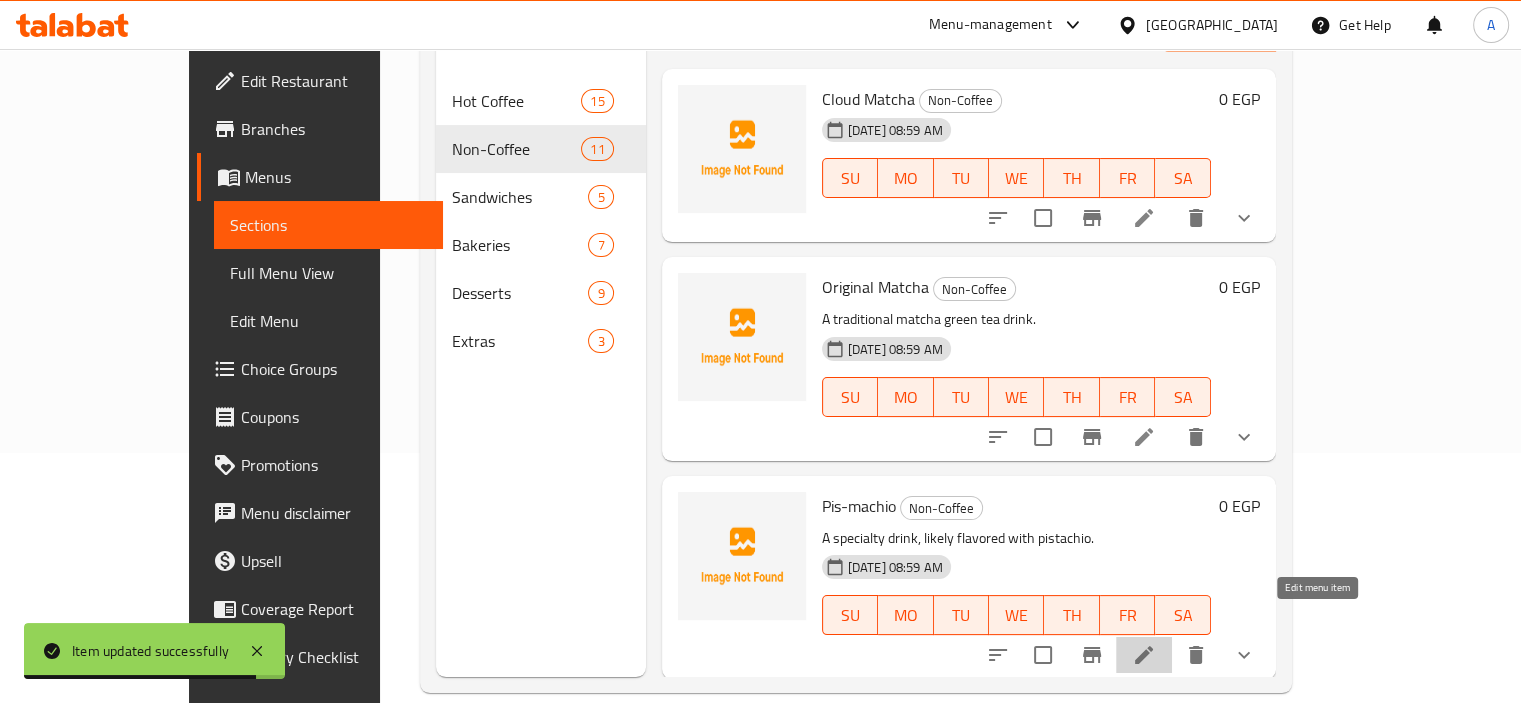 click 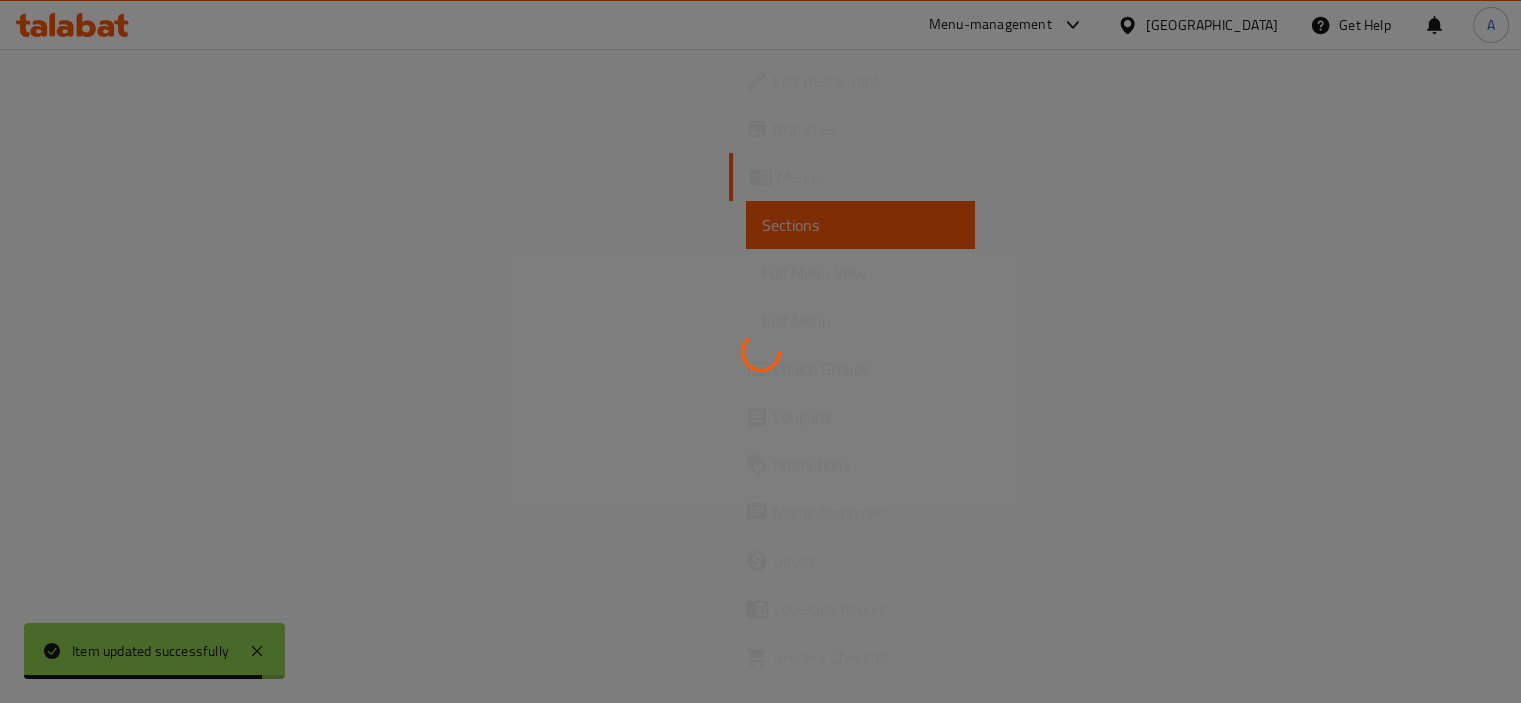 scroll, scrollTop: 0, scrollLeft: 0, axis: both 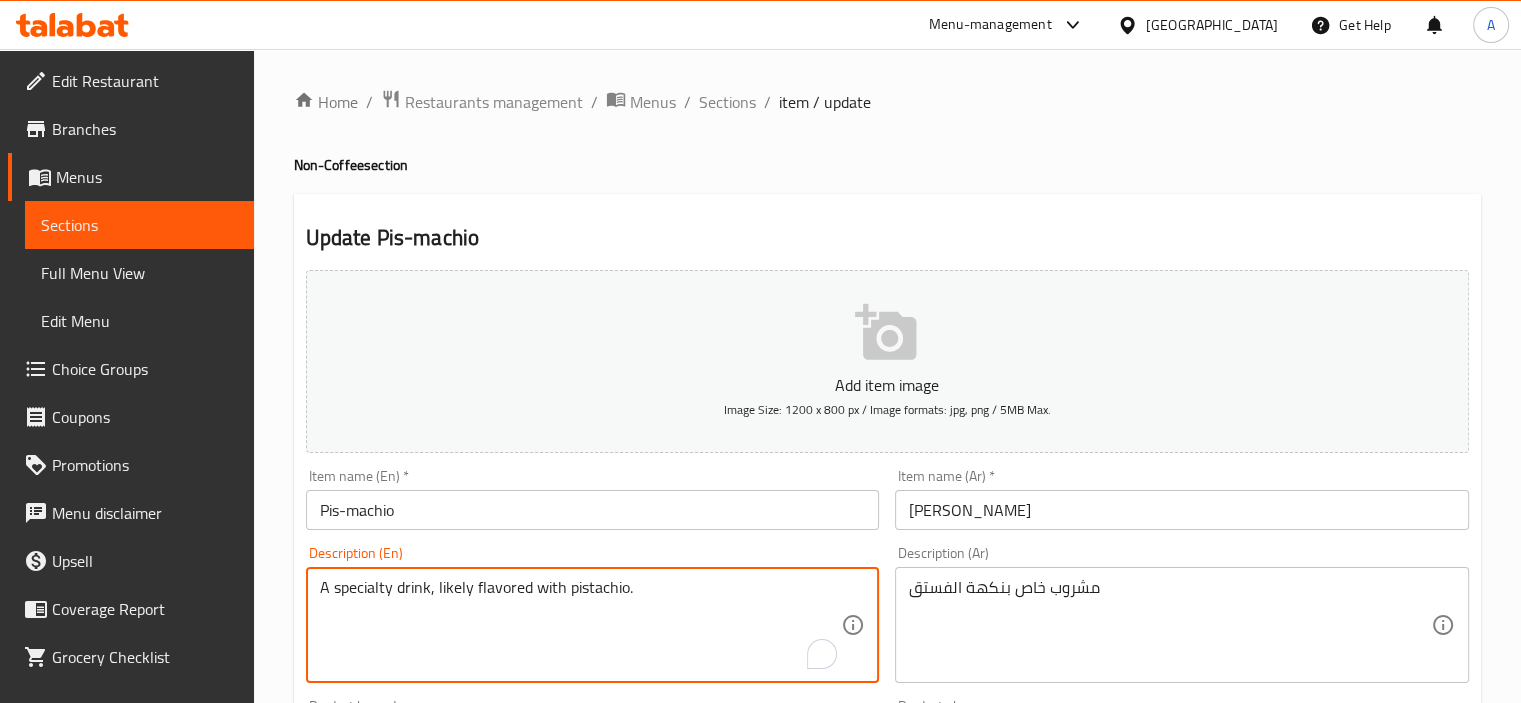 click on "A specialty drink, likely flavored with pistachio." at bounding box center [581, 625] 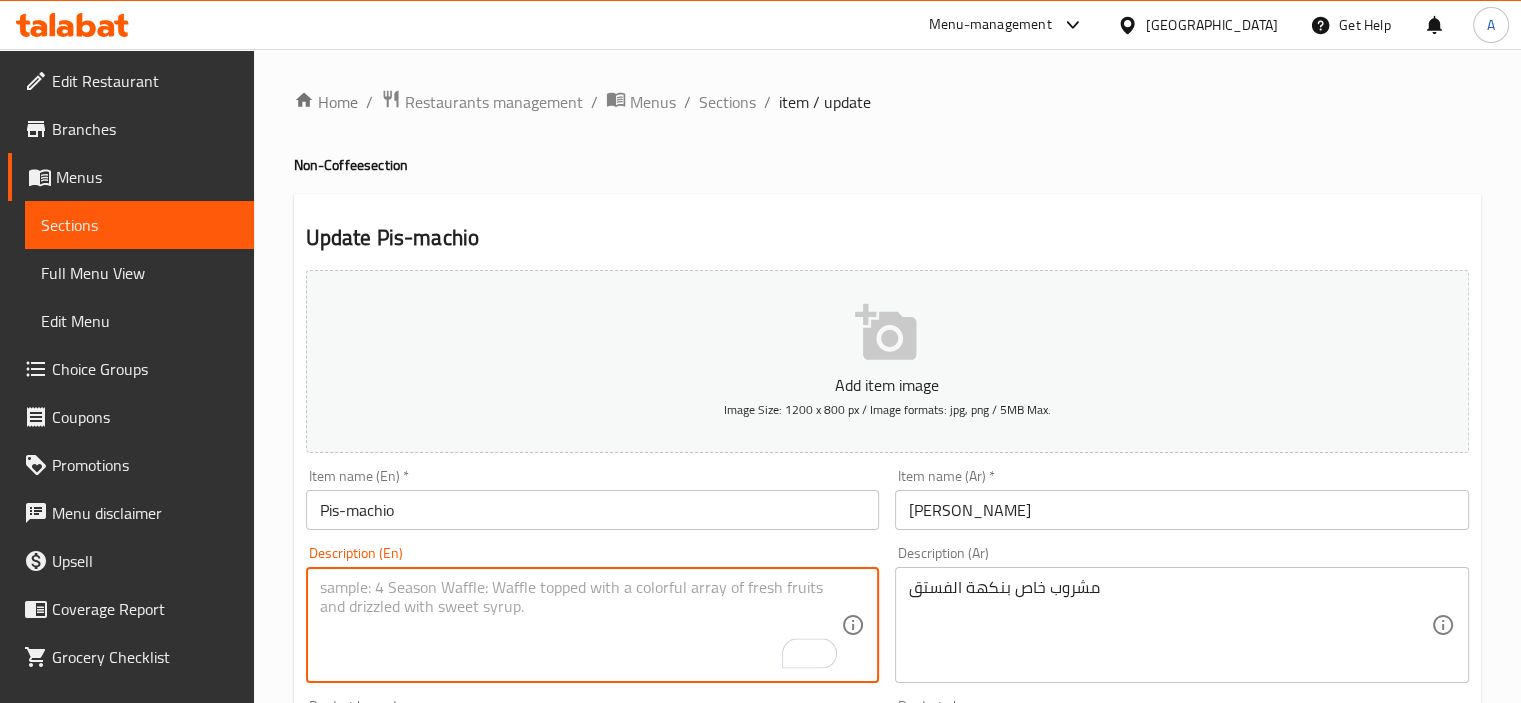type 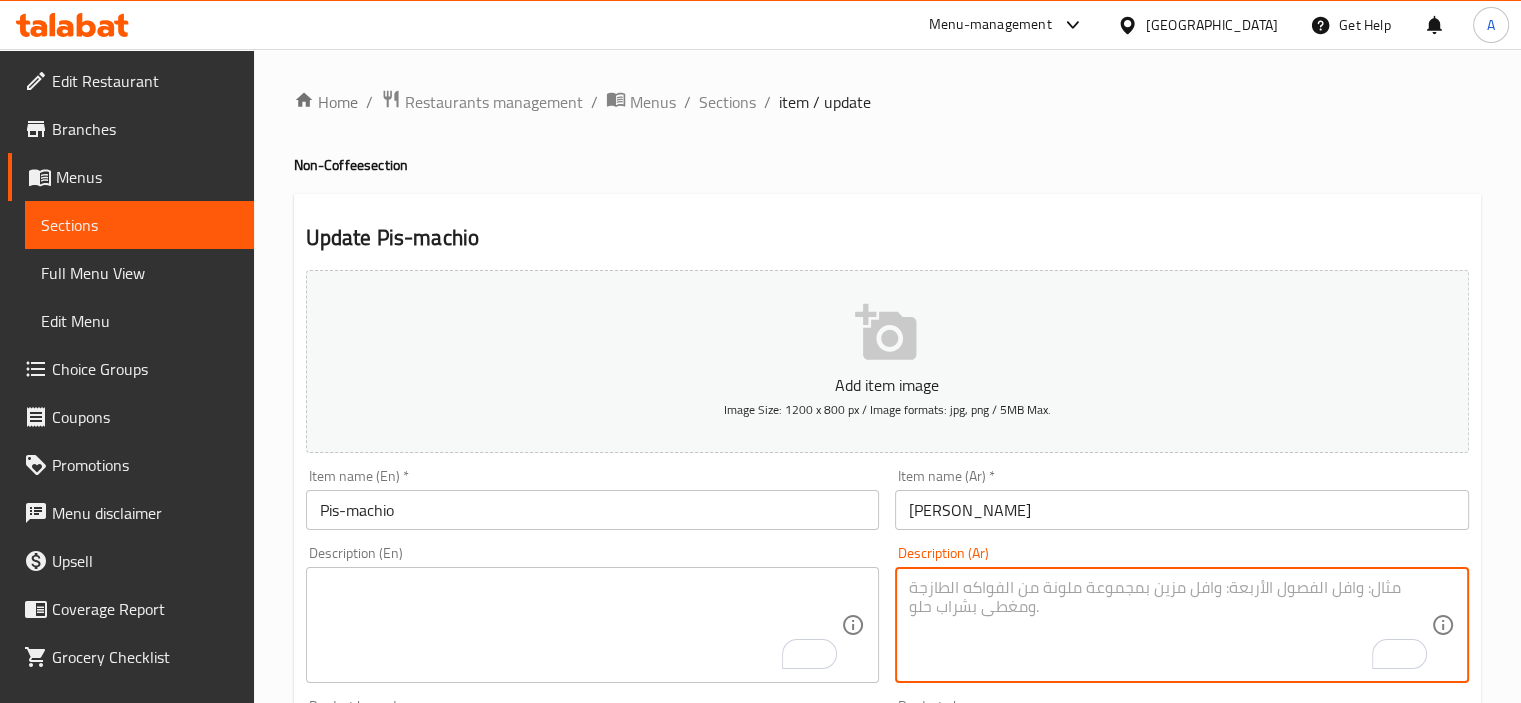 type 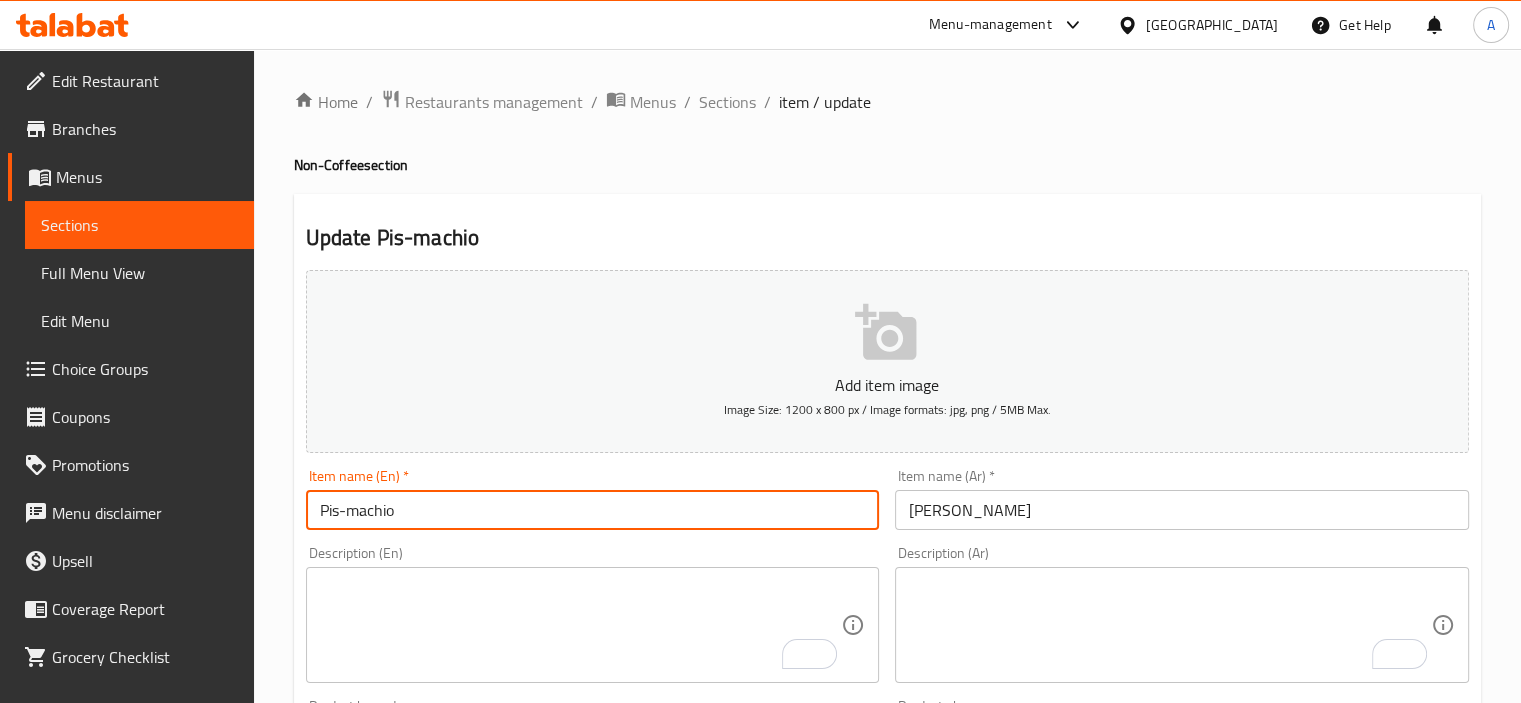 click on "Pis-machio" at bounding box center [593, 510] 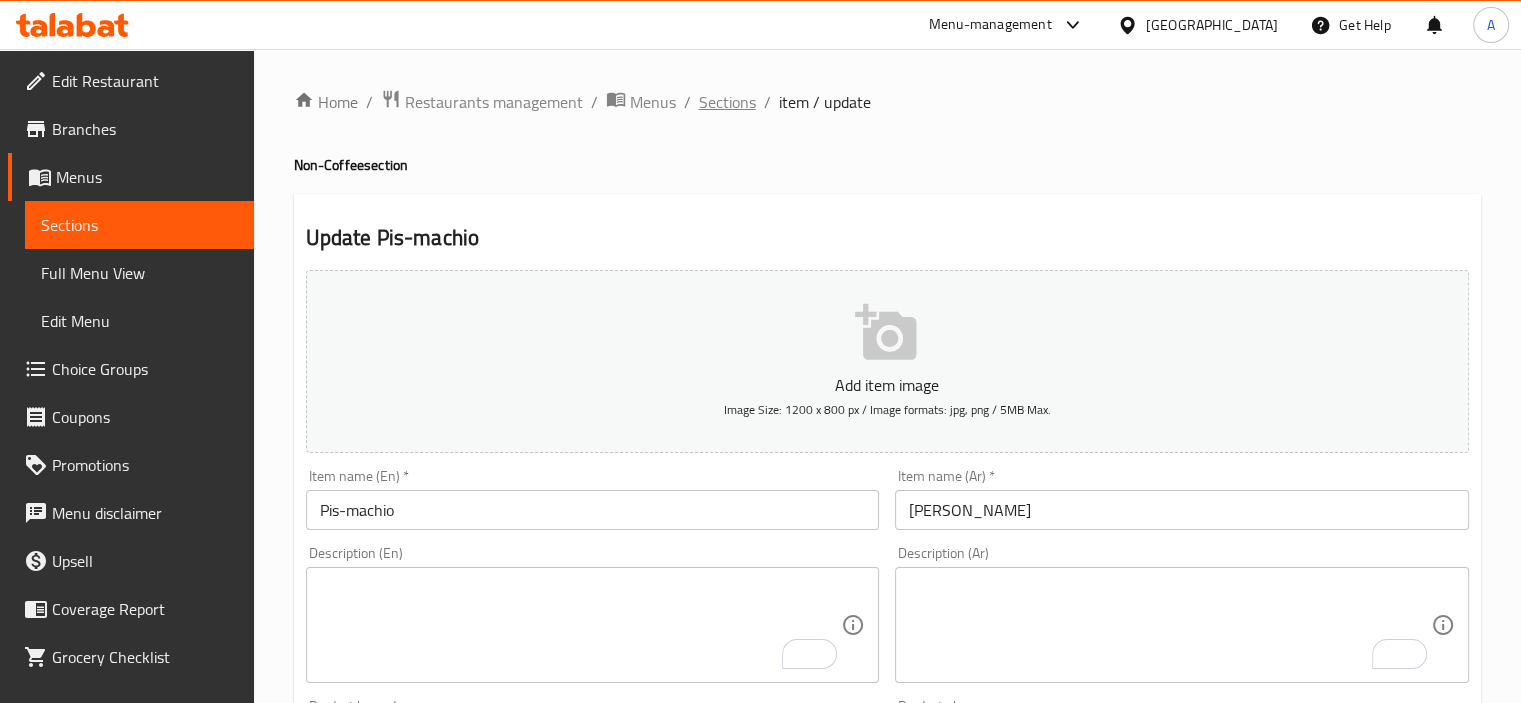 click on "Sections" at bounding box center (727, 102) 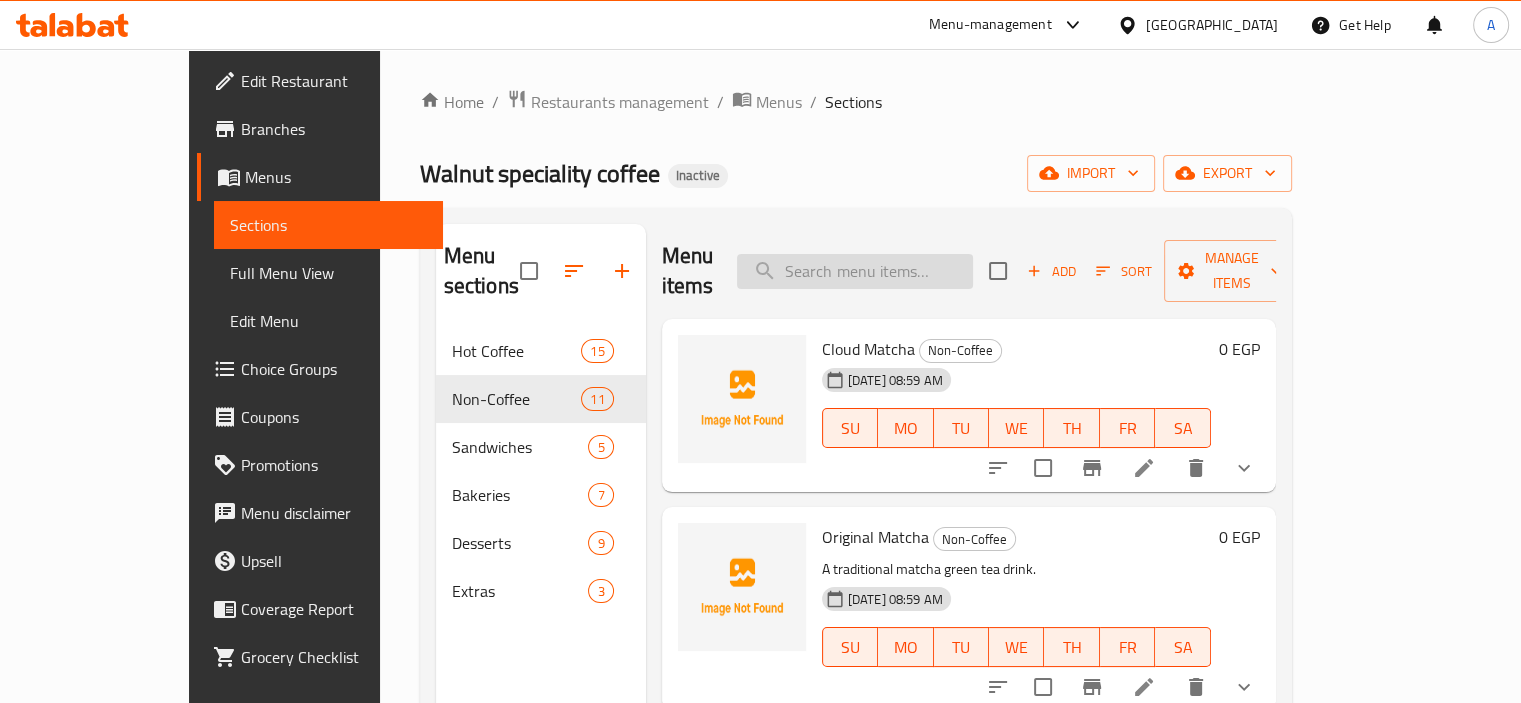 click at bounding box center [855, 271] 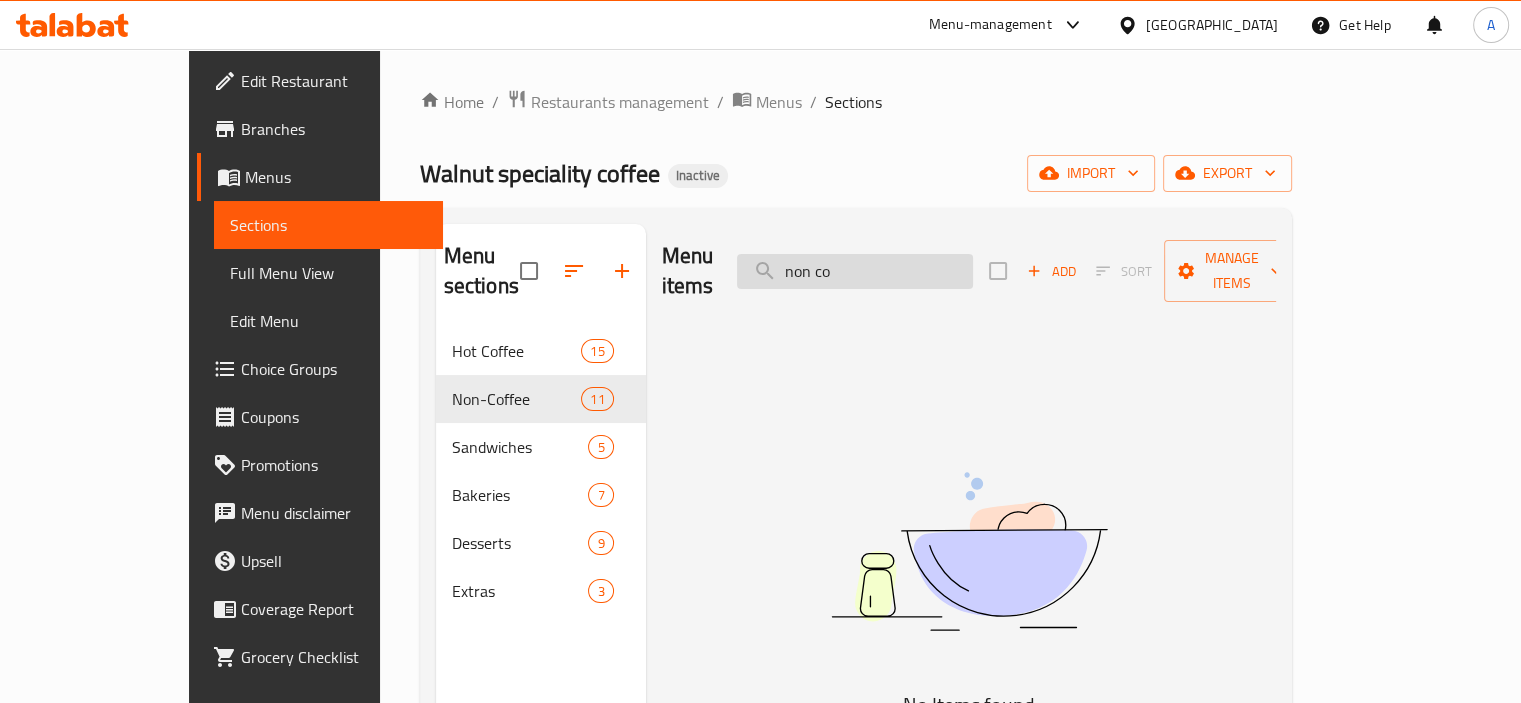 click on "non co" at bounding box center (855, 271) 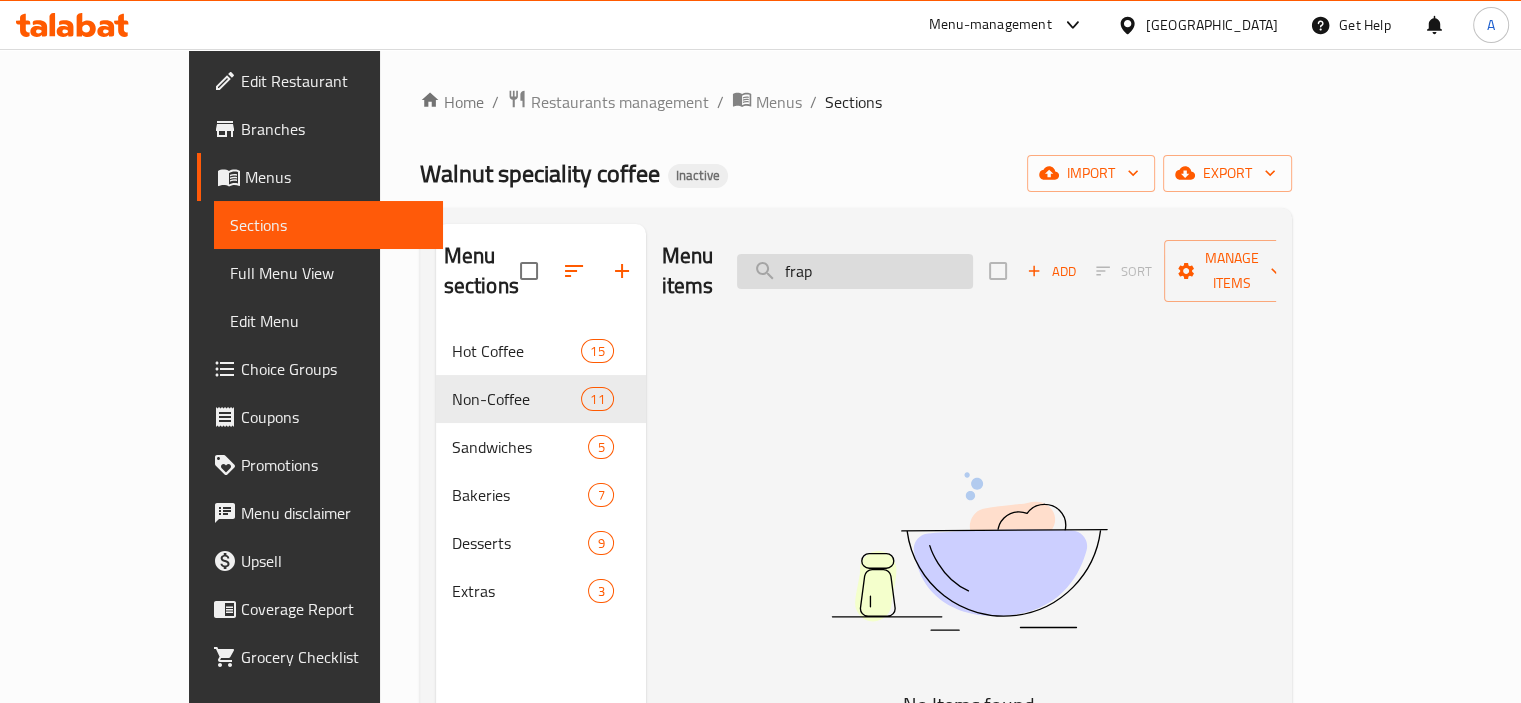 type on "frapp" 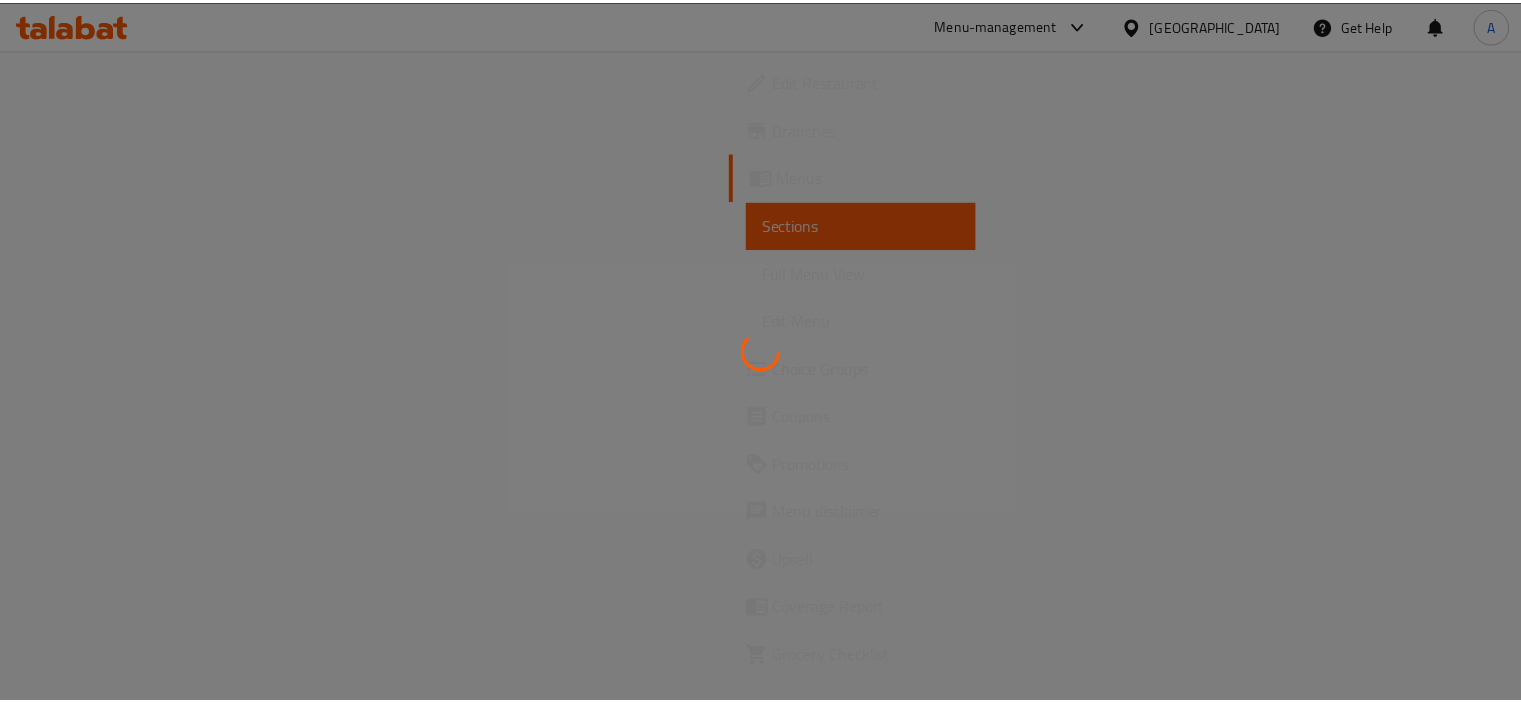 scroll, scrollTop: 0, scrollLeft: 0, axis: both 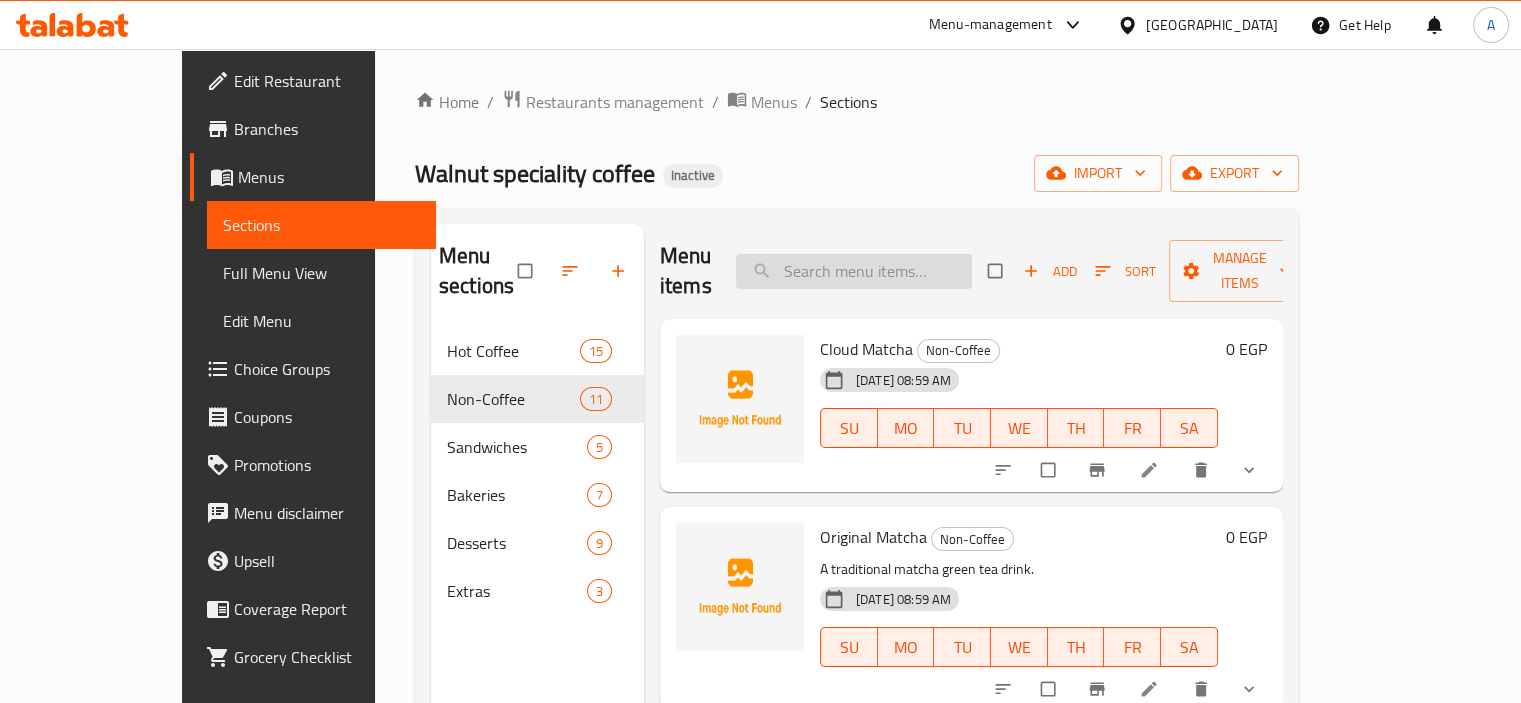 click at bounding box center [854, 271] 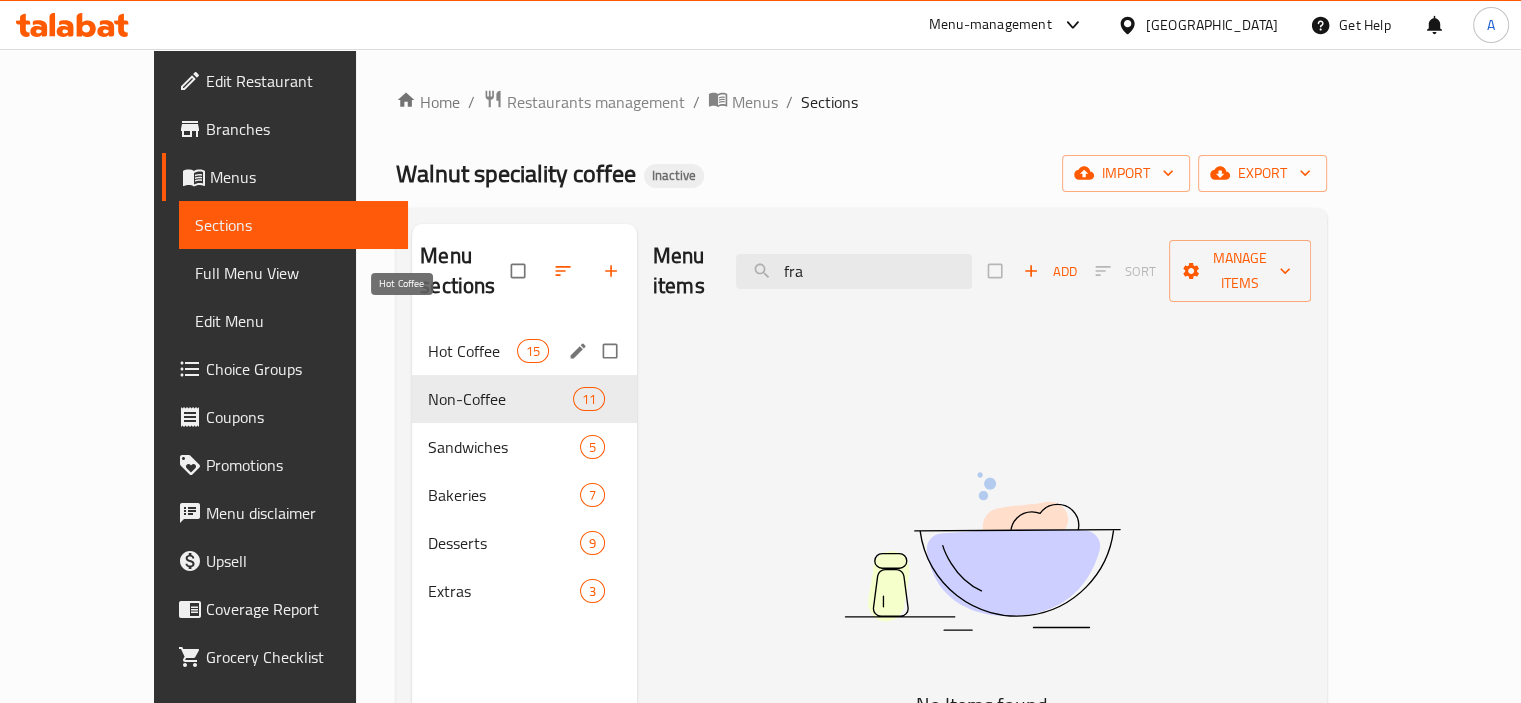 type on "fra" 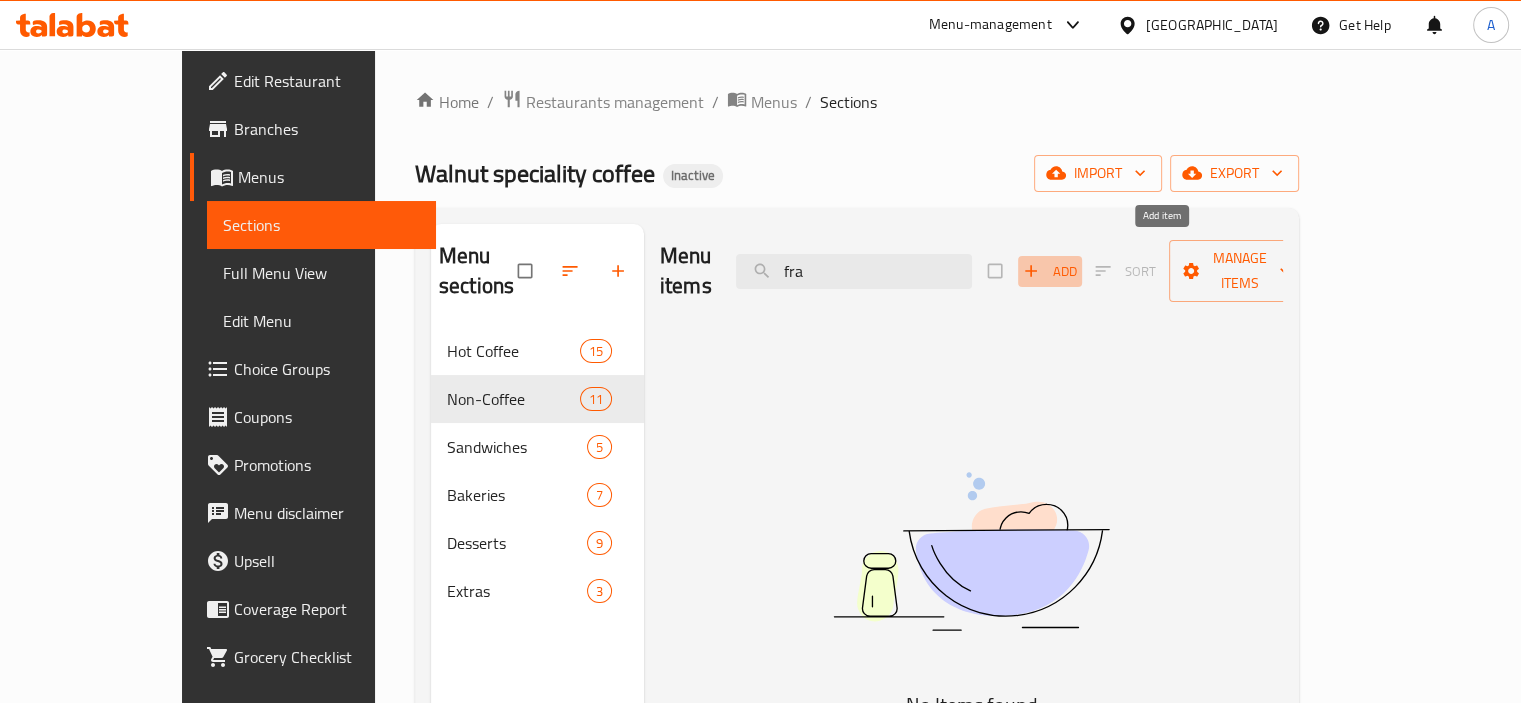 click on "Add" at bounding box center [1050, 271] 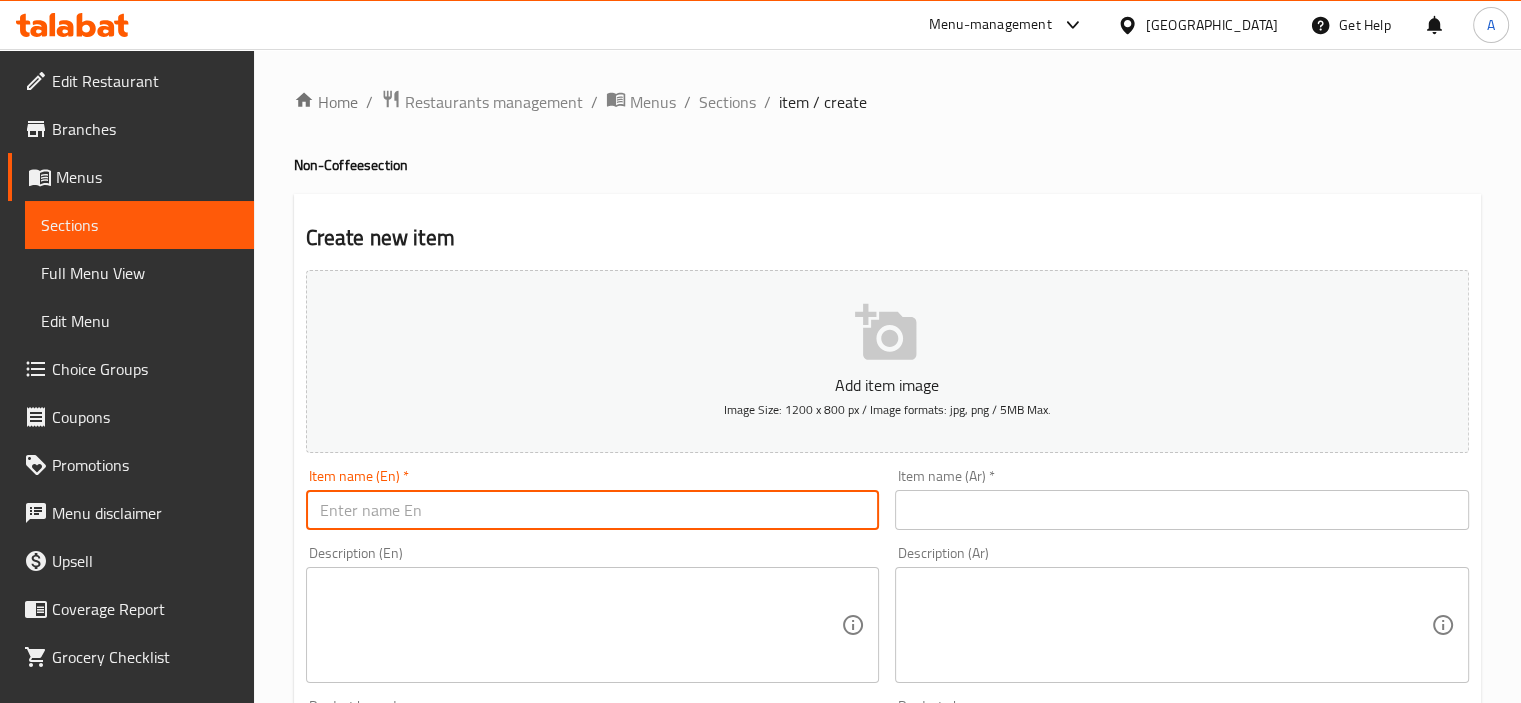 click at bounding box center [593, 510] 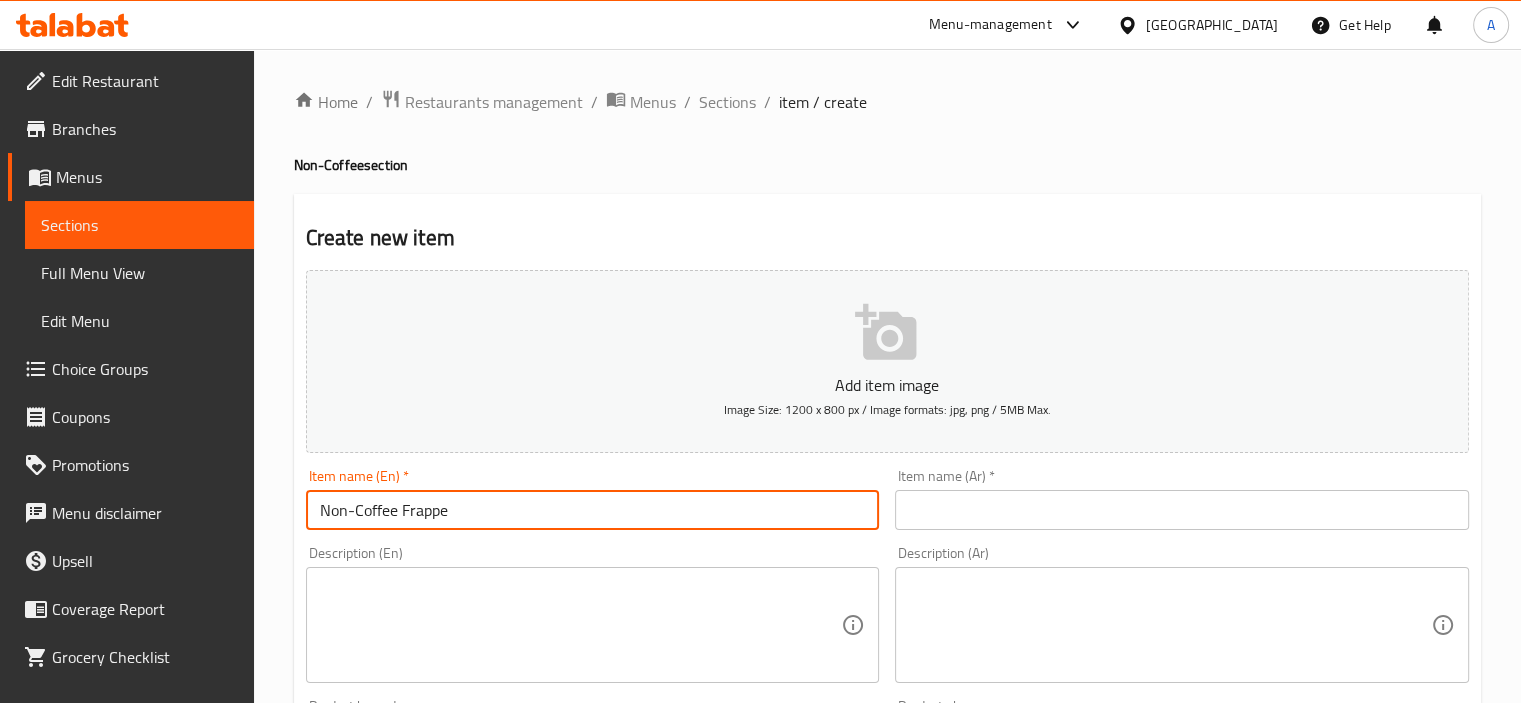 type on "Non-Coffee Frappe" 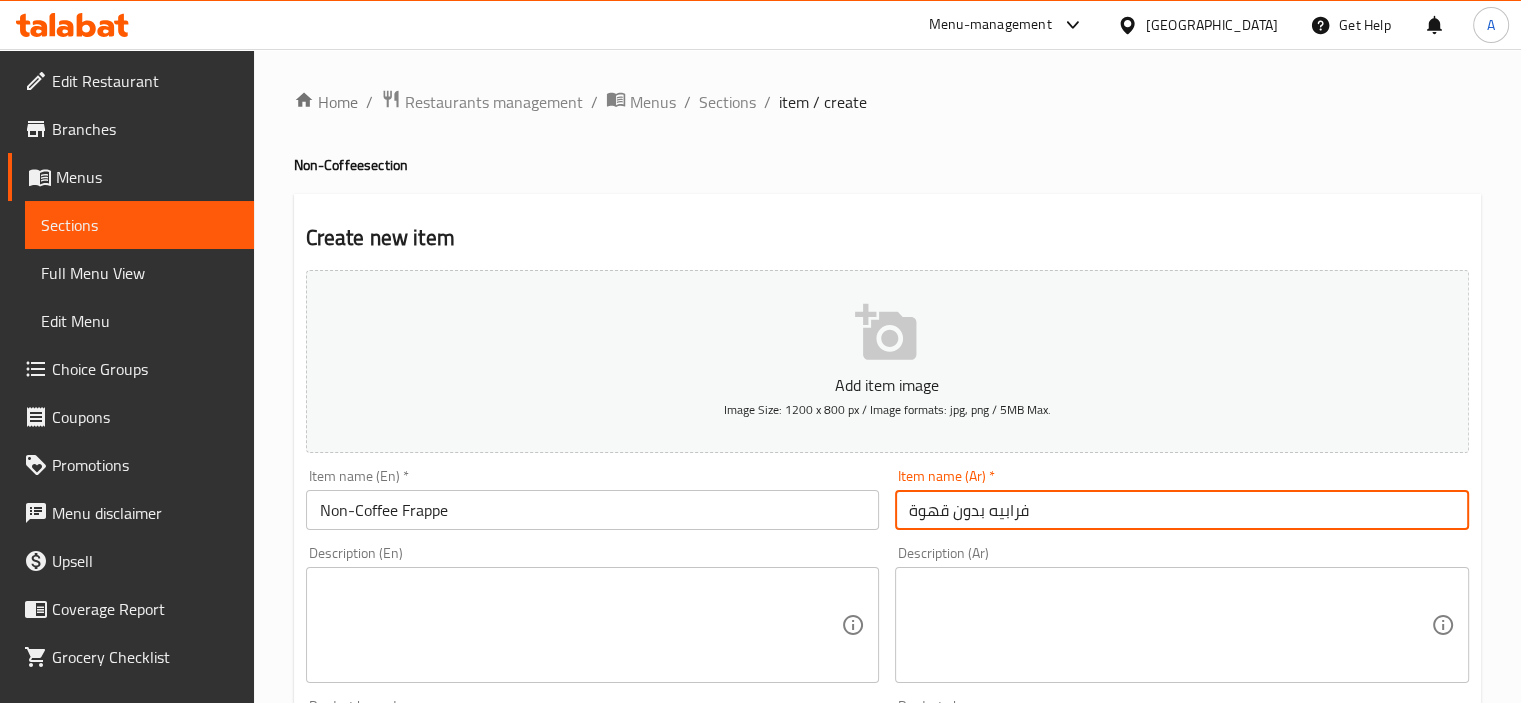 type on "فرابيه بدون قهوة" 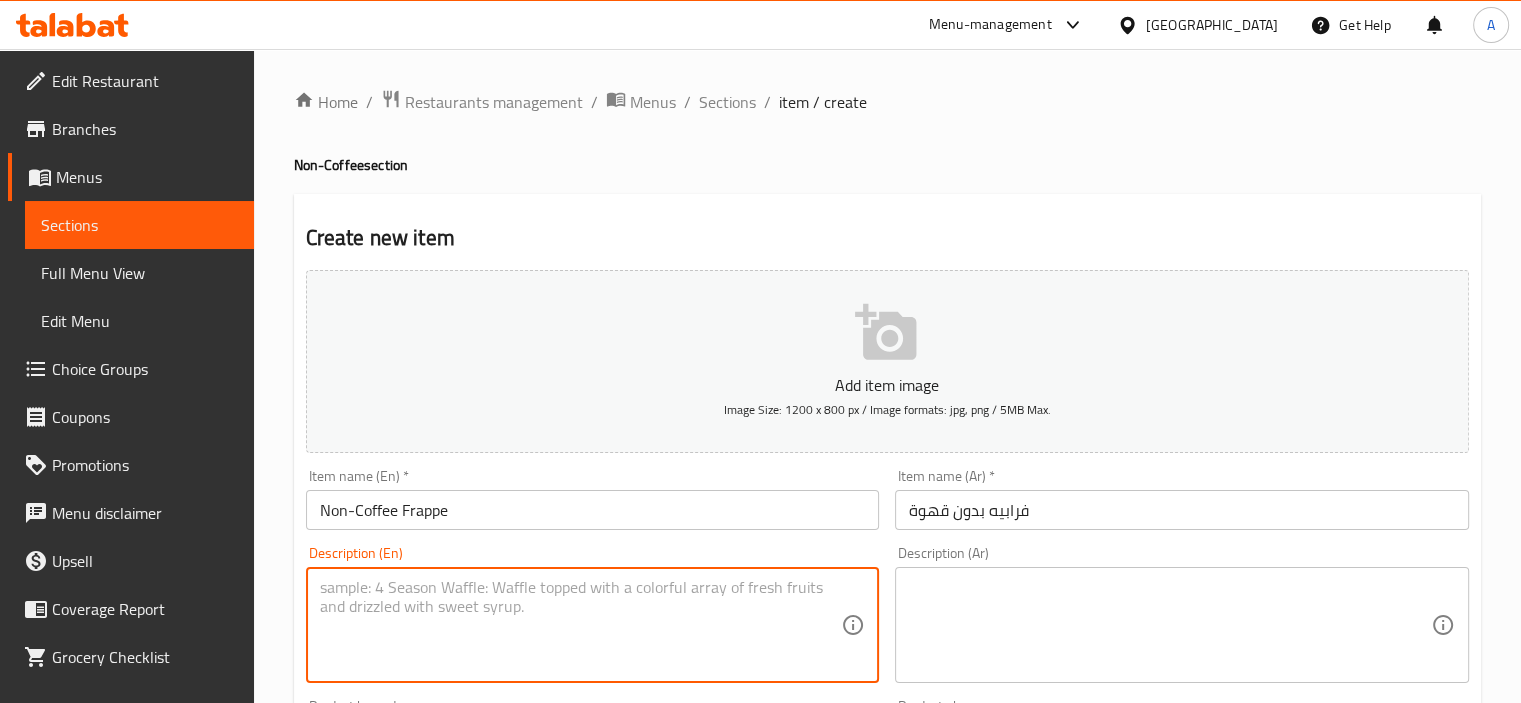 click at bounding box center (581, 625) 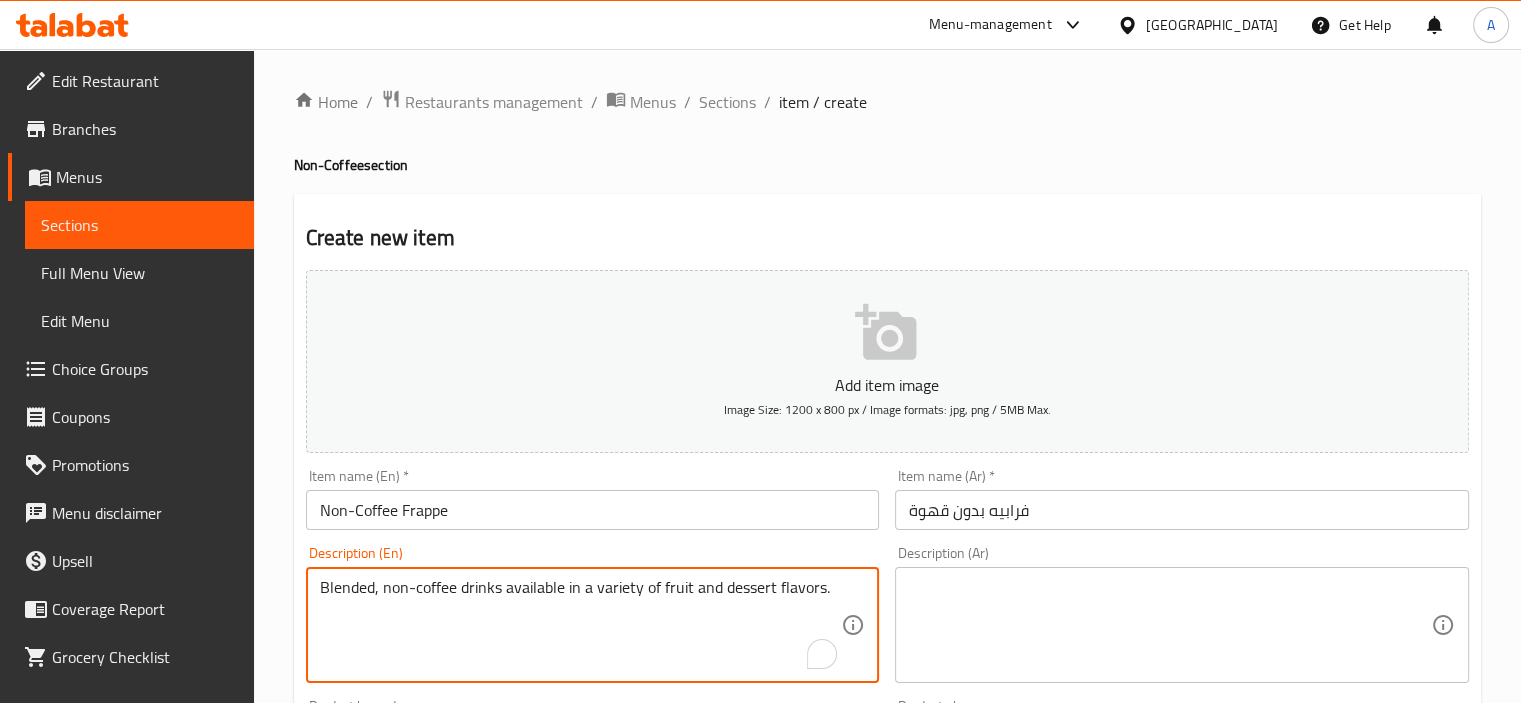 type on "Blended, non-coffee drinks available in a variety of fruit and dessert flavors." 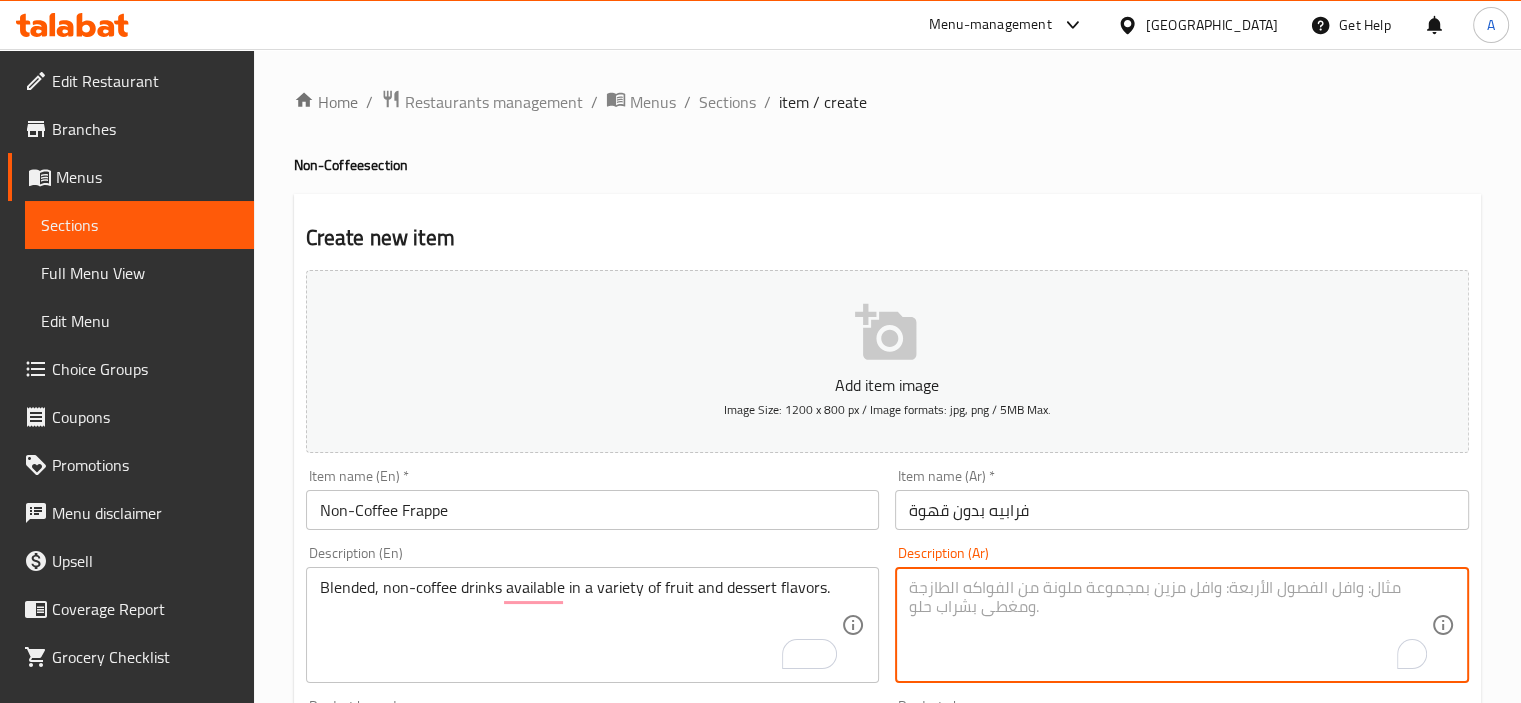 click at bounding box center [1170, 625] 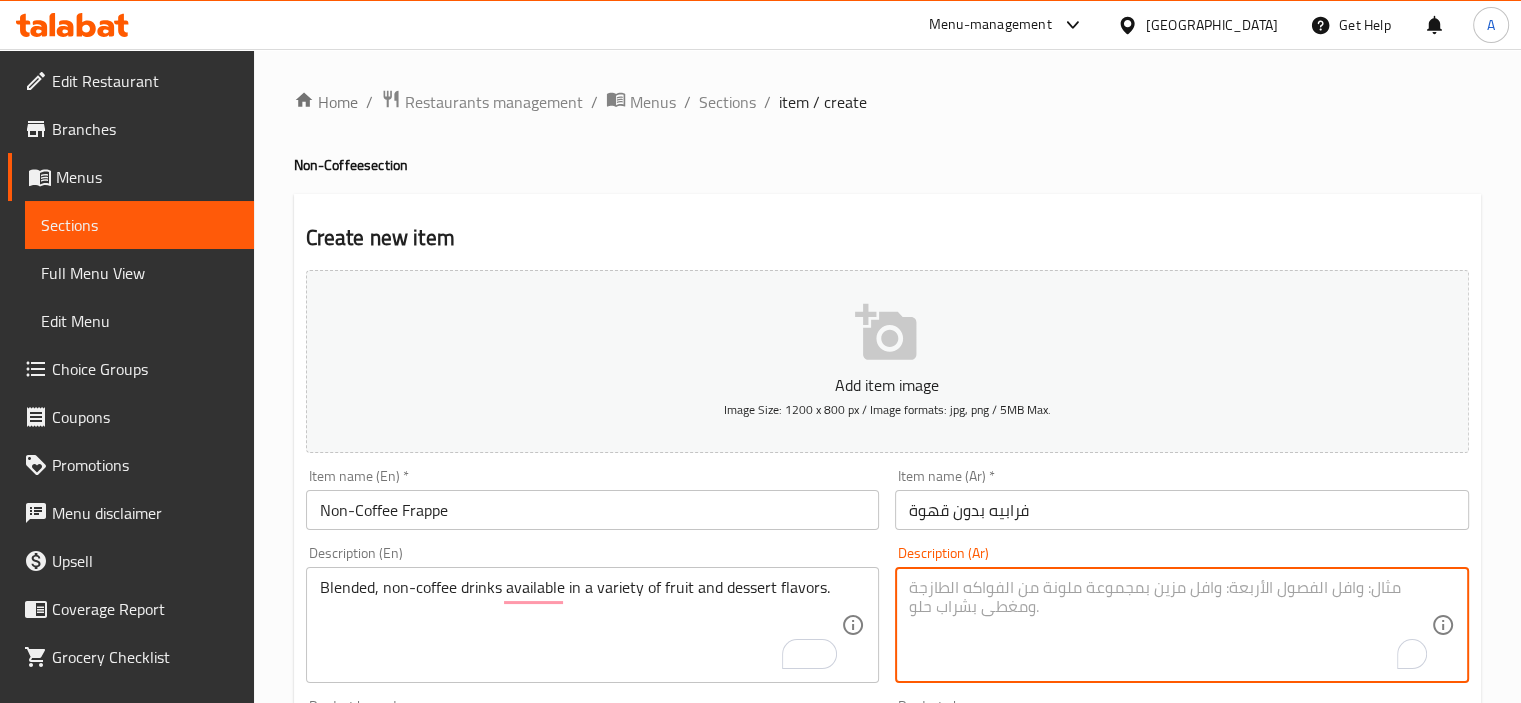 paste on "مشروبات ممزوجة، غير قهوة، متوفرة في مجموعة متنوعة من نكهات الفاكهة والحلويات." 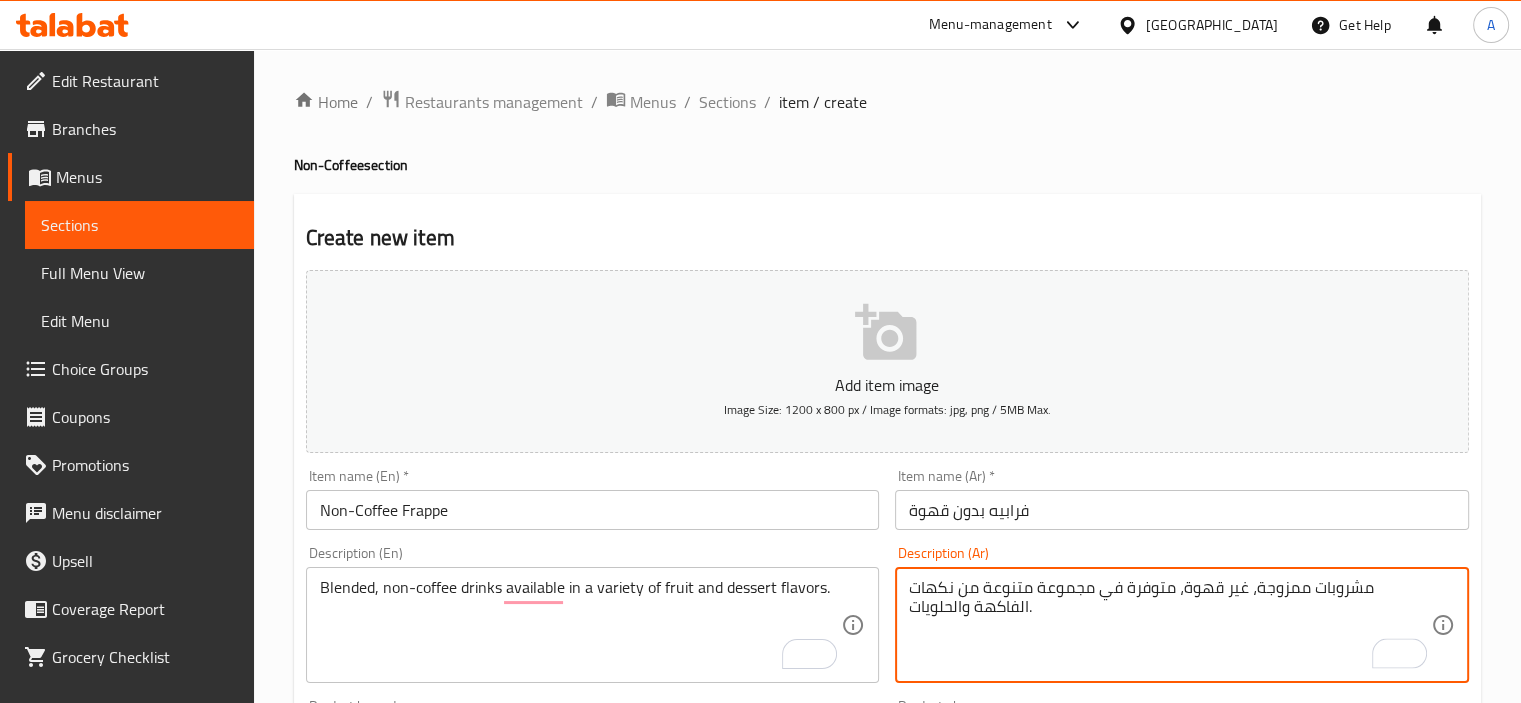 click on "مشروبات ممزوجة، غير قهوة، متوفرة في مجموعة متنوعة من نكهات الفاكهة والحلويات." at bounding box center (1170, 625) 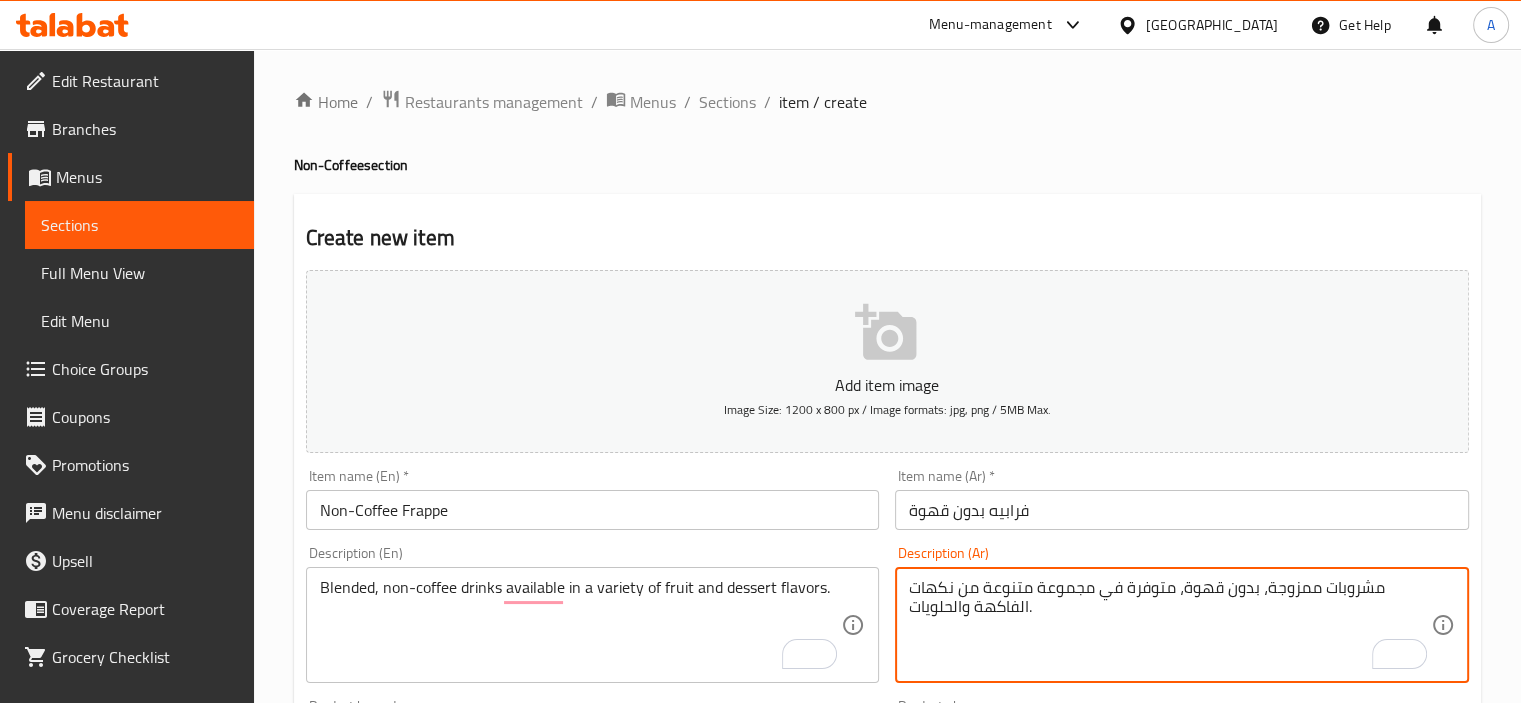 type on "مشروبات ممزوجة، بدون قهوة، متوفرة في مجموعة متنوعة من نكهات الفاكهة والحلويات." 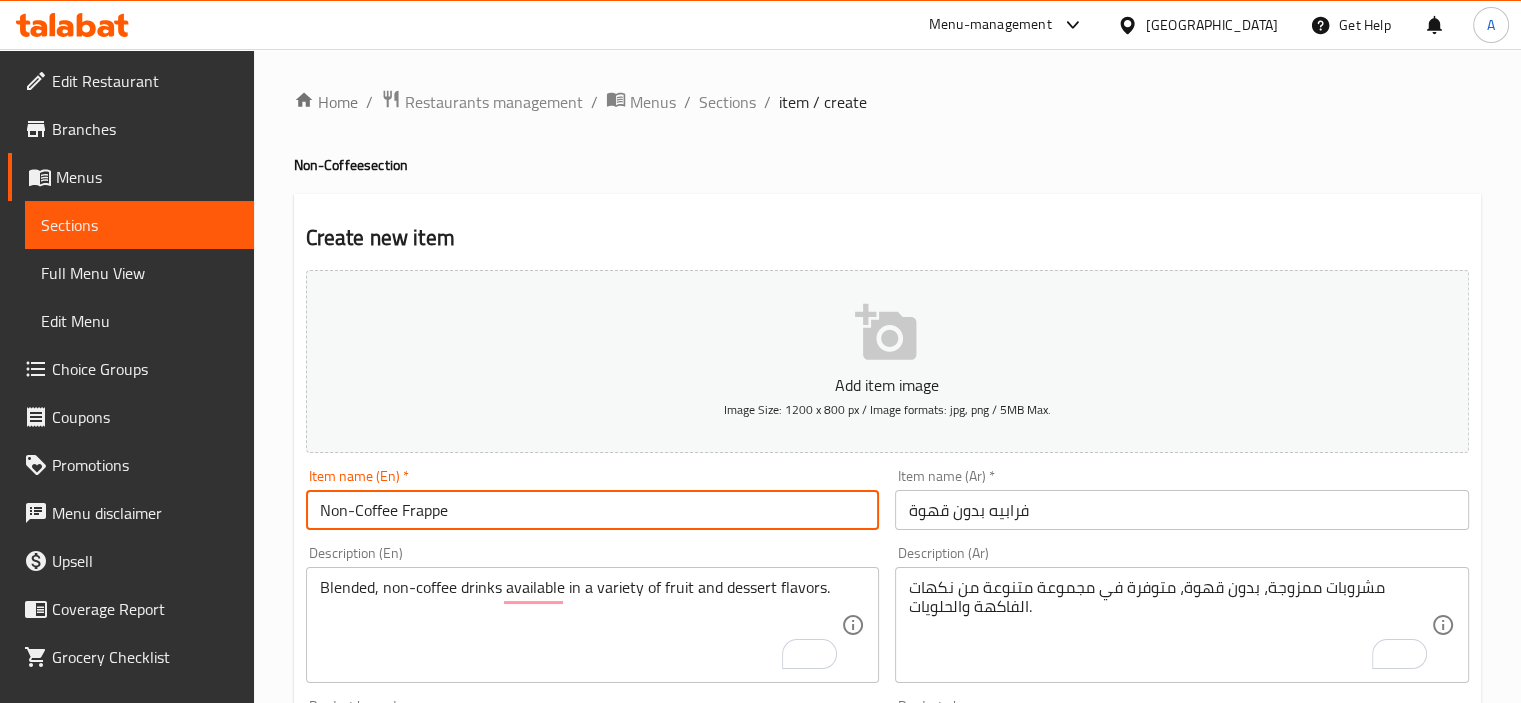 click on "Non-Coffee Frappe" at bounding box center [593, 510] 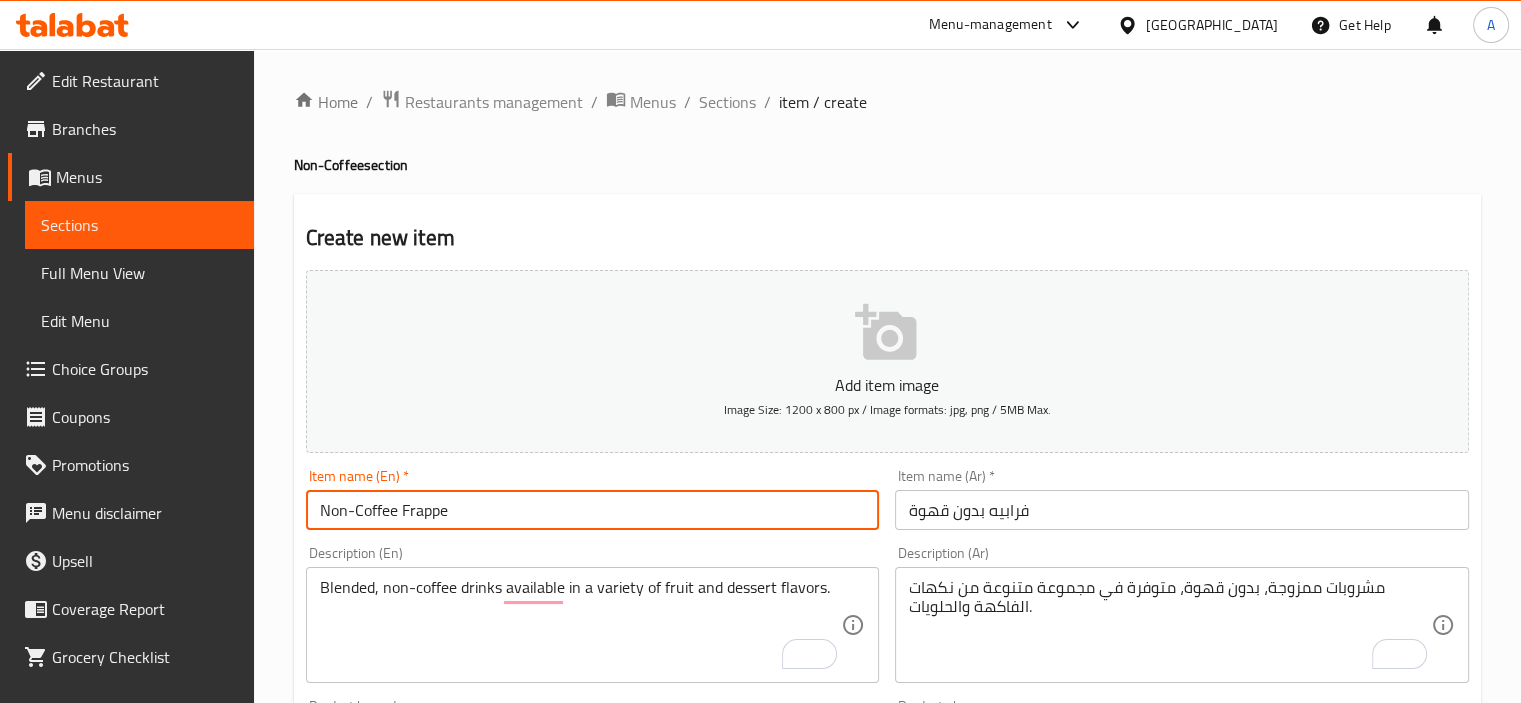 click on "Create" at bounding box center [445, 1326] 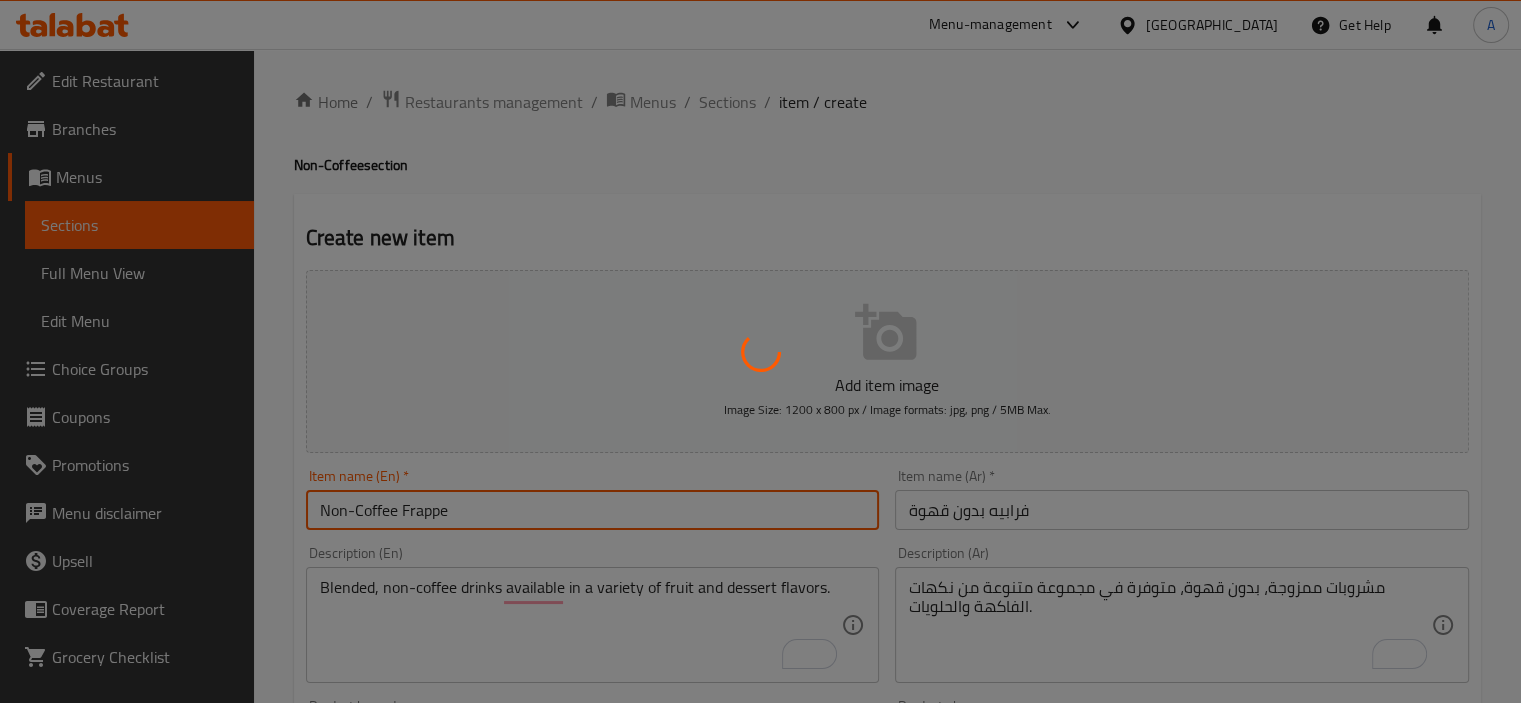 type 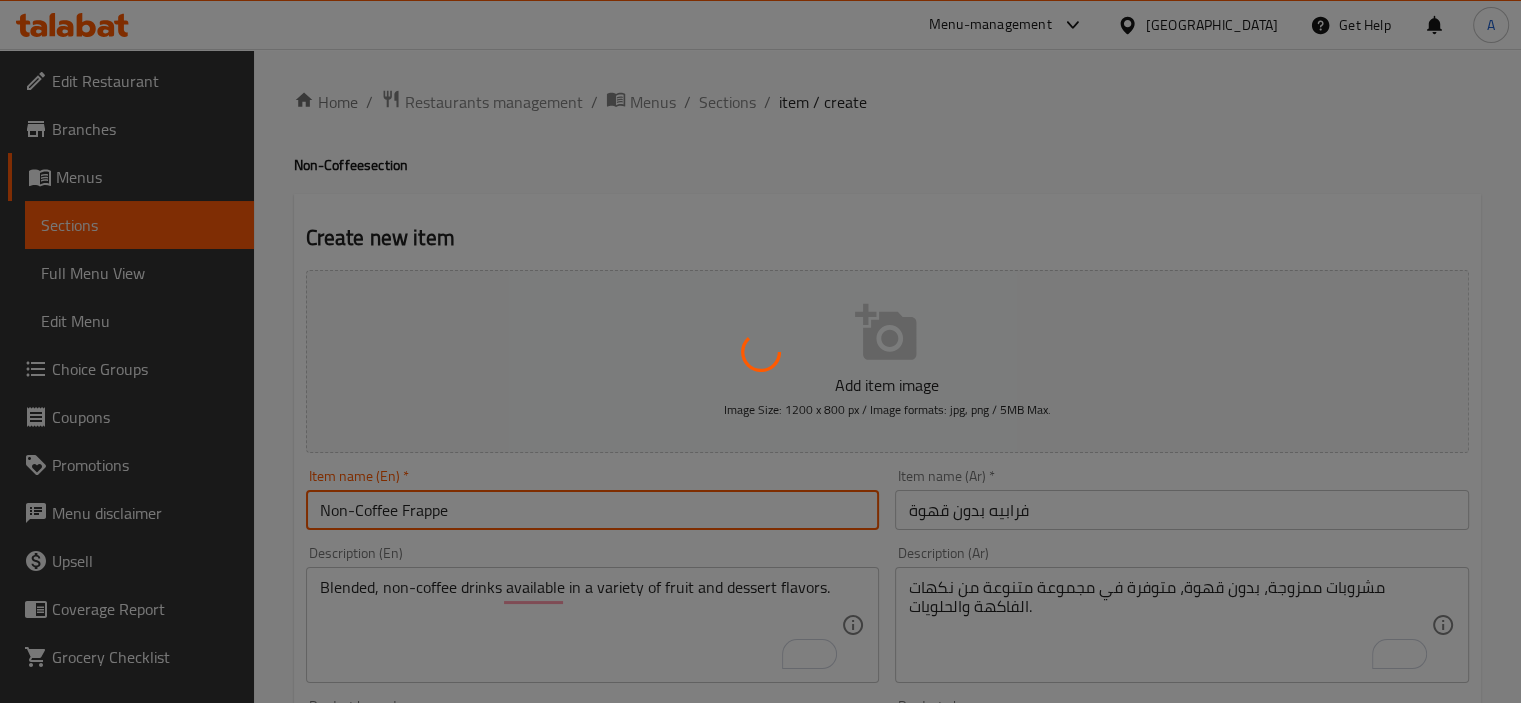 type 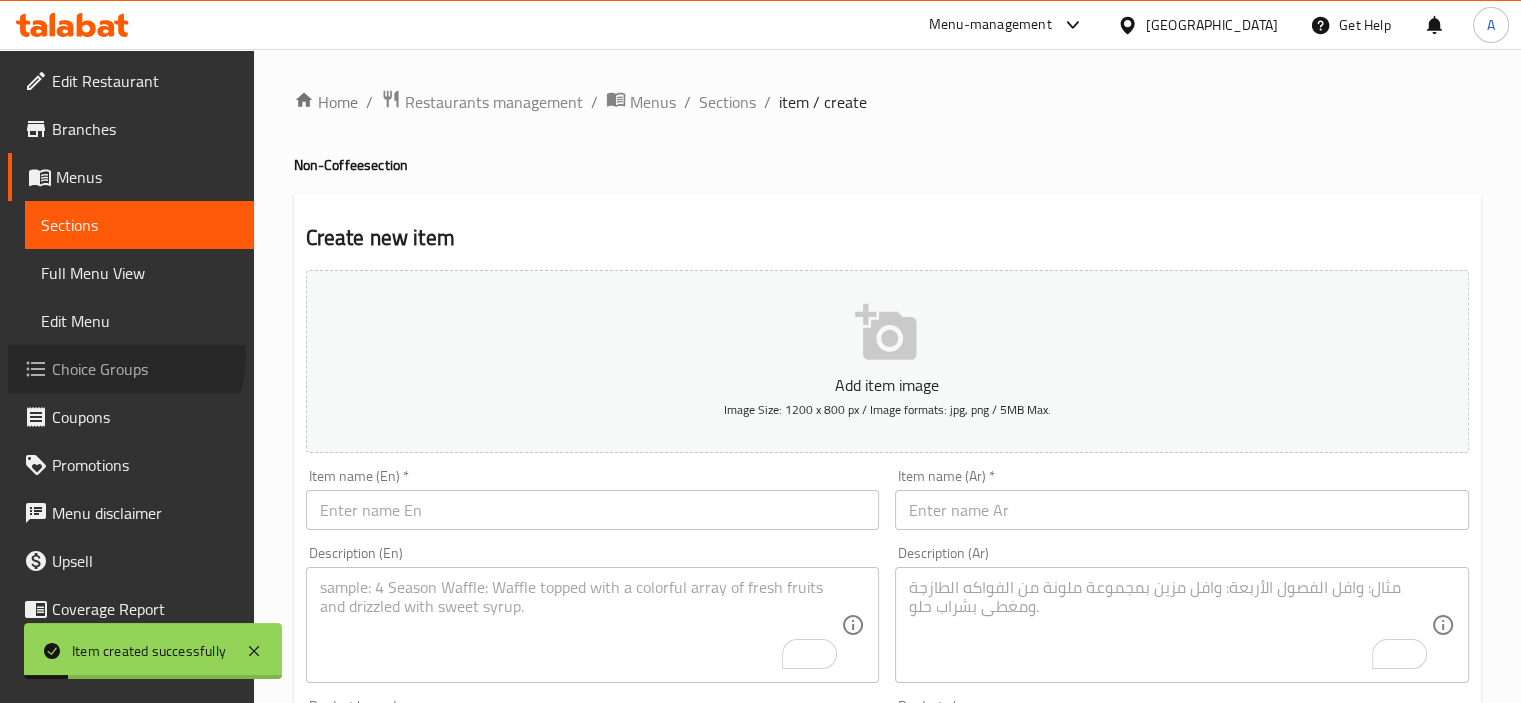 click on "Choice Groups" at bounding box center [131, 369] 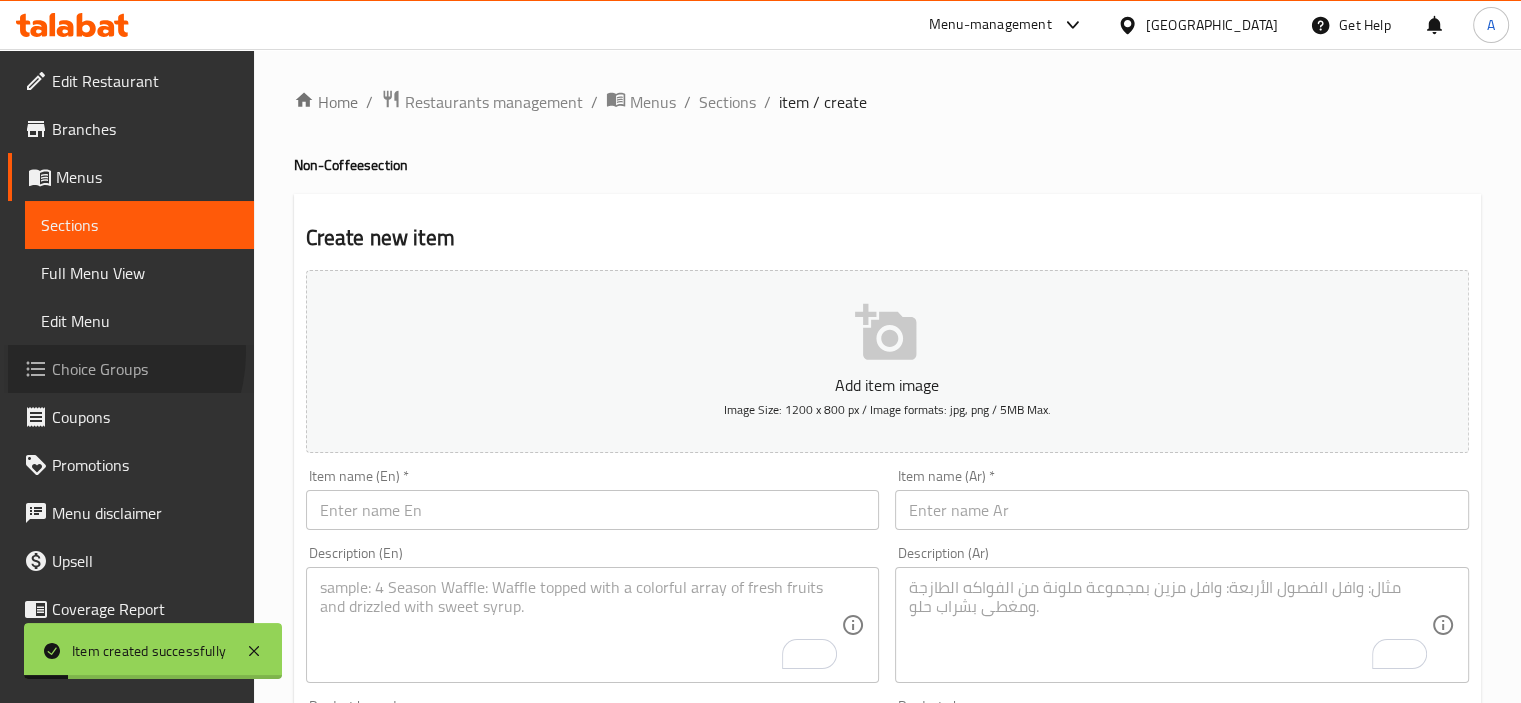 type 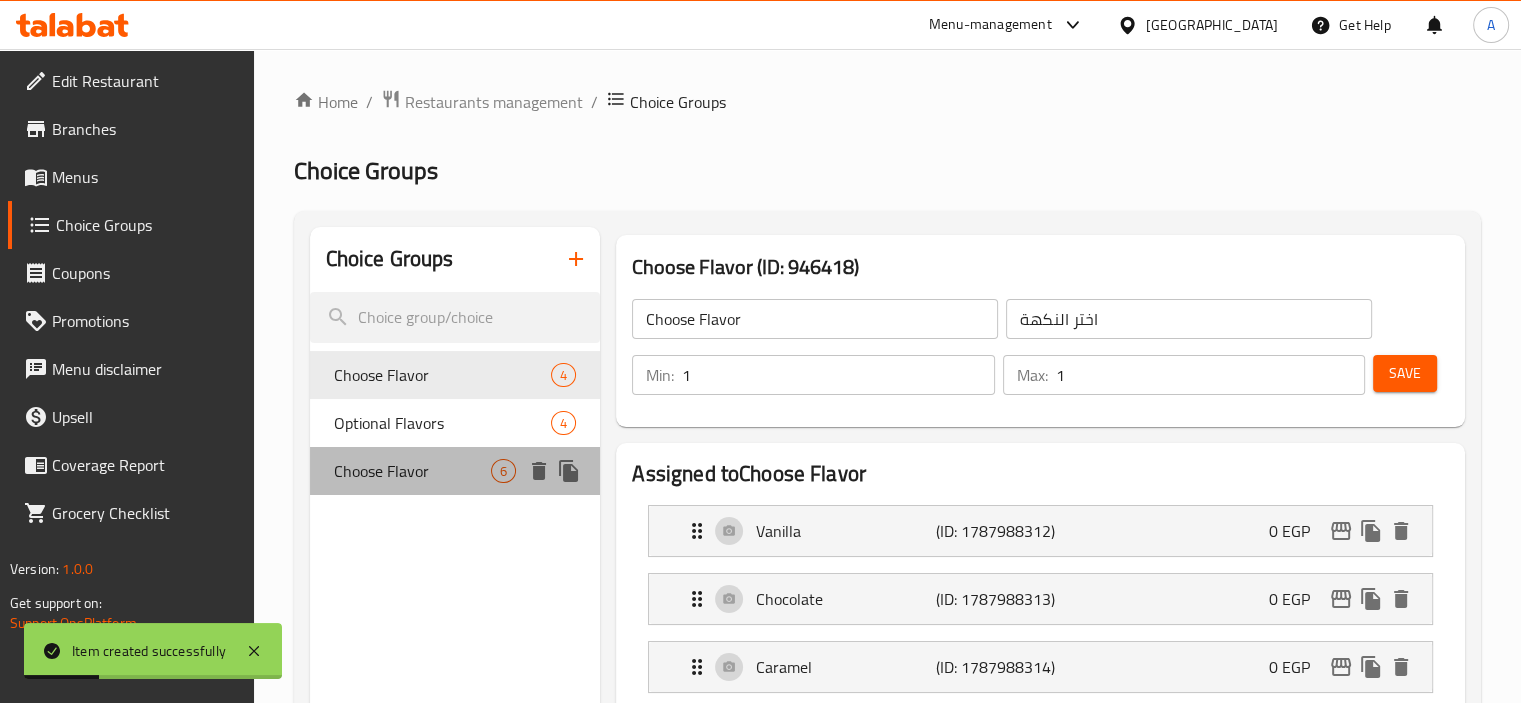 click on "Choose Flavor 6" at bounding box center (455, 471) 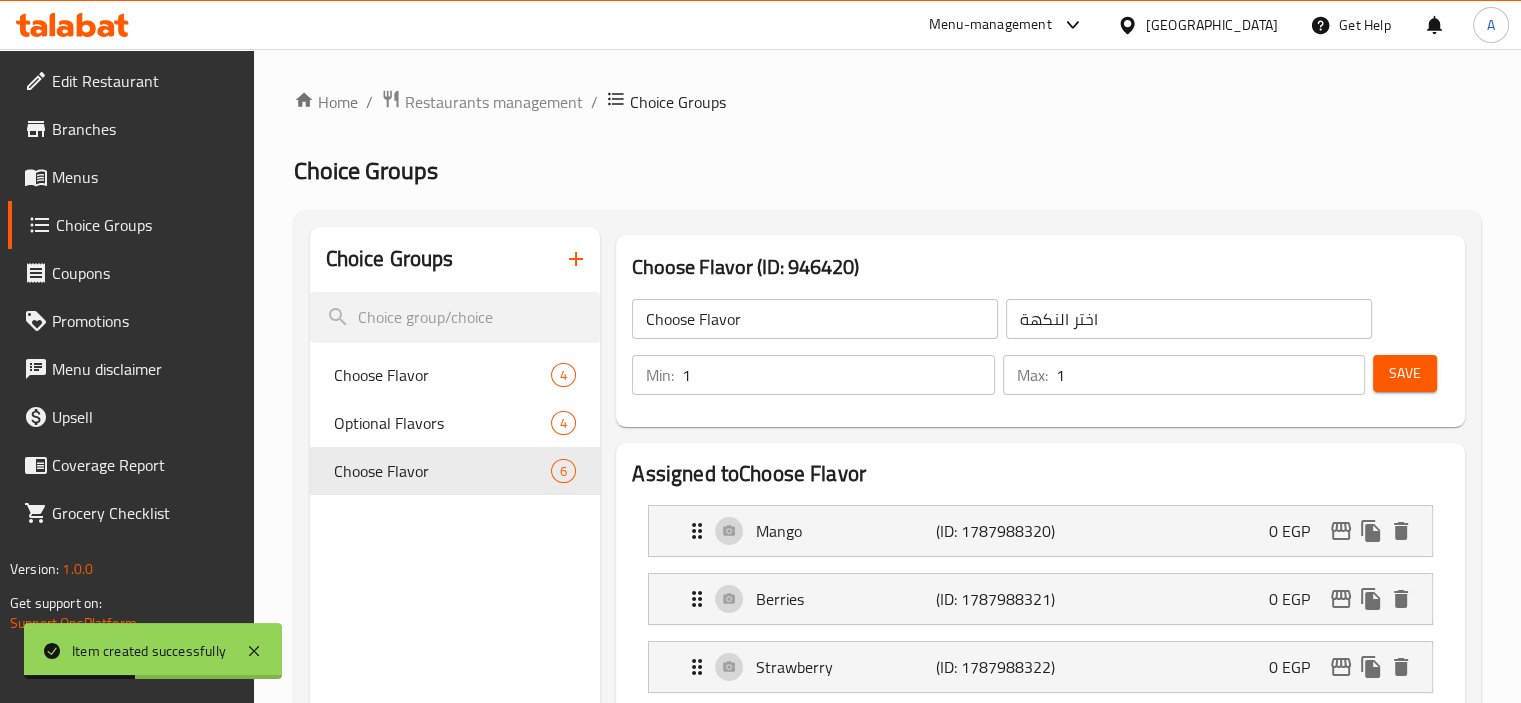 scroll, scrollTop: 615, scrollLeft: 0, axis: vertical 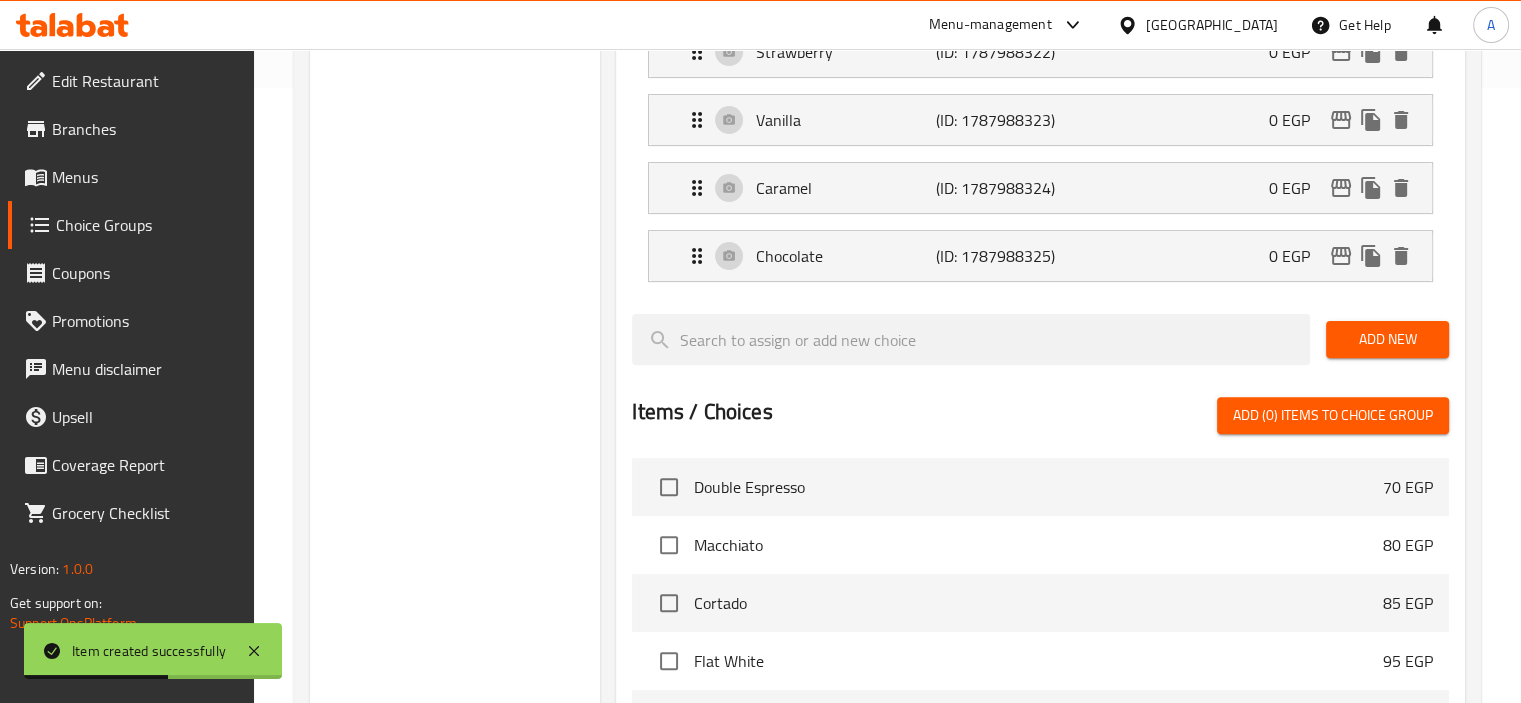 drag, startPoint x: 1509, startPoint y: 323, endPoint x: 1535, endPoint y: 374, distance: 57.245087 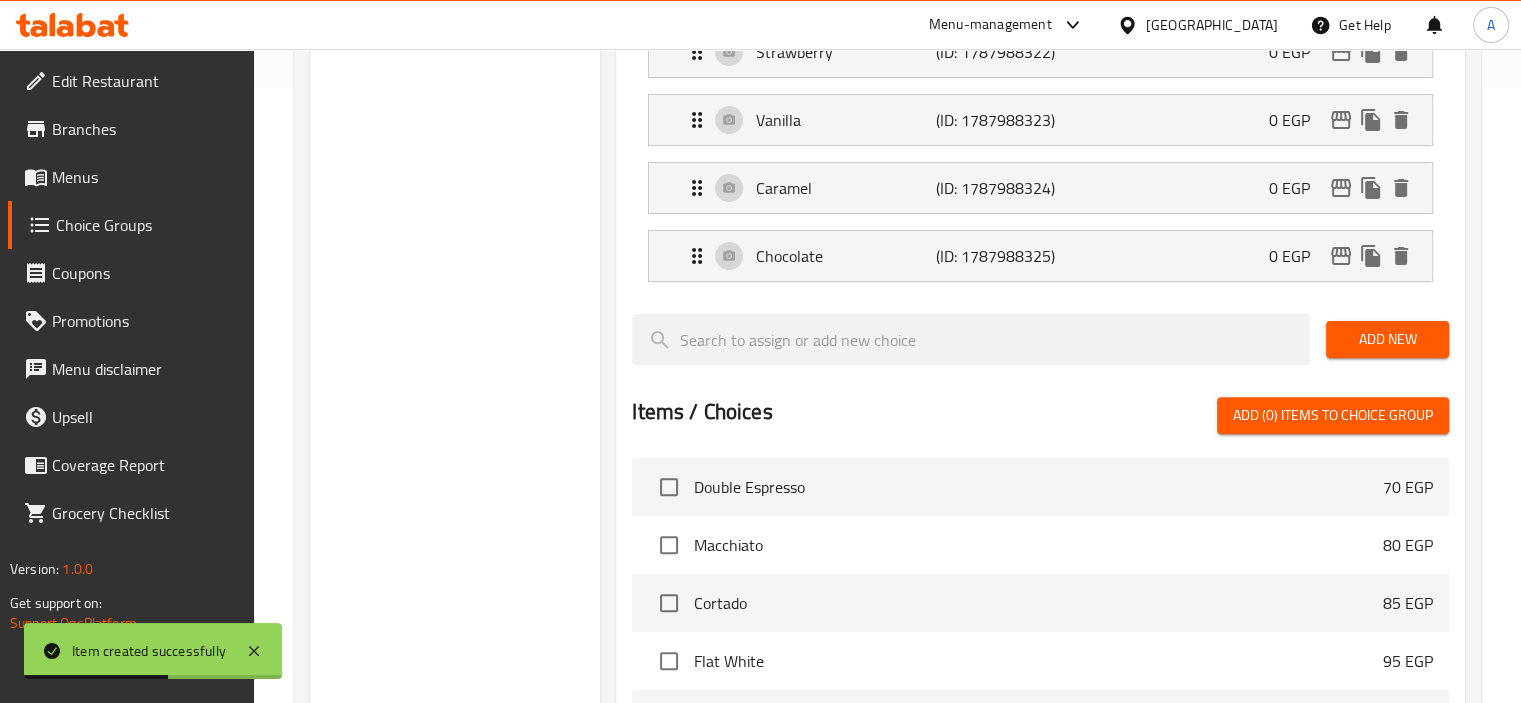 click on "Item created successfully ​ Menu-management [GEOGRAPHIC_DATA] Get Help A   Edit Restaurant   Branches   Menus   Choice Groups   Coupons   Promotions   Menu disclaimer   Upsell   Coverage Report   Grocery Checklist  Version:    1.0.0  Get support on:    Support.OpsPlatform Home / Restaurants management / Choice Groups Choice Groups Choice Groups Choose Flavor 4 Optional Flavors 4 Choose Flavor 6 Choose Flavor (ID: 946420) Choose Flavor ​ اختر النكهة ​ Min: 1 ​ Max: 1 ​ Save Assigned to  Choose Flavor Mango (ID: 1787988320) 0 EGP Name (En) Mango Name (En) Name (Ar) مانجو Name (Ar) Price EGP 0 Price Status Berries (ID: 1787988321) 0 EGP Name (En) Berries Name (En) Name (Ar) توت Name (Ar) Price EGP 0 Price Status Strawberry (ID: 1787988322) 0 EGP Name (En) Strawberry Name (En) Name (Ar) فراولة Name (Ar) Price EGP 0 Price Status Vanilla (ID: 1787988323) 0 EGP Name (En) Vanilla Name (En) Name (Ar) فانيليا Name (Ar) Price EGP 0 Price Status Caramel (ID: 1787988324) 0 EGP Name (En) Price" at bounding box center [760, -264] 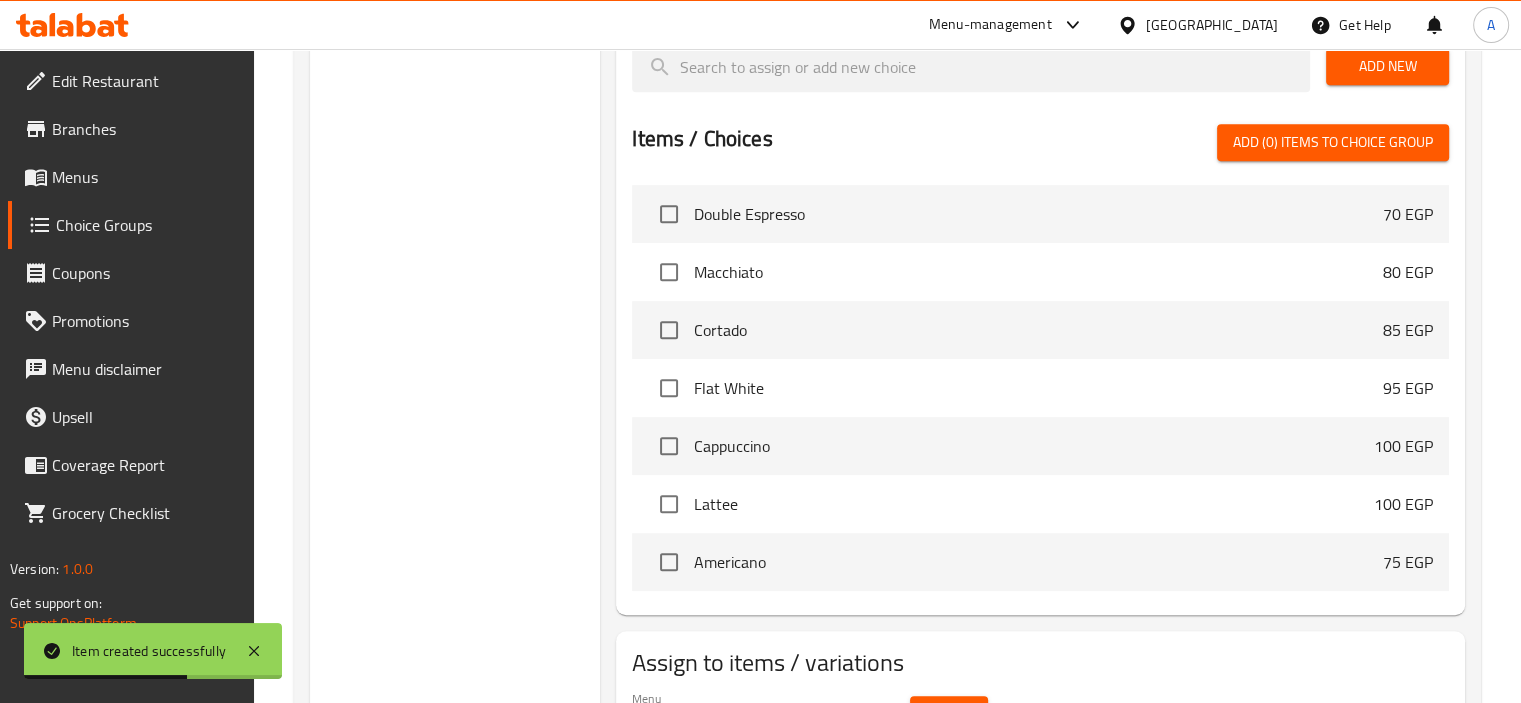 scroll, scrollTop: 1001, scrollLeft: 0, axis: vertical 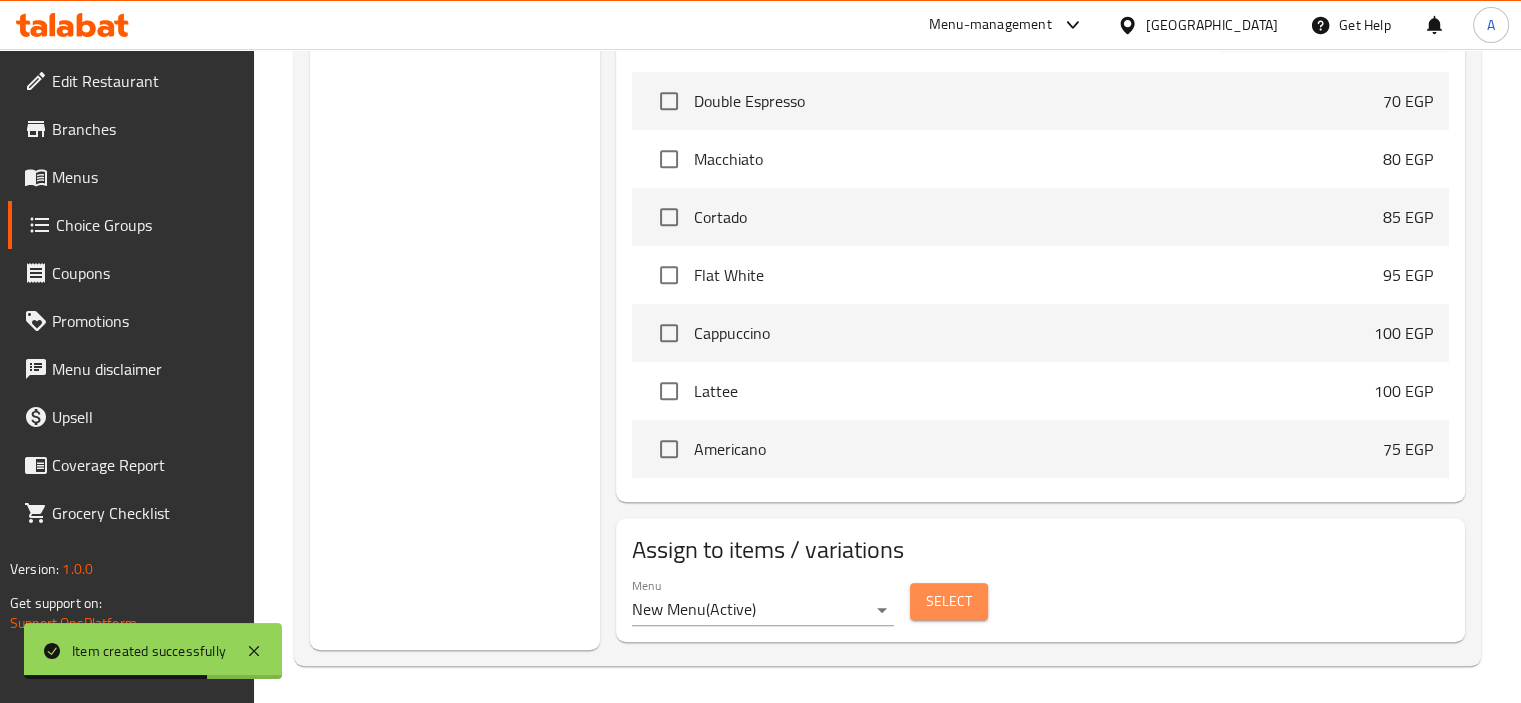click on "Select" at bounding box center (949, 601) 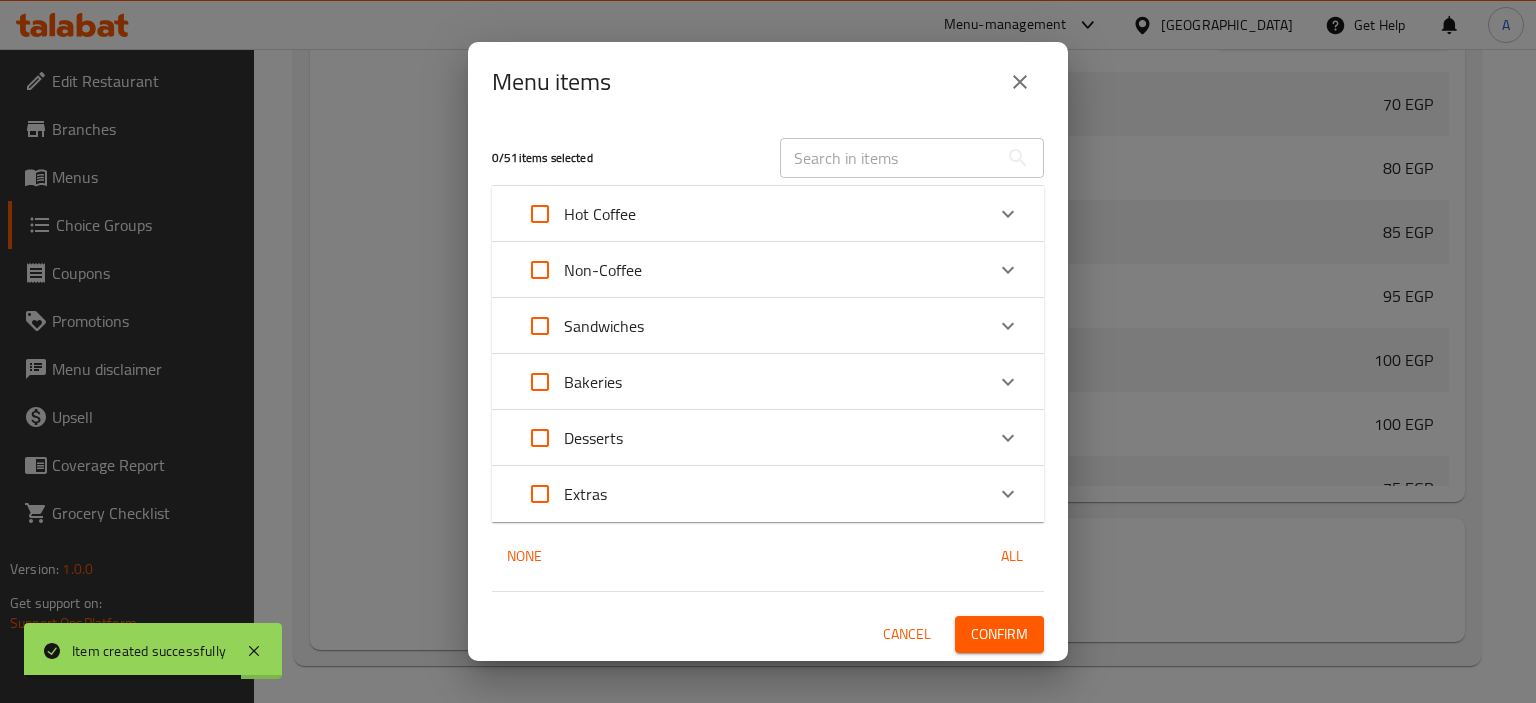 click at bounding box center [889, 158] 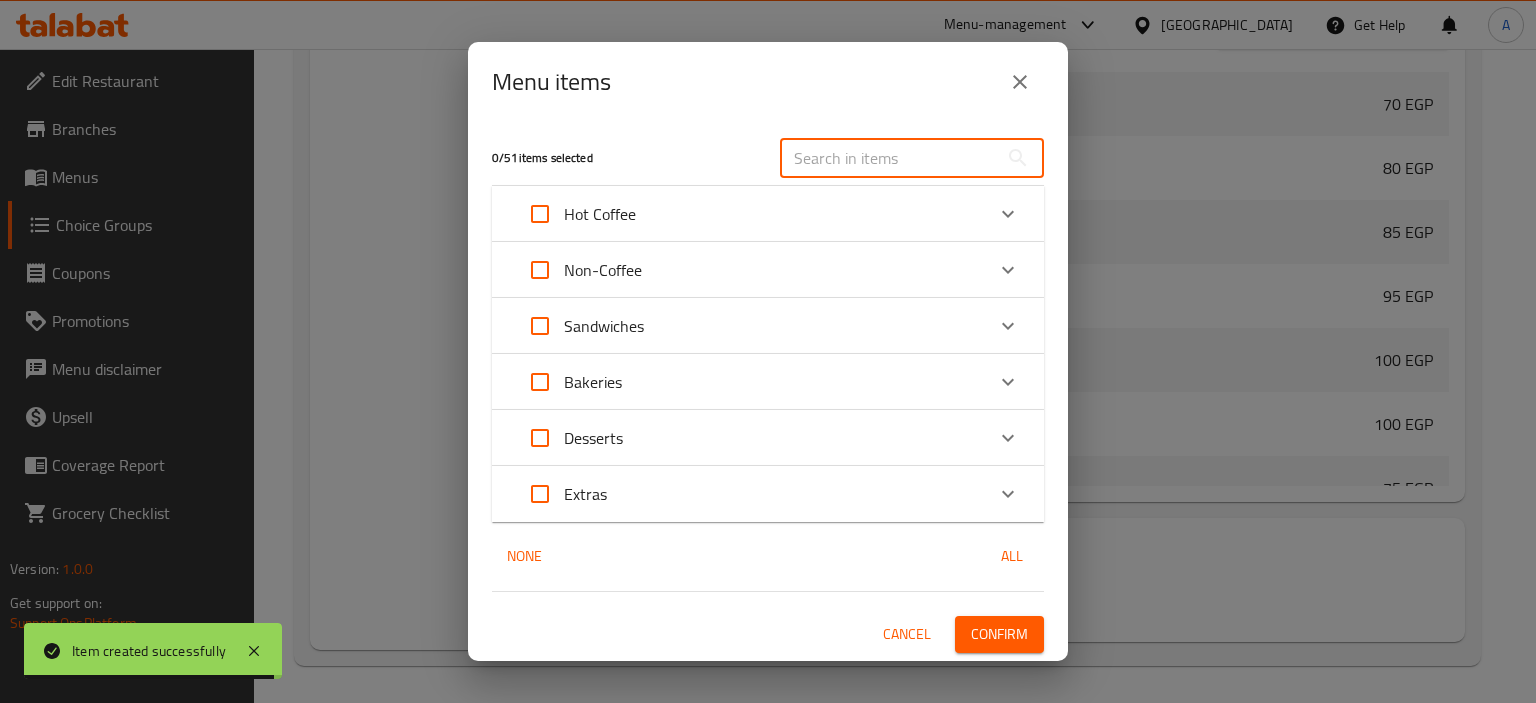 type on "ب" 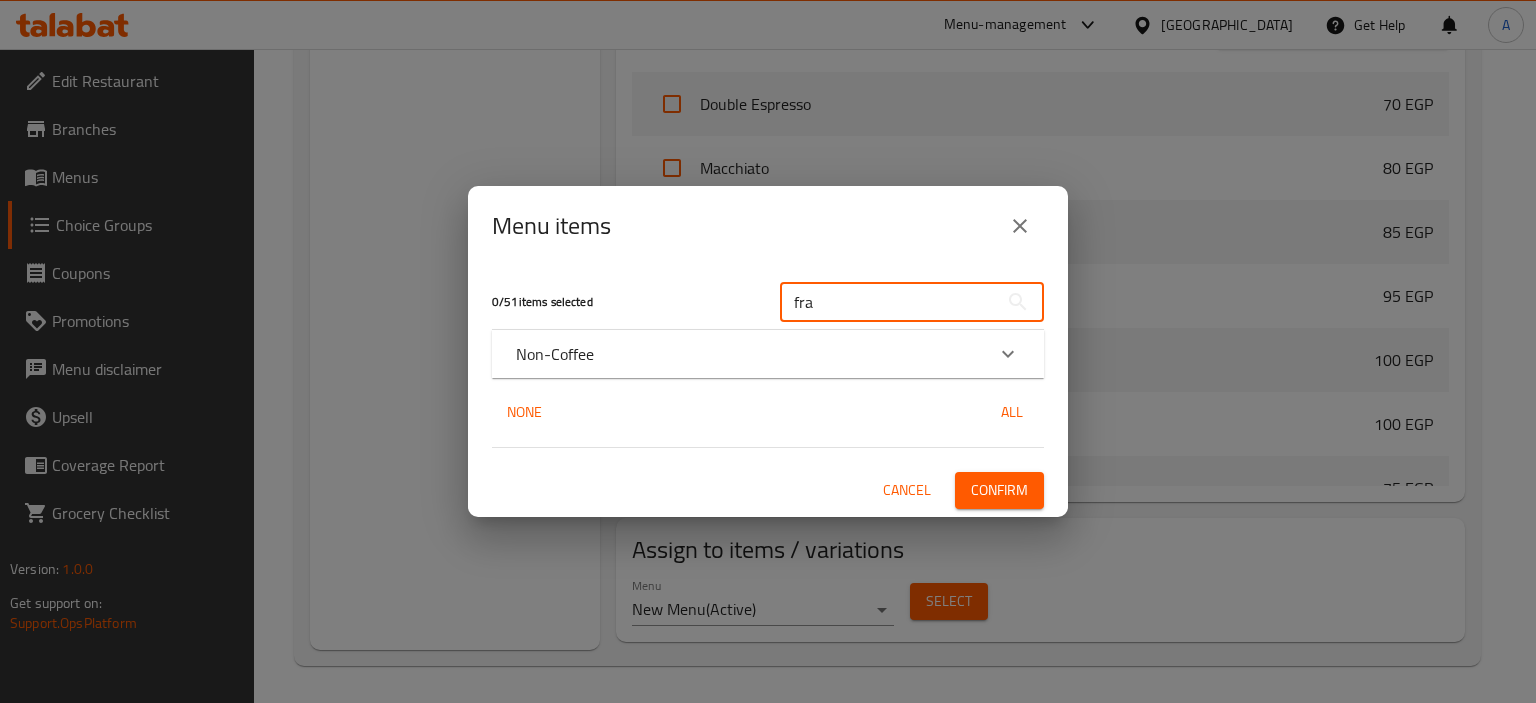 type on "fra" 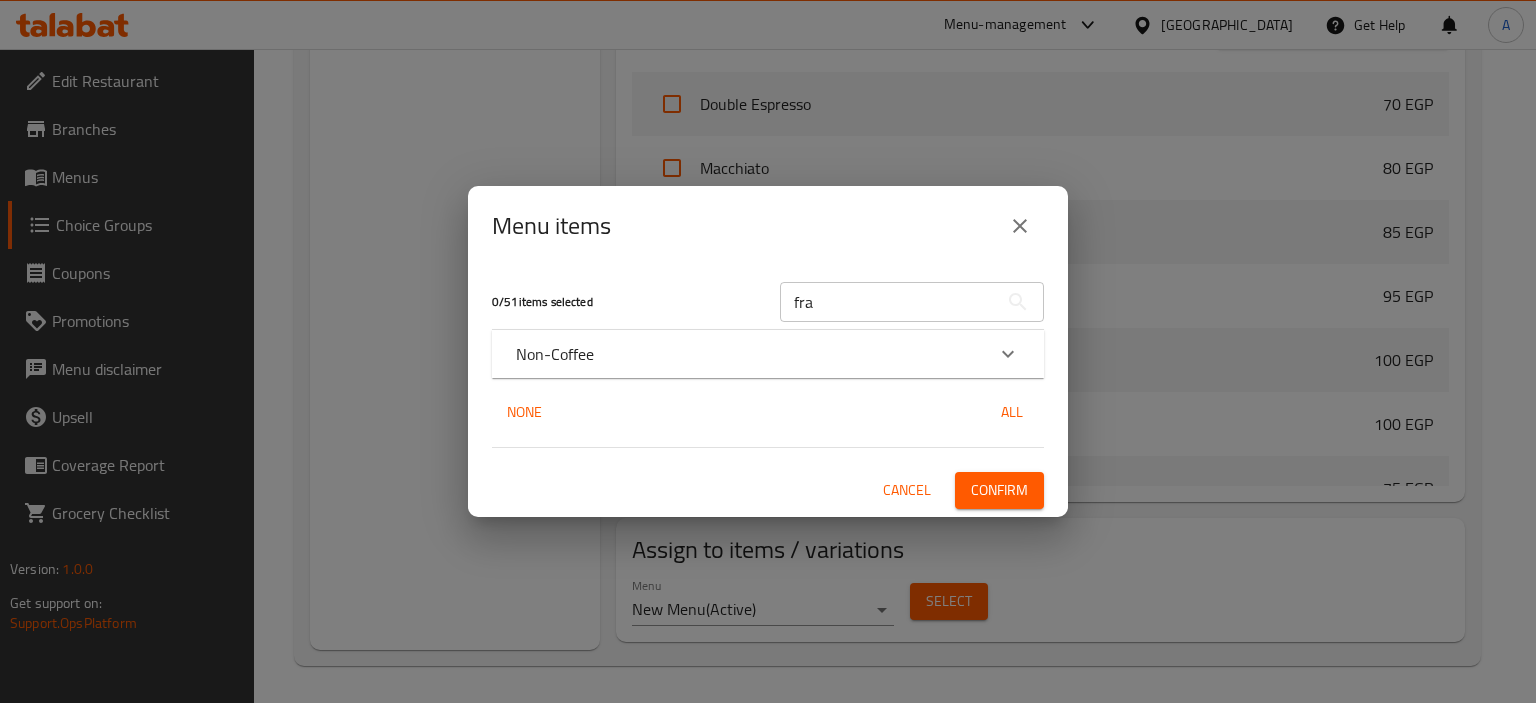 click on "0  /  51  items selected" at bounding box center [624, 301] 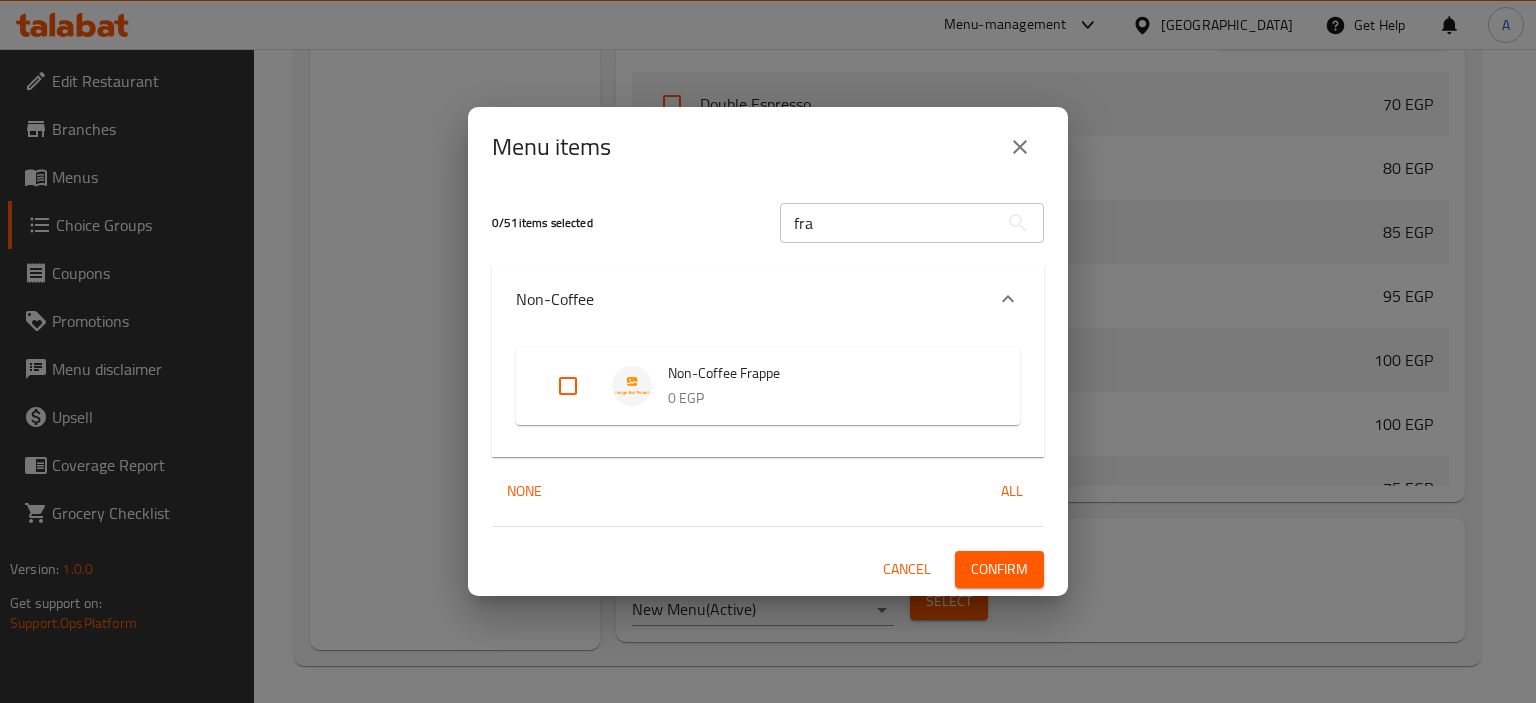 click at bounding box center [568, 386] 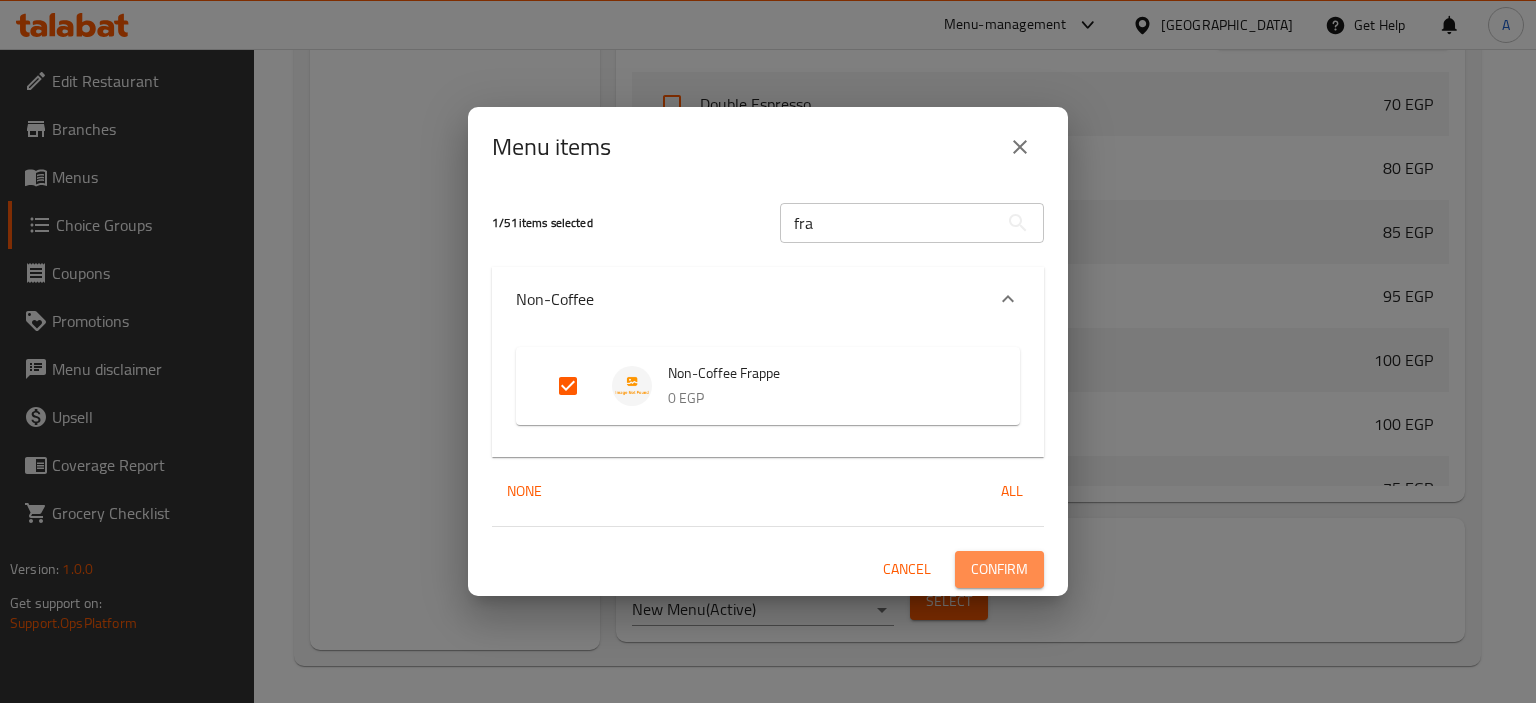 click on "Confirm" at bounding box center [999, 569] 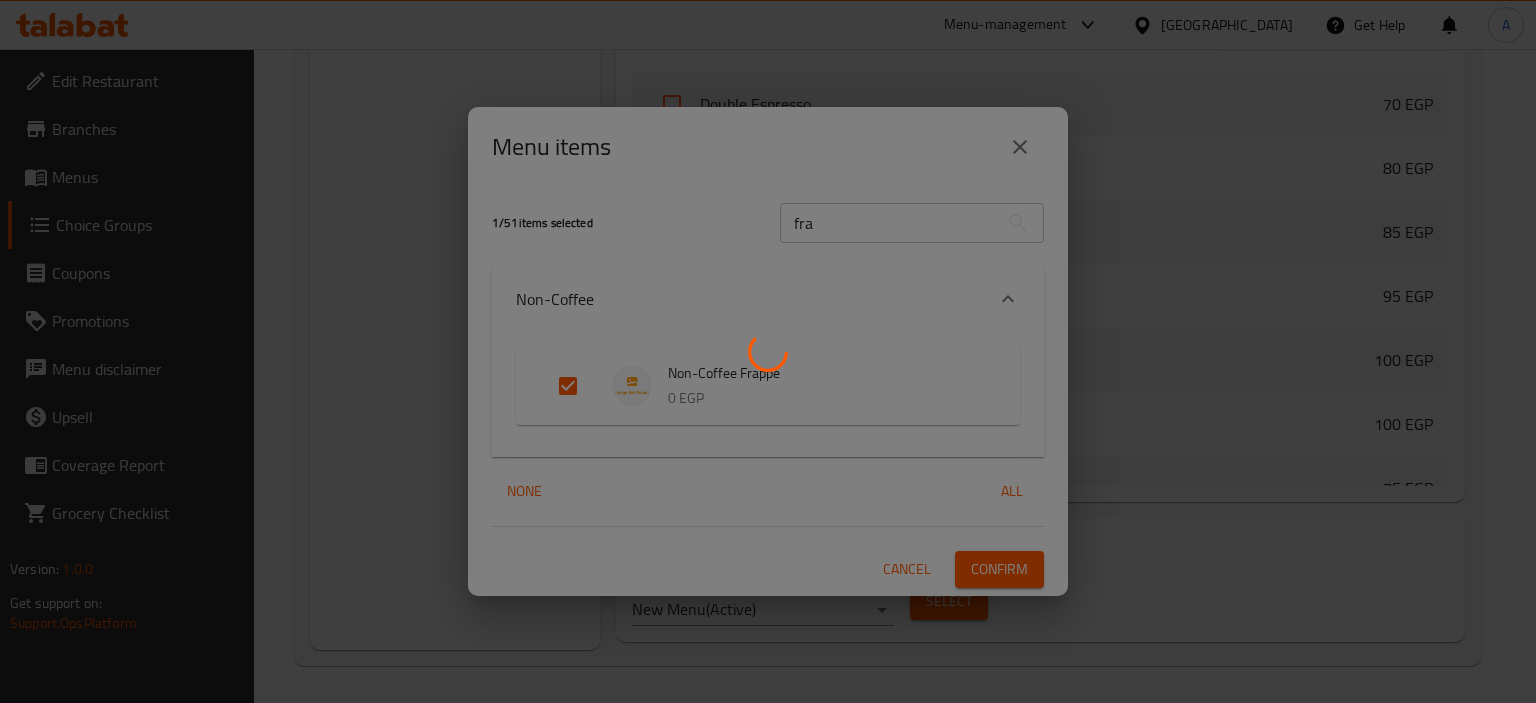 type 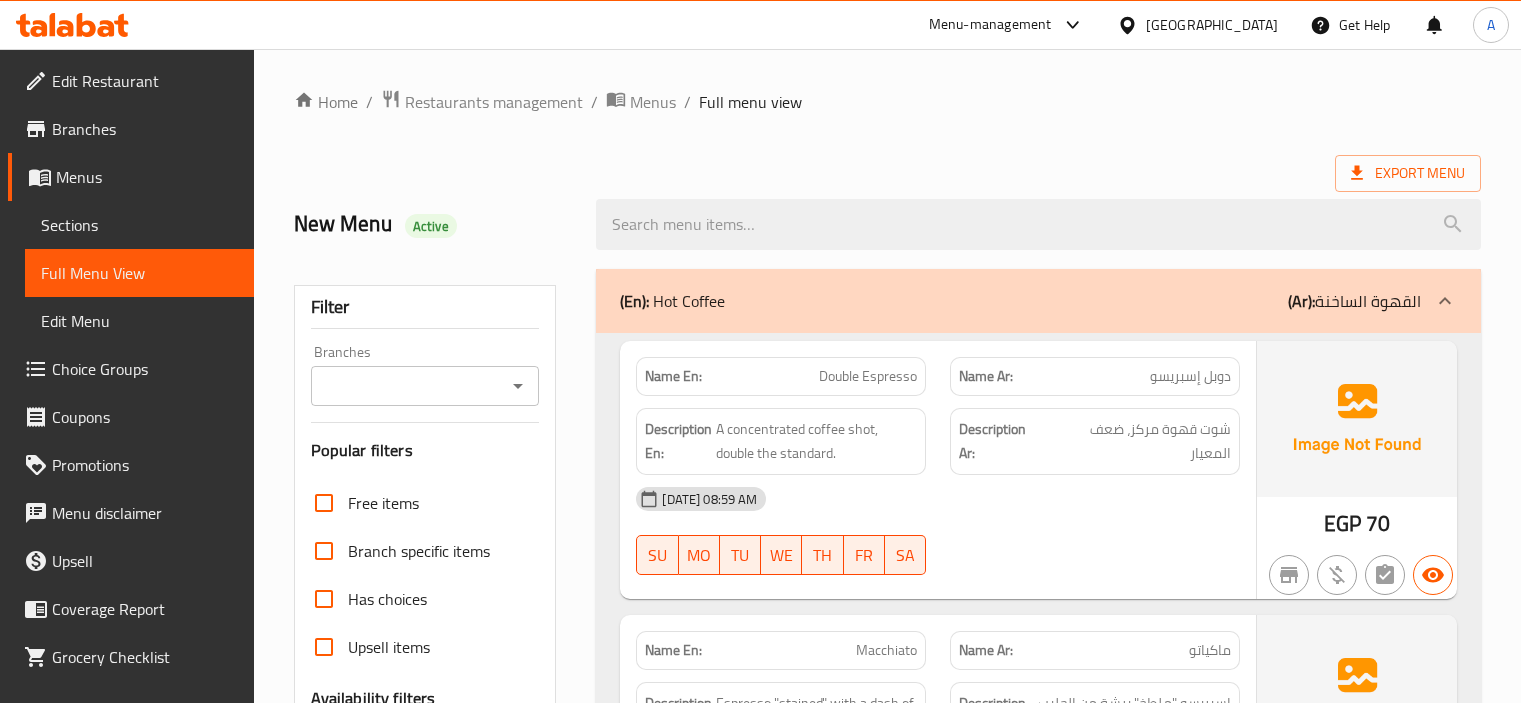scroll, scrollTop: 1230, scrollLeft: 0, axis: vertical 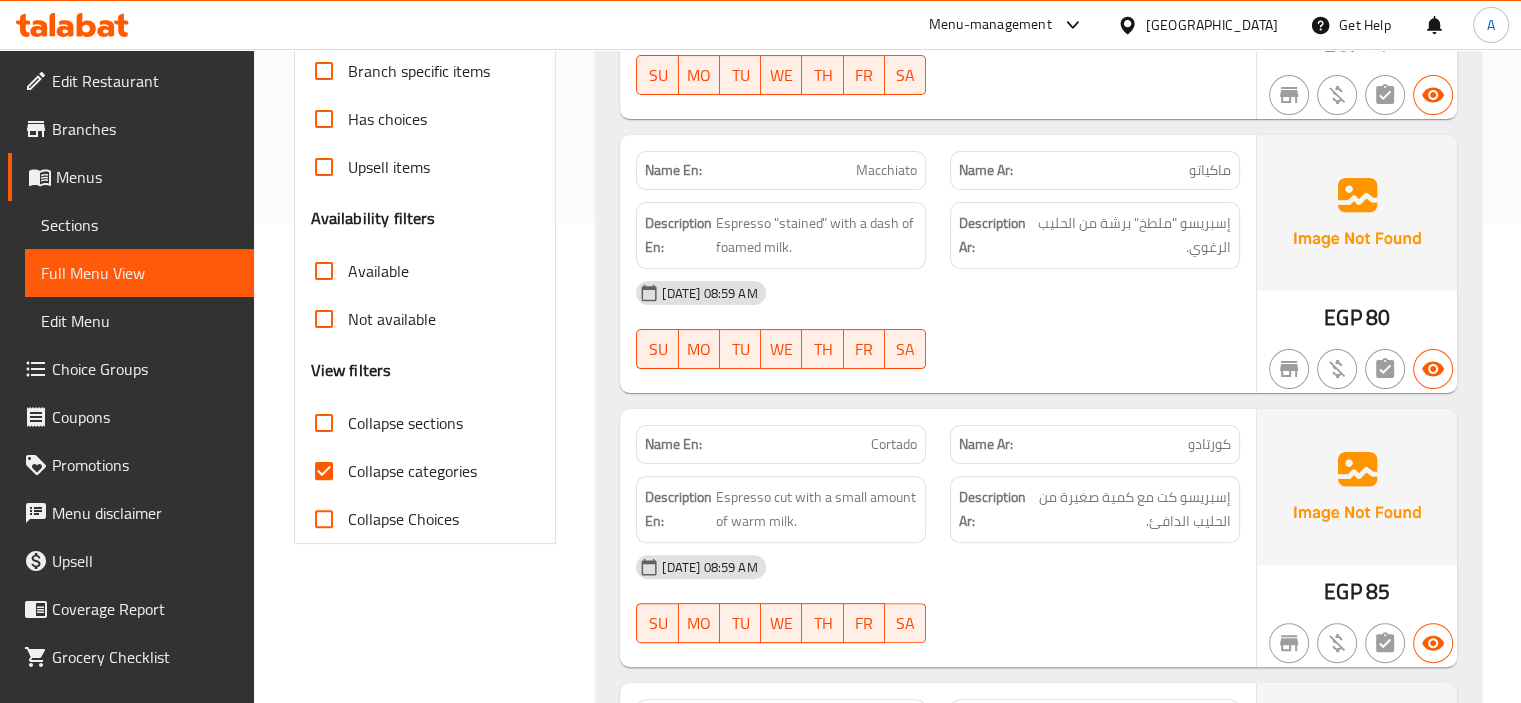 click on "Collapse categories" at bounding box center [412, 471] 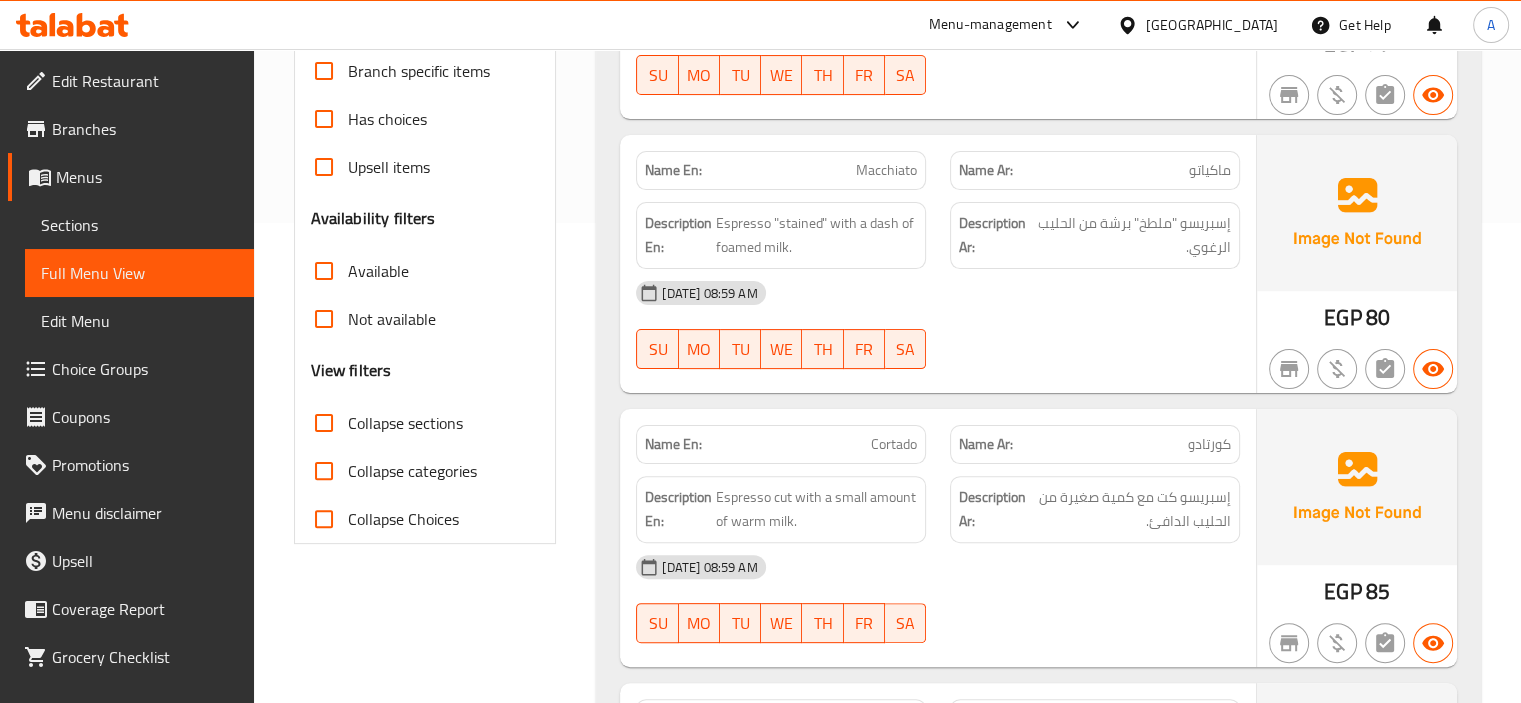 scroll, scrollTop: 4428, scrollLeft: 0, axis: vertical 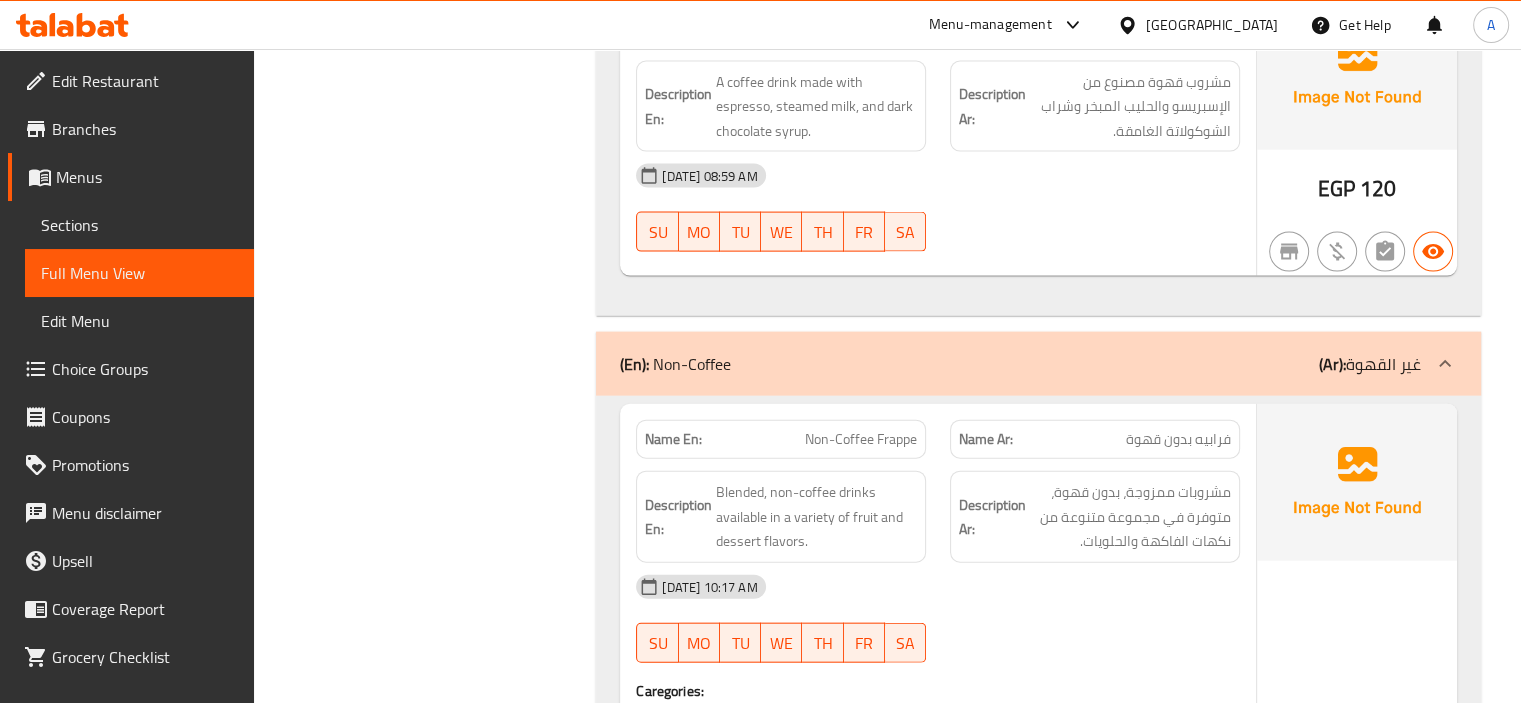 click on "Filter Branches Branches Popular filters Free items Branch specific items Has choices Upsell items Availability filters Available Not available View filters Collapse sections Collapse categories Collapse Choices" at bounding box center (433, 4348) 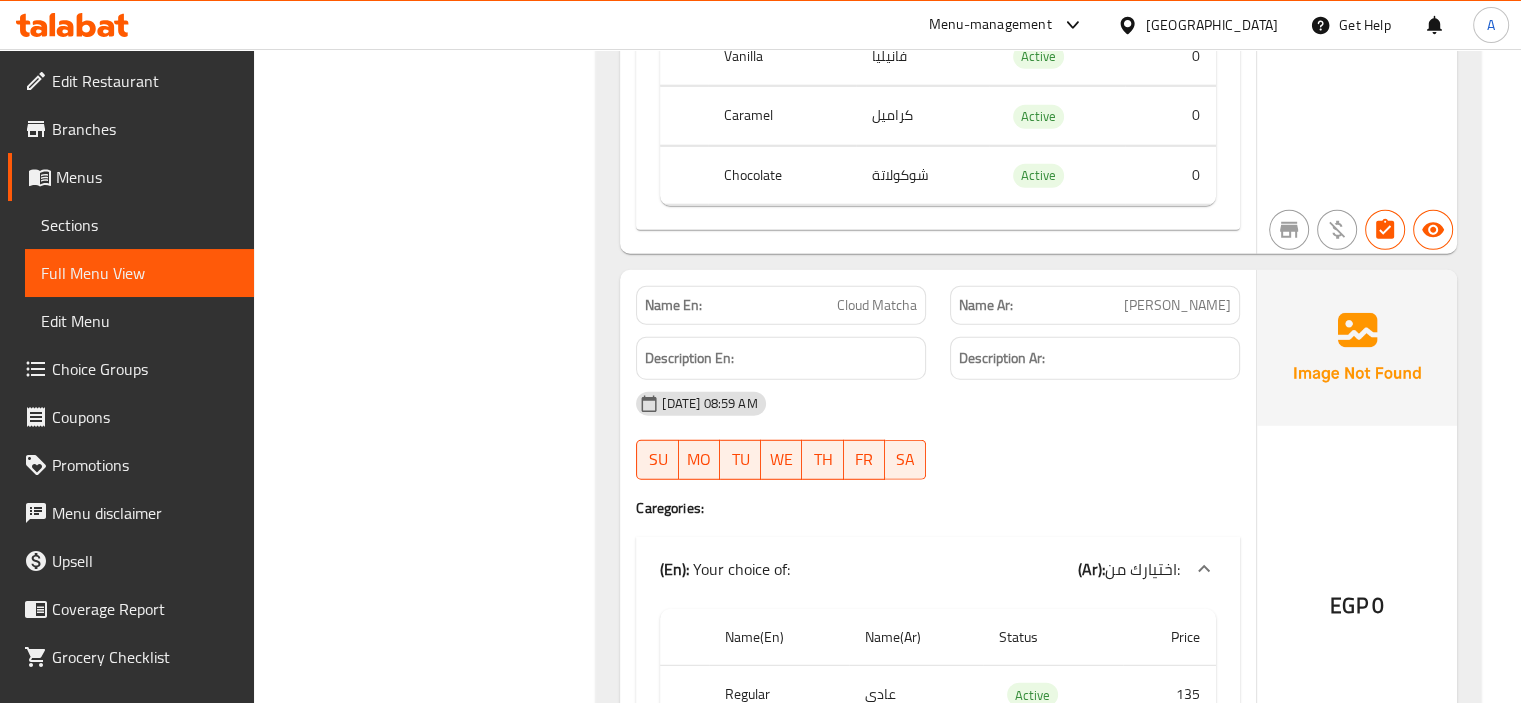 scroll, scrollTop: 5468, scrollLeft: 0, axis: vertical 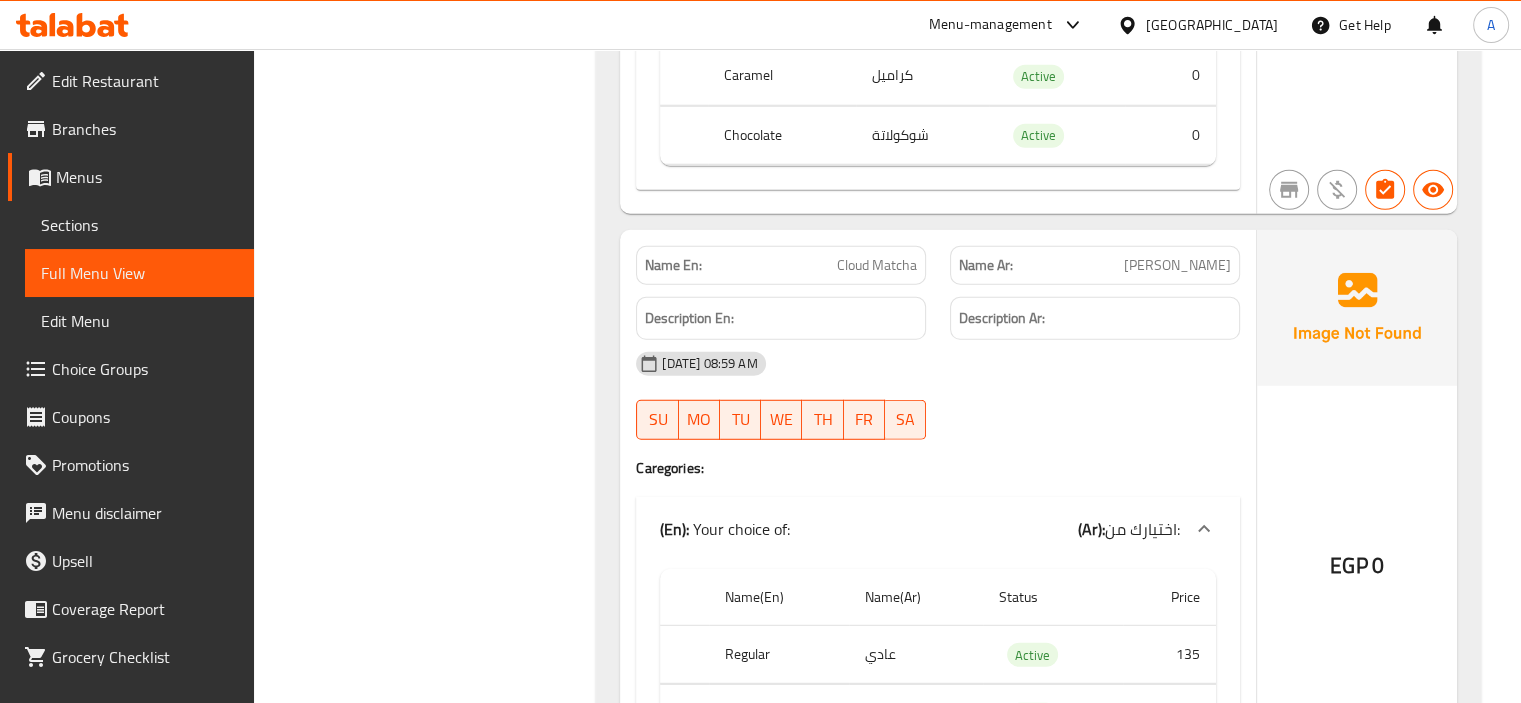 drag, startPoint x: 450, startPoint y: 491, endPoint x: 520, endPoint y: 449, distance: 81.63332 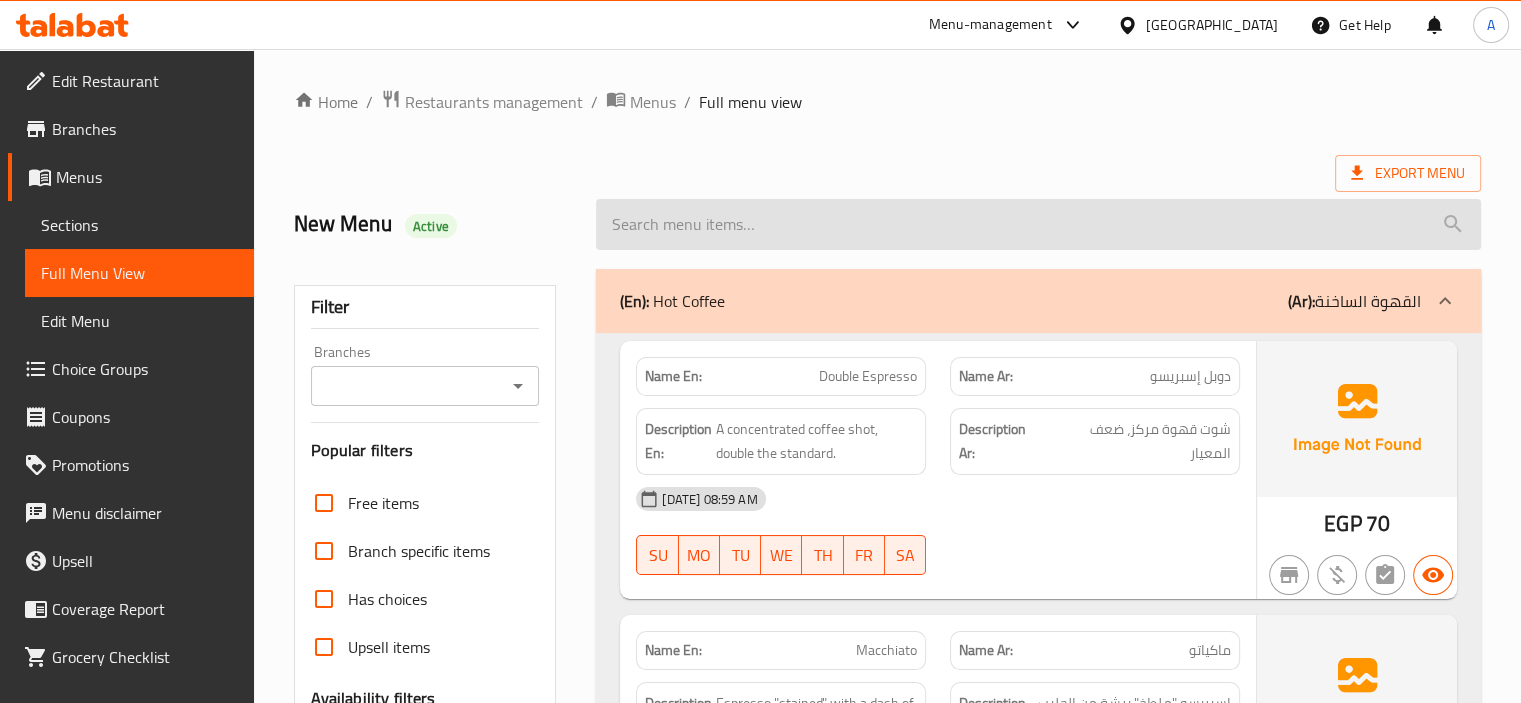 scroll, scrollTop: 8334, scrollLeft: 0, axis: vertical 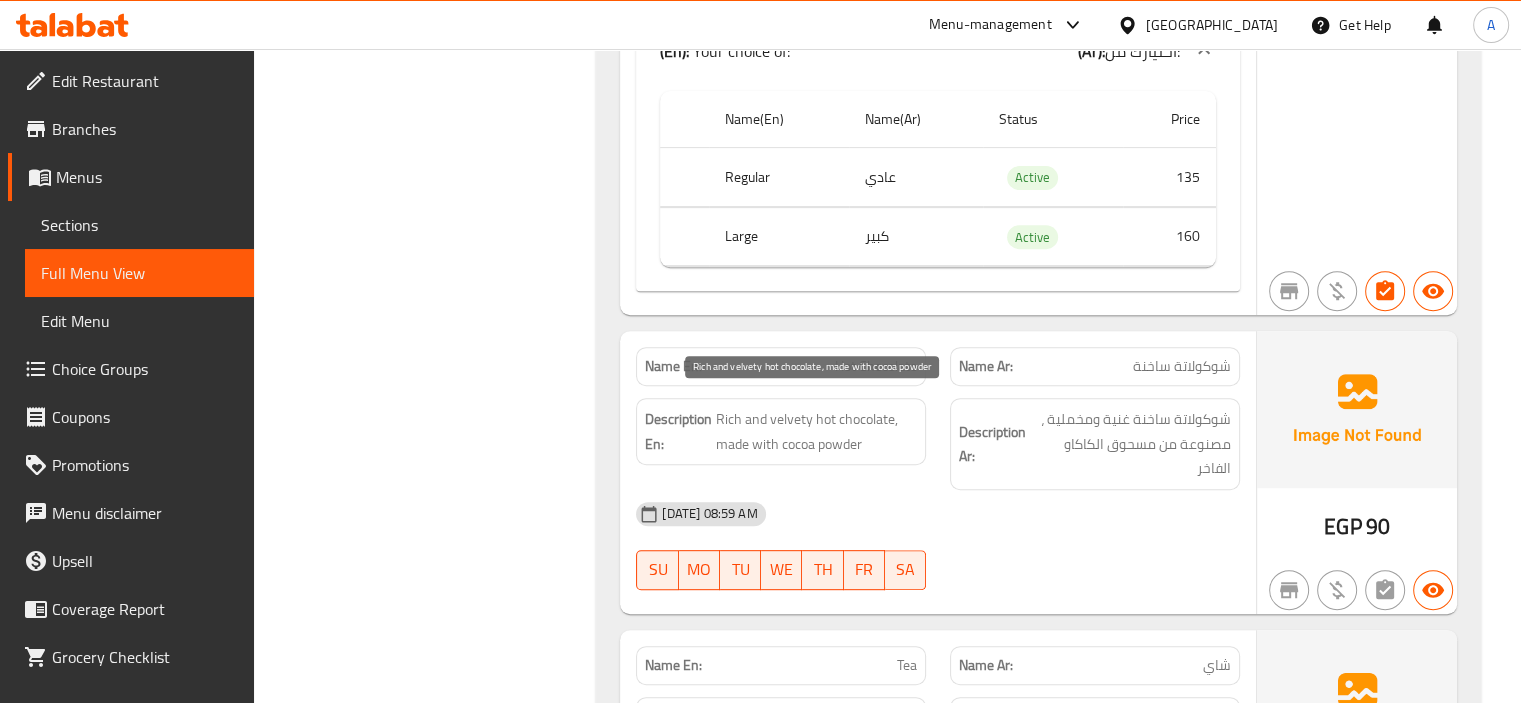 click on "Rich and velvety hot chocolate, made with cocoa powder" at bounding box center (816, 431) 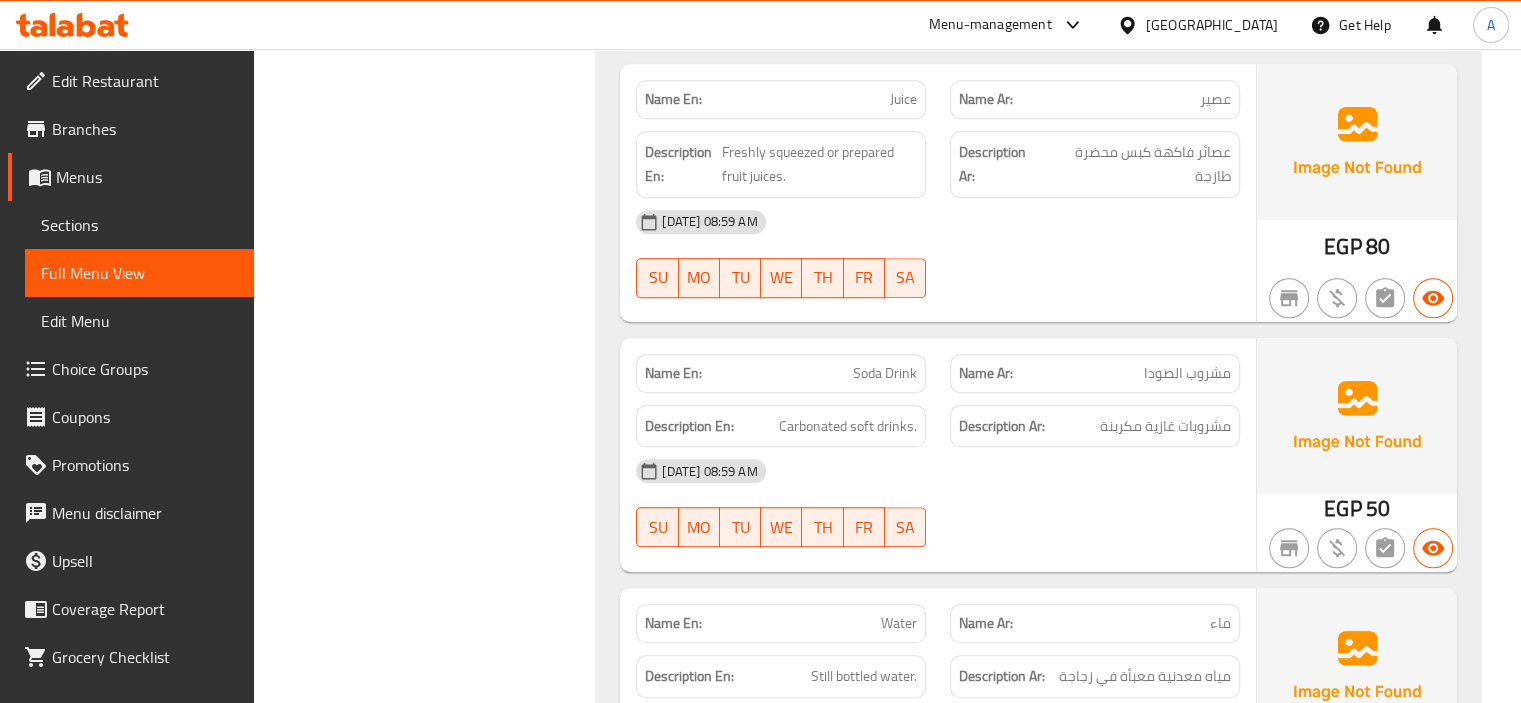scroll, scrollTop: 9134, scrollLeft: 0, axis: vertical 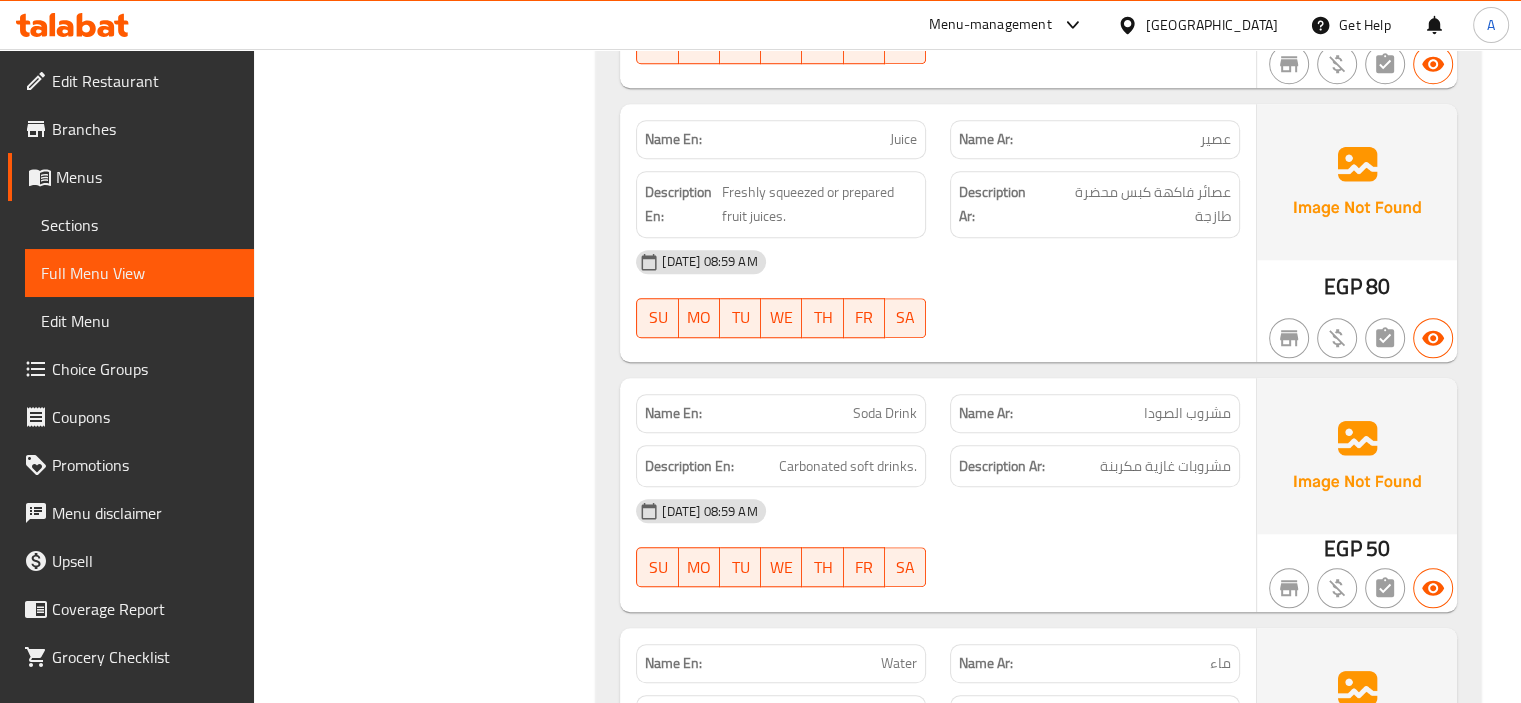 click on "Soda Drink" at bounding box center (887, -6194) 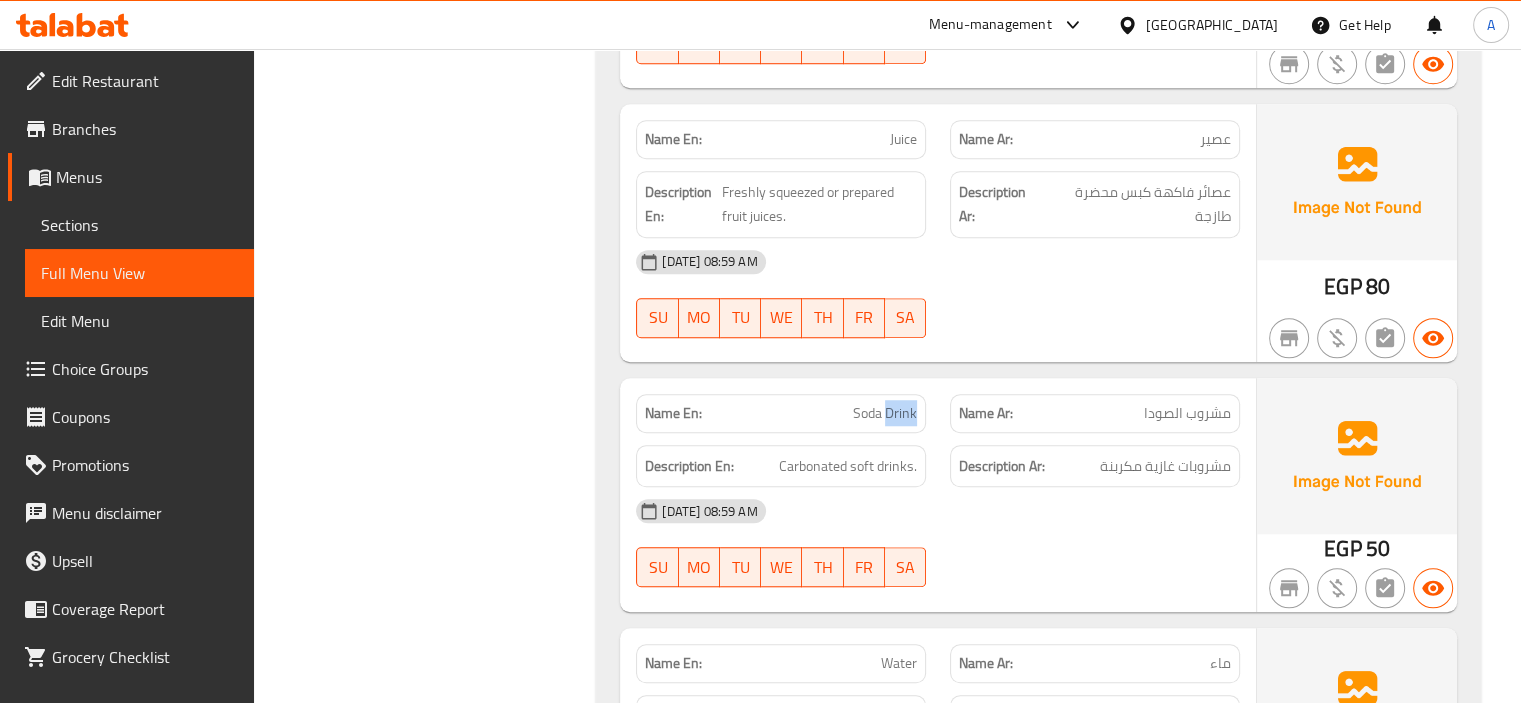 click on "Soda Drink" at bounding box center (887, -6194) 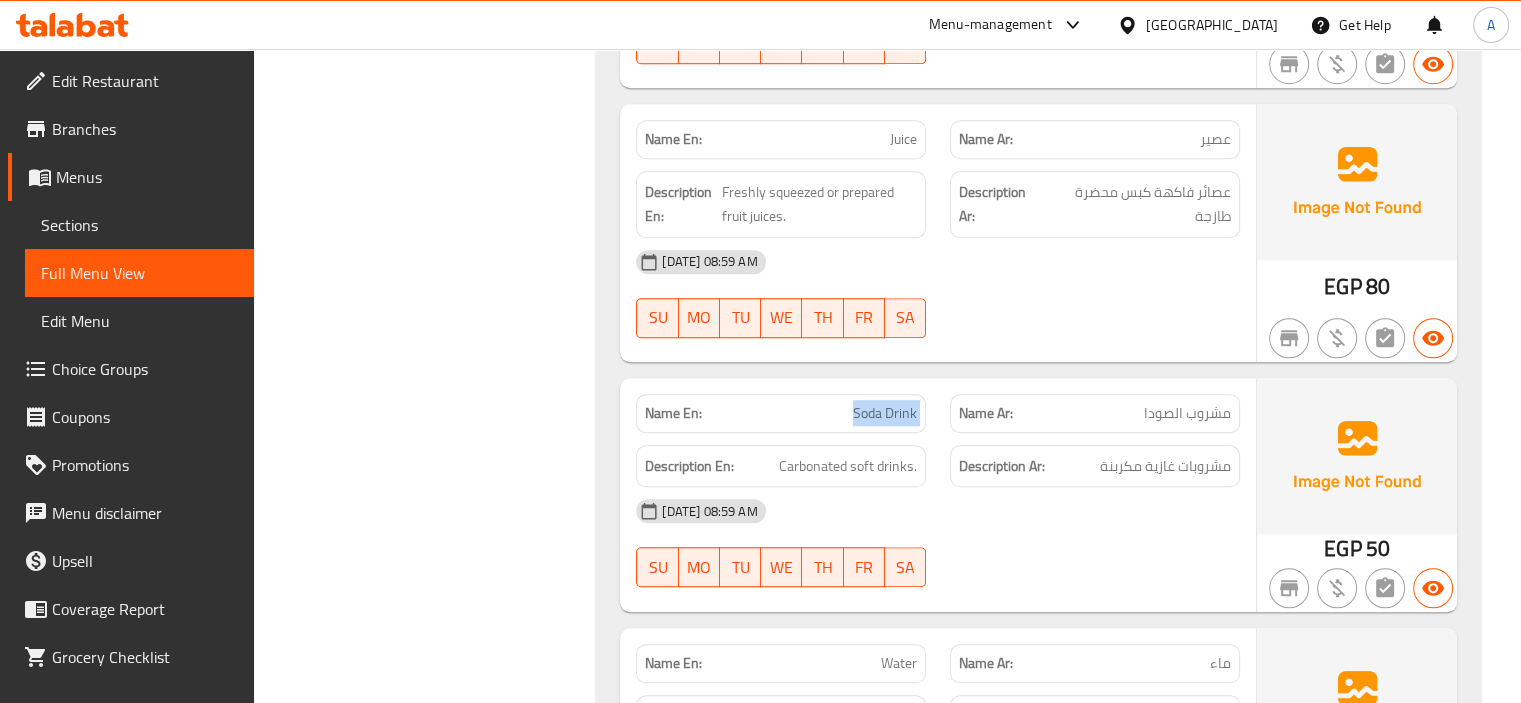 click on "Soda Drink" at bounding box center [887, -6194] 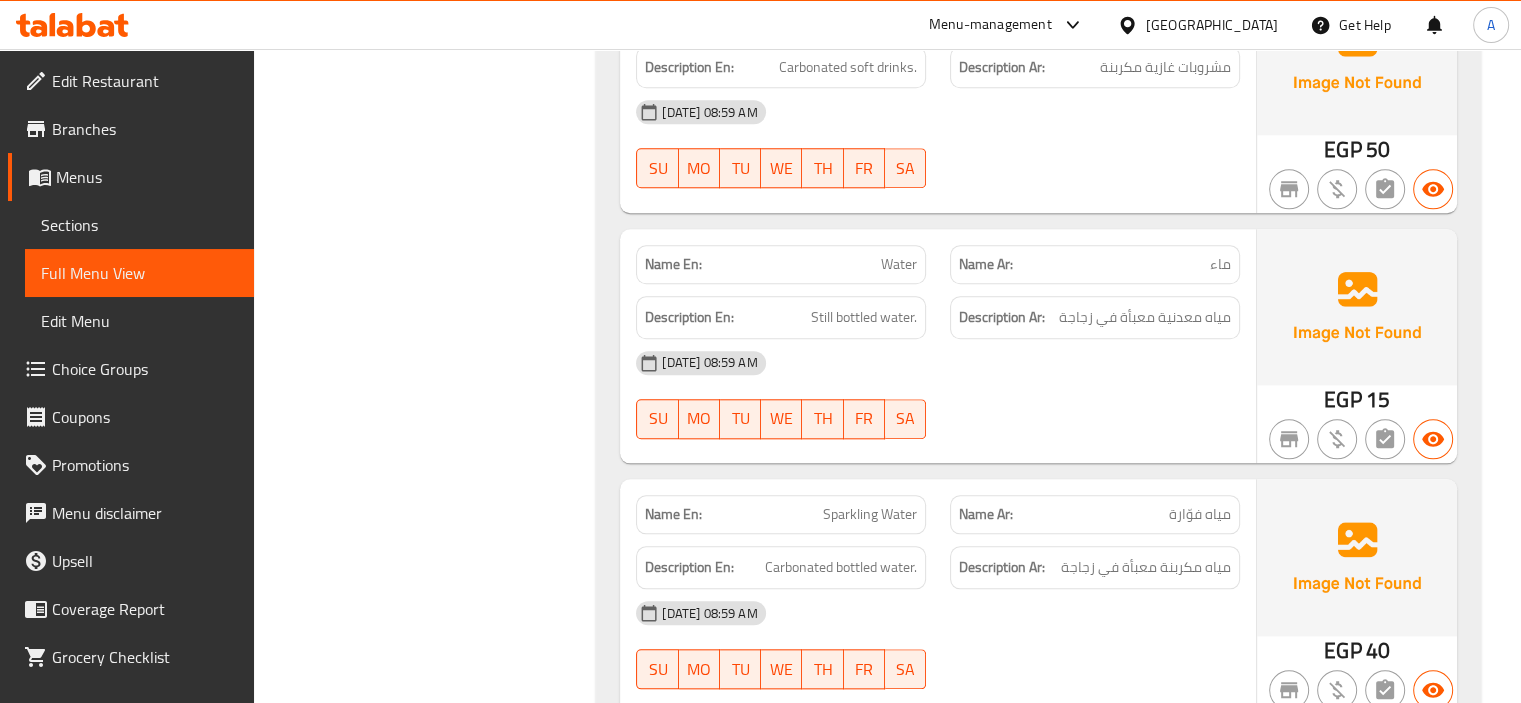 scroll, scrollTop: 9534, scrollLeft: 0, axis: vertical 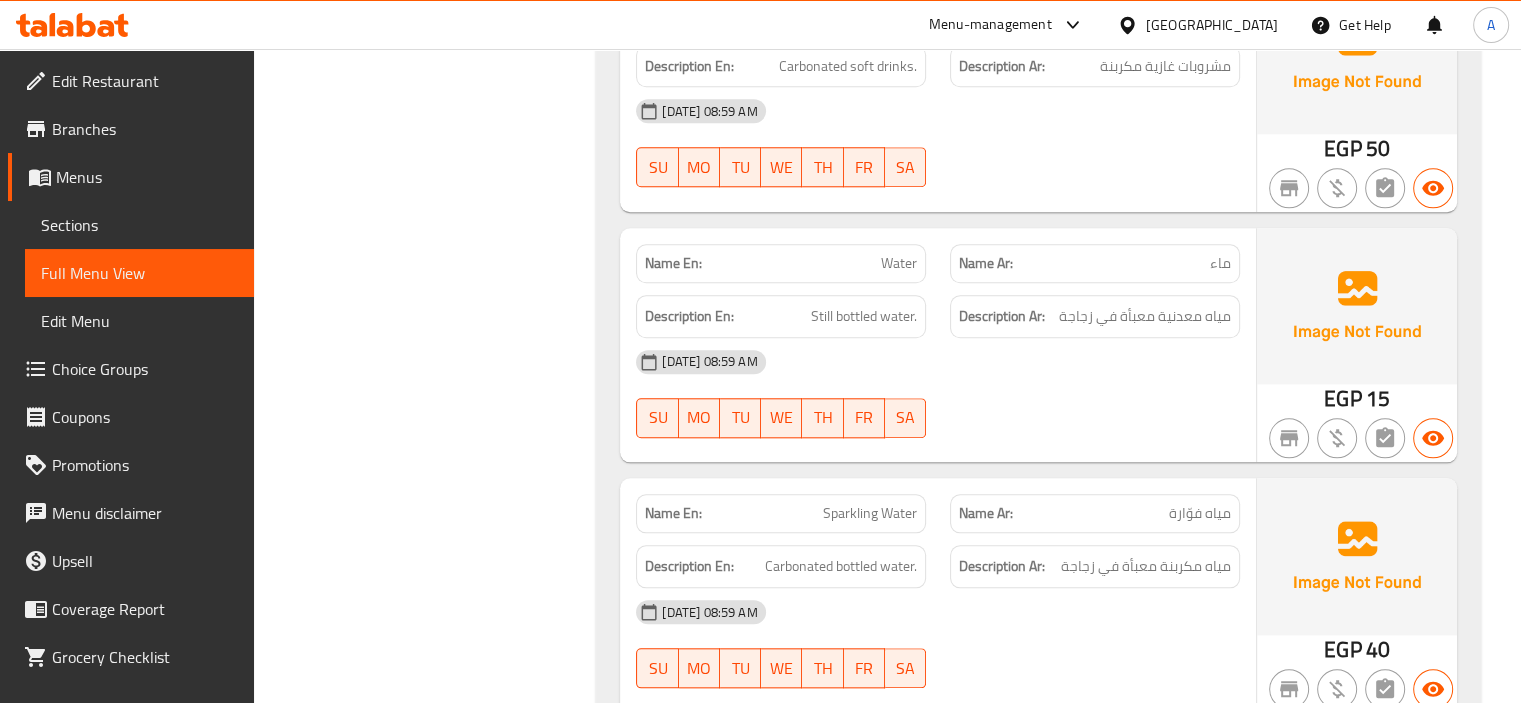 click on "Sparkling Water" at bounding box center [860, -5973] 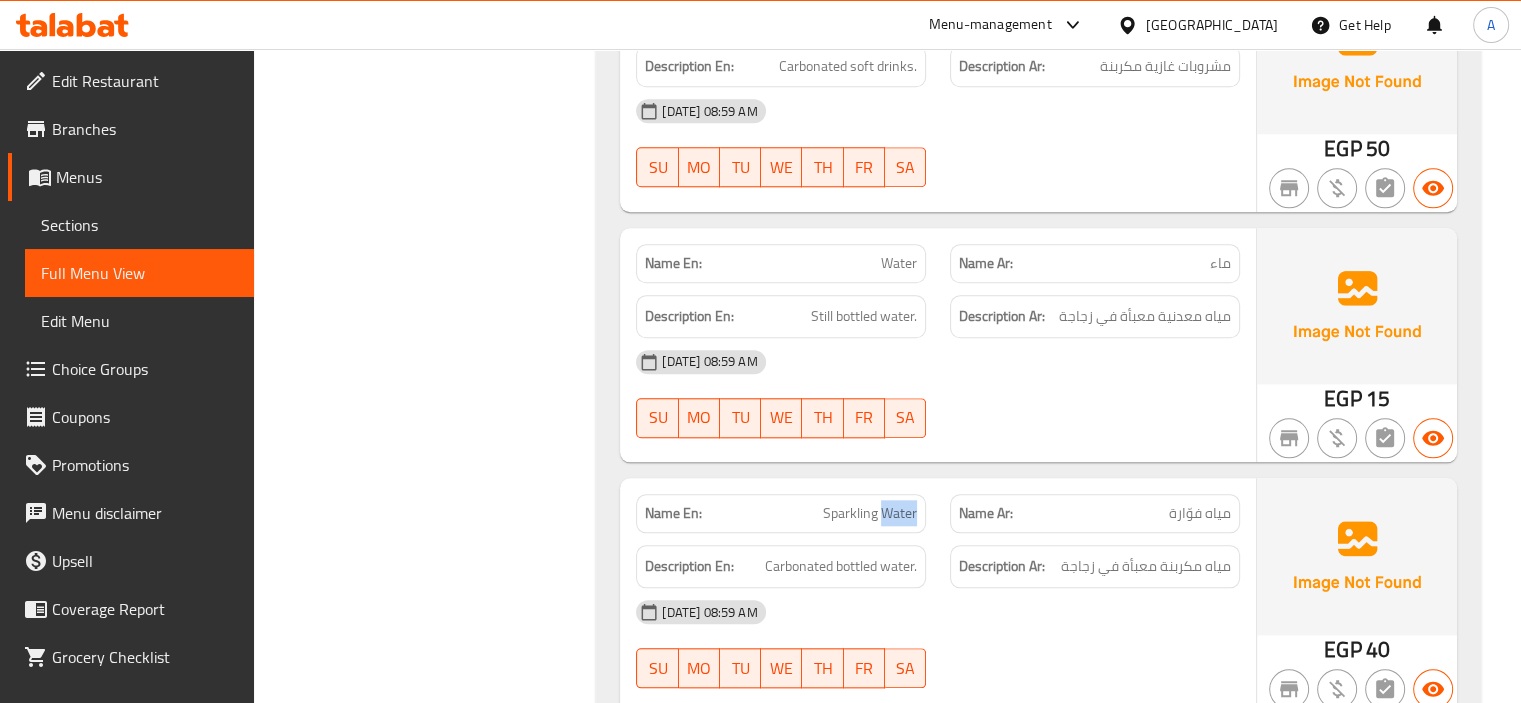 click on "Sparkling Water" at bounding box center (860, -5973) 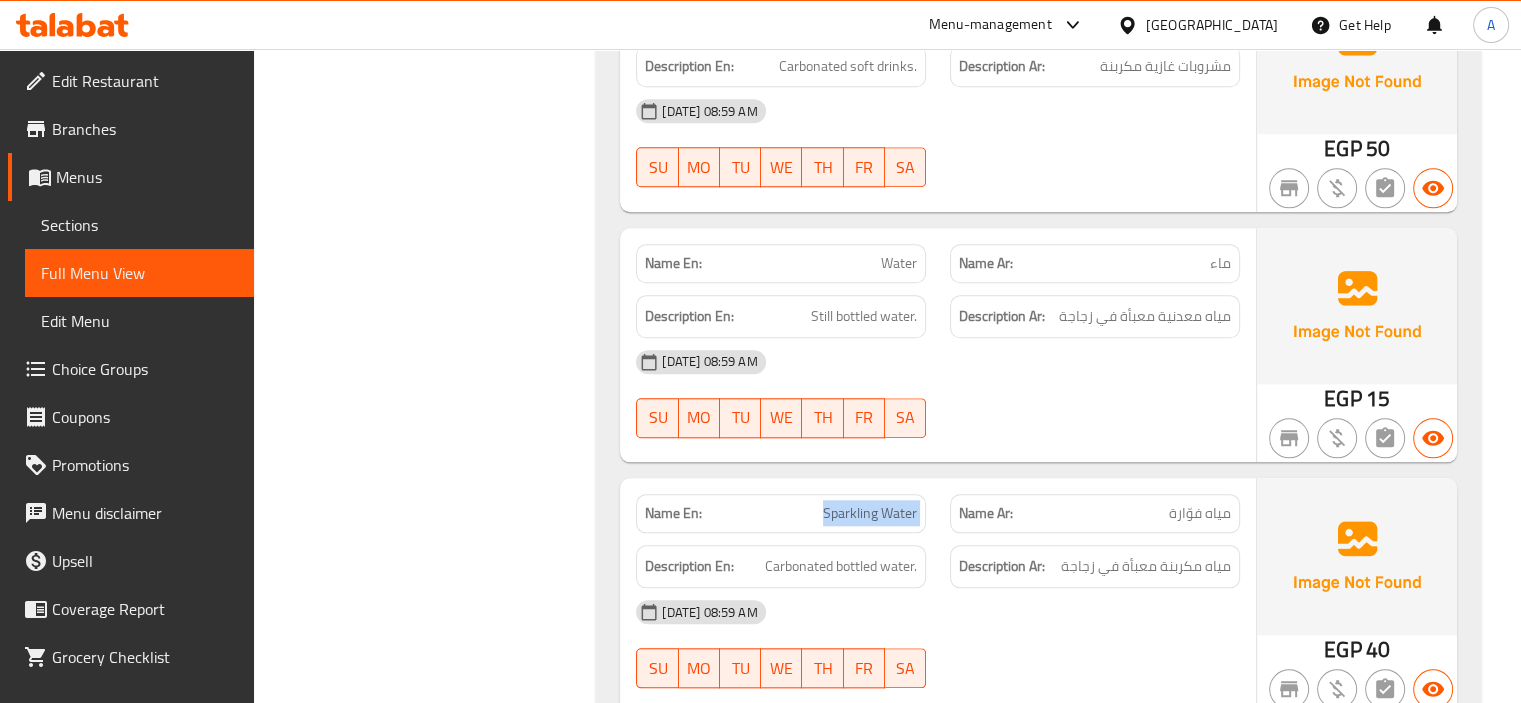 click on "Sparkling Water" at bounding box center [860, -5973] 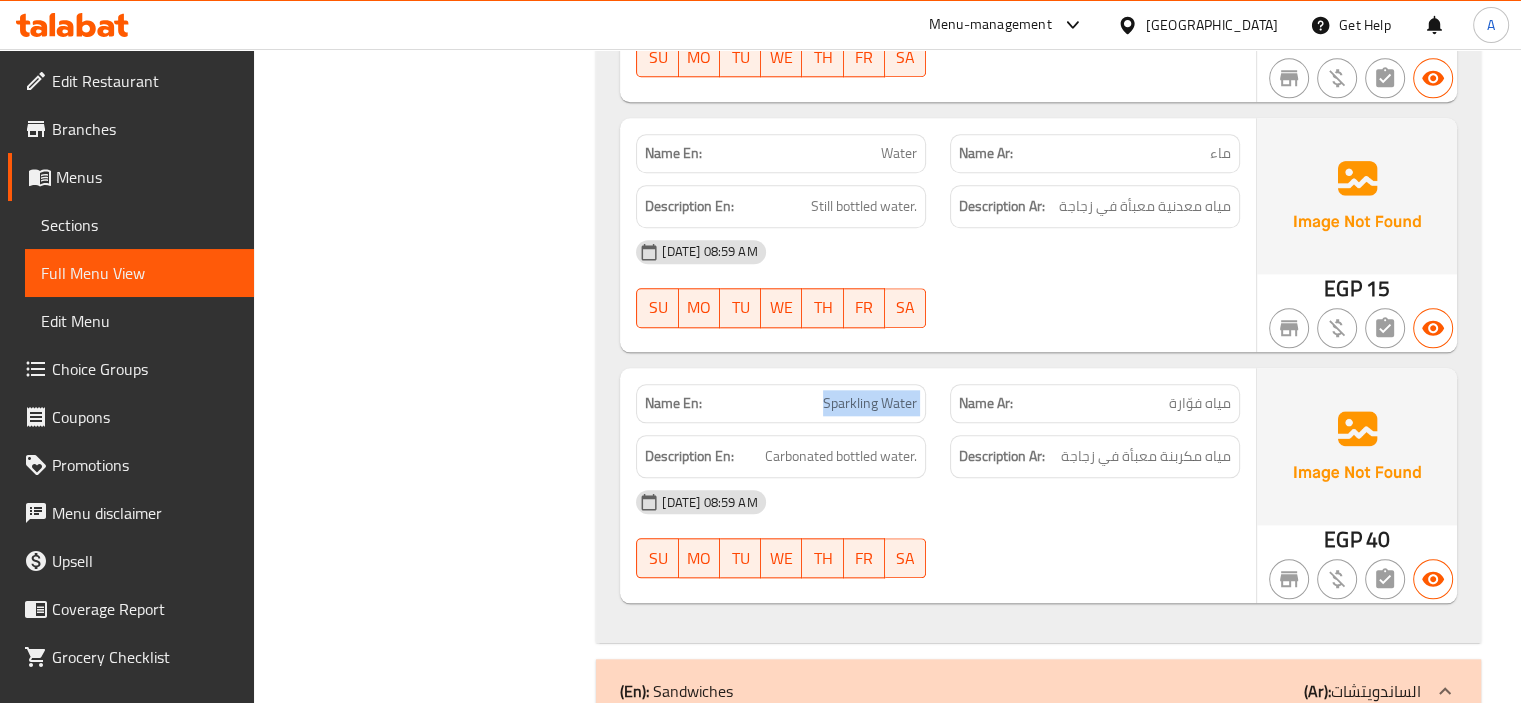 scroll, scrollTop: 9654, scrollLeft: 0, axis: vertical 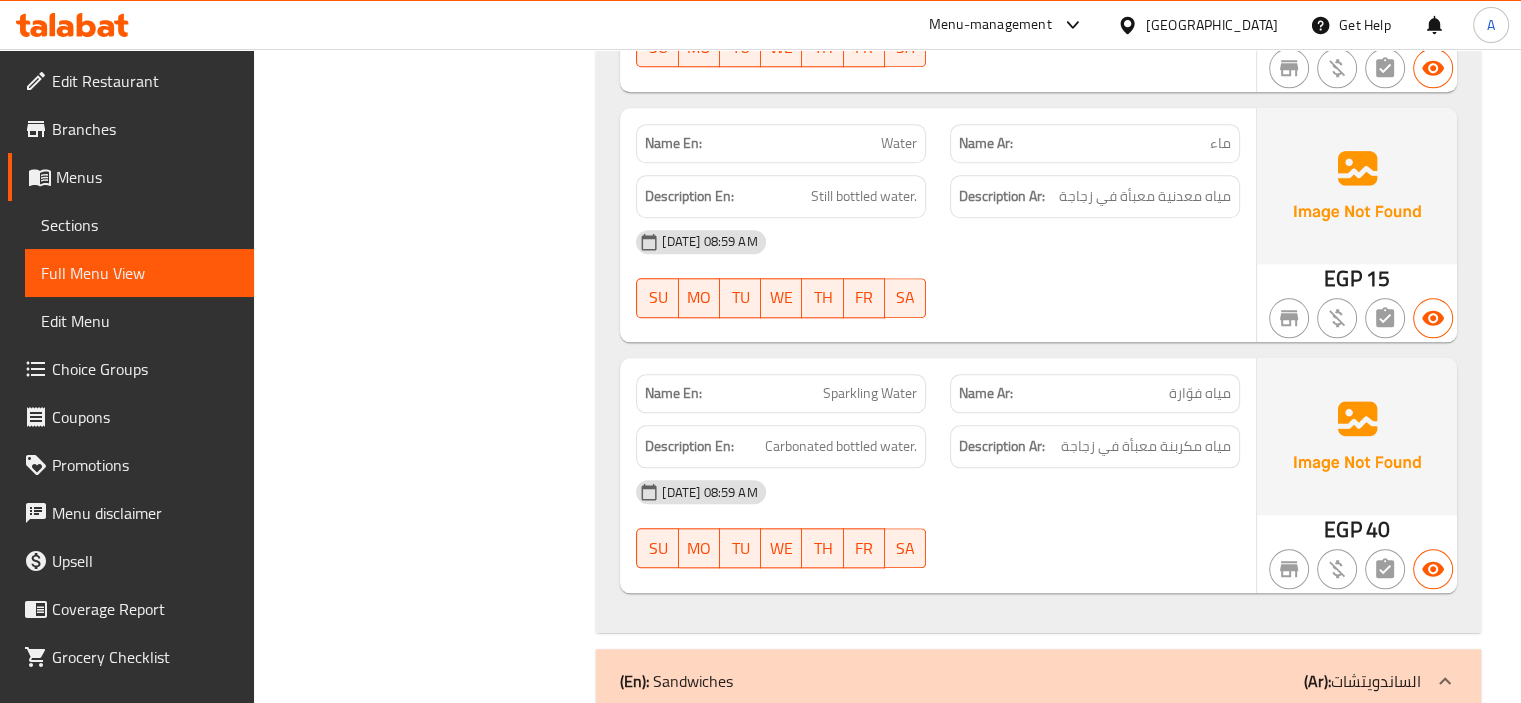 click on "Filter Branches Branches Popular filters Free items Branch specific items Has choices Upsell items Availability filters Available Not available View filters Collapse sections Collapse categories Collapse Choices" at bounding box center (433, -876) 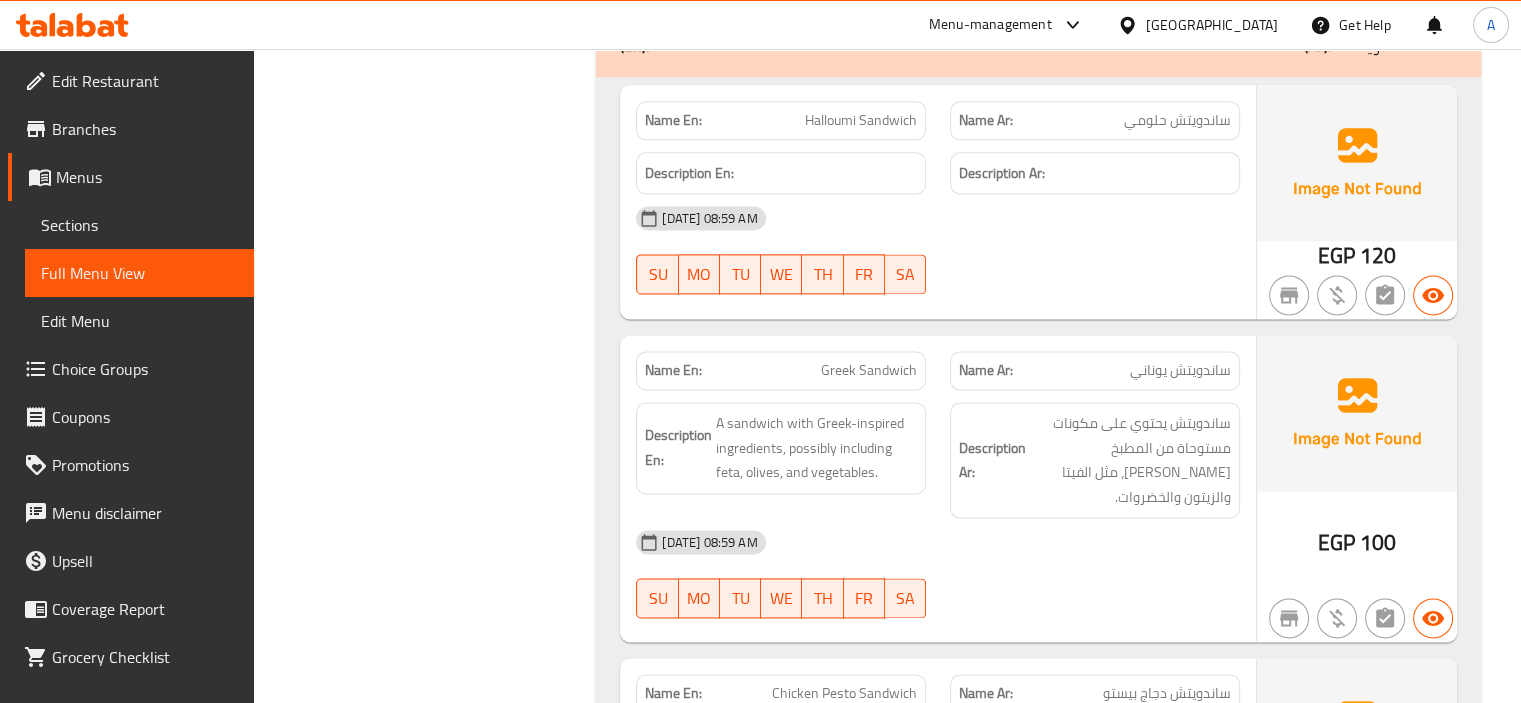 scroll, scrollTop: 10294, scrollLeft: 0, axis: vertical 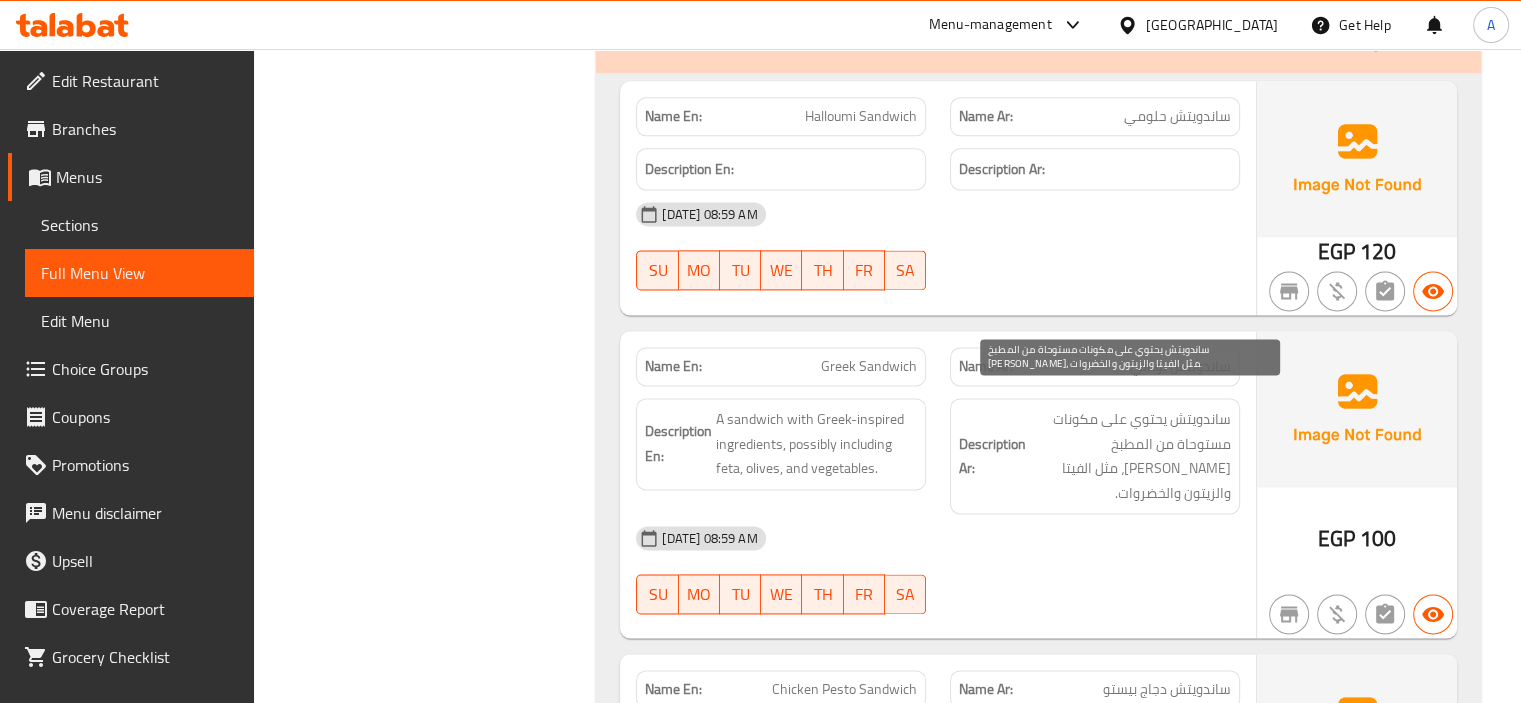 click on "ساندويتش يحتوي على مكونات مستوحاة من المطبخ اليوناني، مثل الفيتا والزيتون والخضروات." at bounding box center [1130, 456] 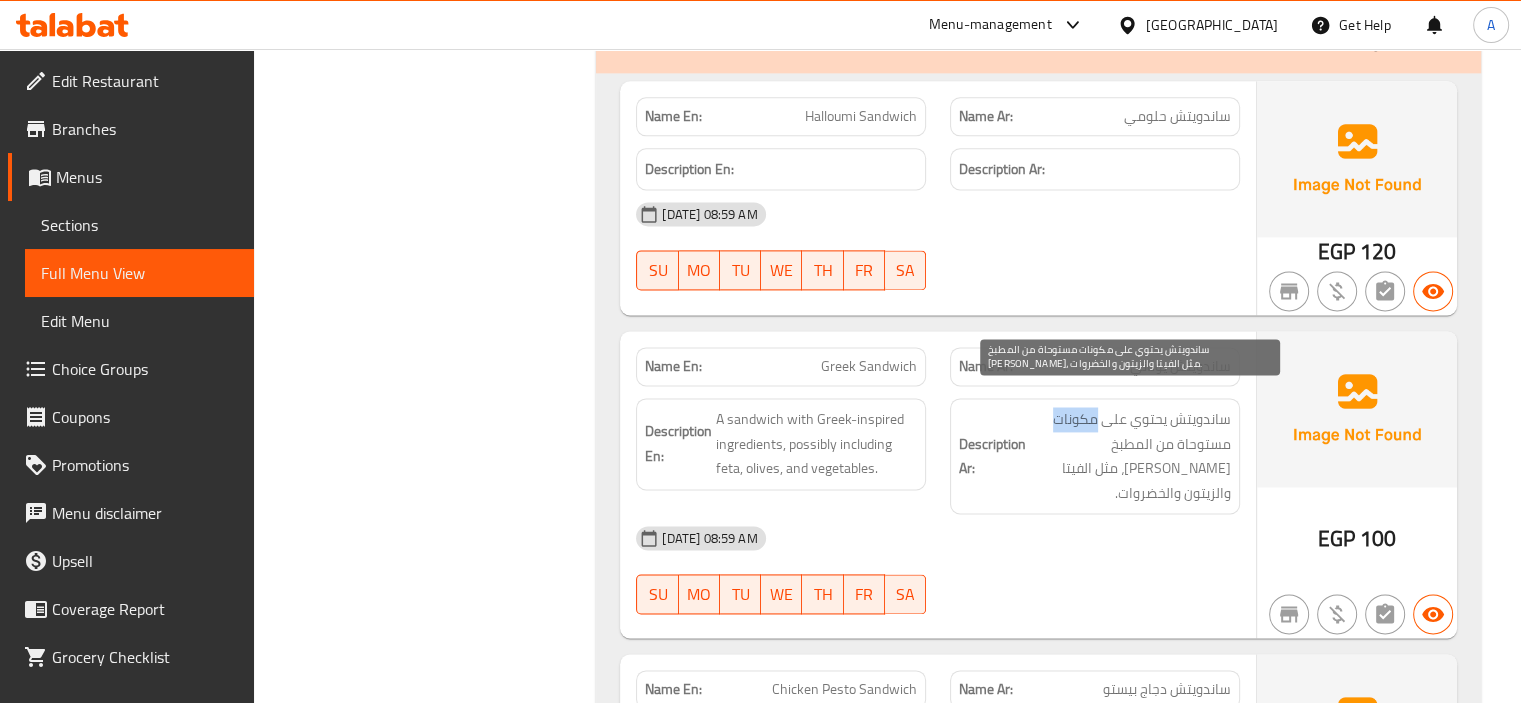 click on "ساندويتش يحتوي على مكونات مستوحاة من المطبخ اليوناني، مثل الفيتا والزيتون والخضروات." at bounding box center (1130, 456) 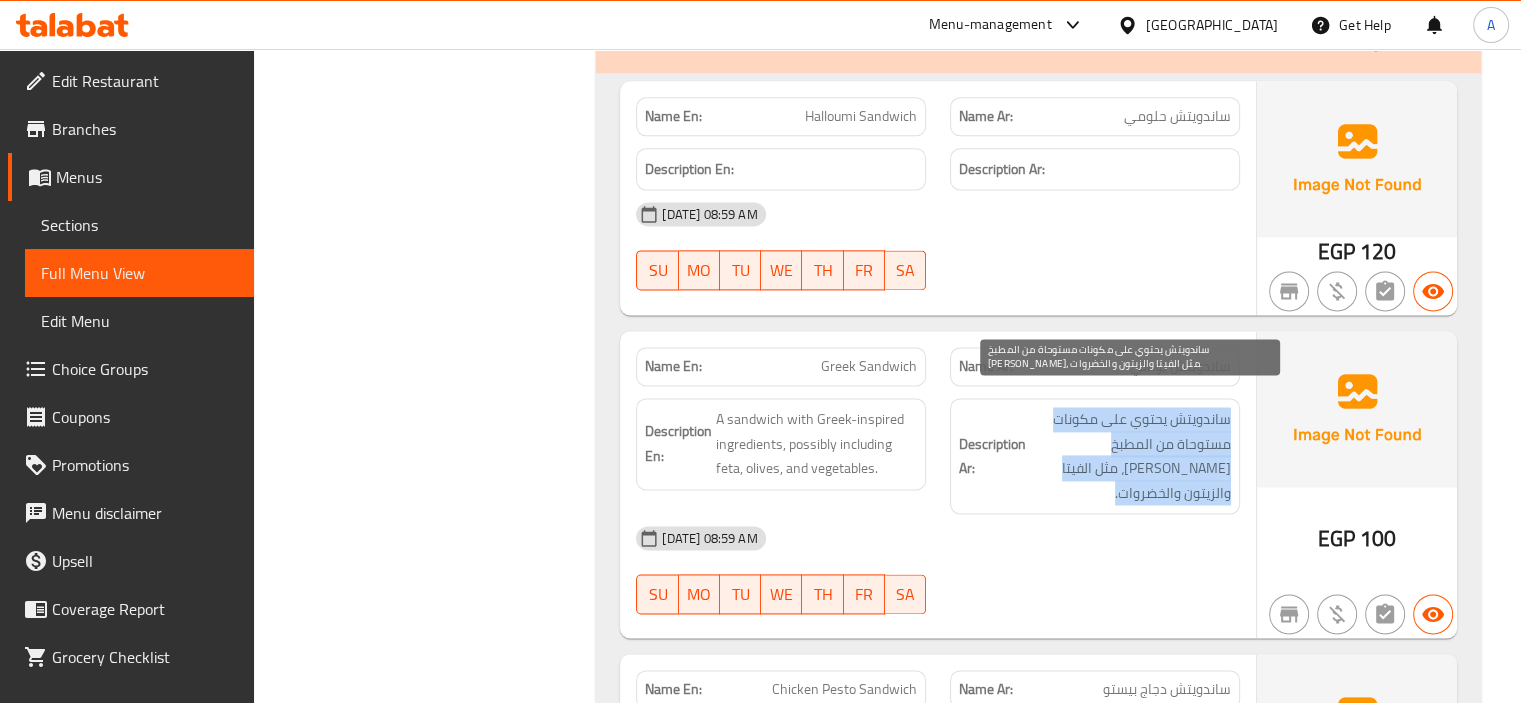 click on "ساندويتش يحتوي على مكونات مستوحاة من المطبخ اليوناني، مثل الفيتا والزيتون والخضروات." at bounding box center [1130, 456] 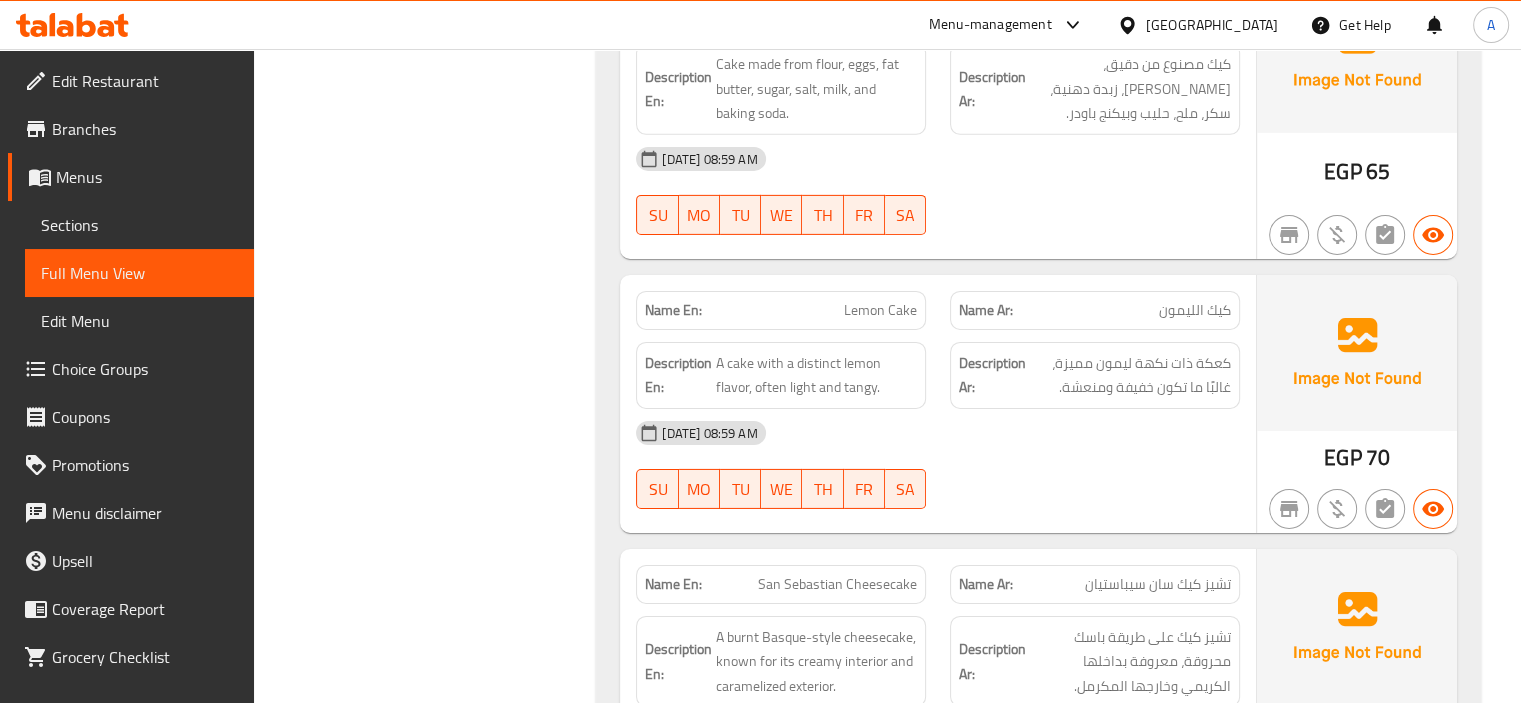 scroll, scrollTop: 14134, scrollLeft: 0, axis: vertical 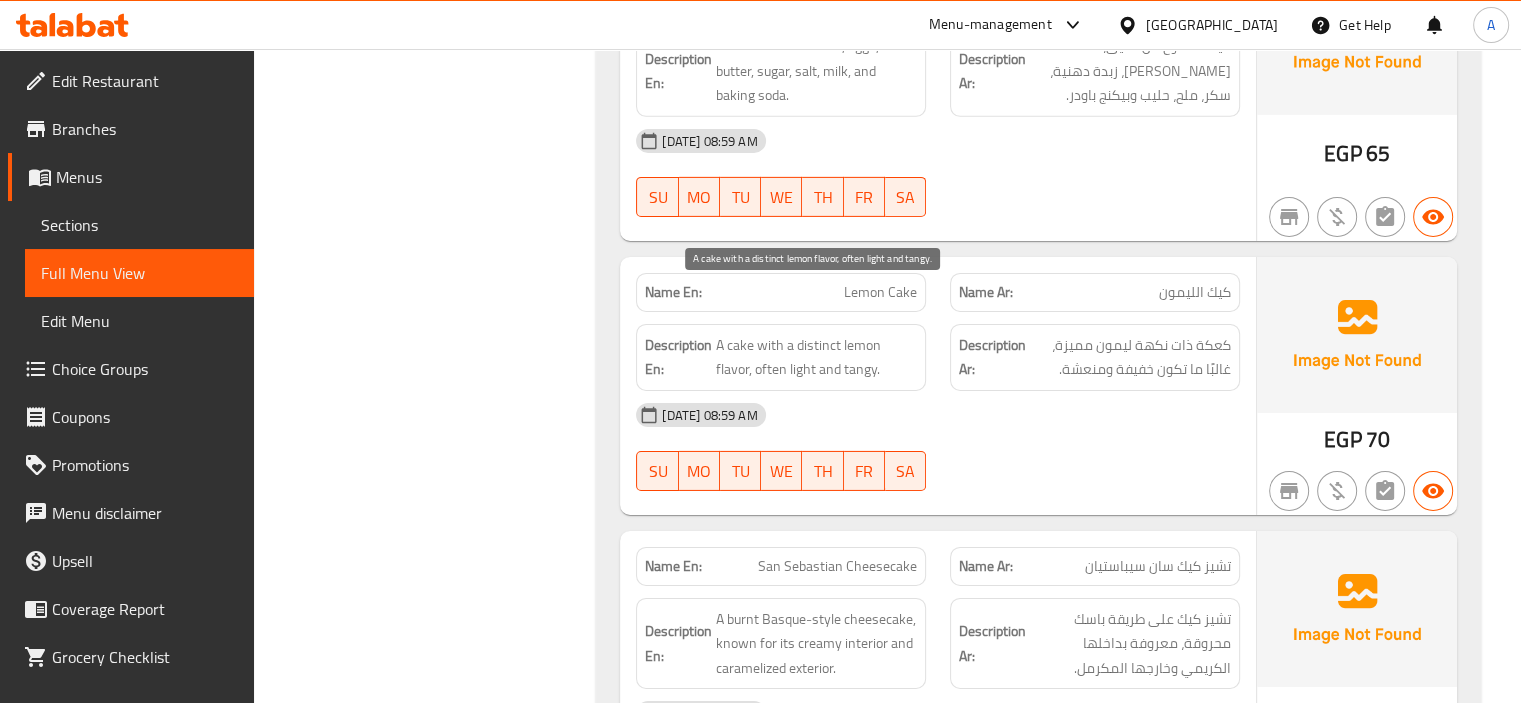 click on "A cake with a distinct lemon flavor, often light and tangy." at bounding box center (816, 357) 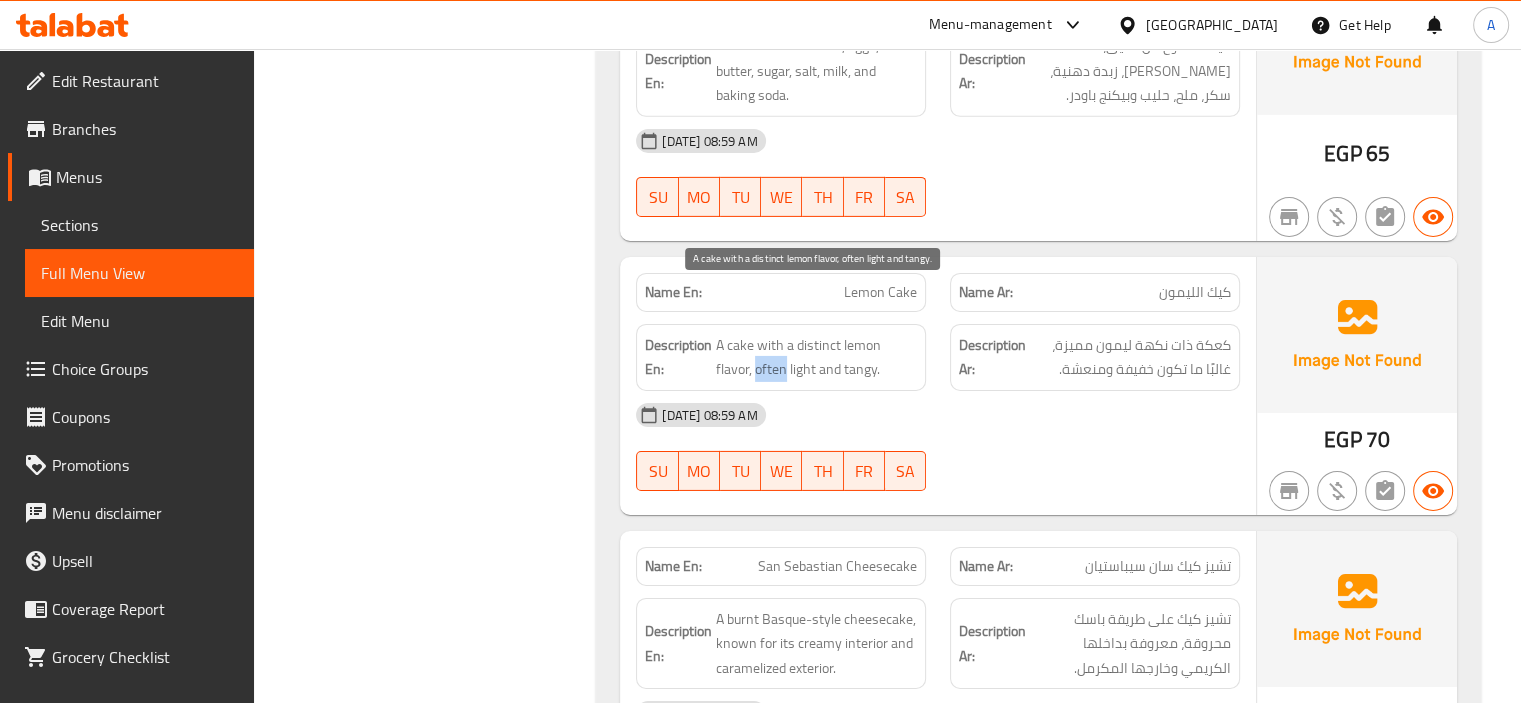 click on "A cake with a distinct lemon flavor, often light and tangy." at bounding box center [816, 357] 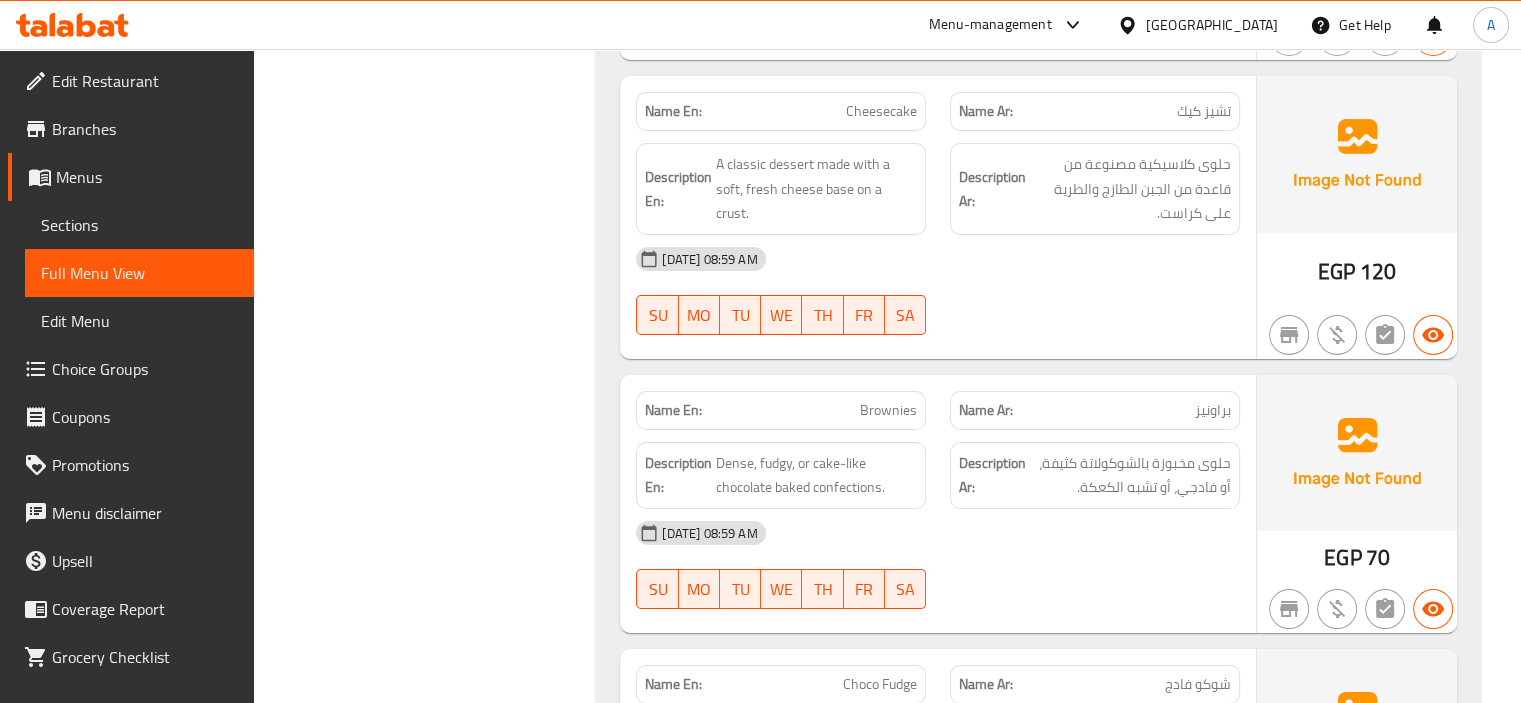 scroll, scrollTop: 14894, scrollLeft: 0, axis: vertical 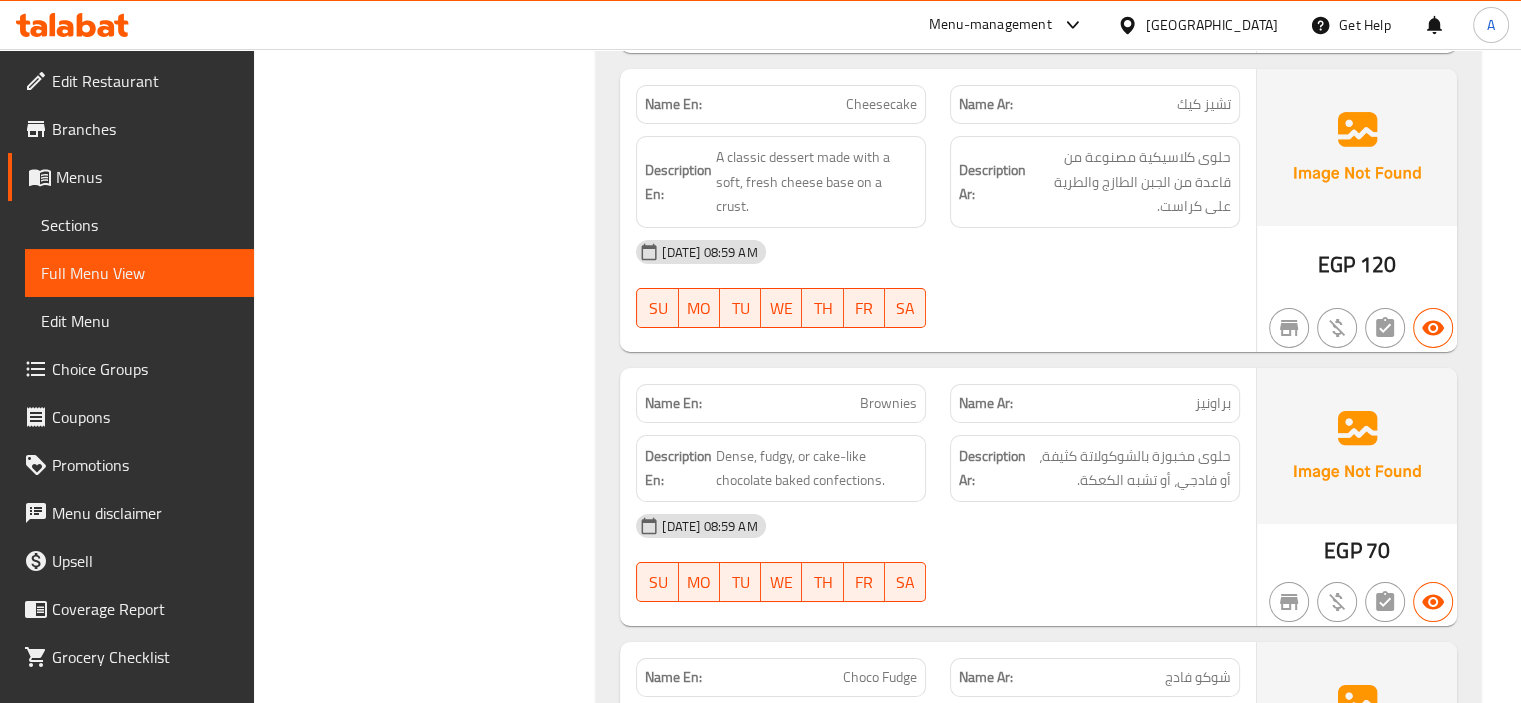 click on "Brownies" at bounding box center [898, -13148] 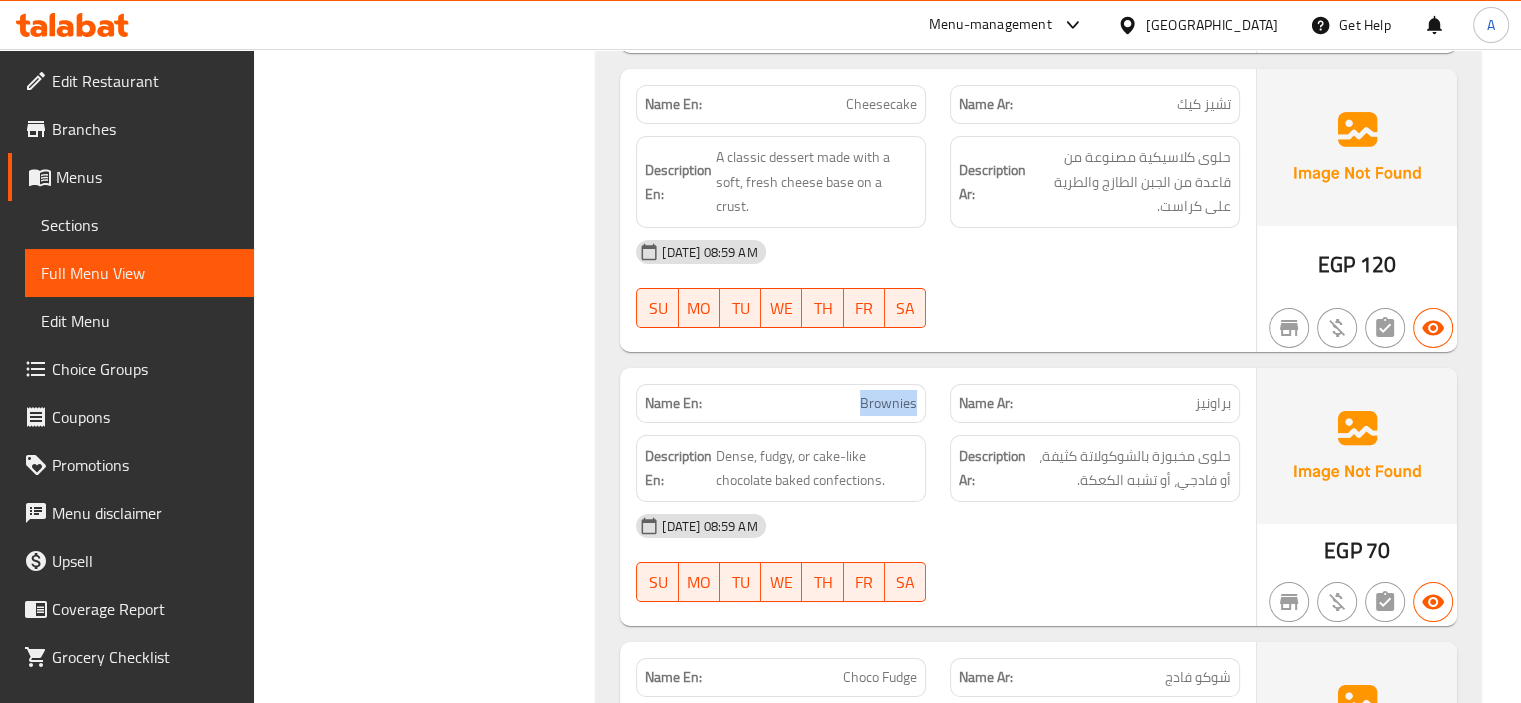click on "Brownies" at bounding box center [898, -13148] 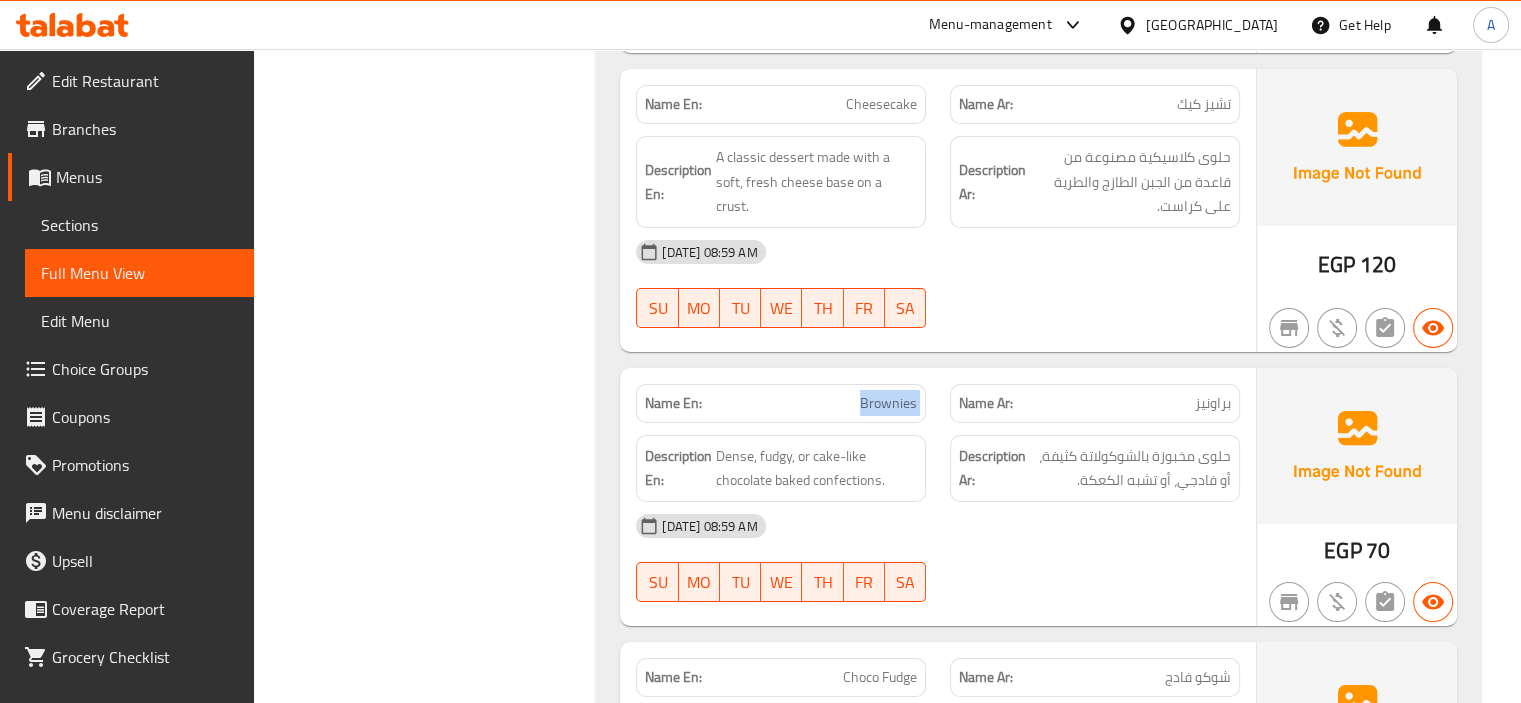copy on "Brownies" 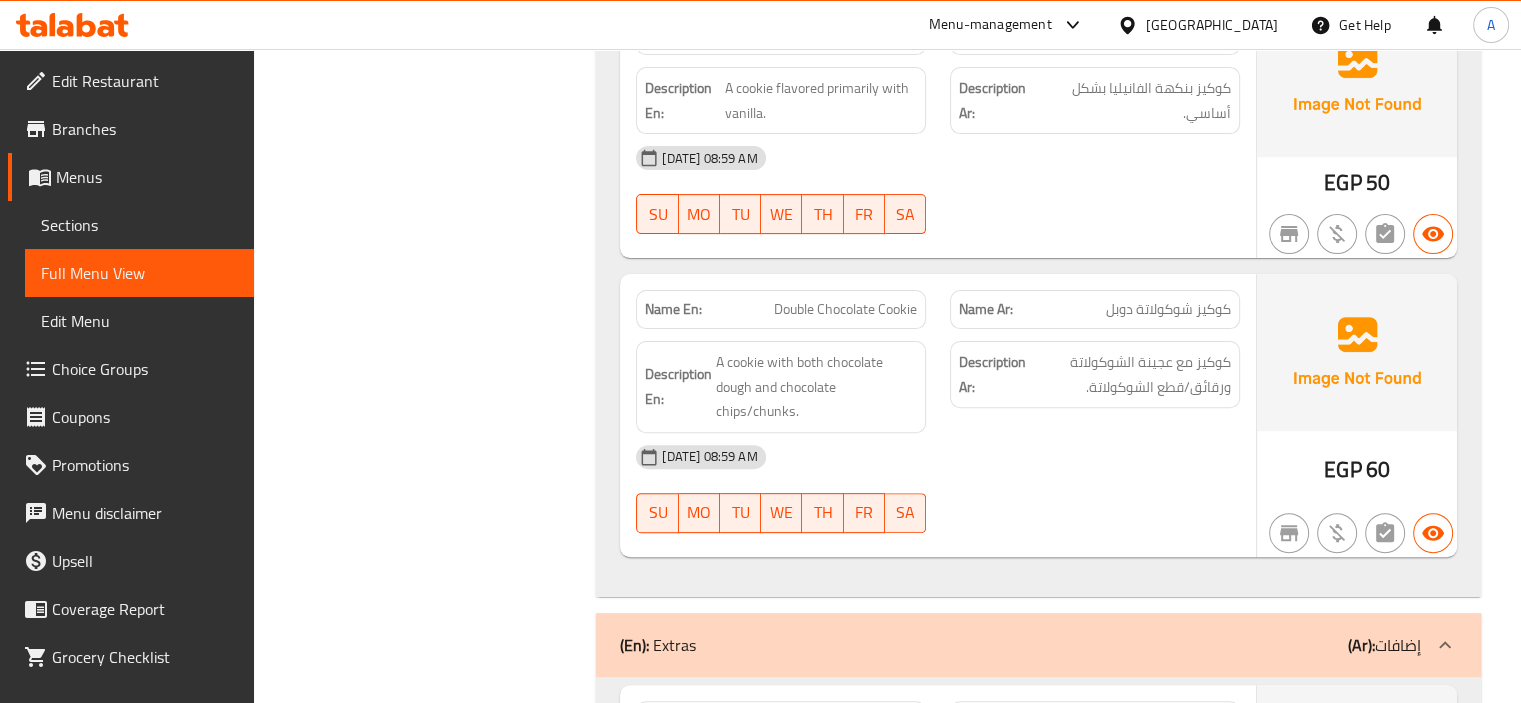 scroll, scrollTop: 15734, scrollLeft: 0, axis: vertical 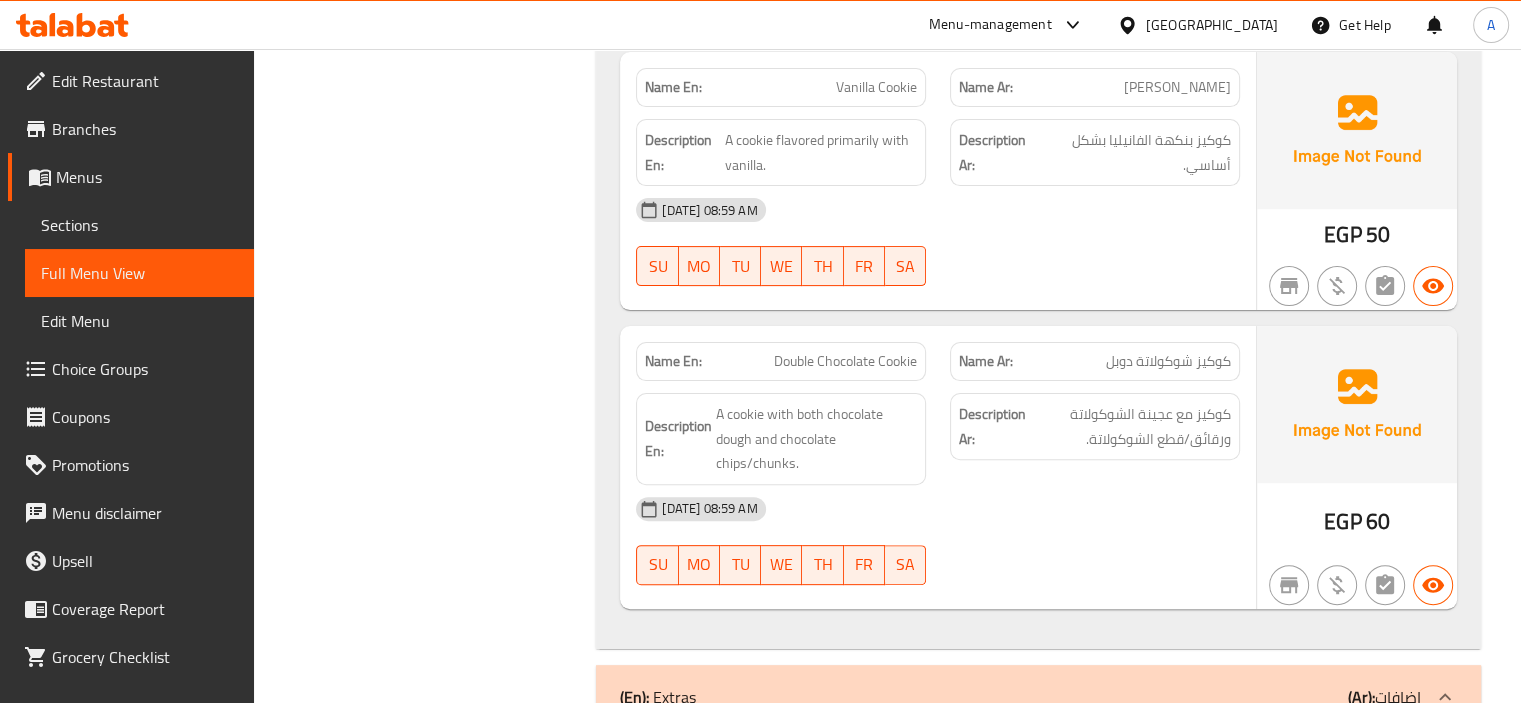 click on "Double Chocolate Cookie" at bounding box center [894, -13117] 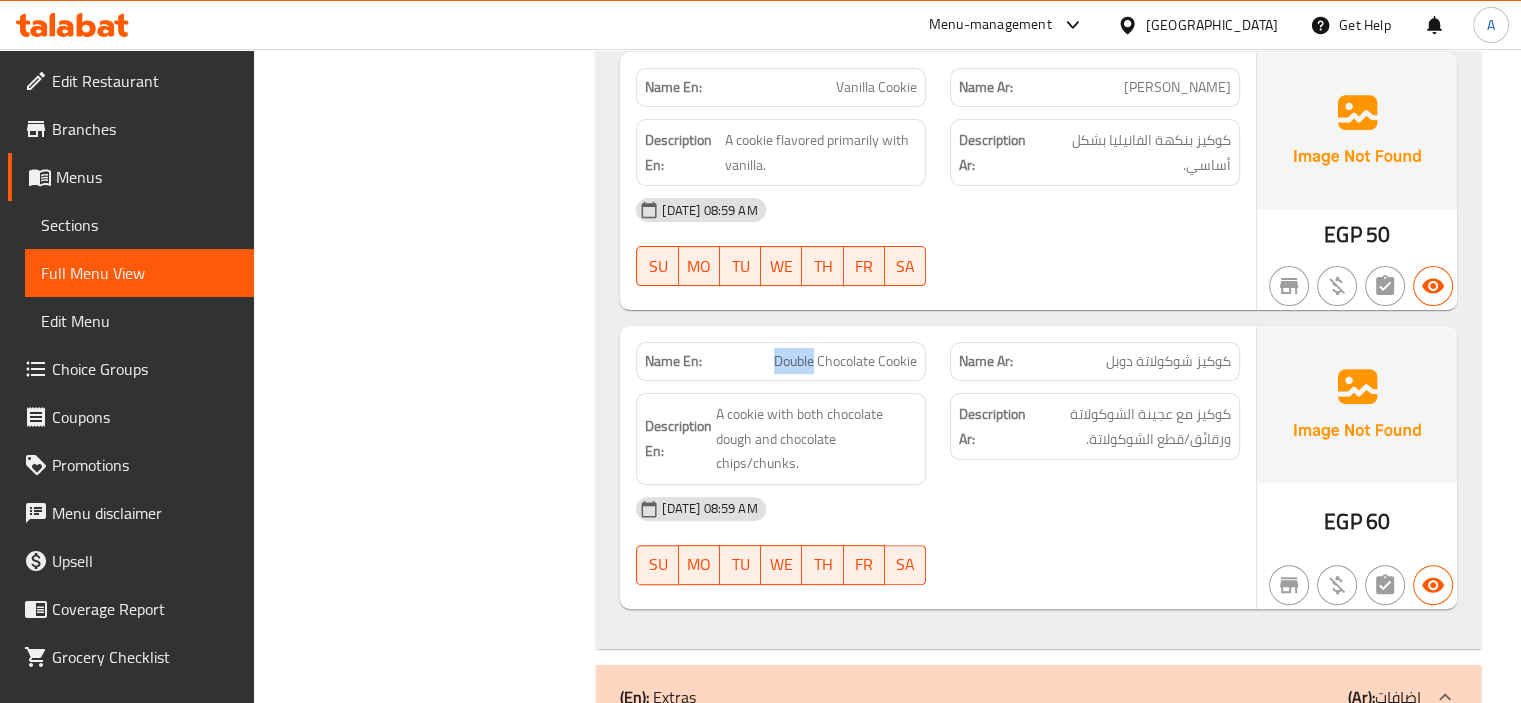 click on "Double Chocolate Cookie" at bounding box center (894, -13117) 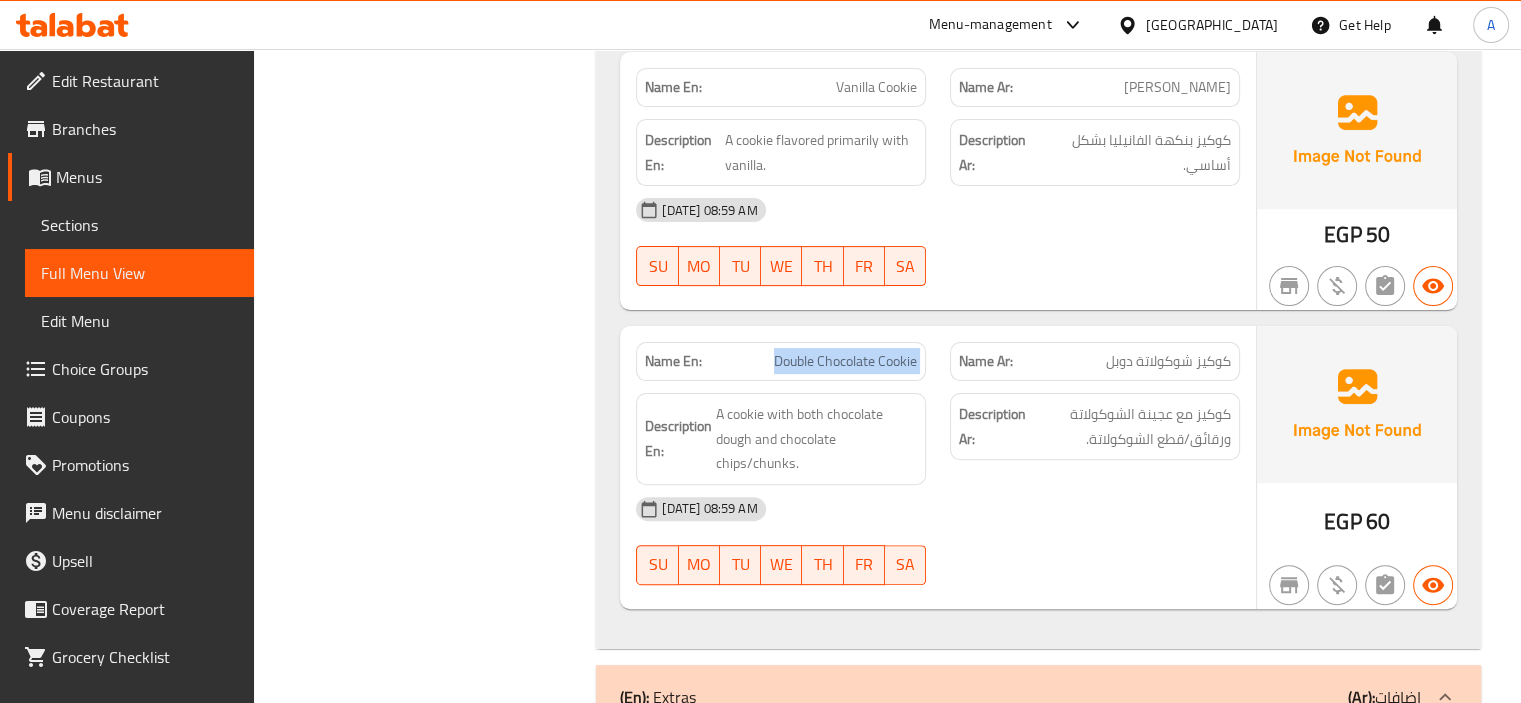 copy on "Double Chocolate Cookie" 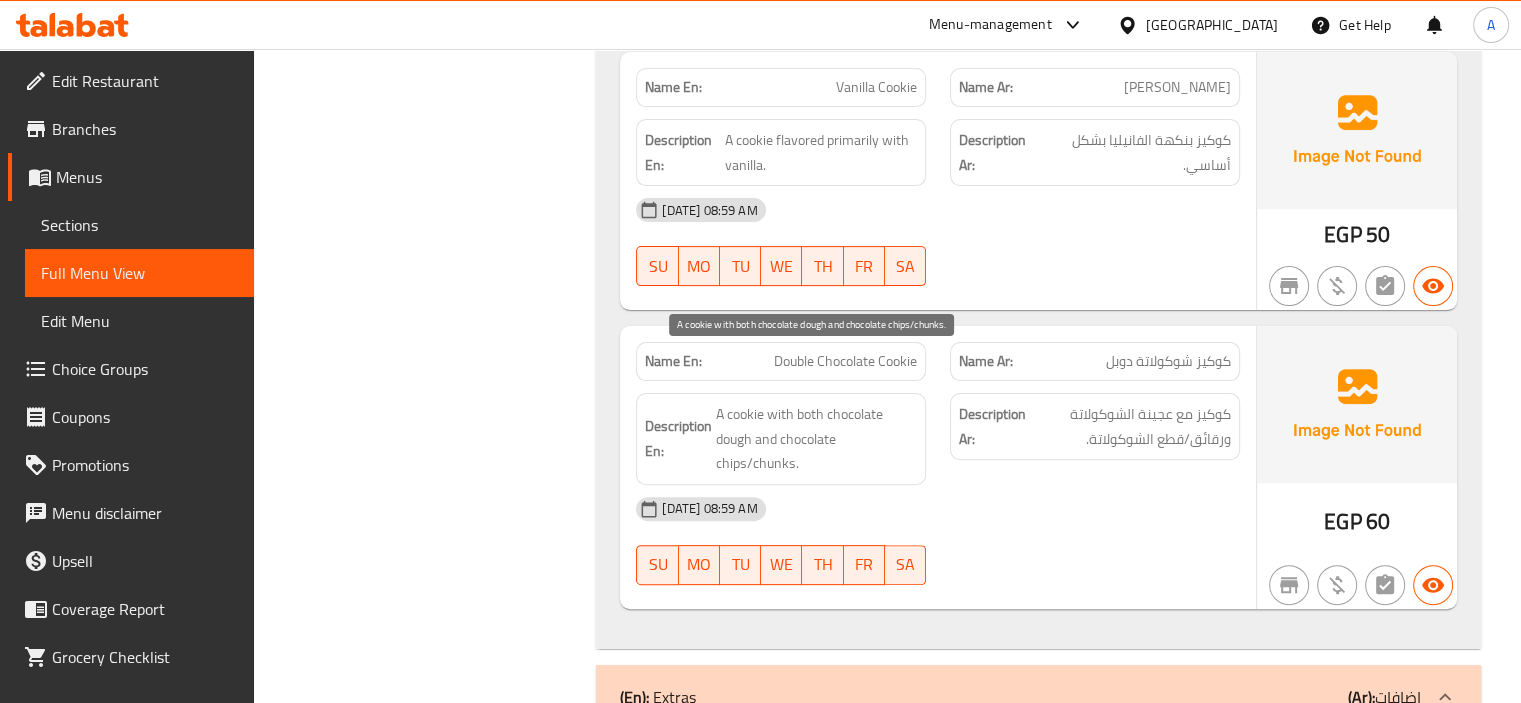 click on "A cookie with both chocolate dough and chocolate chips/chunks." at bounding box center (816, 439) 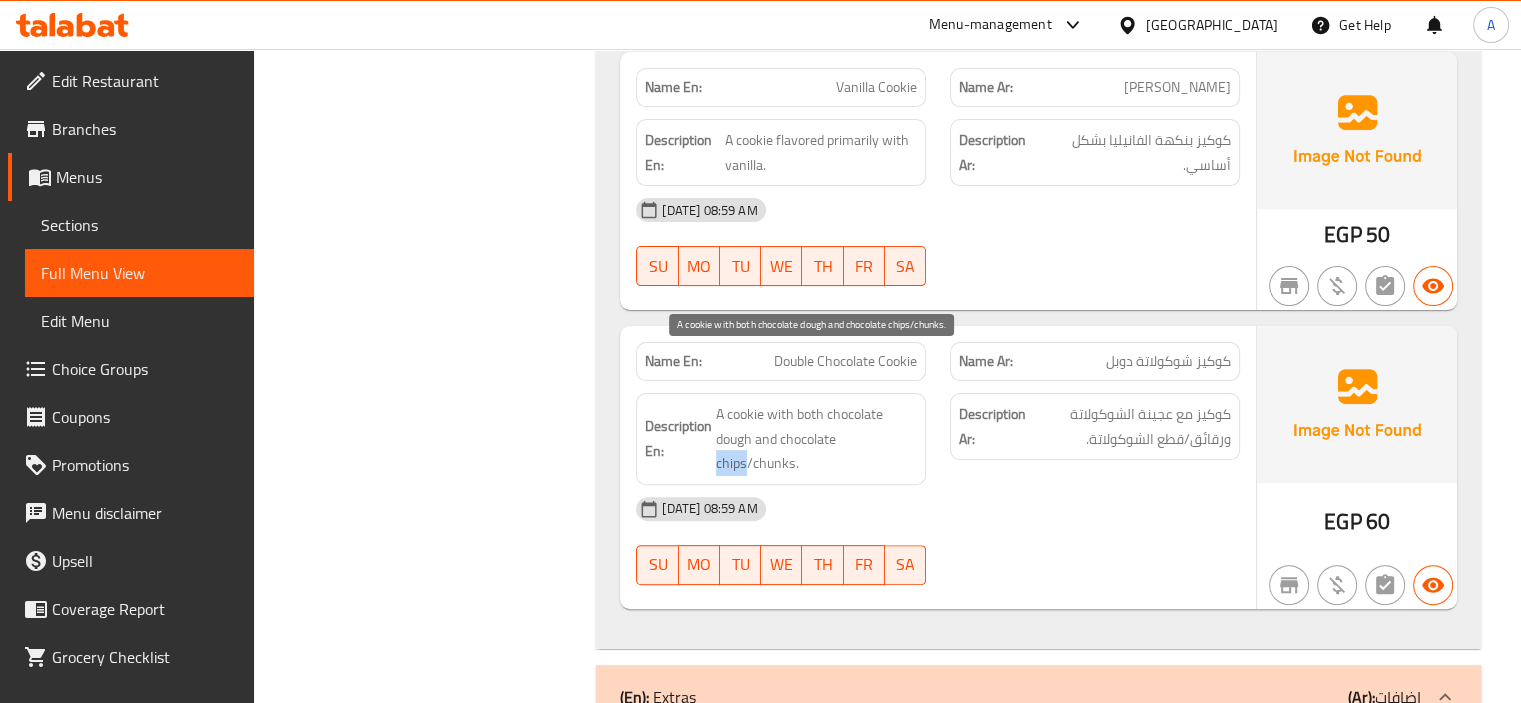 drag, startPoint x: 713, startPoint y: 405, endPoint x: 745, endPoint y: 406, distance: 32.01562 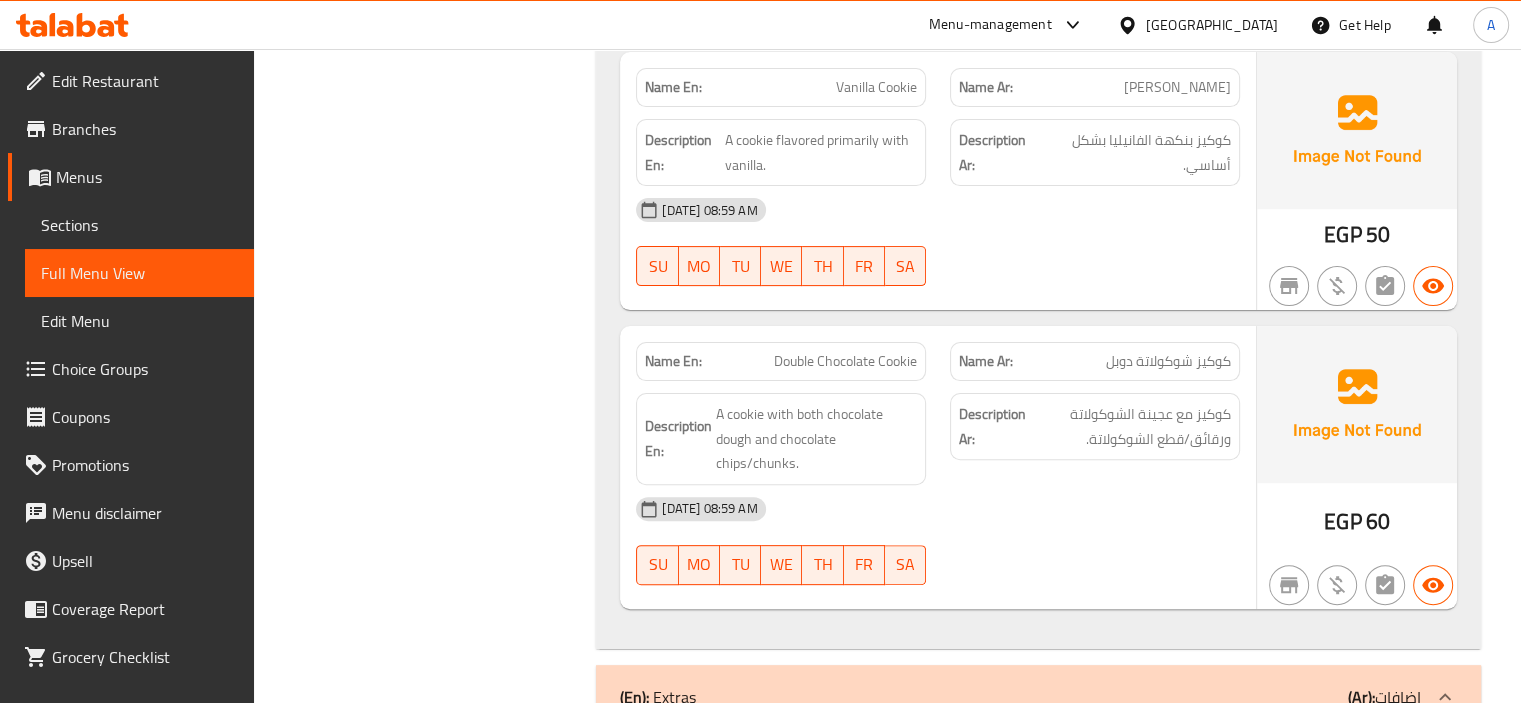click on "Filter Branches Branches Popular filters Free items Branch specific items Has choices Upsell items Availability filters Available Not available View filters Collapse sections Collapse categories Collapse Choices" at bounding box center (433, -6953) 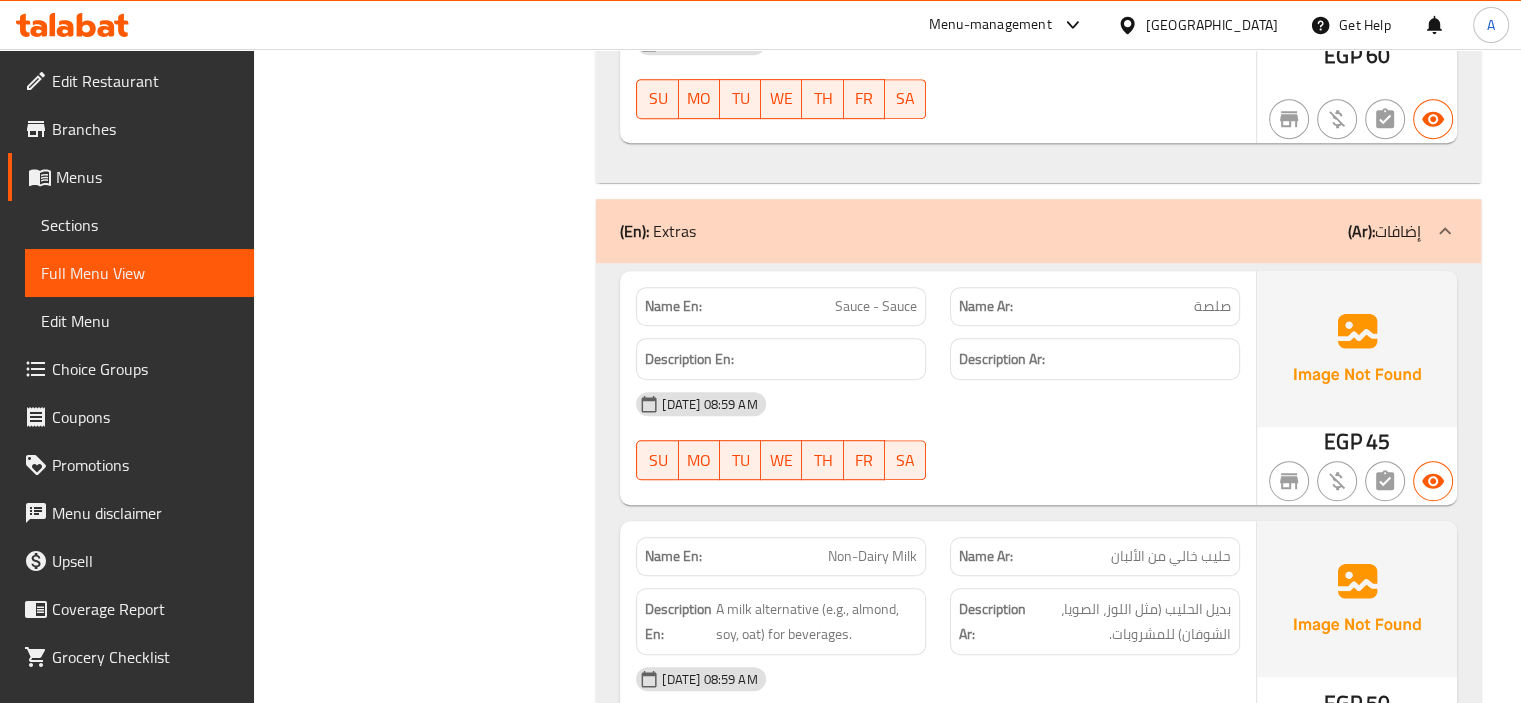 scroll, scrollTop: 16214, scrollLeft: 0, axis: vertical 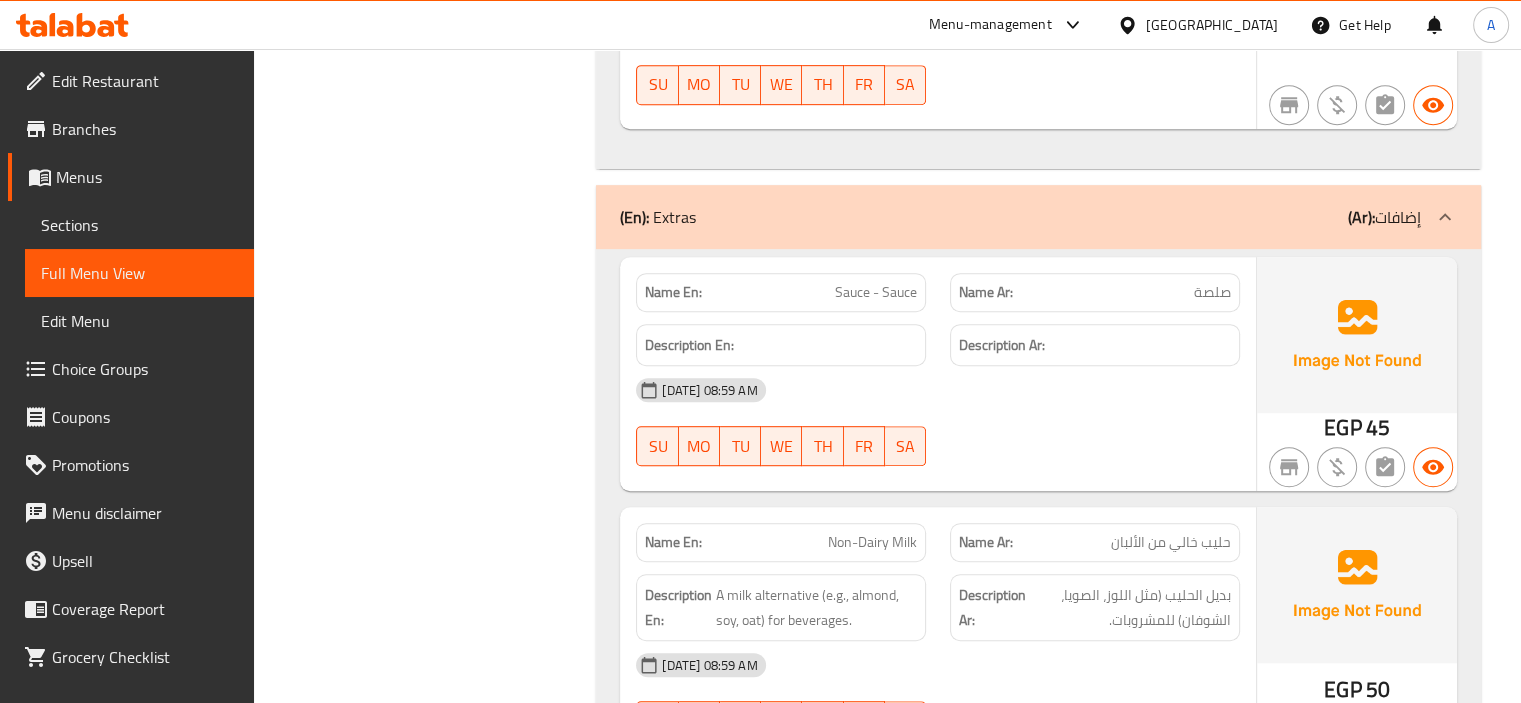 click on "Sauce - Sauce" at bounding box center [868, -15838] 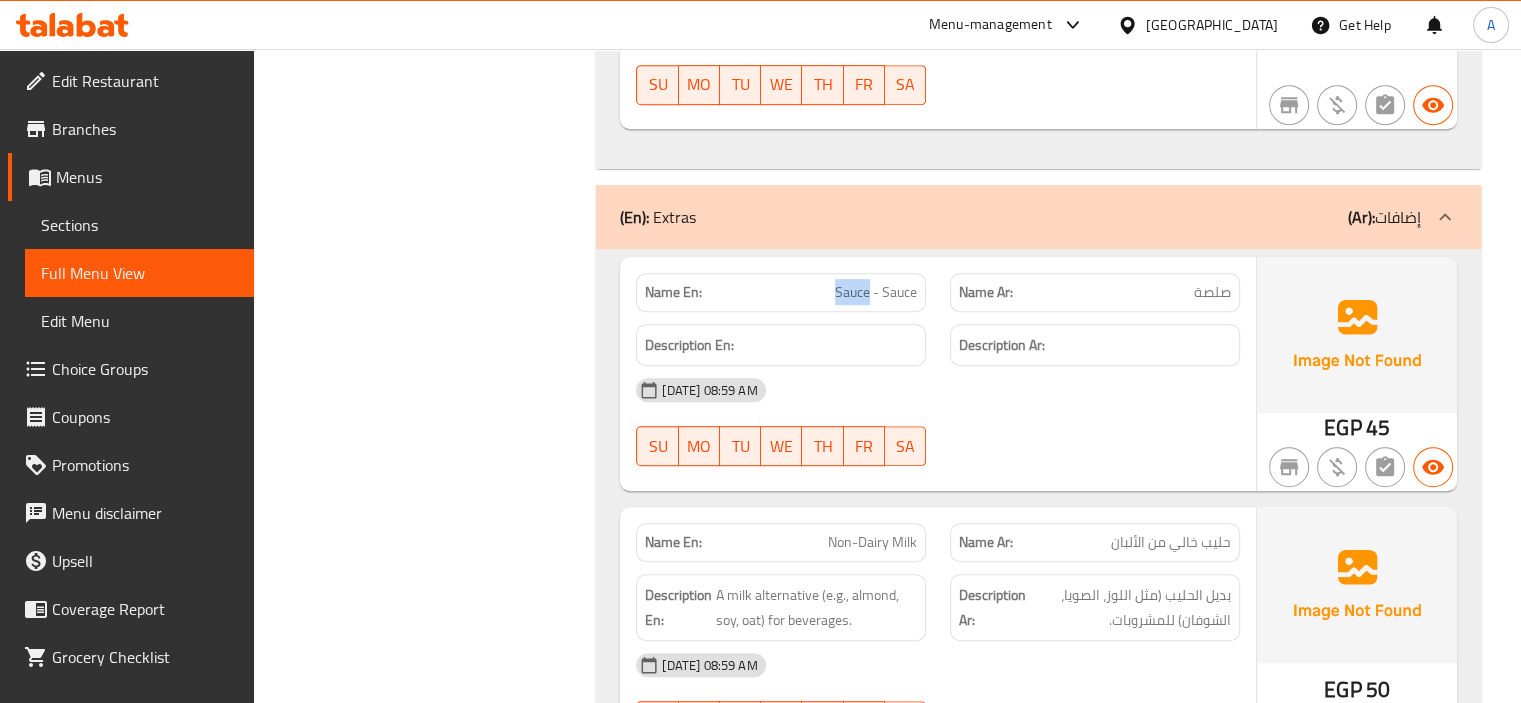 click on "Sauce - Sauce" at bounding box center [868, -15838] 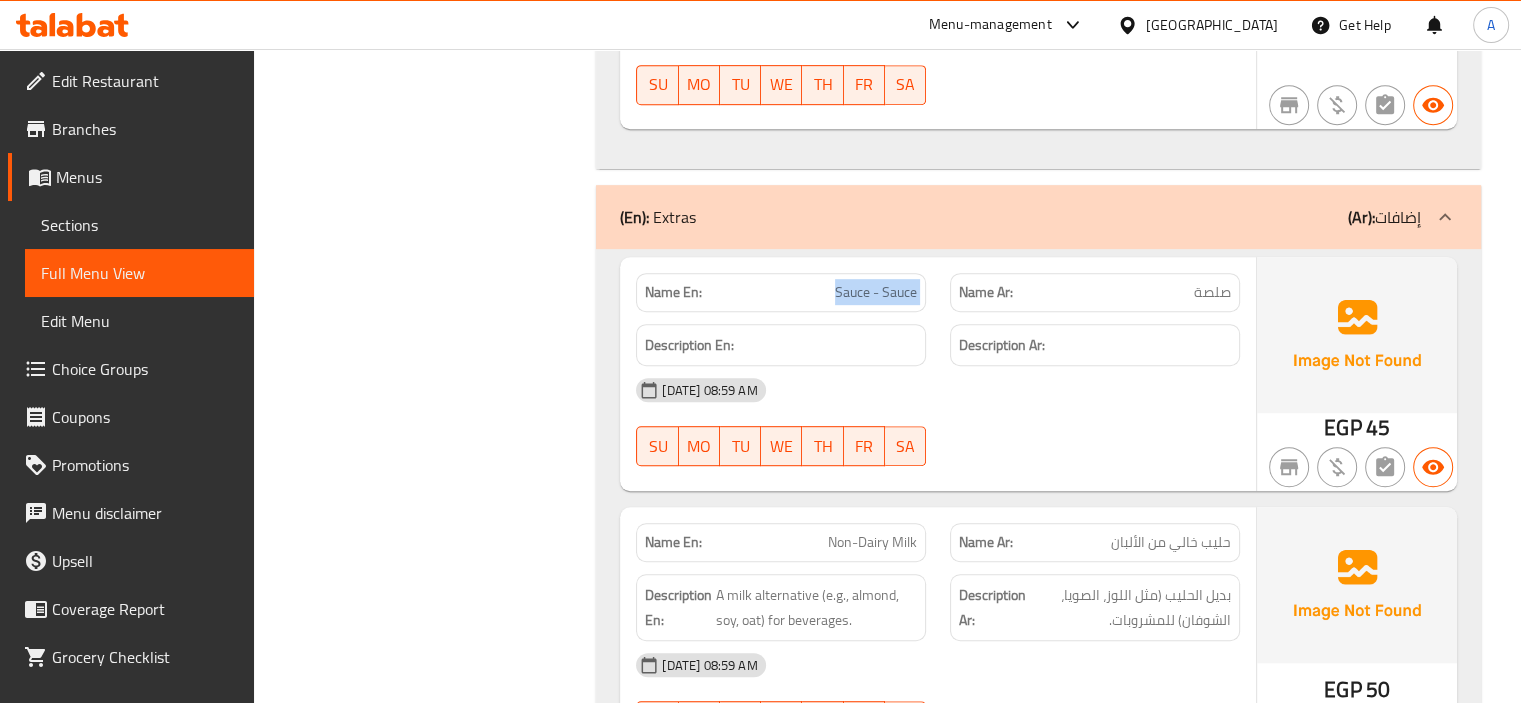 copy on "Sauce - Sauce" 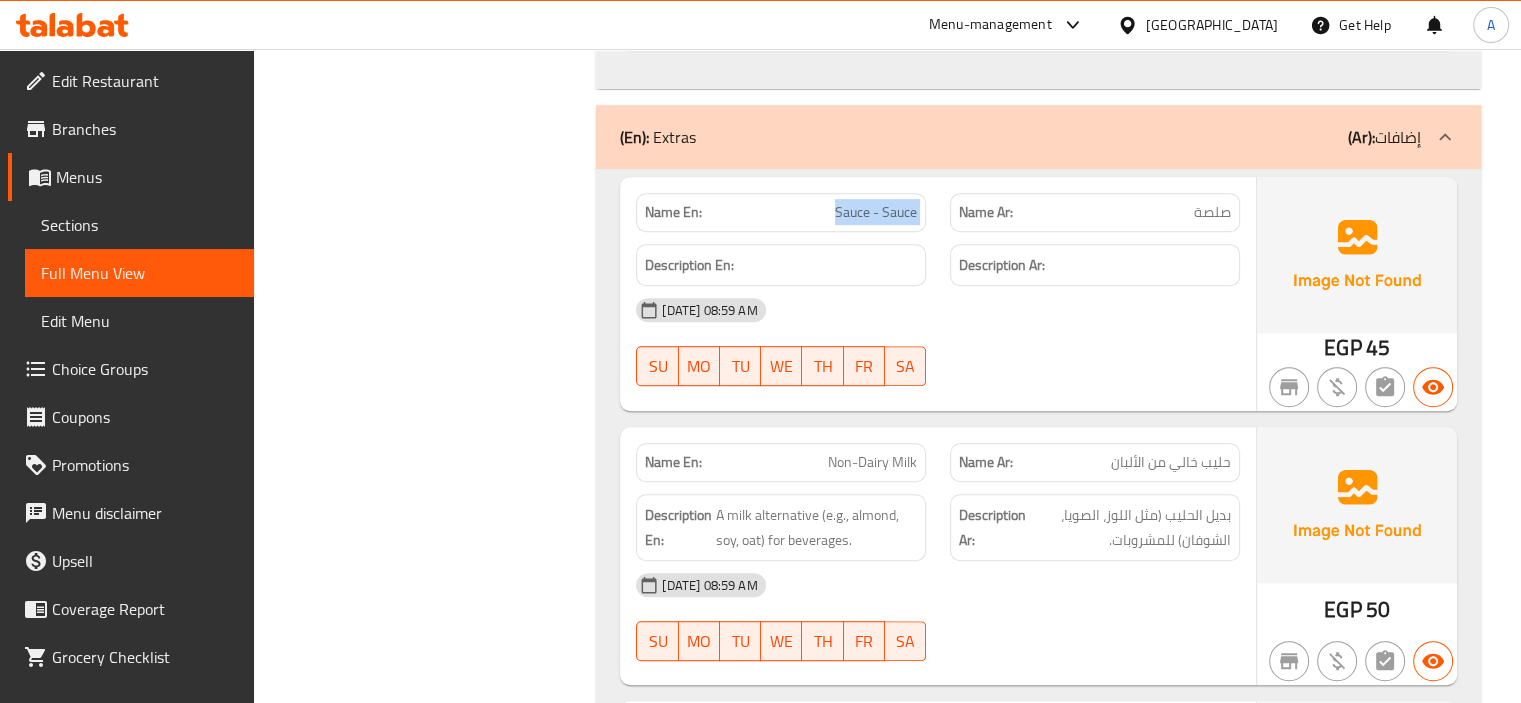 scroll, scrollTop: 16334, scrollLeft: 0, axis: vertical 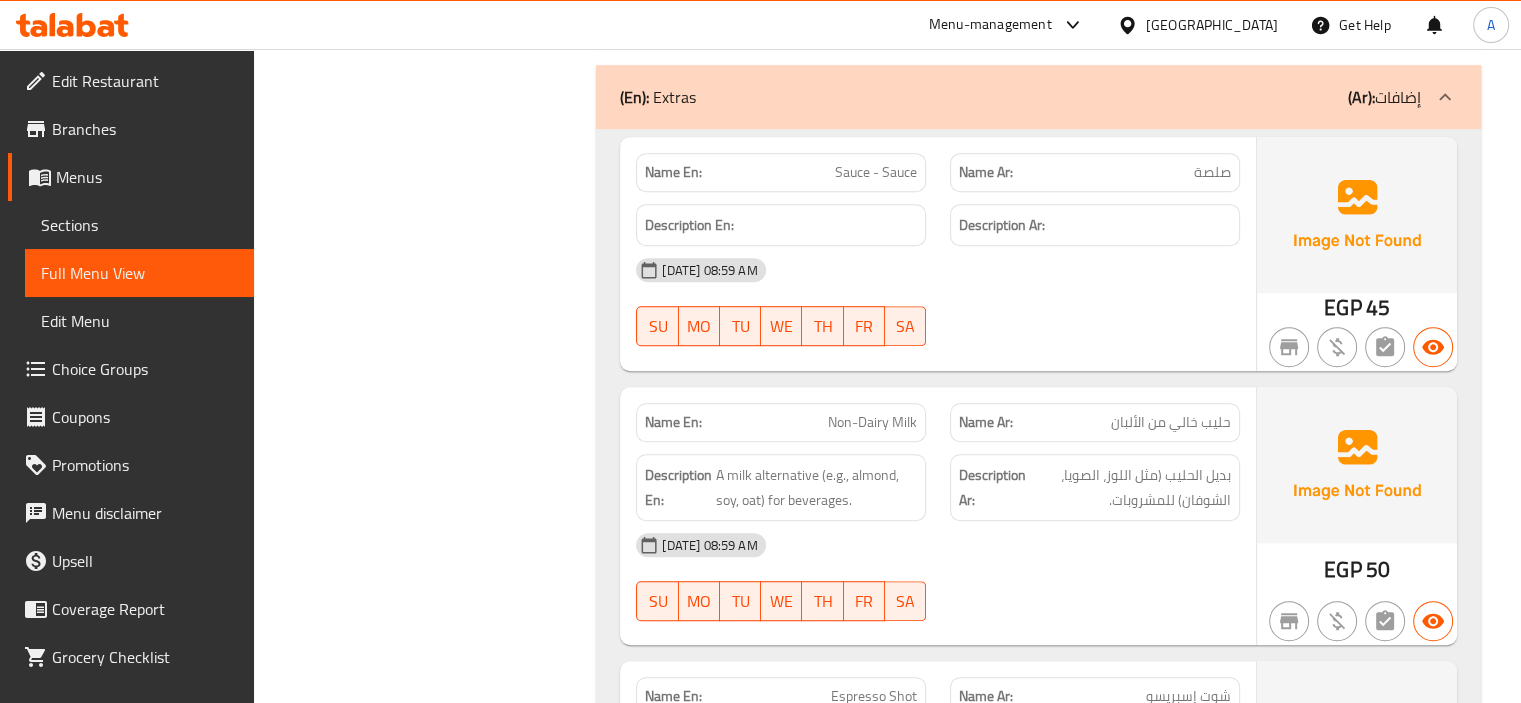 click on "Non-Dairy Milk" at bounding box center [886, -15684] 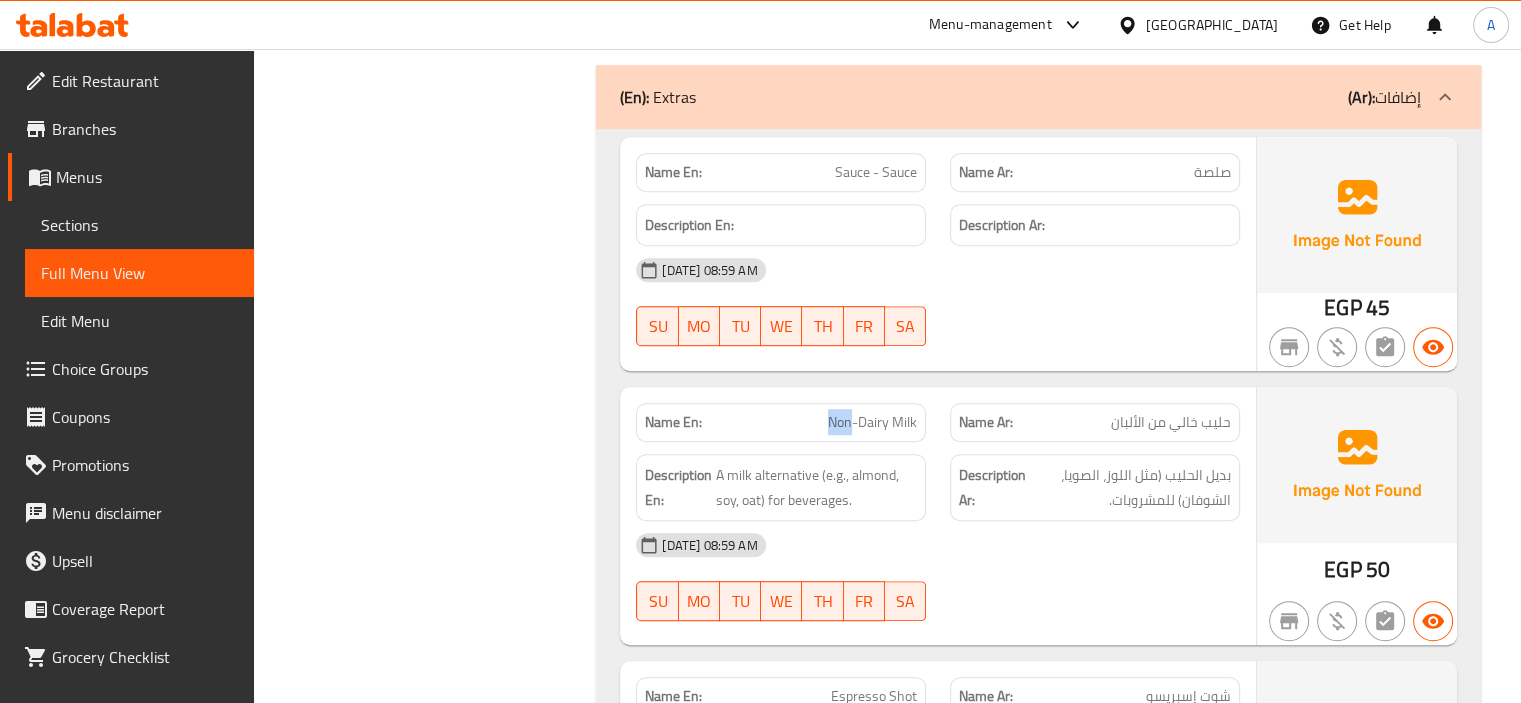 click on "Non-Dairy Milk" at bounding box center (886, -15684) 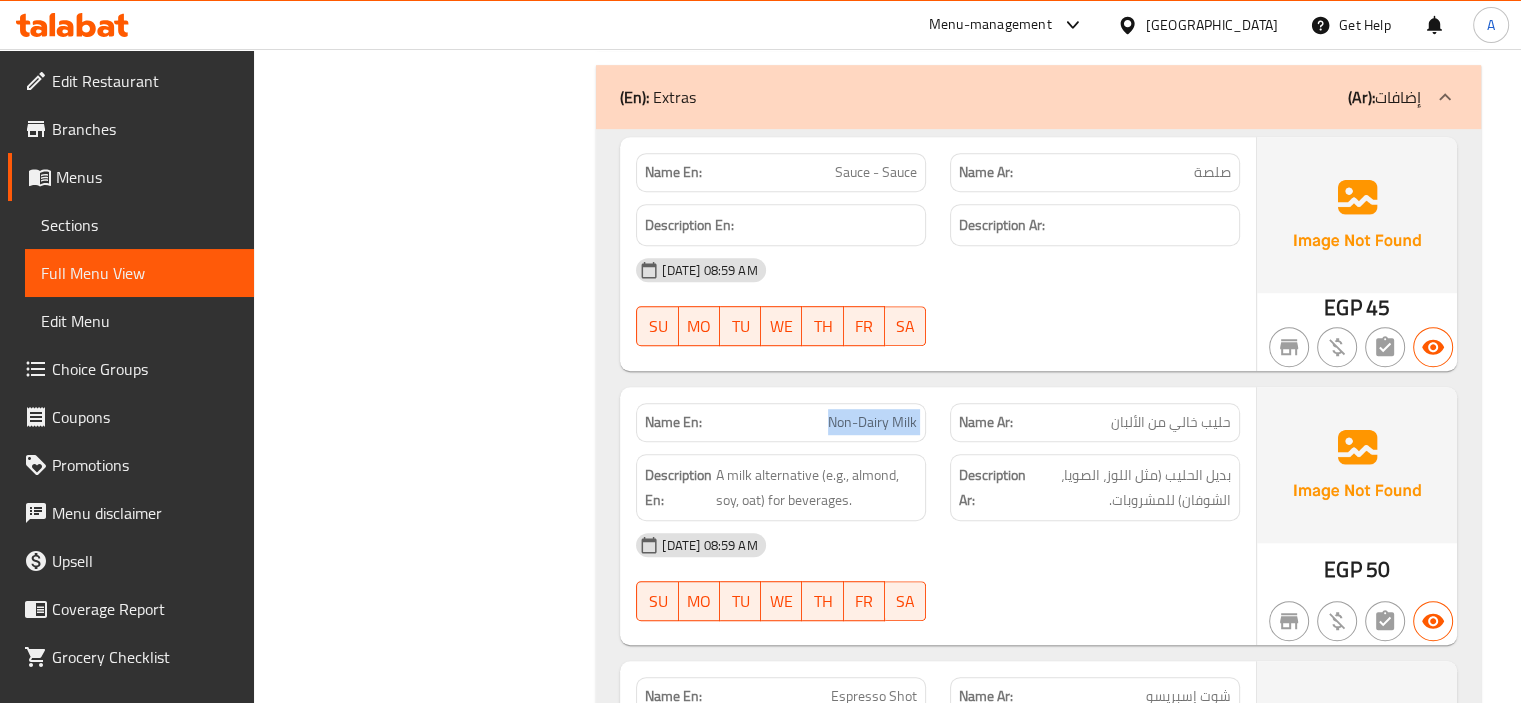 click on "Non-Dairy Milk" at bounding box center [886, -15684] 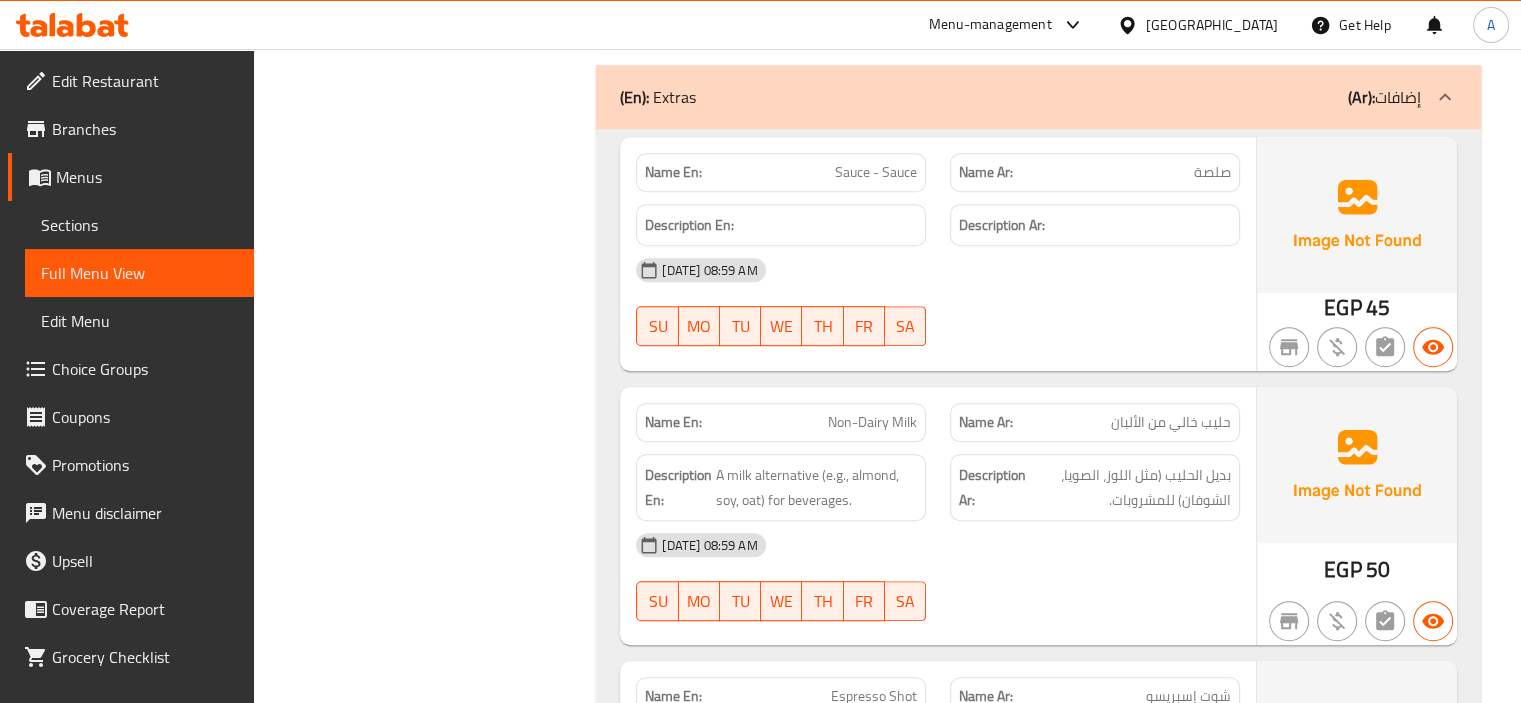click on "Filter Branches Branches Popular filters Free items Branch specific items Has choices Upsell items Availability filters Available Not available View filters Collapse sections Collapse categories Collapse Choices" at bounding box center [433, -7553] 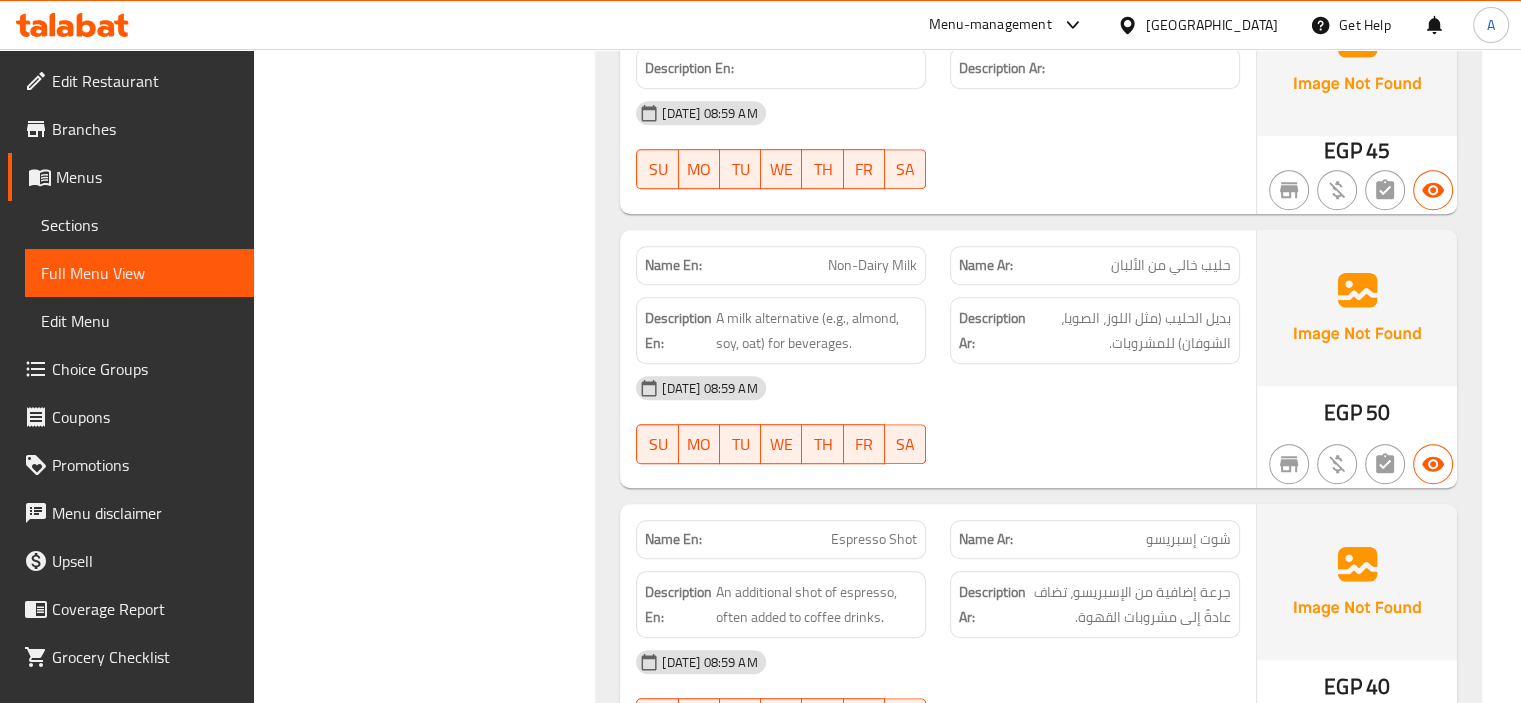 scroll, scrollTop: 16575, scrollLeft: 0, axis: vertical 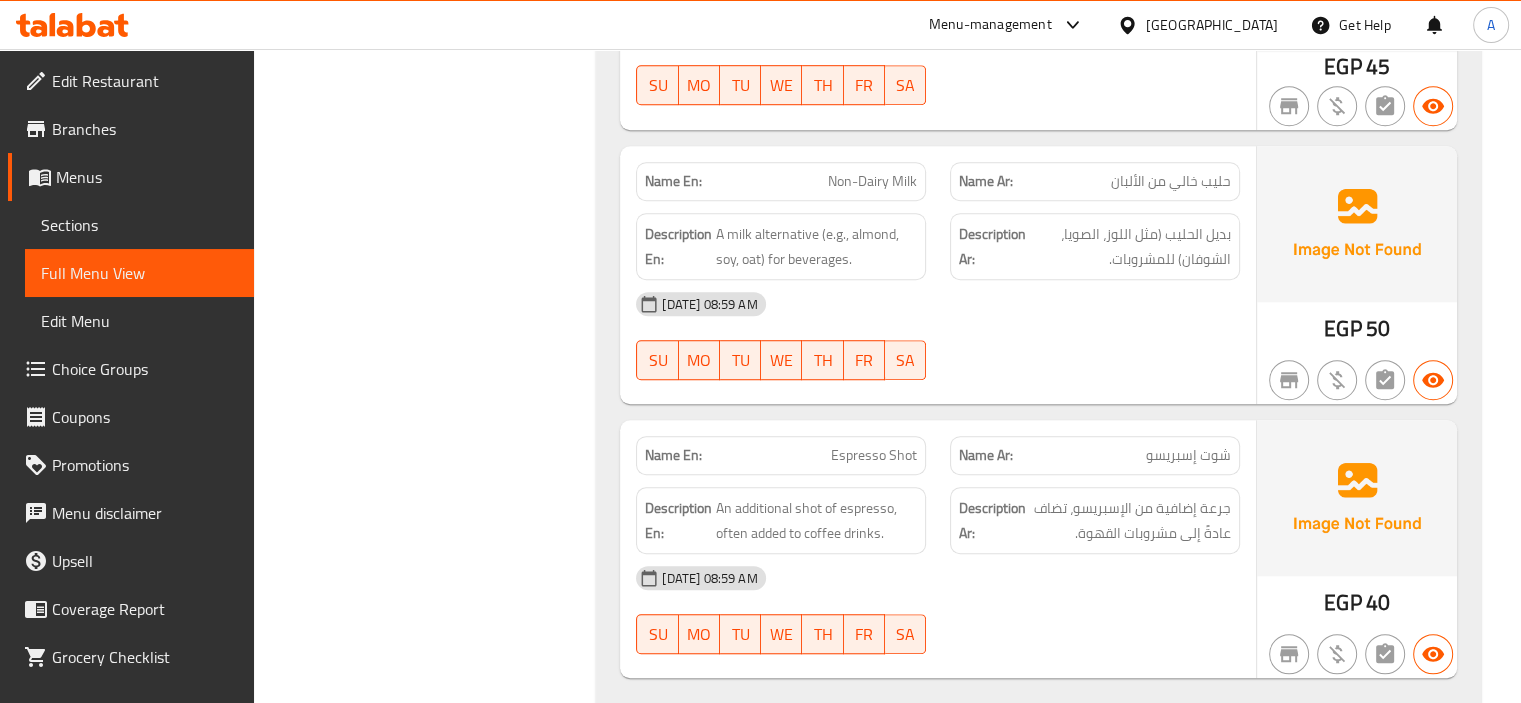 click on "Filter Branches Branches Popular filters Free items Branch specific items Has choices Upsell items Availability filters Available Not available View filters Collapse sections Collapse categories Collapse Choices" at bounding box center (433, -7794) 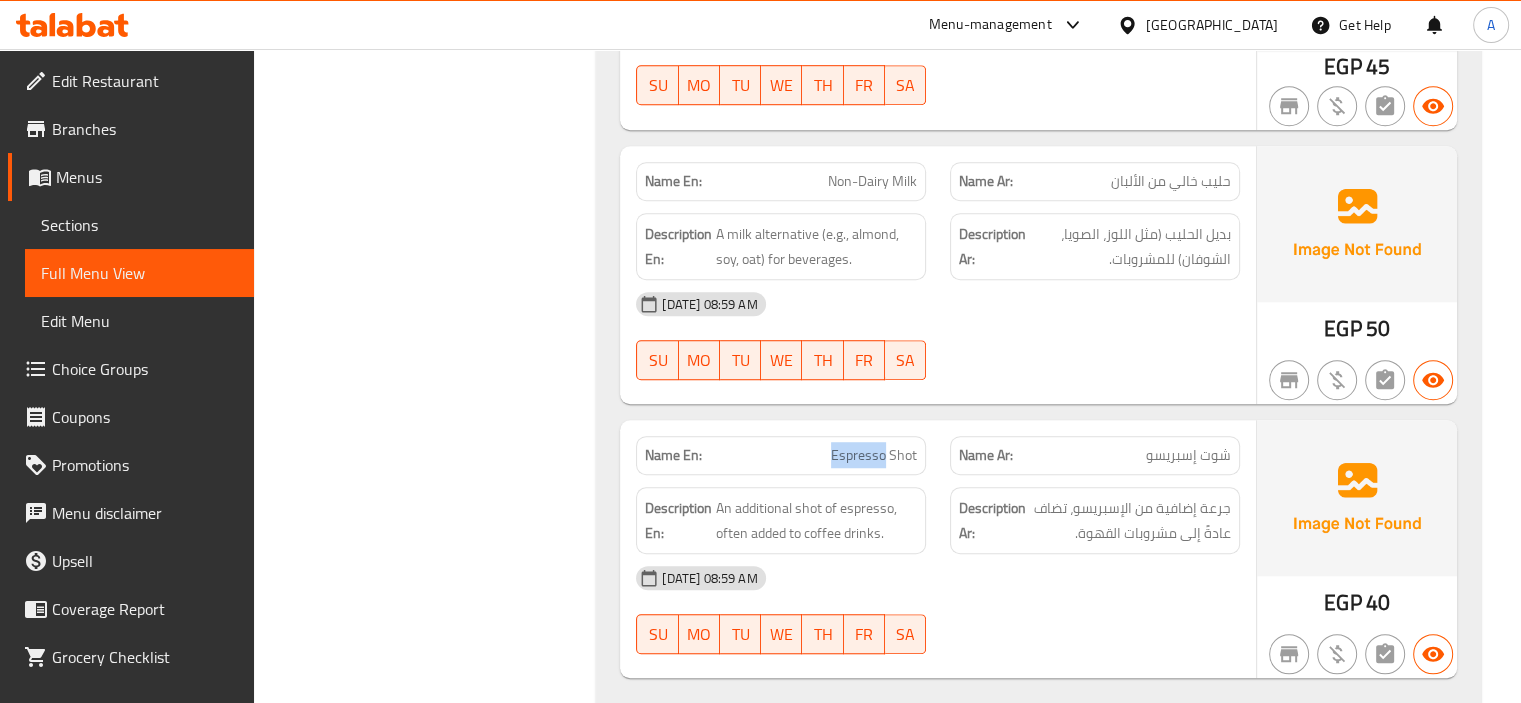 click on "Espresso Shot" at bounding box center (894, -15651) 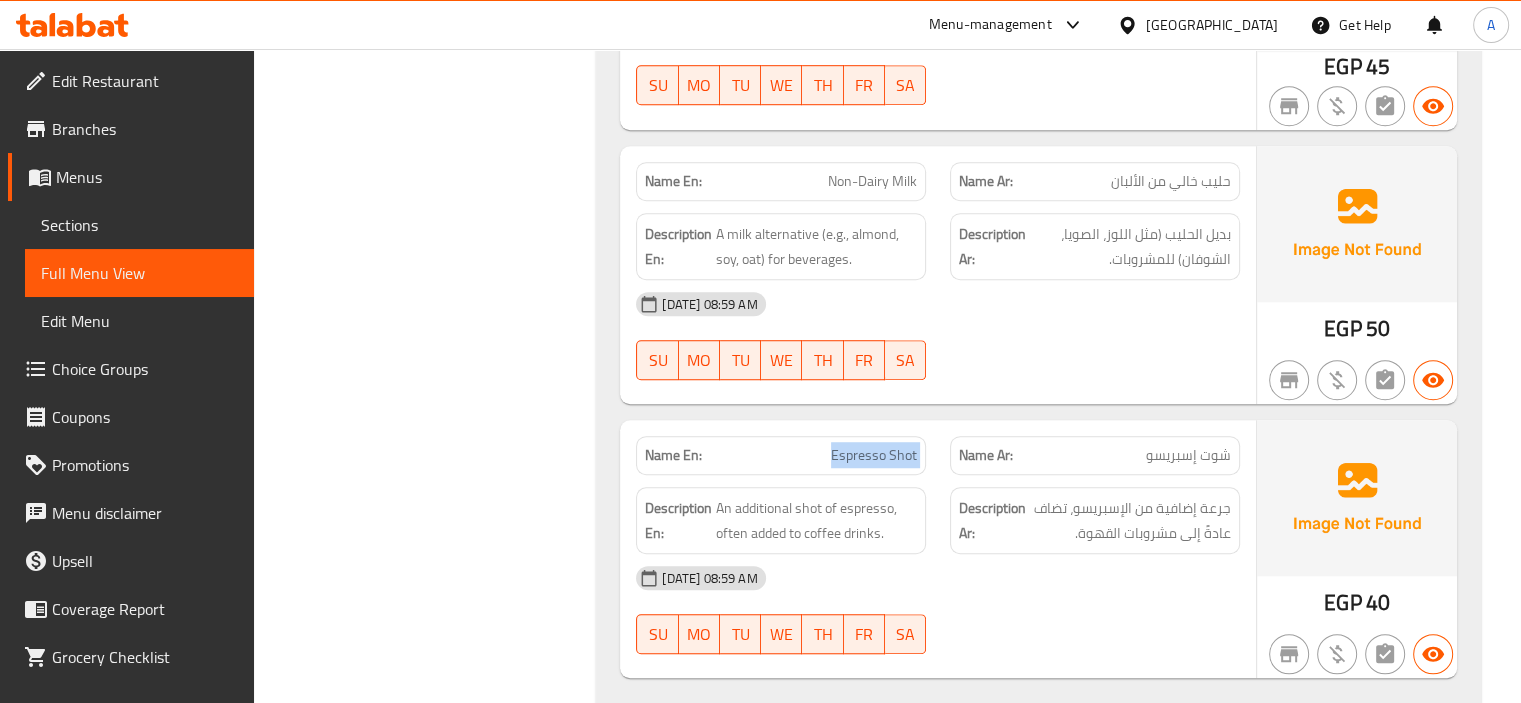 click on "Espresso Shot" at bounding box center (894, -15651) 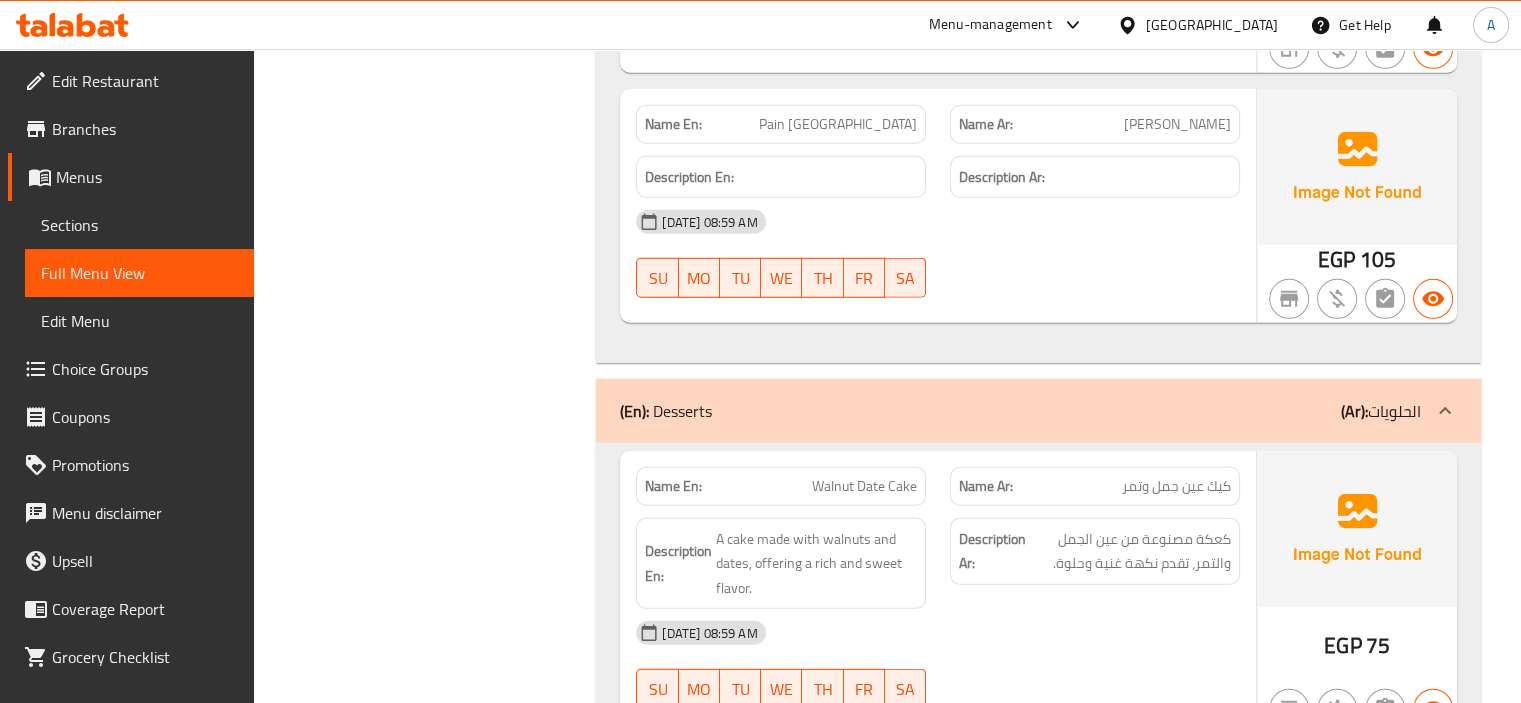 scroll, scrollTop: 13303, scrollLeft: 0, axis: vertical 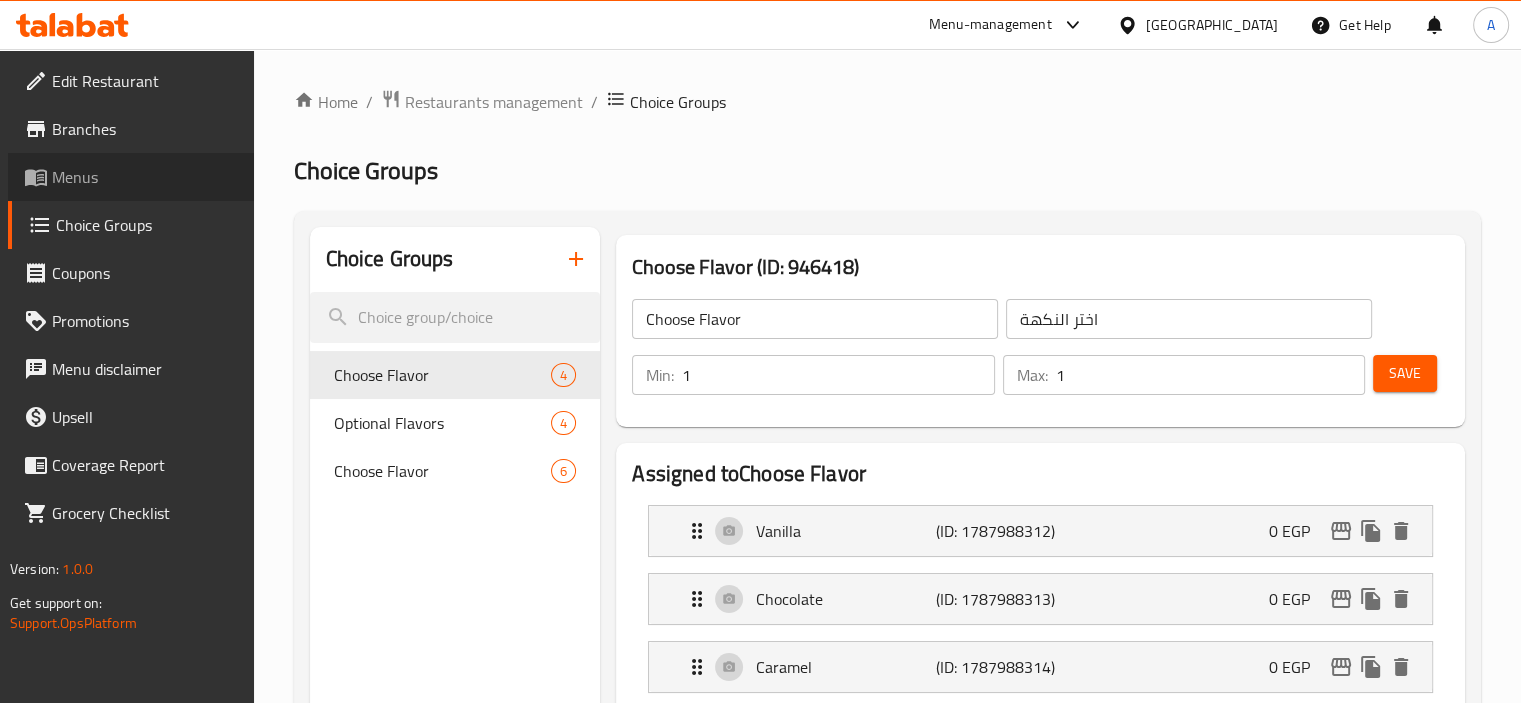 click on "Menus" at bounding box center (145, 177) 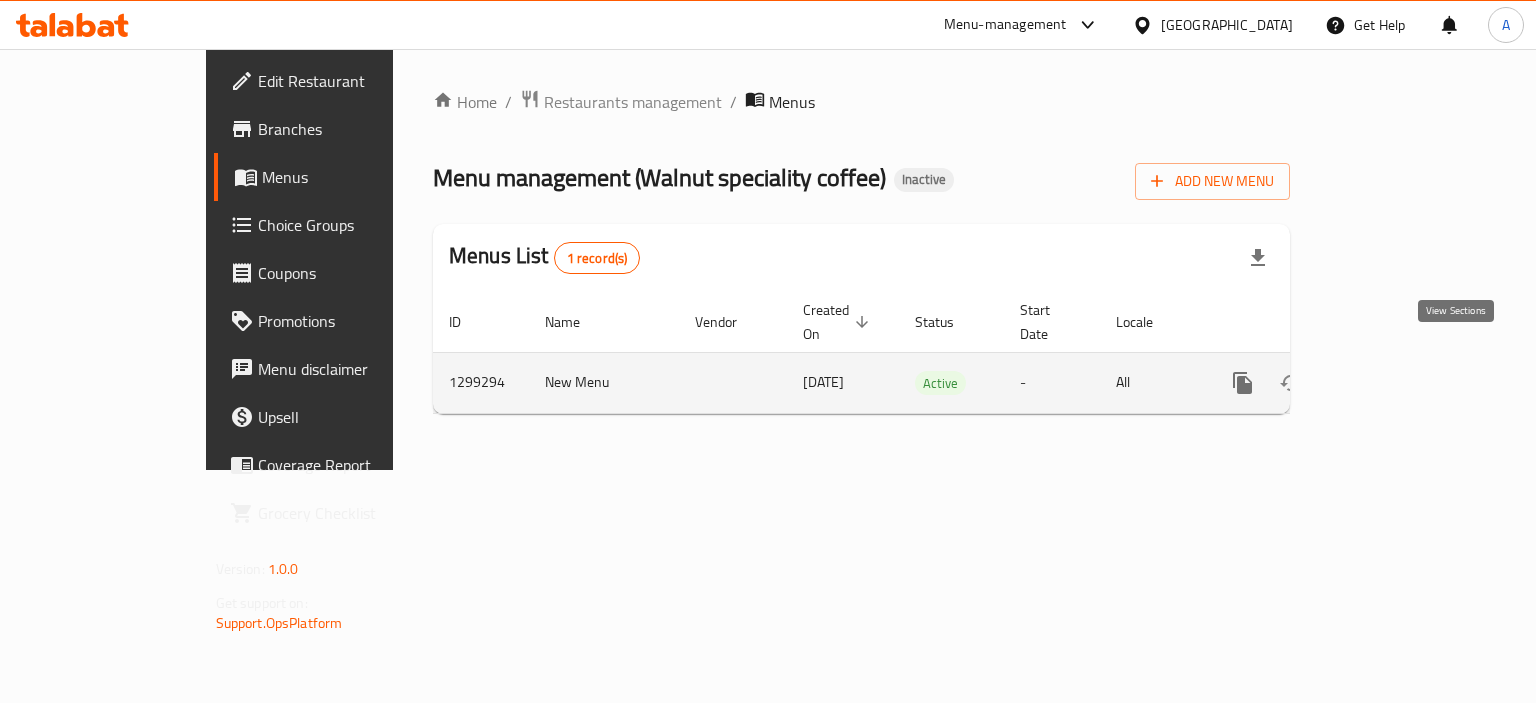 click 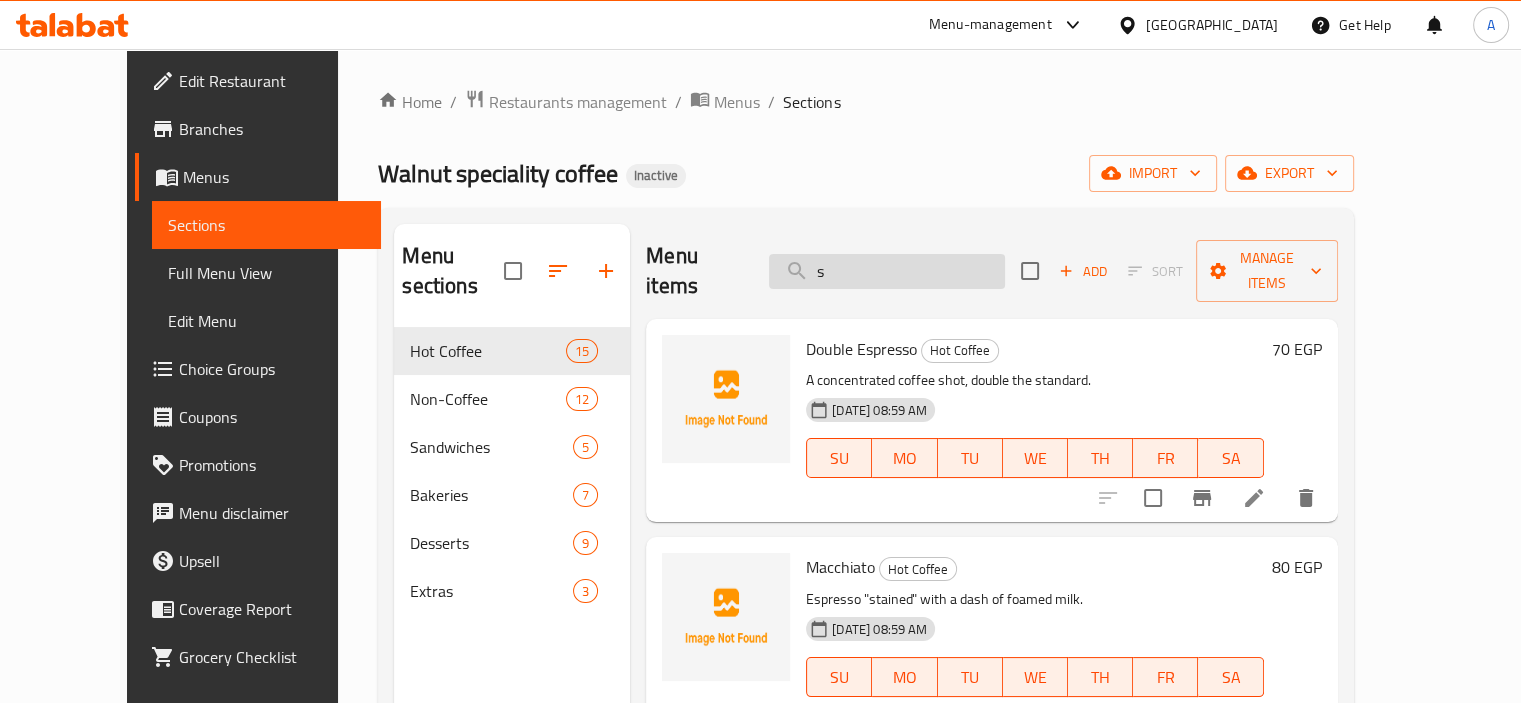 click on "s" at bounding box center (887, 271) 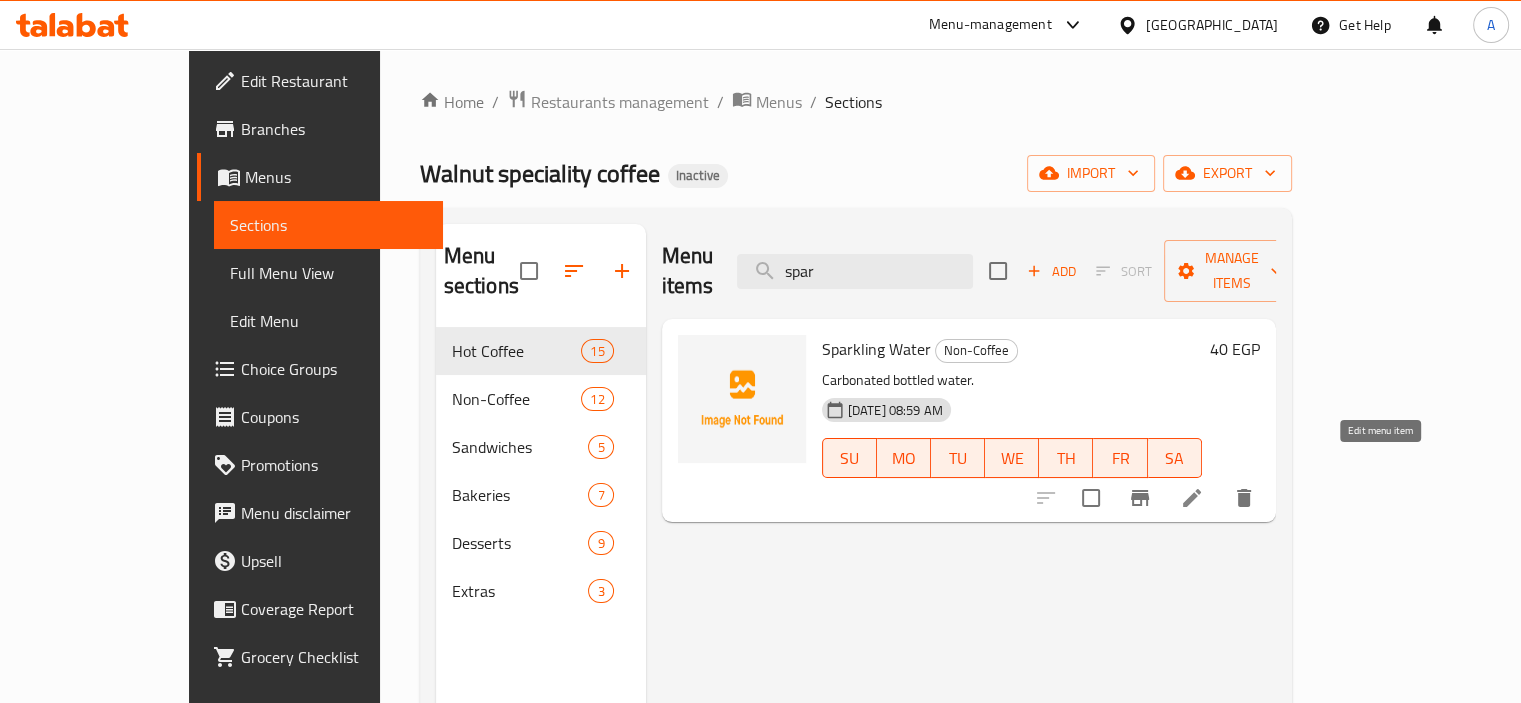type on "spar" 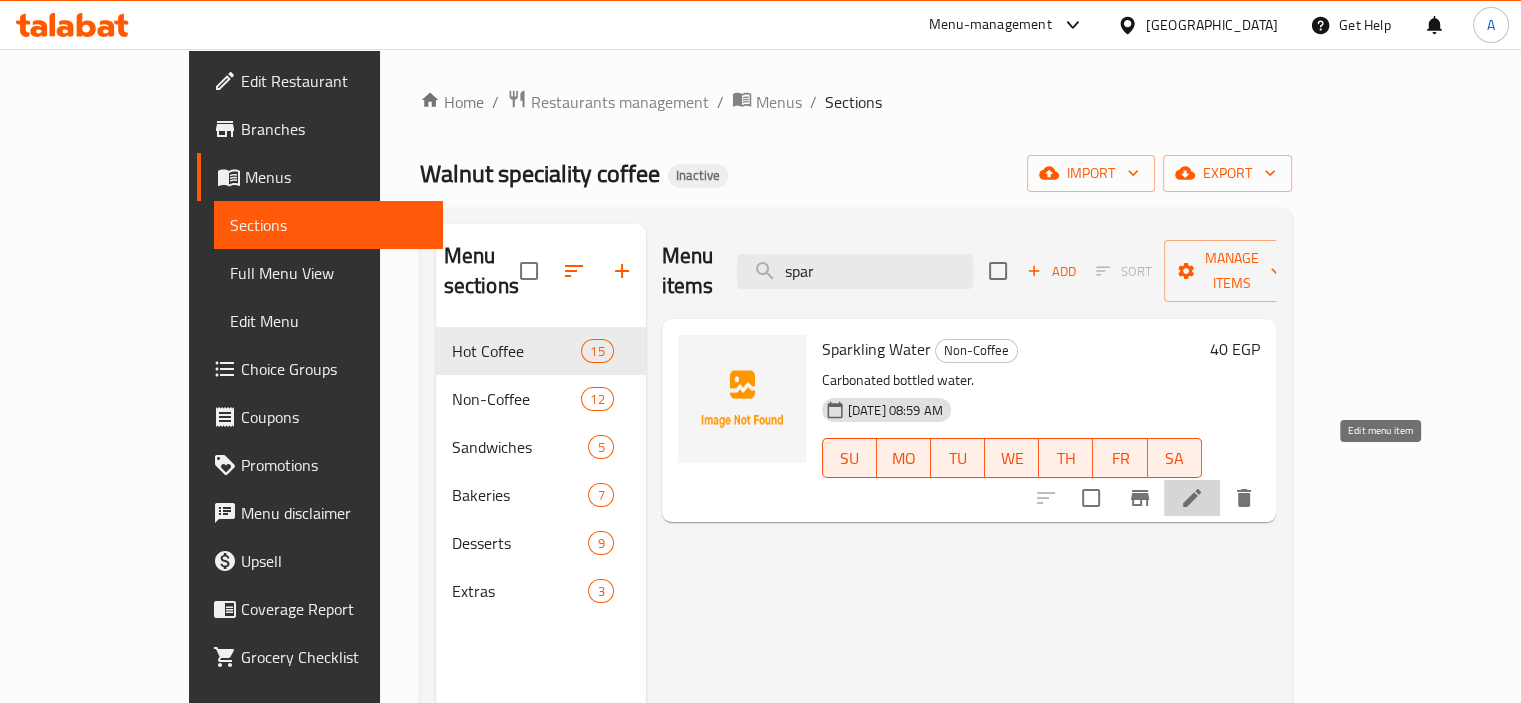 click 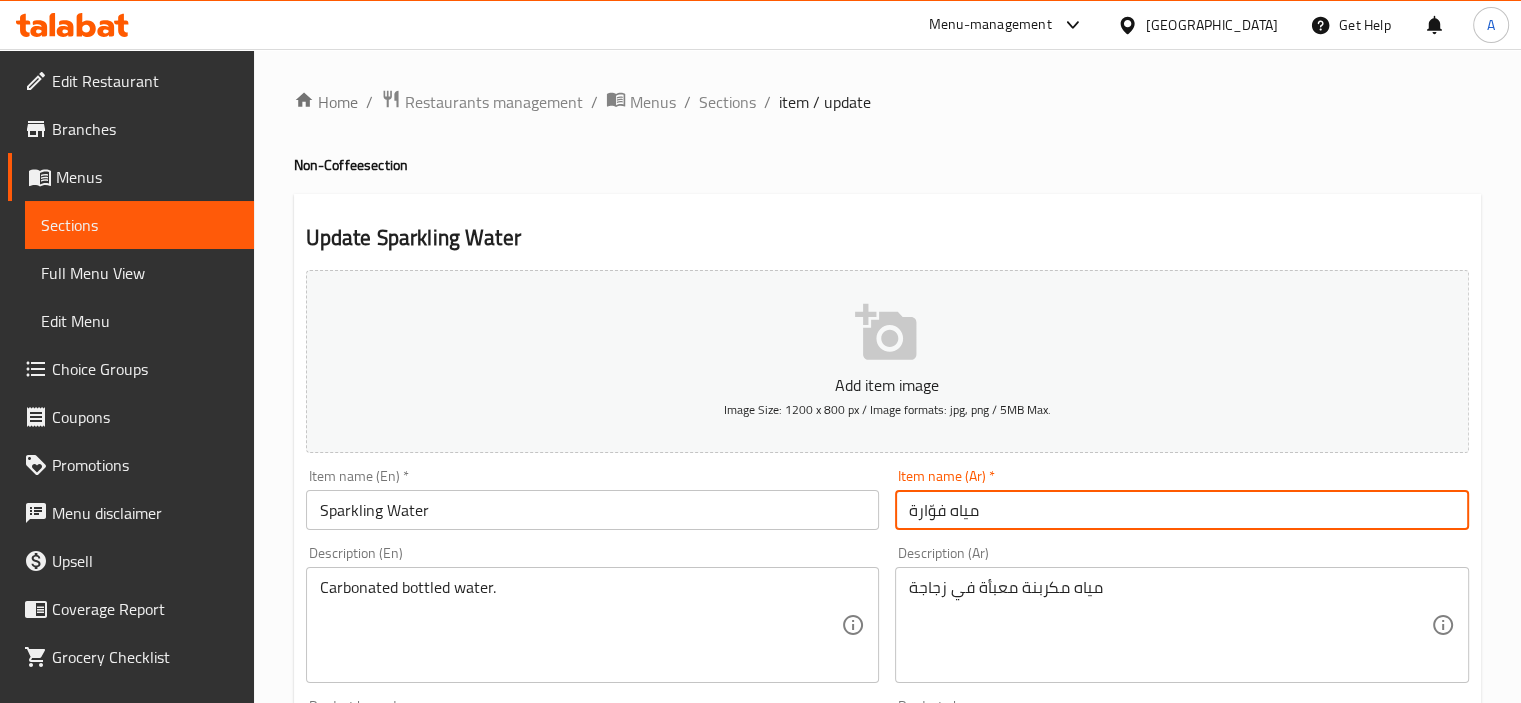 click on "مياه فوّارة" at bounding box center (1182, 510) 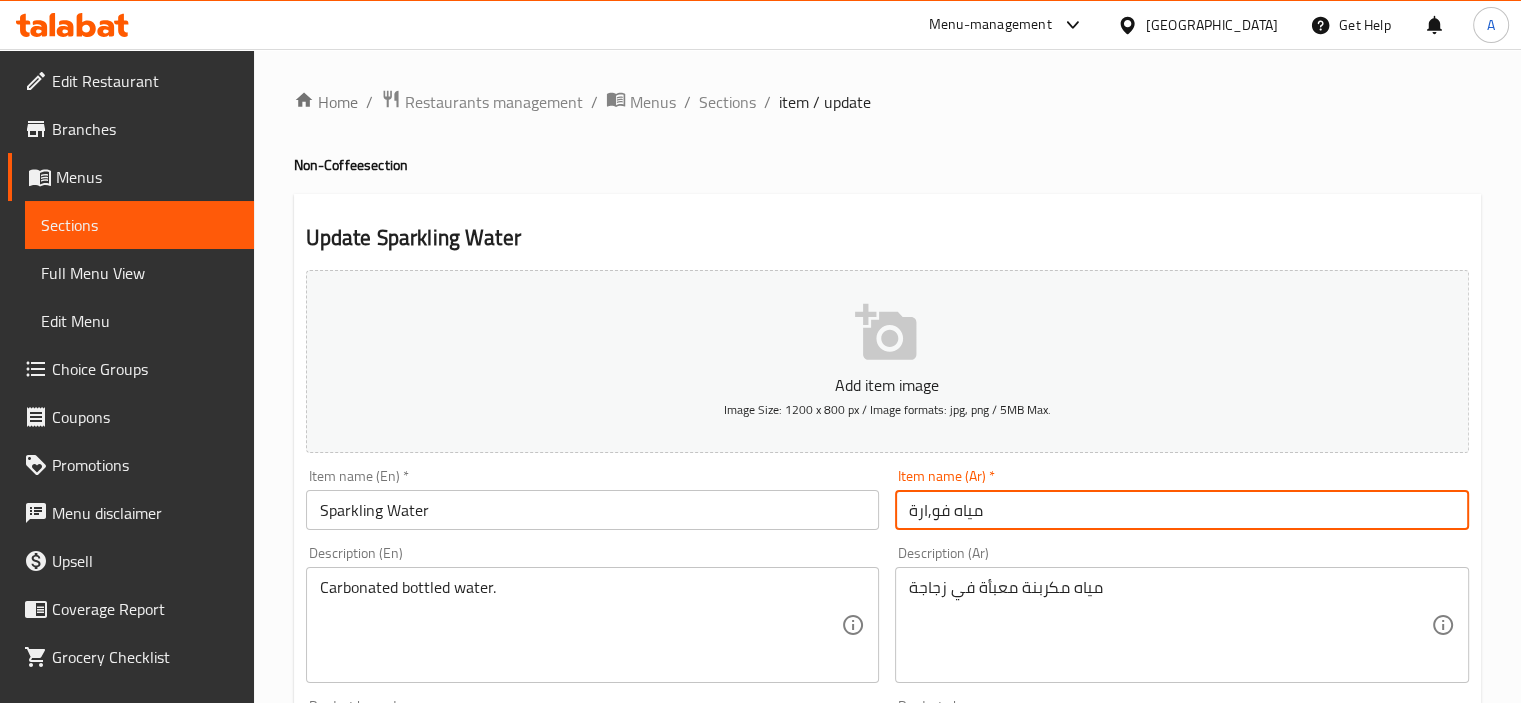 type on "مياه فو,ارة" 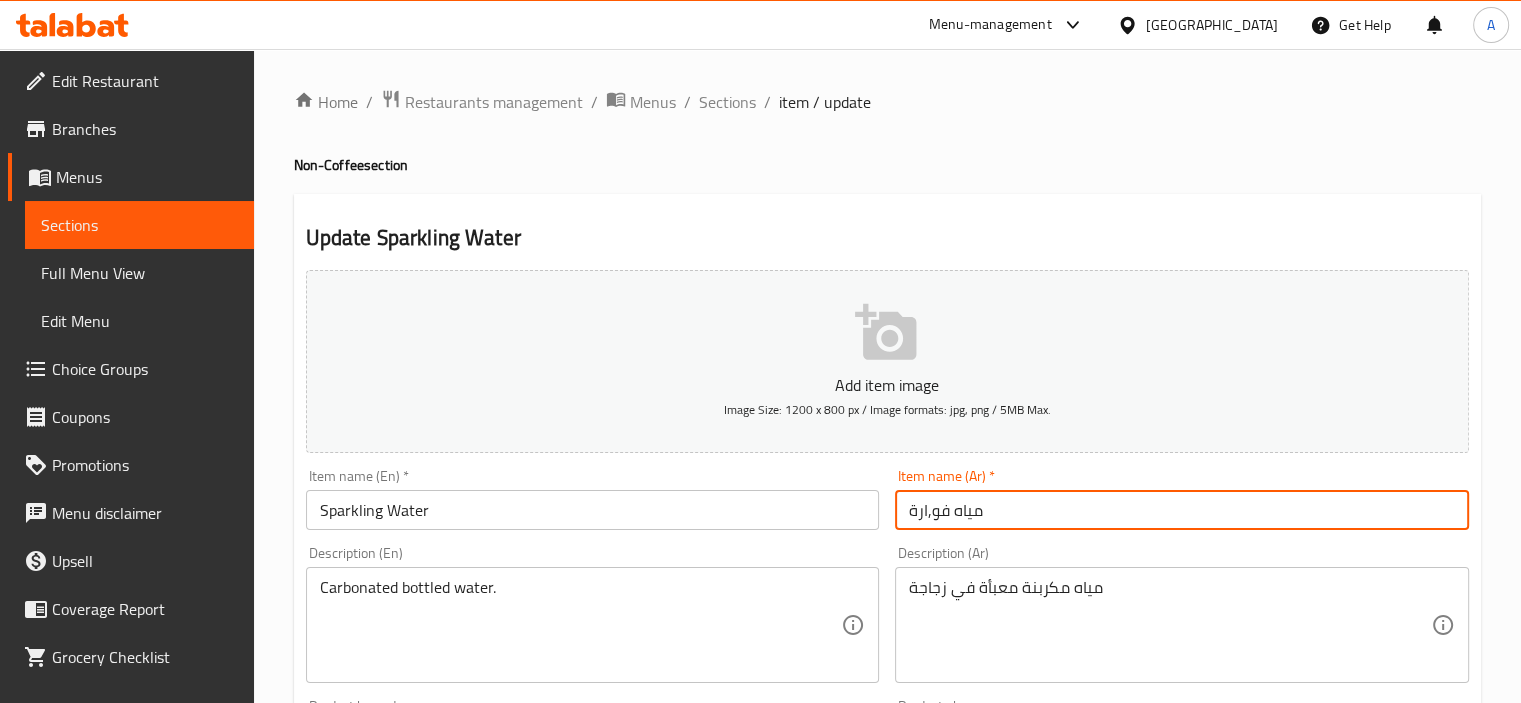 click on "Update" at bounding box center [445, 1326] 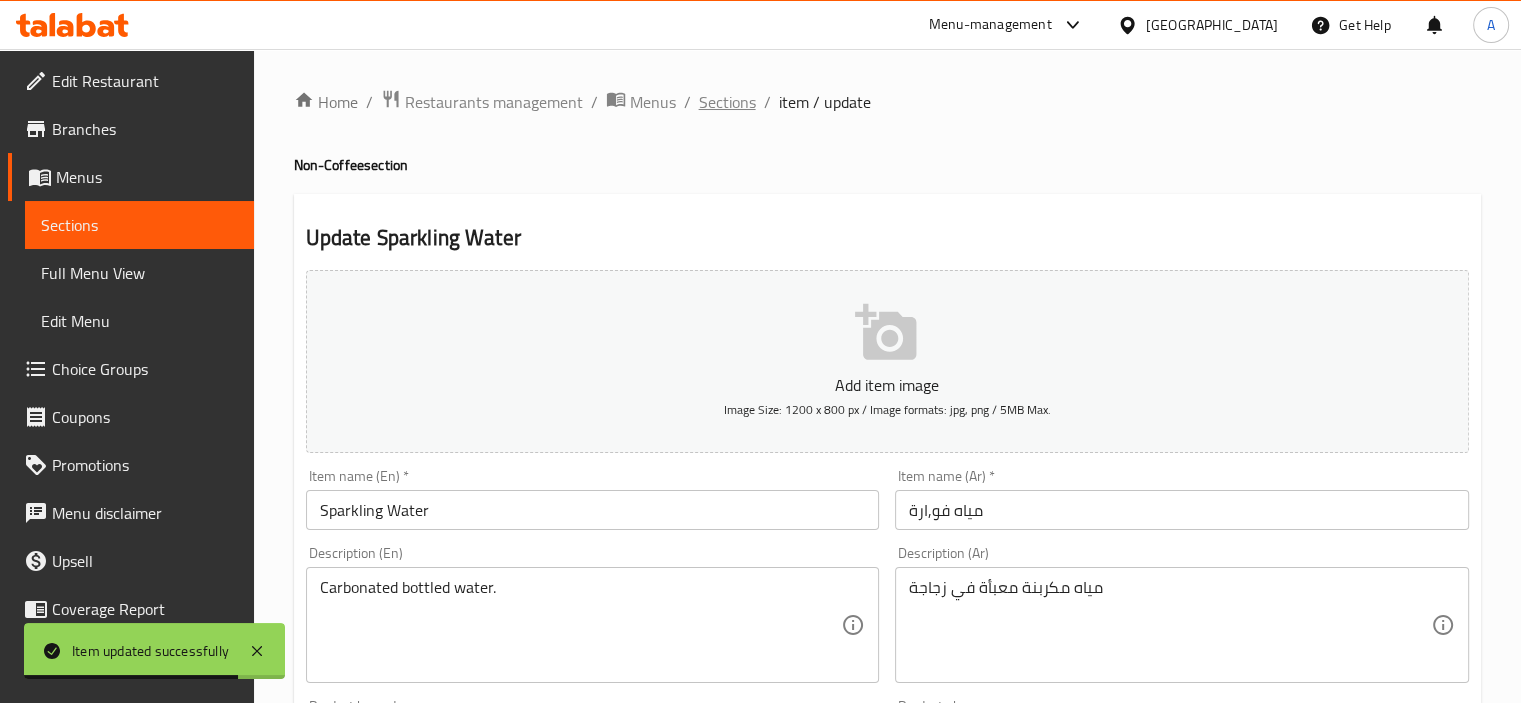 click on "Sections" at bounding box center [727, 102] 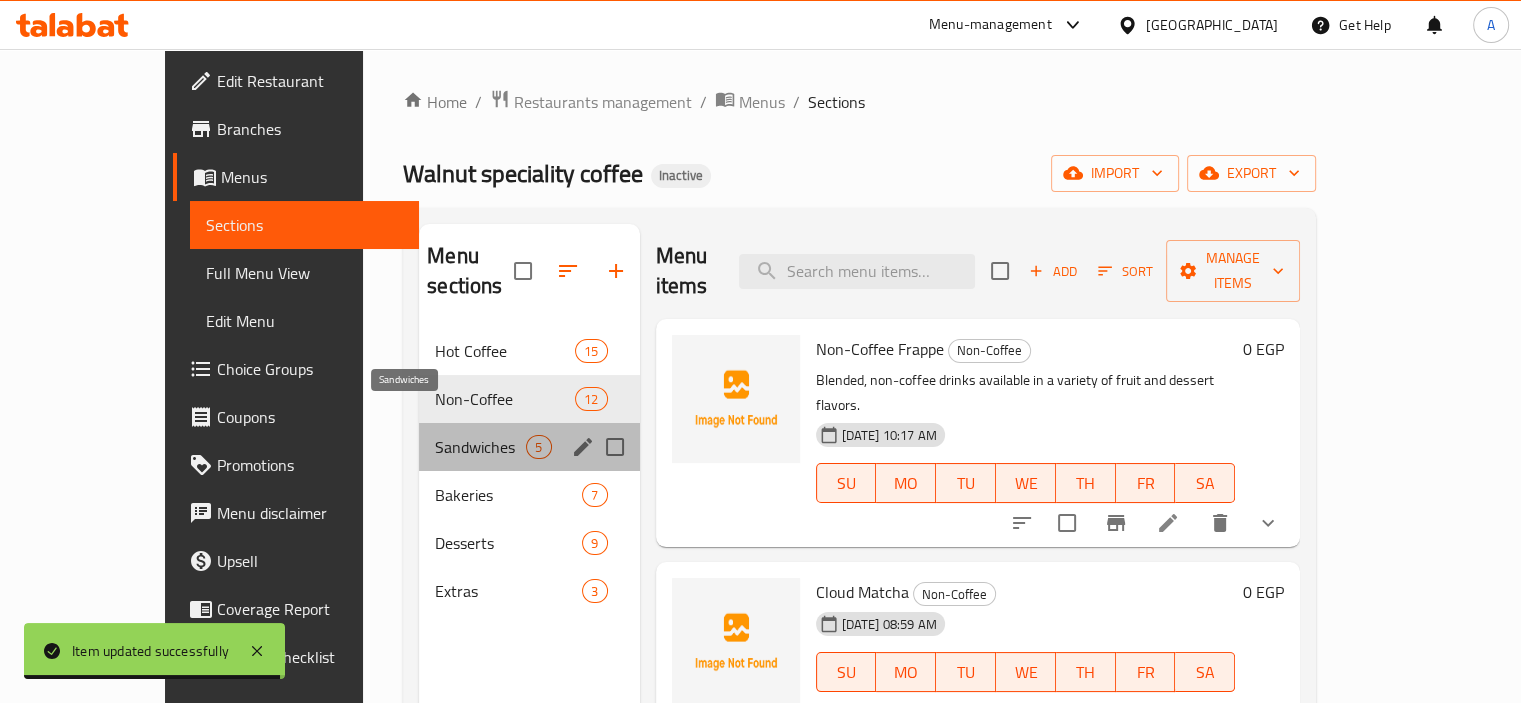 click on "Sandwiches" at bounding box center [480, 447] 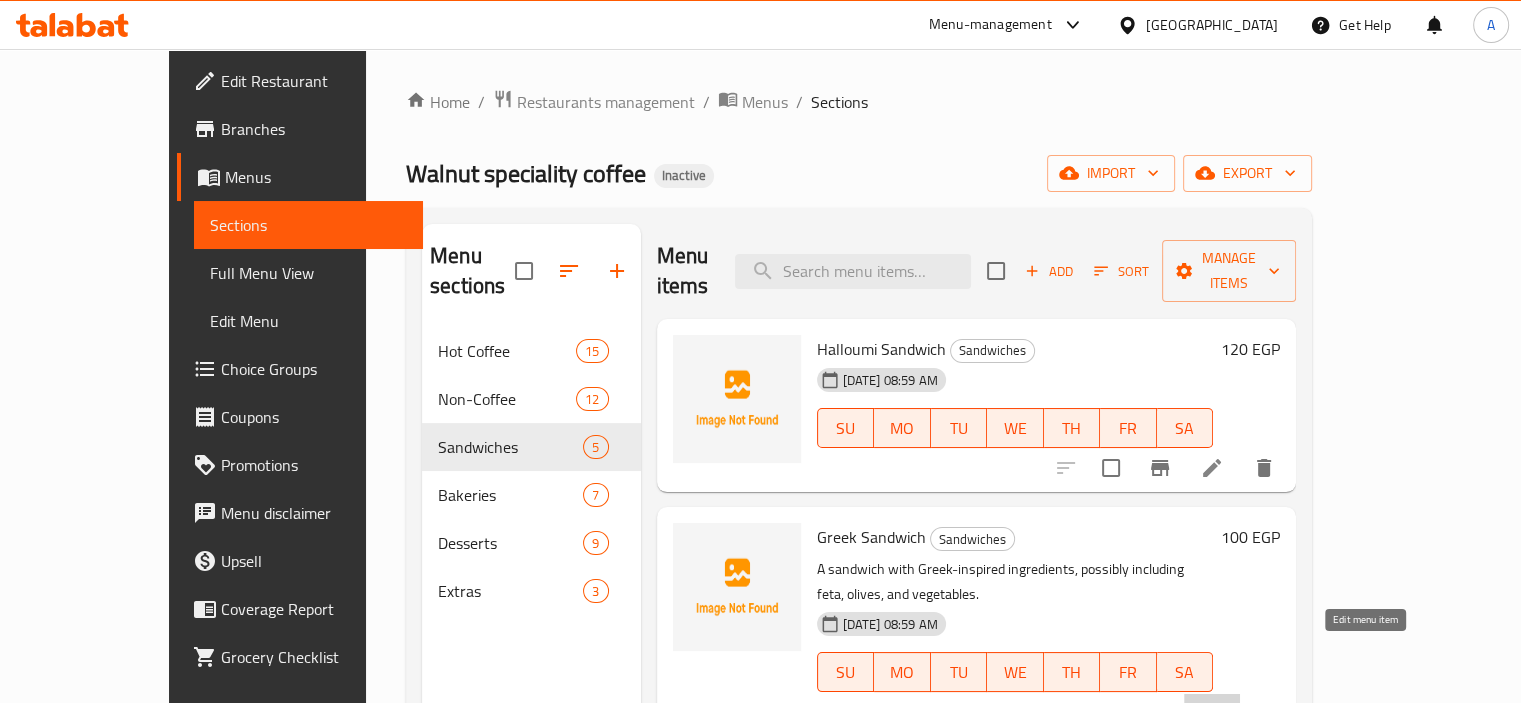 click 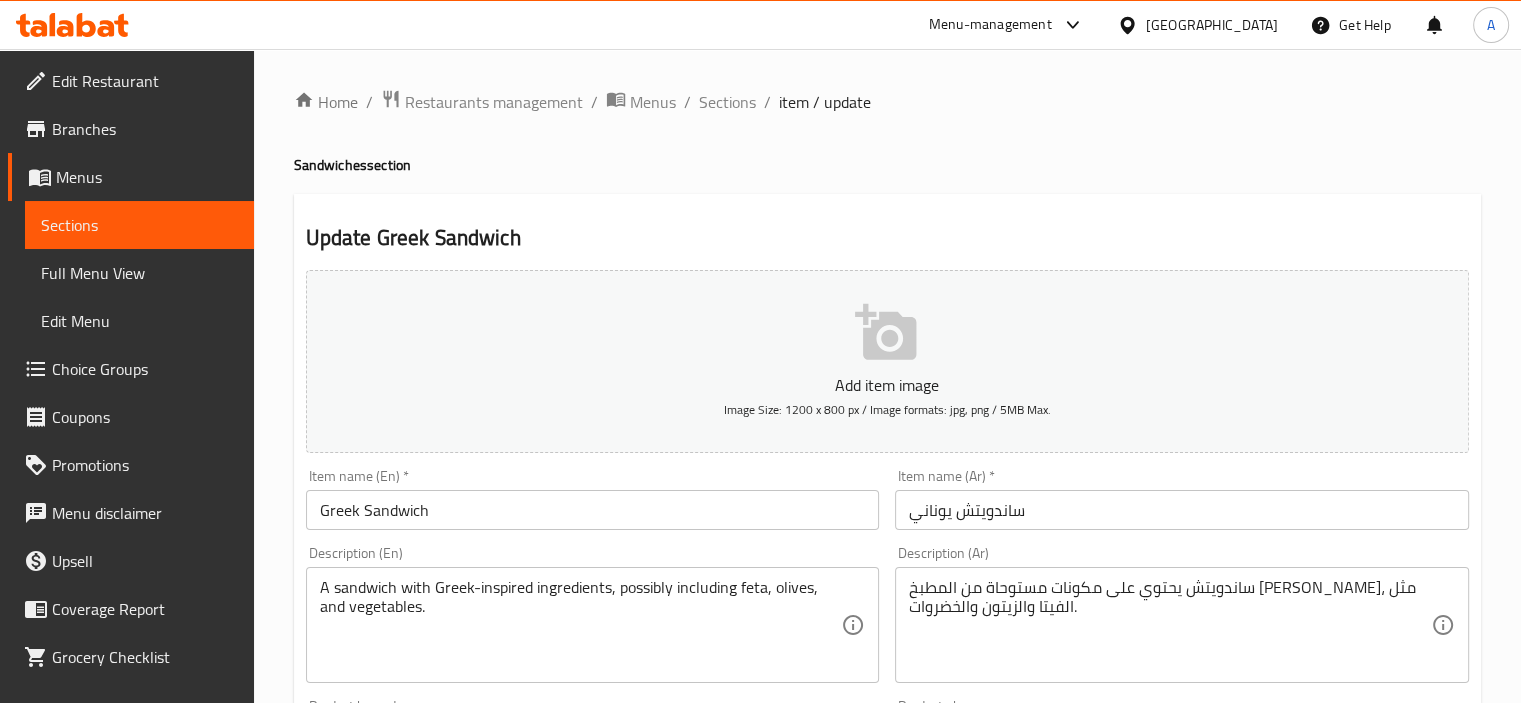 click on "ساندويتش يحتوي على مكونات مستوحاة من المطبخ اليوناني، مثل الفيتا والزيتون والخضروات." at bounding box center (1170, 625) 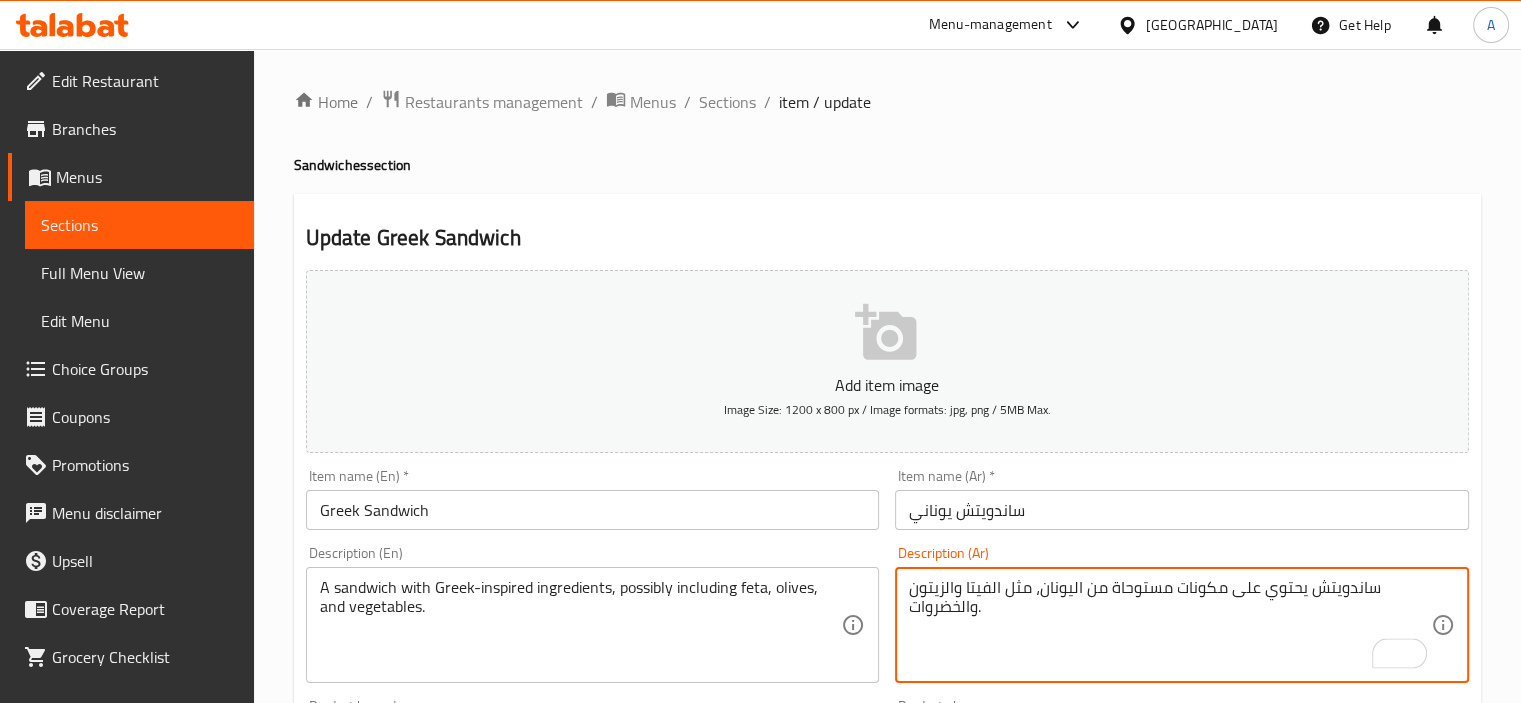 type on "ساندويتش يحتوي على مكونات مستوحاة من اليونان، مثل الفيتا والزيتون والخضروات." 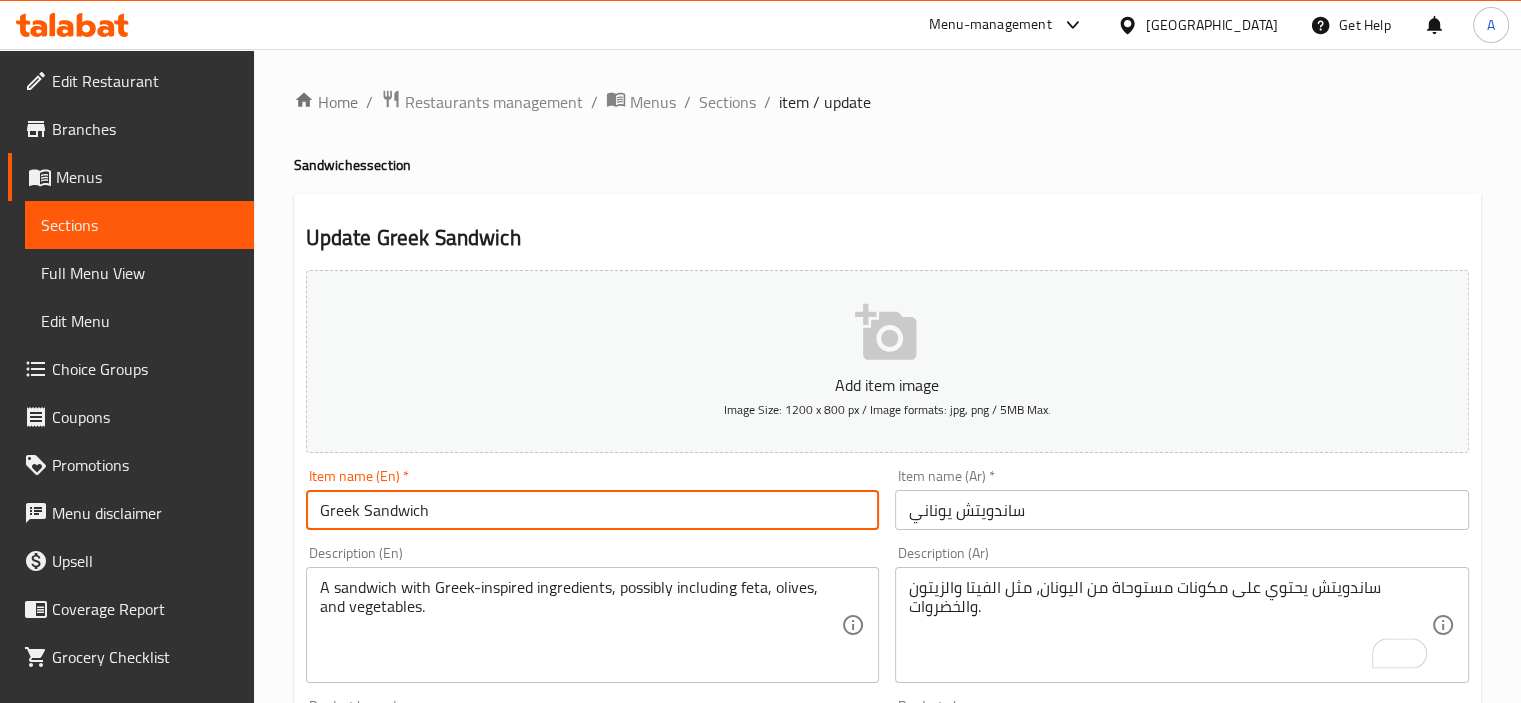 click on "Greek Sandwich" at bounding box center [593, 510] 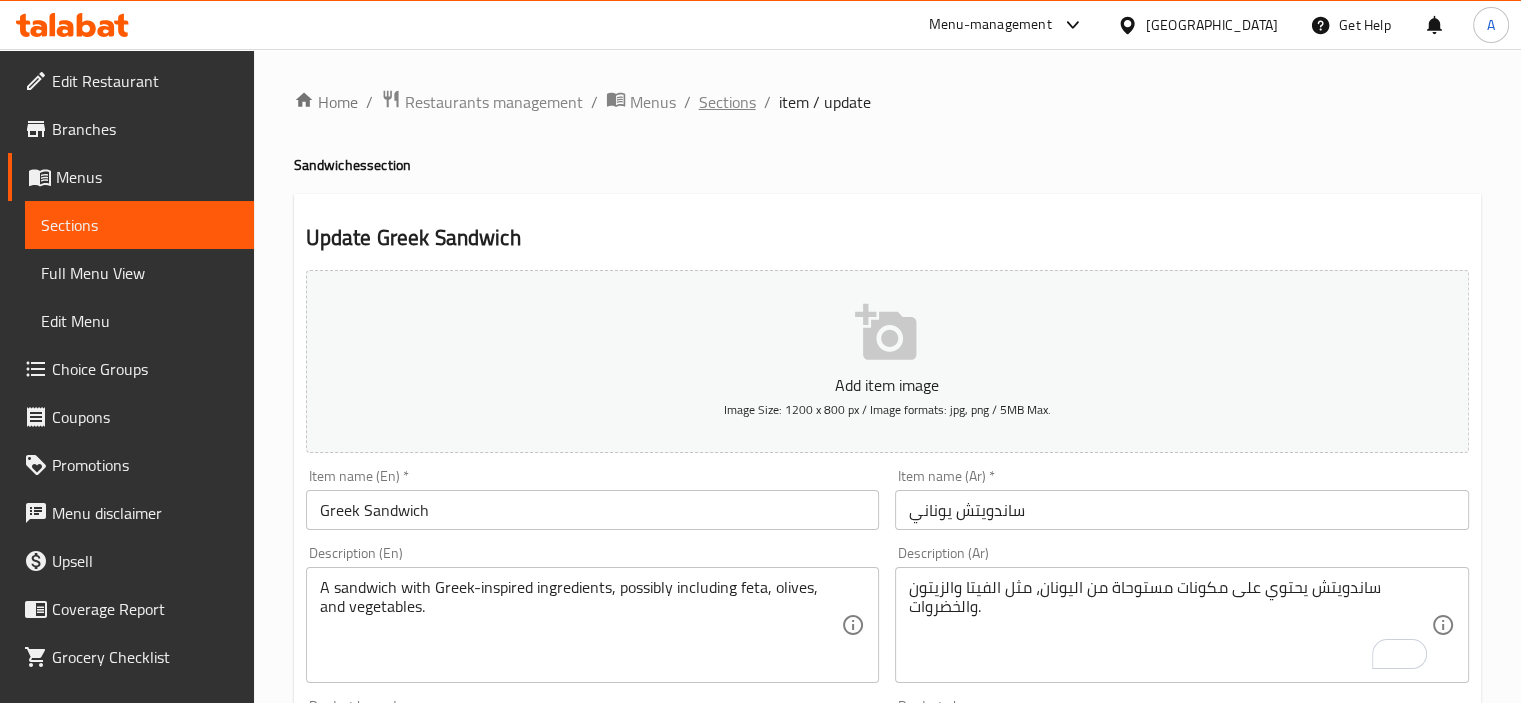 click on "Sections" at bounding box center (727, 102) 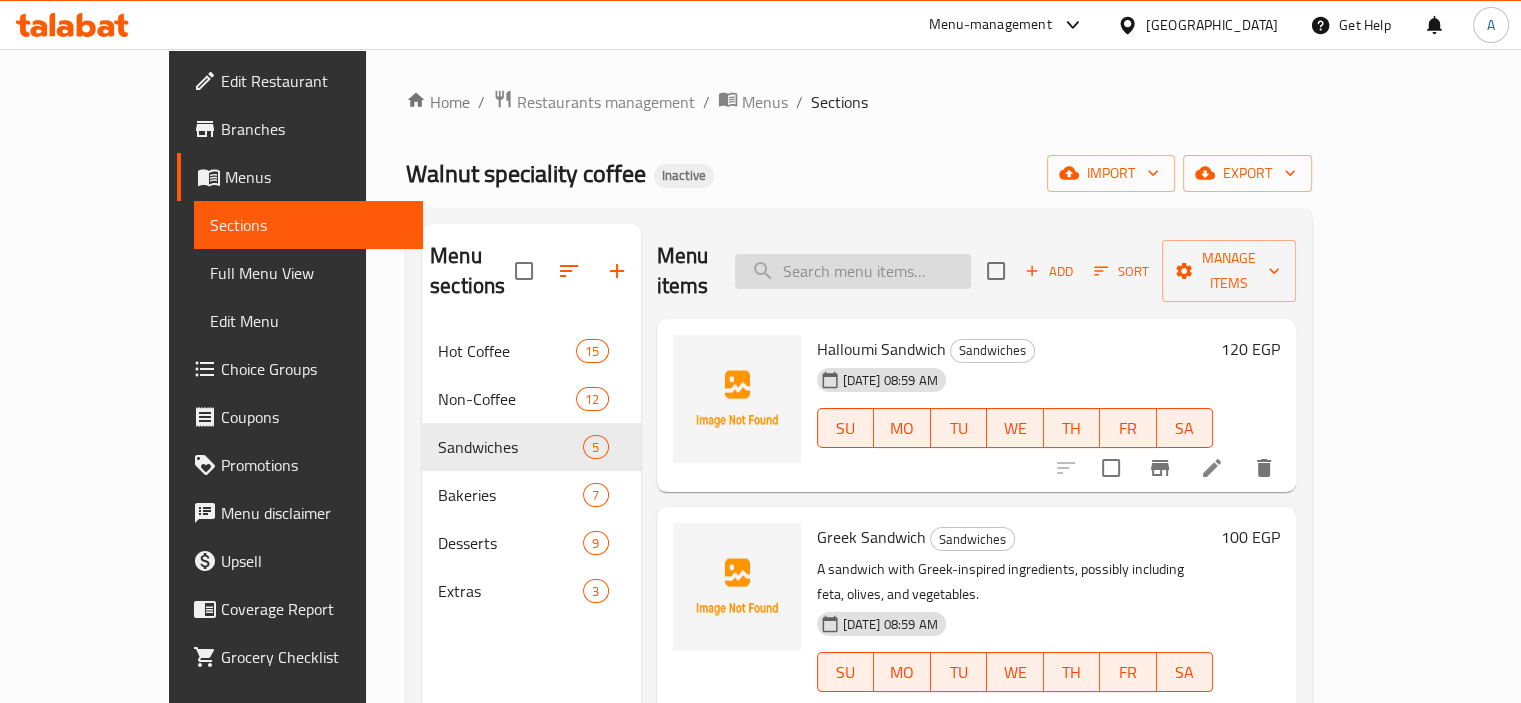 click at bounding box center [853, 271] 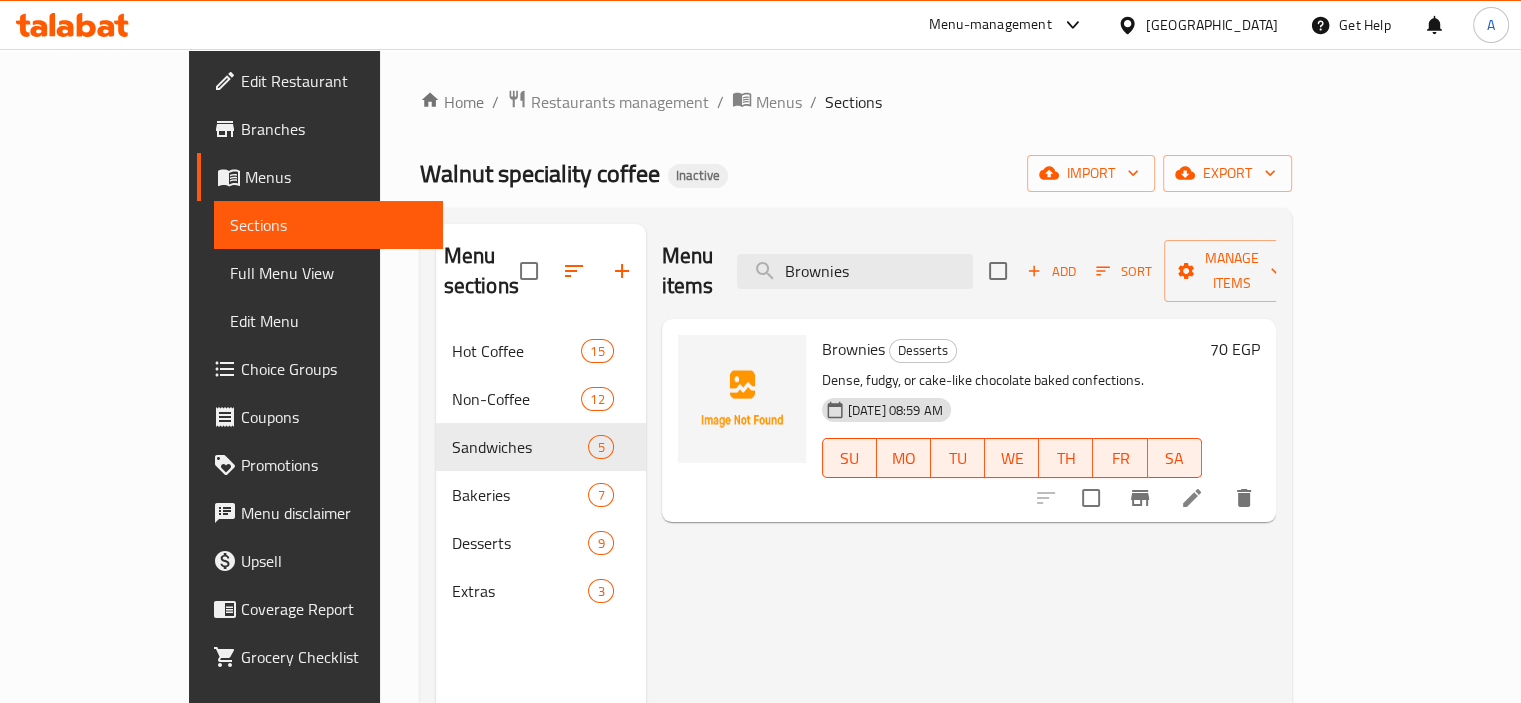 type on "Brownies" 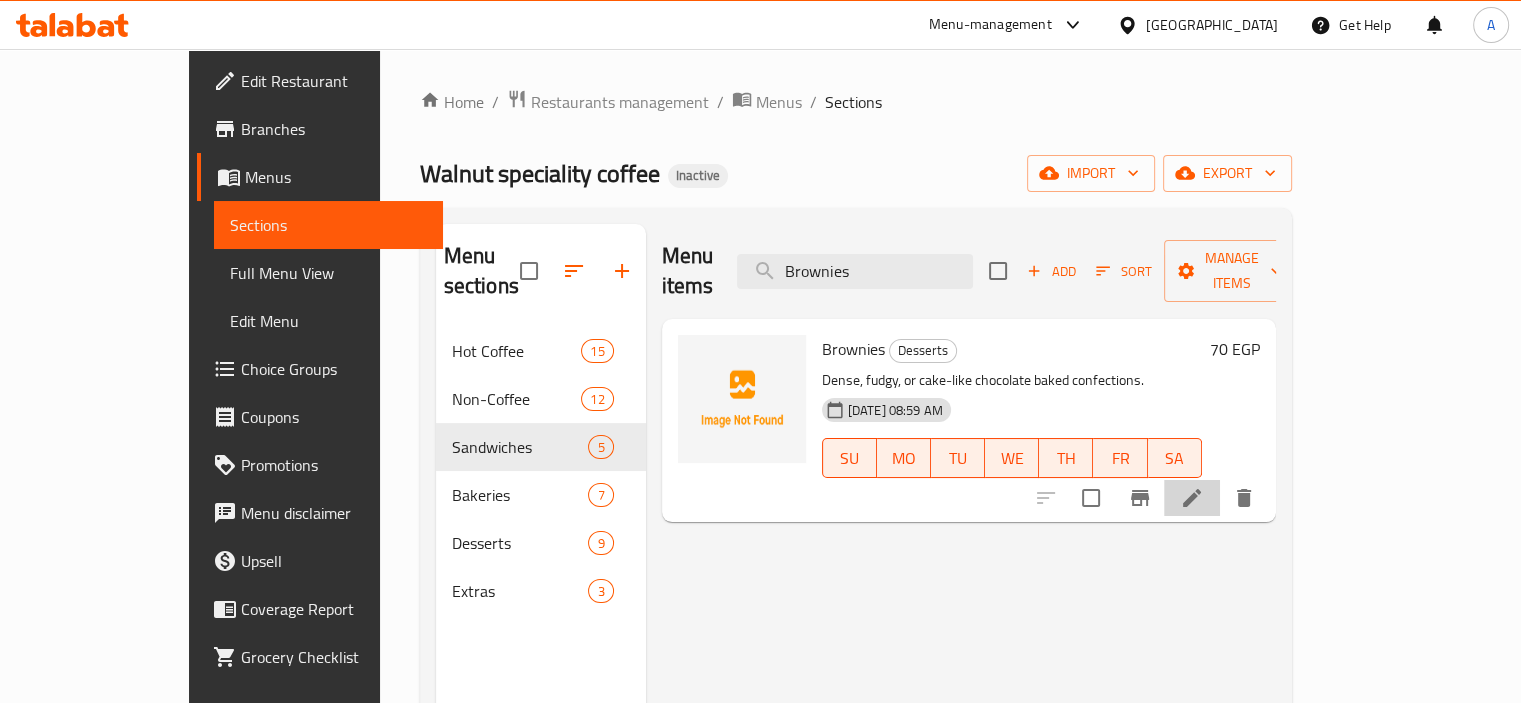 click at bounding box center (1192, 498) 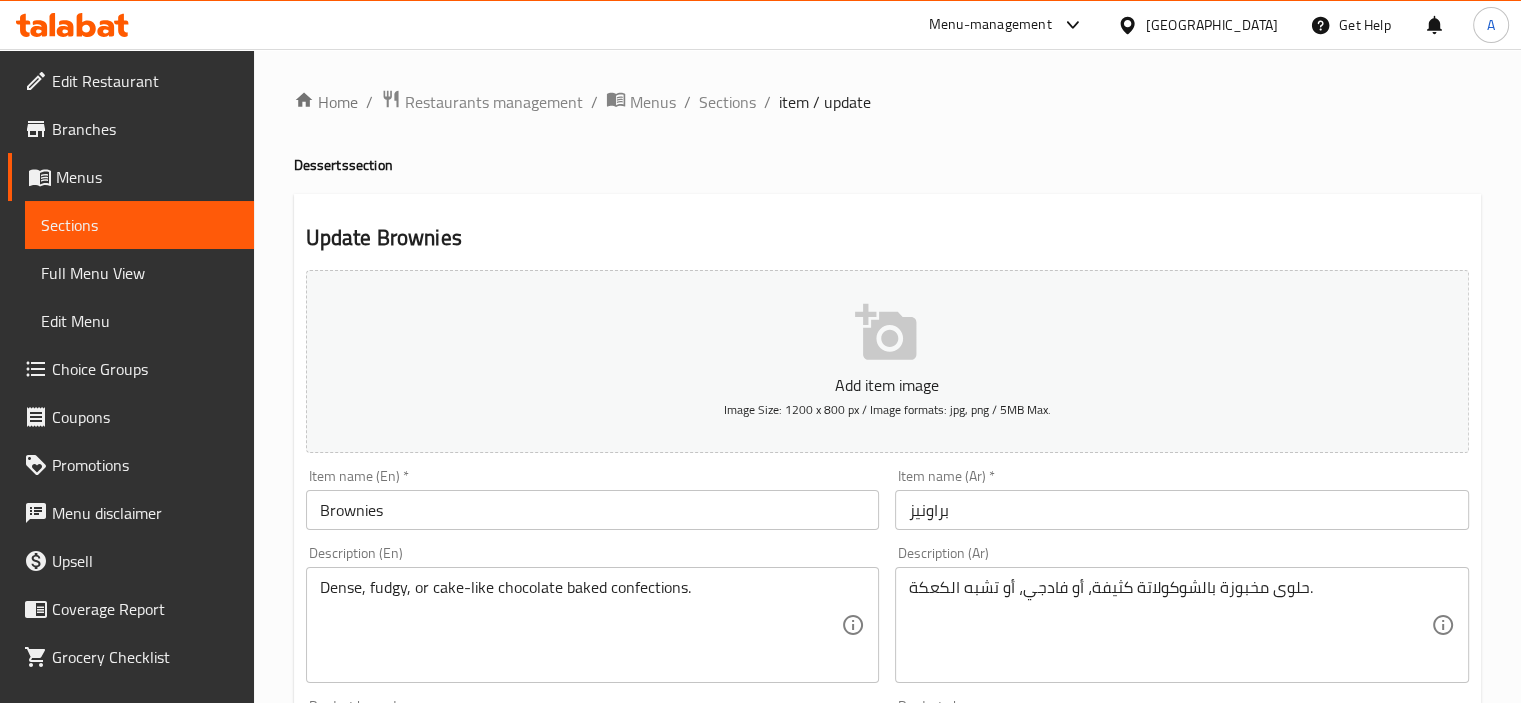click on "Dense, fudgy, or cake-like chocolate baked confections. Description (En)" at bounding box center [593, 625] 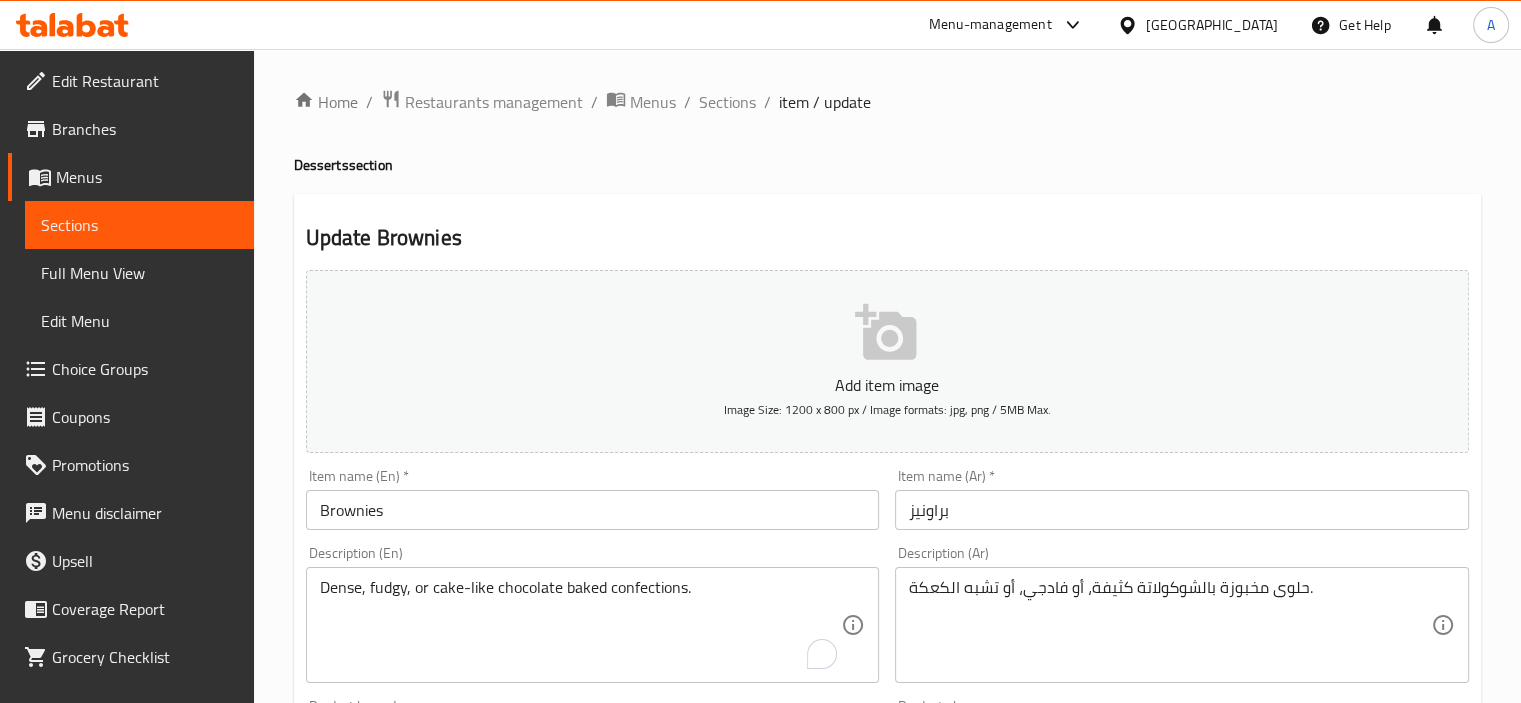 click on "Dense, fudgy, or cake-like chocolate baked confections. Description (En)" at bounding box center [593, 625] 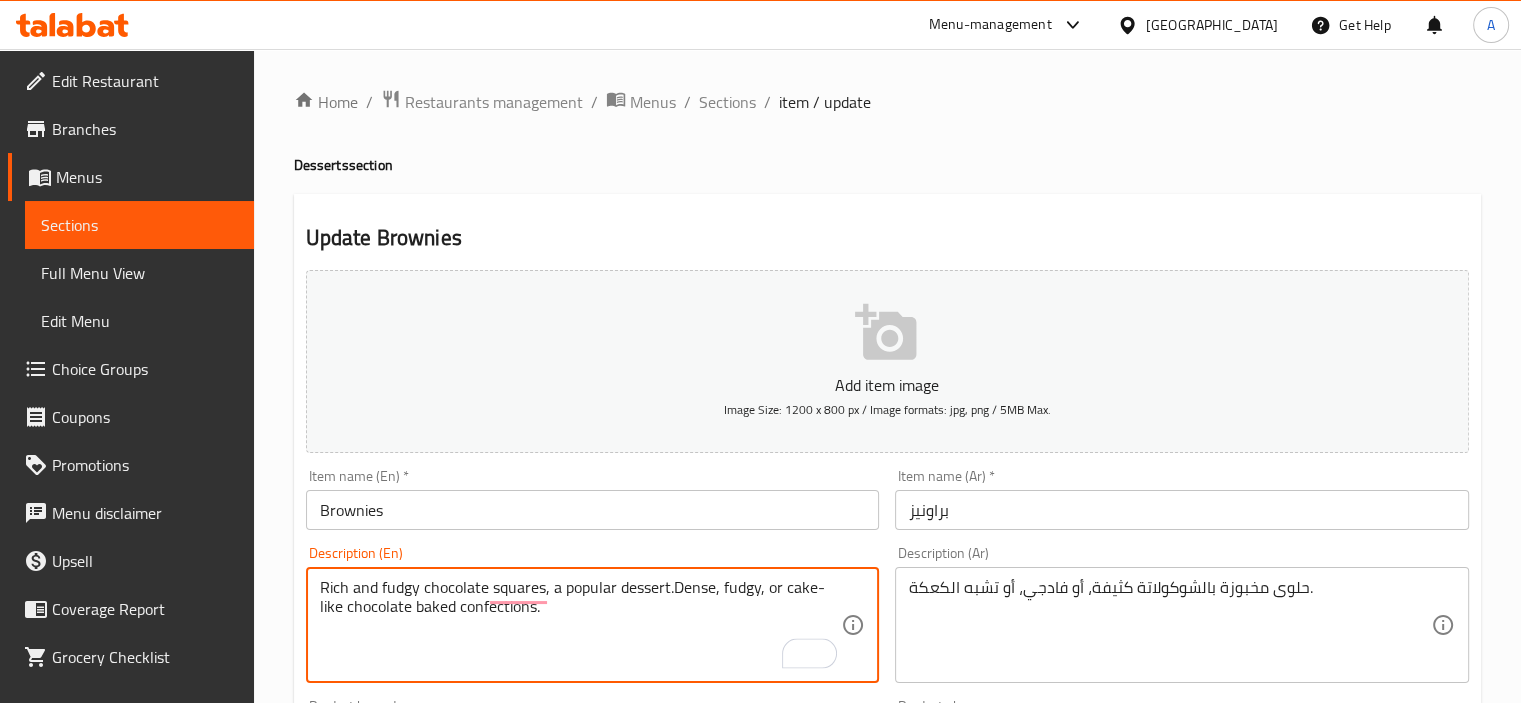 paste 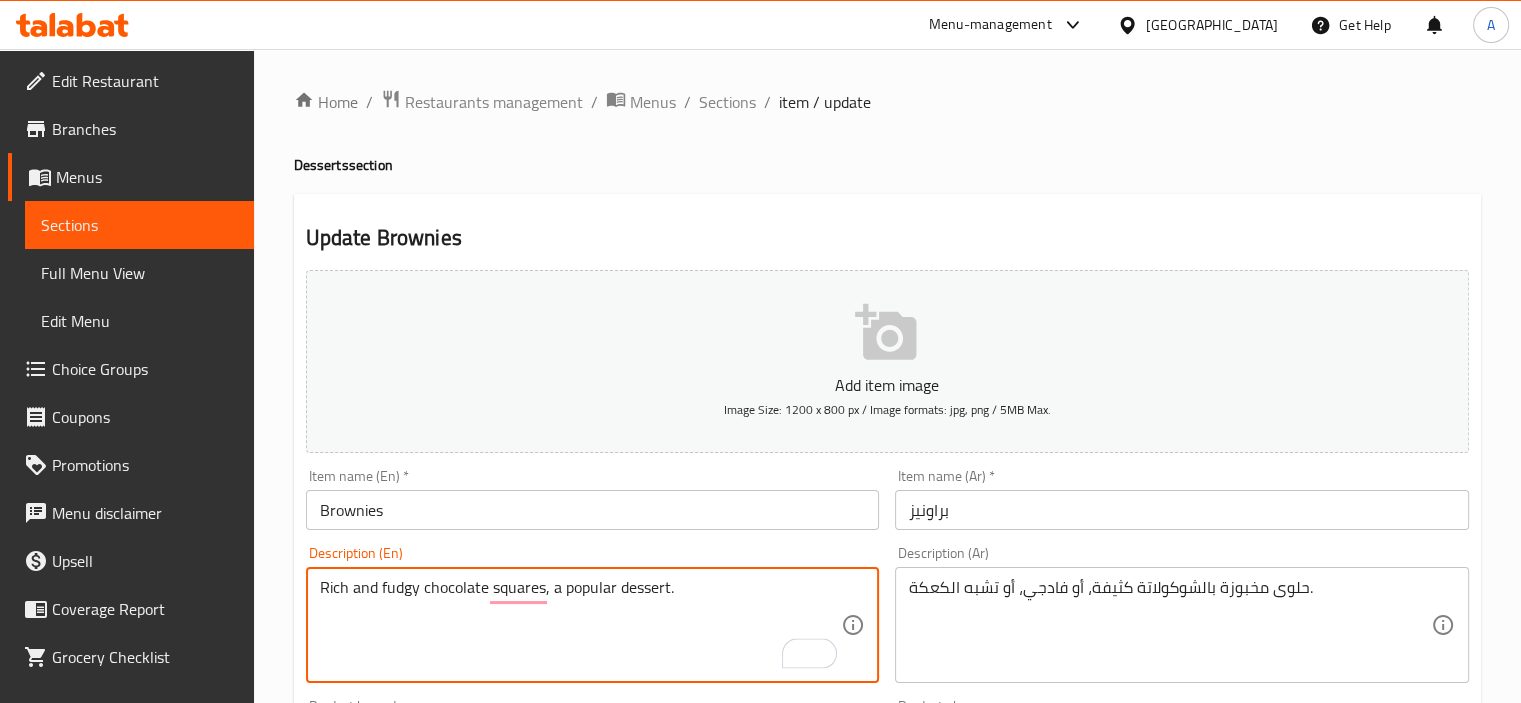 type on "Rich and fudgy chocolate squares, a popular dessert." 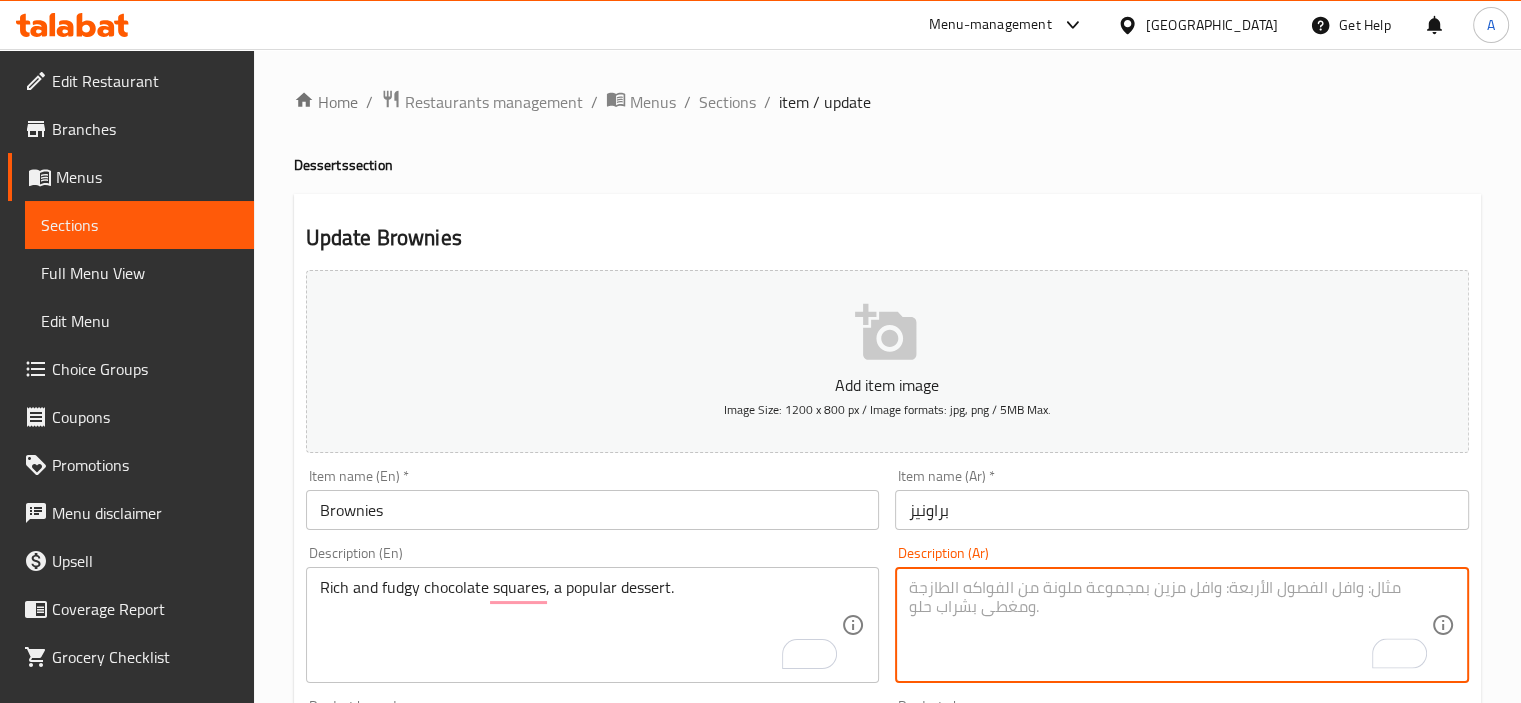 paste on "مربعات الشوكولاتة الغنية وفادجي، هي حلوى شعبية." 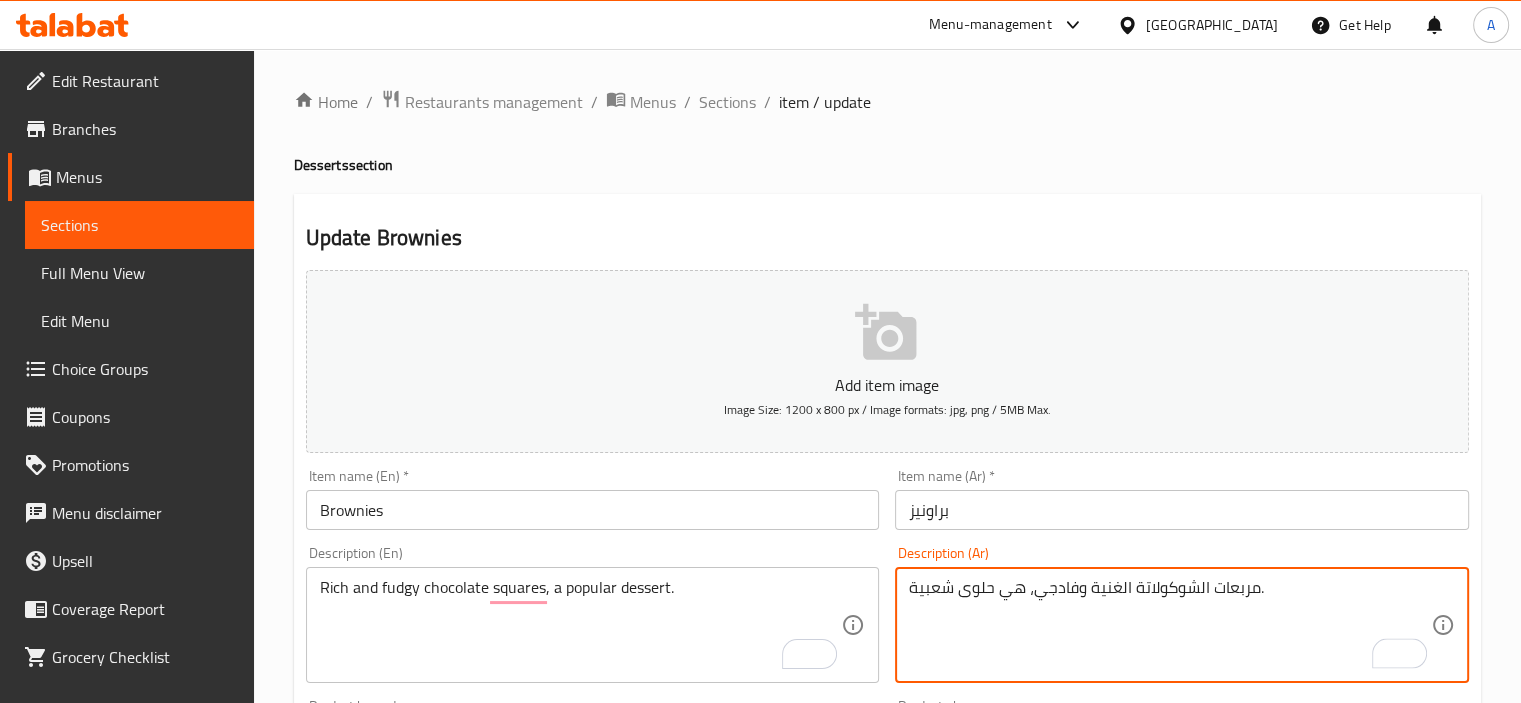 type on "مربعات الشوكولاتة الغنية وفادجي، هي حلوى شعبية." 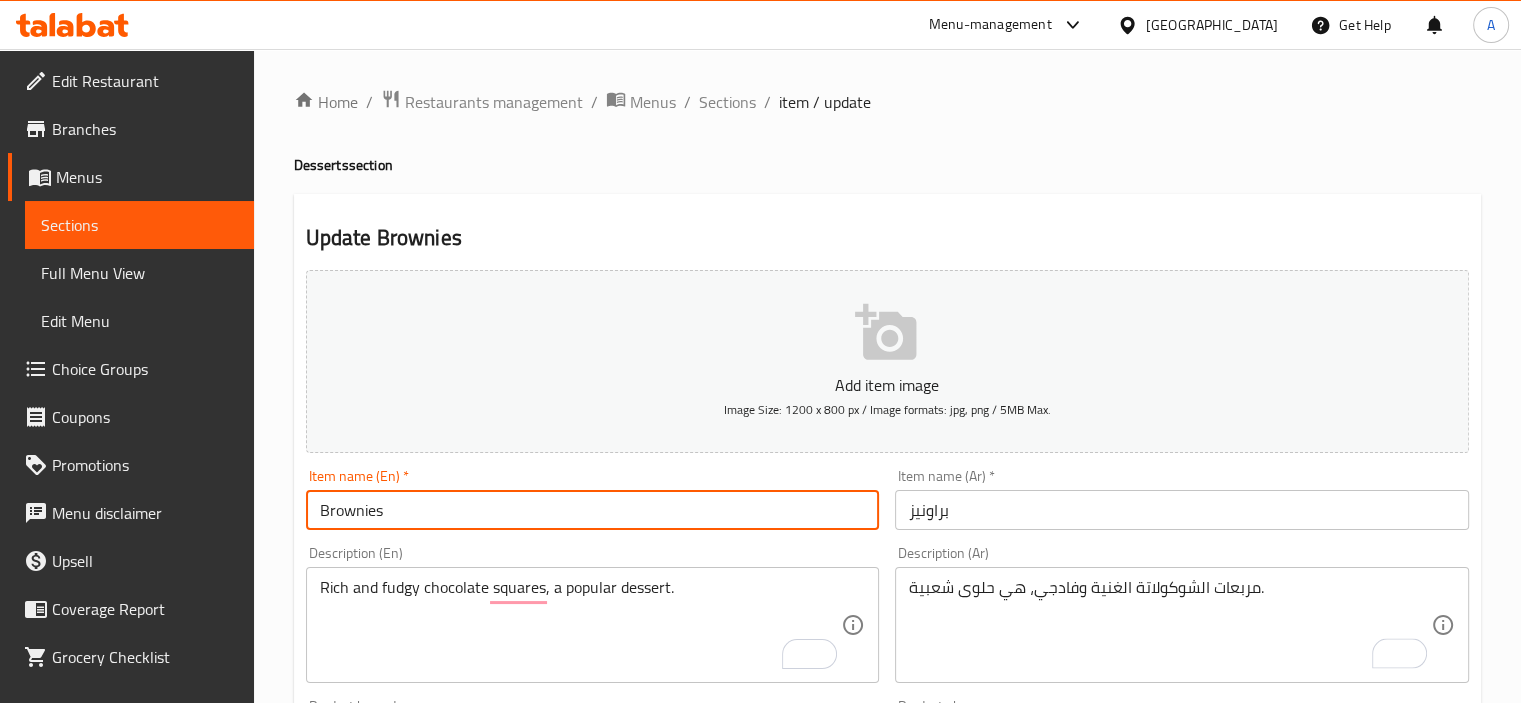 click on "Brownies" at bounding box center (593, 510) 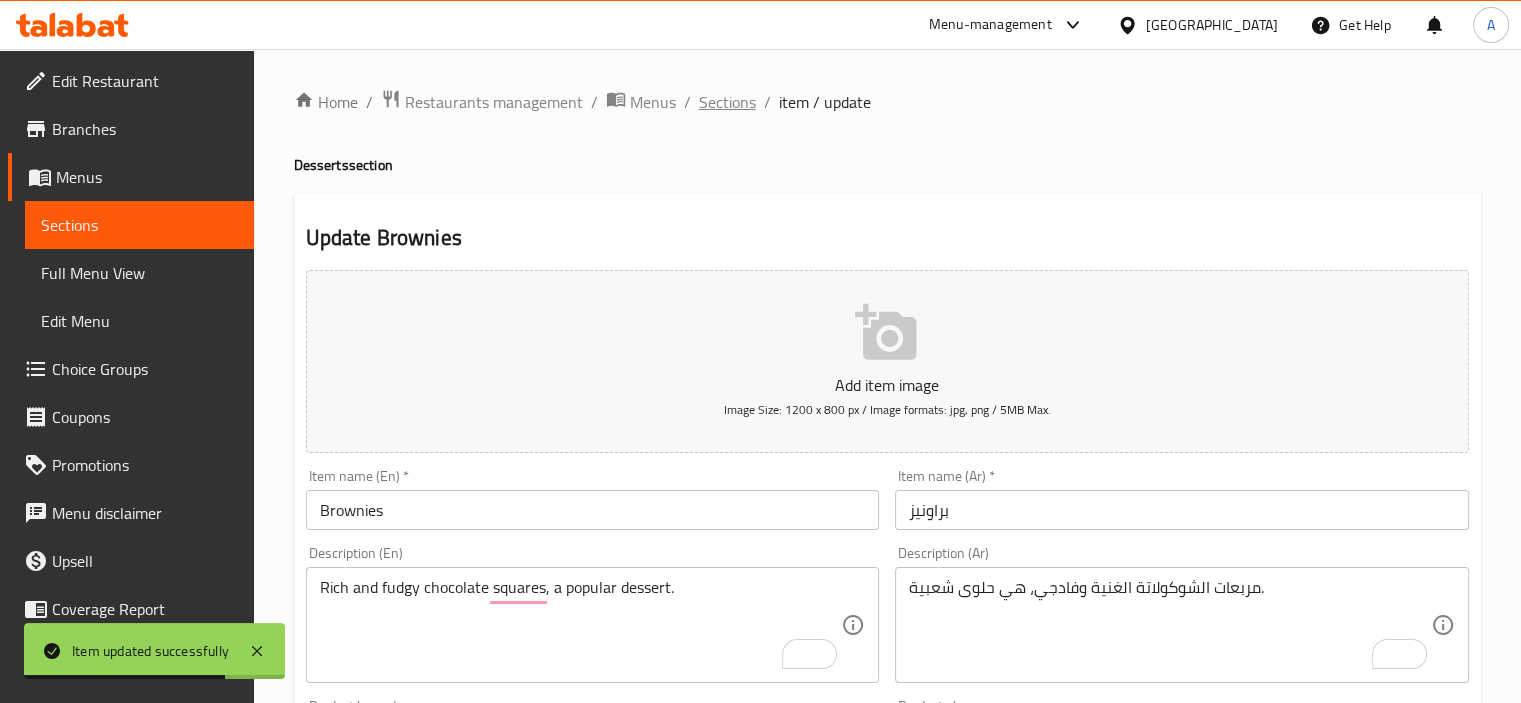 click on "Sections" at bounding box center [727, 102] 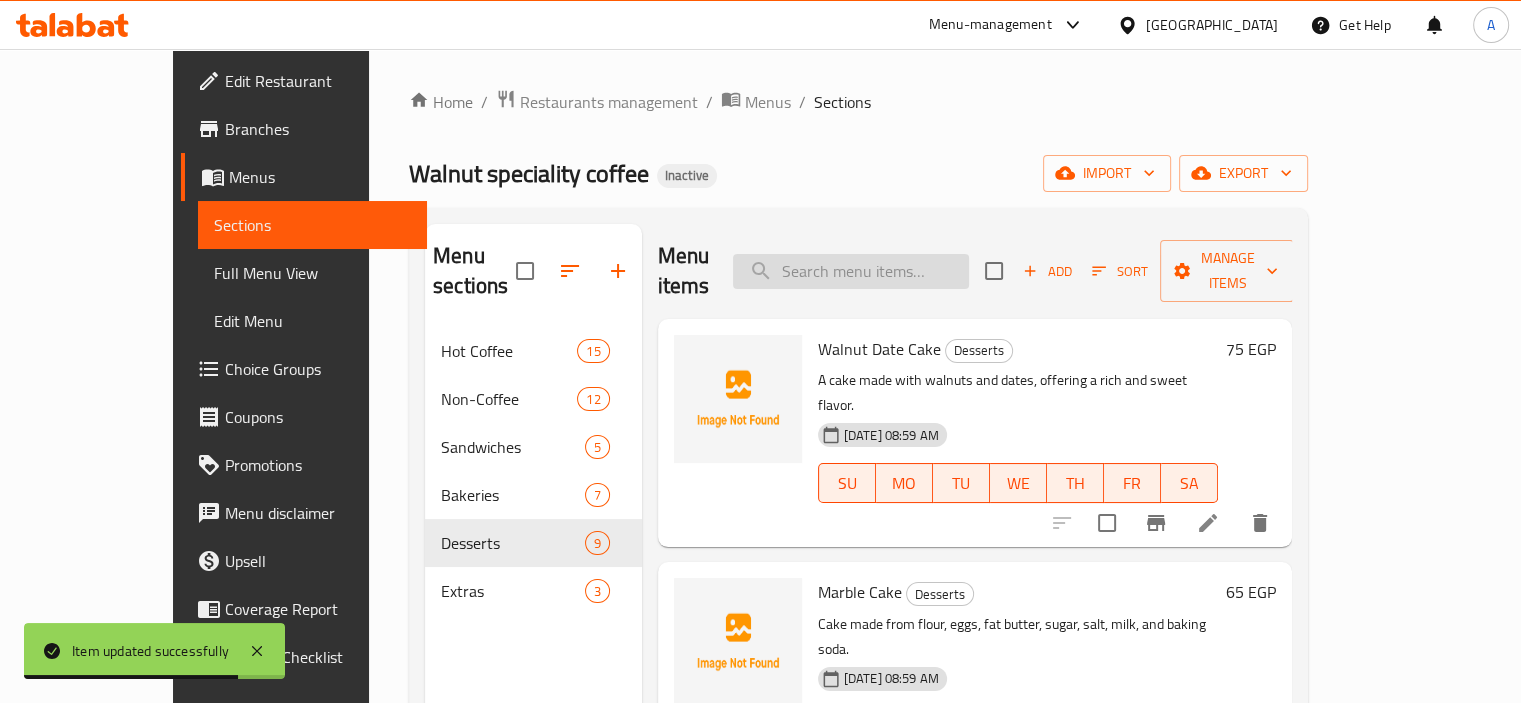 click at bounding box center (851, 271) 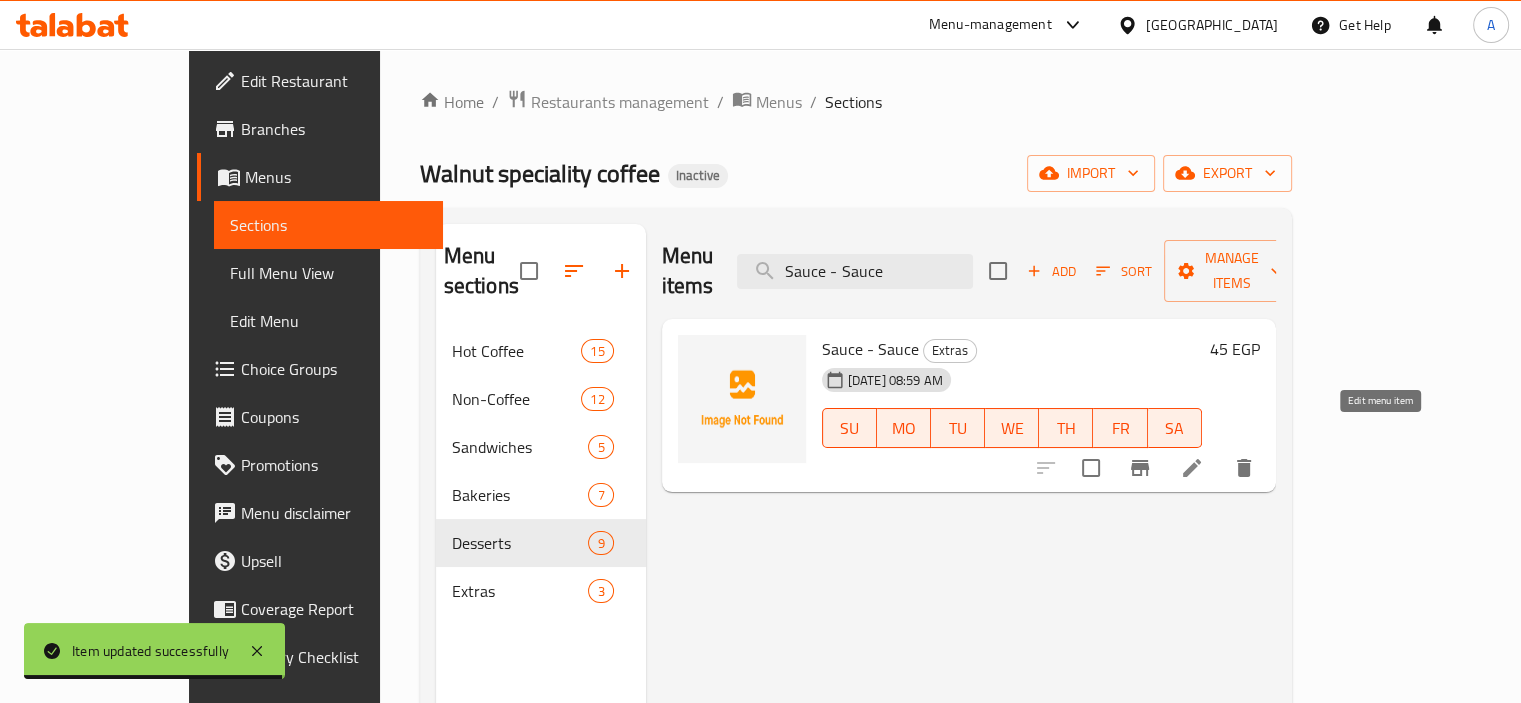 type on "Sauce - Sauce" 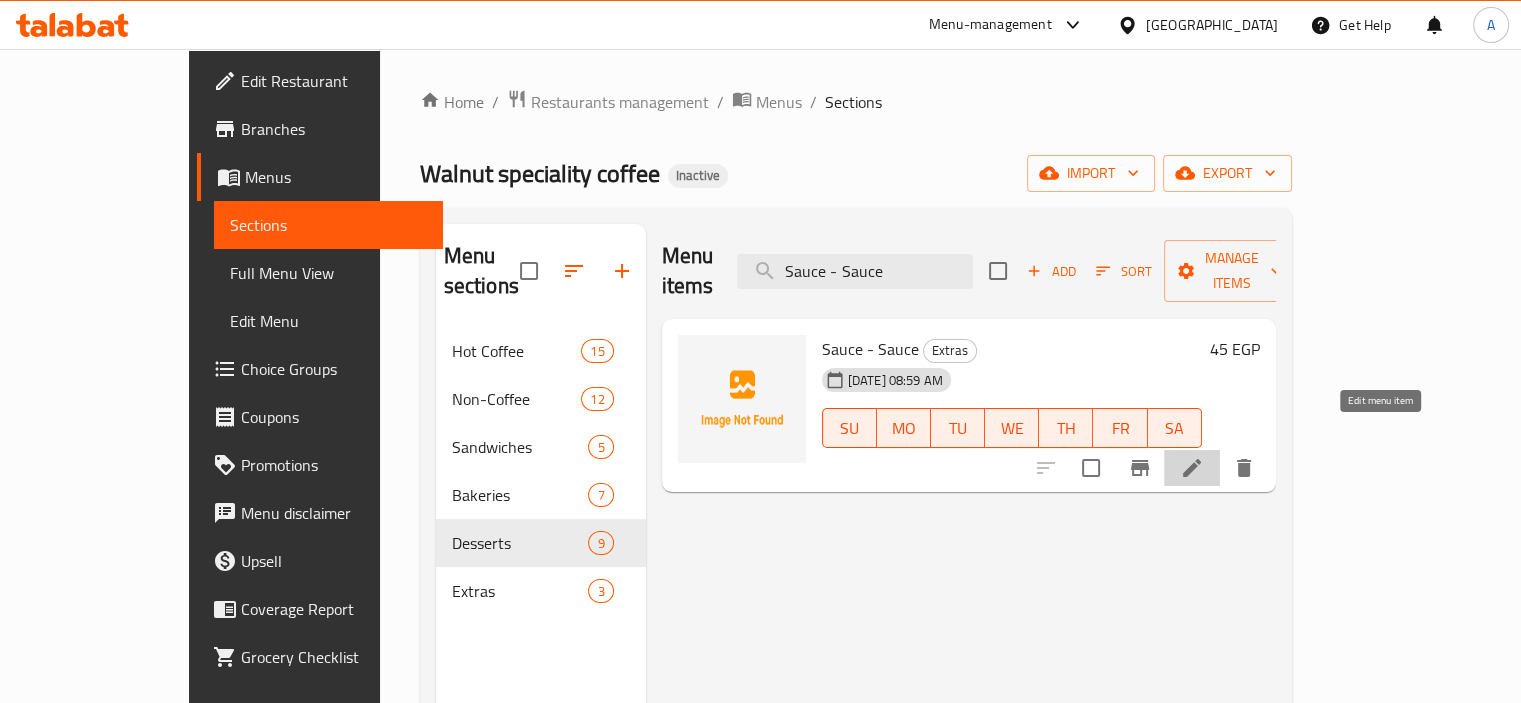 click 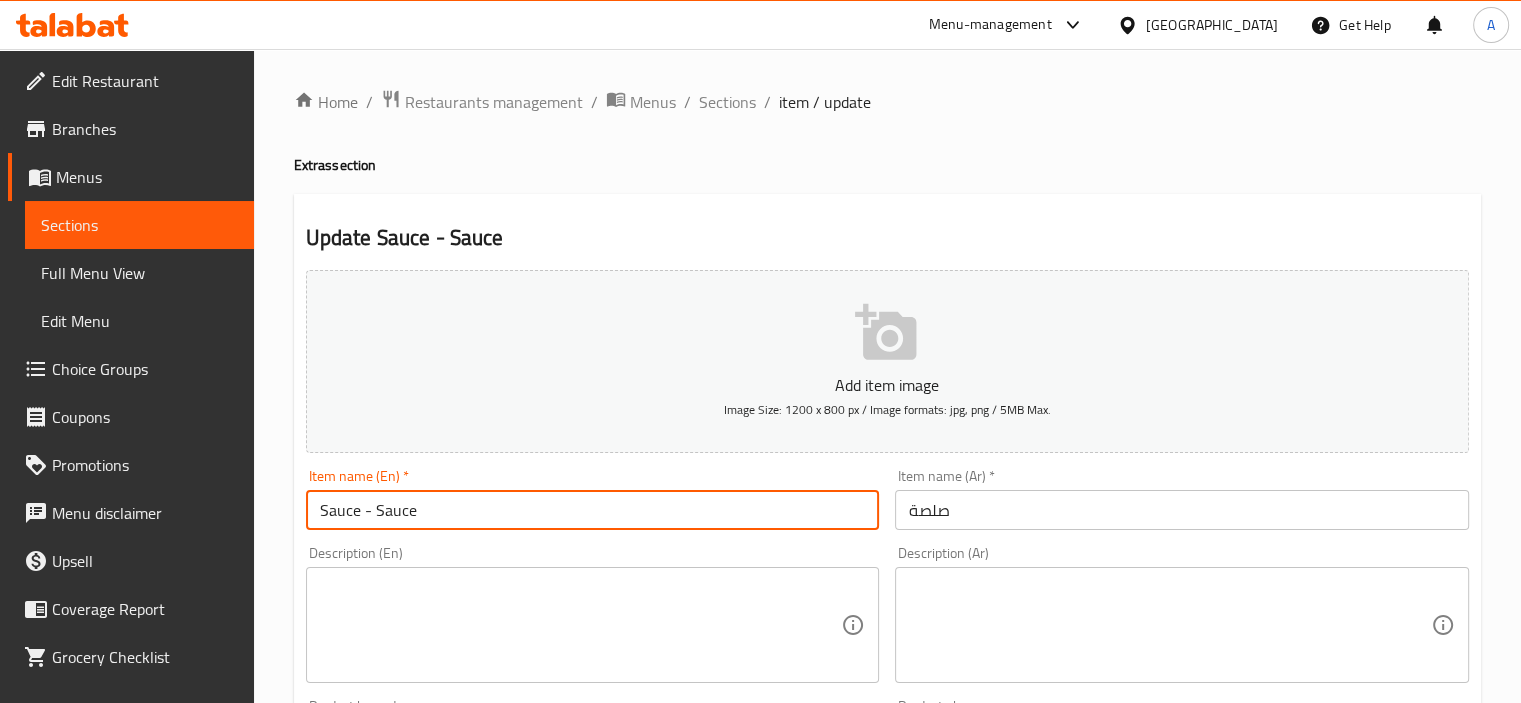 click on "Sauce - Sauce" at bounding box center (593, 510) 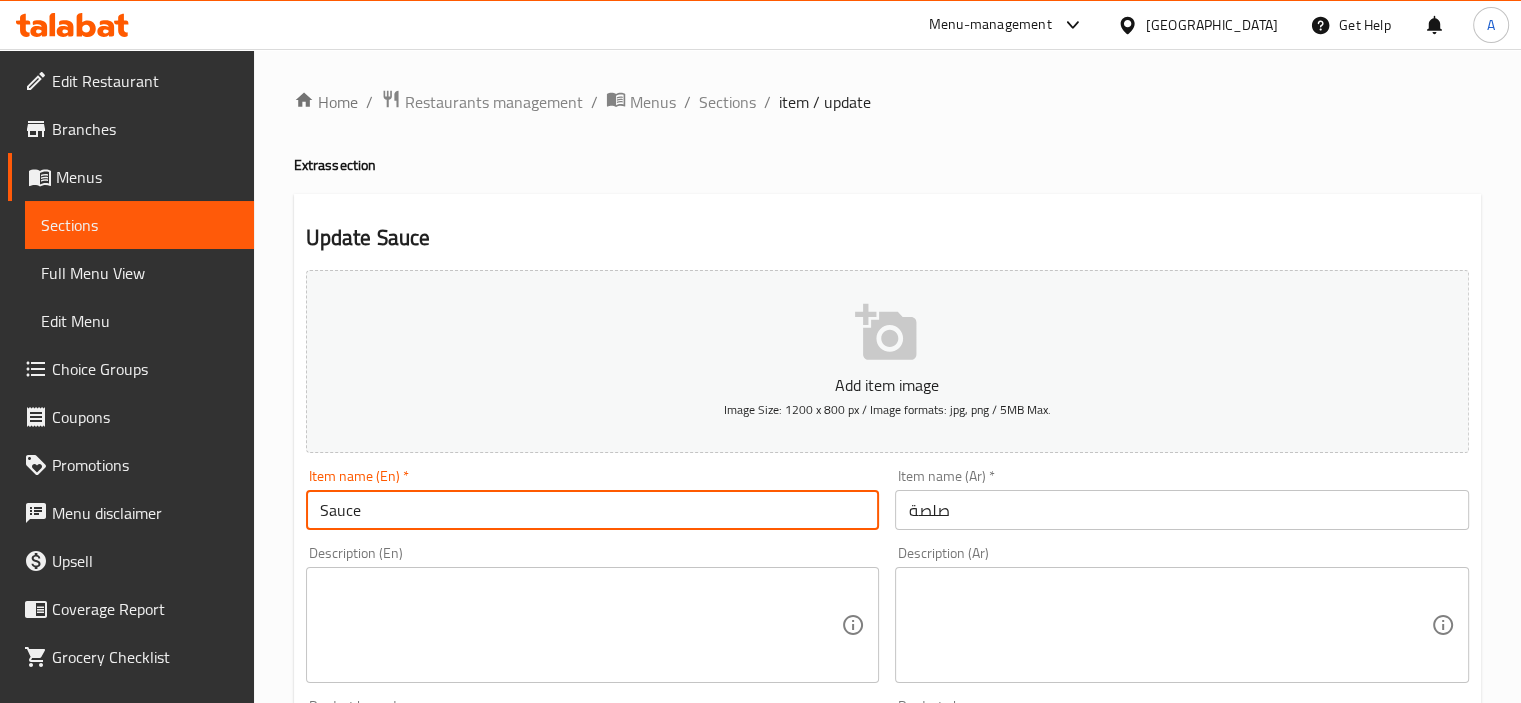 type on "Sauce" 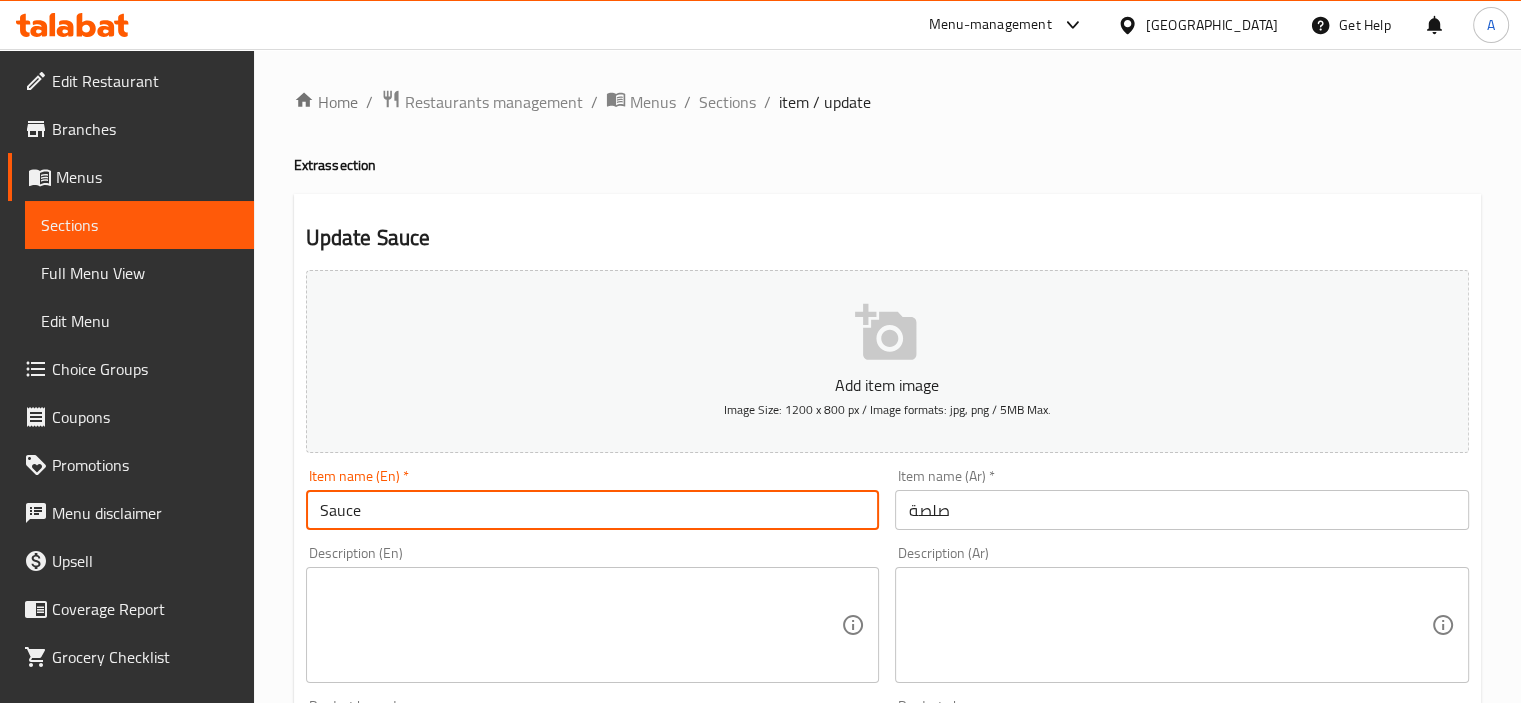 click on "Update" at bounding box center [445, 1326] 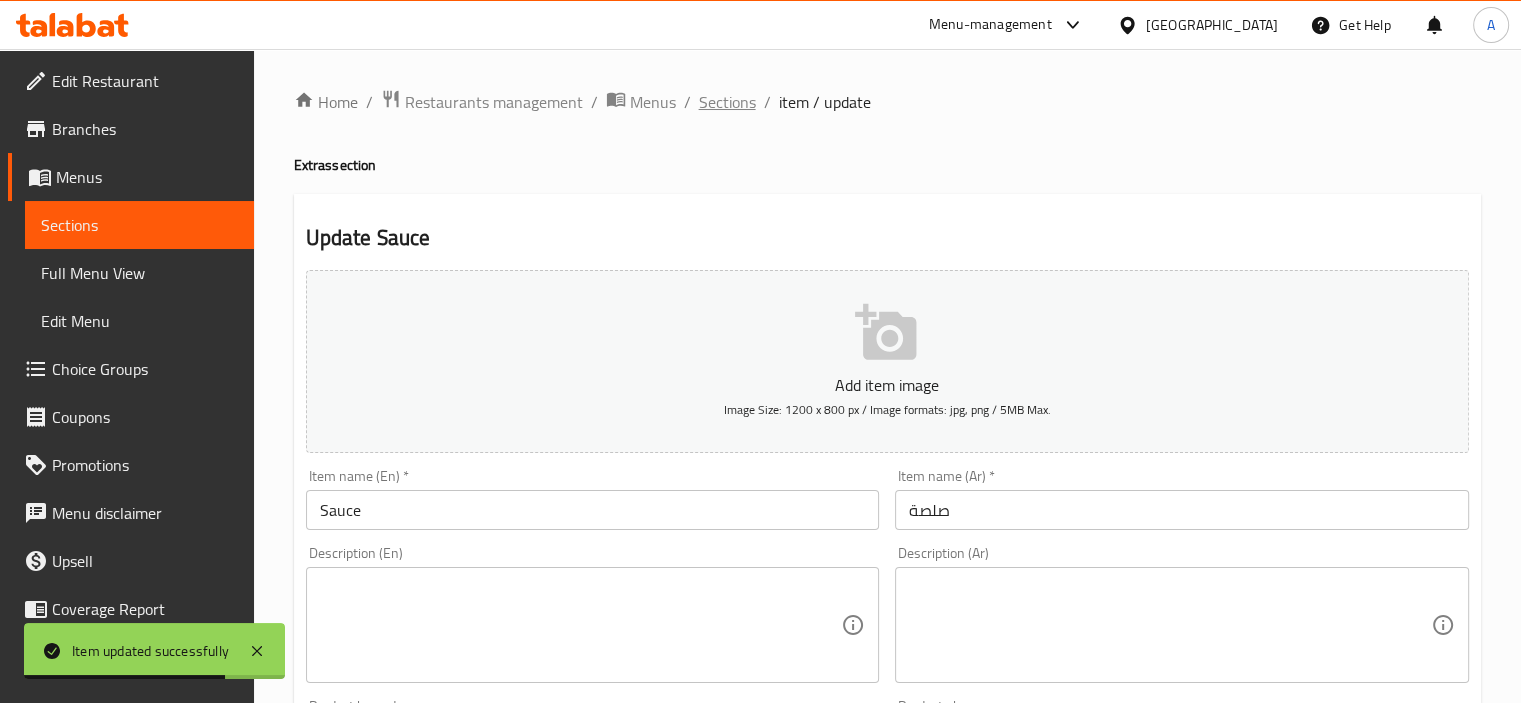 click on "Sections" at bounding box center (727, 102) 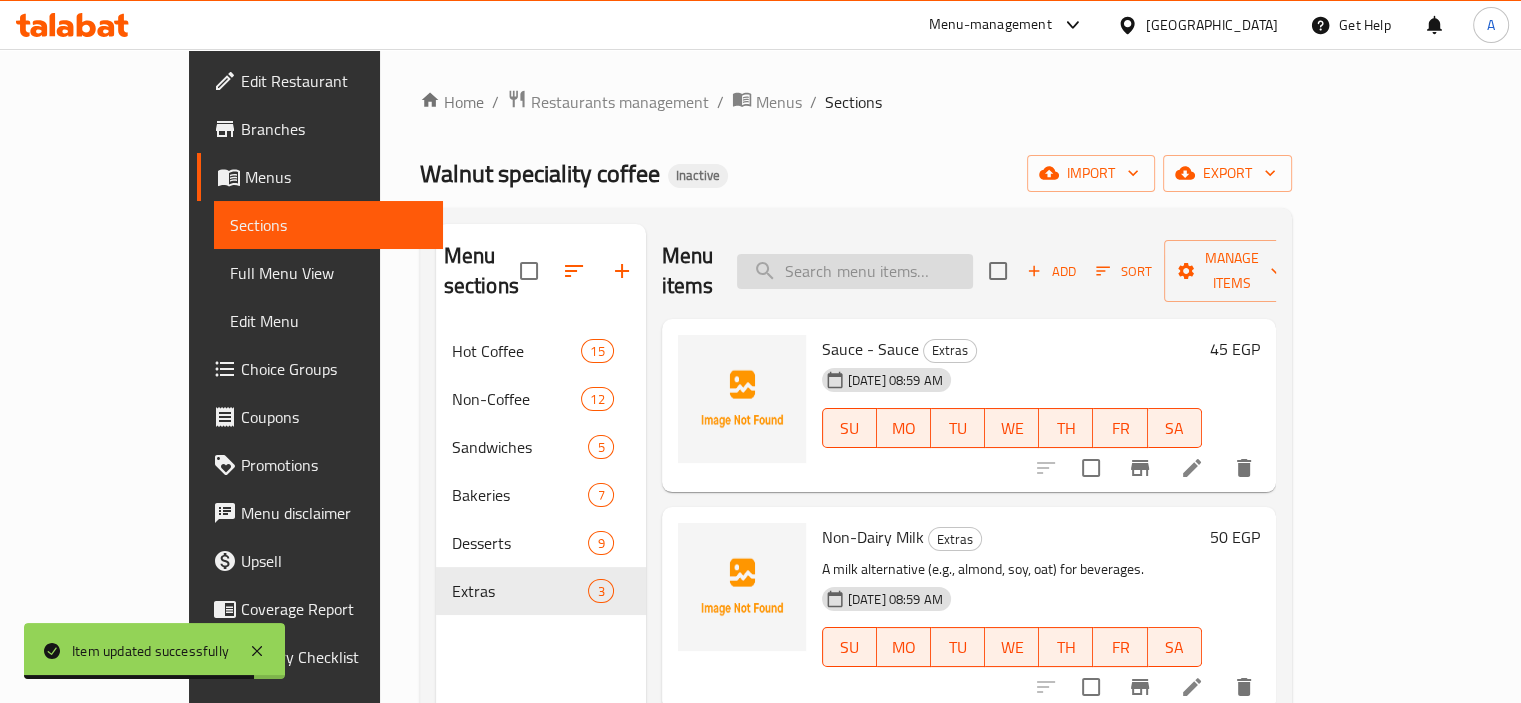 paste on "Non-Dairy Milk" 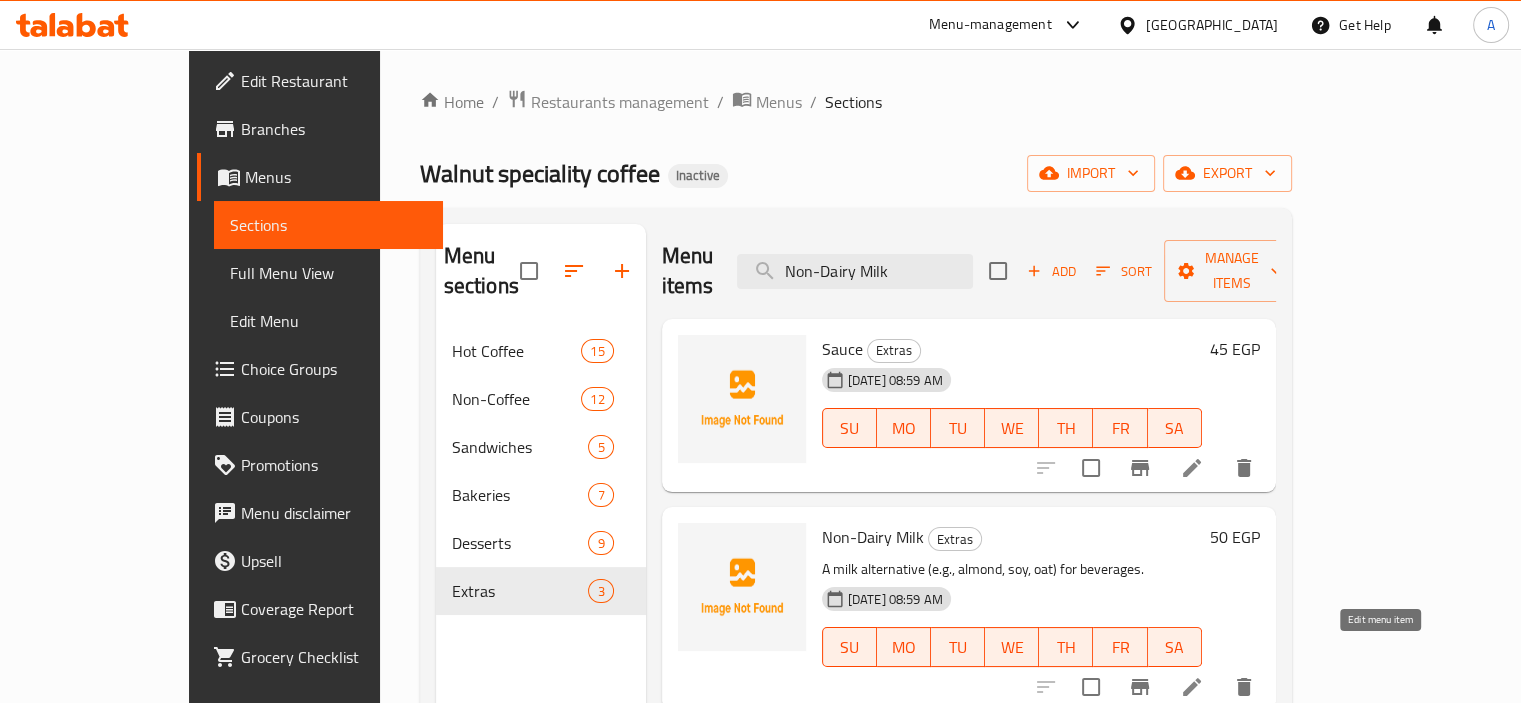 type on "Non-Dairy Milk" 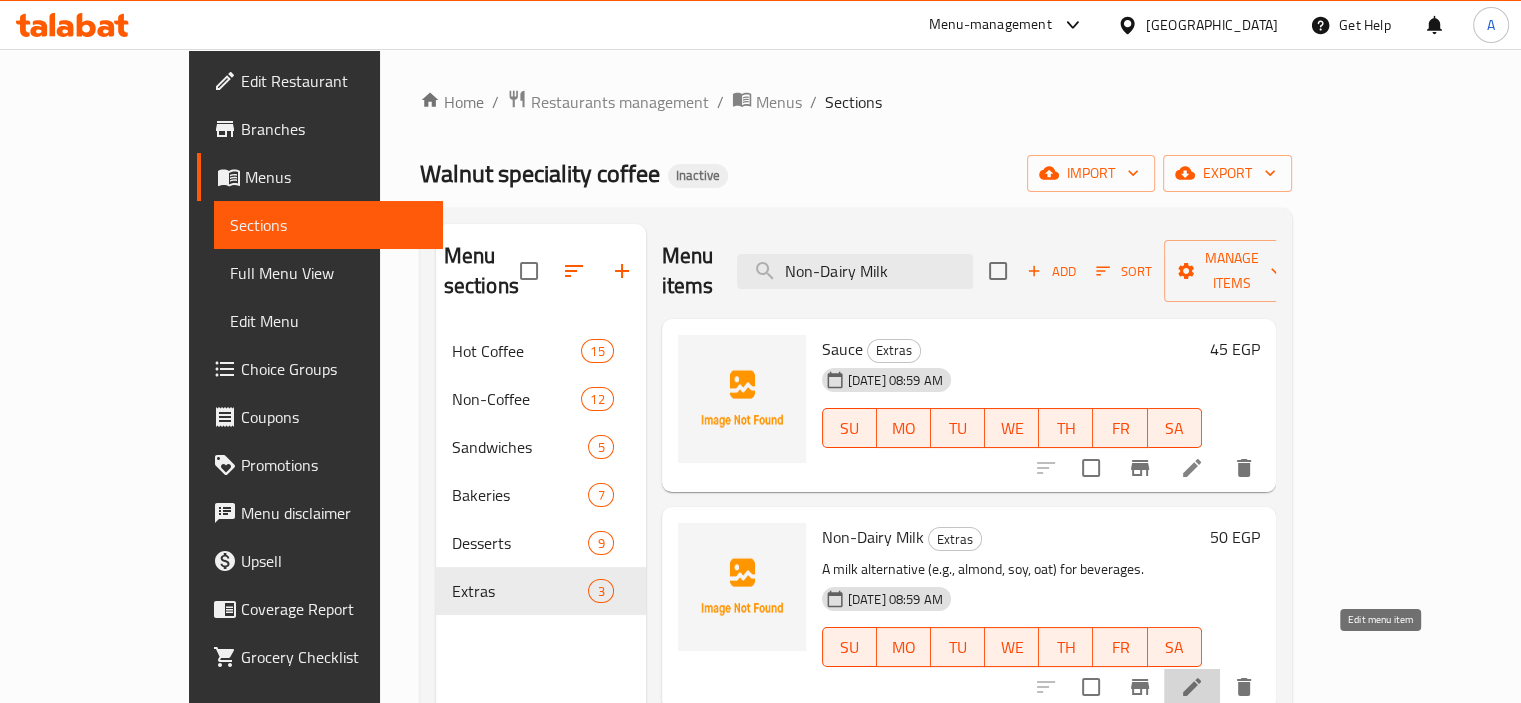 click 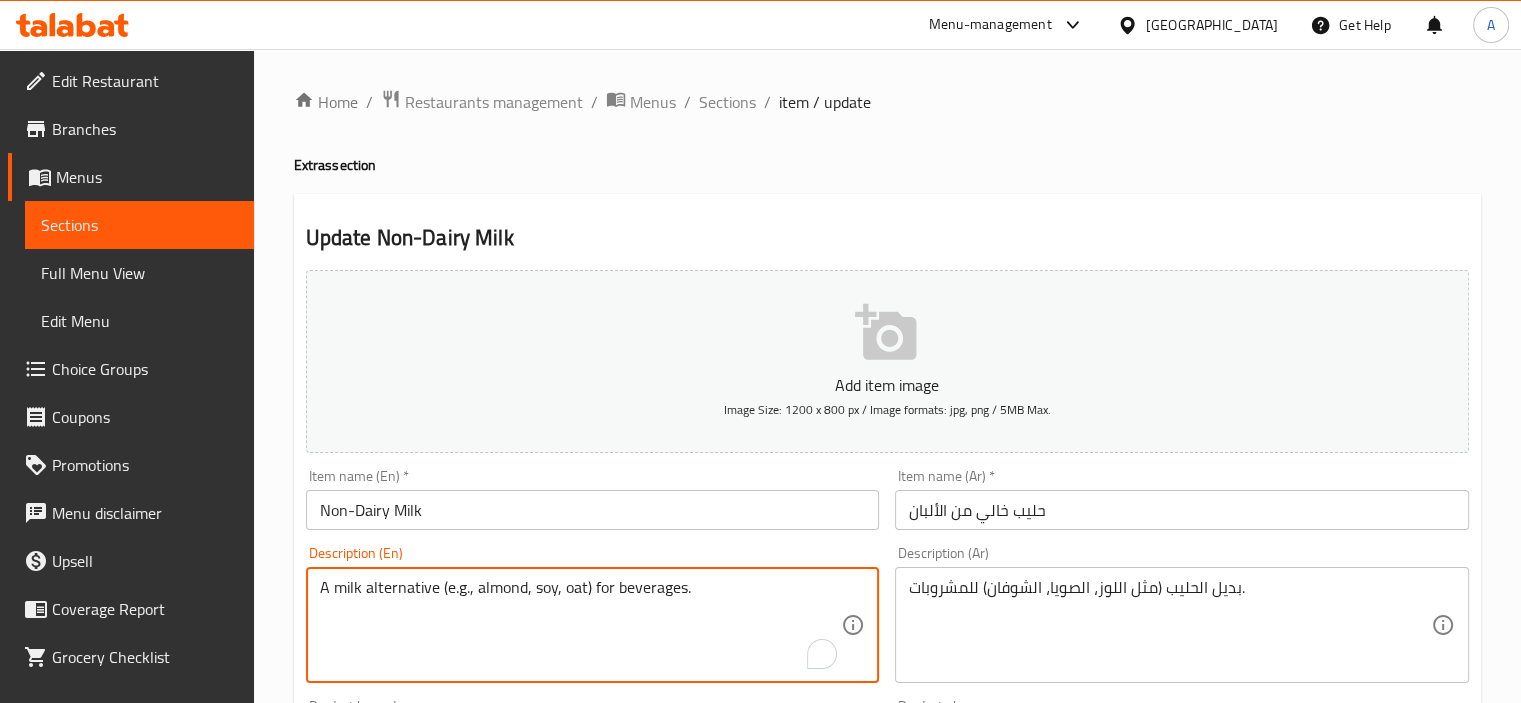 click on "A milk alternative (e.g., almond, soy, oat) for beverages." at bounding box center [581, 625] 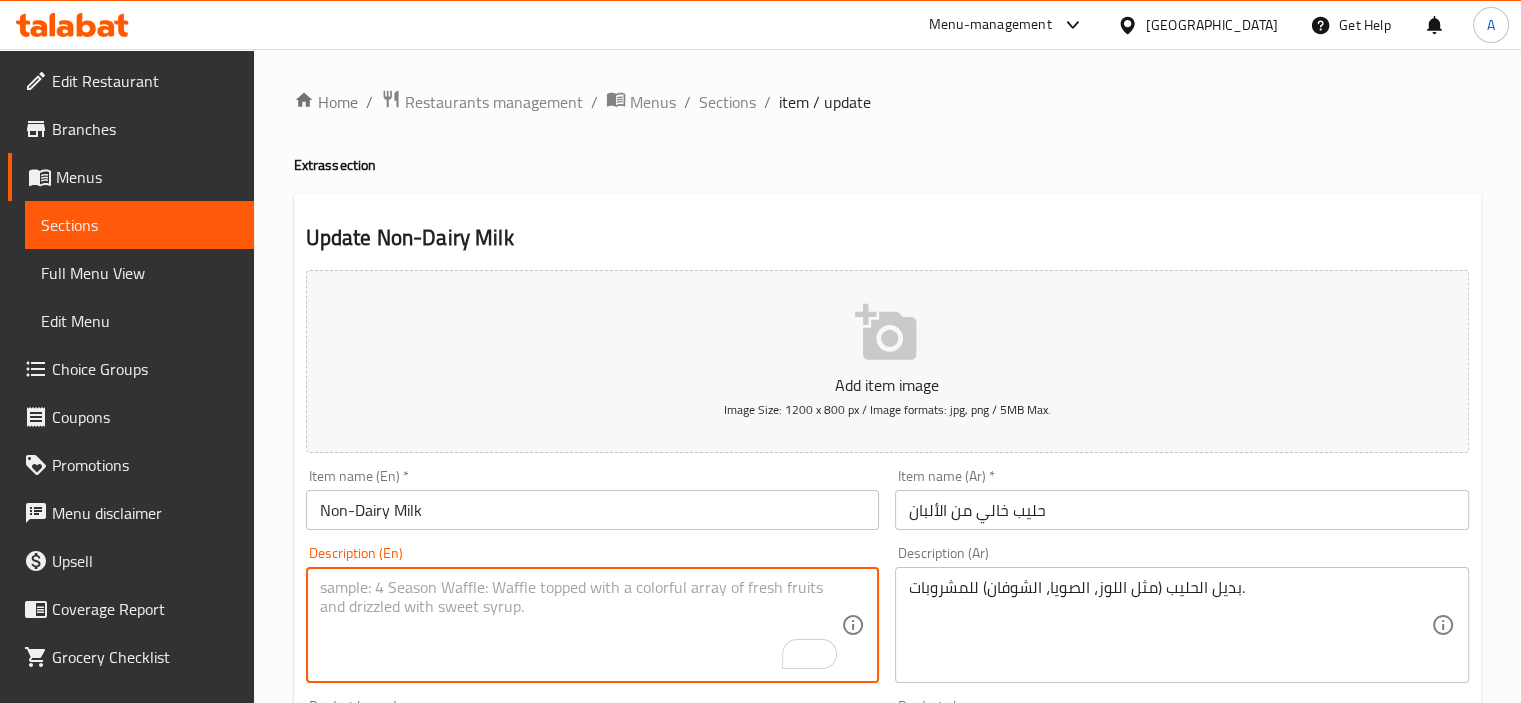 type 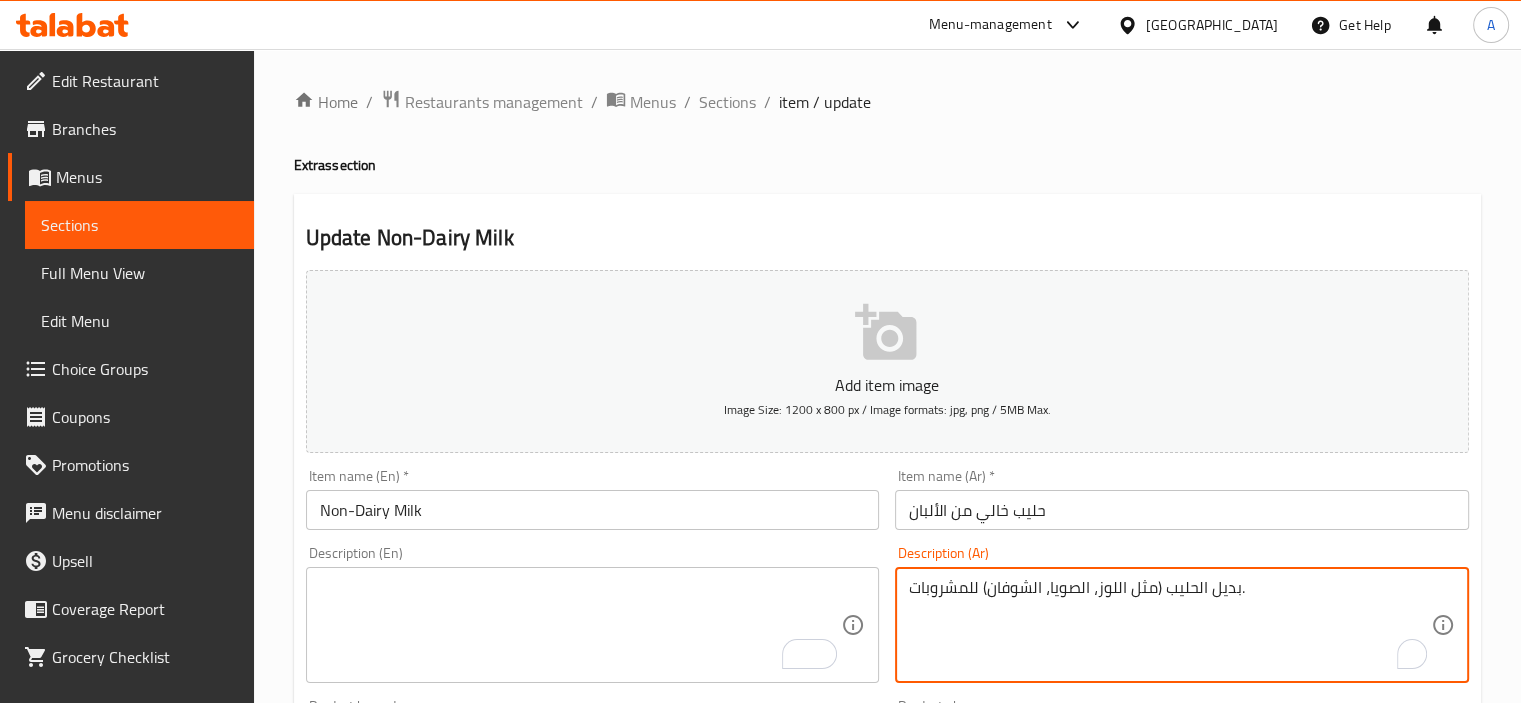 click on "بديل الحليب (مثل اللوز، الصويا، الشوفان) للمشروبات." at bounding box center [1170, 625] 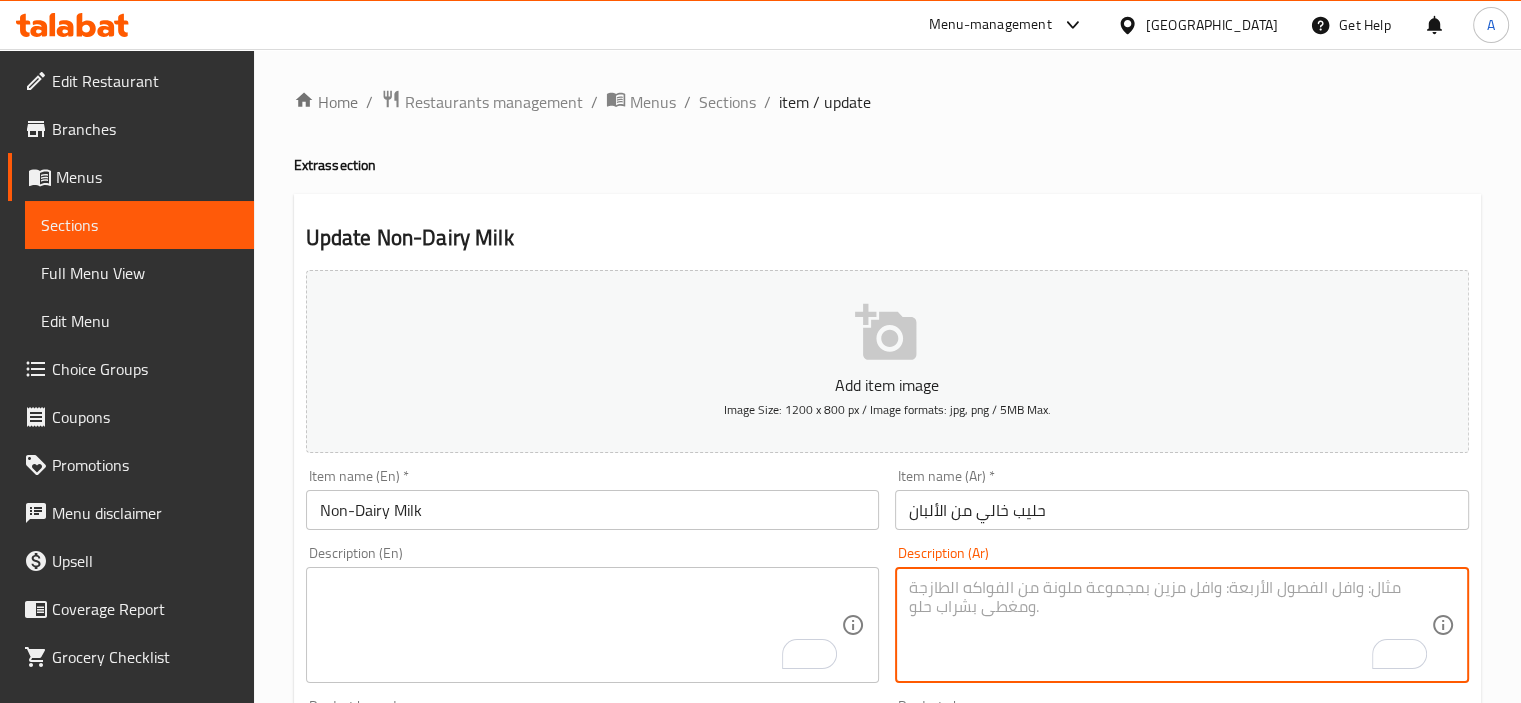 type 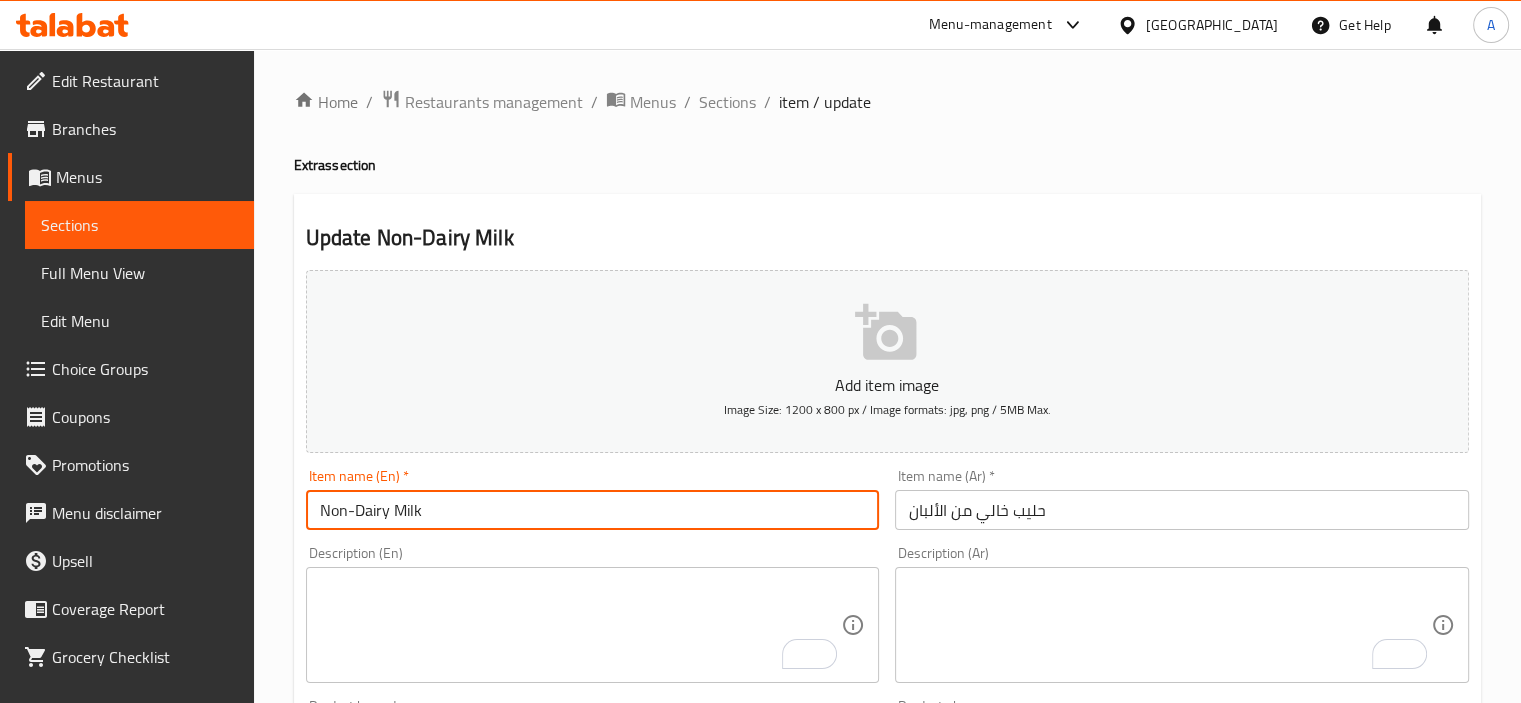 click on "Non-Dairy Milk" at bounding box center [593, 510] 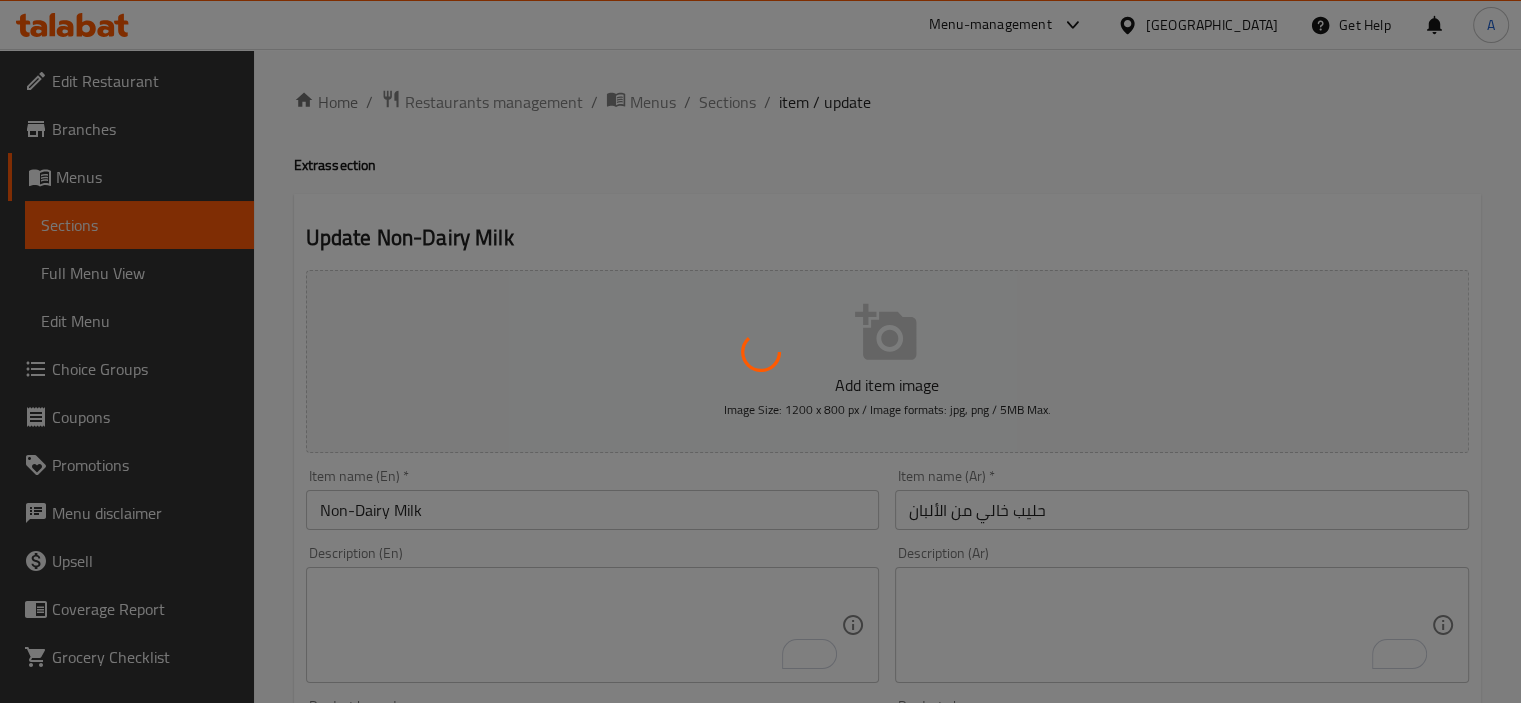 click at bounding box center [760, 351] 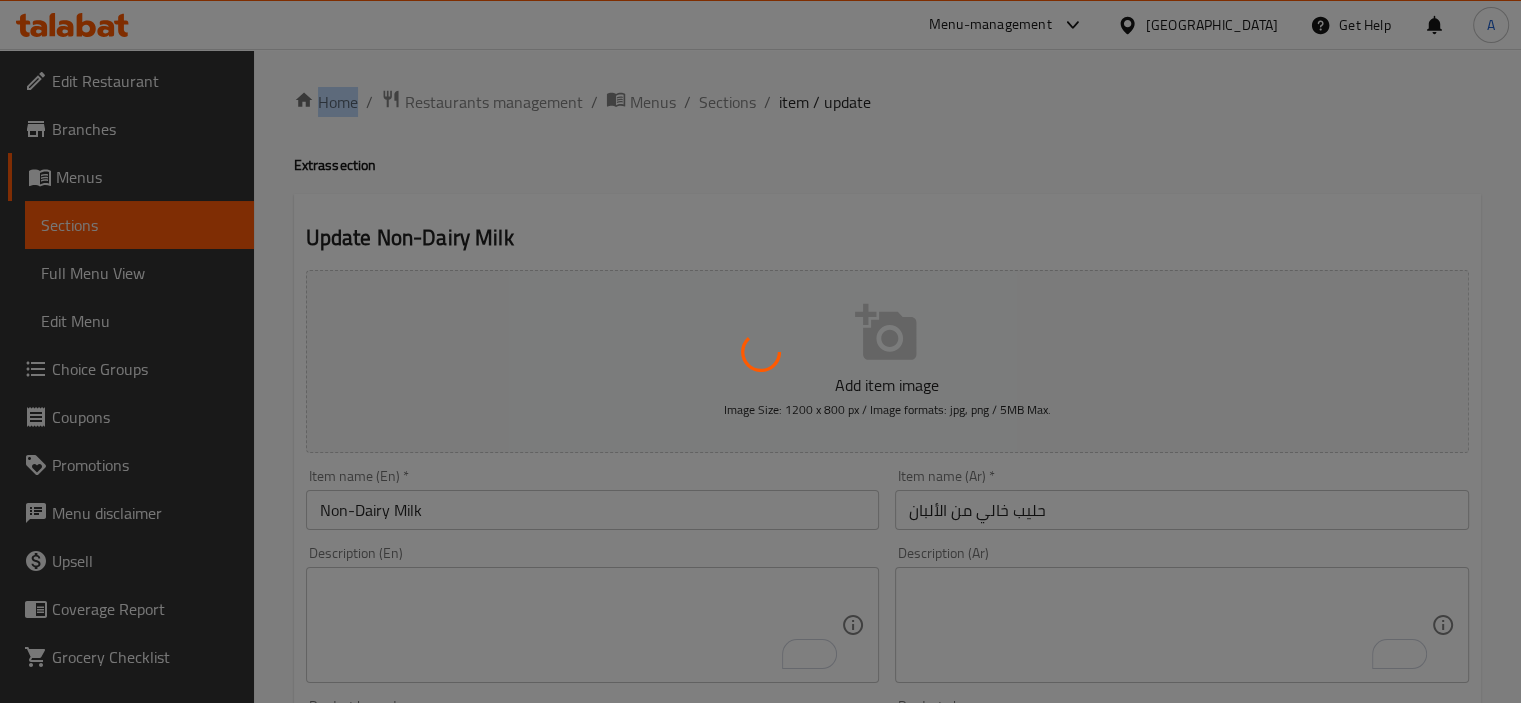click at bounding box center [760, 351] 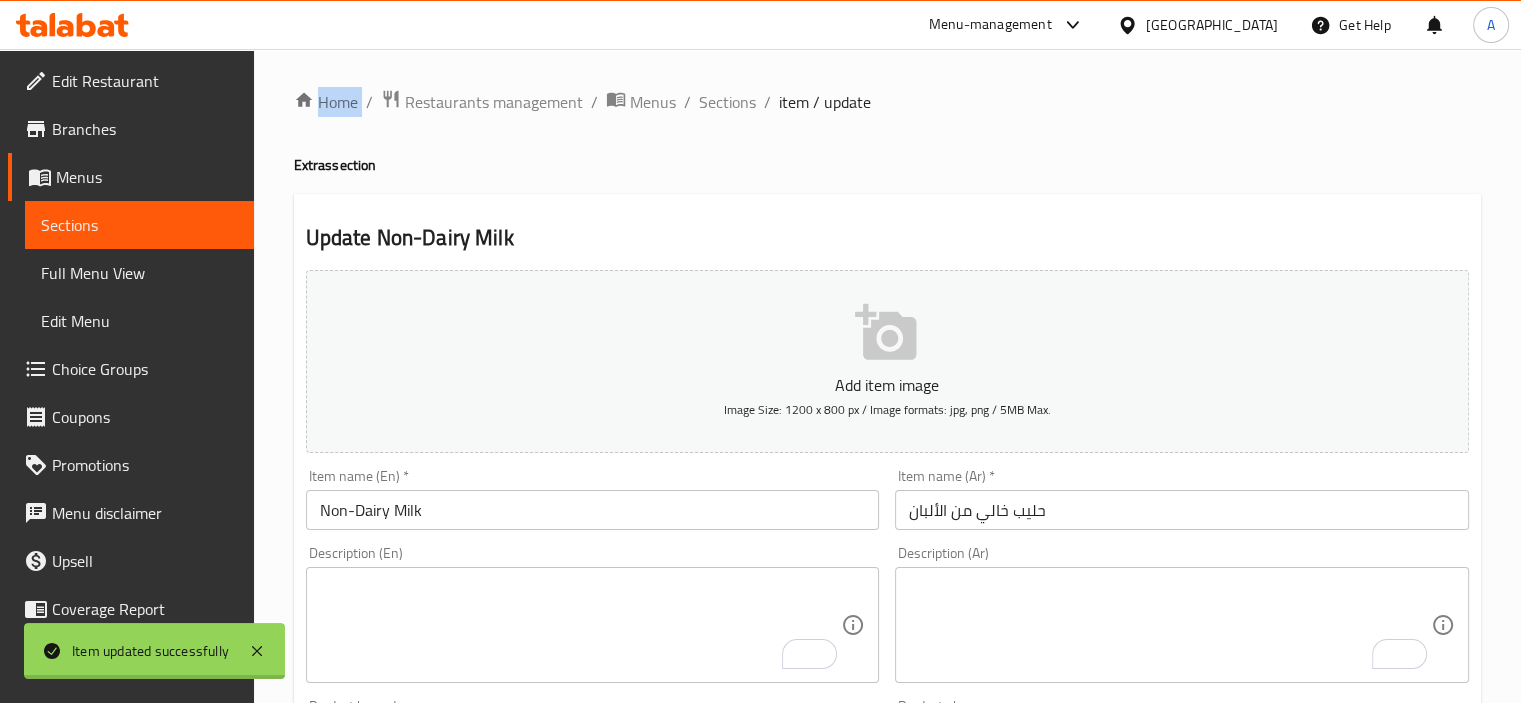 click on "Home / Restaurants management / Menus / Sections / item / update Extras  section Update Non-Dairy Milk Add item image Image Size: 1200 x 800 px / Image formats: jpg, png / 5MB Max. Item name (En)   * Non-Dairy Milk Item name (En)  * Item name (Ar)   * حليب خالي من الألبان Item name (Ar)  * Description (En) Description (En) Description (Ar) Description (Ar) Product barcode Product barcode Product sku Product sku Price   * EGP 50 Price  * Price on selection Free item Start Date Start Date End Date End Date Available Days SU MO TU WE TH FR SA Available from ​ ​ Available to ​ ​ Status Active Inactive Exclude from GEM Variations & Choices Add variant ASSIGN CHOICE GROUP Update" at bounding box center [887, 731] 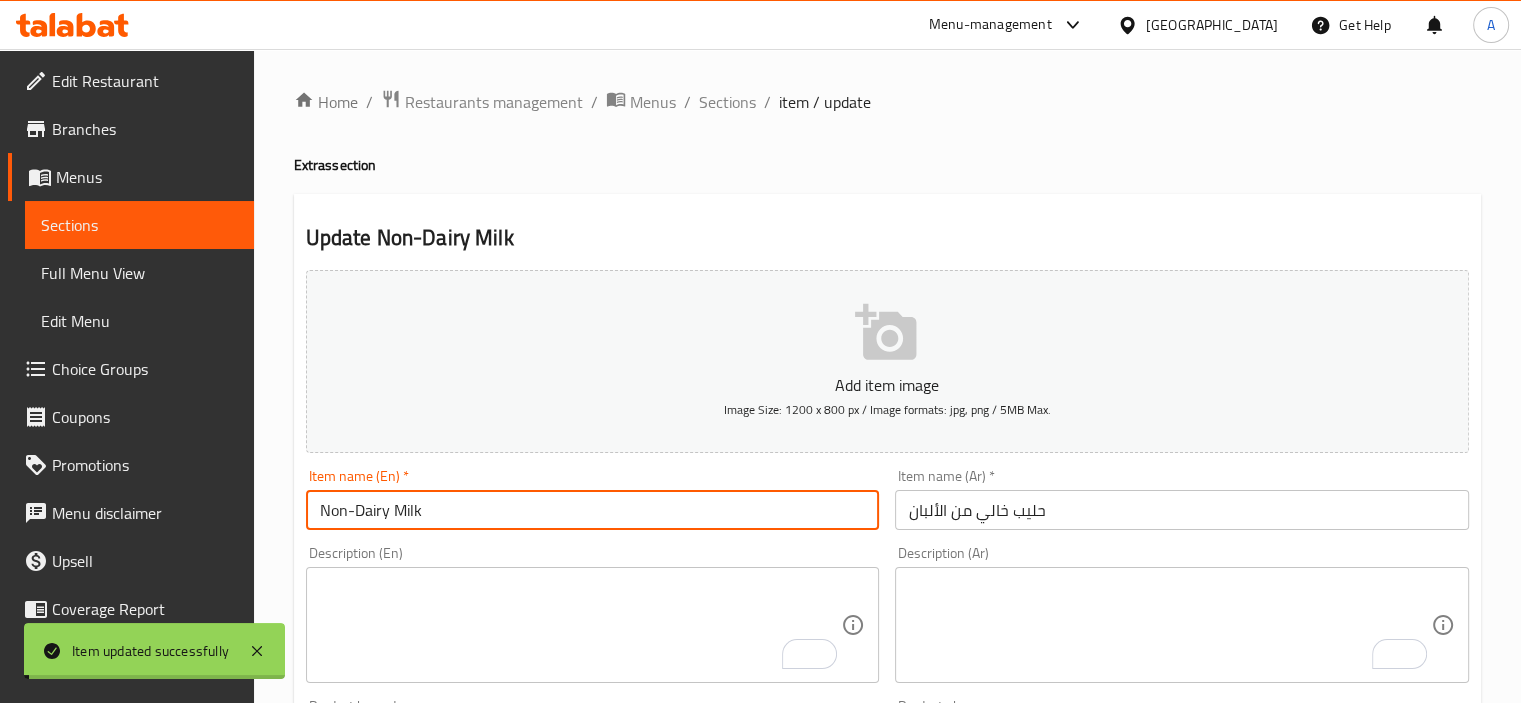 click on "Non-Dairy Milk" at bounding box center (593, 510) 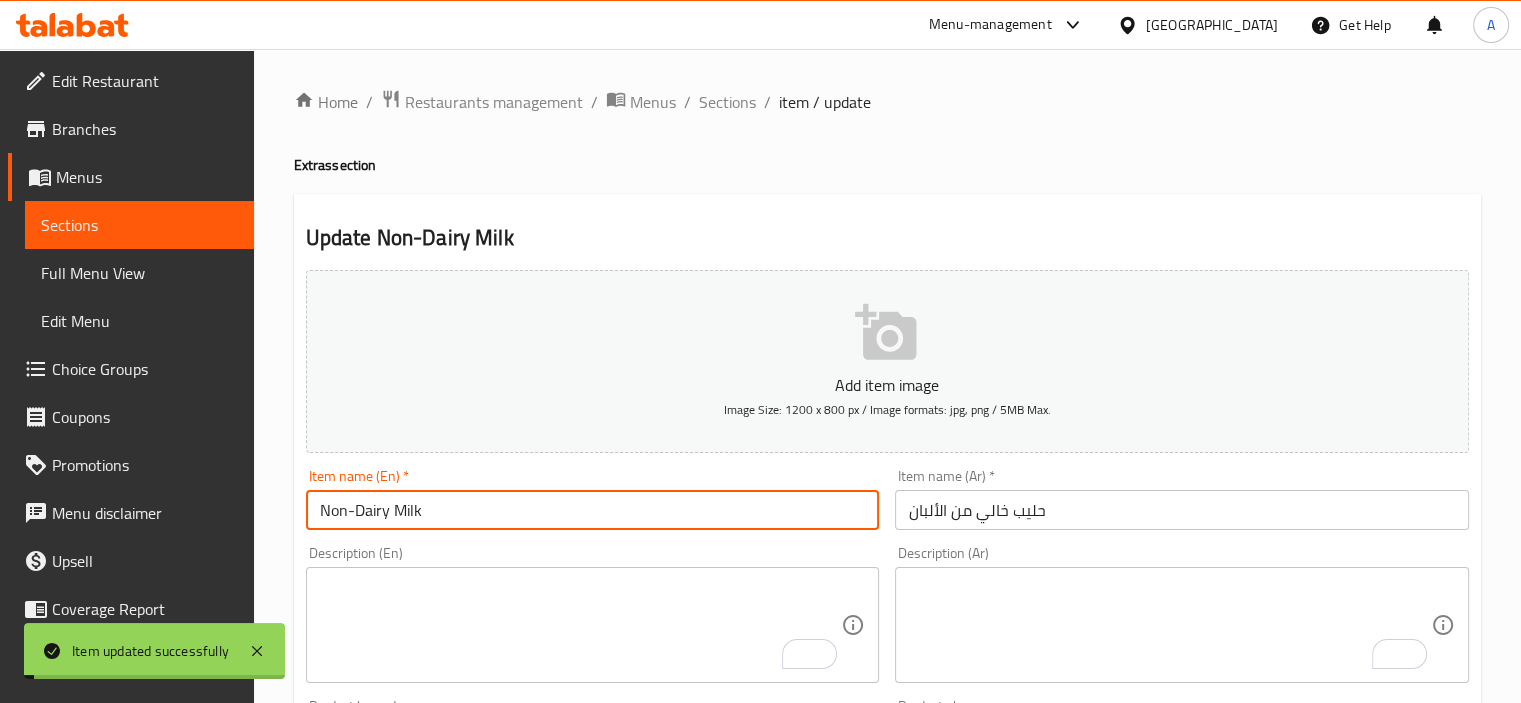 click on "Non-Dairy Milk" at bounding box center [593, 510] 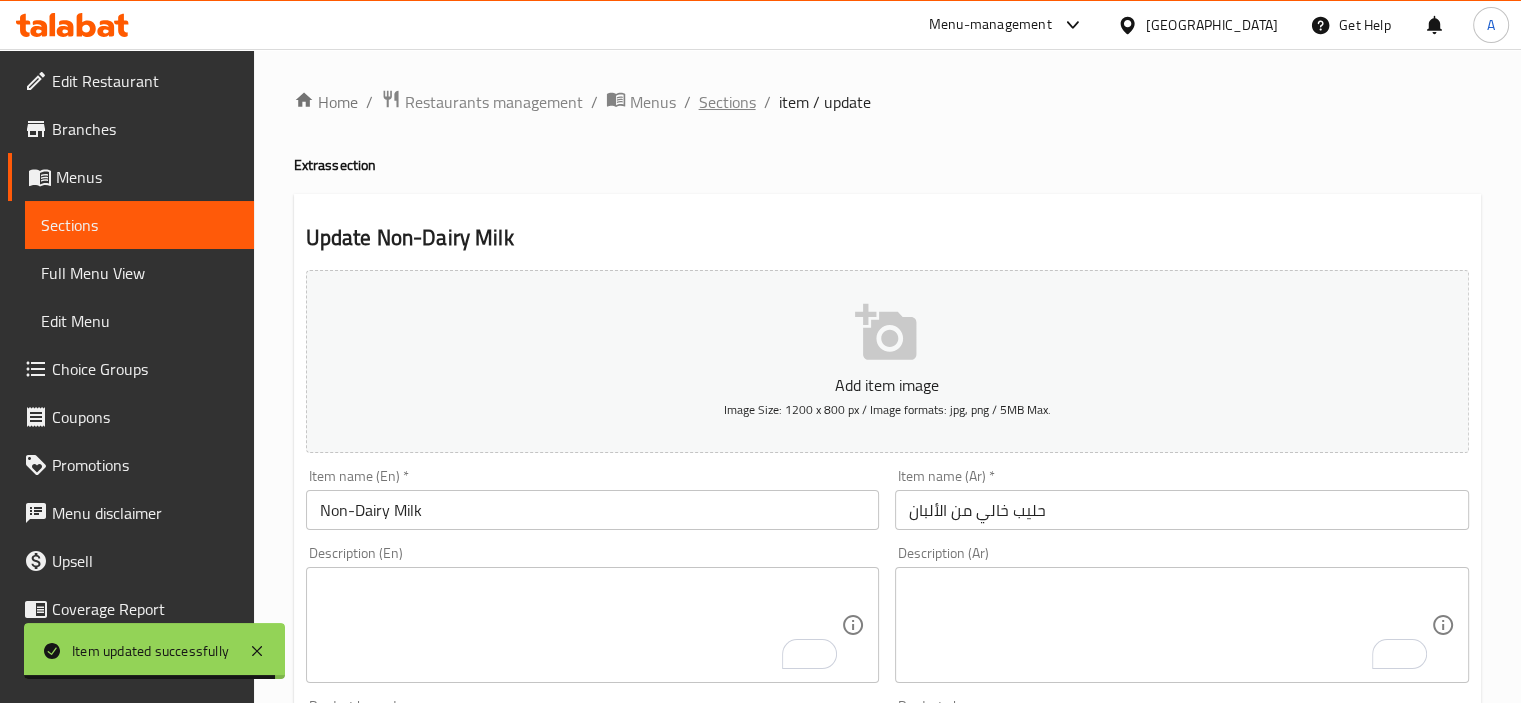drag, startPoint x: 721, startPoint y: 122, endPoint x: 729, endPoint y: 104, distance: 19.697716 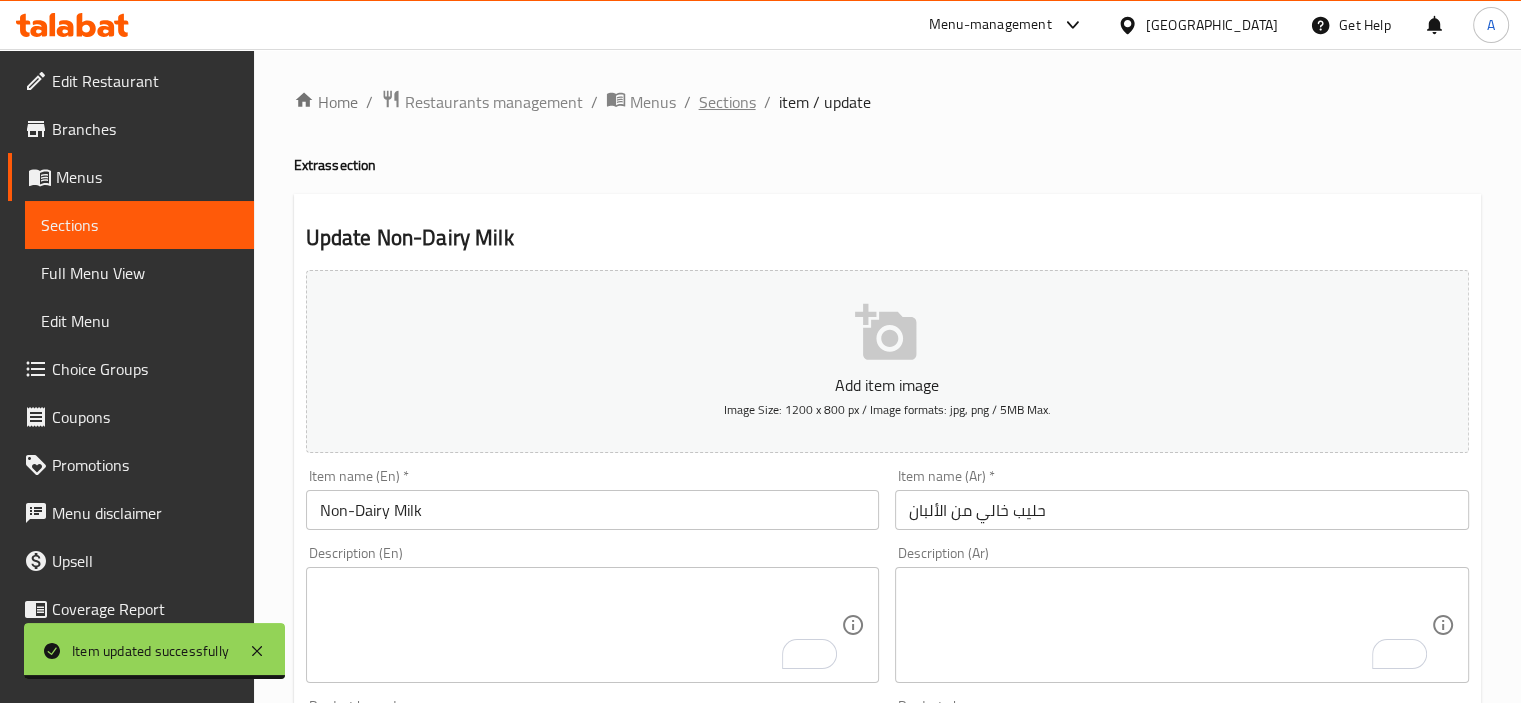 click on "Sections" at bounding box center (727, 102) 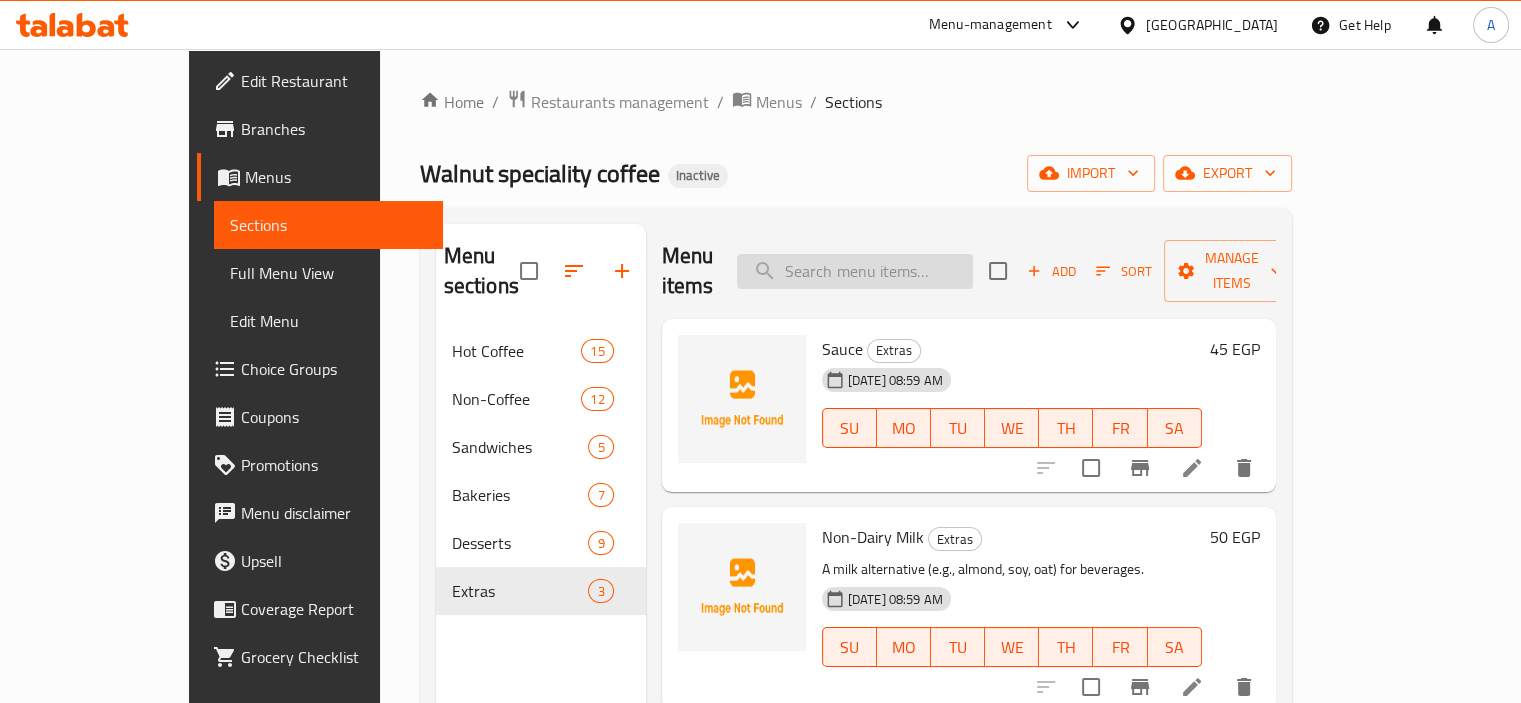 click at bounding box center (855, 271) 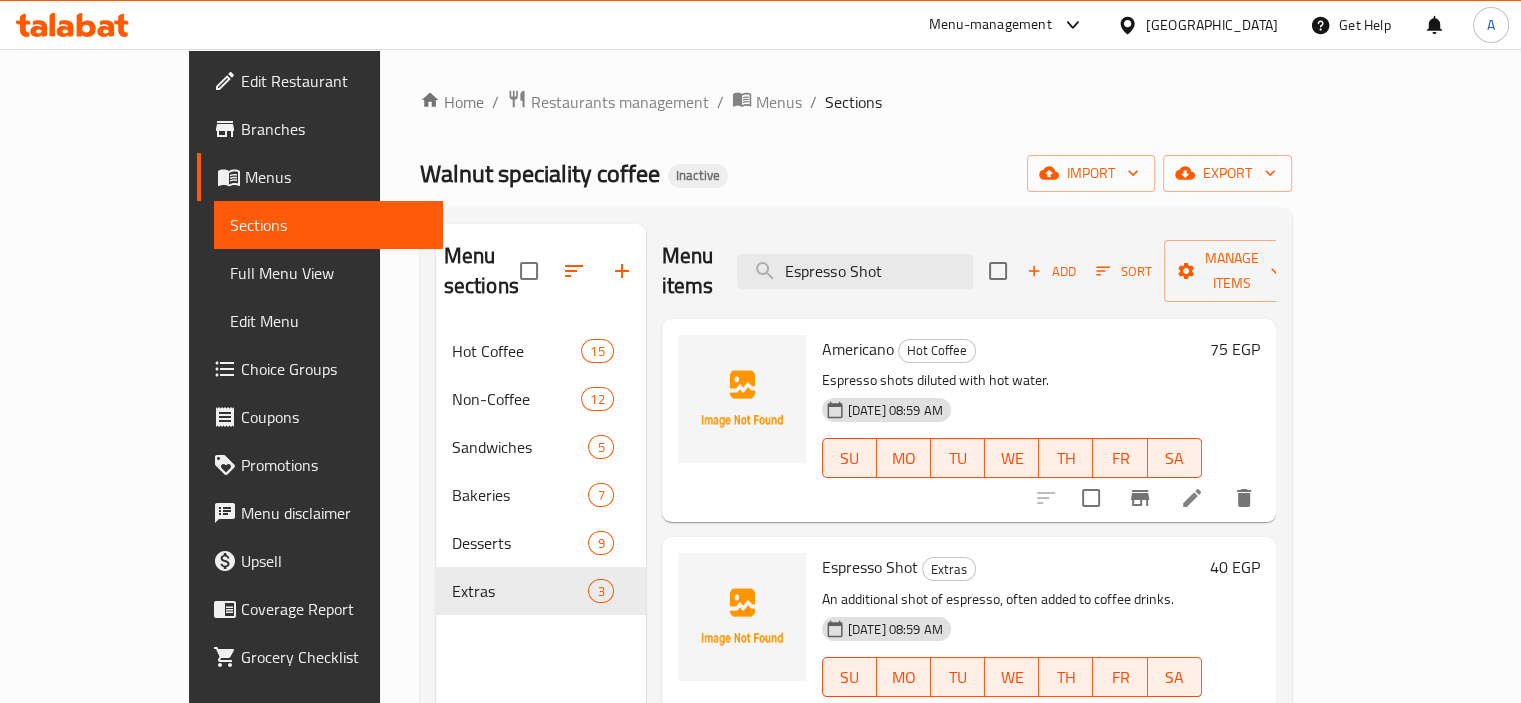 scroll, scrollTop: 280, scrollLeft: 0, axis: vertical 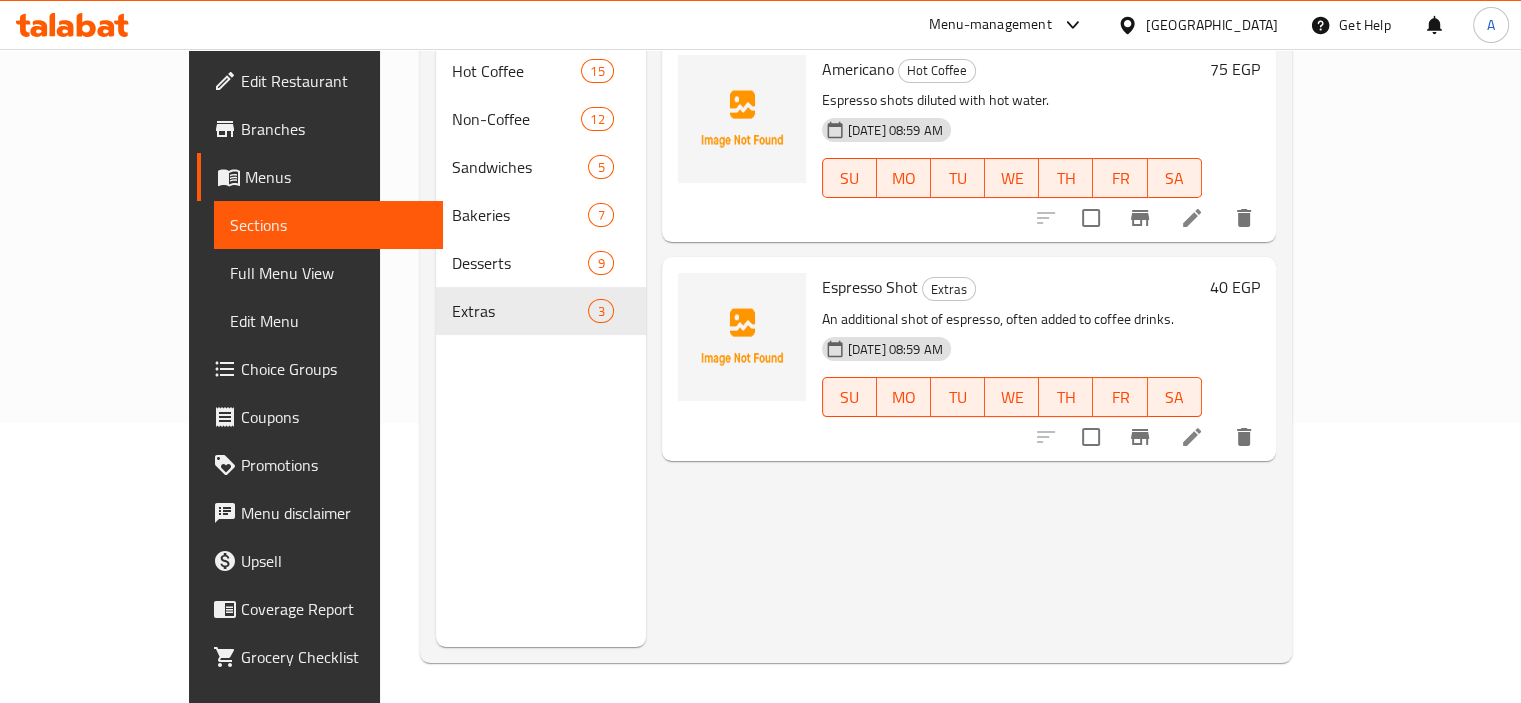 type on "Espresso Shot" 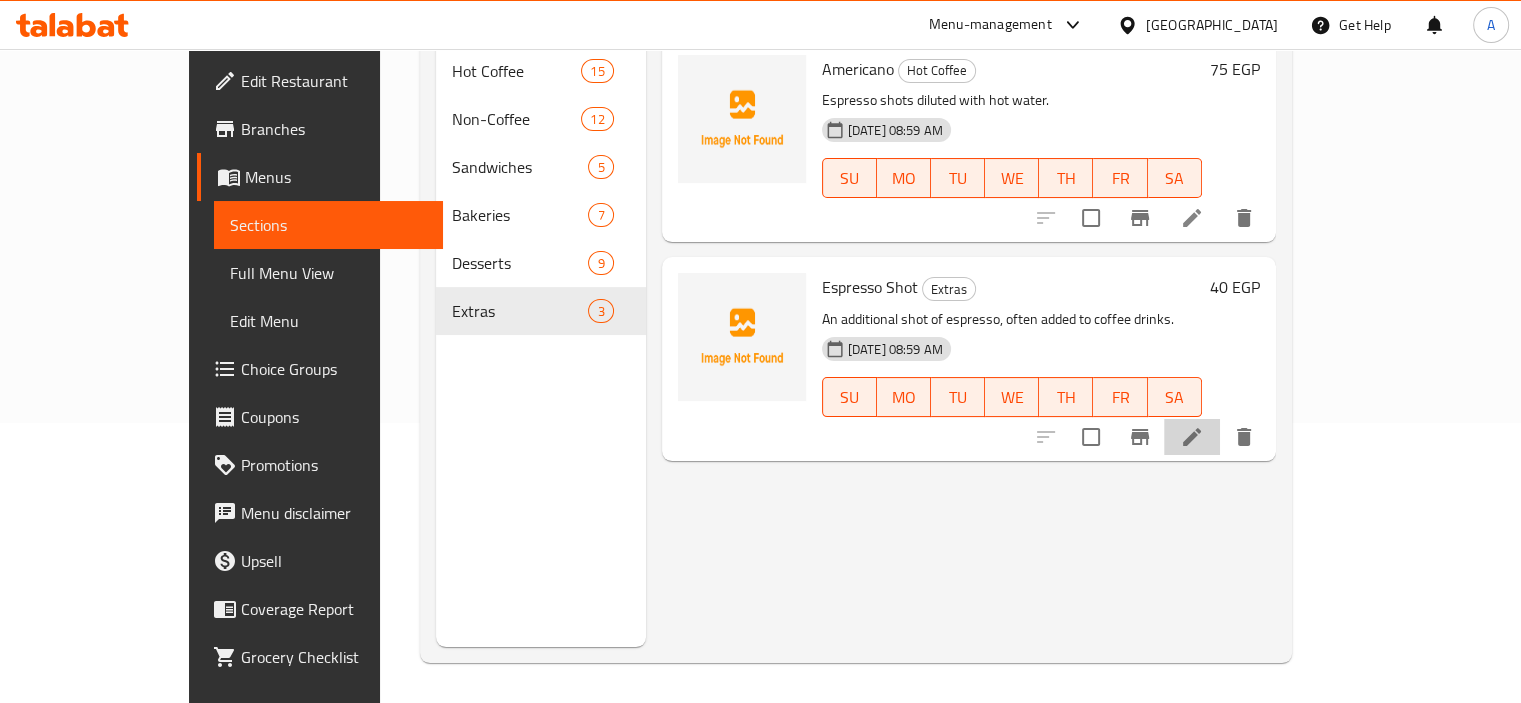 click at bounding box center (1192, 437) 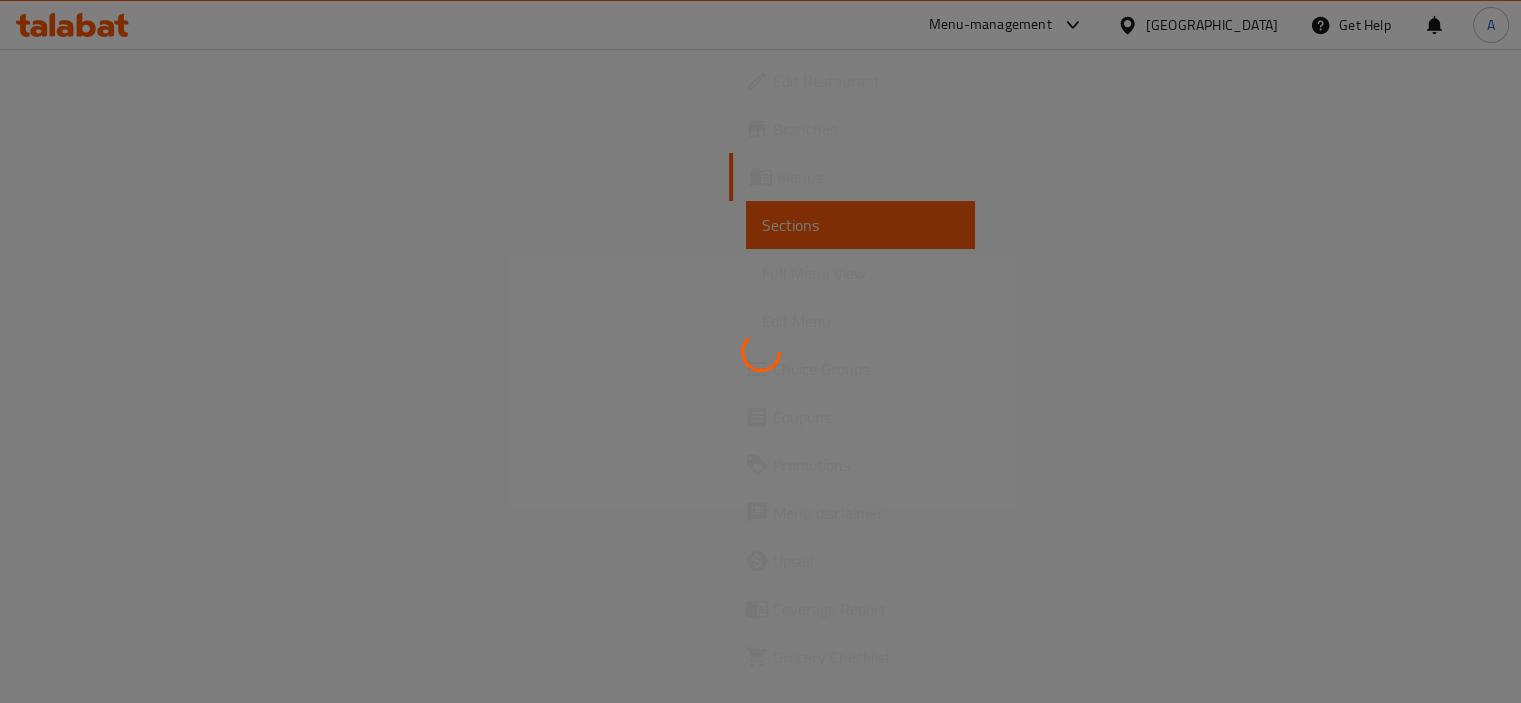 scroll, scrollTop: 0, scrollLeft: 0, axis: both 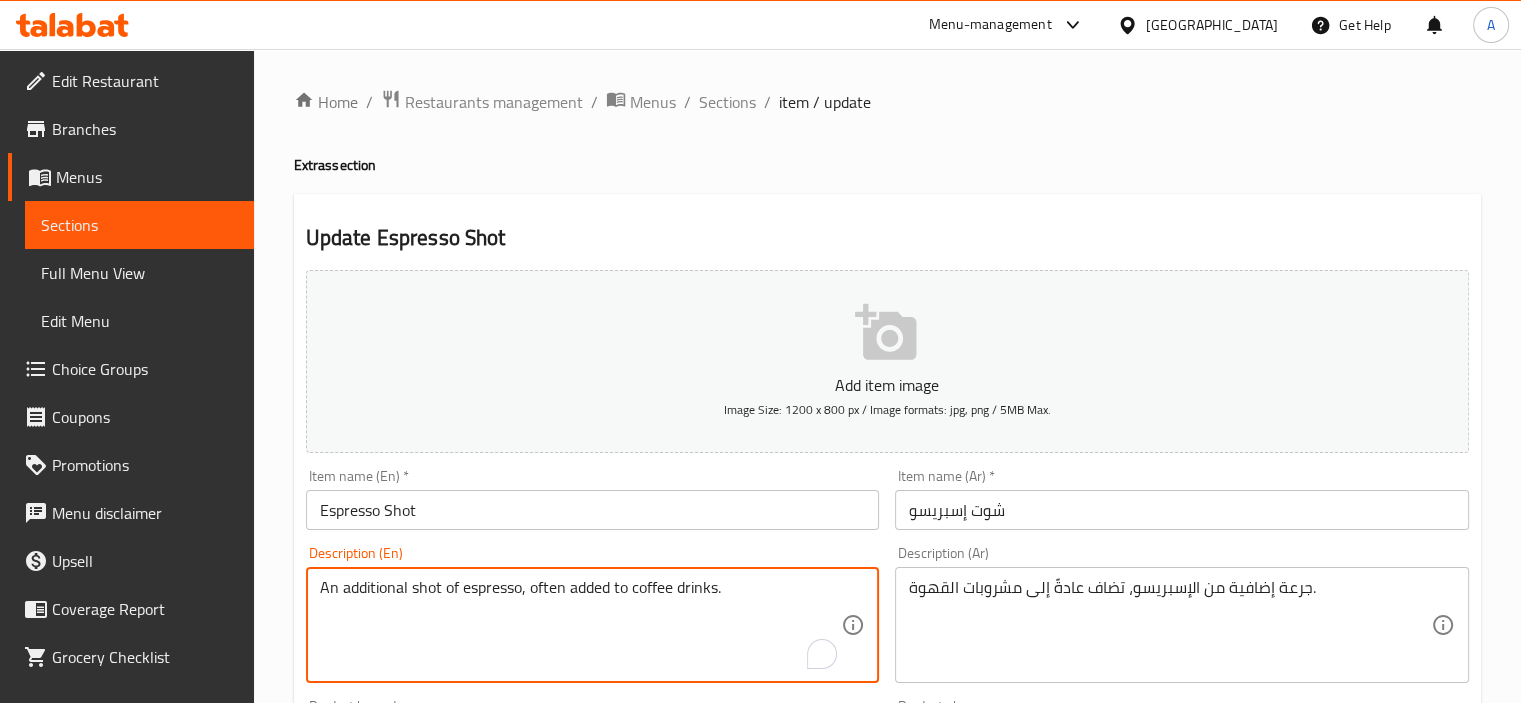 click on "An additional shot of espresso, often added to coffee drinks." at bounding box center (581, 625) 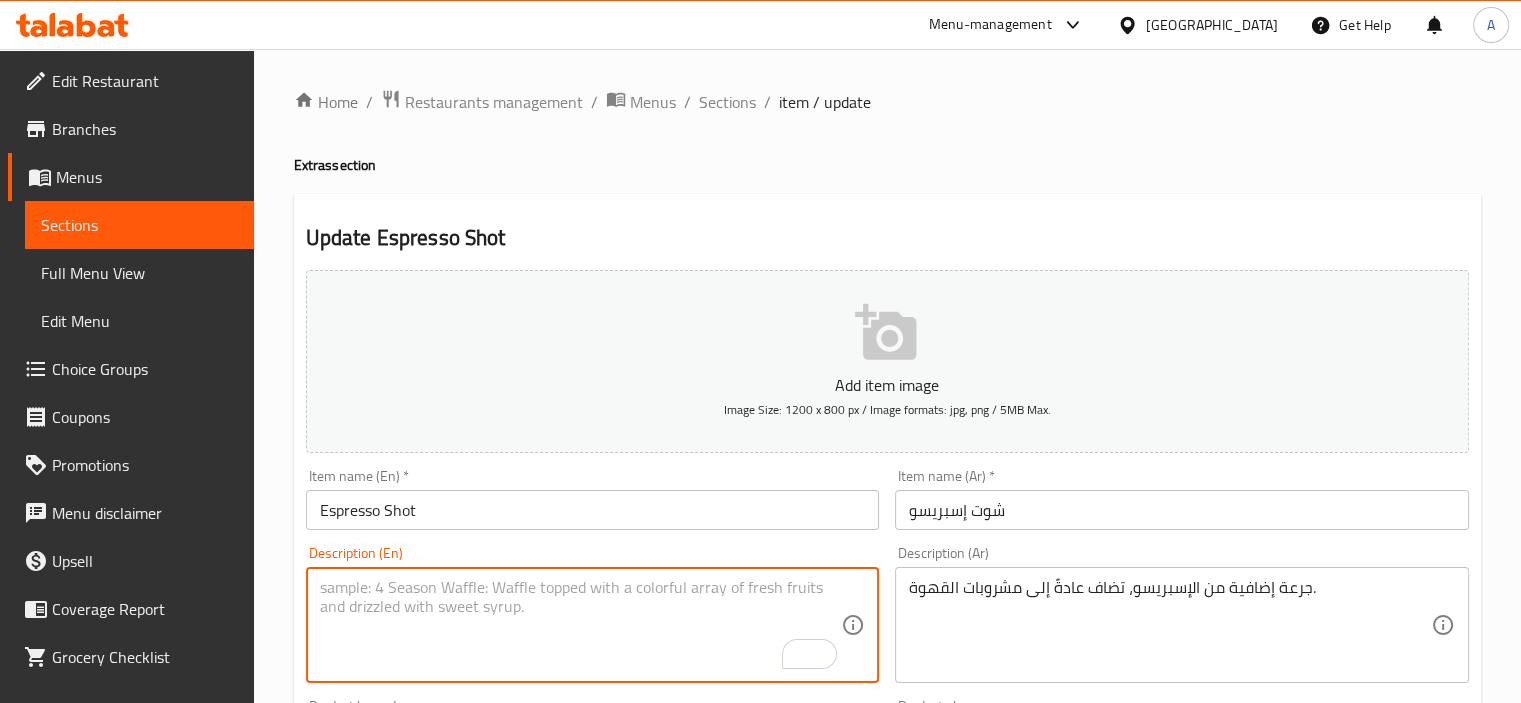 type 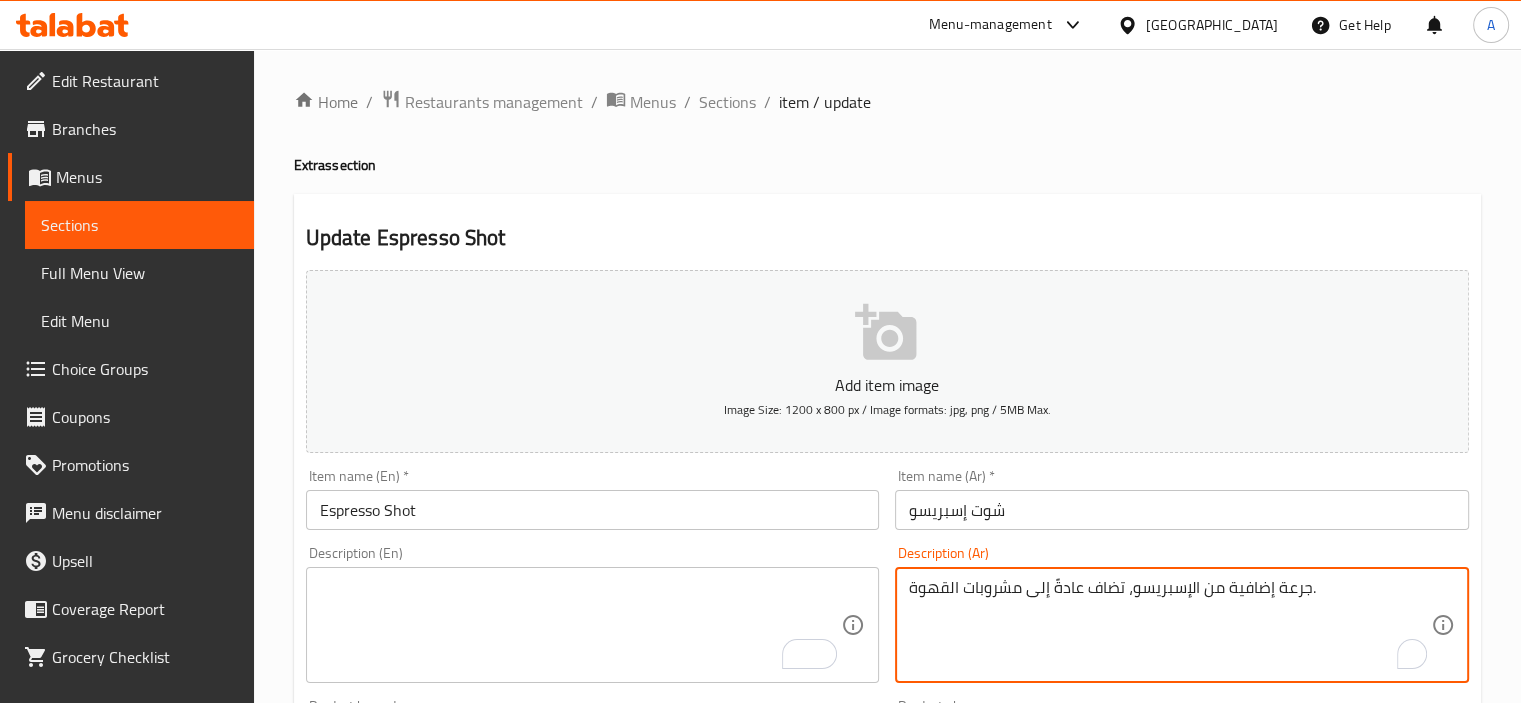 click on "جرعة إضافية من الإسبريسو، تضاف عادةً إلى مشروبات القهوة." at bounding box center [1170, 625] 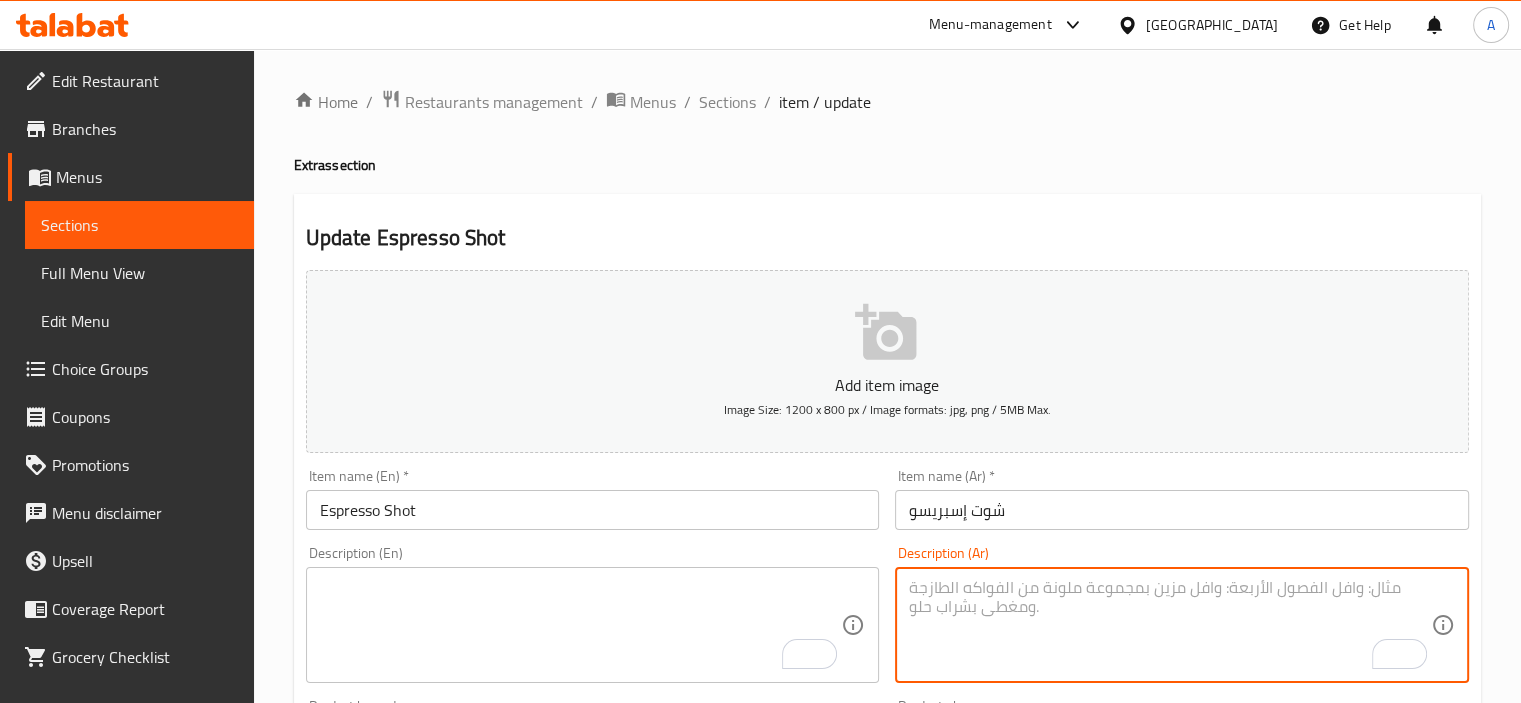 type 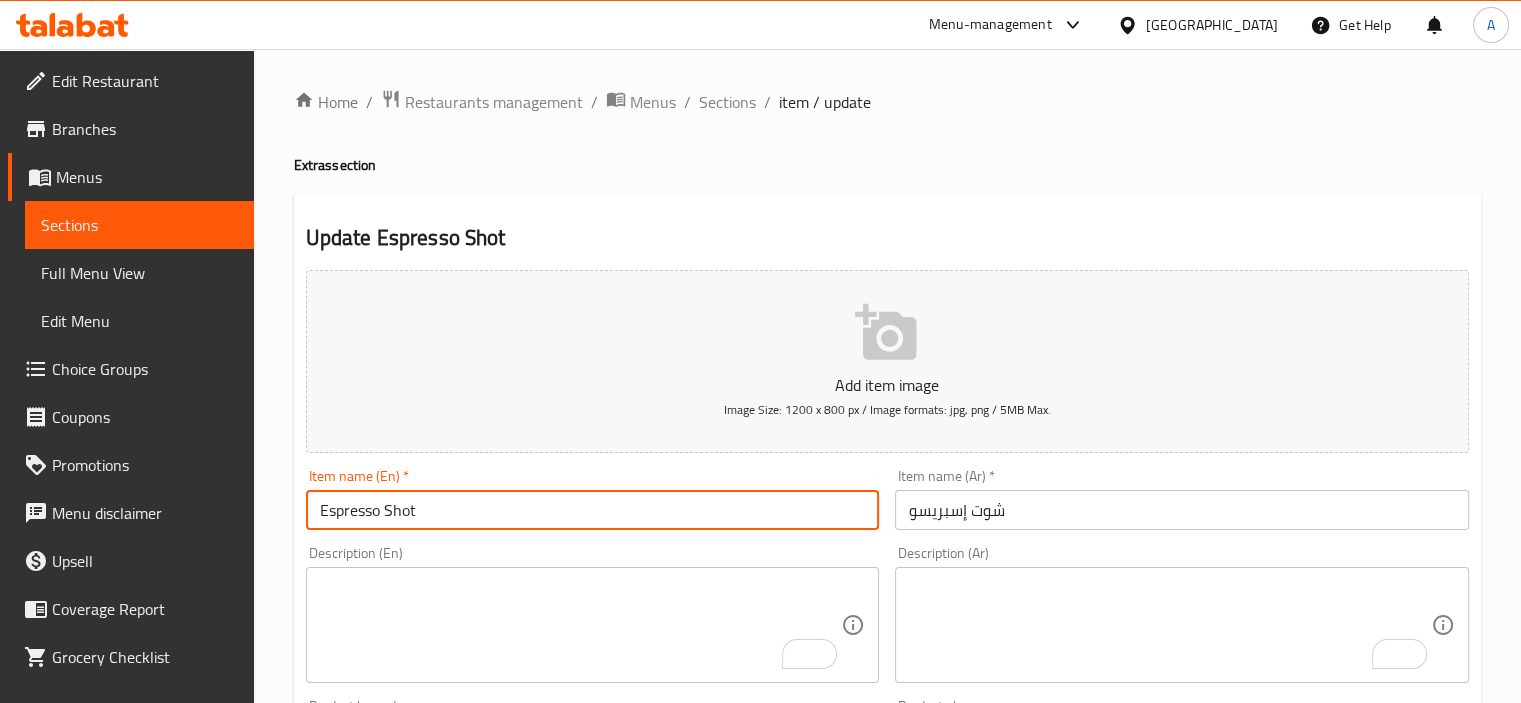 click on "Espresso Shot" at bounding box center (593, 510) 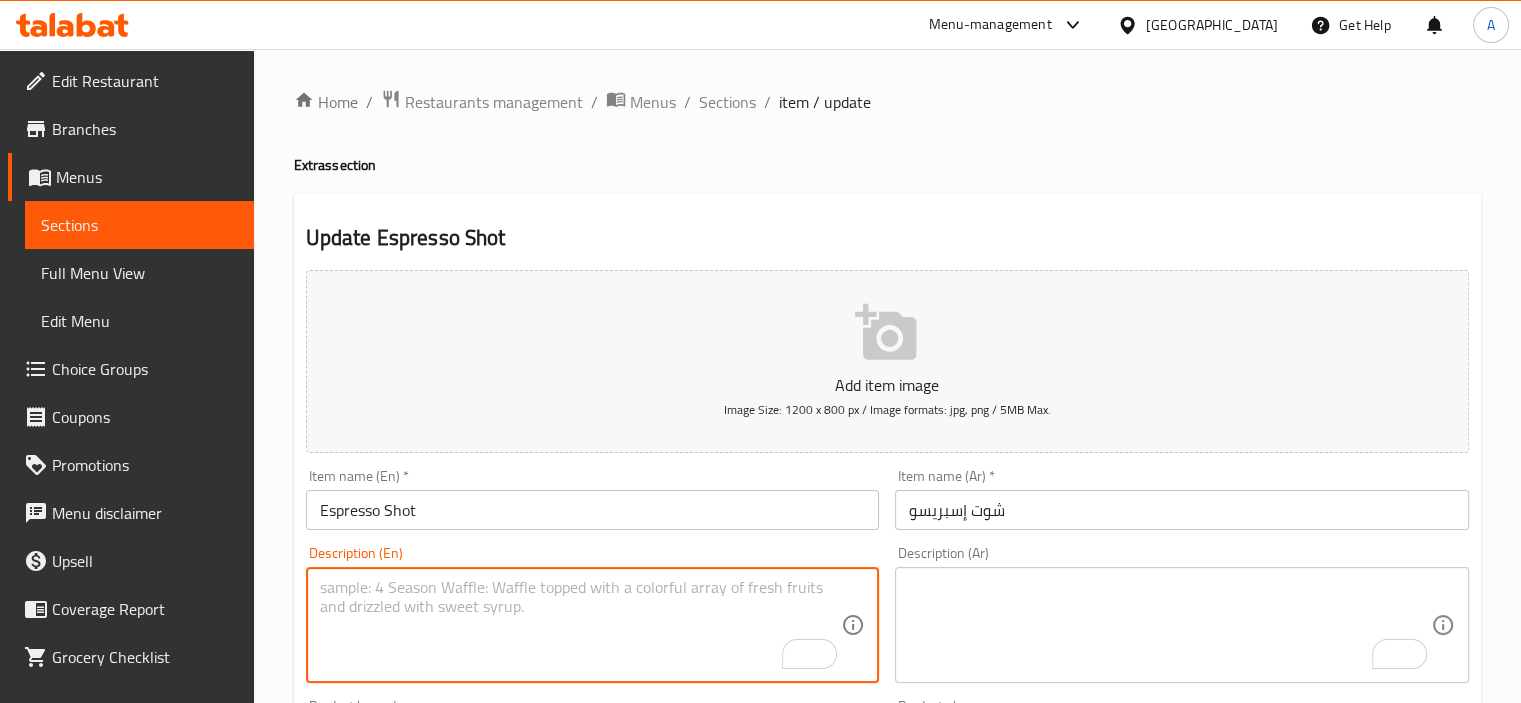 paste on "Single espresso shot." 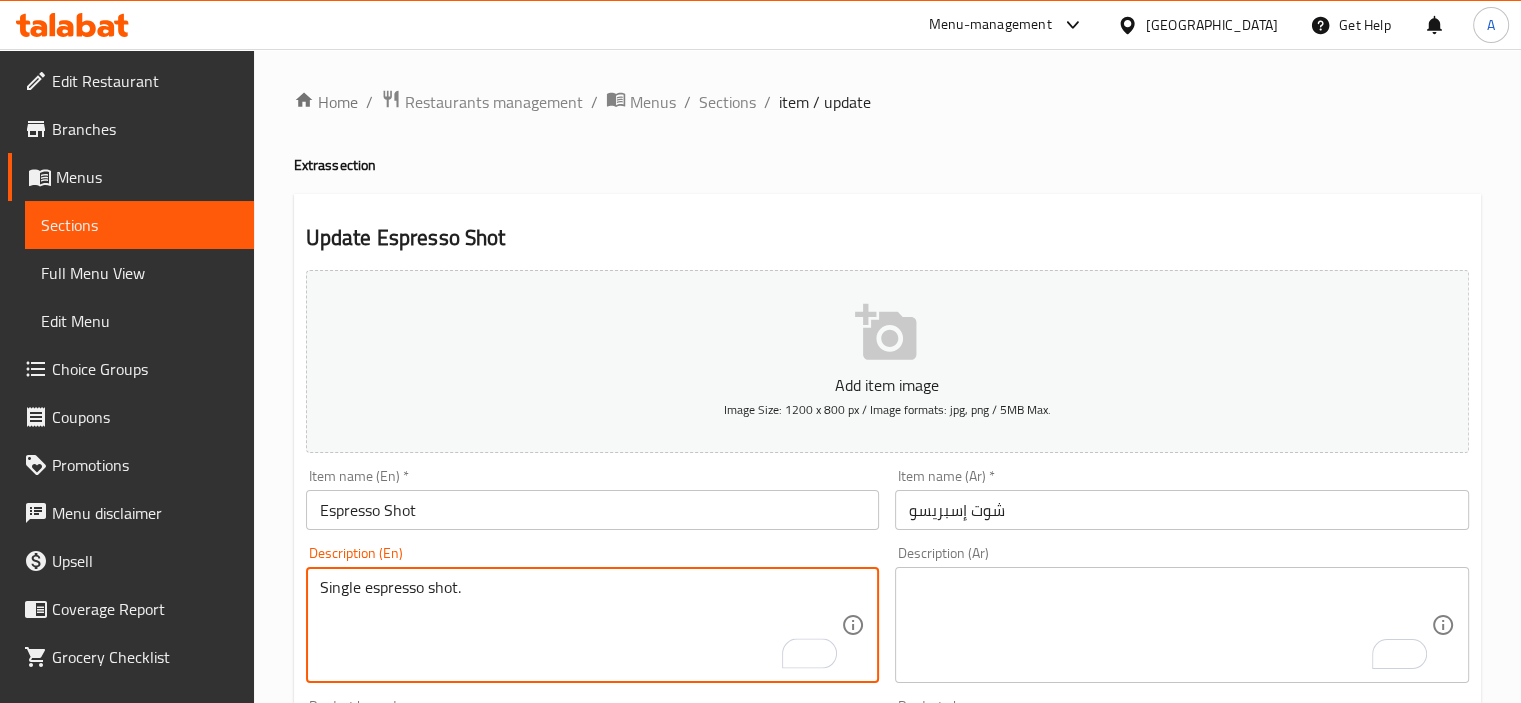 type on "Single espresso shot." 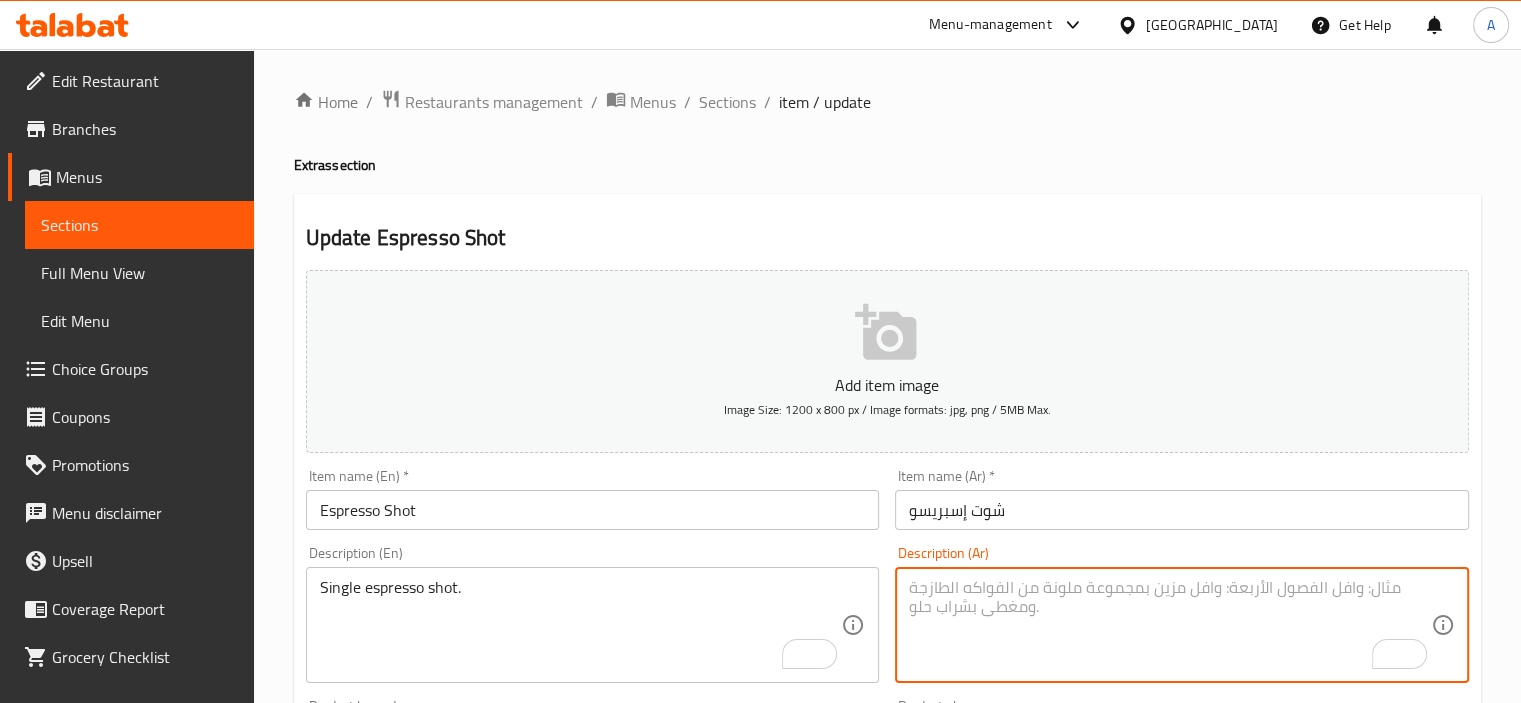 paste on "جرعة إسبريسو سينجل." 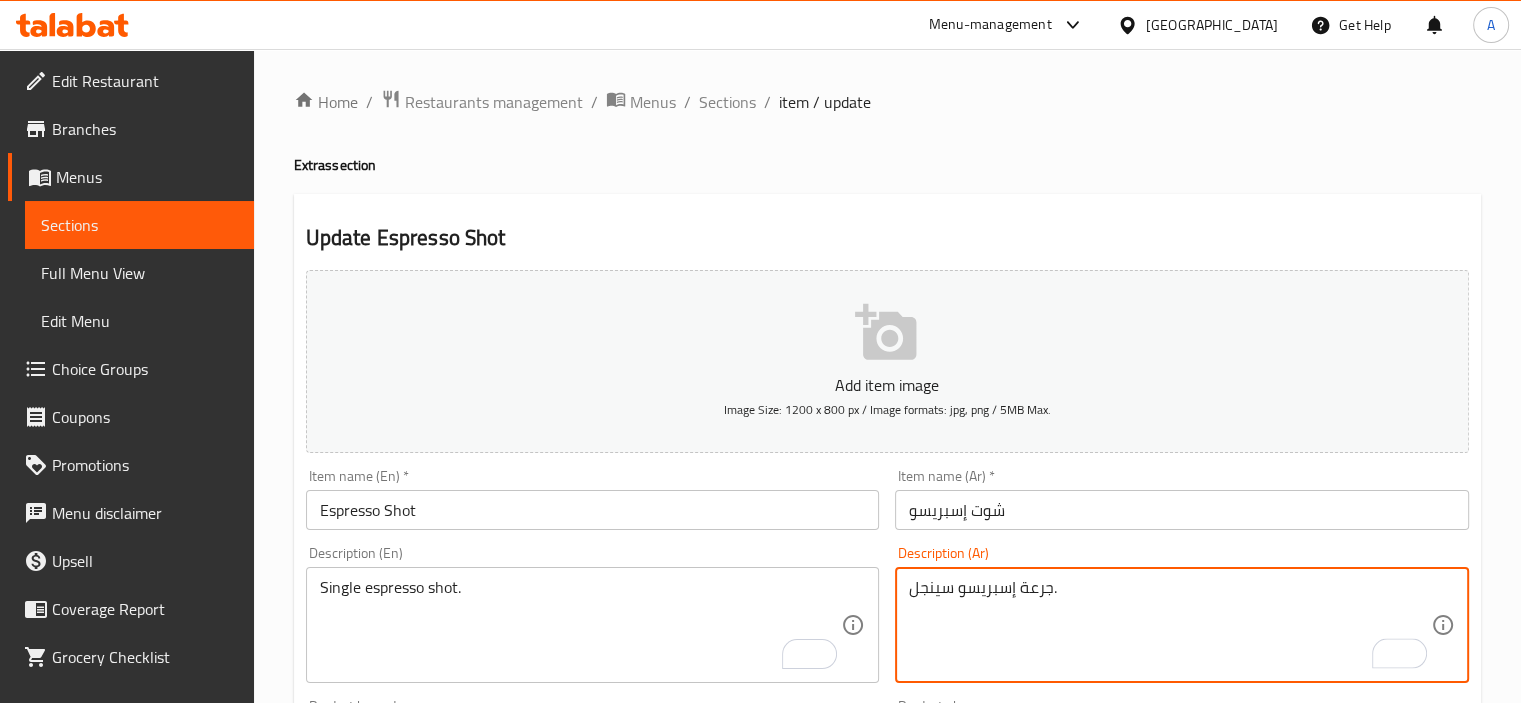 type on "جرعة إسبريسو سينجل." 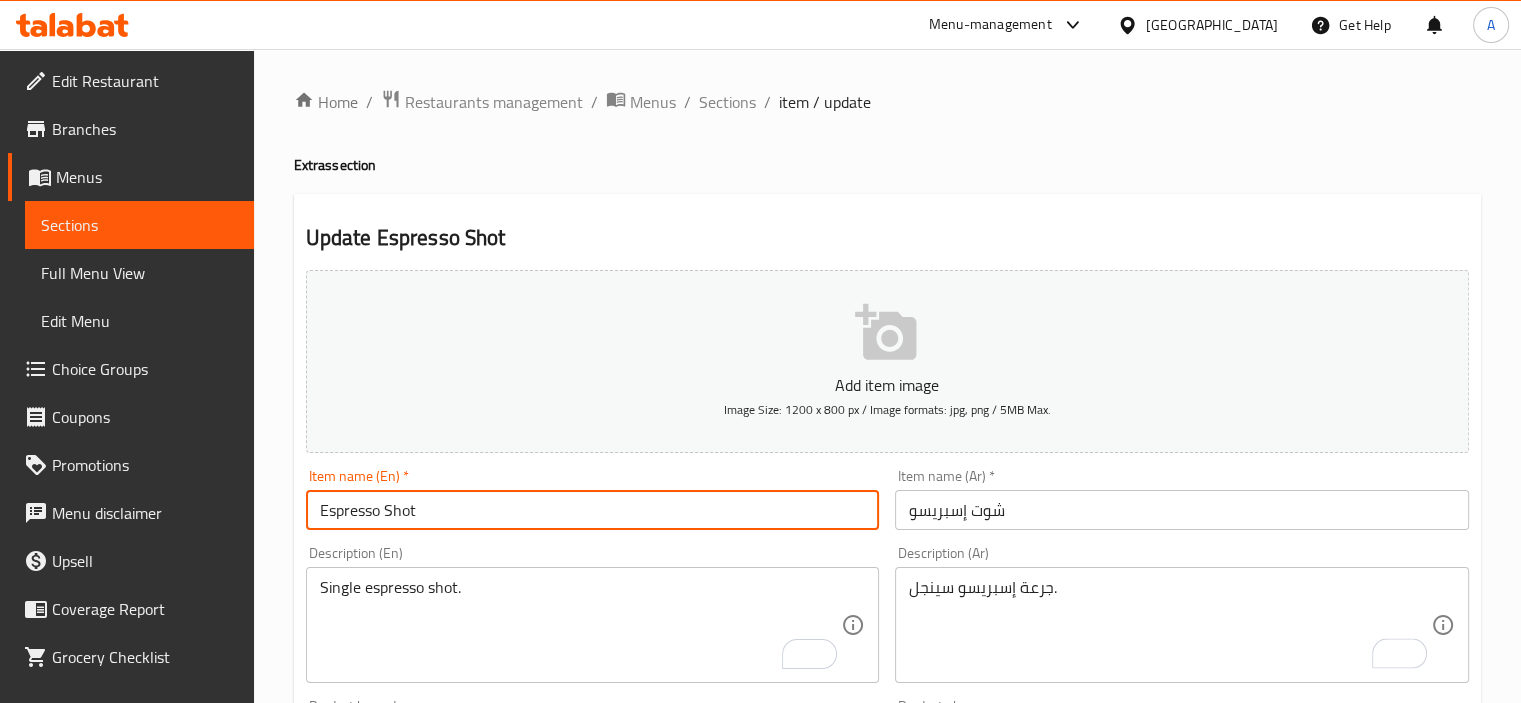 click on "Espresso Shot" at bounding box center (593, 510) 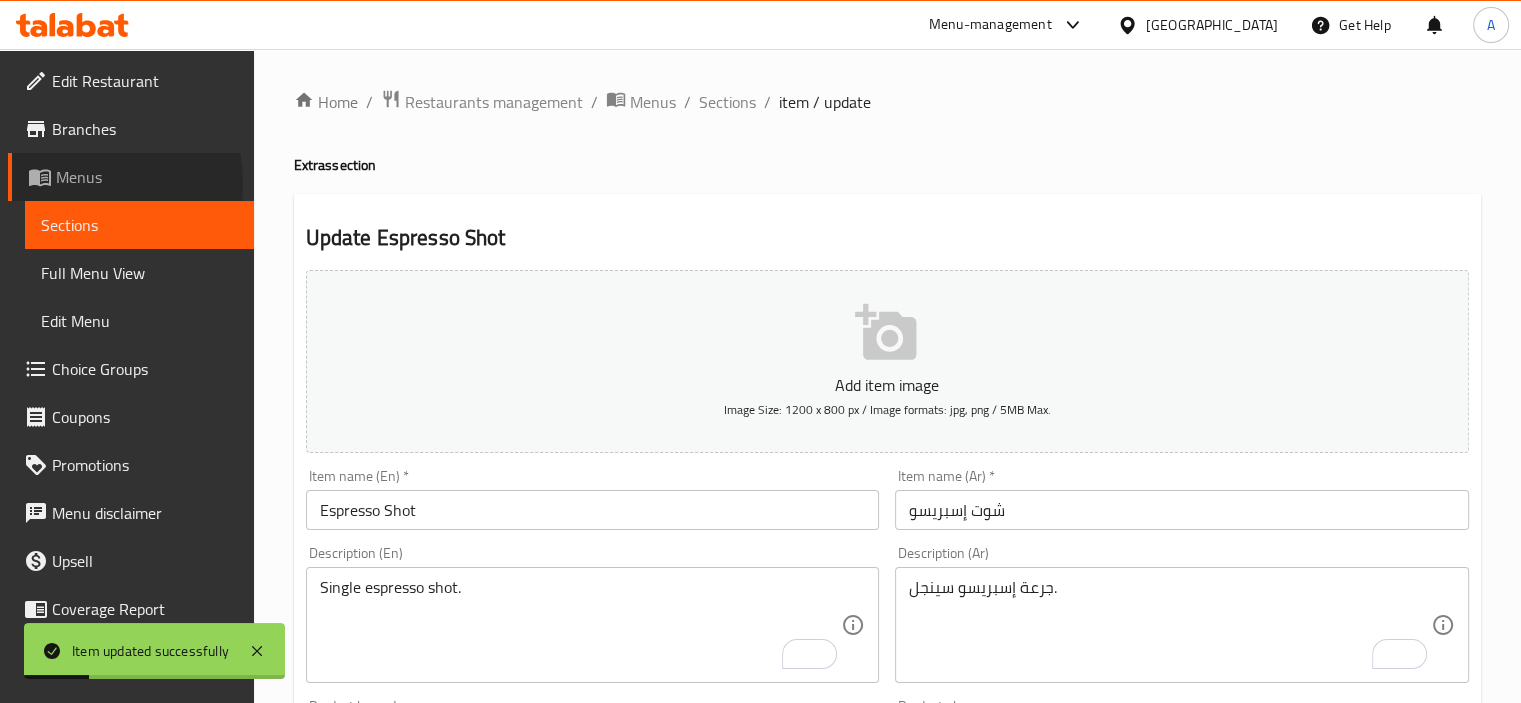 click on "Menus" at bounding box center [147, 177] 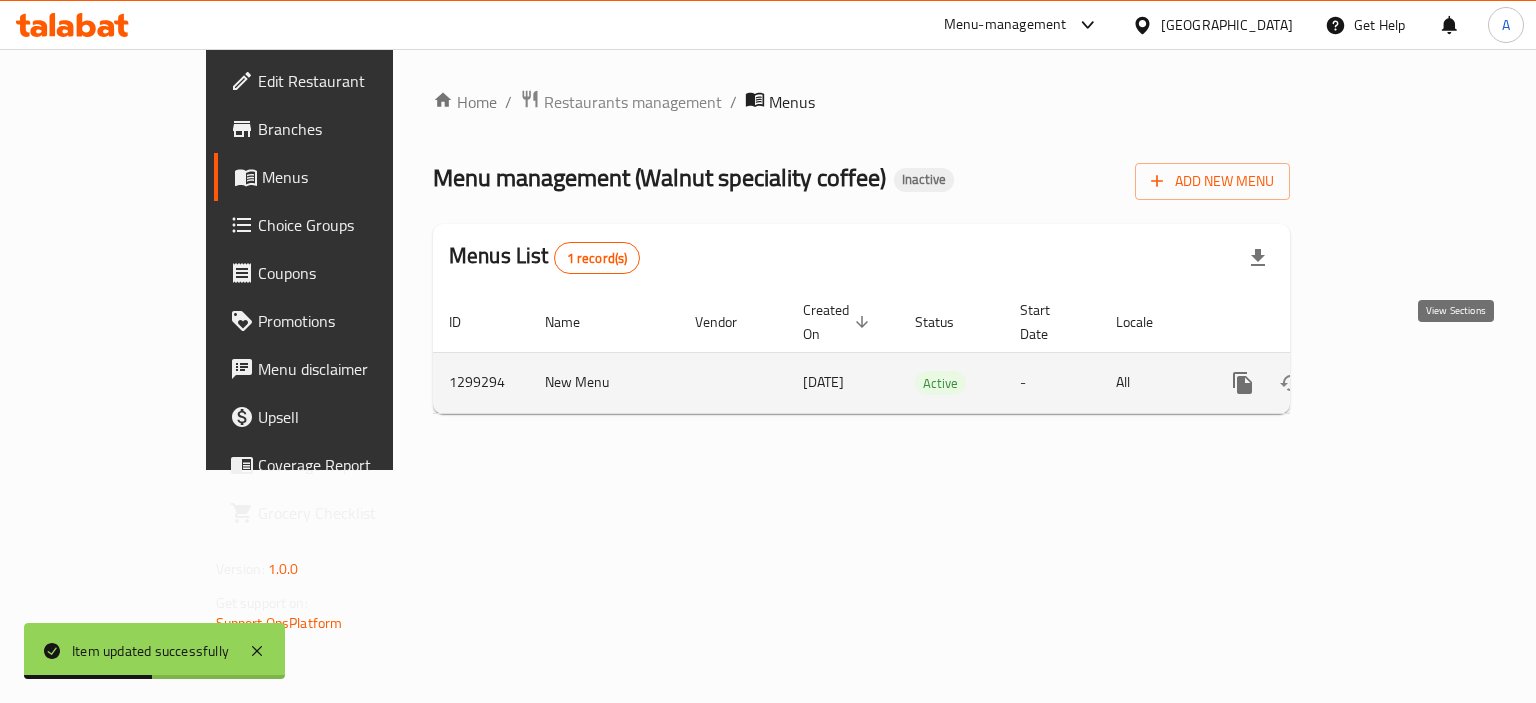 click 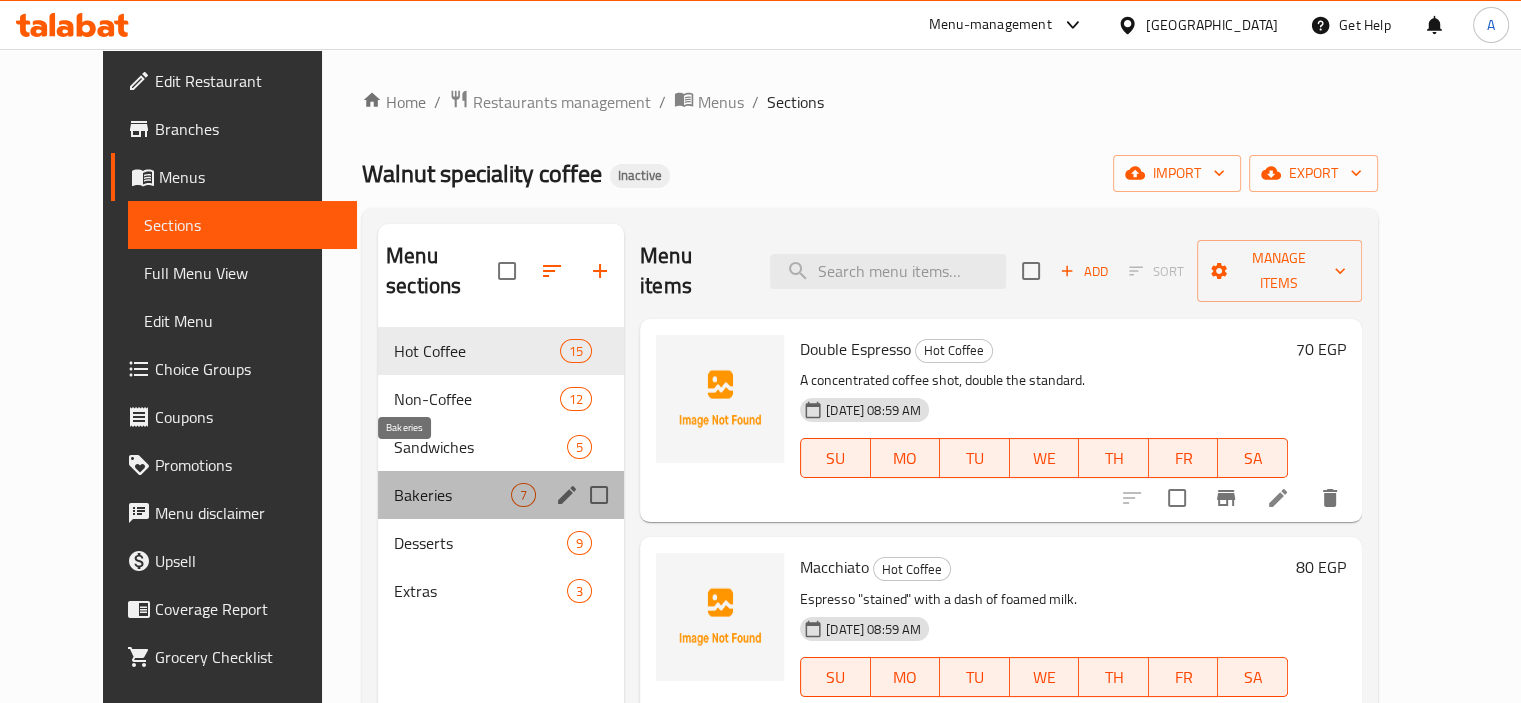 click on "Bakeries" at bounding box center [452, 495] 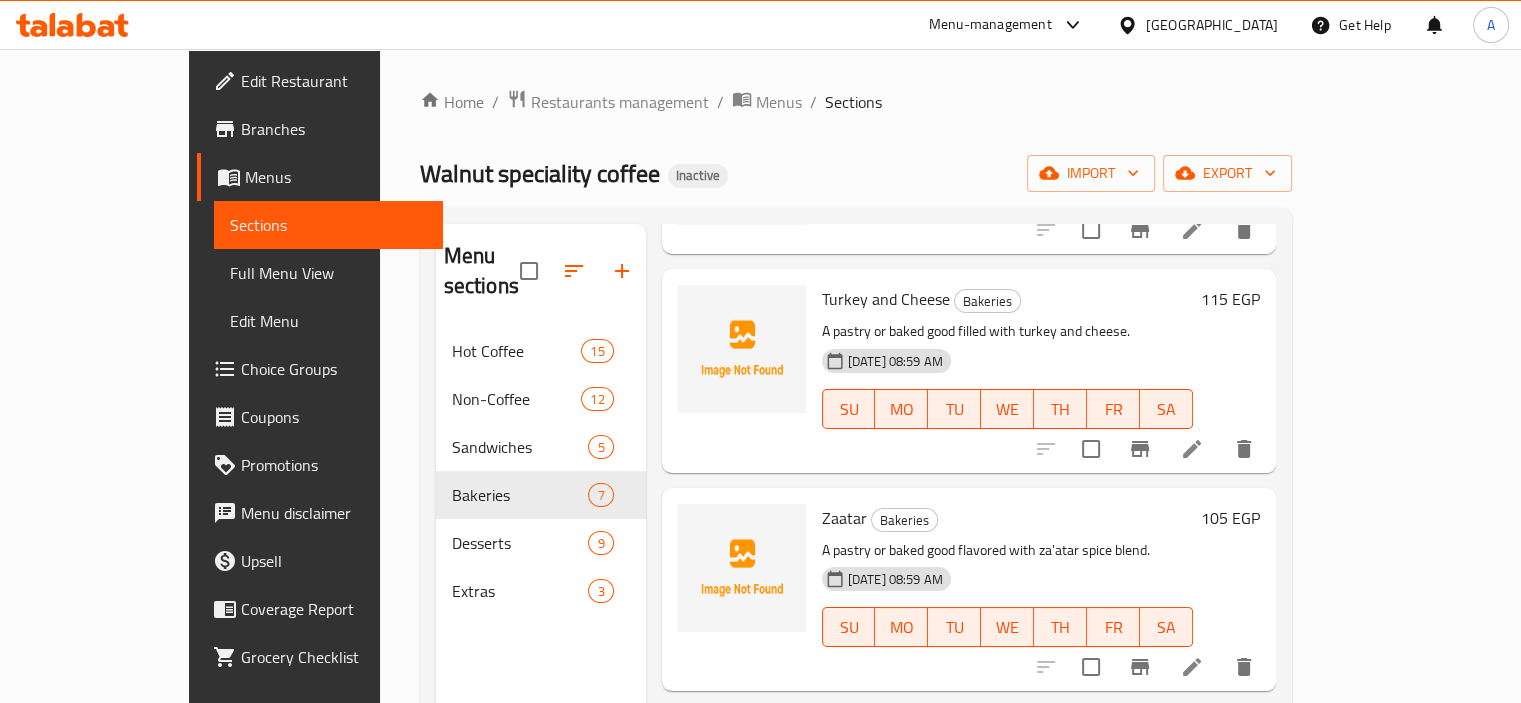 scroll, scrollTop: 244, scrollLeft: 0, axis: vertical 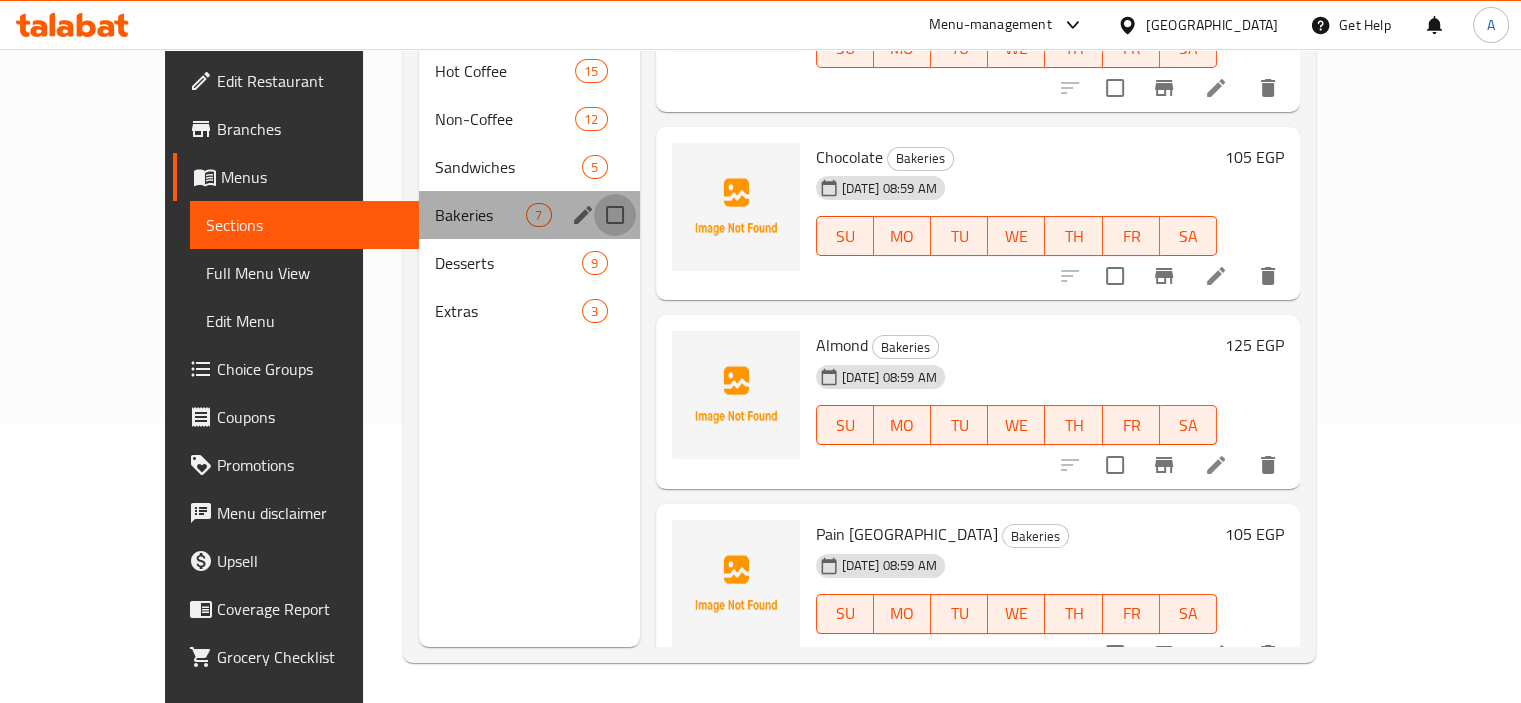 click at bounding box center (615, 215) 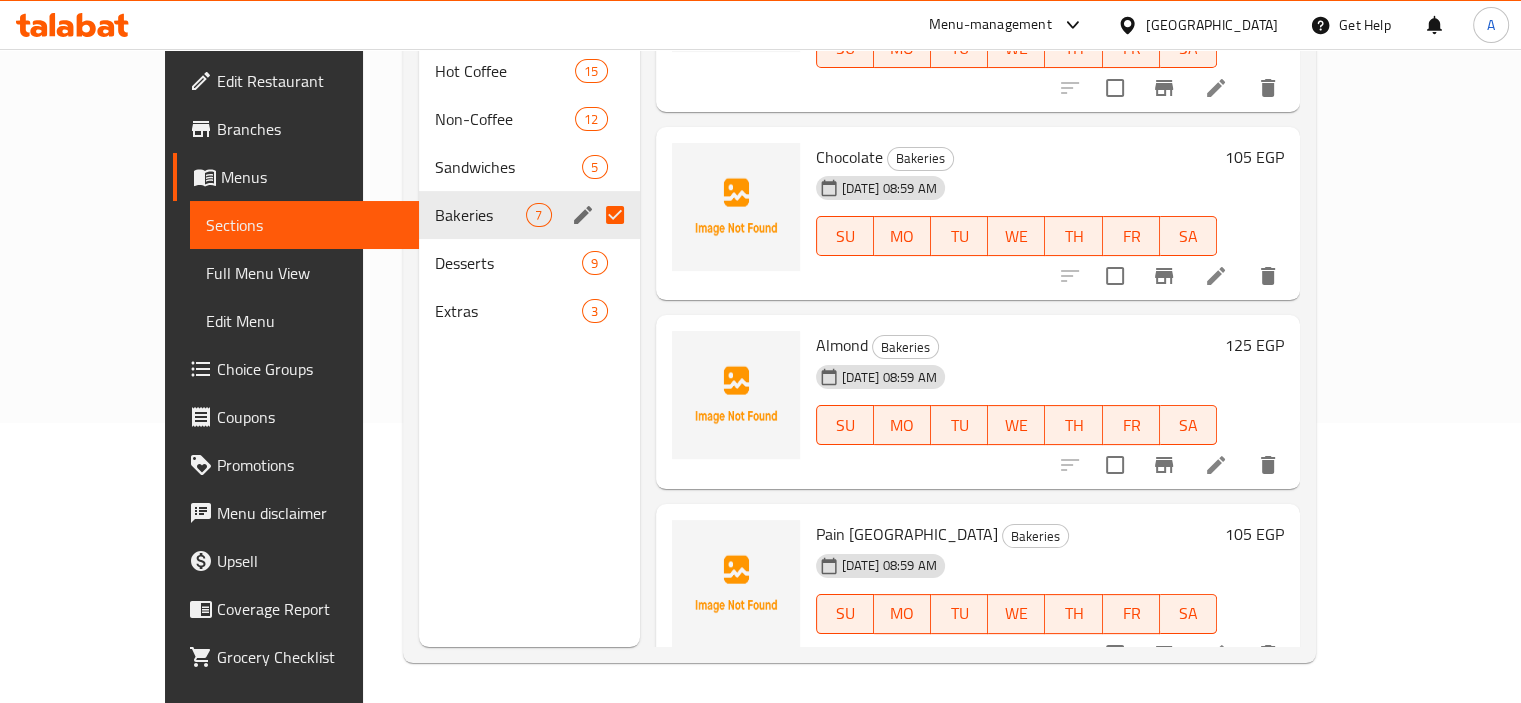 scroll, scrollTop: 0, scrollLeft: 0, axis: both 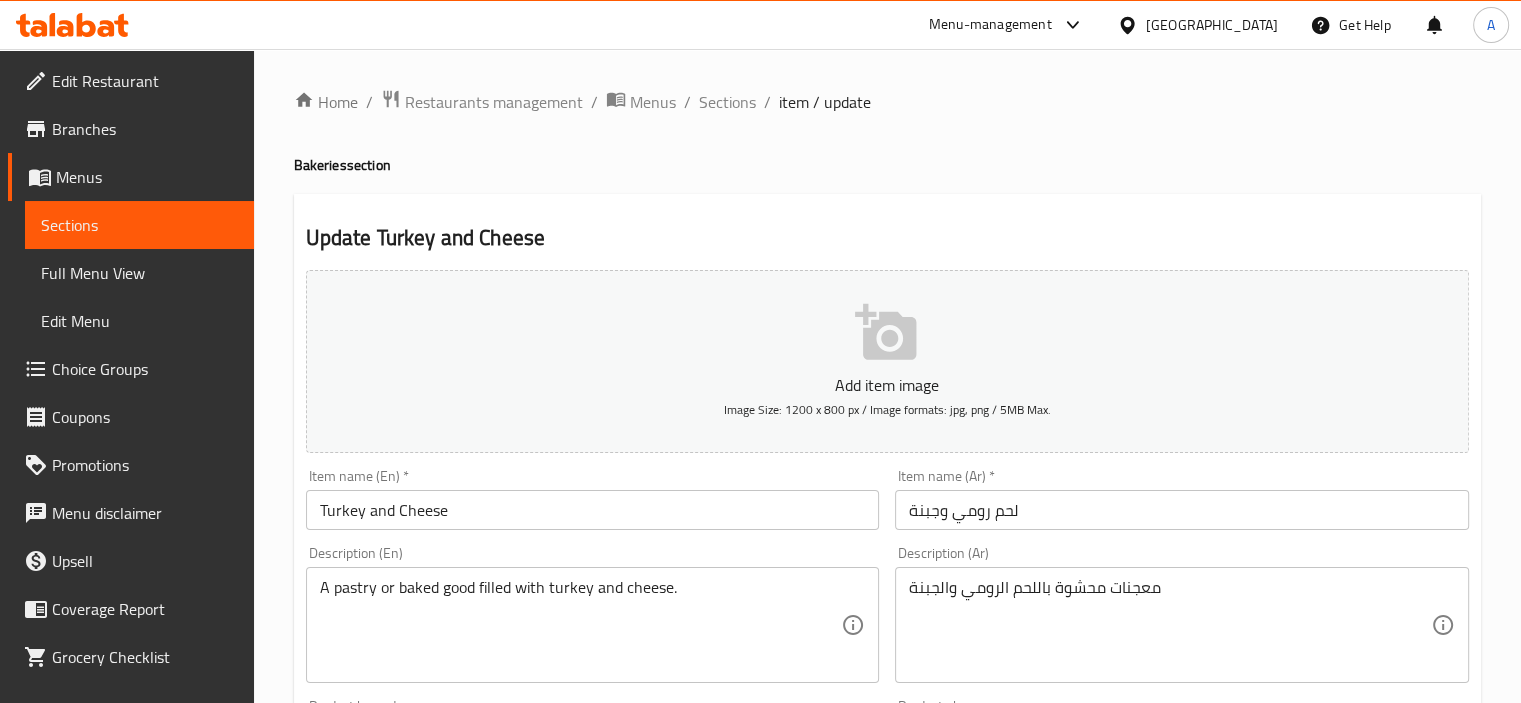 click on "A pastry or baked good filled with turkey and cheese." at bounding box center (581, 625) 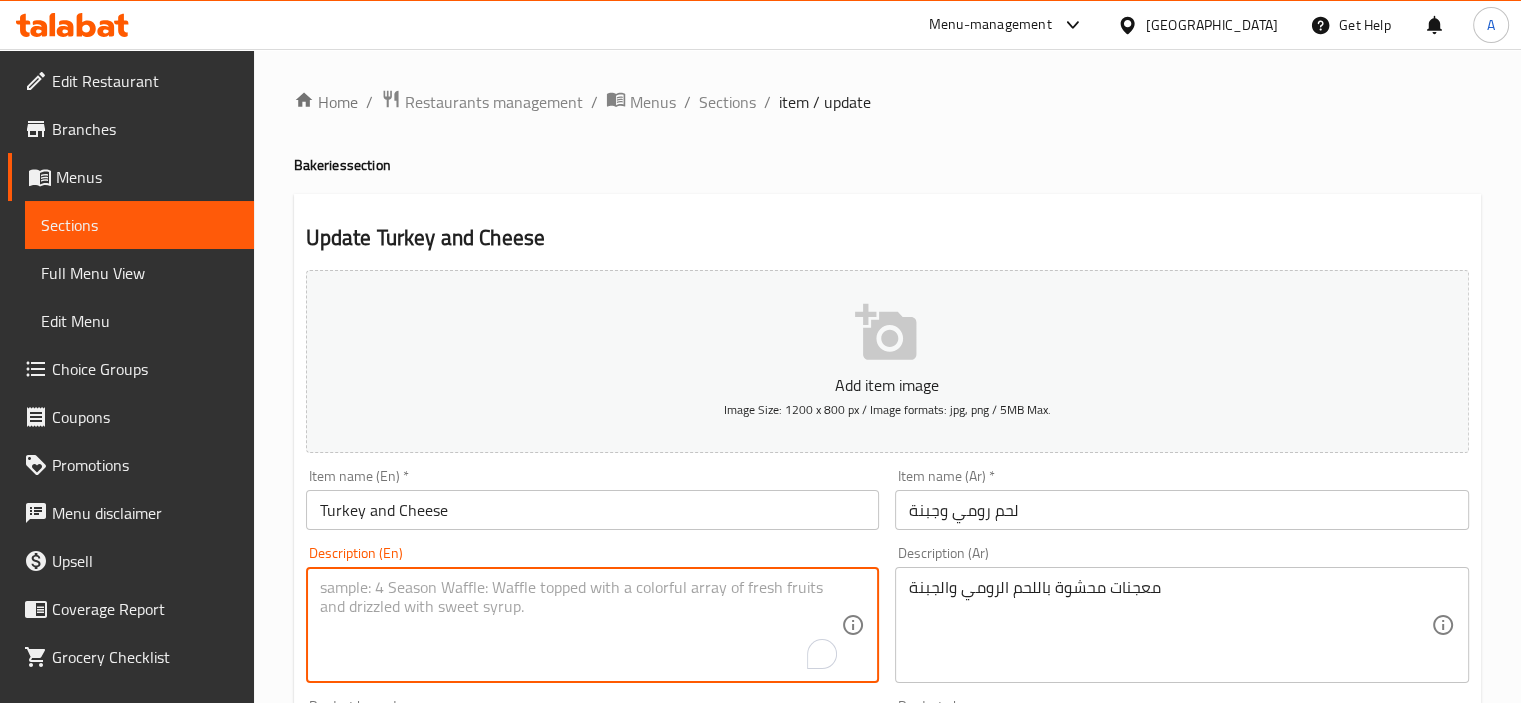 type 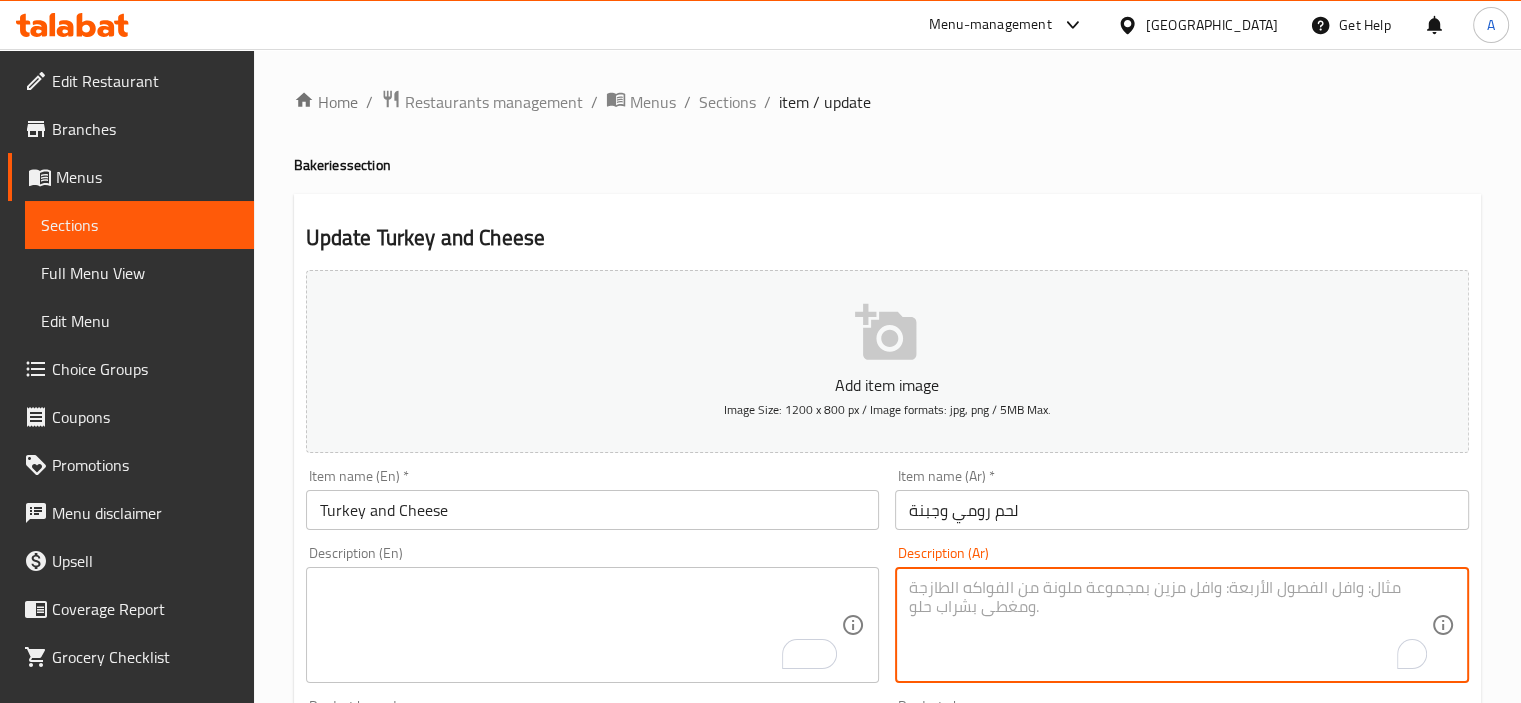 type 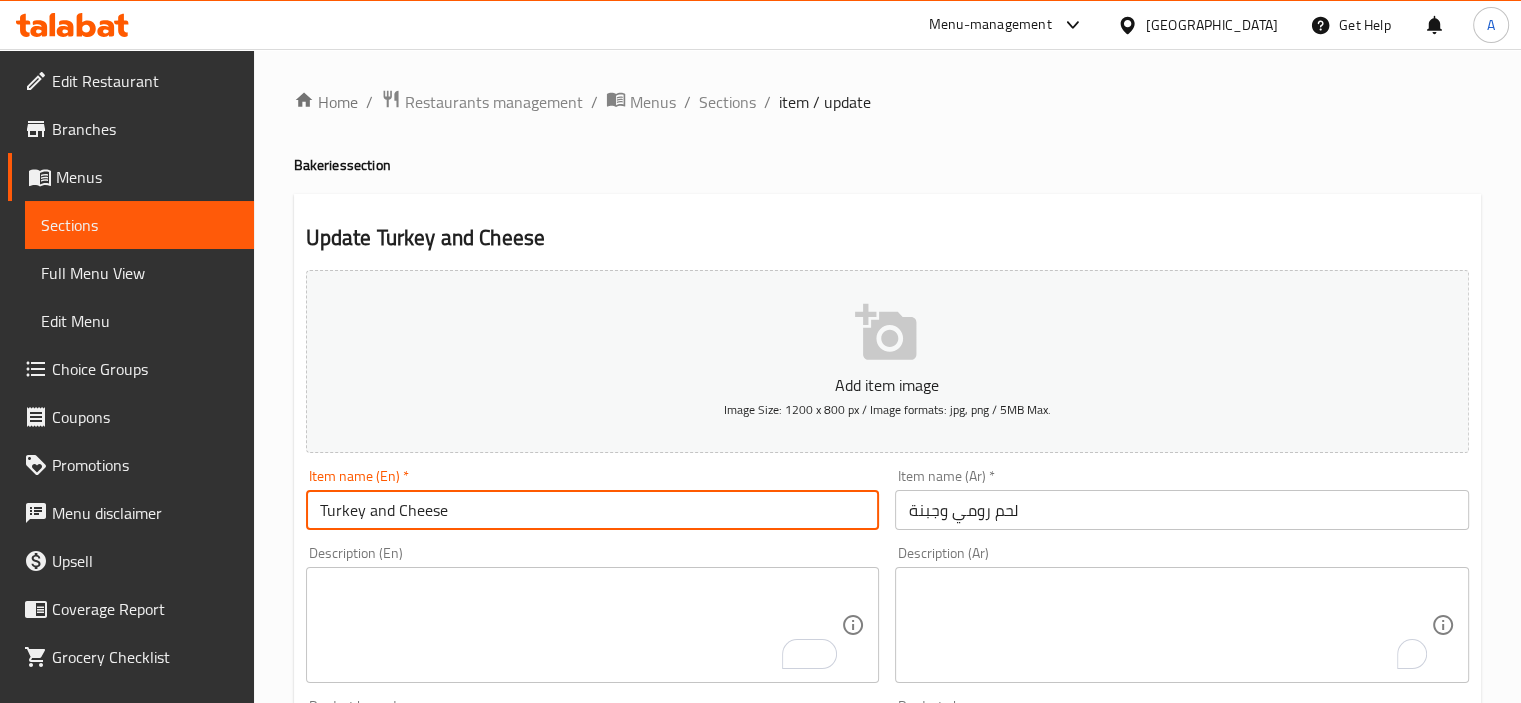 click on "Turkey and Cheese" at bounding box center (593, 510) 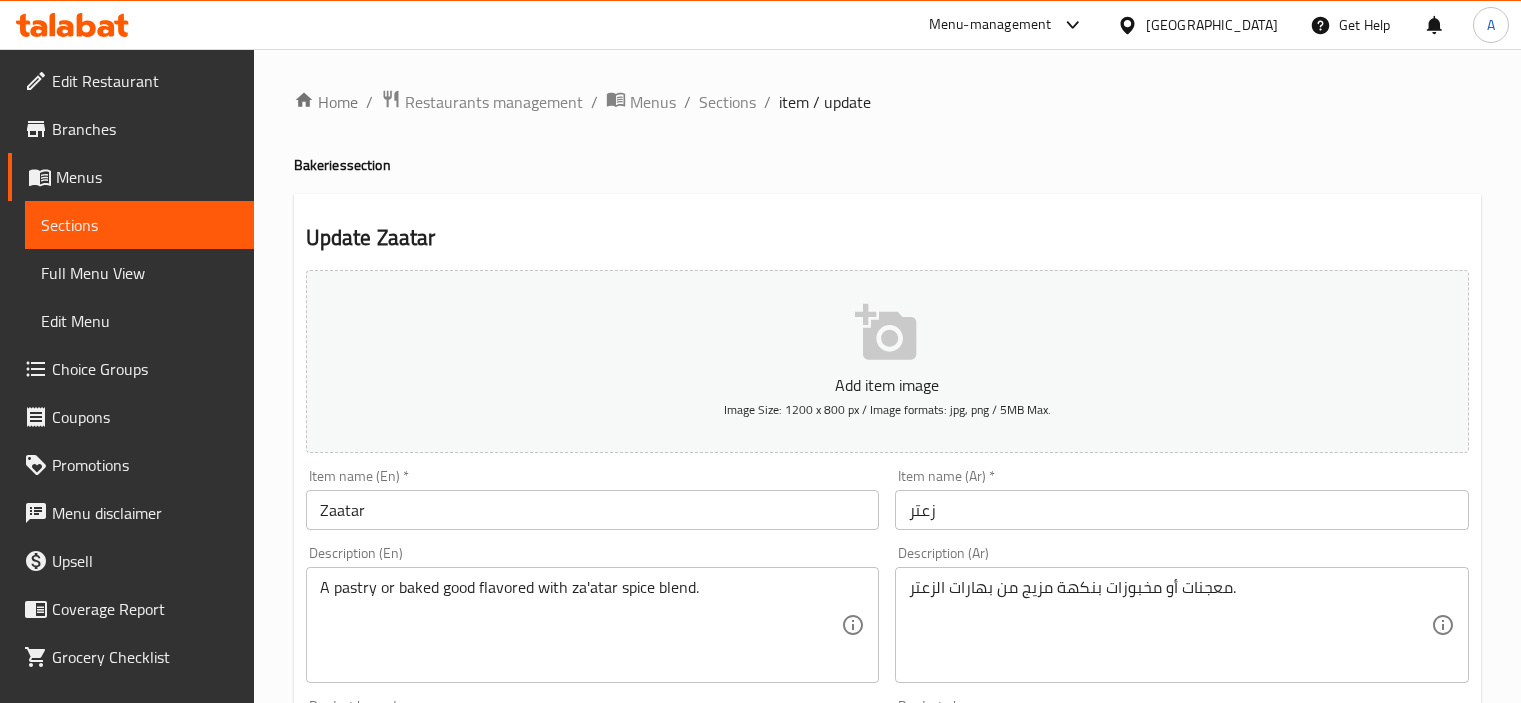 scroll, scrollTop: 0, scrollLeft: 0, axis: both 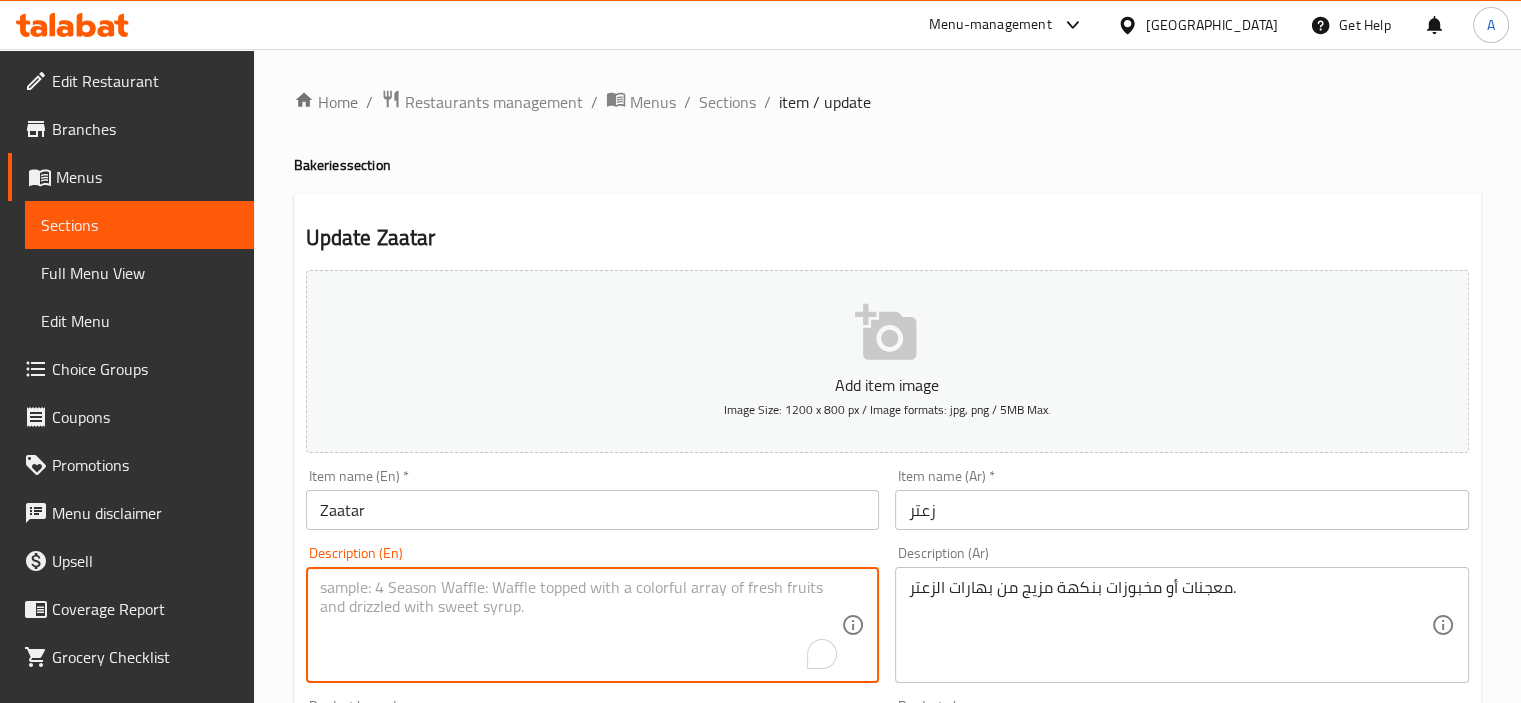 type 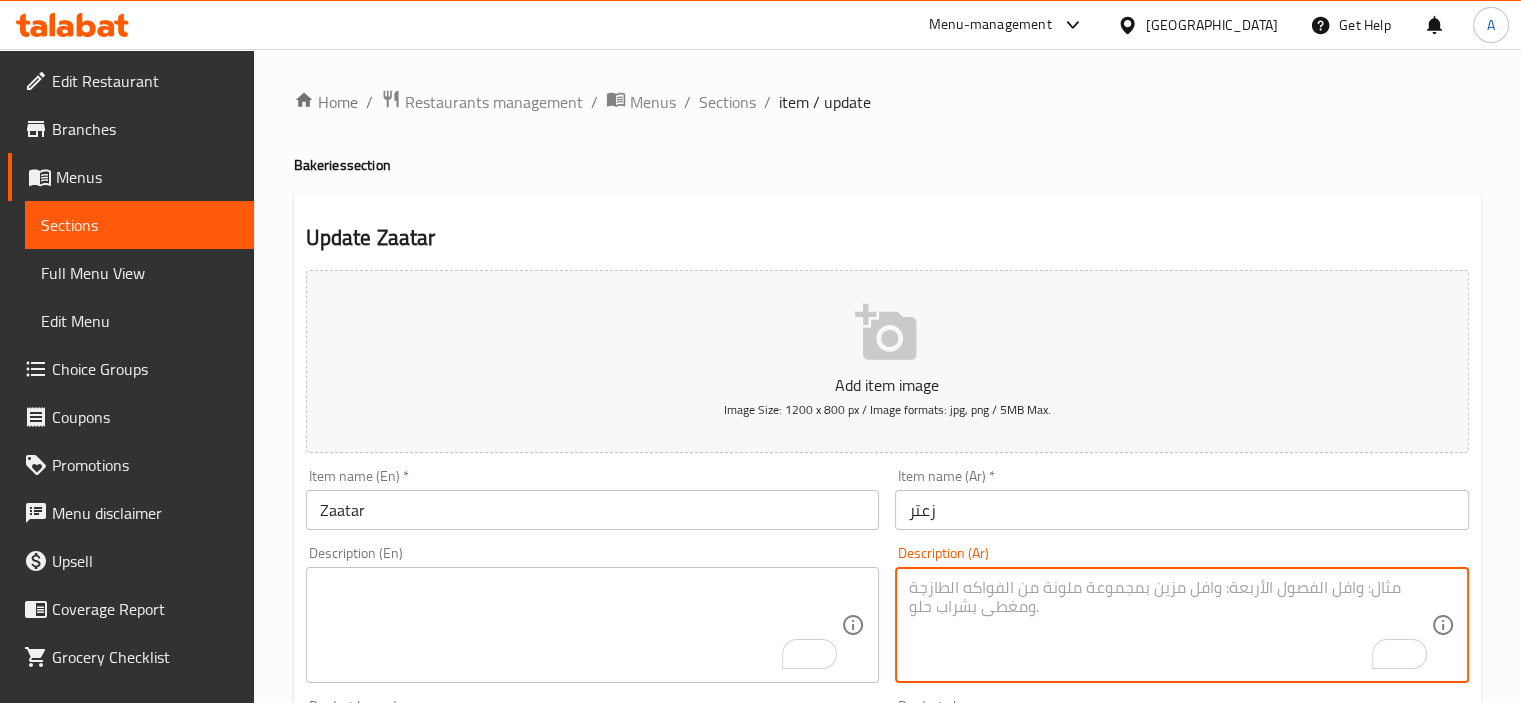 type 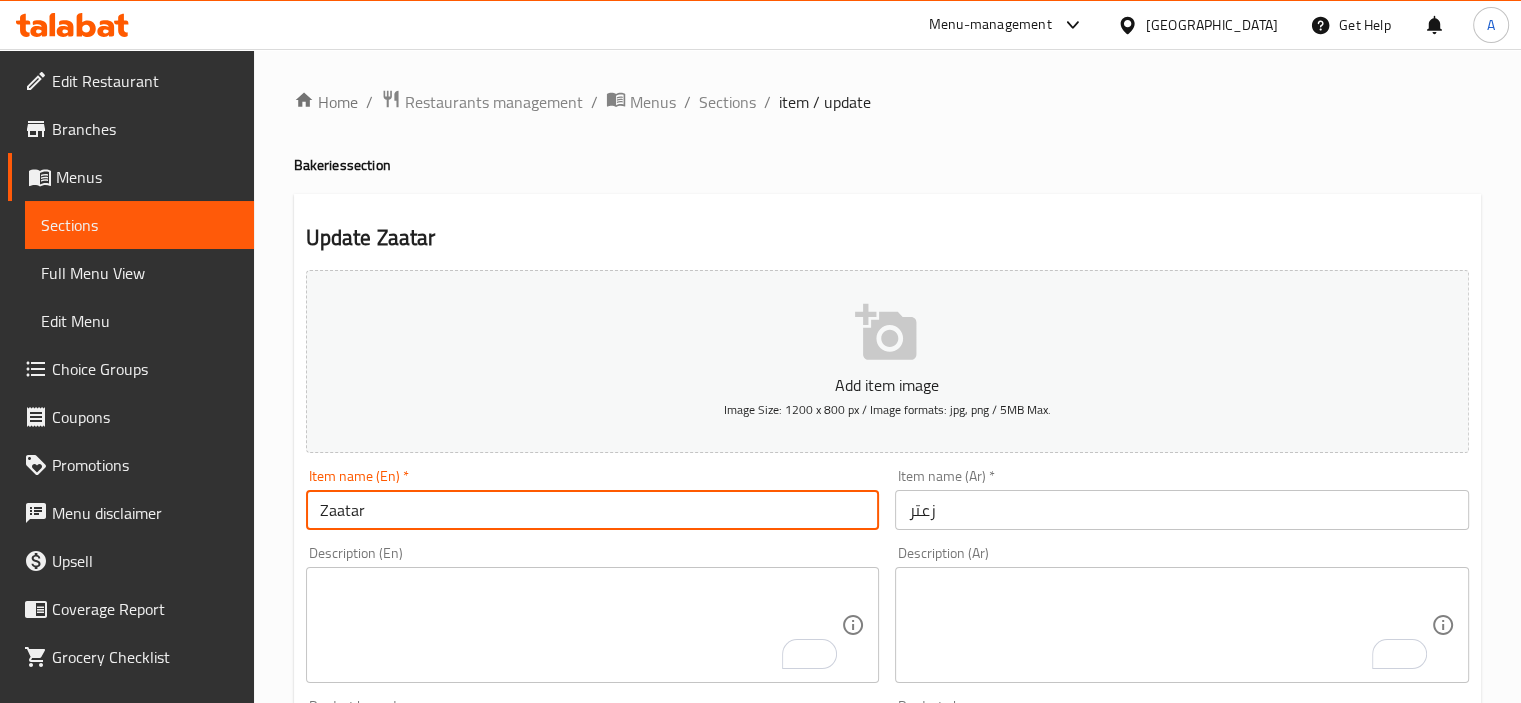 click on "Zaatar" at bounding box center (593, 510) 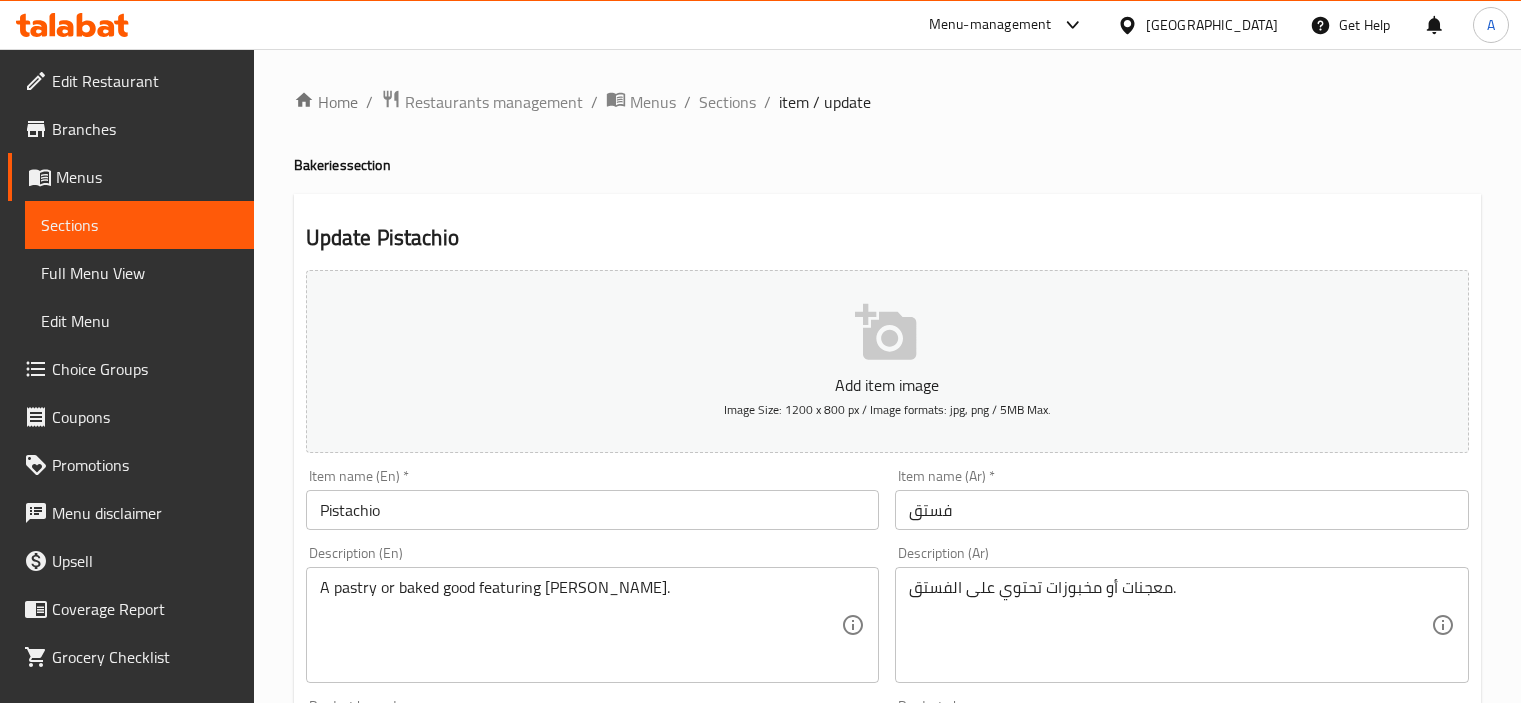 scroll, scrollTop: 0, scrollLeft: 0, axis: both 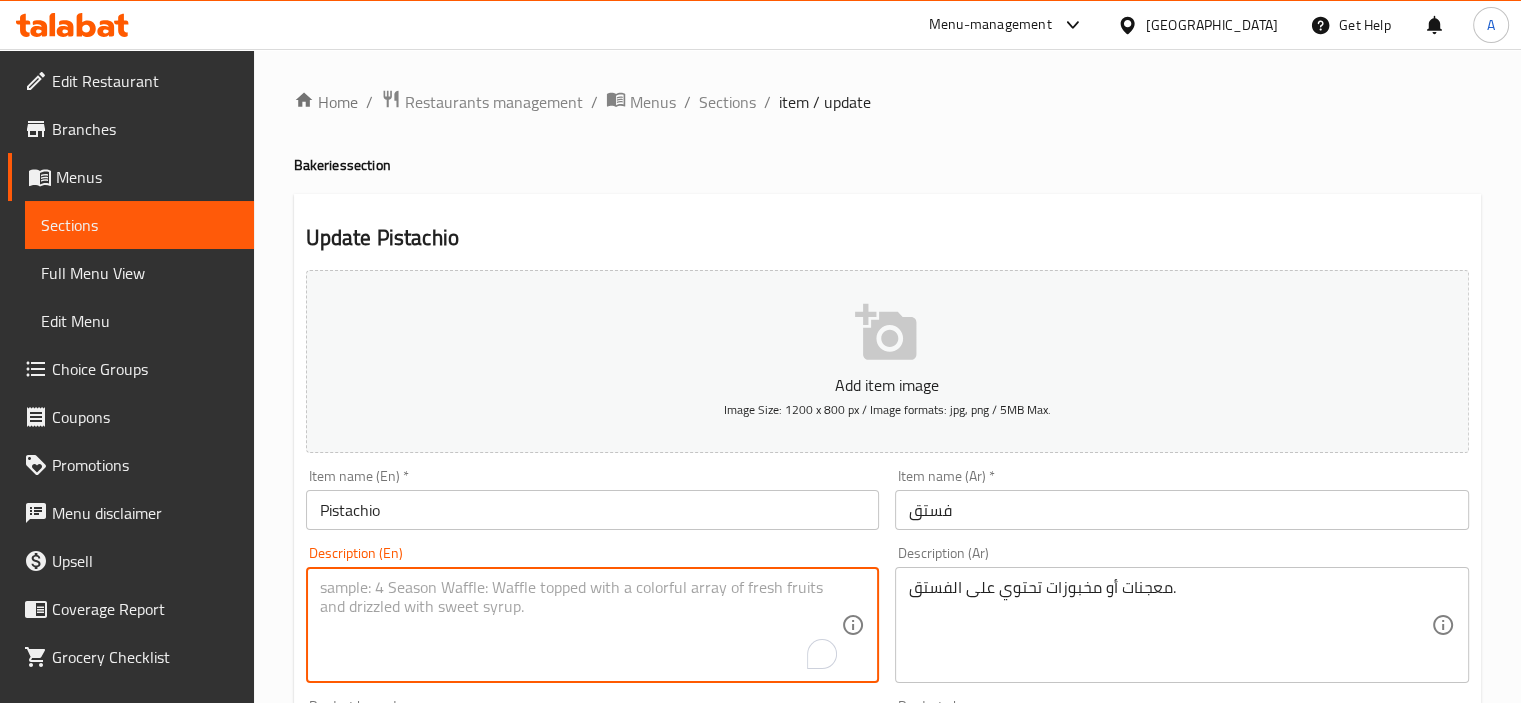 type 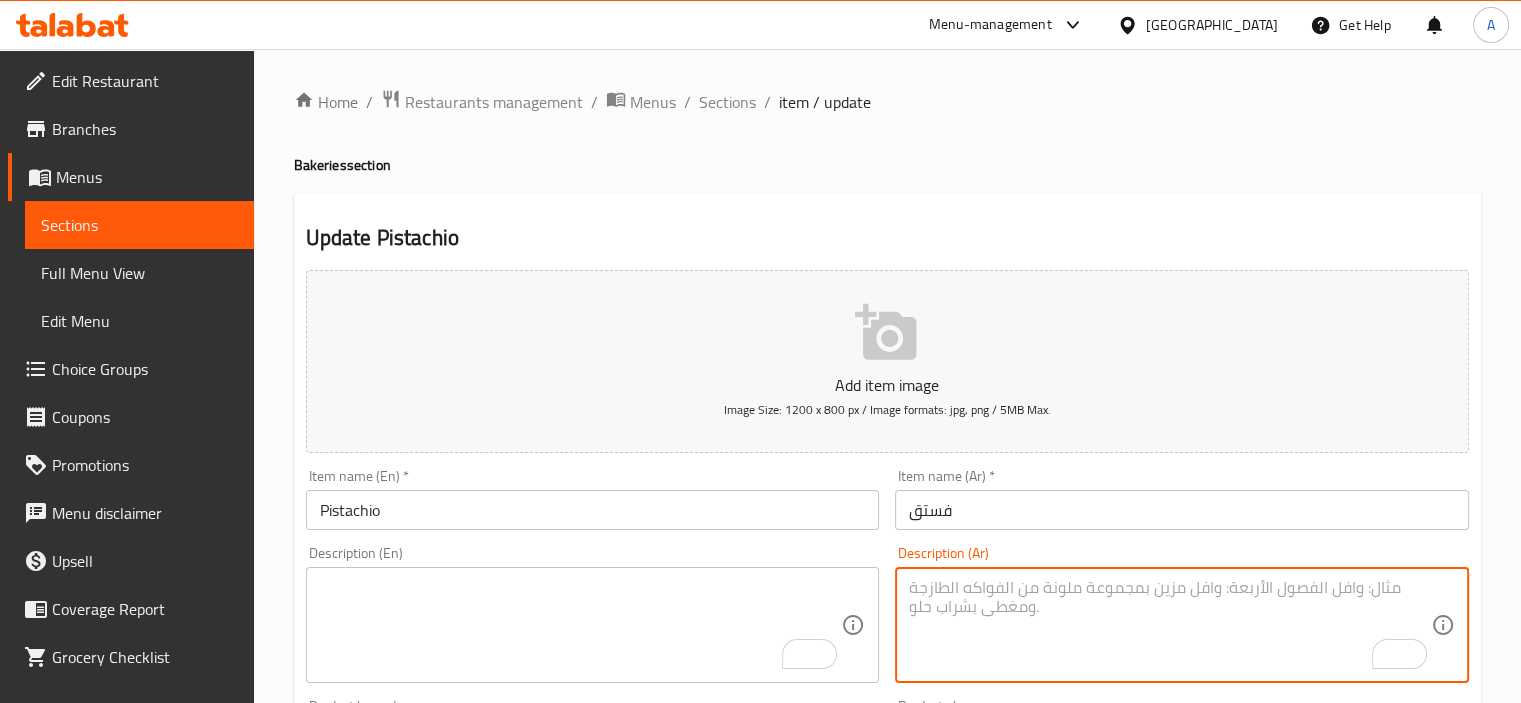type 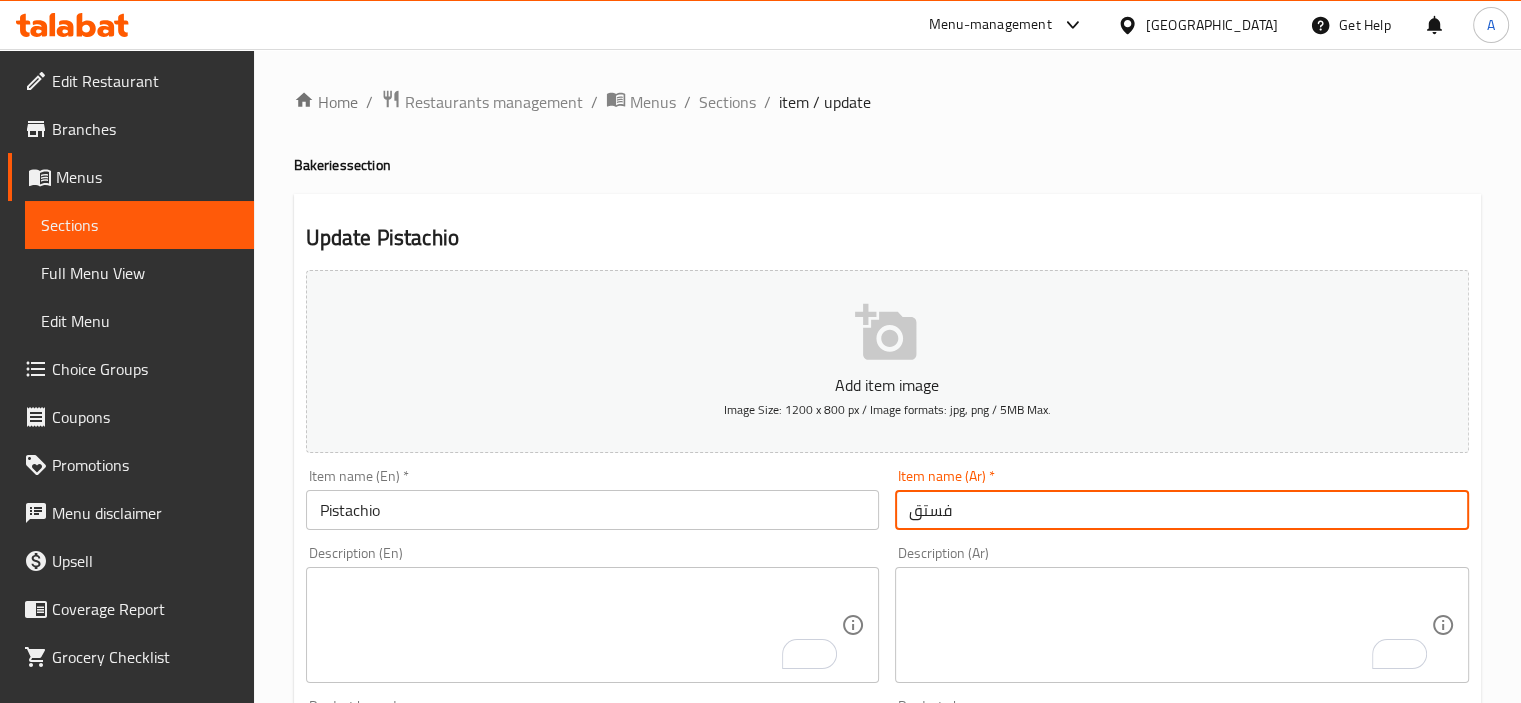 click on "فستق" at bounding box center [1182, 510] 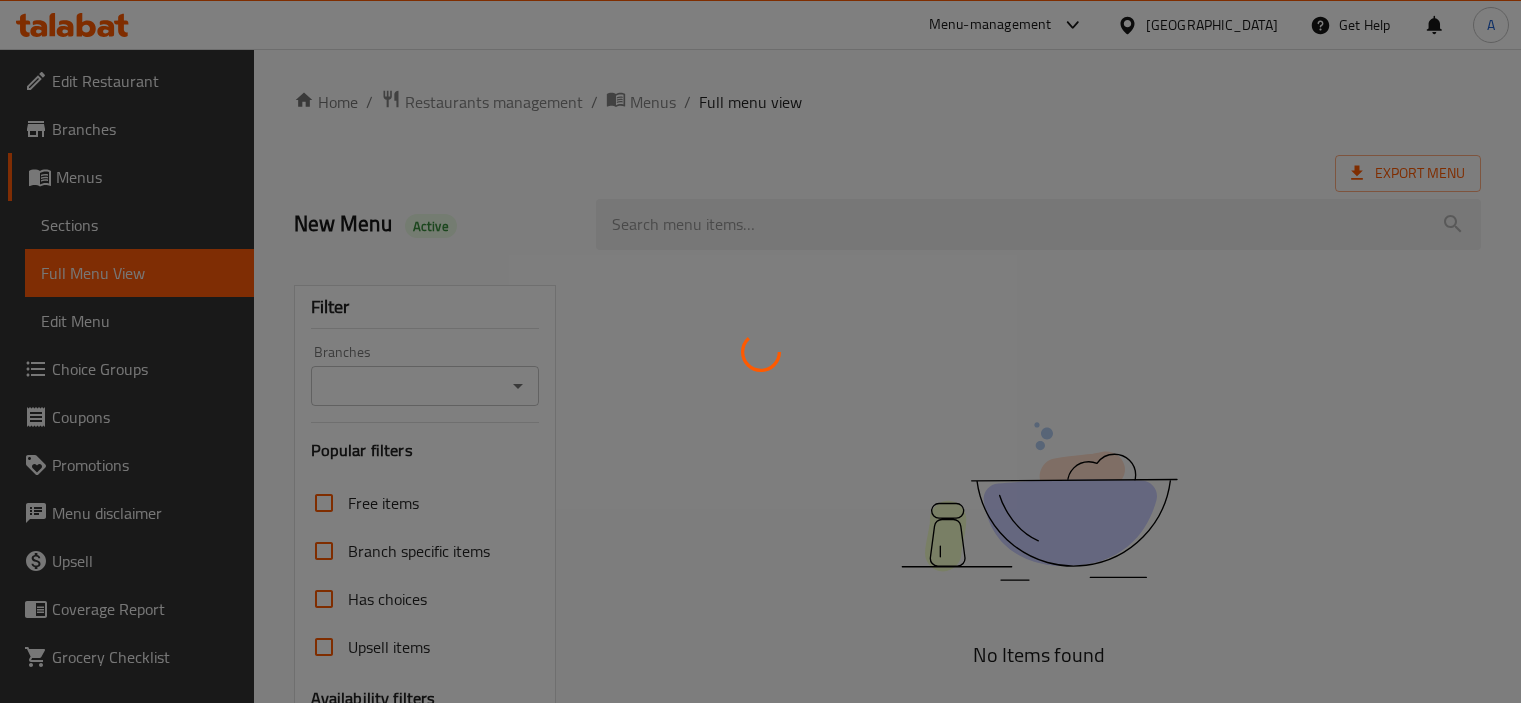 scroll, scrollTop: 0, scrollLeft: 0, axis: both 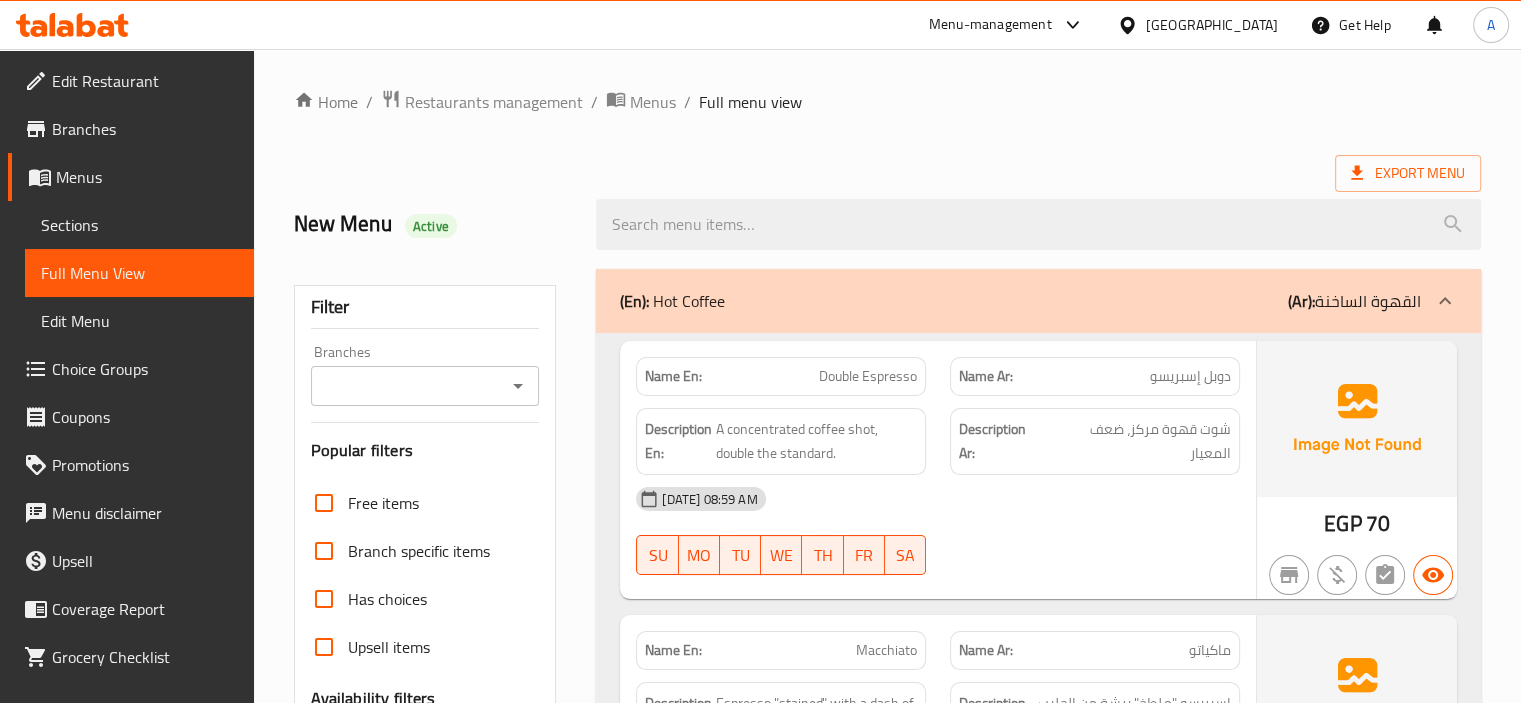 click on "New Menu   Active" at bounding box center [887, 224] 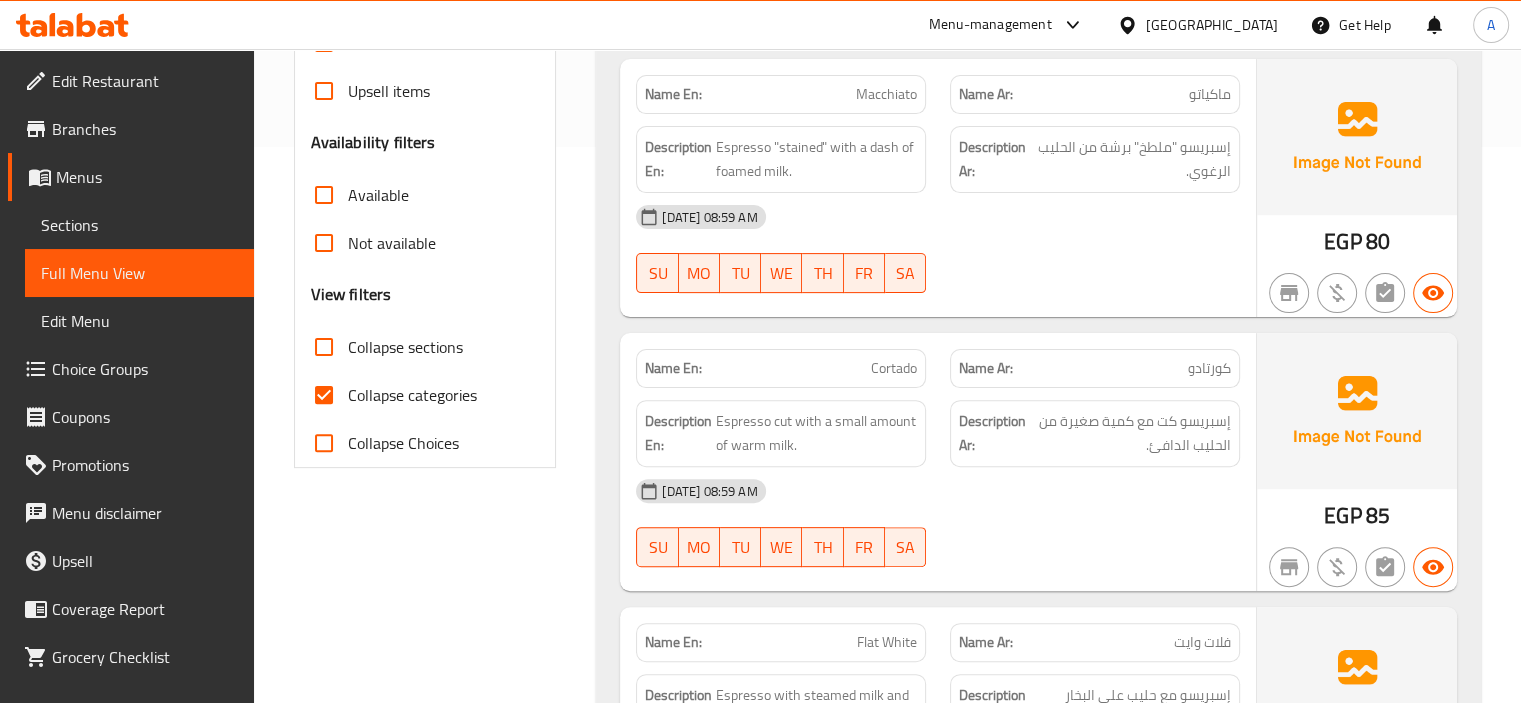 scroll, scrollTop: 560, scrollLeft: 0, axis: vertical 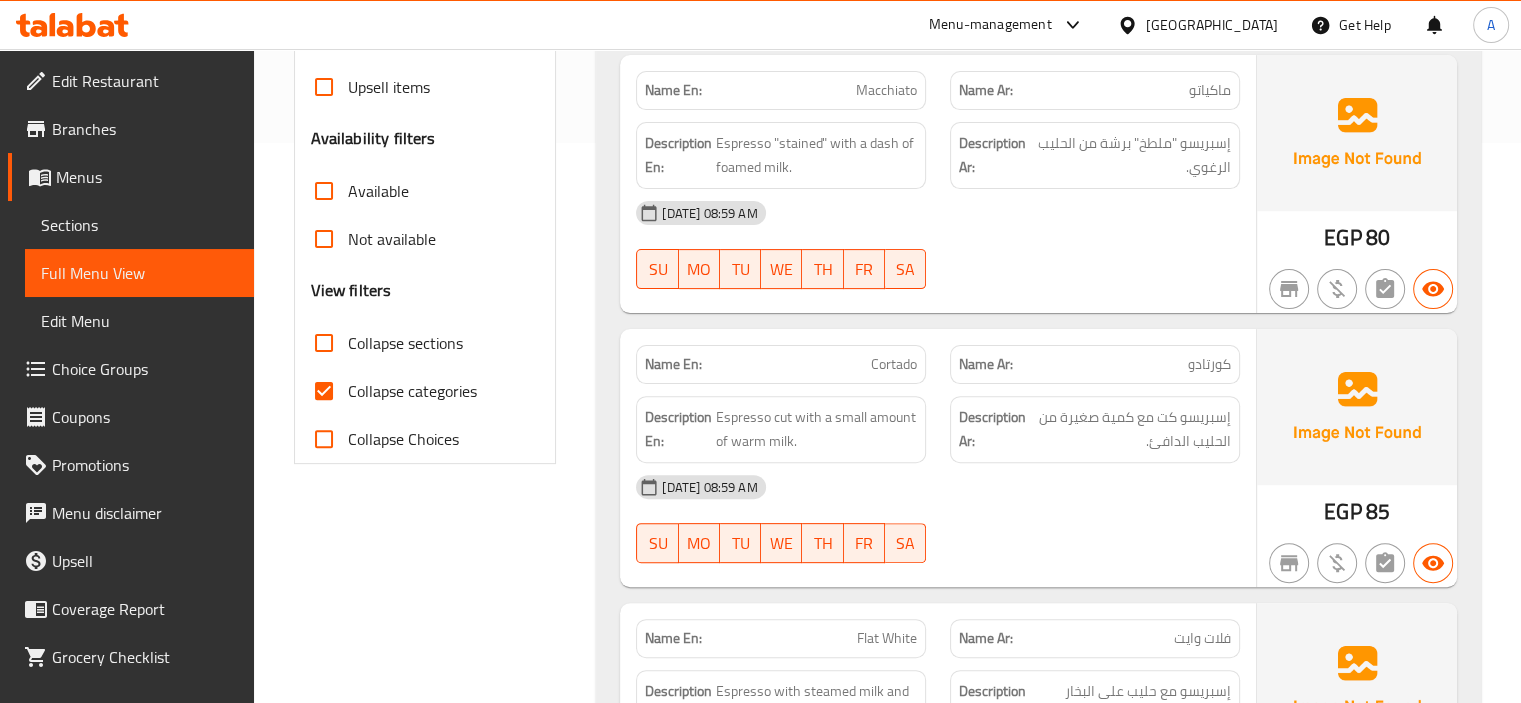 click on "Collapse categories" at bounding box center [412, 391] 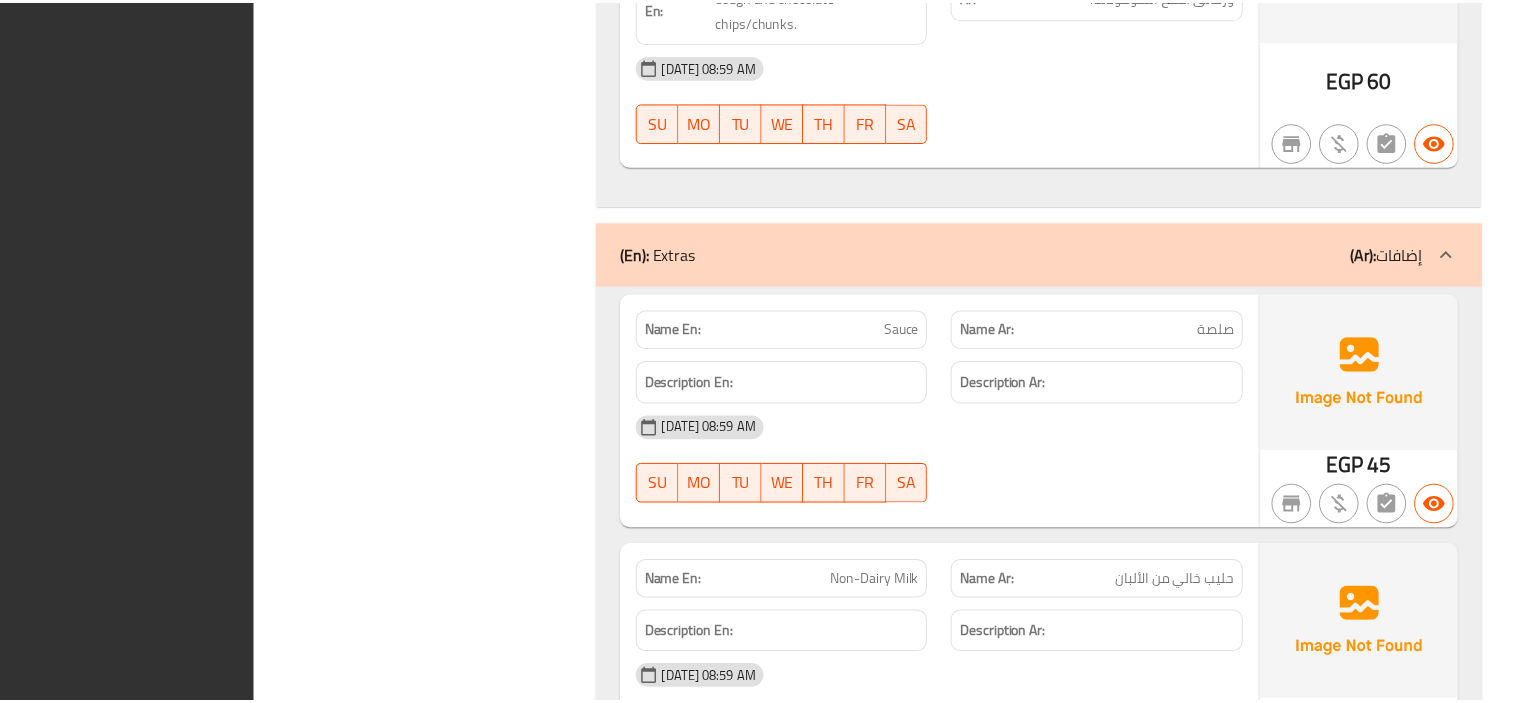 scroll, scrollTop: 16388, scrollLeft: 0, axis: vertical 